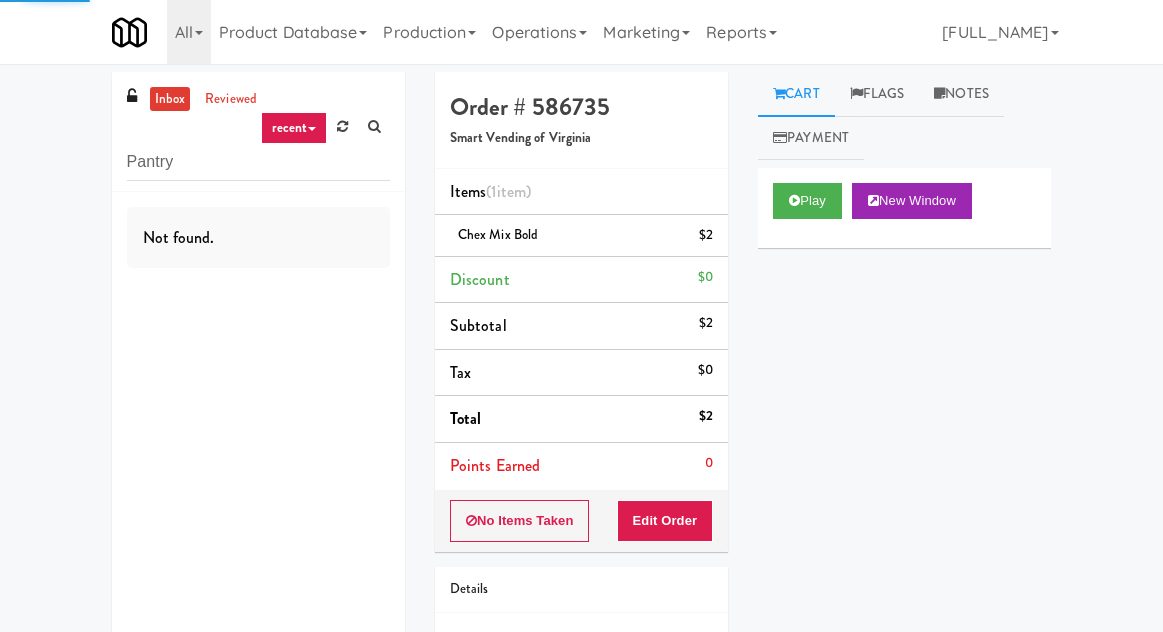 scroll, scrollTop: 0, scrollLeft: 0, axis: both 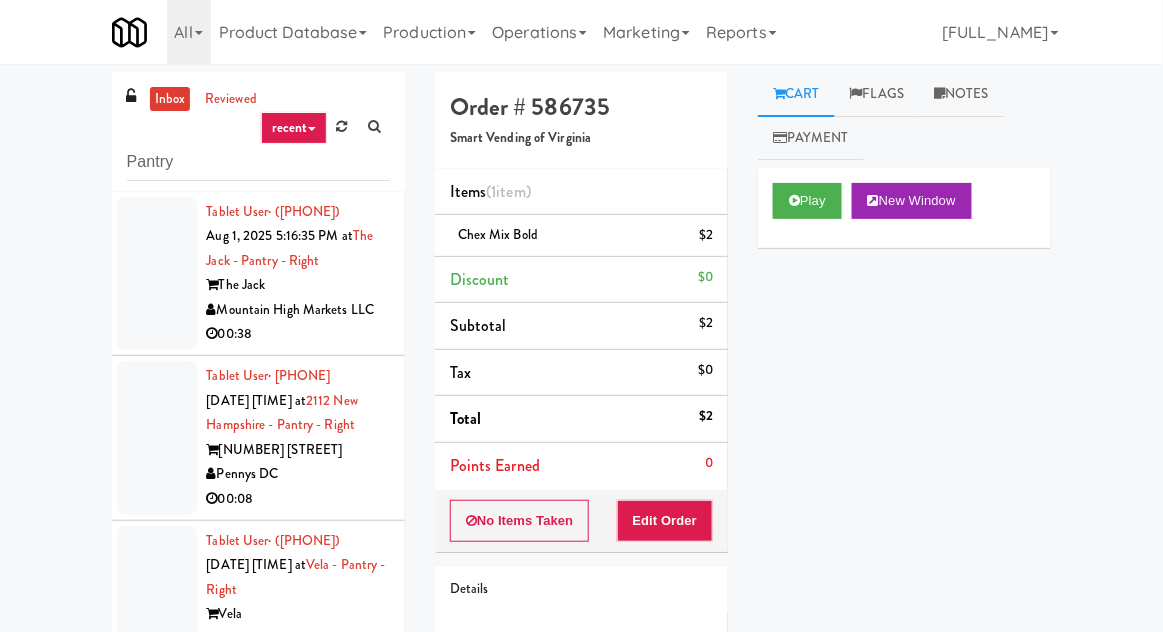 click on "Tablet User  · ([PHONE]) [DATE] [TIME] at  [LOCATION]  [LOCATION]  [COMPANY]  [TIME]" at bounding box center (258, 274) 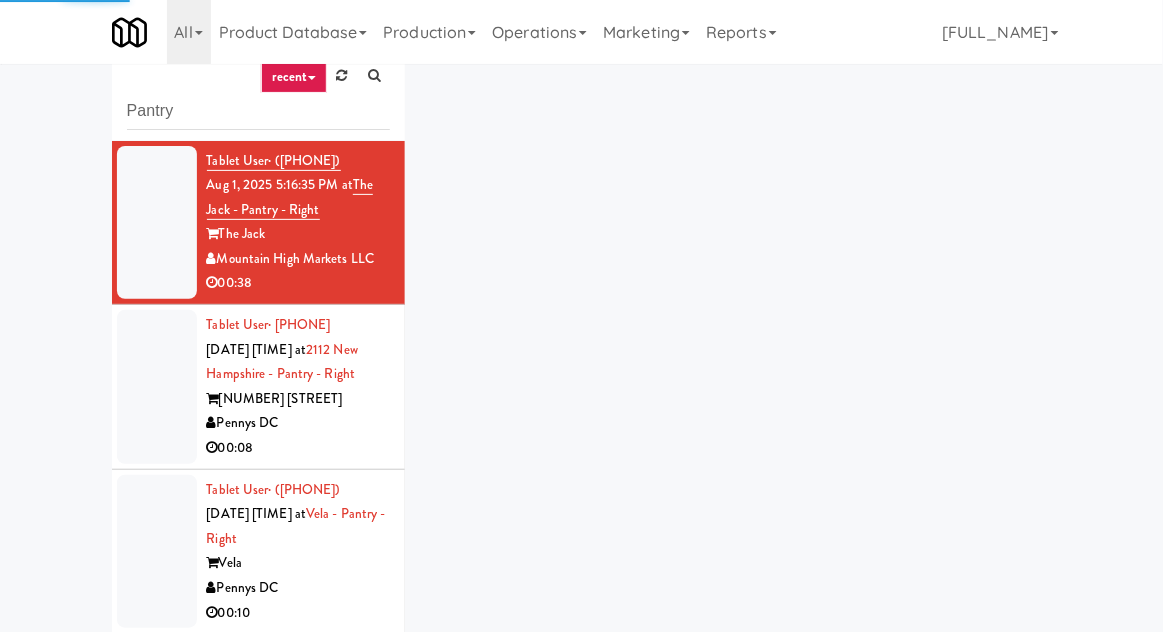 scroll, scrollTop: 173, scrollLeft: 0, axis: vertical 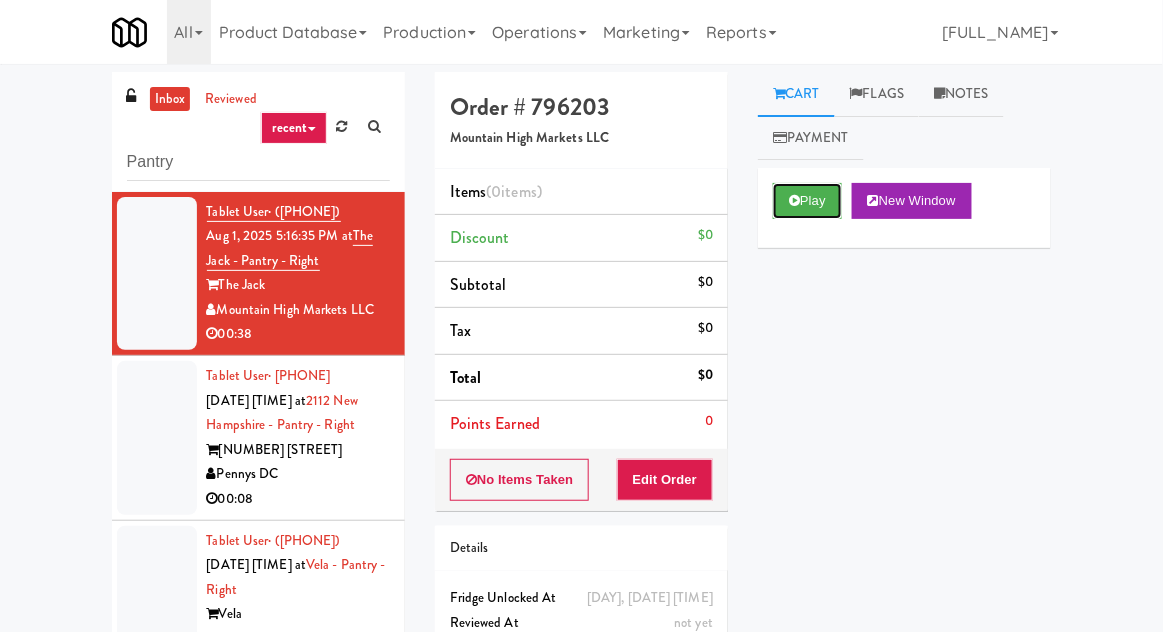 click on "Play" at bounding box center (807, 201) 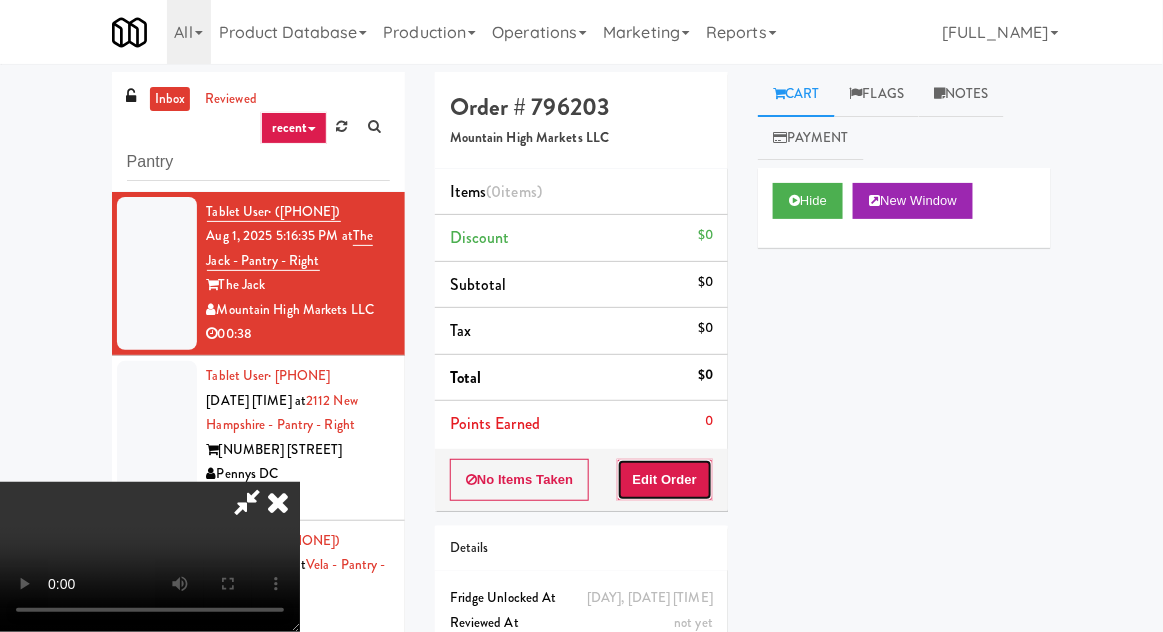 click on "Edit Order" at bounding box center (665, 480) 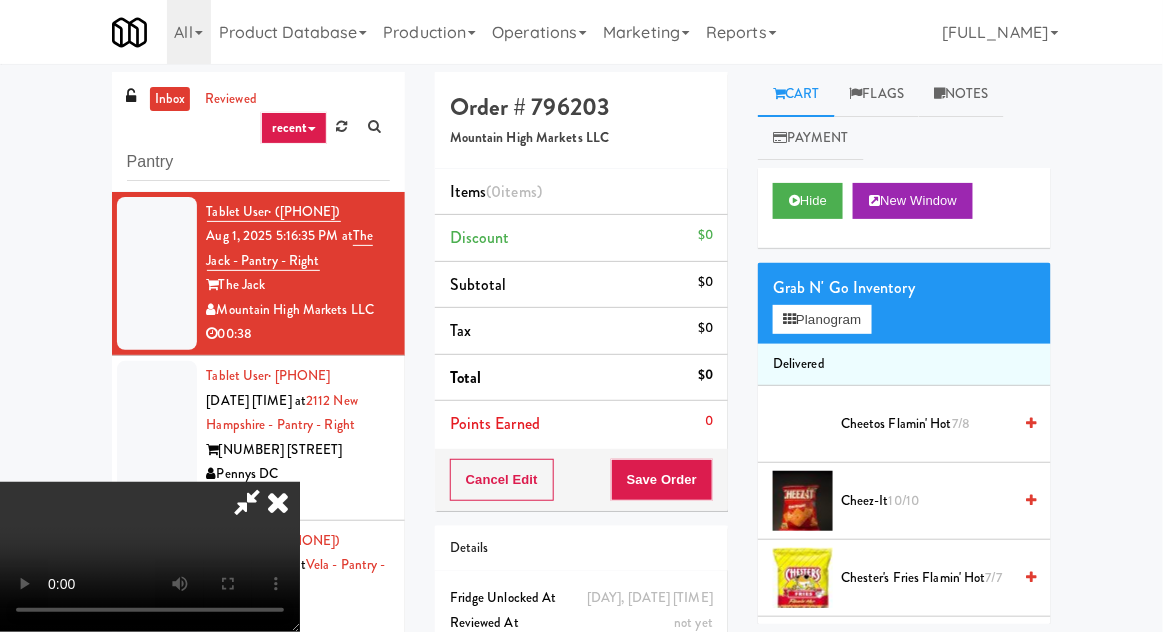 scroll, scrollTop: 73, scrollLeft: 0, axis: vertical 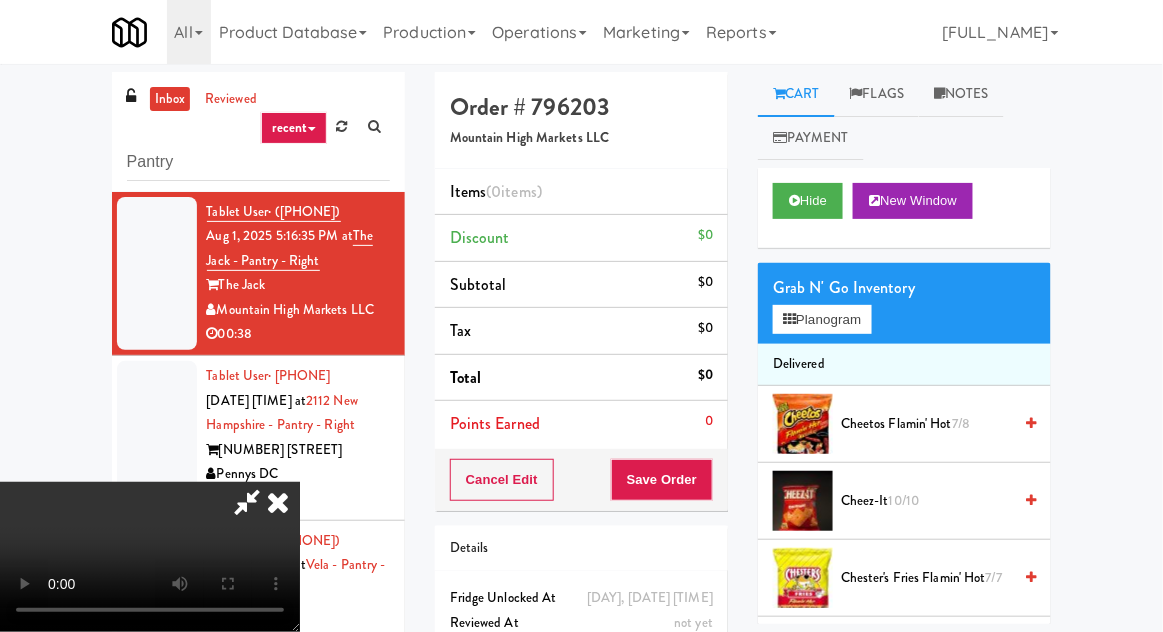type 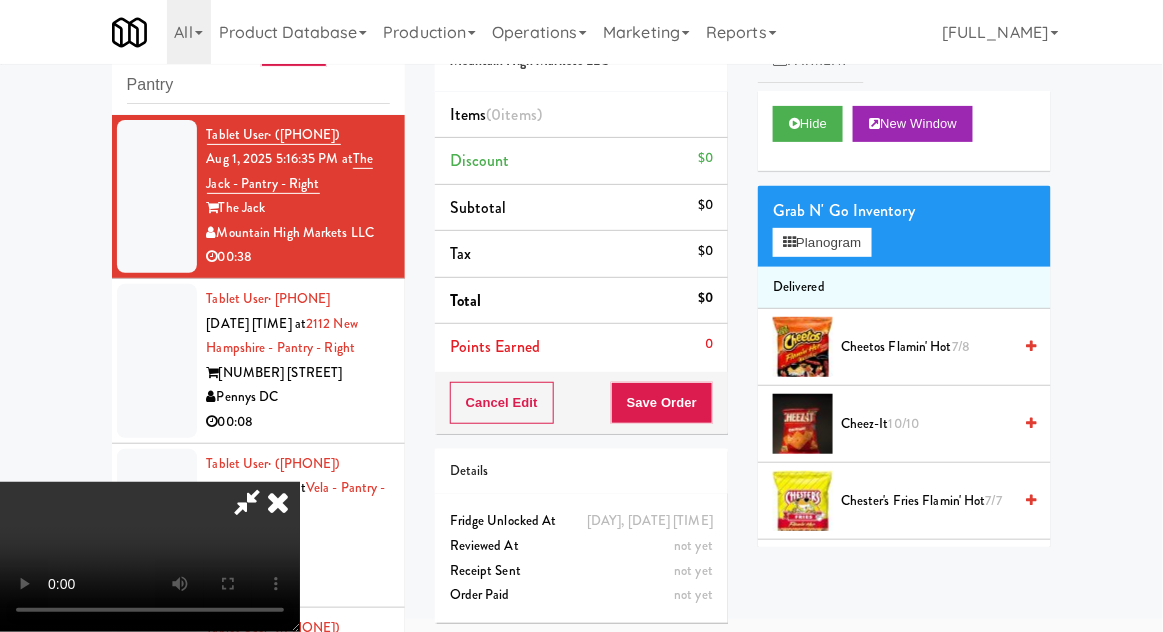 scroll, scrollTop: 73, scrollLeft: 0, axis: vertical 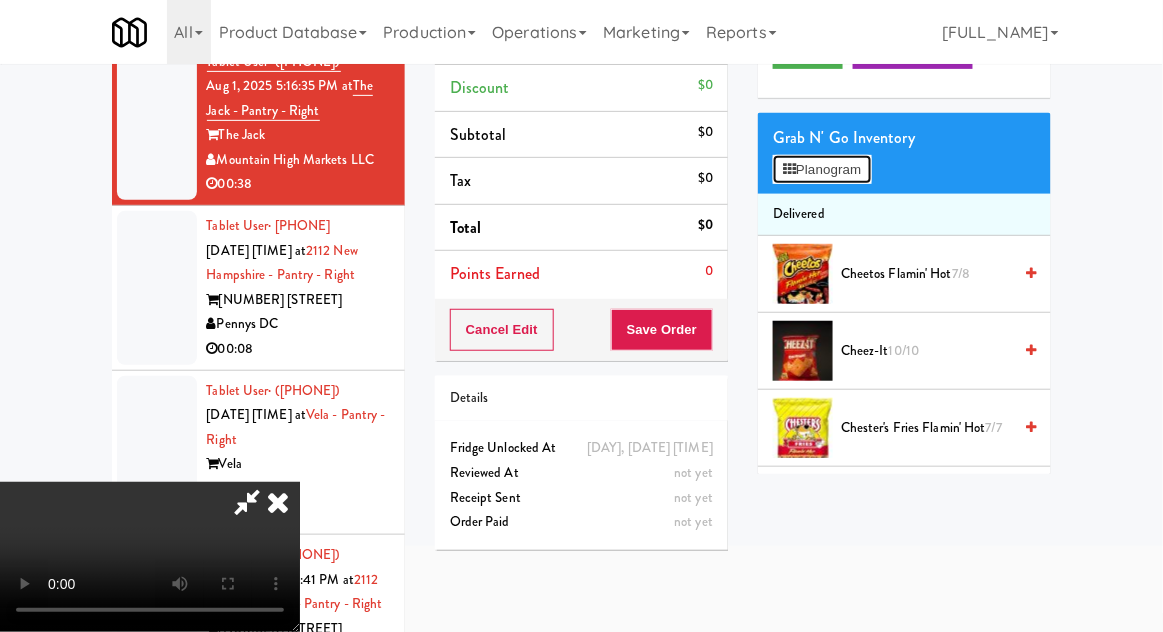 click on "Planogram" at bounding box center (822, 170) 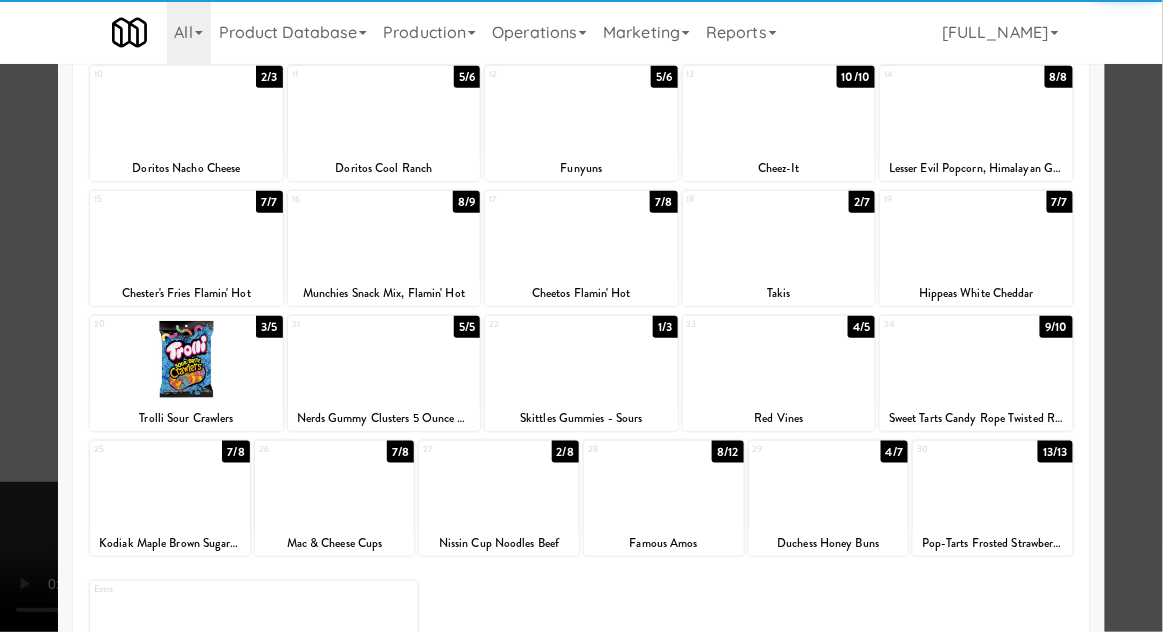scroll, scrollTop: 349, scrollLeft: 0, axis: vertical 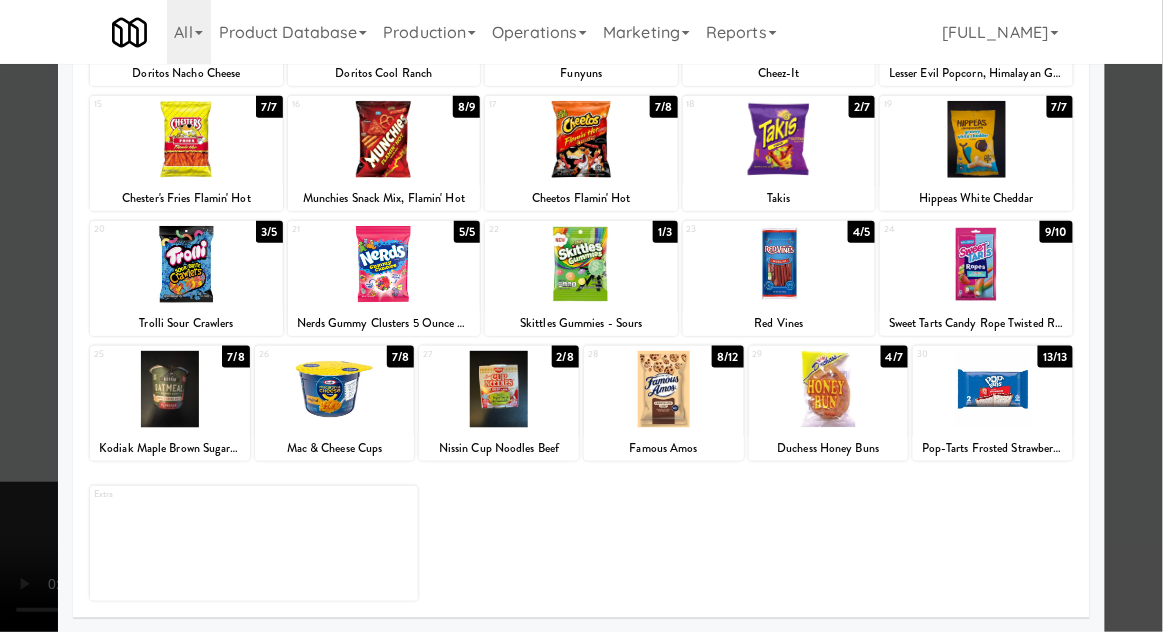 click at bounding box center [499, 389] 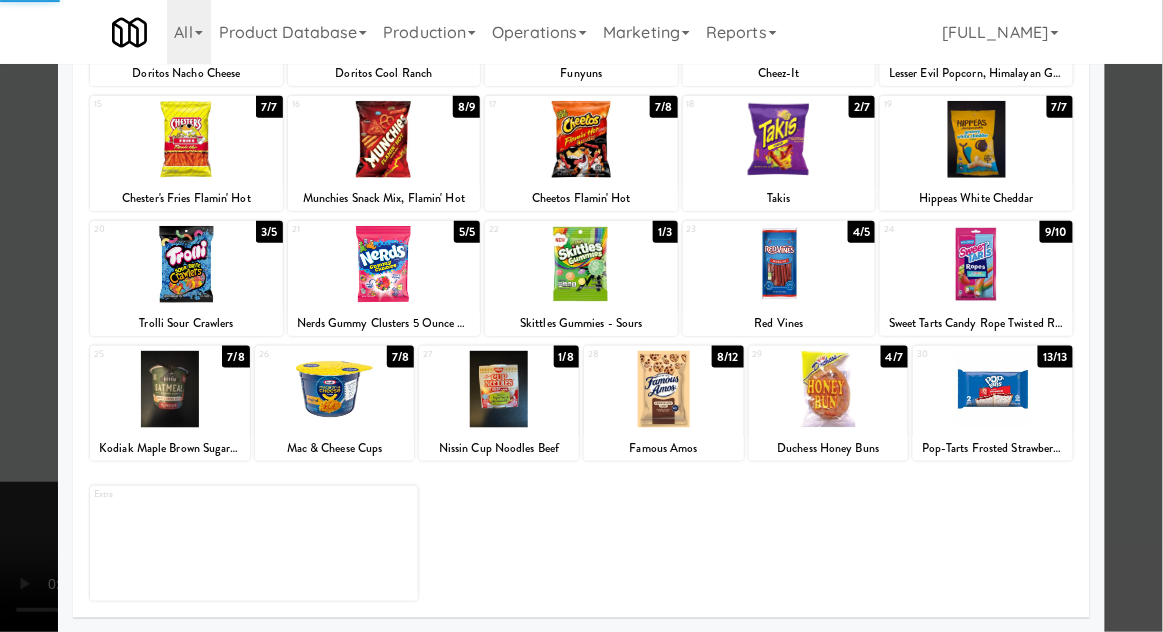 click at bounding box center [581, 316] 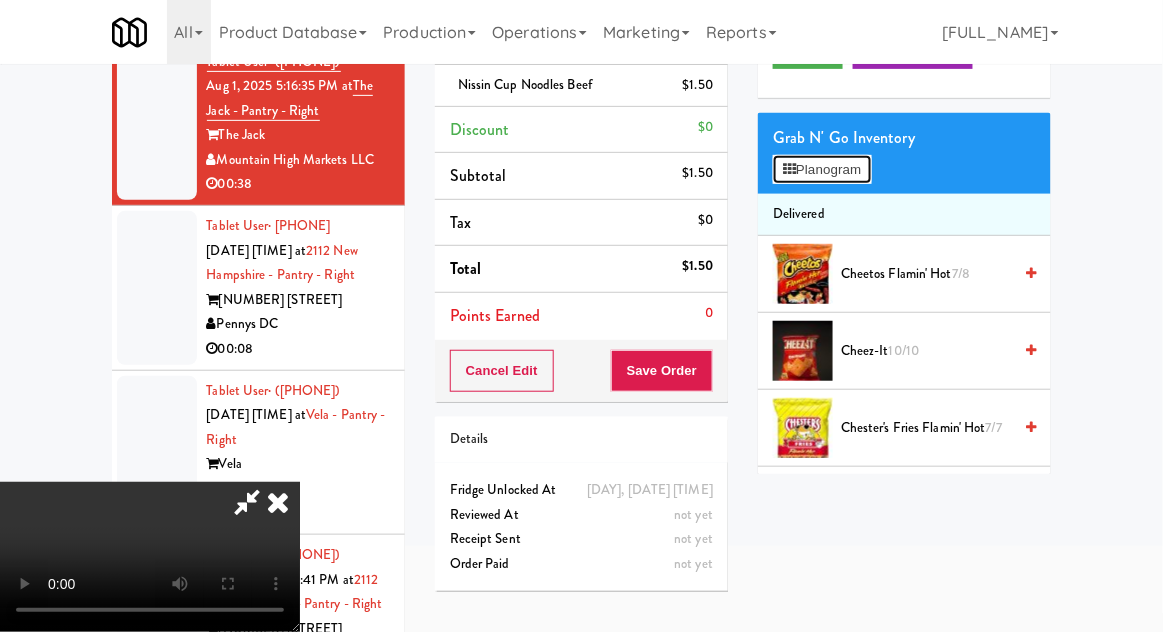 click on "Planogram" at bounding box center (822, 170) 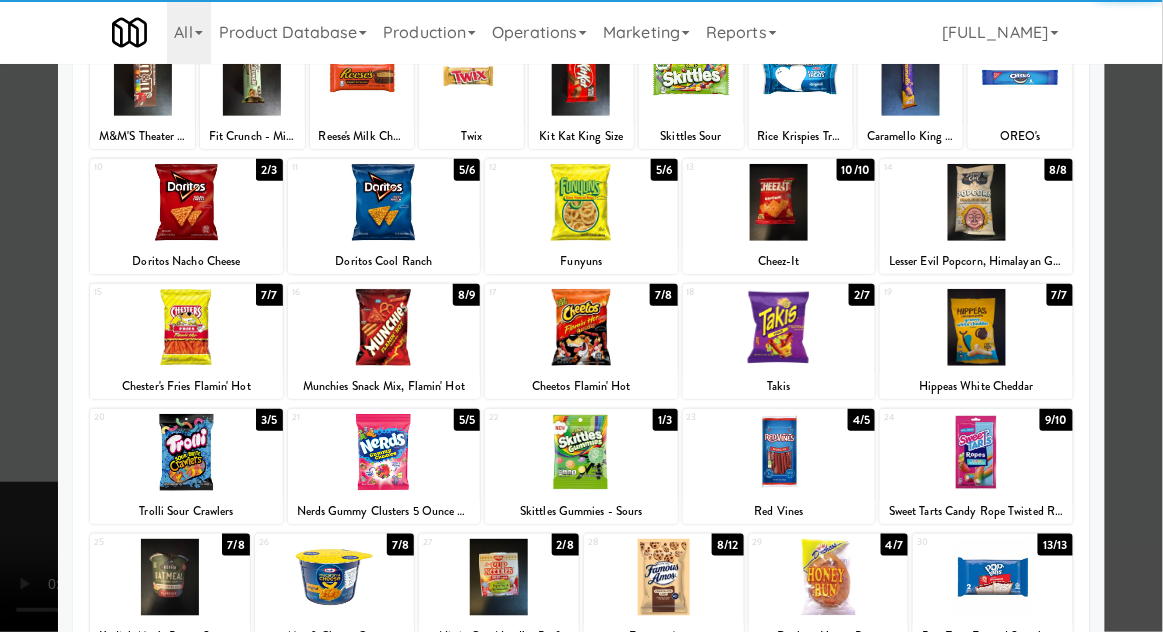 scroll, scrollTop: 253, scrollLeft: 0, axis: vertical 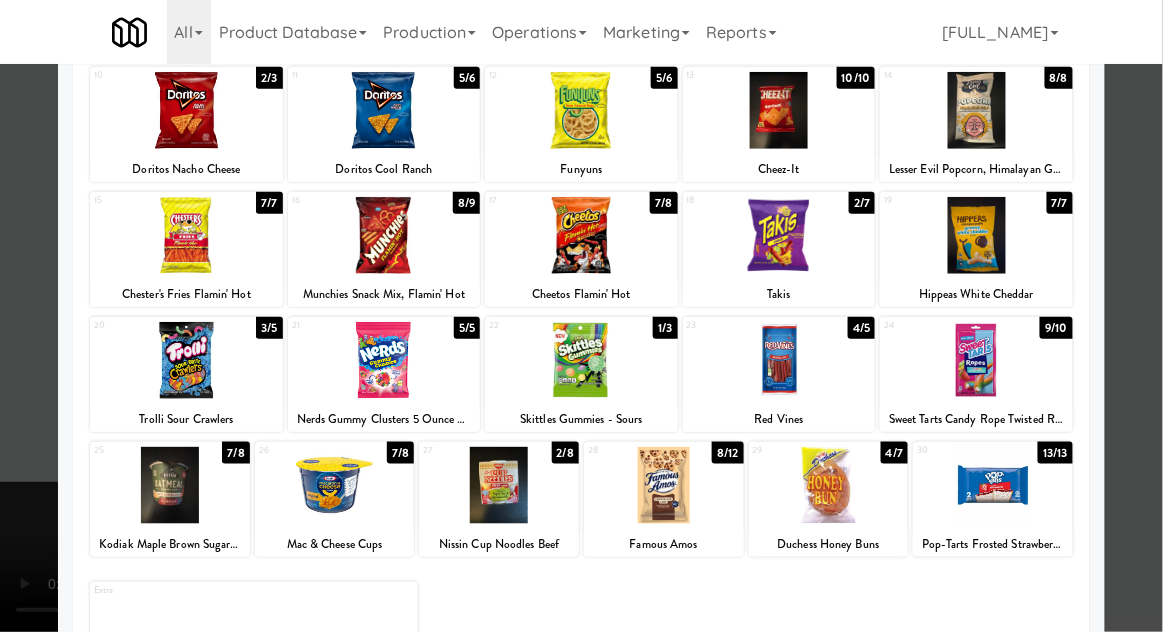 click at bounding box center [499, 485] 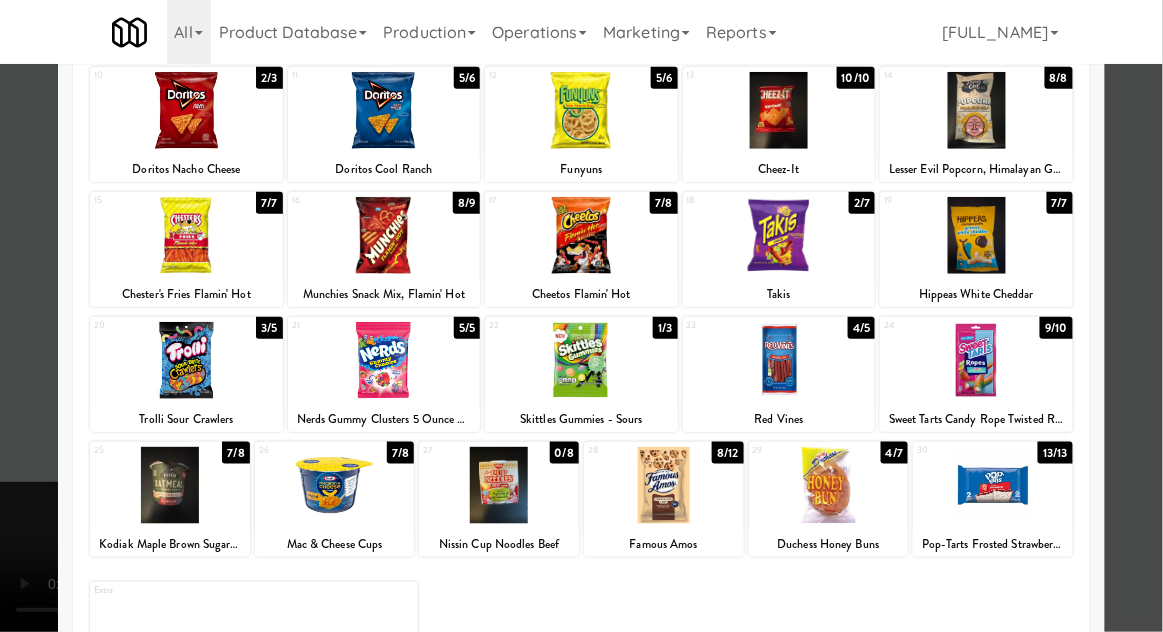 click at bounding box center [581, 316] 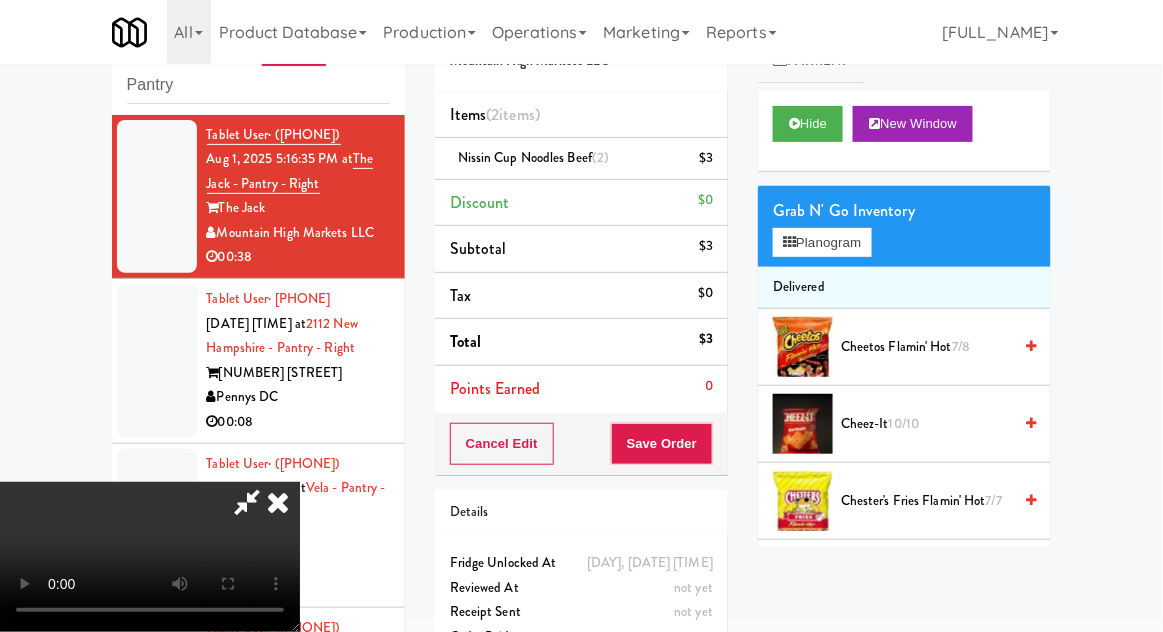 scroll, scrollTop: 73, scrollLeft: 0, axis: vertical 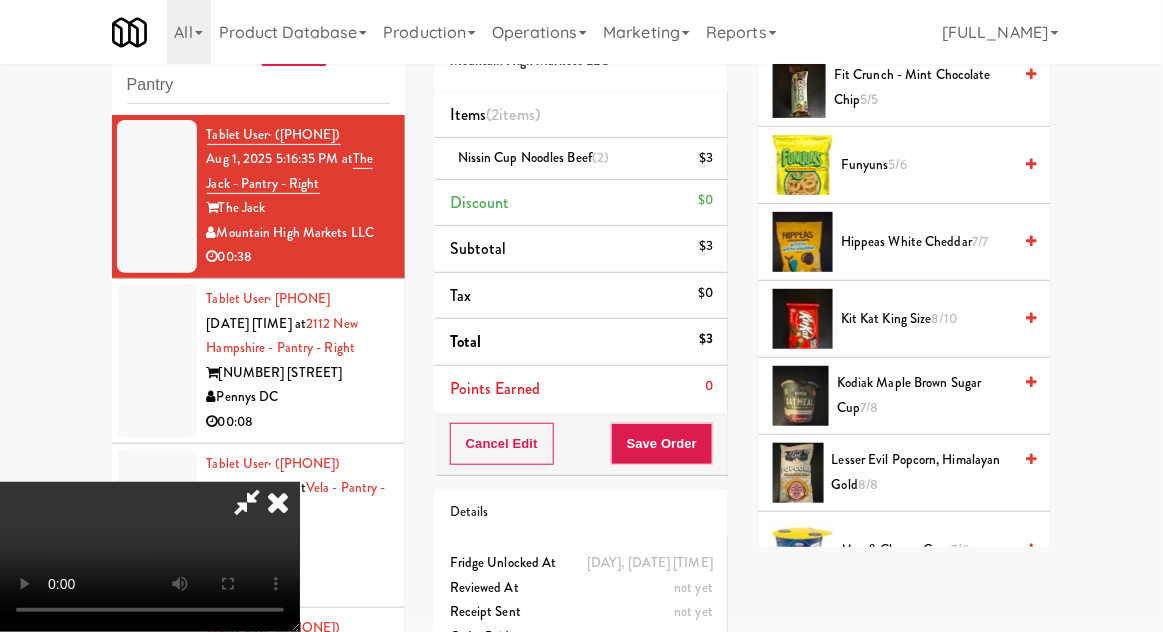 click on "[PRODUCT NAME]  [QUANTITY]" at bounding box center (924, 395) 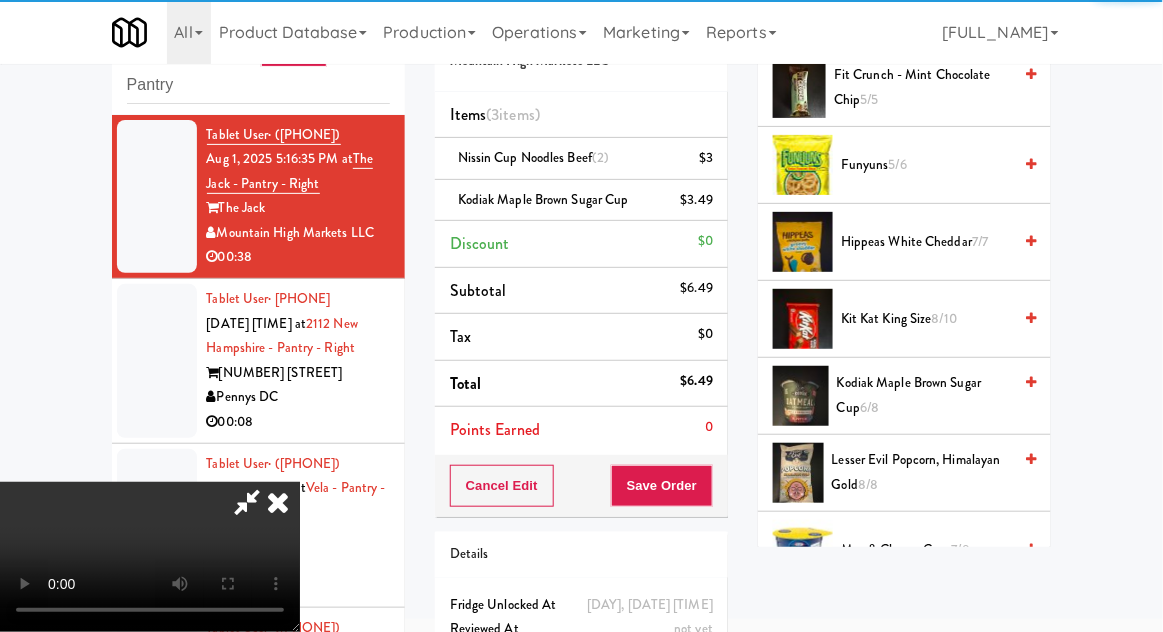 scroll 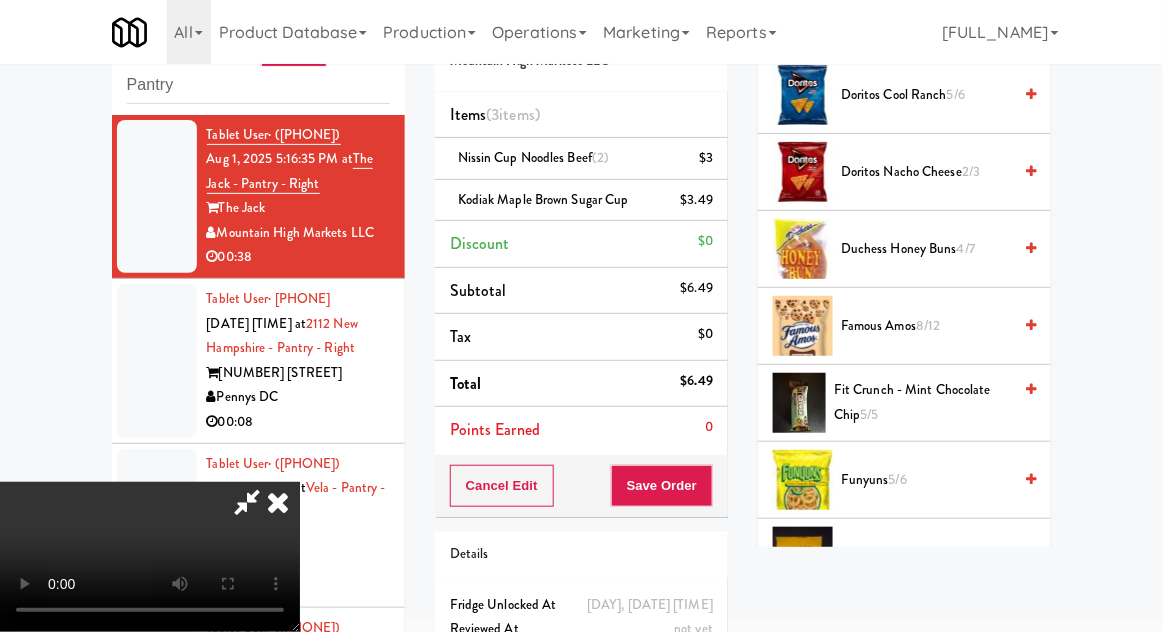 click on "8/12" at bounding box center (928, 325) 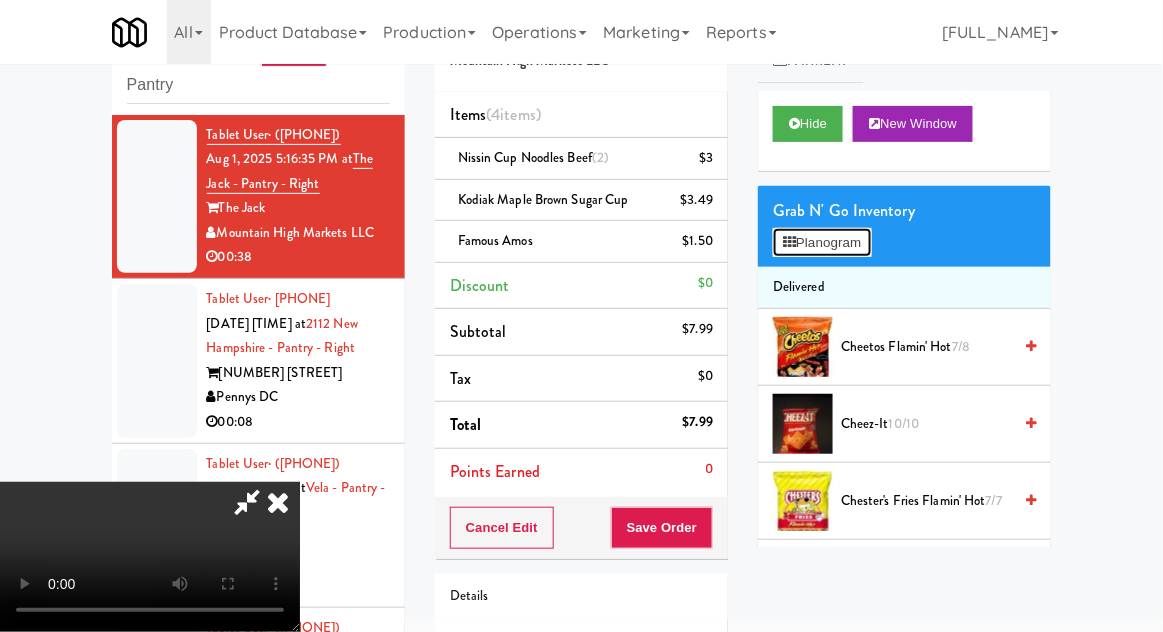 click on "Planogram" at bounding box center [822, 243] 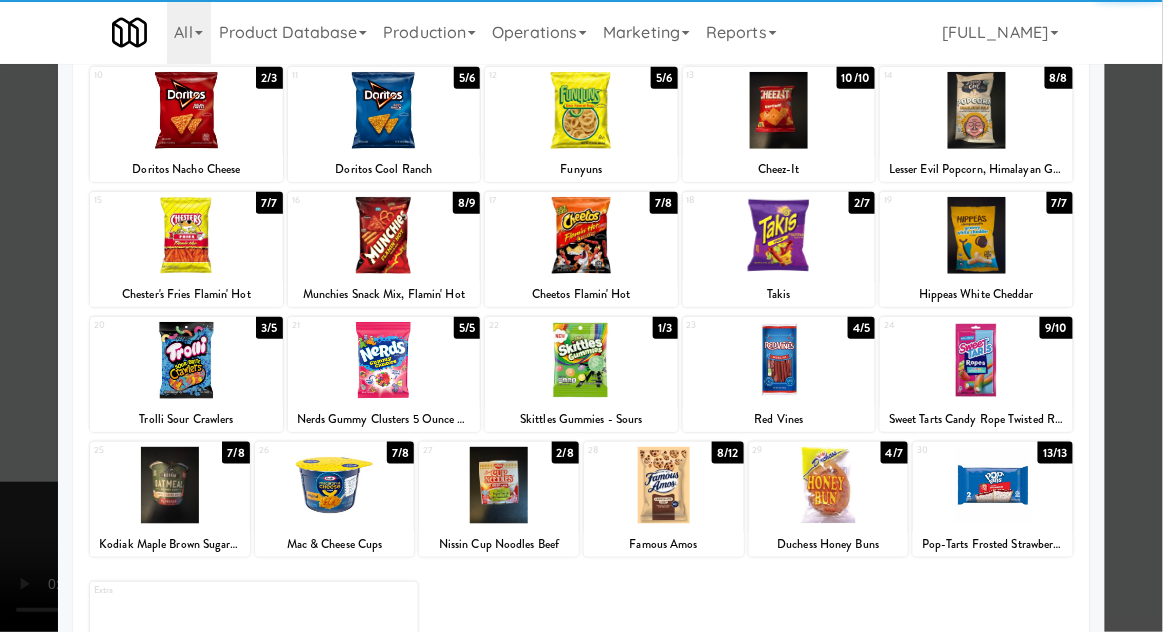 click at bounding box center (335, 485) 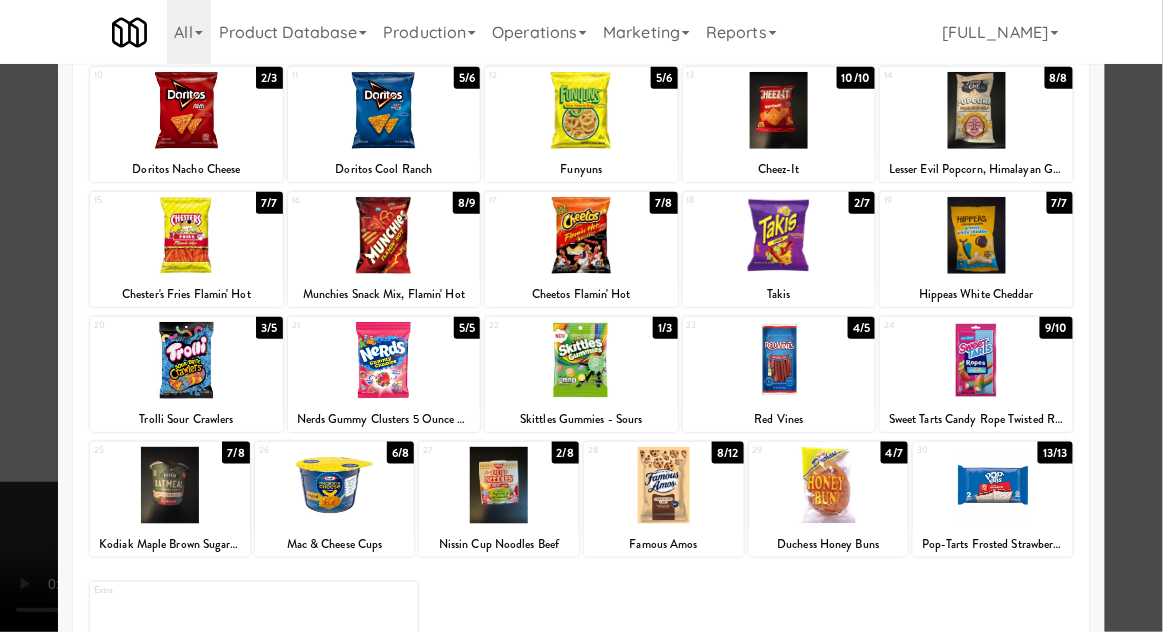 click at bounding box center [581, 316] 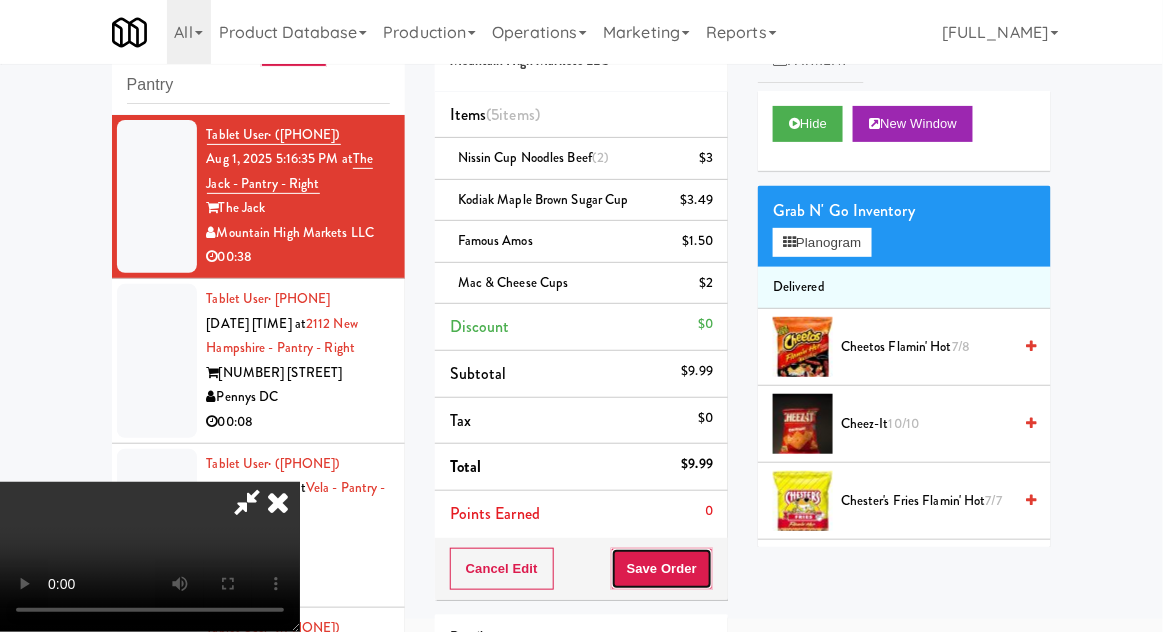 click on "Save Order" at bounding box center (662, 569) 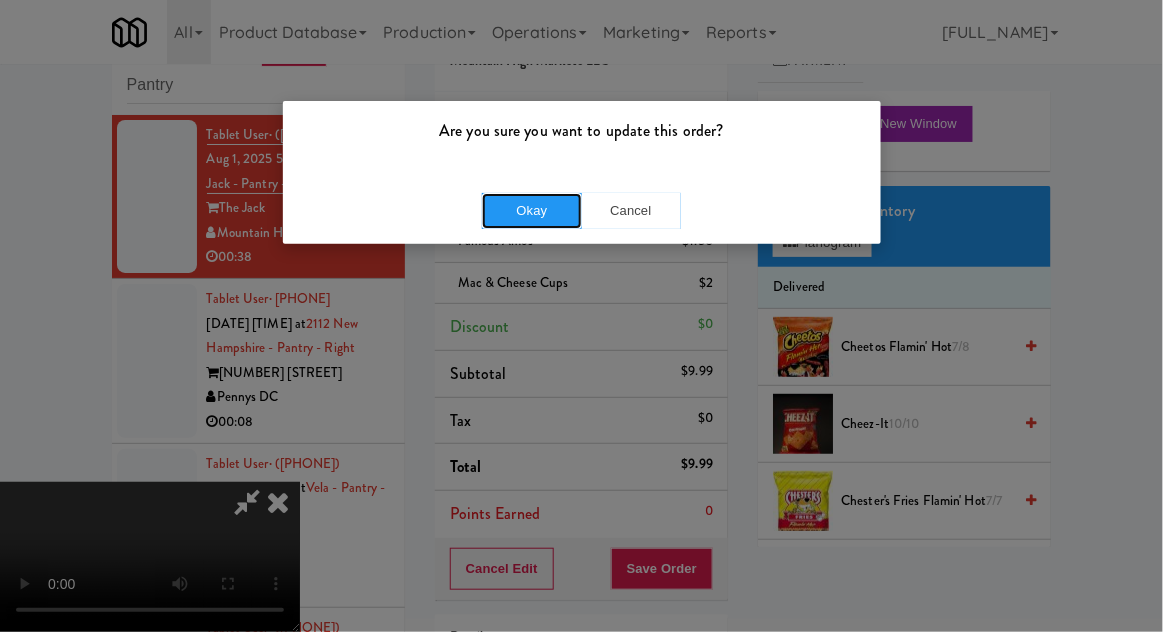 click on "Okay" at bounding box center (532, 211) 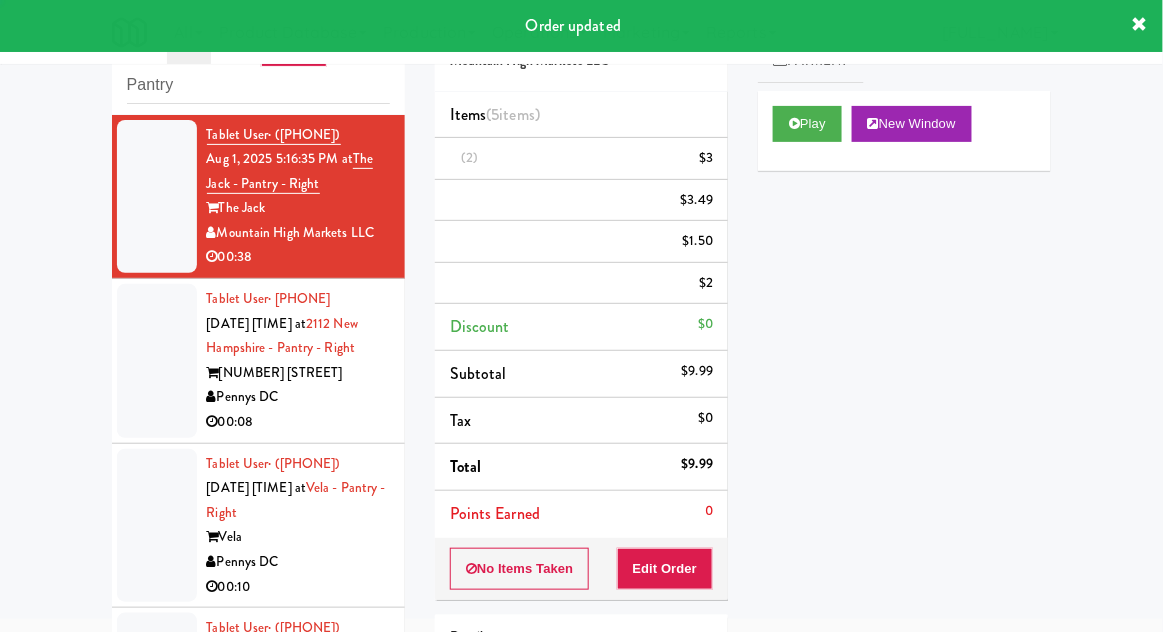 scroll, scrollTop: 0, scrollLeft: 0, axis: both 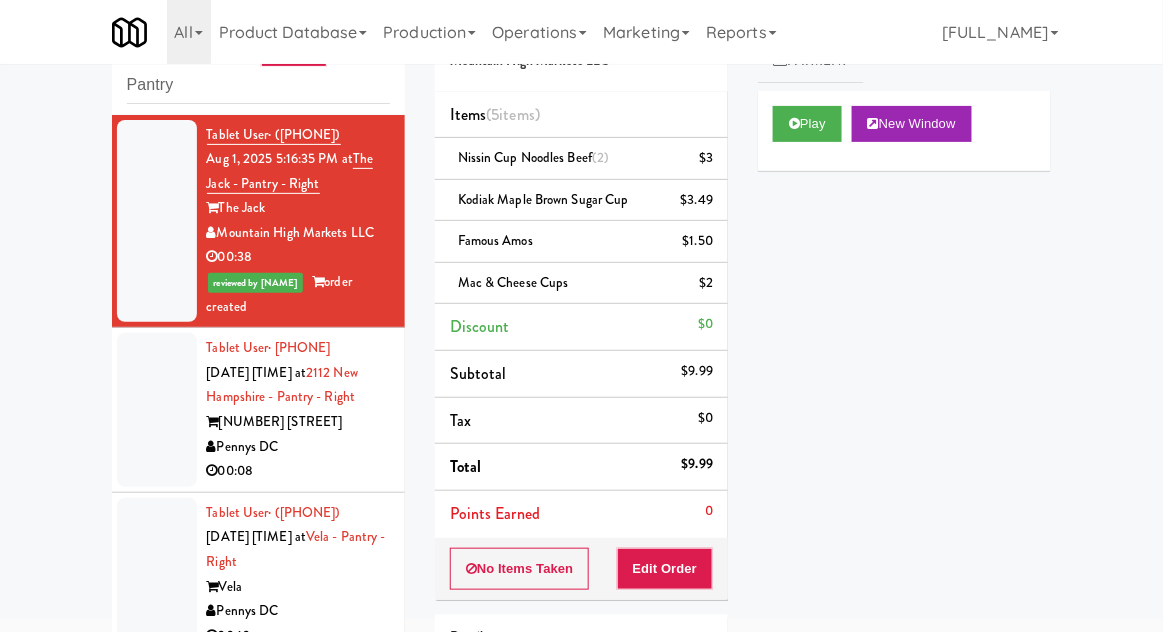 click at bounding box center [157, 410] 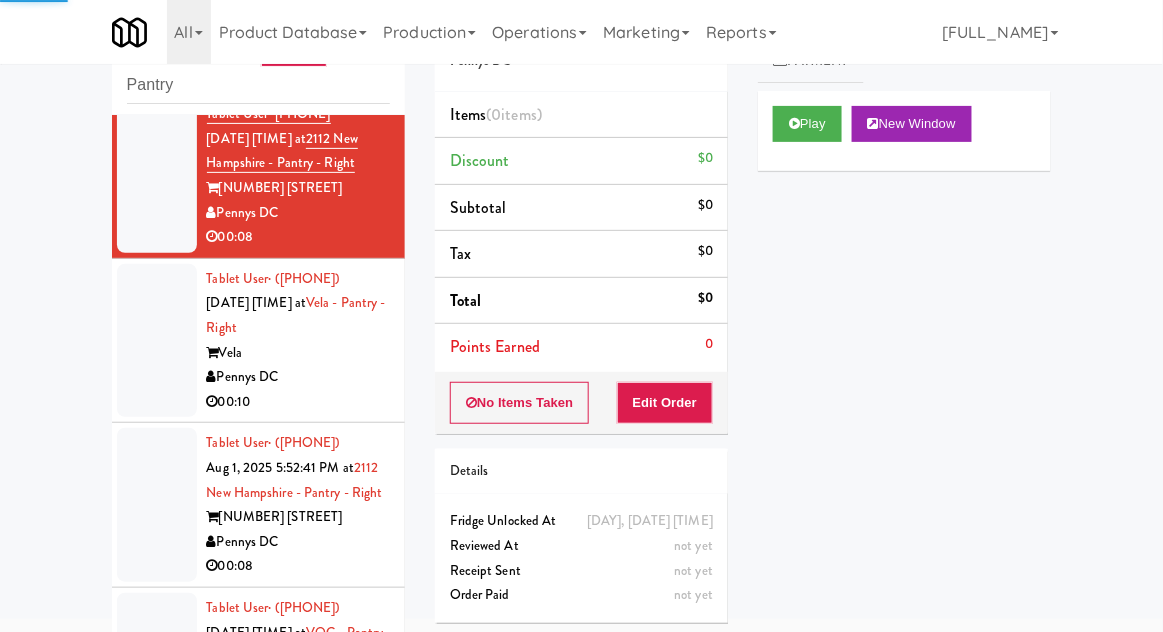 scroll, scrollTop: 238, scrollLeft: 0, axis: vertical 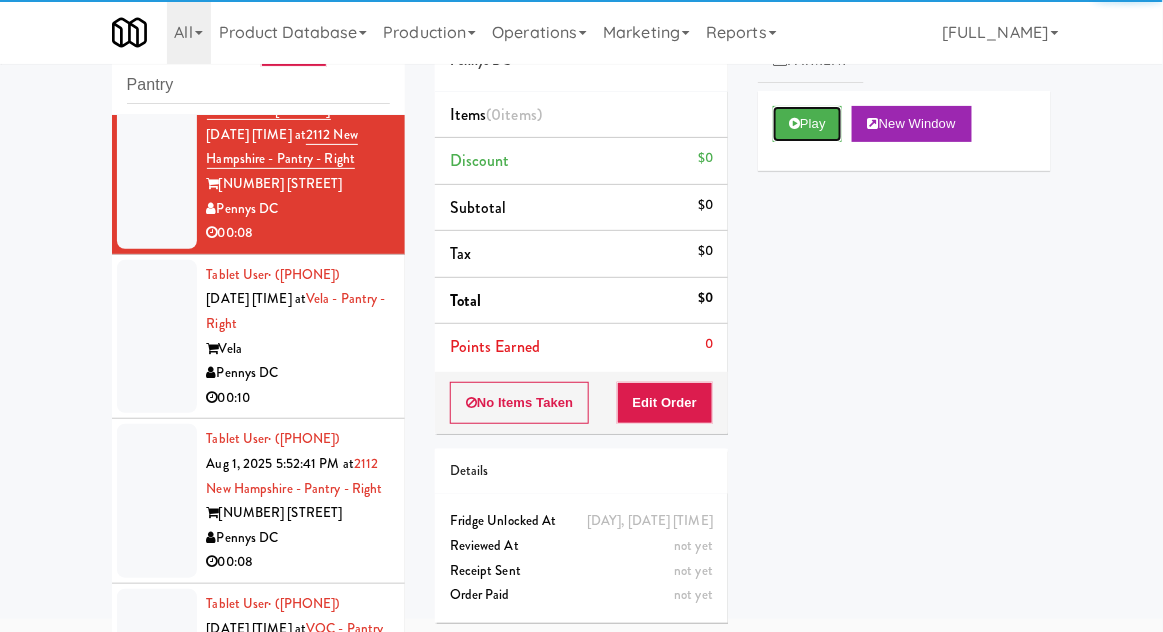 click on "Play" at bounding box center (807, 124) 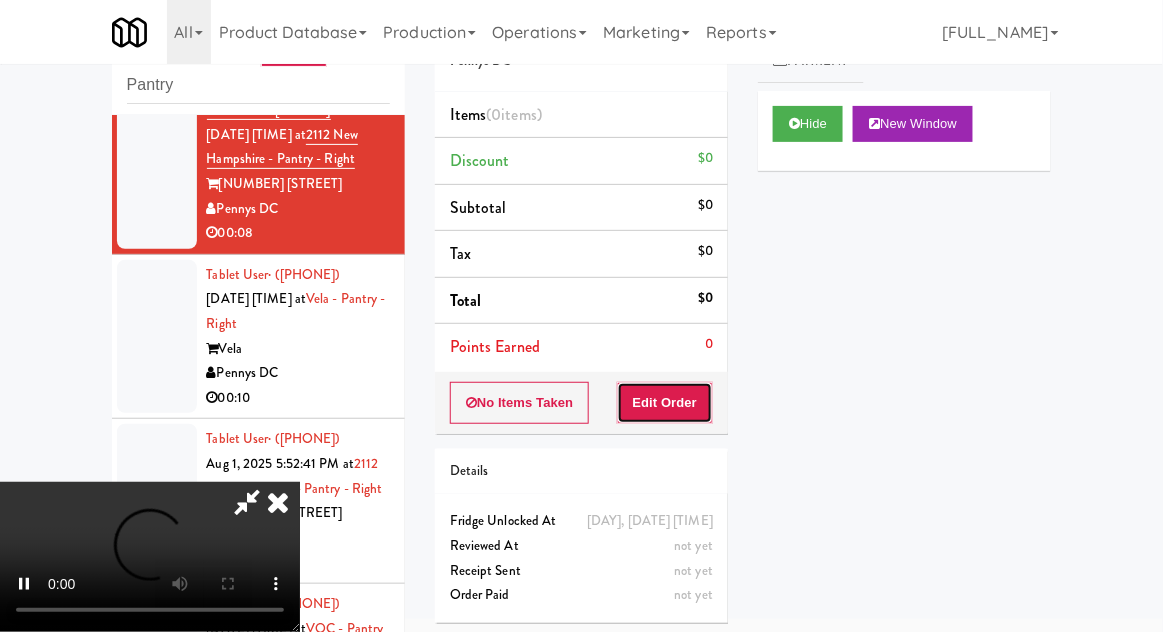 click on "Edit Order" at bounding box center (665, 403) 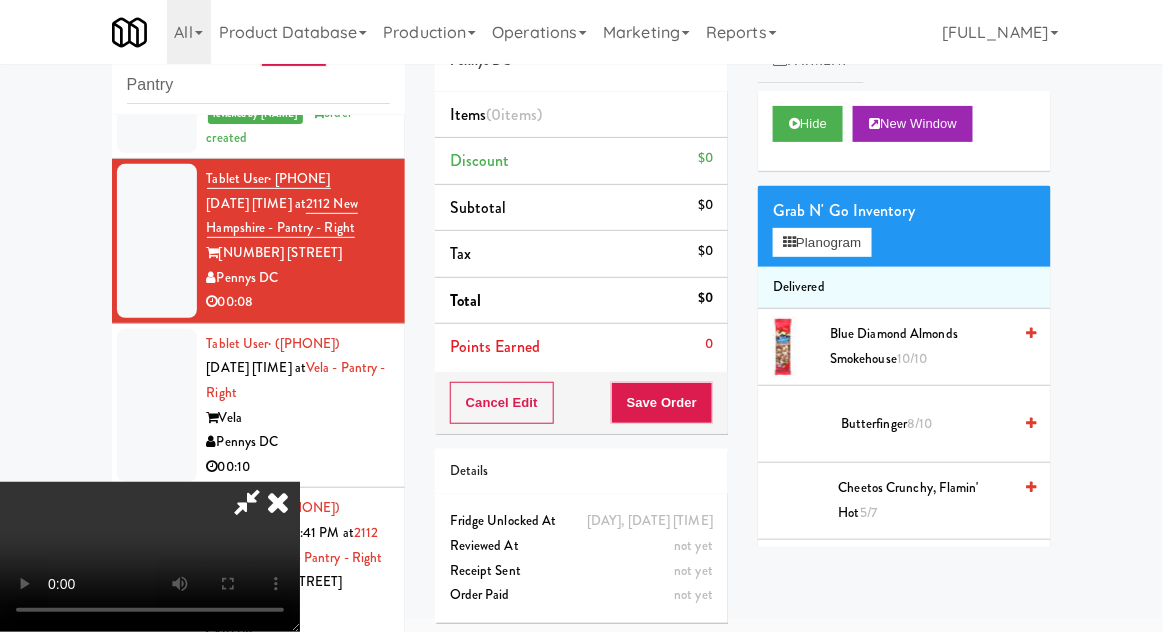scroll, scrollTop: 0, scrollLeft: 0, axis: both 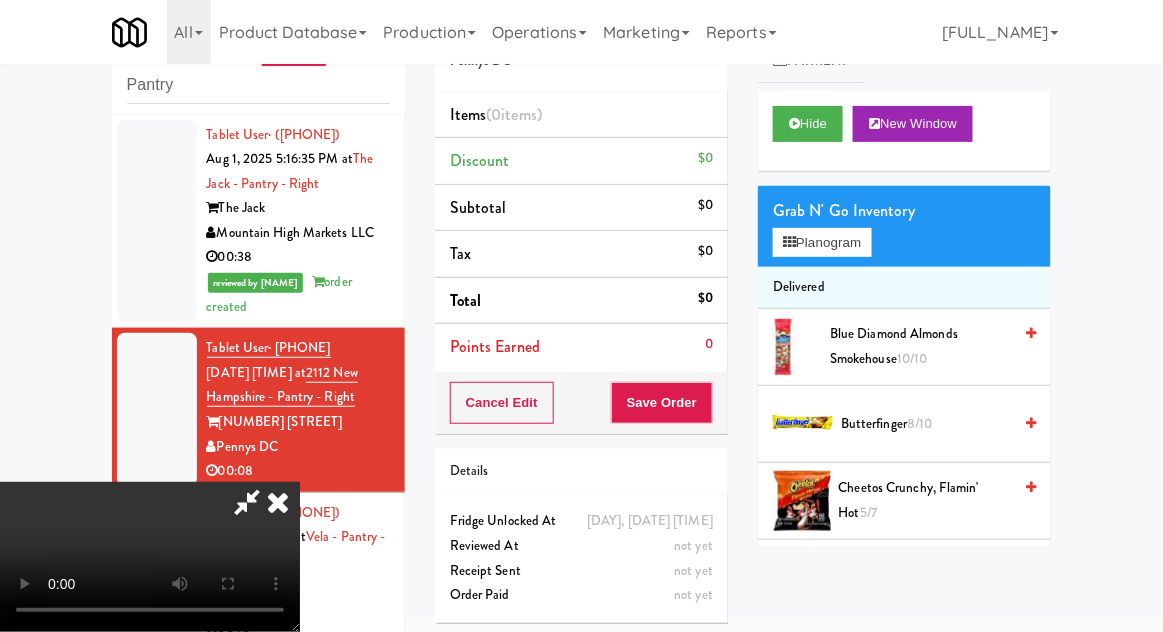 type 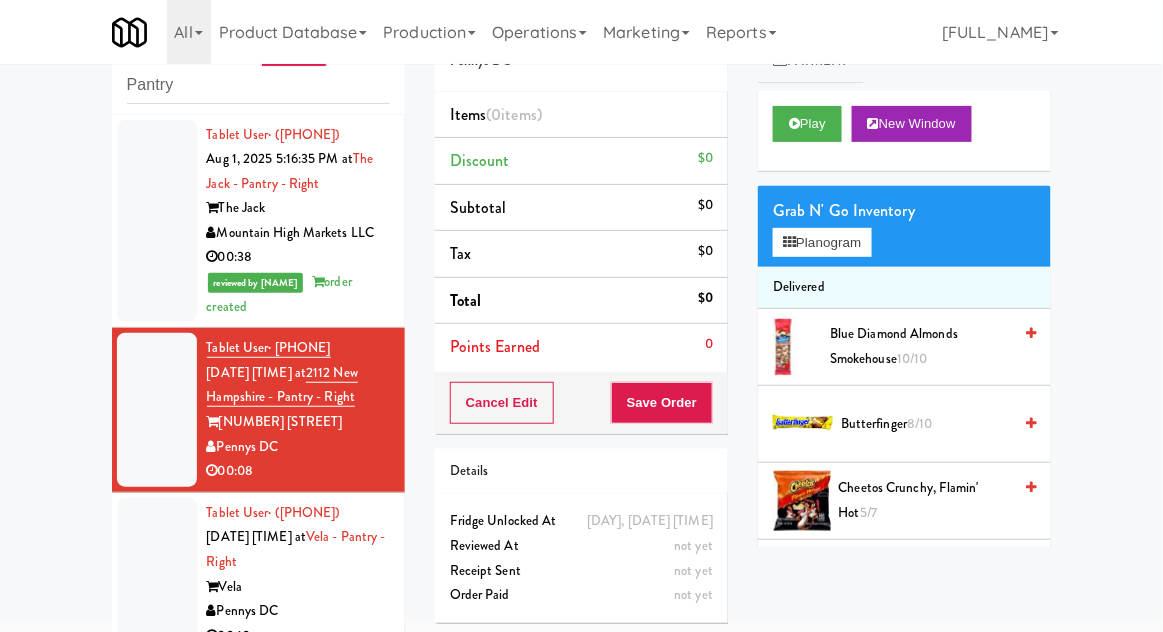 click at bounding box center (157, 575) 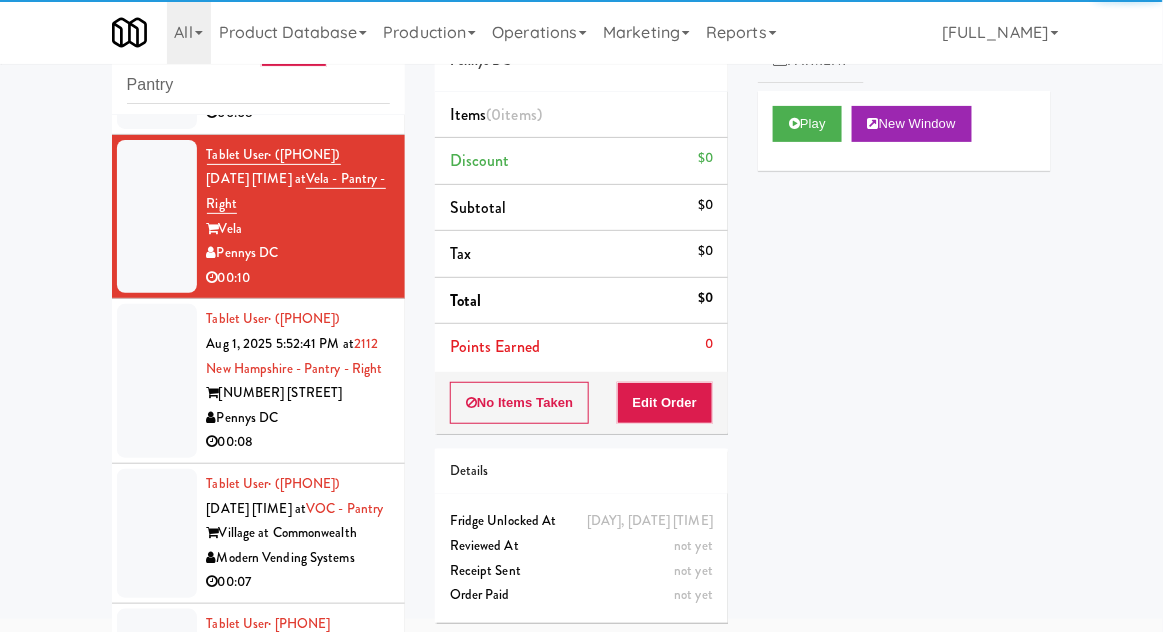 scroll, scrollTop: 366, scrollLeft: 0, axis: vertical 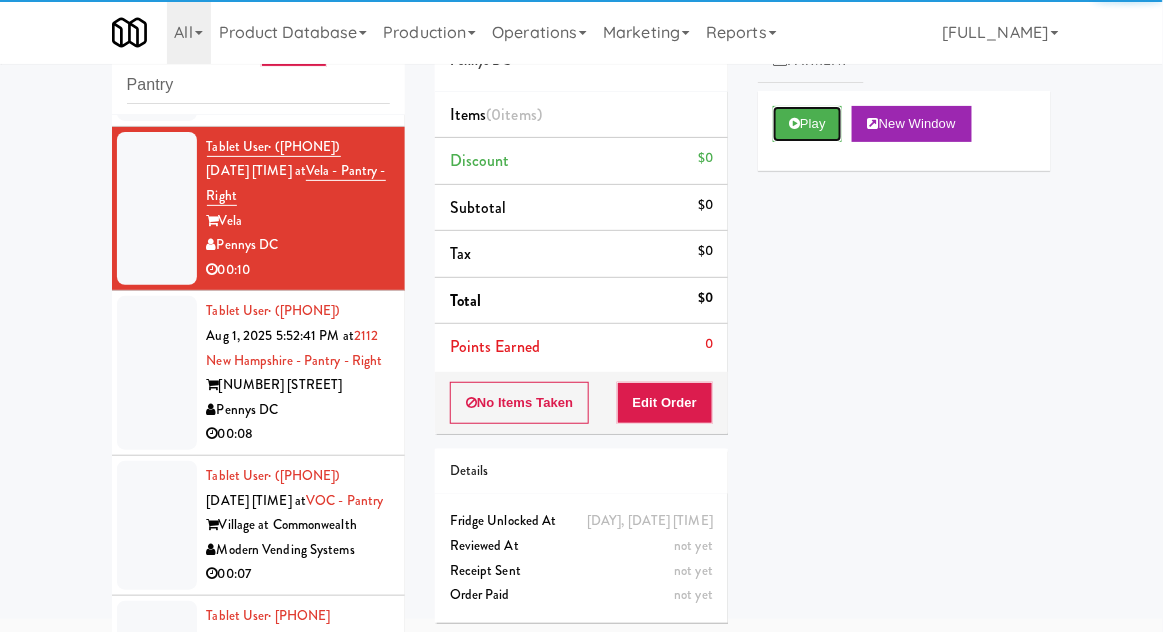 click on "Play" at bounding box center [807, 124] 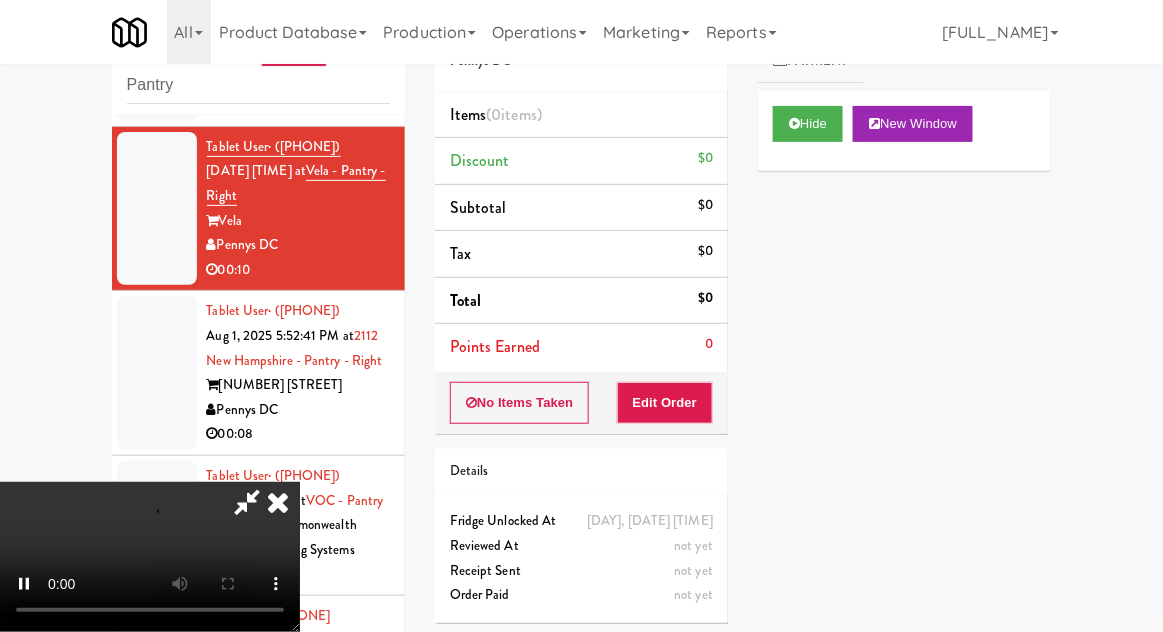 click on "Order # 442983 Pennys DC Items  (0  items )  Discount  $0 Subtotal $0 Tax $0 Total $0 Points Earned  0  No Items Taken Edit Order Details Friday, August 1st 2025 5:23:07 PM Fridge Unlocked At not yet Reviewed At not yet Receipt Sent not yet Order Paid" at bounding box center [581, 316] 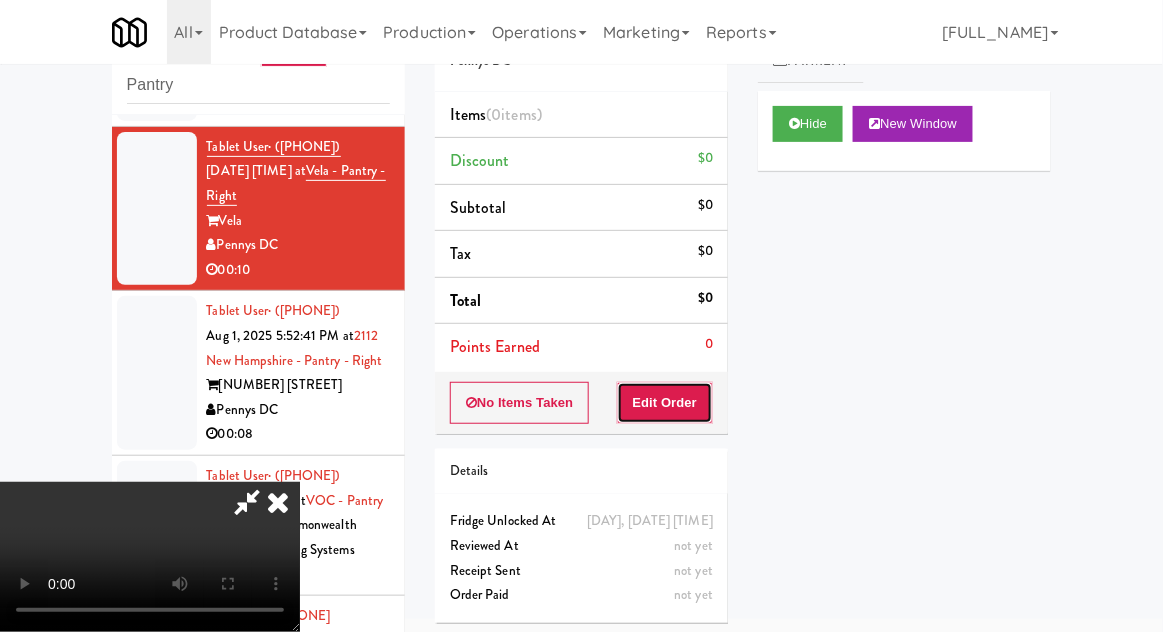 click on "Edit Order" at bounding box center [665, 403] 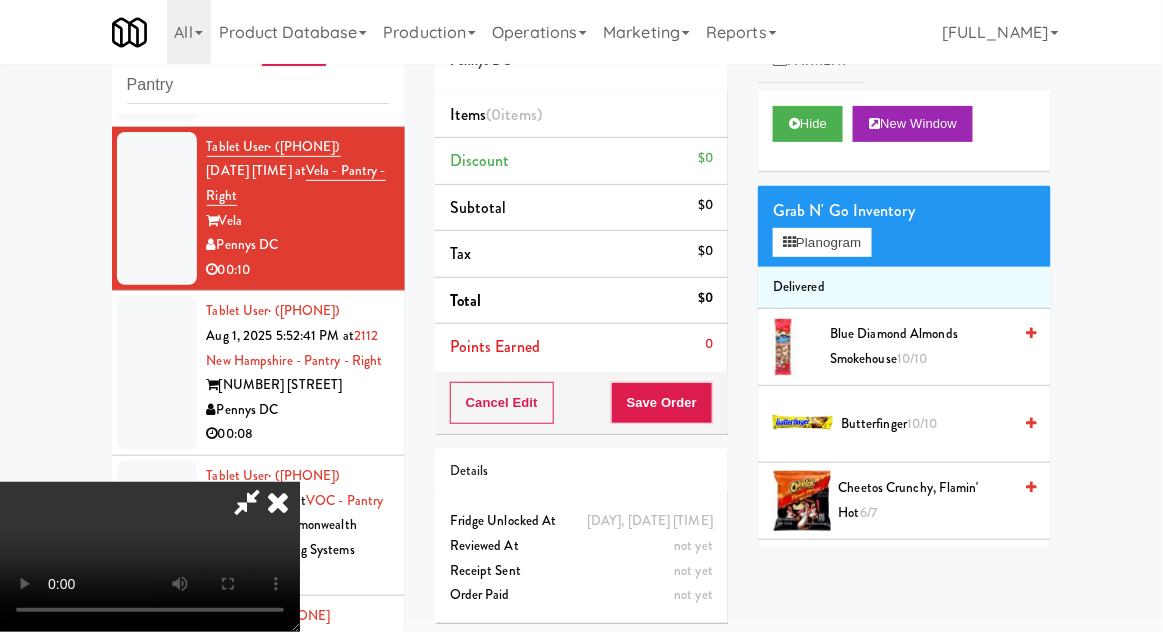 scroll, scrollTop: 73, scrollLeft: 0, axis: vertical 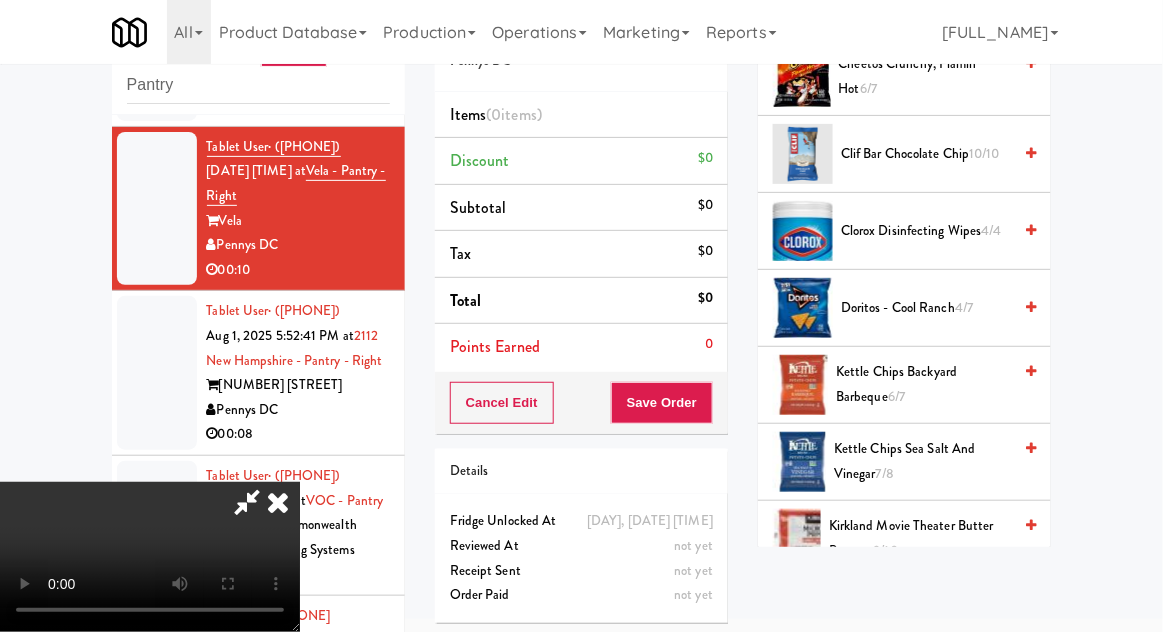 click on "Kettle Chips Backyard Barbeque  6/7" at bounding box center (923, 384) 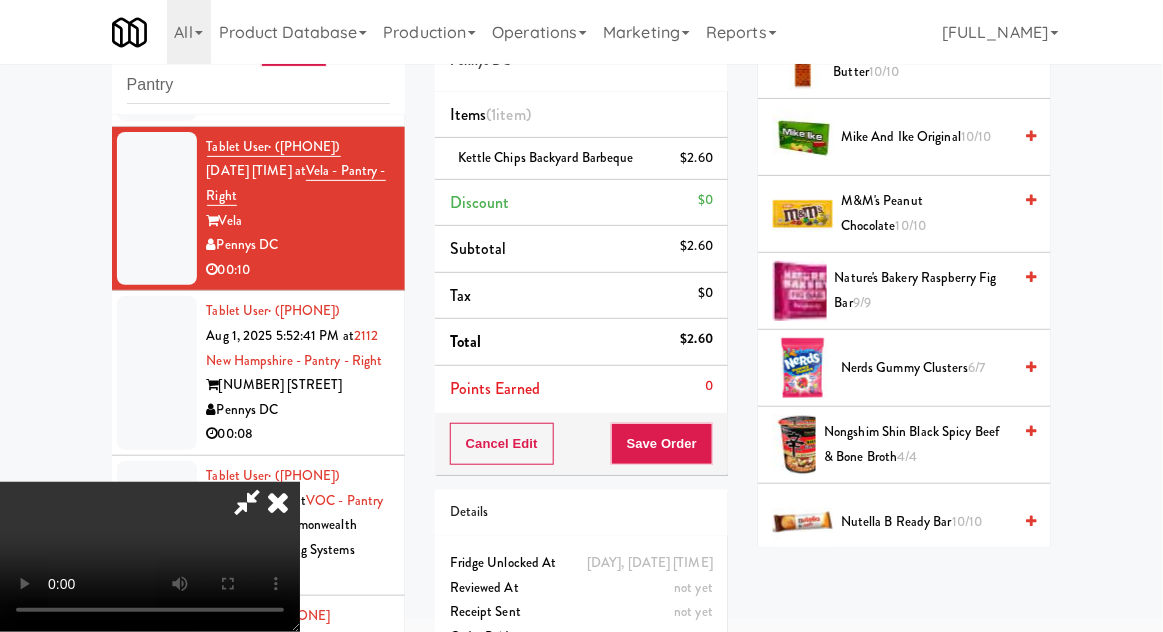 scroll, scrollTop: 1133, scrollLeft: 0, axis: vertical 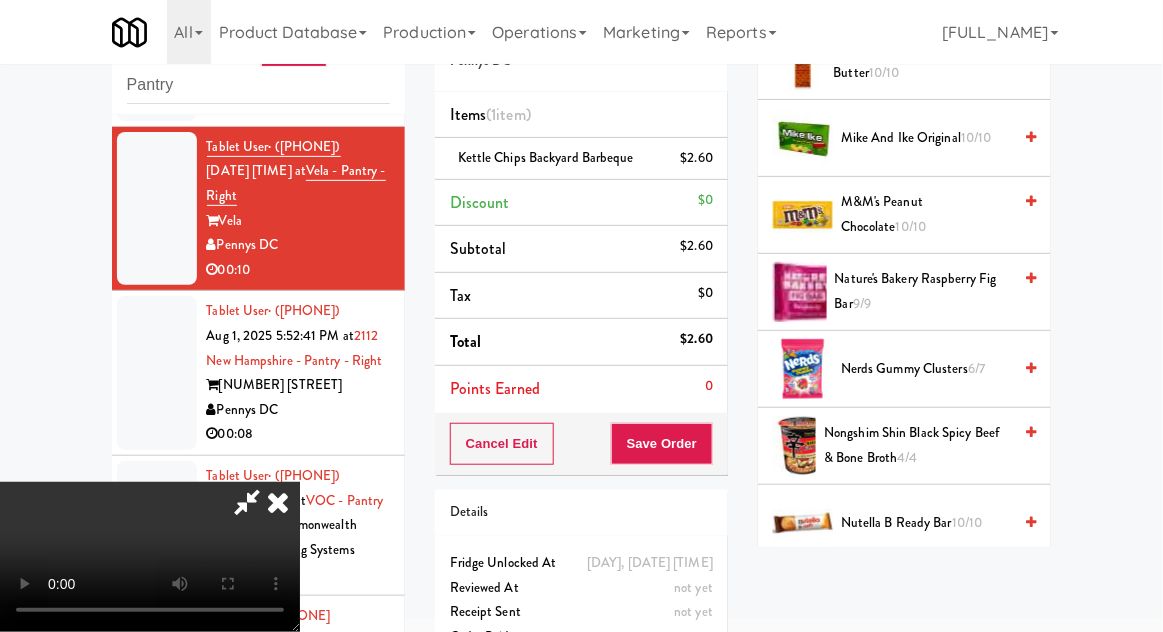 click on "Nongshim Shin Black Spicy Beef & Bone Broth  4/4" at bounding box center (917, 445) 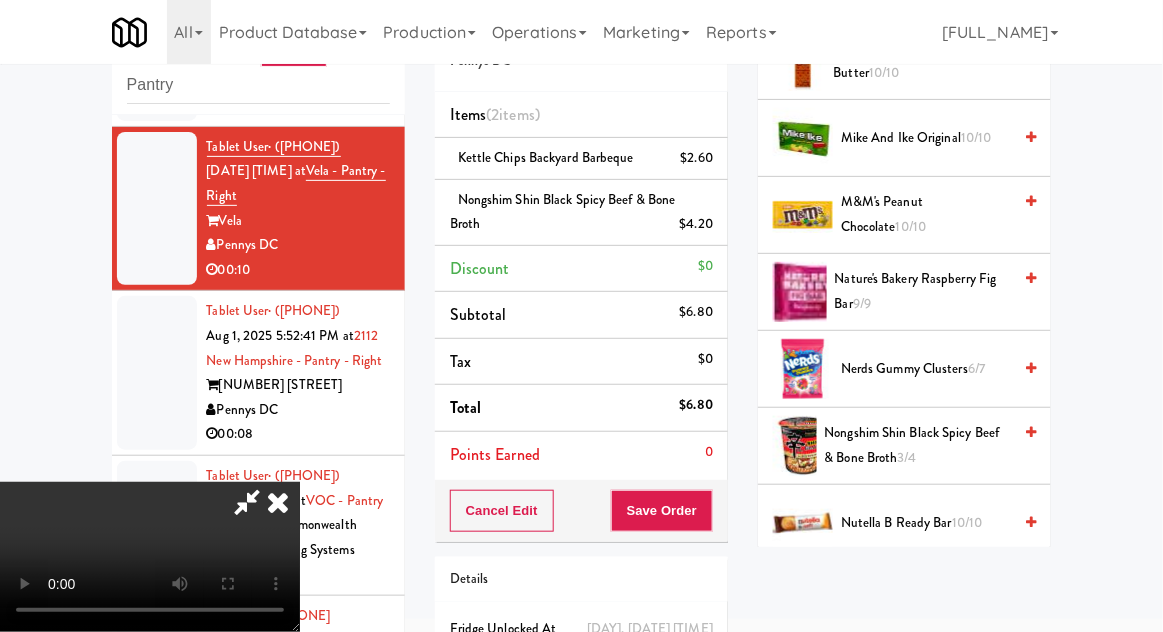 scroll, scrollTop: 73, scrollLeft: 0, axis: vertical 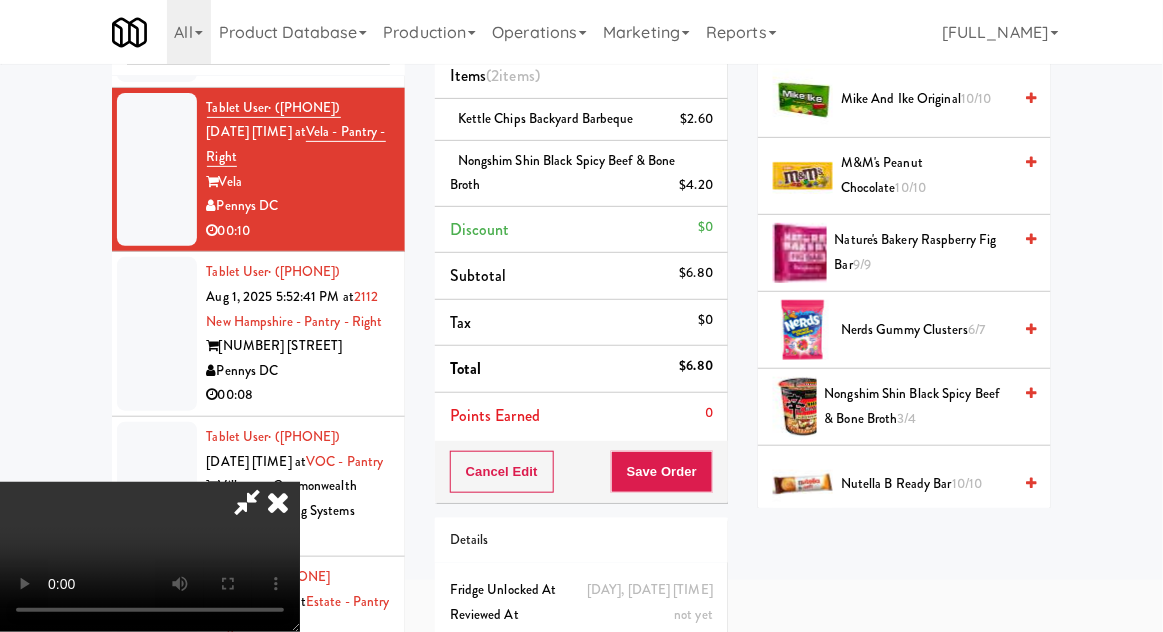 click on "Nongshim Shin Black Spicy Beef & Bone Broth  3/4" at bounding box center [918, 406] 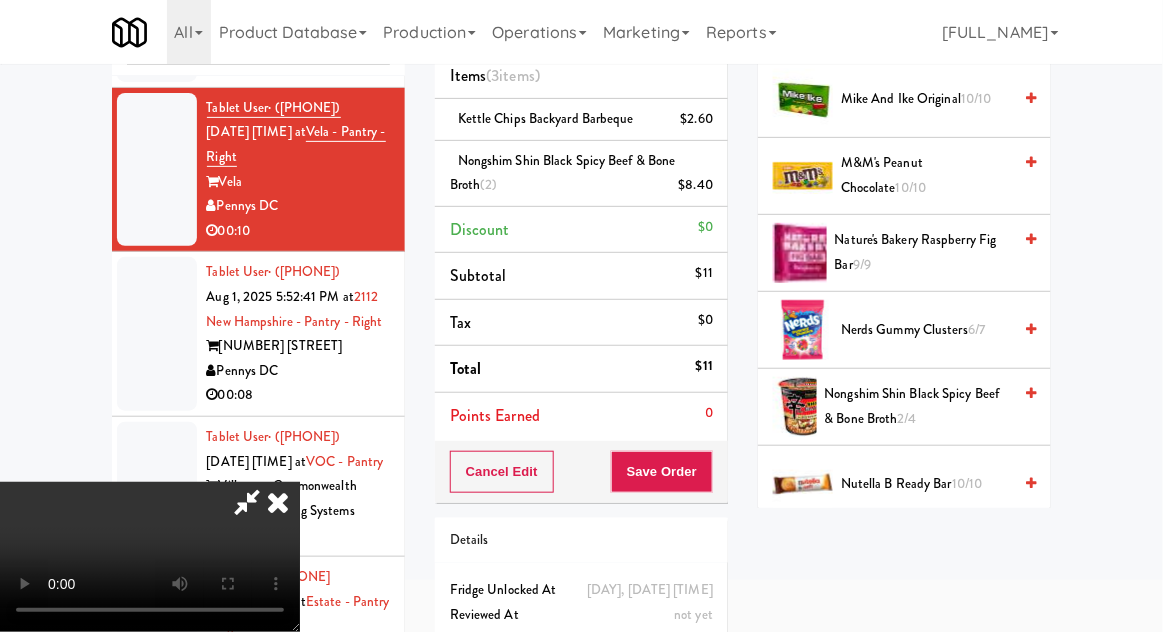 scroll, scrollTop: 73, scrollLeft: 0, axis: vertical 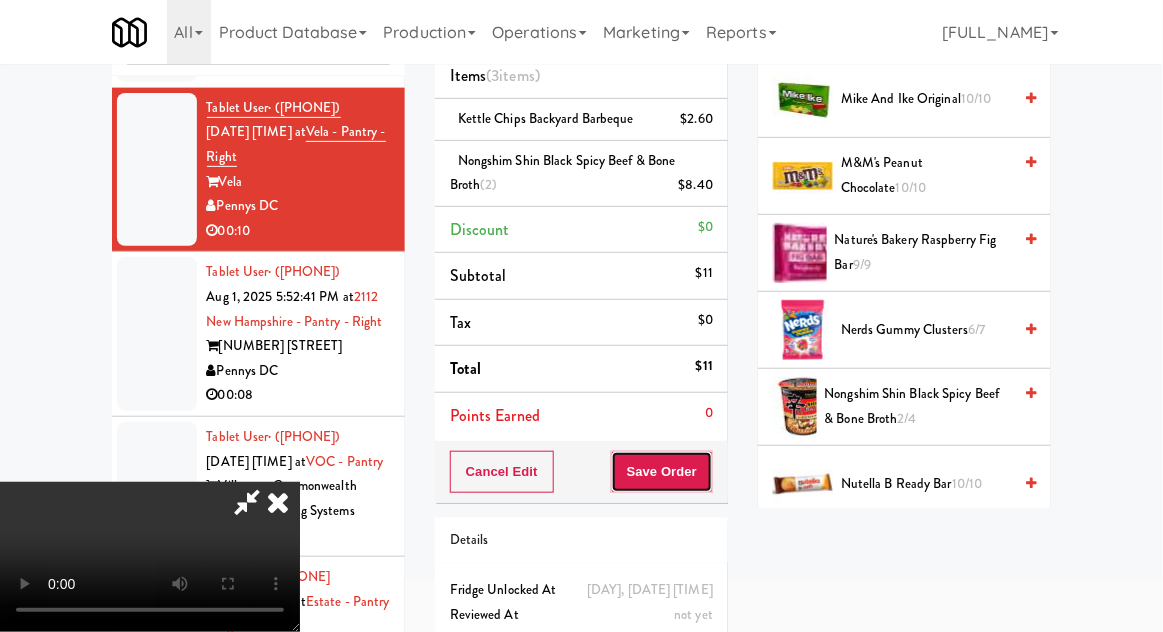 click on "Save Order" at bounding box center (662, 472) 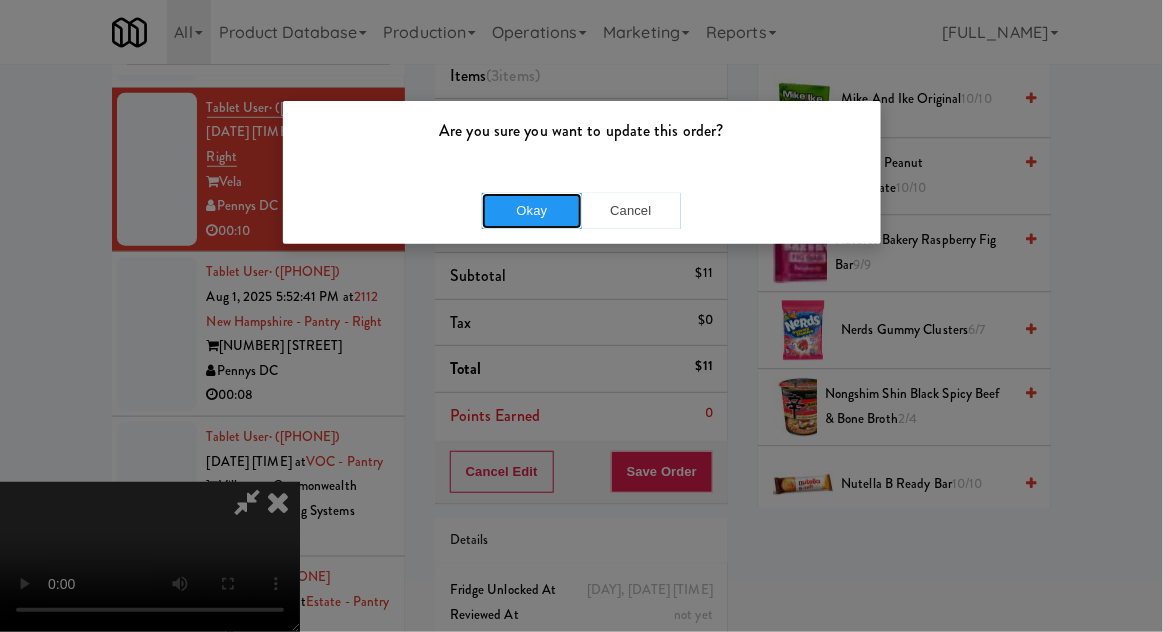 click on "Okay" at bounding box center (532, 211) 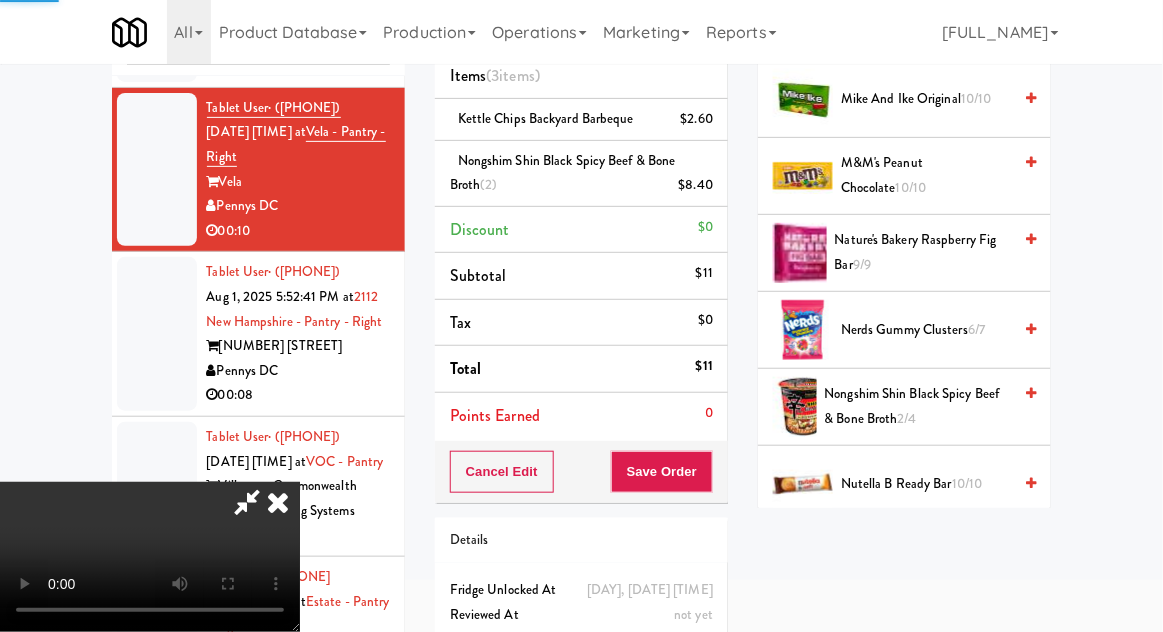 scroll, scrollTop: 197, scrollLeft: 0, axis: vertical 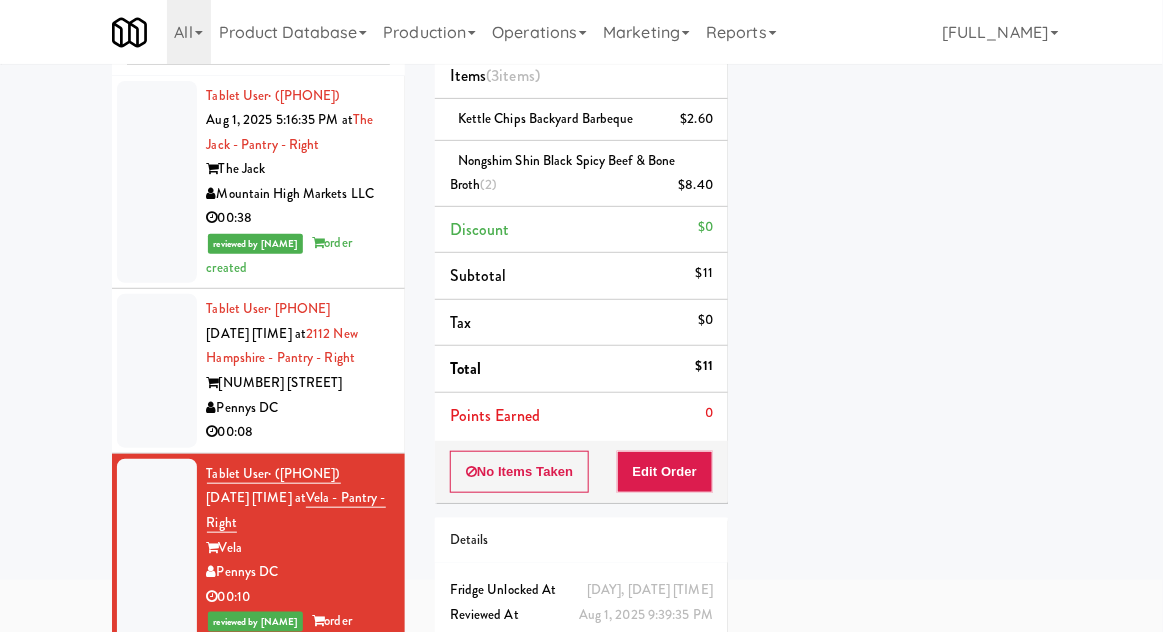 click at bounding box center [157, 371] 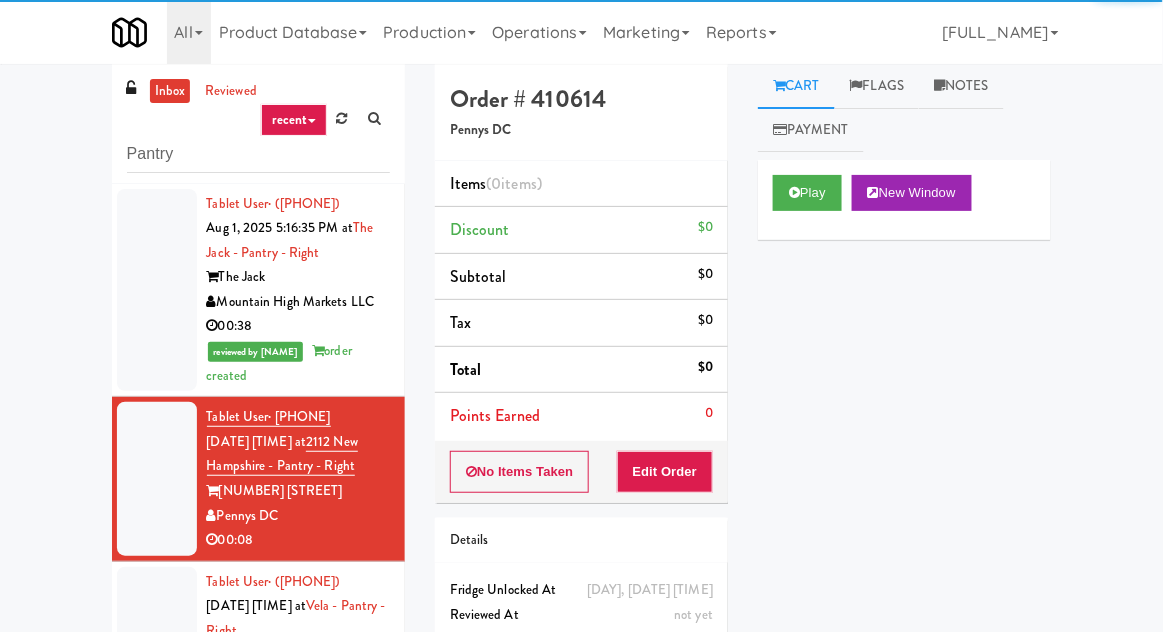 scroll, scrollTop: 0, scrollLeft: 0, axis: both 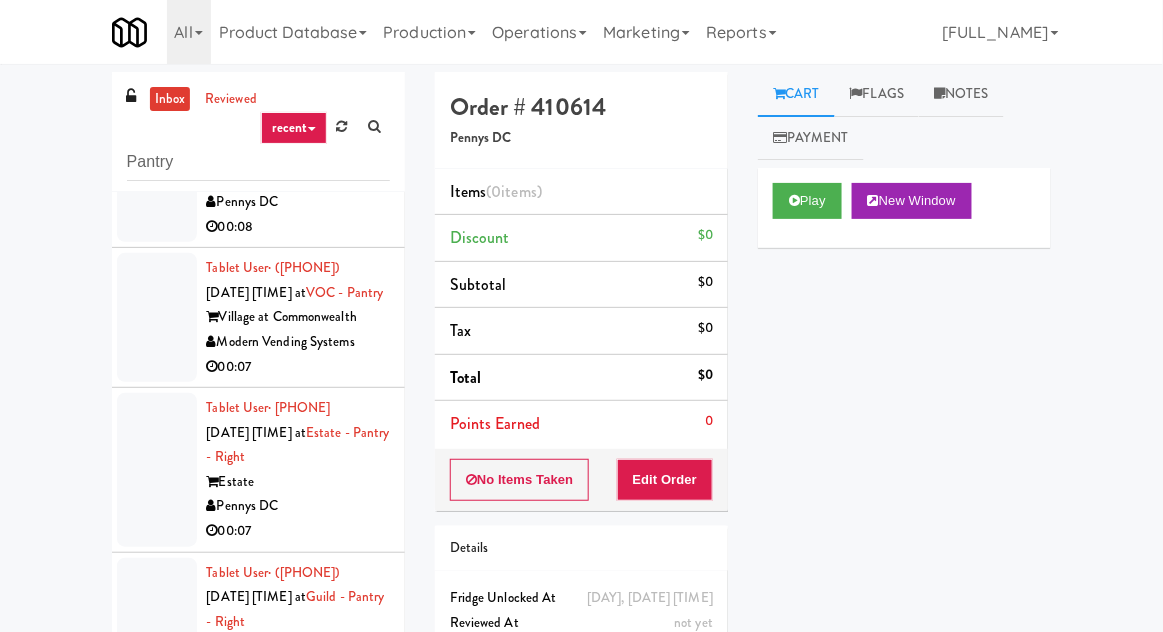 click at bounding box center [157, 317] 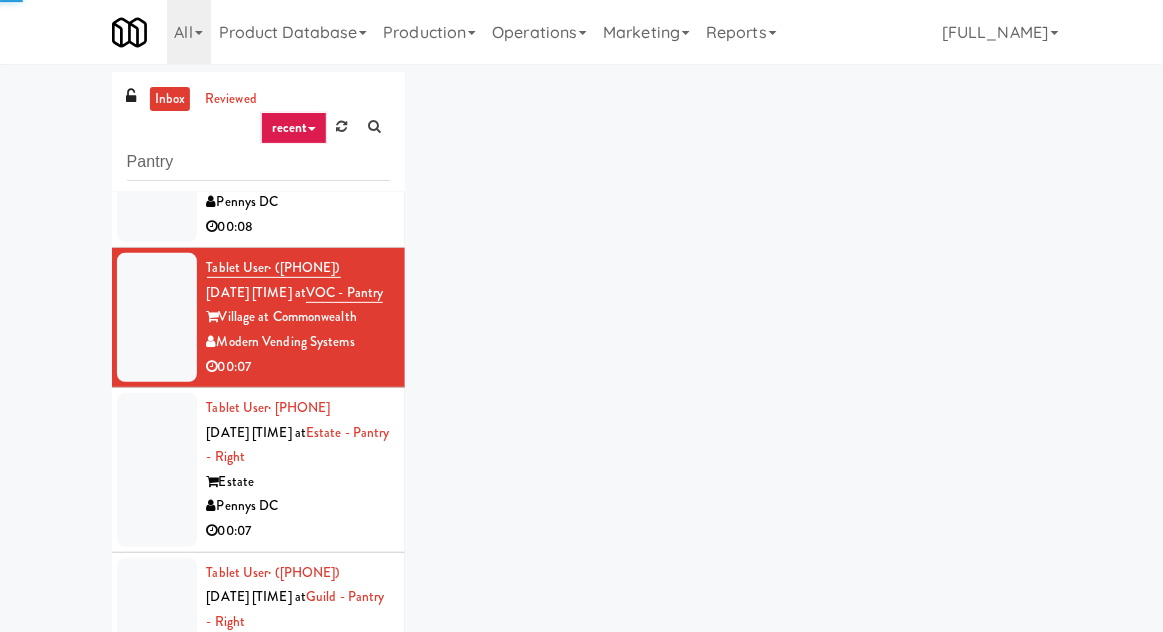 click at bounding box center (157, 166) 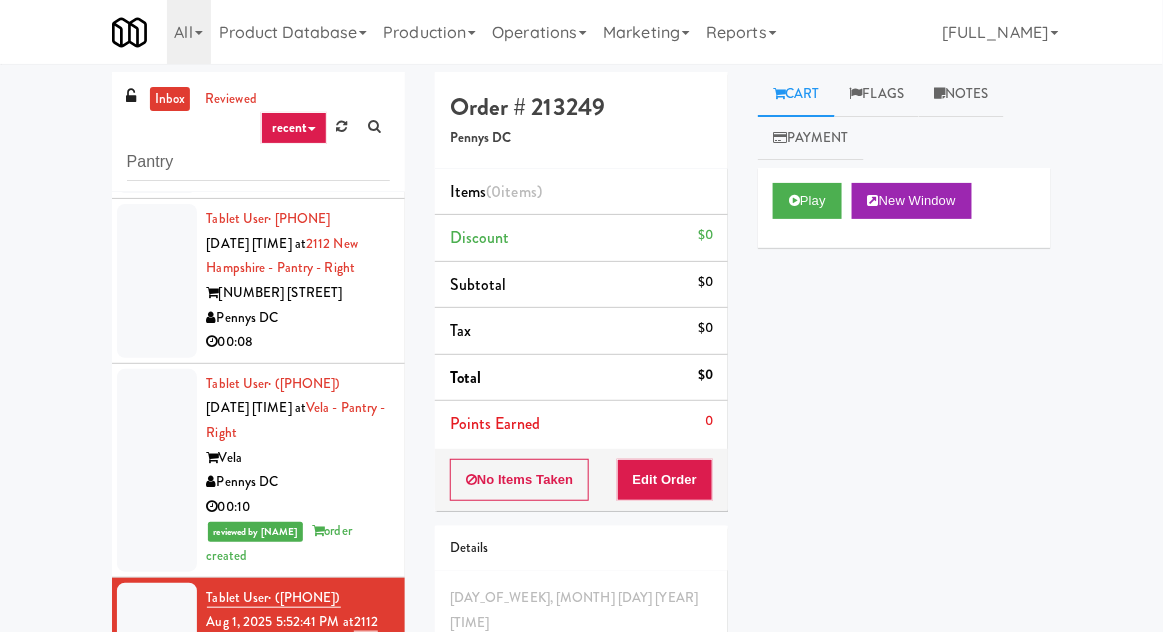 scroll, scrollTop: 0, scrollLeft: 0, axis: both 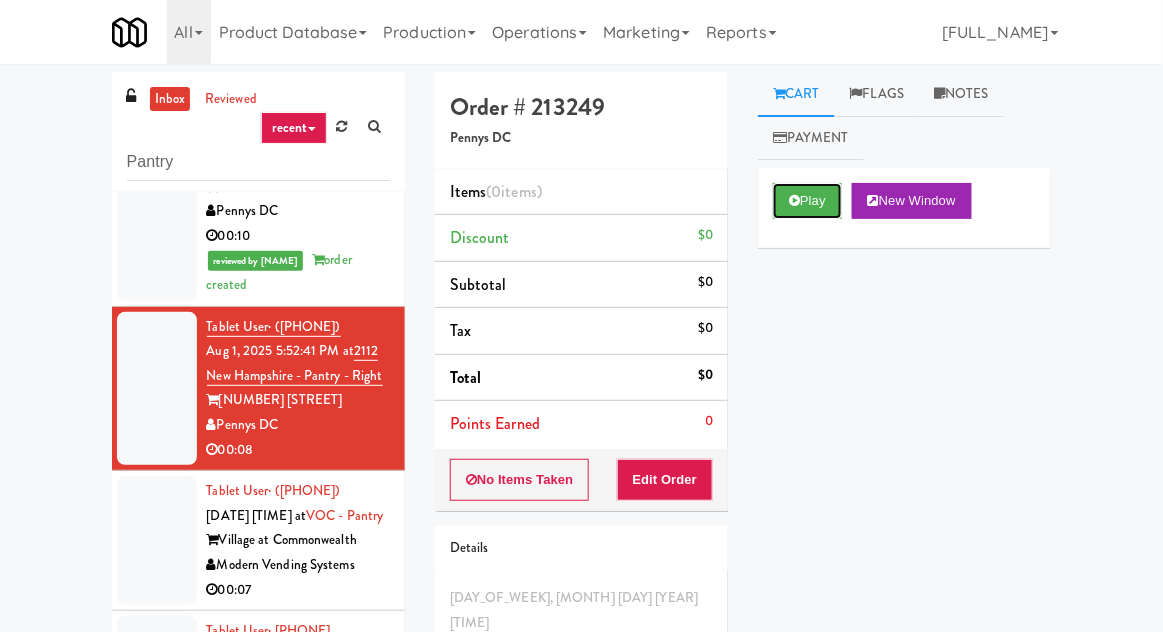 click on "Play" at bounding box center (807, 201) 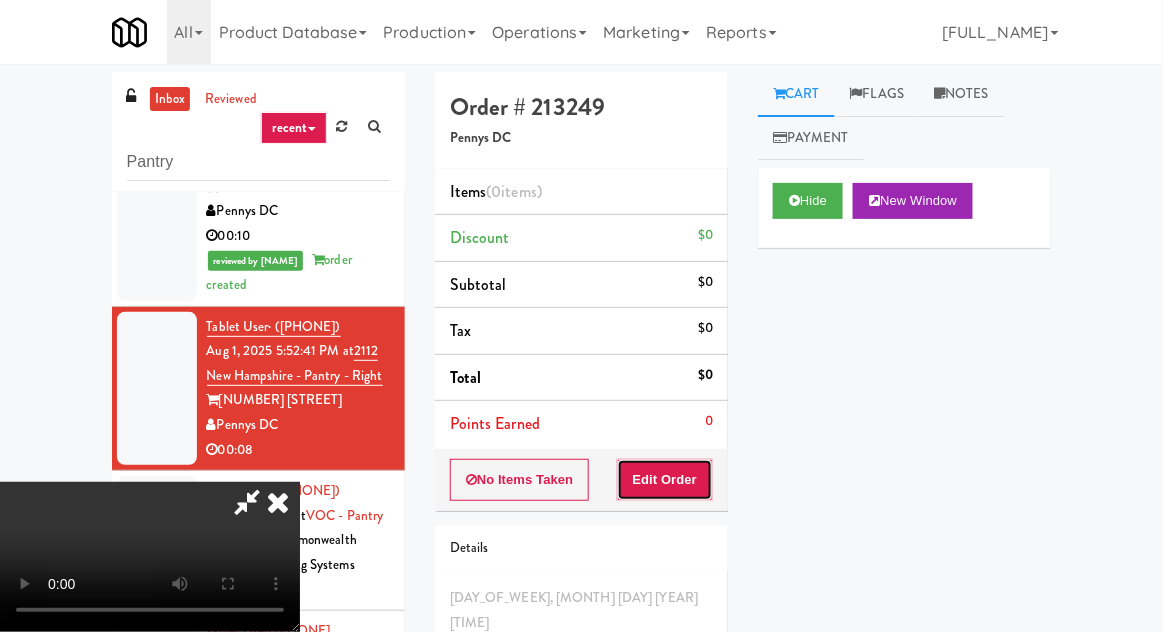 click on "Edit Order" at bounding box center [665, 480] 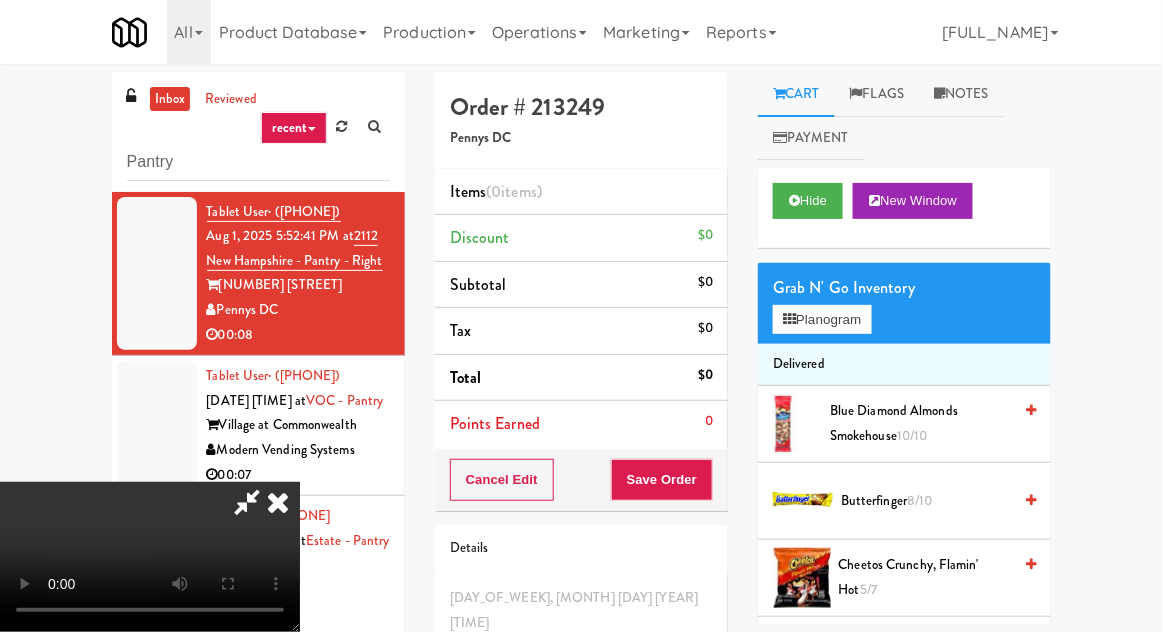 scroll, scrollTop: 581, scrollLeft: 0, axis: vertical 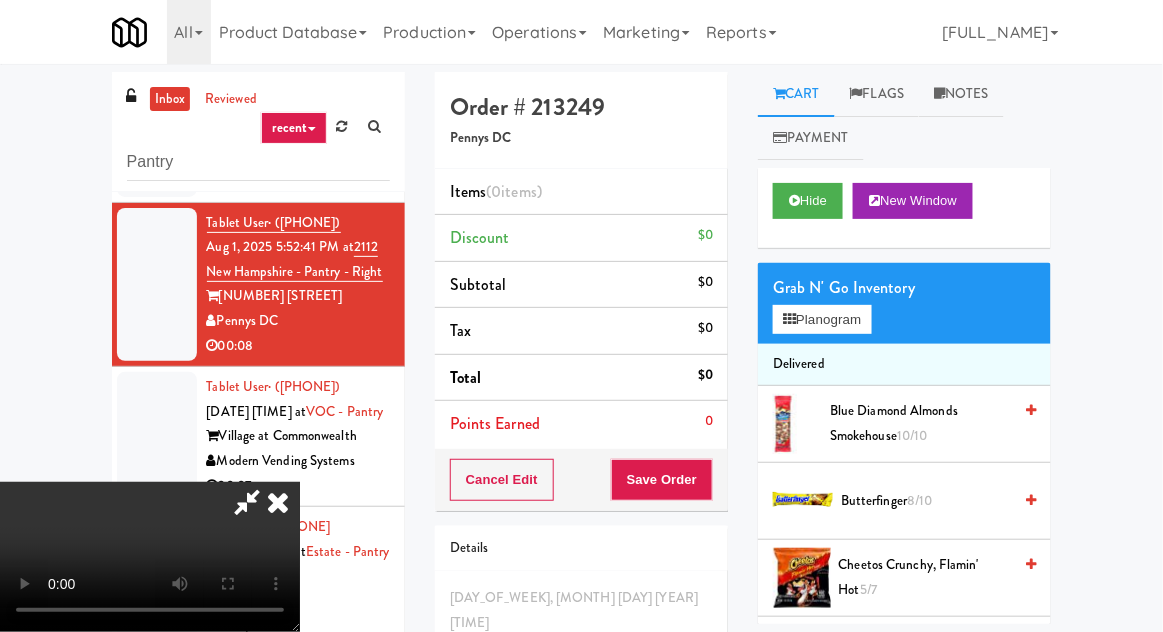 type 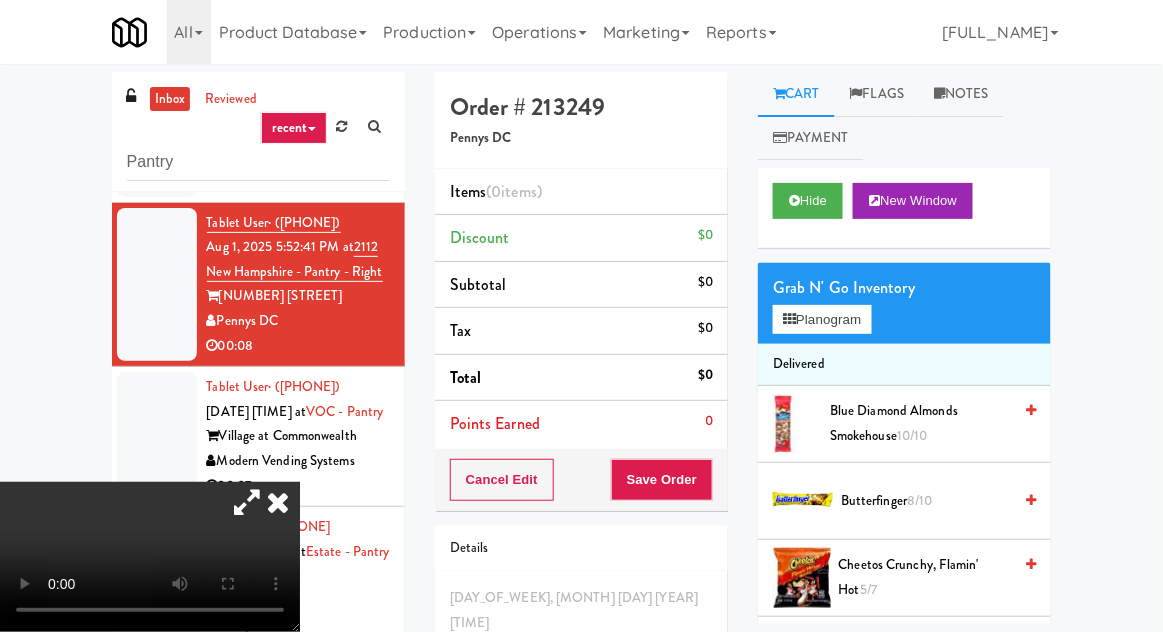 click at bounding box center (278, 502) 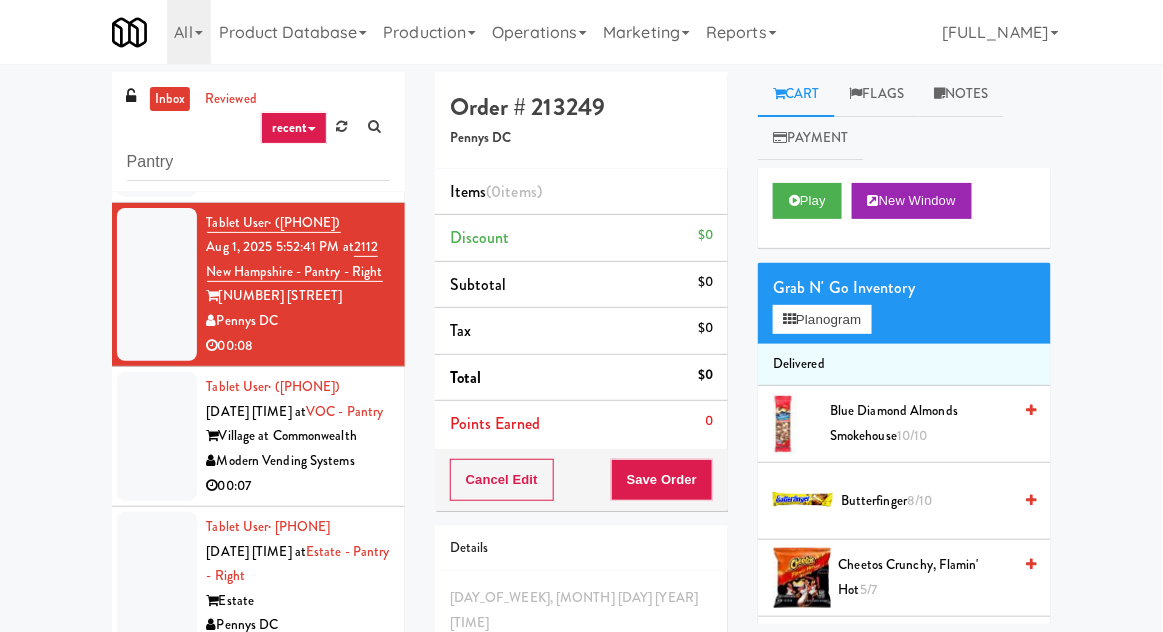 click at bounding box center [157, 436] 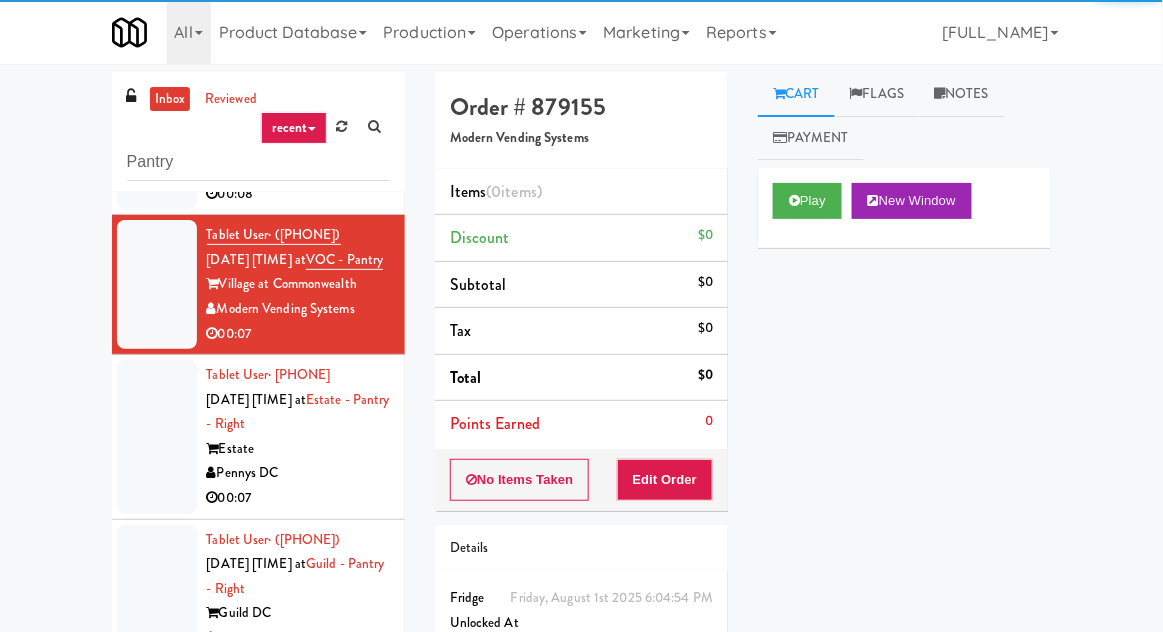 scroll, scrollTop: 732, scrollLeft: 0, axis: vertical 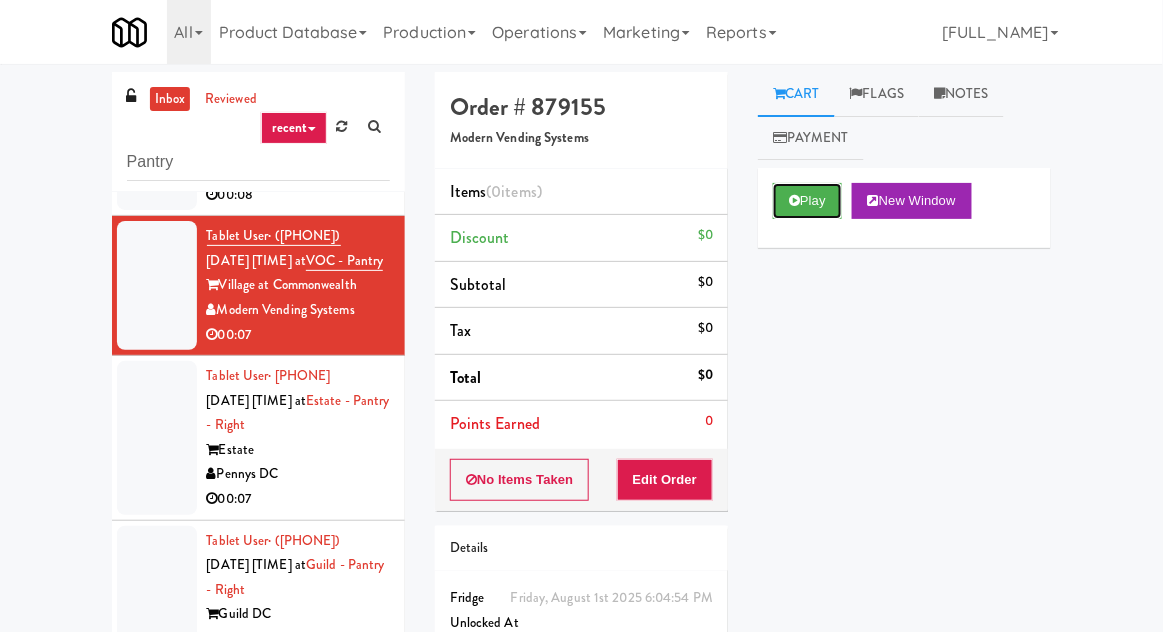 click on "Play" at bounding box center [807, 201] 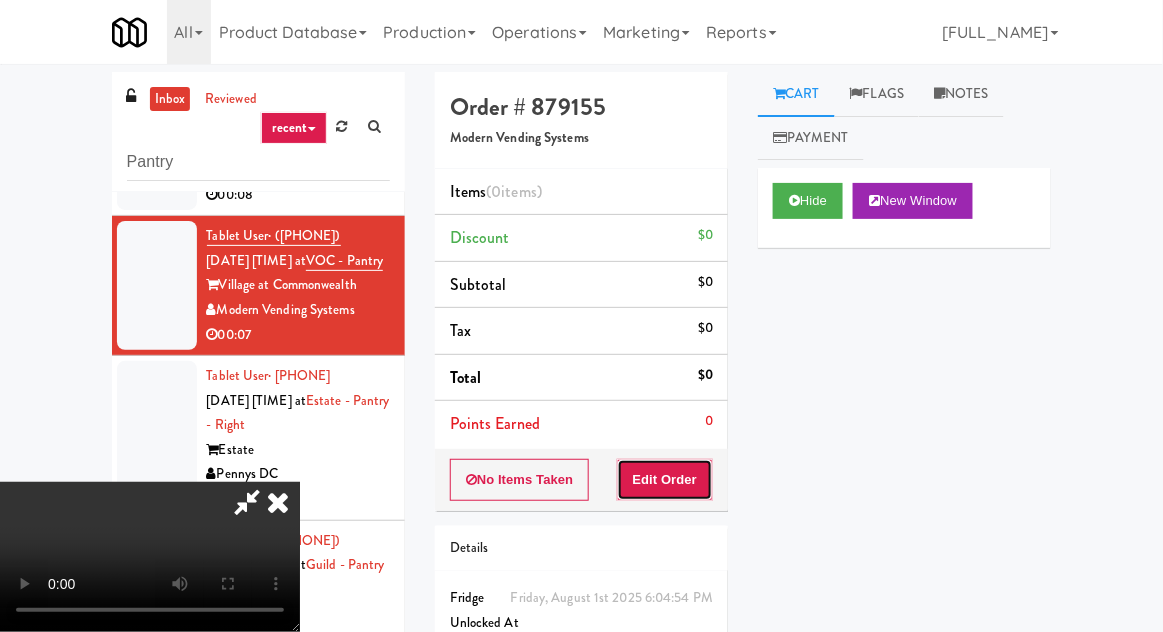 click on "Edit Order" at bounding box center [665, 480] 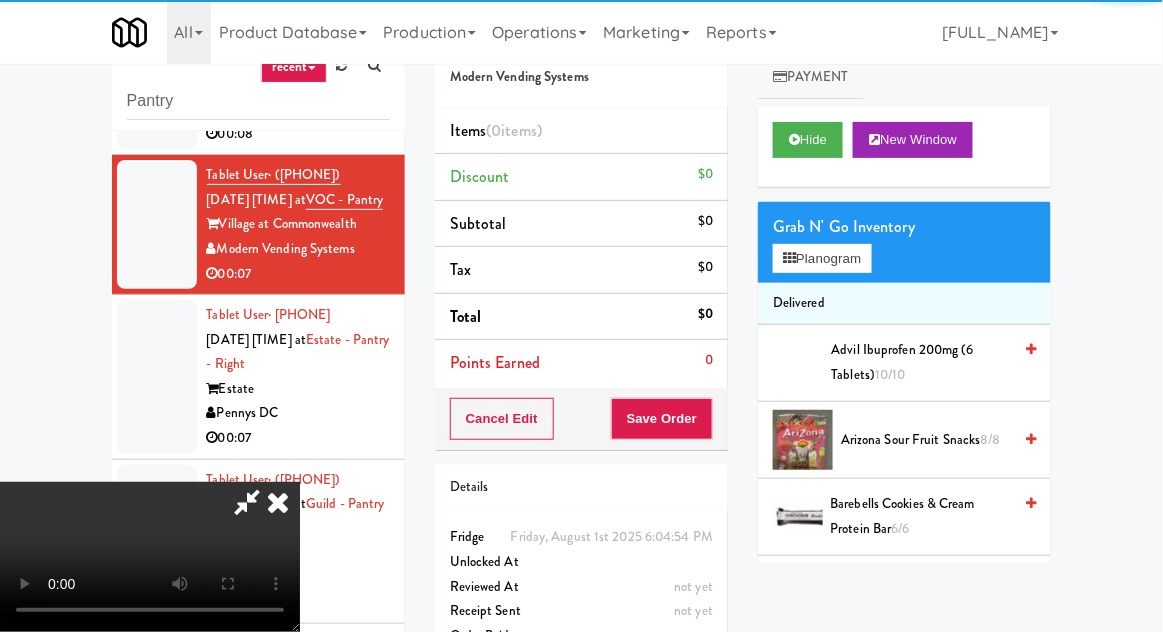 scroll, scrollTop: 77, scrollLeft: 0, axis: vertical 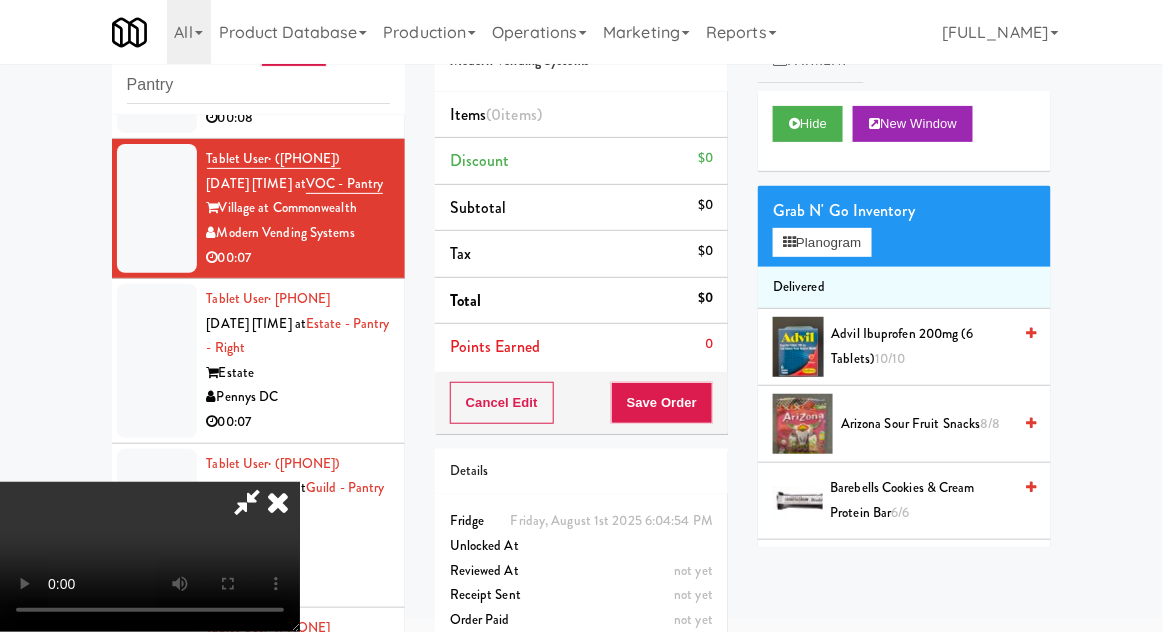 type 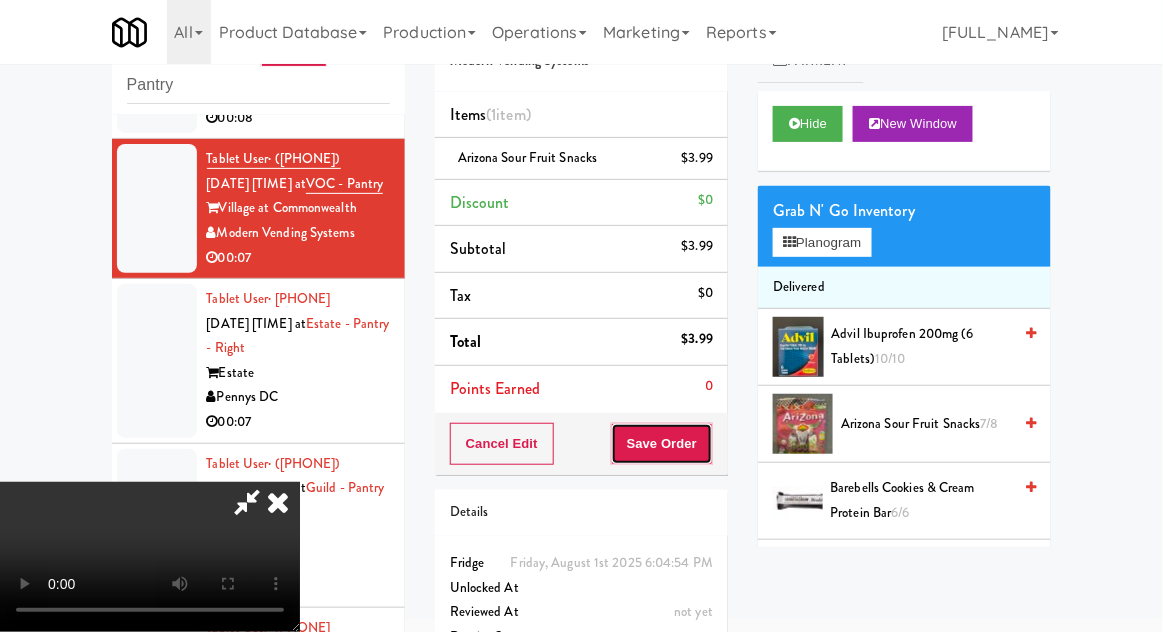 click on "Save Order" at bounding box center [662, 444] 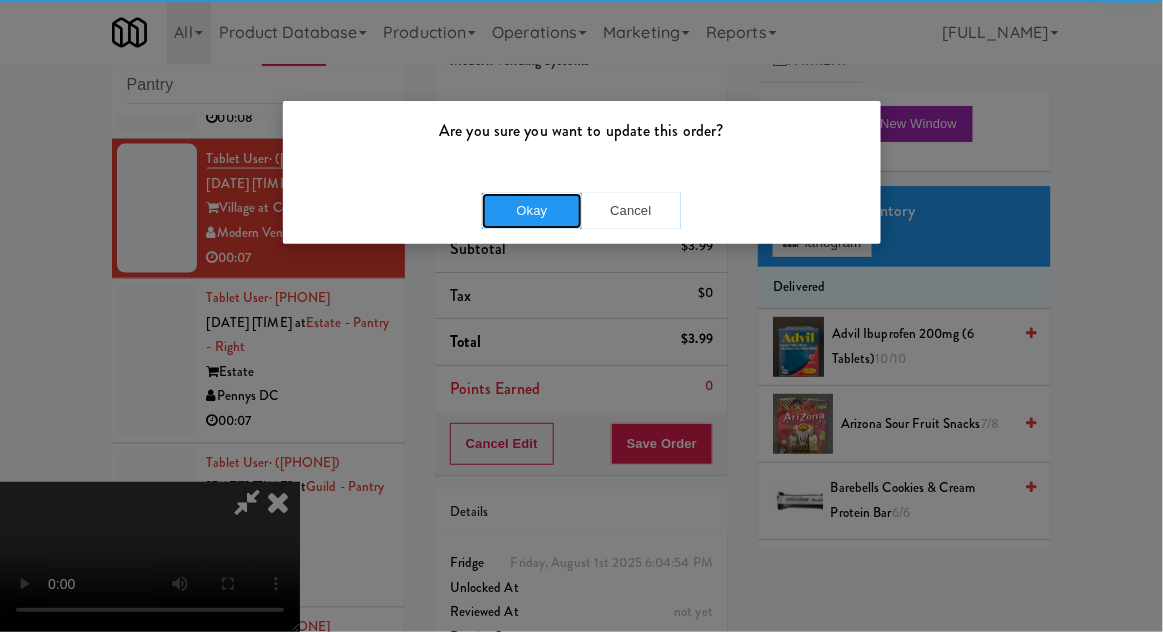 click on "Okay" at bounding box center (532, 211) 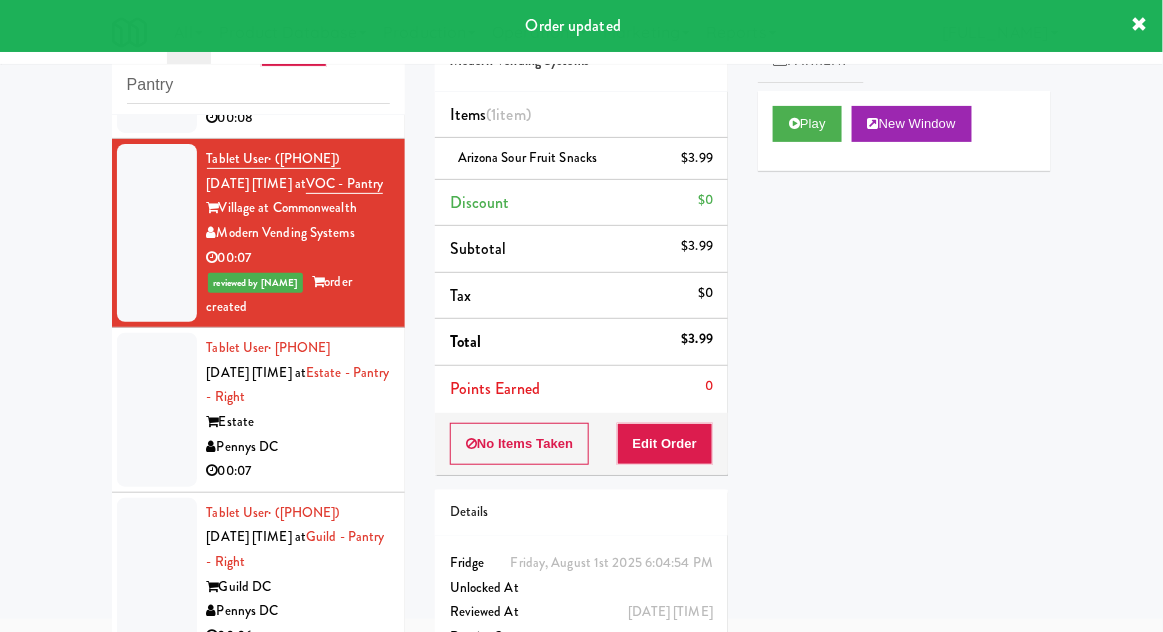 click at bounding box center (157, 410) 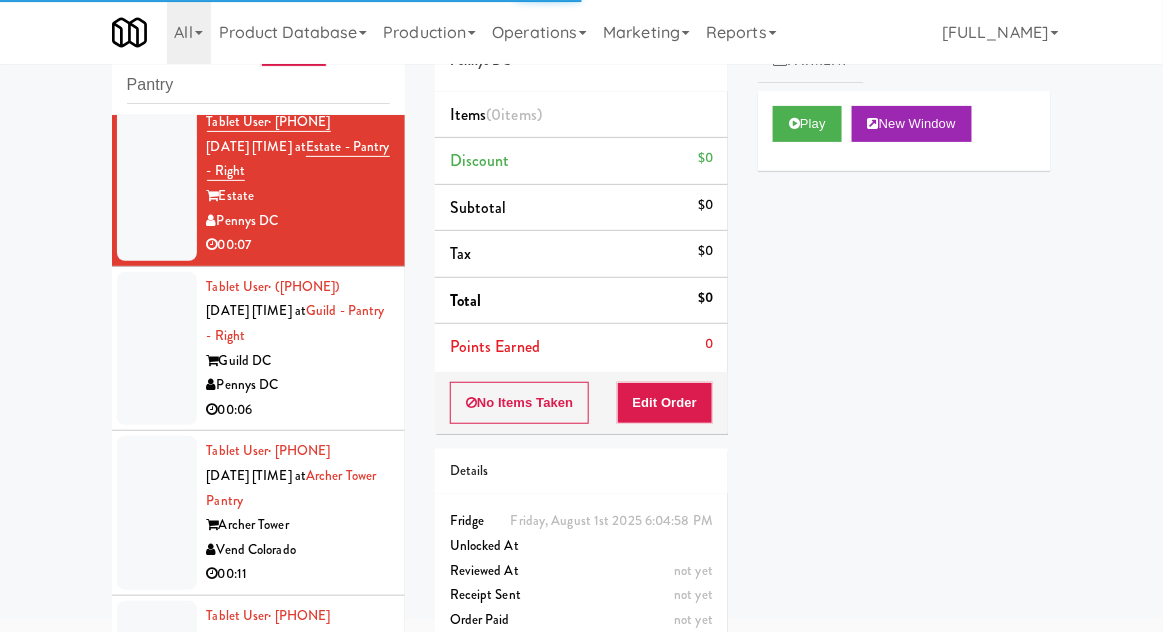 scroll, scrollTop: 959, scrollLeft: 0, axis: vertical 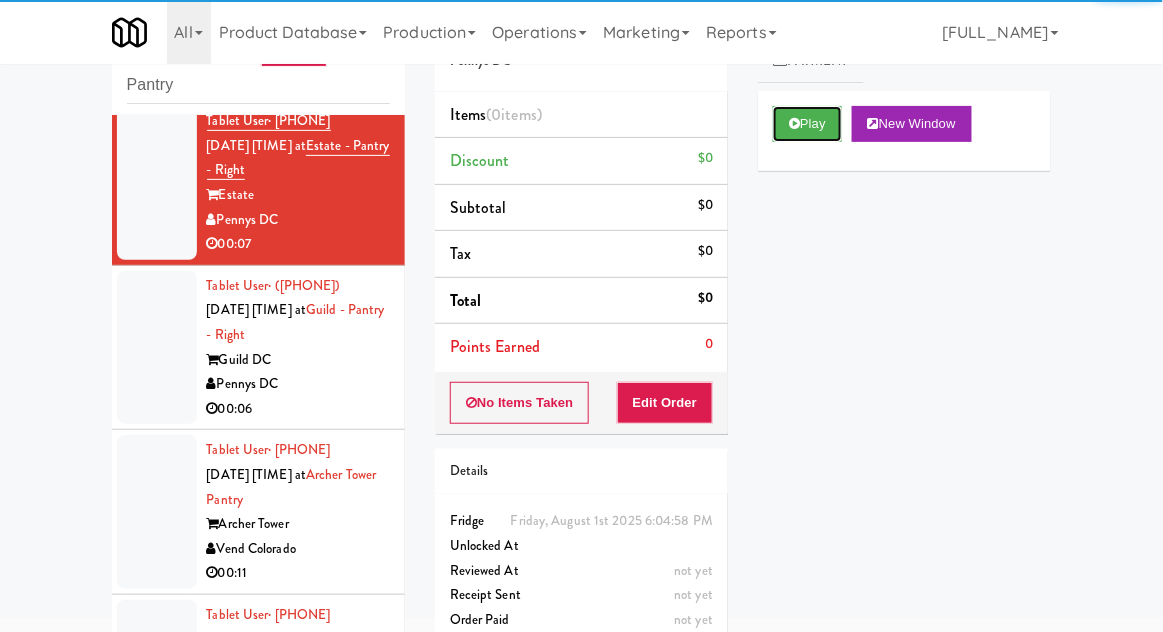 click on "Play" at bounding box center [807, 124] 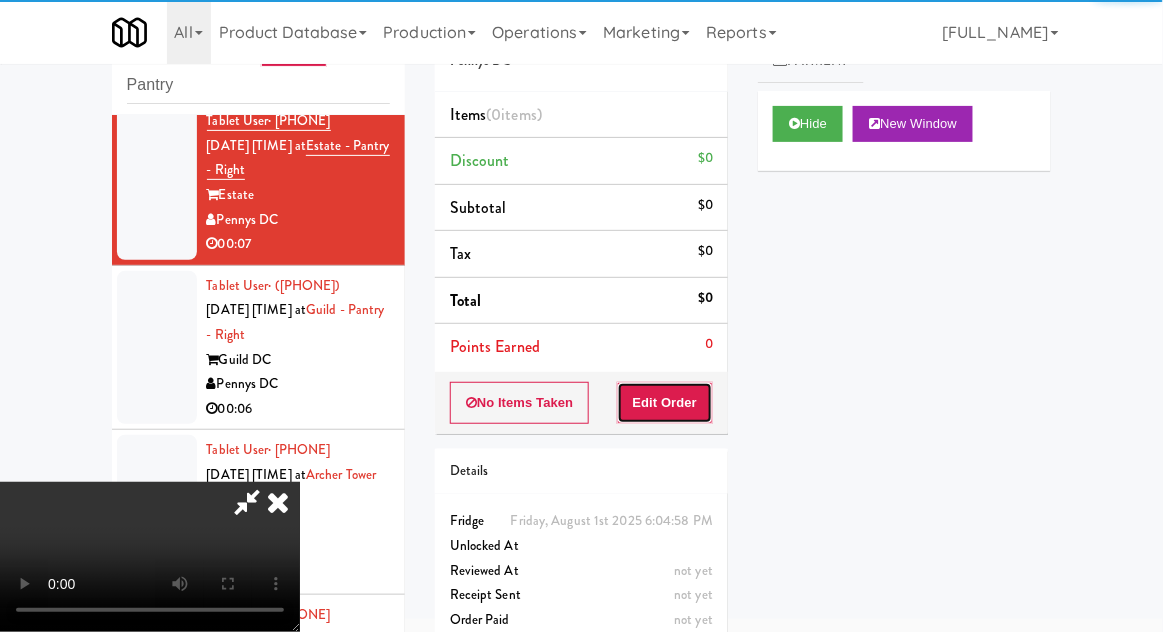 click on "Edit Order" at bounding box center [665, 403] 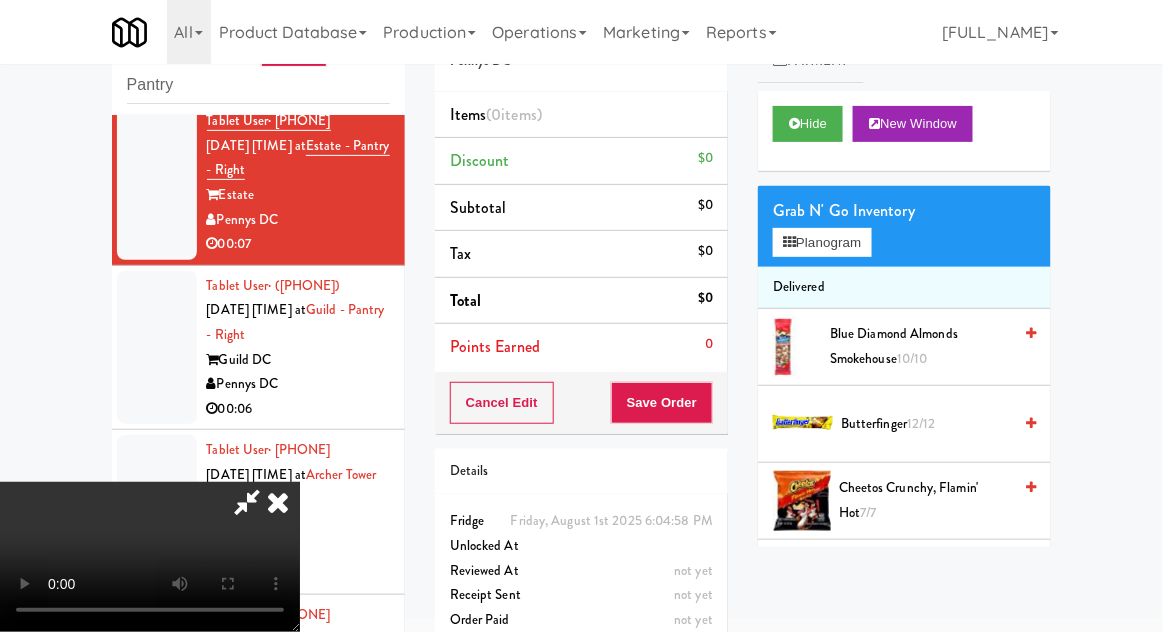 scroll, scrollTop: 73, scrollLeft: 0, axis: vertical 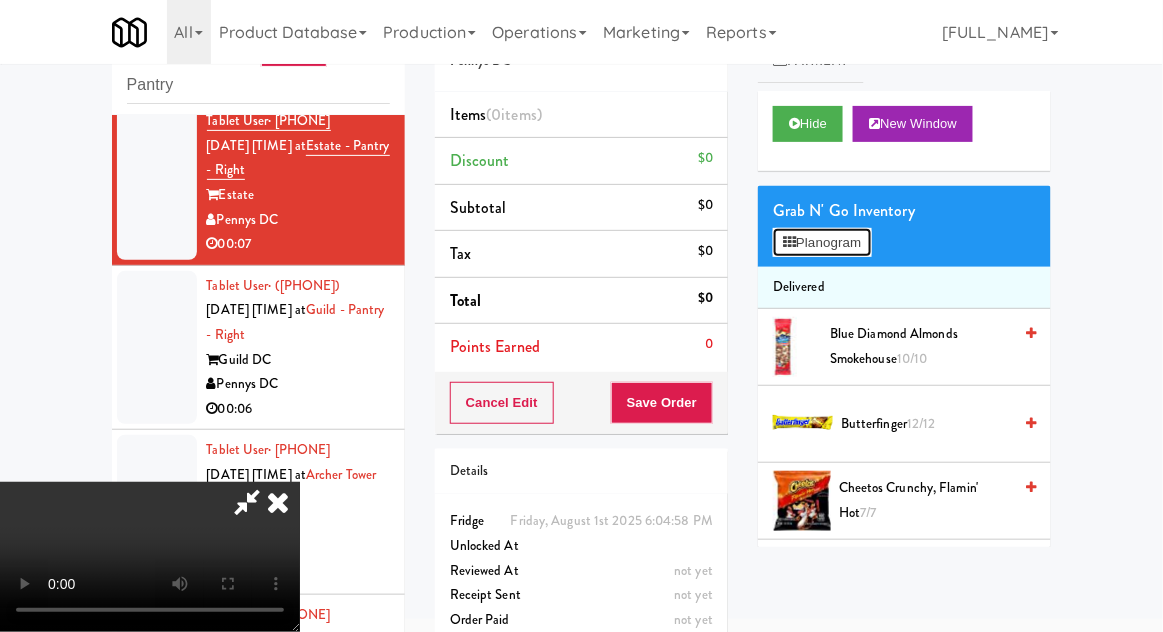 click on "Planogram" at bounding box center [822, 243] 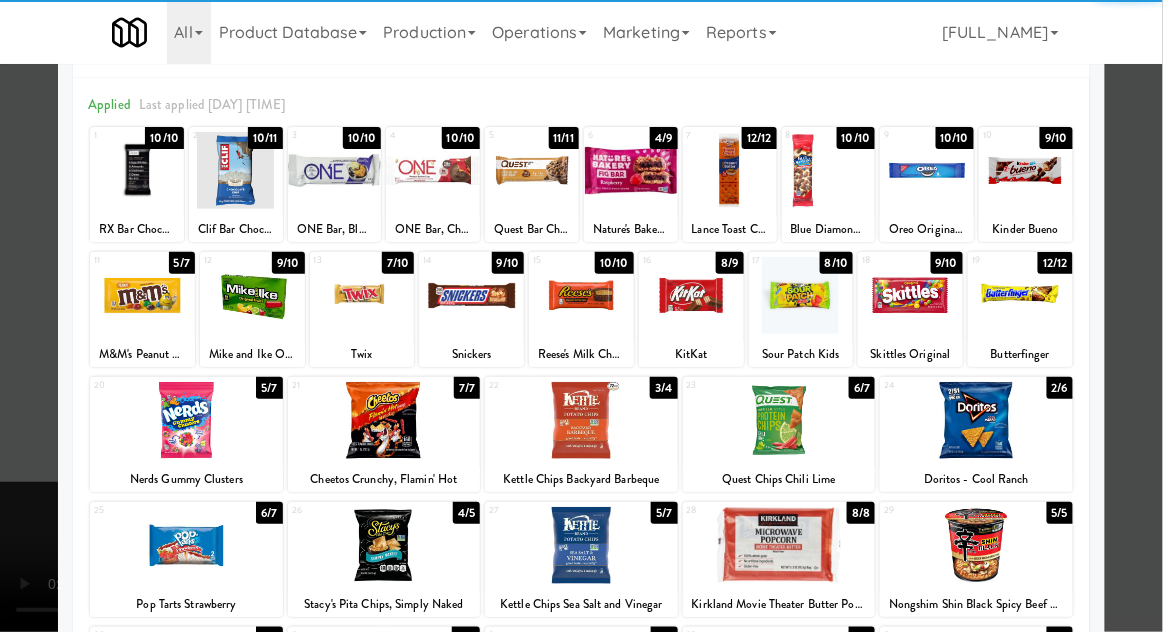 scroll, scrollTop: 71, scrollLeft: 0, axis: vertical 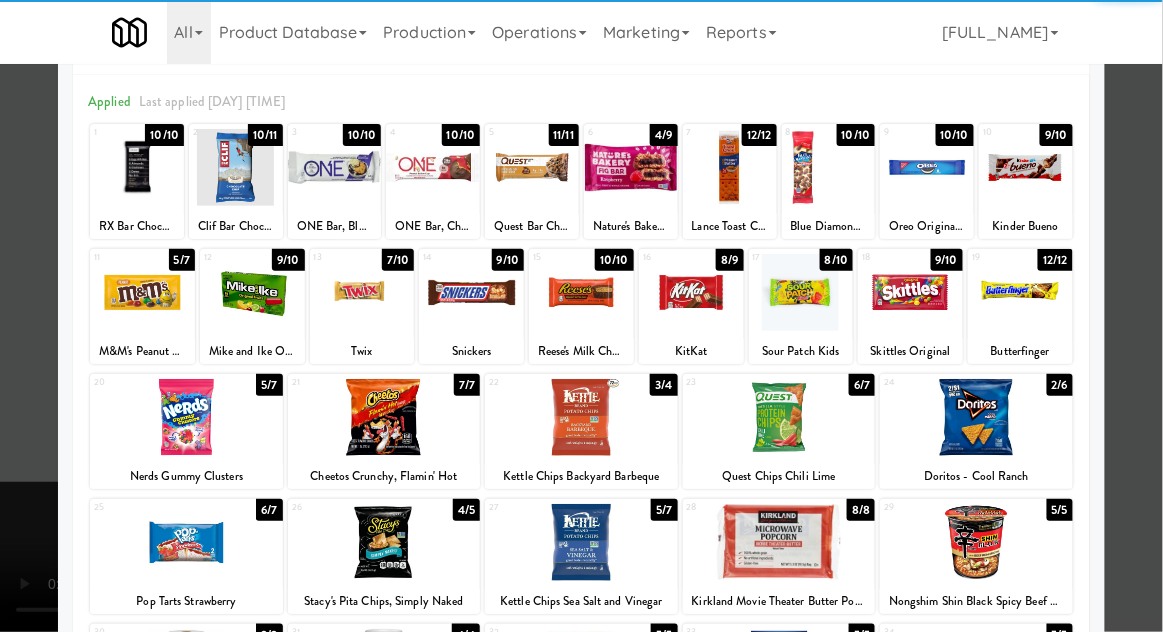 click at bounding box center [976, 417] 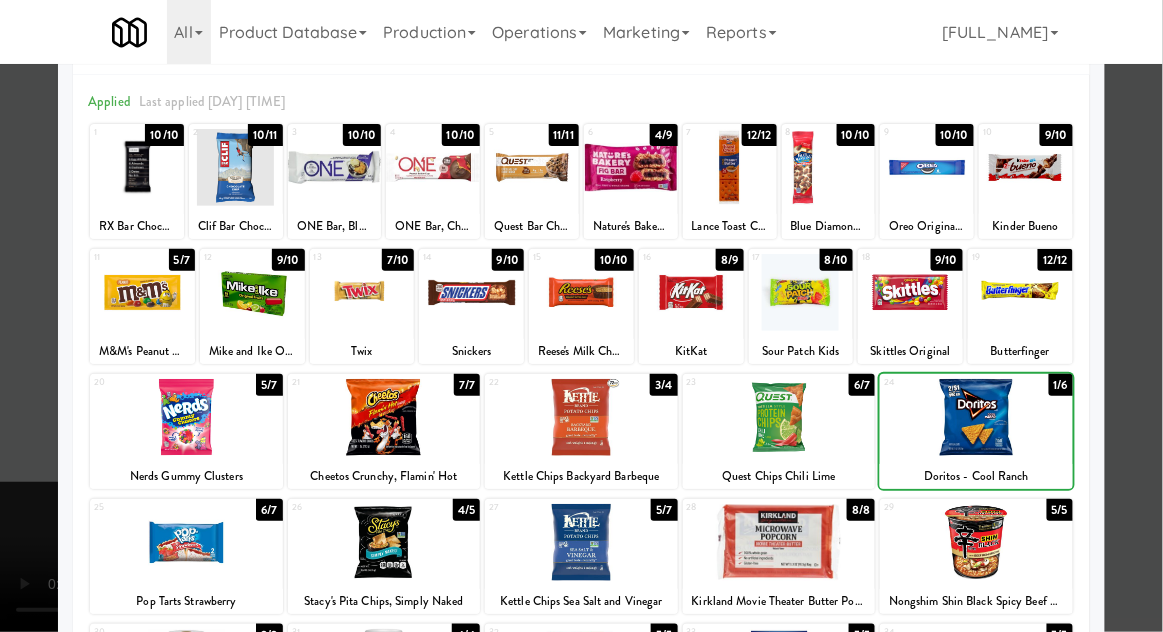 click at bounding box center [581, 316] 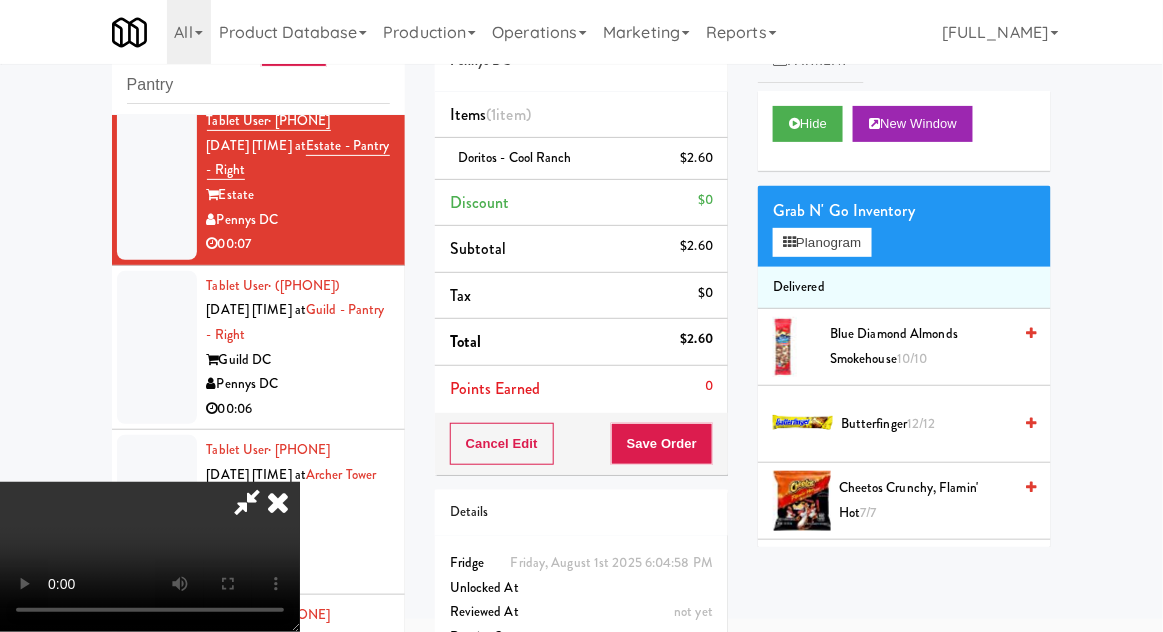 scroll, scrollTop: 73, scrollLeft: 0, axis: vertical 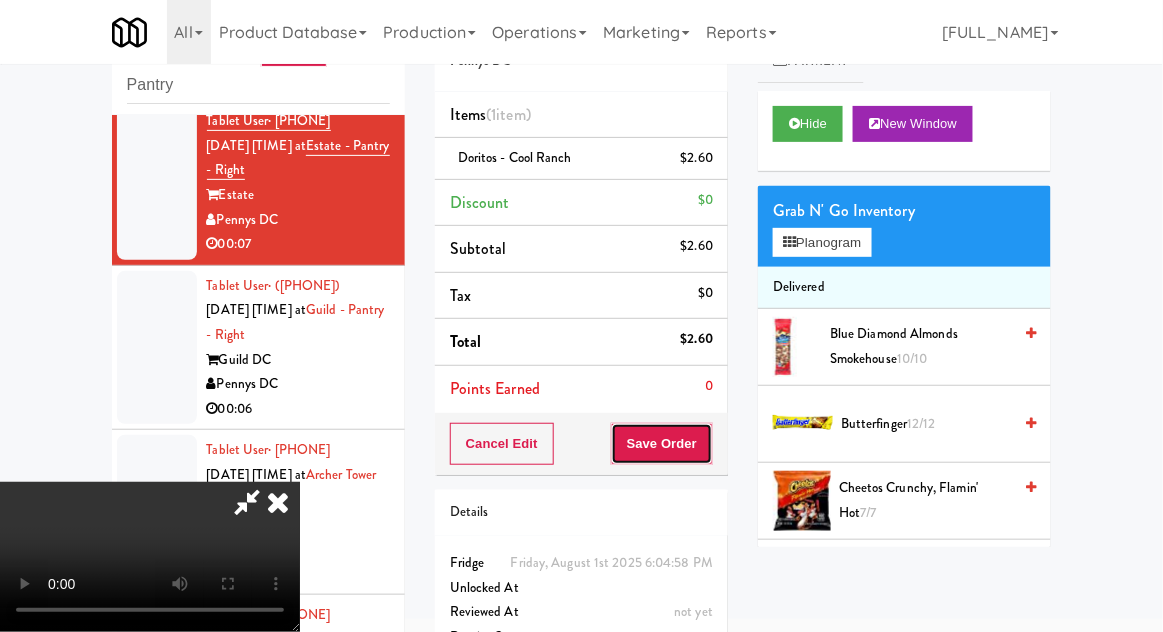 click on "Save Order" at bounding box center [662, 444] 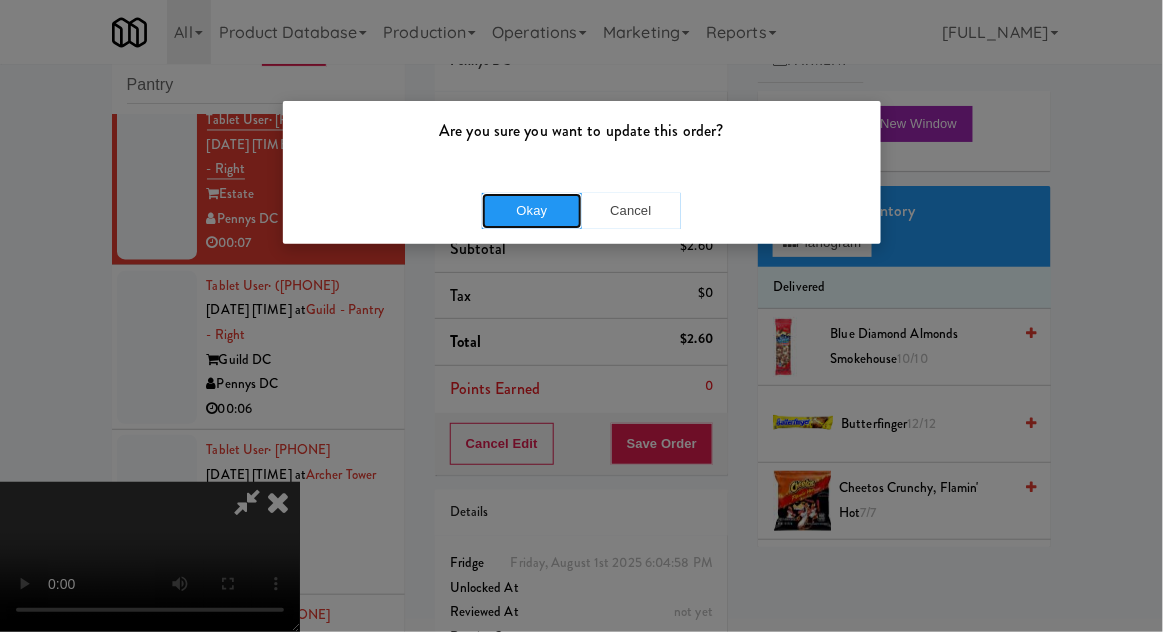 click on "Okay" at bounding box center [532, 211] 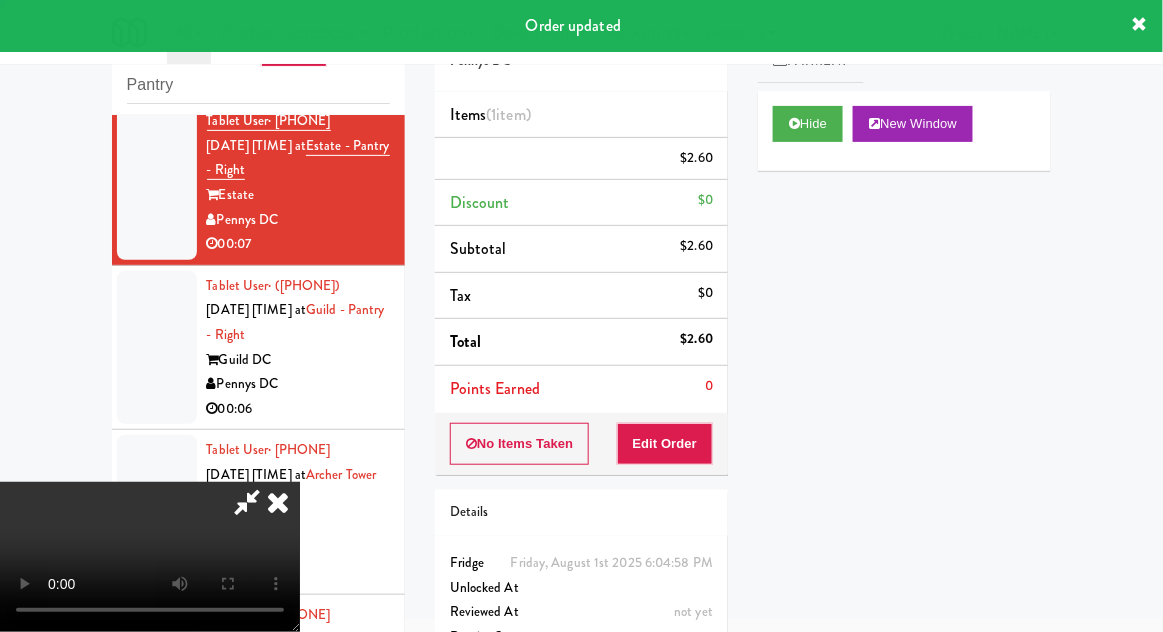 scroll, scrollTop: 0, scrollLeft: 0, axis: both 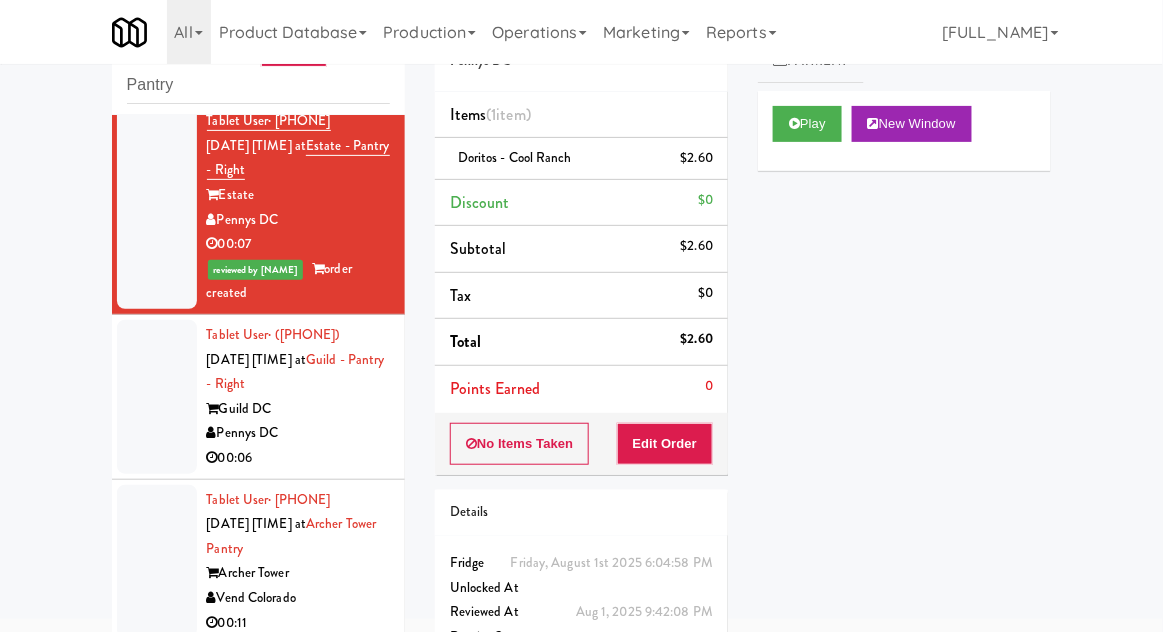click at bounding box center (157, 397) 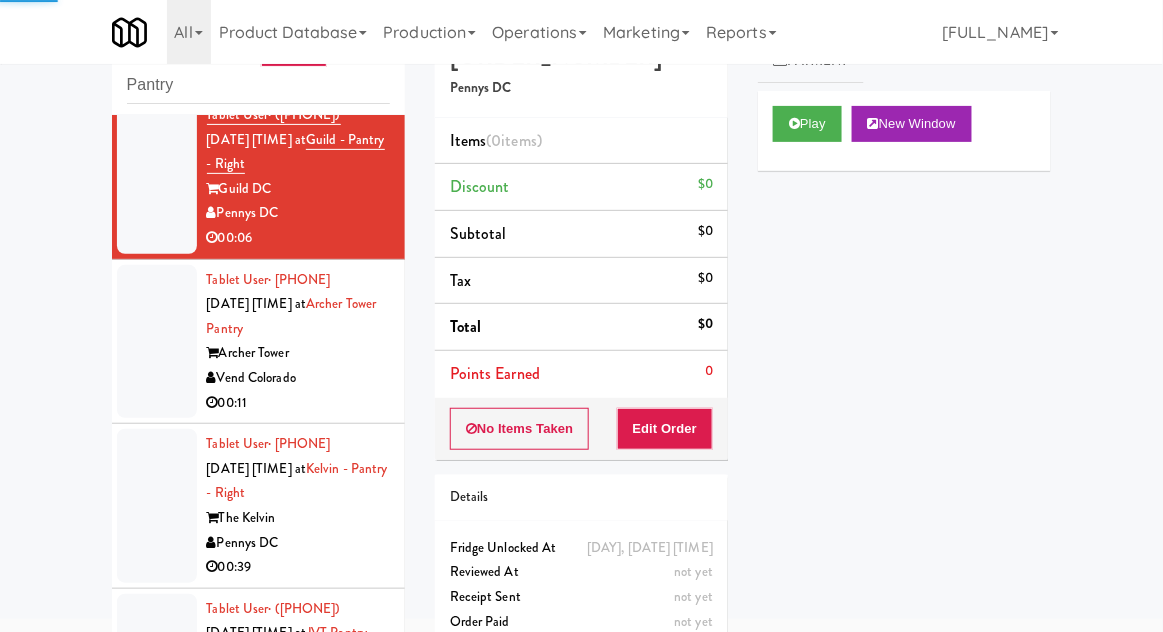 scroll, scrollTop: 1180, scrollLeft: 0, axis: vertical 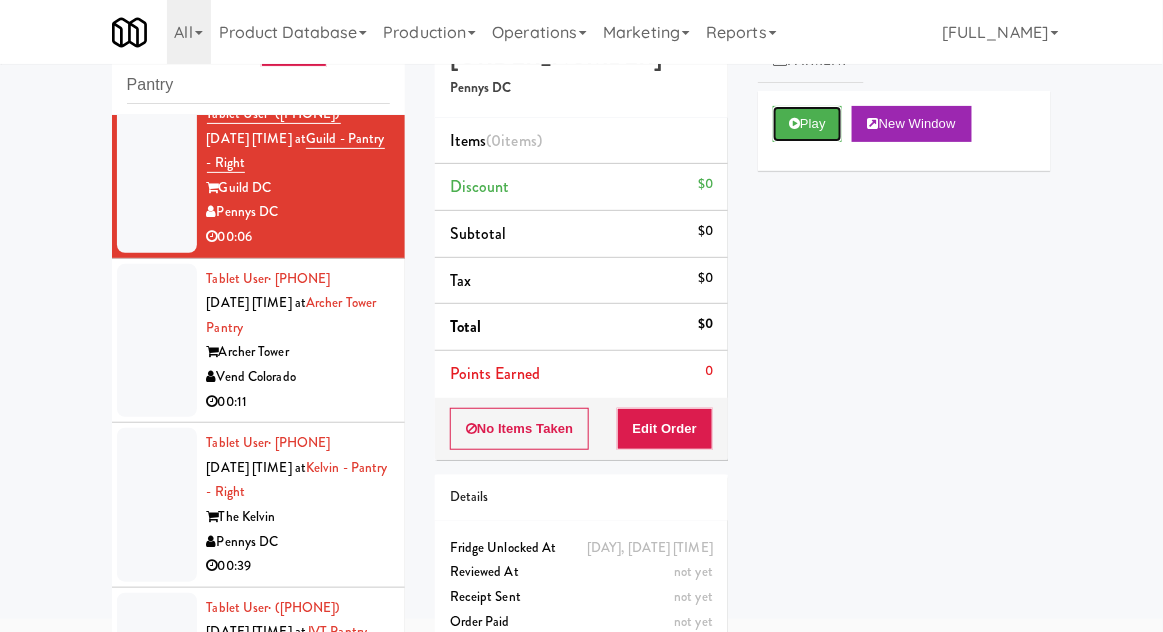 click on "Play" at bounding box center [807, 124] 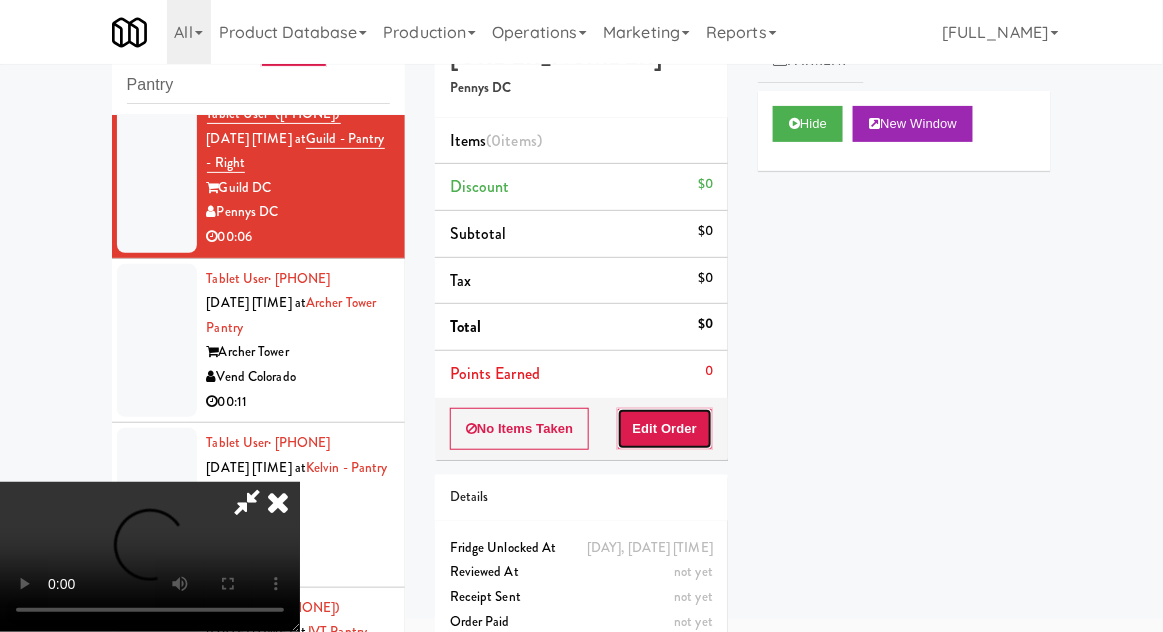 click on "Edit Order" at bounding box center (665, 429) 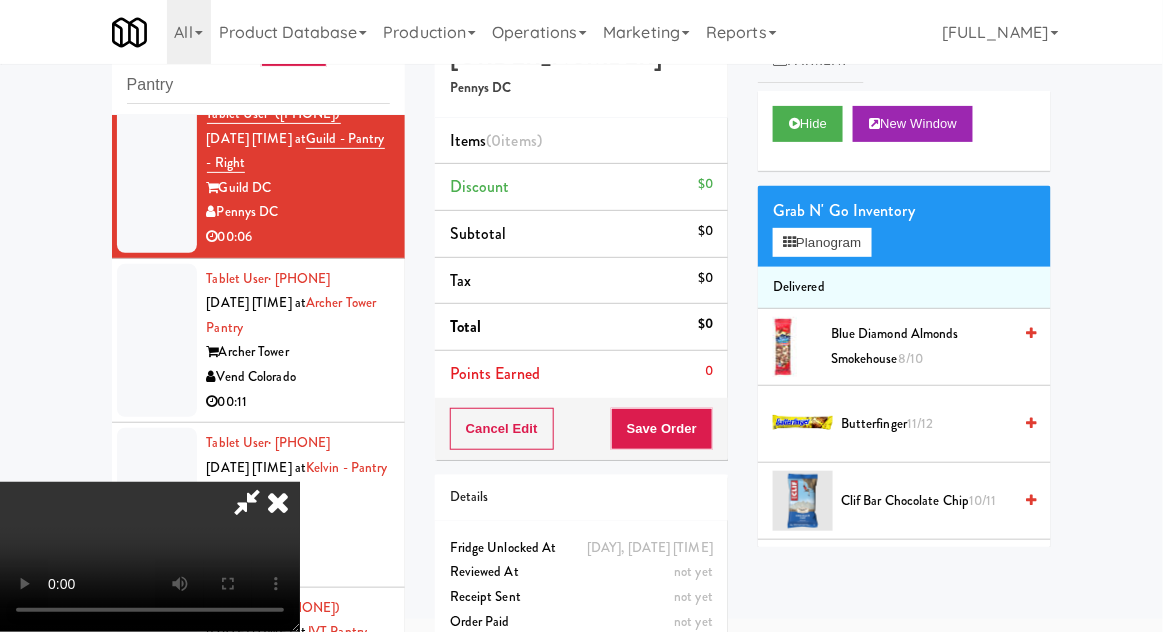 type 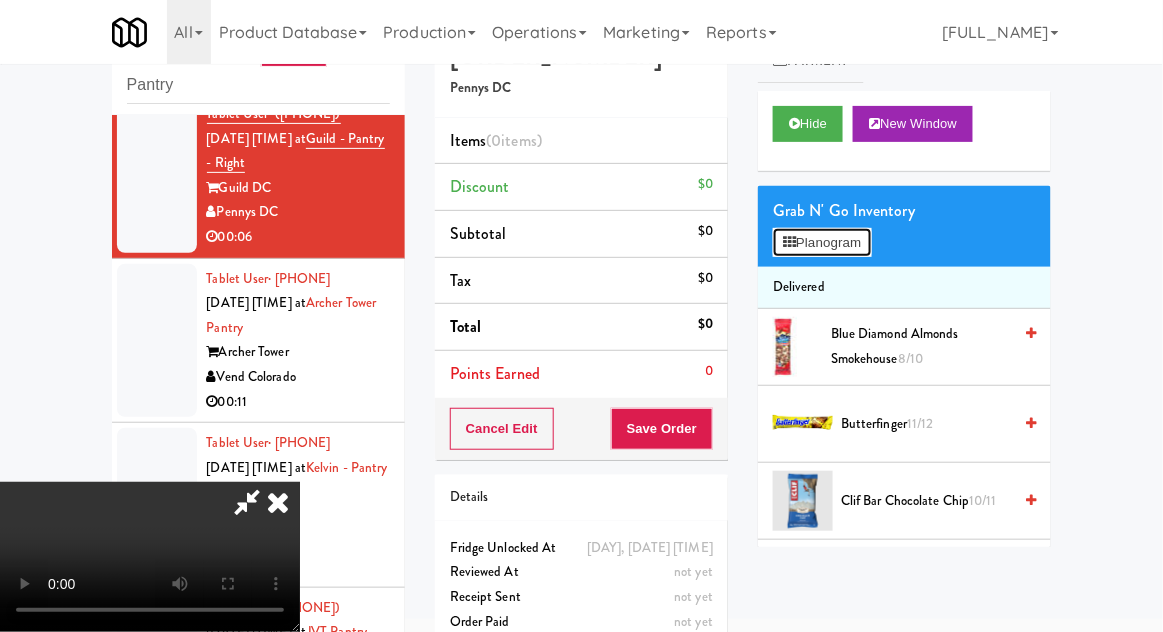 click on "Planogram" at bounding box center [822, 243] 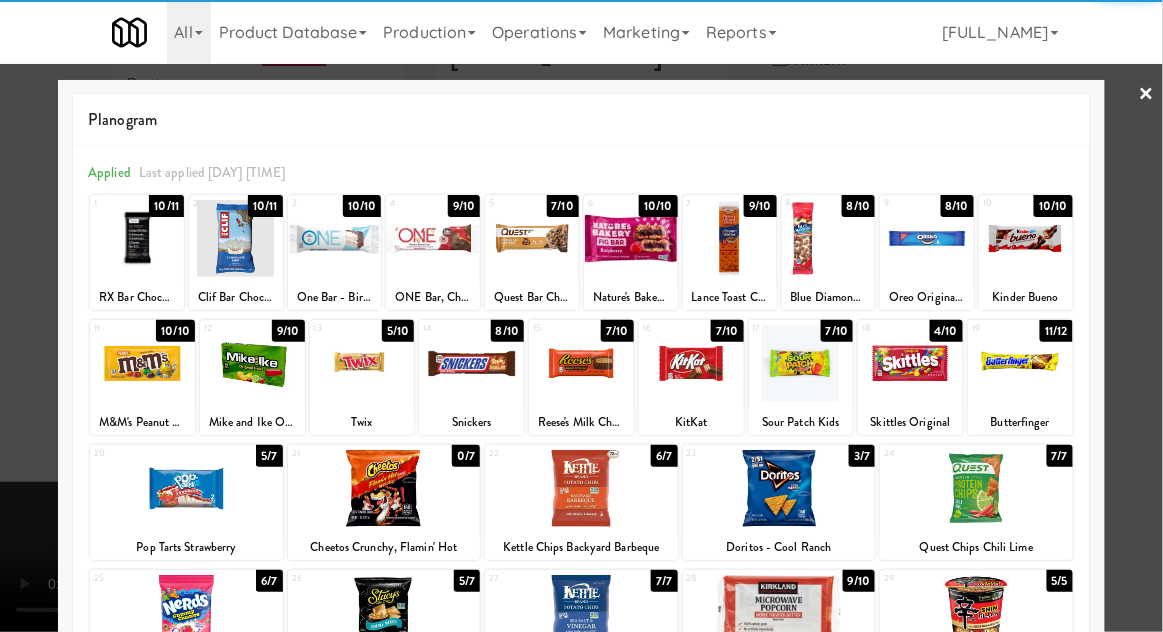 click on "RX Bar Chocolate Sea Salt" at bounding box center (137, 297) 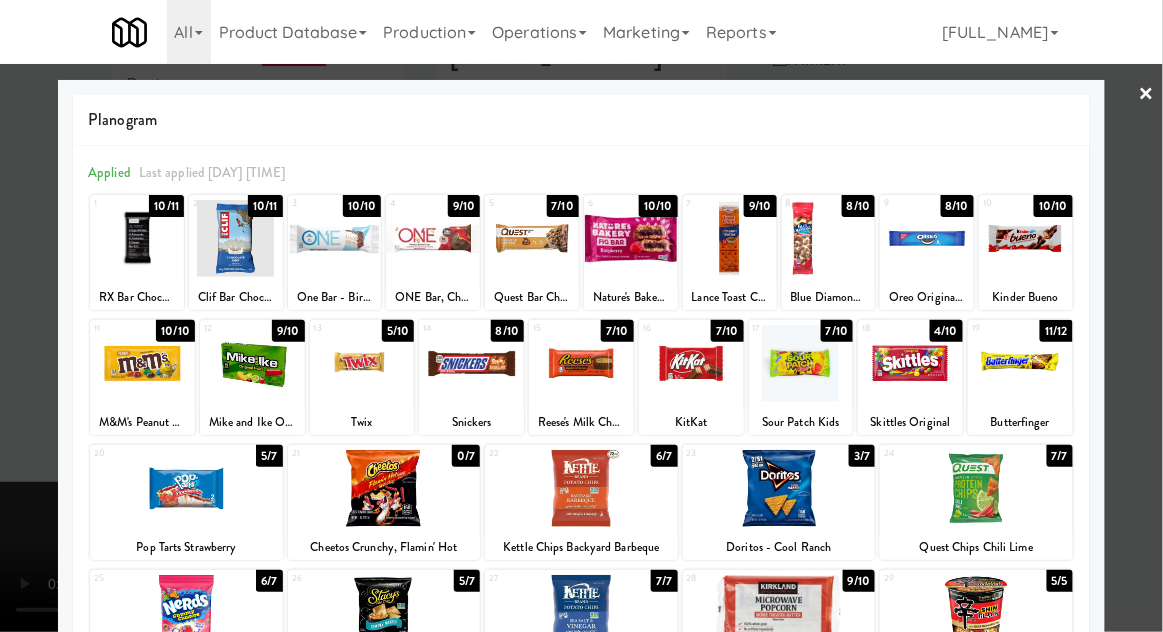click at bounding box center (137, 238) 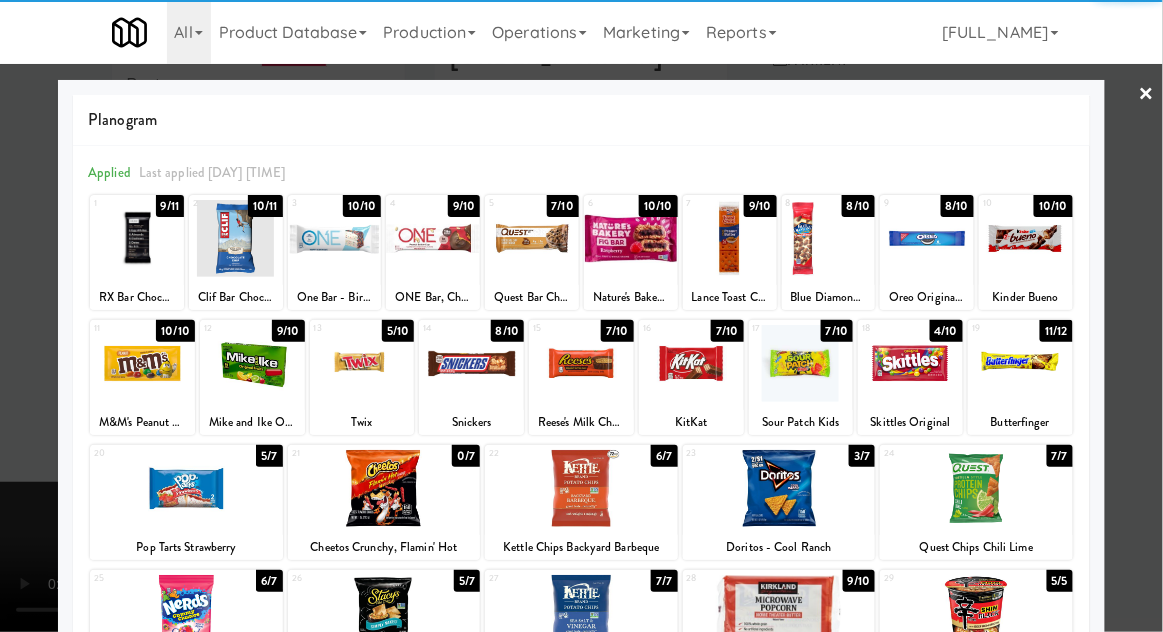 click at bounding box center (581, 316) 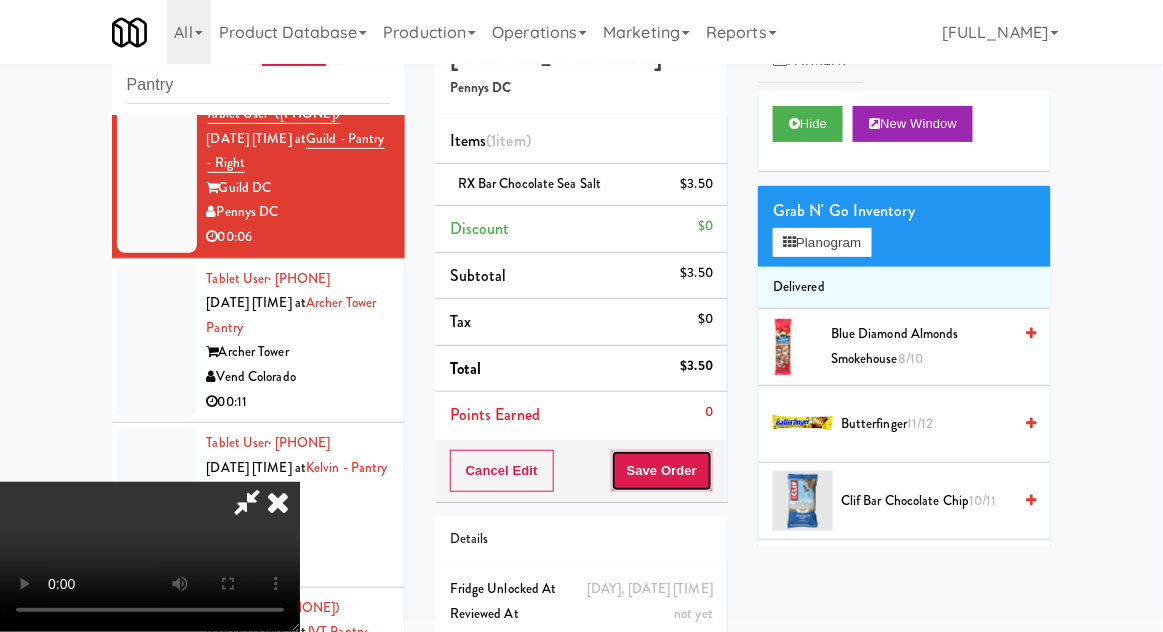 click on "Save Order" at bounding box center [662, 471] 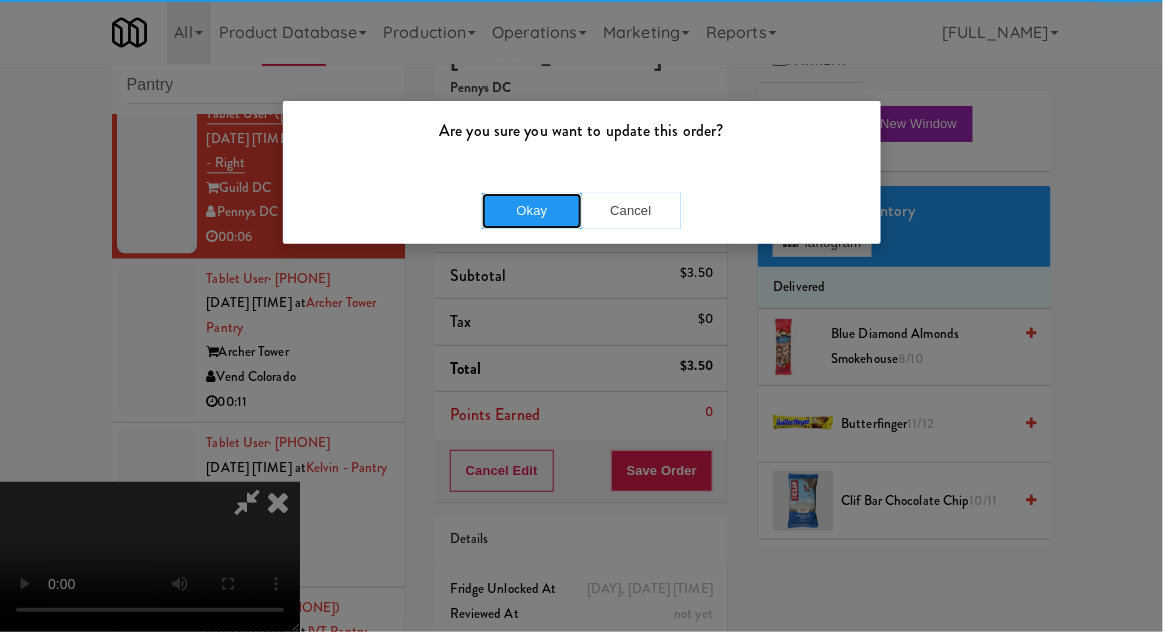 click on "Okay" at bounding box center (532, 211) 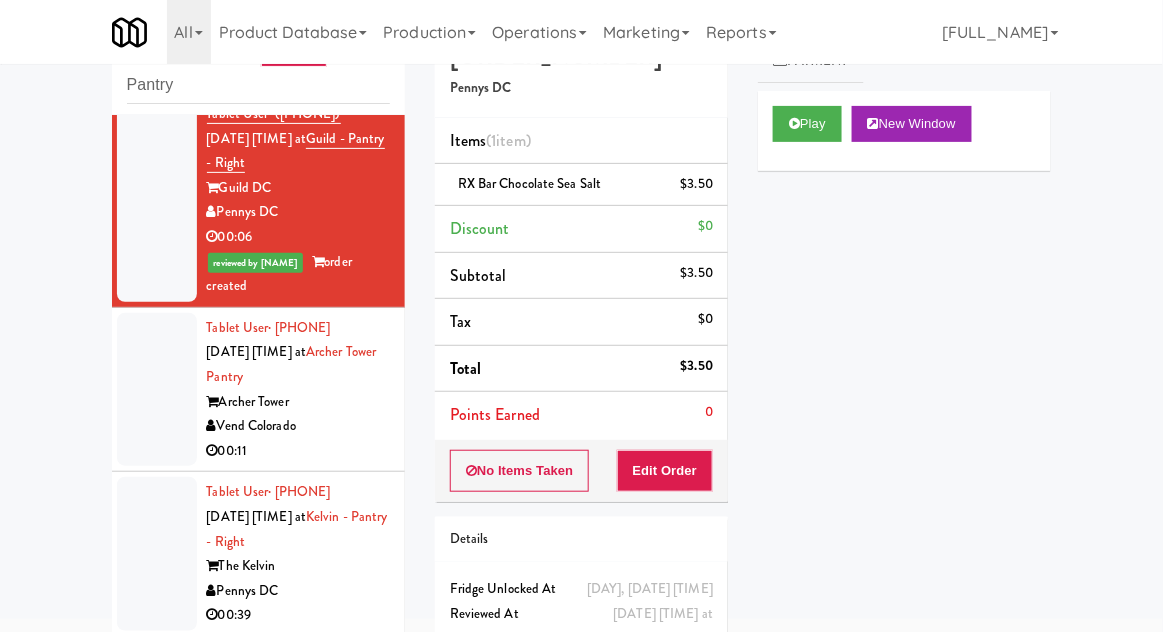 click at bounding box center (157, 390) 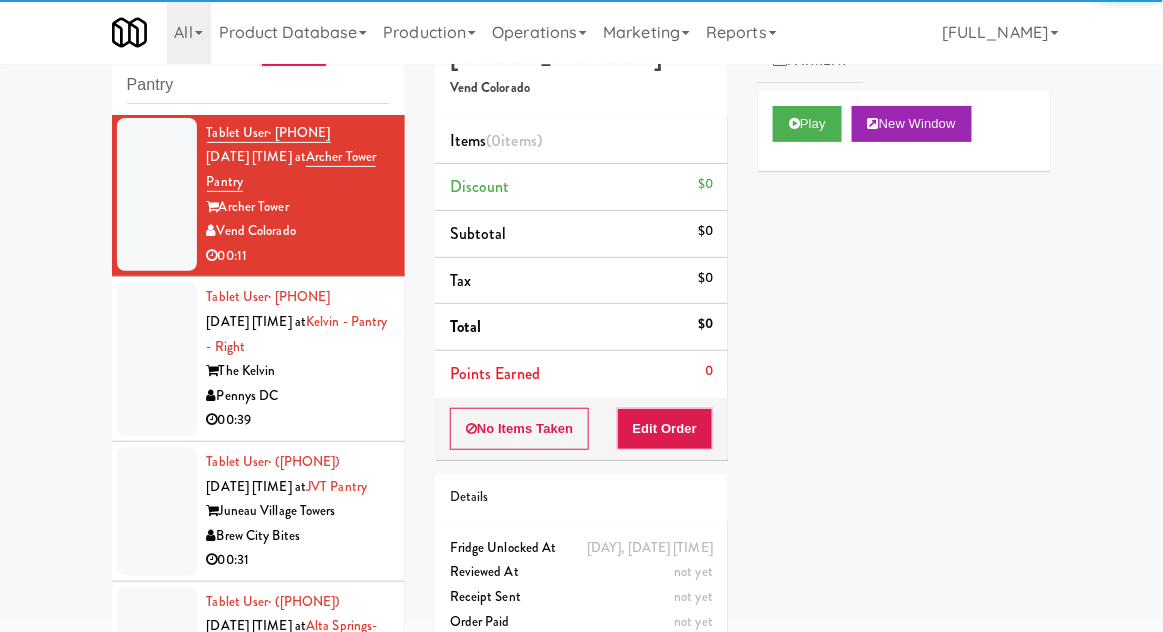 scroll, scrollTop: 1367, scrollLeft: 0, axis: vertical 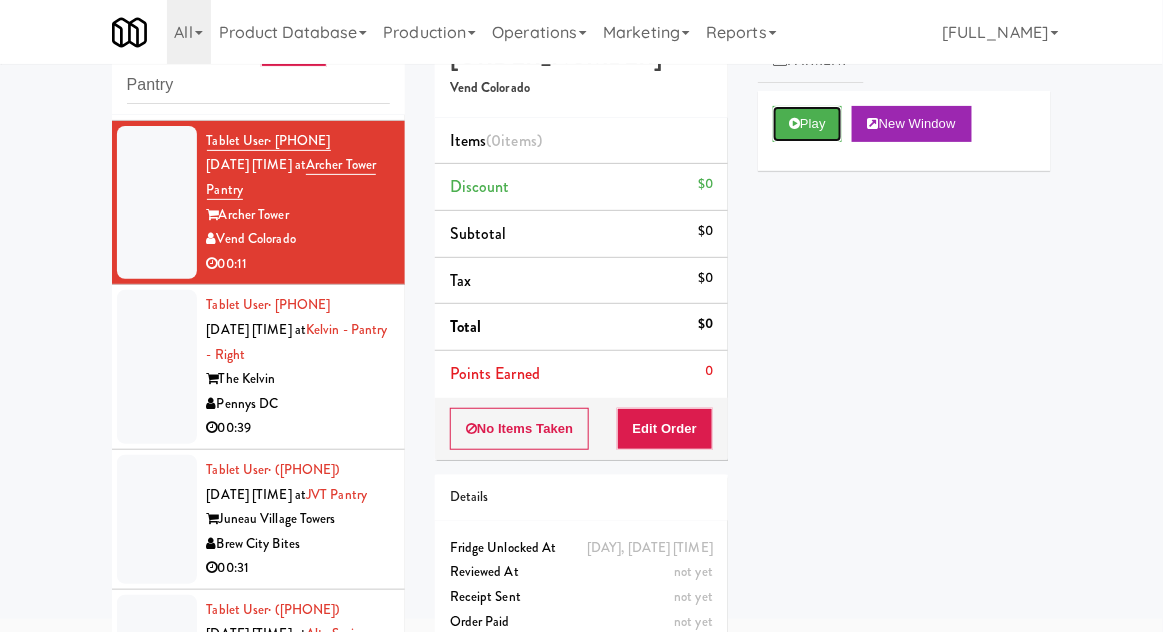 click on "Play" at bounding box center (807, 124) 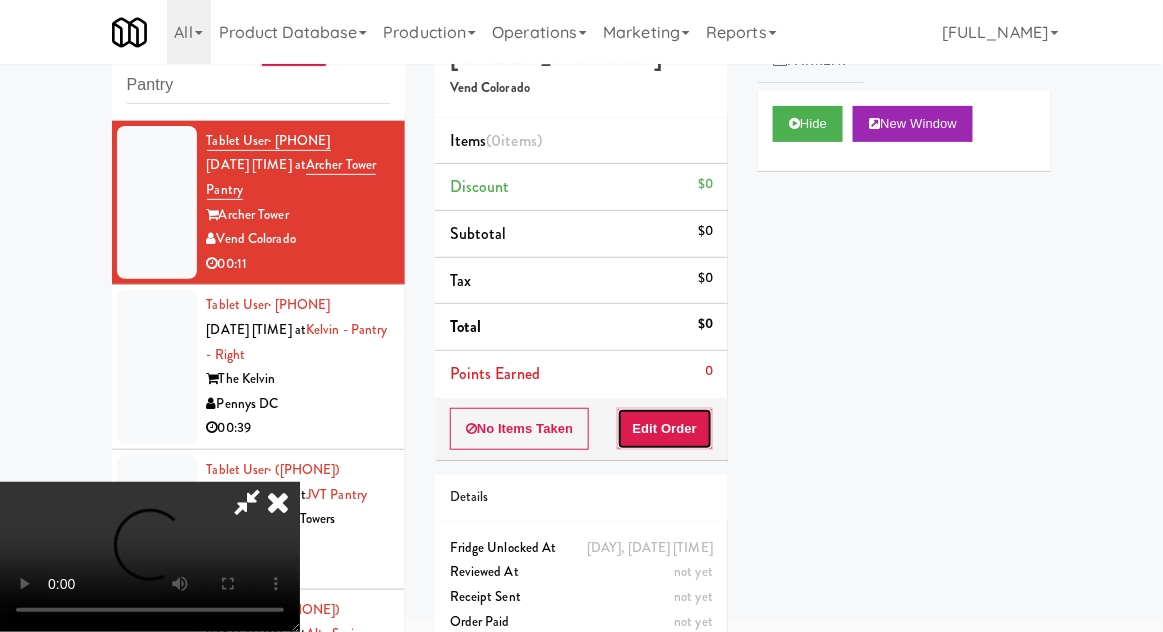 click on "Edit Order" at bounding box center (665, 429) 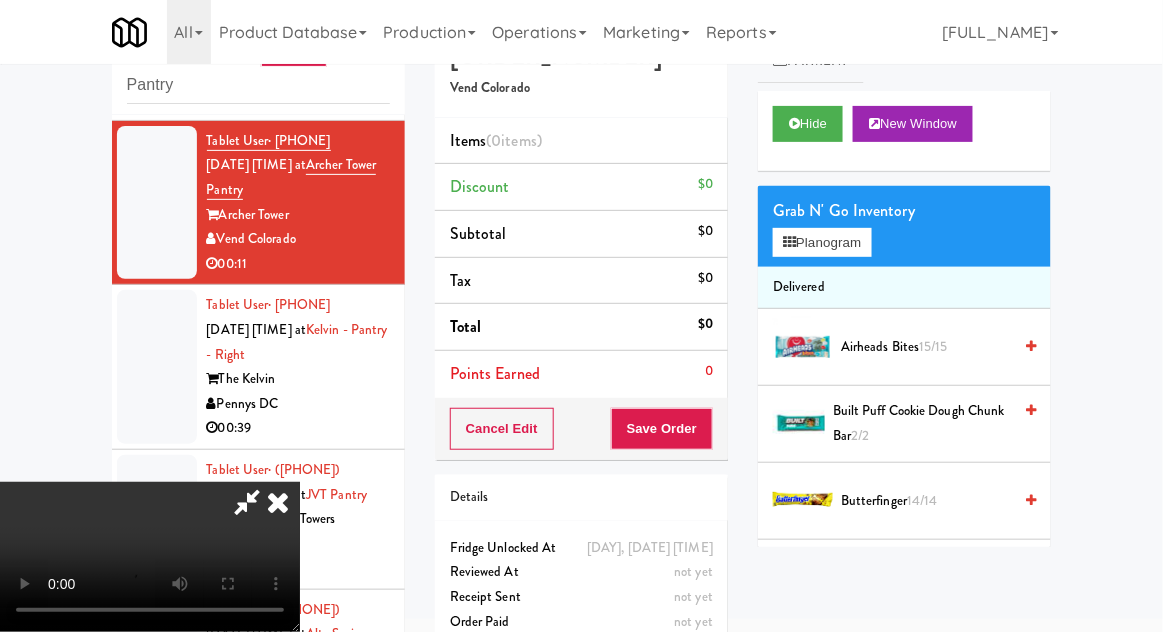 scroll, scrollTop: 73, scrollLeft: 0, axis: vertical 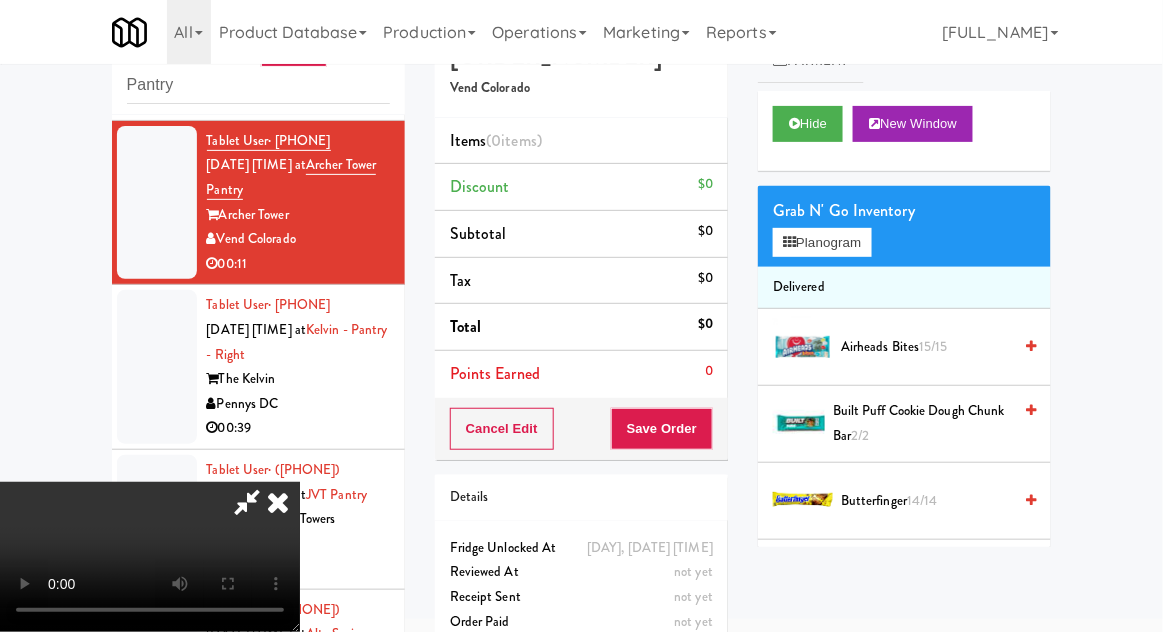 type 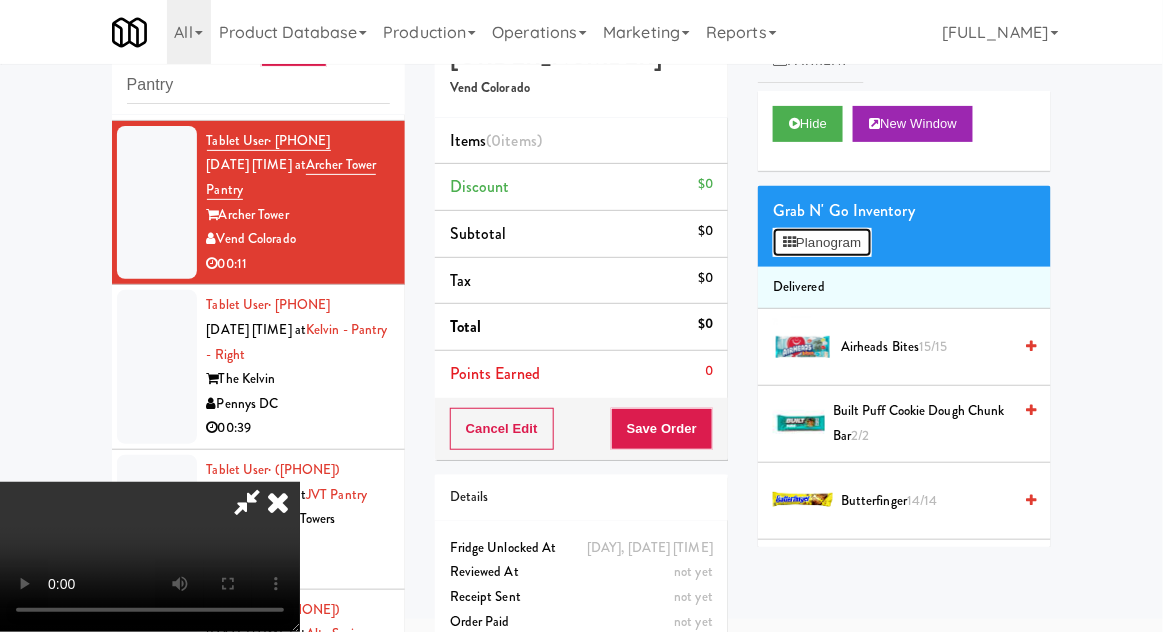 click on "Planogram" at bounding box center (822, 243) 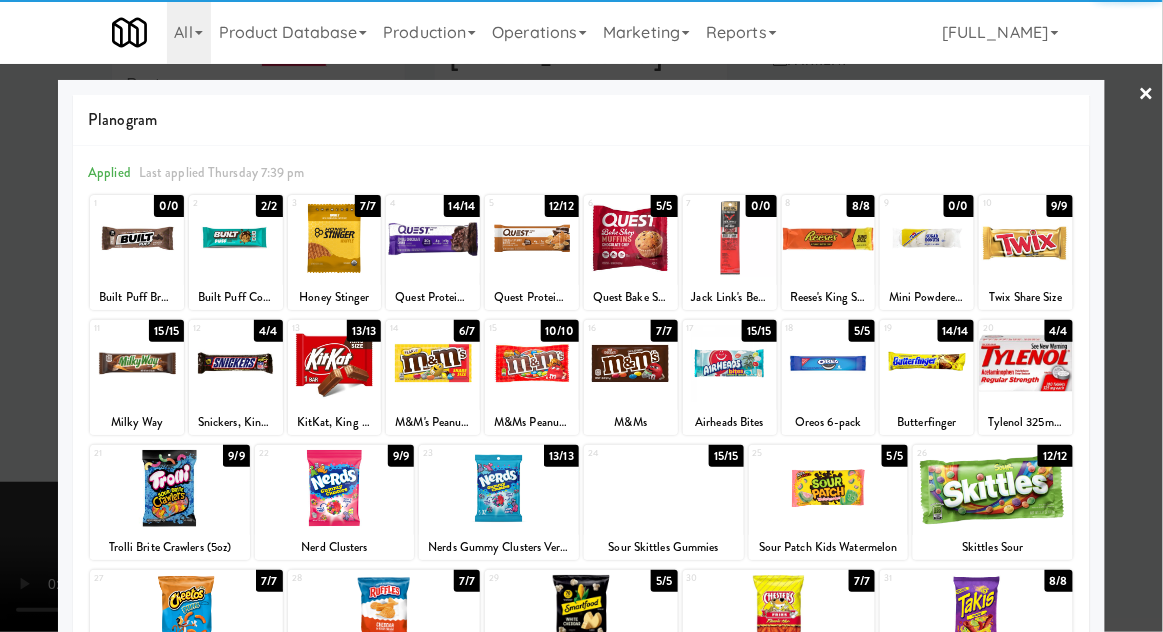 click at bounding box center (993, 488) 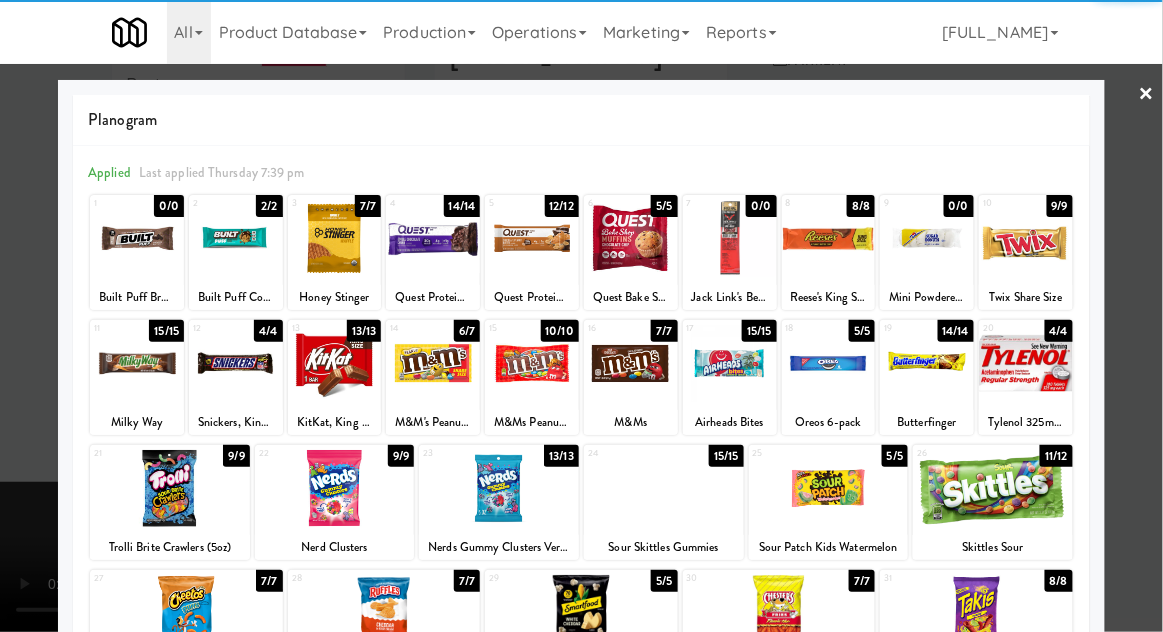 click at bounding box center [581, 316] 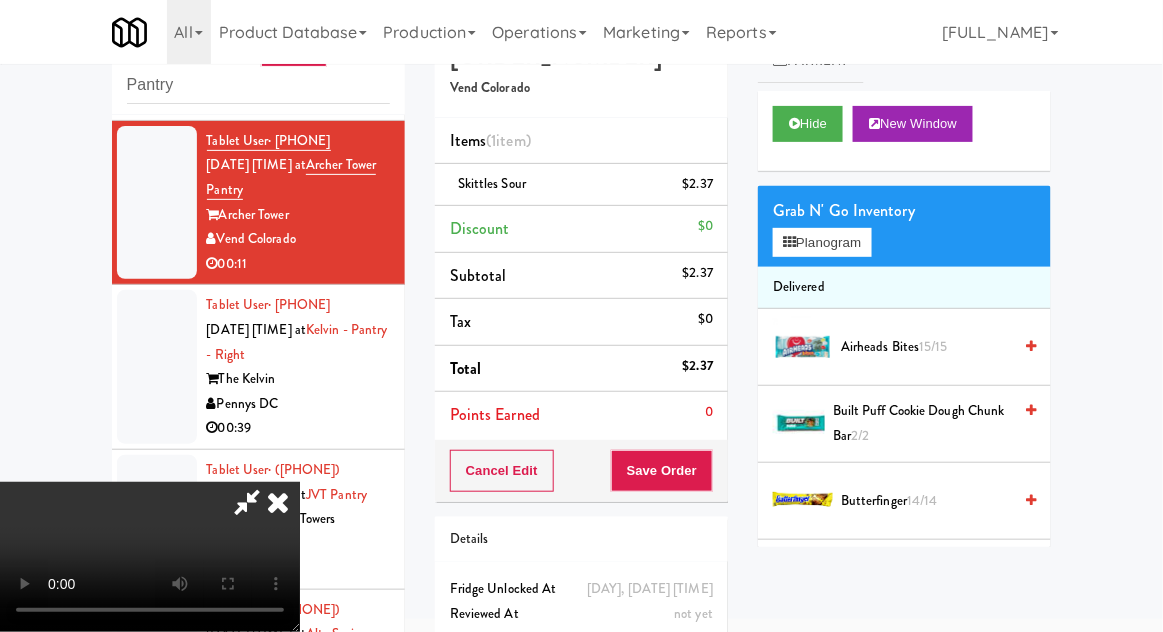 scroll, scrollTop: 73, scrollLeft: 0, axis: vertical 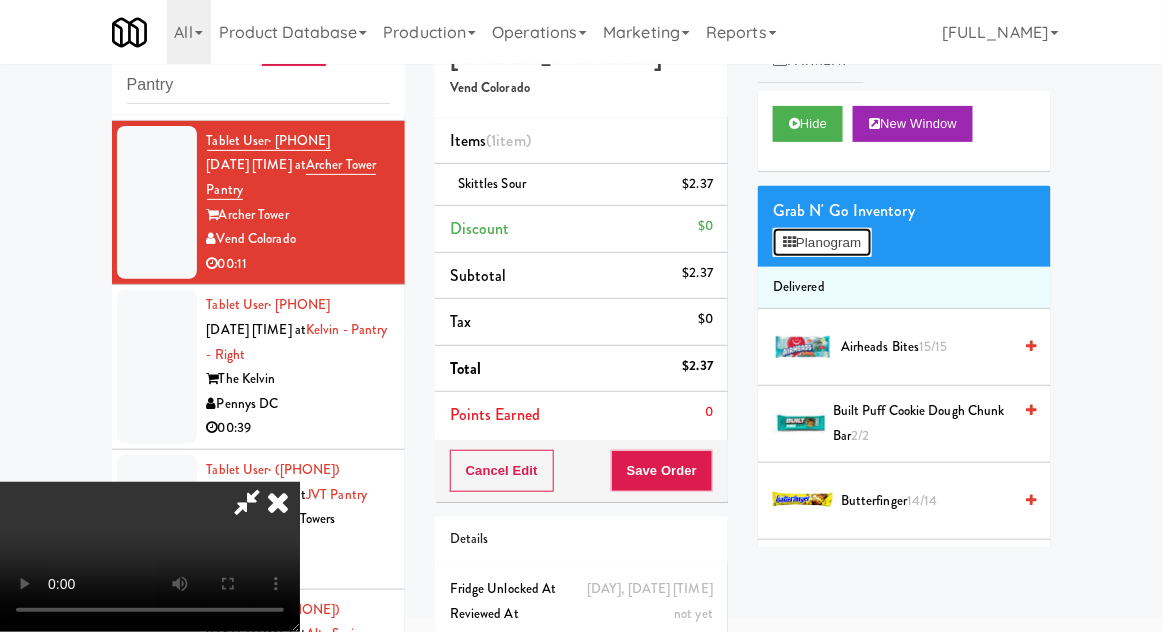 click on "Planogram" at bounding box center (822, 243) 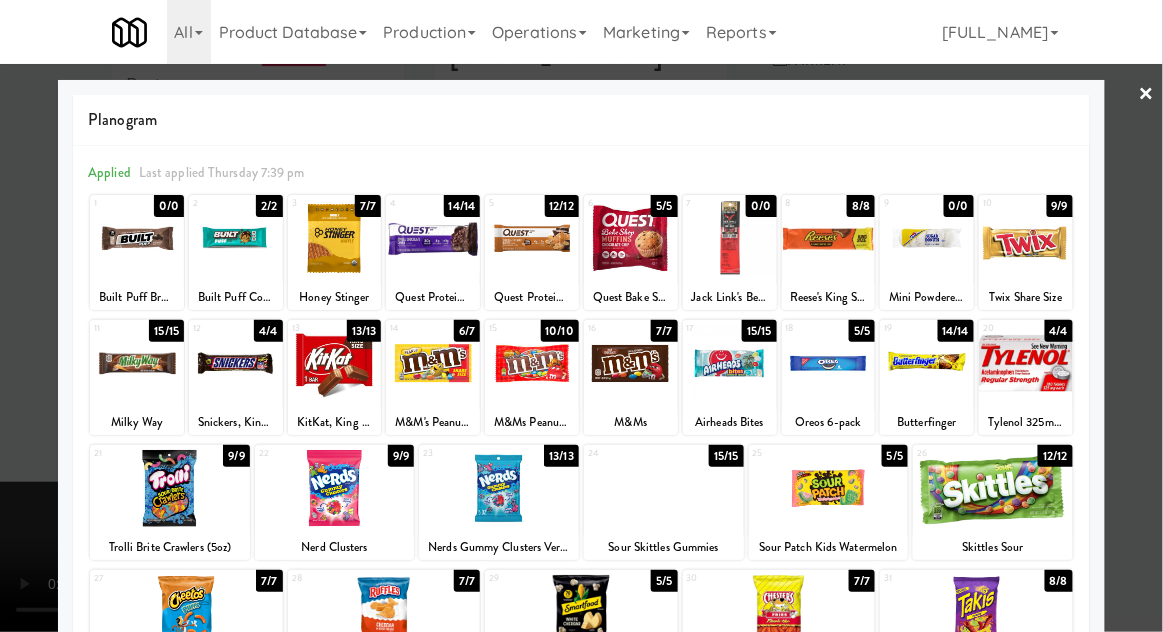 click at bounding box center (664, 488) 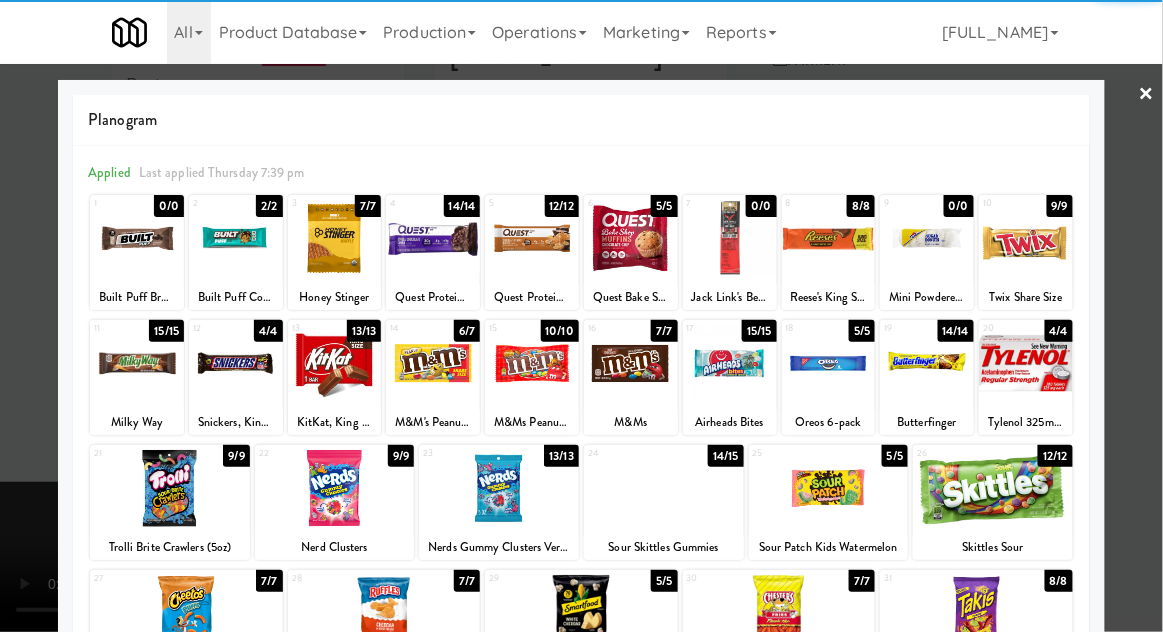 click at bounding box center [581, 316] 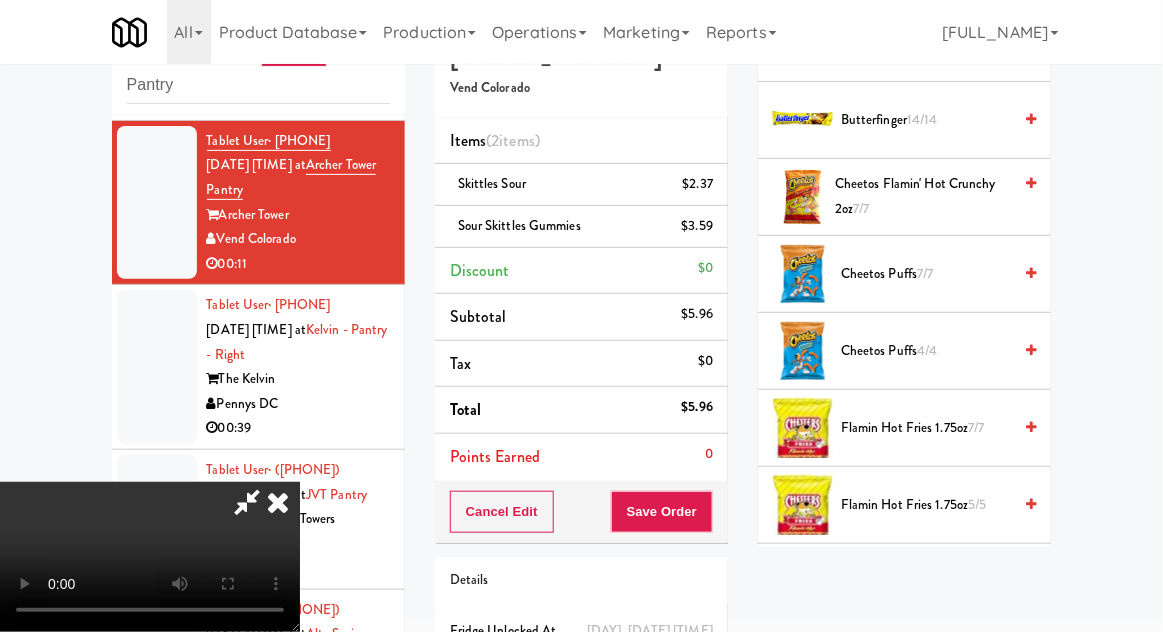 scroll, scrollTop: 0, scrollLeft: 0, axis: both 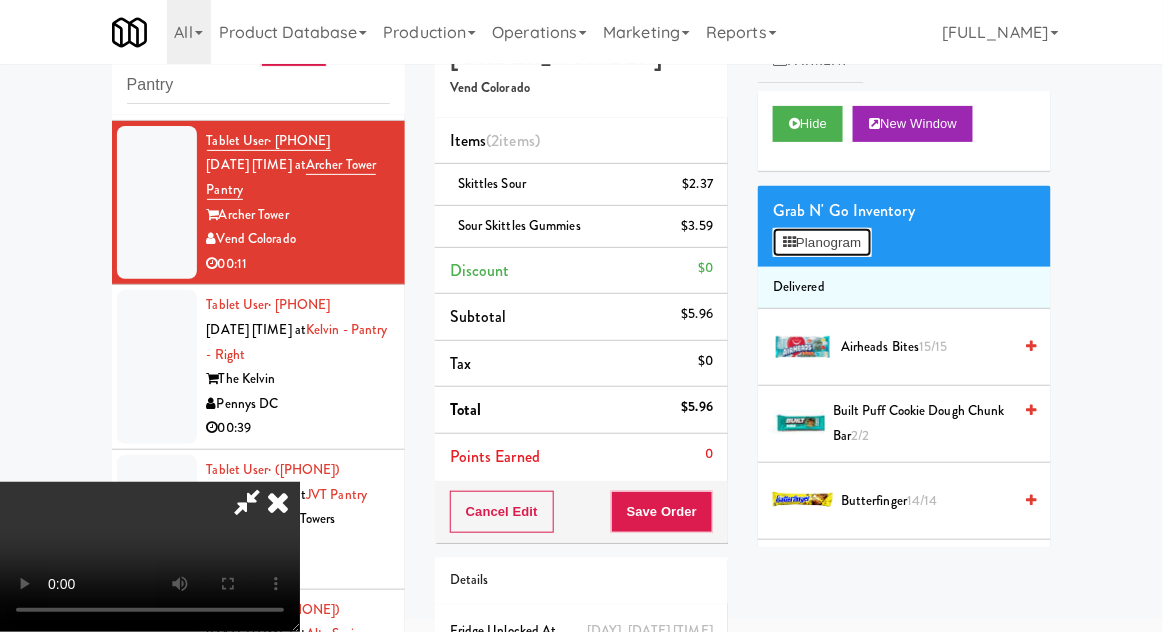 click on "Planogram" at bounding box center [822, 243] 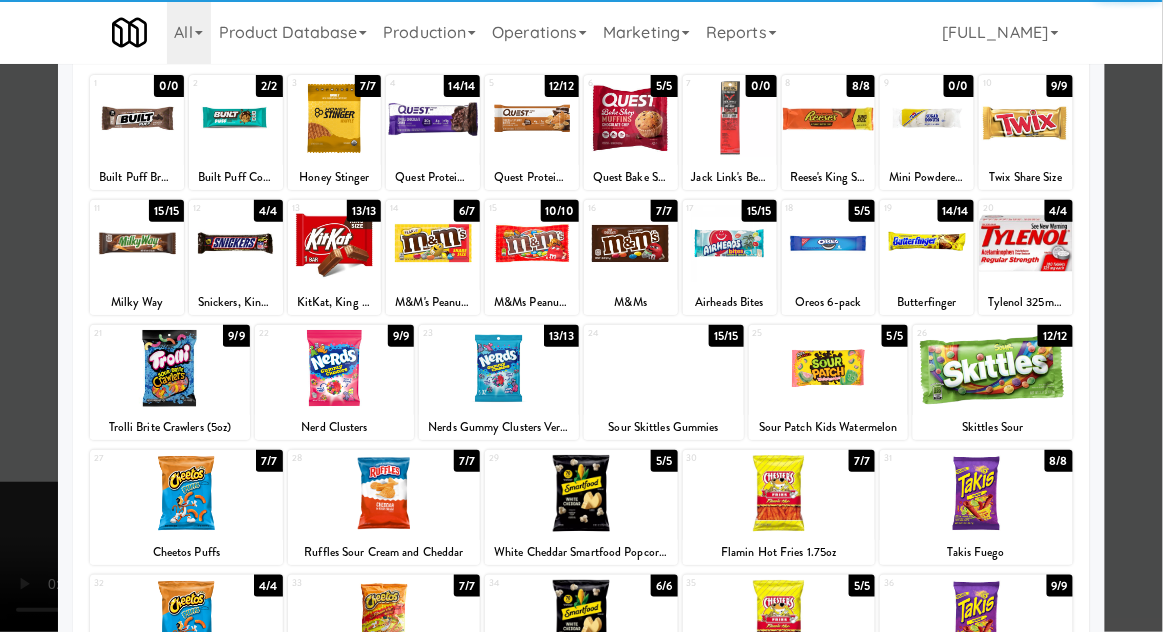 scroll, scrollTop: 378, scrollLeft: 0, axis: vertical 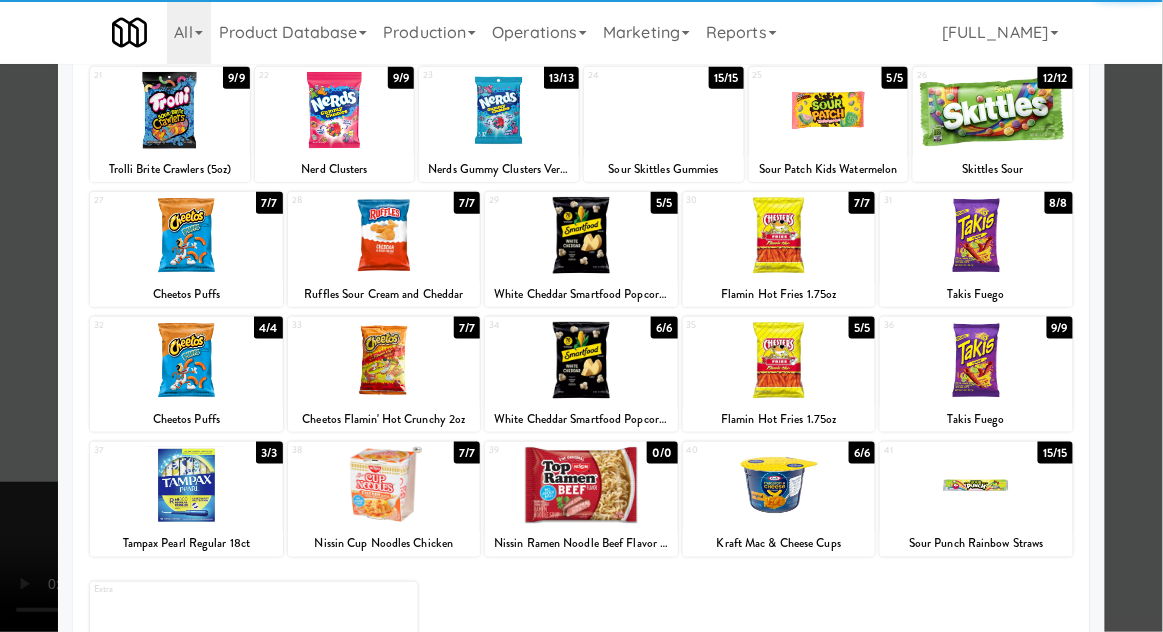 click at bounding box center [976, 485] 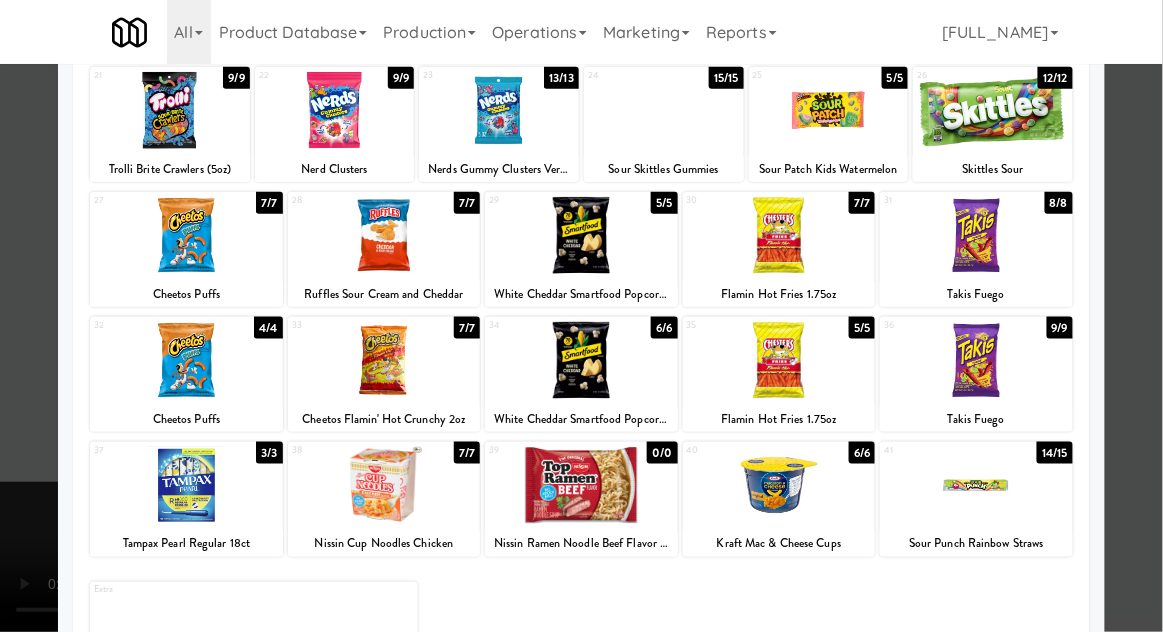 click at bounding box center (581, 316) 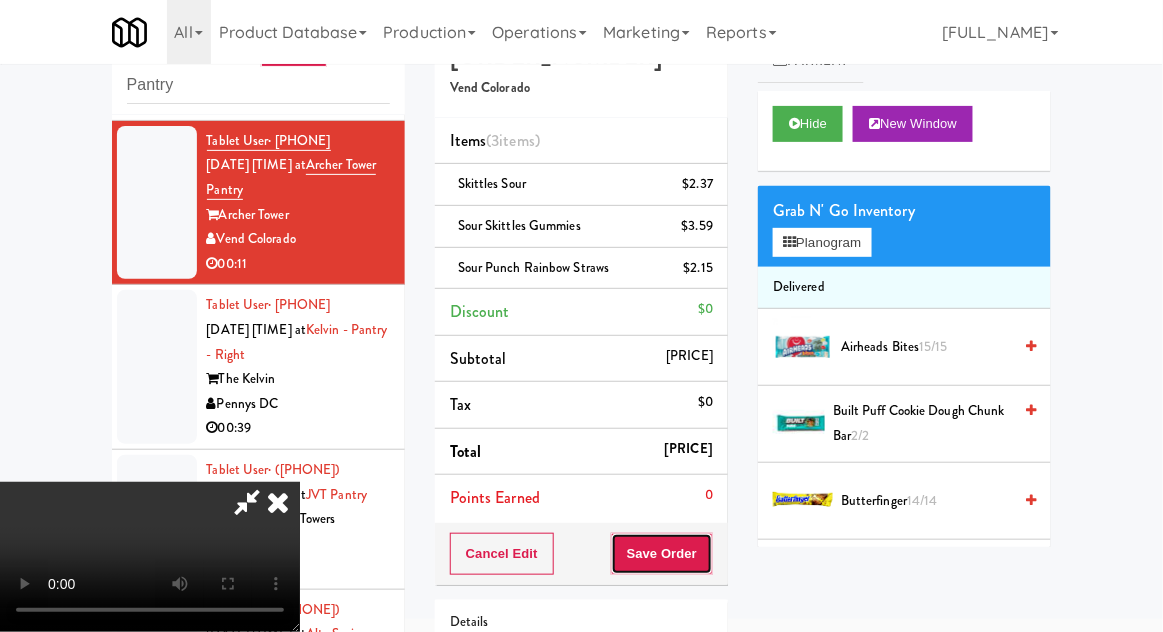 click on "Save Order" at bounding box center (662, 554) 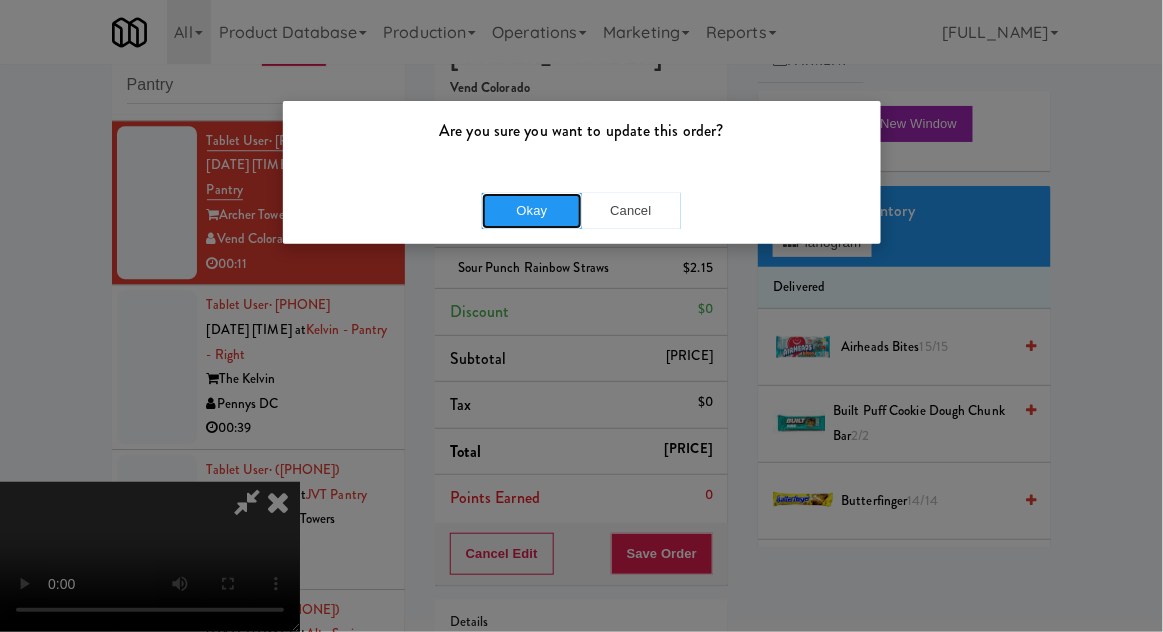 click on "Okay" at bounding box center (532, 211) 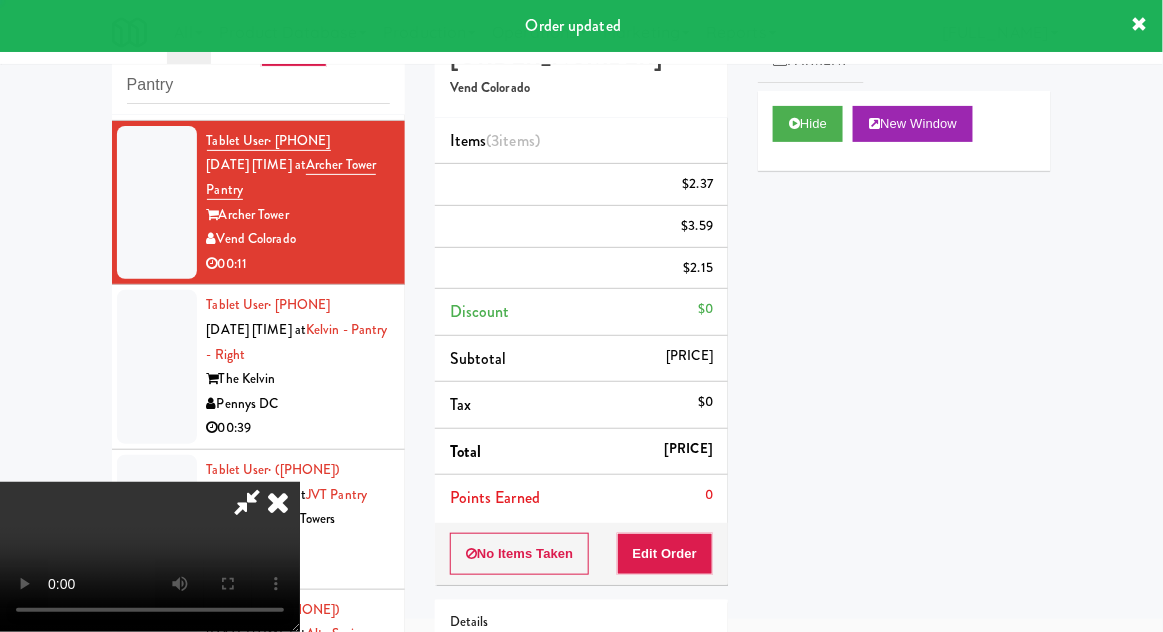 scroll, scrollTop: 0, scrollLeft: 0, axis: both 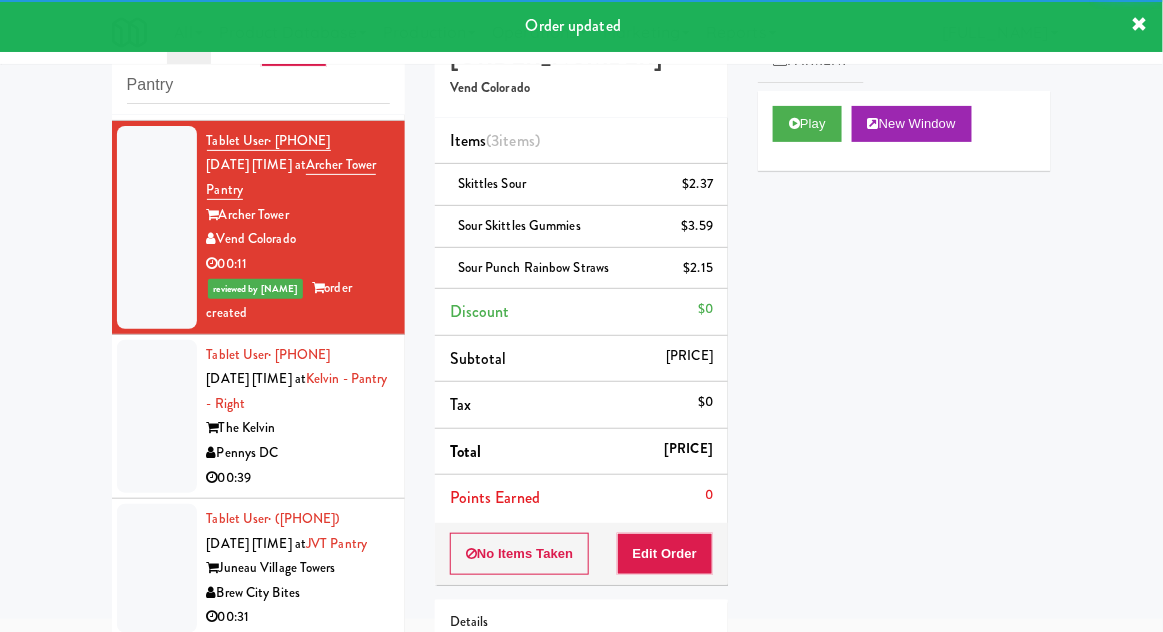 click at bounding box center [157, 417] 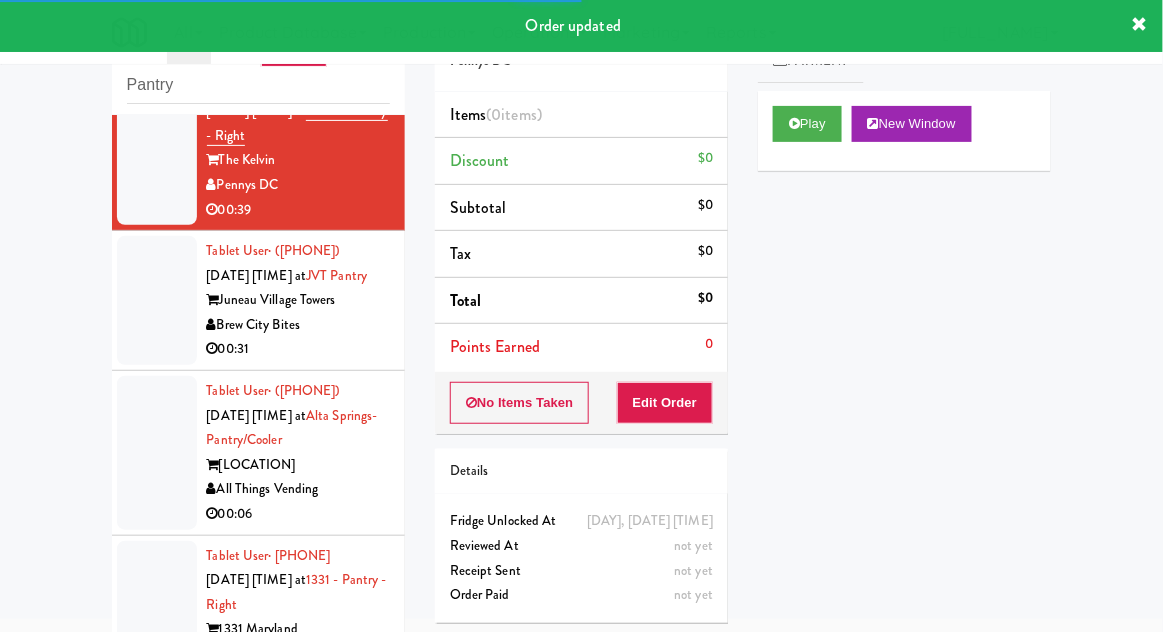 scroll, scrollTop: 1592, scrollLeft: 0, axis: vertical 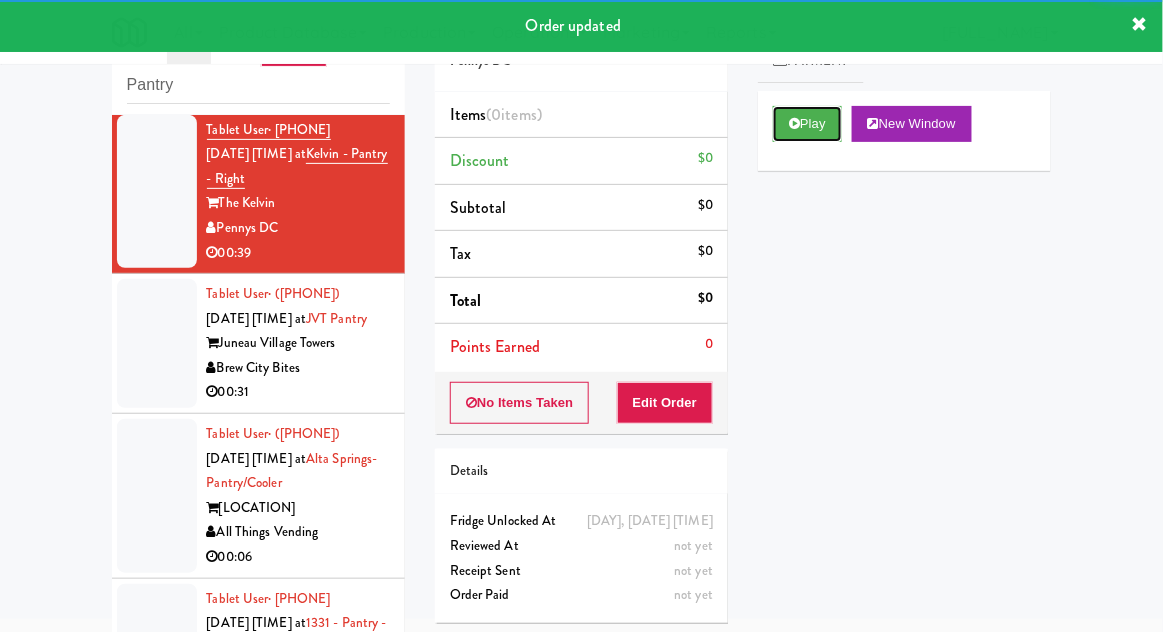 click on "Play" at bounding box center (807, 124) 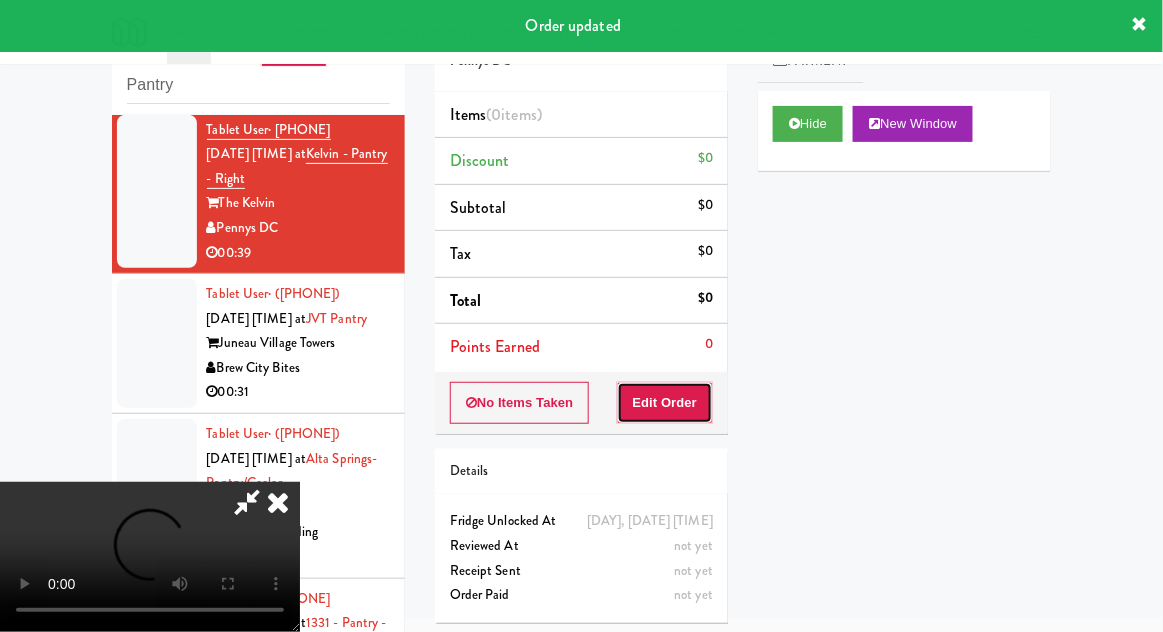click on "Edit Order" at bounding box center [665, 403] 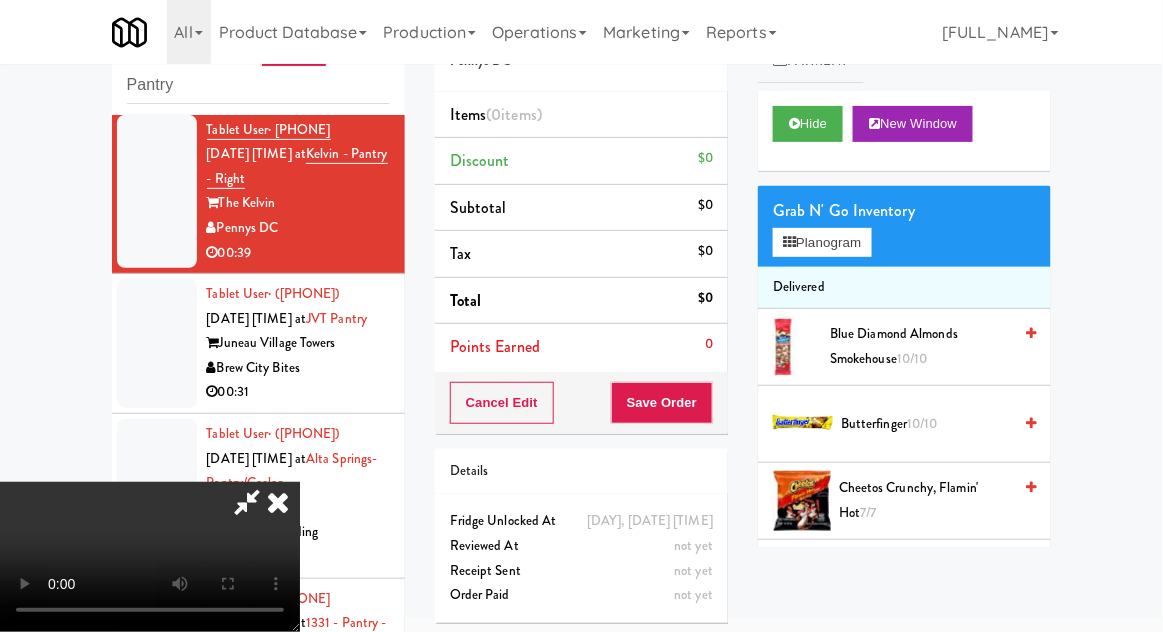 type 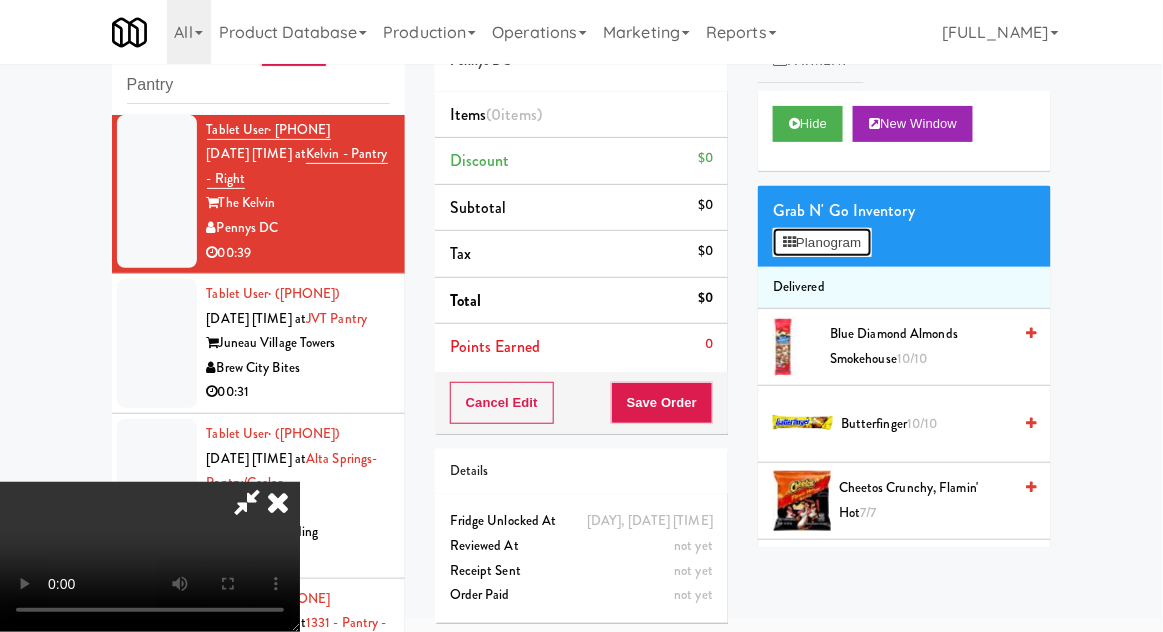 click on "Planogram" at bounding box center (822, 243) 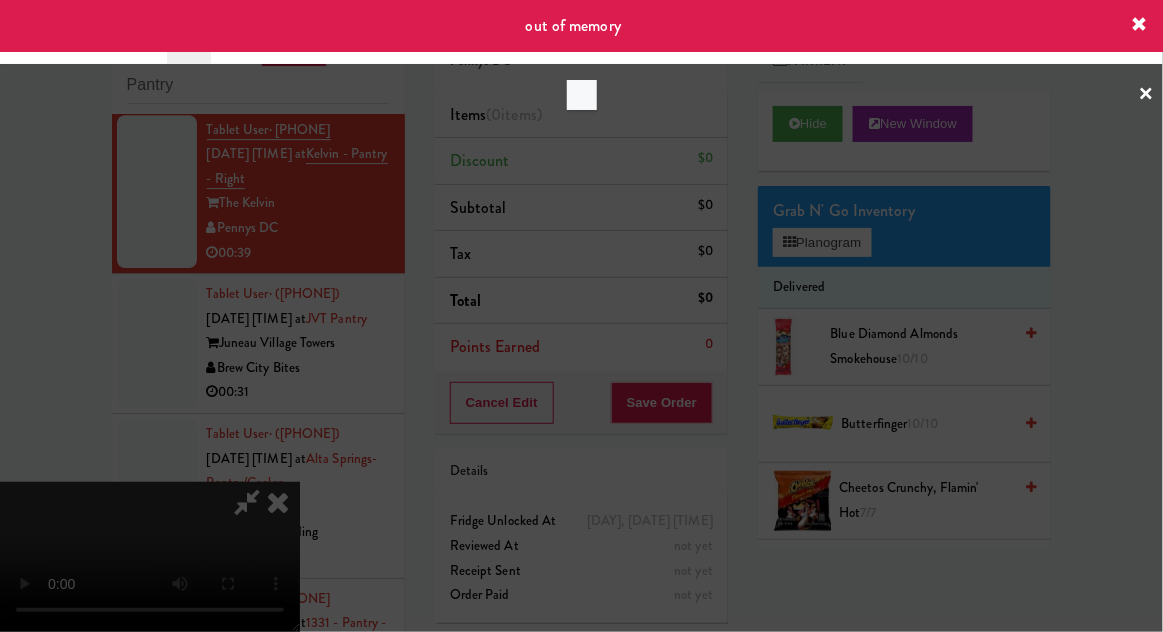 click at bounding box center (581, 316) 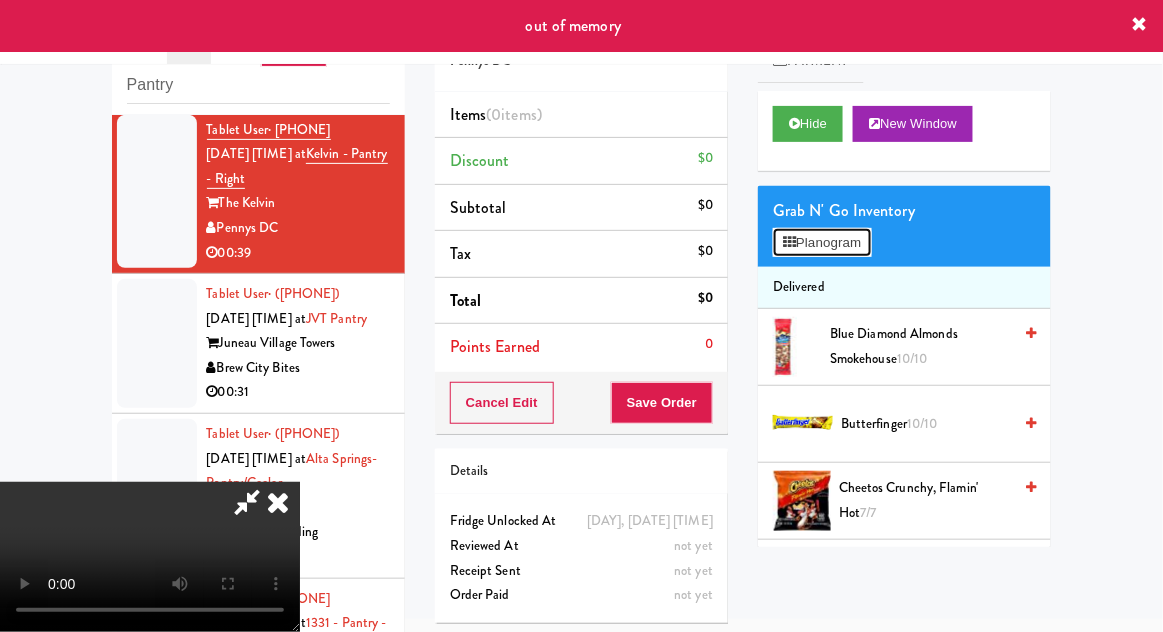 click on "Planogram" at bounding box center (822, 243) 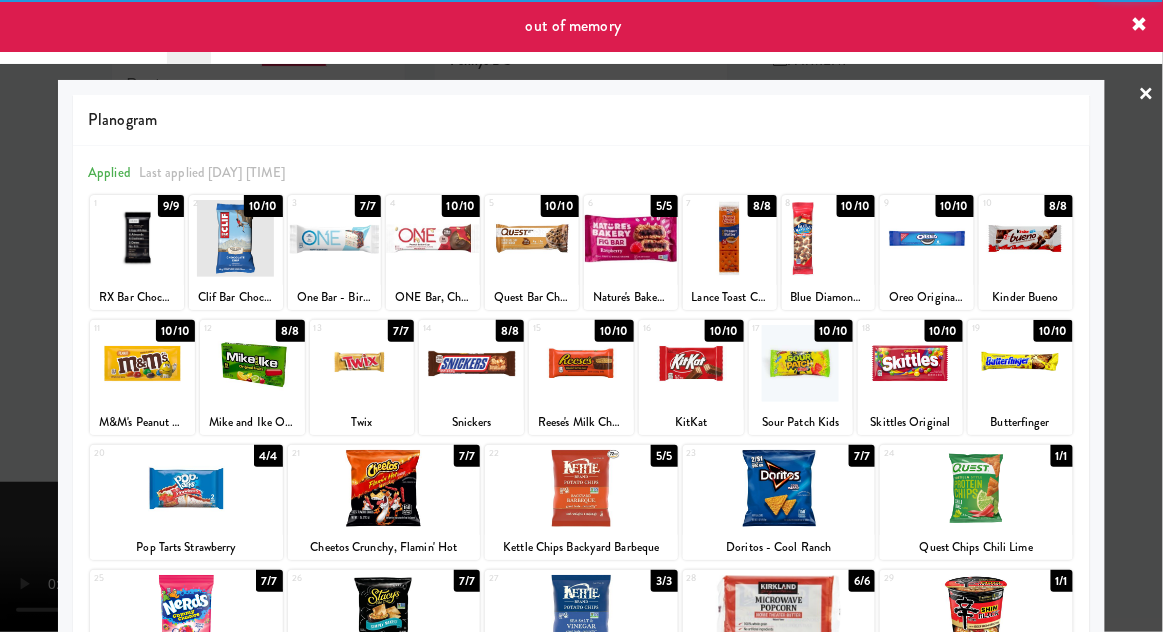 click at bounding box center [137, 238] 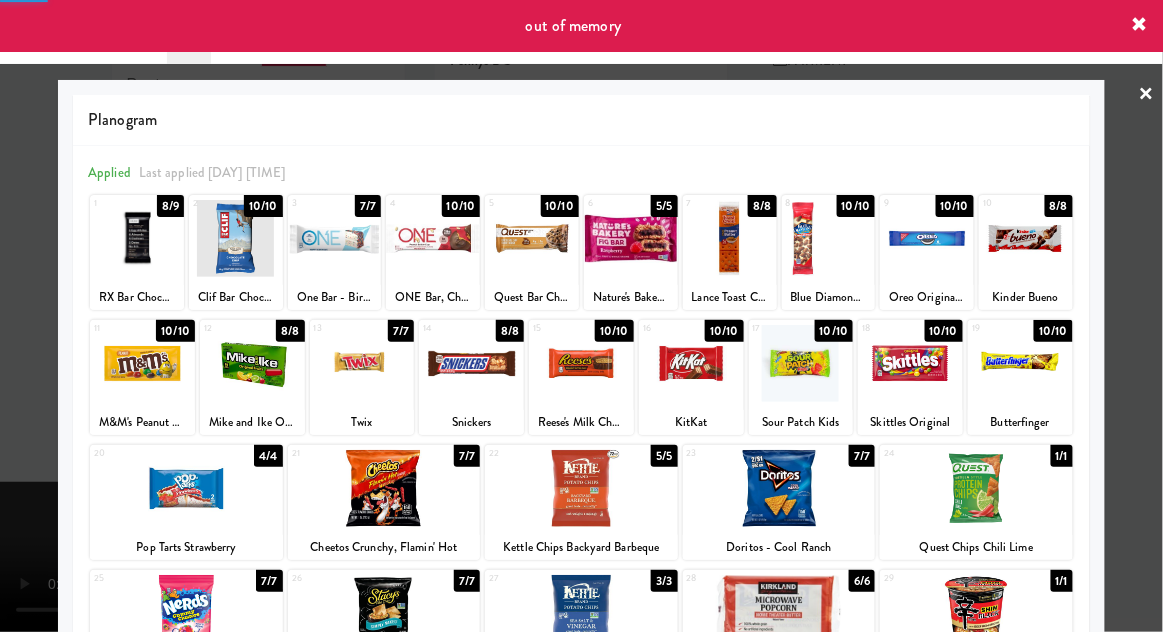 click at bounding box center (581, 316) 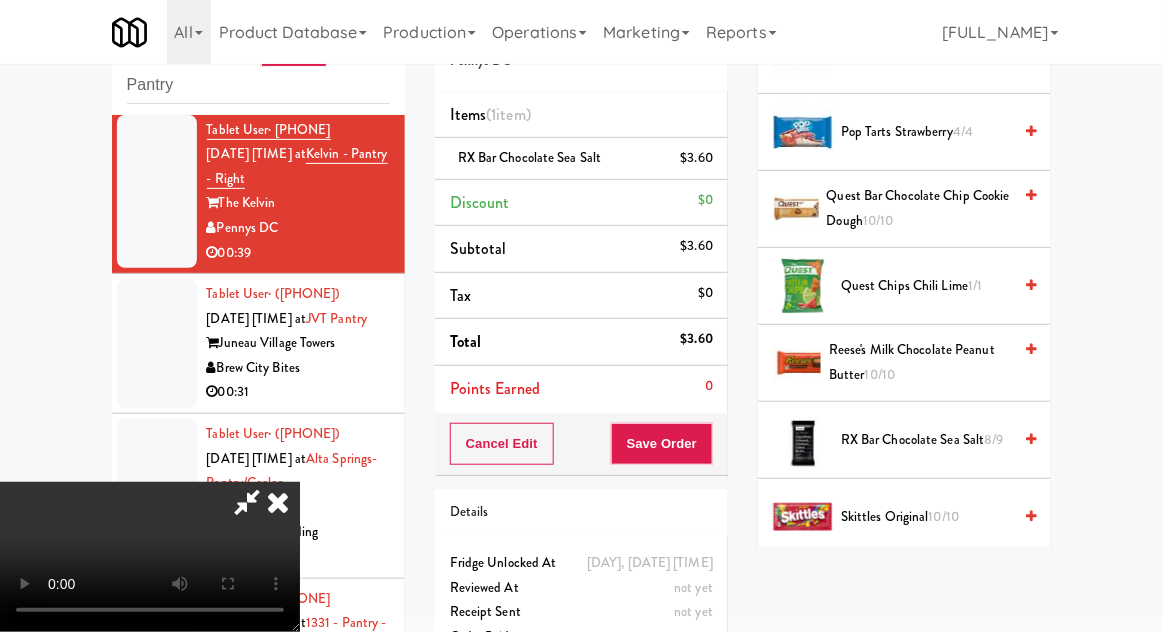 scroll, scrollTop: 1831, scrollLeft: 0, axis: vertical 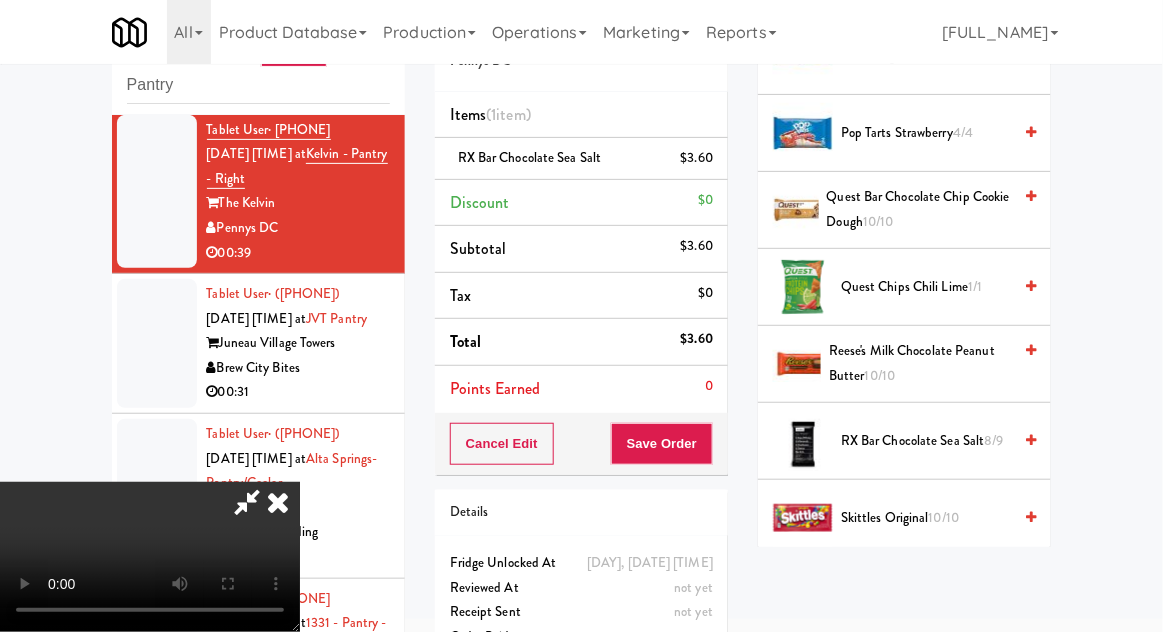 click on "RX Bar Chocolate Sea Salt  8/9" at bounding box center [926, 441] 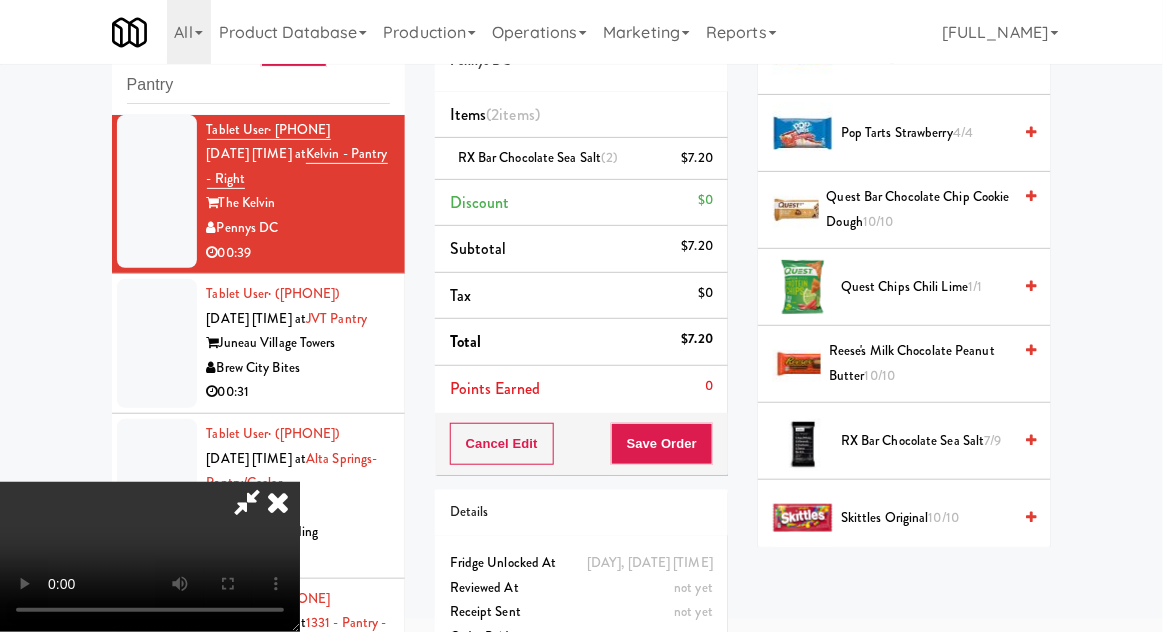click on "RX Bar Chocolate Sea Salt  (2) $7.20" at bounding box center [581, 159] 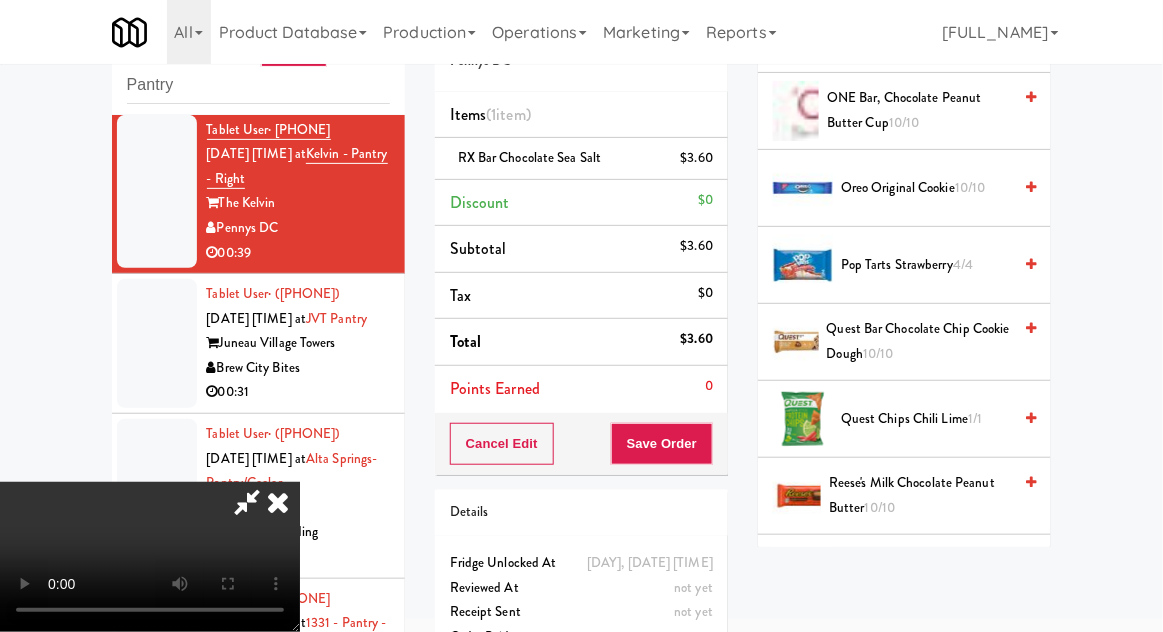 scroll, scrollTop: 1692, scrollLeft: 0, axis: vertical 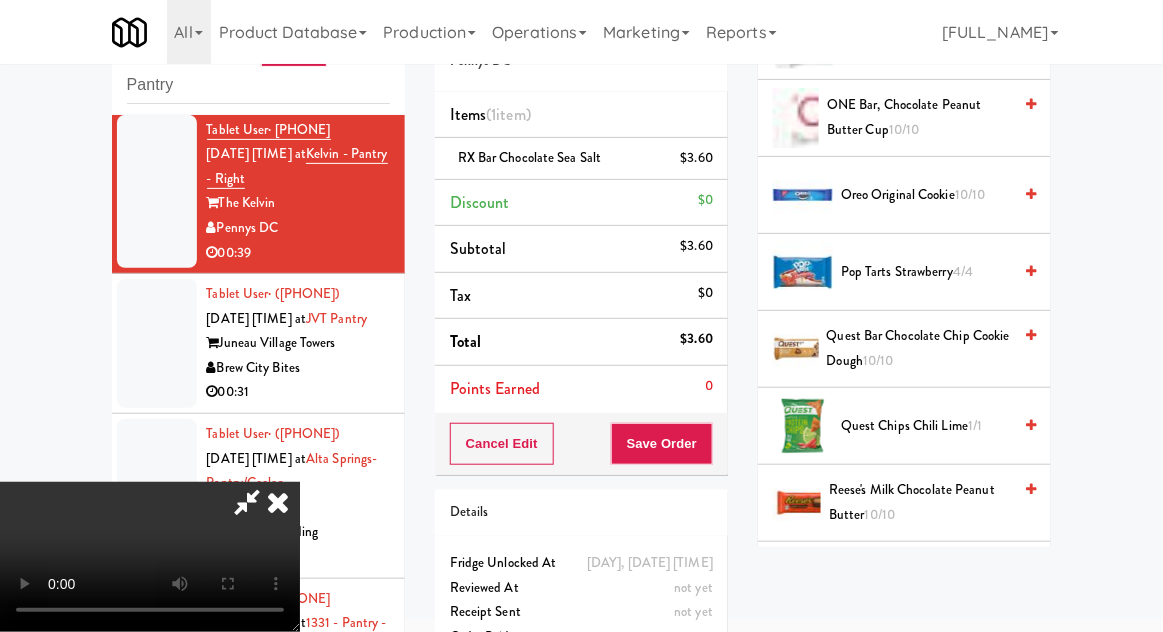 click on "Quest Chips Chili Lime  1/1" at bounding box center [926, 426] 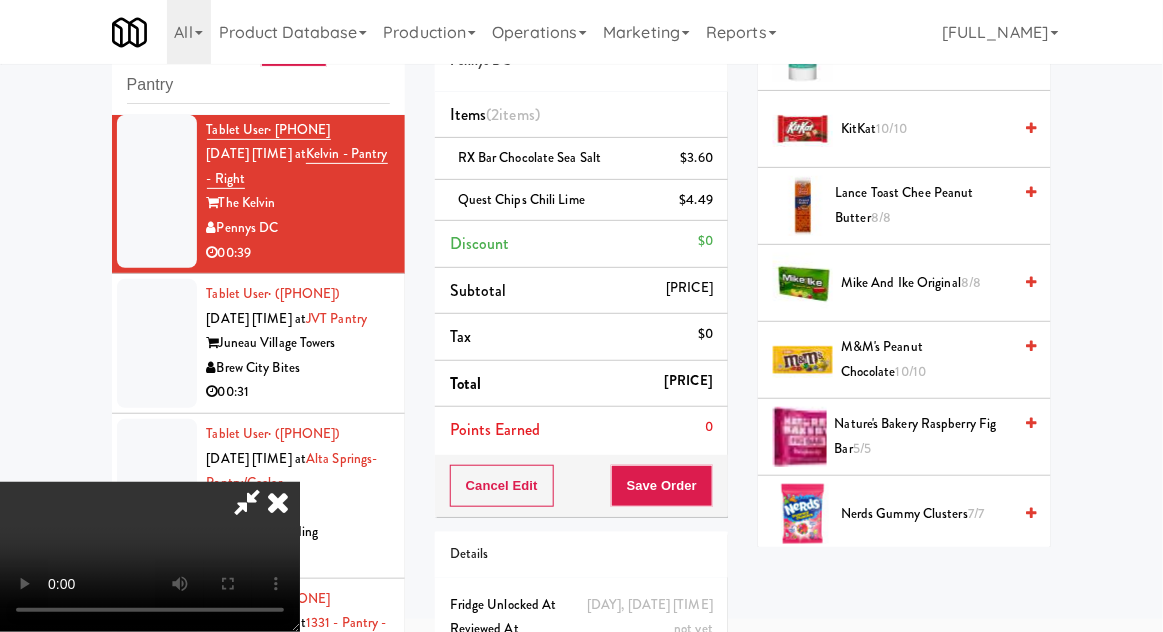 scroll, scrollTop: 1065, scrollLeft: 0, axis: vertical 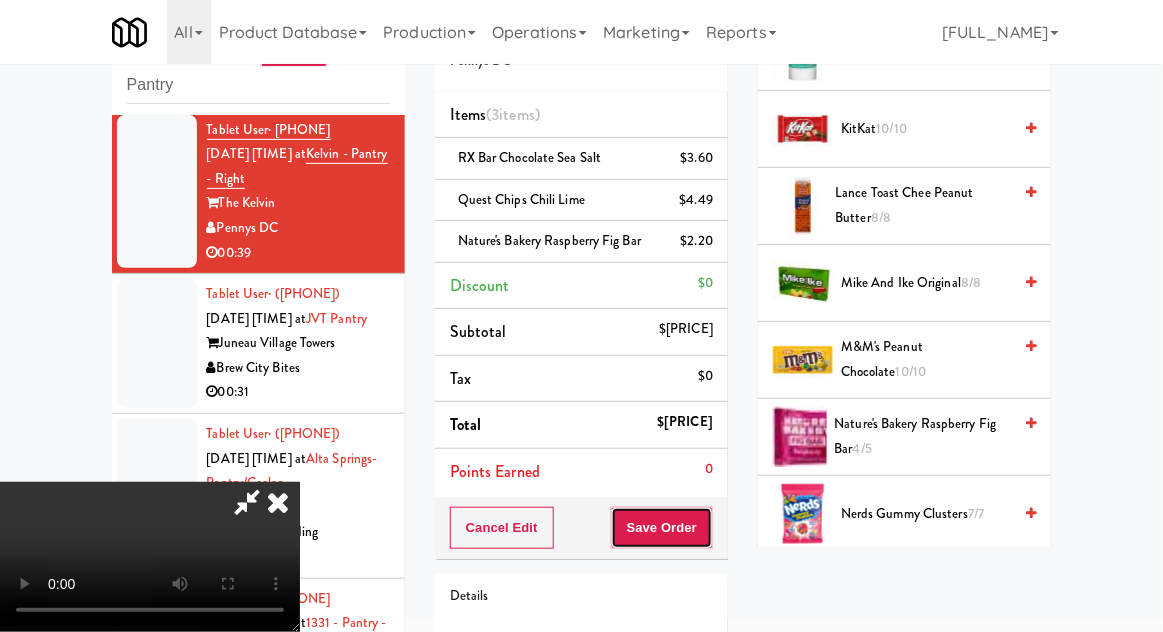 click on "Save Order" at bounding box center [662, 528] 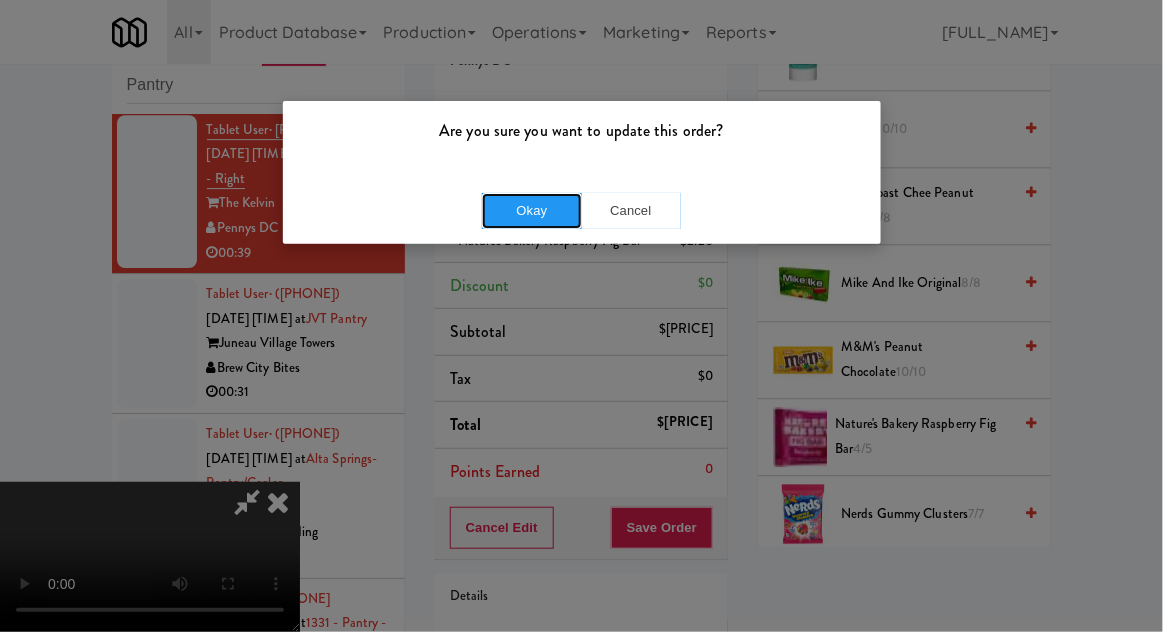 click on "Okay" at bounding box center (532, 211) 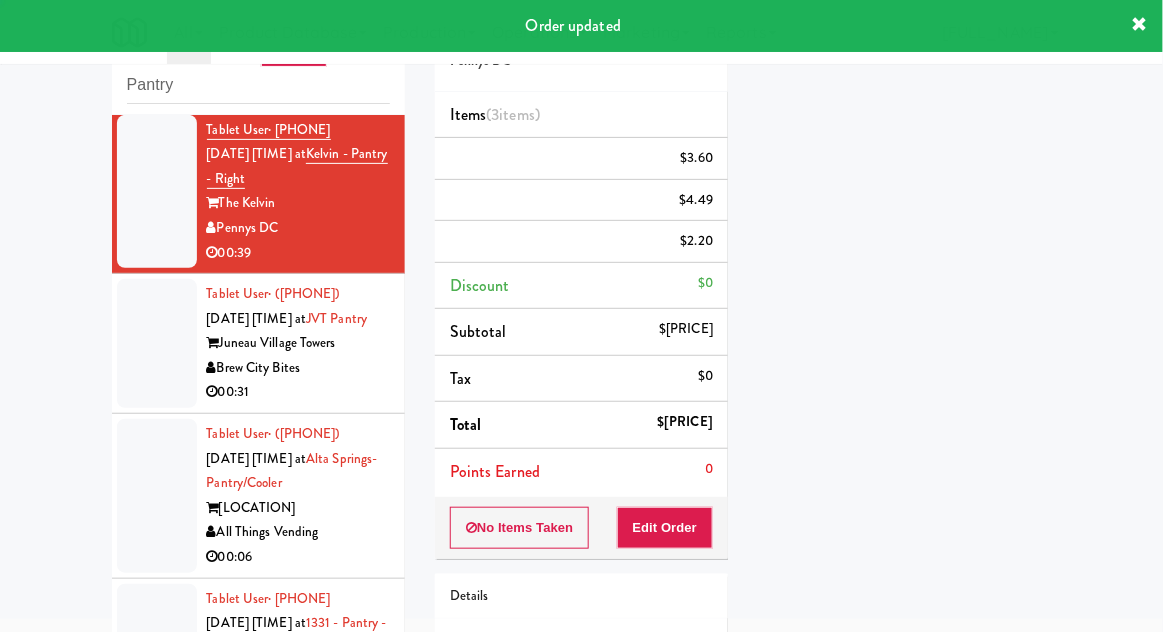 scroll, scrollTop: 197, scrollLeft: 0, axis: vertical 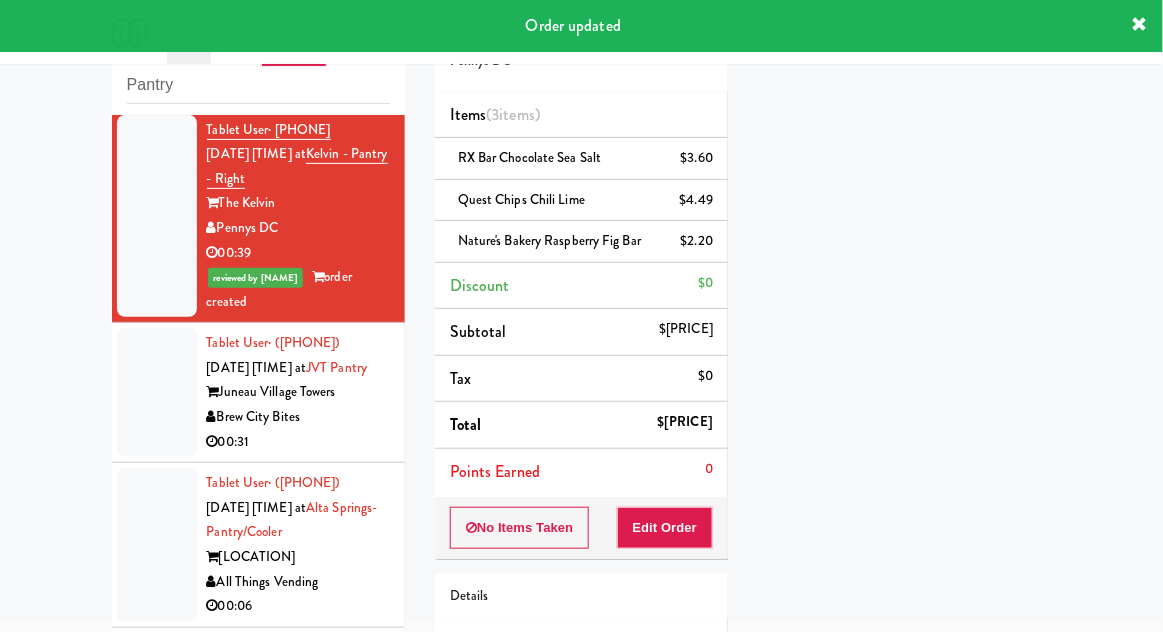 click at bounding box center [157, 392] 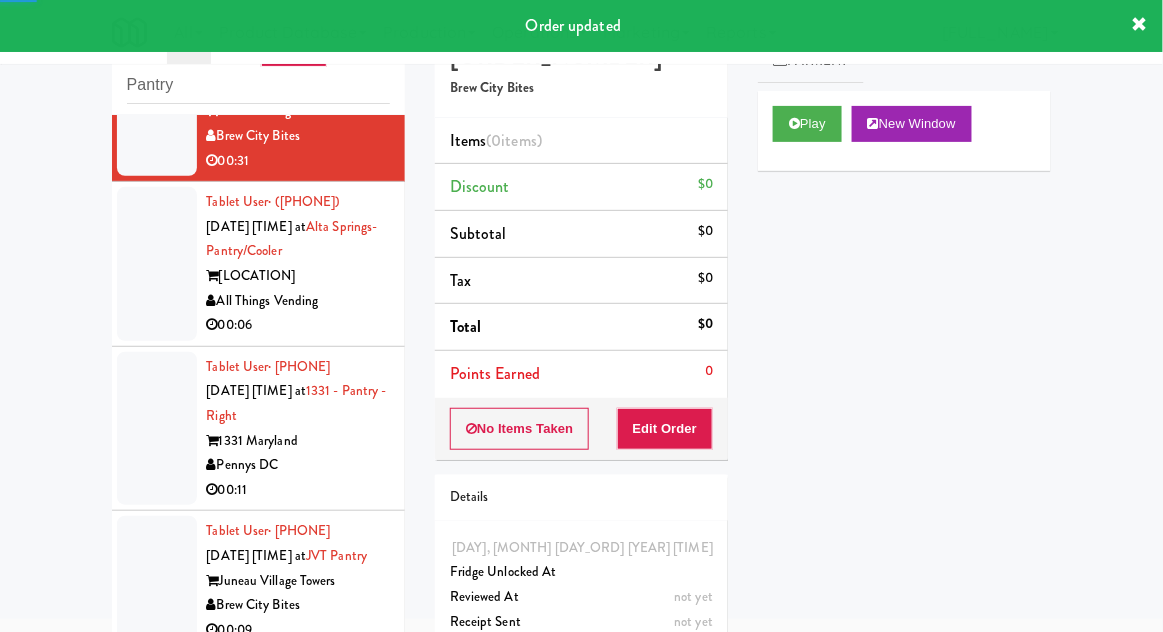 scroll, scrollTop: 1827, scrollLeft: 0, axis: vertical 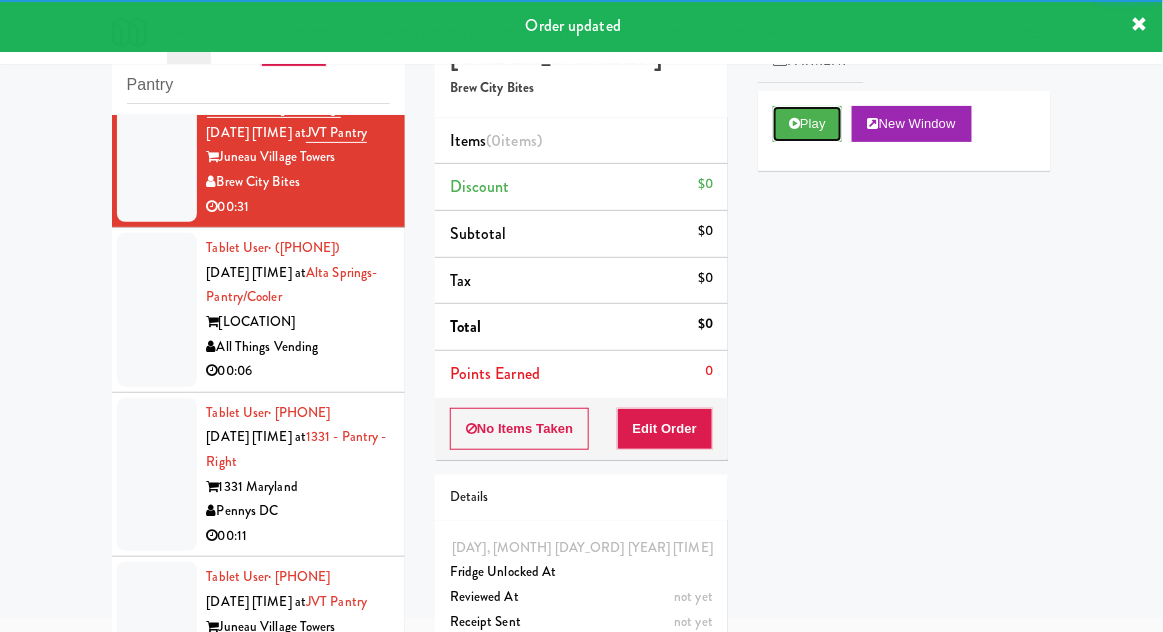 click on "Play" at bounding box center [807, 124] 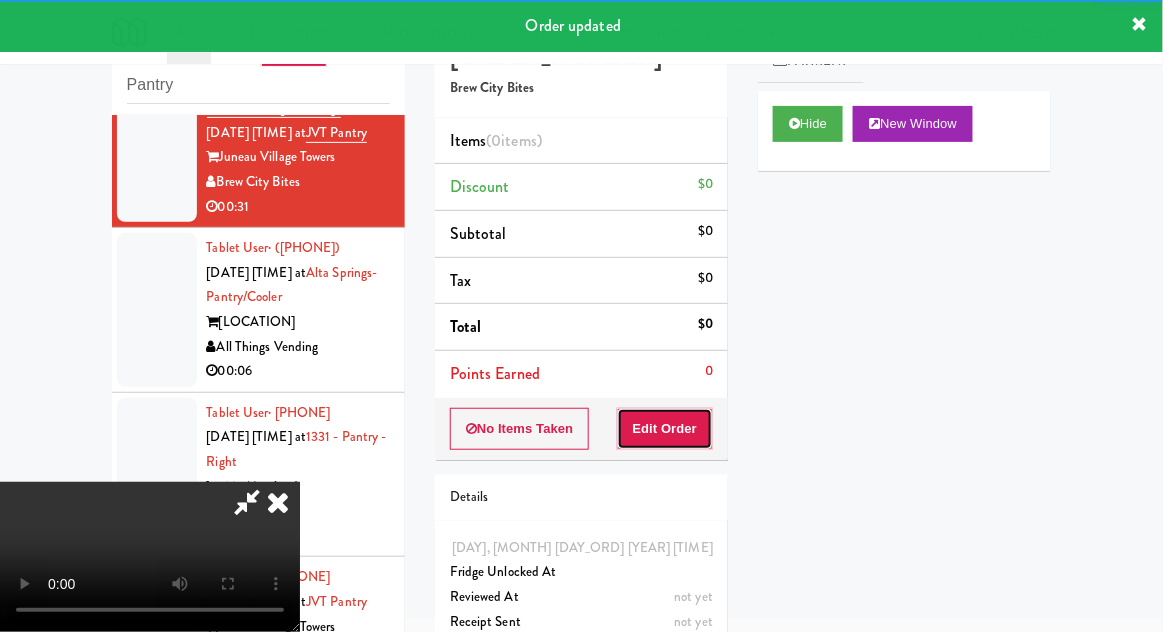 click on "Edit Order" at bounding box center [665, 429] 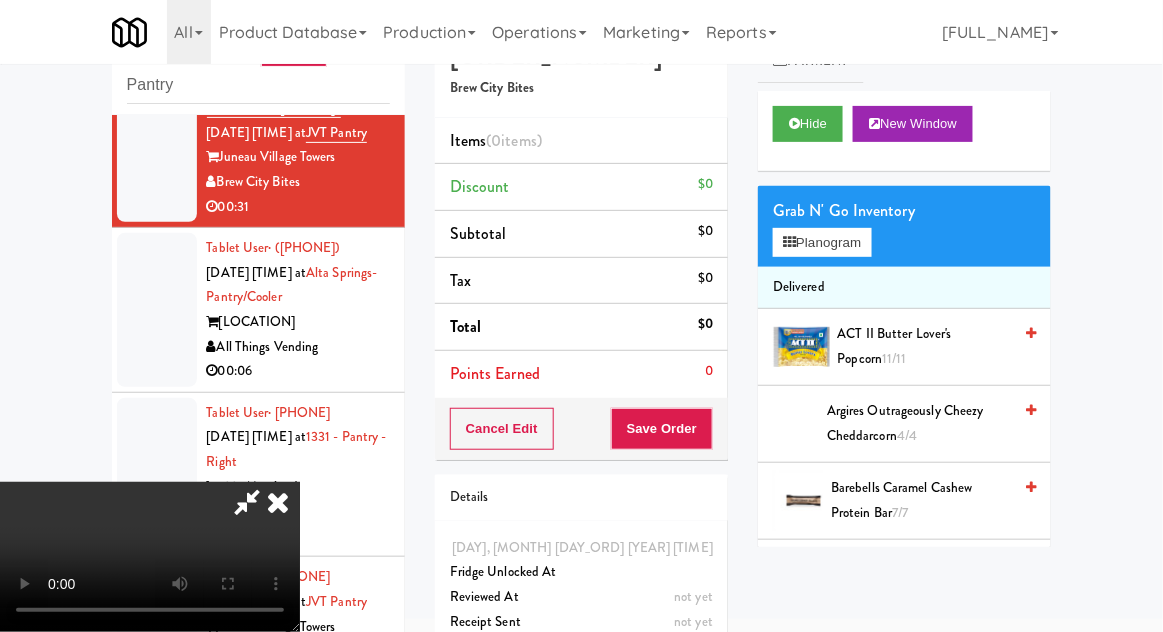 scroll, scrollTop: 73, scrollLeft: 0, axis: vertical 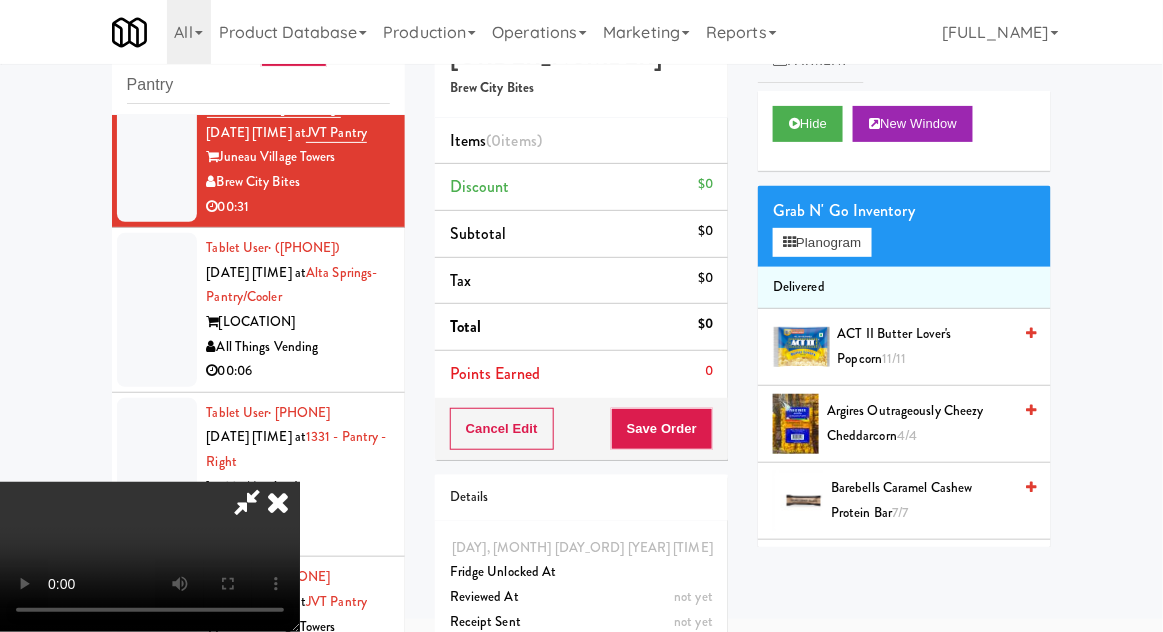 type 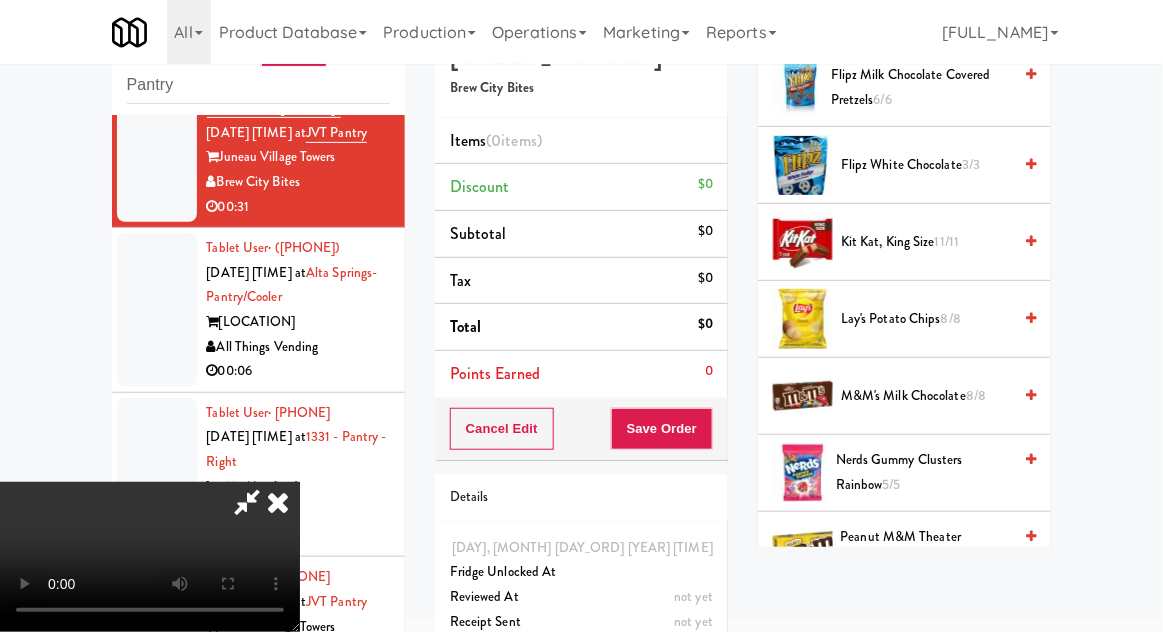 scroll, scrollTop: 1124, scrollLeft: 0, axis: vertical 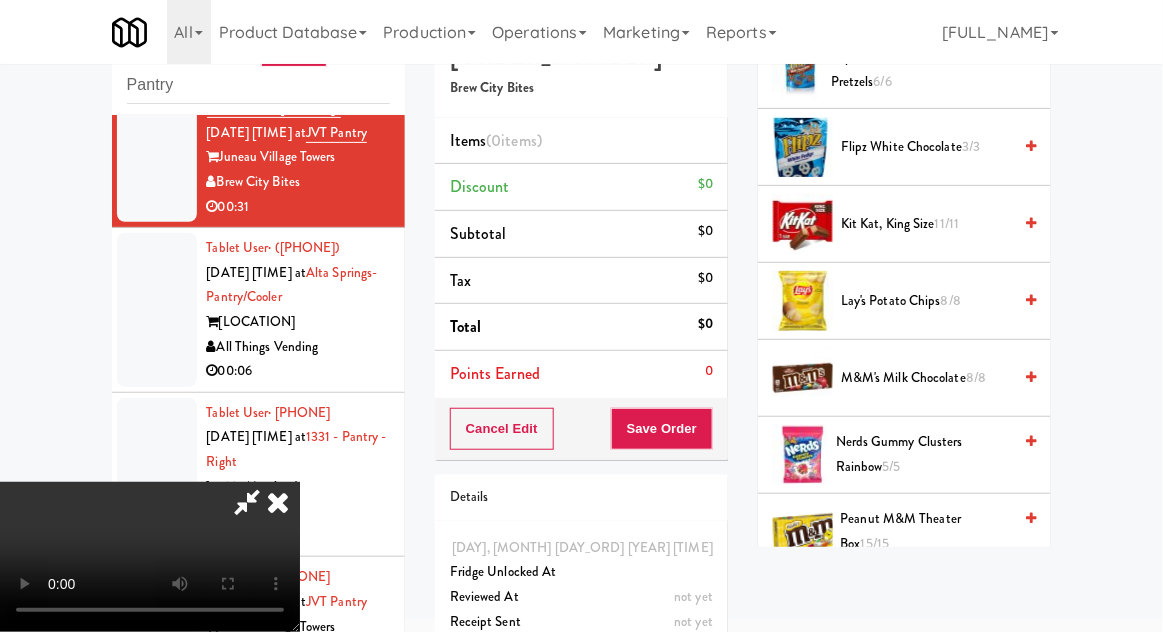 click on "Nerds Gummy Clusters Rainbow  5/5" at bounding box center (923, 454) 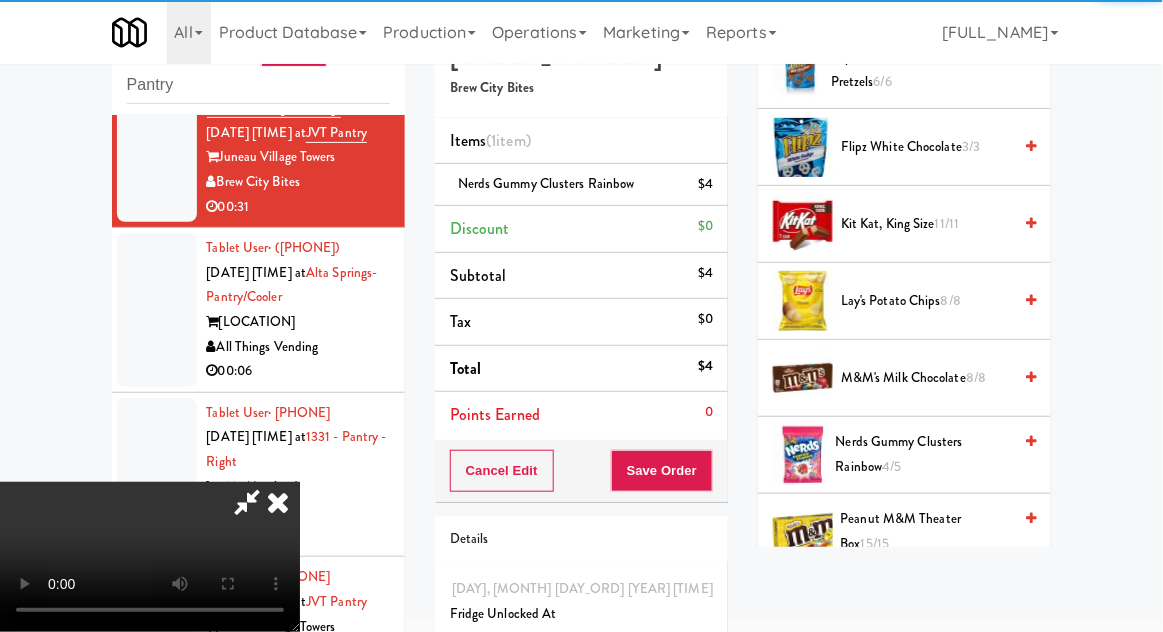 scroll, scrollTop: 73, scrollLeft: 0, axis: vertical 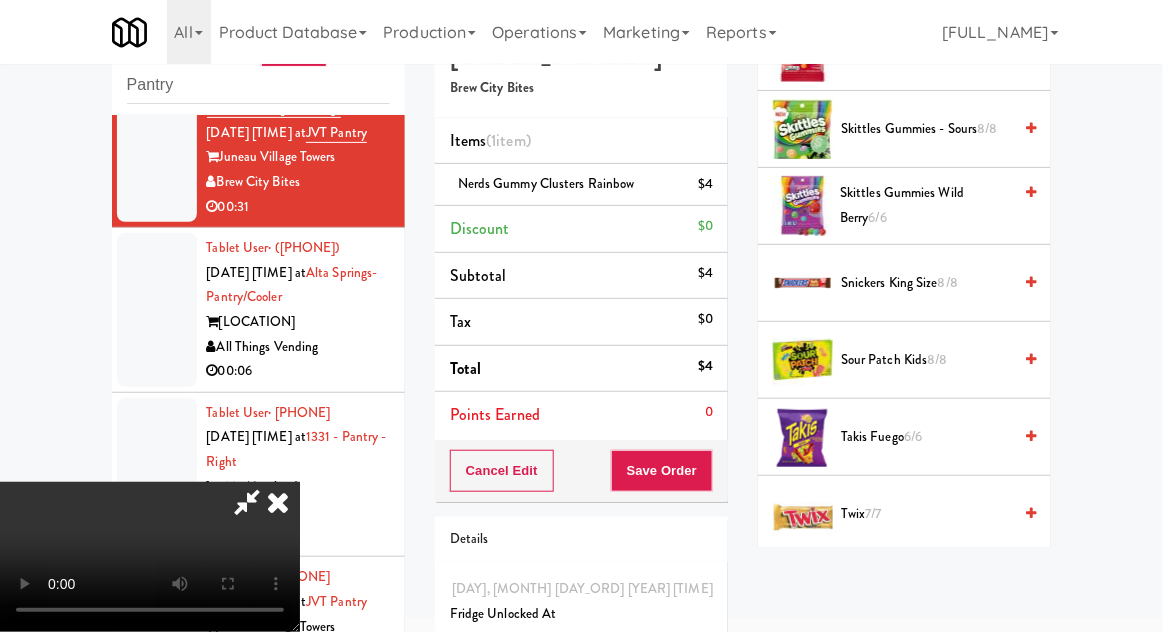 click on "6/6" at bounding box center [913, 436] 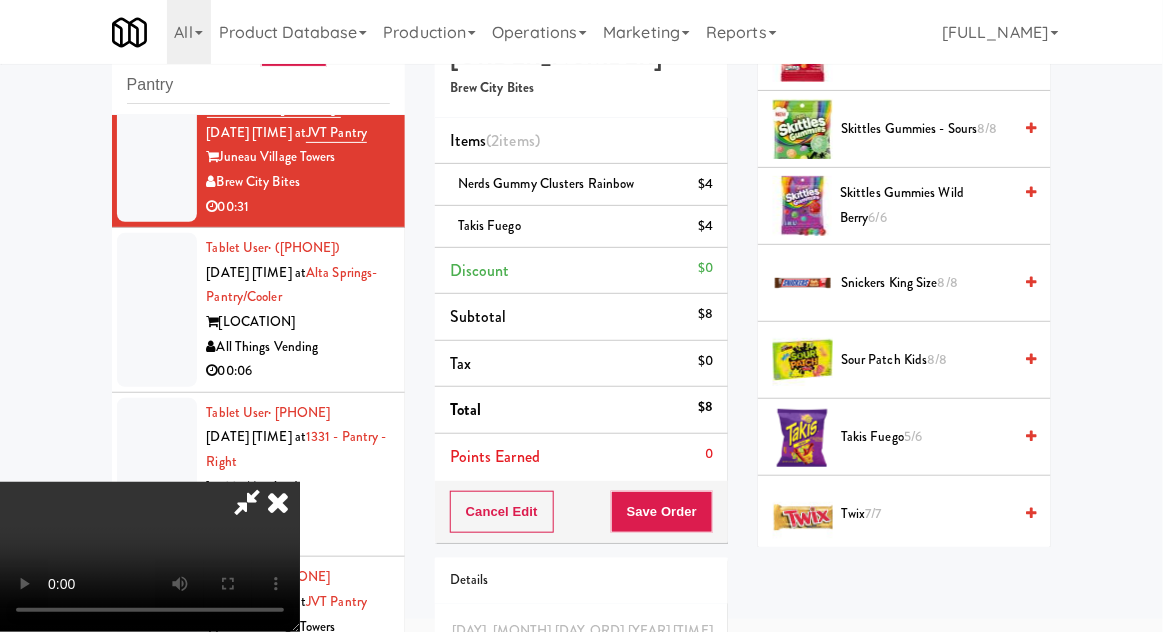 click on "$4" at bounding box center [705, 226] 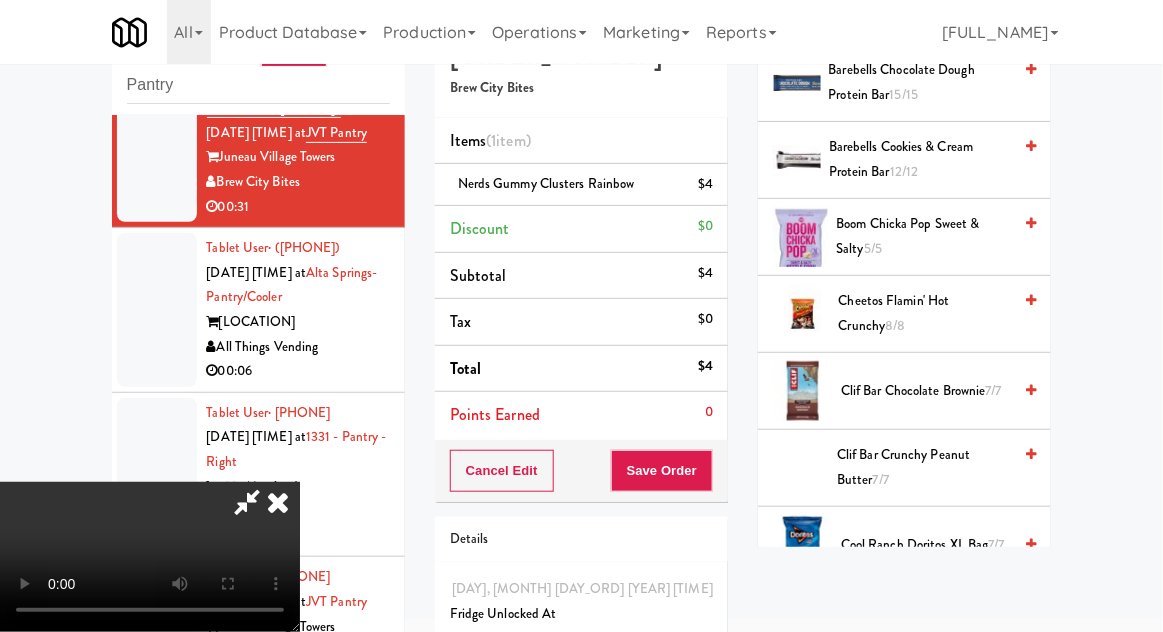 scroll, scrollTop: 489, scrollLeft: 0, axis: vertical 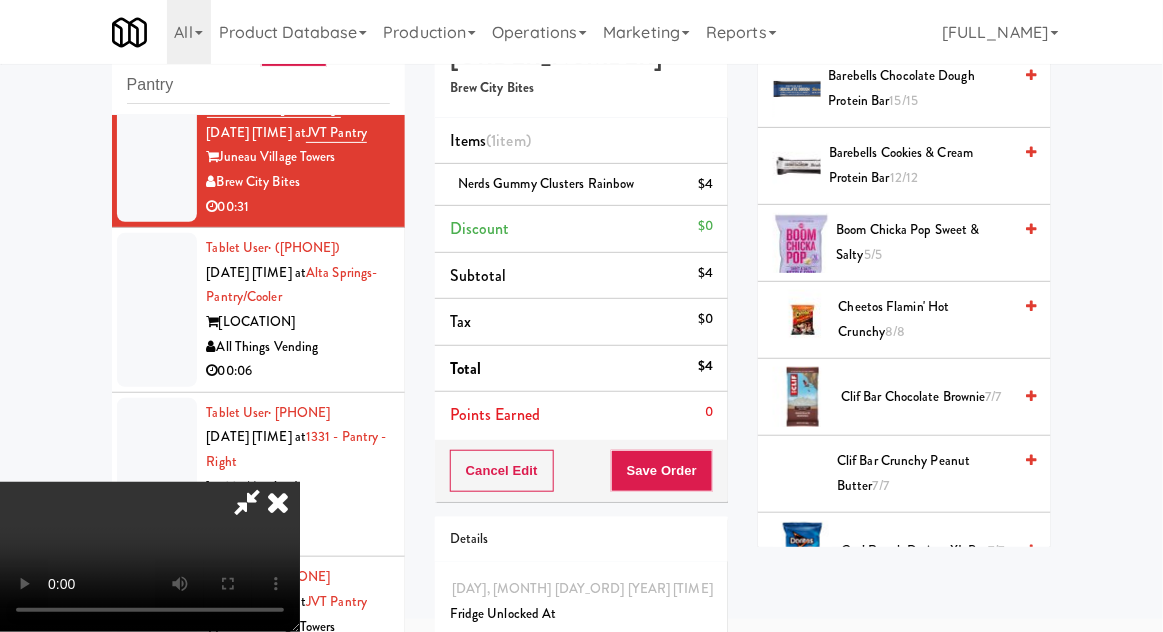 click on "Cheetos Flamin' Hot Crunchy  8/8" at bounding box center (925, 319) 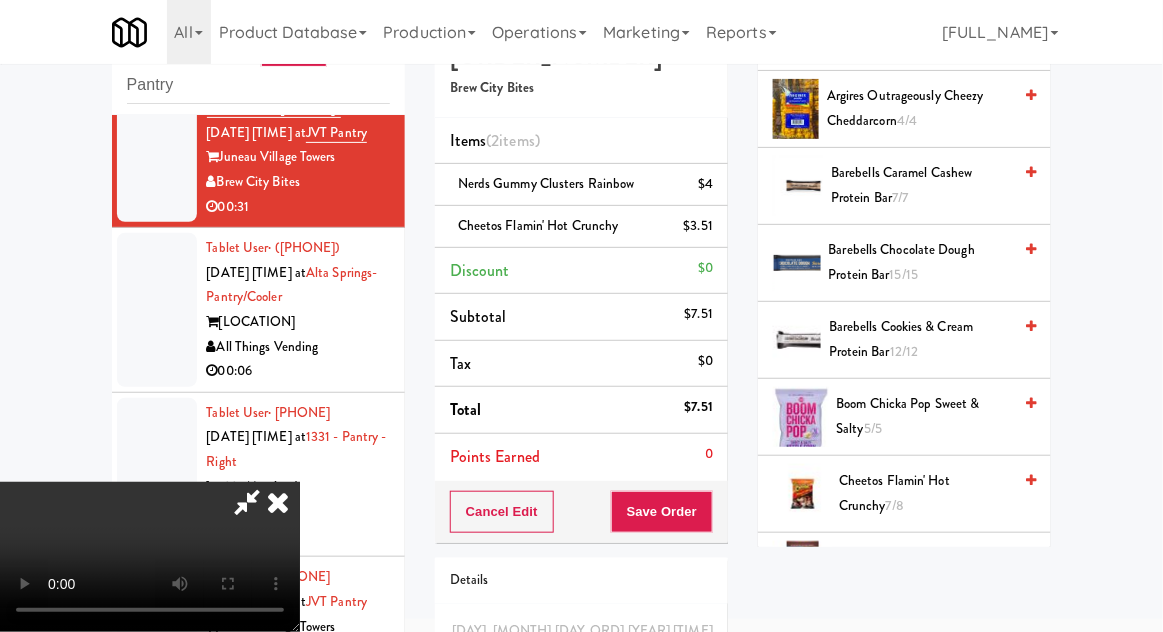 scroll, scrollTop: 0, scrollLeft: 0, axis: both 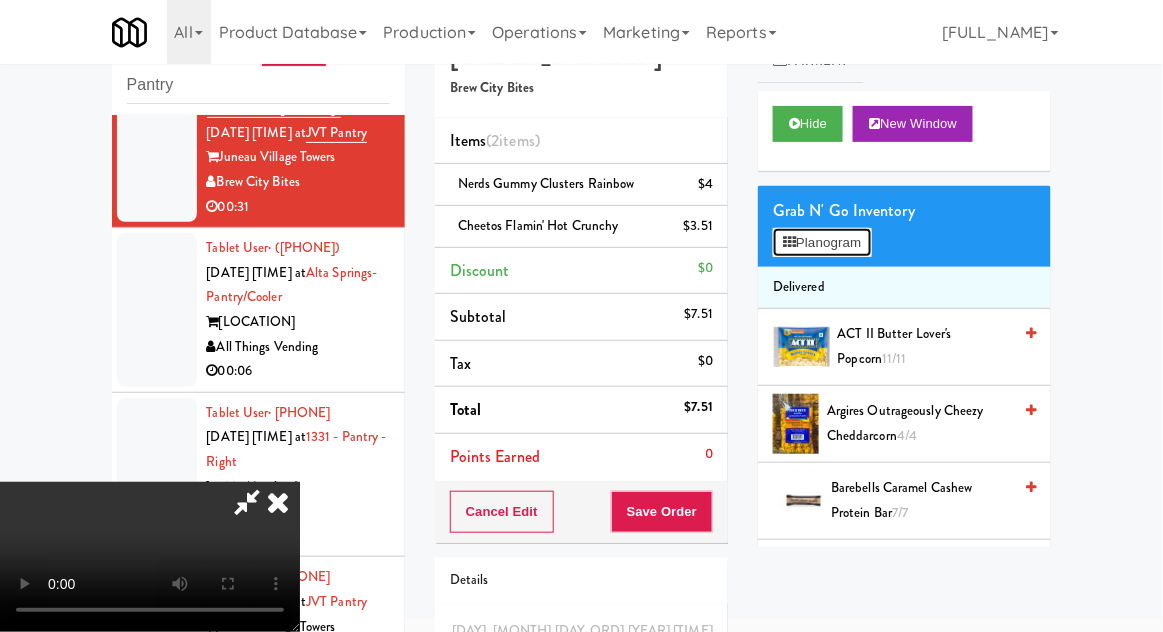 click on "Planogram" at bounding box center [822, 243] 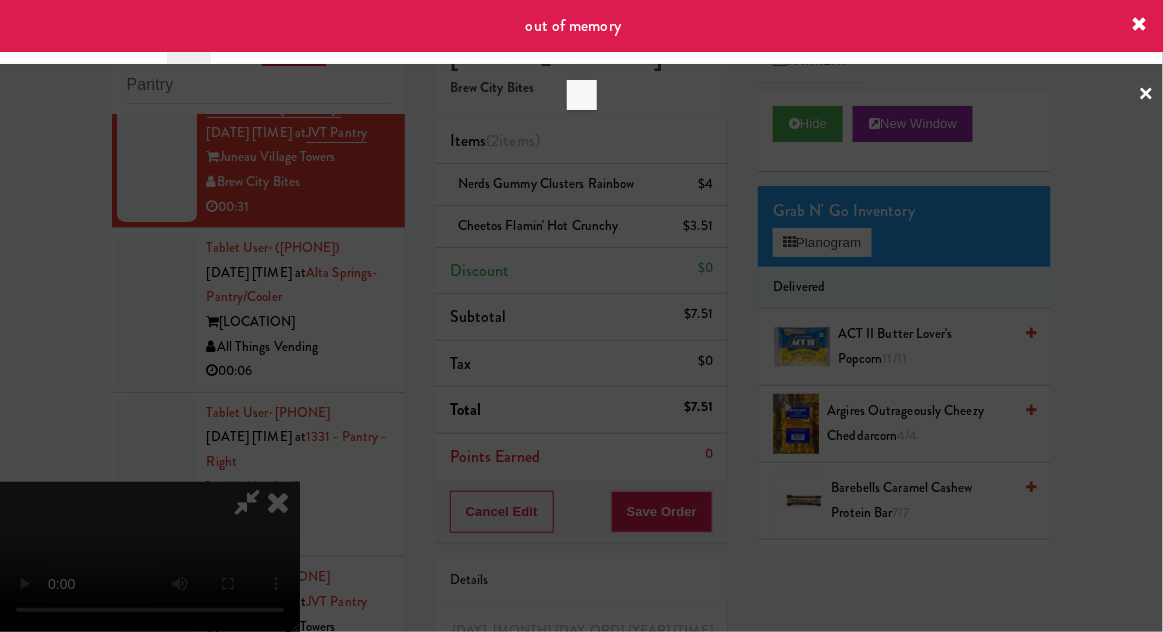 click at bounding box center (581, 316) 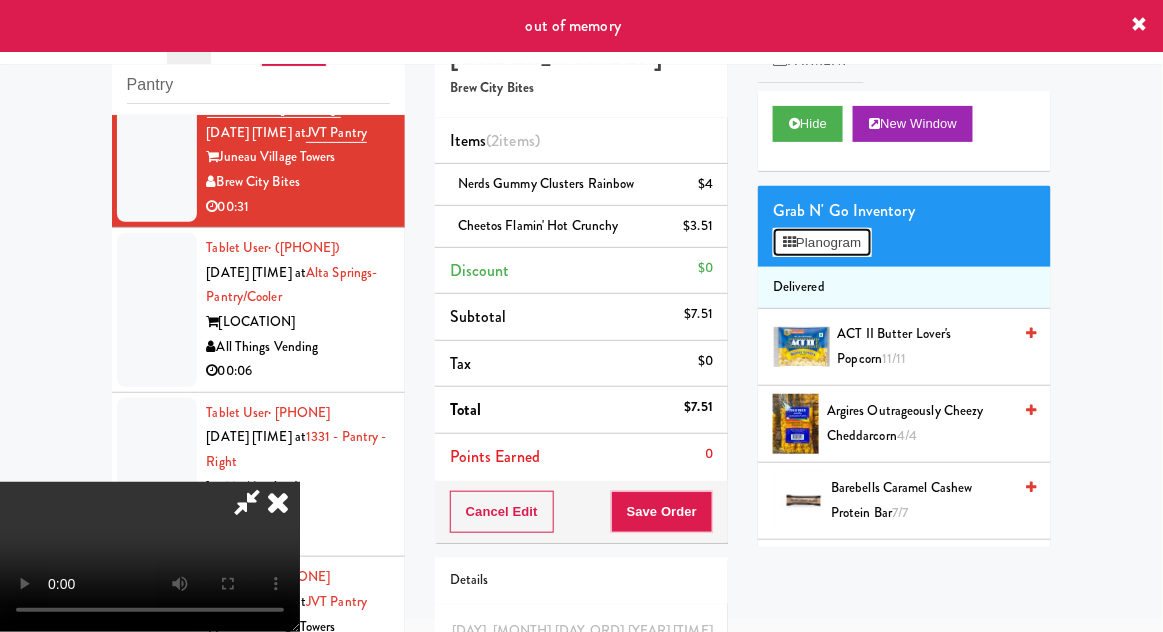 click on "Planogram" at bounding box center [822, 243] 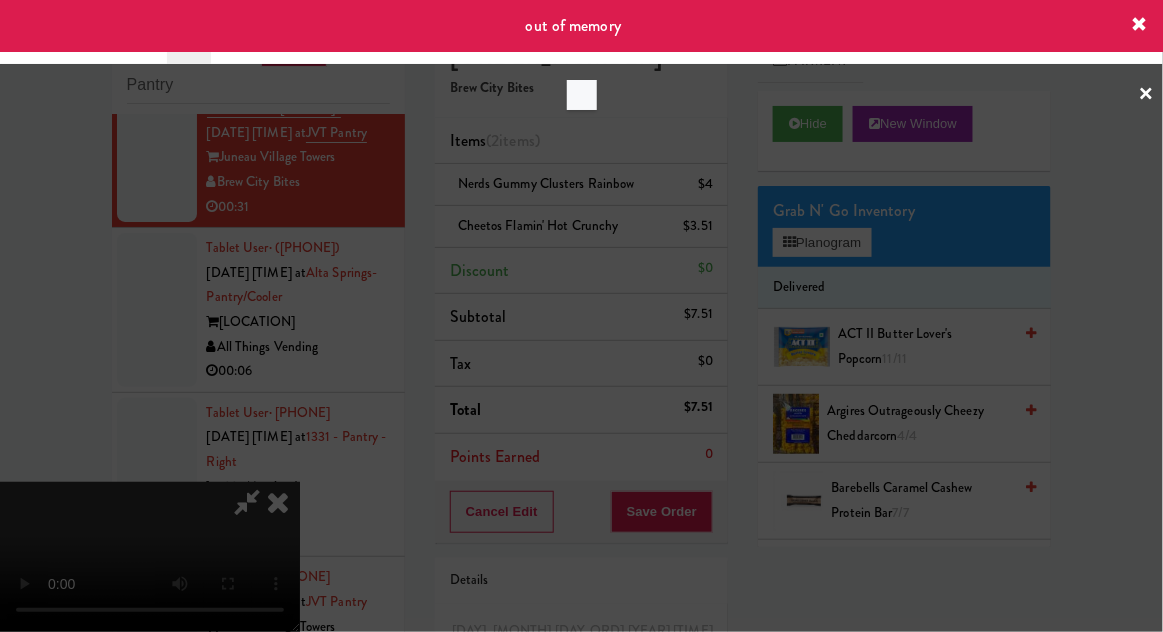 click at bounding box center (581, 316) 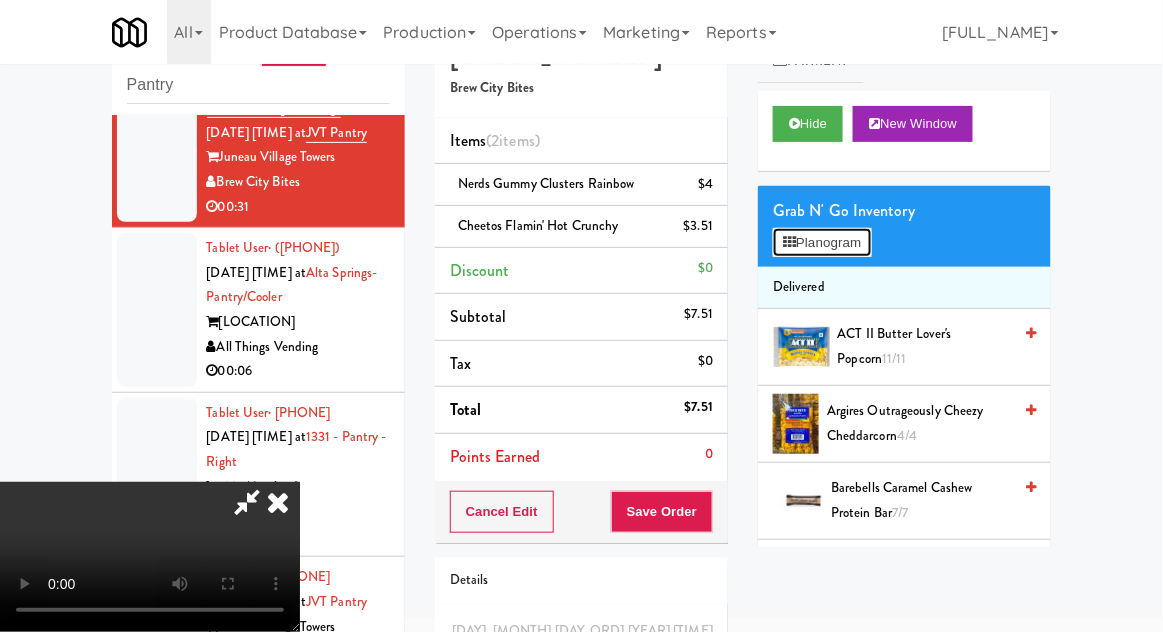 click on "Planogram" at bounding box center [822, 243] 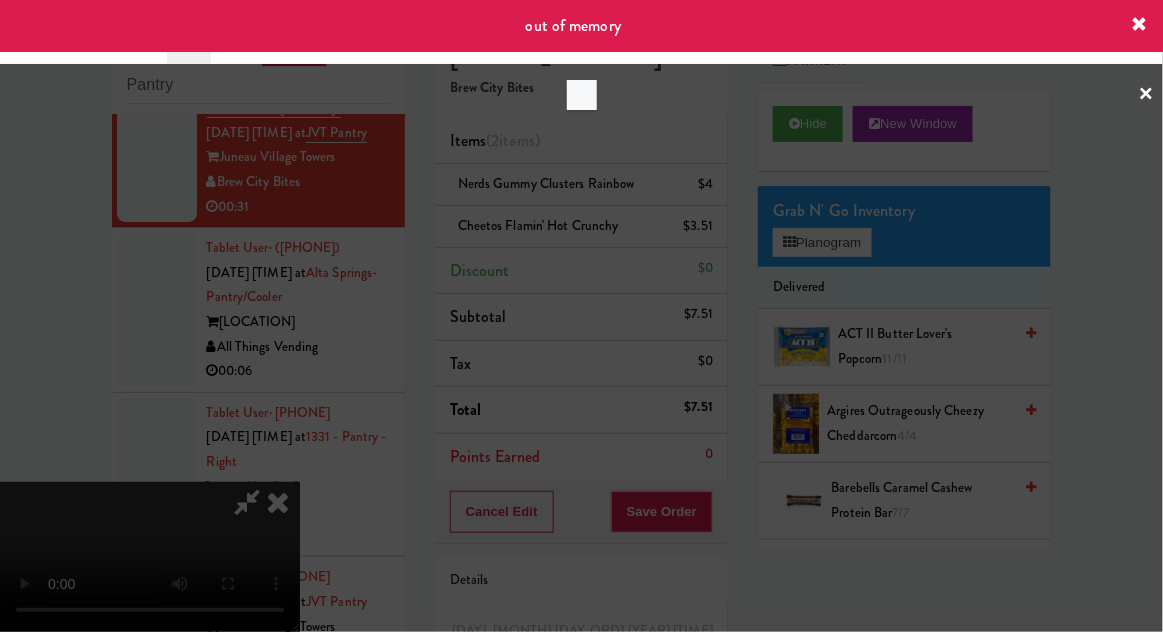 click at bounding box center (581, 316) 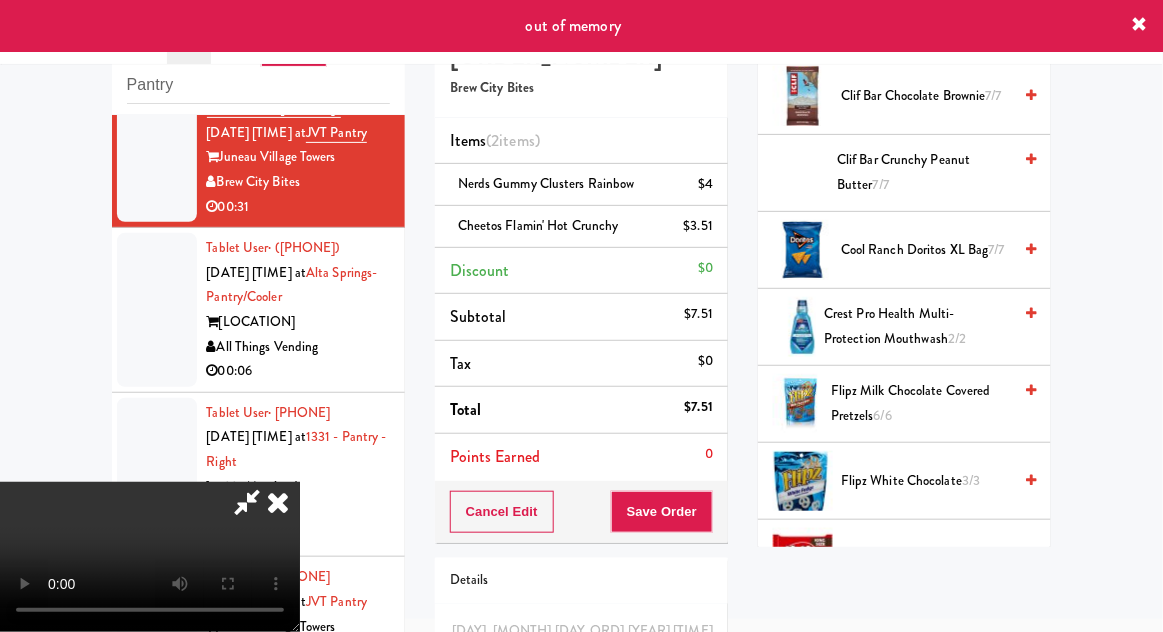 scroll, scrollTop: 792, scrollLeft: 0, axis: vertical 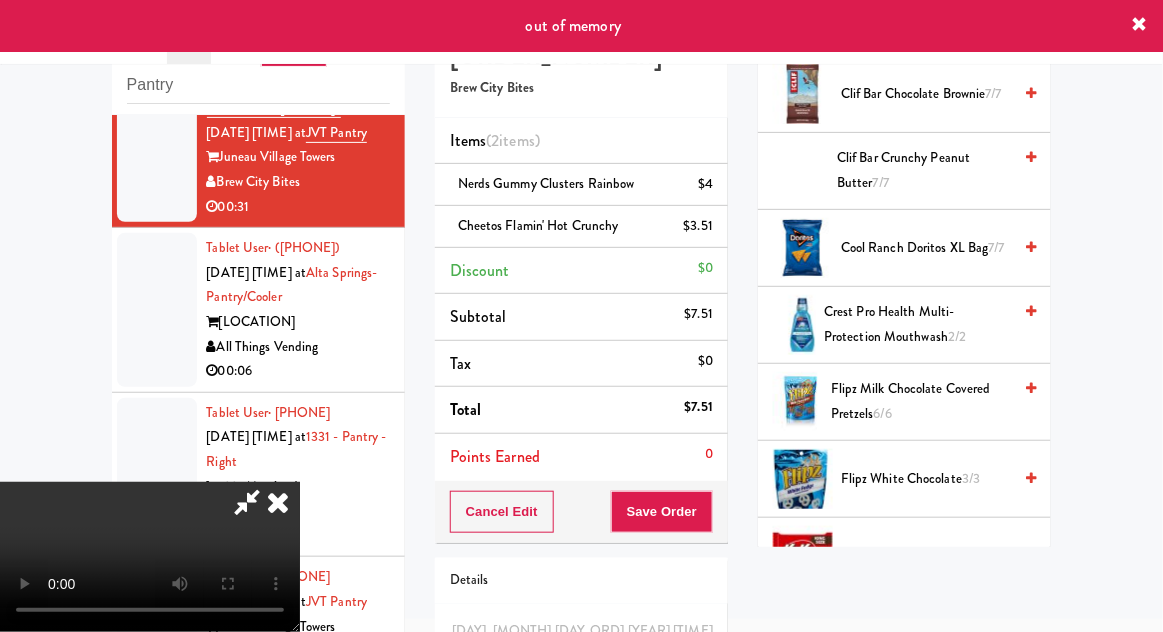 click on "Flipz Milk Chocolate Covered Pretzels  6/6" at bounding box center [921, 401] 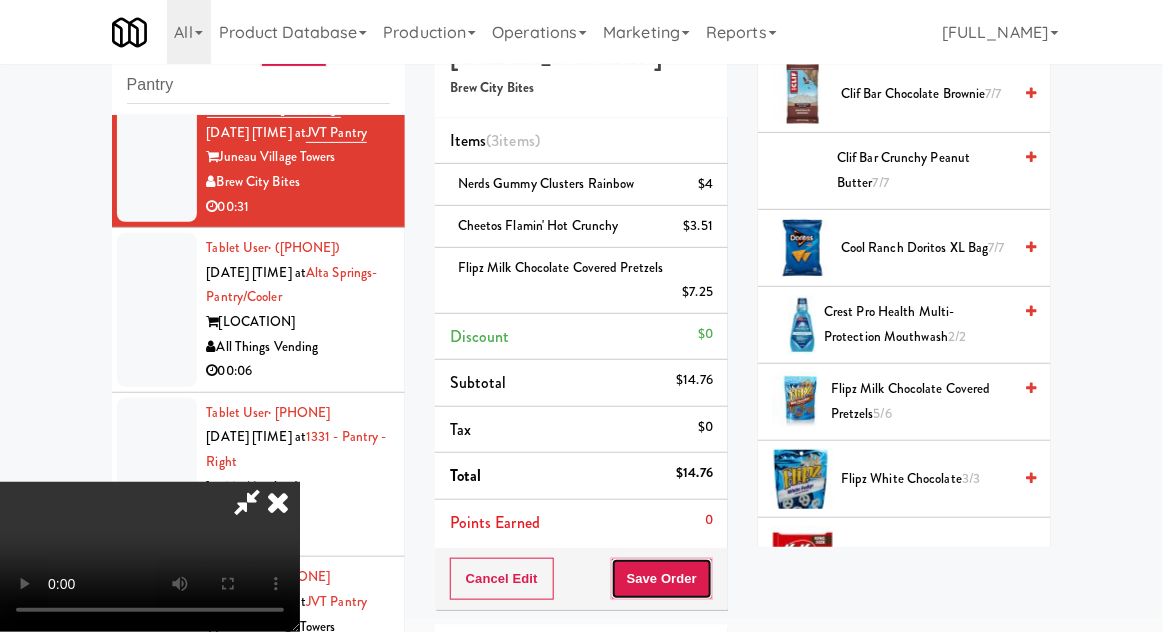 click on "Save Order" at bounding box center [662, 579] 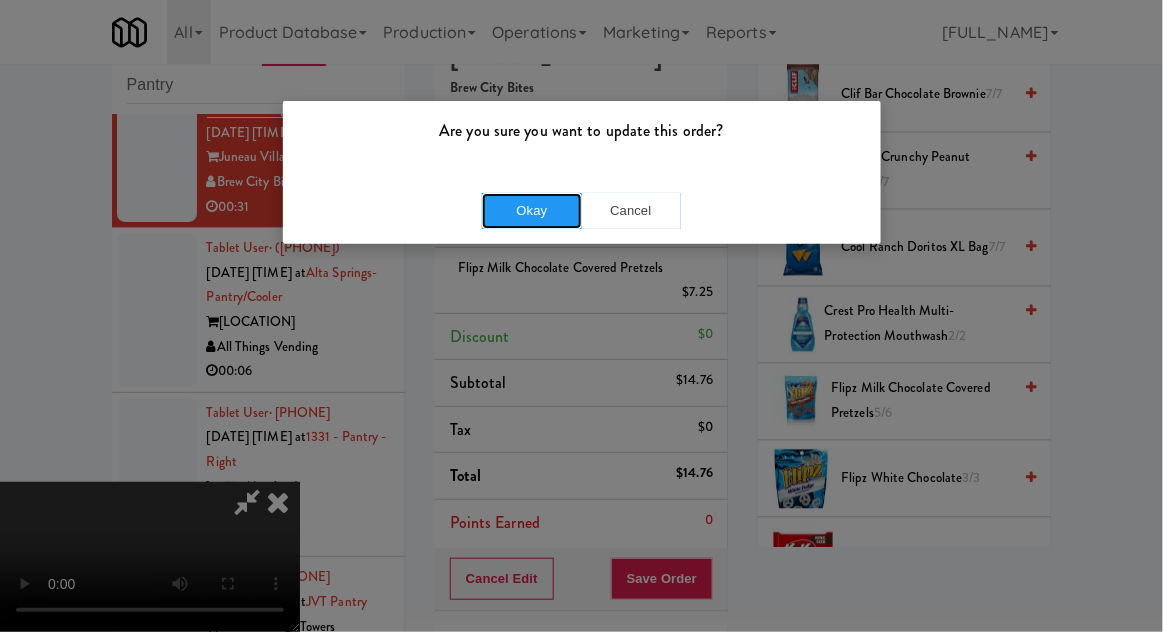 click on "Okay" at bounding box center (532, 211) 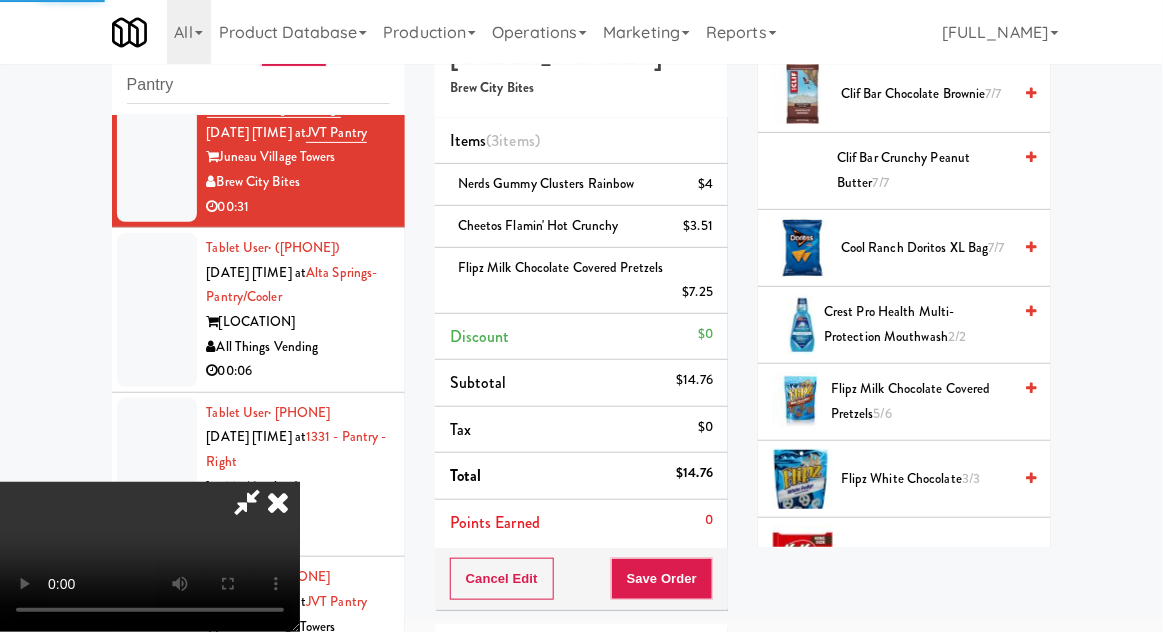 scroll, scrollTop: 197, scrollLeft: 0, axis: vertical 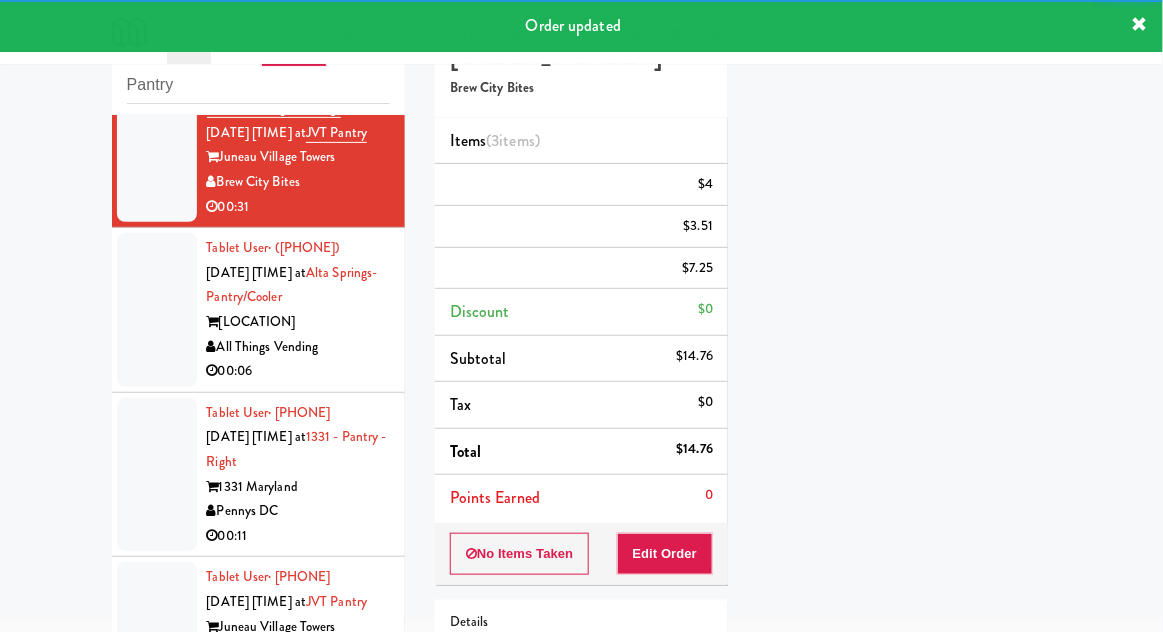 click at bounding box center [157, 310] 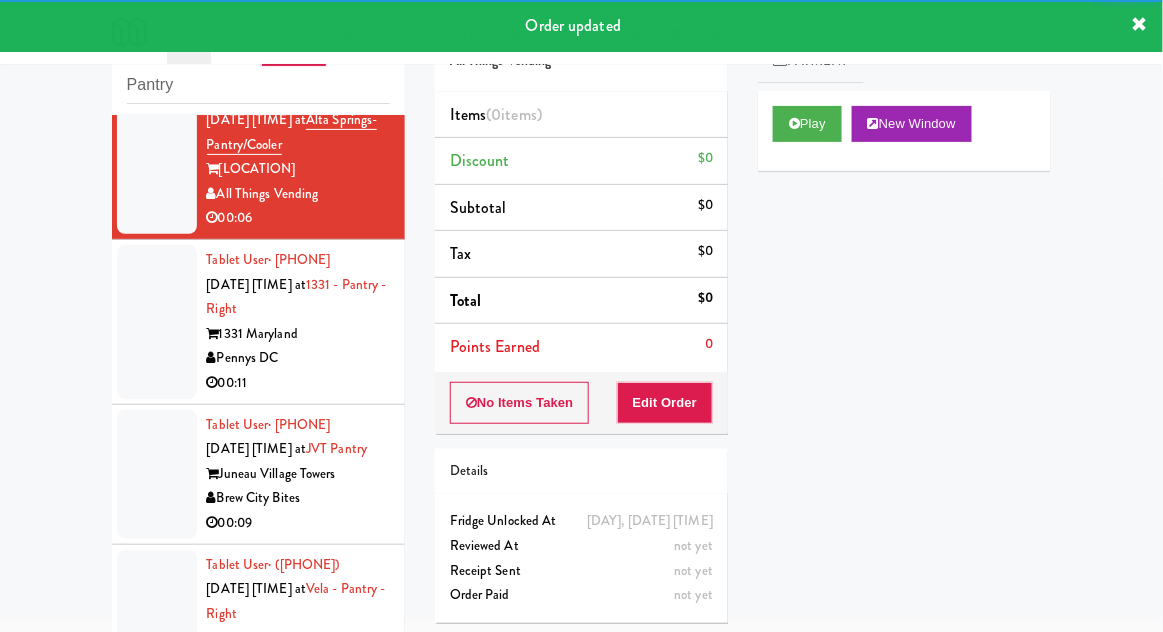 scroll, scrollTop: 2026, scrollLeft: 0, axis: vertical 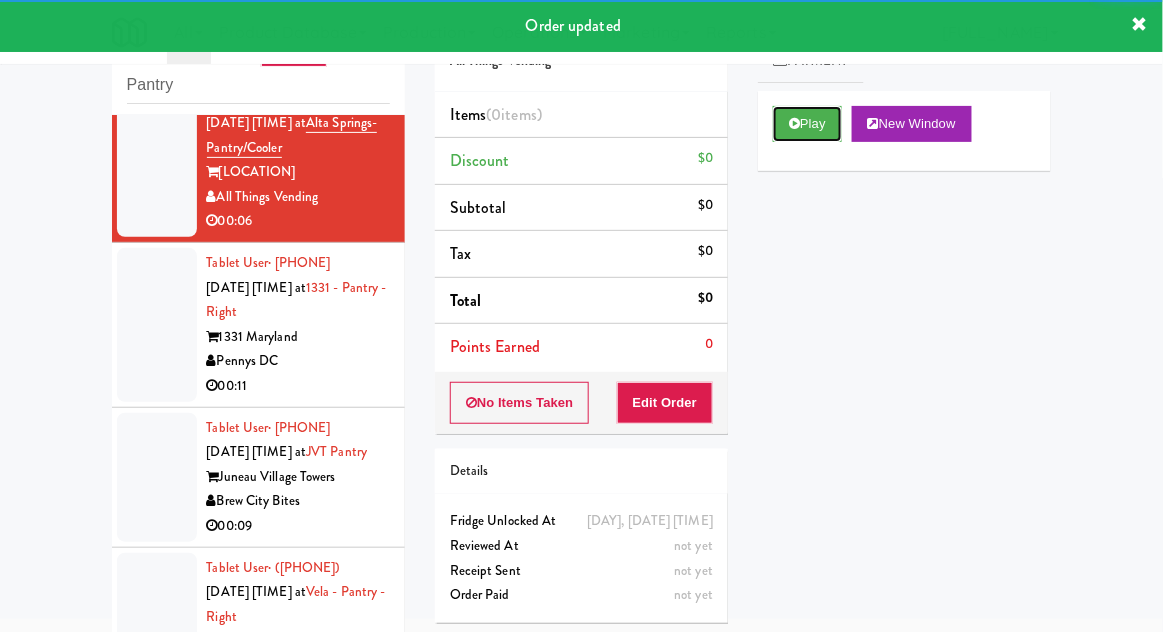 click on "Play" at bounding box center (807, 124) 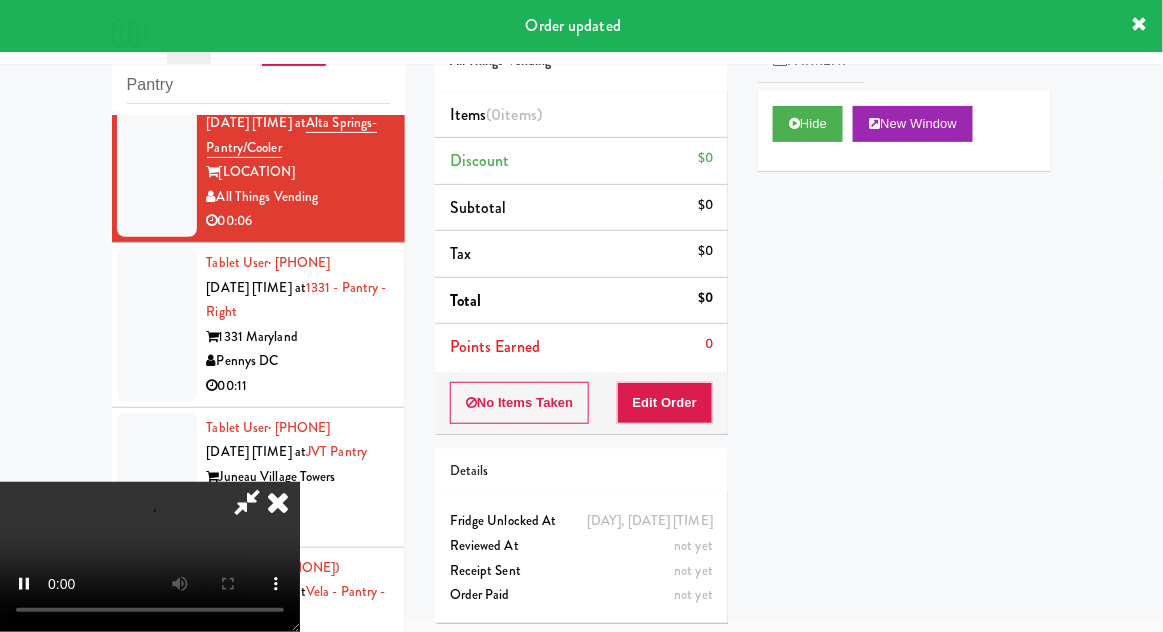 click on "Points Earned  0" at bounding box center [581, 347] 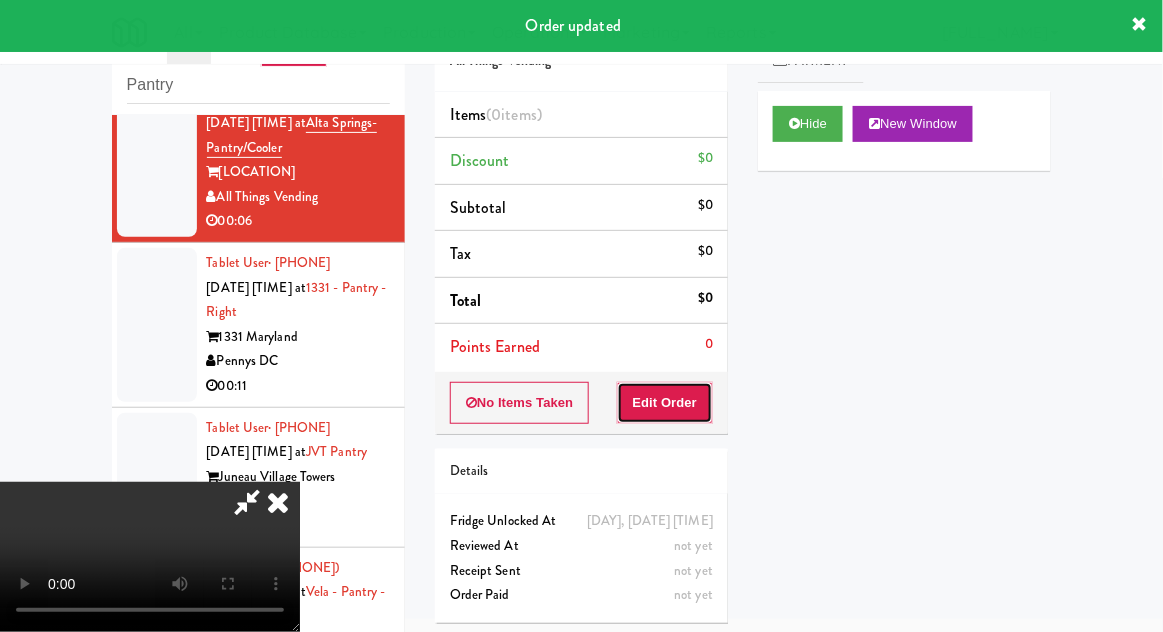 click on "Edit Order" at bounding box center [665, 403] 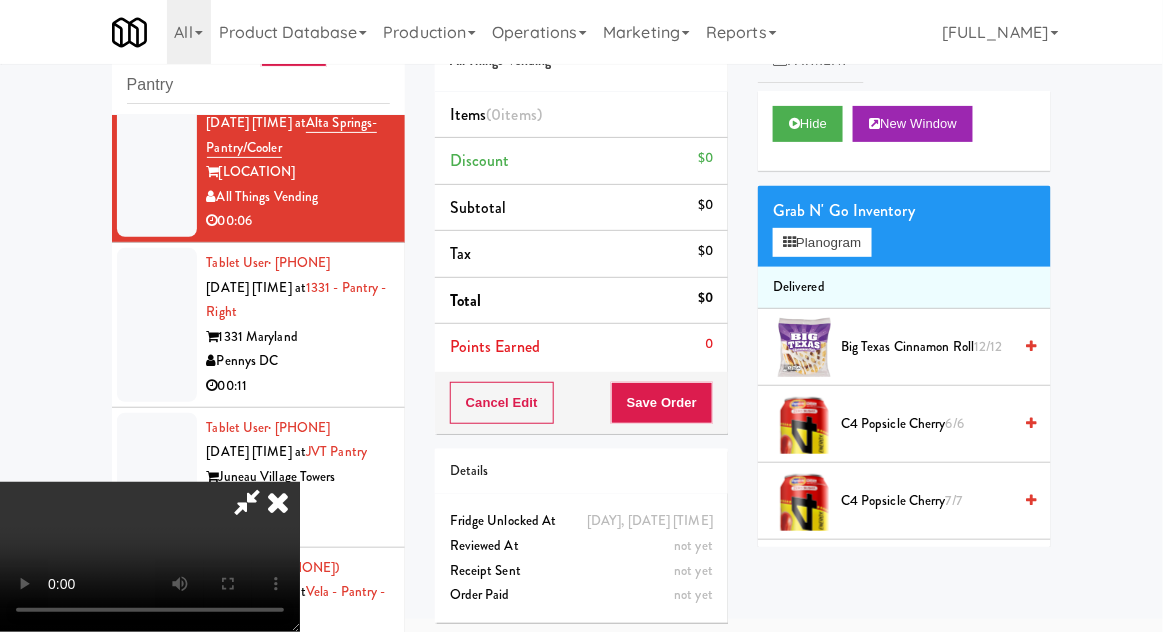 scroll, scrollTop: 73, scrollLeft: 0, axis: vertical 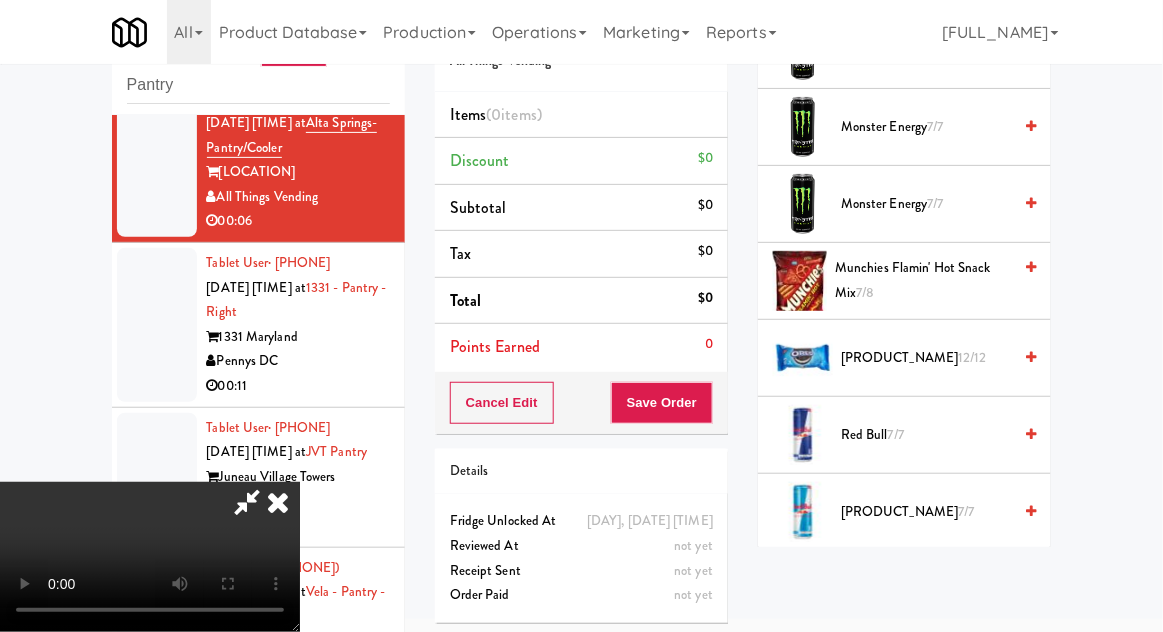 click on "12/12" at bounding box center (973, 357) 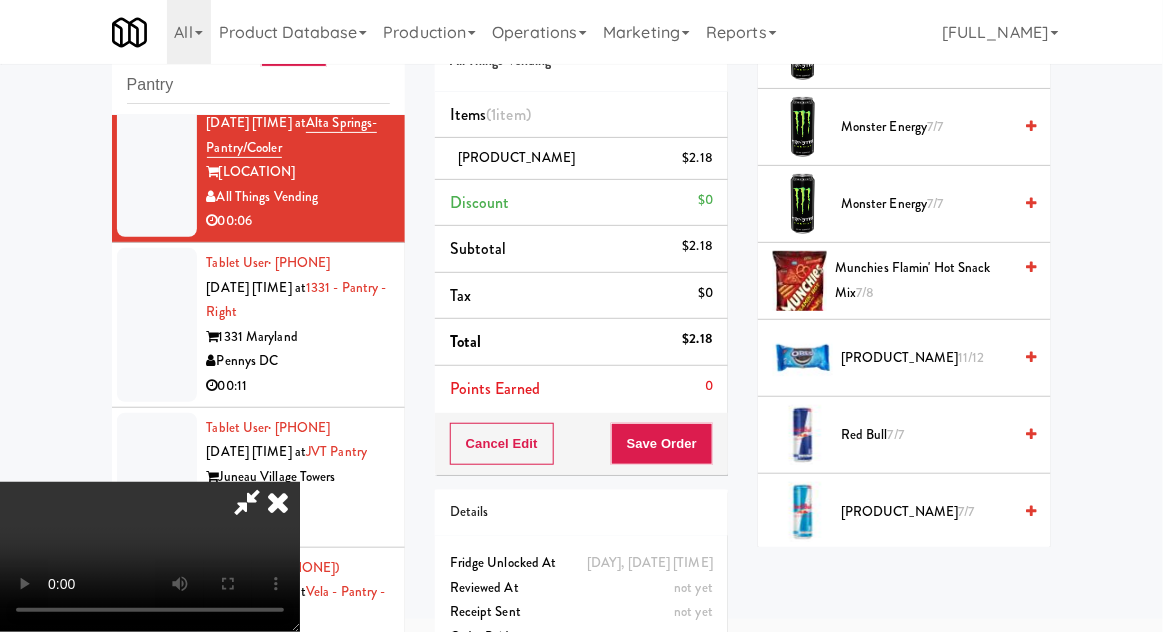 scroll, scrollTop: 73, scrollLeft: 0, axis: vertical 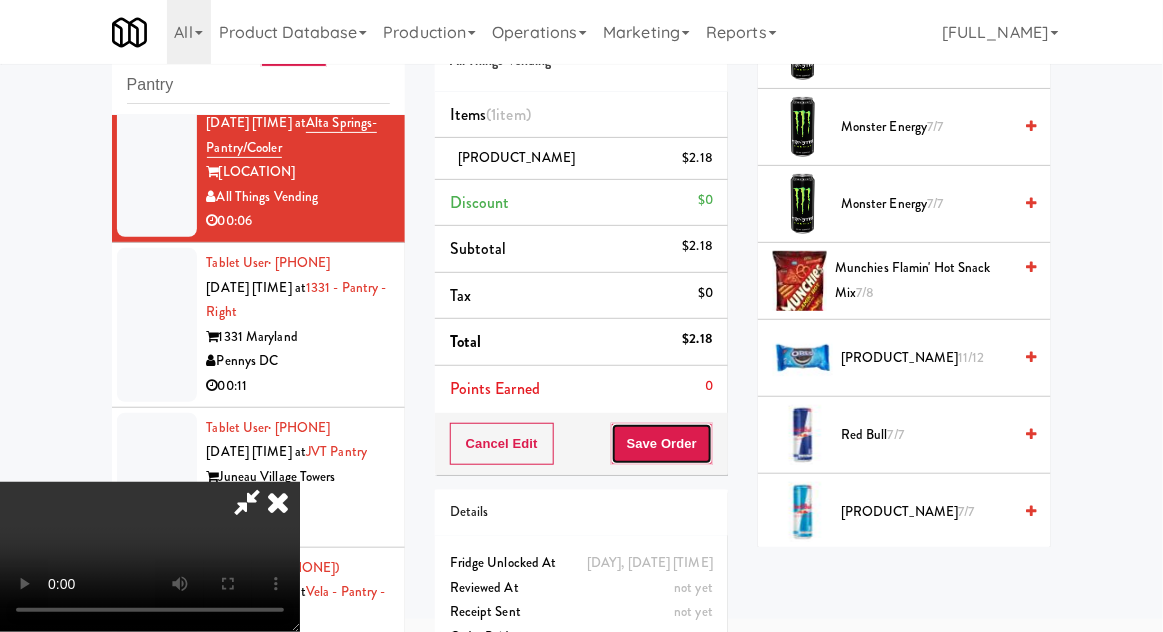 click on "Save Order" at bounding box center (662, 444) 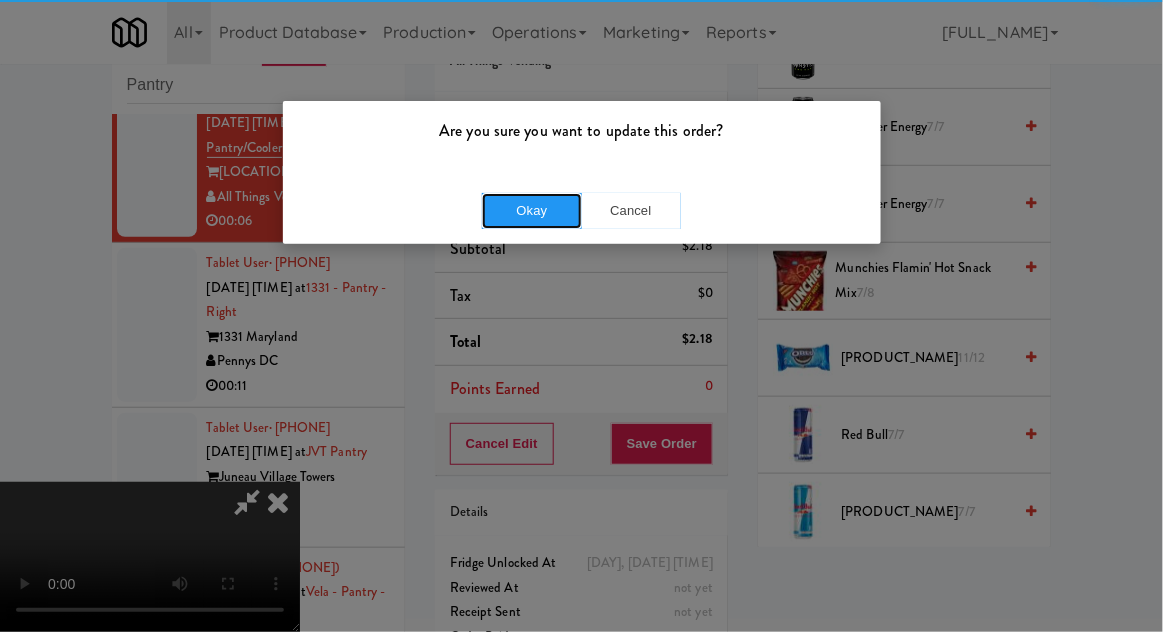 click on "Okay" at bounding box center [532, 211] 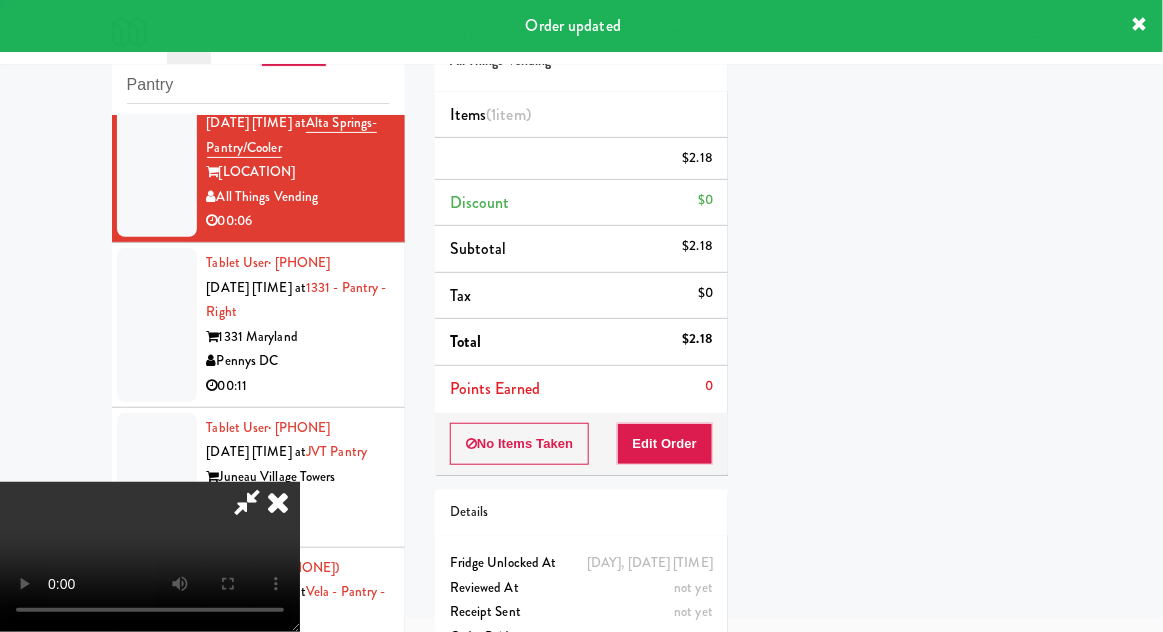 scroll, scrollTop: 197, scrollLeft: 0, axis: vertical 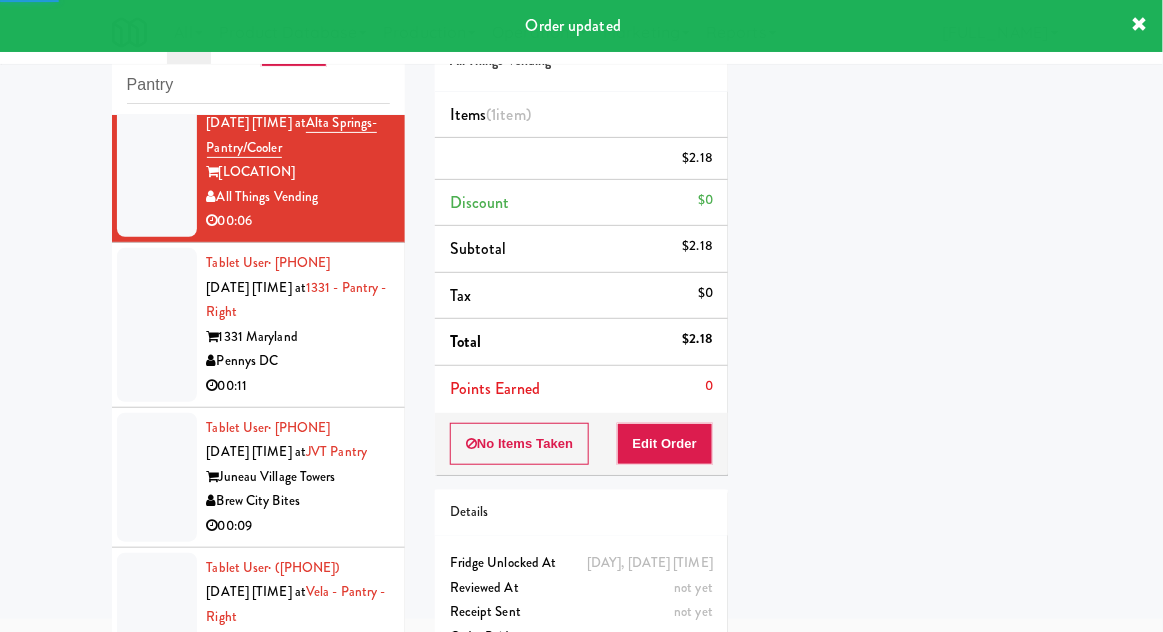click at bounding box center (157, 325) 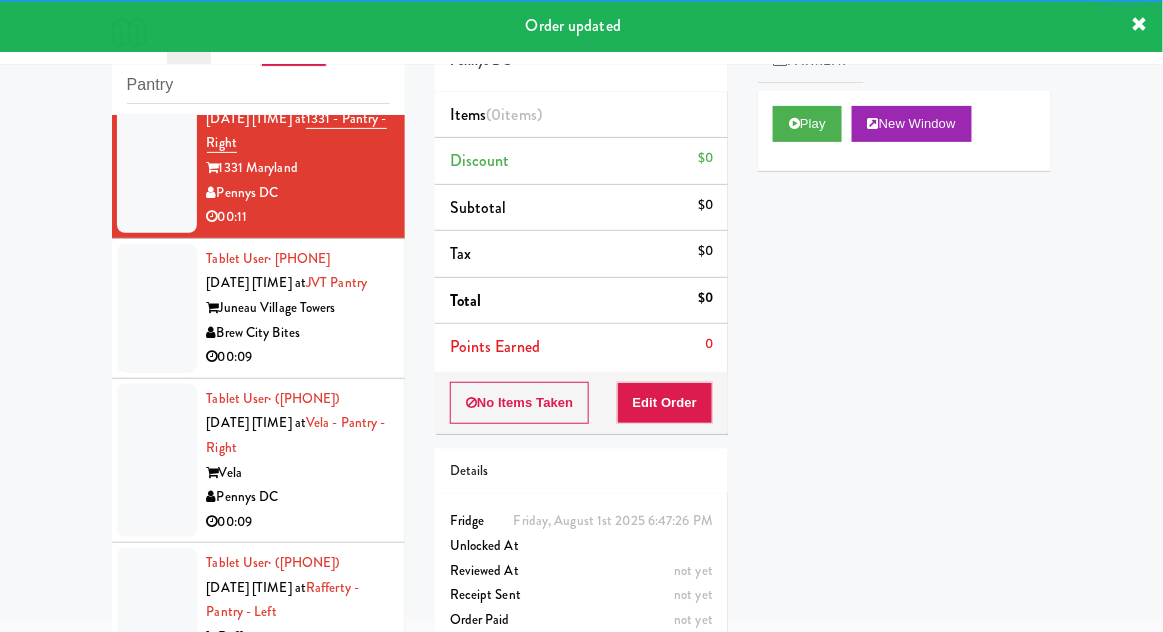 scroll, scrollTop: 2256, scrollLeft: 0, axis: vertical 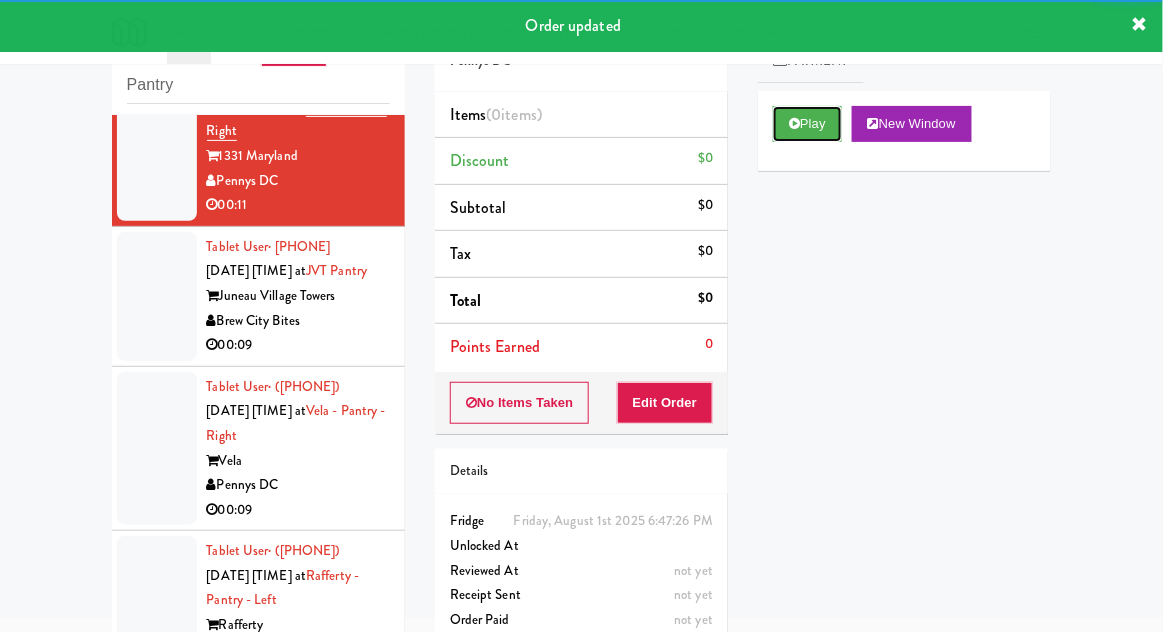 click at bounding box center [794, 123] 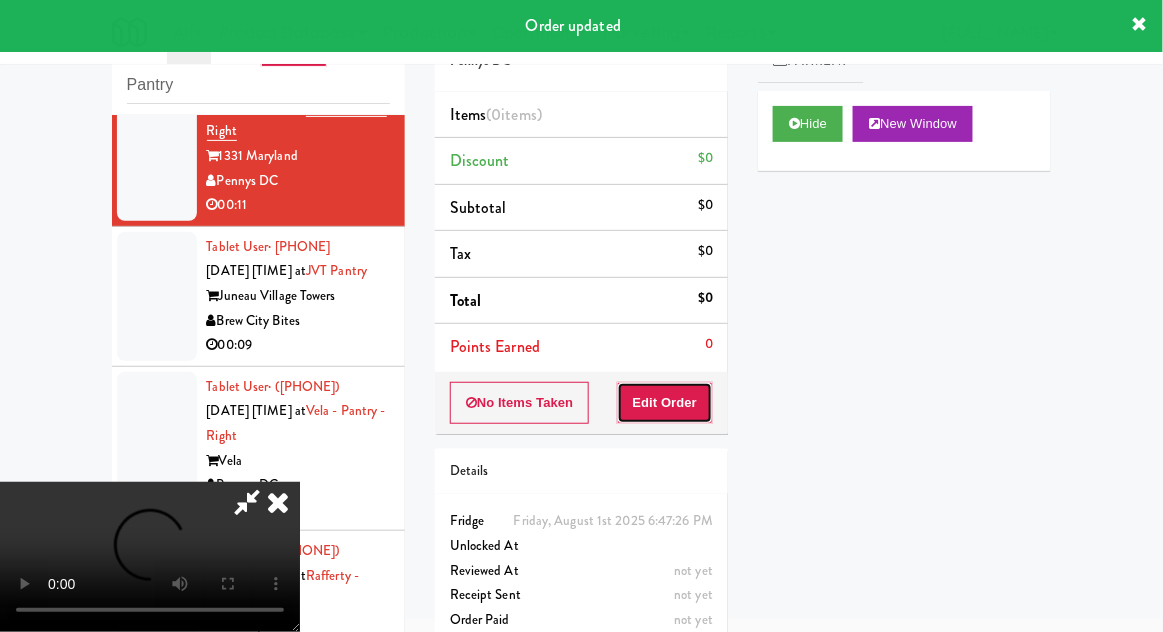 click on "Edit Order" at bounding box center [665, 403] 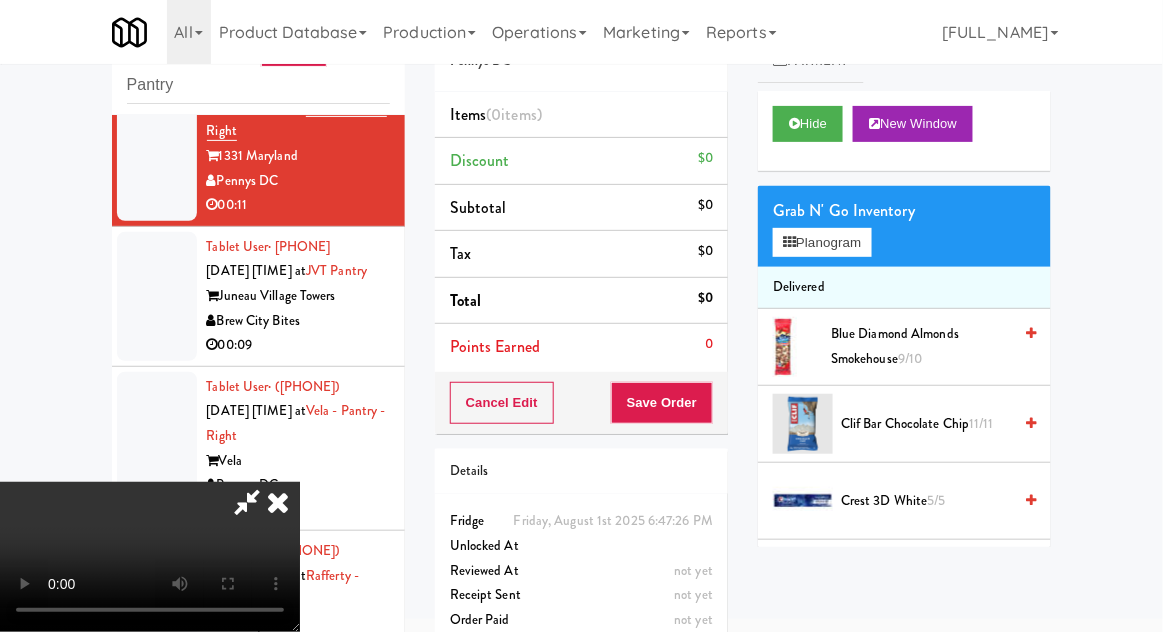 scroll, scrollTop: 73, scrollLeft: 0, axis: vertical 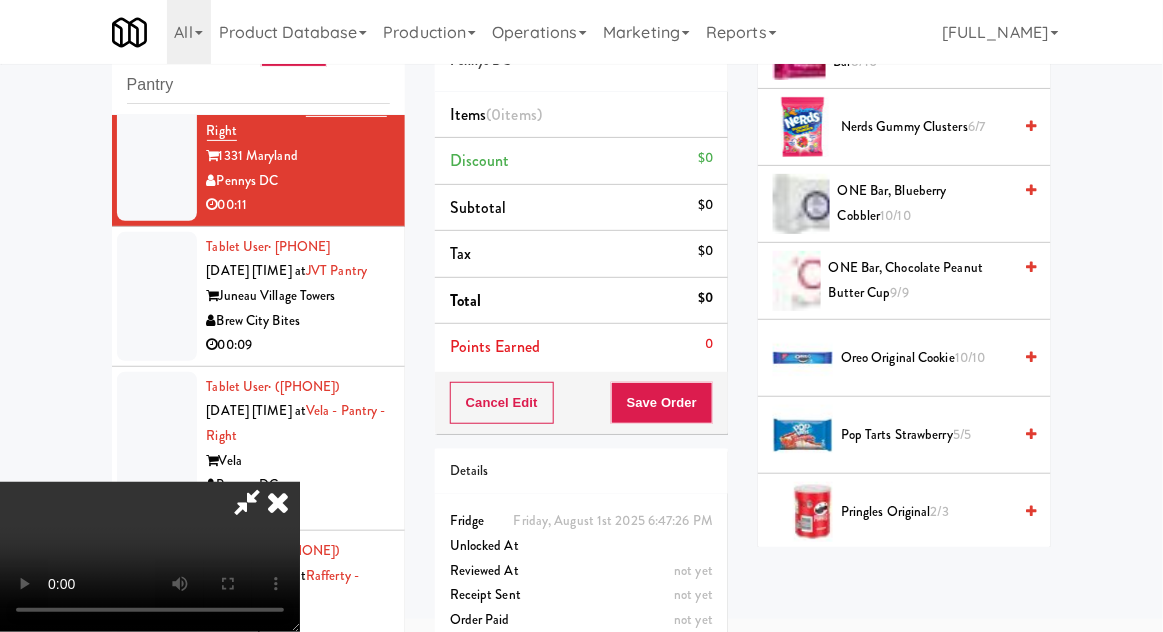 click on "10/10" at bounding box center [970, 357] 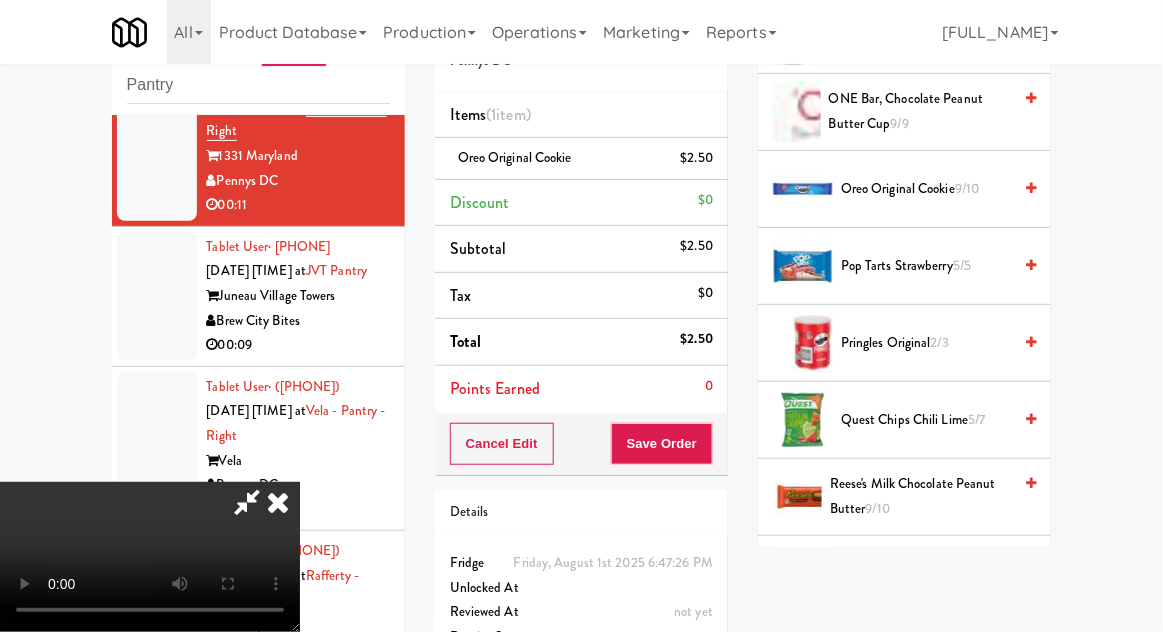 scroll, scrollTop: 1620, scrollLeft: 0, axis: vertical 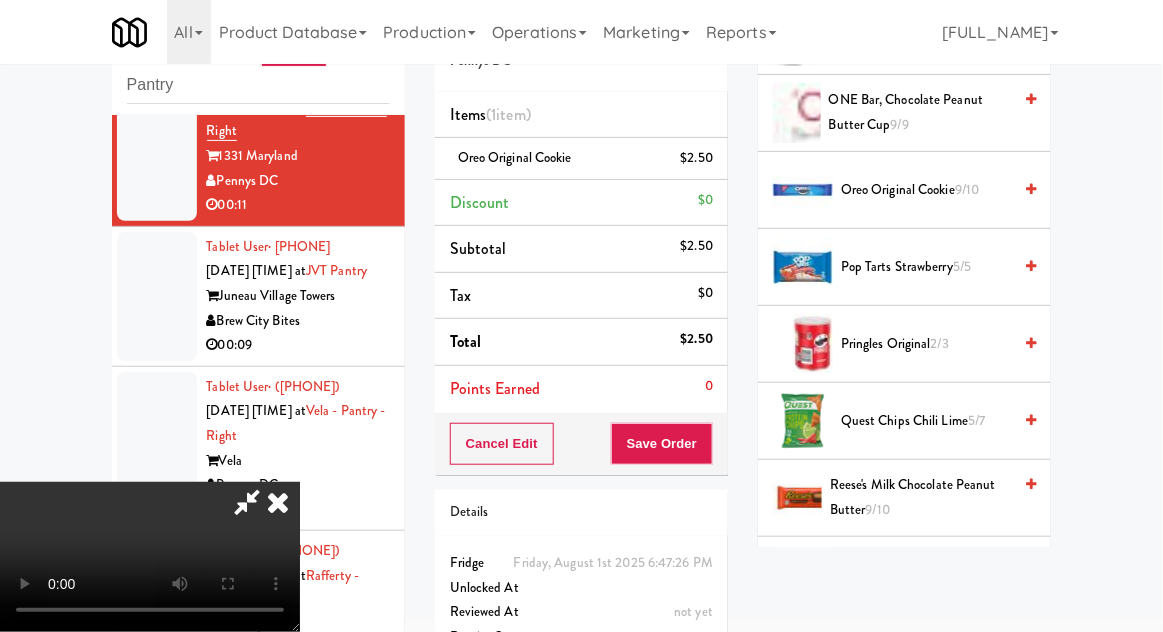 click on "Reese's Milk Chocolate Peanut Butter  9/10" at bounding box center (920, 497) 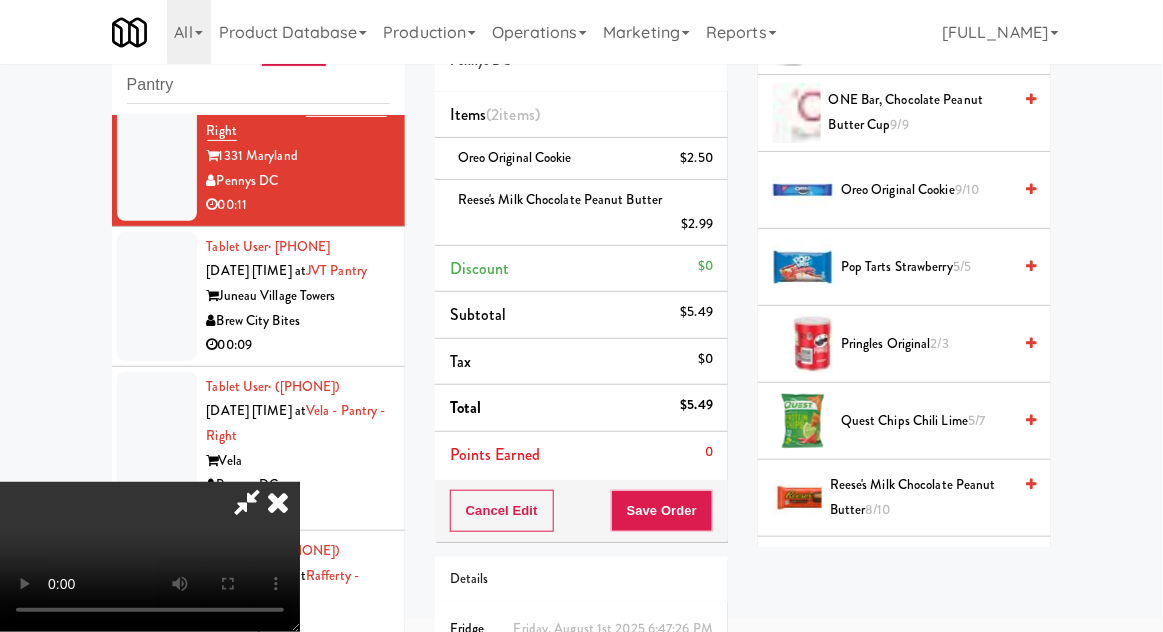 scroll, scrollTop: 73, scrollLeft: 0, axis: vertical 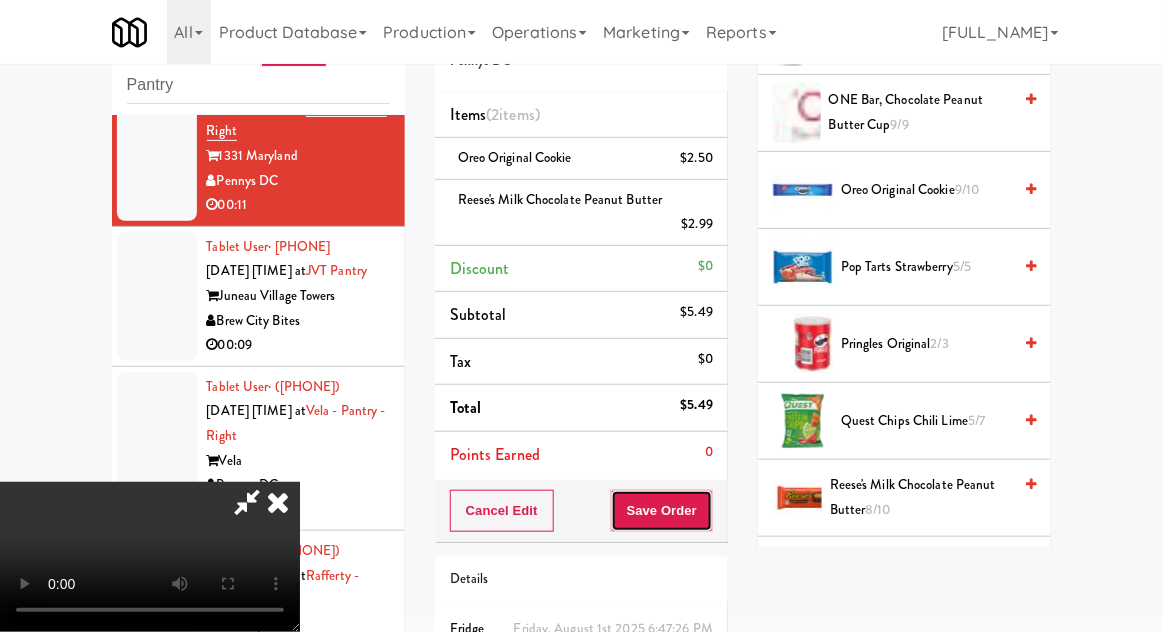 click on "Save Order" at bounding box center [662, 511] 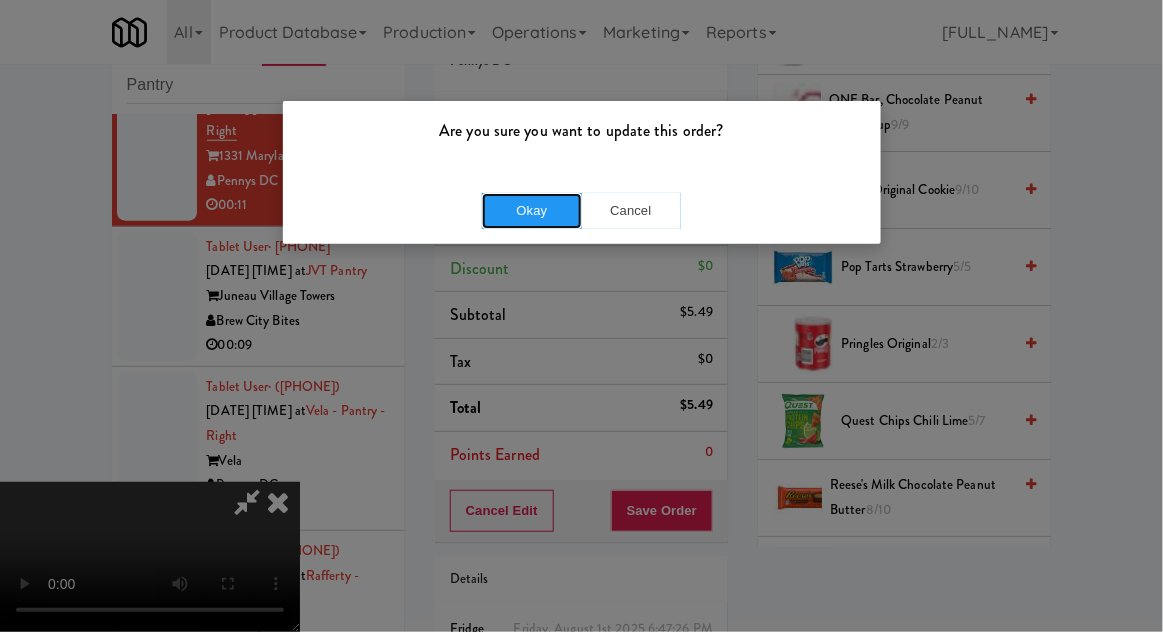 click on "Okay" at bounding box center (532, 211) 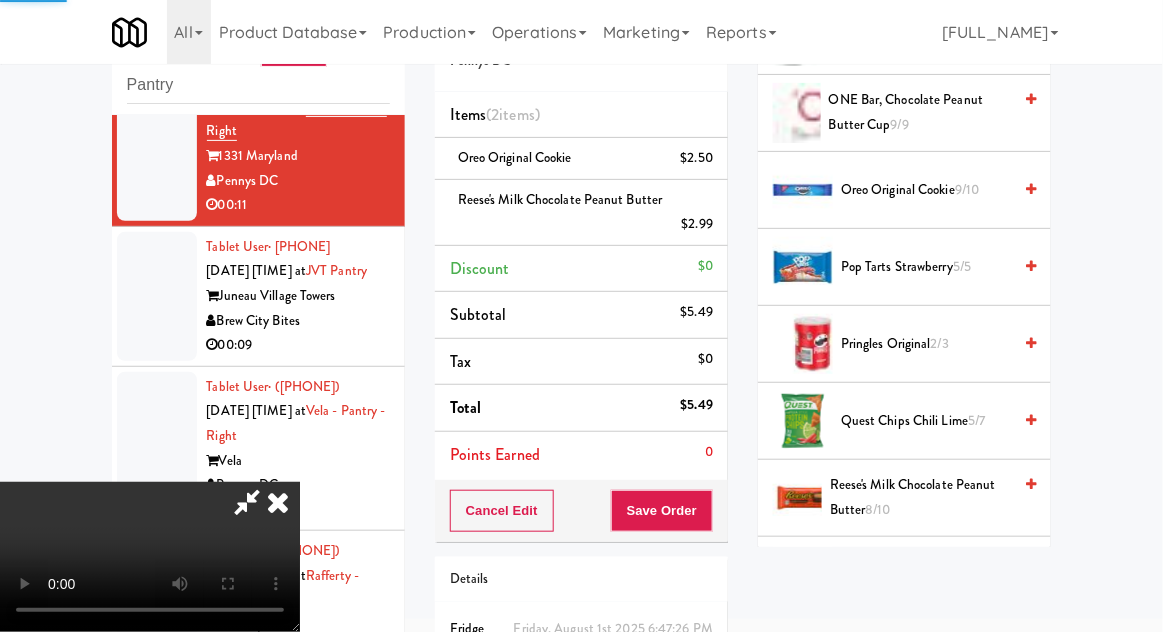 scroll, scrollTop: 197, scrollLeft: 0, axis: vertical 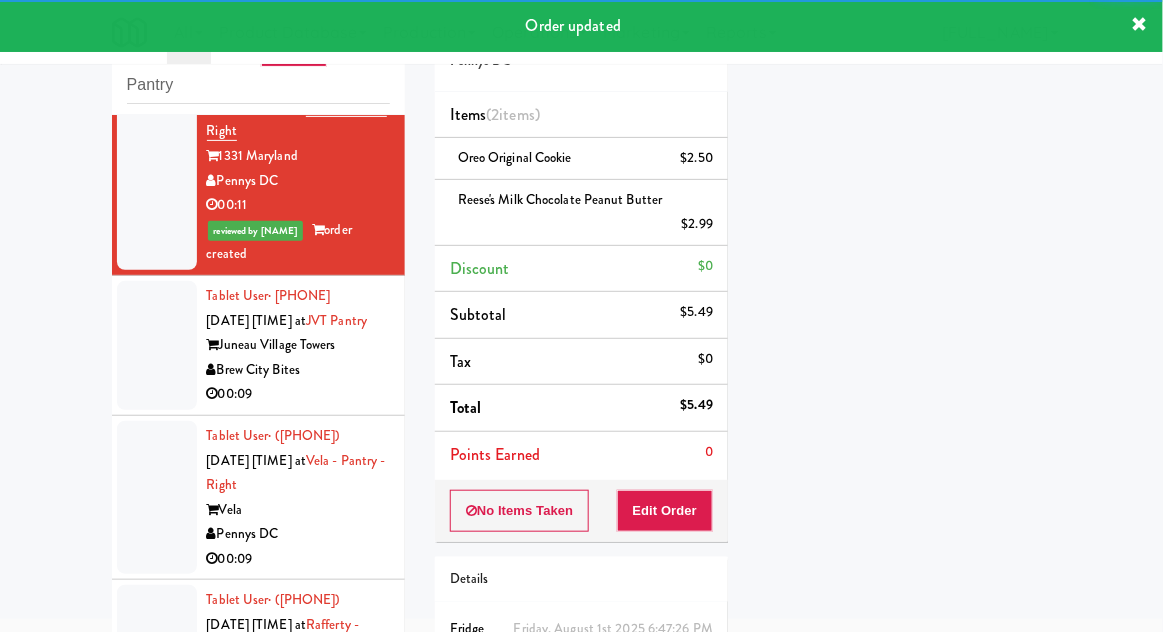 click at bounding box center (157, 345) 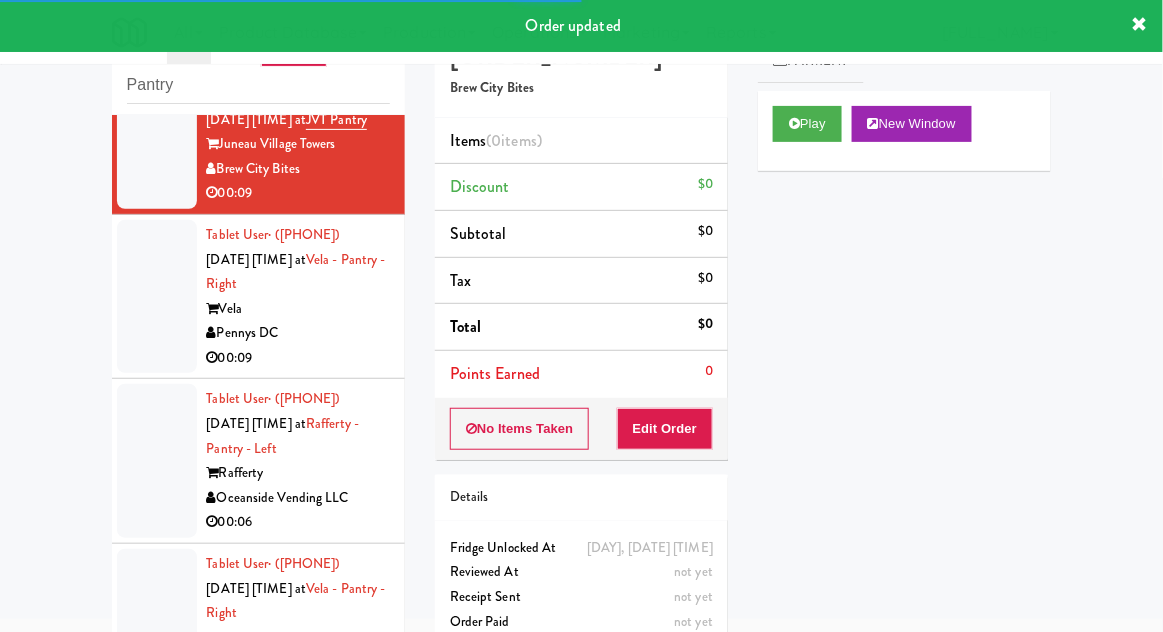 scroll, scrollTop: 2462, scrollLeft: 0, axis: vertical 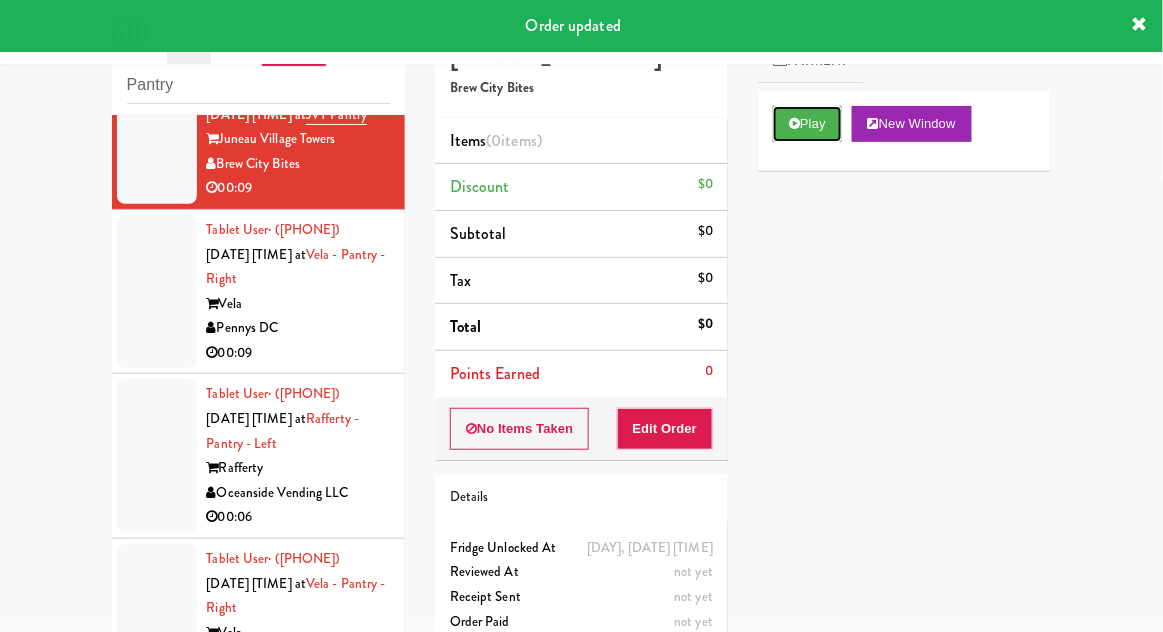 click on "Play" at bounding box center (807, 124) 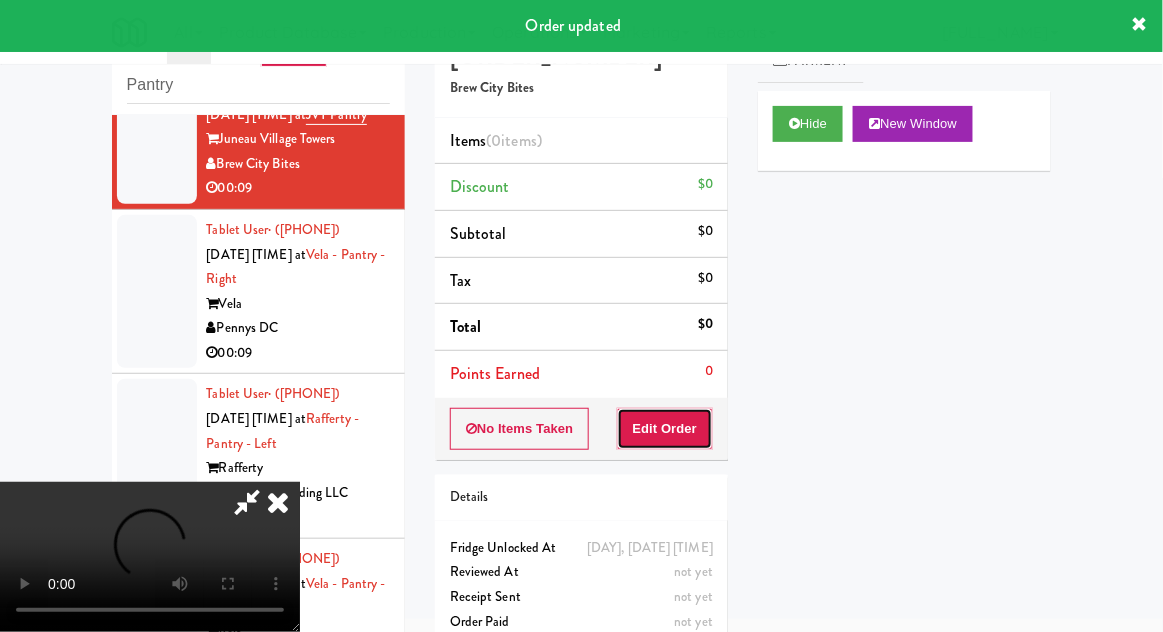 click on "Edit Order" at bounding box center (665, 429) 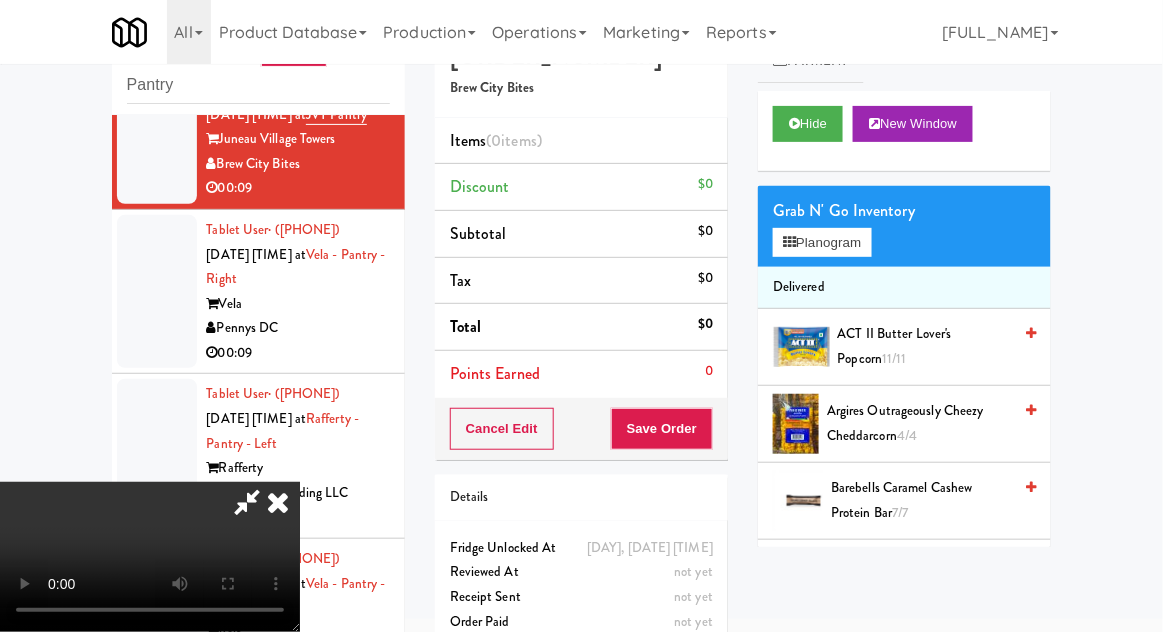 scroll, scrollTop: 73, scrollLeft: 0, axis: vertical 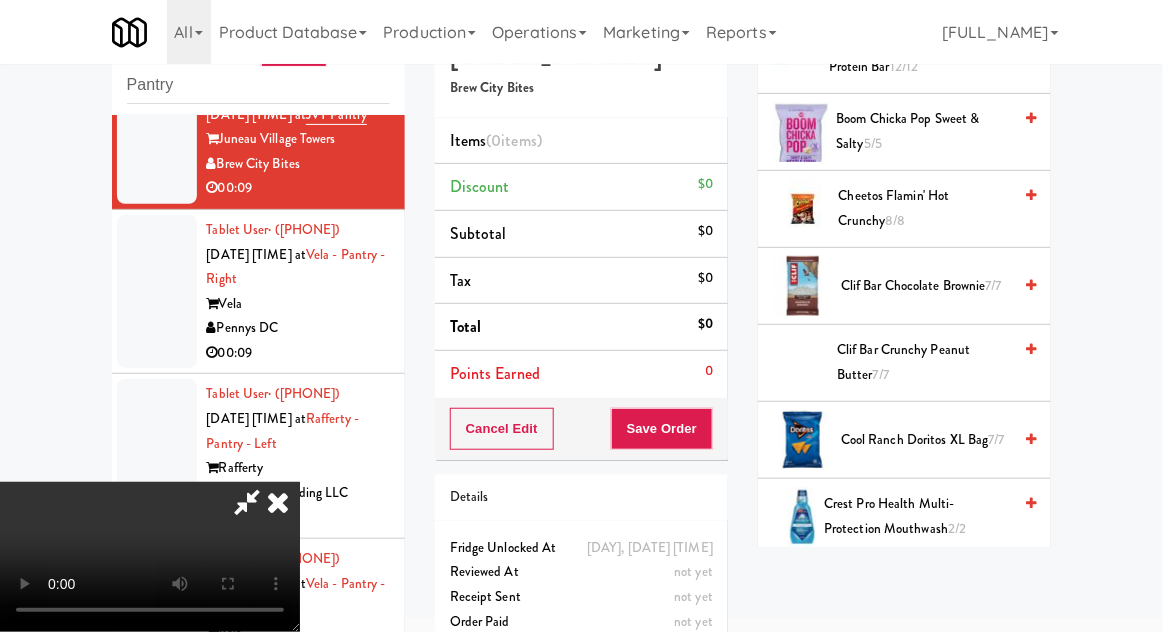 click on "Cool Ranch Doritos XL Bag  7/7" at bounding box center (926, 440) 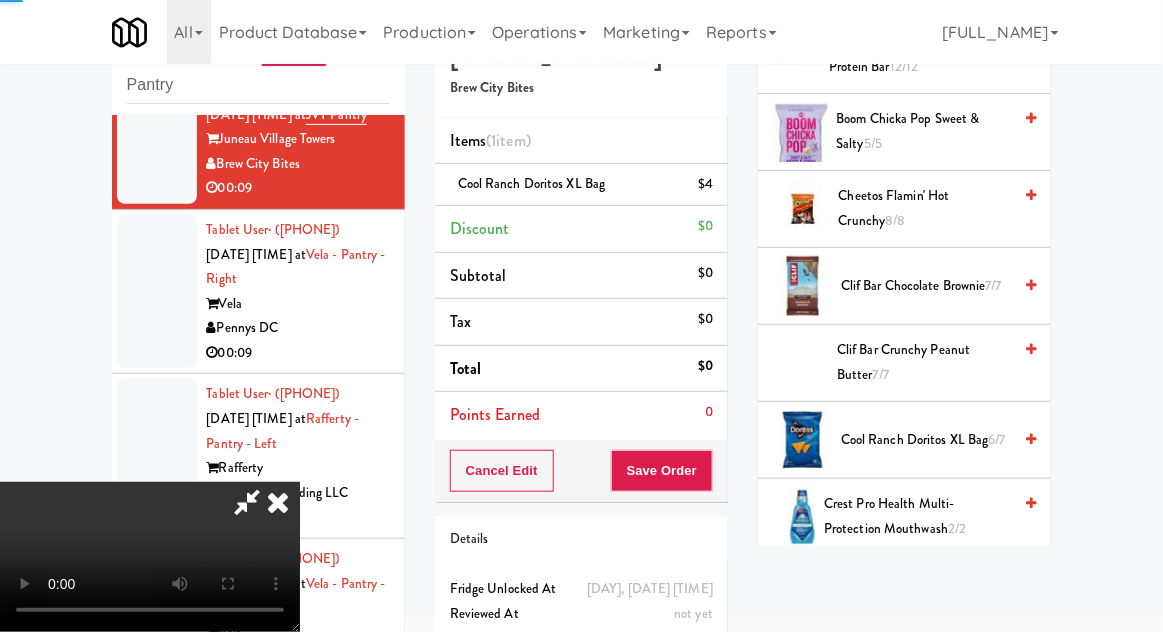 scroll, scrollTop: 73, scrollLeft: 0, axis: vertical 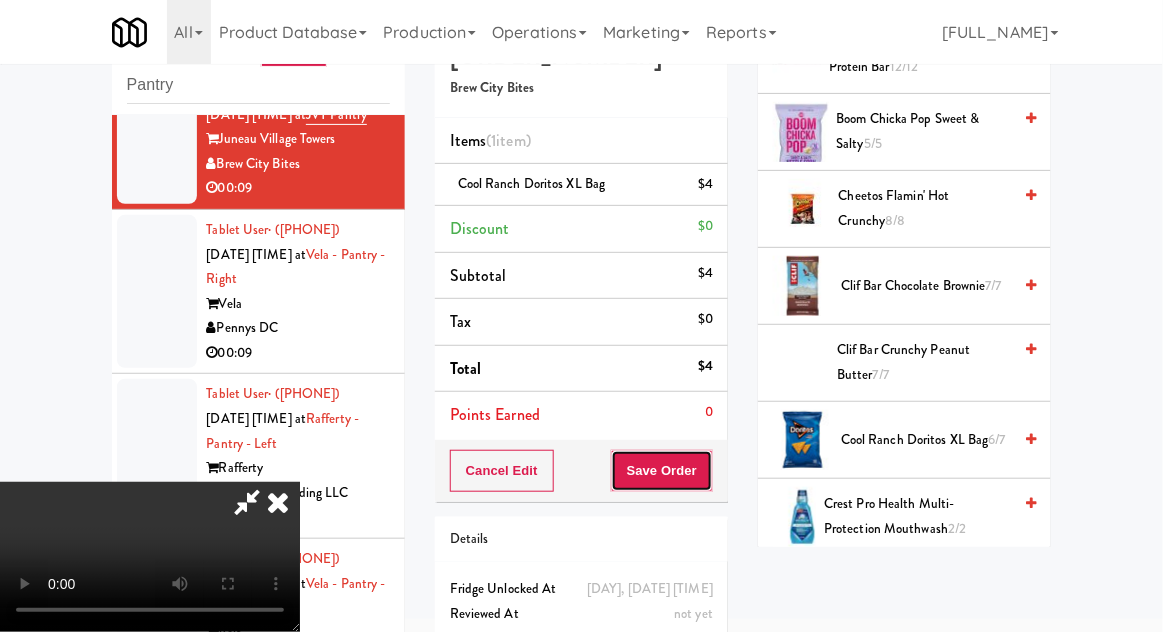 click on "Save Order" at bounding box center (662, 471) 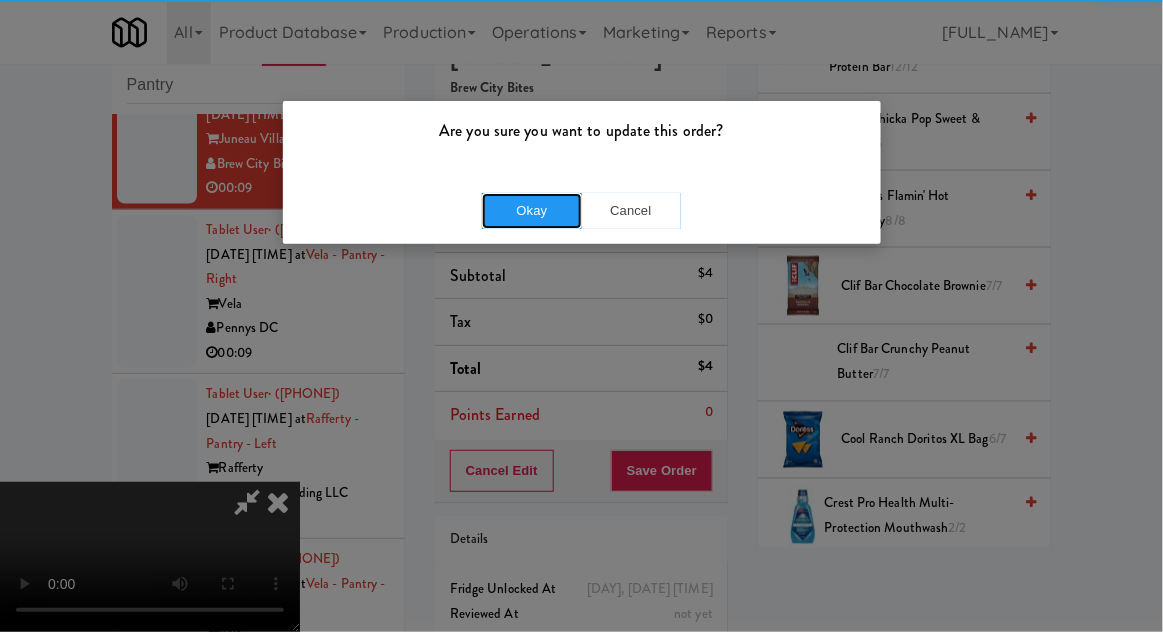 click on "Okay" at bounding box center [532, 211] 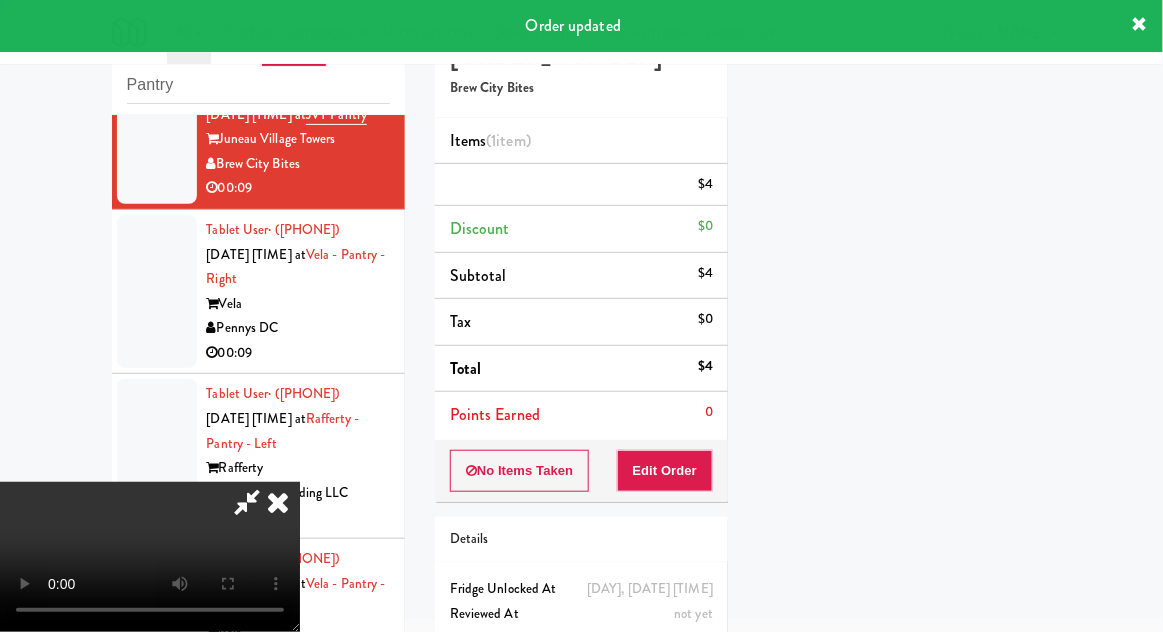 scroll, scrollTop: 197, scrollLeft: 0, axis: vertical 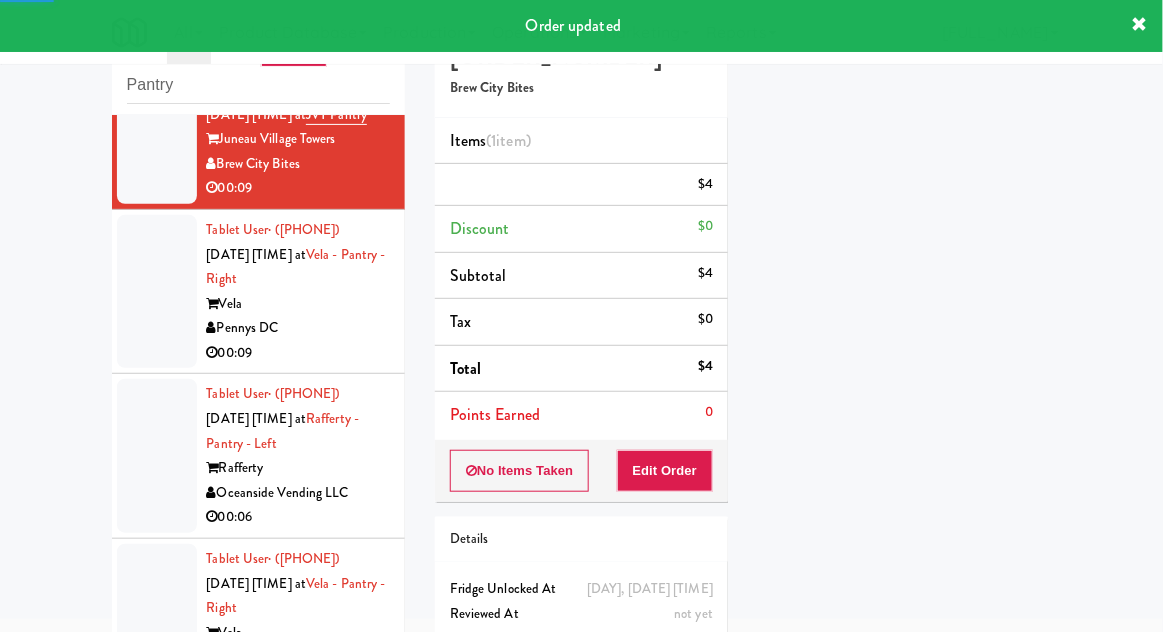 click at bounding box center [157, 292] 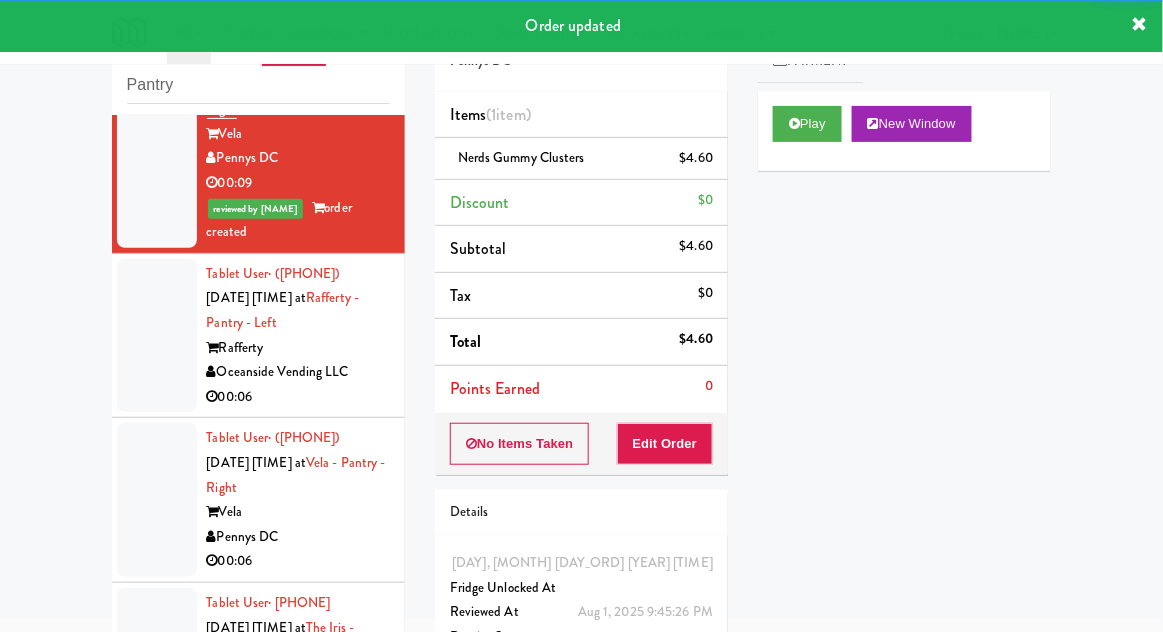click at bounding box center (157, 336) 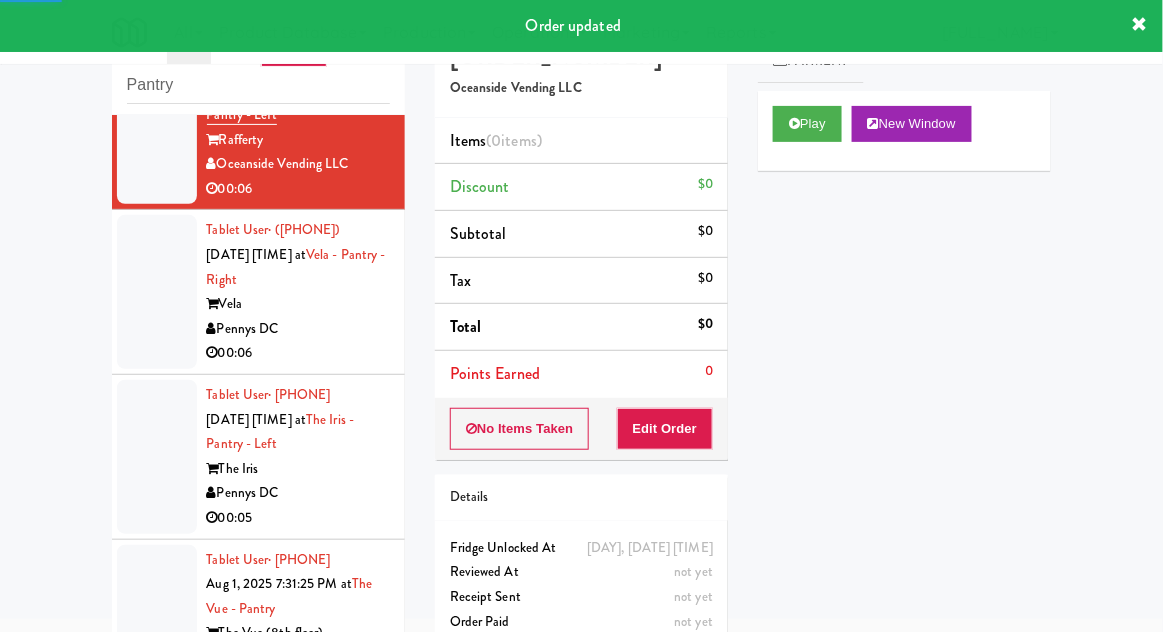 scroll, scrollTop: 2896, scrollLeft: 0, axis: vertical 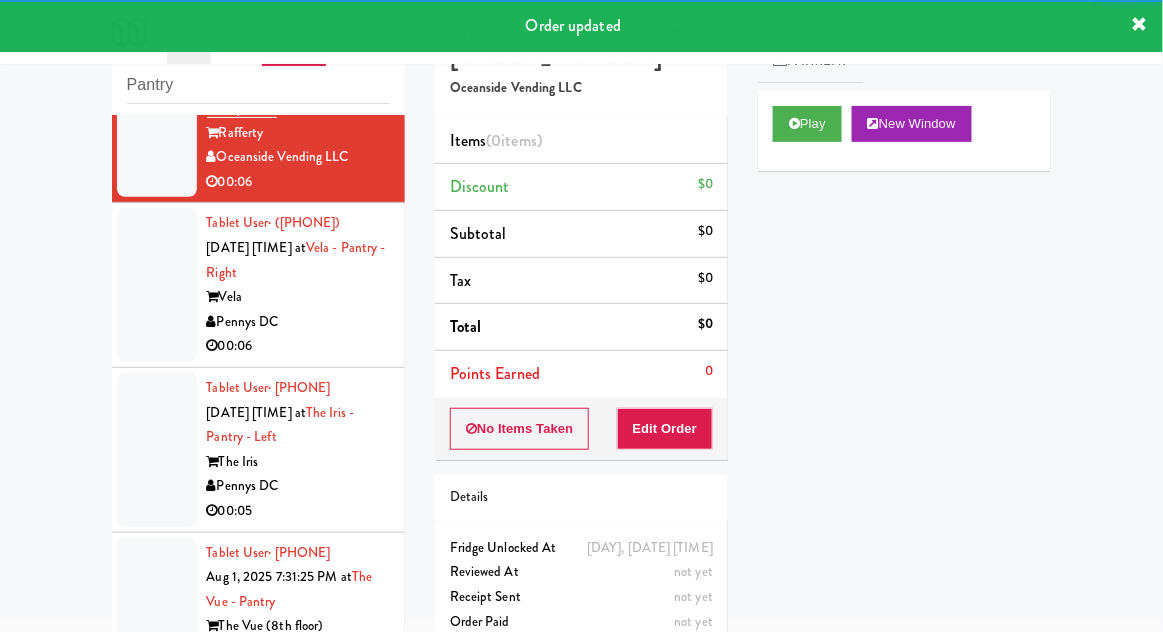 click on "Play  New Window" at bounding box center (904, 131) 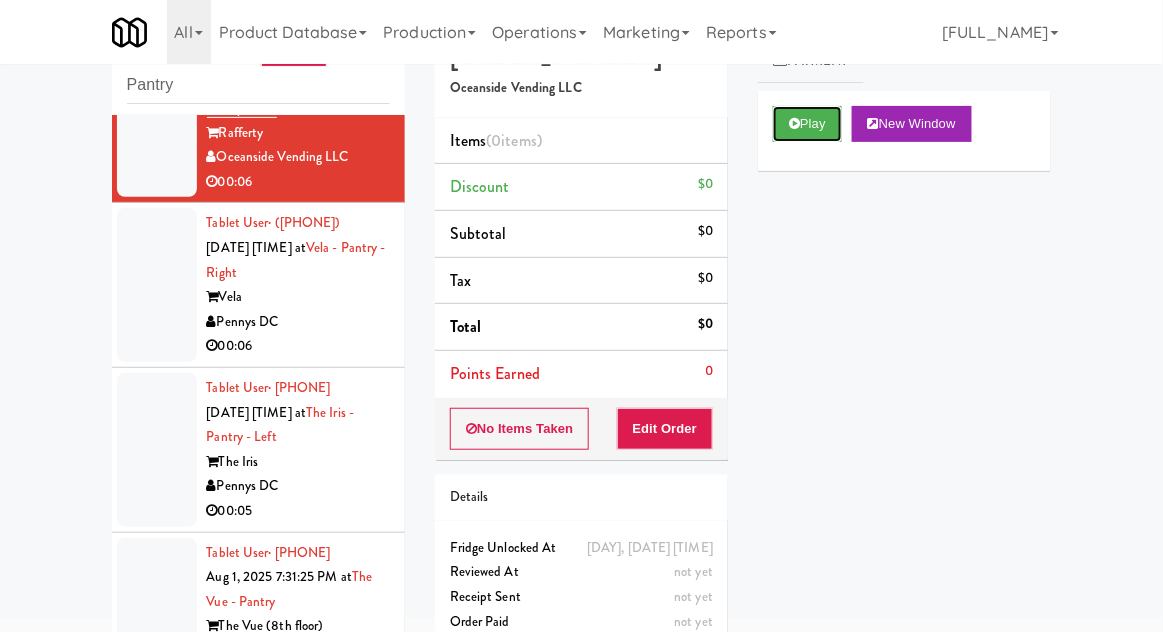 click on "Play" at bounding box center (807, 124) 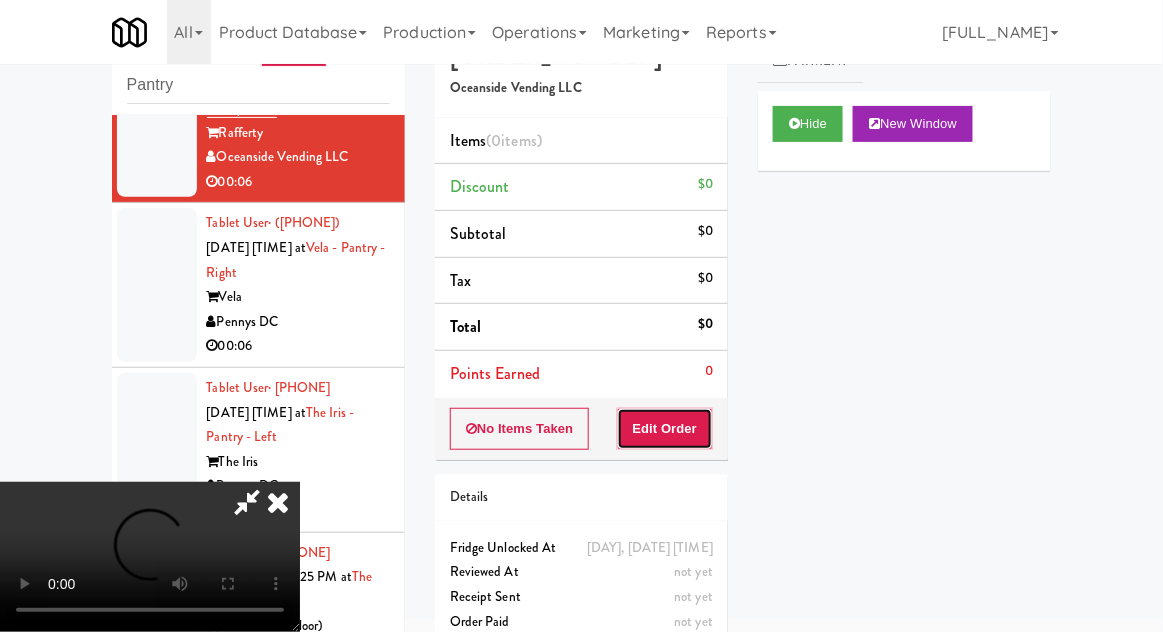 click on "Edit Order" at bounding box center [665, 429] 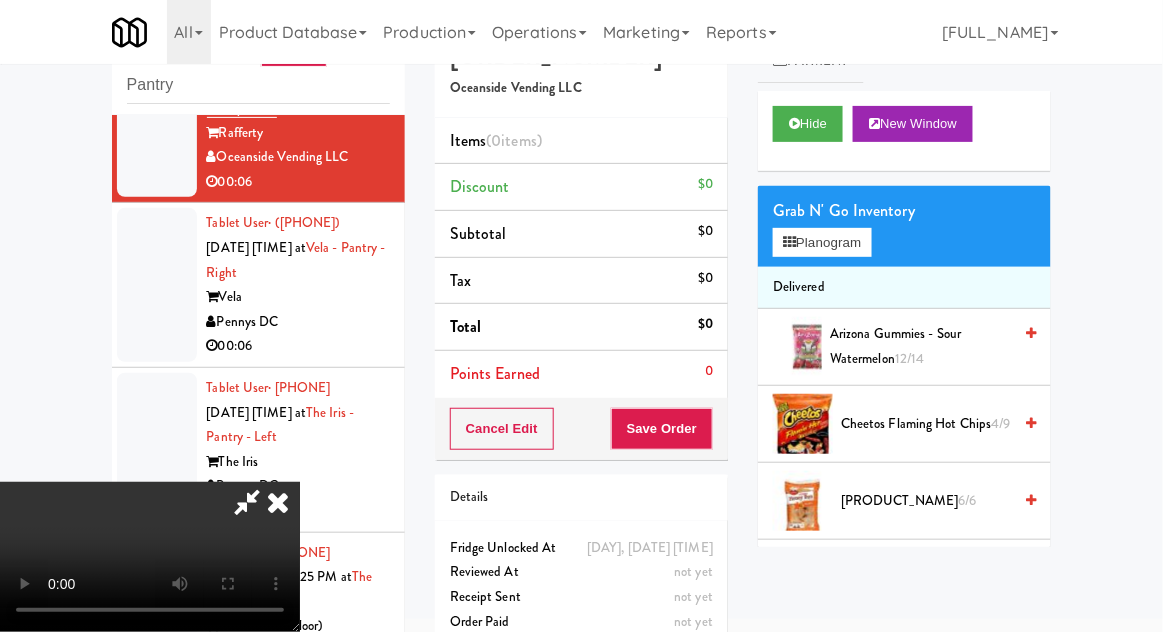 type 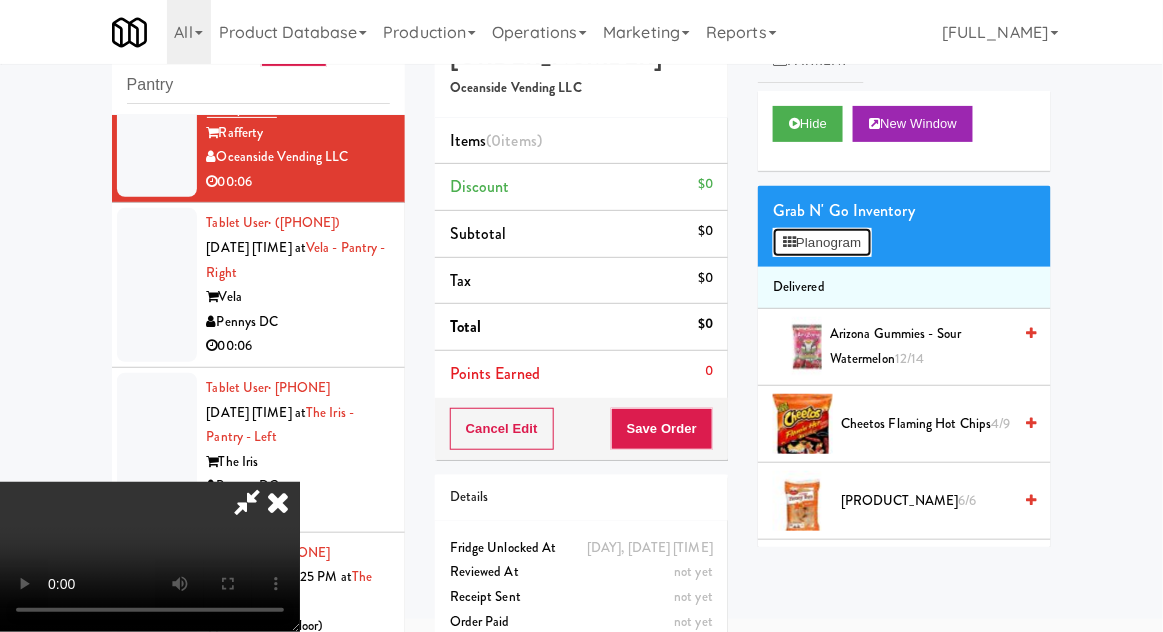 click on "Planogram" at bounding box center [822, 243] 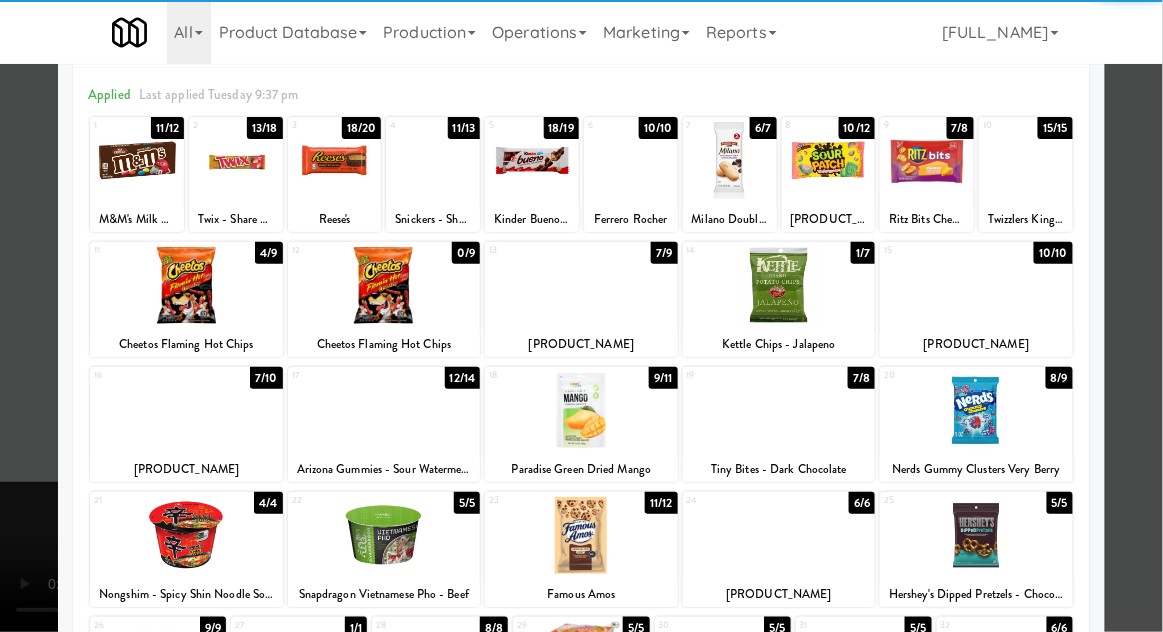 scroll, scrollTop: 85, scrollLeft: 0, axis: vertical 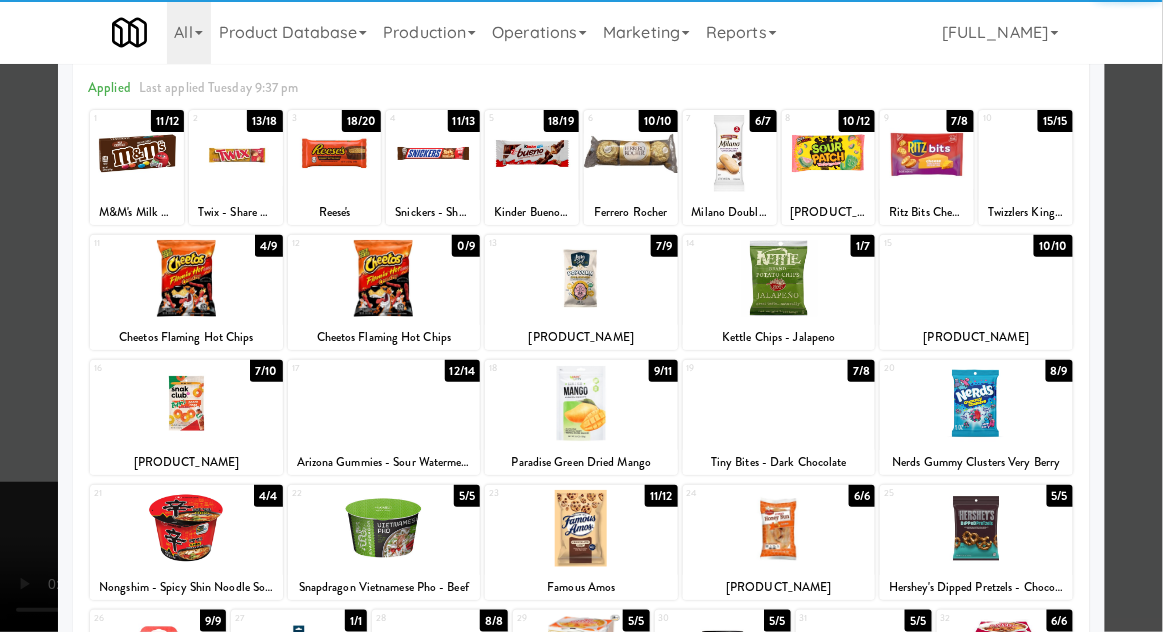 click at bounding box center (384, 403) 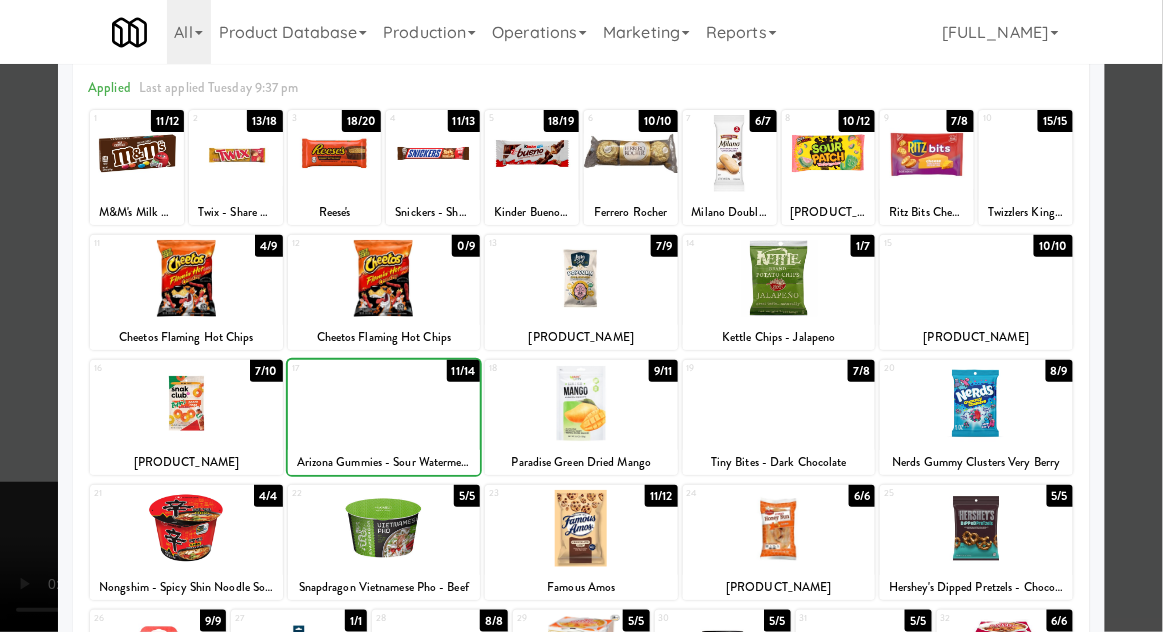 click at bounding box center (581, 316) 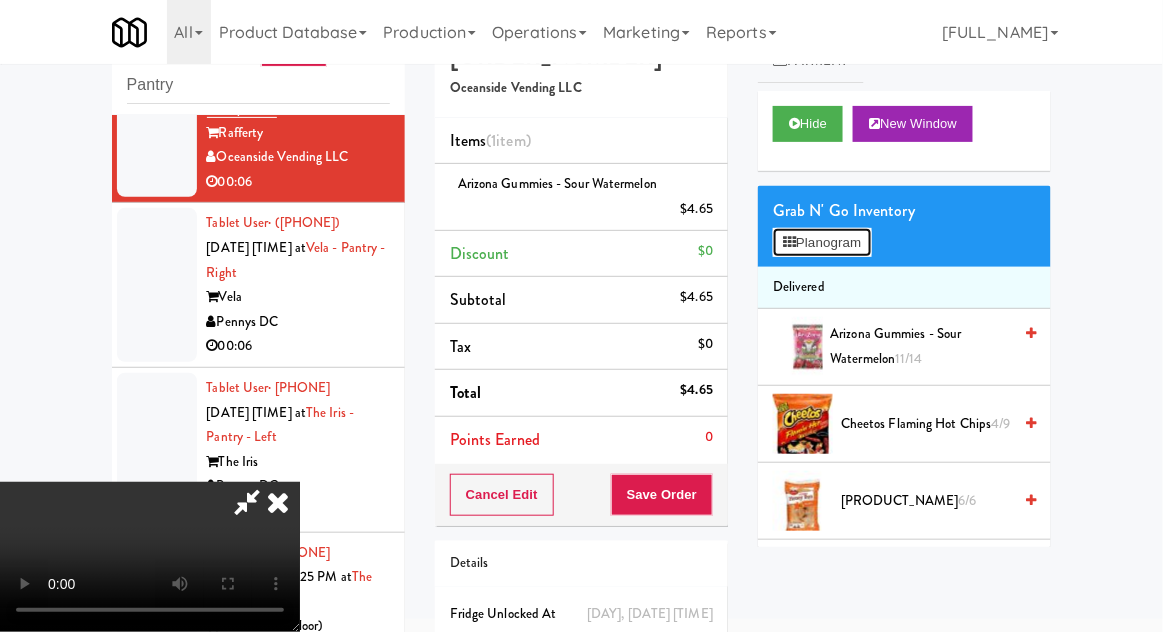 click on "Planogram" at bounding box center (822, 243) 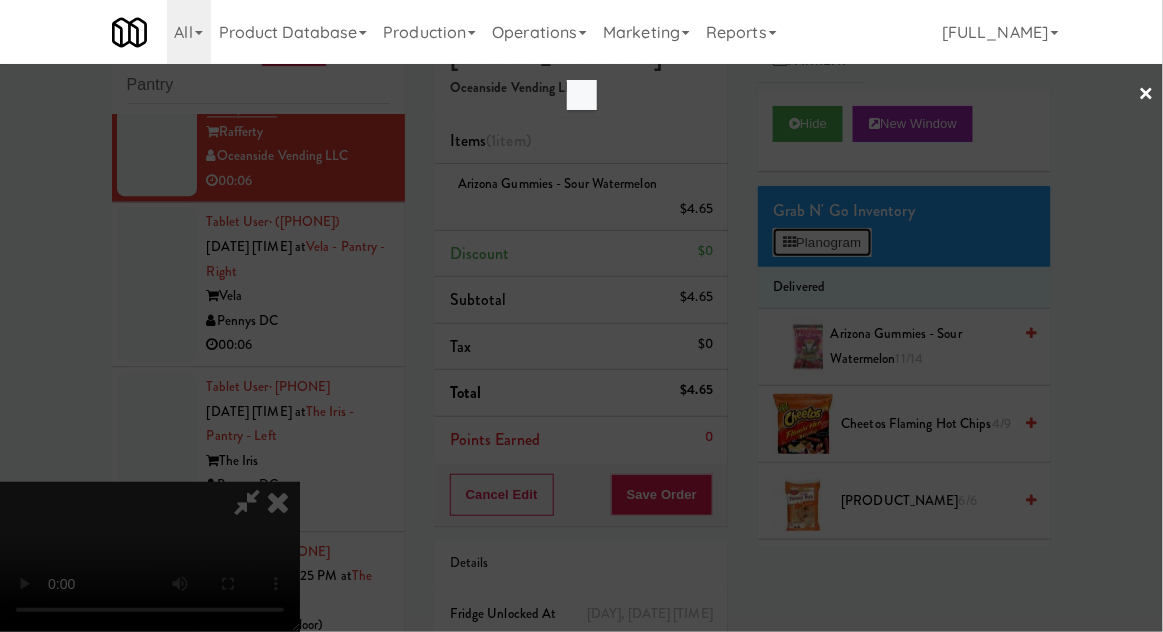 scroll, scrollTop: 0, scrollLeft: 0, axis: both 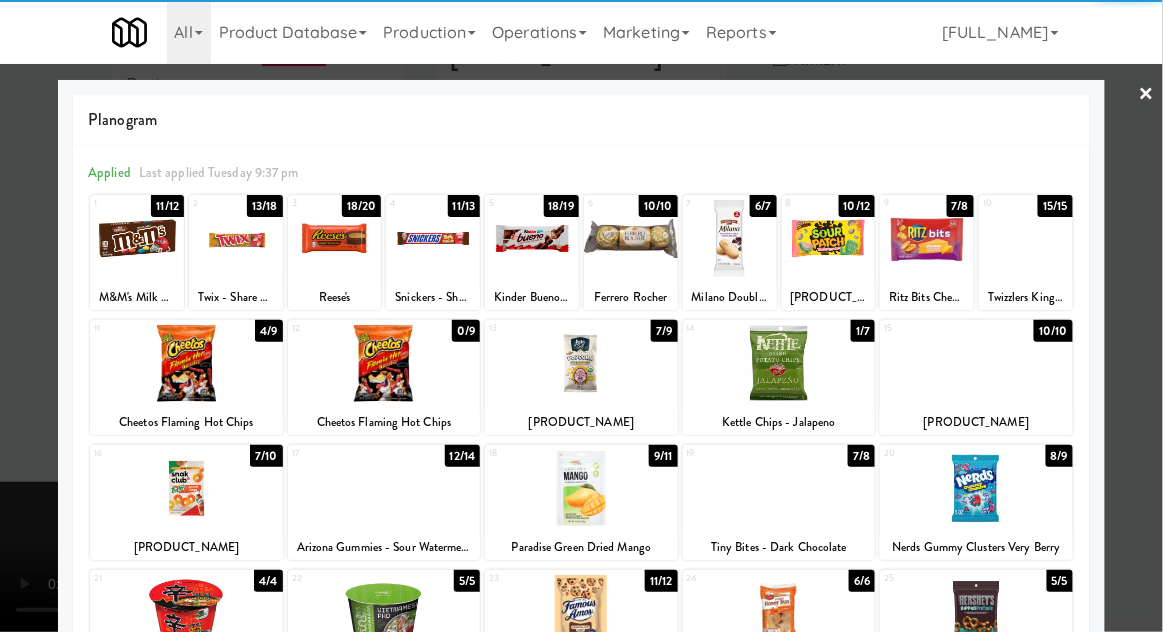 click at bounding box center [927, 238] 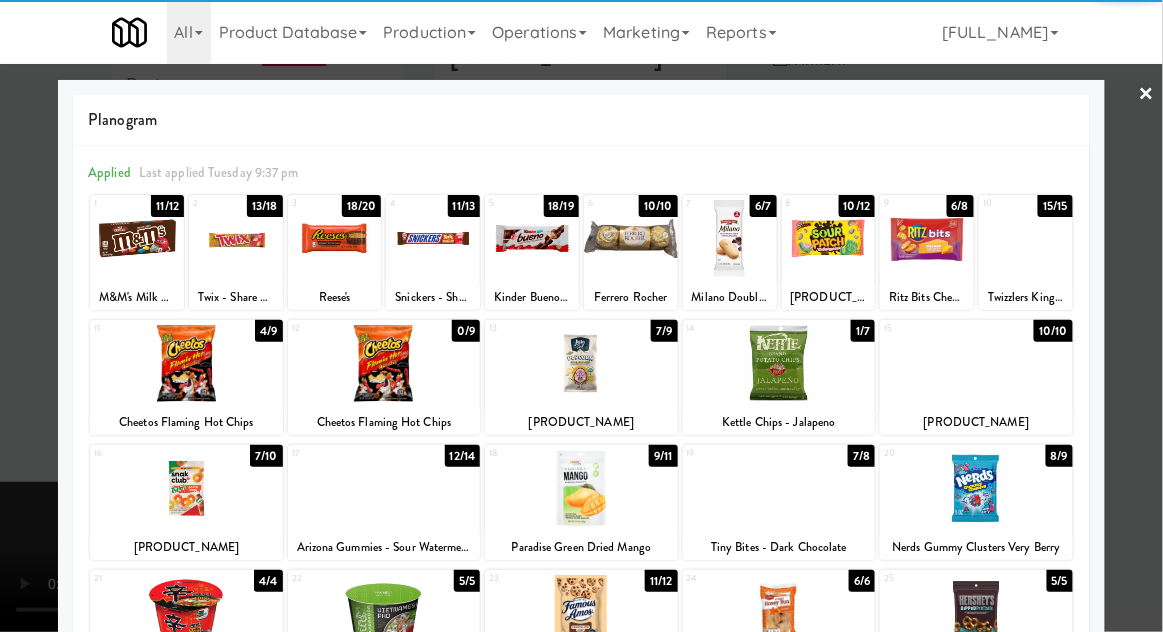 click at bounding box center [581, 316] 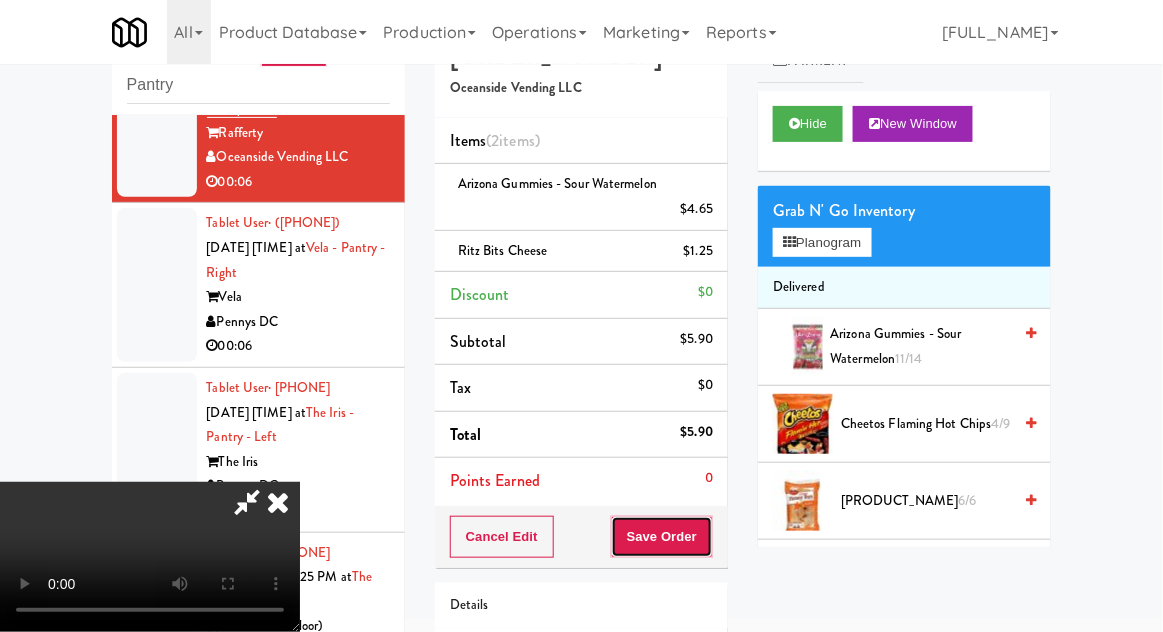 click on "Save Order" at bounding box center (662, 537) 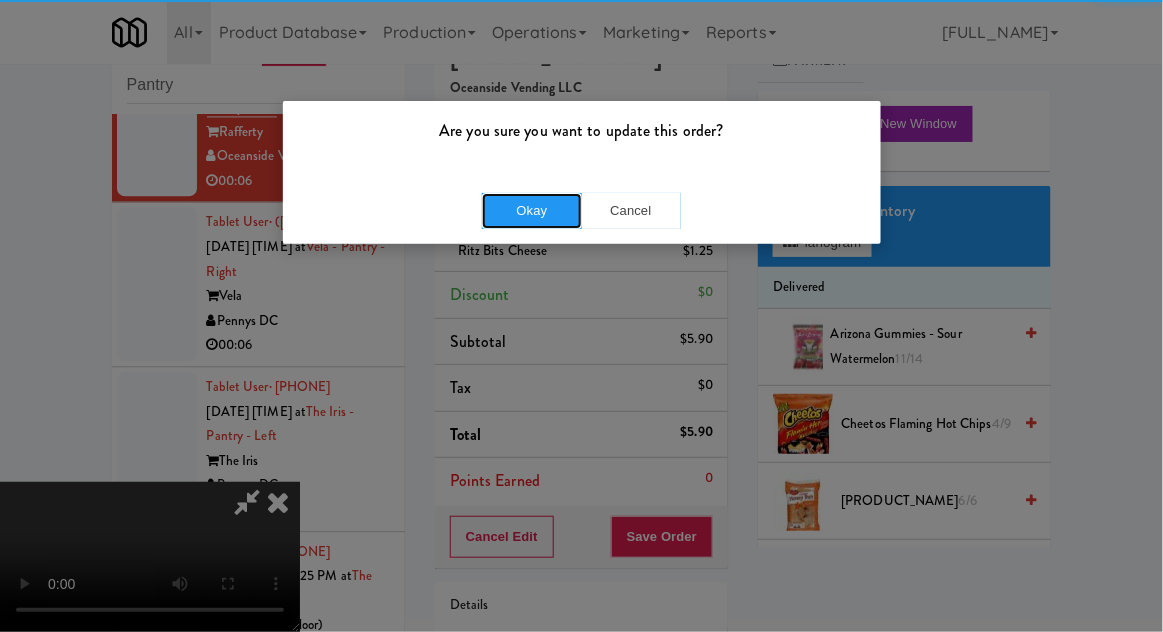 click on "Okay" at bounding box center (532, 211) 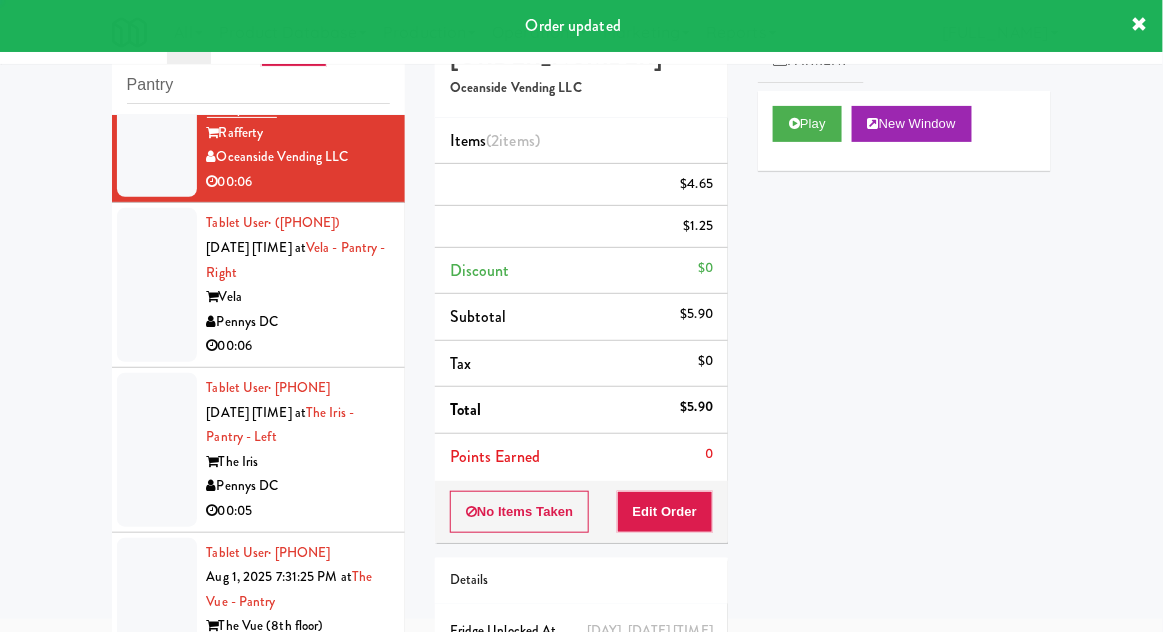 click at bounding box center (157, 285) 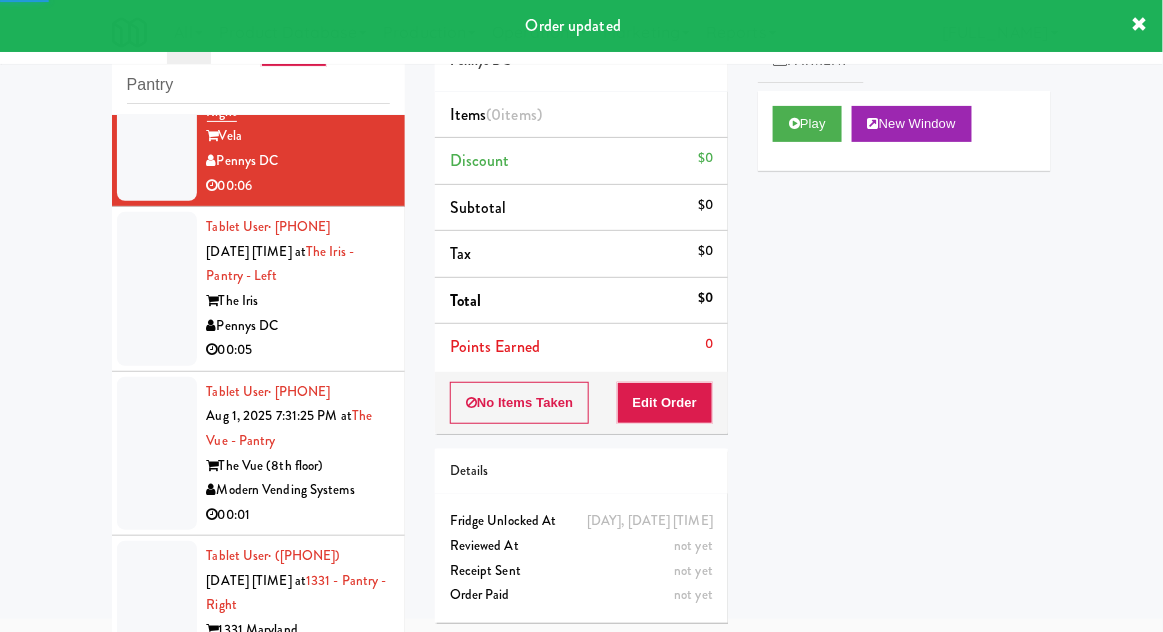 scroll, scrollTop: 3111, scrollLeft: 0, axis: vertical 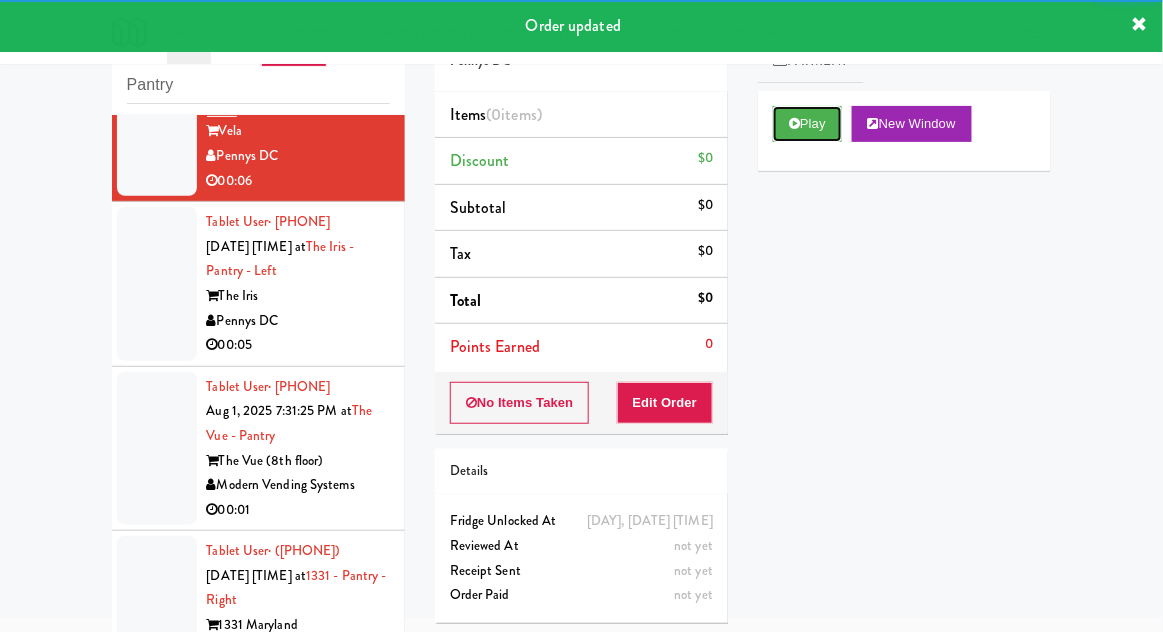 click on "Play" at bounding box center (807, 124) 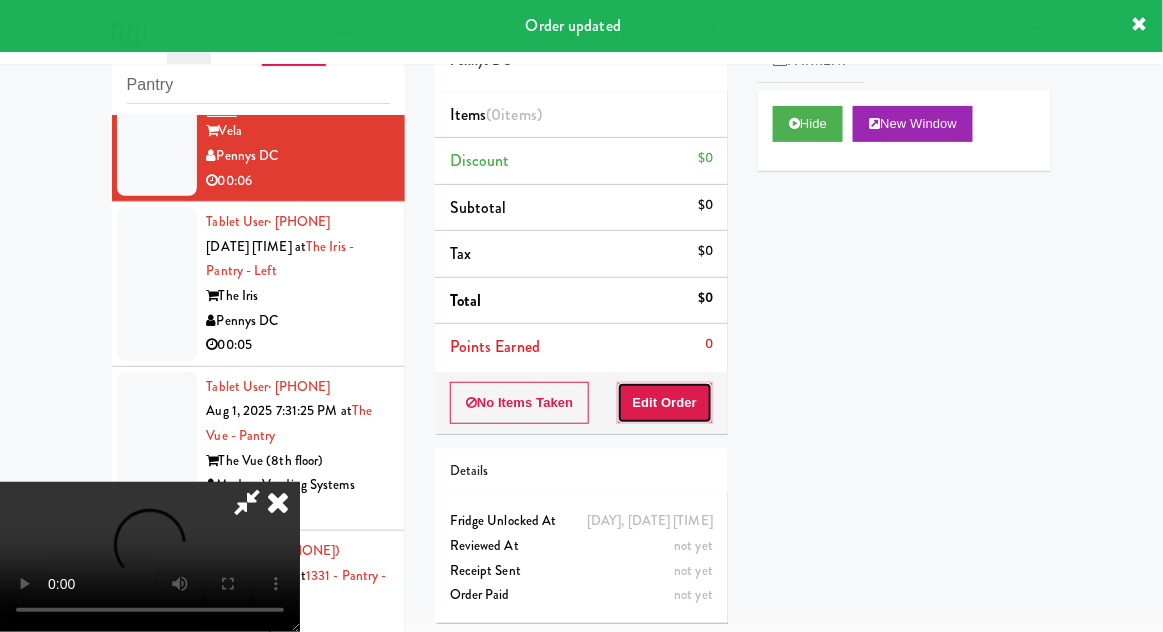 click on "Edit Order" at bounding box center [665, 403] 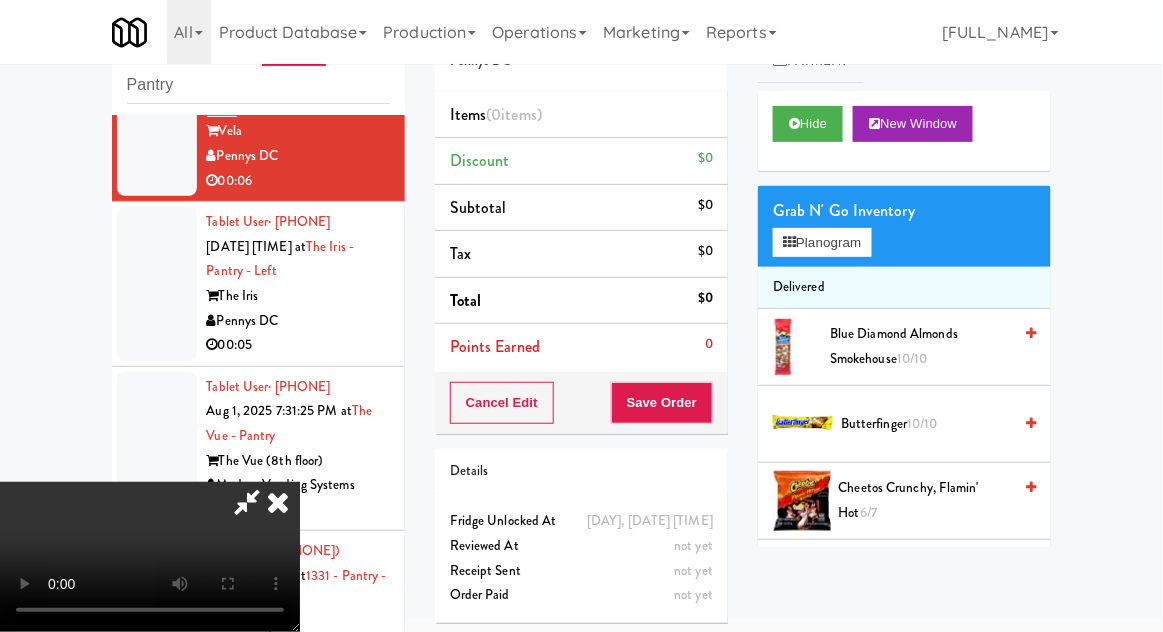 scroll, scrollTop: 73, scrollLeft: 0, axis: vertical 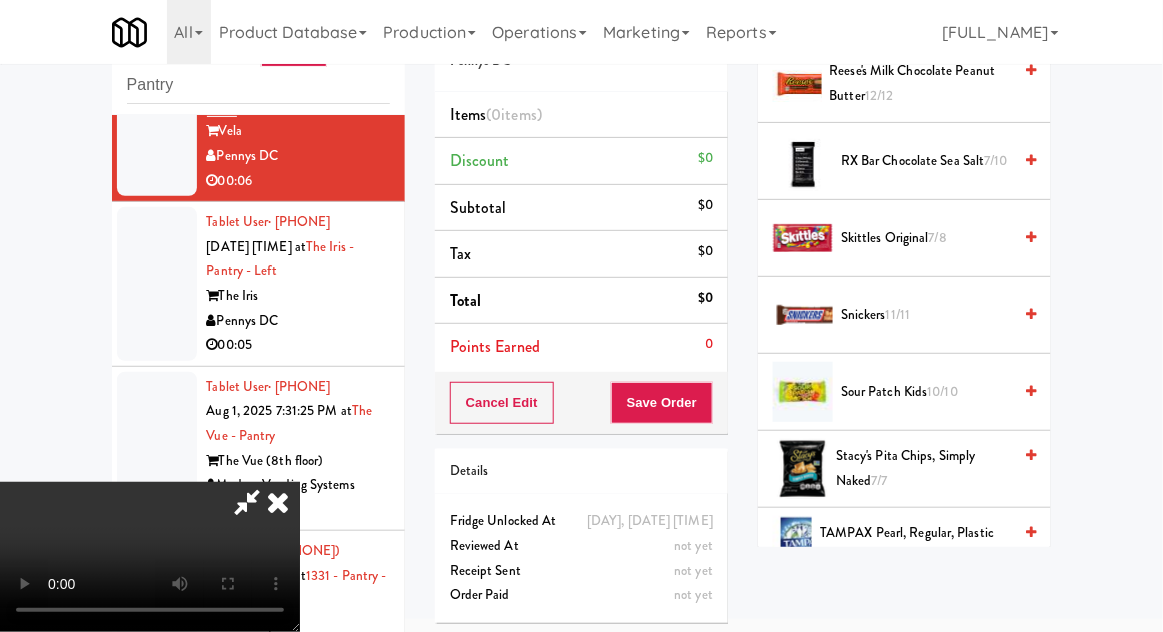 click on "10/10" at bounding box center (943, 391) 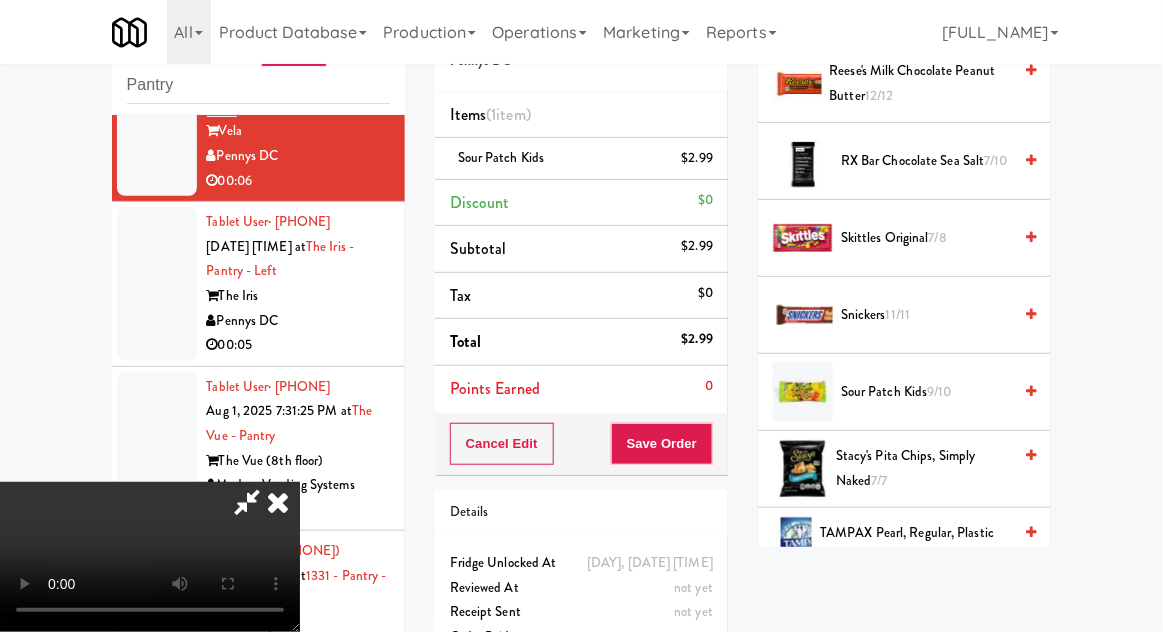 scroll, scrollTop: 73, scrollLeft: 0, axis: vertical 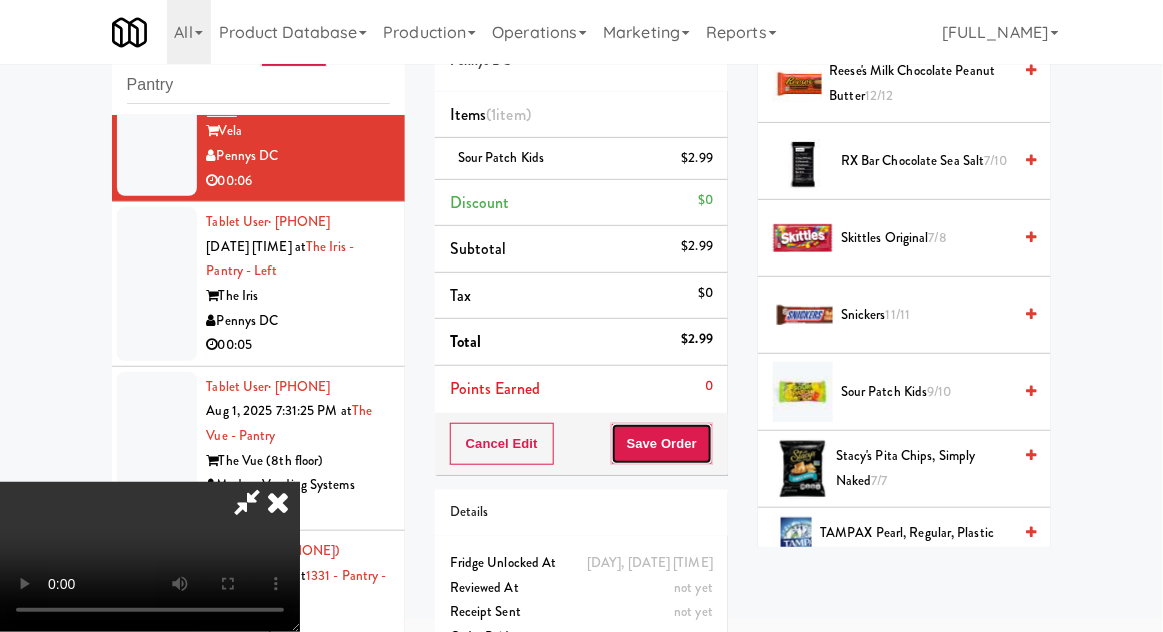 click on "Save Order" at bounding box center (662, 444) 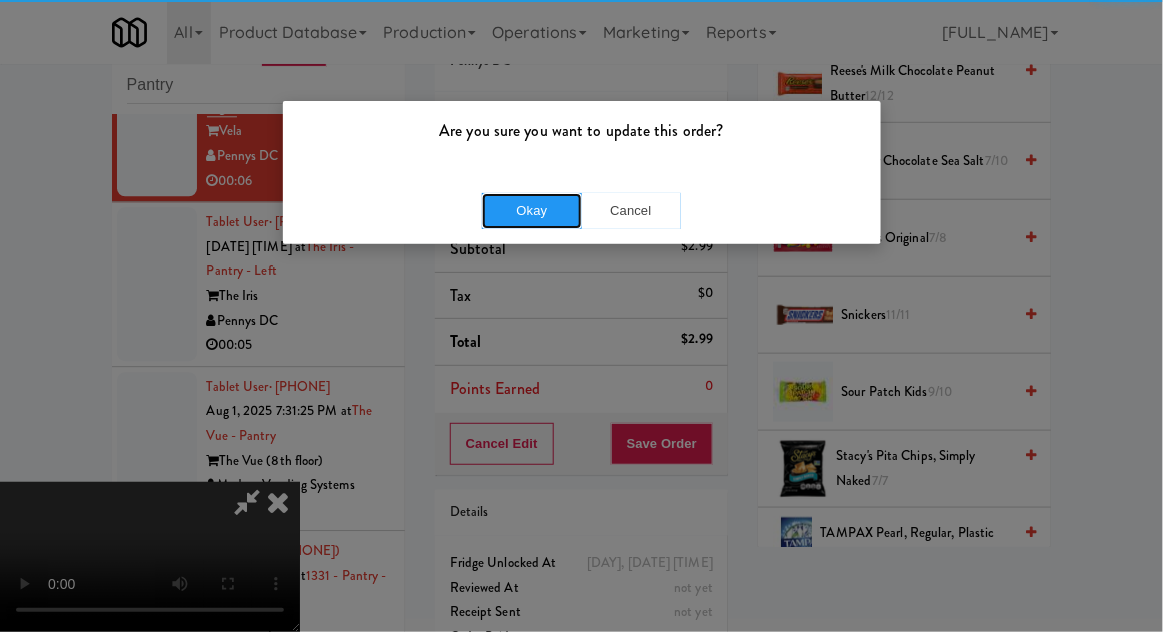 click on "Okay" at bounding box center [532, 211] 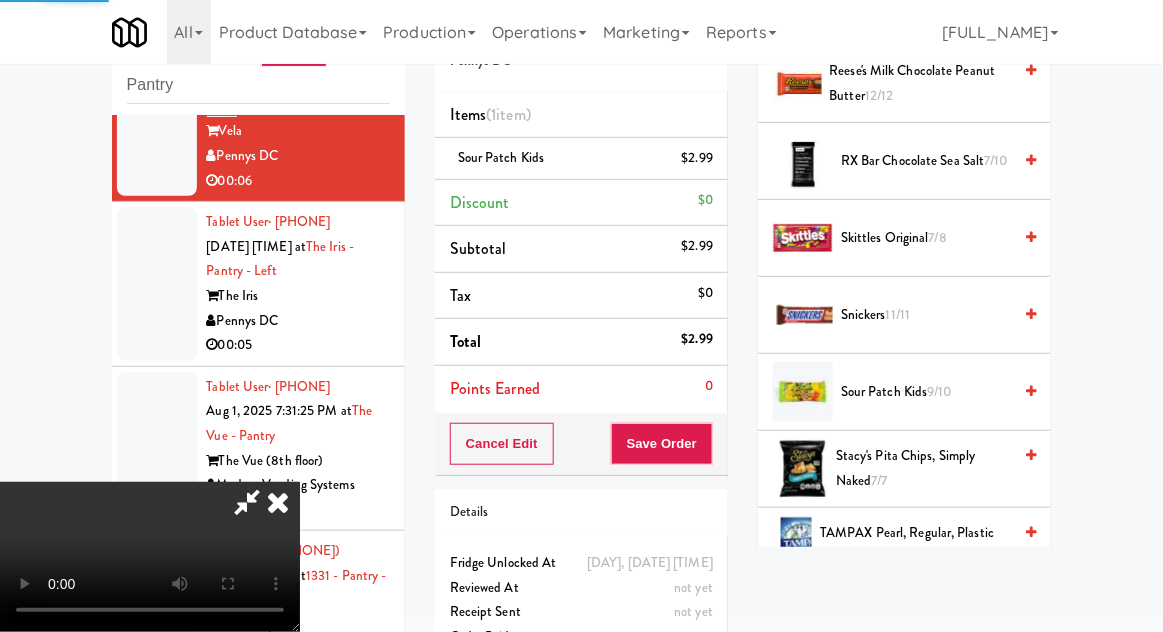 scroll, scrollTop: 197, scrollLeft: 0, axis: vertical 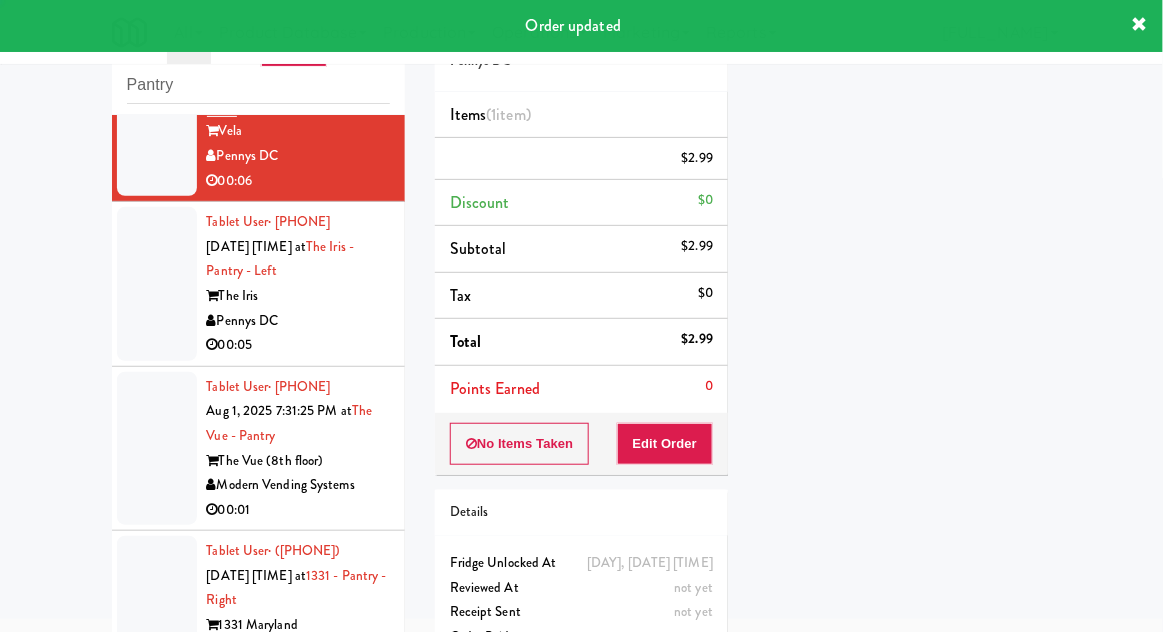click at bounding box center [157, 284] 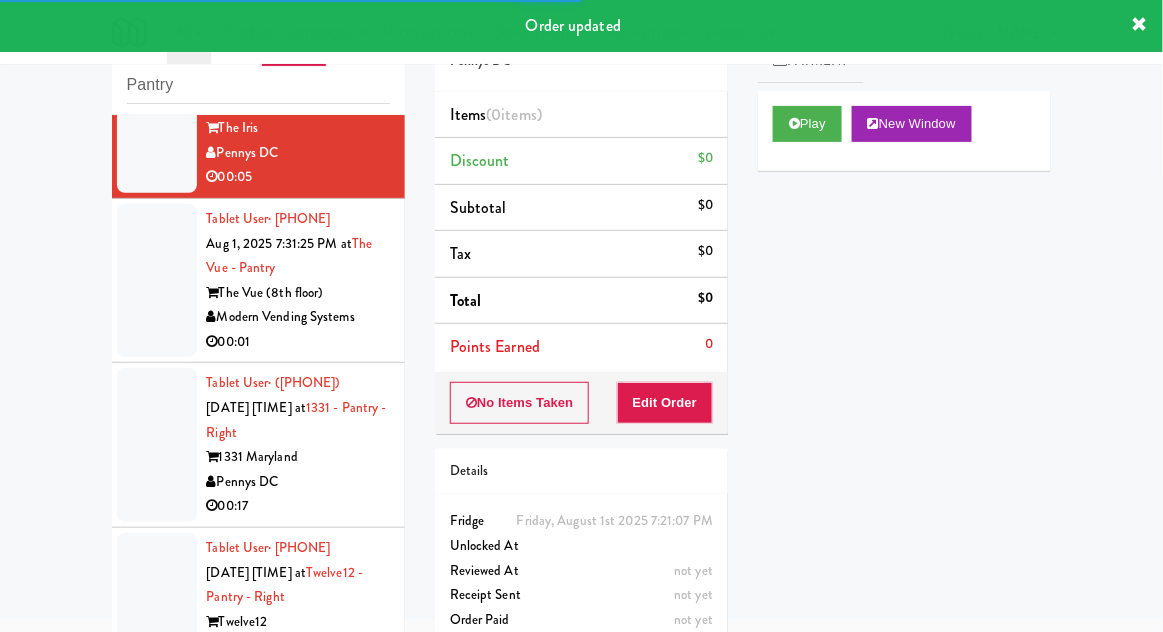 scroll, scrollTop: 3322, scrollLeft: 0, axis: vertical 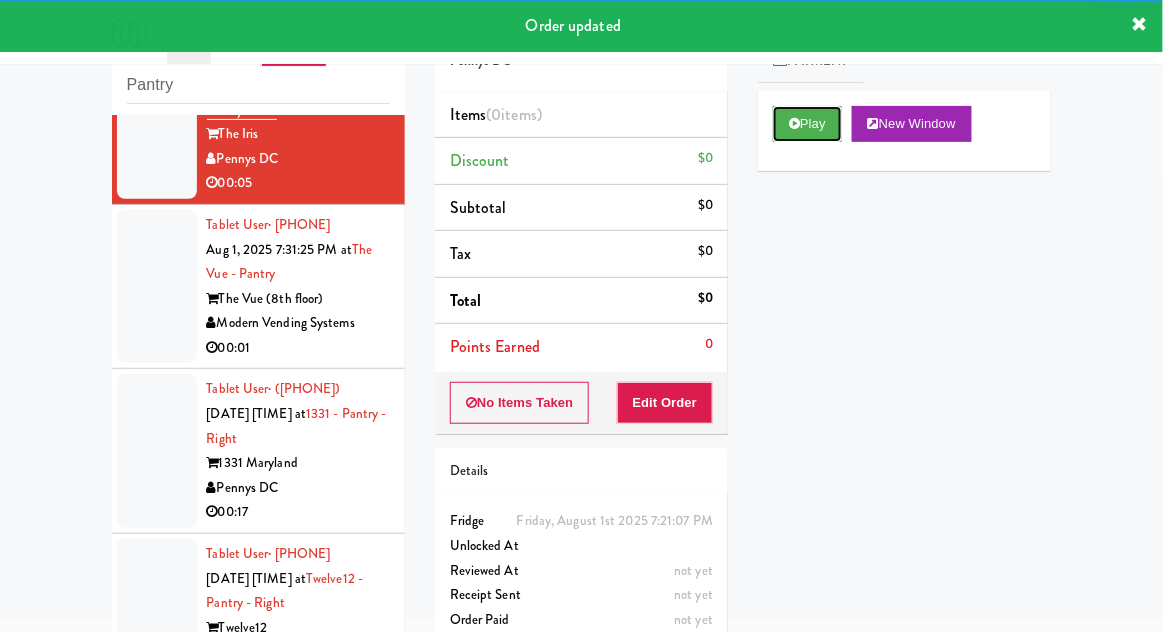 click on "Play" at bounding box center [807, 124] 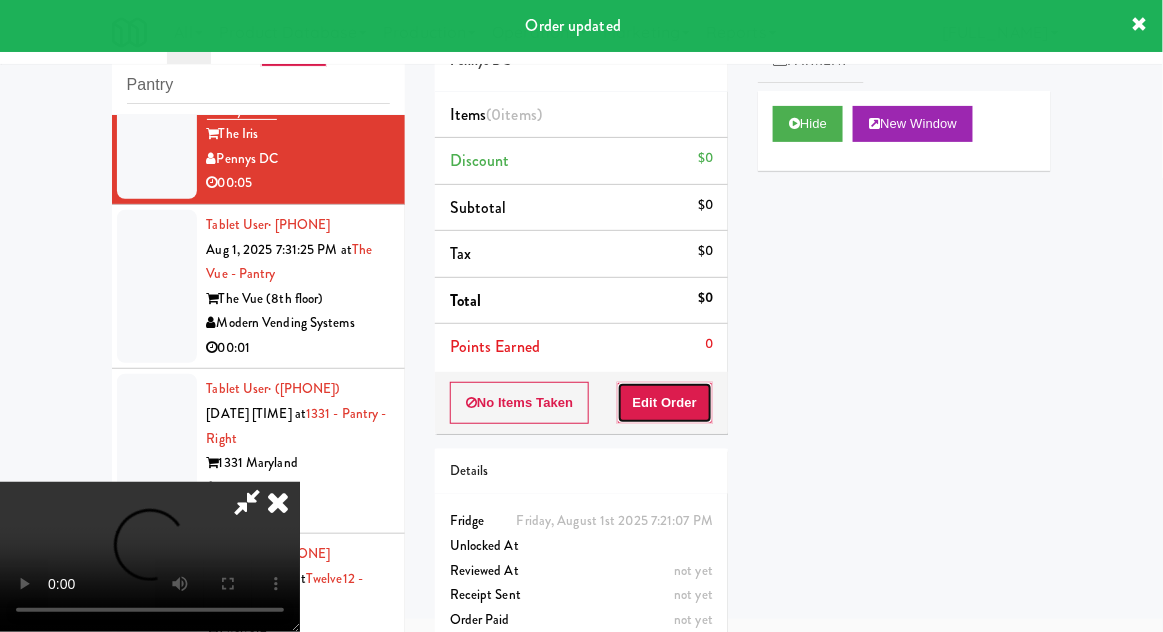 click on "Edit Order" at bounding box center (665, 403) 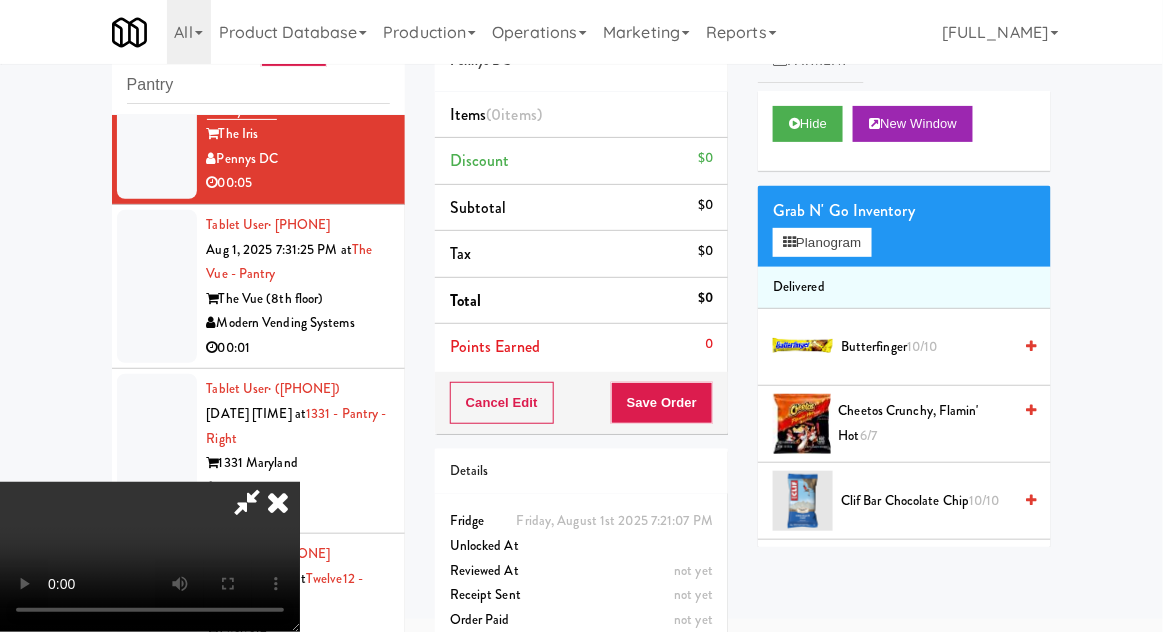 type 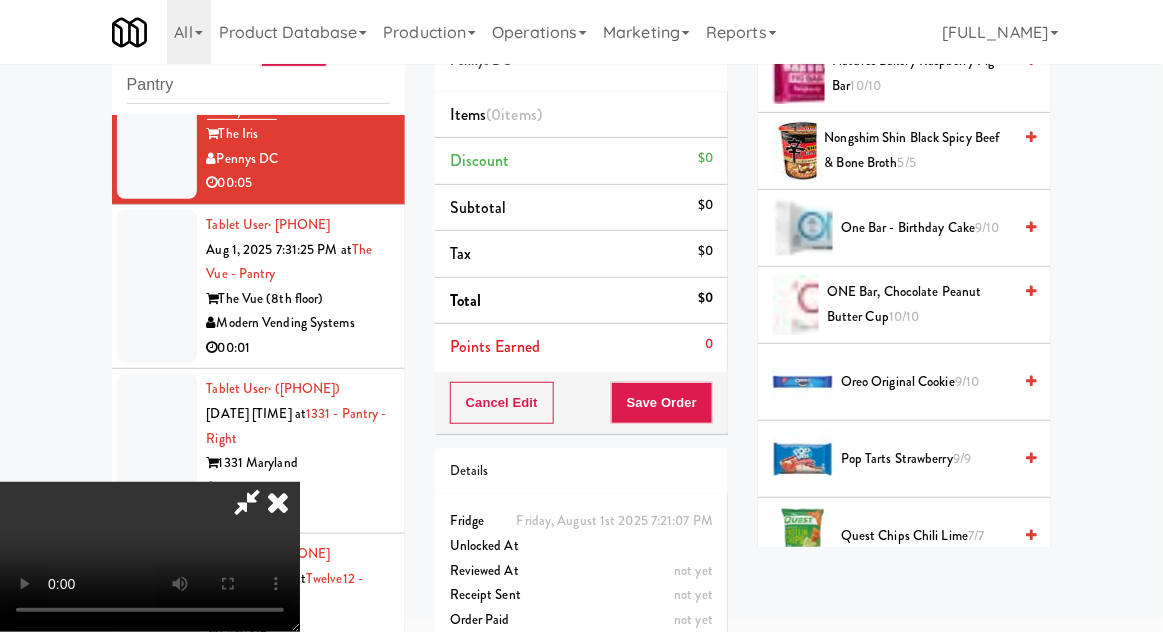 scroll, scrollTop: 1733, scrollLeft: 0, axis: vertical 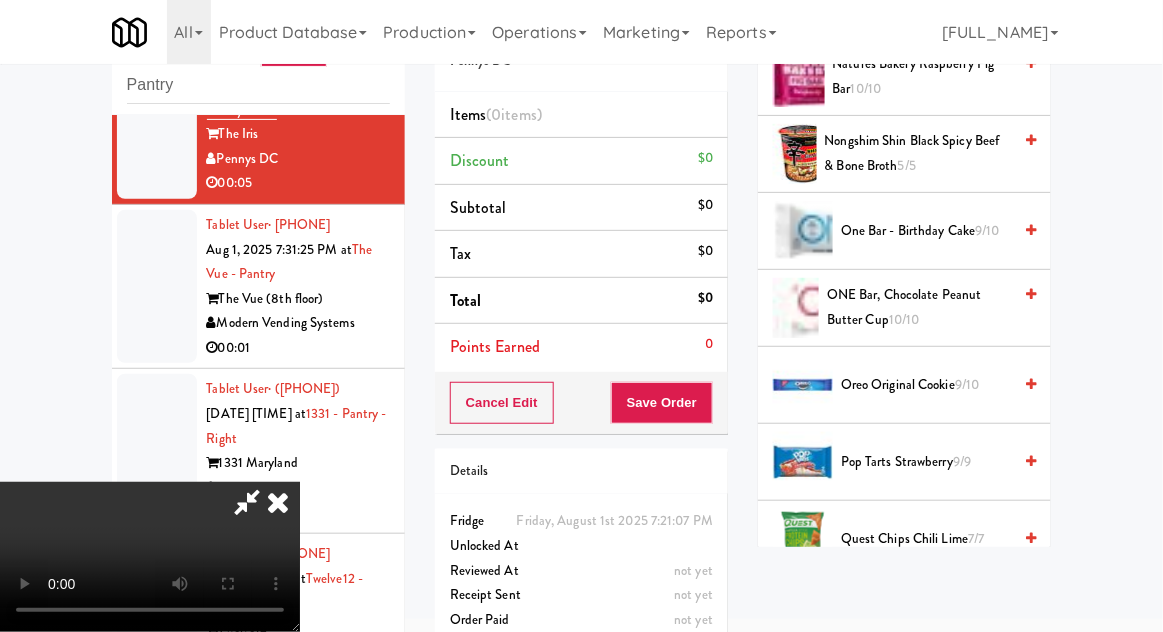 click on "[PRODUCT NAME]  [QUANTITY]" at bounding box center (926, 385) 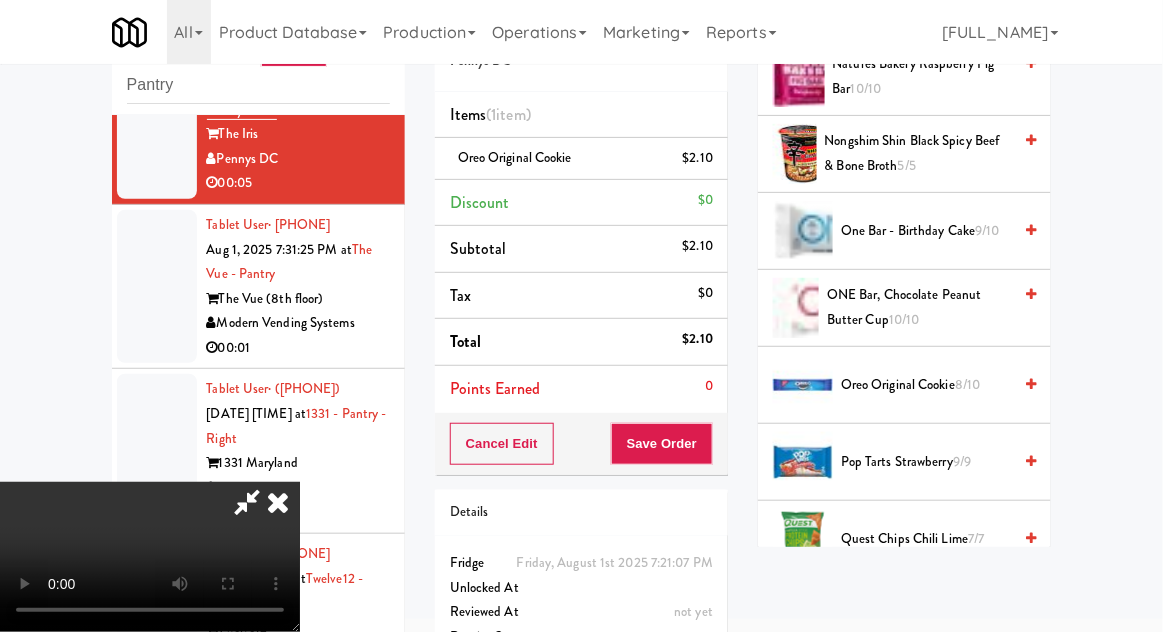 click on "Cancel Edit Save Order" at bounding box center (581, 444) 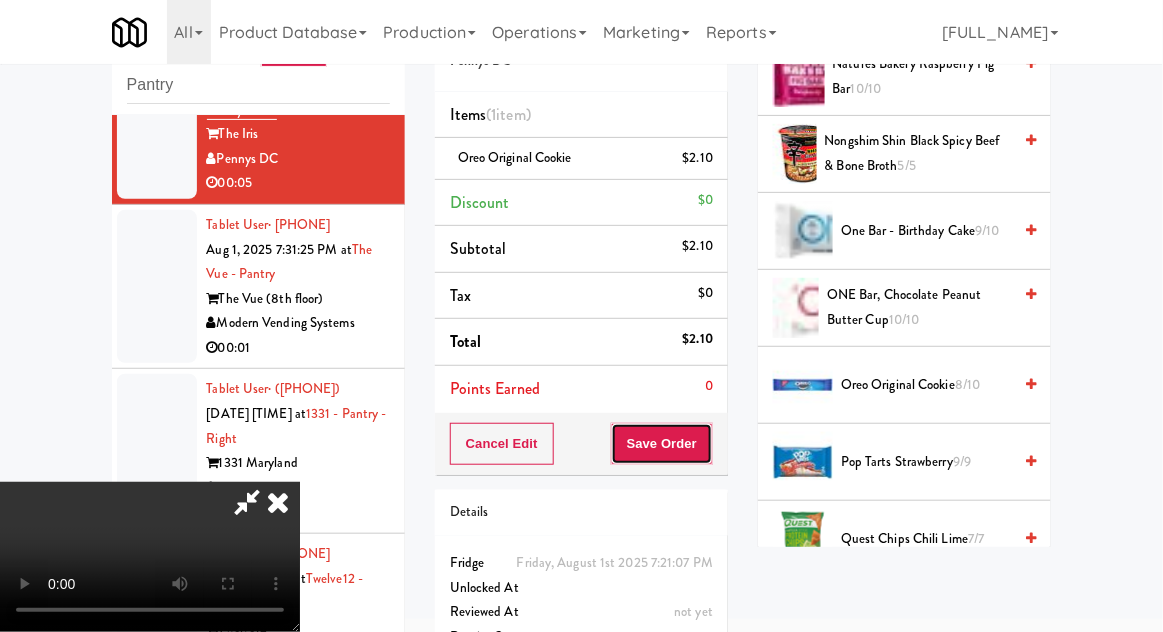 click on "Save Order" at bounding box center [662, 444] 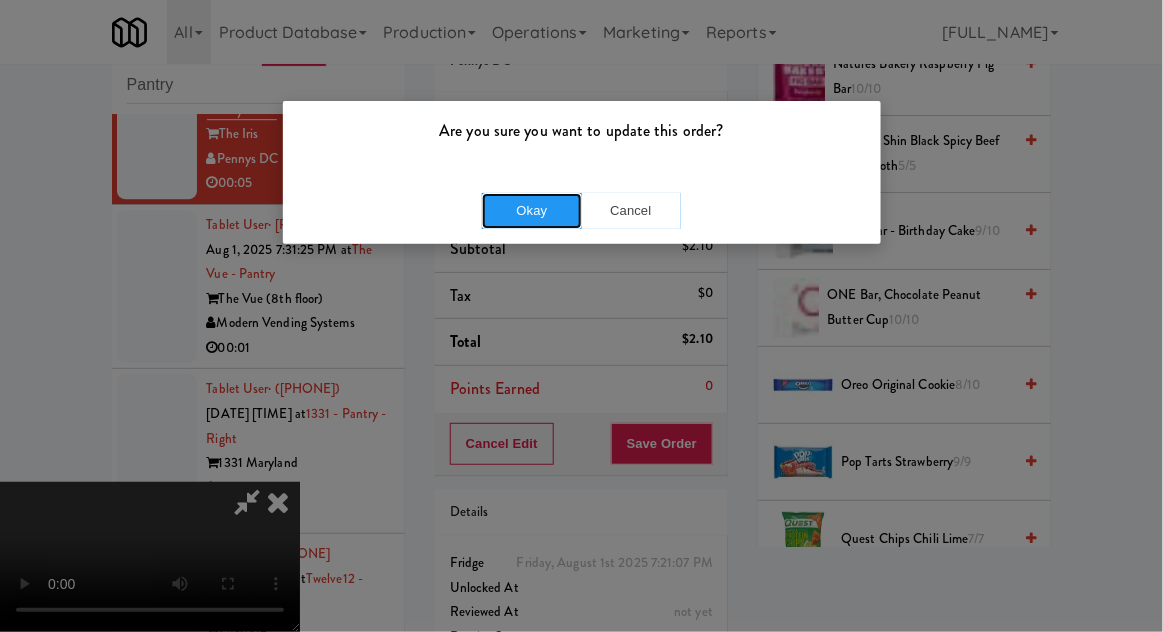 click on "Okay" at bounding box center [532, 211] 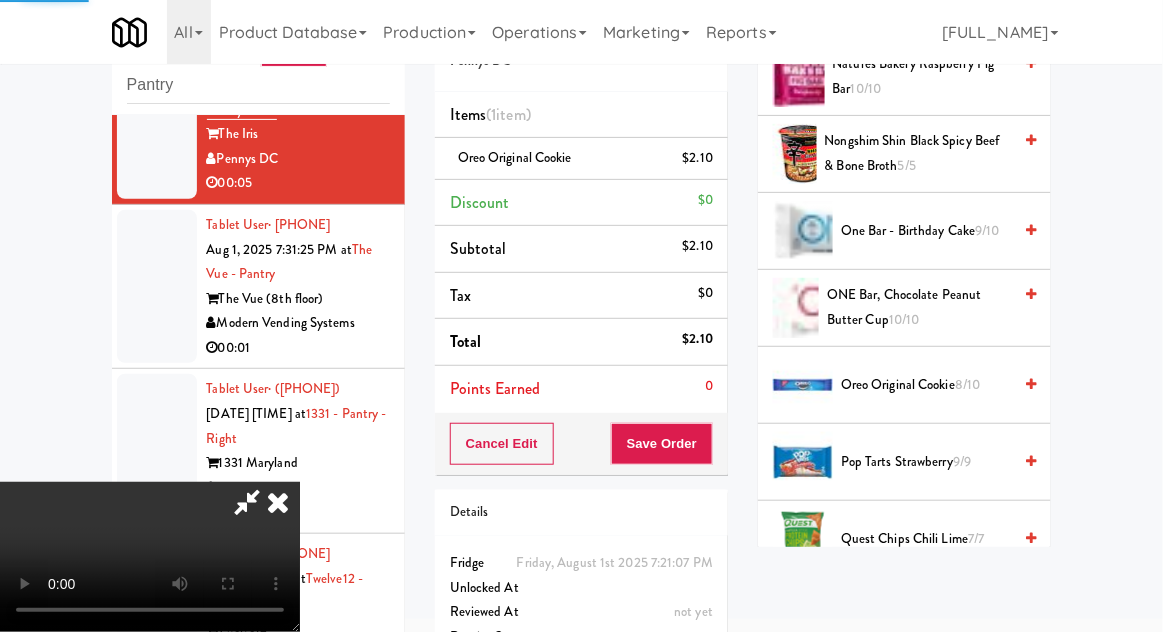 scroll, scrollTop: 197, scrollLeft: 0, axis: vertical 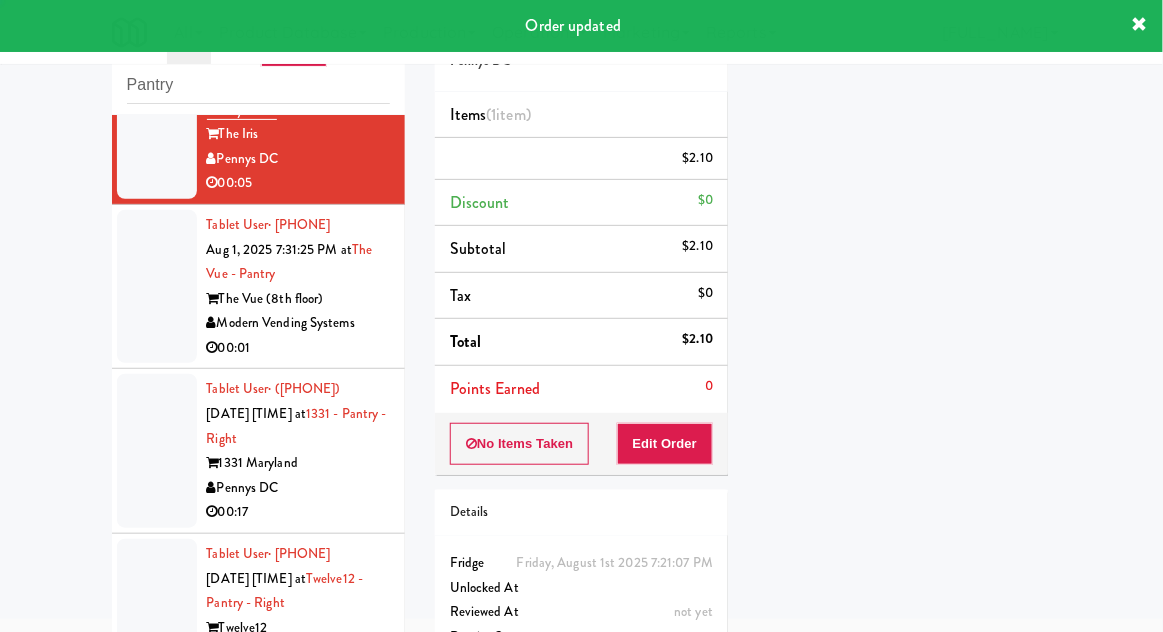 click at bounding box center (157, 287) 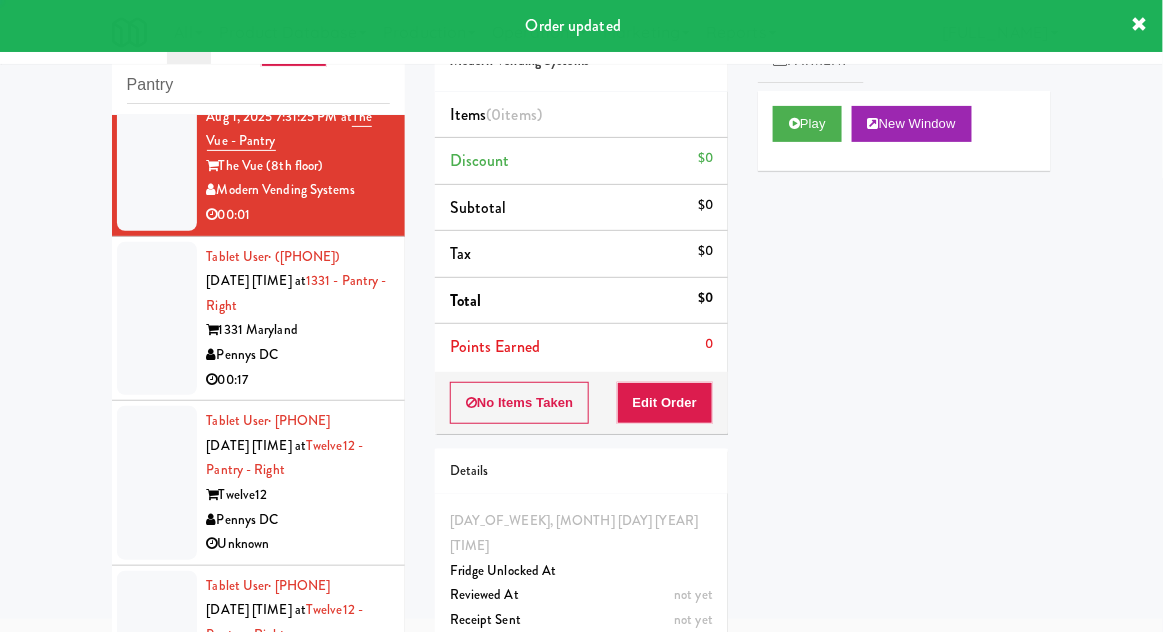 scroll, scrollTop: 3524, scrollLeft: 0, axis: vertical 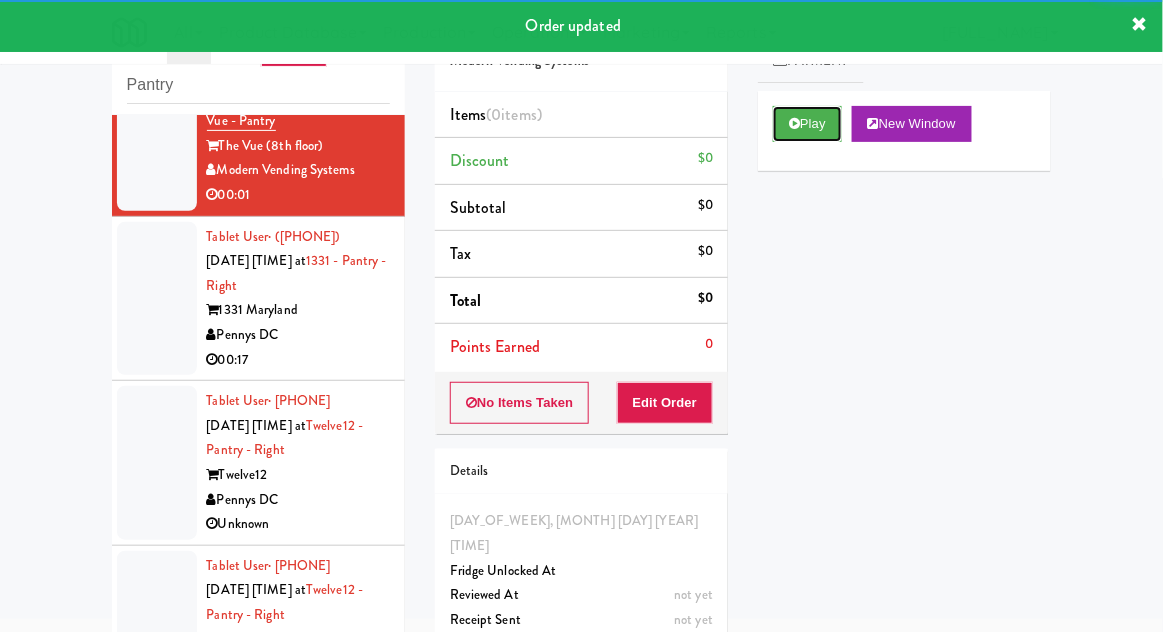 click on "Play" at bounding box center [807, 124] 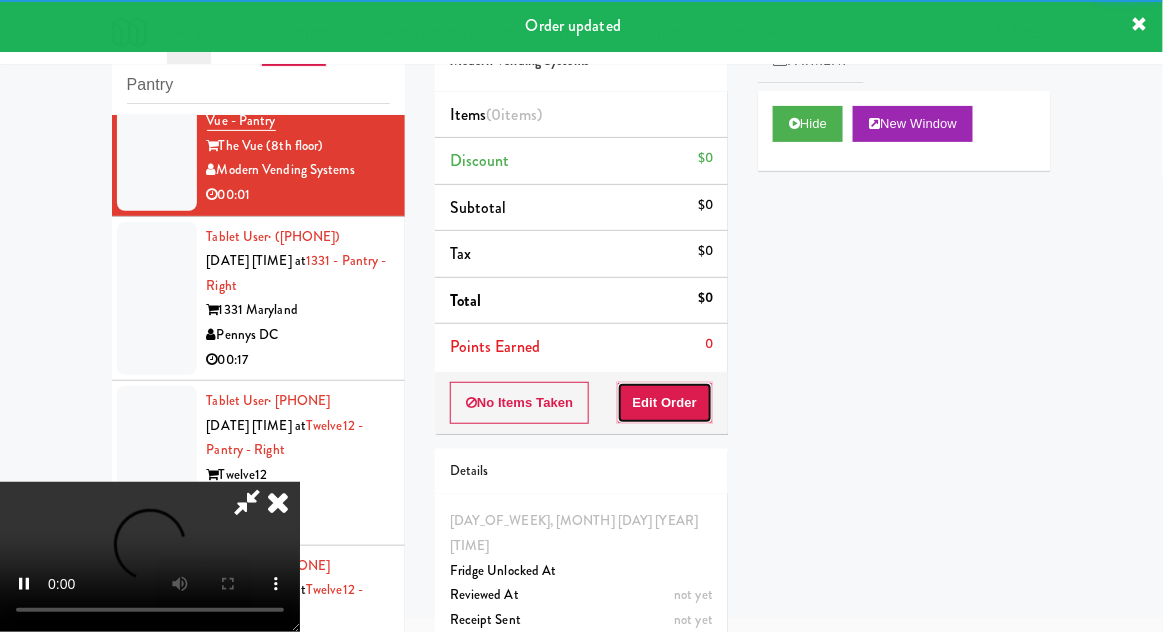 click on "Edit Order" at bounding box center (665, 403) 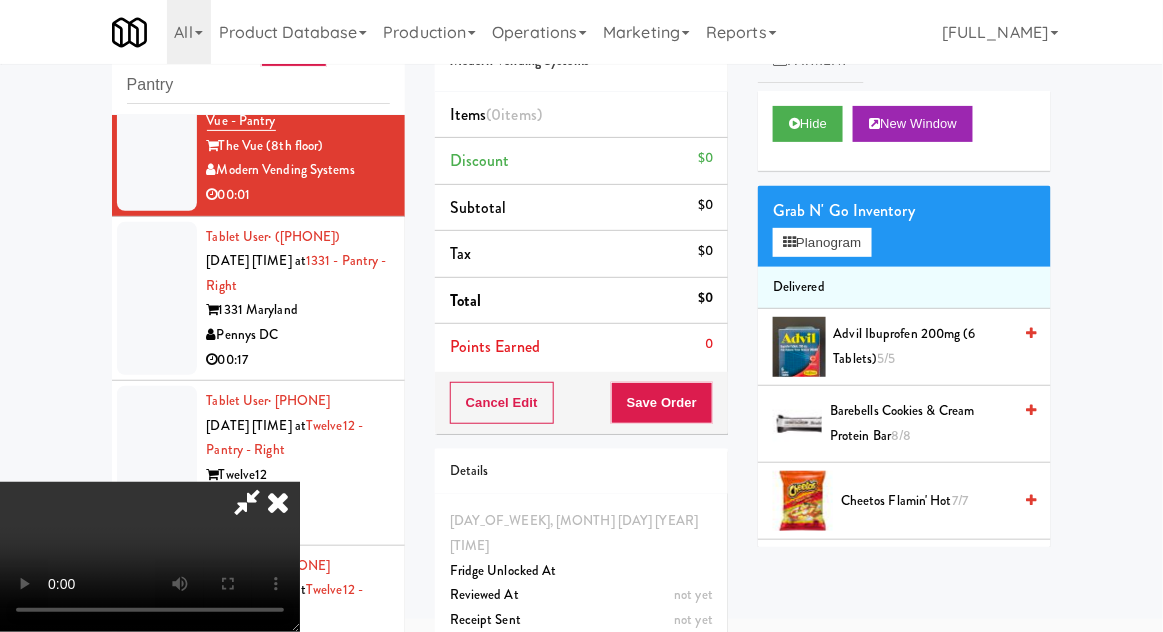 type 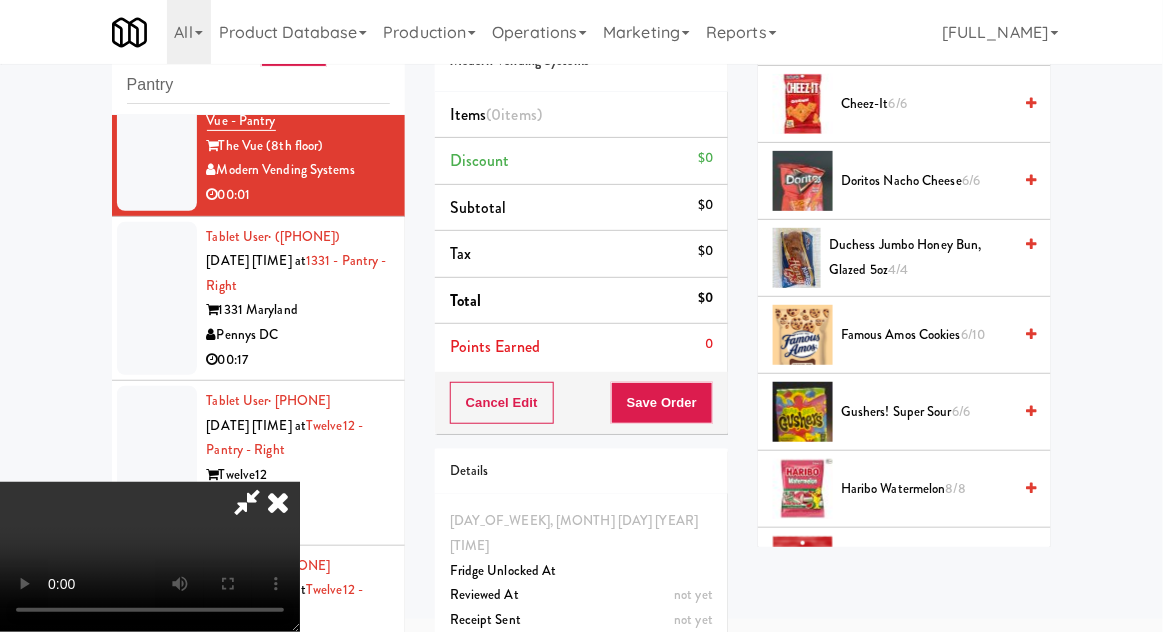 scroll, scrollTop: 474, scrollLeft: 0, axis: vertical 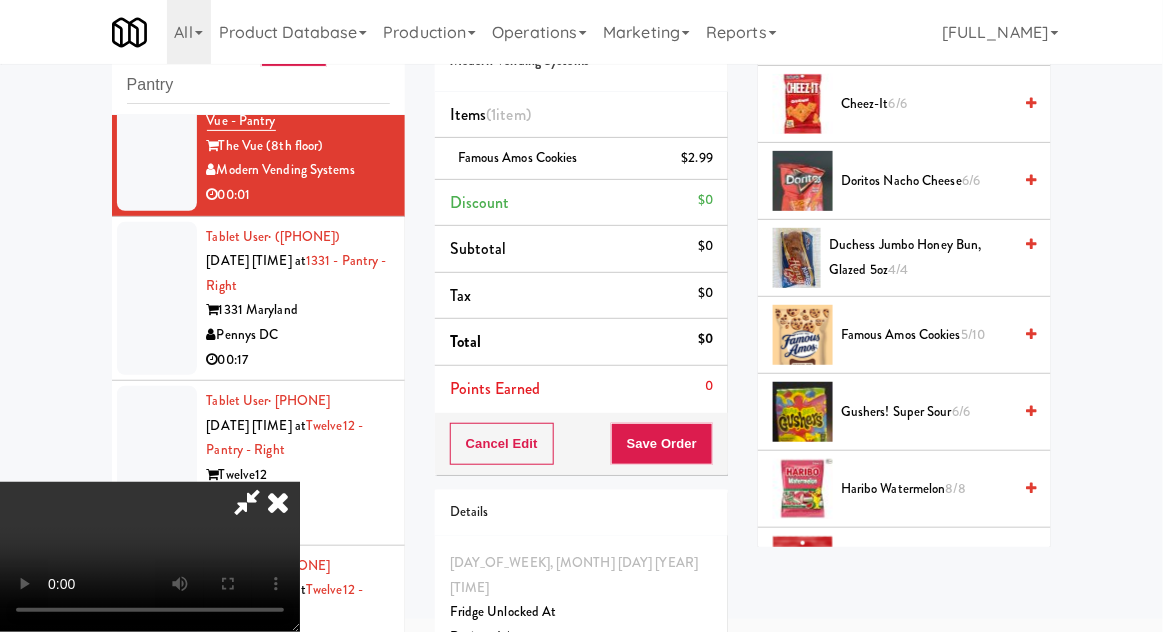 click on "Famous Amos Cookies  5/10" at bounding box center (926, 335) 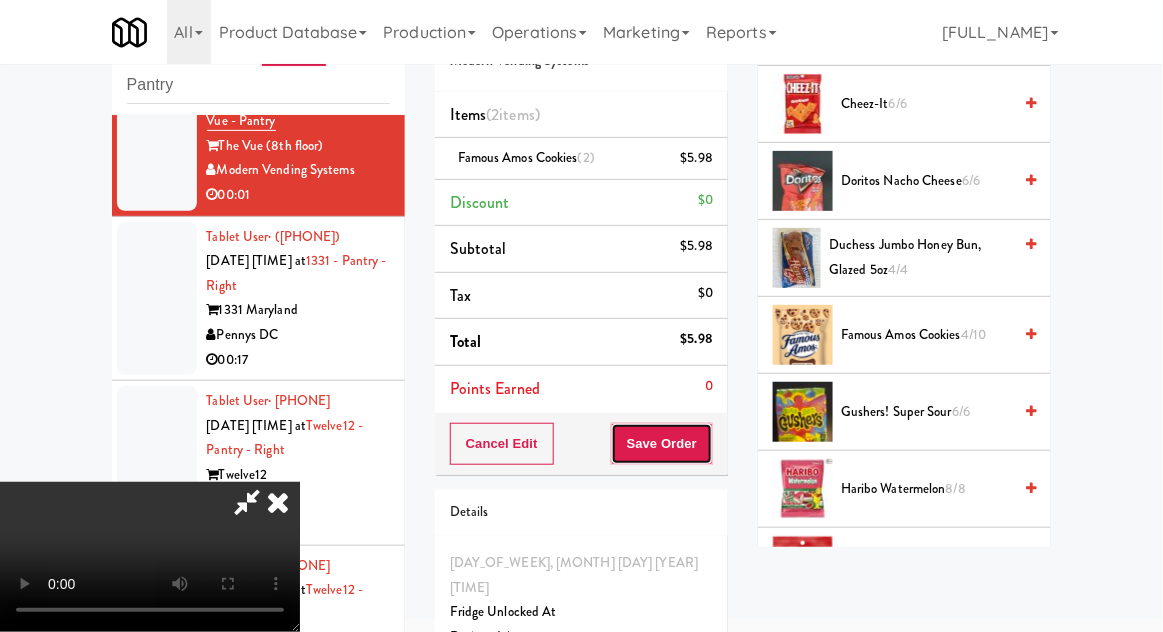 click on "Save Order" at bounding box center [662, 444] 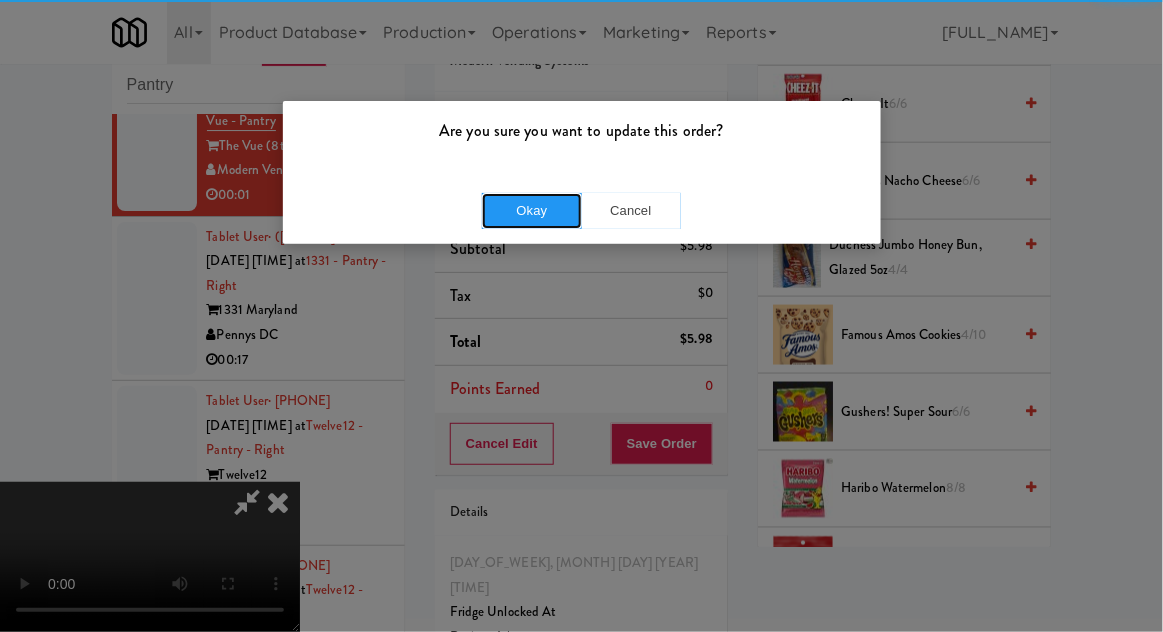click on "Okay" at bounding box center [532, 211] 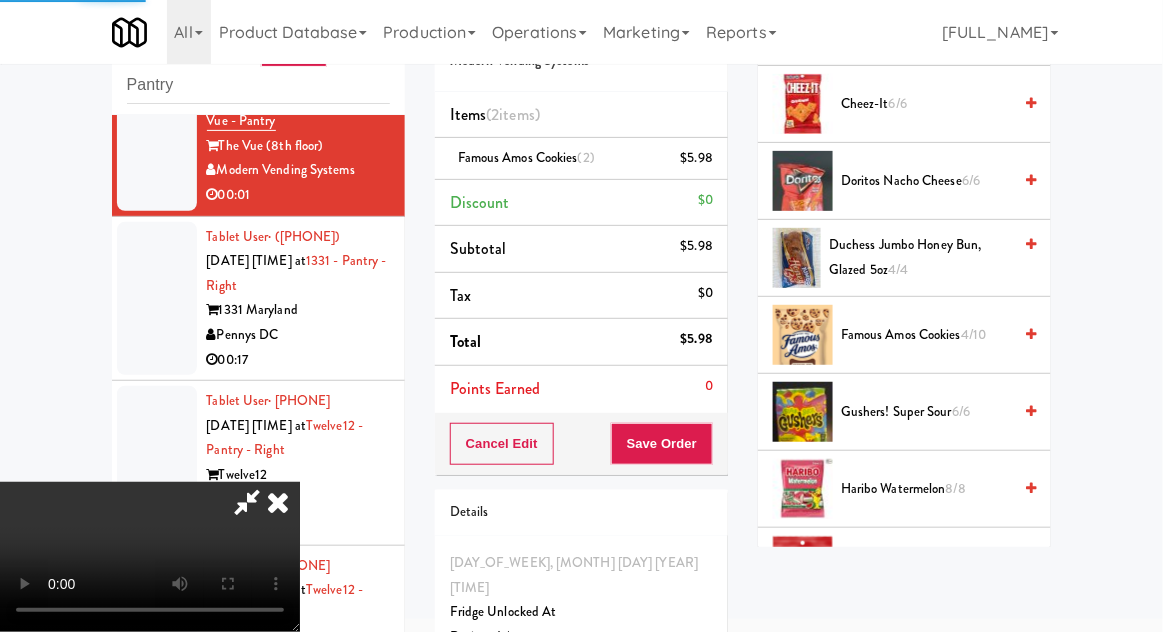 scroll, scrollTop: 197, scrollLeft: 0, axis: vertical 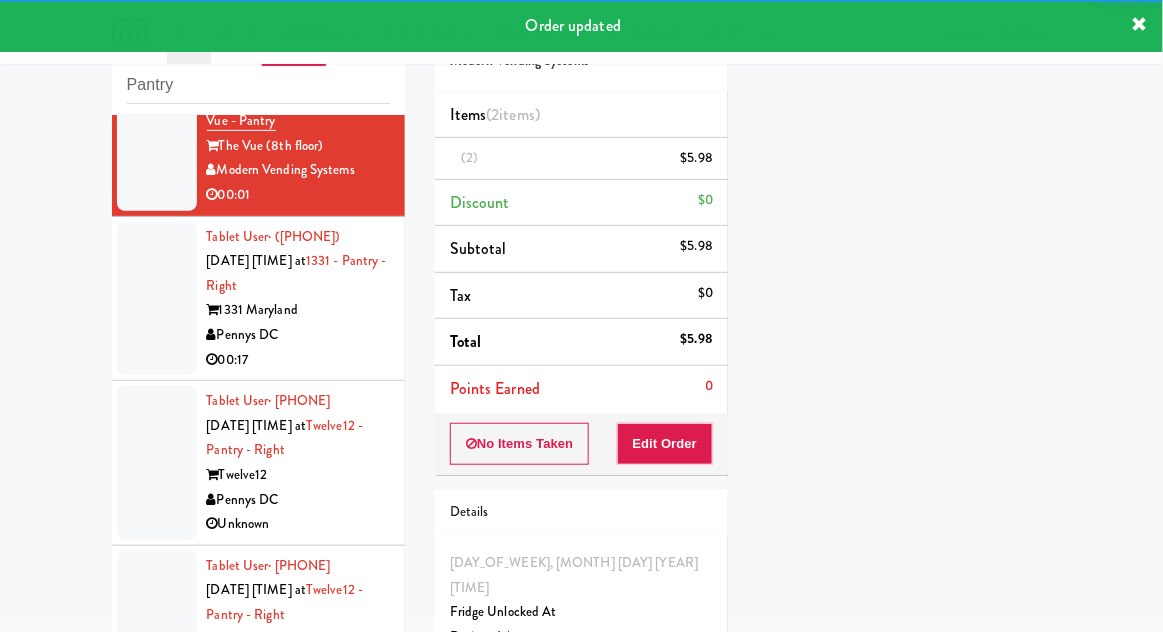 click at bounding box center [157, 299] 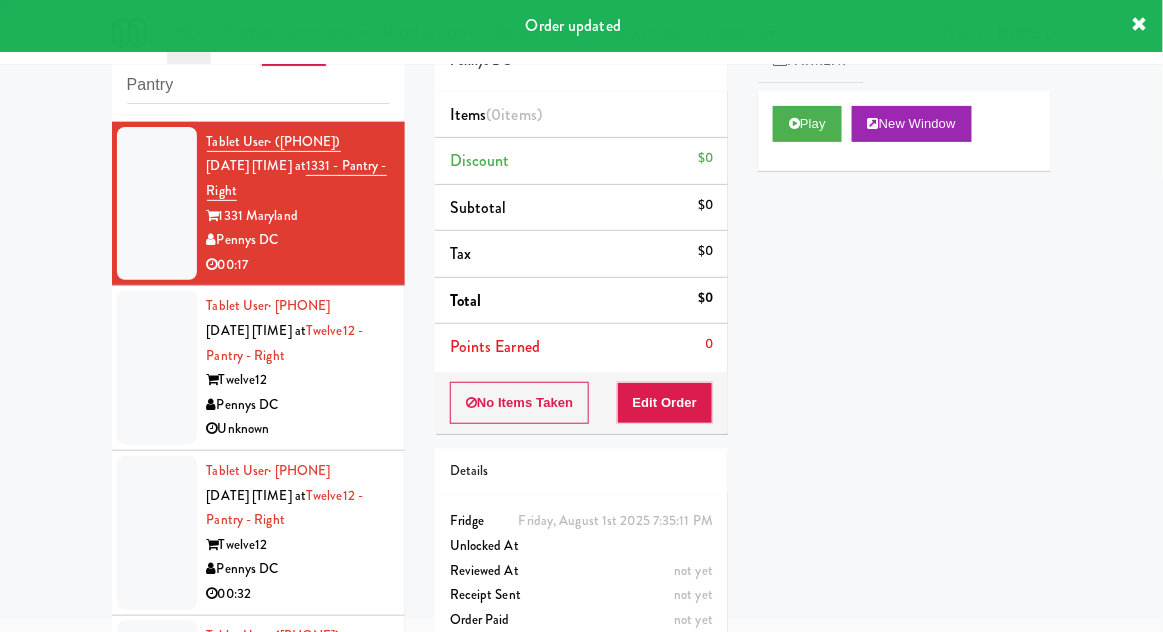 scroll, scrollTop: 3698, scrollLeft: 0, axis: vertical 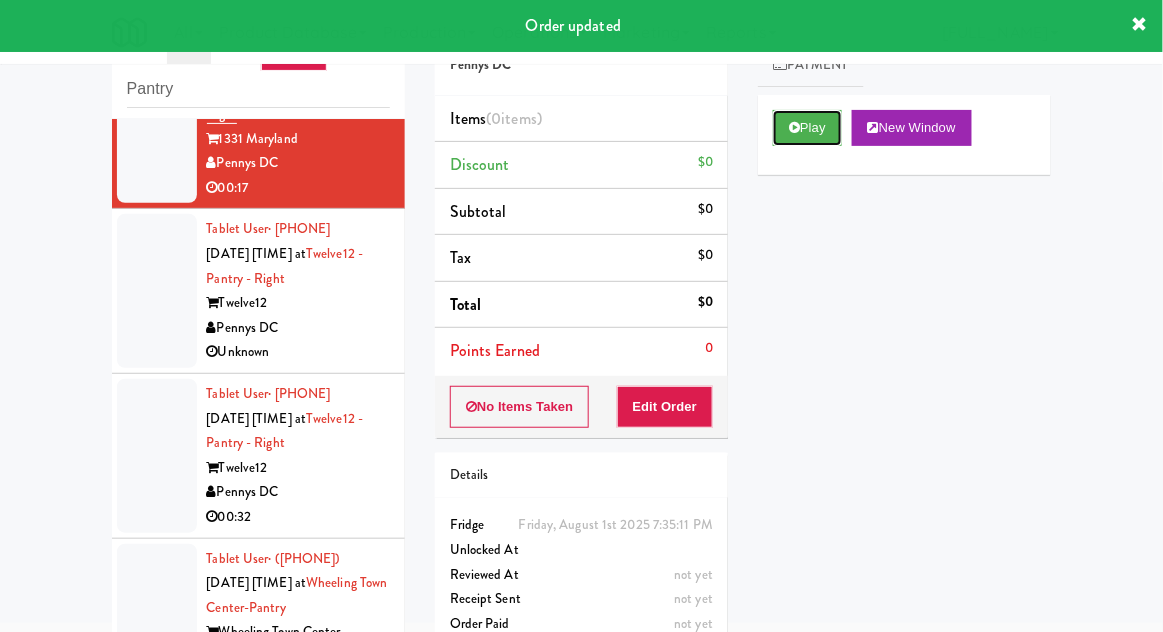 click on "Play" at bounding box center (807, 128) 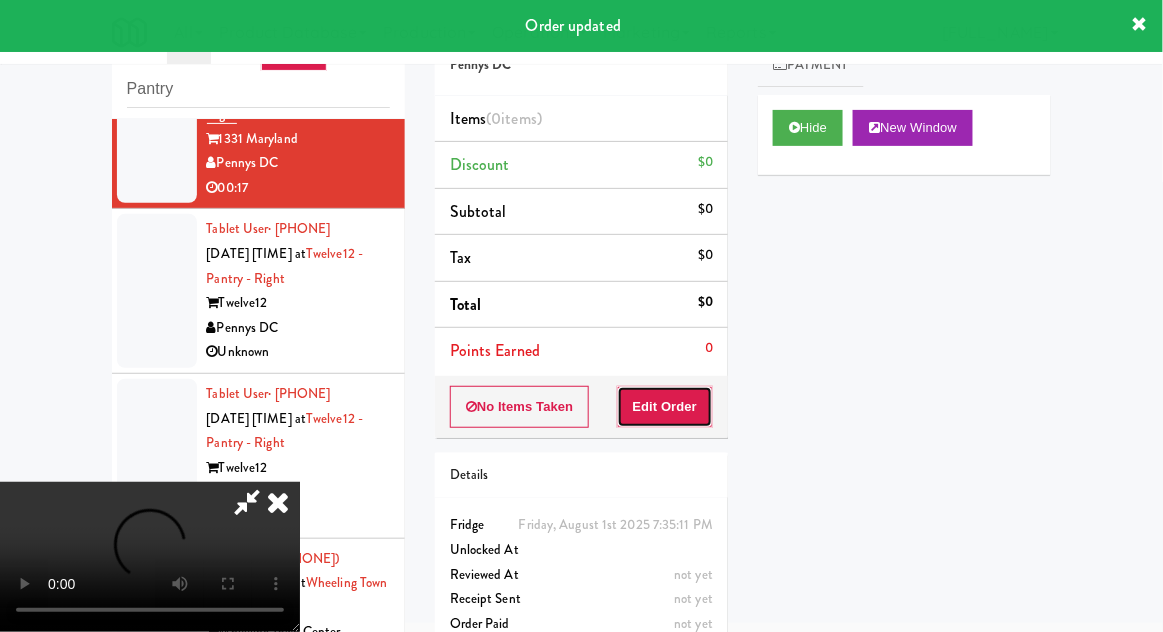 click on "Edit Order" at bounding box center [665, 407] 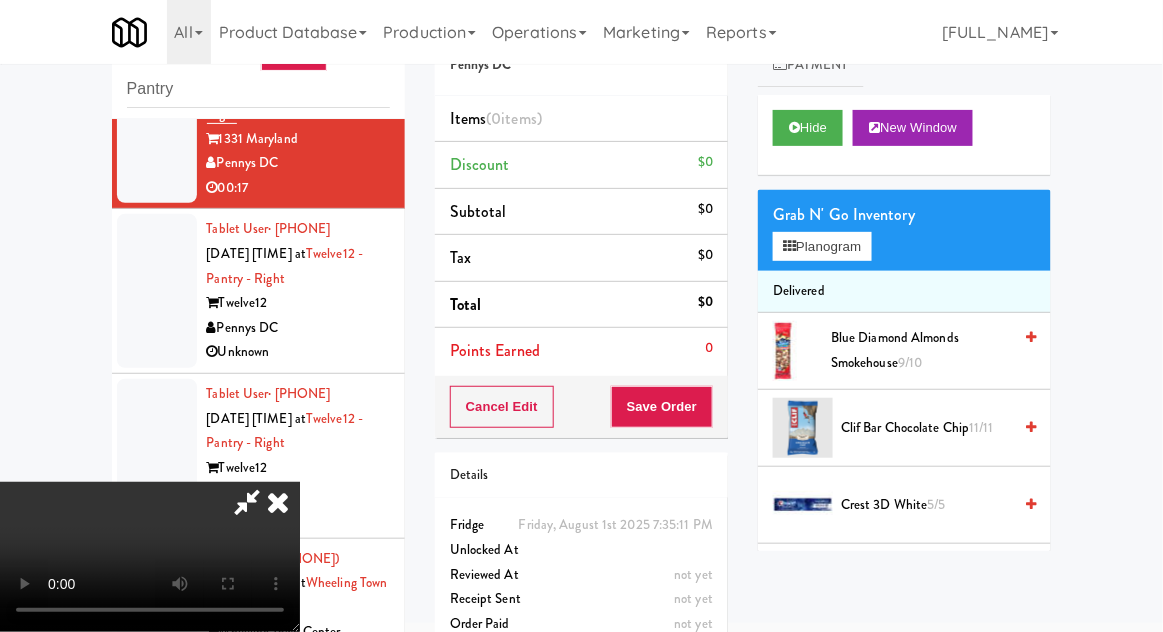 scroll, scrollTop: 73, scrollLeft: 0, axis: vertical 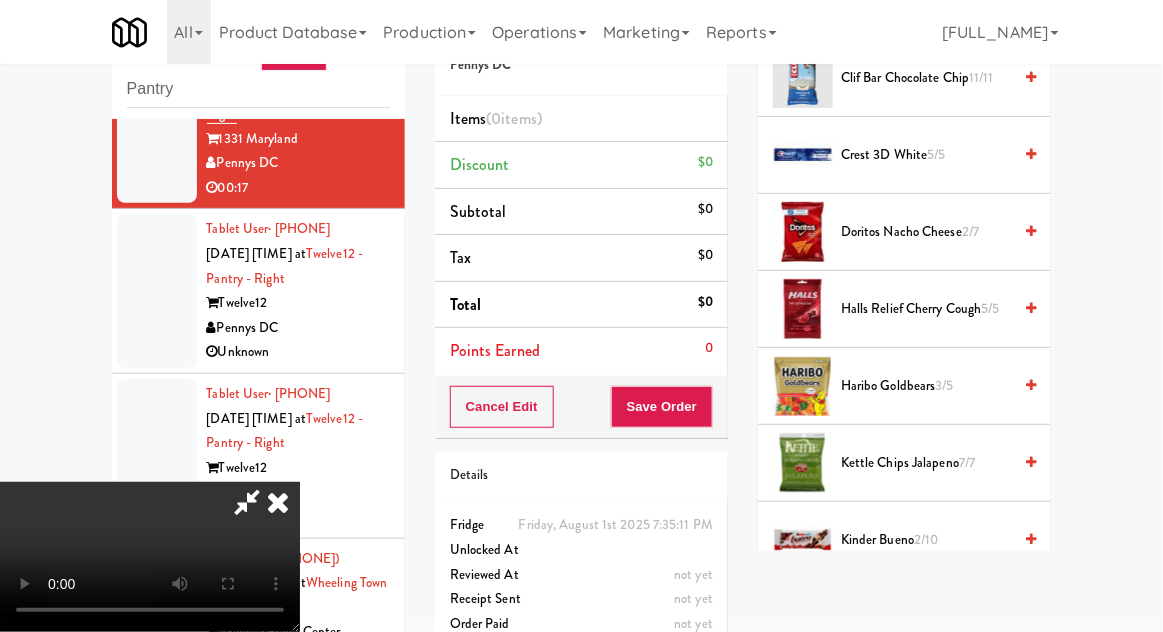 click on "[PRODUCT NAME]  [QUANTITY]" at bounding box center (926, 386) 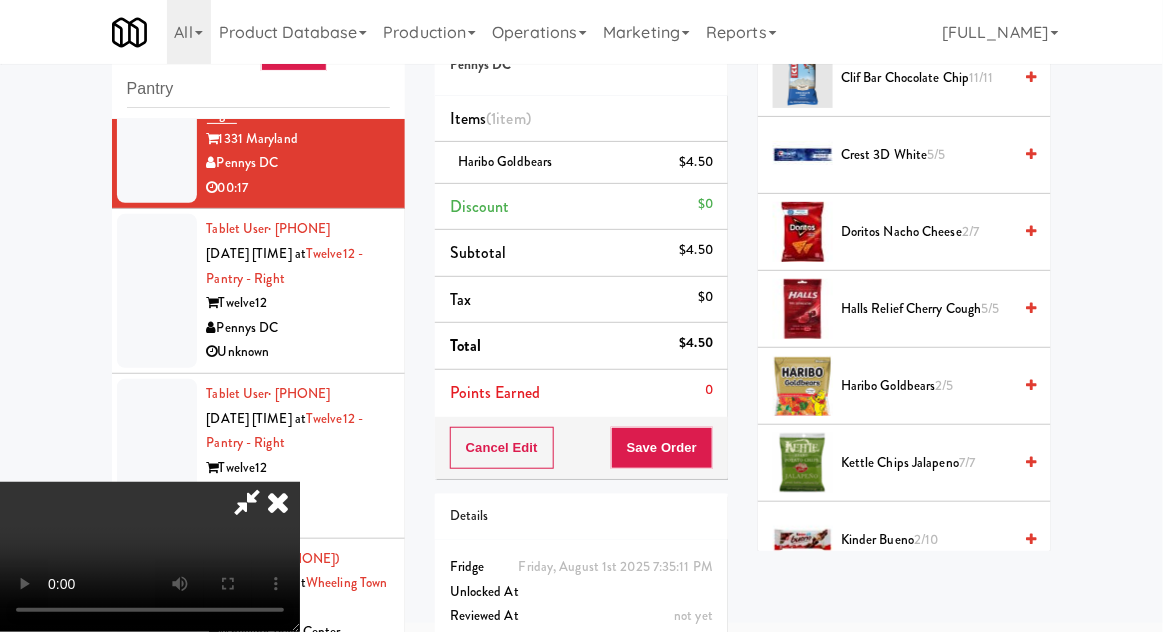 scroll, scrollTop: 73, scrollLeft: 0, axis: vertical 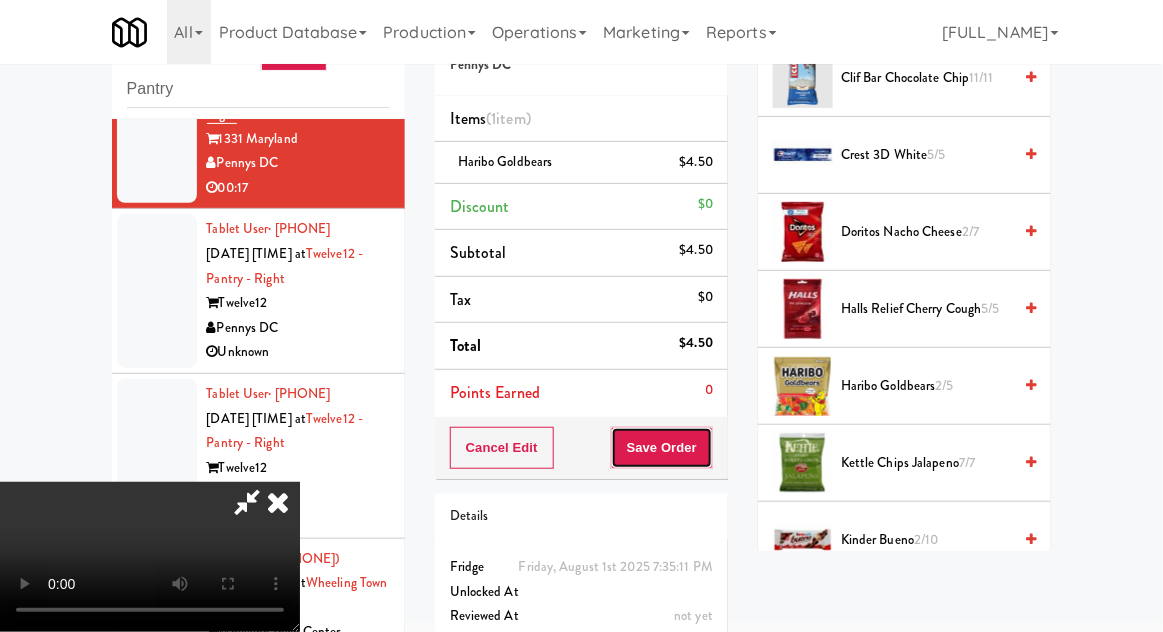 click on "Save Order" at bounding box center (662, 448) 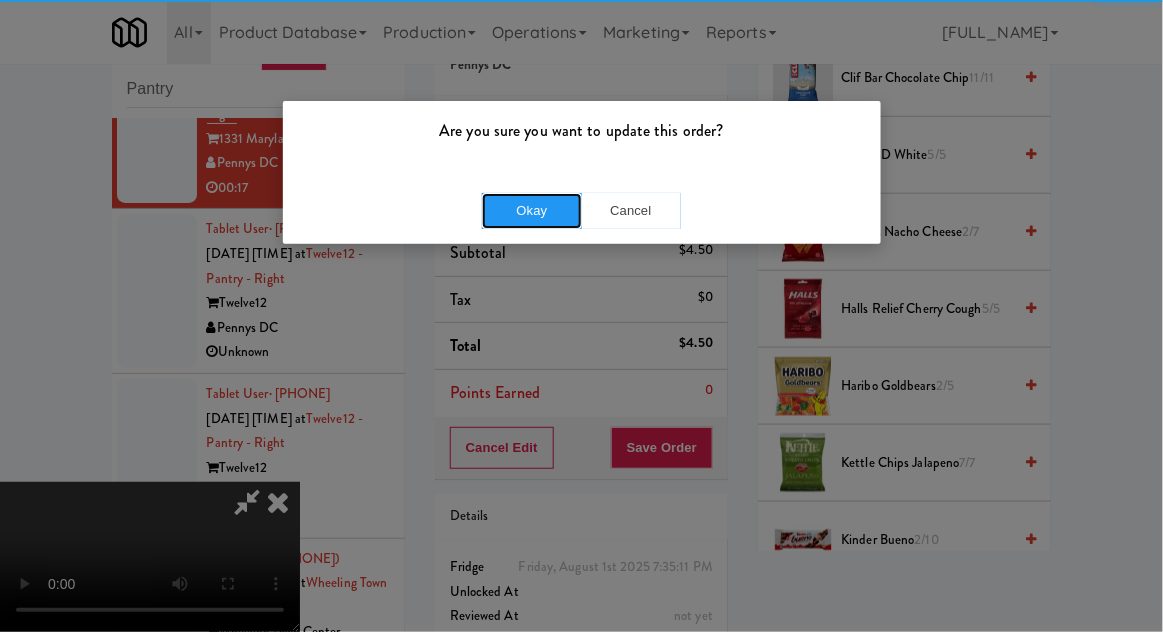 click on "Okay" at bounding box center [532, 211] 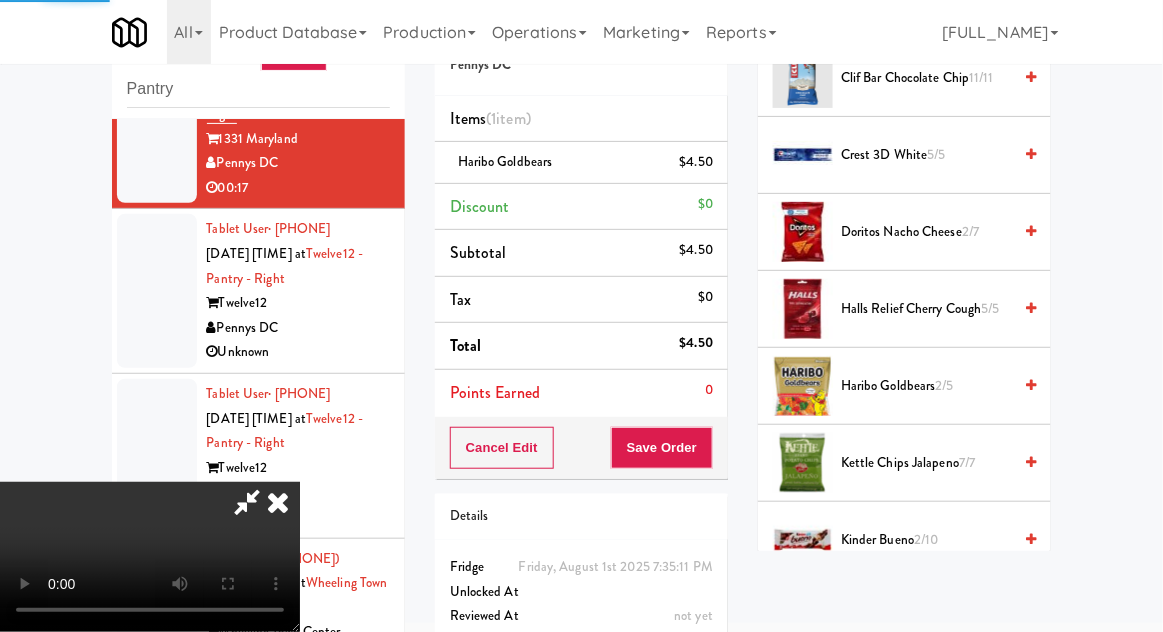 scroll, scrollTop: 197, scrollLeft: 0, axis: vertical 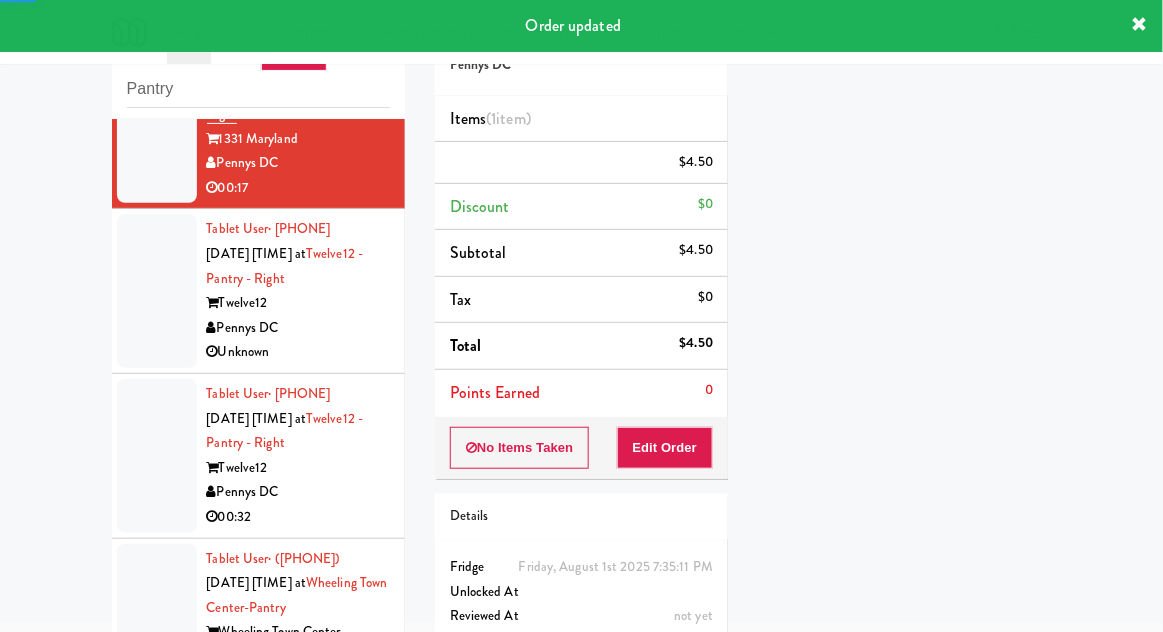 click at bounding box center (157, 291) 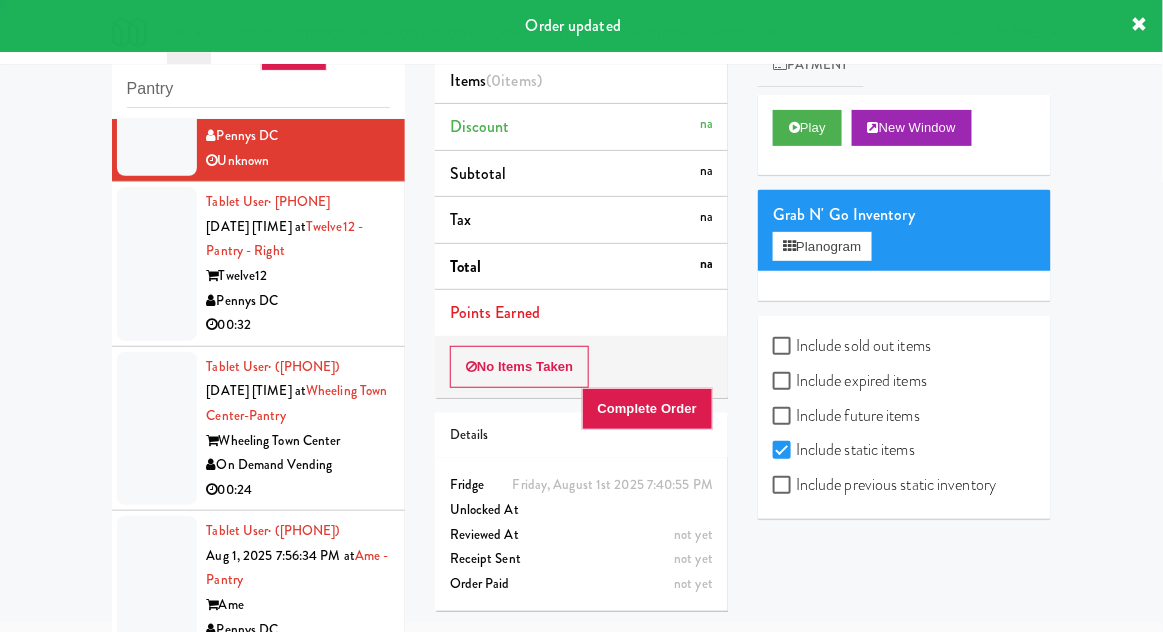 scroll, scrollTop: 4001, scrollLeft: 0, axis: vertical 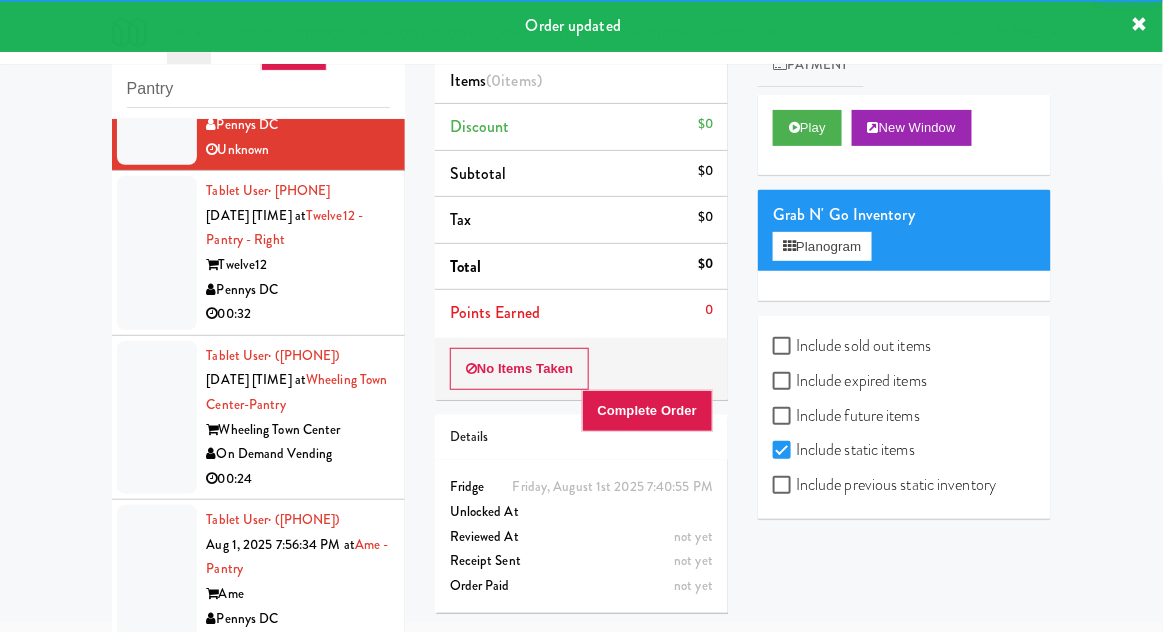 click on "Play" at bounding box center [807, 128] 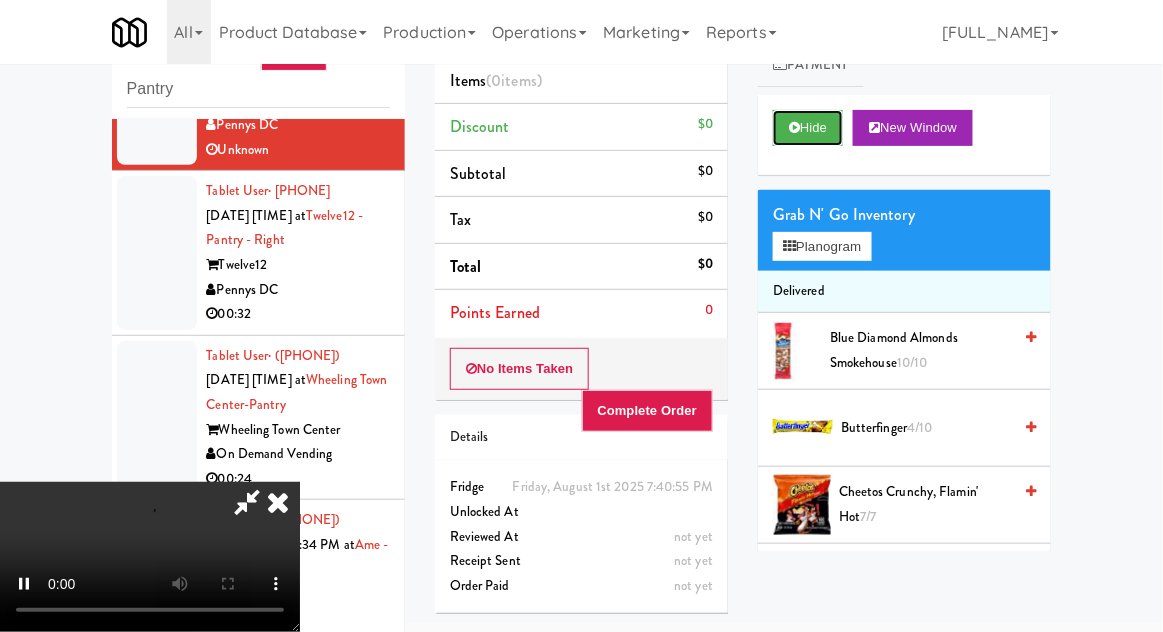 scroll, scrollTop: 73, scrollLeft: 0, axis: vertical 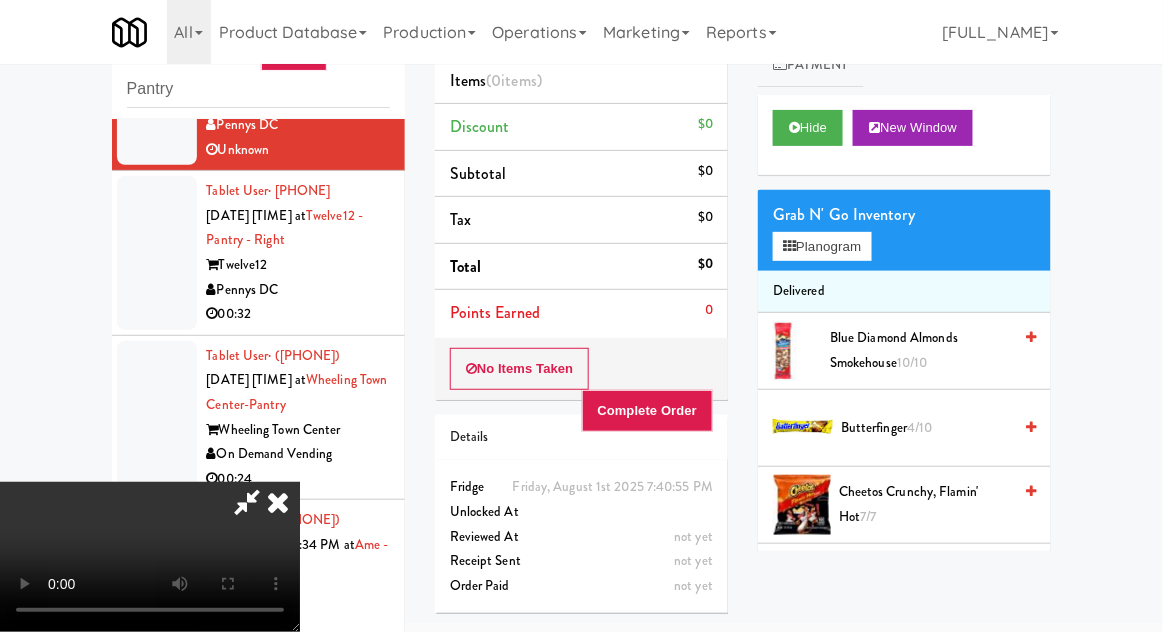 type 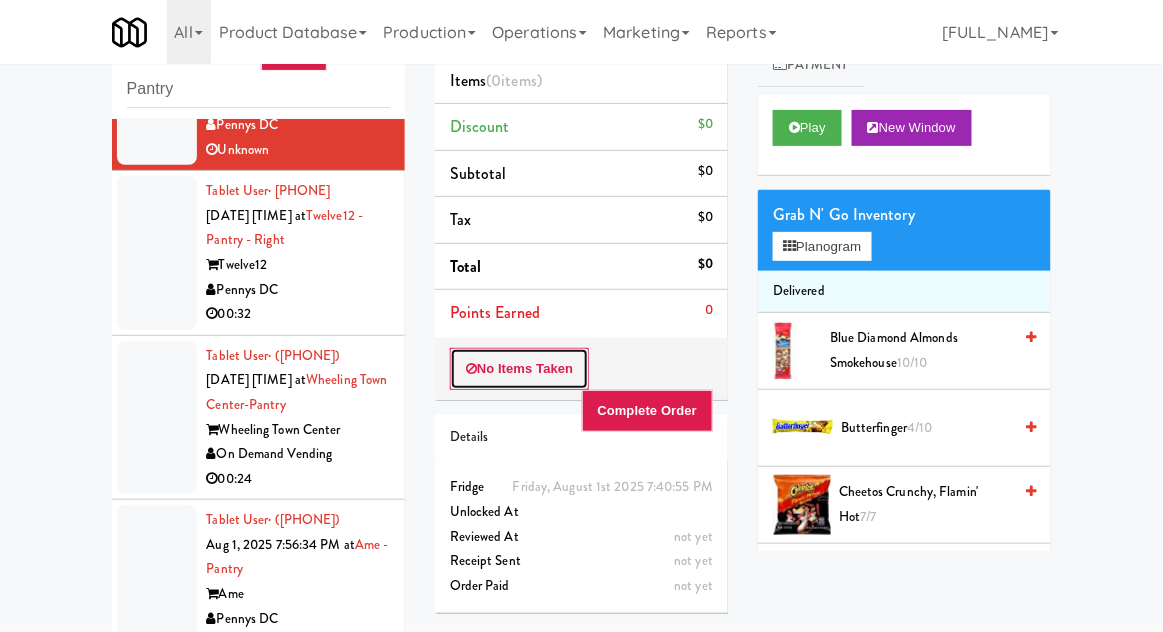 click on "No Items Taken" at bounding box center [520, 369] 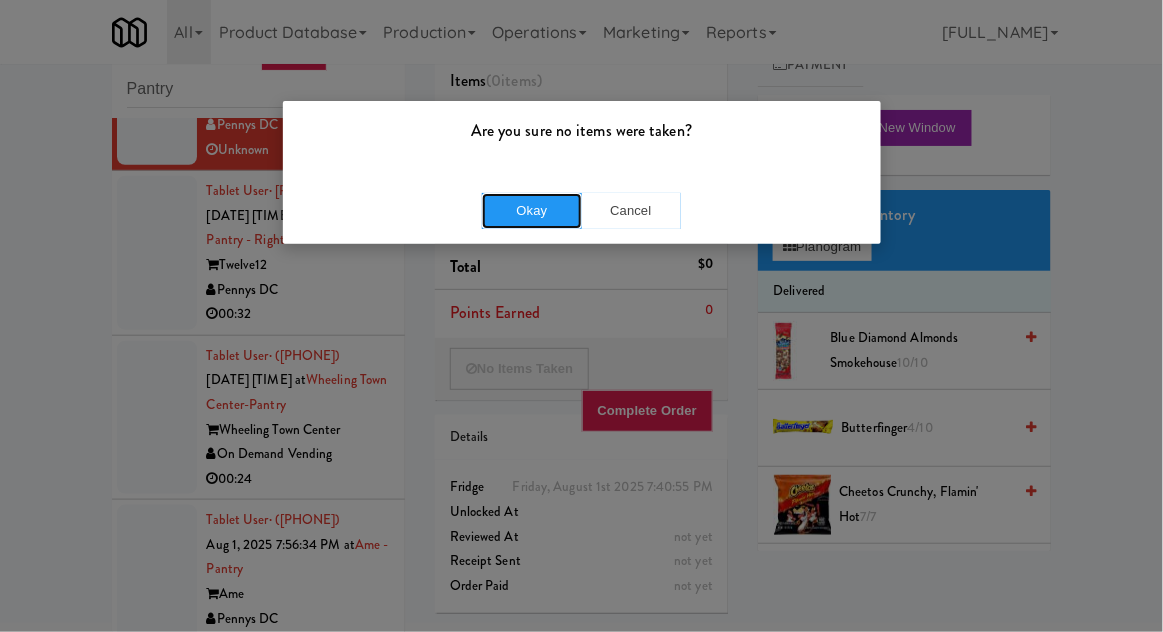 click on "Okay" at bounding box center [532, 211] 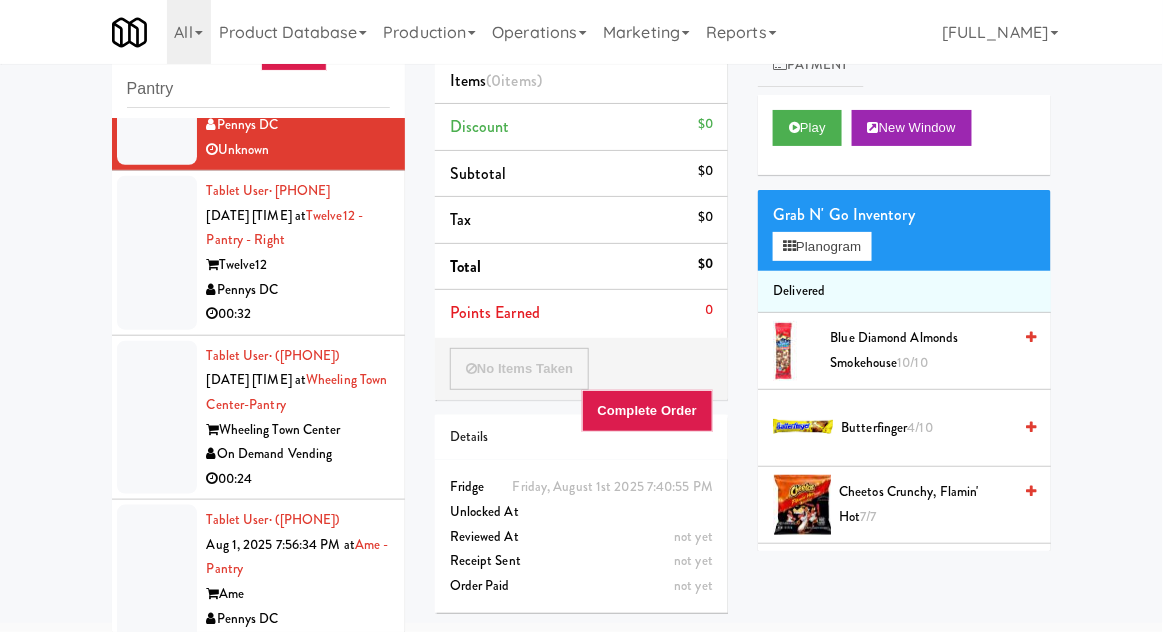 click at bounding box center [581, 316] 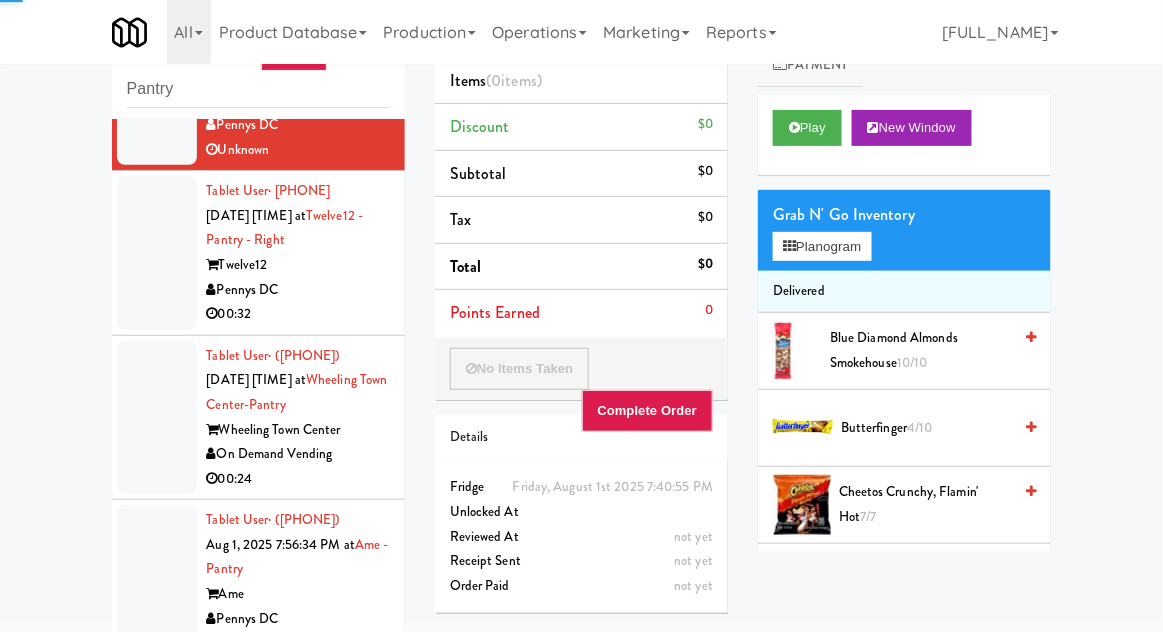 click at bounding box center (157, 253) 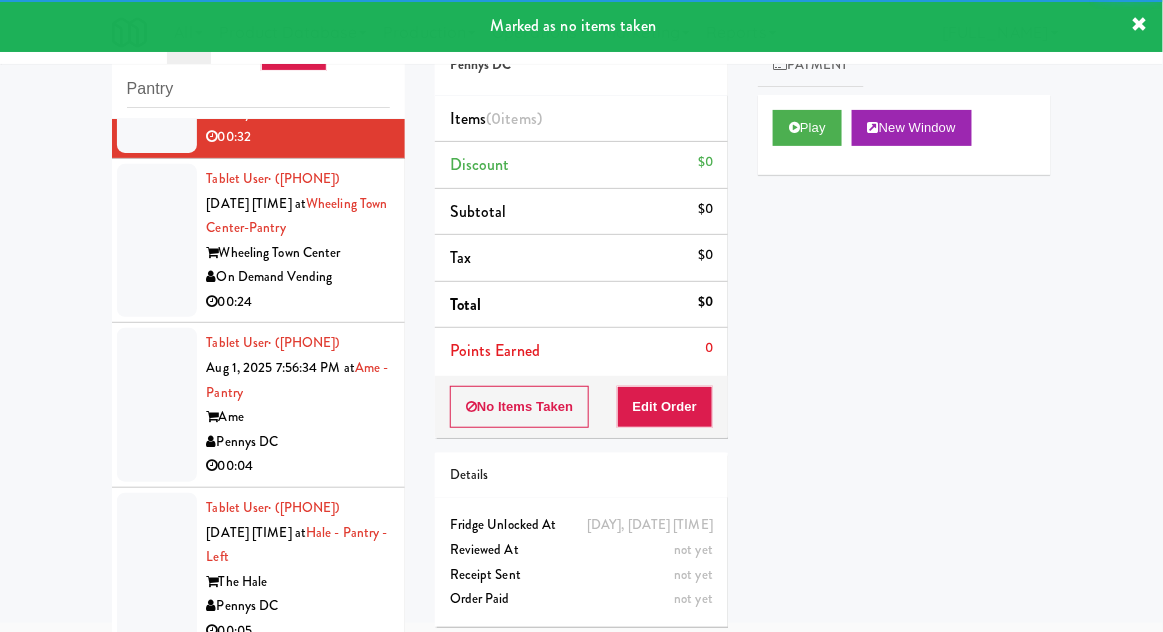 scroll, scrollTop: 4213, scrollLeft: 0, axis: vertical 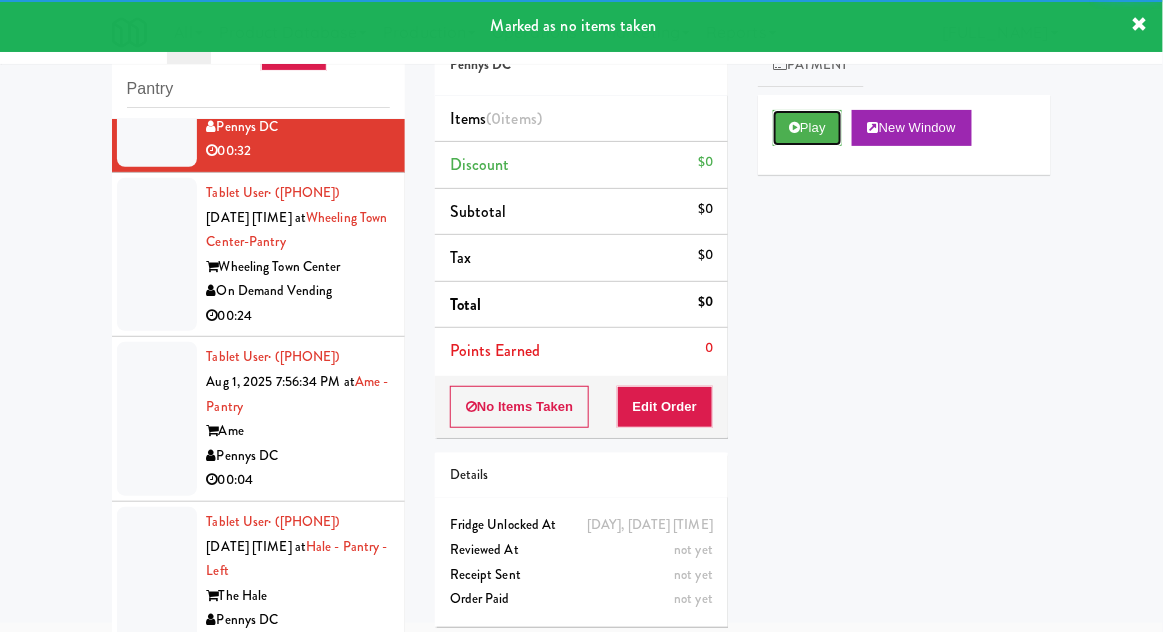 click on "Play" at bounding box center [807, 128] 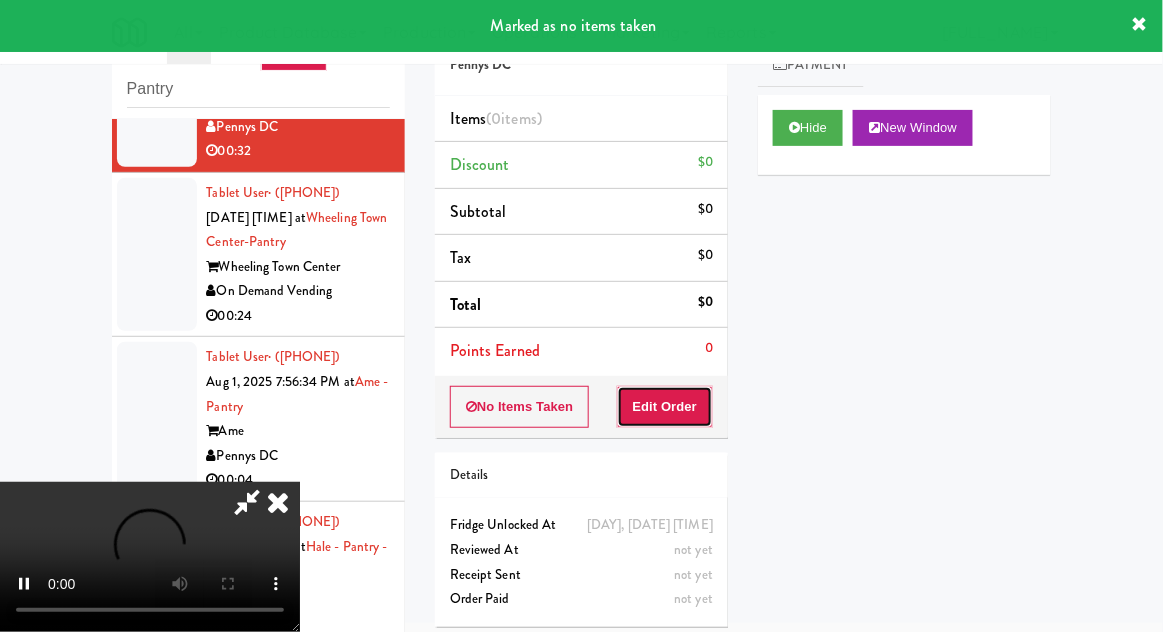 click on "Edit Order" at bounding box center (665, 407) 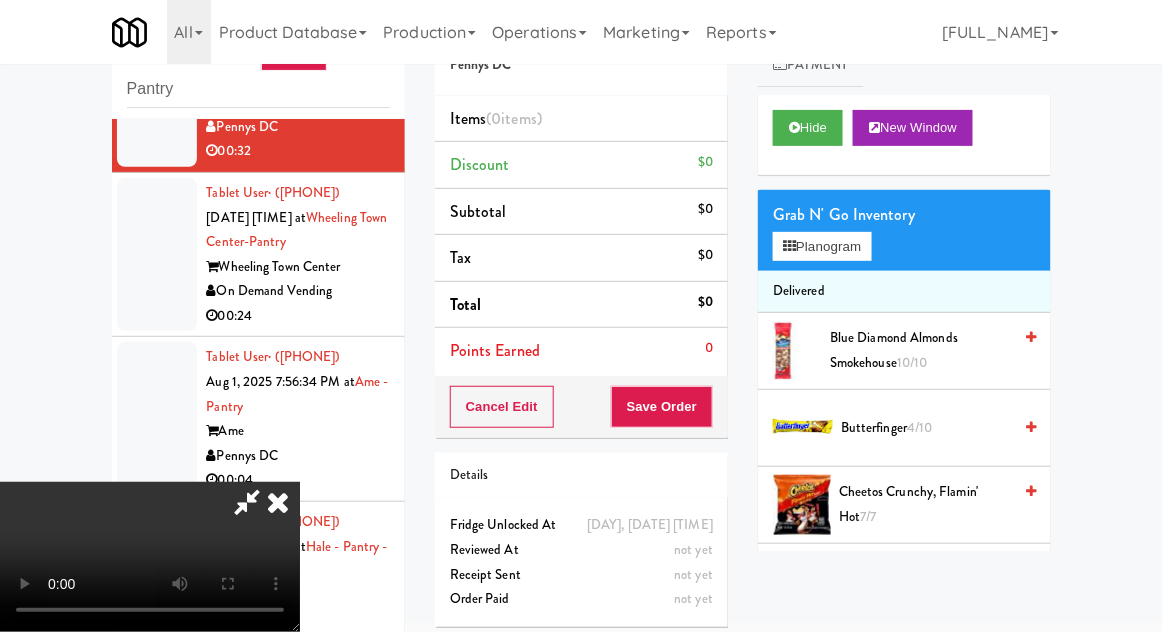 scroll, scrollTop: 73, scrollLeft: 0, axis: vertical 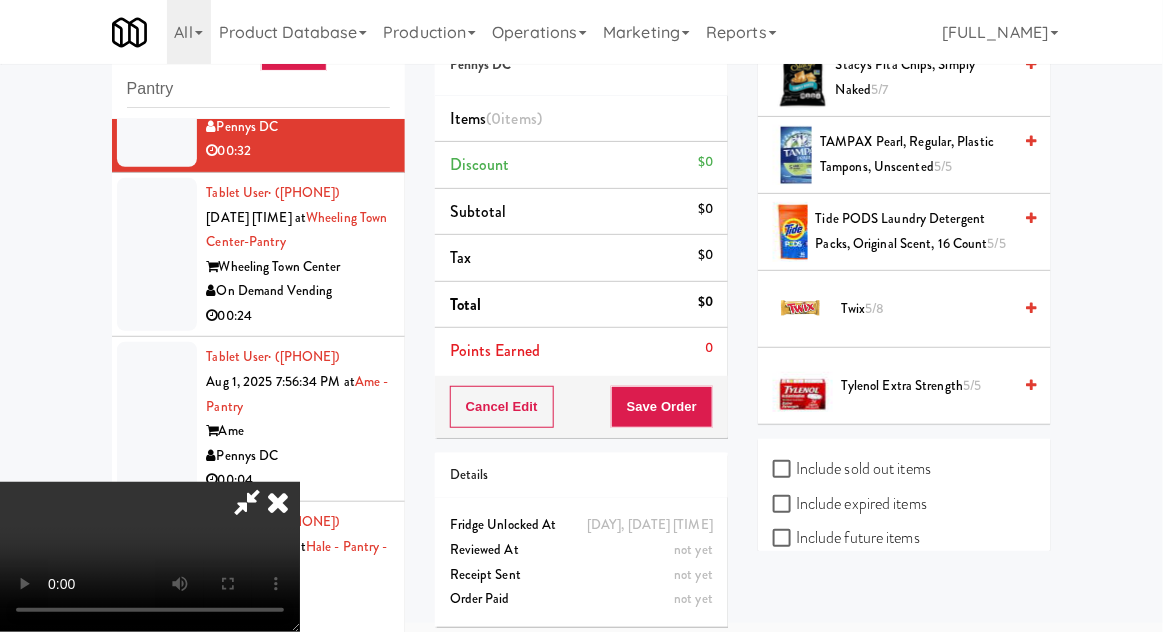 click on "Include sold out items" at bounding box center [852, 469] 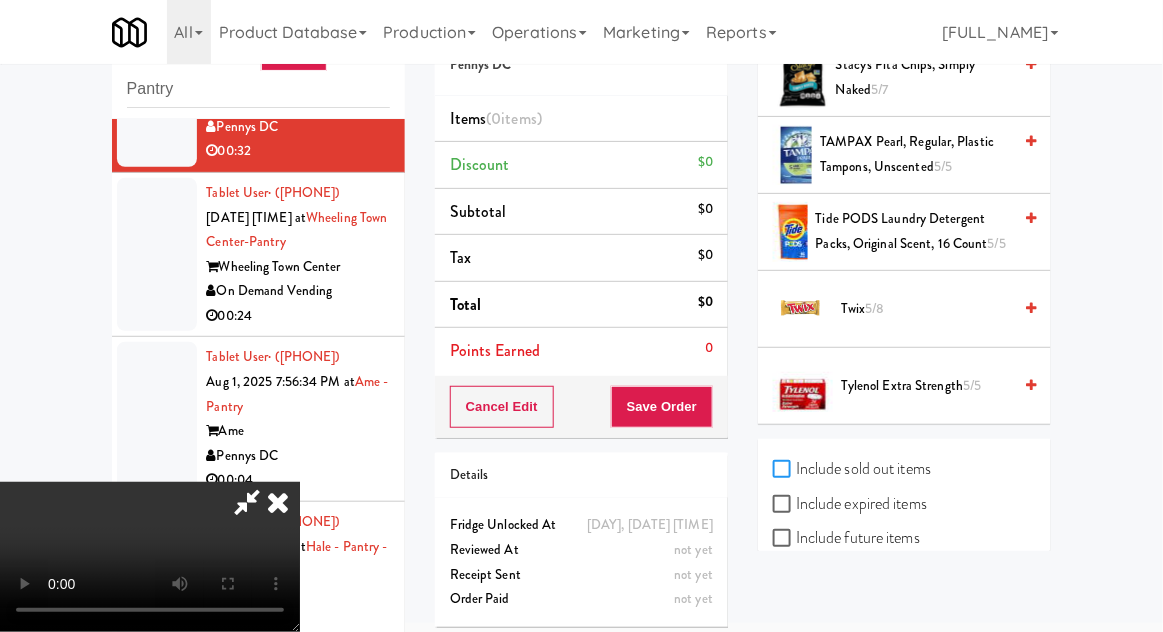 click on "Include sold out items" at bounding box center [784, 470] 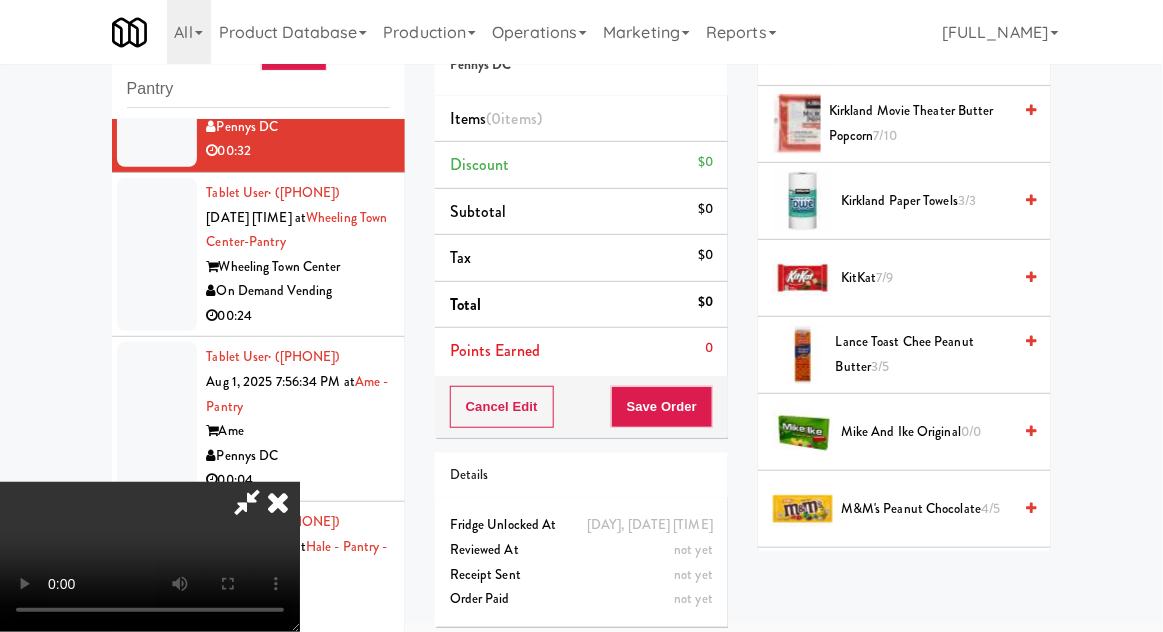 scroll, scrollTop: 921, scrollLeft: 0, axis: vertical 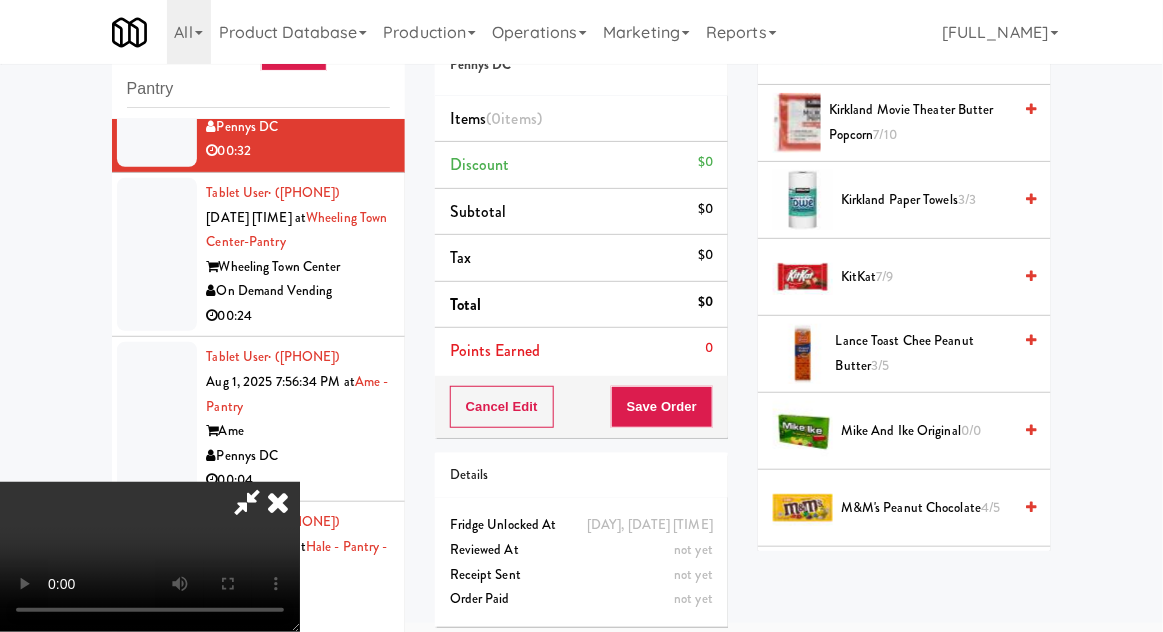 click on "[PRODUCT_NAME]" at bounding box center [926, 431] 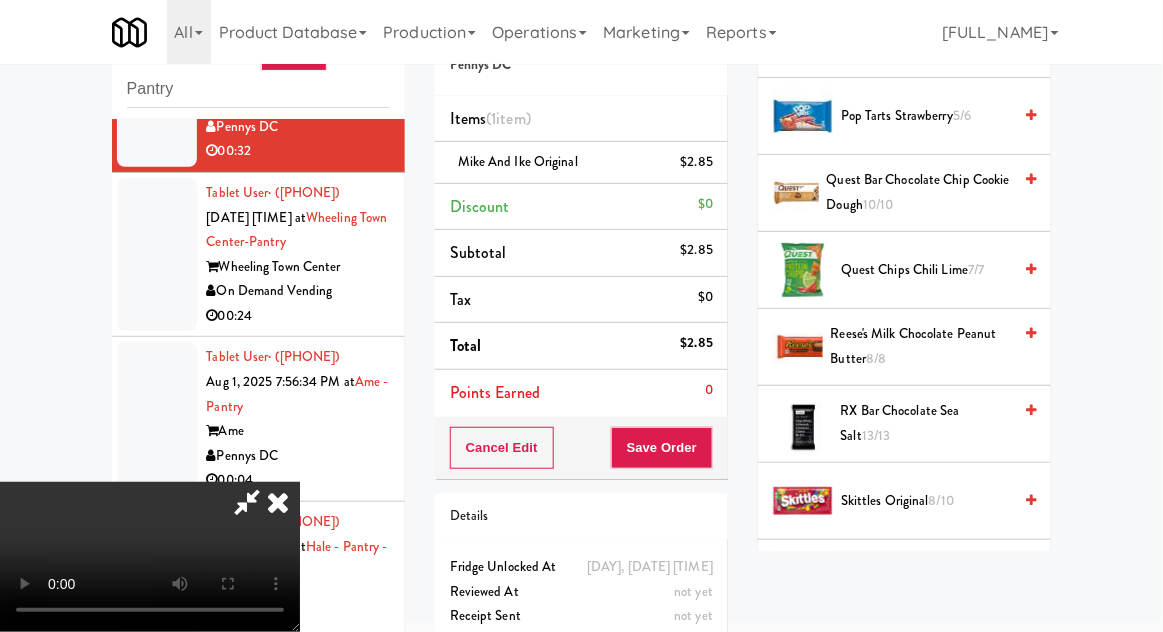 scroll, scrollTop: 1859, scrollLeft: 0, axis: vertical 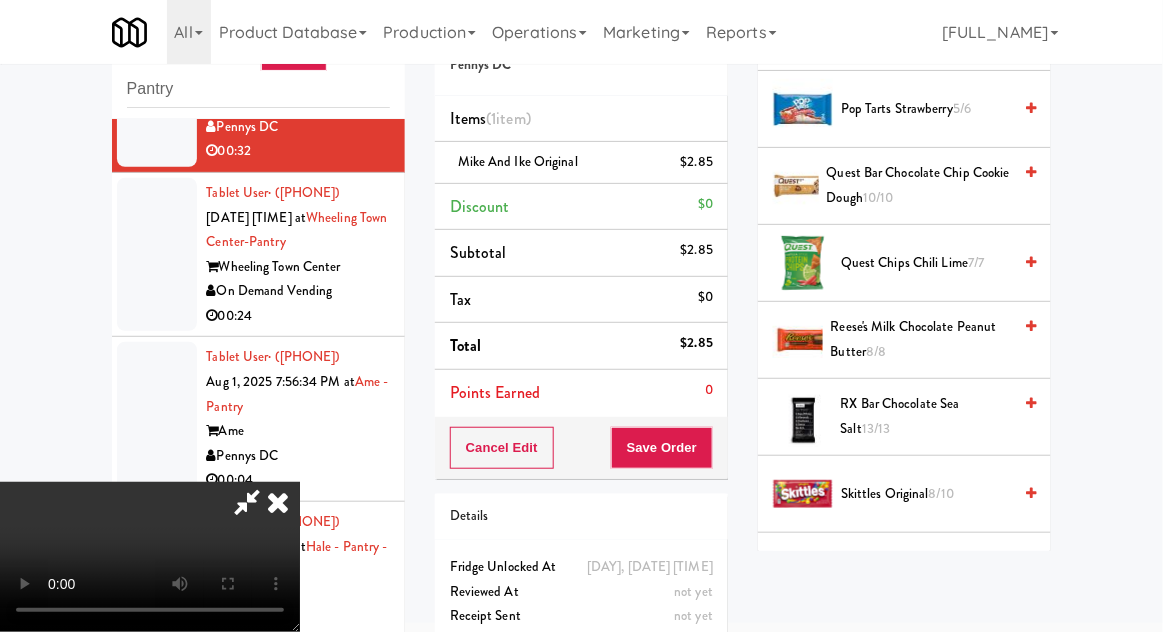 click on "Reese's Milk Chocolate Peanut Butter  8/8" at bounding box center [921, 339] 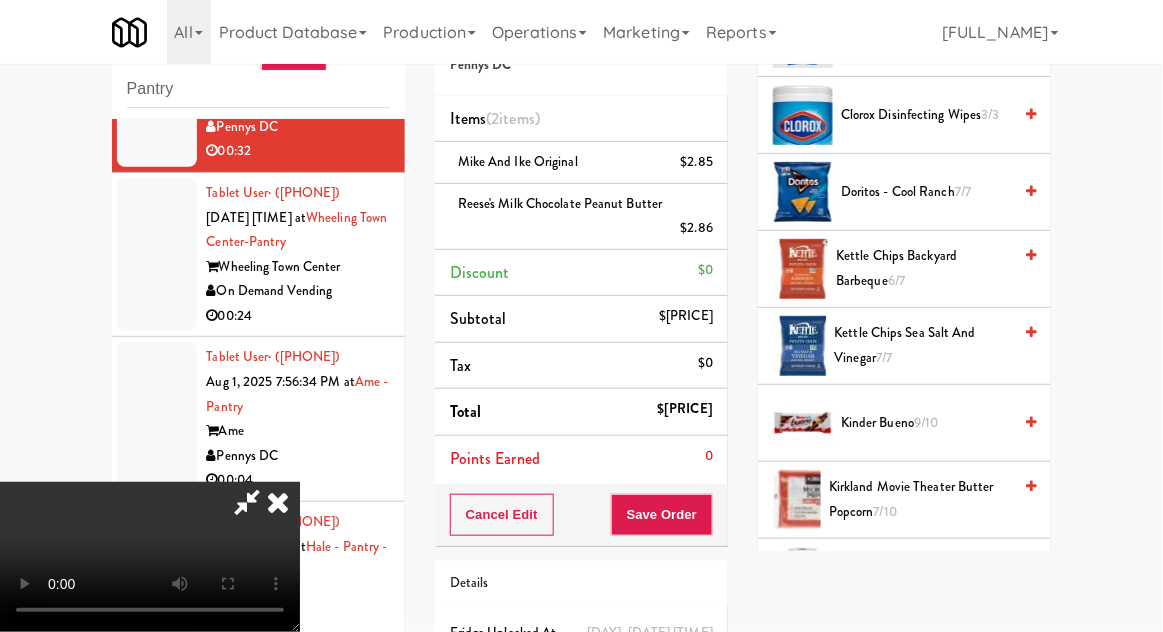 scroll, scrollTop: 534, scrollLeft: 0, axis: vertical 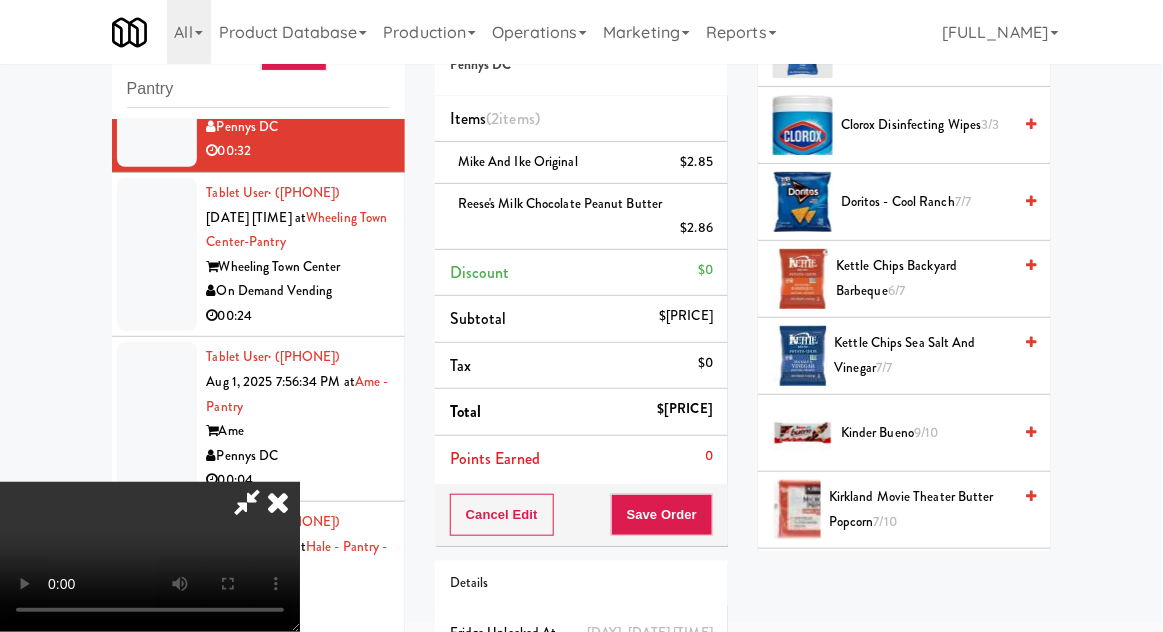 click on "[PRODUCT_NAME]" at bounding box center [923, 355] 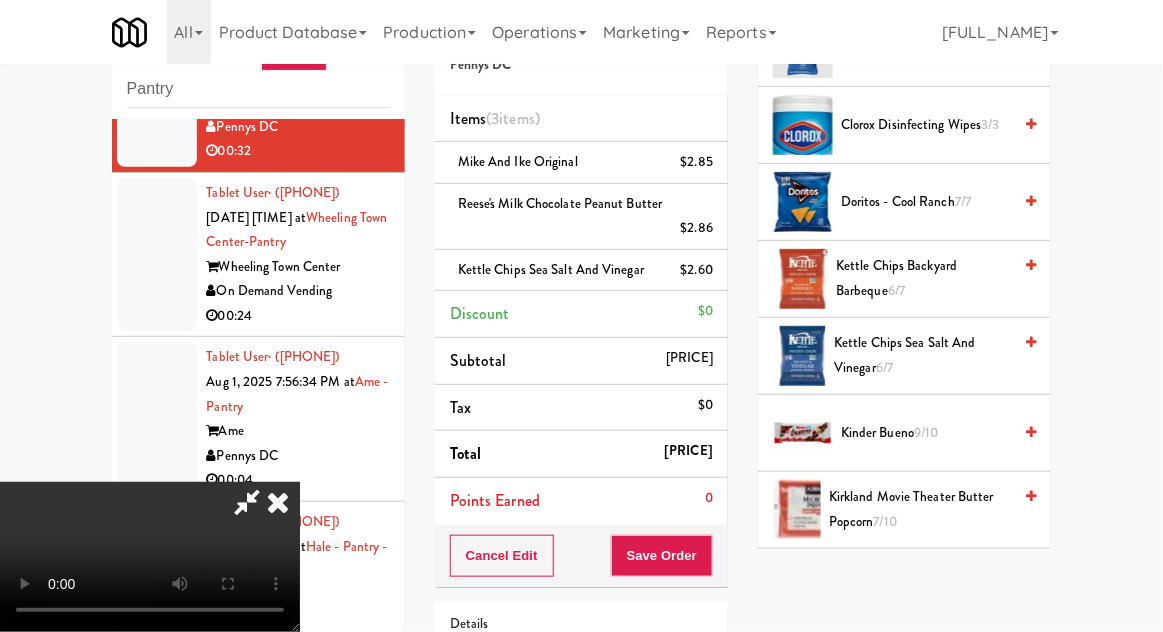 click on "Kettle Chips Backyard Barbeque  6/7" at bounding box center [923, 278] 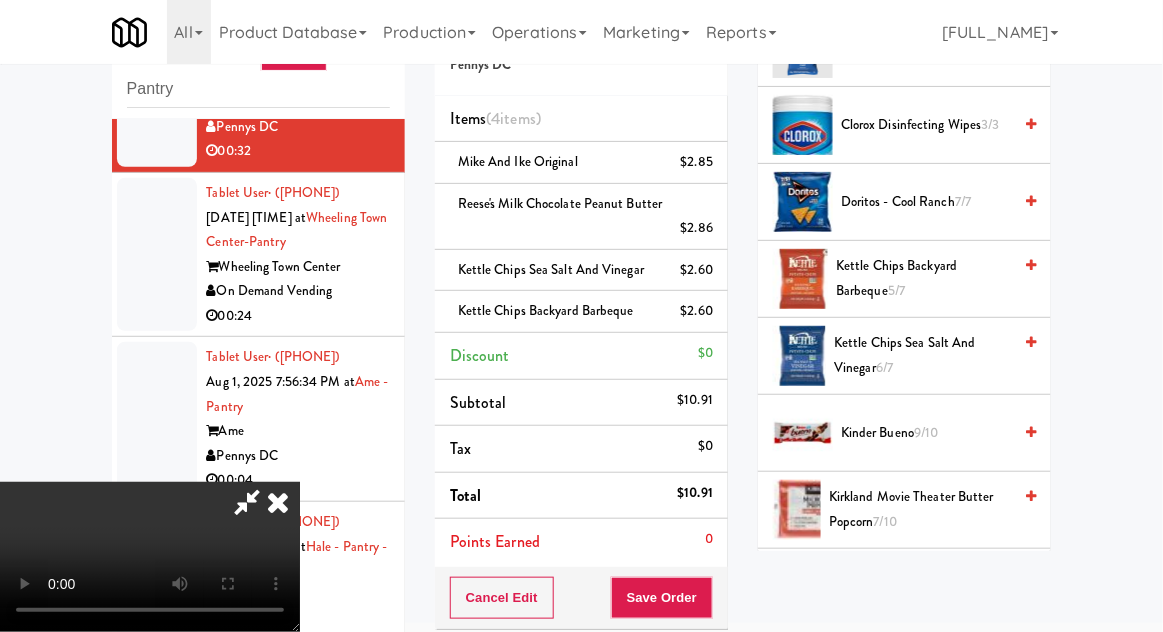 scroll, scrollTop: 73, scrollLeft: 0, axis: vertical 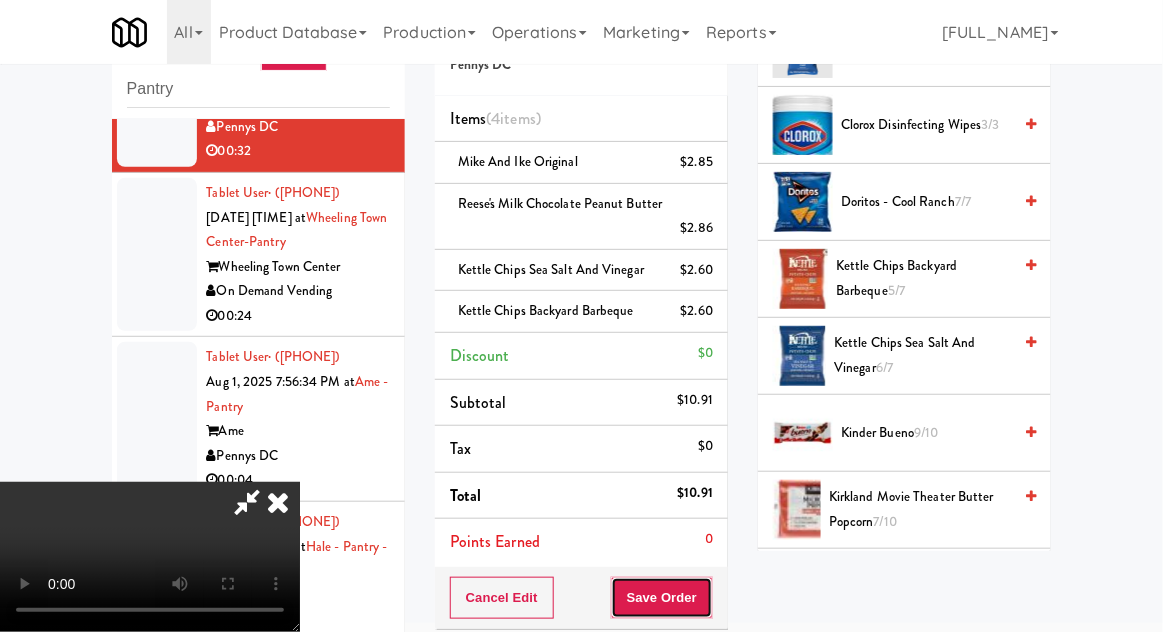 click on "Save Order" at bounding box center [662, 598] 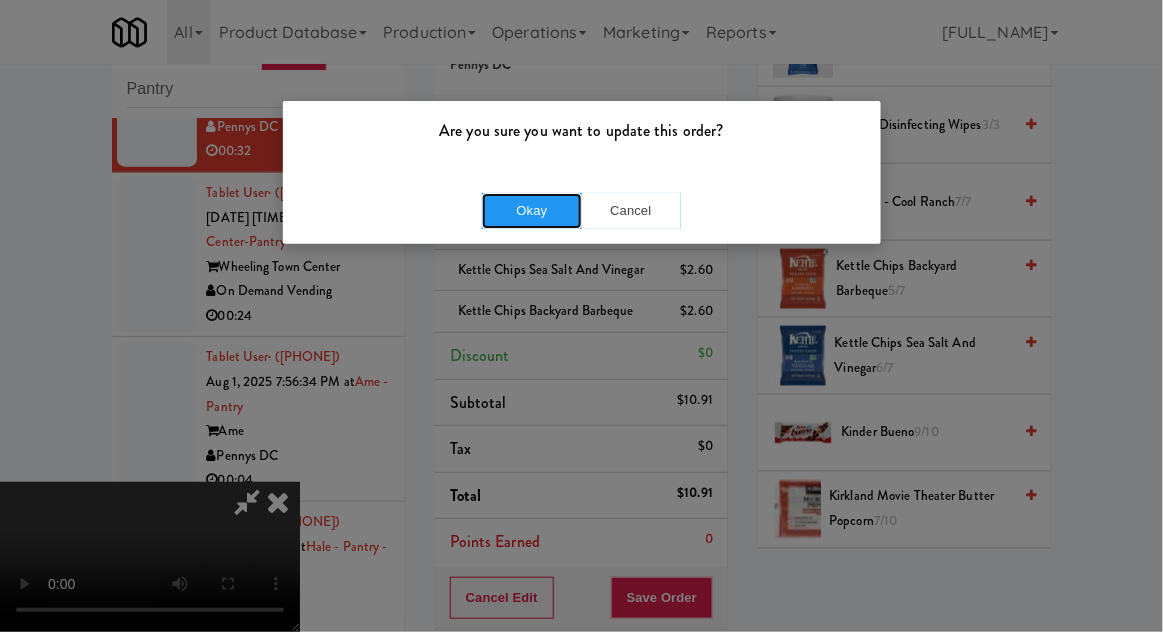 click on "Okay" at bounding box center (532, 211) 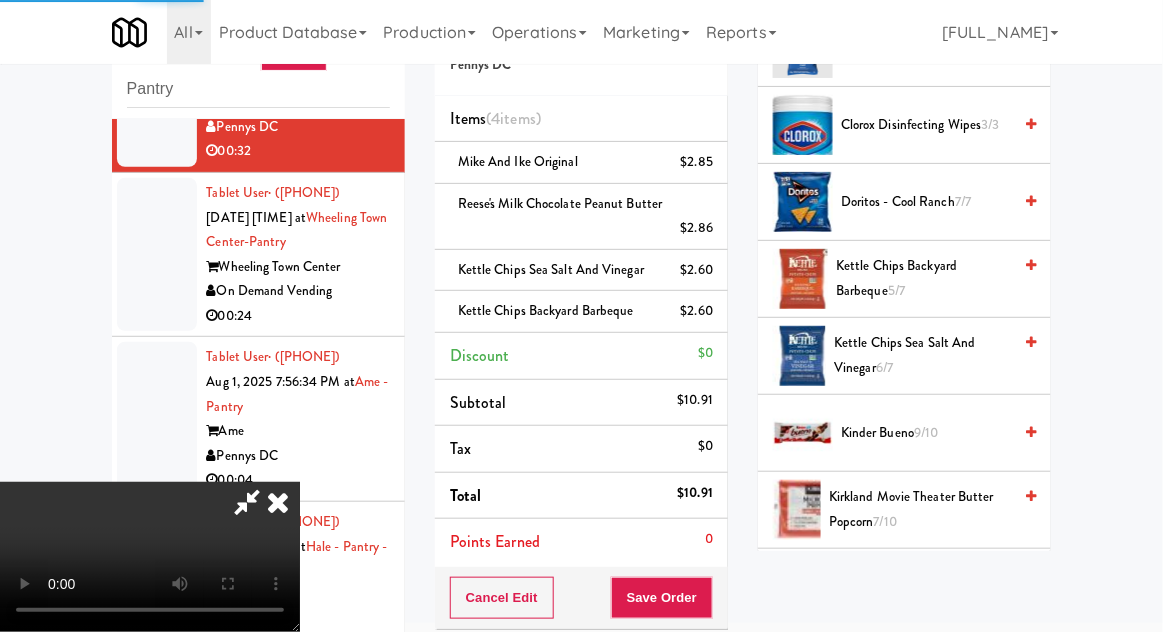 scroll, scrollTop: 197, scrollLeft: 0, axis: vertical 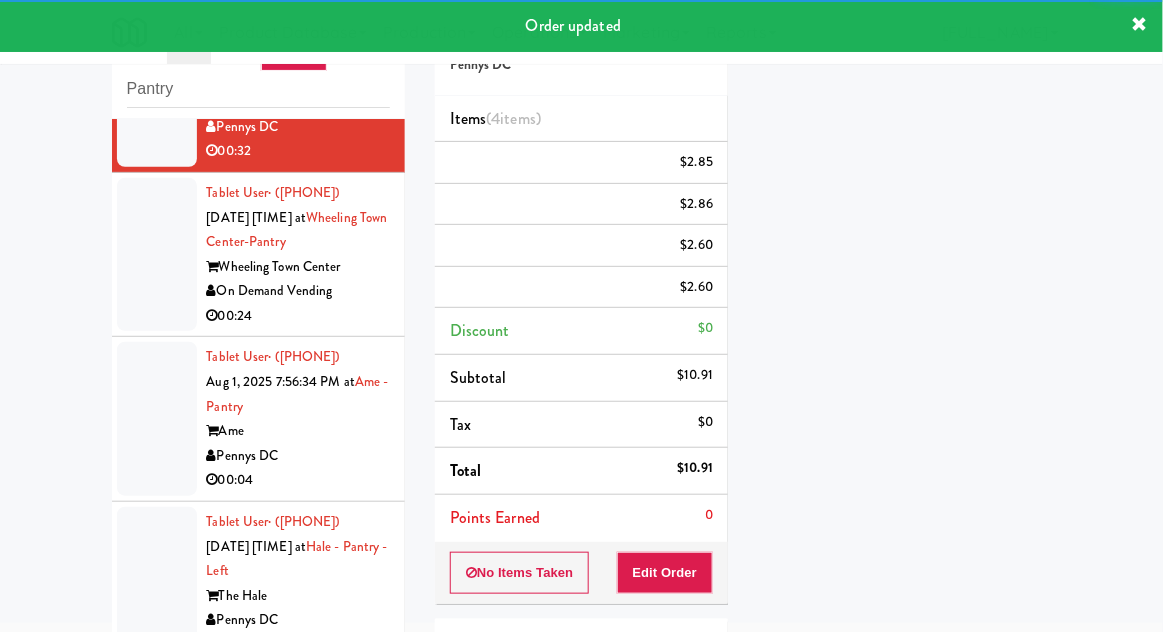click at bounding box center [157, 255] 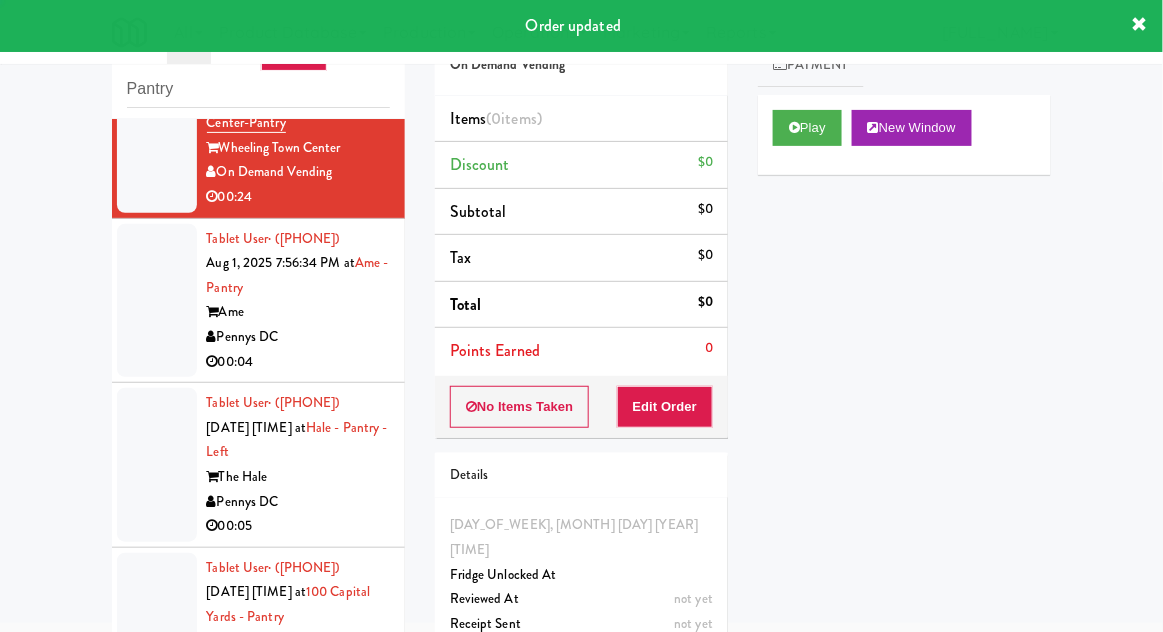 scroll, scrollTop: 4450, scrollLeft: 0, axis: vertical 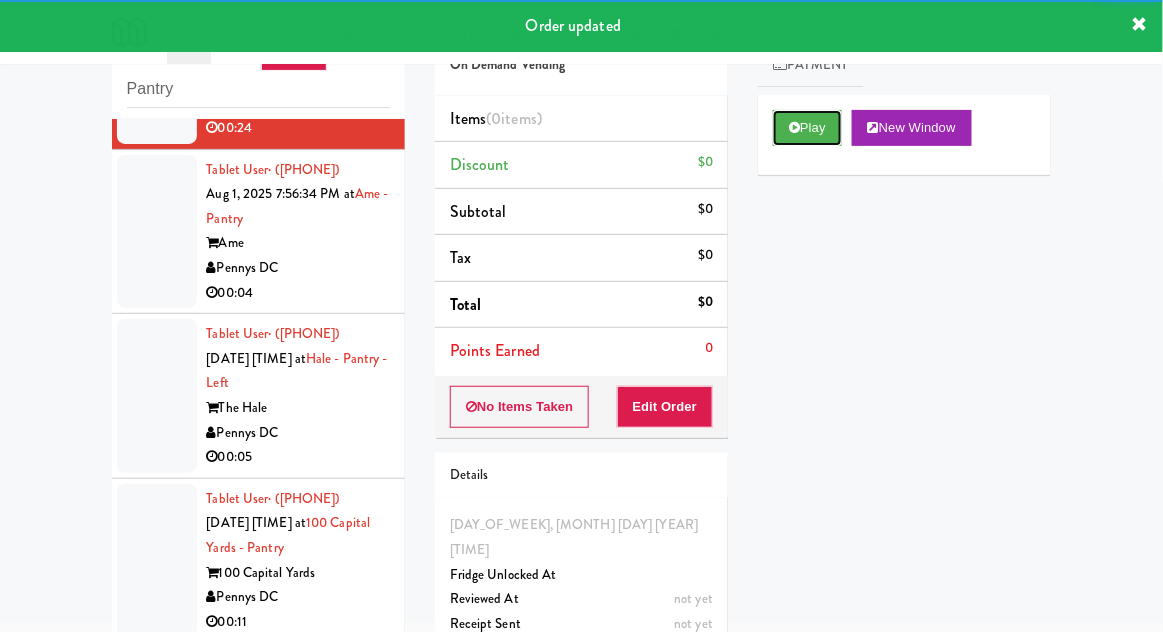click on "Play" at bounding box center [807, 128] 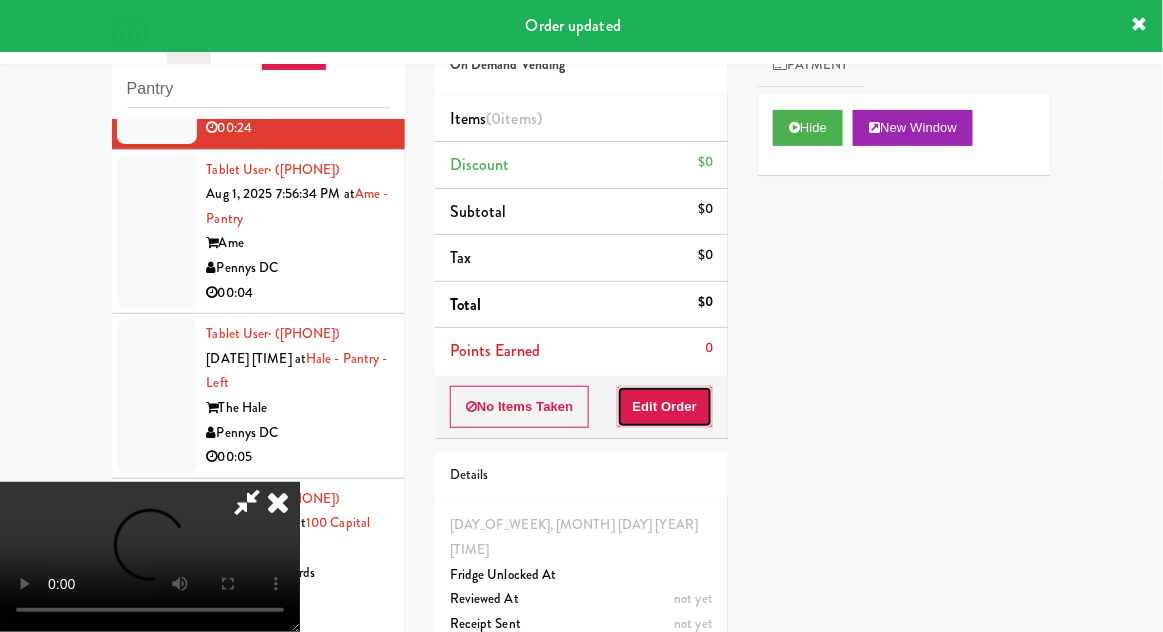 click on "Edit Order" at bounding box center [665, 407] 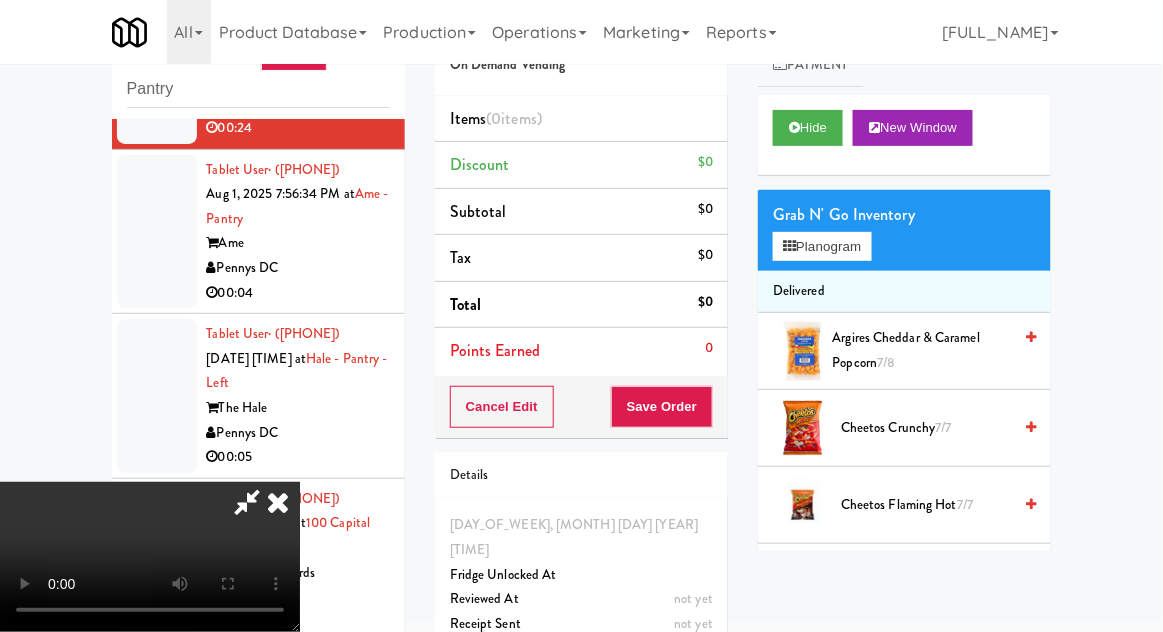 scroll, scrollTop: 73, scrollLeft: 0, axis: vertical 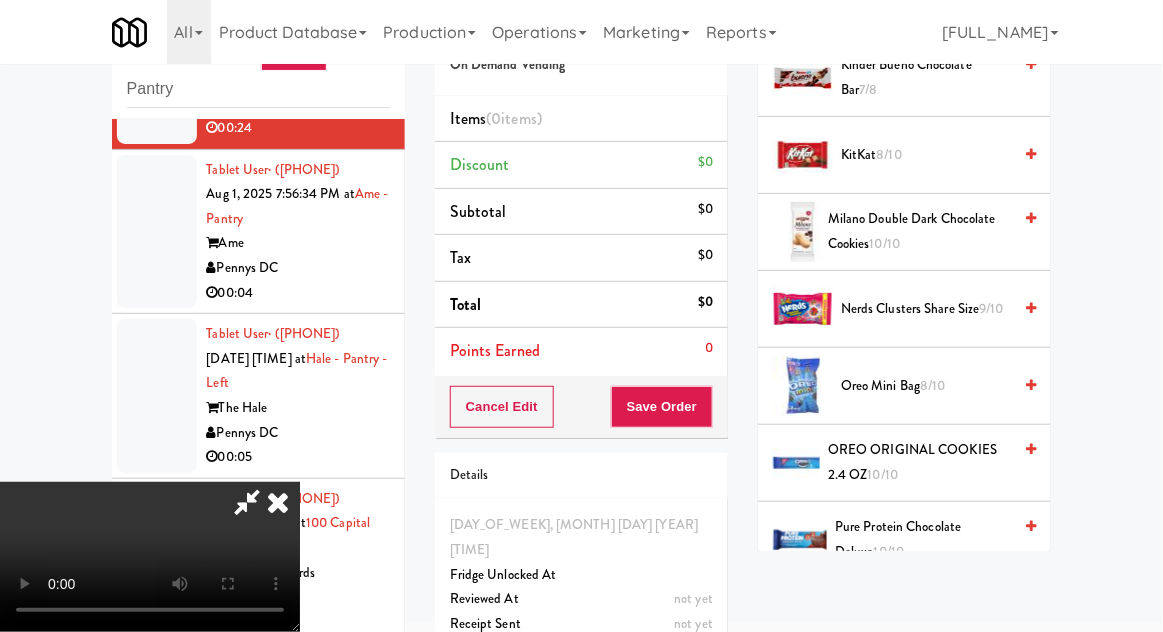 click on "OREO ORIGINAL COOKIES 2.4 OZ  10/10" at bounding box center (919, 462) 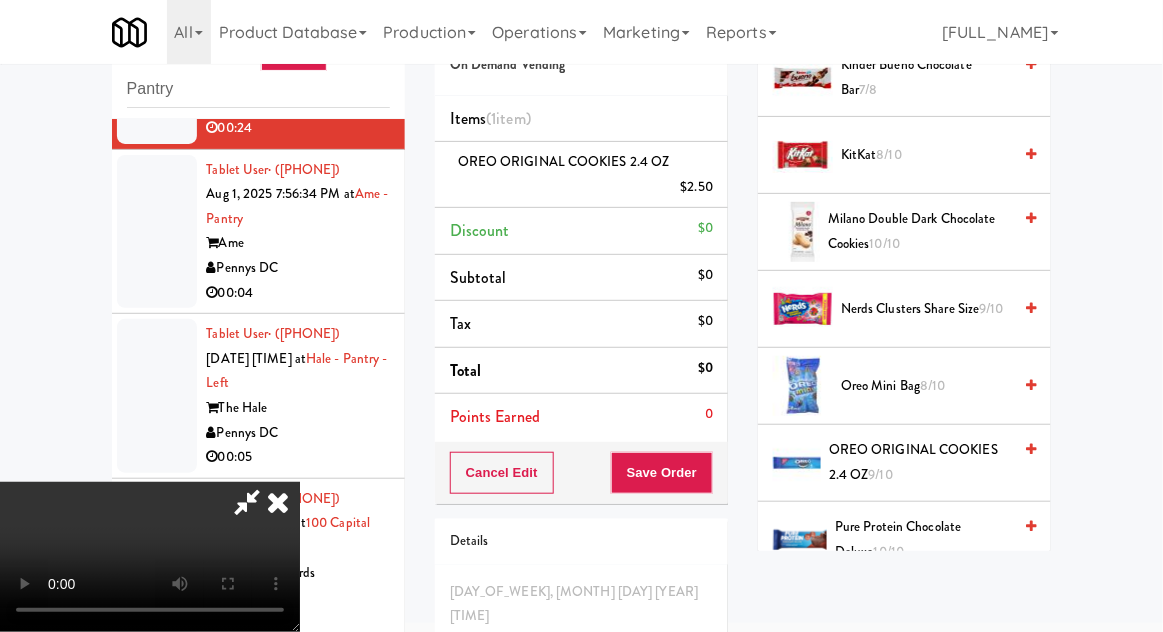 click on "OREO ORIGINAL COOKIES 2.4 OZ  9/10" at bounding box center (920, 462) 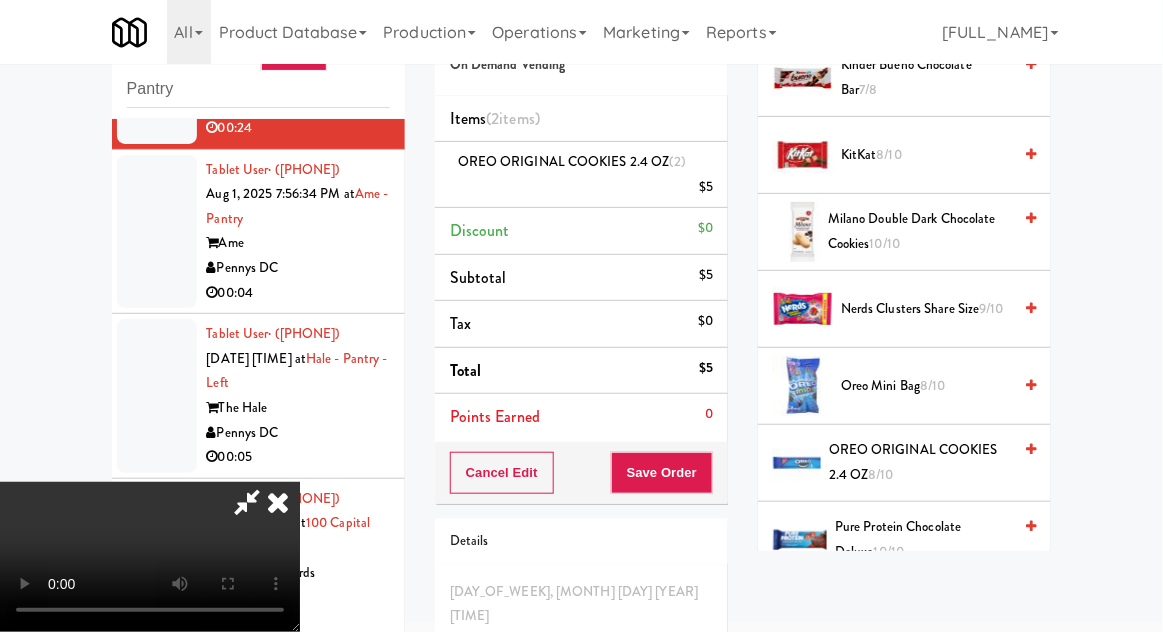 scroll, scrollTop: 77, scrollLeft: 0, axis: vertical 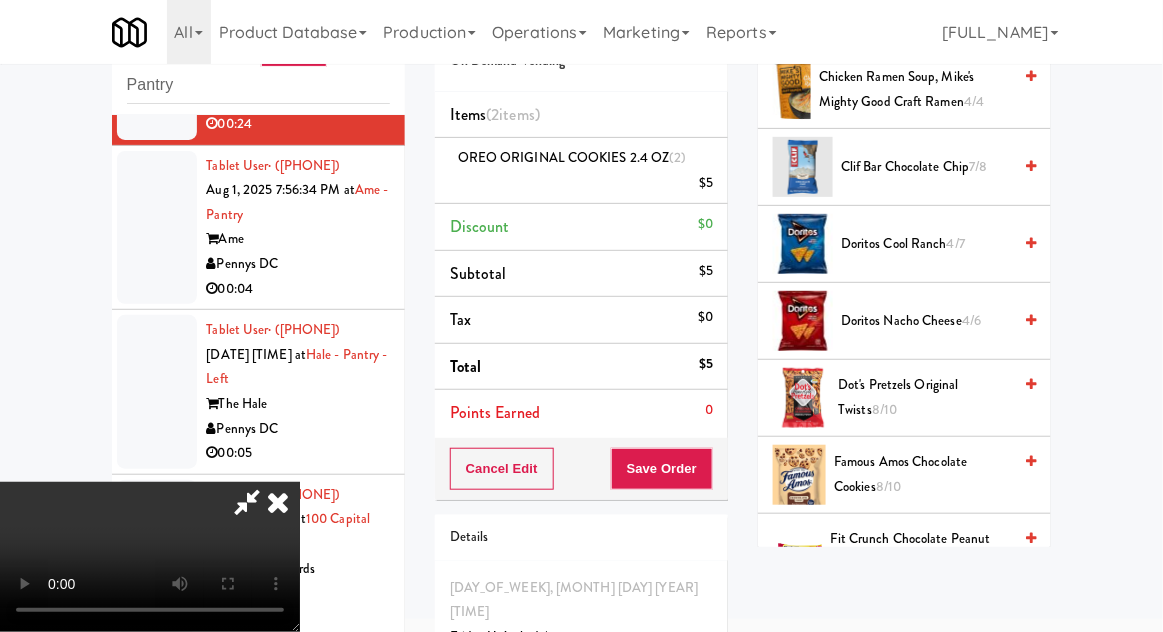 click on "[PRODUCT_NAME]" at bounding box center [926, 321] 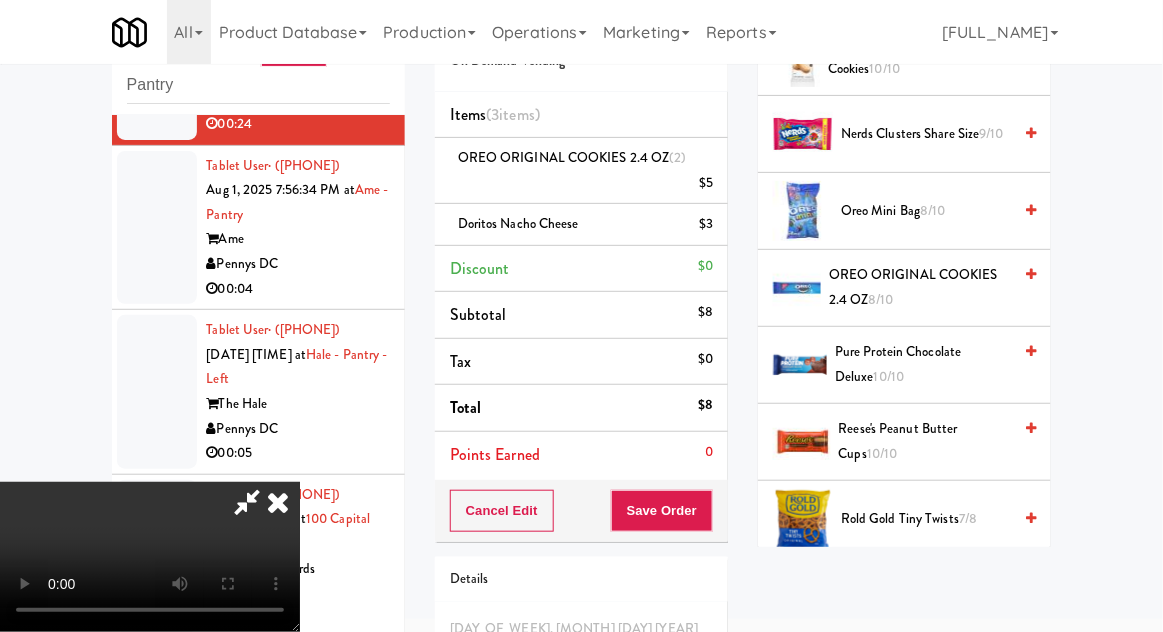 scroll, scrollTop: 1464, scrollLeft: 0, axis: vertical 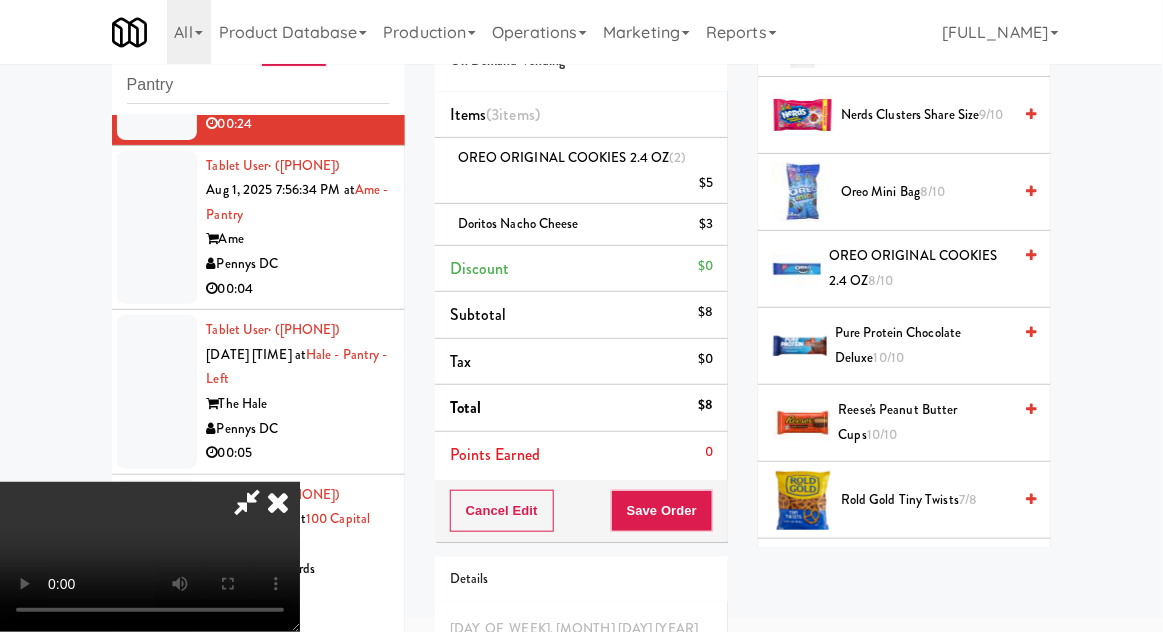 click on "[PRODUCT_NAME]" at bounding box center [925, 422] 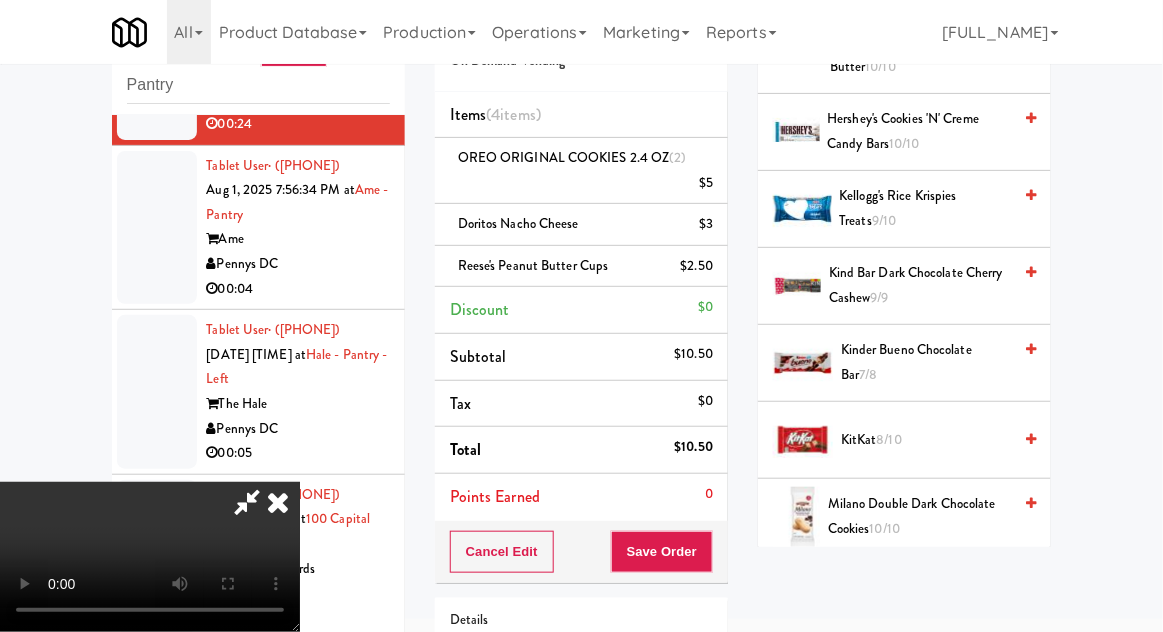 scroll, scrollTop: 987, scrollLeft: 0, axis: vertical 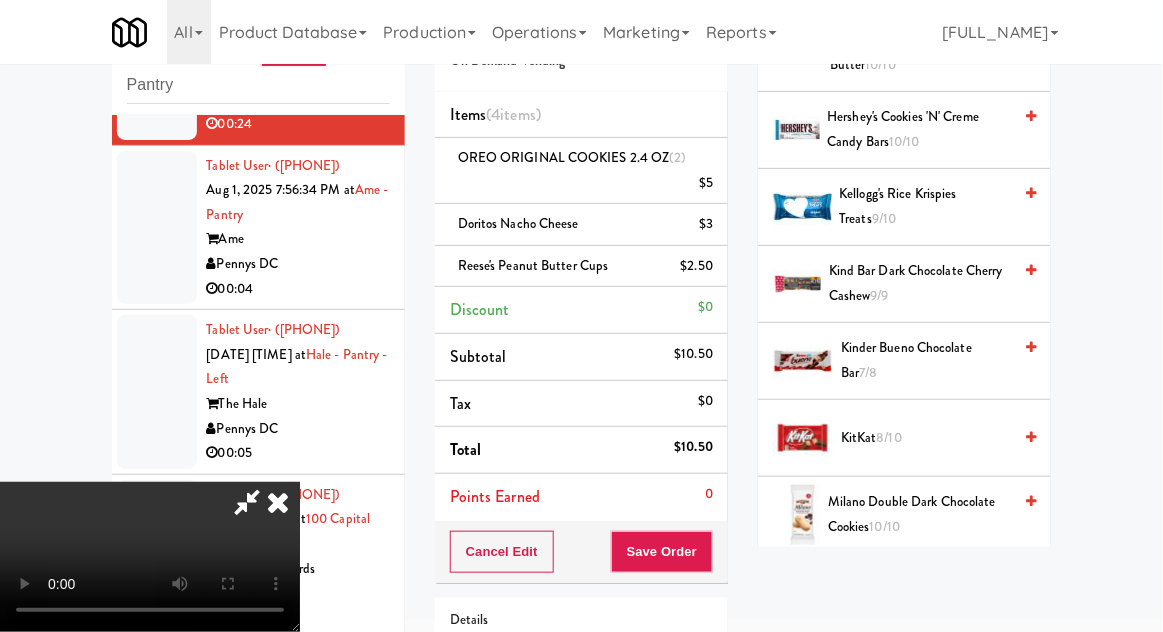 click on "8/10" at bounding box center [889, 437] 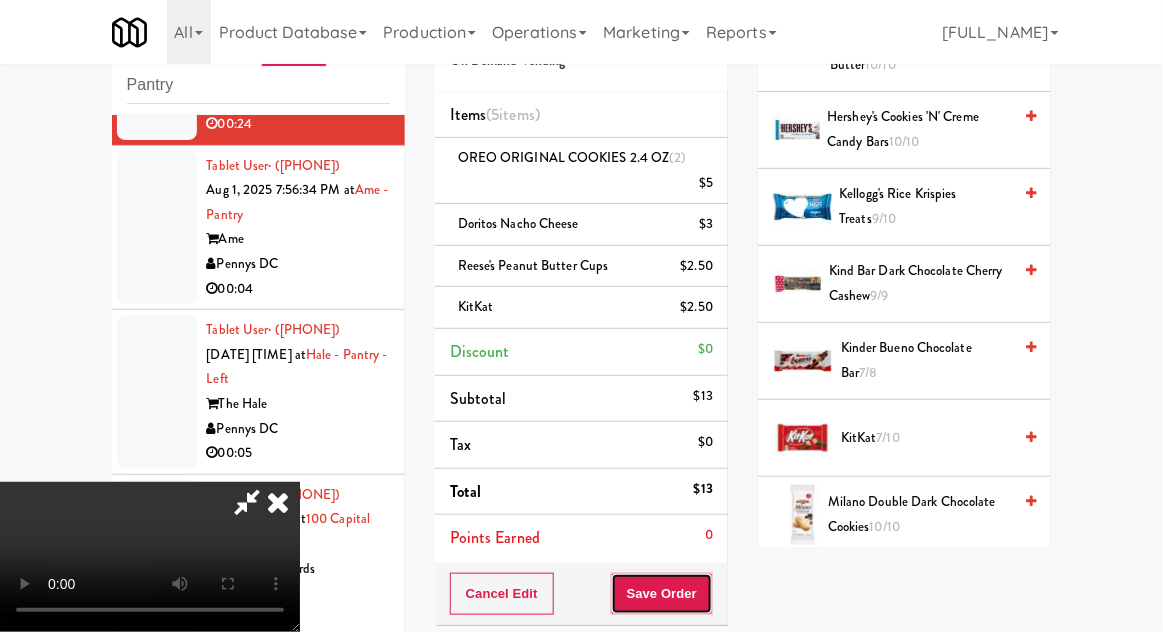 click on "Save Order" at bounding box center (662, 594) 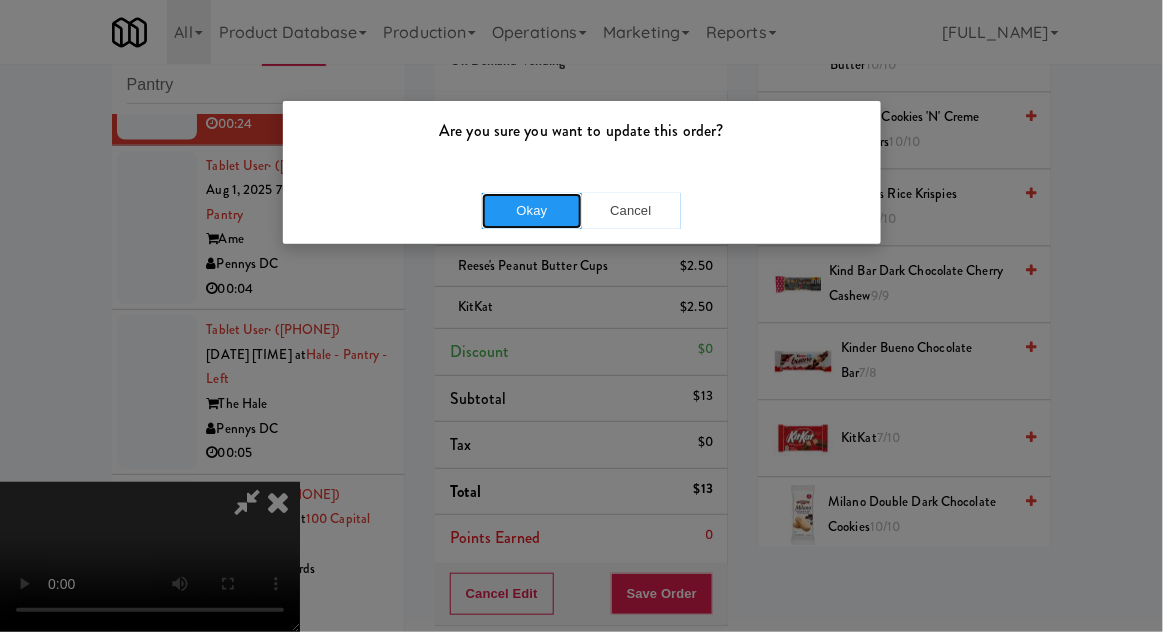 click on "Okay" at bounding box center [532, 211] 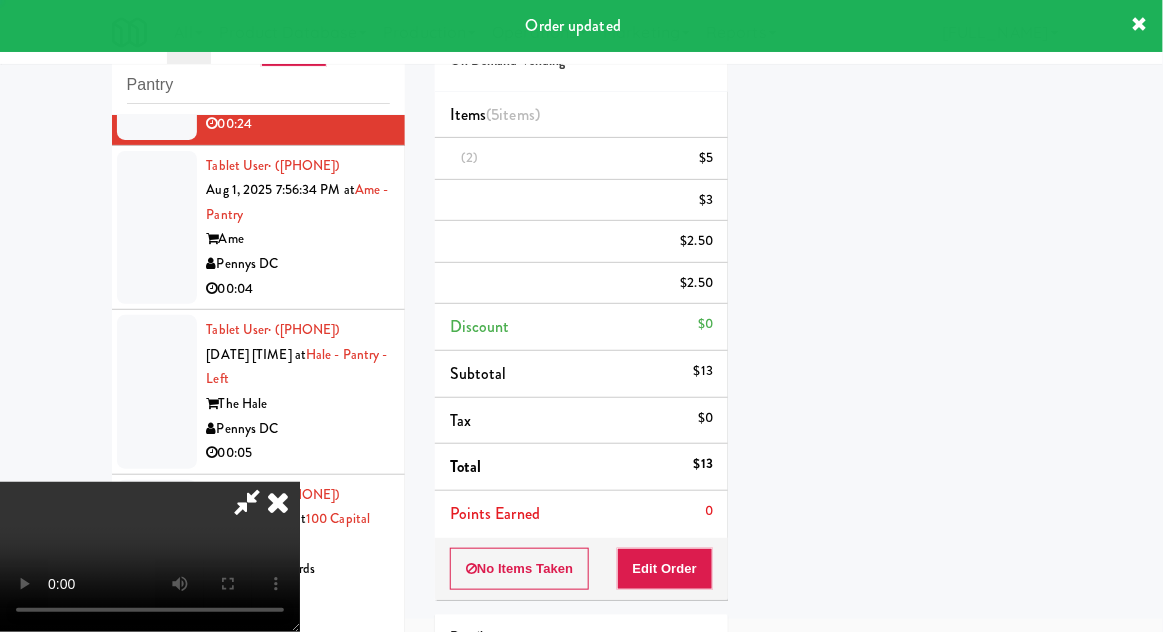 scroll, scrollTop: 197, scrollLeft: 0, axis: vertical 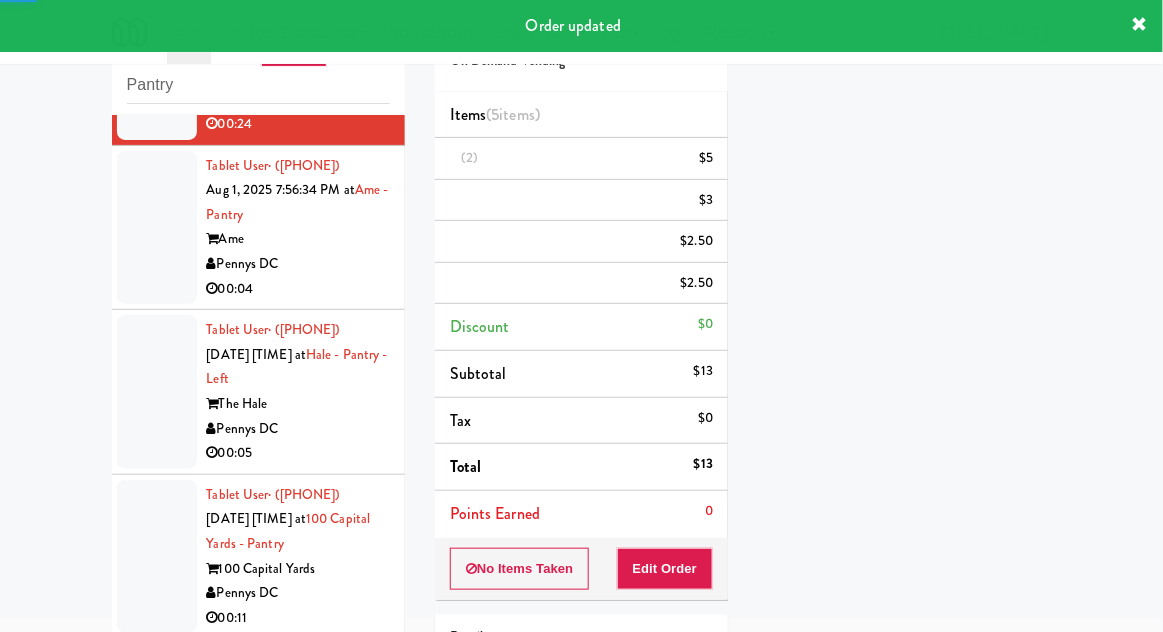 click on "Tablet User  · ([PHONE]) Aug 1, 2025 7:56:34 PM at  Ame - Pantry  Ame  Pennys DC  00:04" at bounding box center [258, 228] 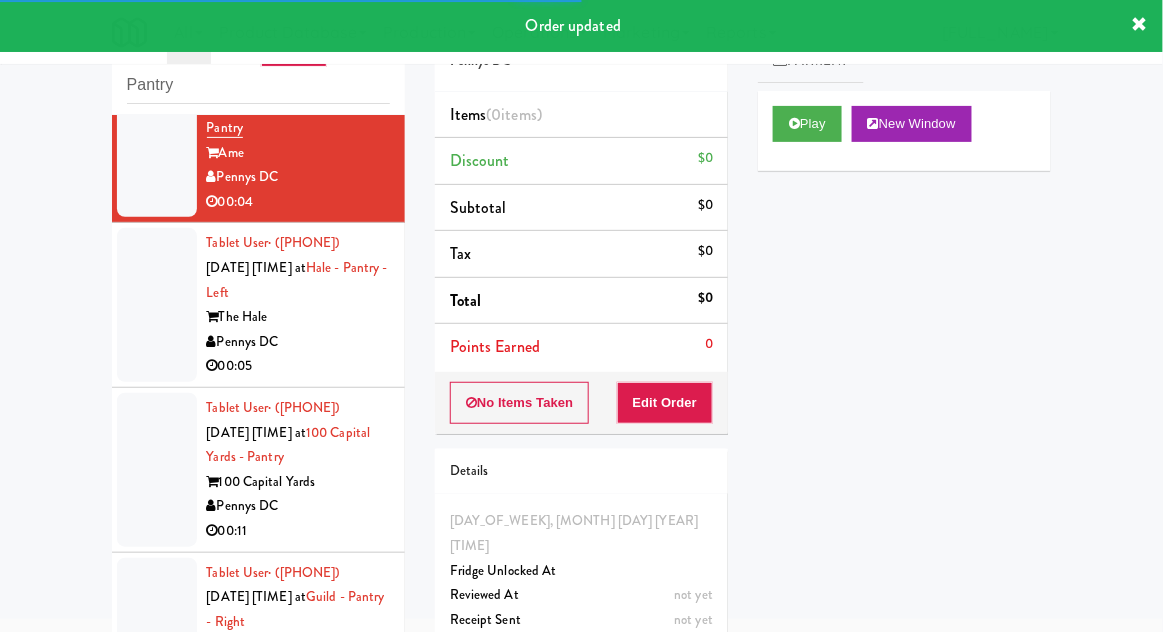 scroll, scrollTop: 4587, scrollLeft: 0, axis: vertical 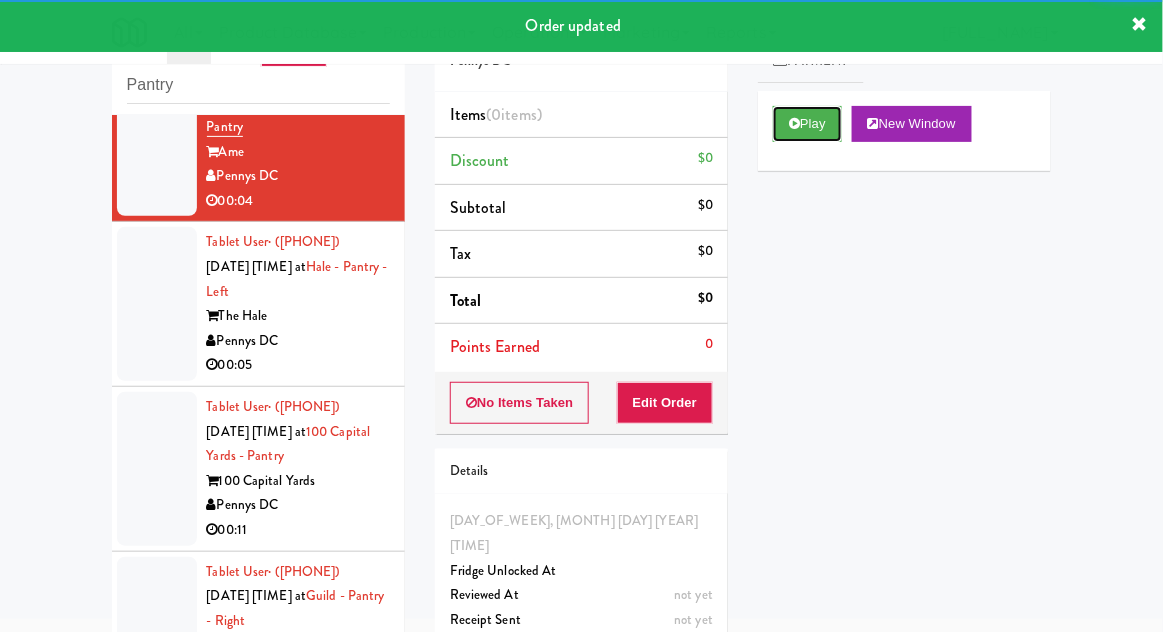 click on "Play" at bounding box center [807, 124] 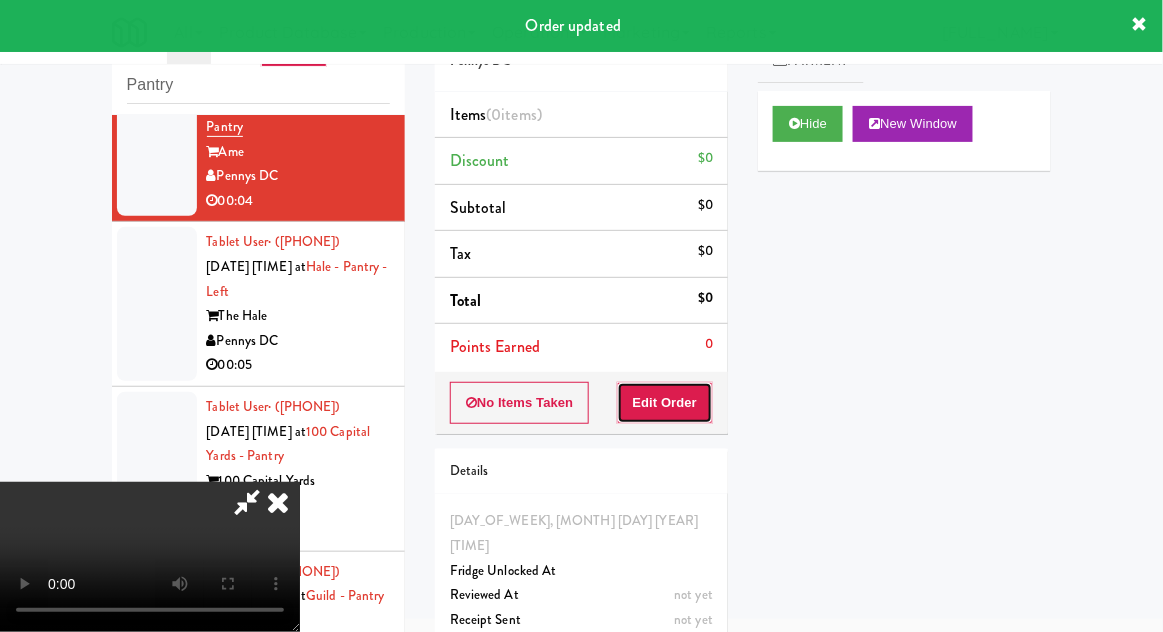click on "Edit Order" at bounding box center [665, 403] 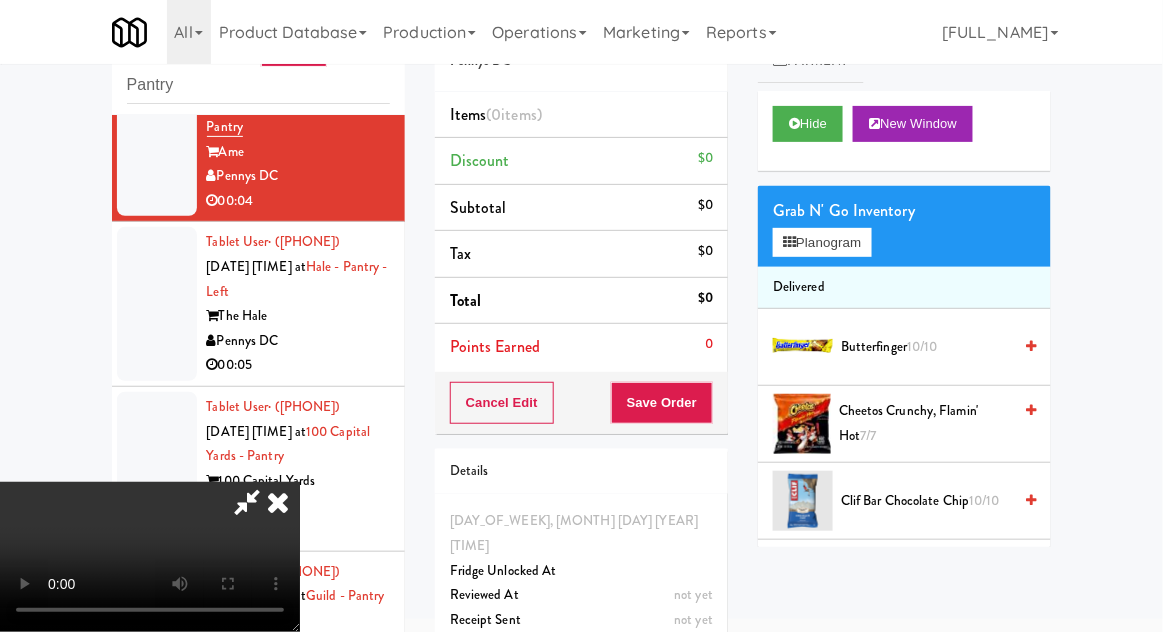 scroll, scrollTop: 73, scrollLeft: 0, axis: vertical 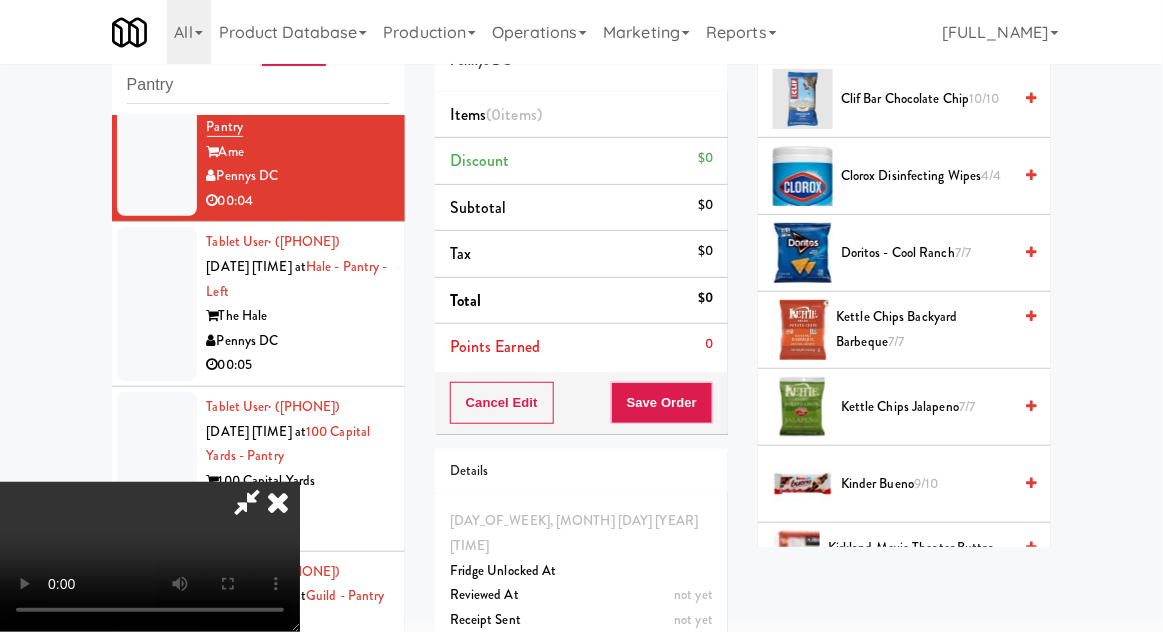 click on "7/7" at bounding box center (967, 406) 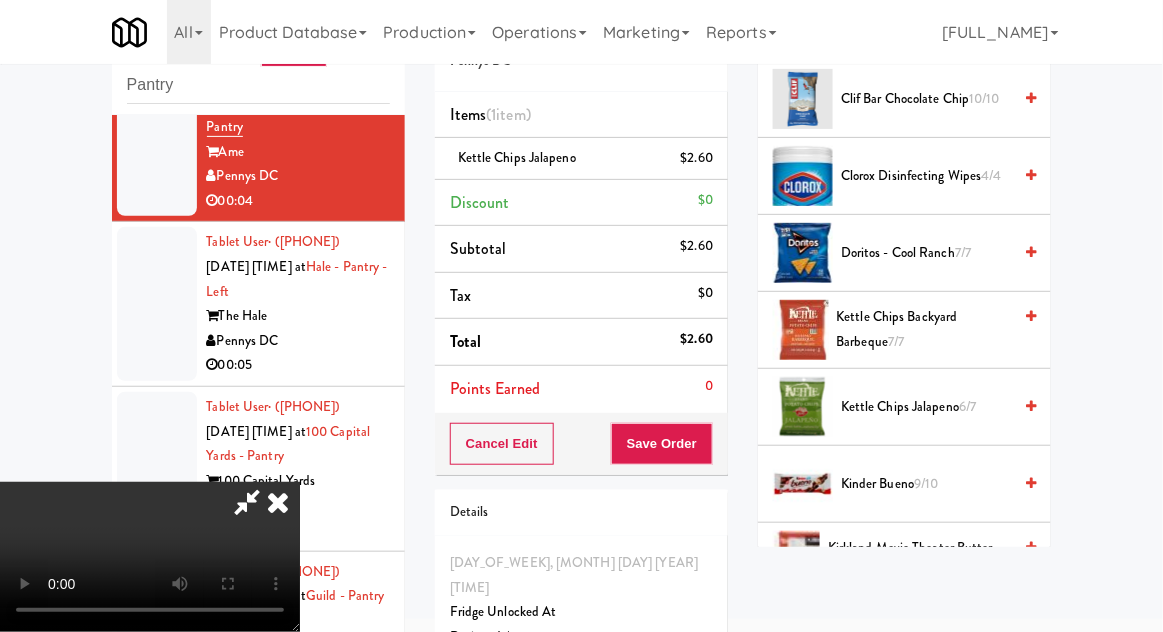 scroll, scrollTop: 73, scrollLeft: 0, axis: vertical 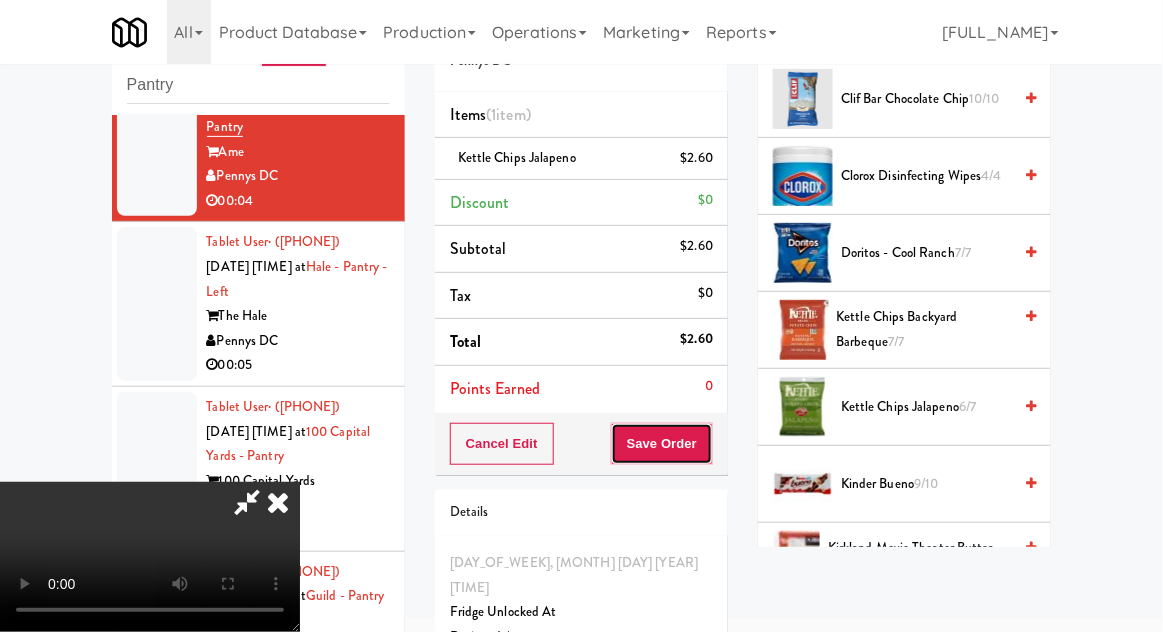 click on "Save Order" at bounding box center (662, 444) 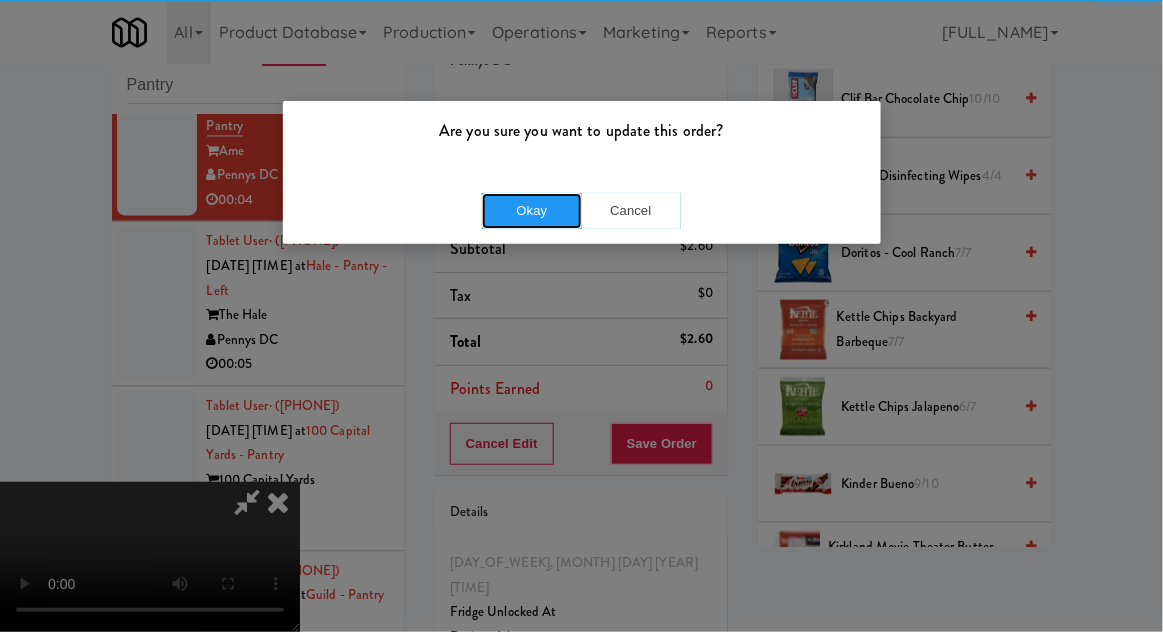click on "Okay" at bounding box center (532, 211) 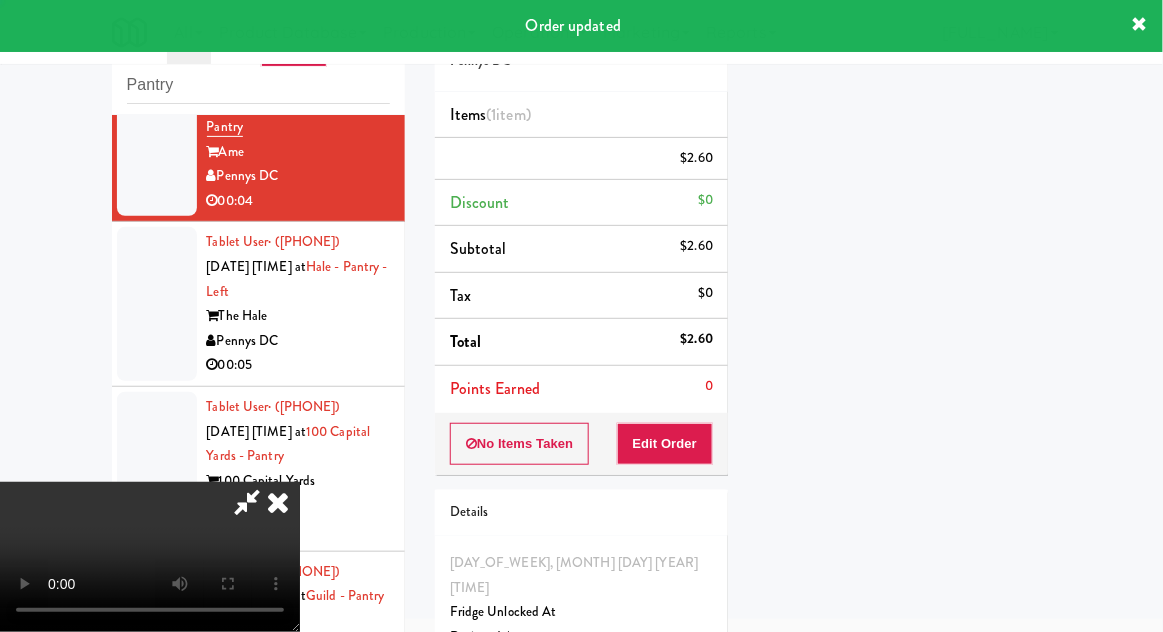 scroll, scrollTop: 197, scrollLeft: 0, axis: vertical 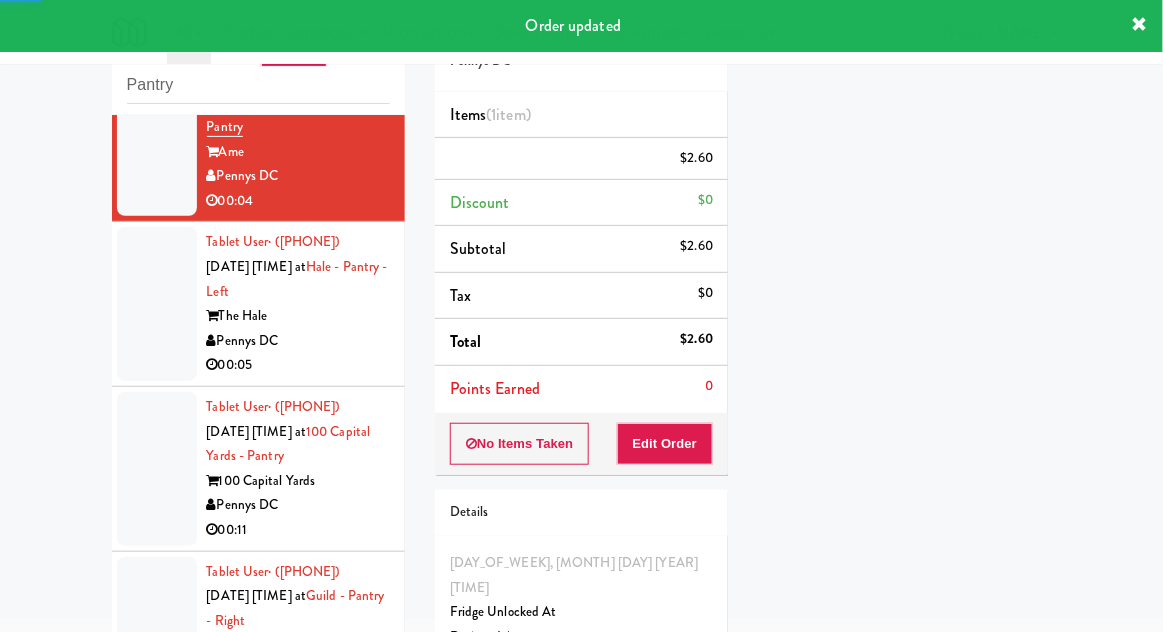 click at bounding box center [157, 304] 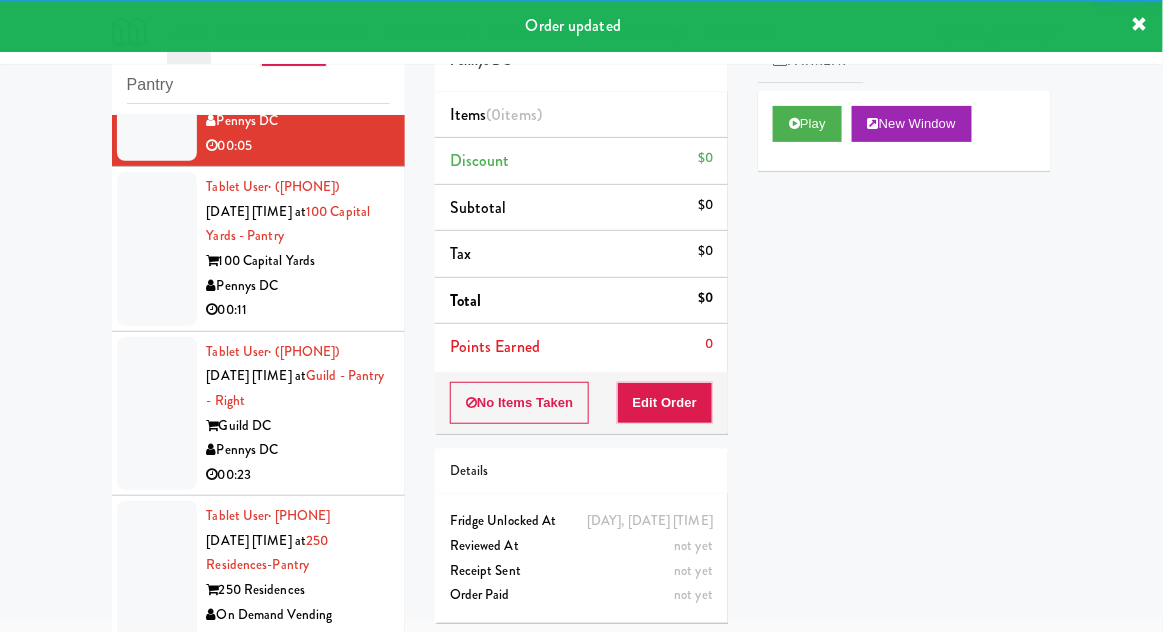 scroll, scrollTop: 4834, scrollLeft: 0, axis: vertical 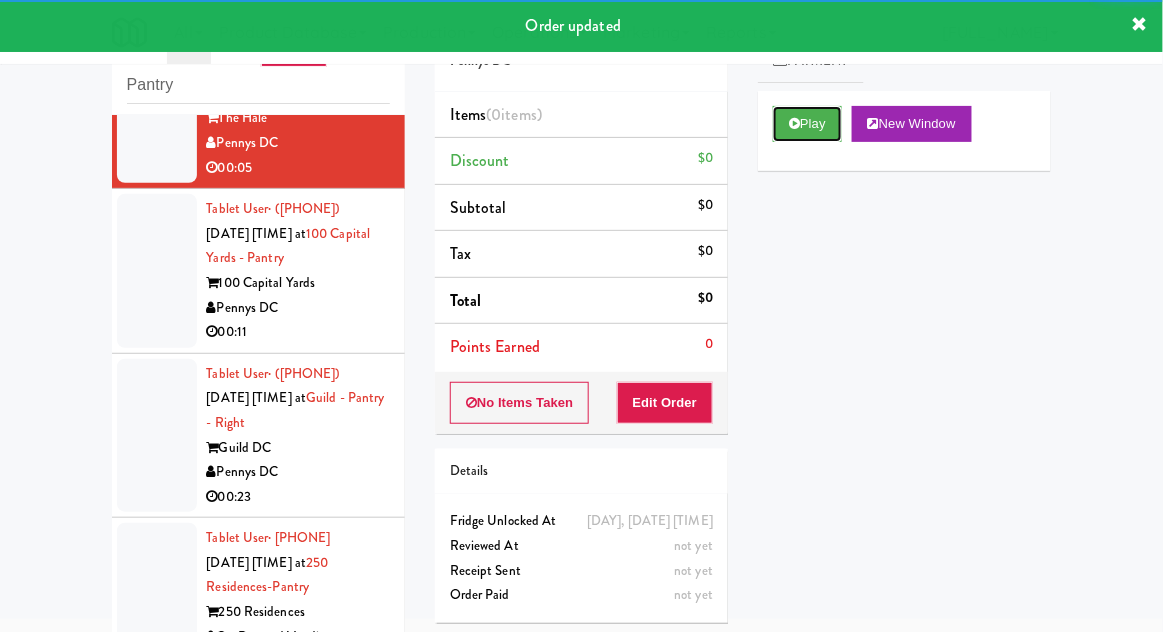 click on "Play" at bounding box center [807, 124] 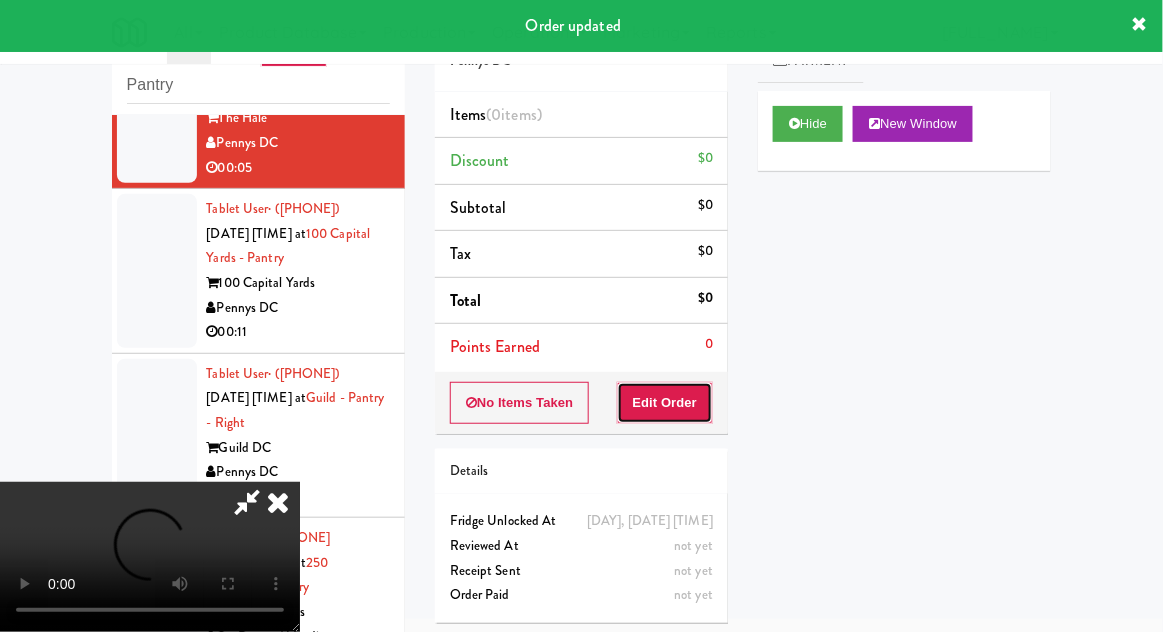 click on "Edit Order" at bounding box center [665, 403] 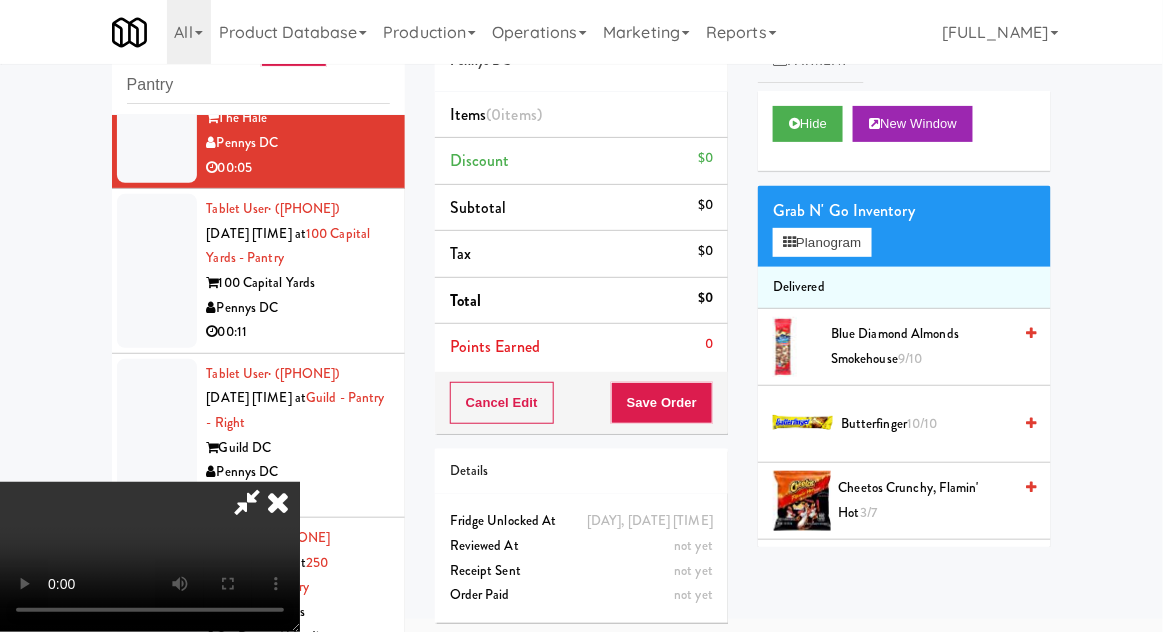 type 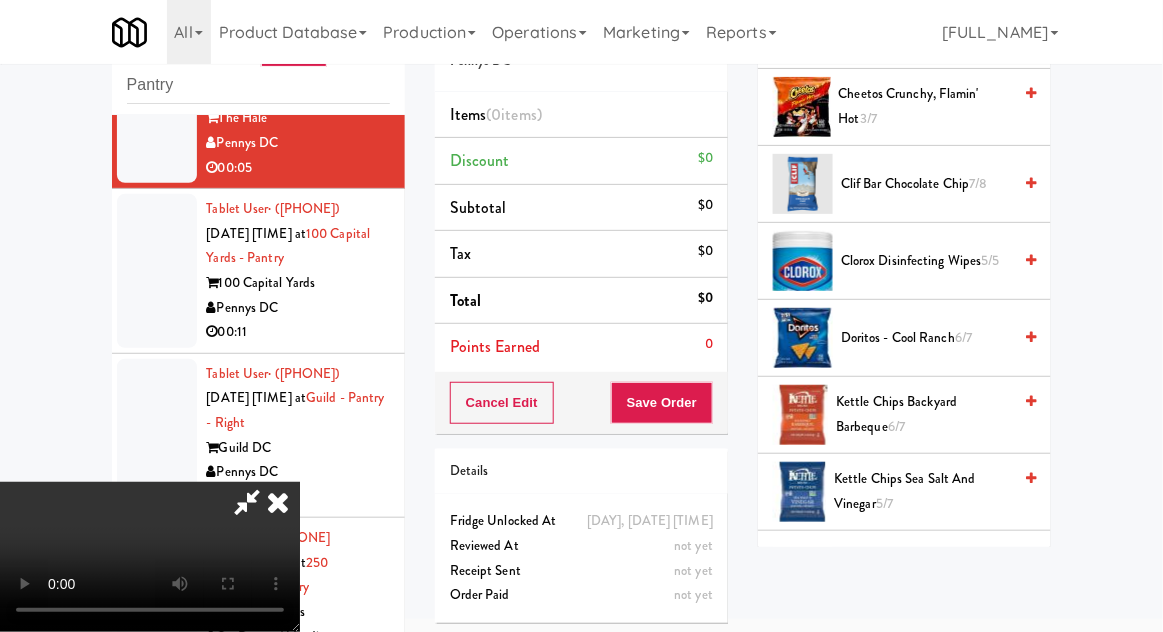 scroll, scrollTop: 395, scrollLeft: 0, axis: vertical 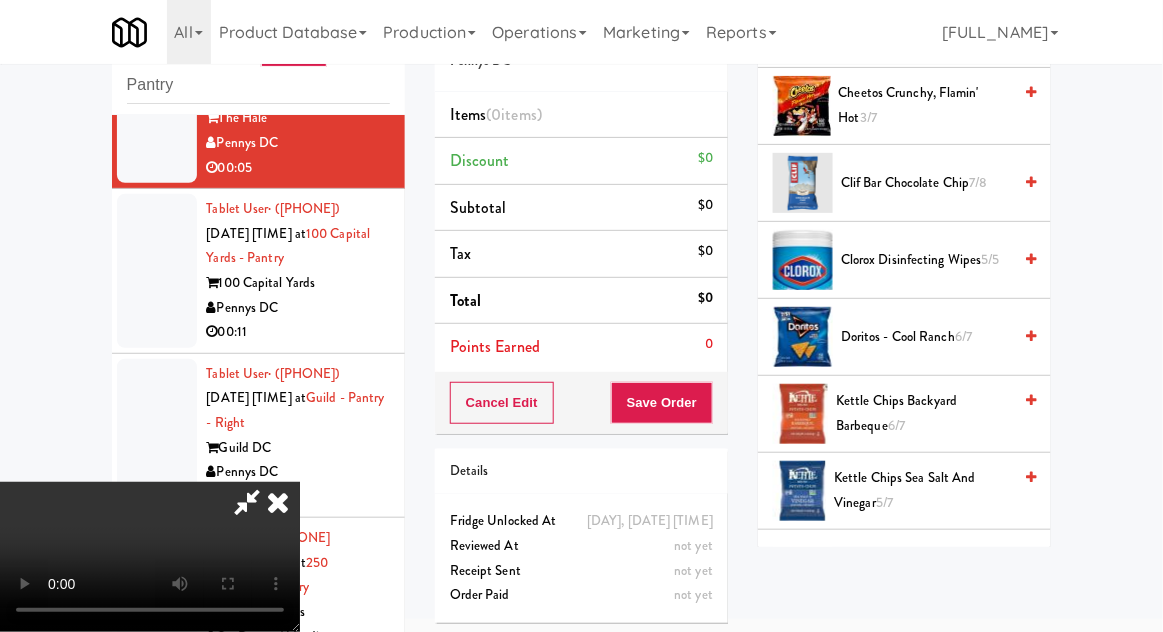 click on "6/7" at bounding box center [963, 336] 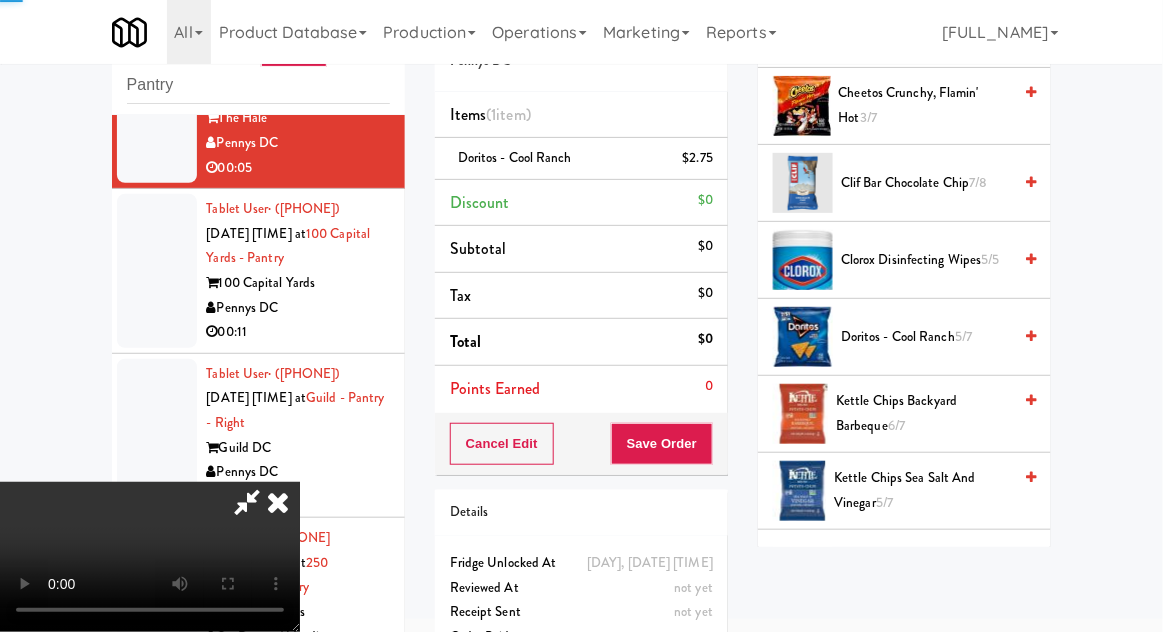 click on "5/7" at bounding box center [963, 336] 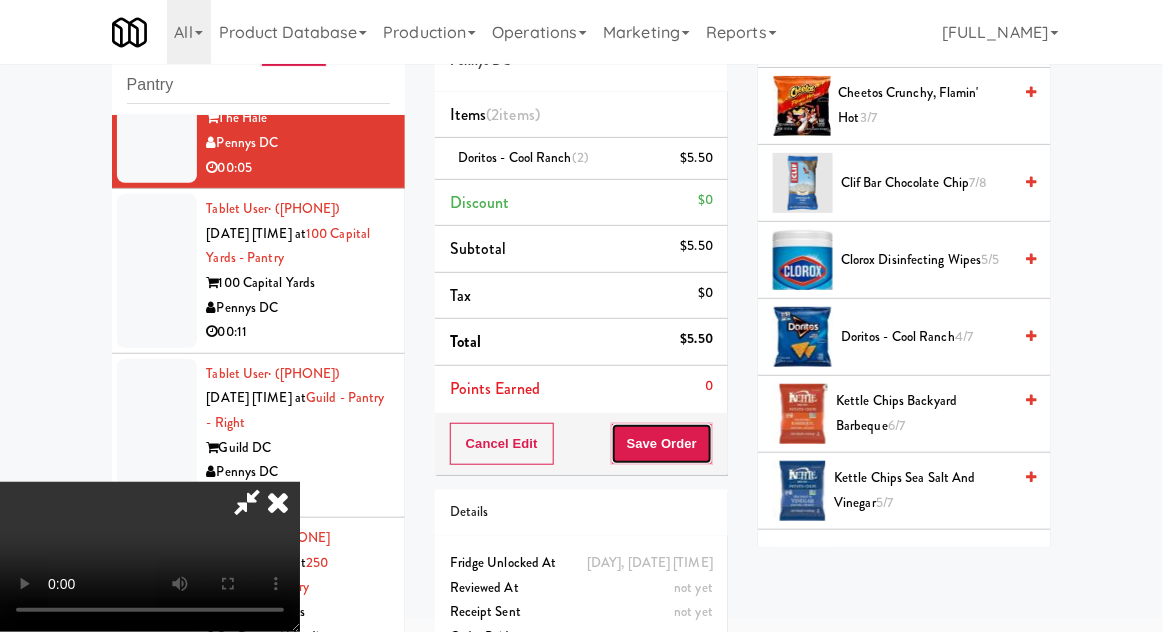 click on "Save Order" at bounding box center (662, 444) 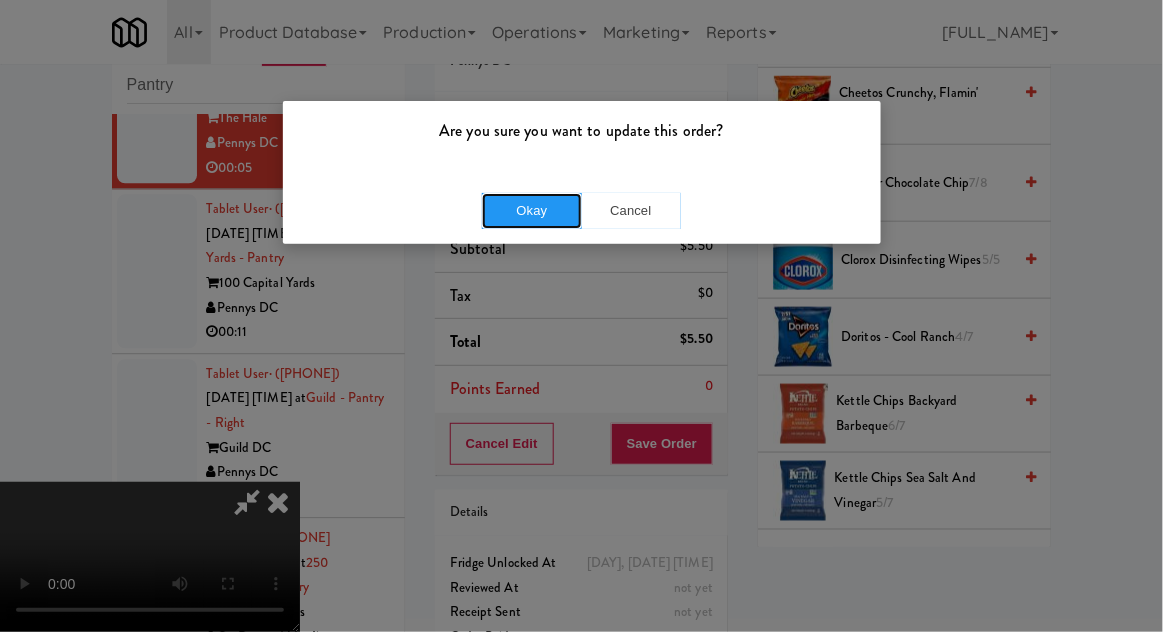 click on "Okay" at bounding box center (532, 211) 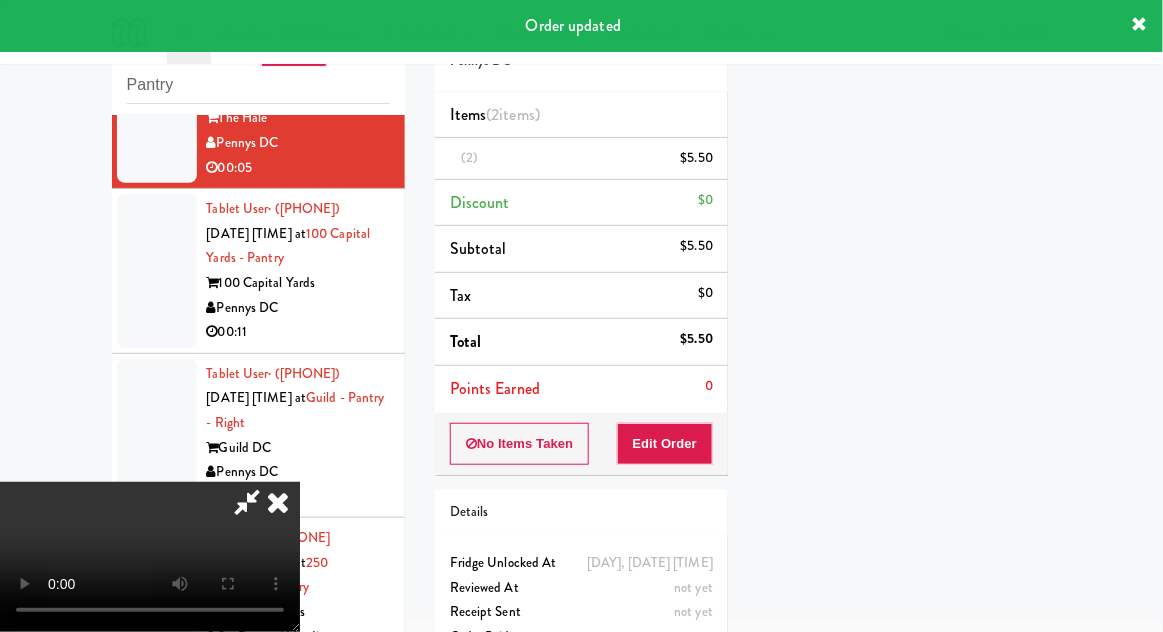 scroll, scrollTop: 197, scrollLeft: 0, axis: vertical 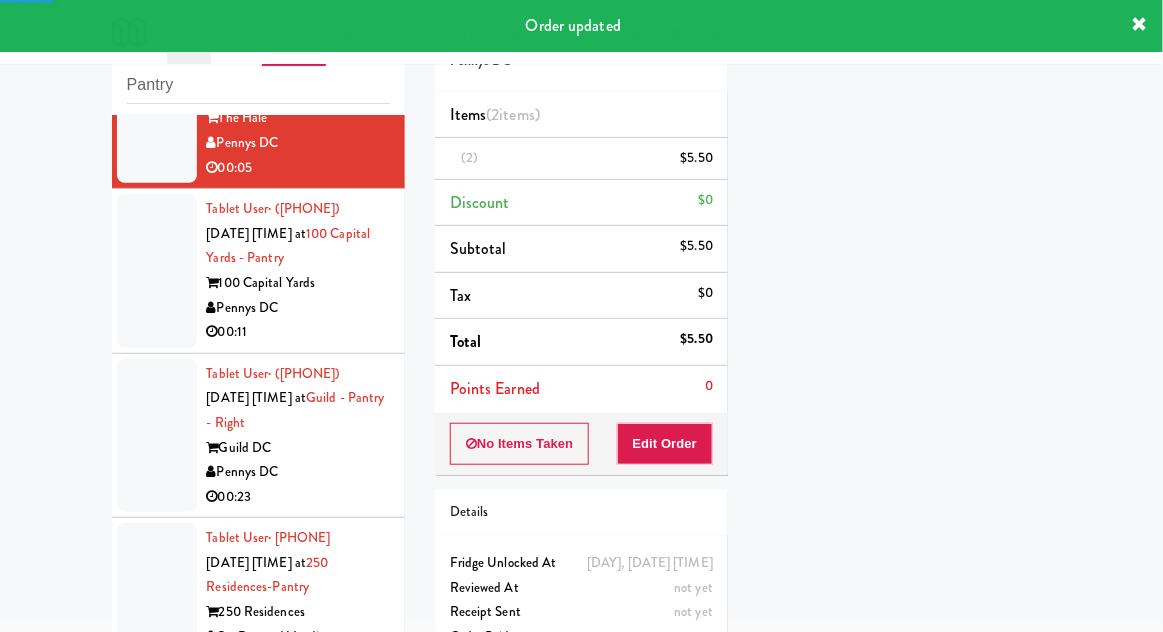 click at bounding box center (157, 271) 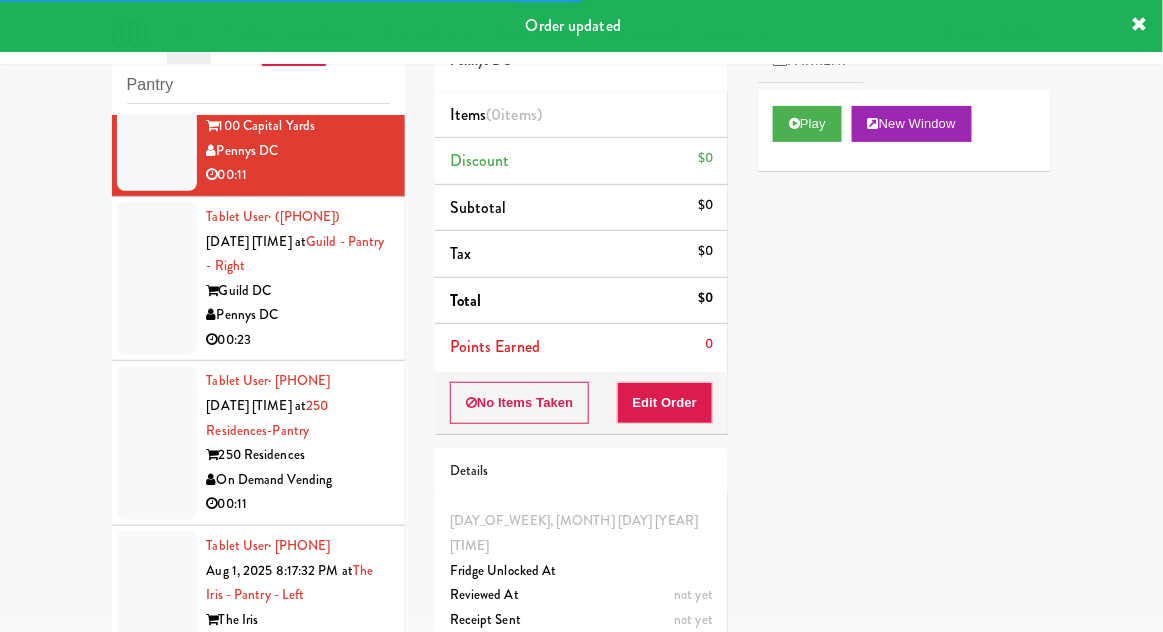 scroll, scrollTop: 5030, scrollLeft: 0, axis: vertical 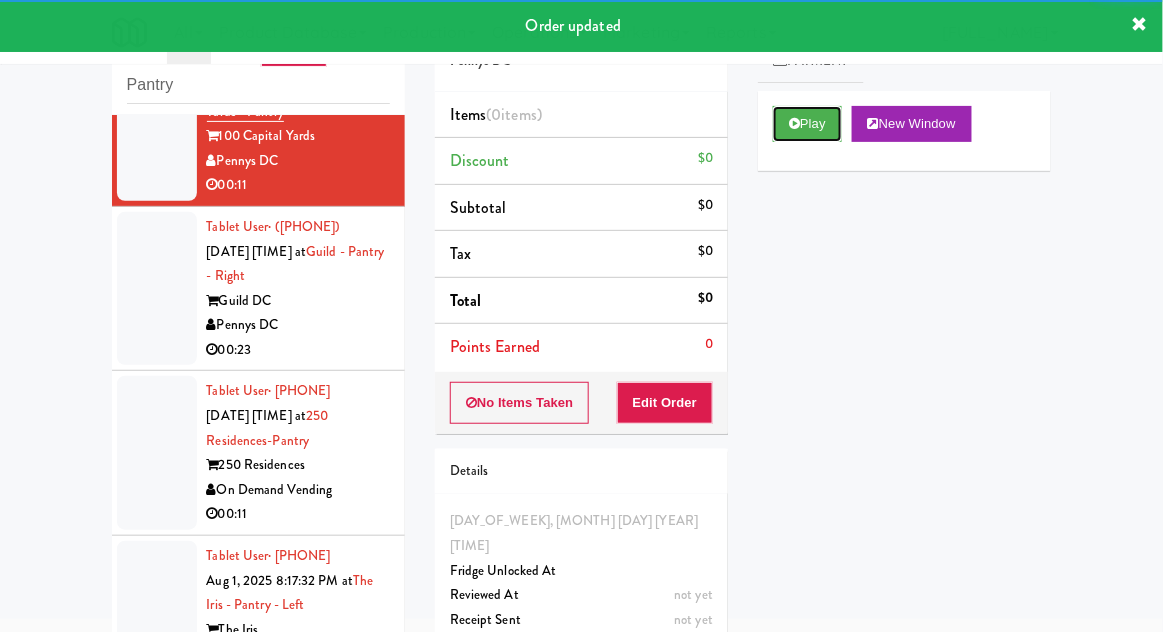 click on "Play" at bounding box center [807, 124] 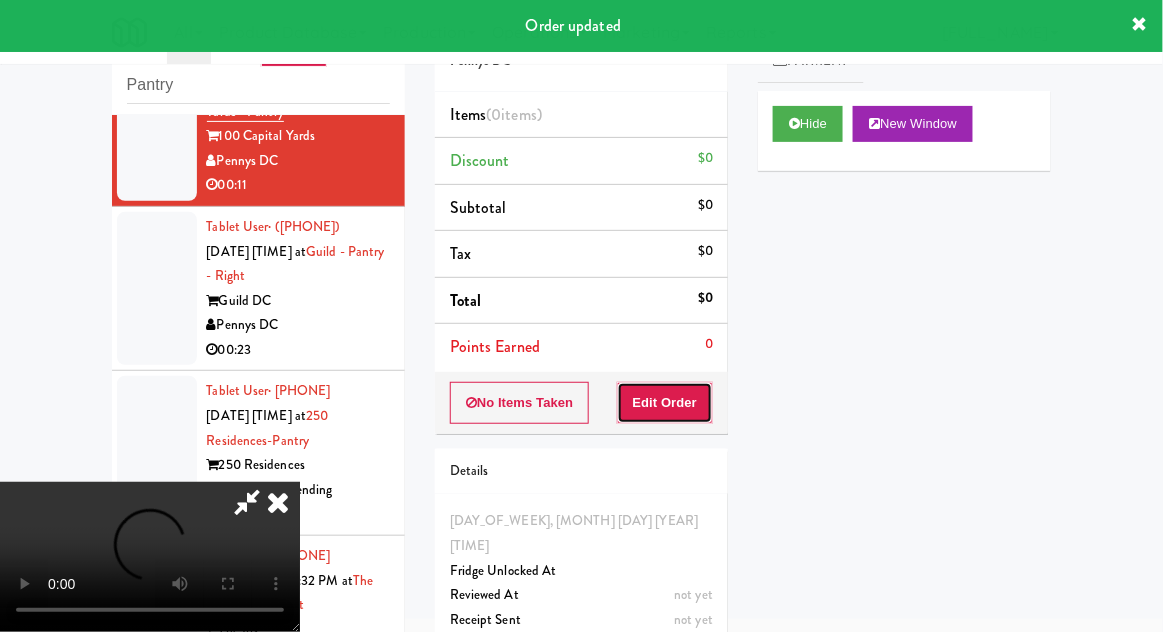 click on "Edit Order" at bounding box center [665, 403] 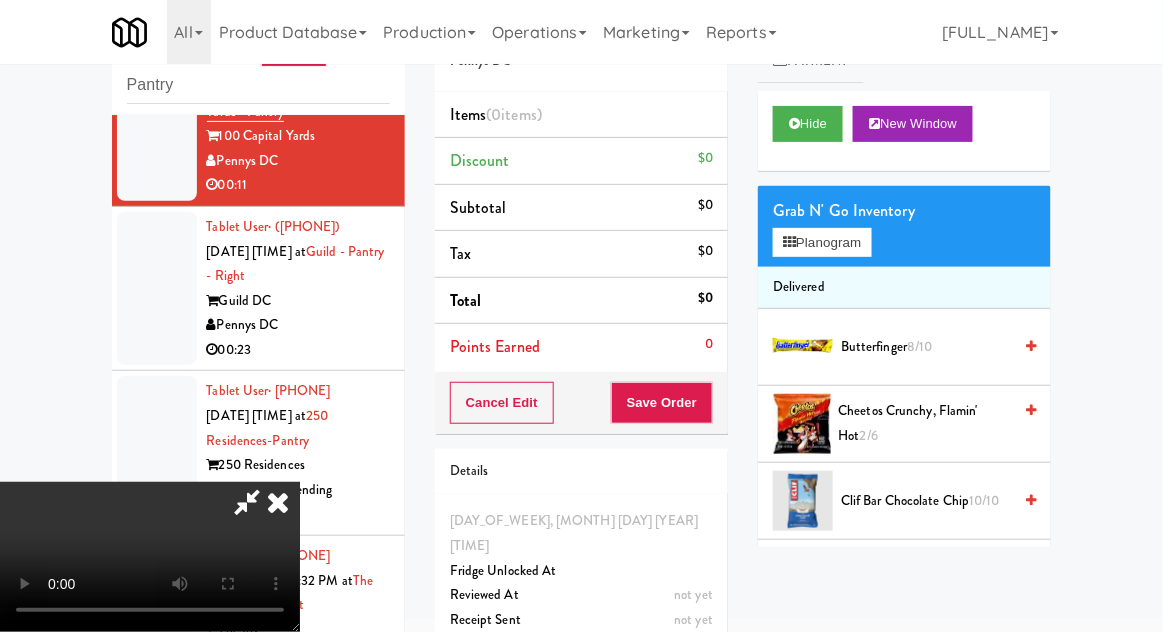 scroll, scrollTop: 73, scrollLeft: 0, axis: vertical 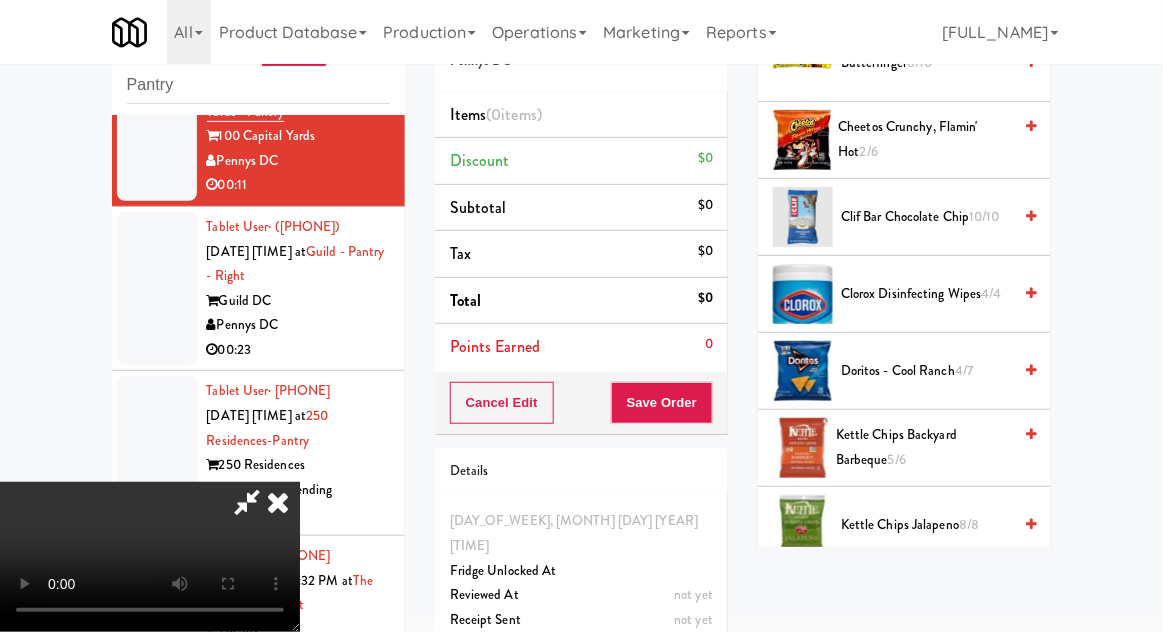 click on "[PRODUCT_NAME]" at bounding box center [926, 371] 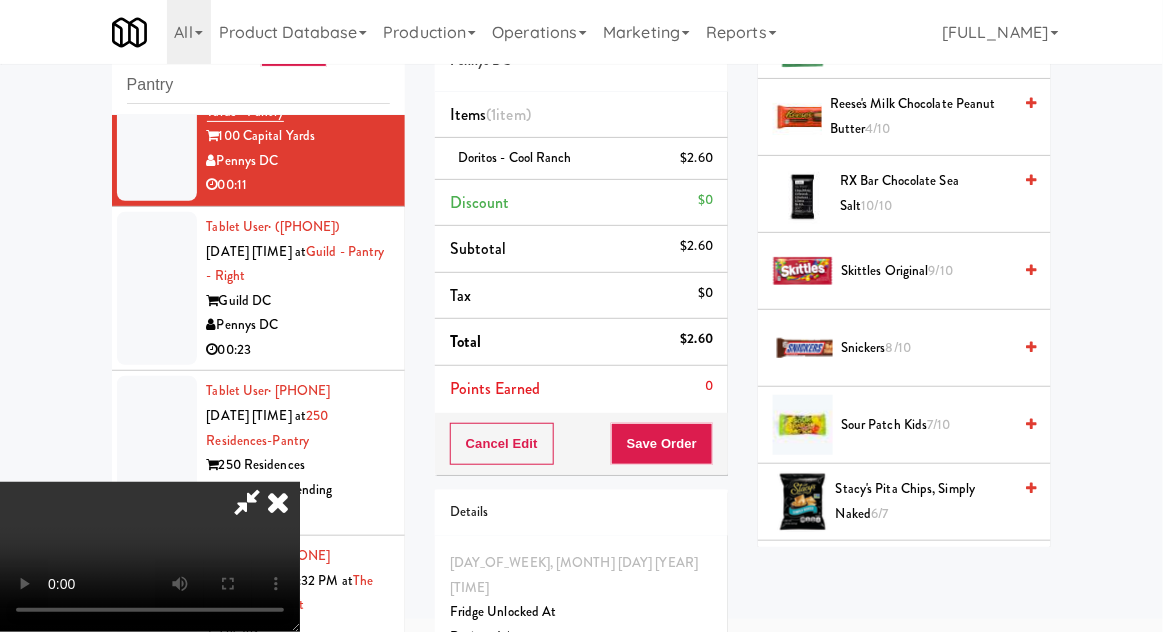 scroll, scrollTop: 2105, scrollLeft: 0, axis: vertical 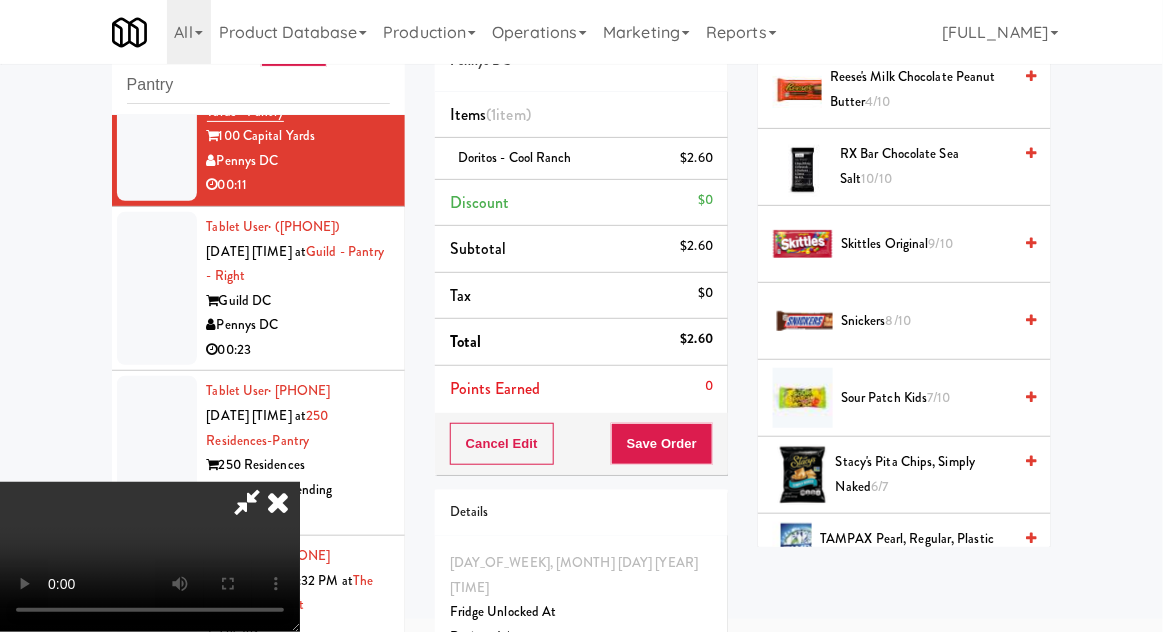 click on "9/10" at bounding box center [941, 243] 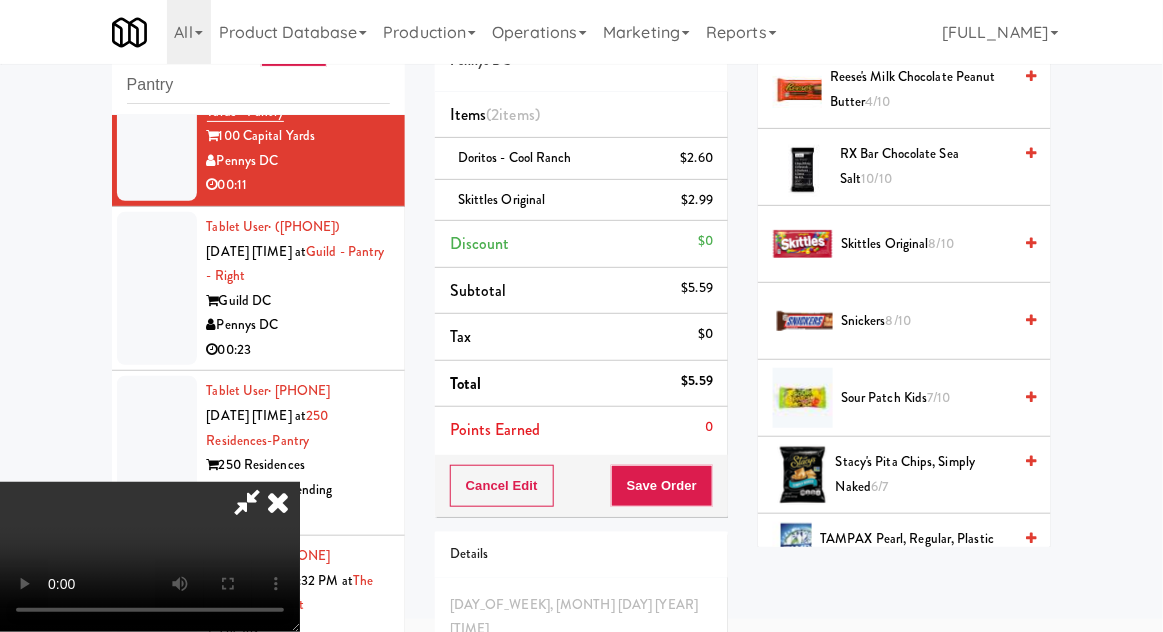 scroll, scrollTop: 73, scrollLeft: 0, axis: vertical 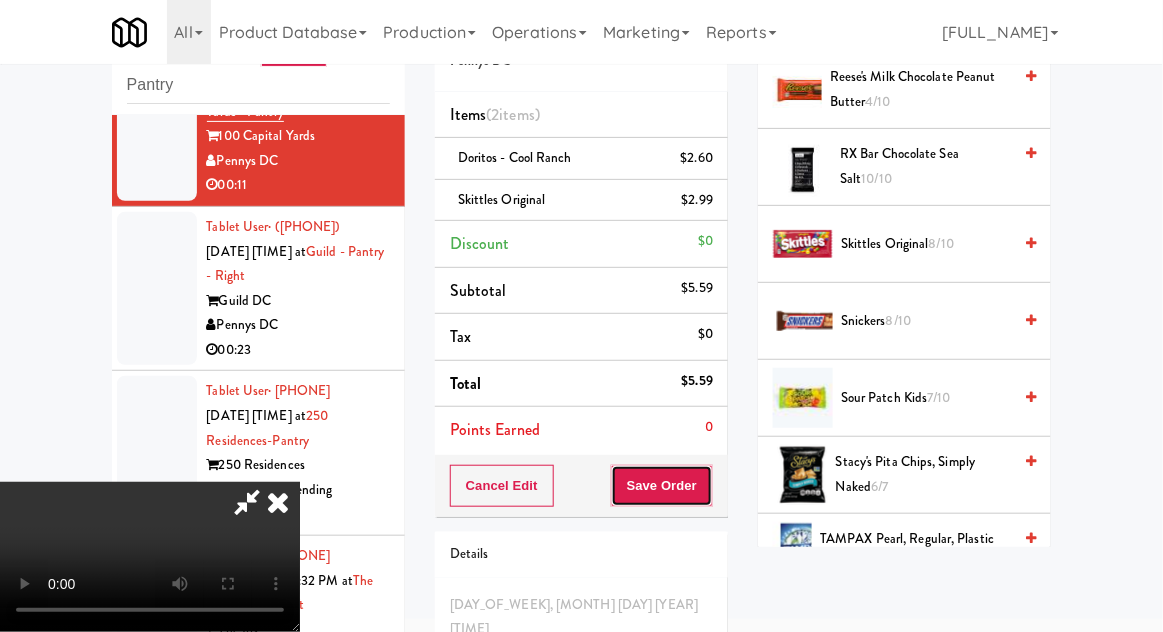click on "Save Order" at bounding box center (662, 486) 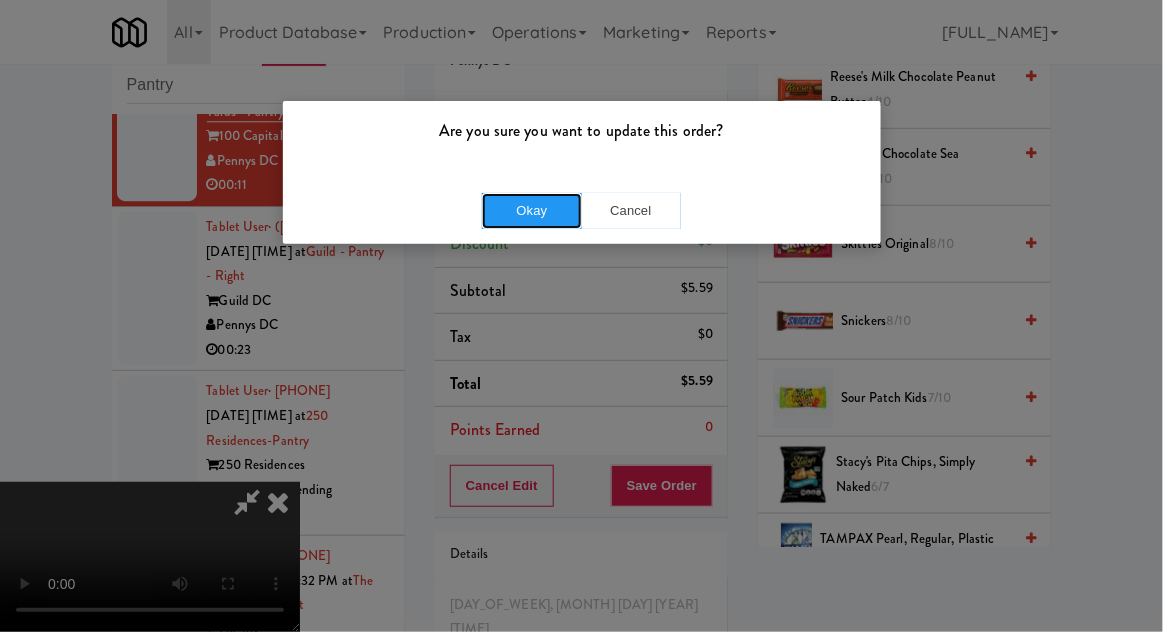 click on "Okay" at bounding box center [532, 211] 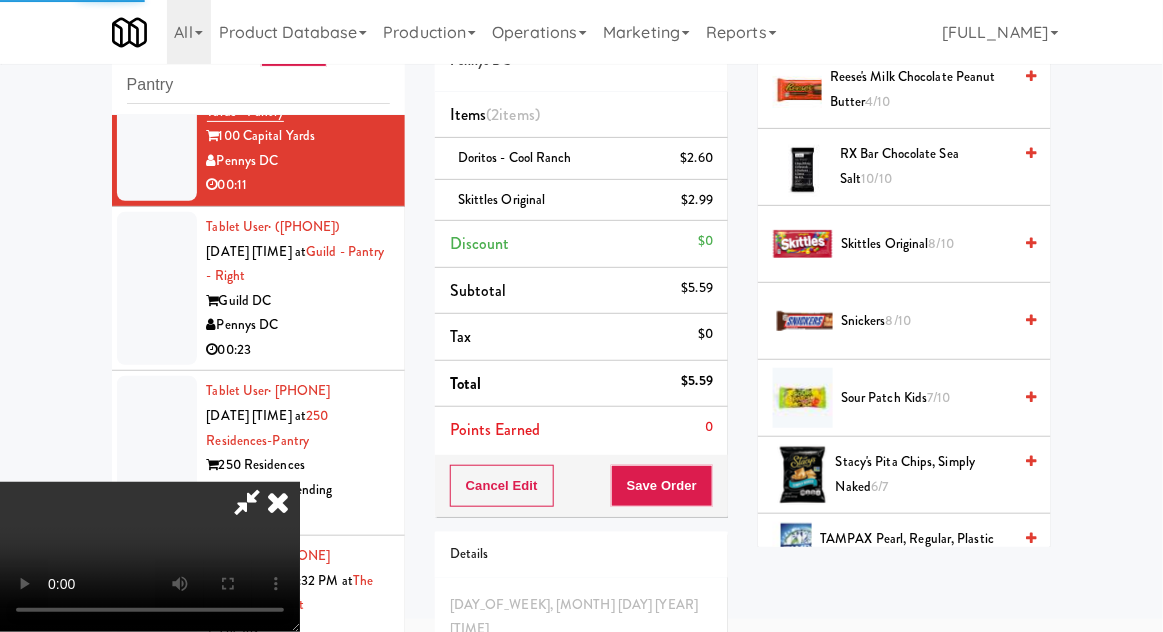 scroll, scrollTop: 197, scrollLeft: 0, axis: vertical 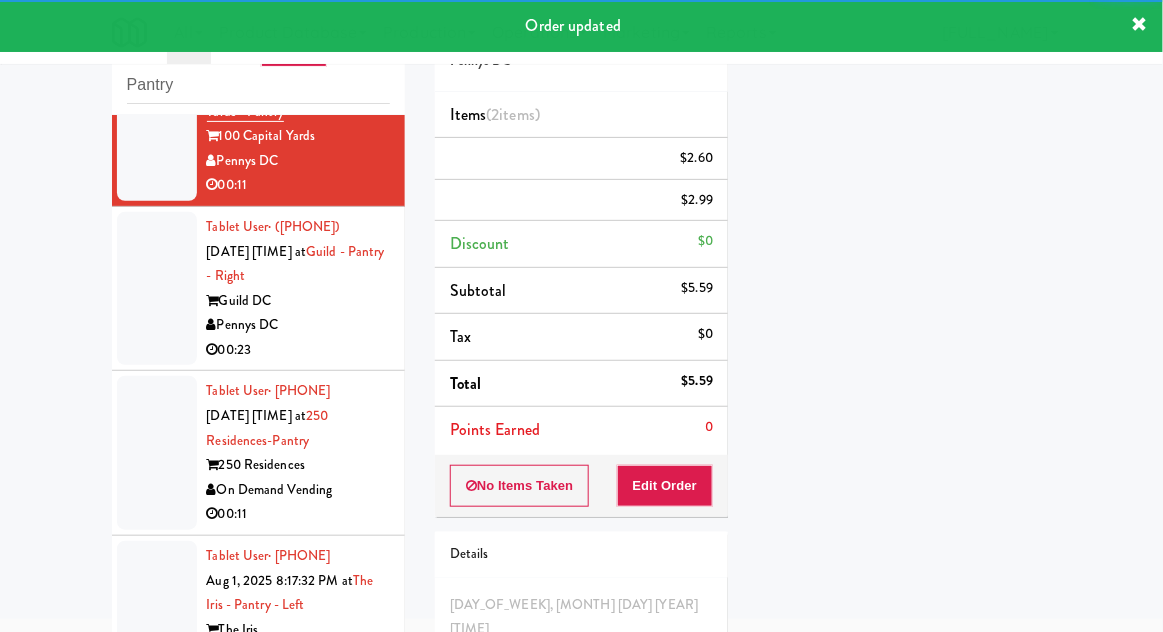 click at bounding box center [157, 289] 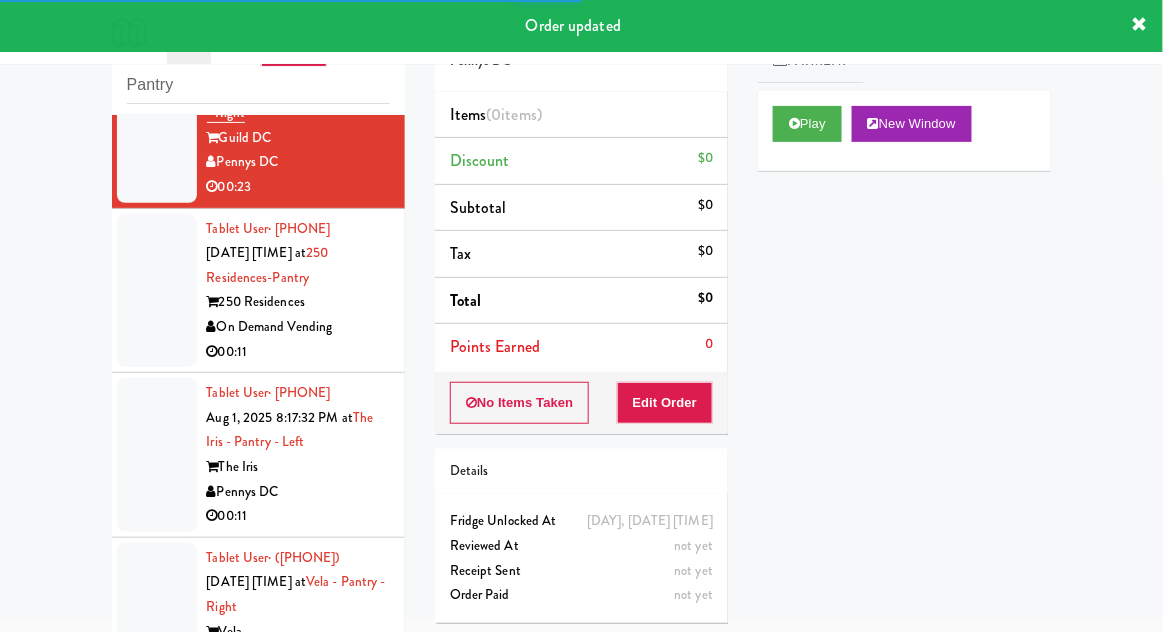 scroll, scrollTop: 5237, scrollLeft: 0, axis: vertical 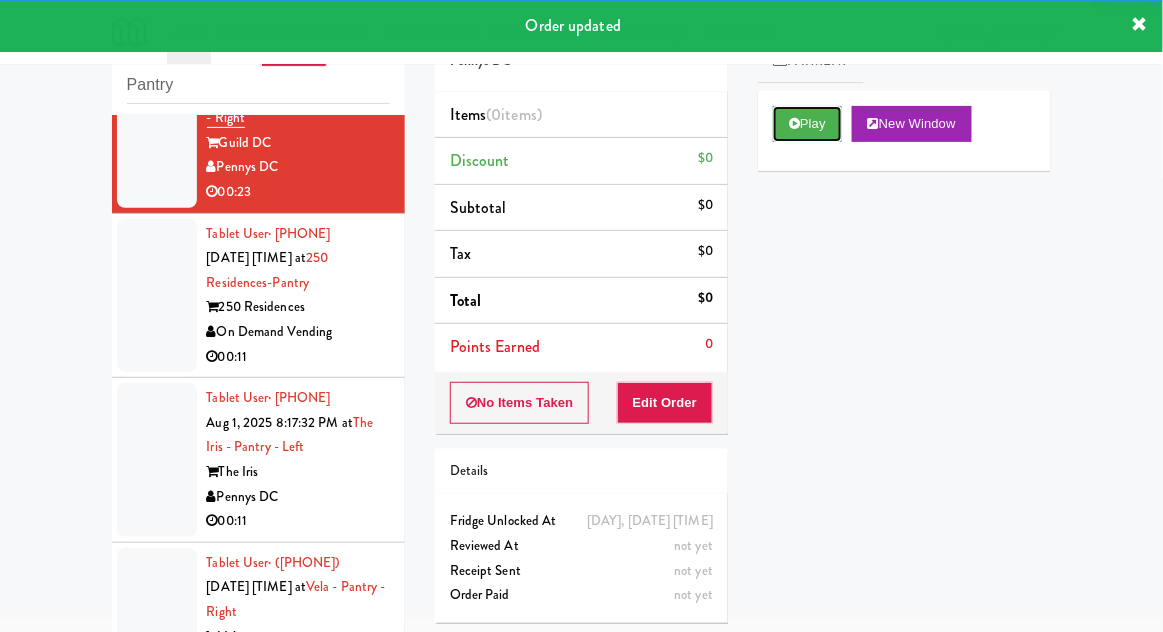 click on "Play" at bounding box center (807, 124) 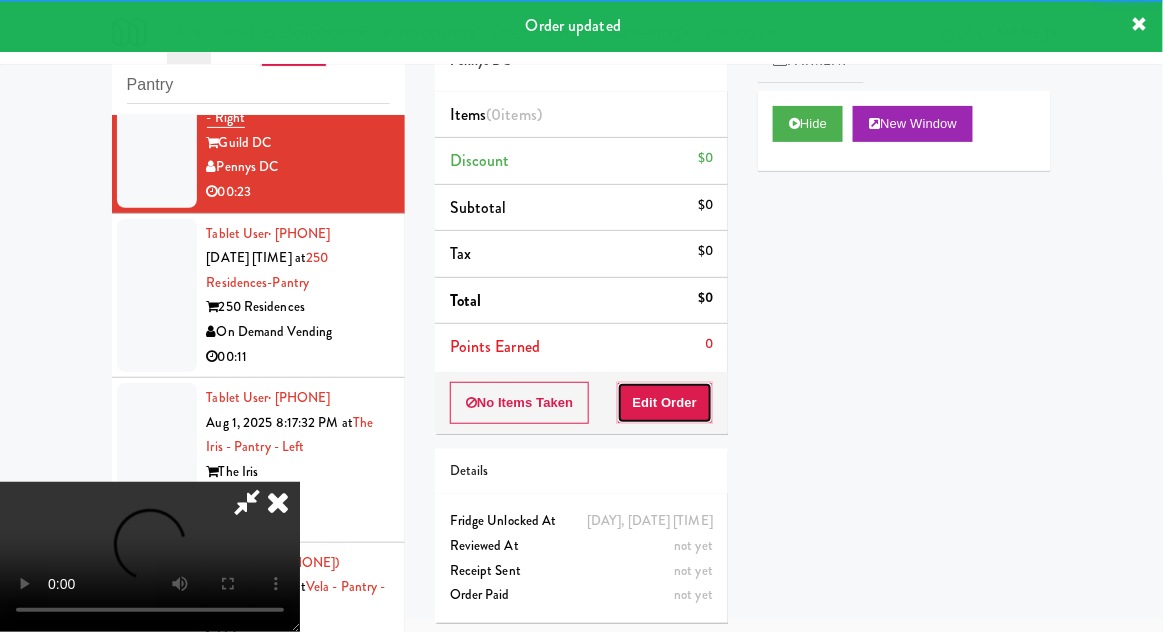 click on "Edit Order" at bounding box center [665, 403] 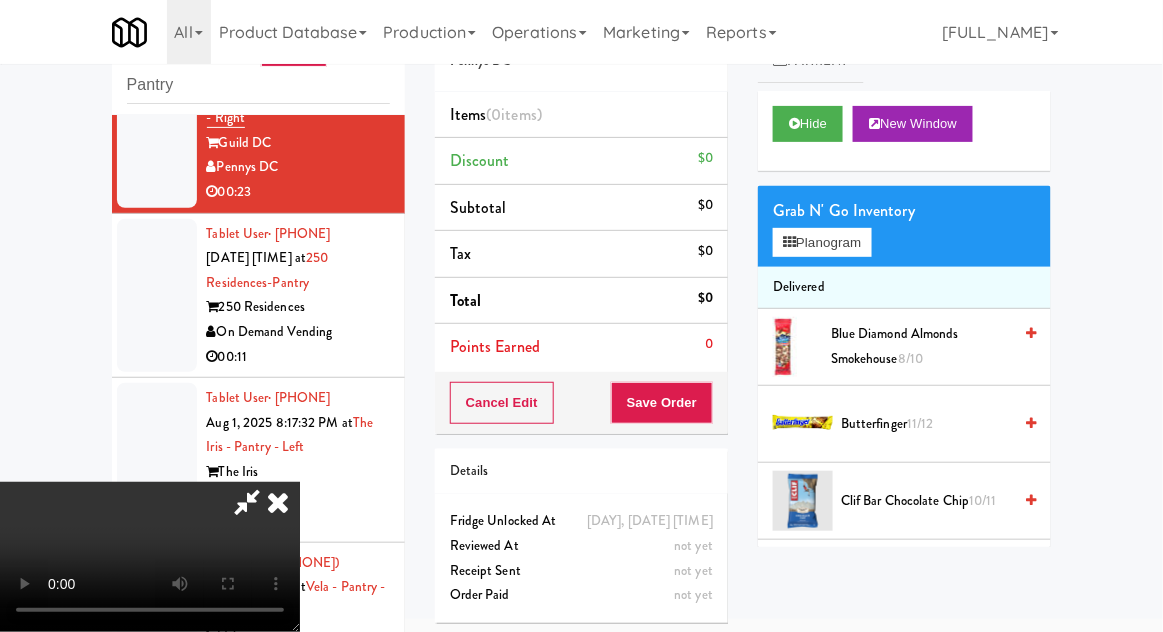 type 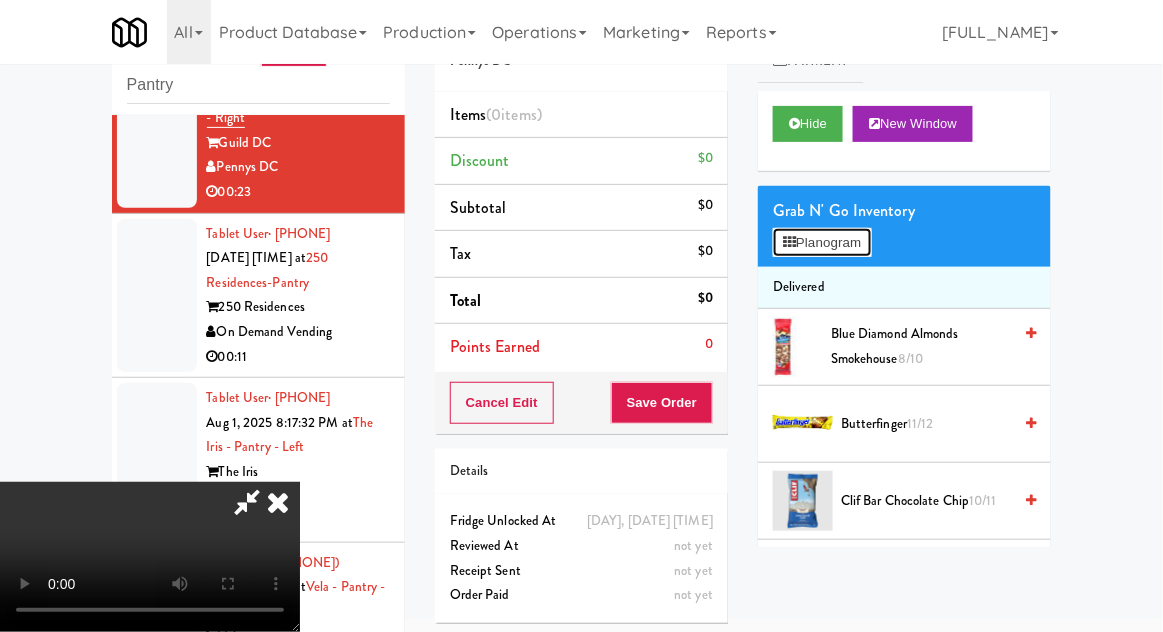 click on "Planogram" at bounding box center (822, 243) 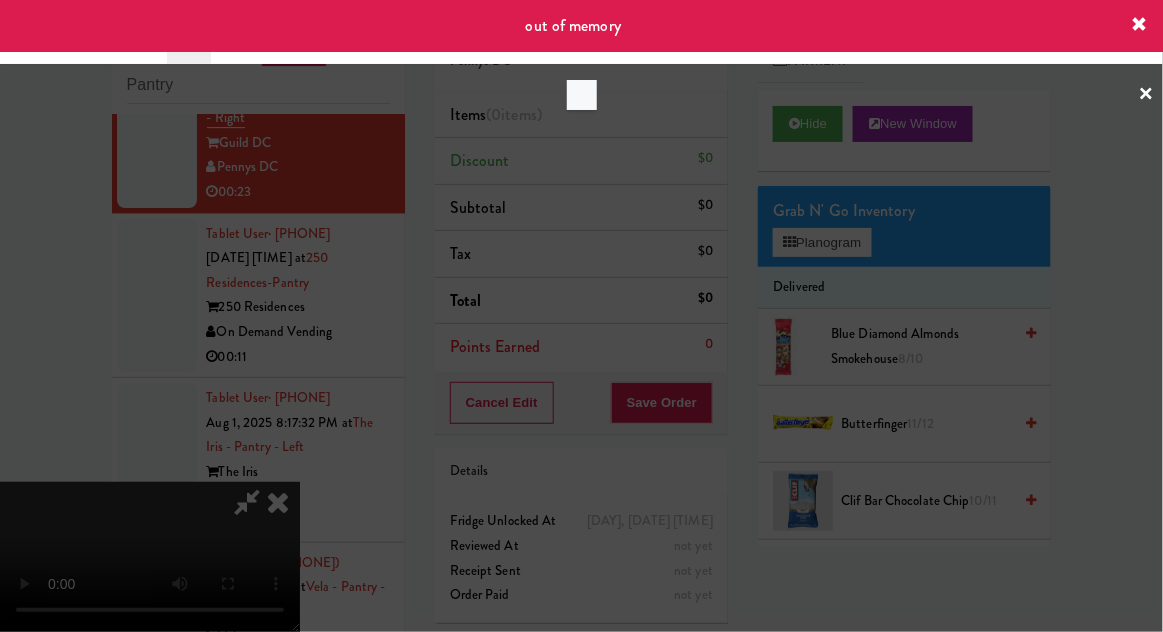 click at bounding box center (581, 316) 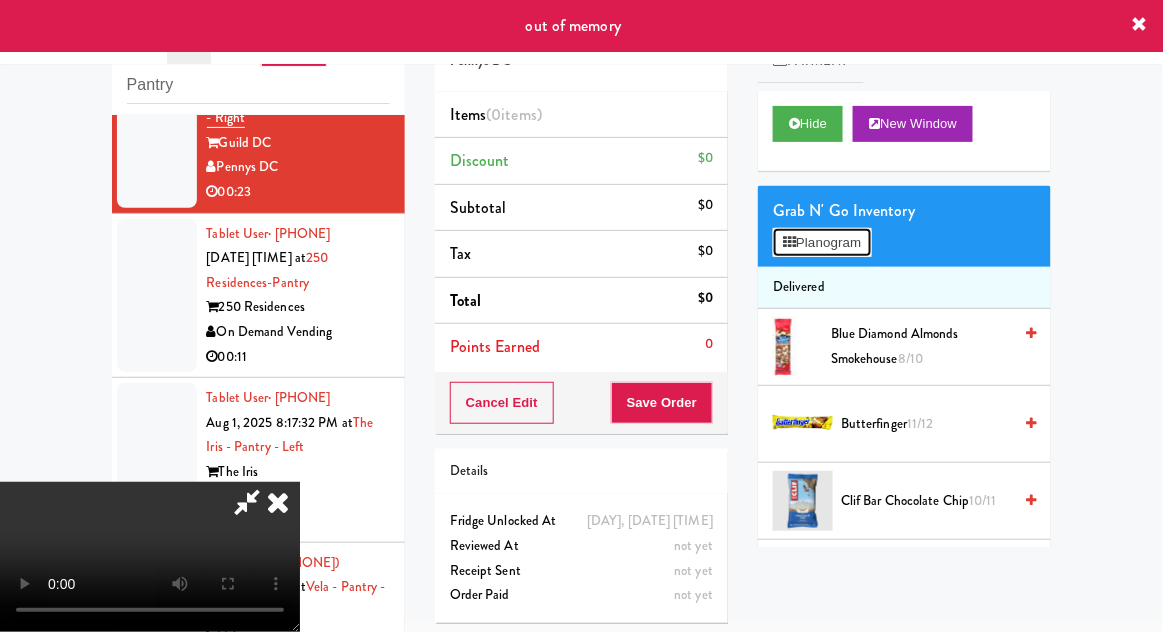 click on "Planogram" at bounding box center [822, 243] 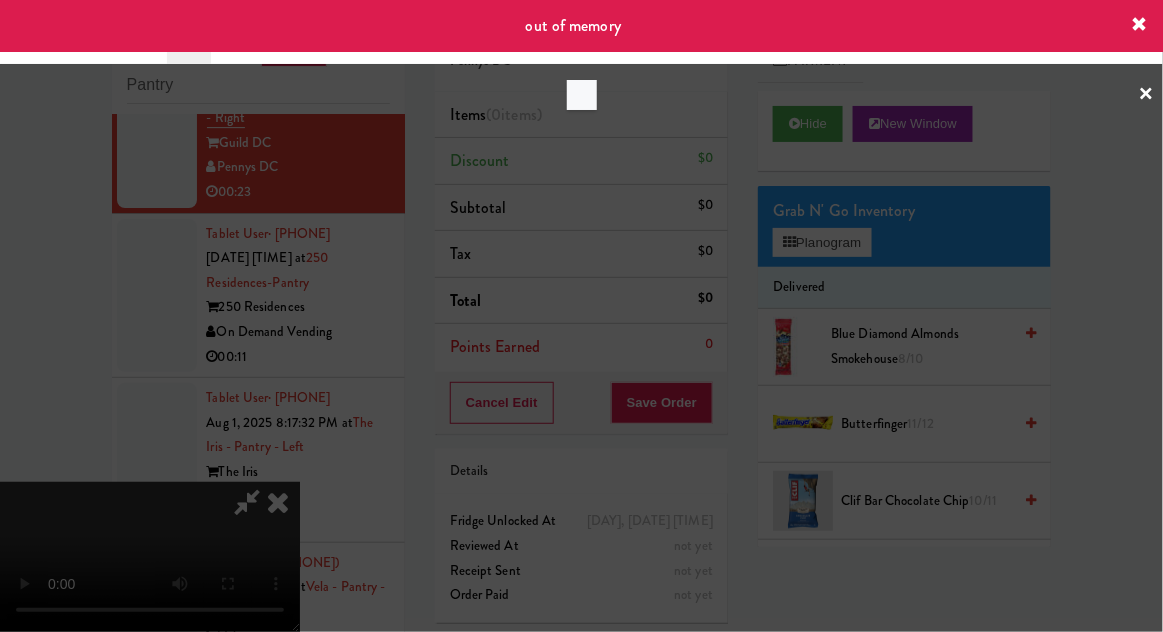 click at bounding box center (581, 316) 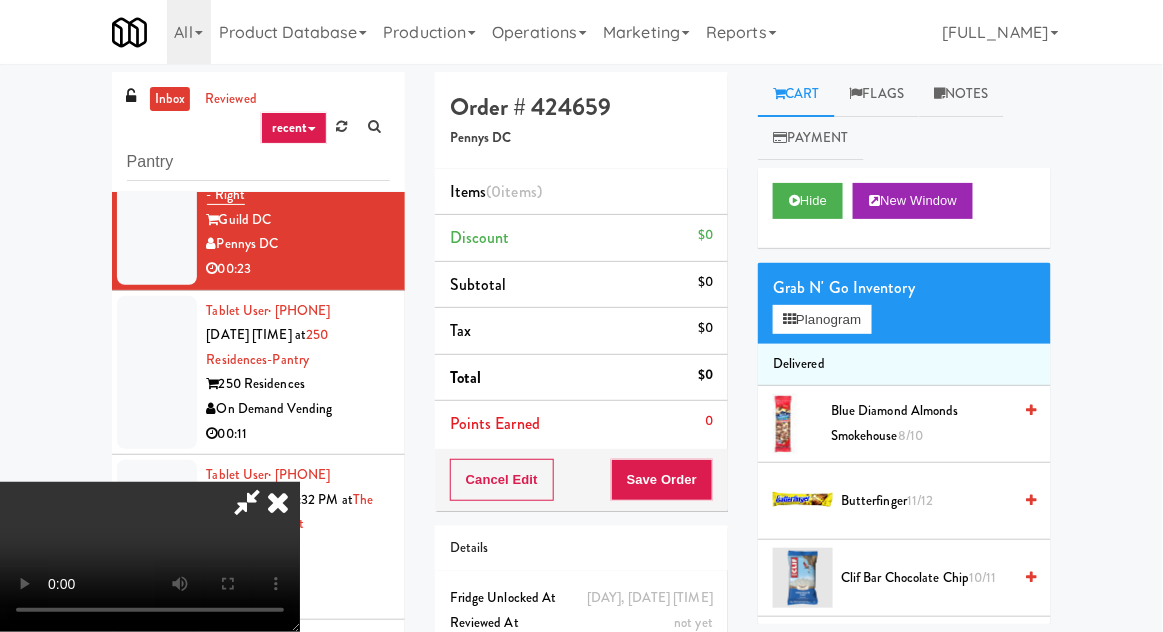 scroll, scrollTop: 0, scrollLeft: 0, axis: both 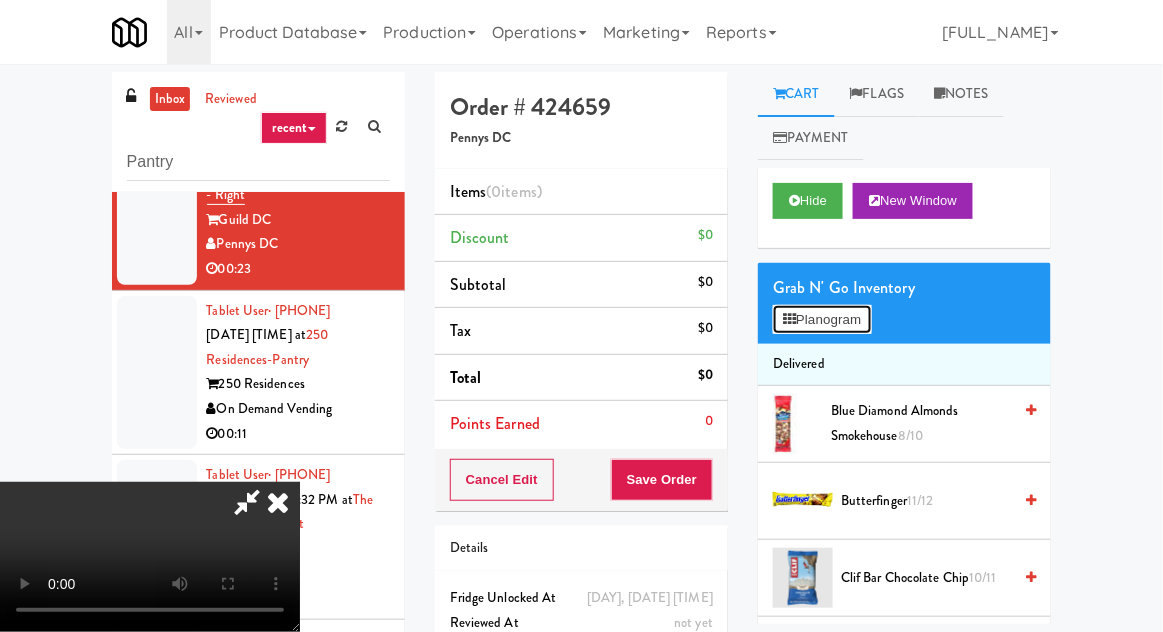 click on "Planogram" at bounding box center (822, 320) 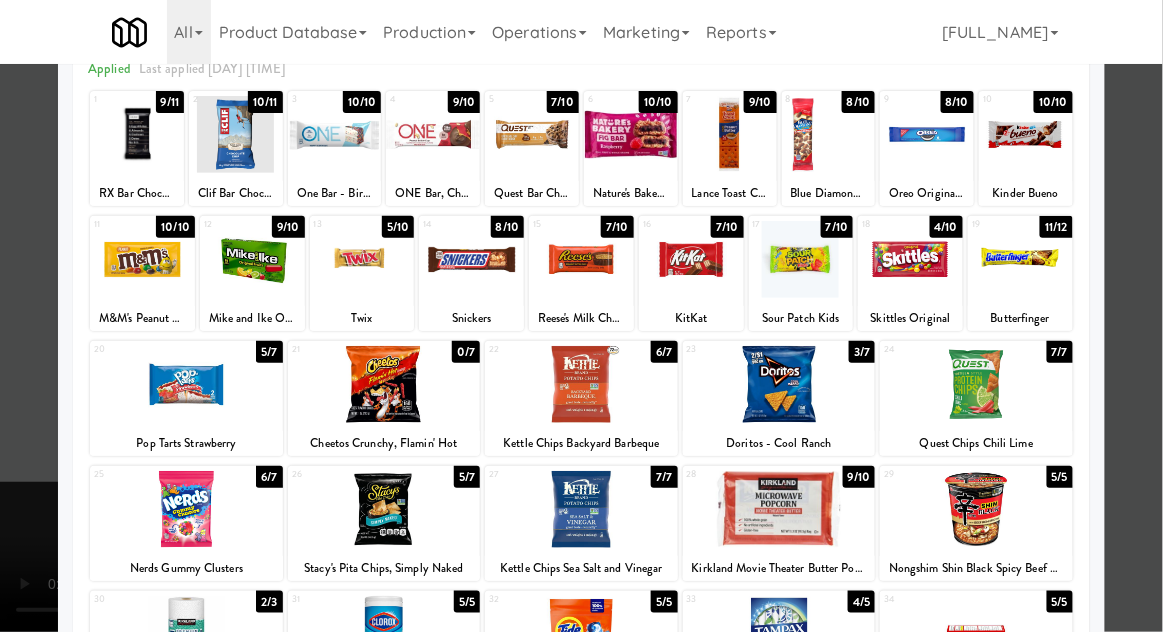 scroll, scrollTop: 105, scrollLeft: 0, axis: vertical 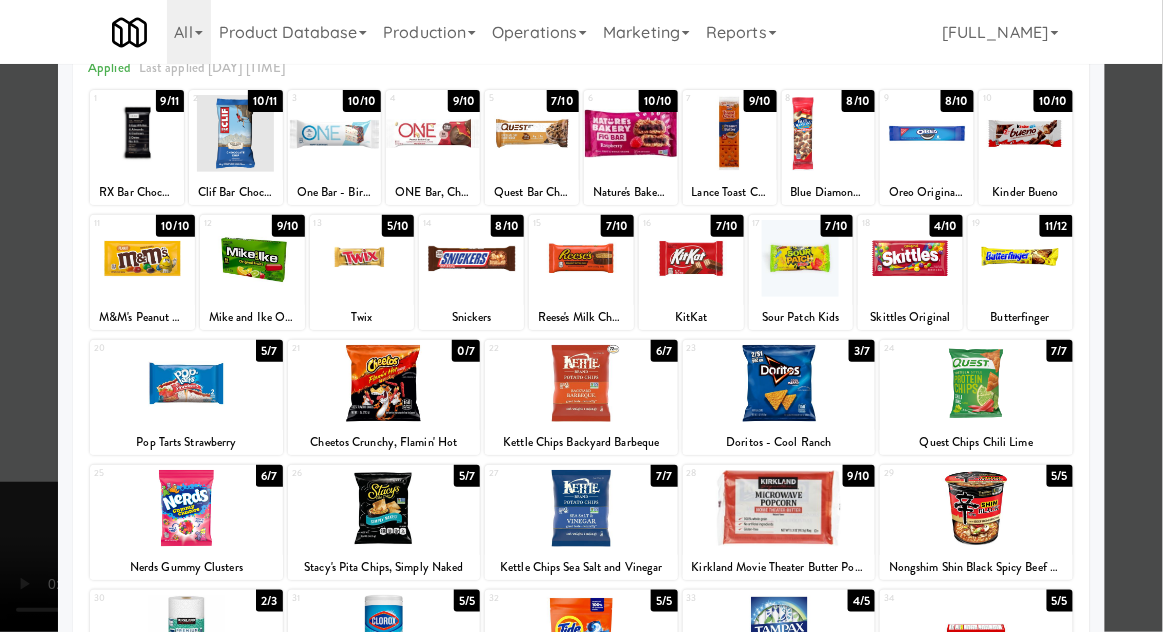 click at bounding box center (384, 508) 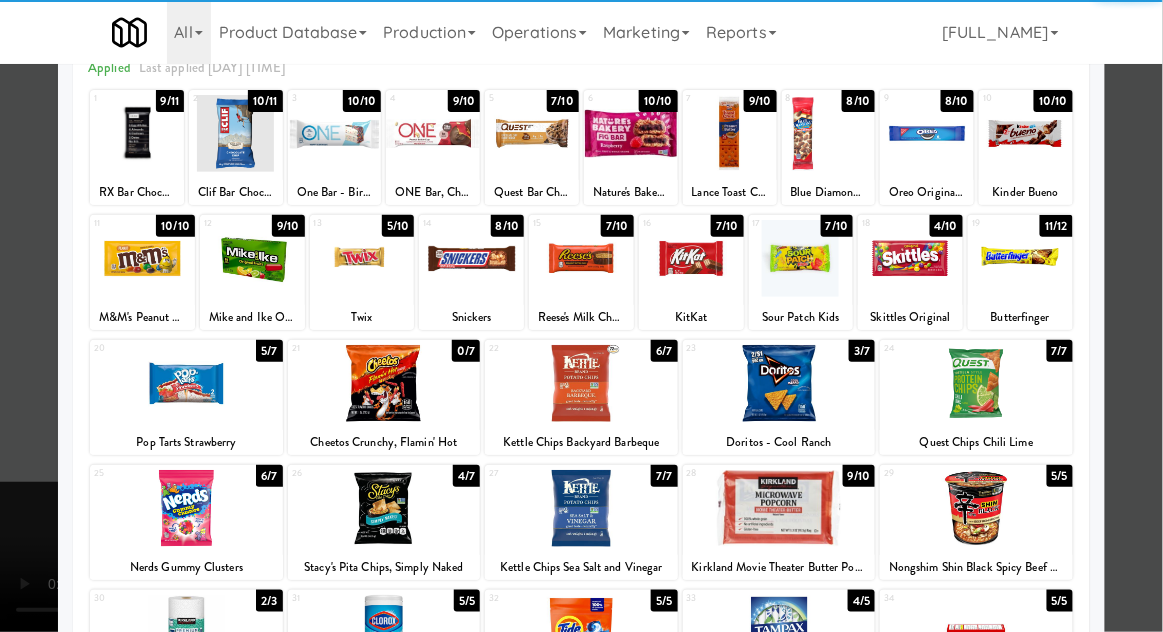 click at bounding box center (581, 316) 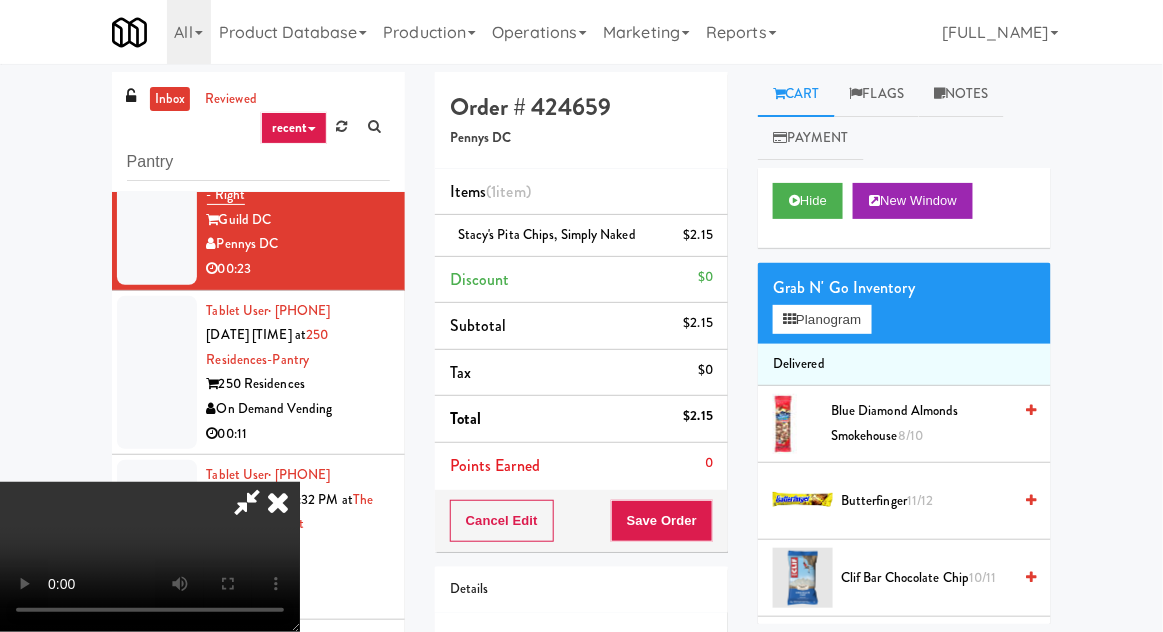 scroll, scrollTop: 77, scrollLeft: 0, axis: vertical 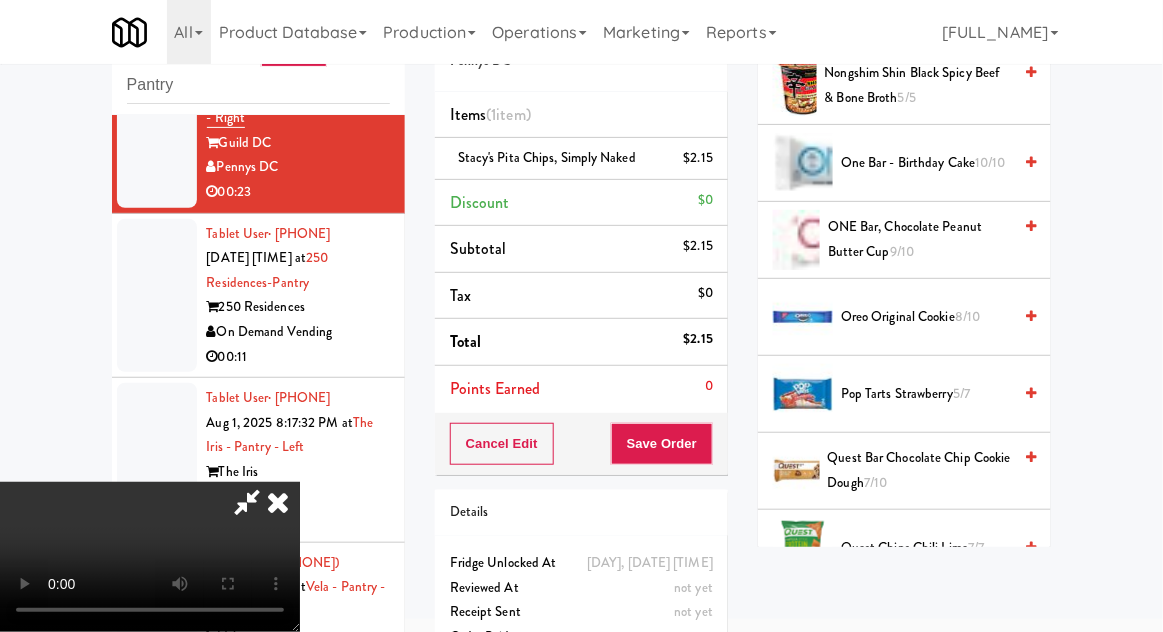 click on "5/7" at bounding box center (961, 393) 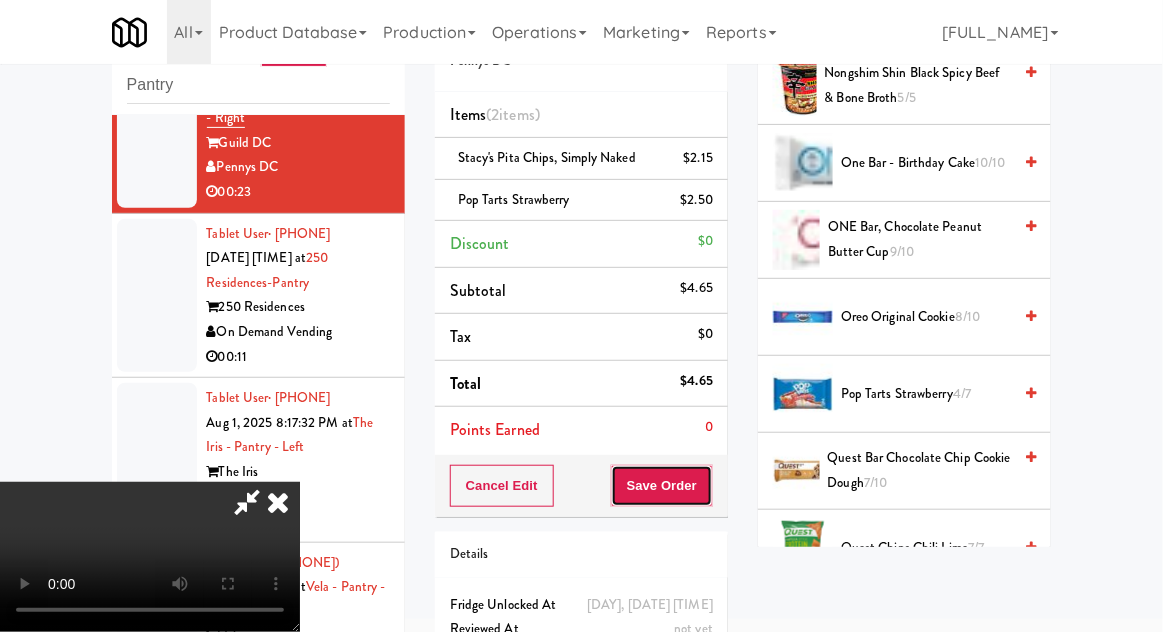 click on "Save Order" at bounding box center (662, 486) 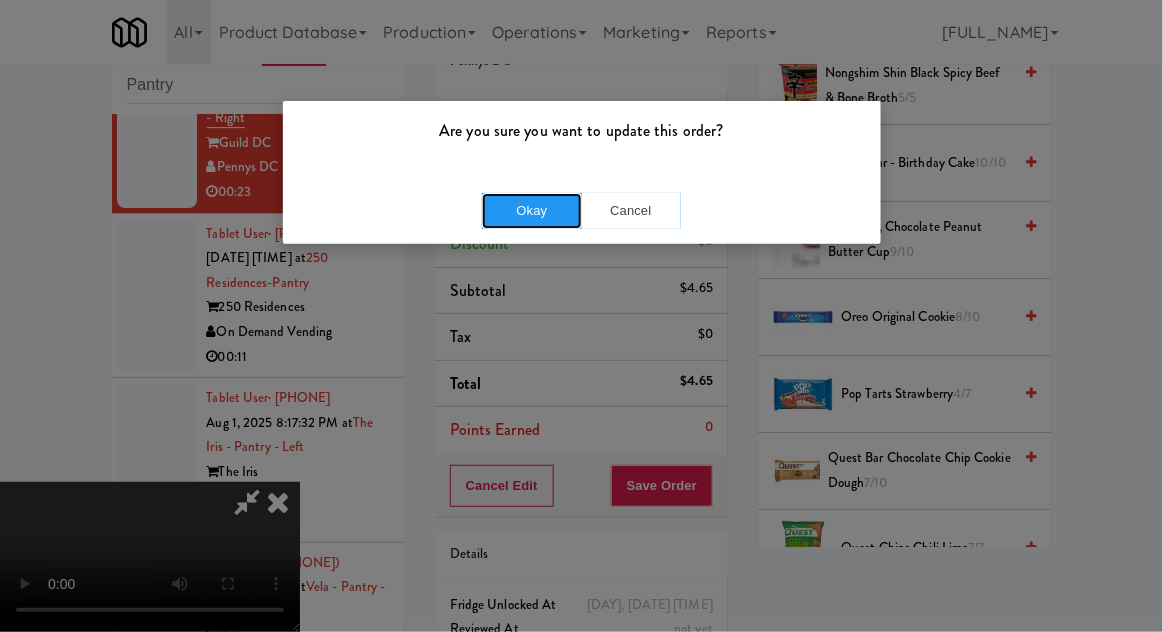 click on "Okay" at bounding box center (532, 211) 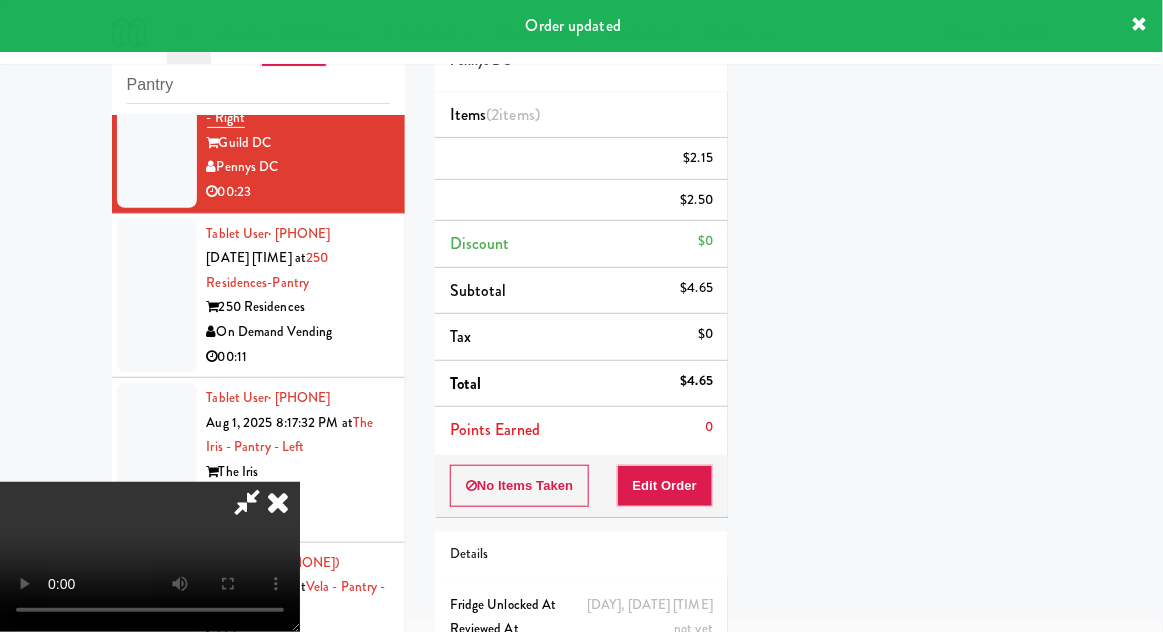 scroll, scrollTop: 197, scrollLeft: 0, axis: vertical 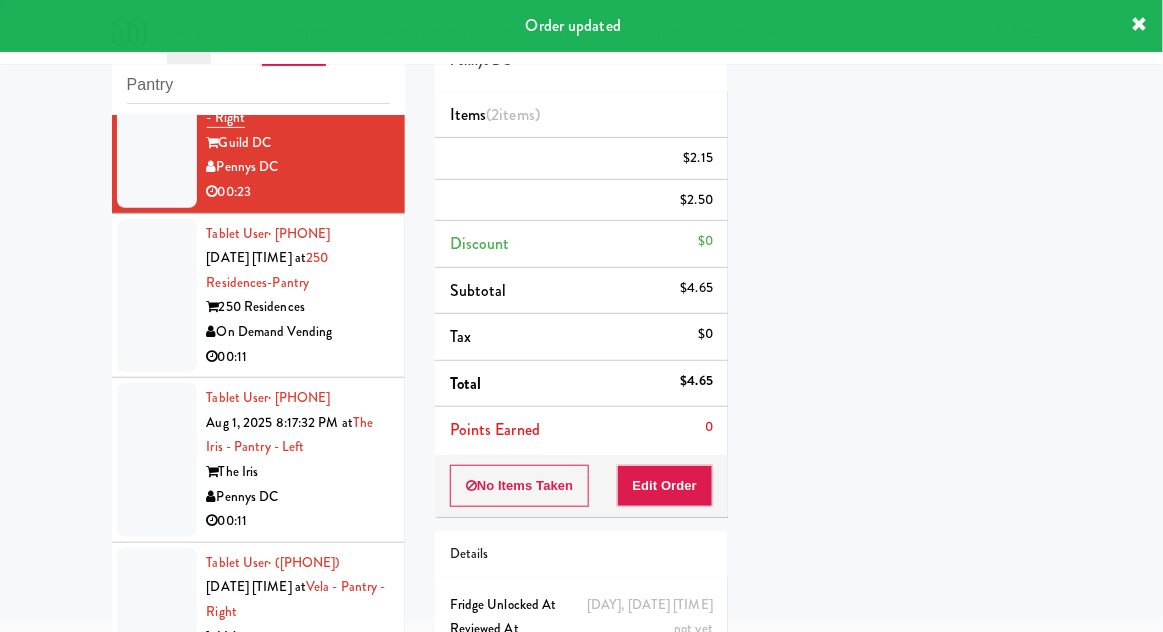 click at bounding box center [157, 296] 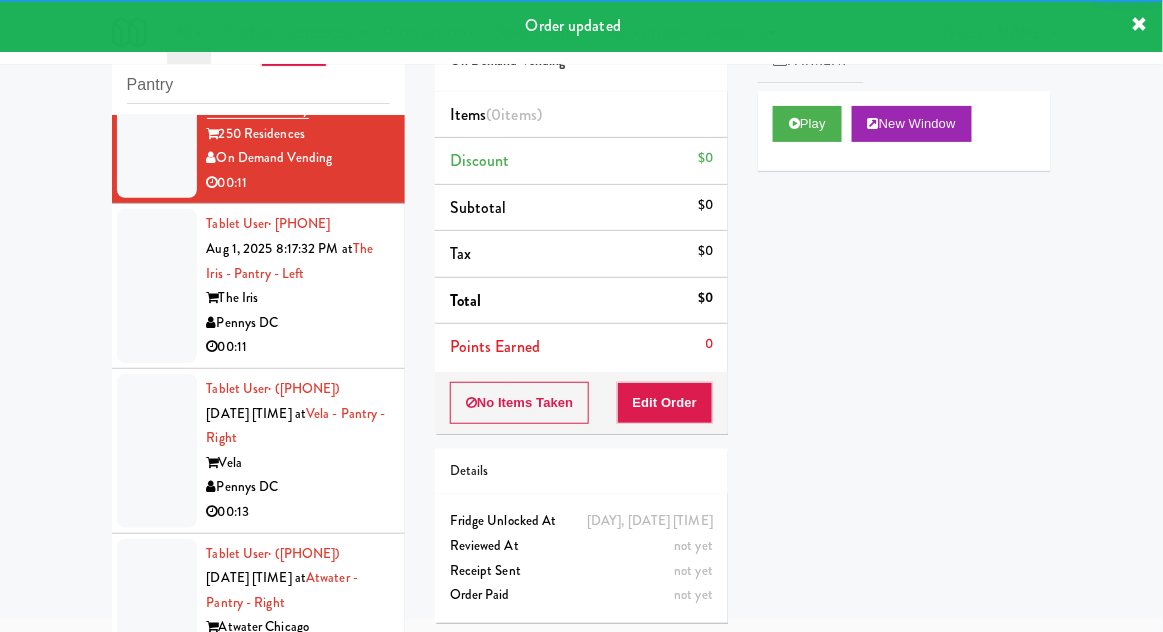 scroll, scrollTop: 5475, scrollLeft: 0, axis: vertical 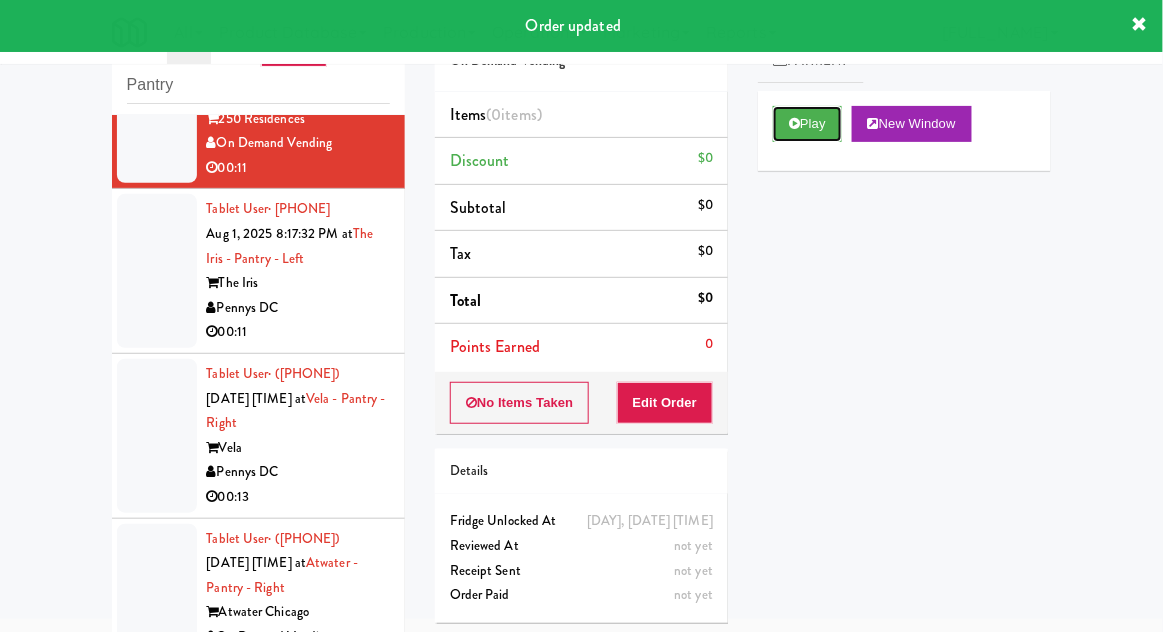 click on "Play" at bounding box center (807, 124) 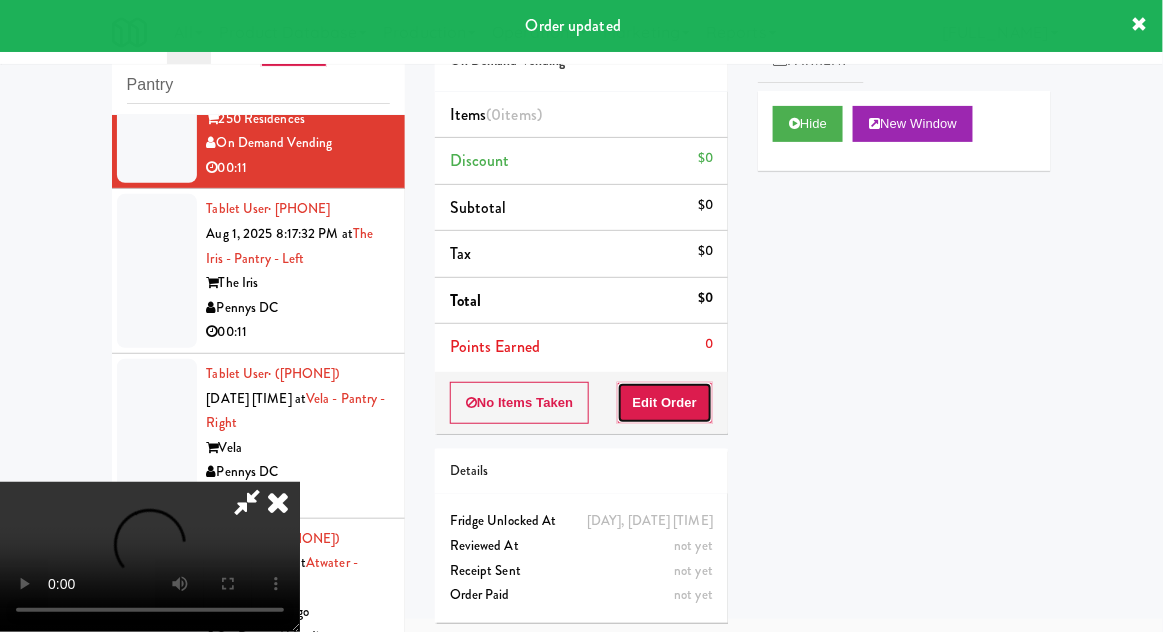 click on "Edit Order" at bounding box center [665, 403] 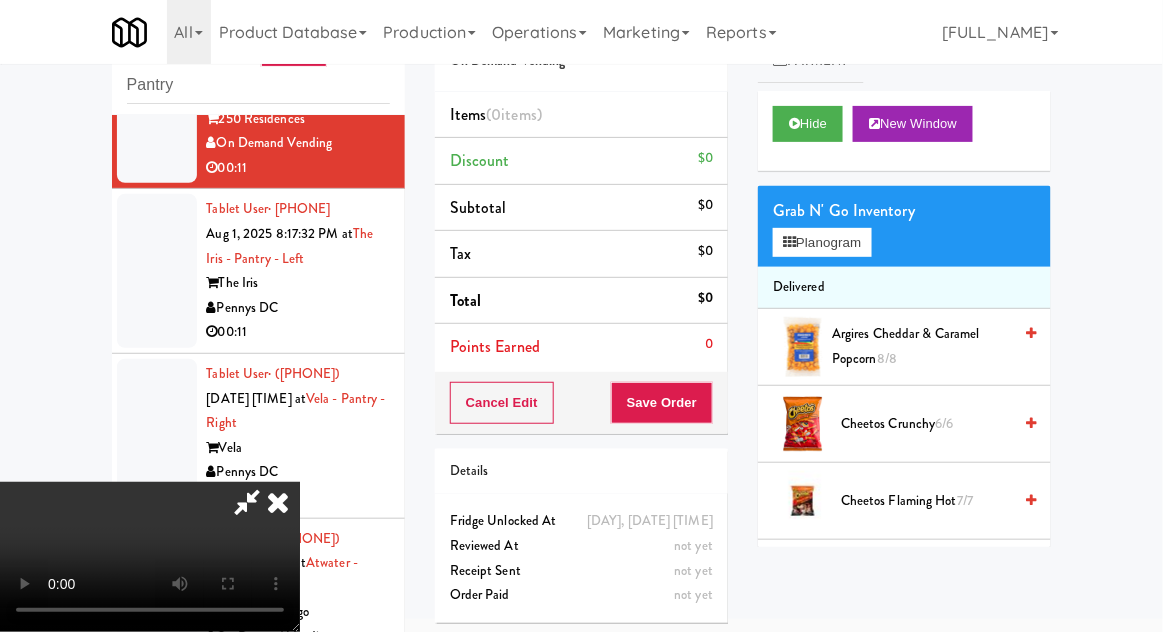 scroll, scrollTop: 73, scrollLeft: 0, axis: vertical 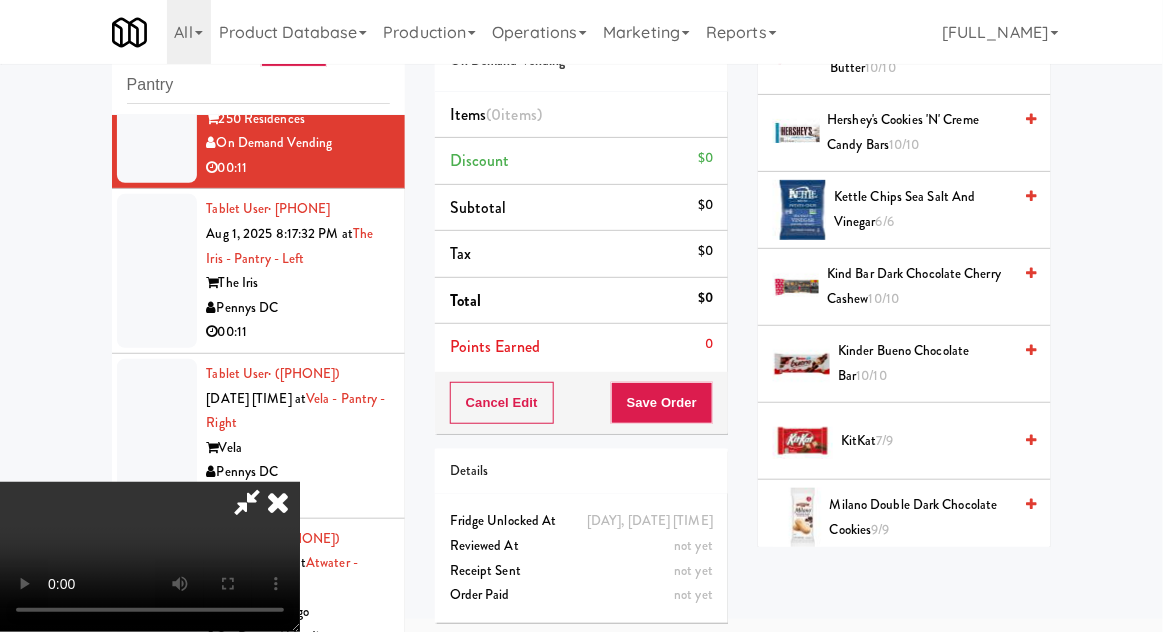 click on "[PRODUCT_NAME]" at bounding box center [926, 441] 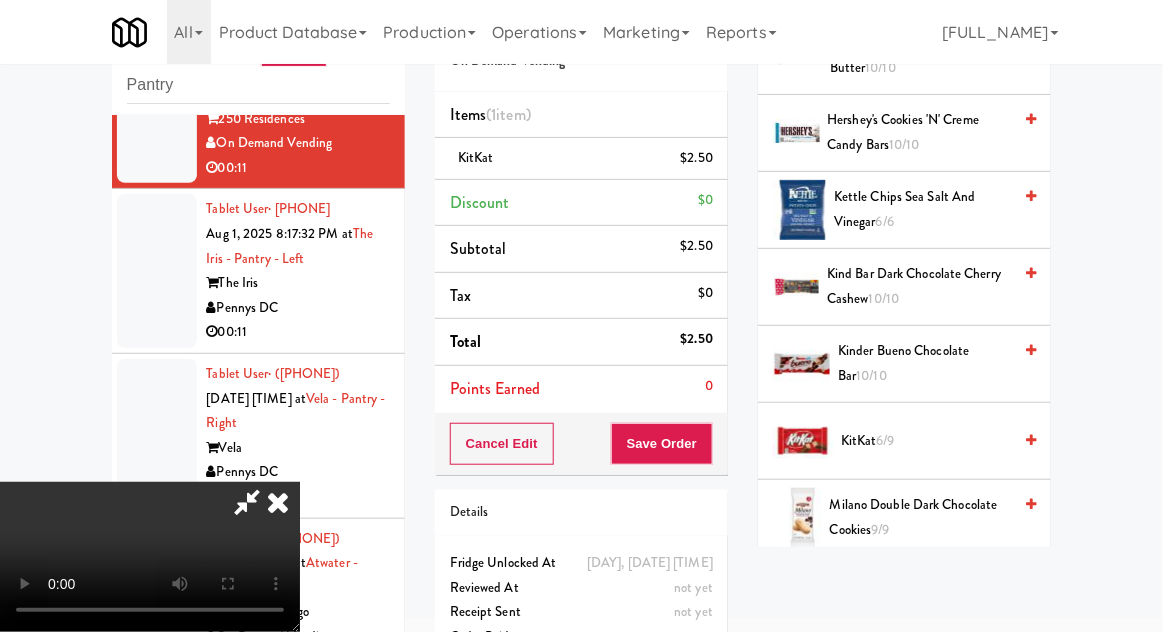 scroll, scrollTop: 73, scrollLeft: 0, axis: vertical 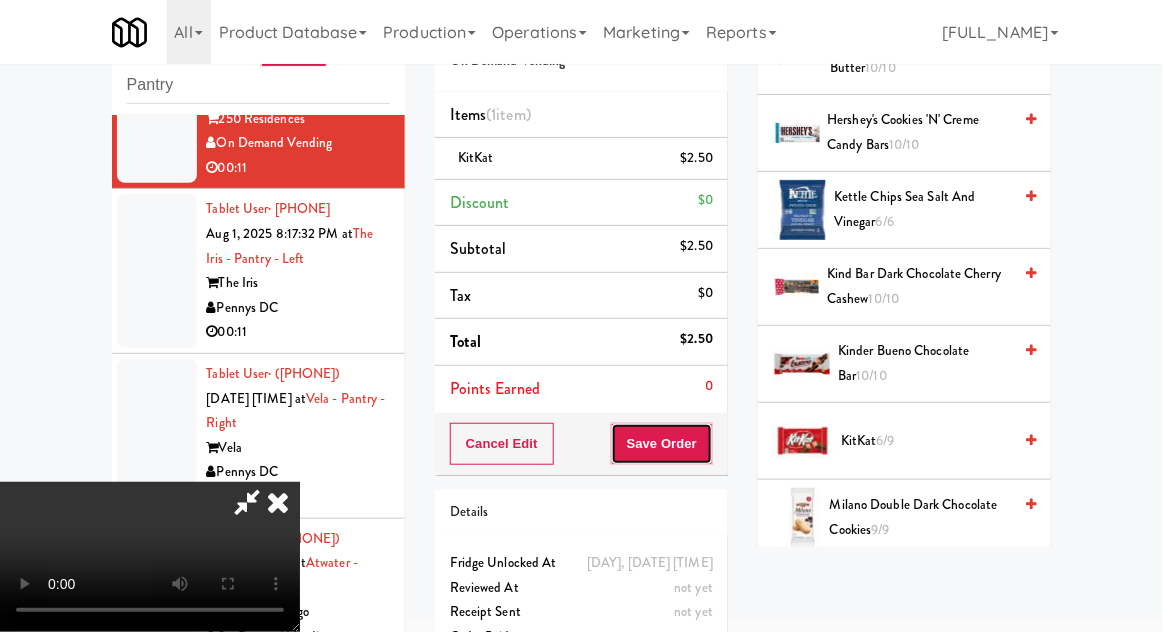click on "Save Order" at bounding box center [662, 444] 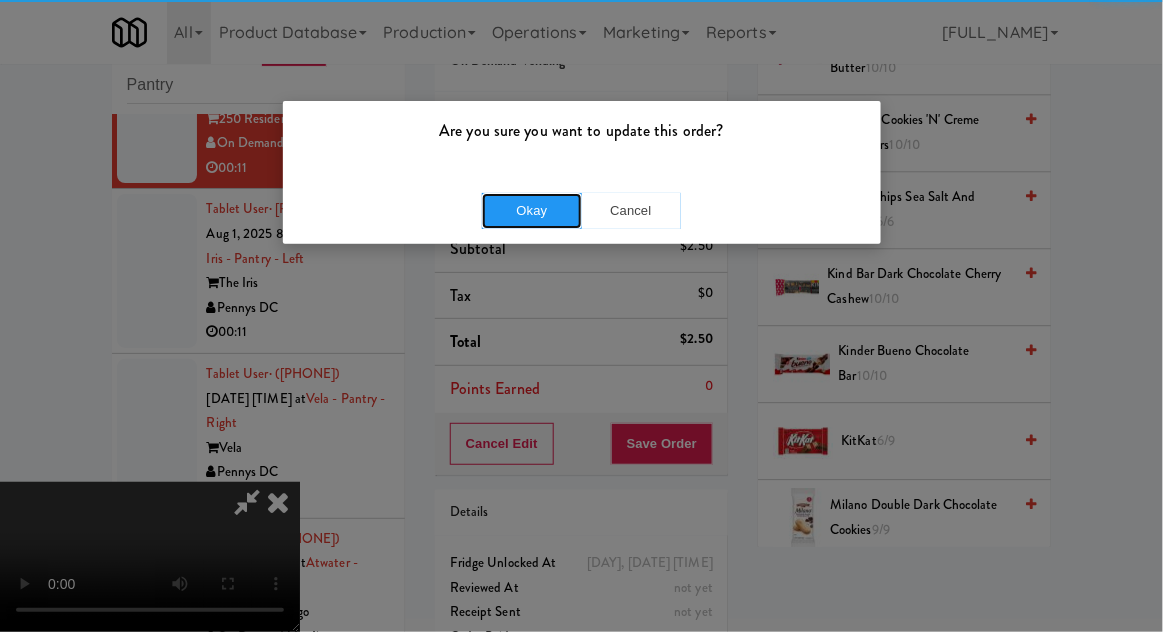click on "Okay" at bounding box center [532, 211] 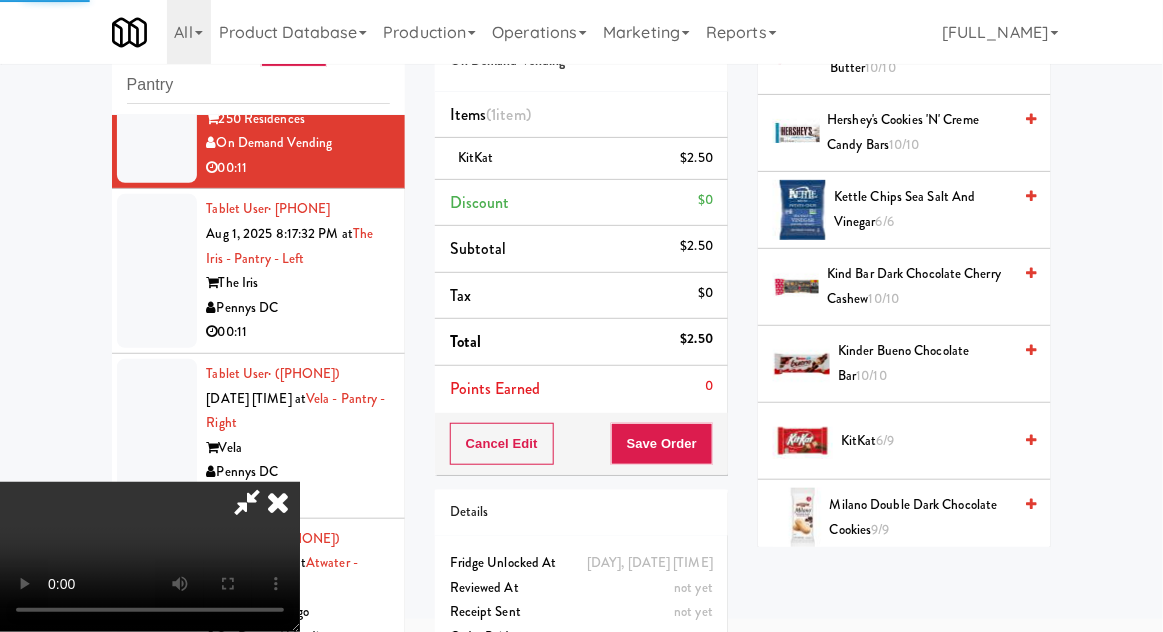 scroll, scrollTop: 197, scrollLeft: 0, axis: vertical 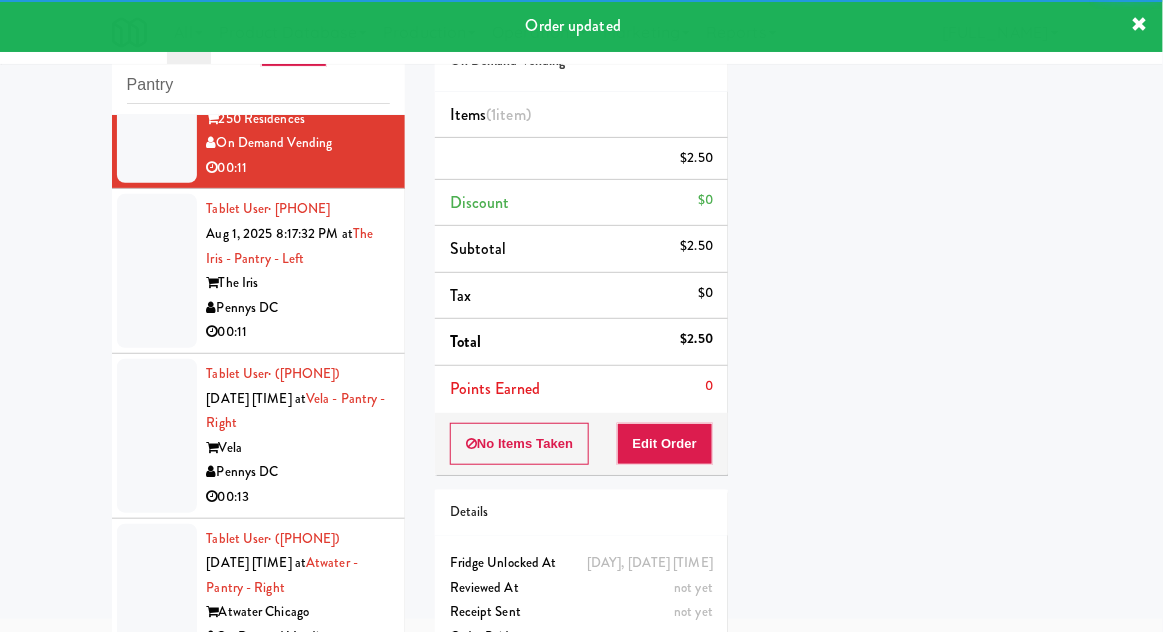 click at bounding box center [157, 271] 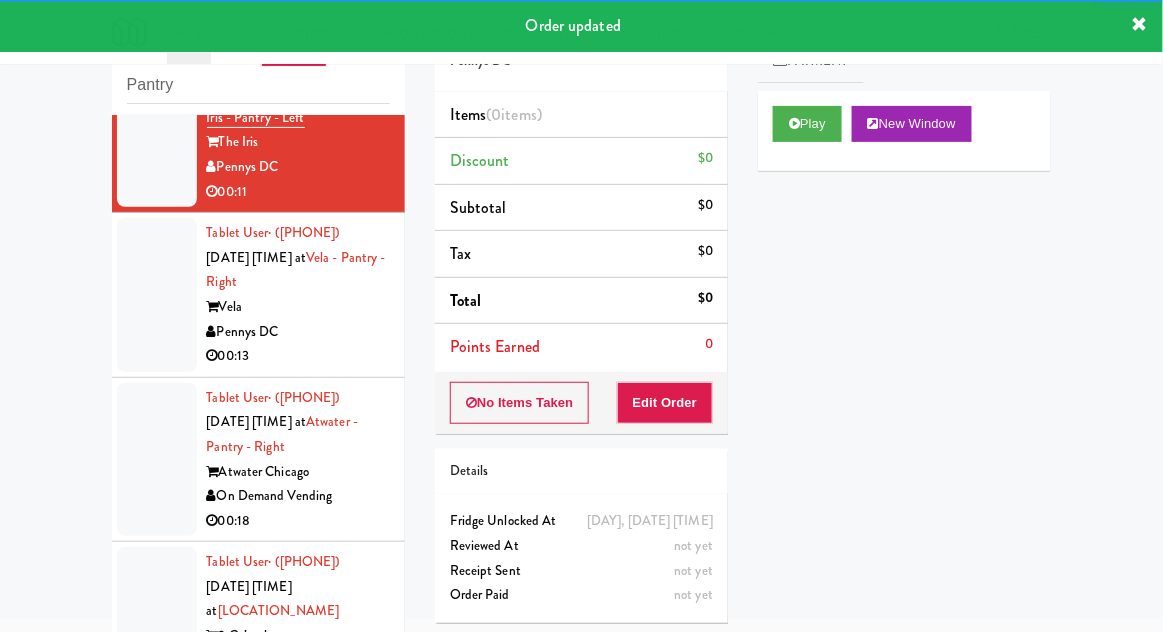 scroll, scrollTop: 5665, scrollLeft: 0, axis: vertical 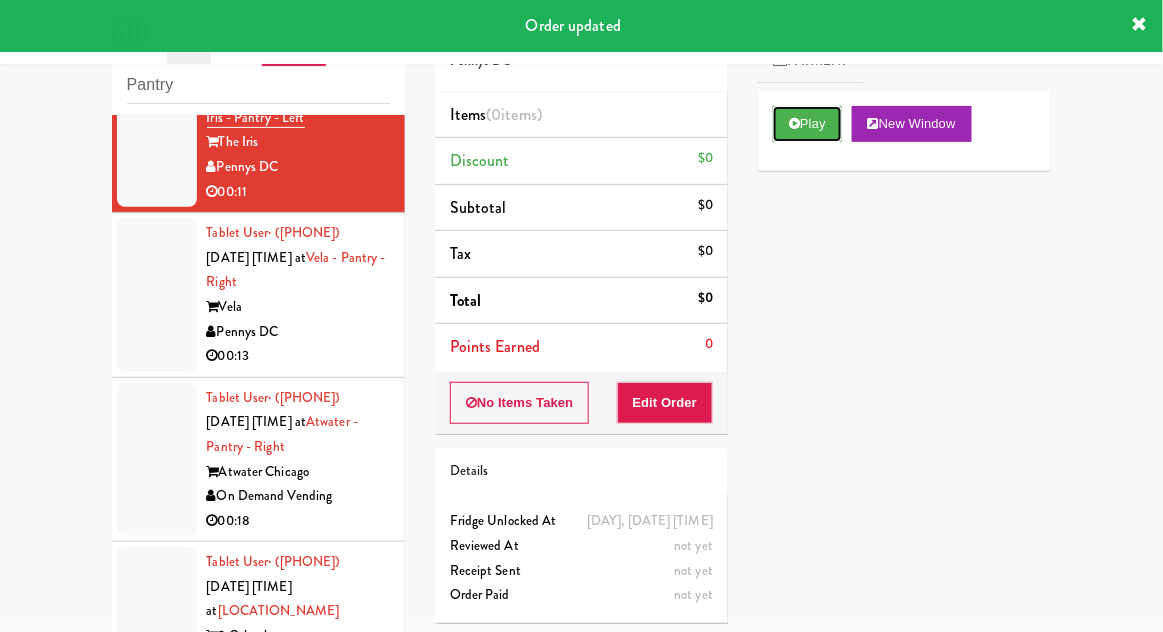 click on "Play" at bounding box center (807, 124) 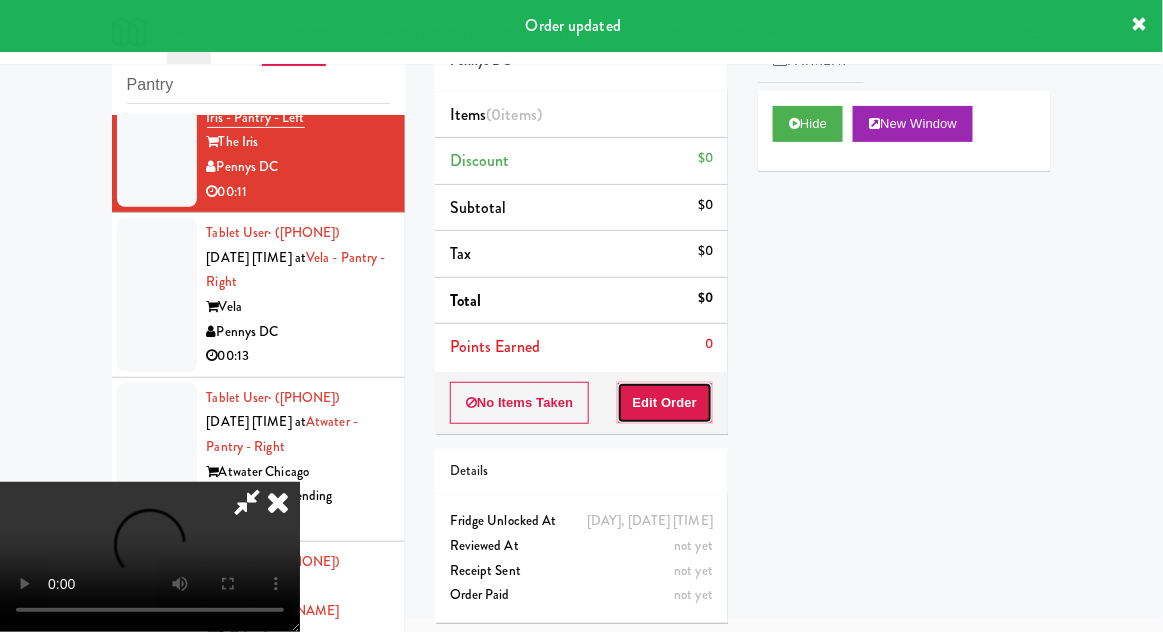 click on "Edit Order" at bounding box center [665, 403] 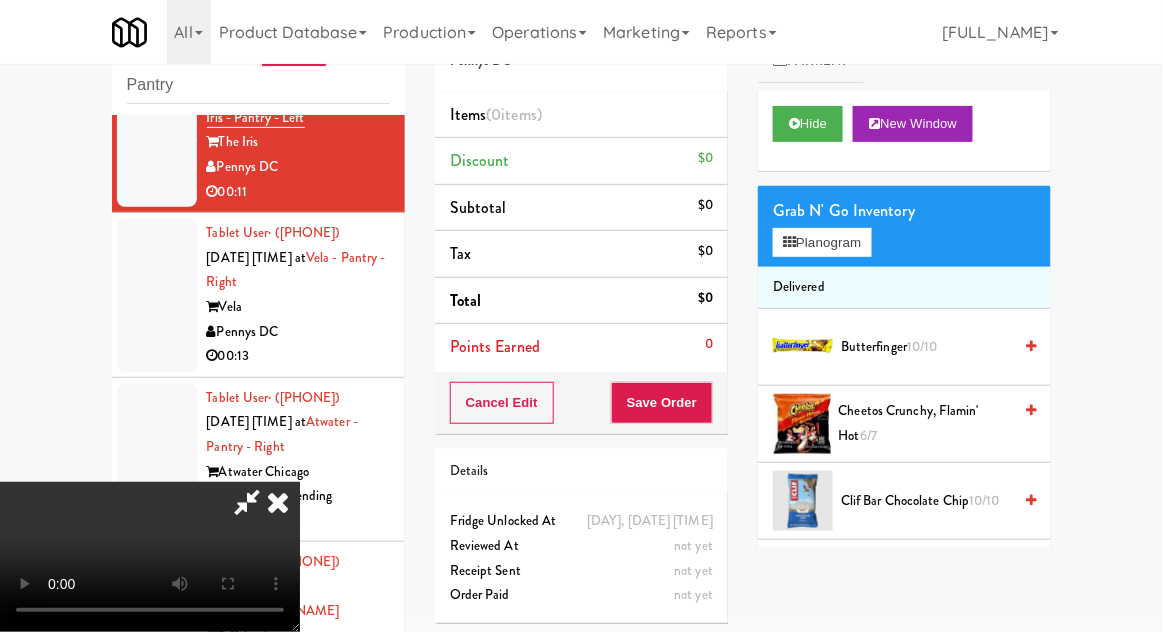 type 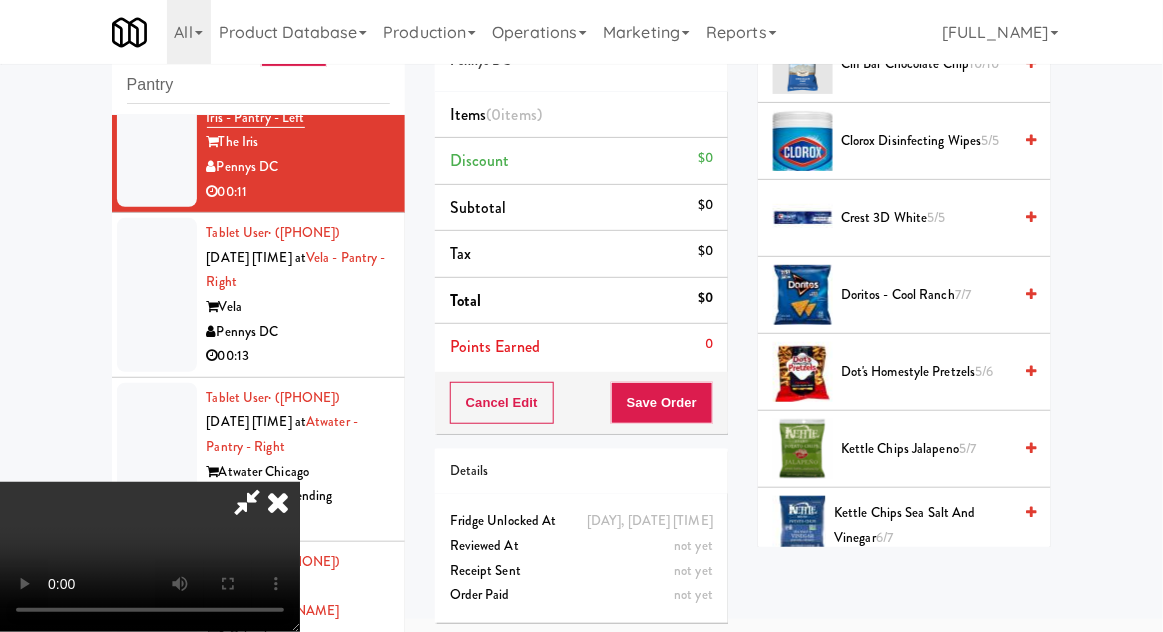 scroll, scrollTop: 438, scrollLeft: 0, axis: vertical 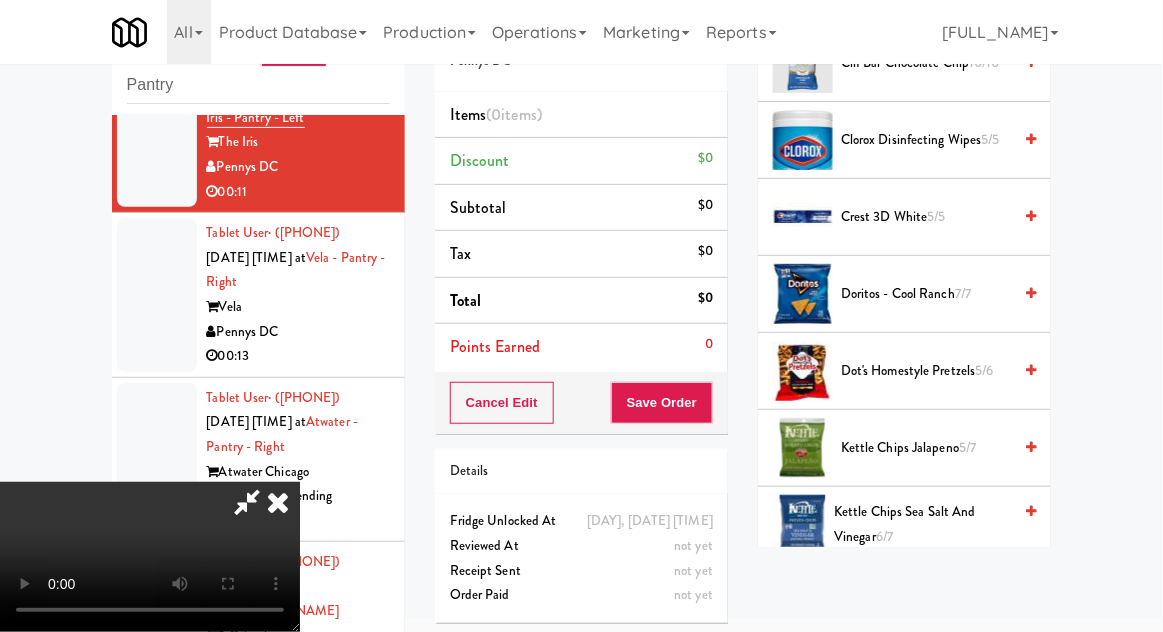 click on "Dot's Homestyle Pretzels  5/6" at bounding box center (926, 371) 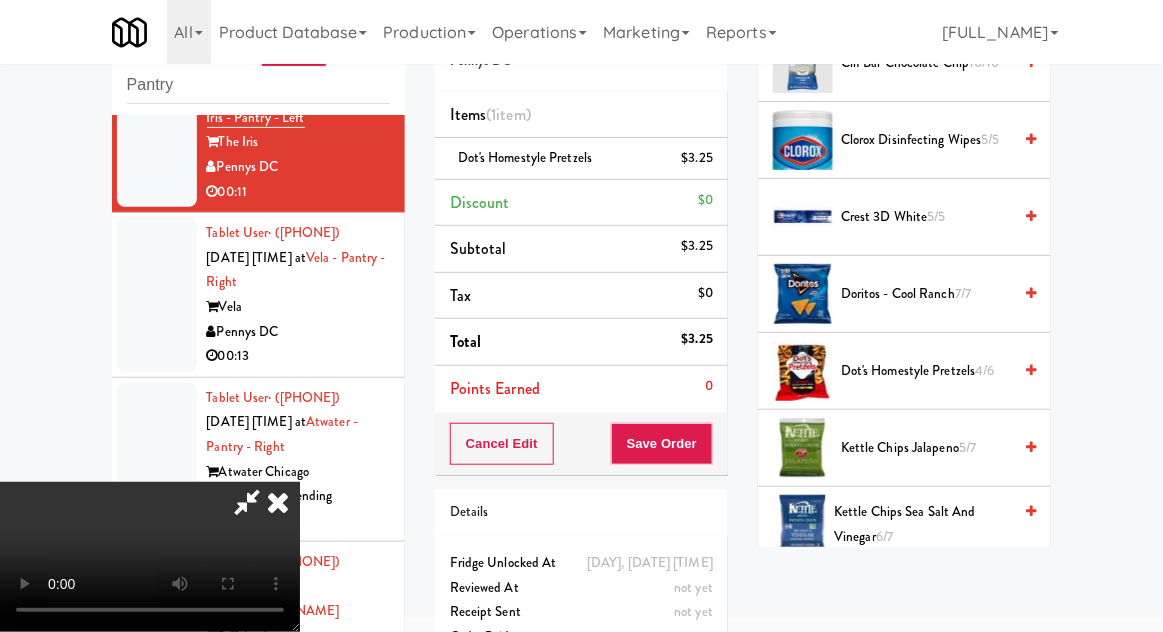 click on "Dot's Homestyle Pretzels  4/6" at bounding box center (926, 371) 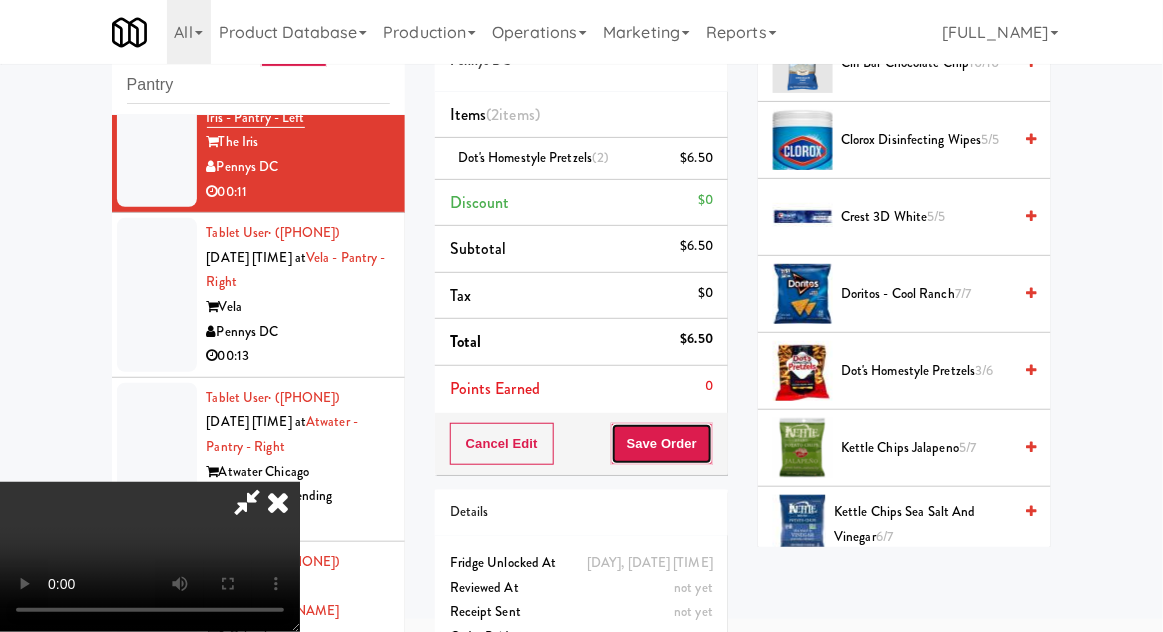 click on "Save Order" at bounding box center (662, 444) 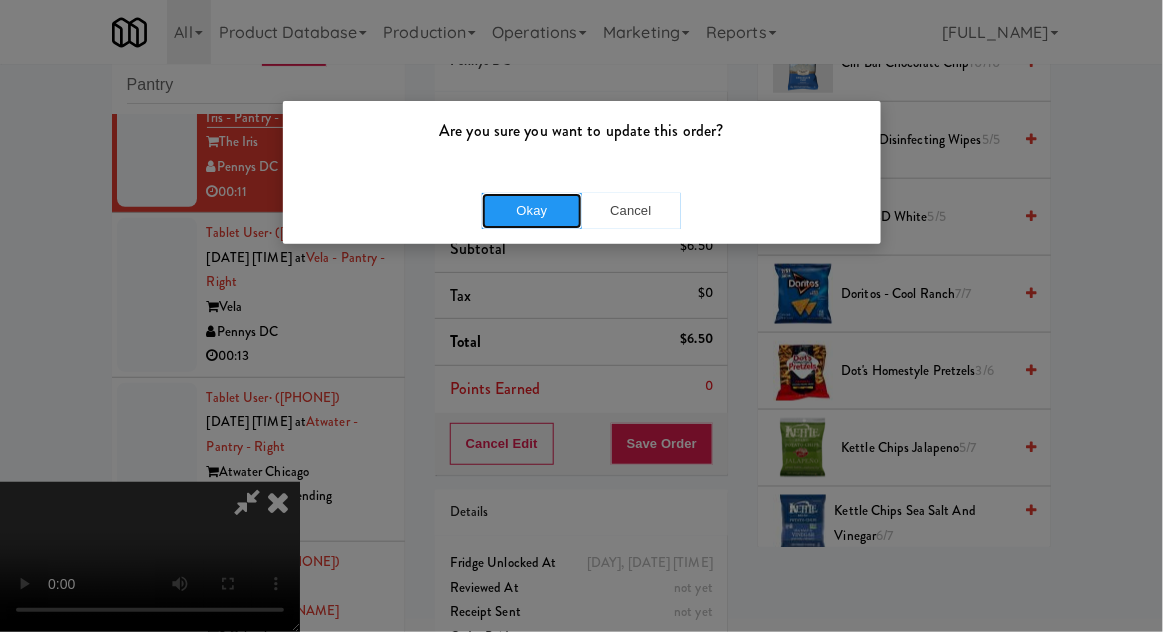 click on "Okay" at bounding box center [532, 211] 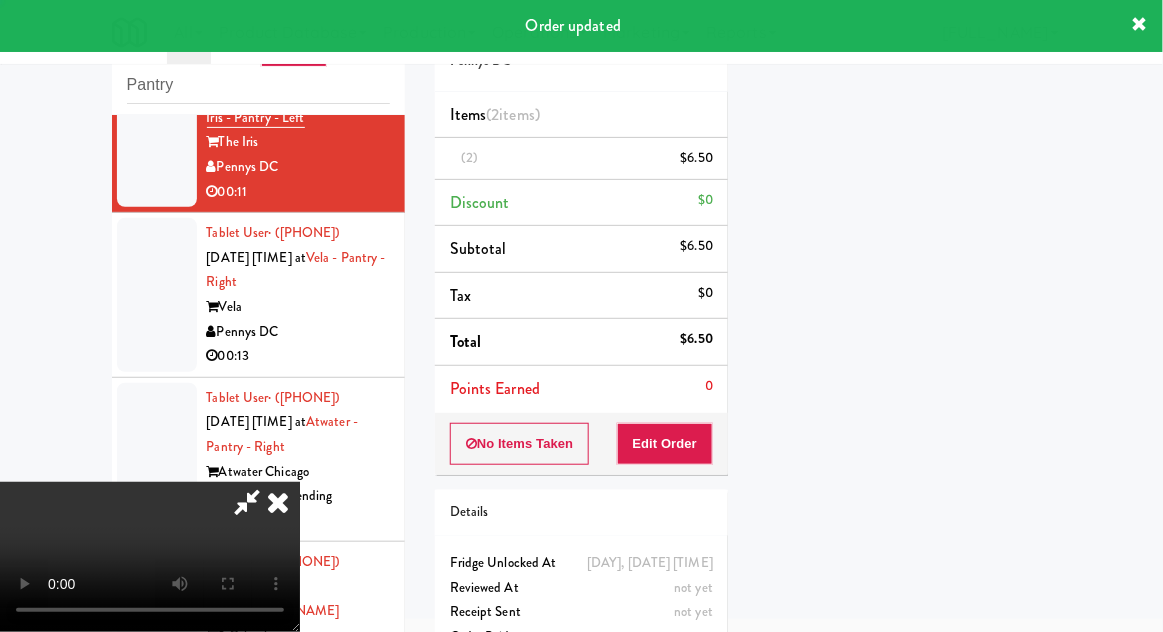 scroll, scrollTop: 197, scrollLeft: 0, axis: vertical 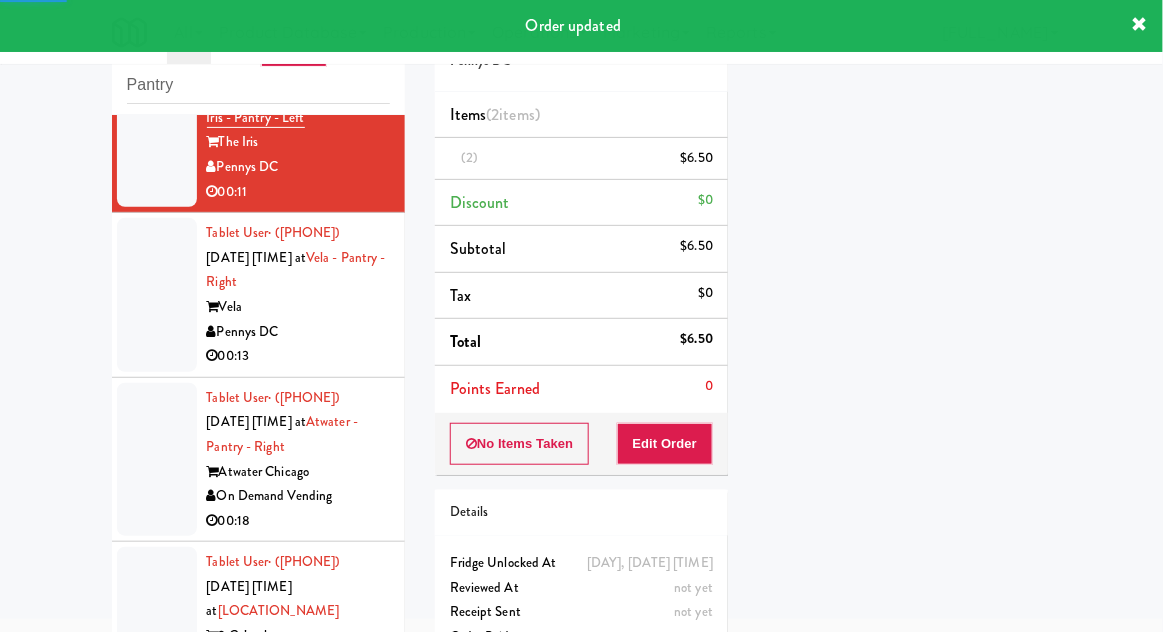 click on "Tablet User  · [PHONE] [DATE] [TIME] at  Vela - Pantry - Right  Vela  [ORGANIZATION]  00:13" at bounding box center [258, 295] 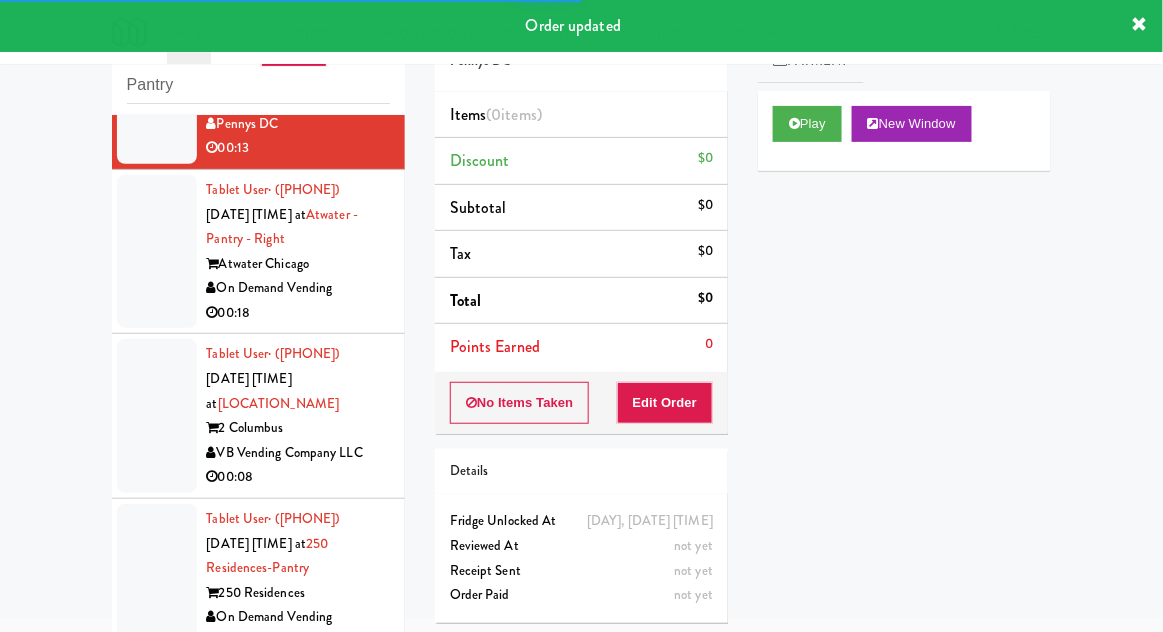 scroll, scrollTop: 5894, scrollLeft: 0, axis: vertical 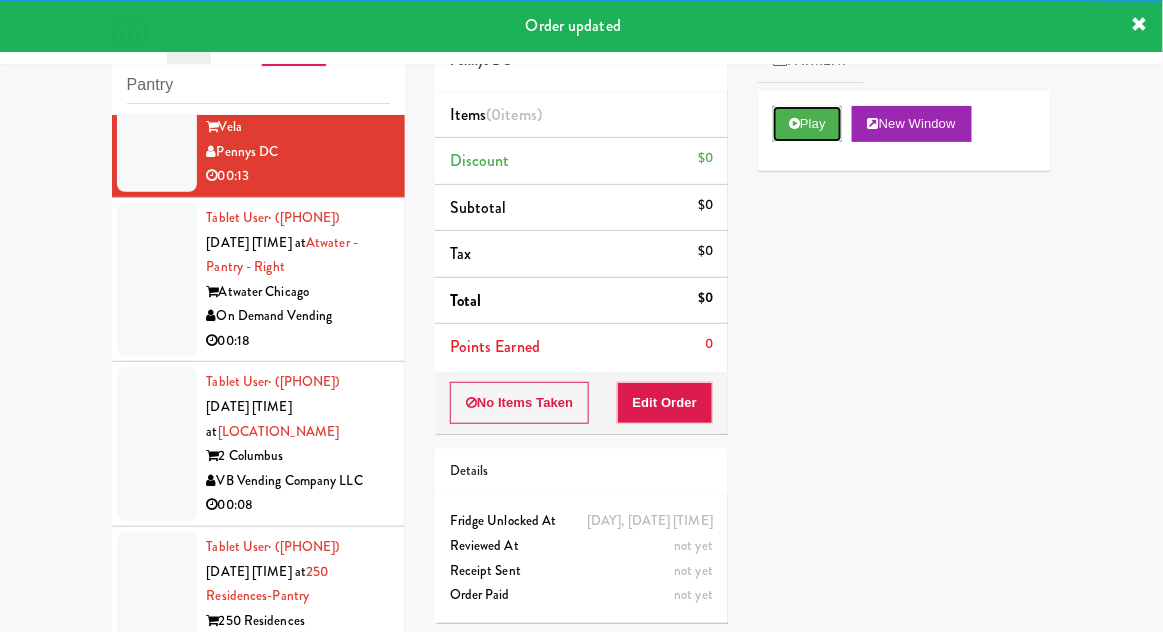 click on "Play" at bounding box center [807, 124] 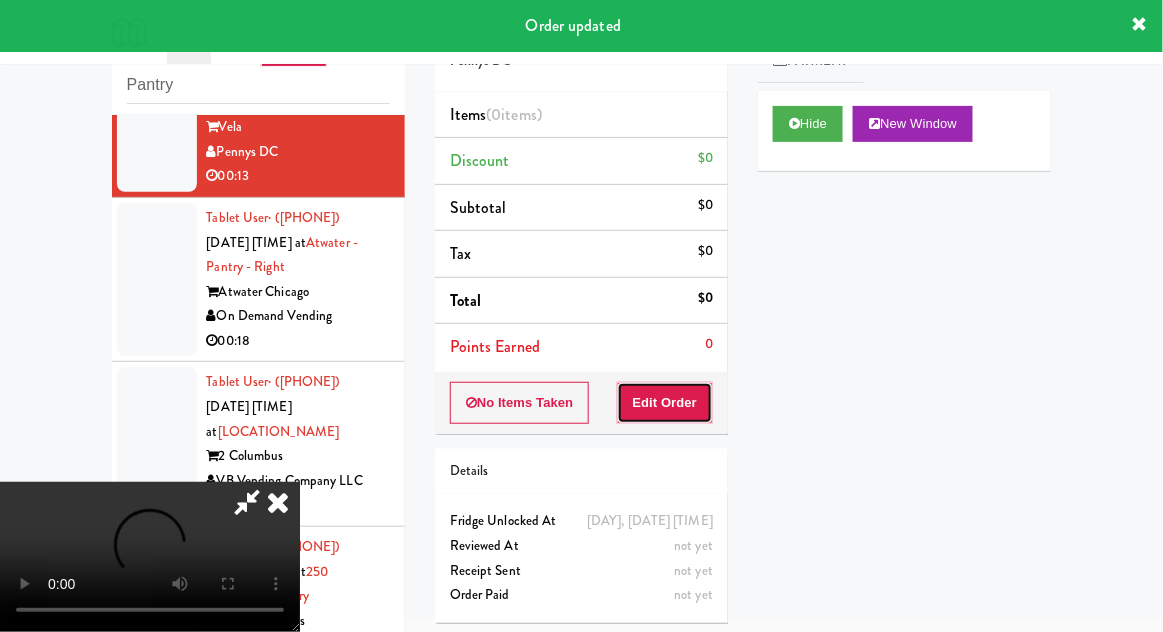 click on "Edit Order" at bounding box center [665, 403] 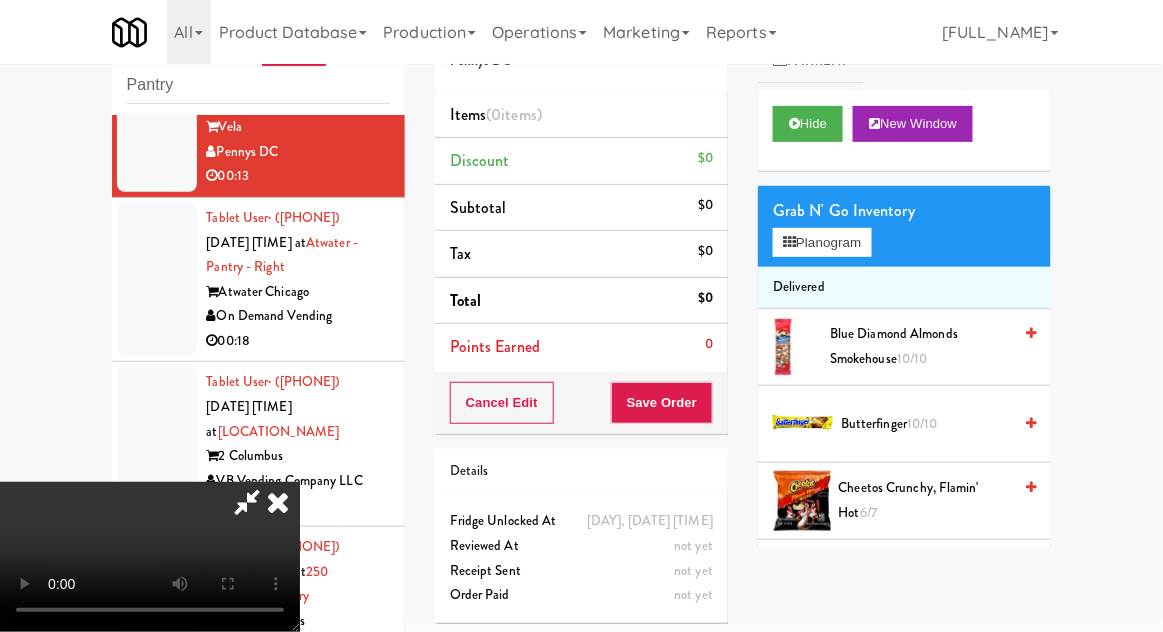 scroll, scrollTop: 73, scrollLeft: 0, axis: vertical 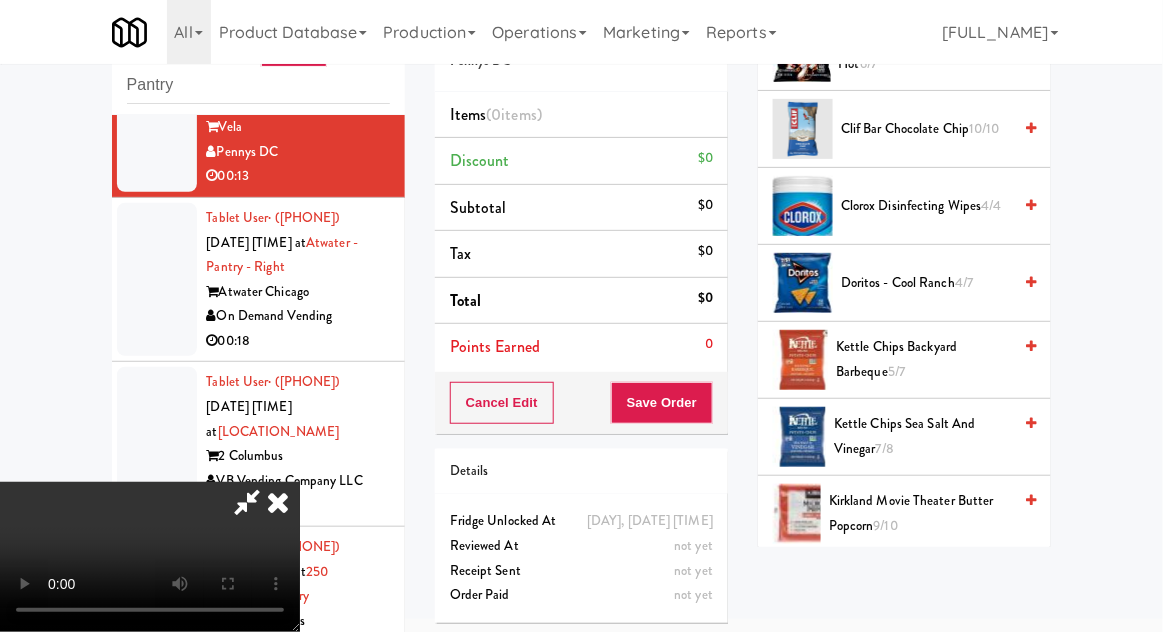 click on "Kettle Chips Sea Salt and Vinegar  7/8" at bounding box center (922, 436) 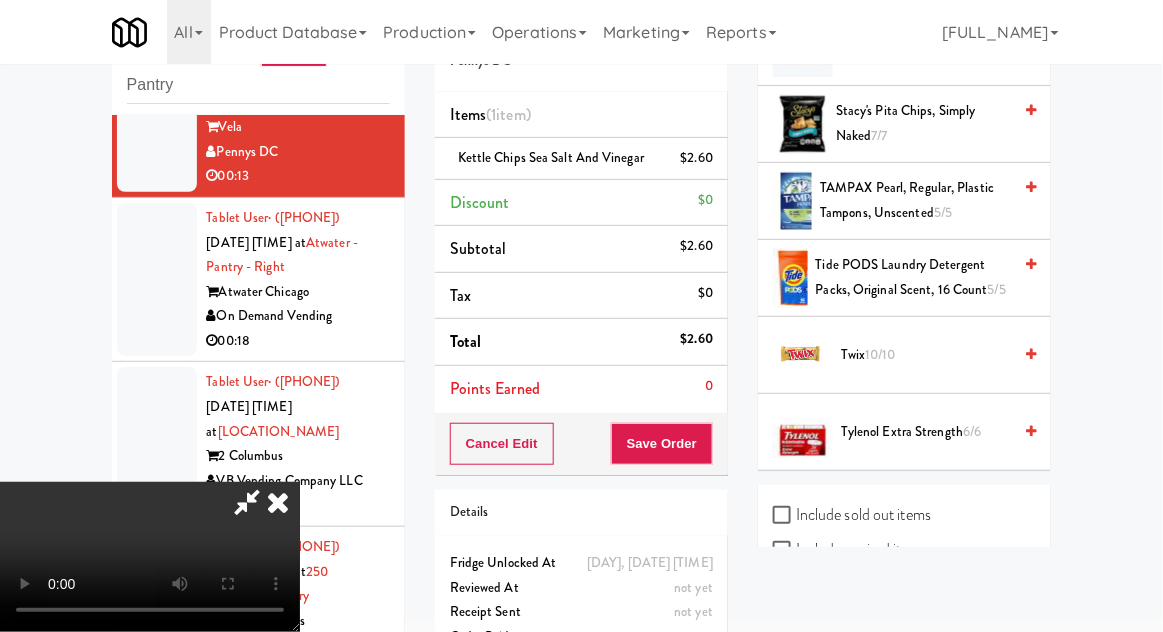scroll, scrollTop: 2456, scrollLeft: 0, axis: vertical 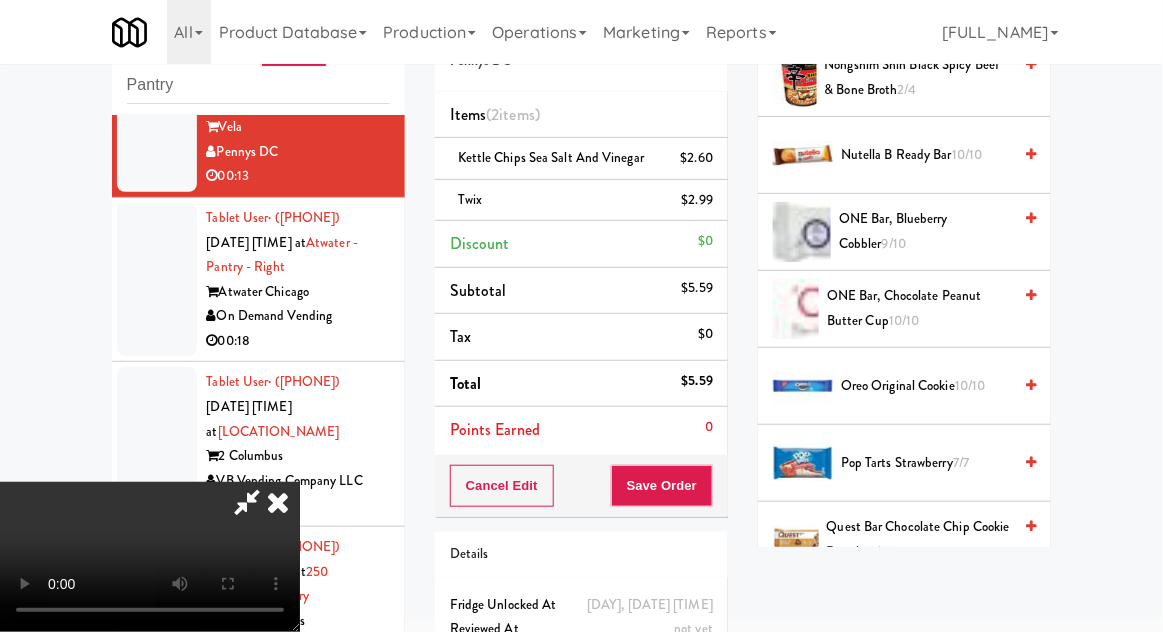 click on "10/10" at bounding box center (970, 385) 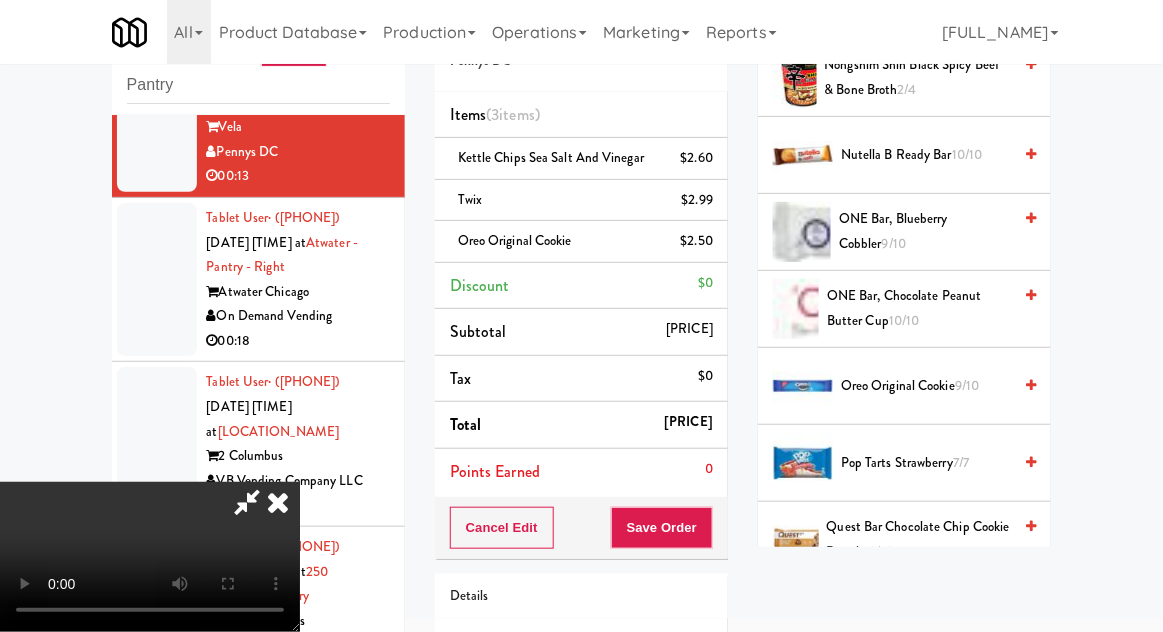 scroll, scrollTop: 73, scrollLeft: 0, axis: vertical 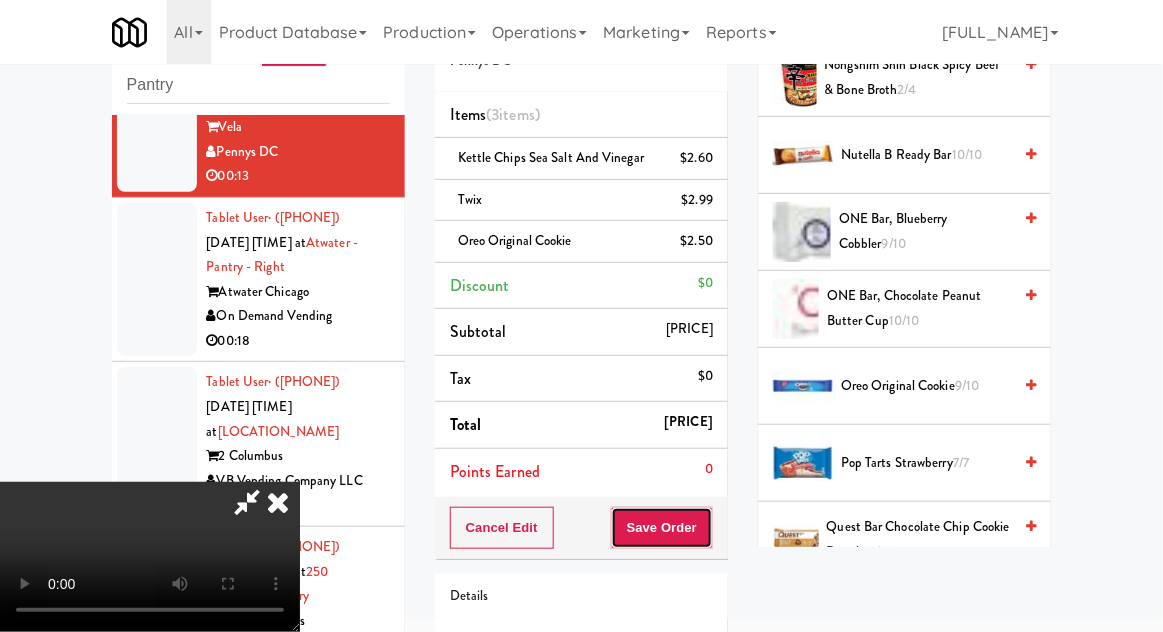 click on "Save Order" at bounding box center [662, 528] 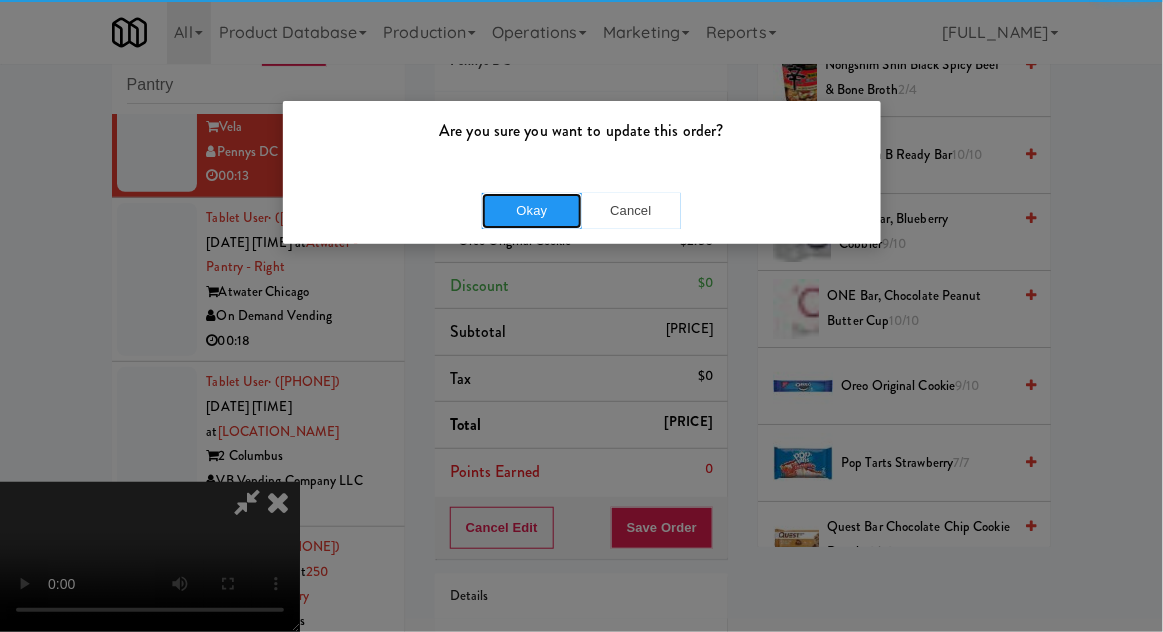 click on "Okay" at bounding box center (532, 211) 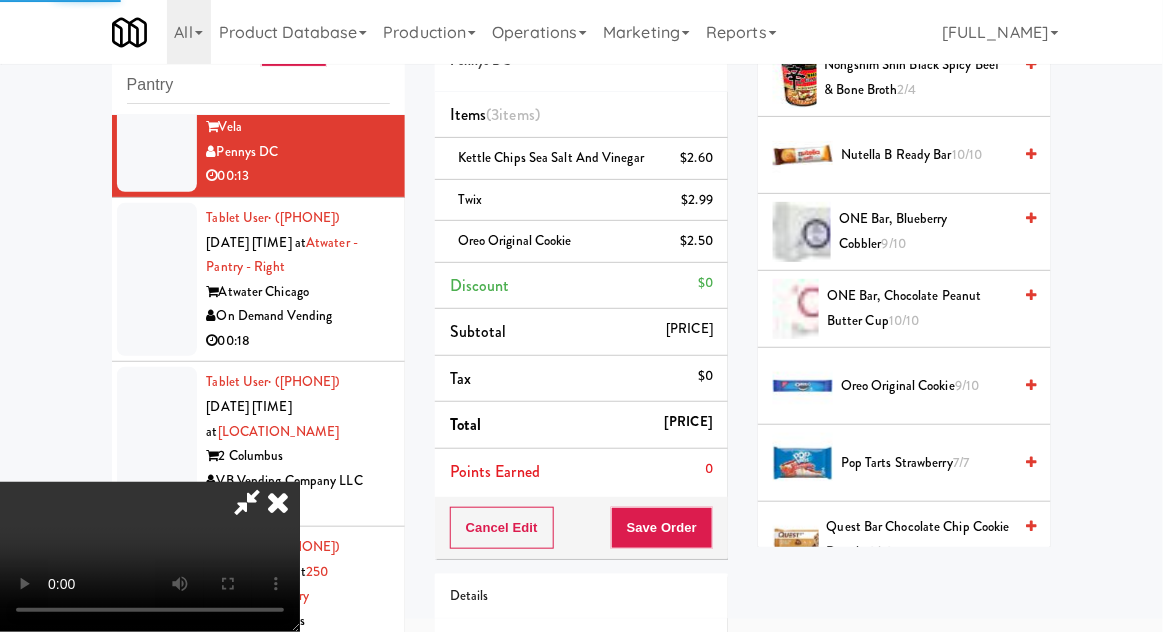 scroll, scrollTop: 197, scrollLeft: 0, axis: vertical 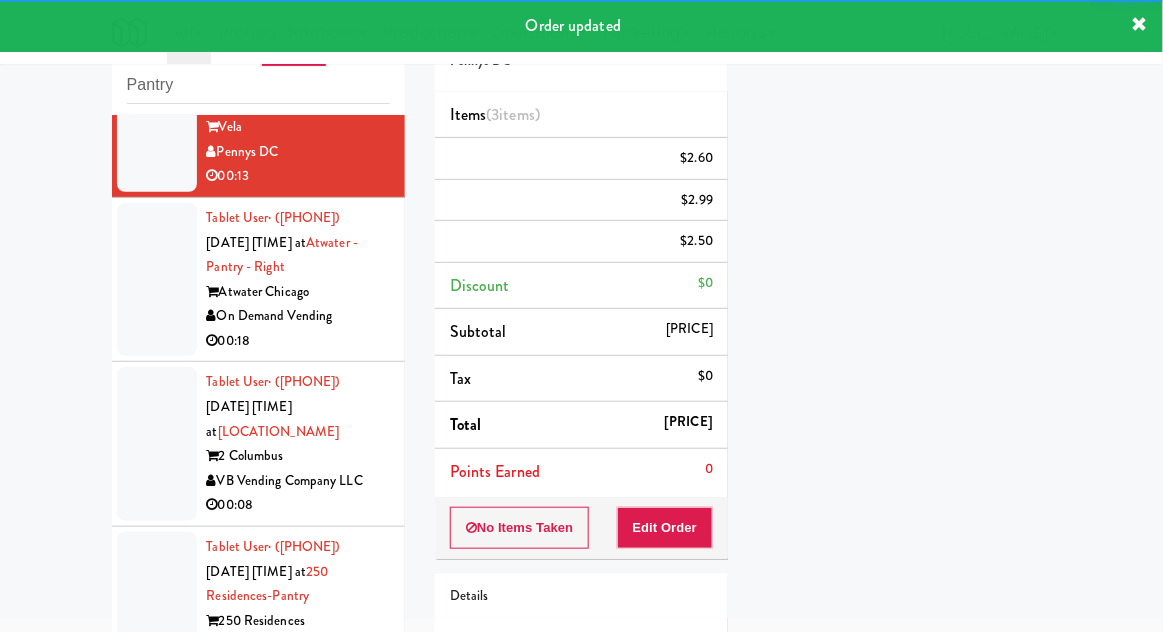 click at bounding box center (157, 280) 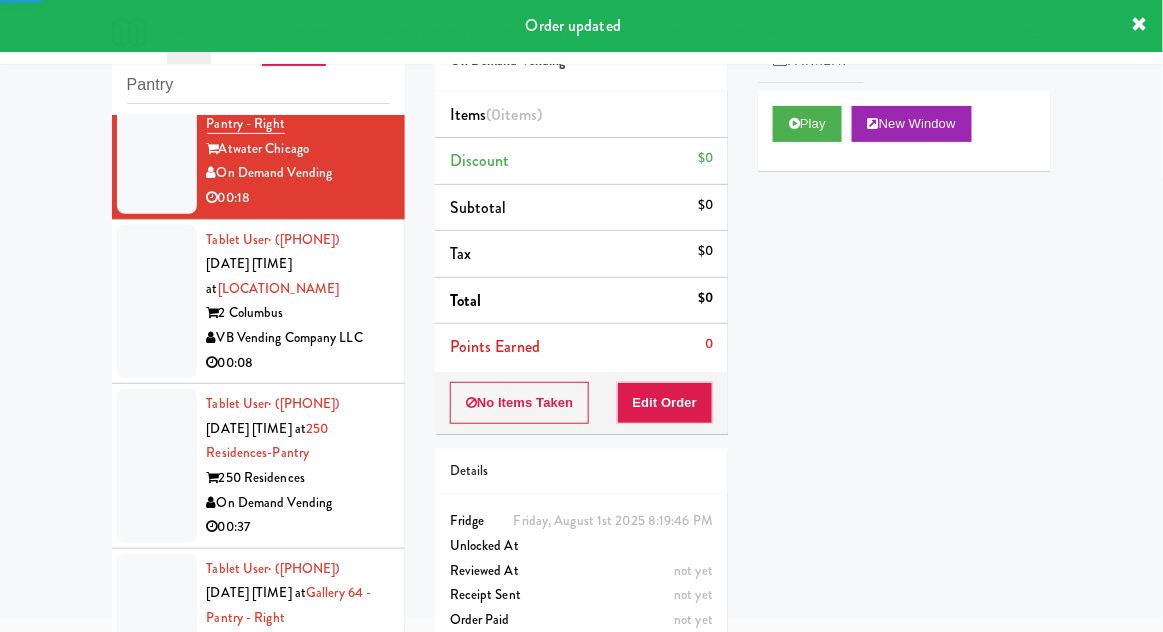 scroll, scrollTop: 6097, scrollLeft: 0, axis: vertical 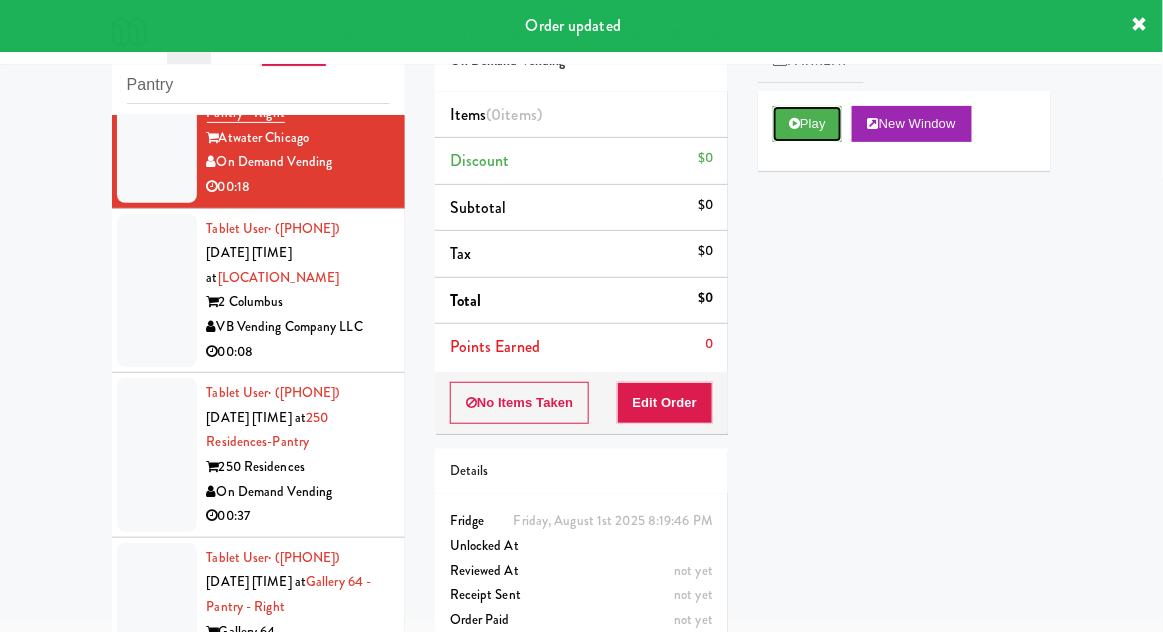 click on "Play" at bounding box center (807, 124) 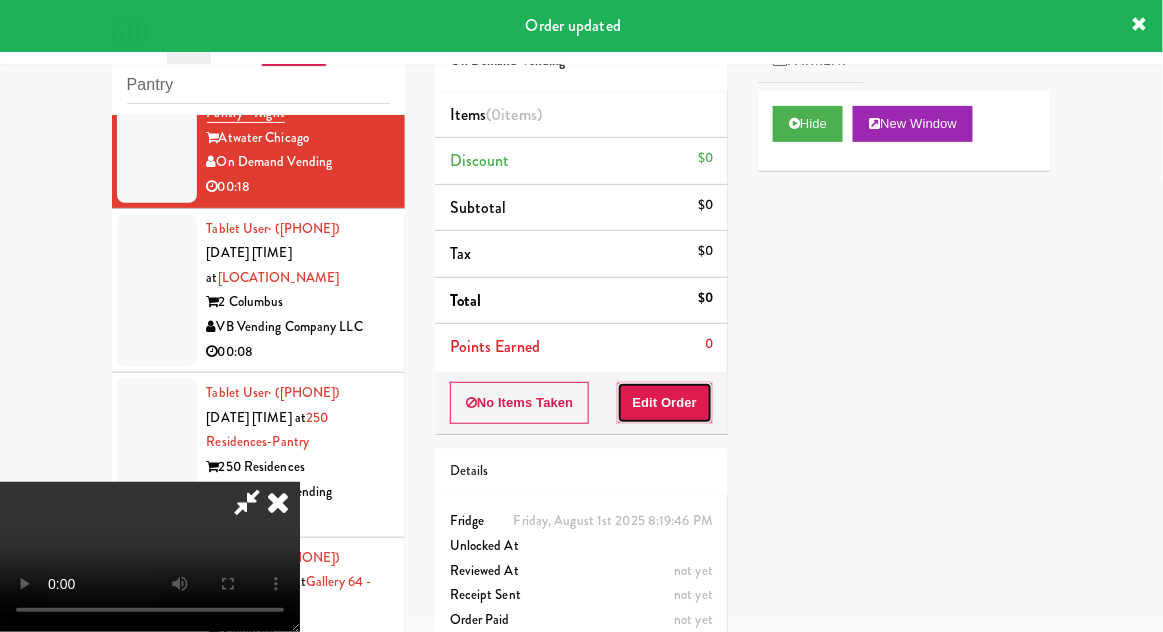 click on "Edit Order" at bounding box center (665, 403) 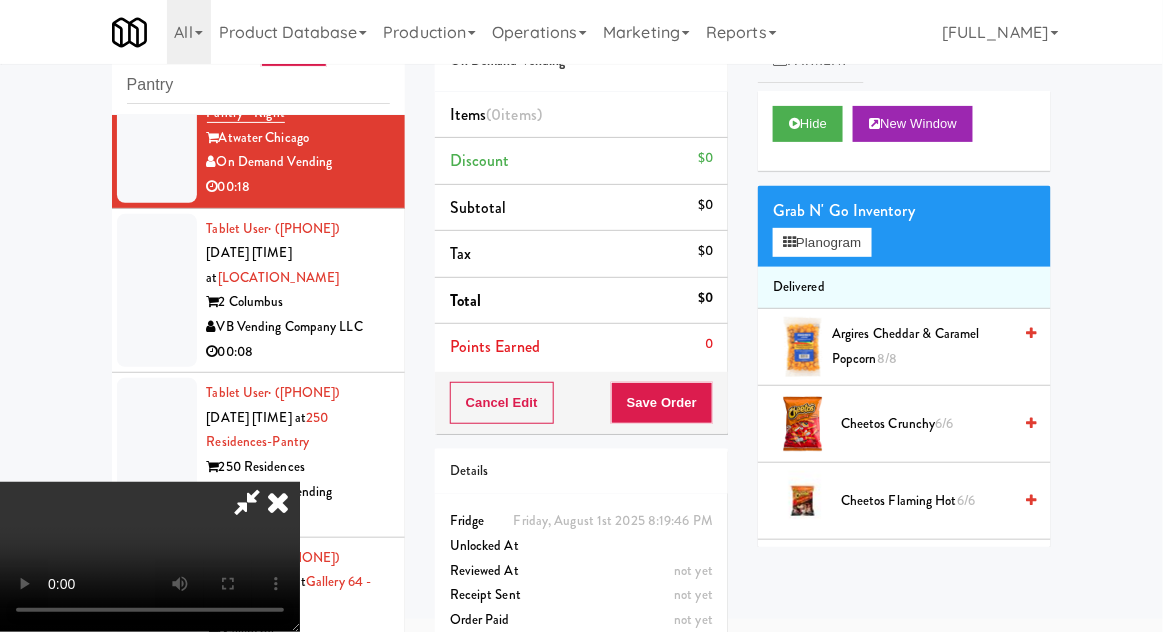 type 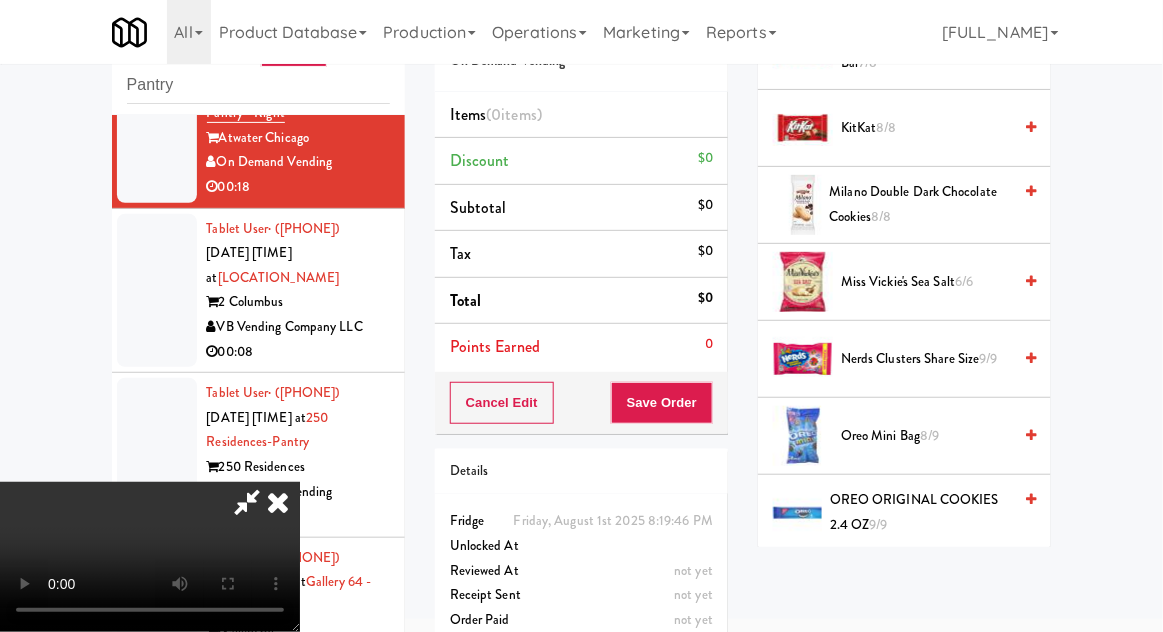 scroll, scrollTop: 1392, scrollLeft: 0, axis: vertical 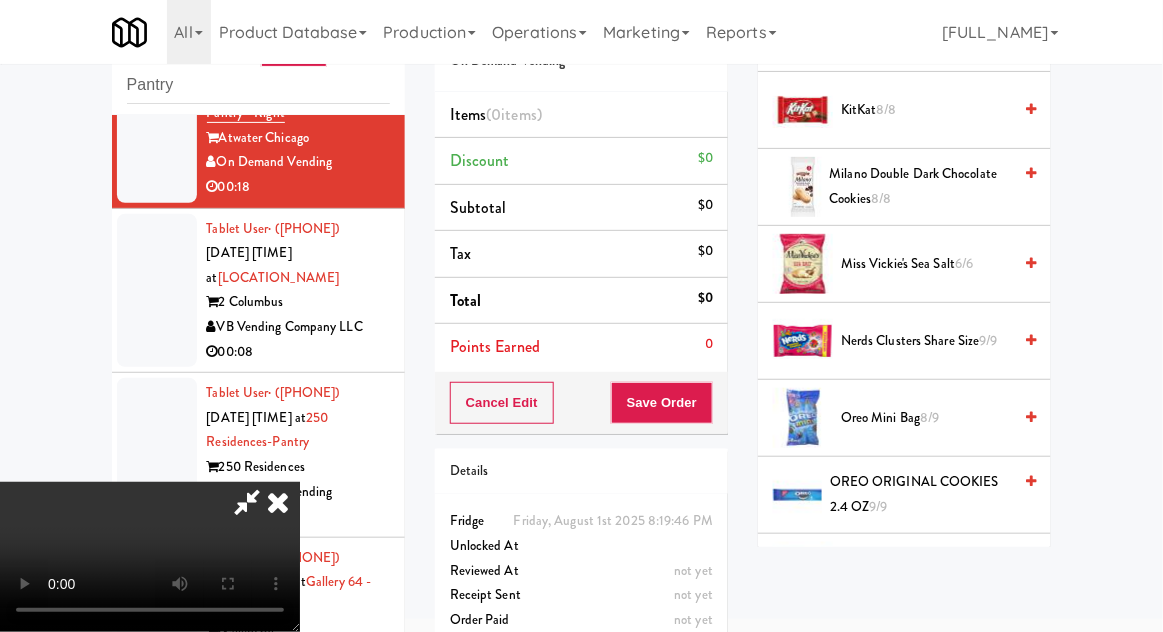 click on "Oreo Mini Bag  8/9" at bounding box center [926, 418] 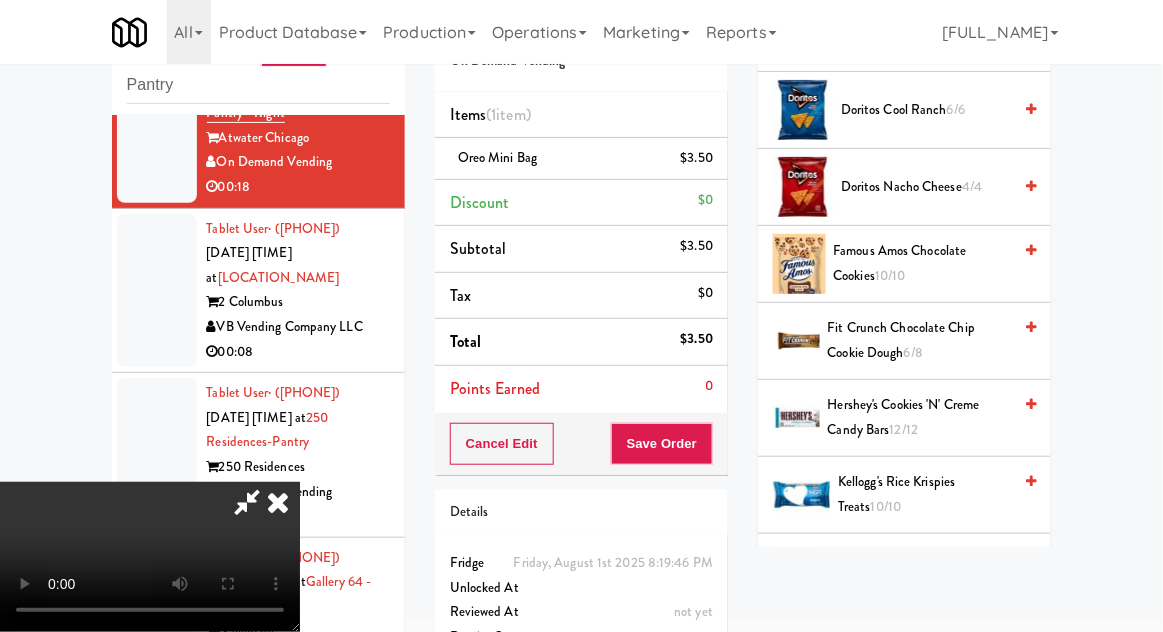 scroll, scrollTop: 776, scrollLeft: 0, axis: vertical 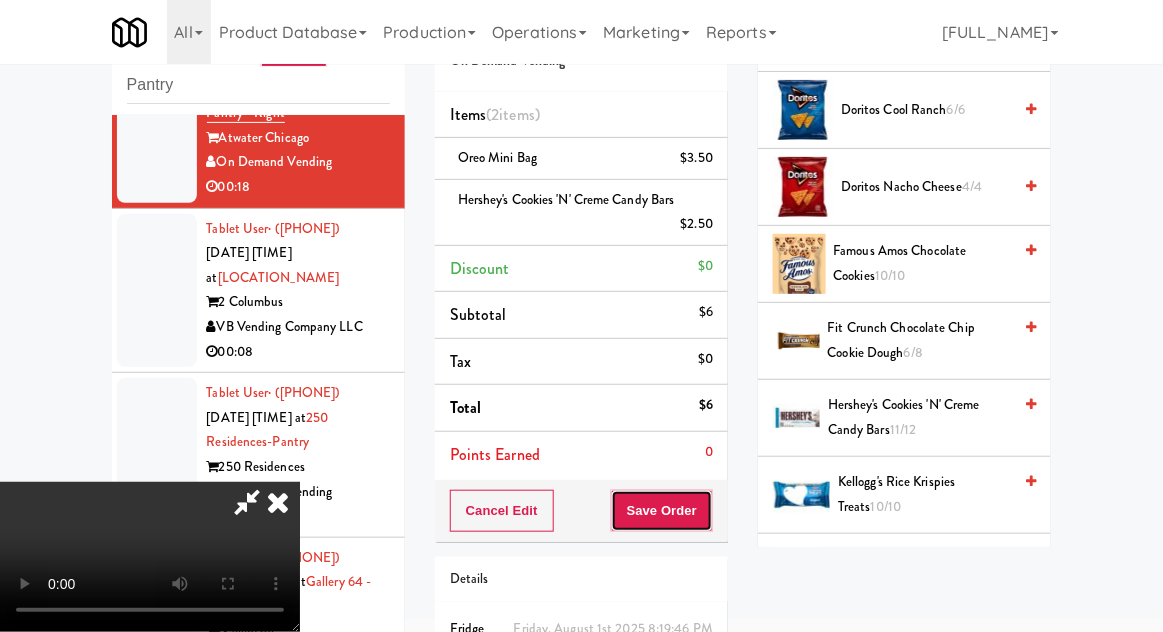 click on "Save Order" at bounding box center (662, 511) 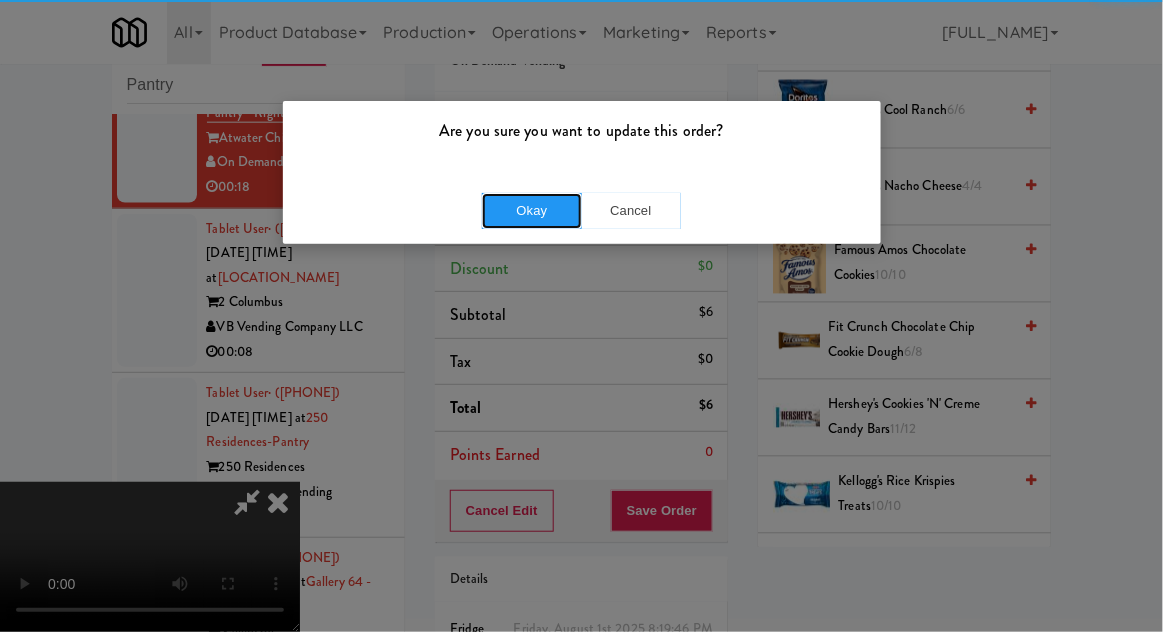 click on "Okay" at bounding box center [532, 211] 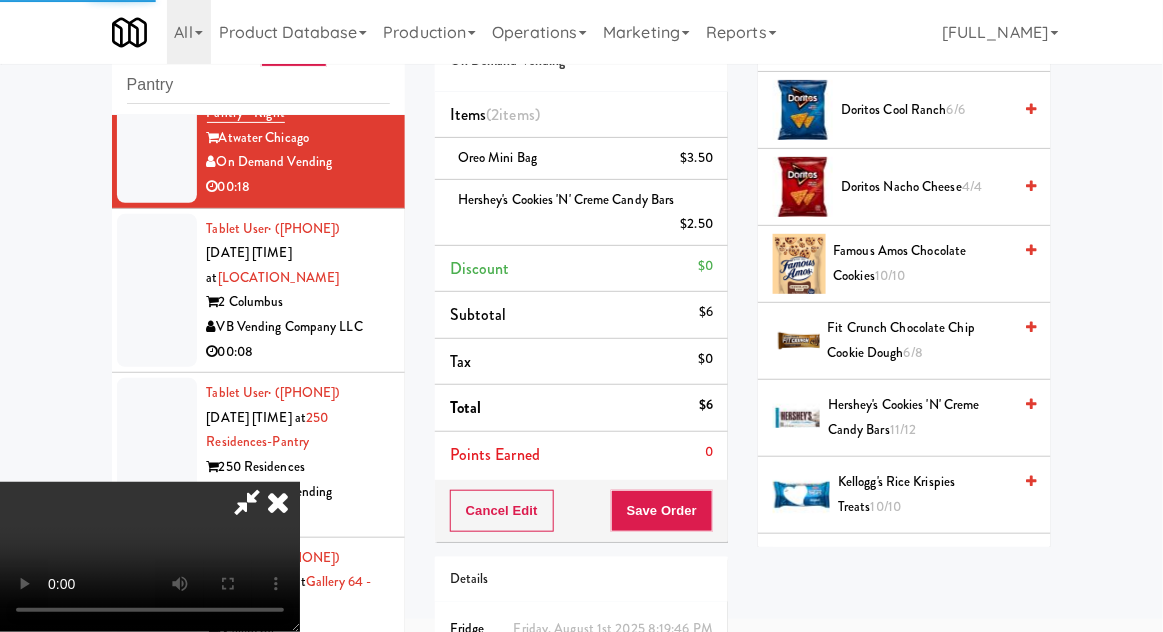 scroll, scrollTop: 197, scrollLeft: 0, axis: vertical 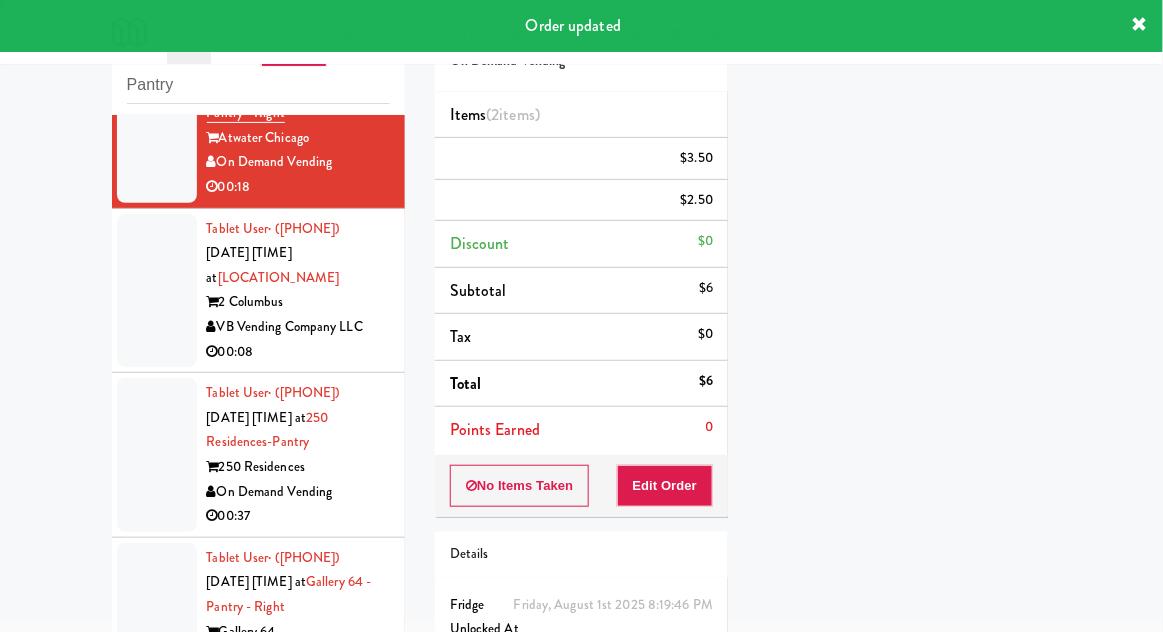 click at bounding box center (157, 291) 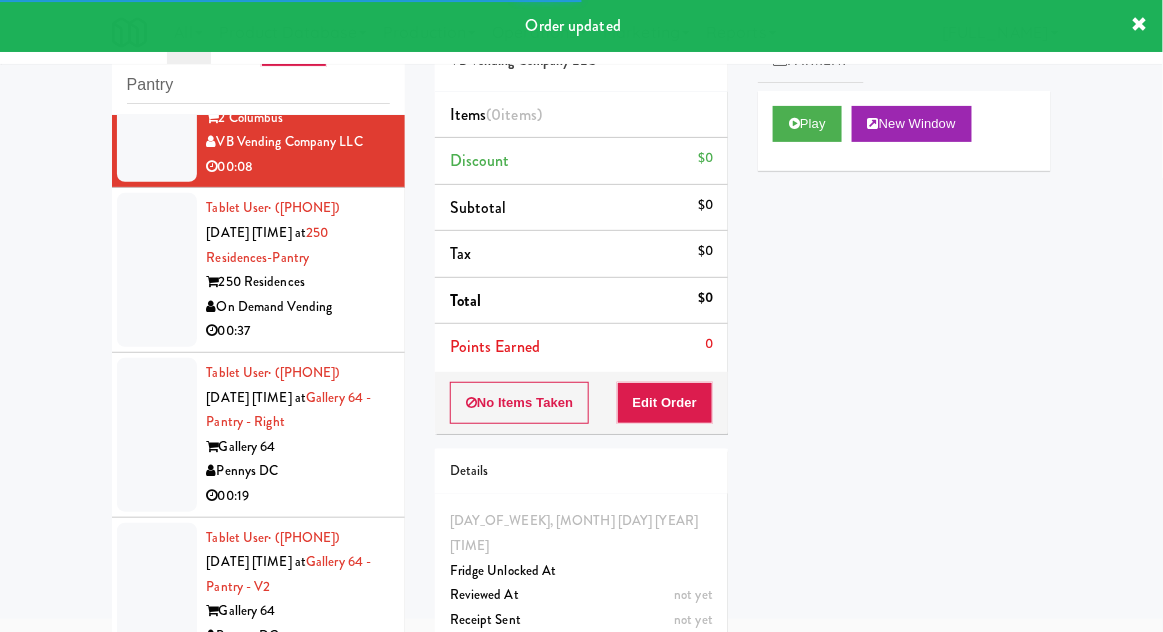 scroll, scrollTop: 6332, scrollLeft: 0, axis: vertical 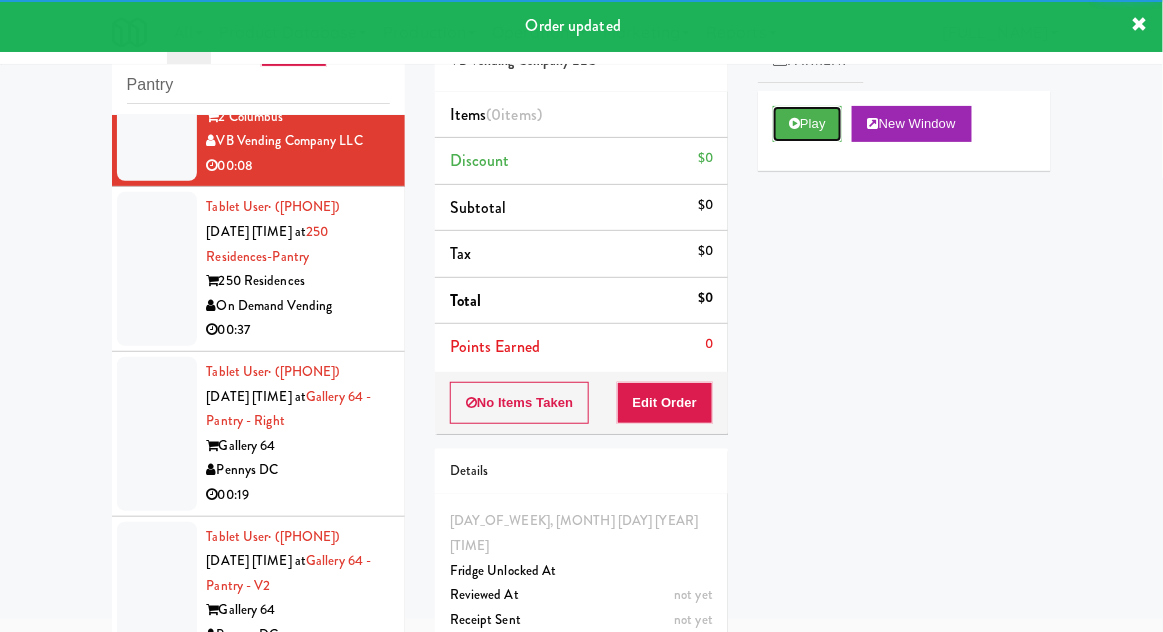 click on "Play" at bounding box center (807, 124) 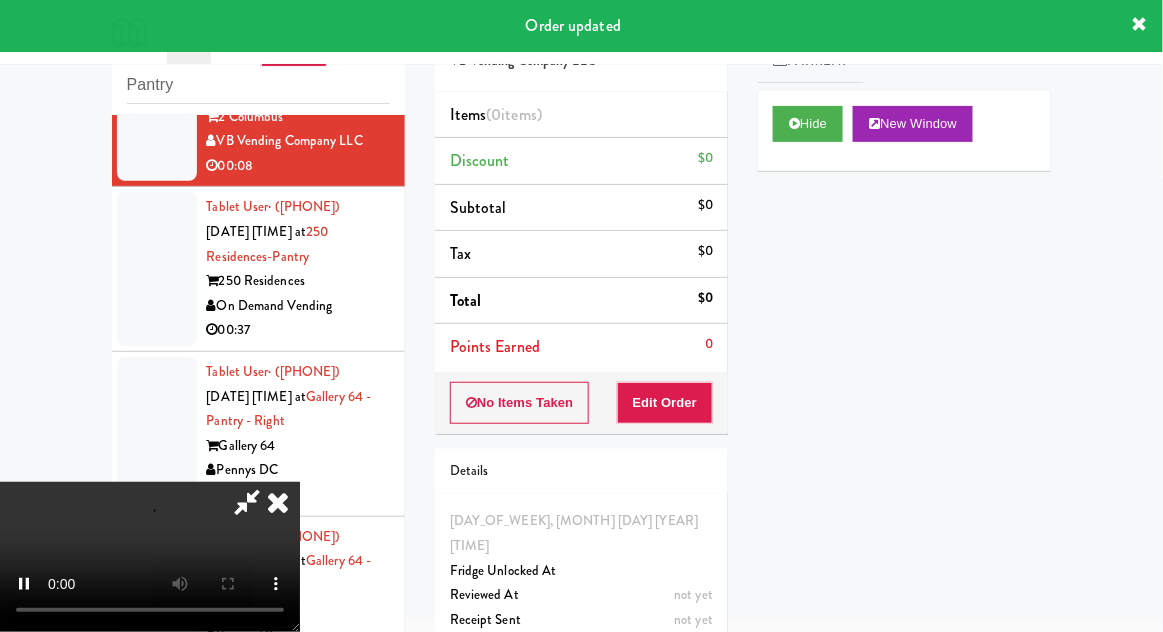 click on "Order # [ORDER_NUMBER] [ORGANIZATION] Items  (0  items ) Discount  $0 Subtotal $0 Tax $0 Total $0 Points Earned  0  No Items Taken Edit Order Details [DAY_OF_WEEK], [MONTH] [DAY] [YEAR] [TIME] Fridge Unlocked At not yet Reviewed At not yet Receipt Sent not yet Order Paid" at bounding box center (581, 341) 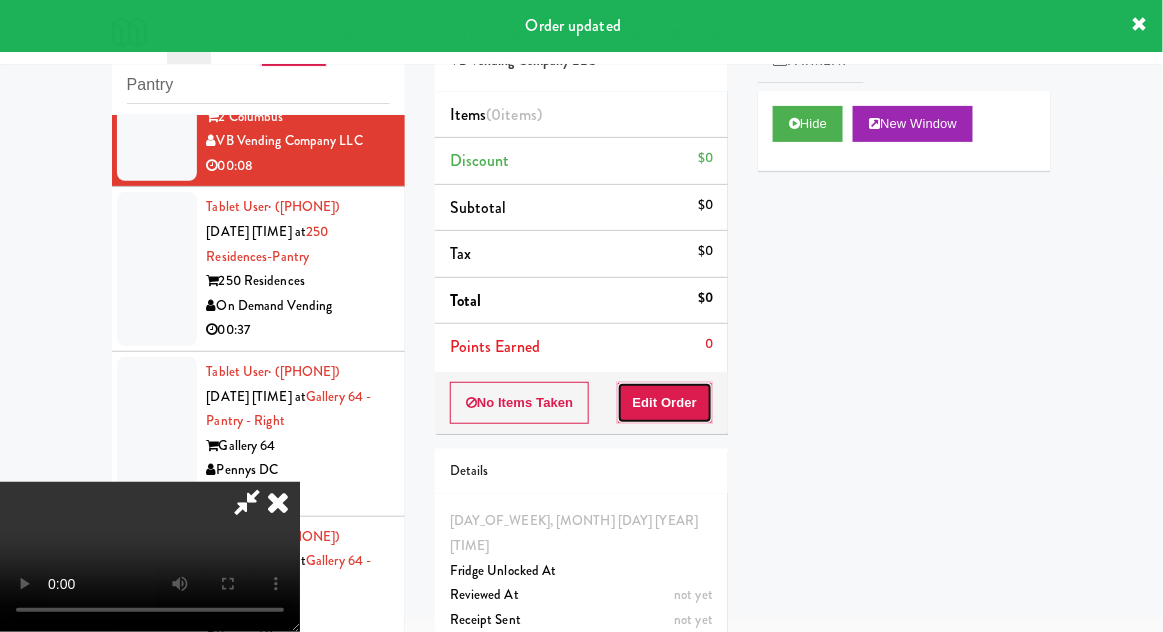 click on "Edit Order" at bounding box center (665, 403) 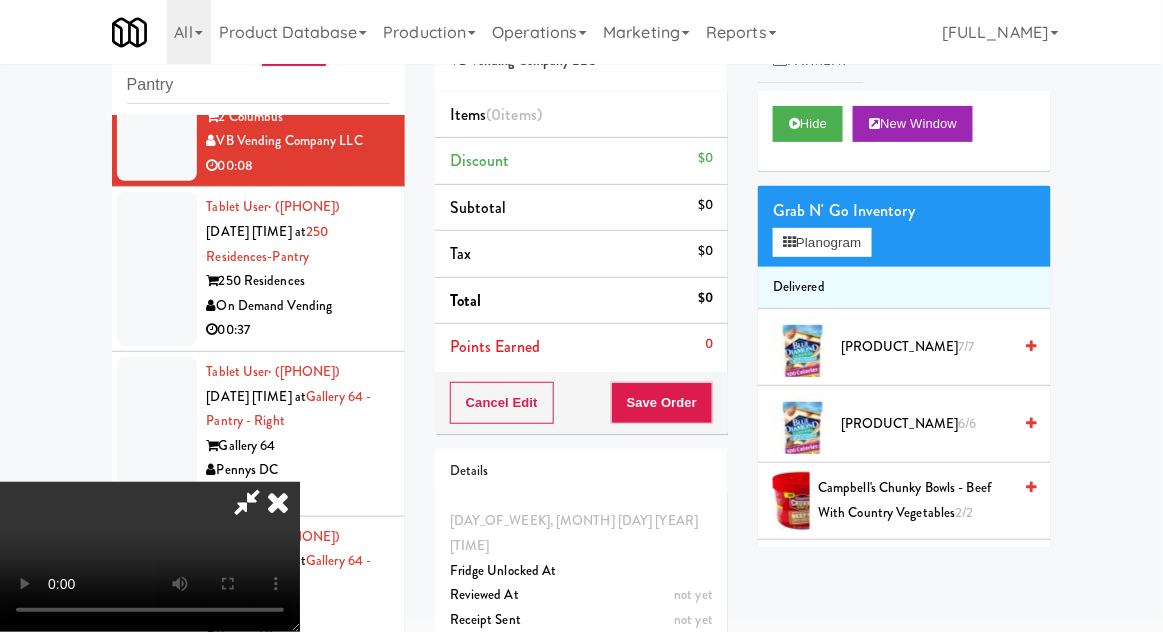 type 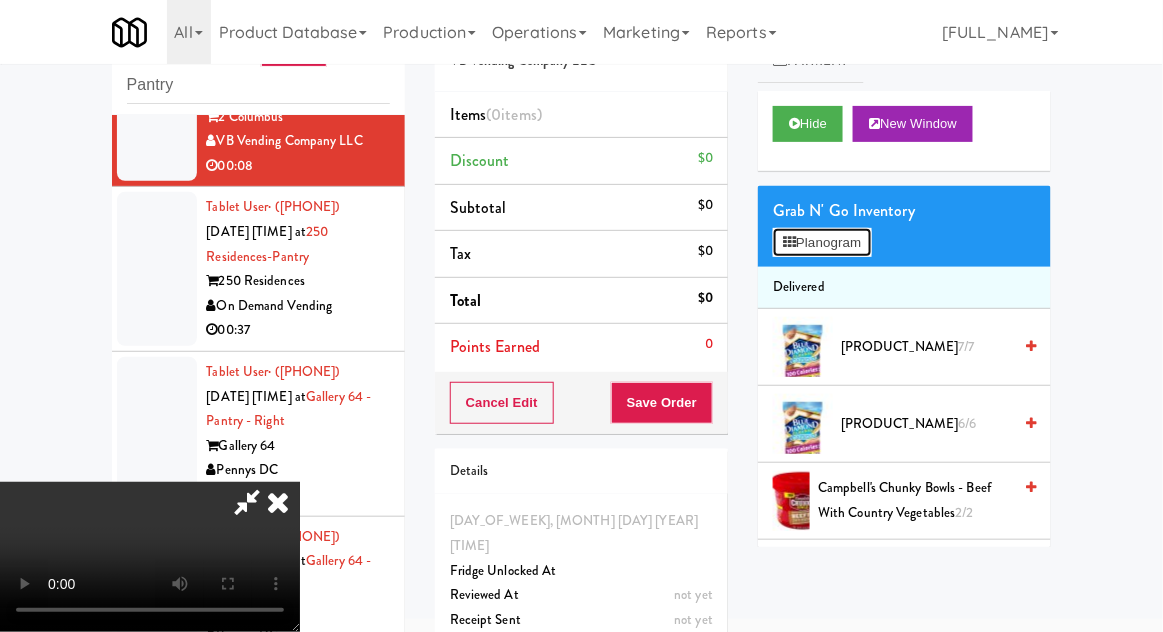 click on "Planogram" at bounding box center [822, 243] 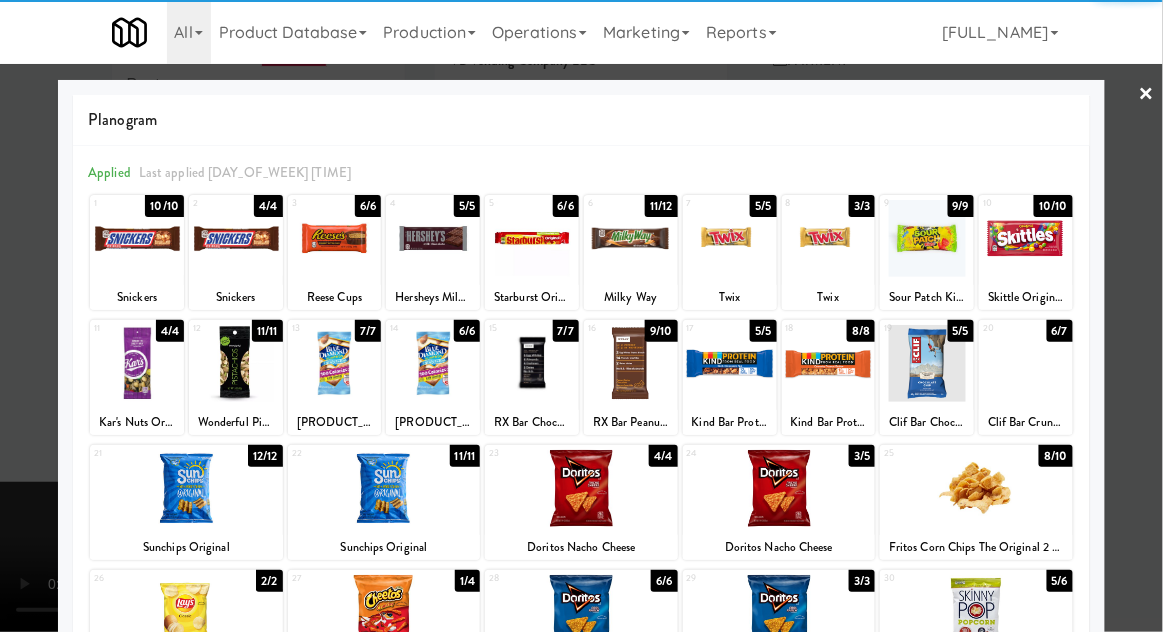 click at bounding box center (532, 363) 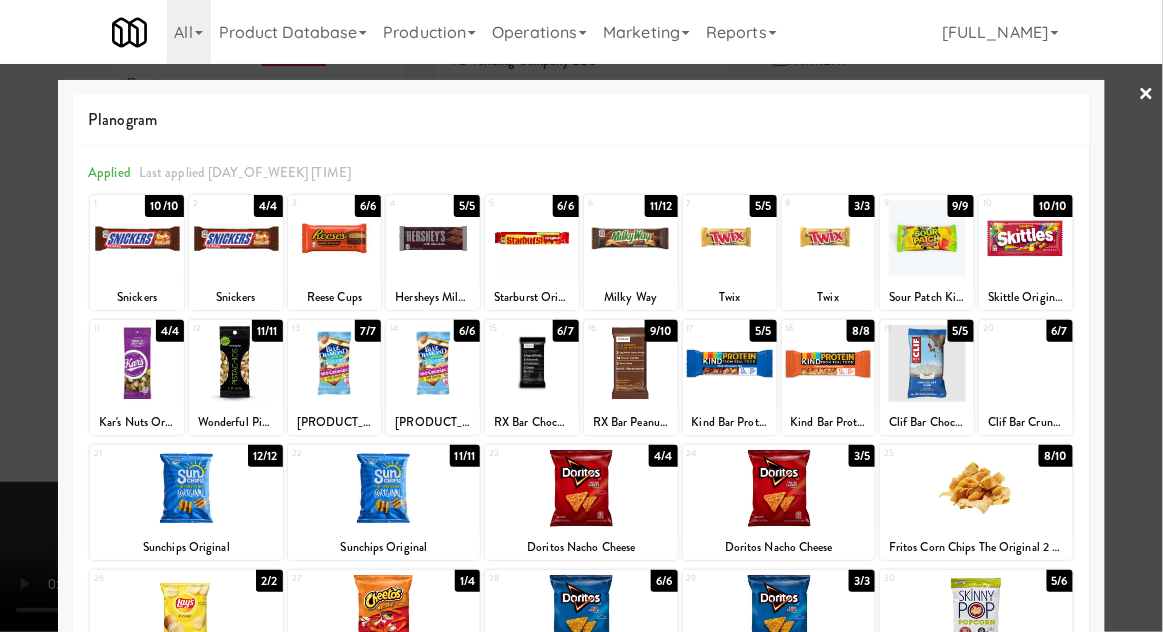 click at bounding box center [581, 316] 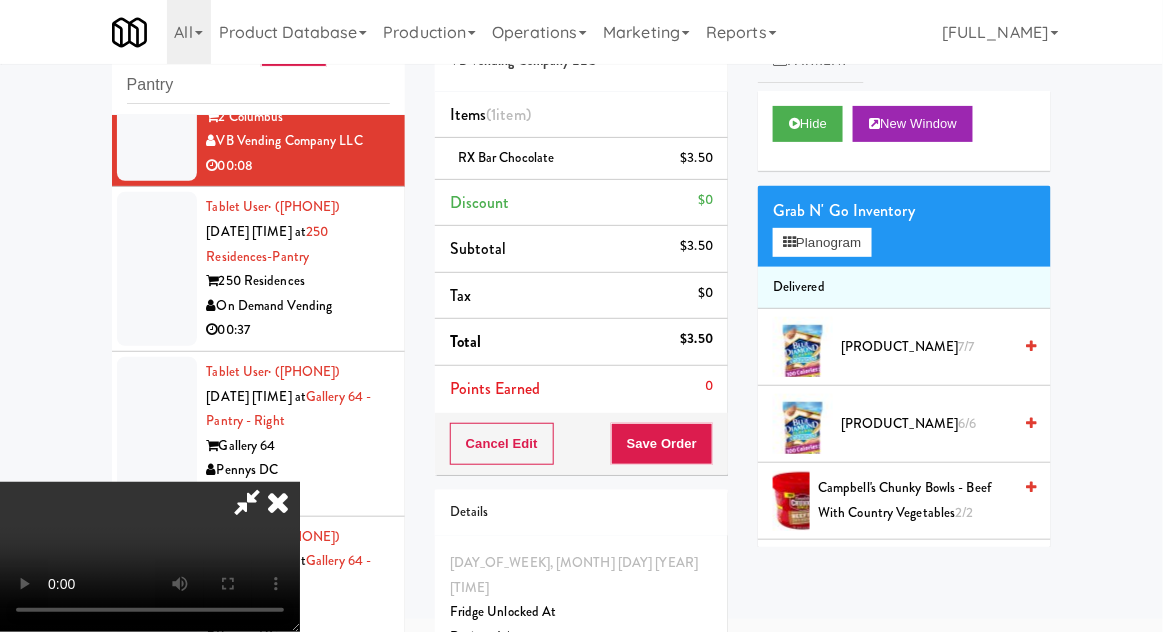 click at bounding box center [715, 165] 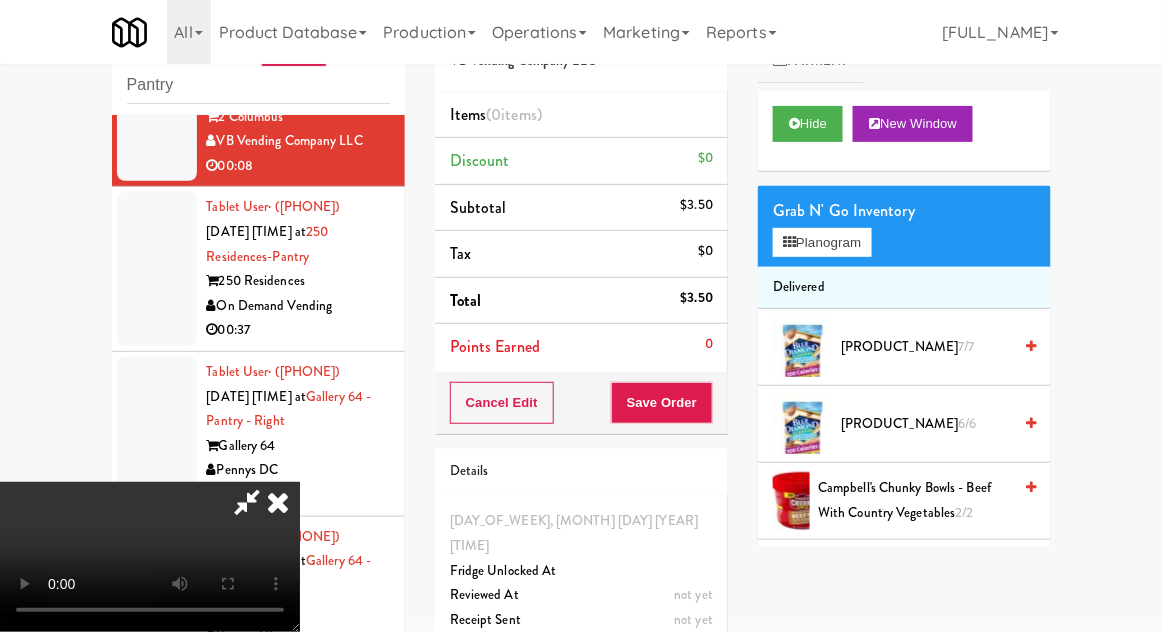 click on "Discount  $0" at bounding box center (581, 161) 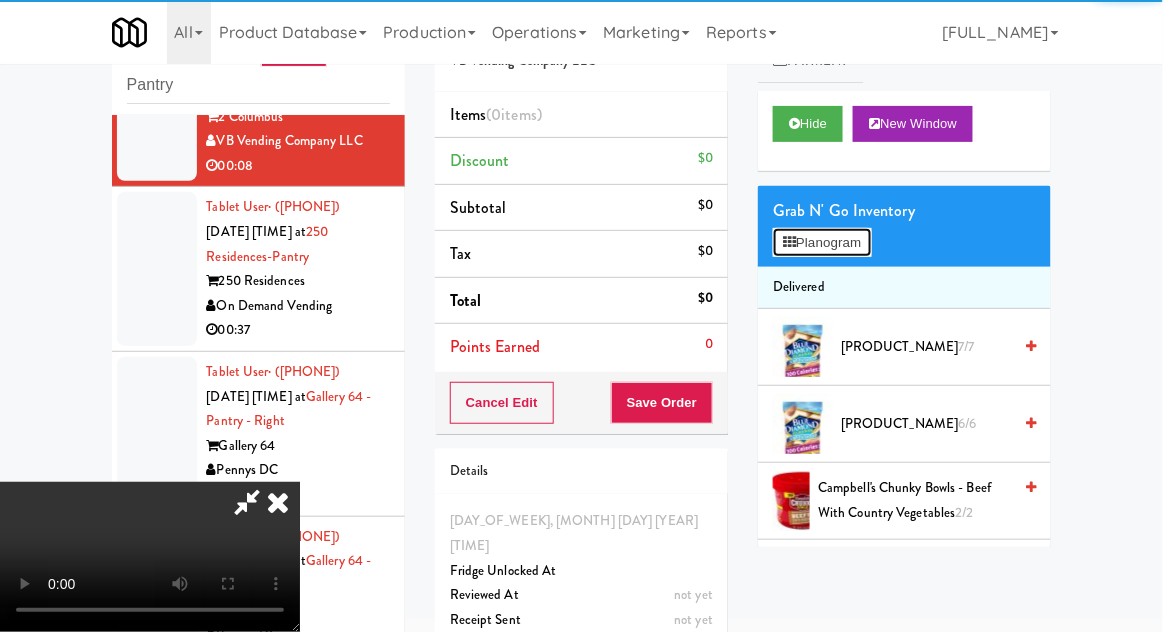 click on "Planogram" at bounding box center (822, 243) 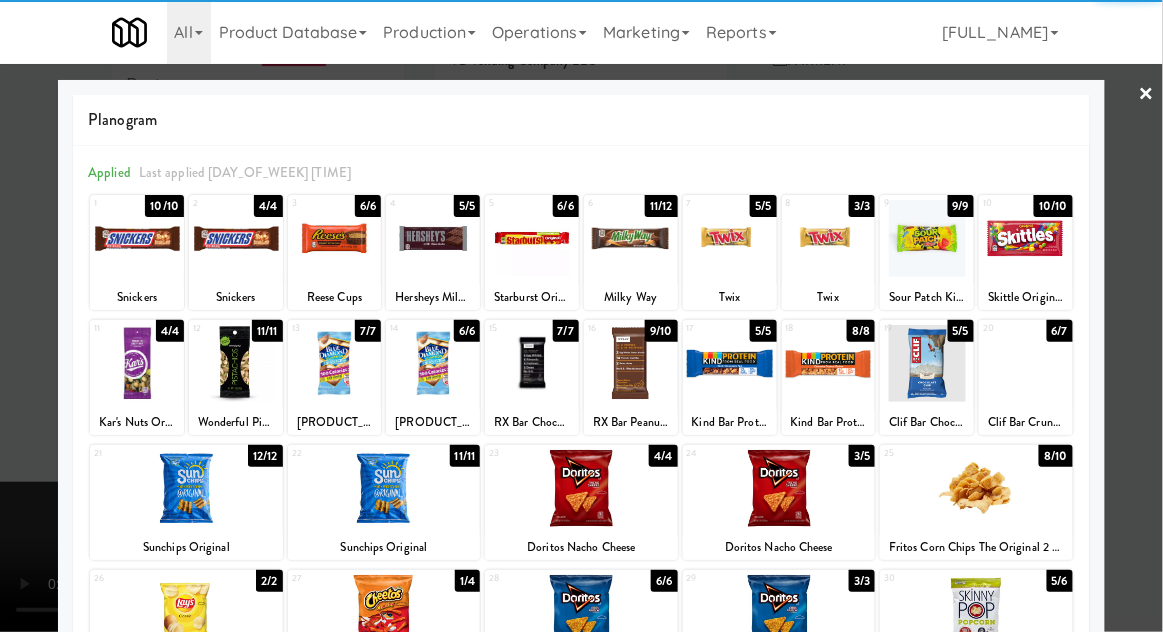 click at bounding box center [631, 363] 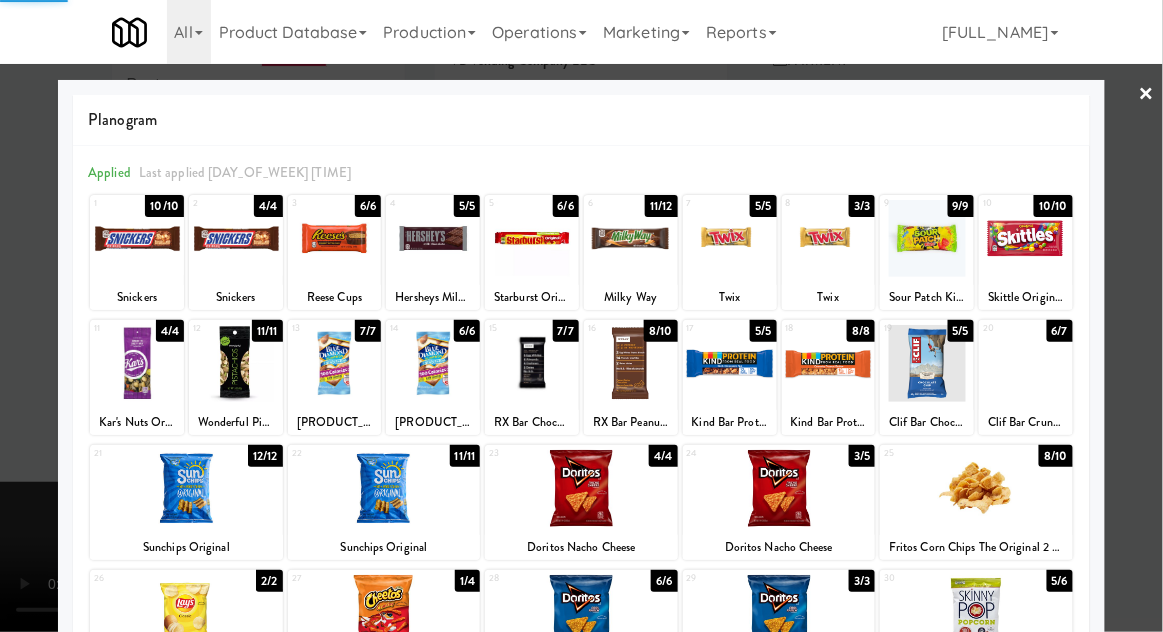 click at bounding box center [581, 316] 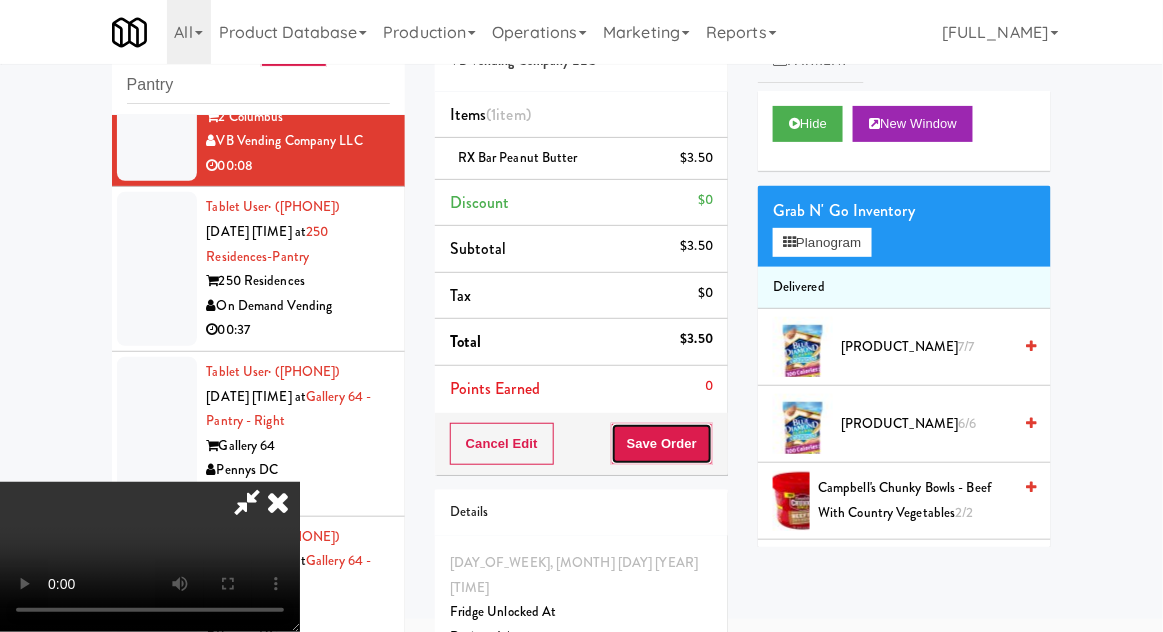 click on "Save Order" at bounding box center [662, 444] 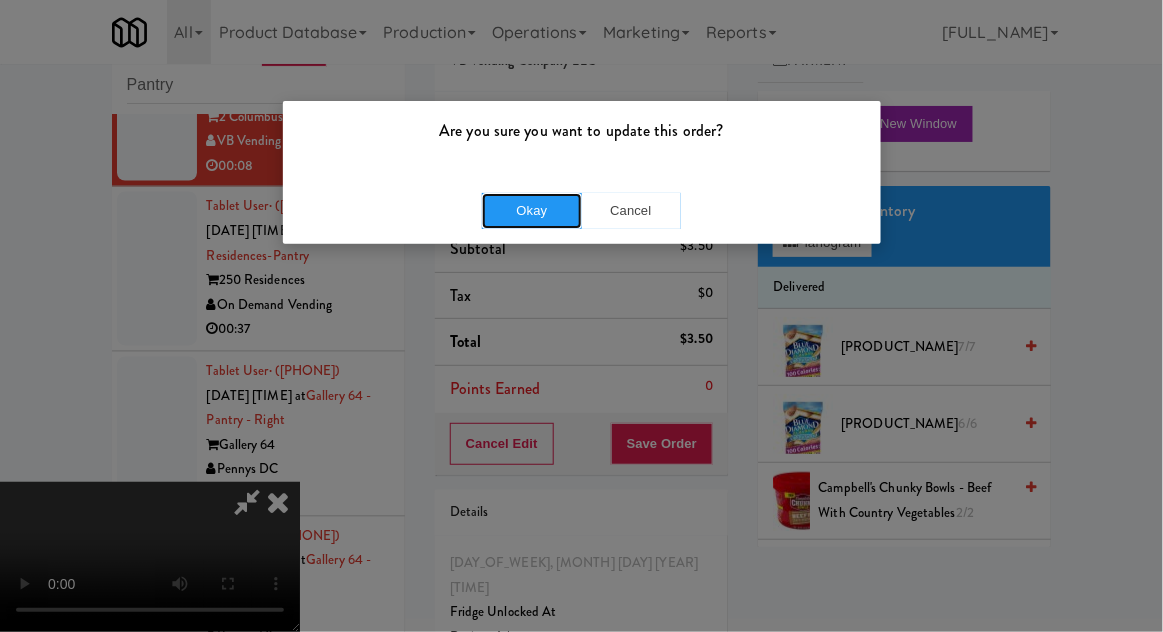 click on "Okay" at bounding box center [532, 211] 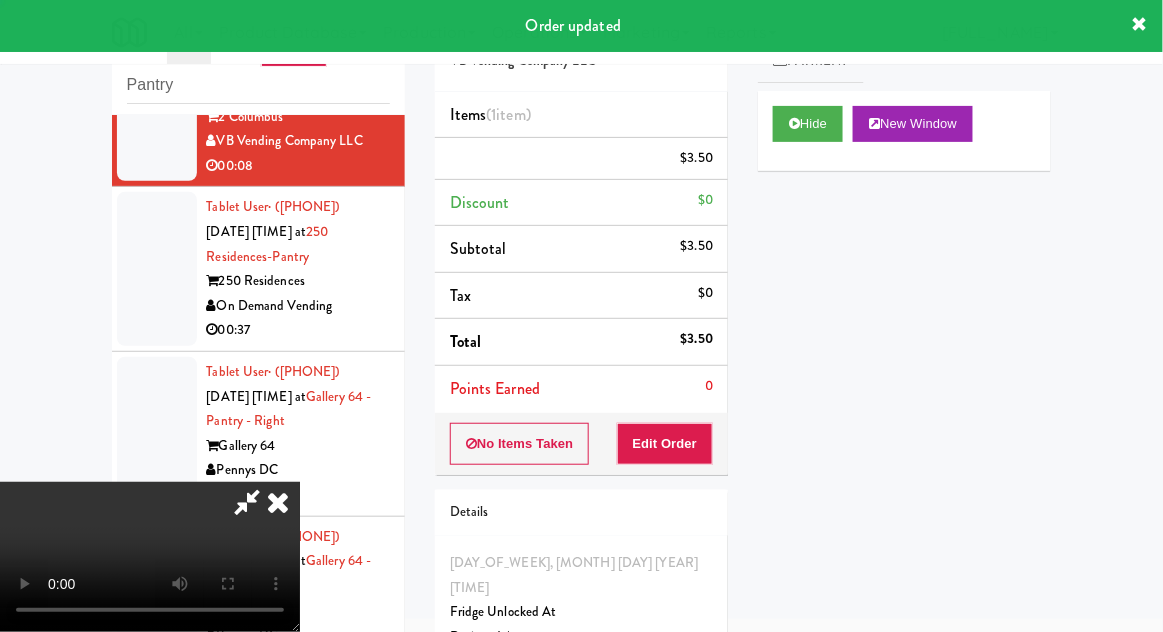click on "Pantry Tablet User · ([PHONE]) [DATE] [TIME] at [LOCATION] [LOCATION] [COMPANY] [TIME] reviewed by [NAME] order created Tablet User · ([PHONE]) [DATE] [TIME] at [LOCATION] [LOCATION] [COMPANY] [TIME] Tablet User · ([PHONE]) [DATE] [TIME] at [LOCATION] [LOCATION] [COMPANY] [TIME] reviewed by [NAME] order created Tablet User · ([PHONE]) [DATE] [TIME] at [LOCATION] [LOCATION] [COMPANY] [TIME] reviewed by [NAME] order created [TIME]" at bounding box center [258, 362] 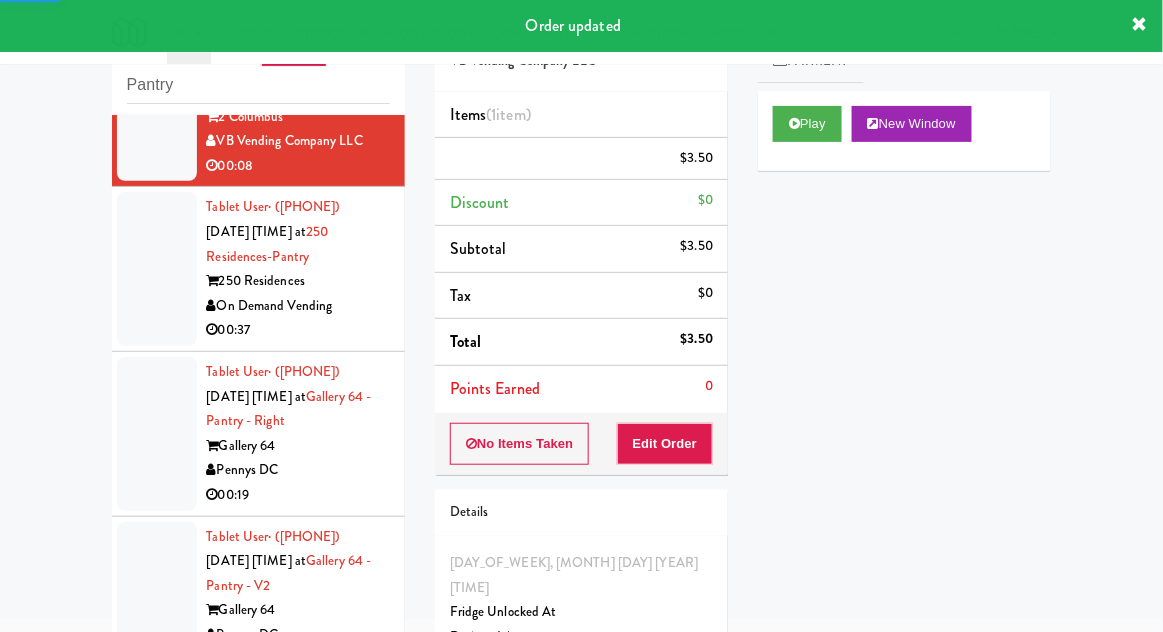 click at bounding box center (157, 269) 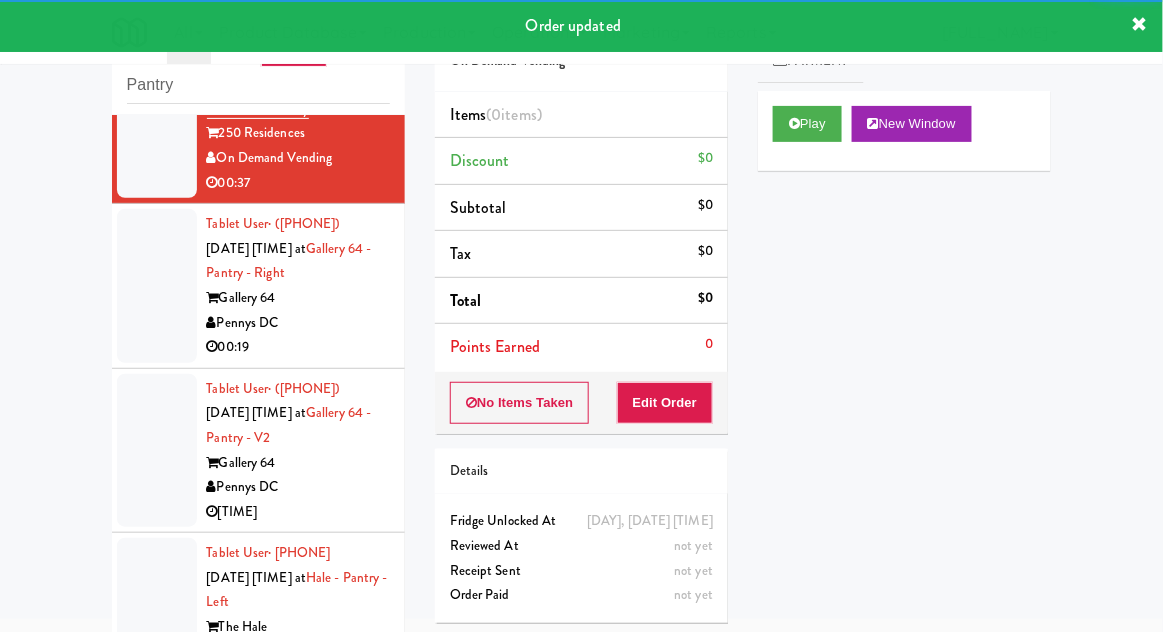 scroll, scrollTop: 6527, scrollLeft: 0, axis: vertical 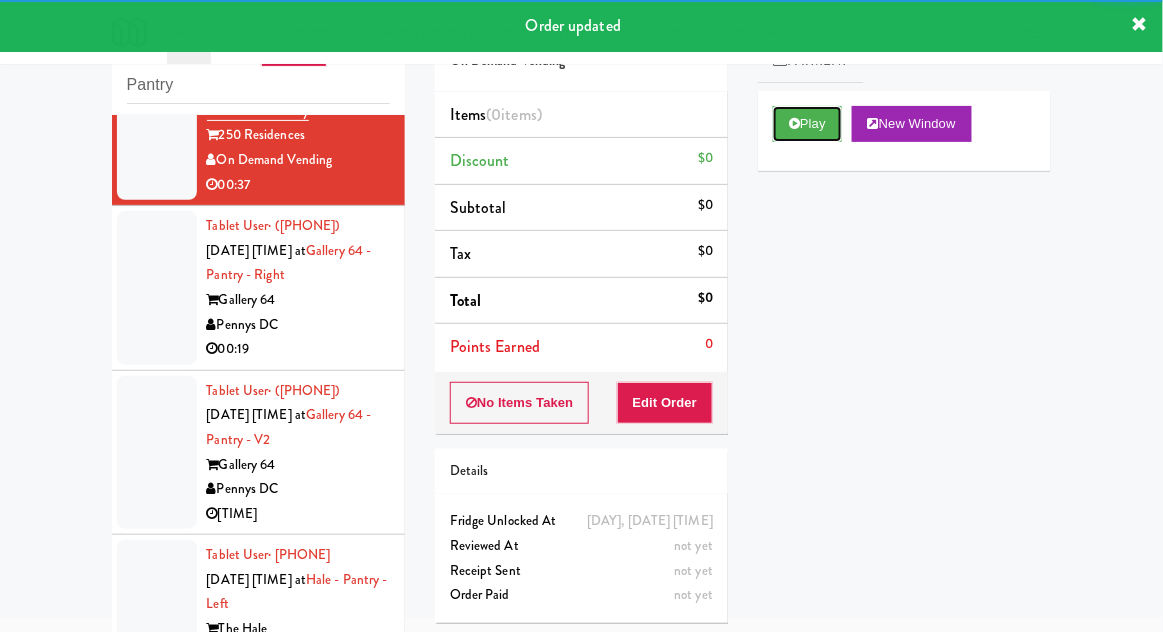 click on "Play" at bounding box center [807, 124] 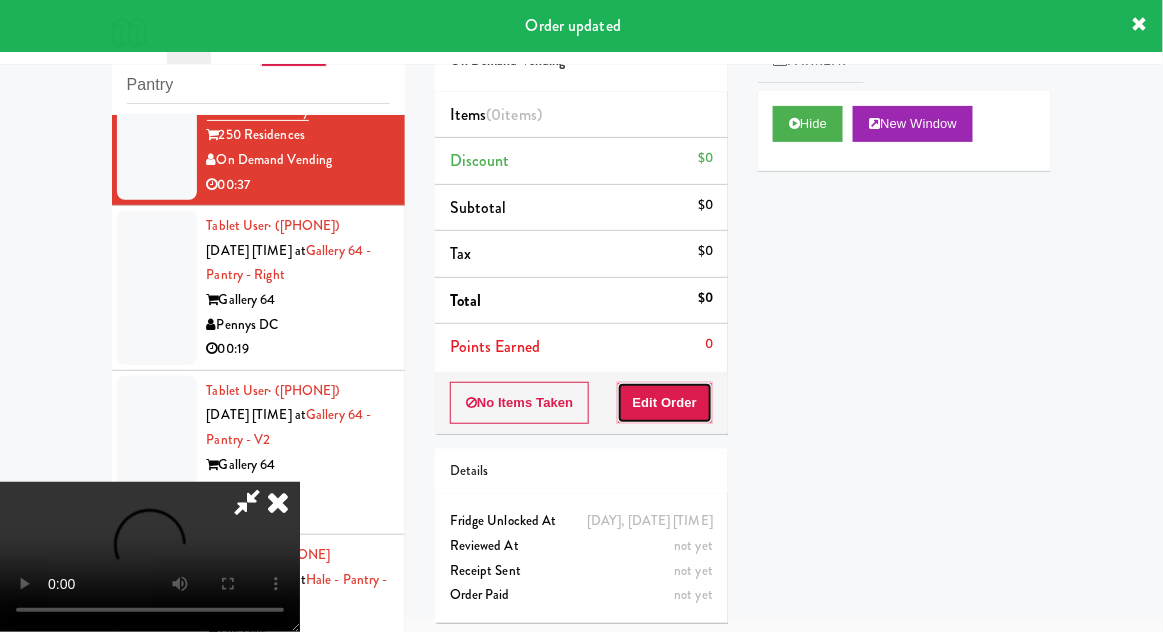 click on "Edit Order" at bounding box center (665, 403) 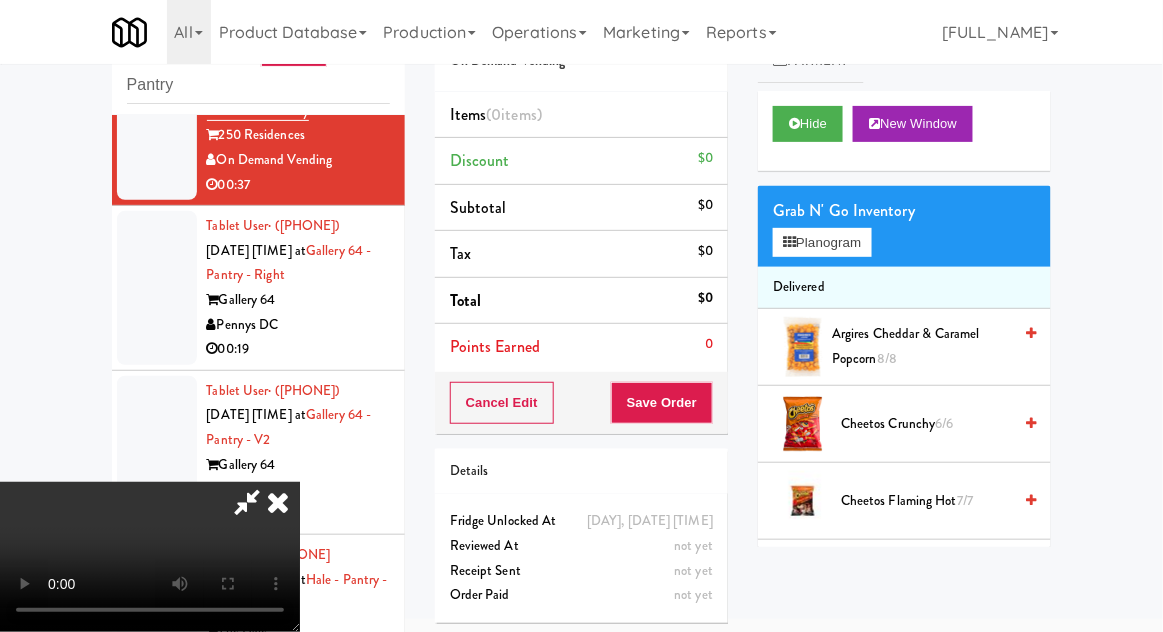 scroll, scrollTop: 73, scrollLeft: 0, axis: vertical 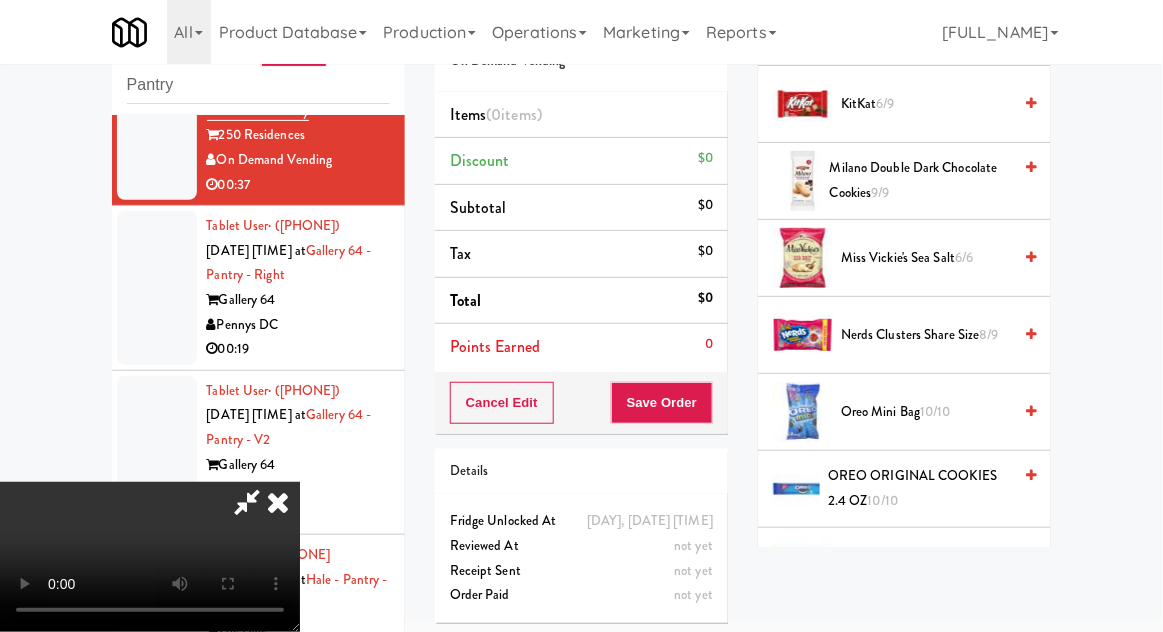 click on "OREO ORIGINAL COOKIES 2.4 OZ  10/10" at bounding box center [919, 488] 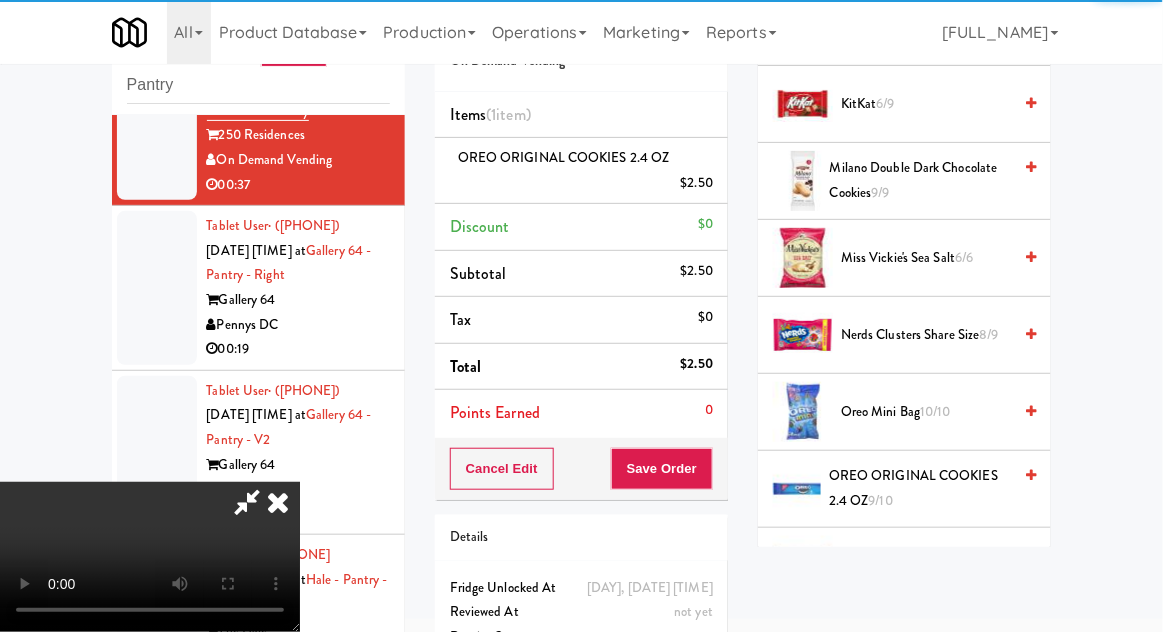 click on "[PRODUCT_NAME] $[PRICE]" at bounding box center [581, 171] 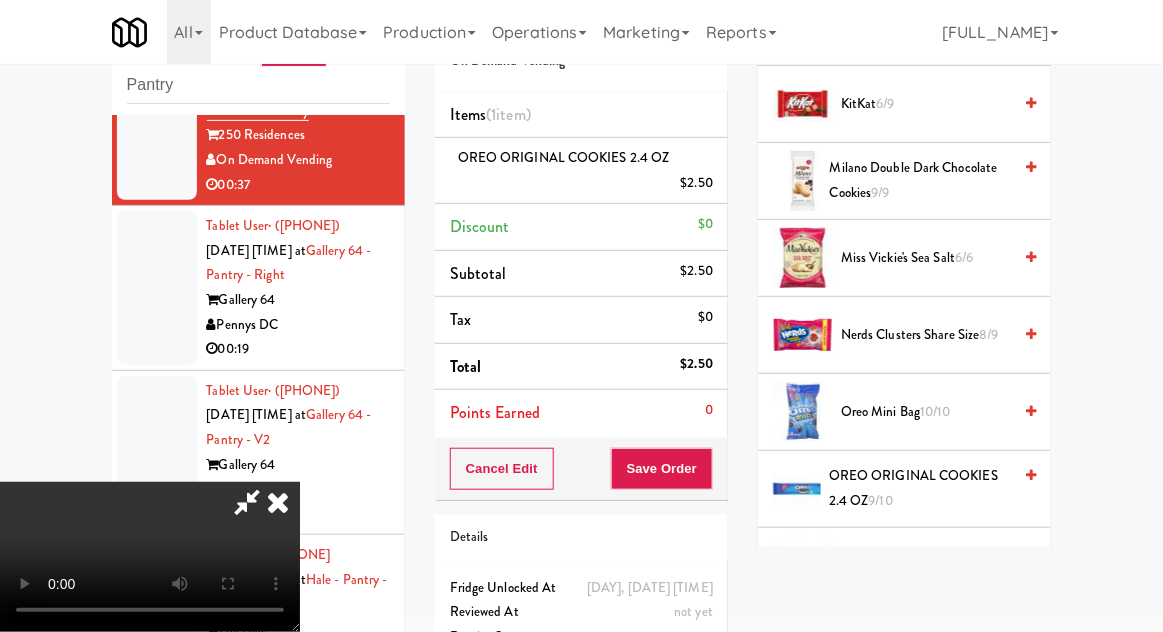 click at bounding box center [715, 190] 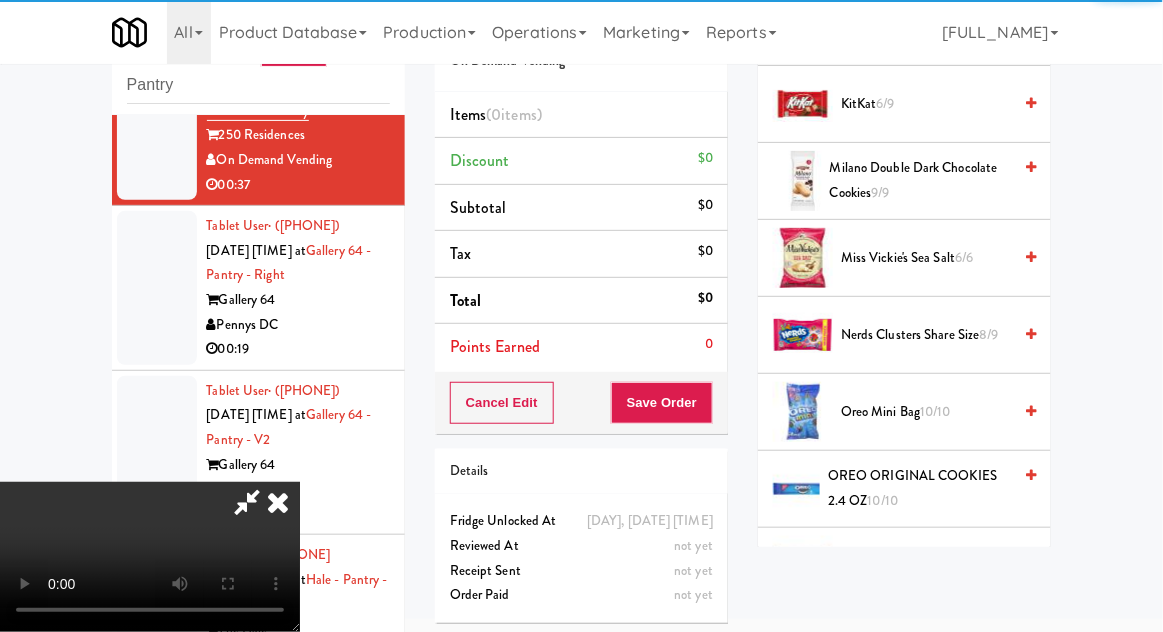 click on "10/10" at bounding box center [935, 411] 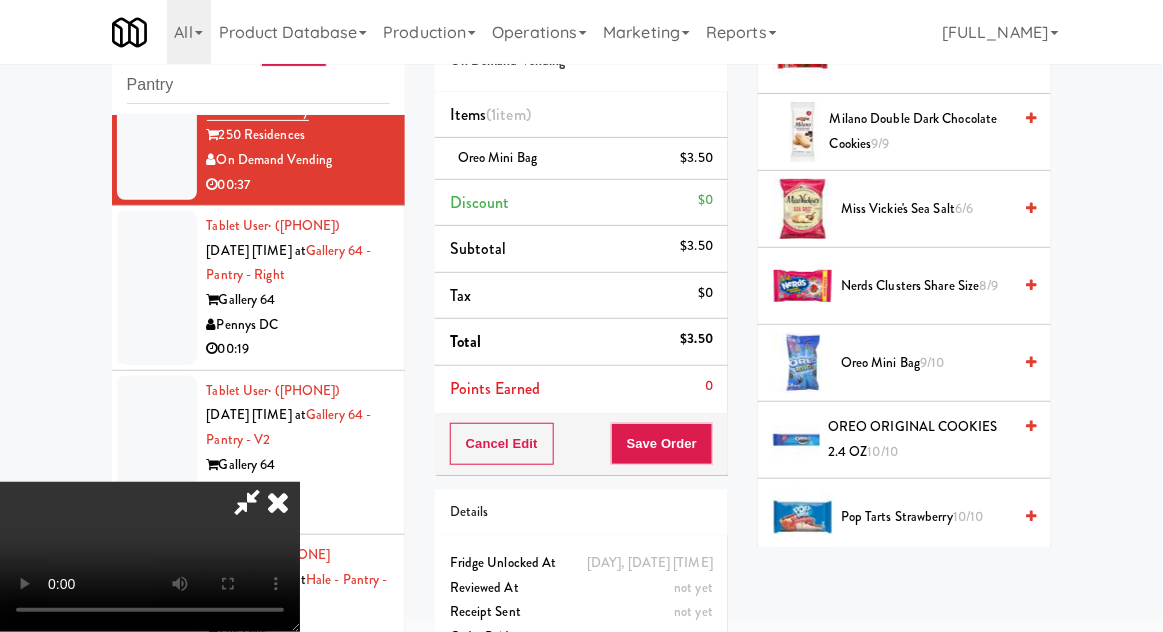 scroll, scrollTop: 1519, scrollLeft: 0, axis: vertical 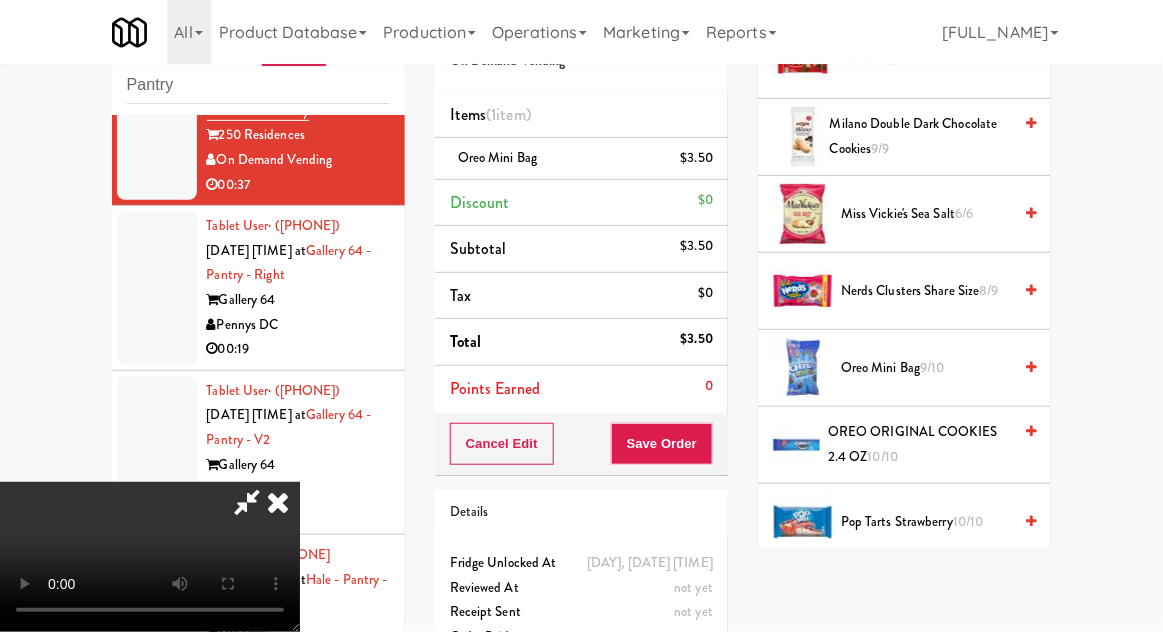 click on "OREO ORIGINAL COOKIES 2.4 OZ  10/10" at bounding box center [919, 444] 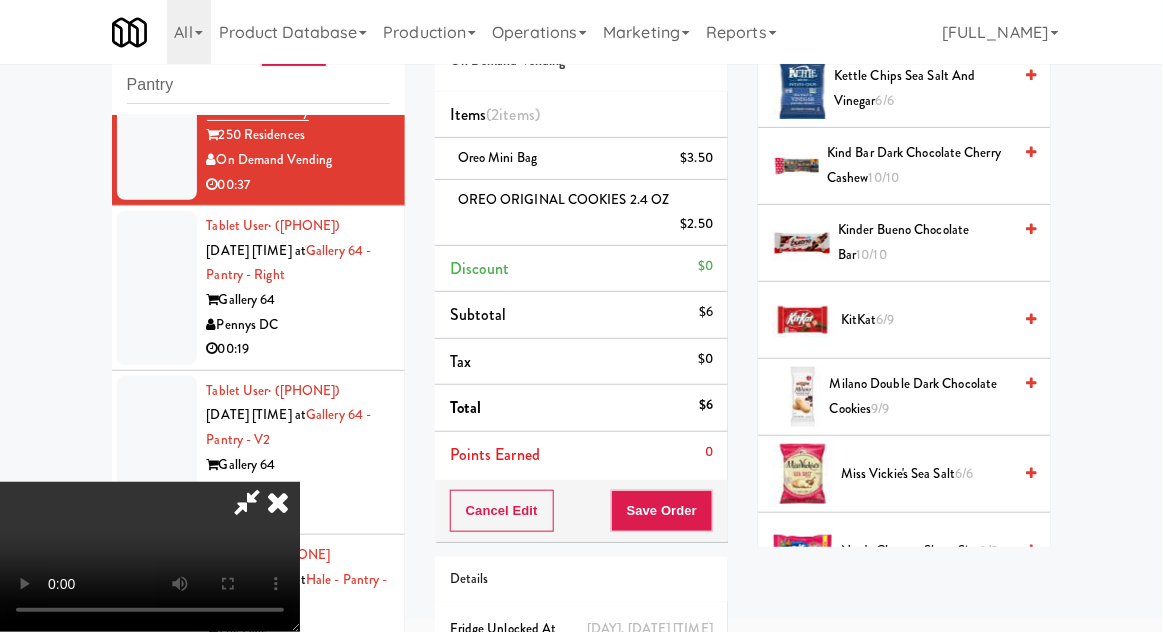 scroll, scrollTop: 915, scrollLeft: 0, axis: vertical 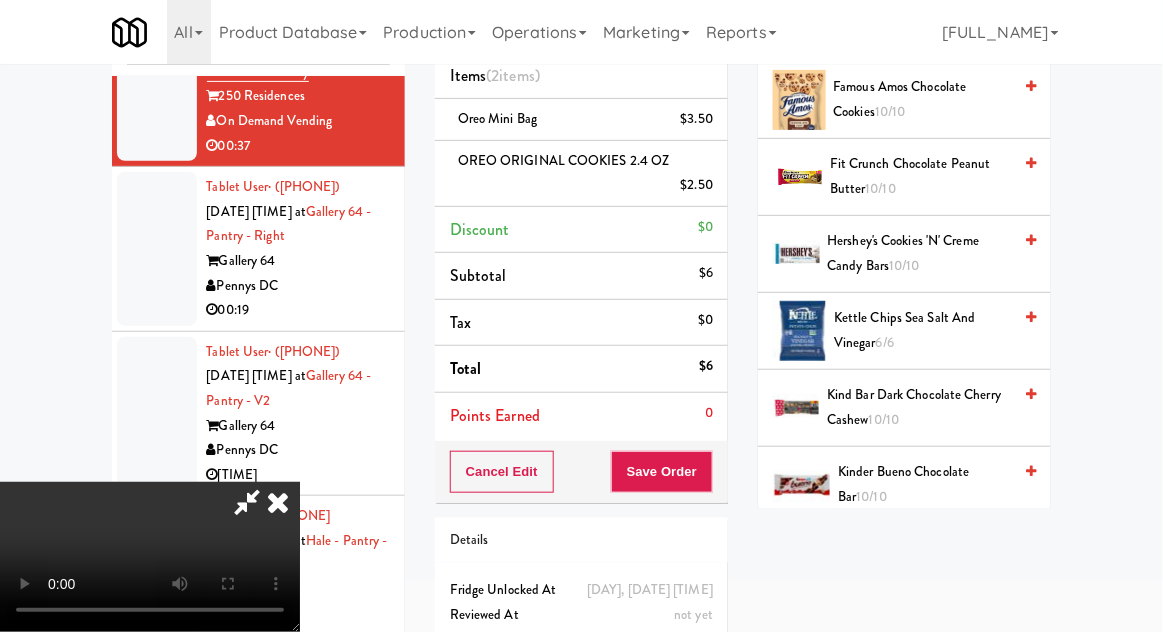 click on "[PRODUCT NAME]  [QUANTITY]" at bounding box center (924, 484) 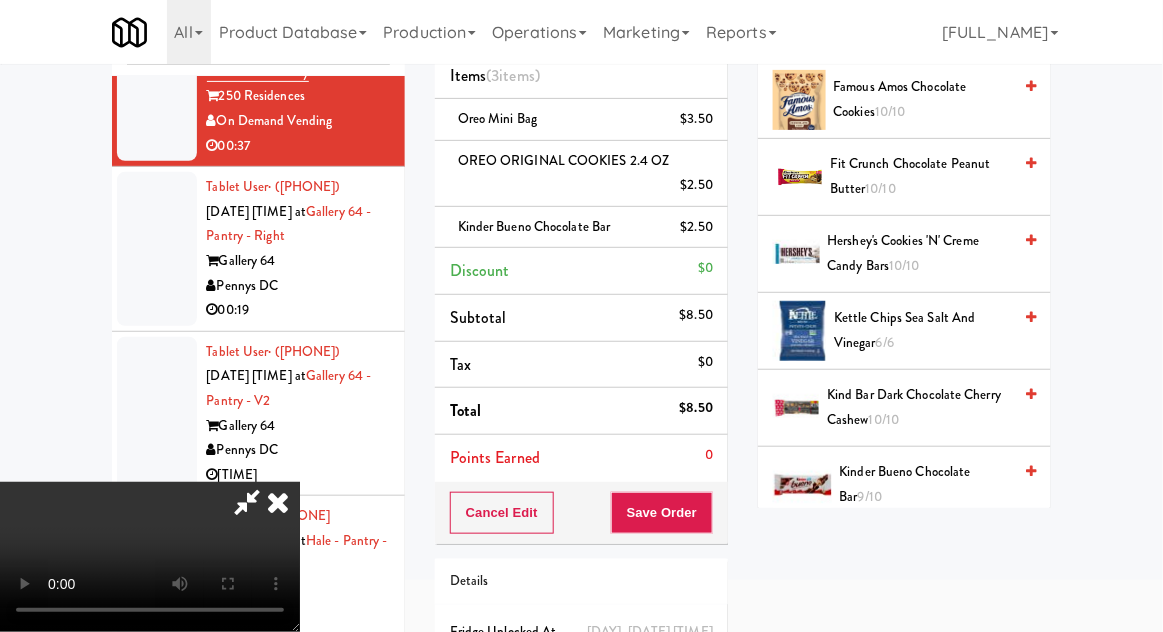 scroll, scrollTop: 73, scrollLeft: 0, axis: vertical 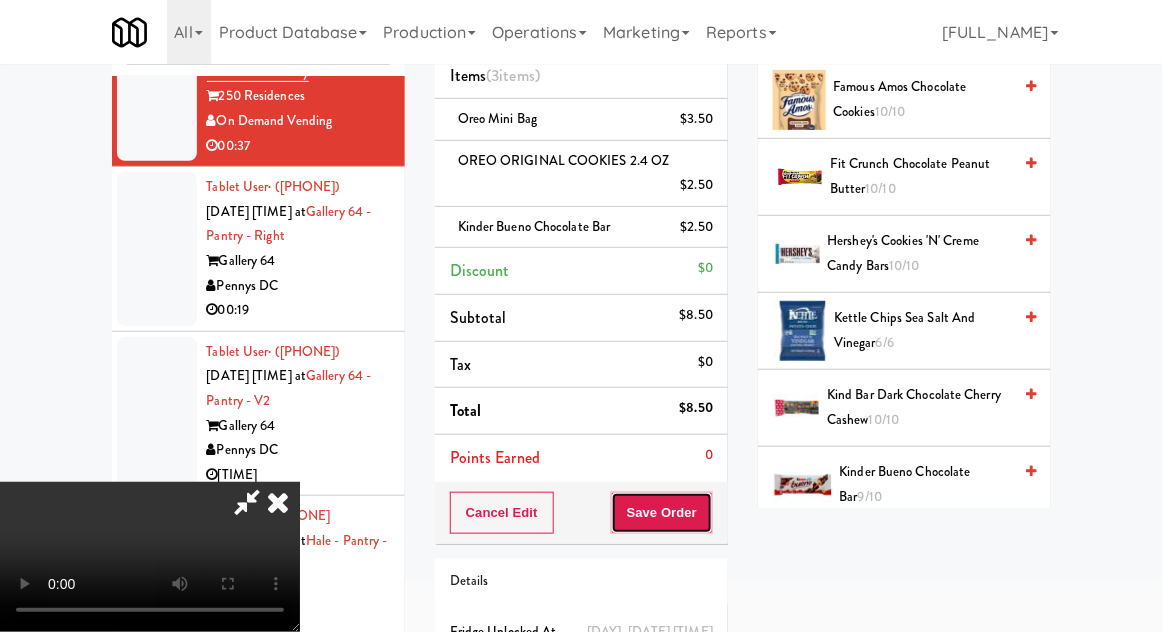 click on "Save Order" at bounding box center (662, 513) 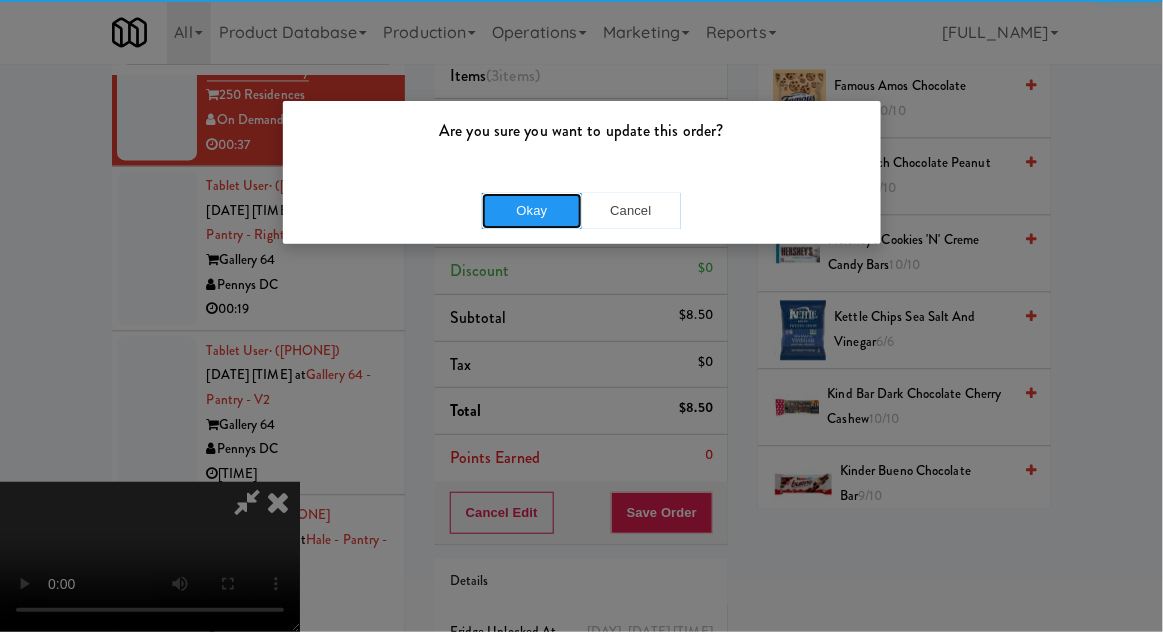 click on "Okay" at bounding box center [532, 211] 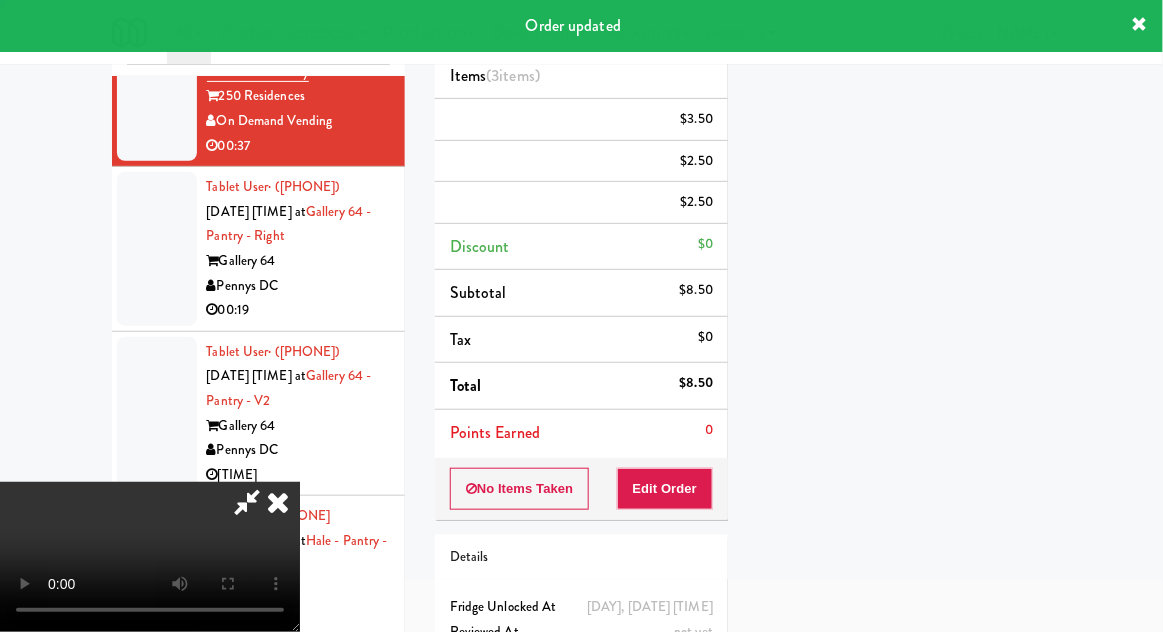 scroll, scrollTop: 197, scrollLeft: 0, axis: vertical 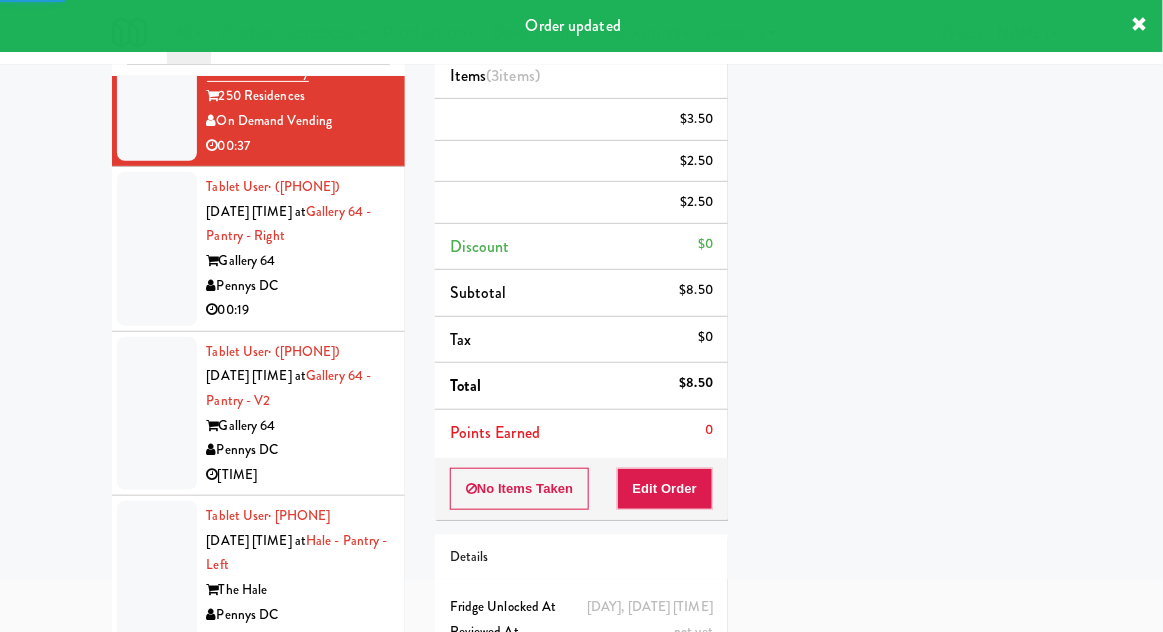 click at bounding box center (157, 249) 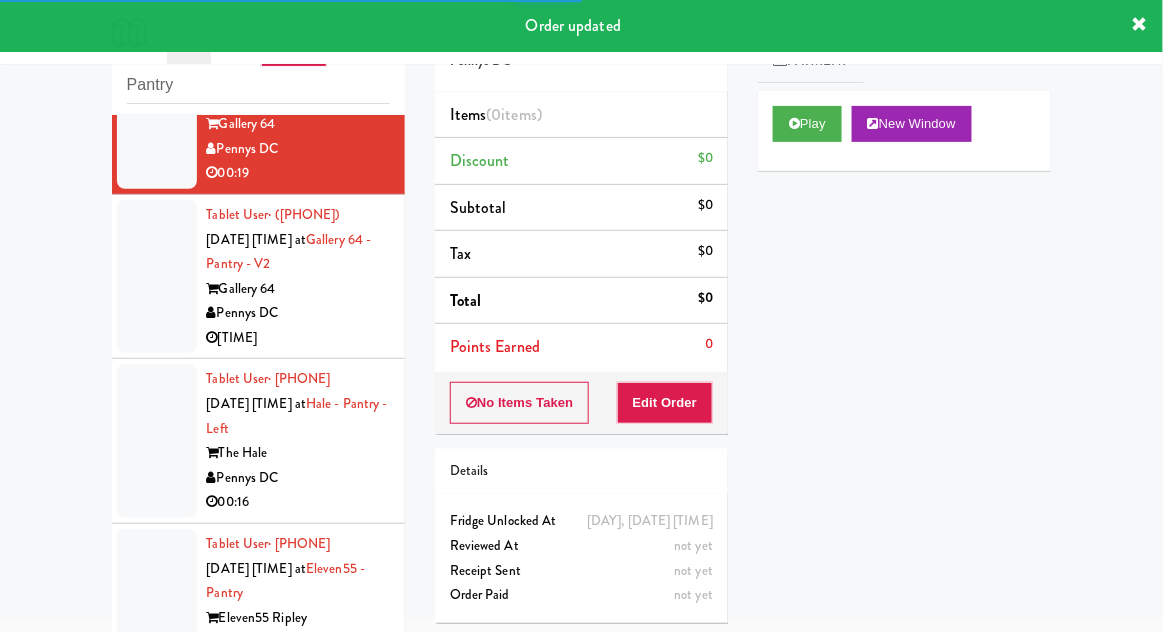scroll, scrollTop: 6752, scrollLeft: 0, axis: vertical 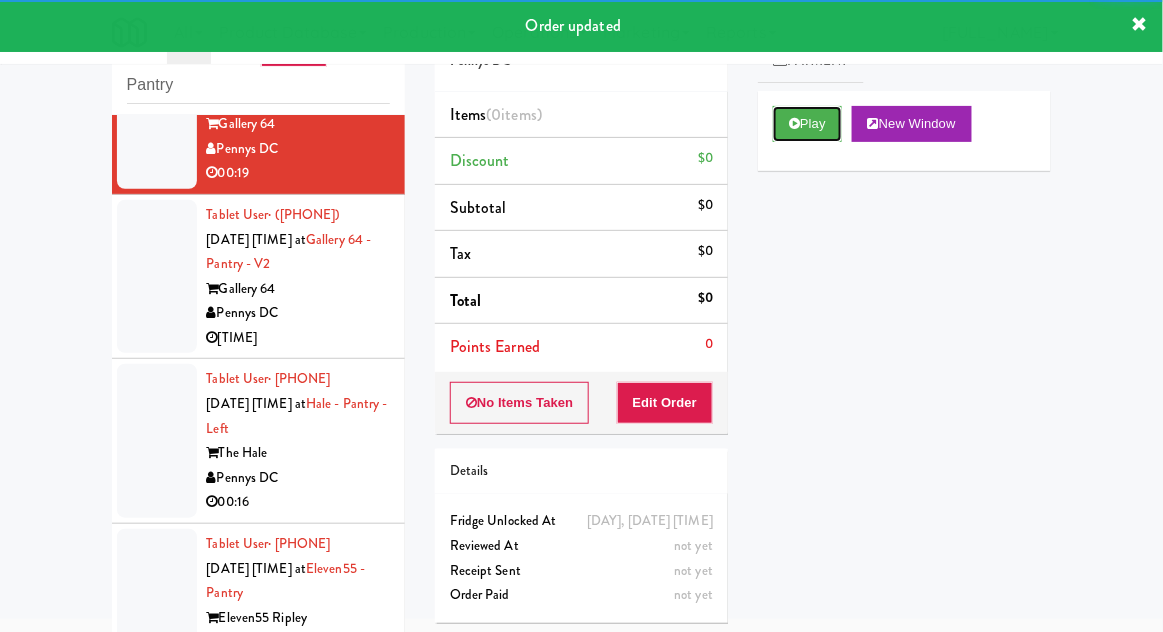click on "Play" at bounding box center (807, 124) 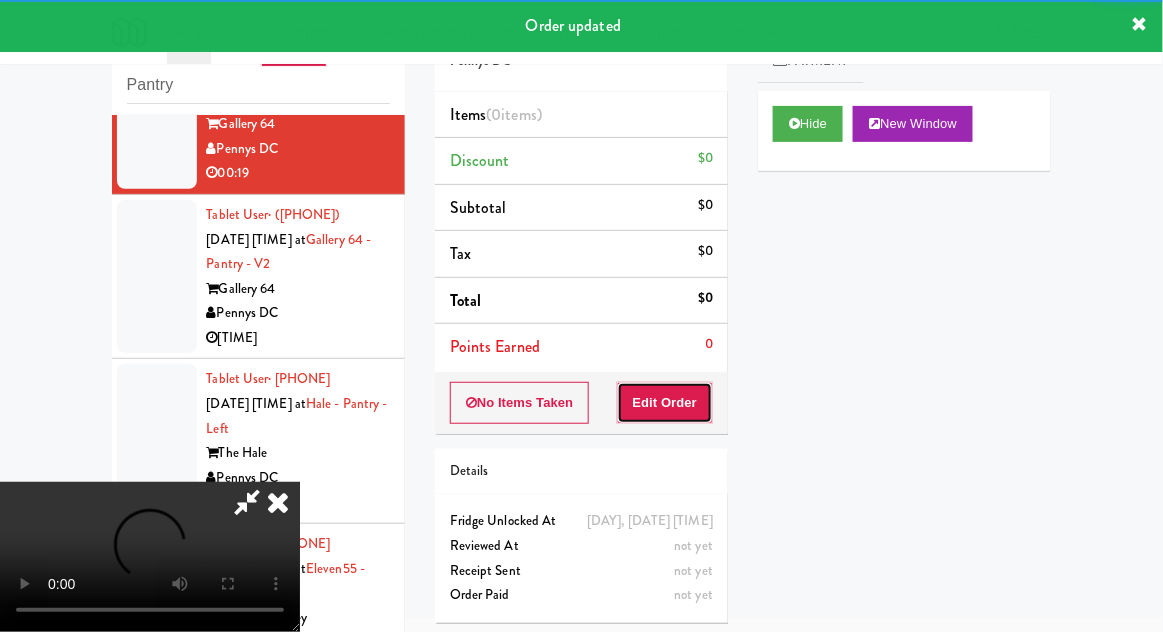 click on "Edit Order" at bounding box center [665, 403] 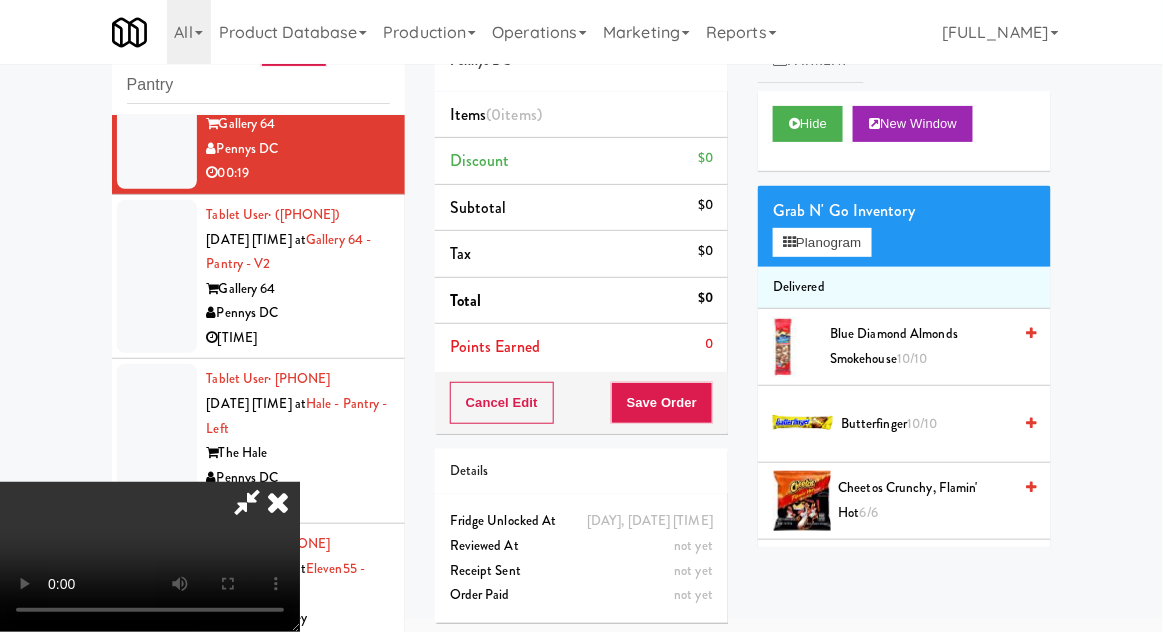 type 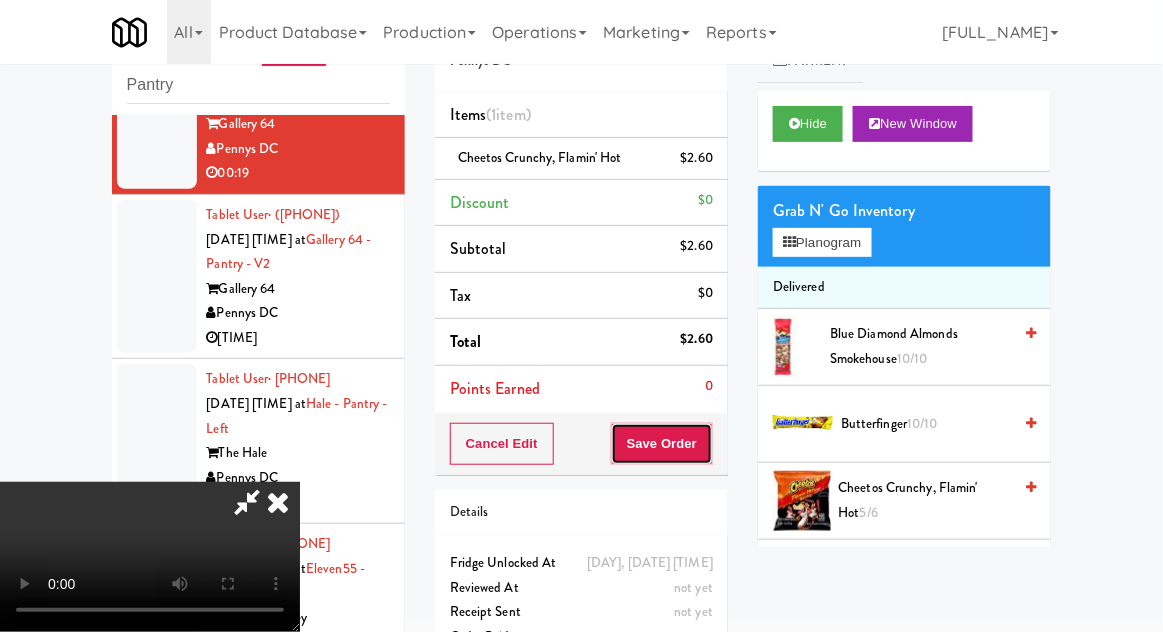 click on "Save Order" at bounding box center (662, 444) 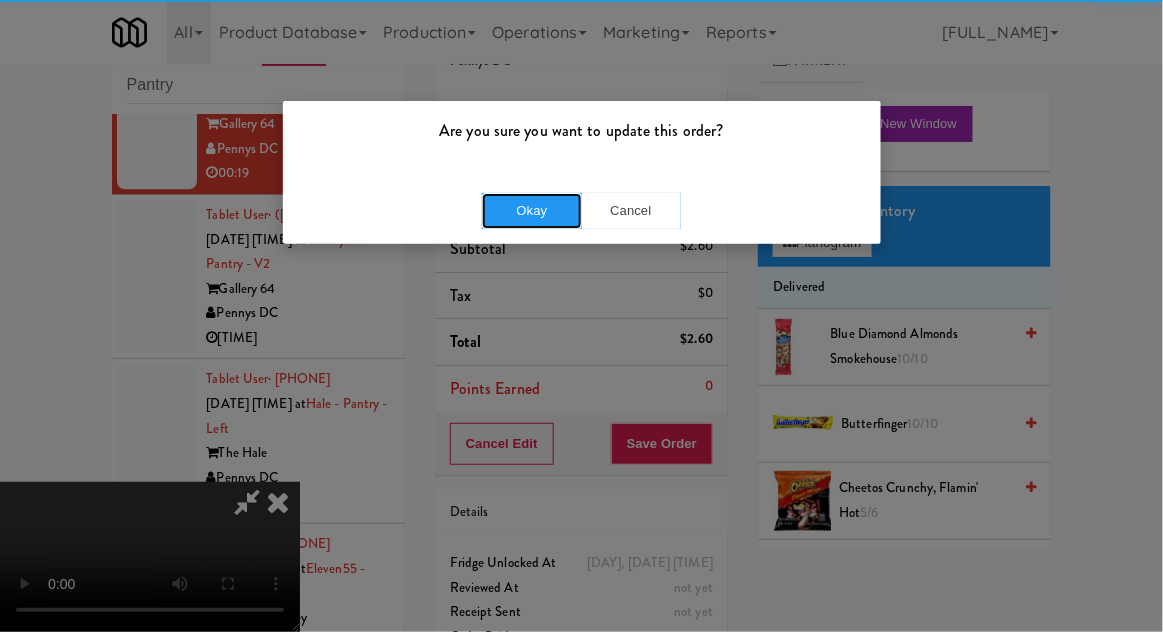 click on "Okay" at bounding box center (532, 211) 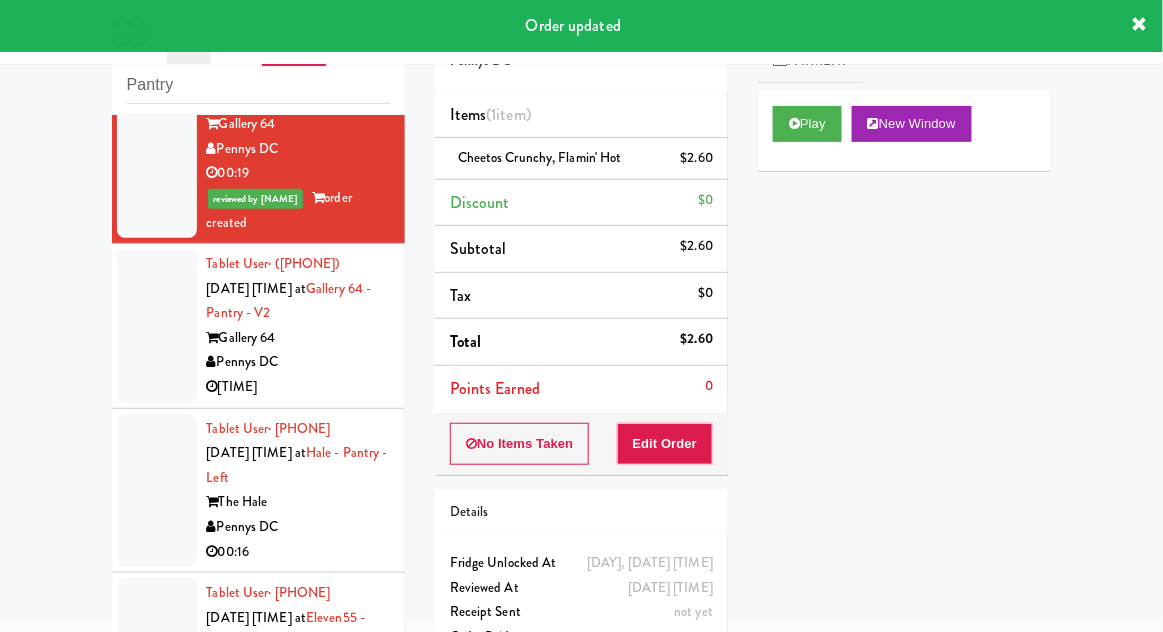 click at bounding box center [157, 326] 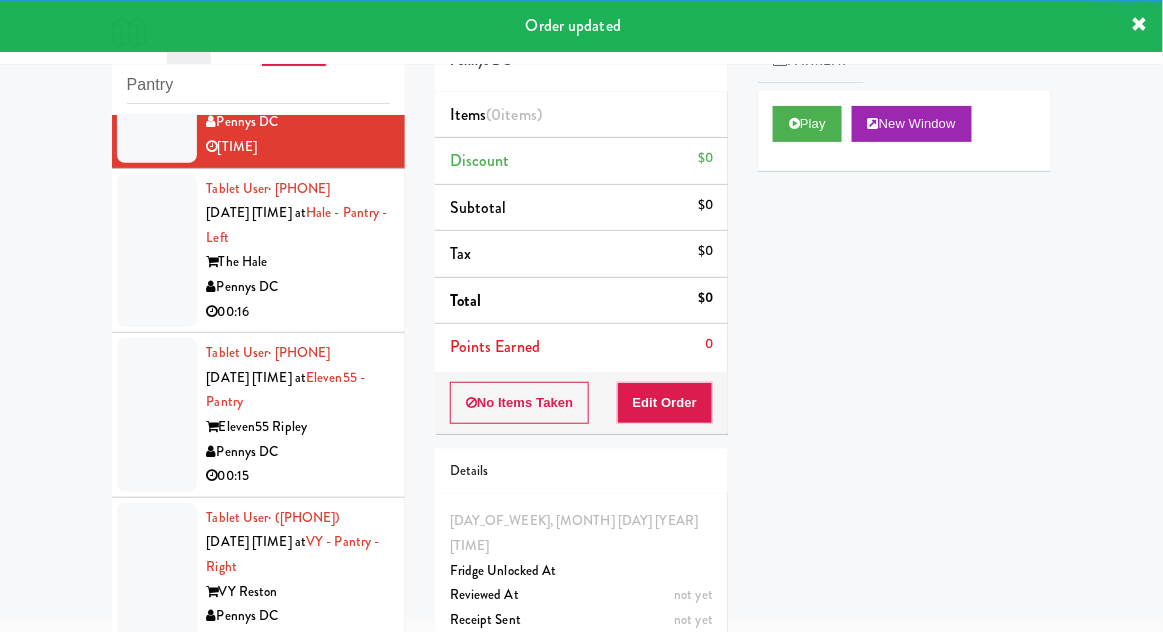 click at bounding box center (157, 251) 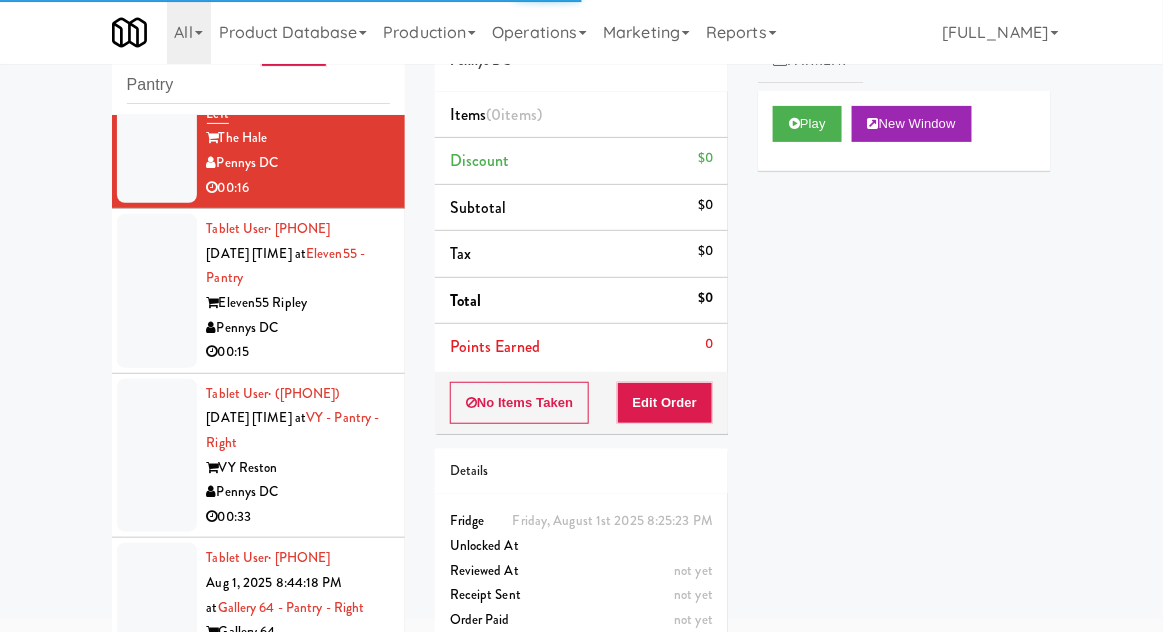 scroll, scrollTop: 7120, scrollLeft: 0, axis: vertical 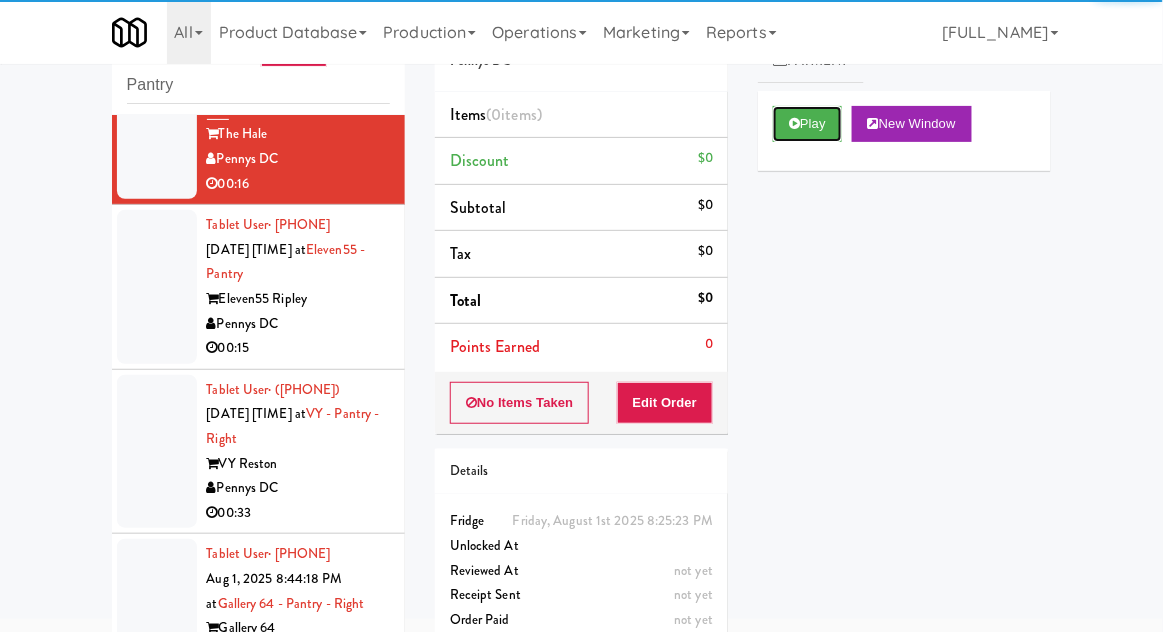 click on "Play" at bounding box center (807, 124) 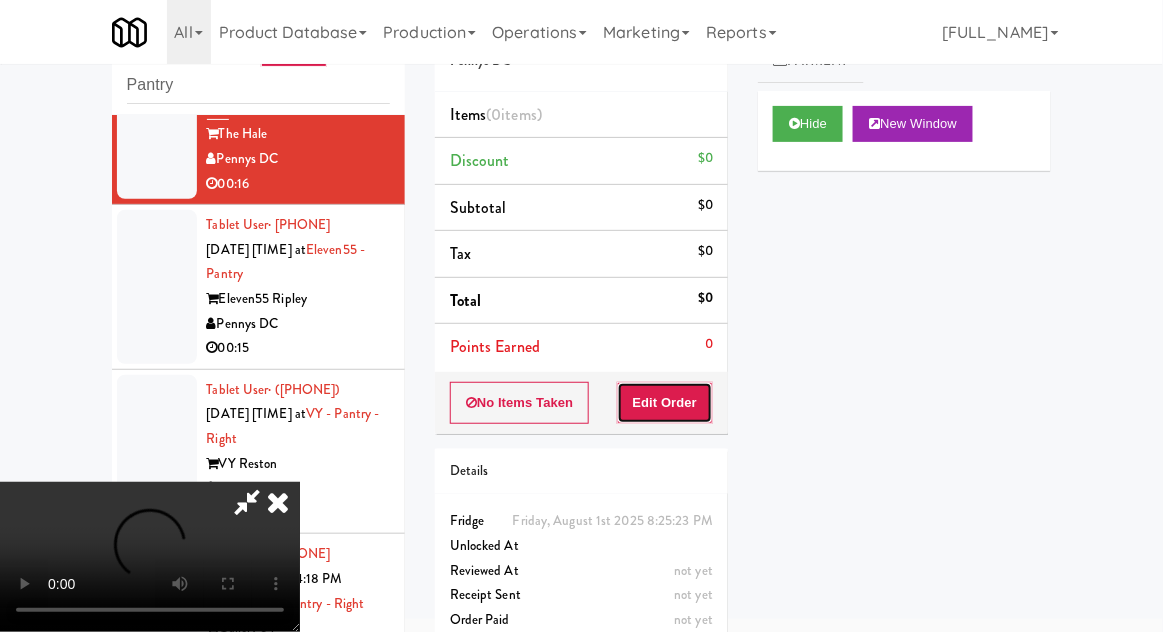 click on "Edit Order" at bounding box center (665, 403) 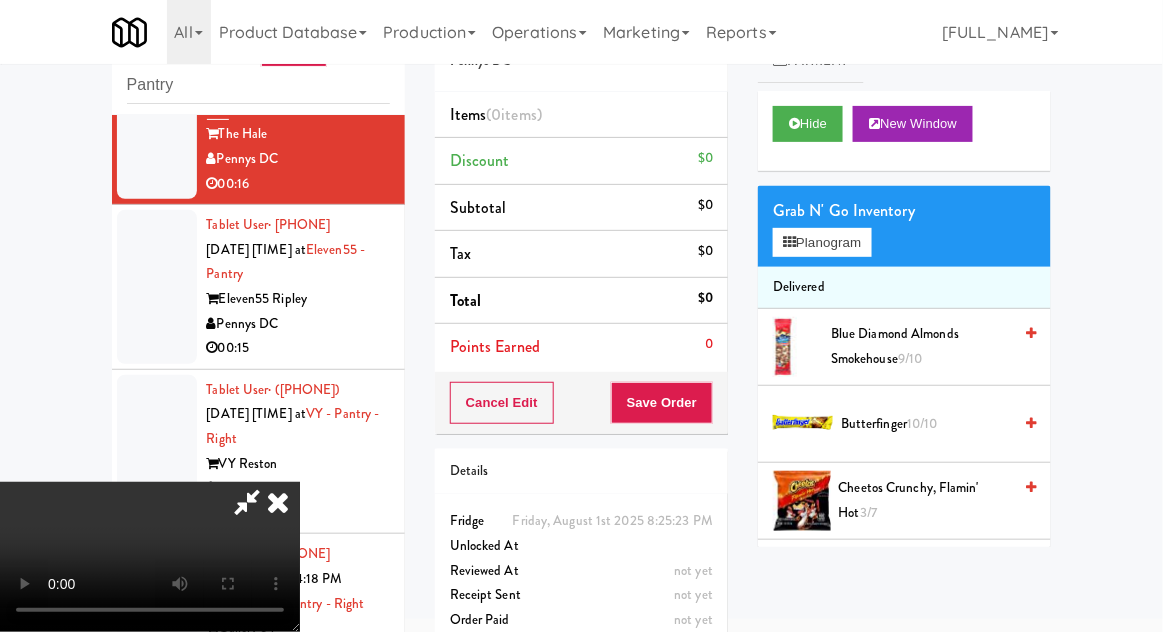 type 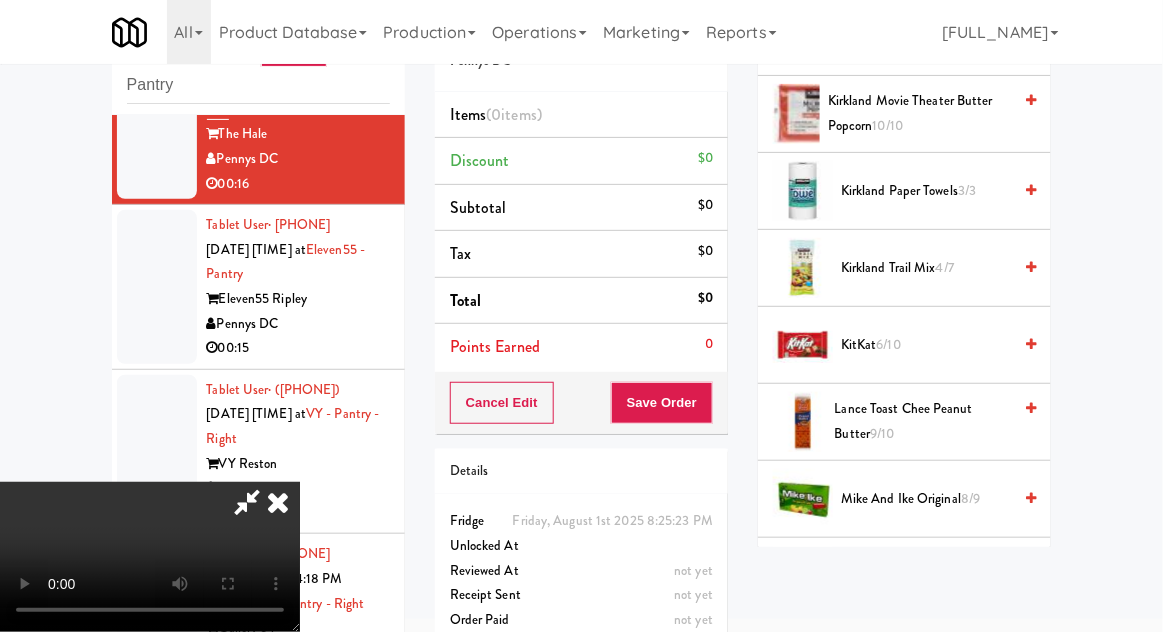 scroll, scrollTop: 926, scrollLeft: 0, axis: vertical 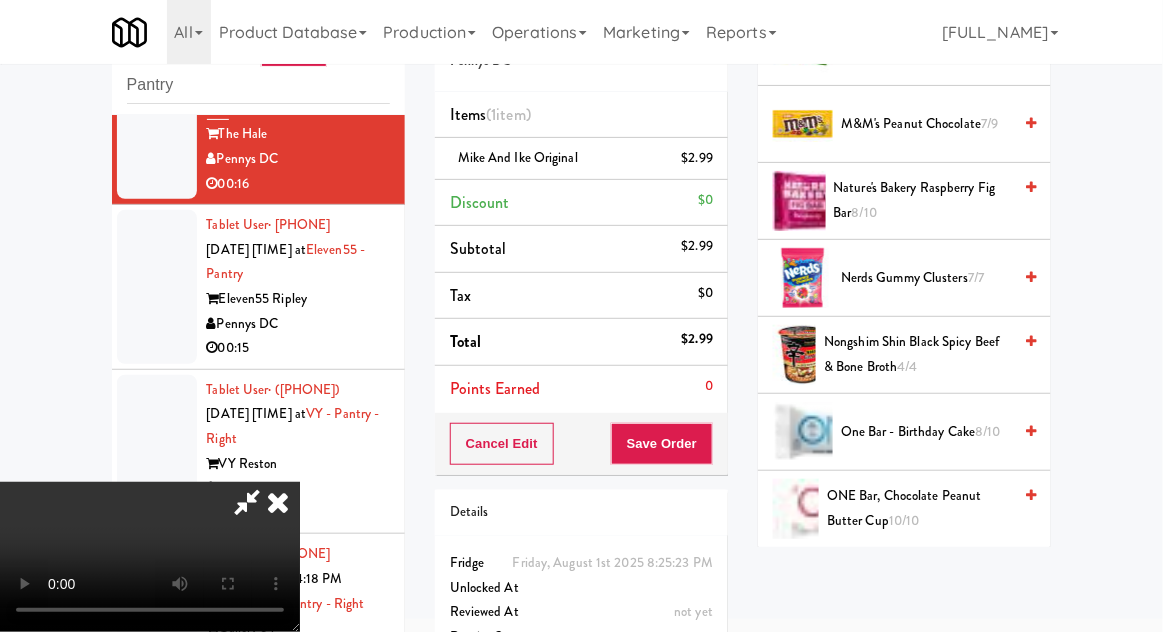 click on "Oreo Original Cookie  10/10" at bounding box center (926, 586) 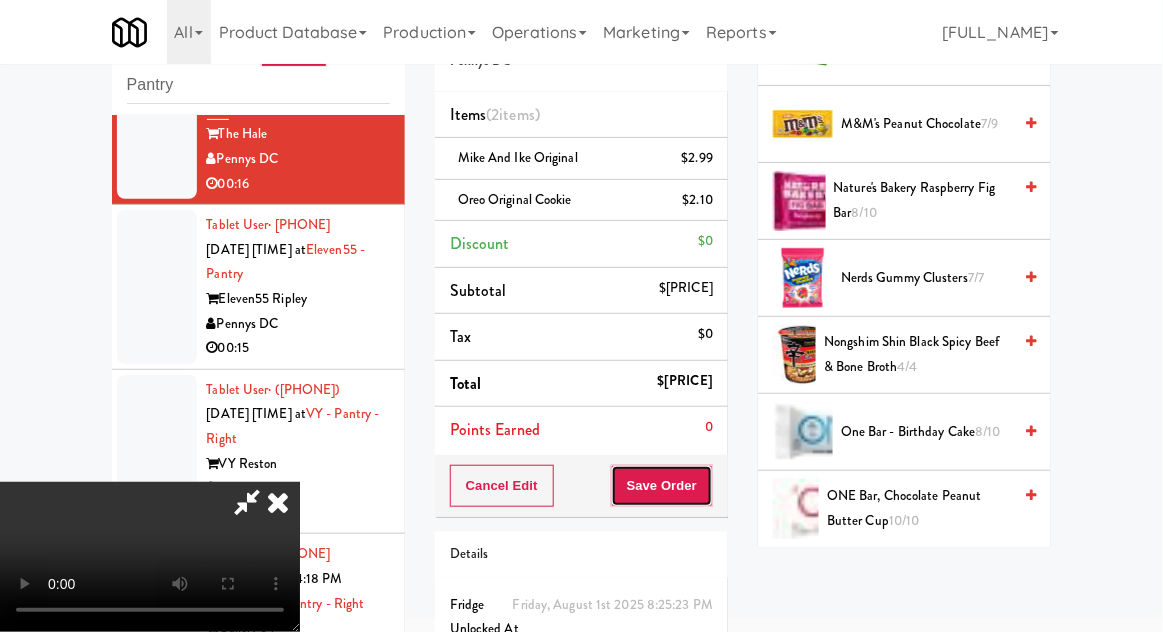 click on "Save Order" at bounding box center [662, 486] 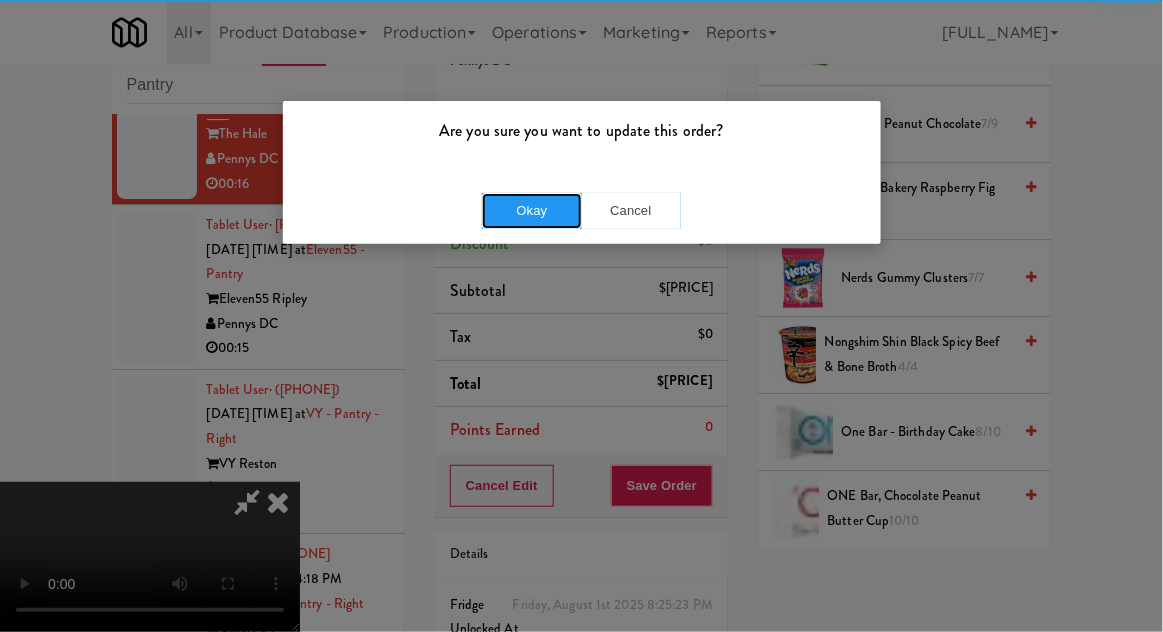 click on "Okay" at bounding box center (532, 211) 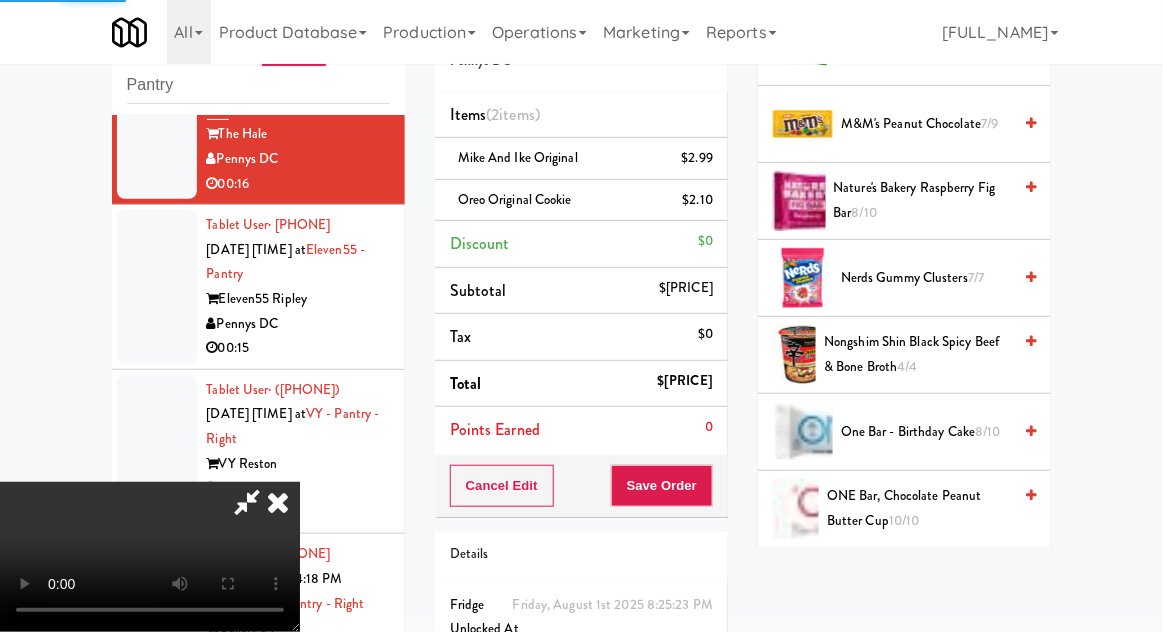 scroll, scrollTop: 197, scrollLeft: 0, axis: vertical 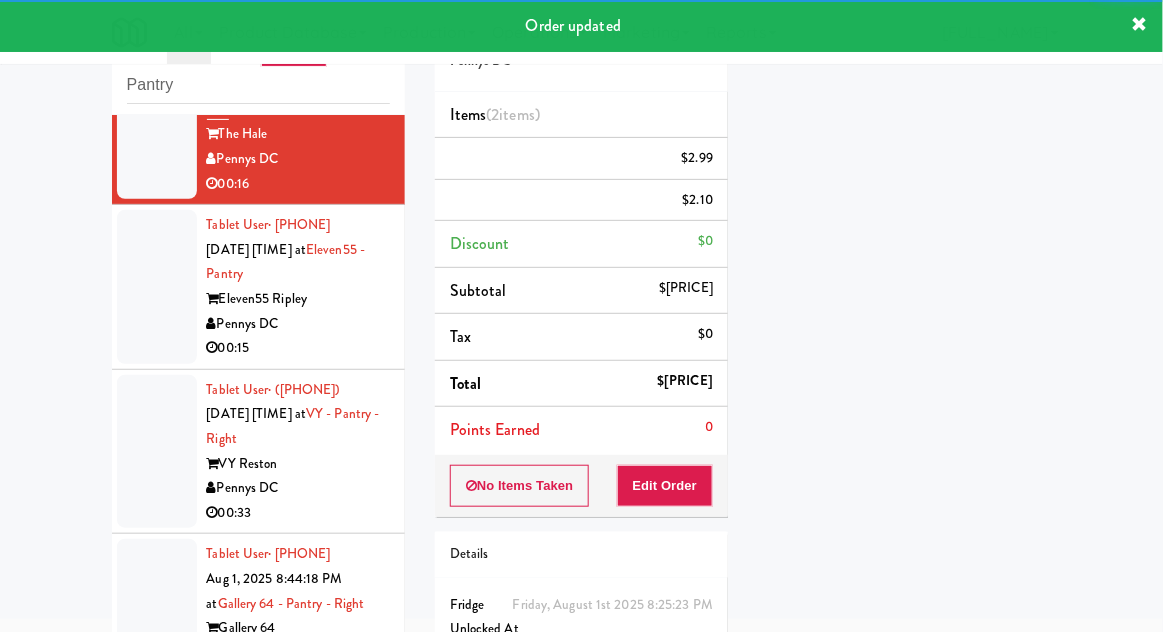 click at bounding box center (157, 287) 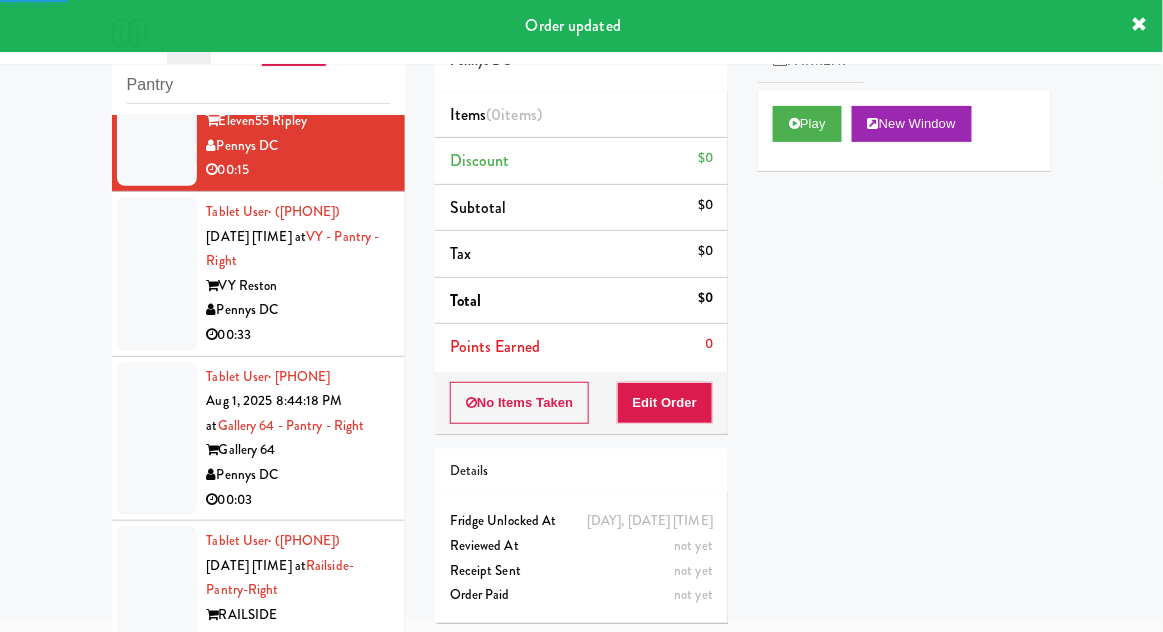 scroll, scrollTop: 7362, scrollLeft: 0, axis: vertical 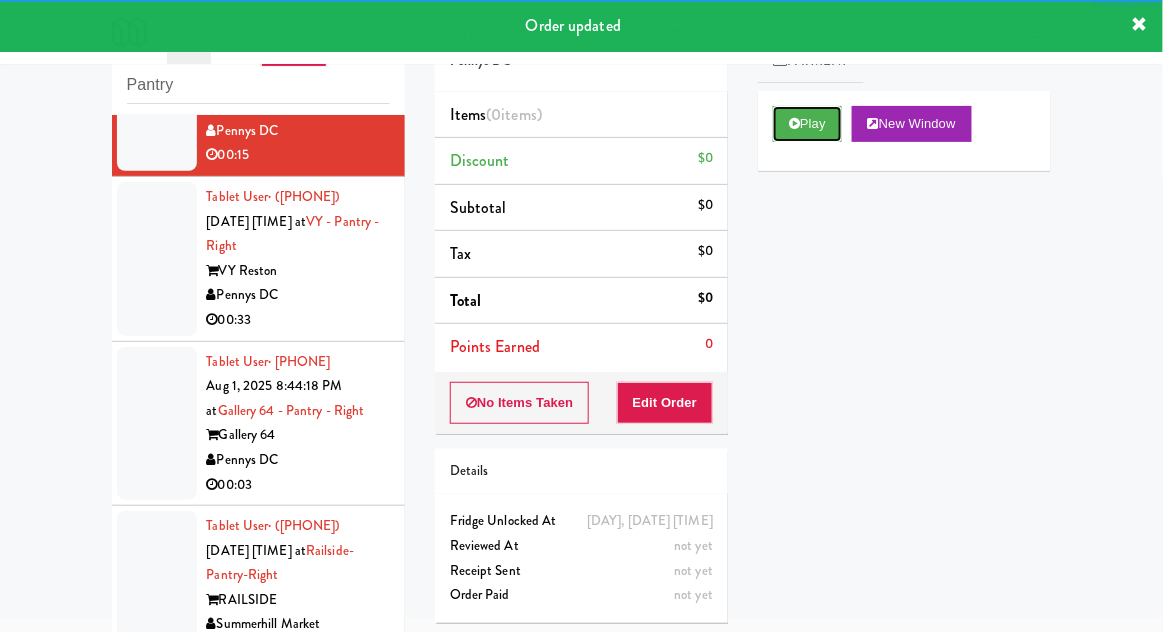click on "Play" at bounding box center [807, 124] 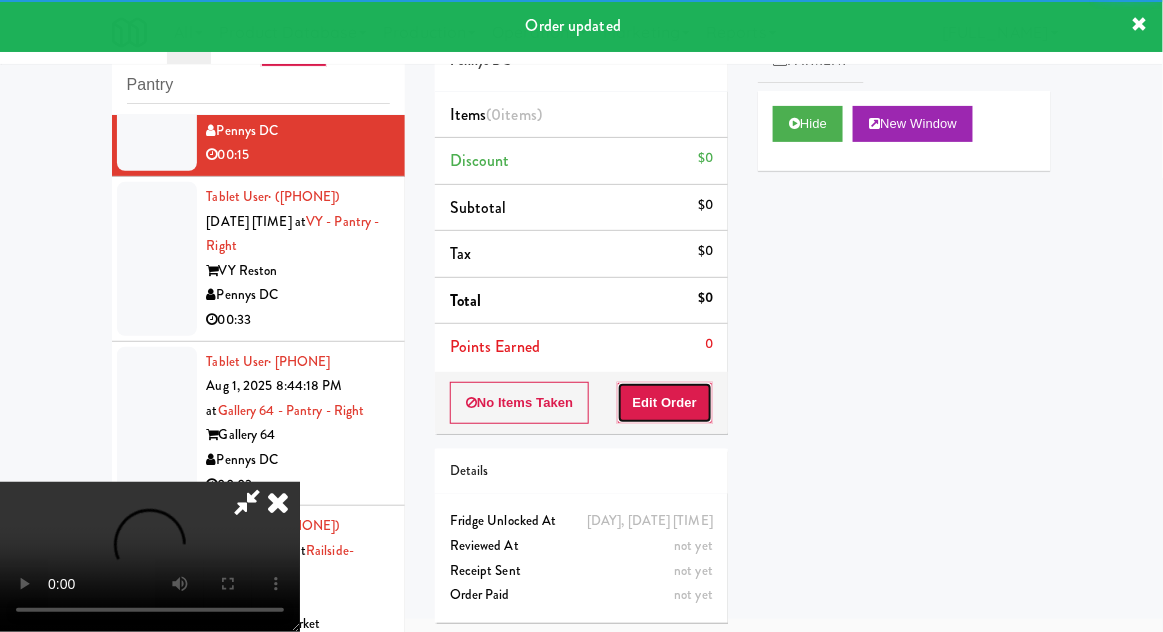 click on "Edit Order" at bounding box center (665, 403) 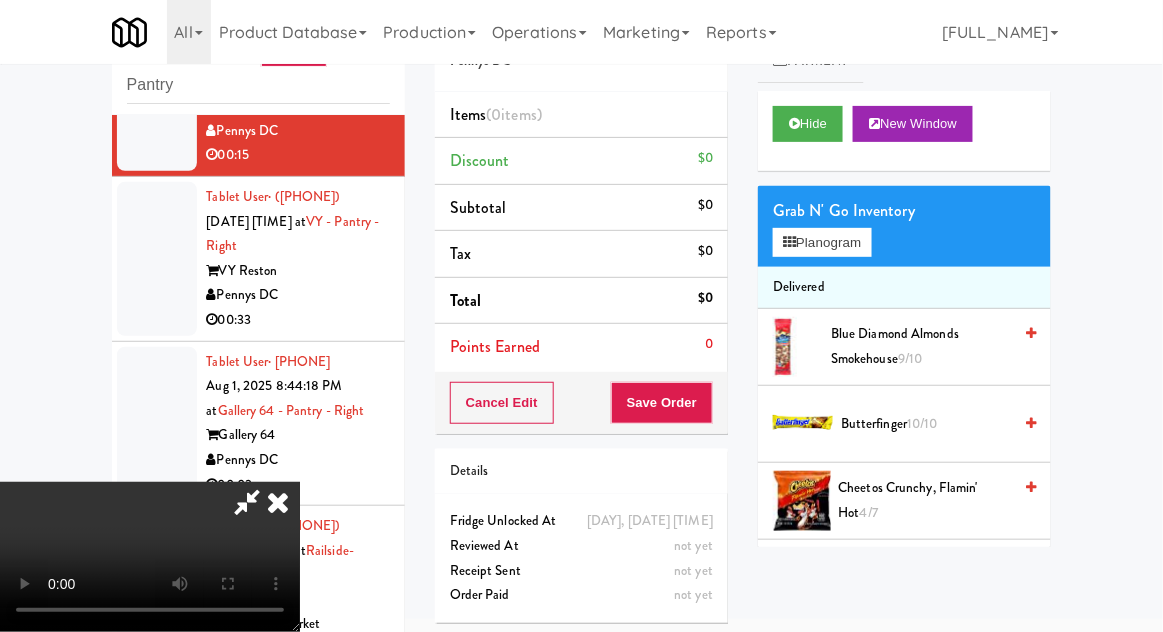 scroll, scrollTop: 73, scrollLeft: 0, axis: vertical 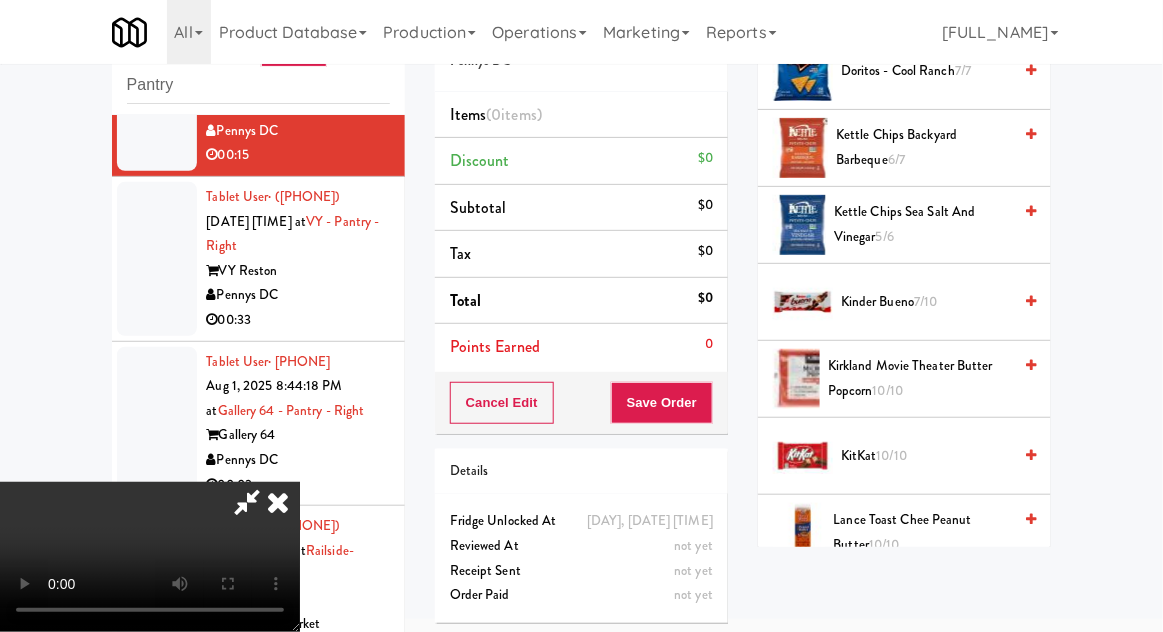 click on "KitKat  10/10" at bounding box center [926, 456] 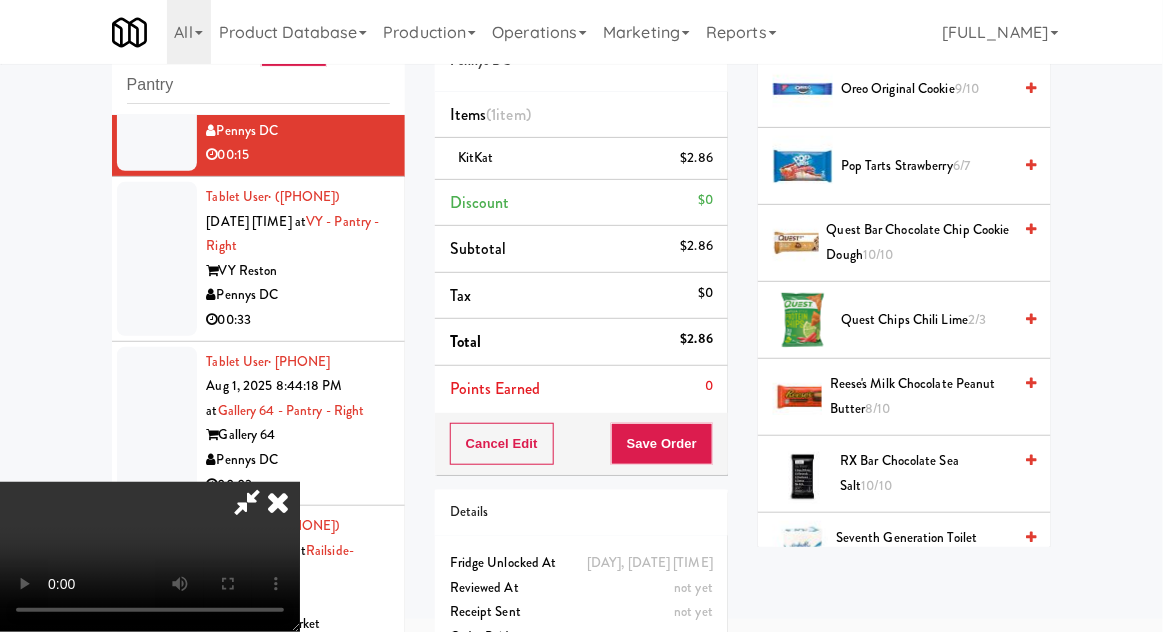 scroll, scrollTop: 1572, scrollLeft: 0, axis: vertical 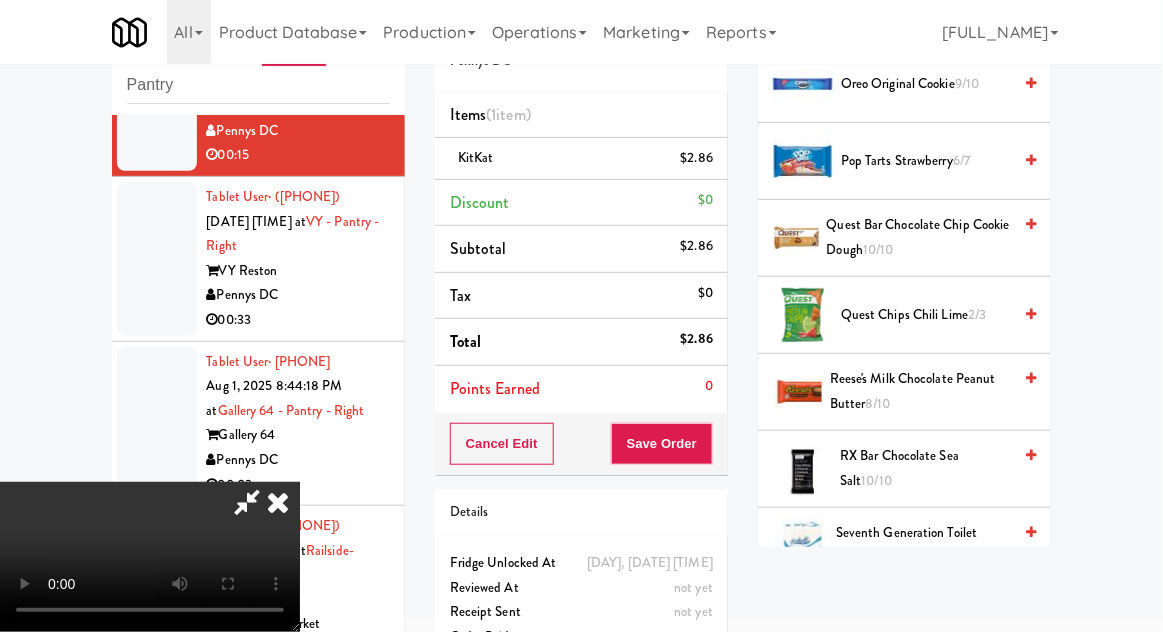 click on "Reese's Milk Chocolate Peanut Butter  8/10" at bounding box center [920, 391] 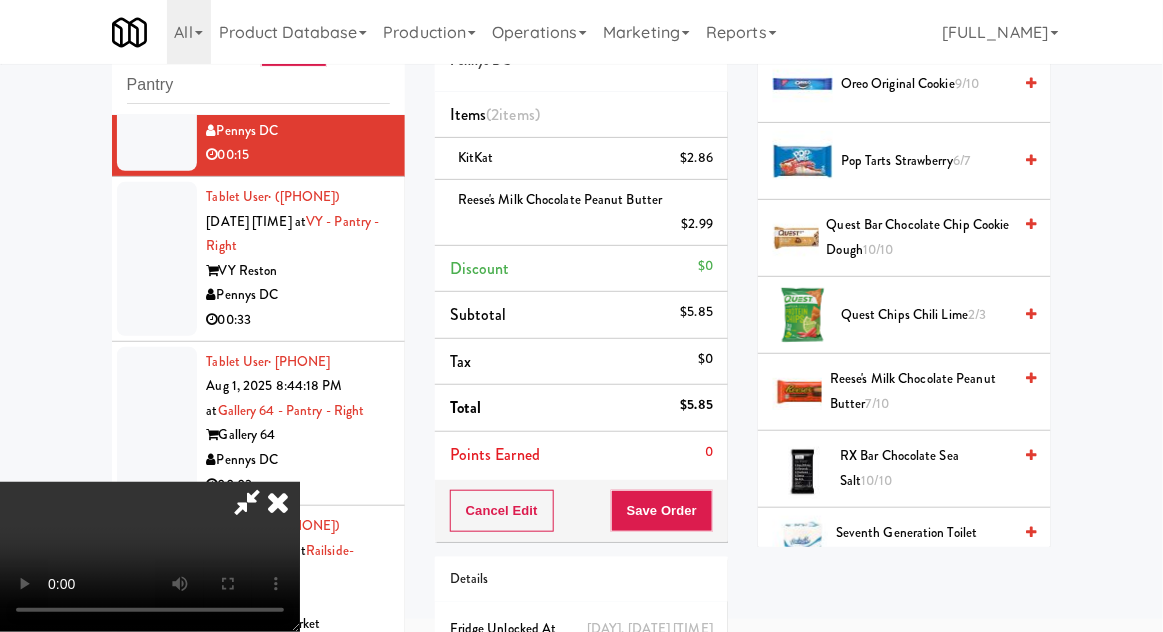 scroll, scrollTop: 73, scrollLeft: 0, axis: vertical 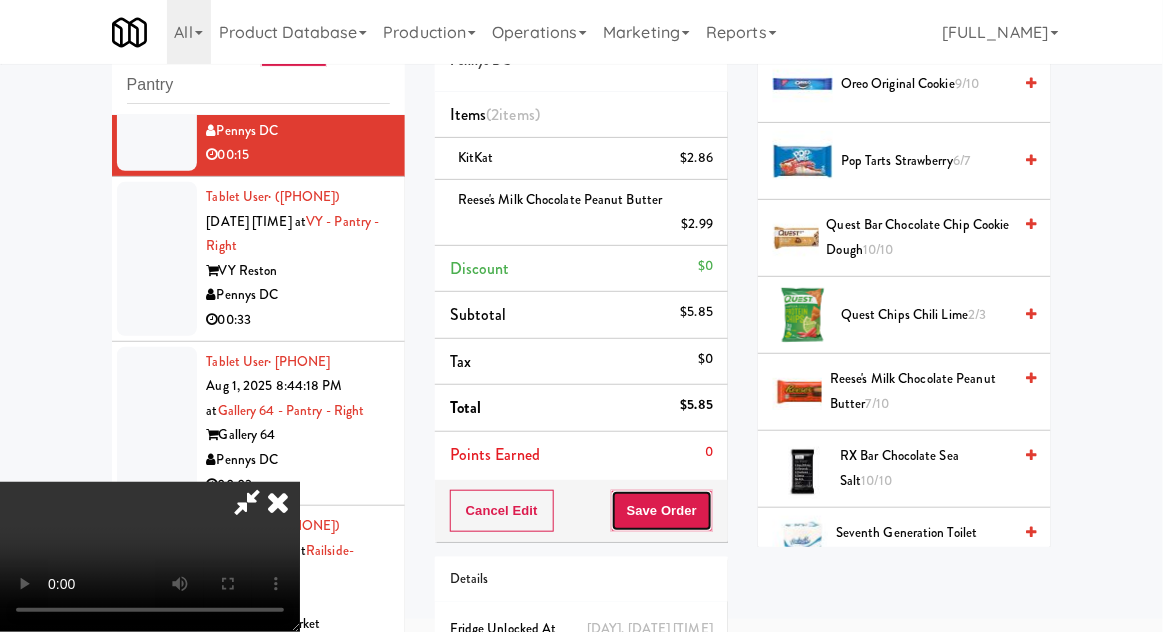 click on "Save Order" at bounding box center (662, 511) 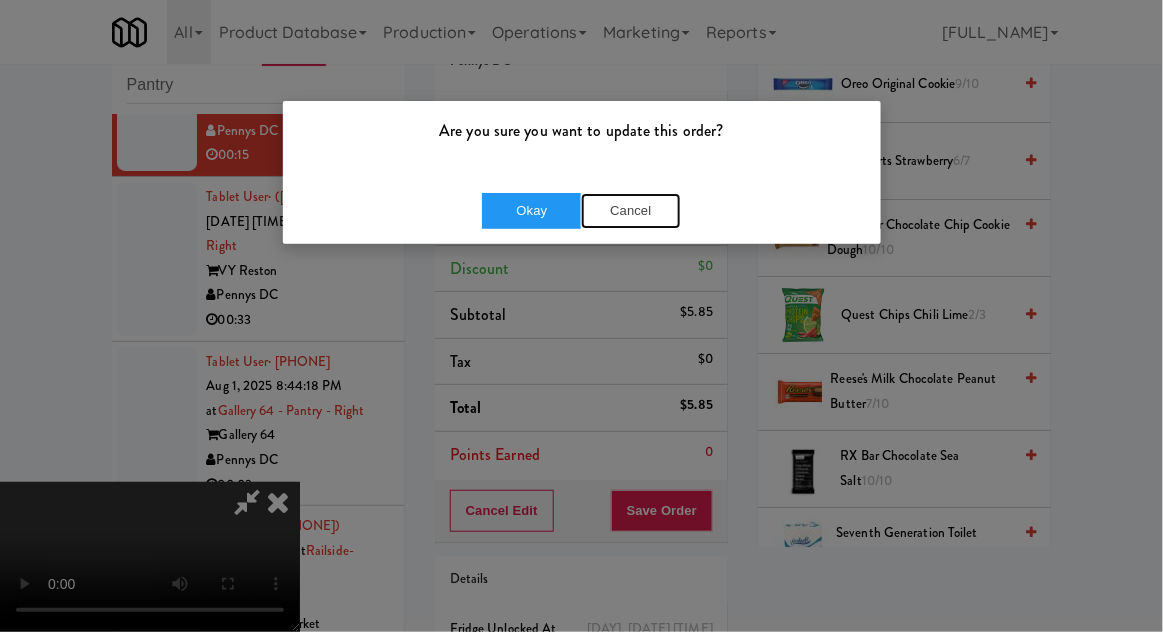 click on "Cancel" at bounding box center (631, 211) 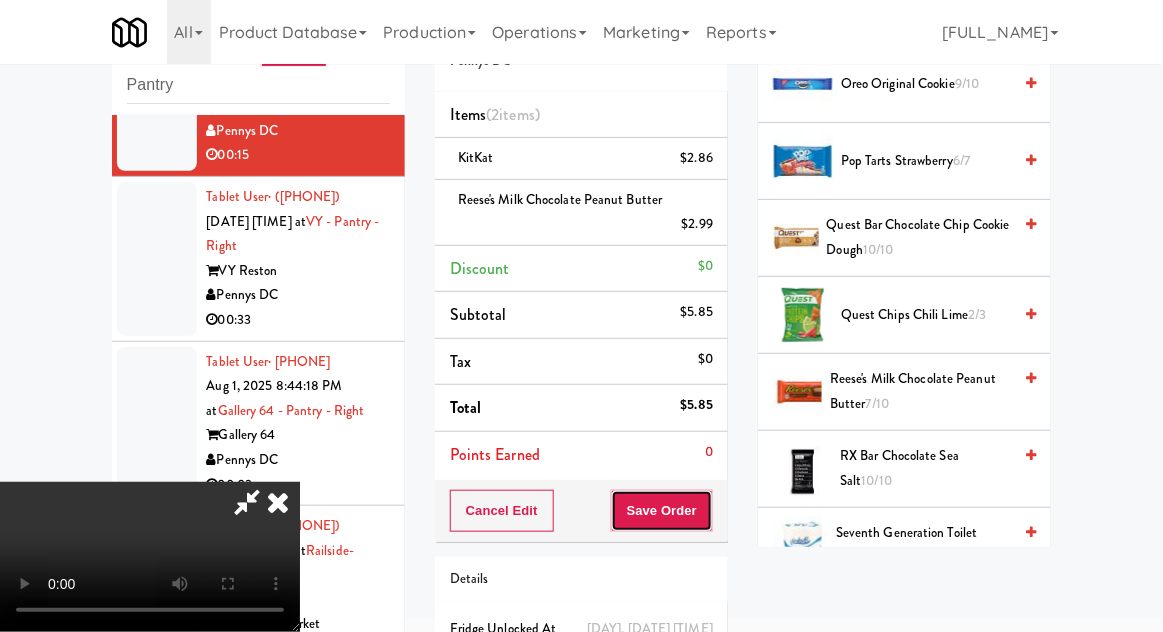 click on "Save Order" at bounding box center [662, 511] 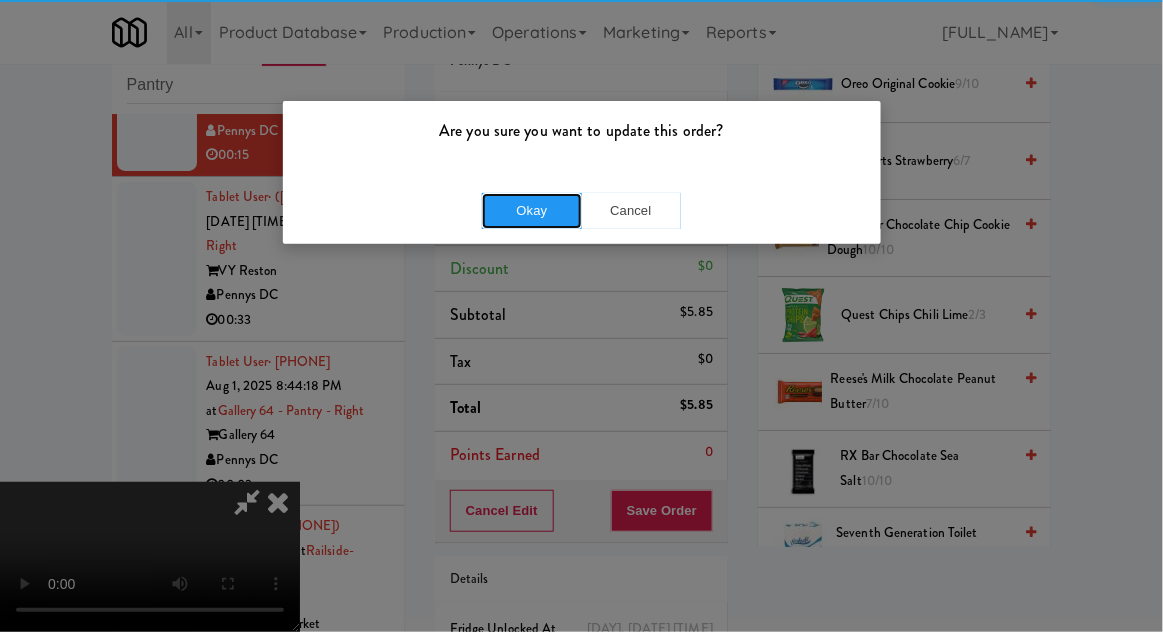 click on "Okay" at bounding box center (532, 211) 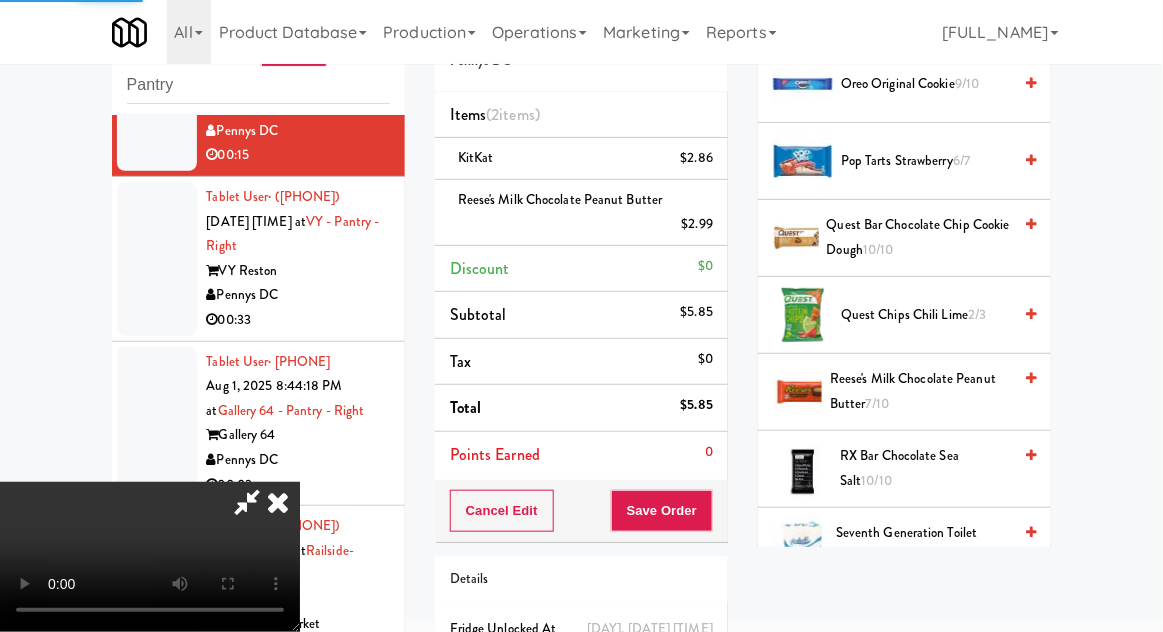 scroll, scrollTop: 197, scrollLeft: 0, axis: vertical 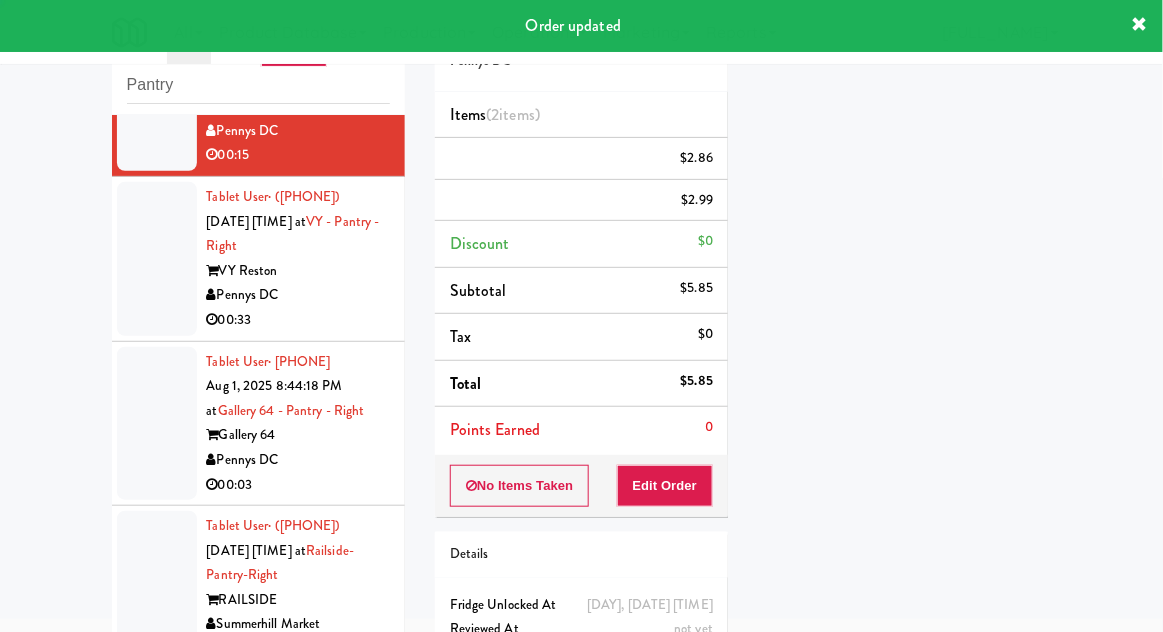 click at bounding box center [157, 259] 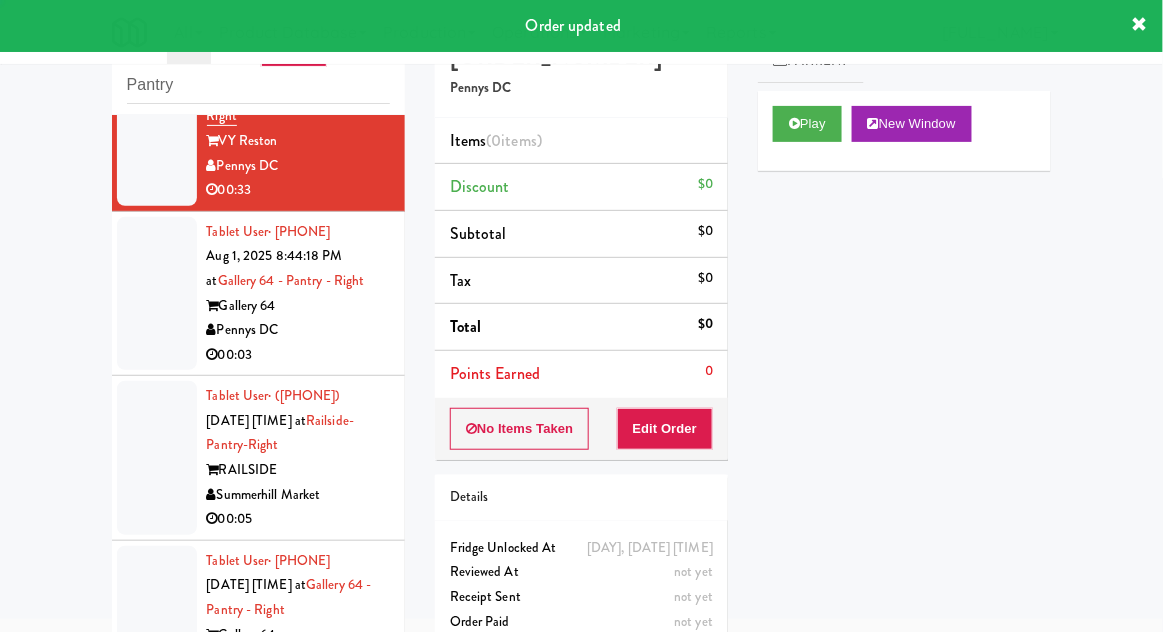 scroll, scrollTop: 7544, scrollLeft: 0, axis: vertical 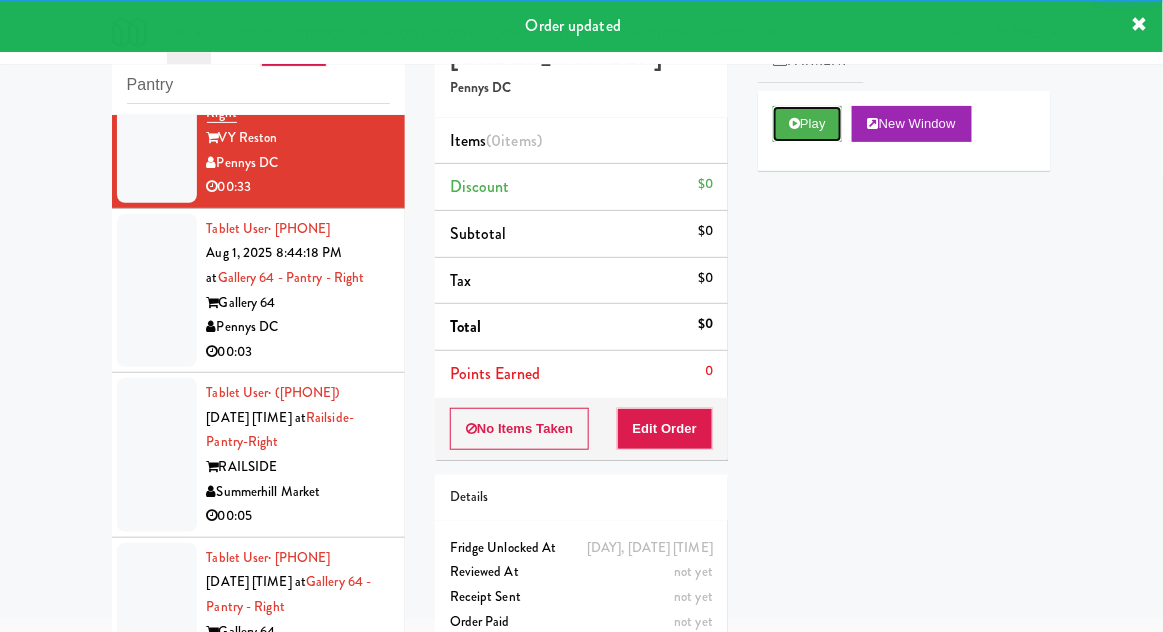 click on "Play" at bounding box center (807, 124) 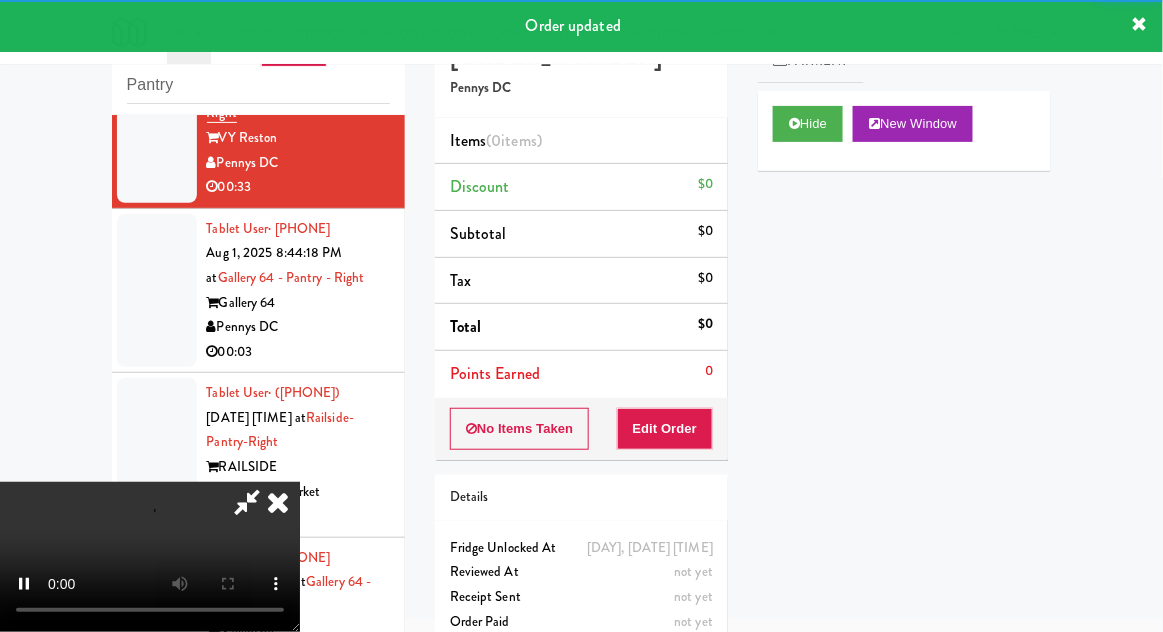 click on "Order # [ORDER_NUMBER] [ORGANIZATION] Items  (0  items ) Discount  $0 Subtotal $0 Tax $0 Total $0 Points Earned  0  No Items Taken Edit Order Details [DAY_OF_WEEK], [MONTH] [DAY] [YEAR] [TIME] Fridge Unlocked At not yet Reviewed At not yet Receipt Sent not yet Order Paid" at bounding box center [581, 329] 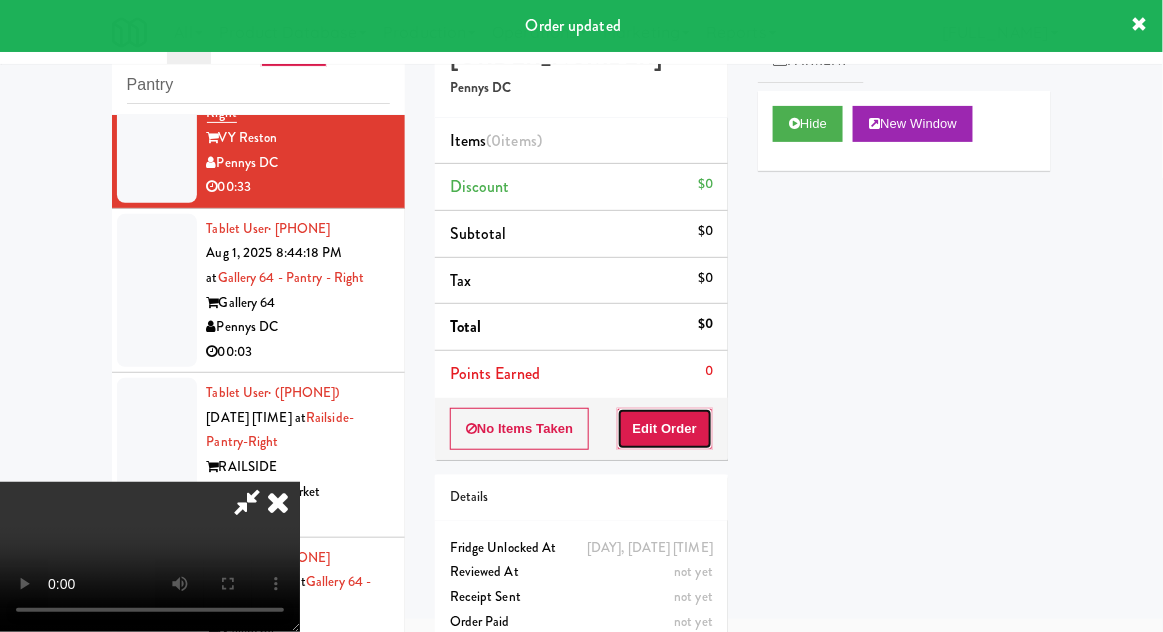 click on "Edit Order" at bounding box center [665, 429] 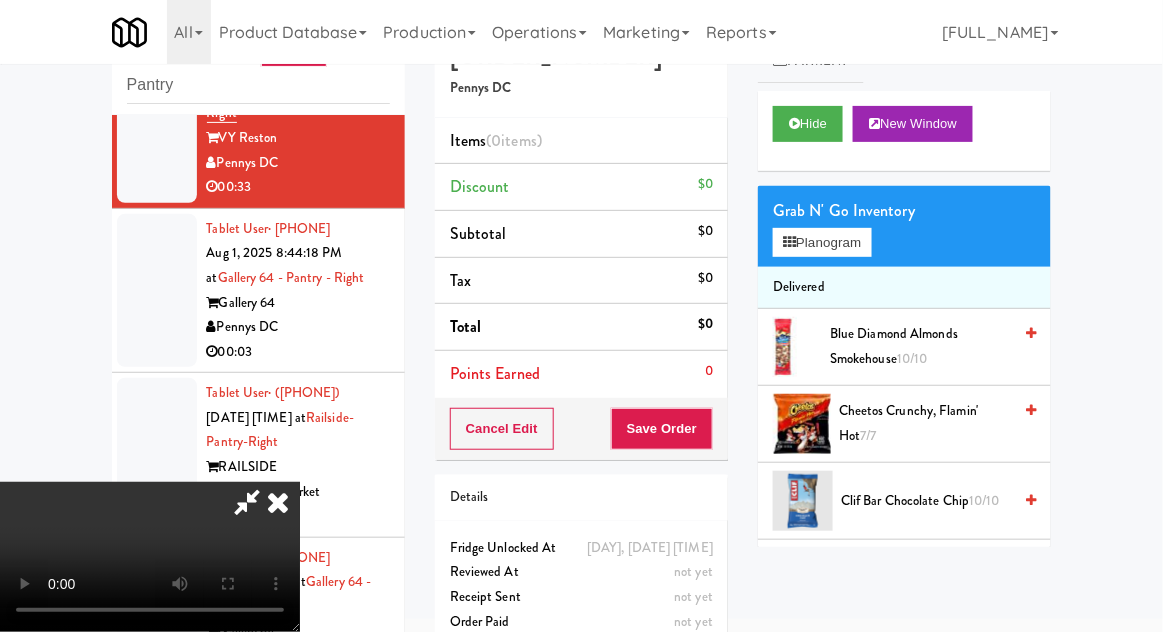 type 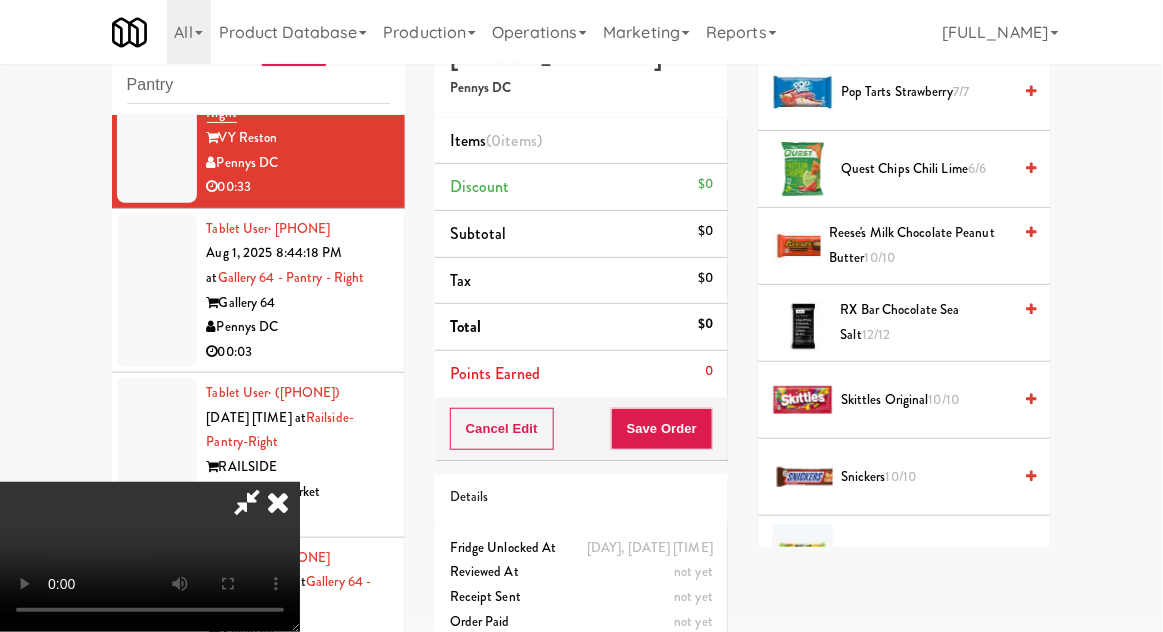 scroll, scrollTop: 1876, scrollLeft: 0, axis: vertical 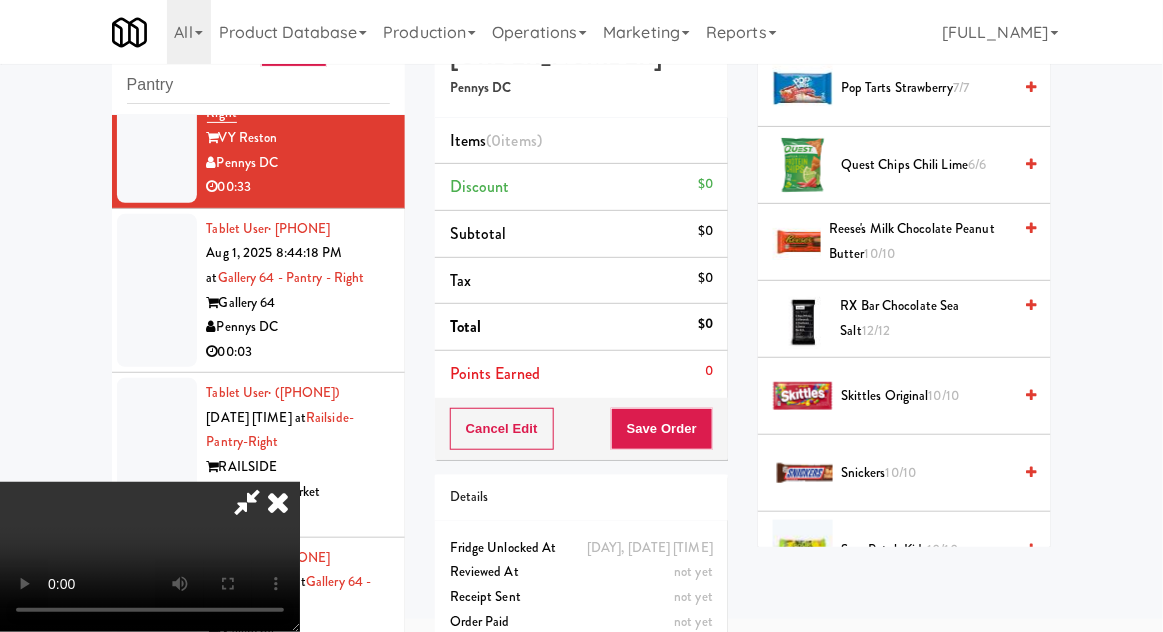 click on "10/10" at bounding box center (901, 472) 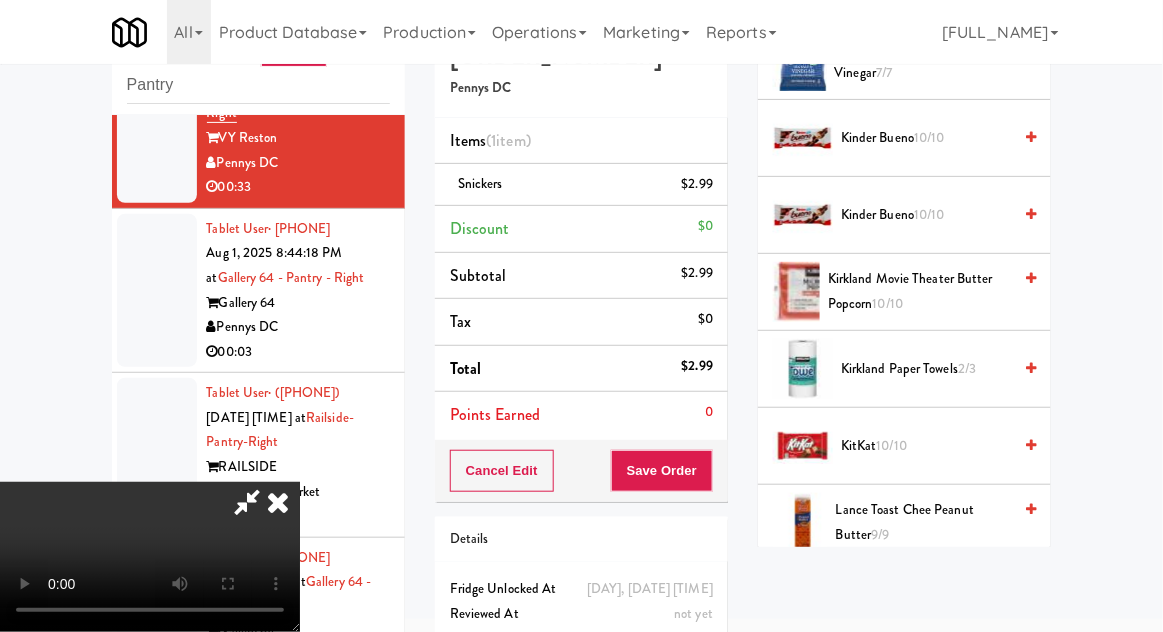 scroll, scrollTop: 746, scrollLeft: 0, axis: vertical 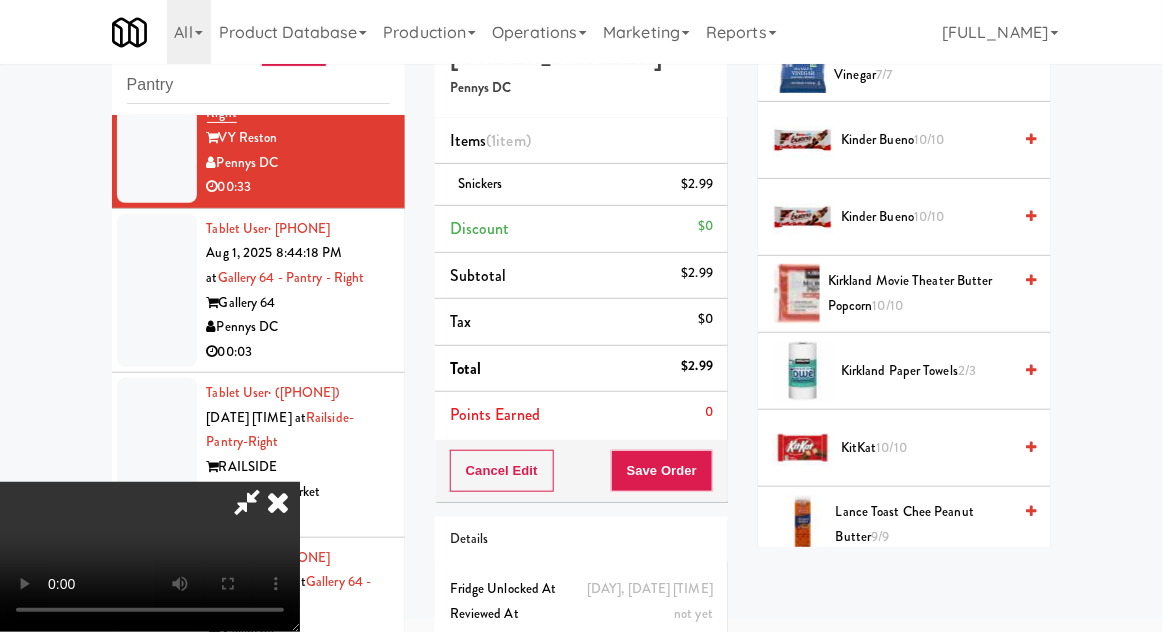 click on "[PRODUCT_NAME]" at bounding box center [926, 217] 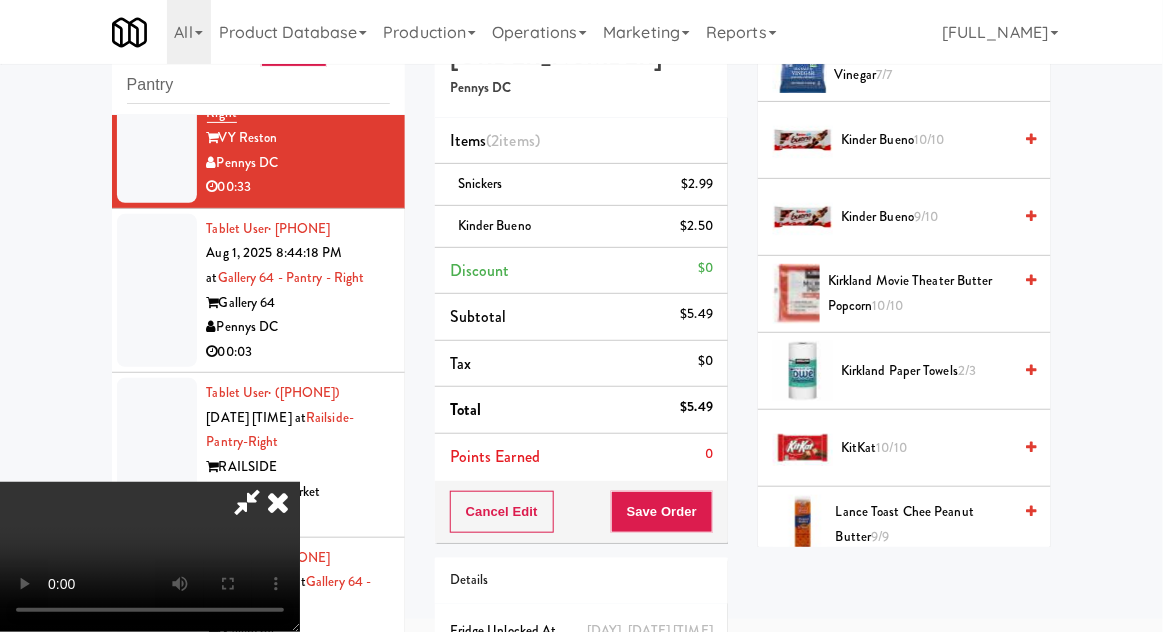 click on "[PRODUCT_NAME]" at bounding box center [926, 140] 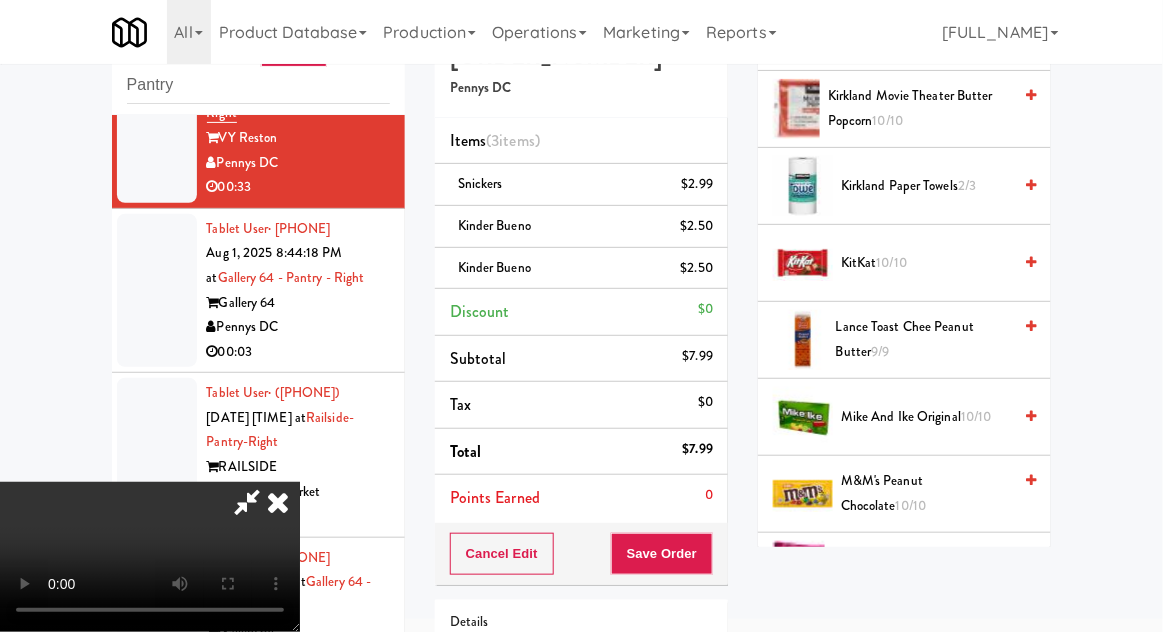 scroll, scrollTop: 917, scrollLeft: 0, axis: vertical 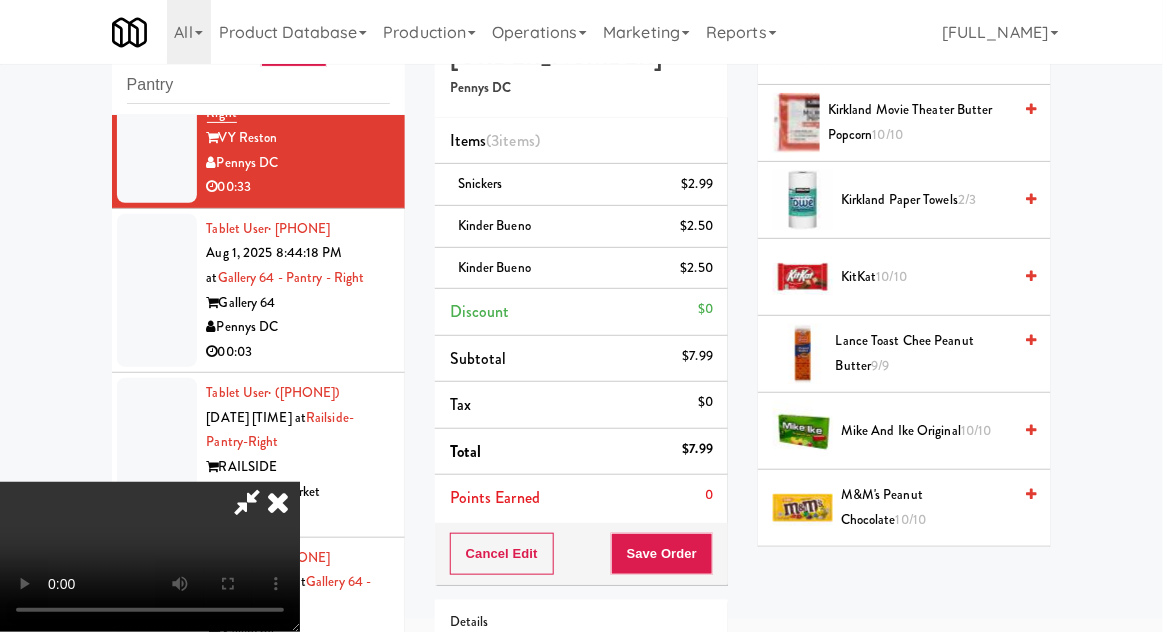 click on "Mike and Ike Original  10/10" at bounding box center (926, 431) 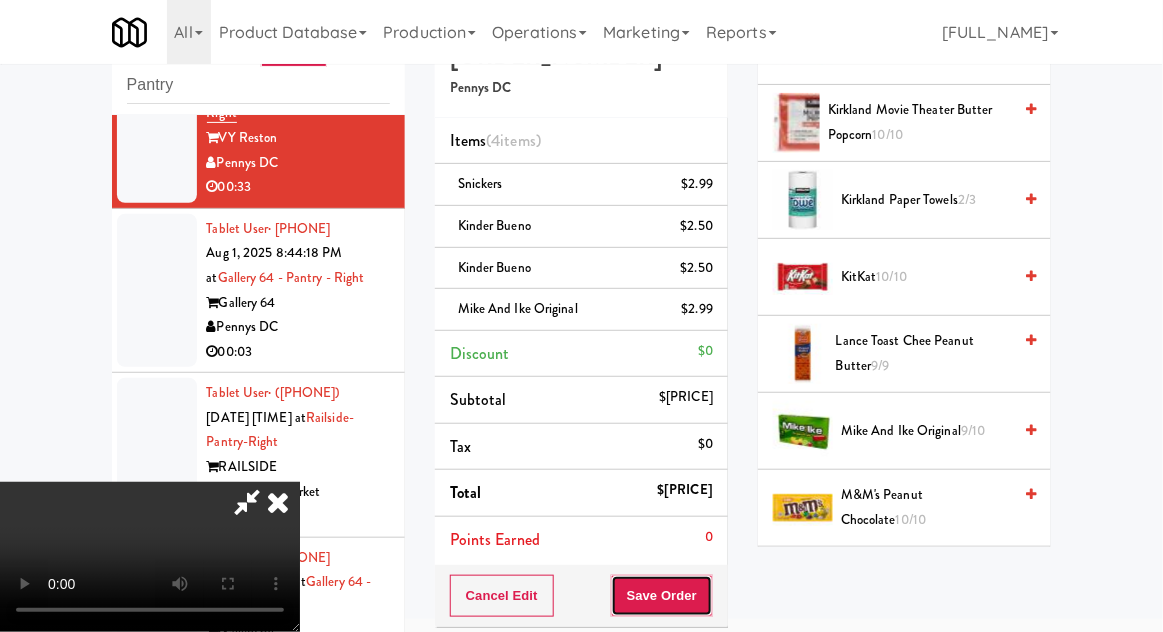 click on "Save Order" at bounding box center [662, 596] 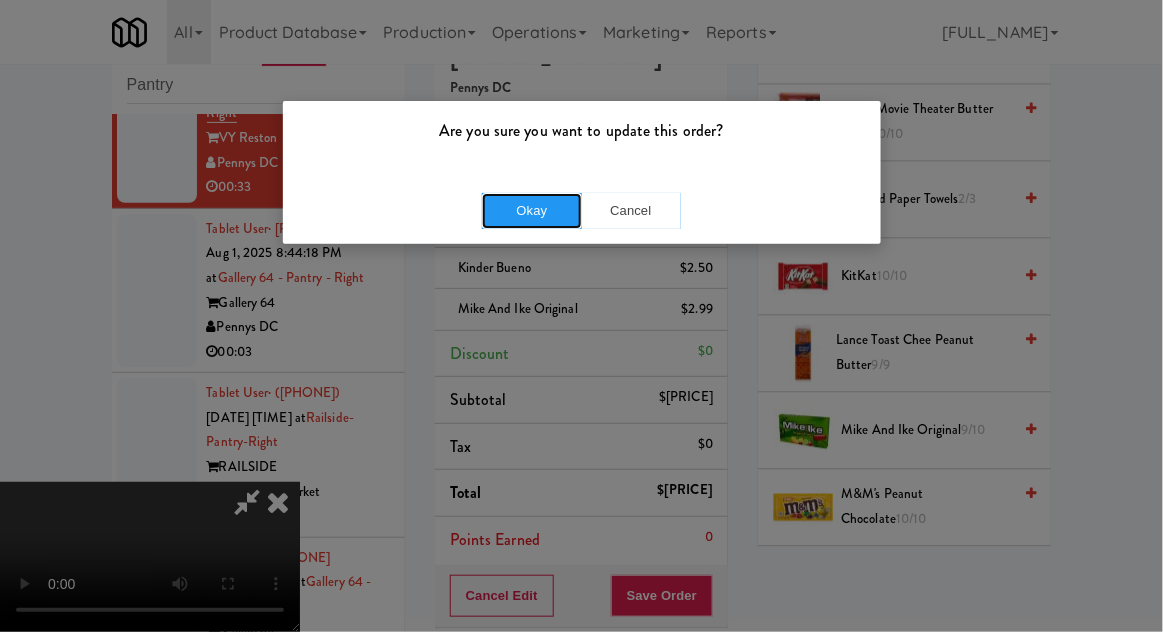 click on "Okay" at bounding box center [532, 211] 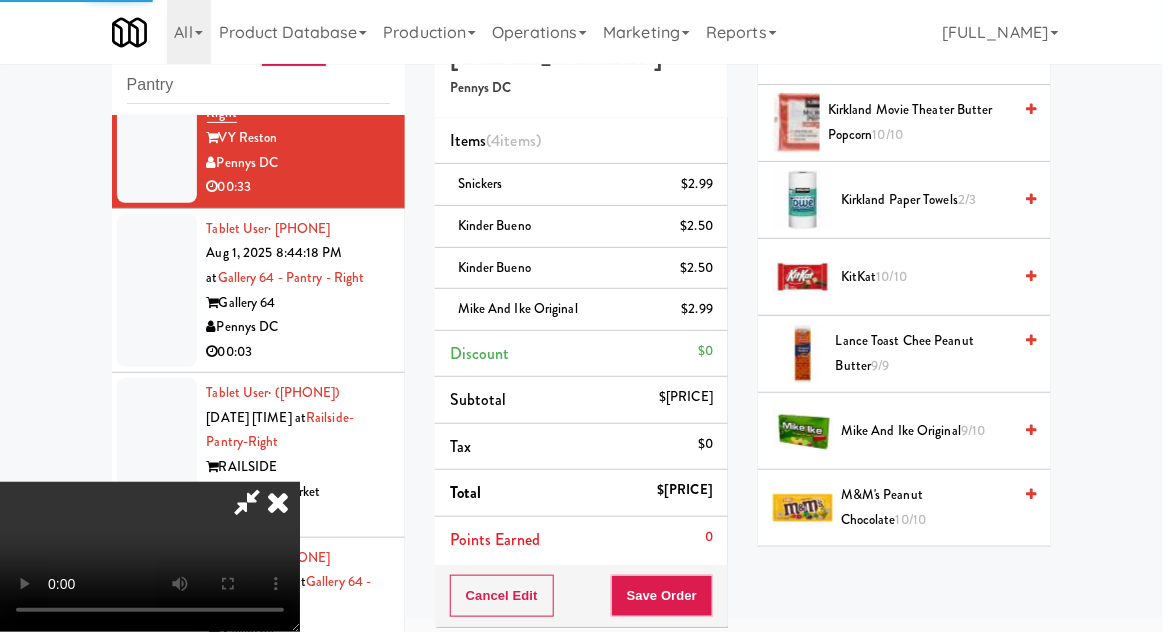scroll, scrollTop: 197, scrollLeft: 0, axis: vertical 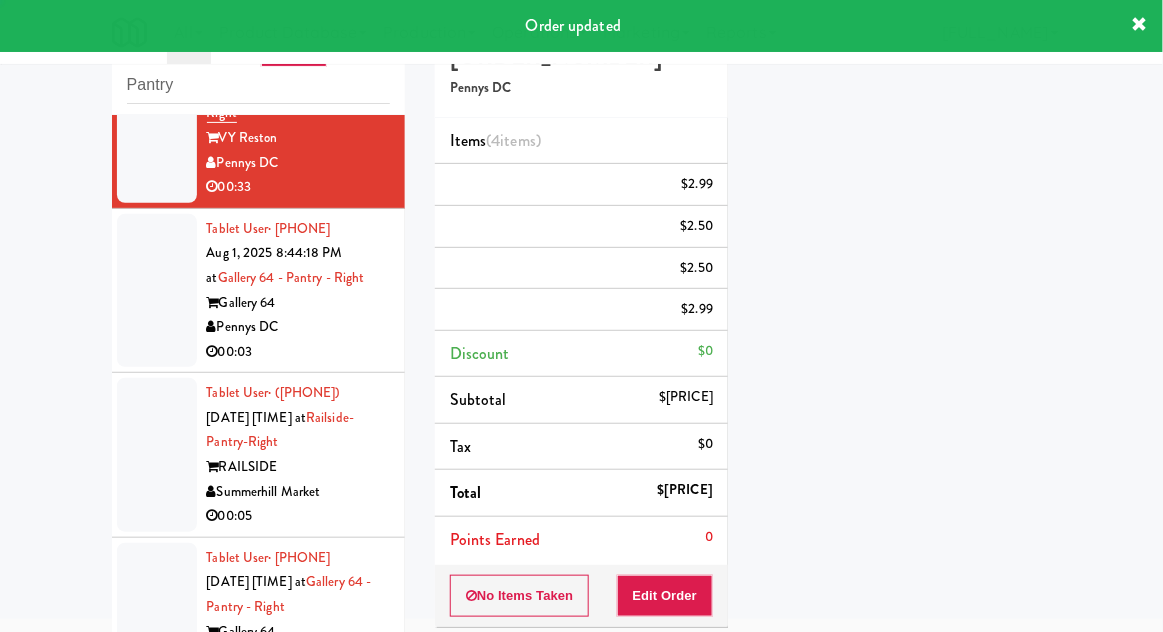 click at bounding box center [157, 291] 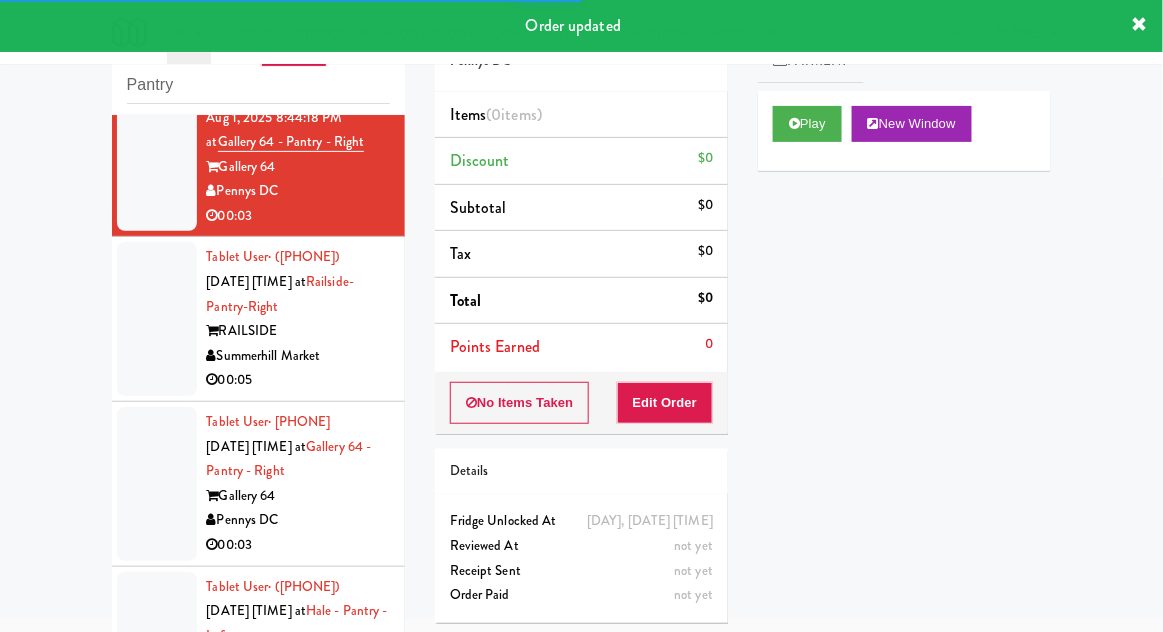 scroll, scrollTop: 7757, scrollLeft: 0, axis: vertical 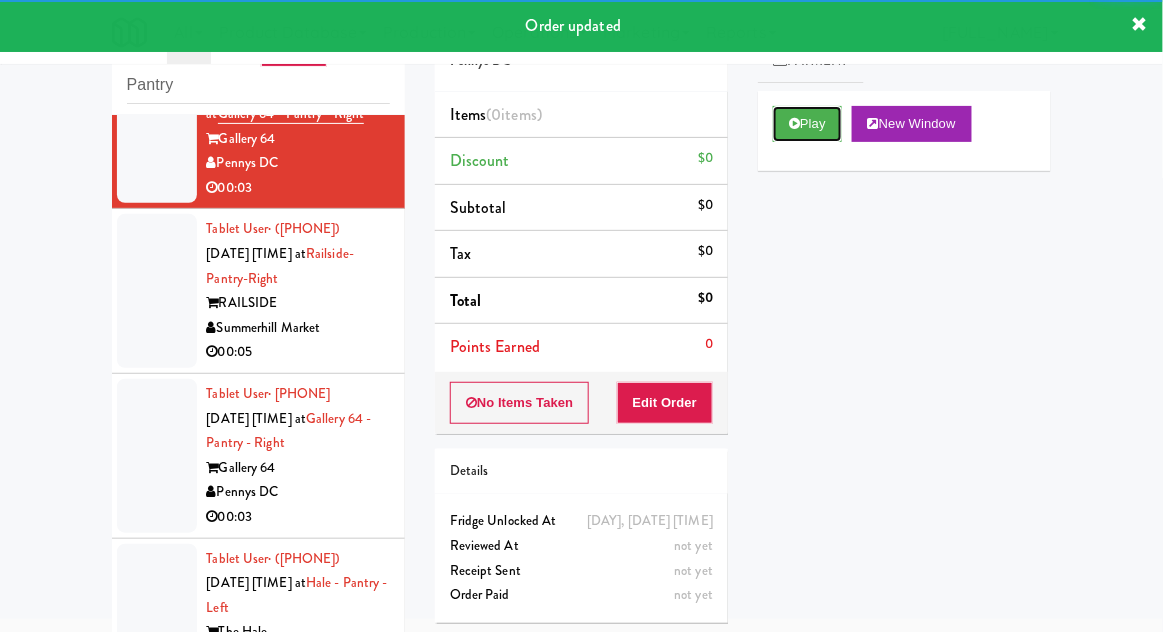 click on "Play" at bounding box center (807, 124) 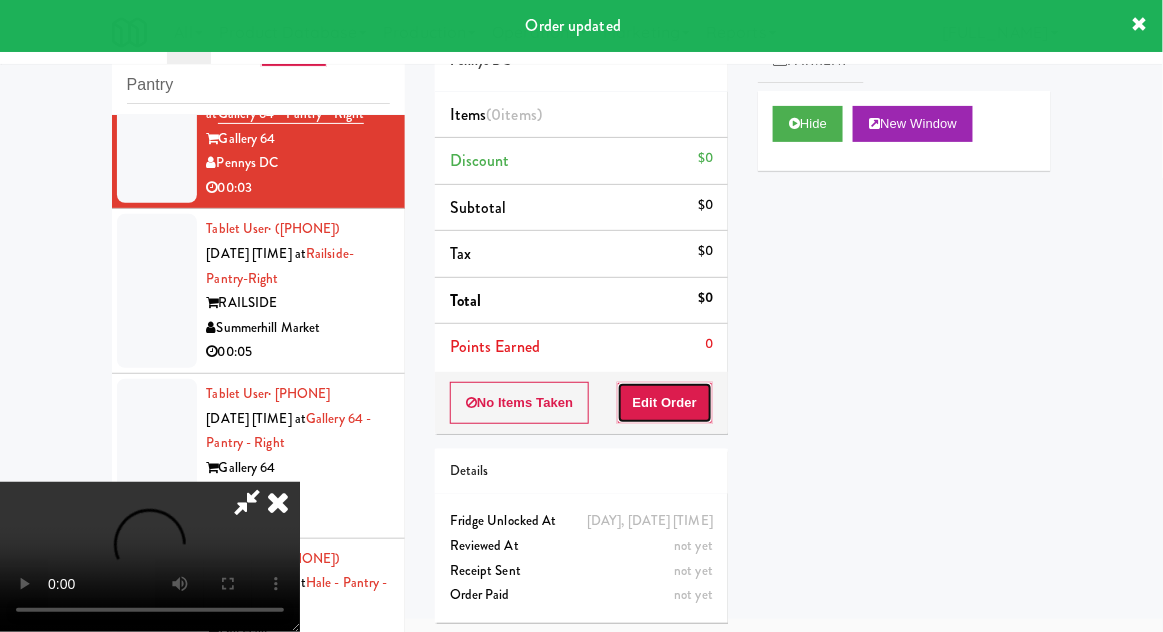 click on "Edit Order" at bounding box center [665, 403] 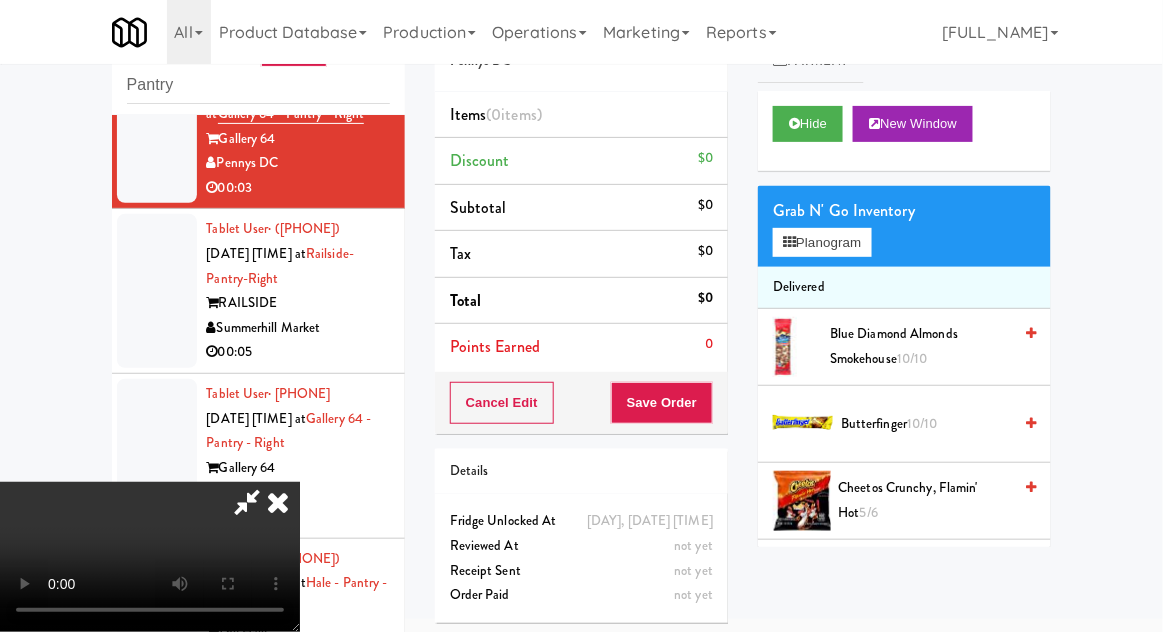 type 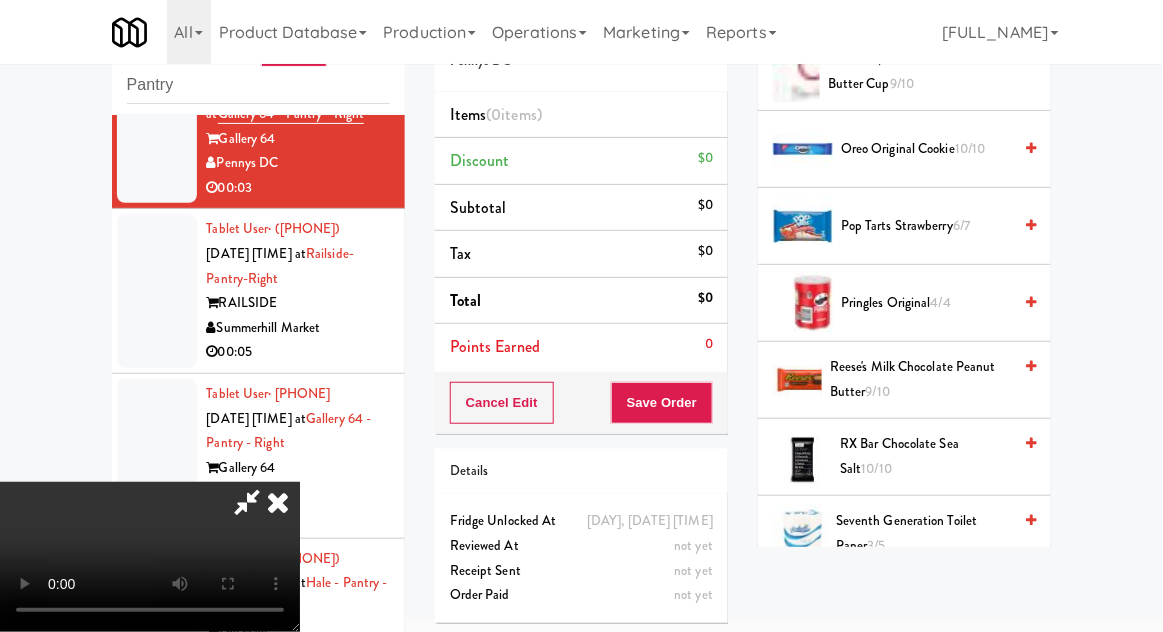 scroll, scrollTop: 1825, scrollLeft: 0, axis: vertical 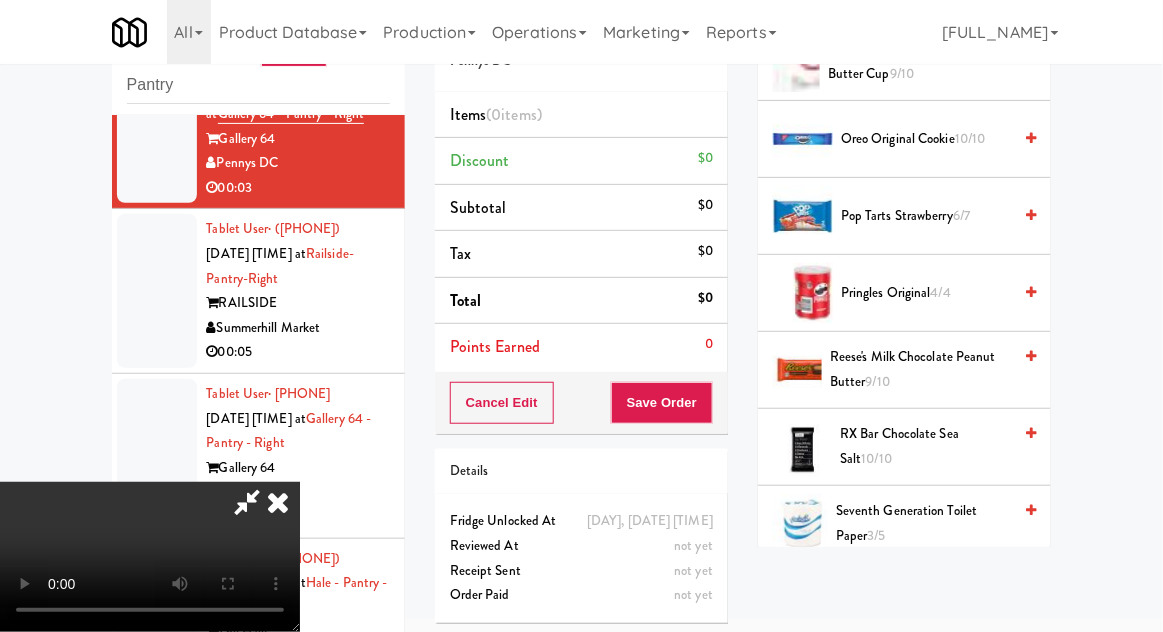 click on "[PRODUCT_NAME]" at bounding box center (925, 446) 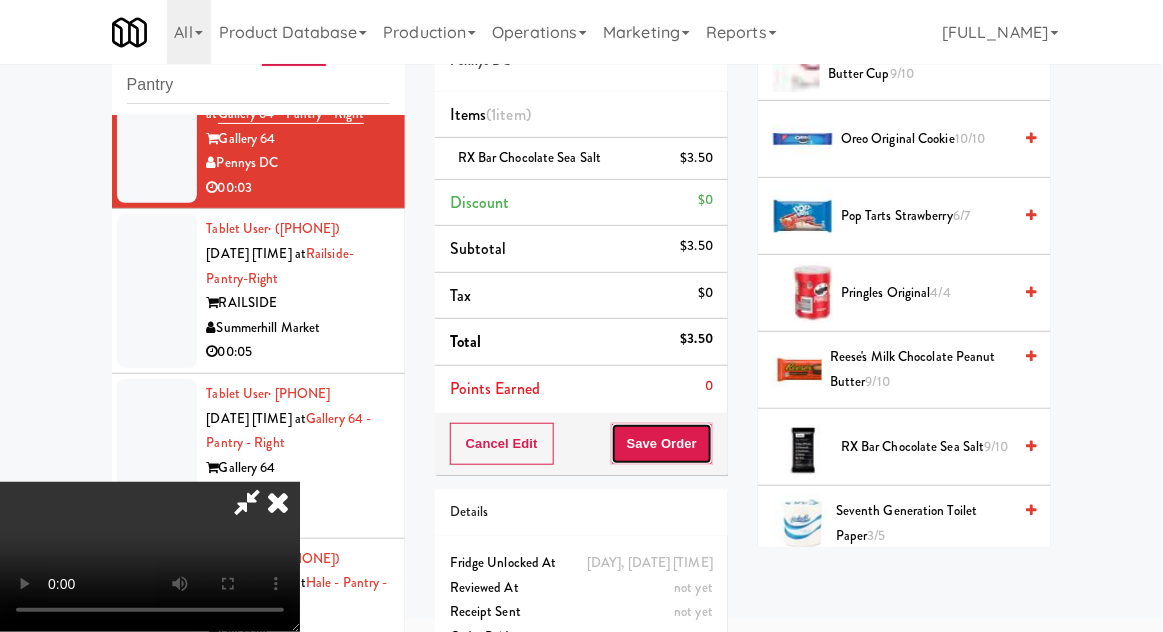 click on "Save Order" at bounding box center [662, 444] 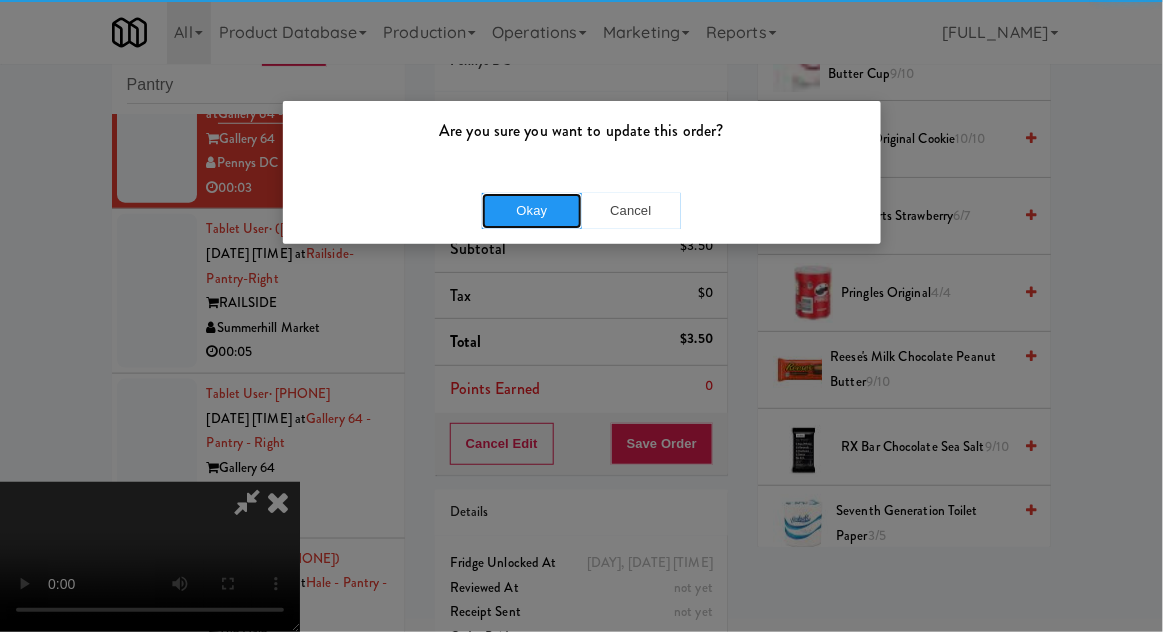 click on "Okay" at bounding box center (532, 211) 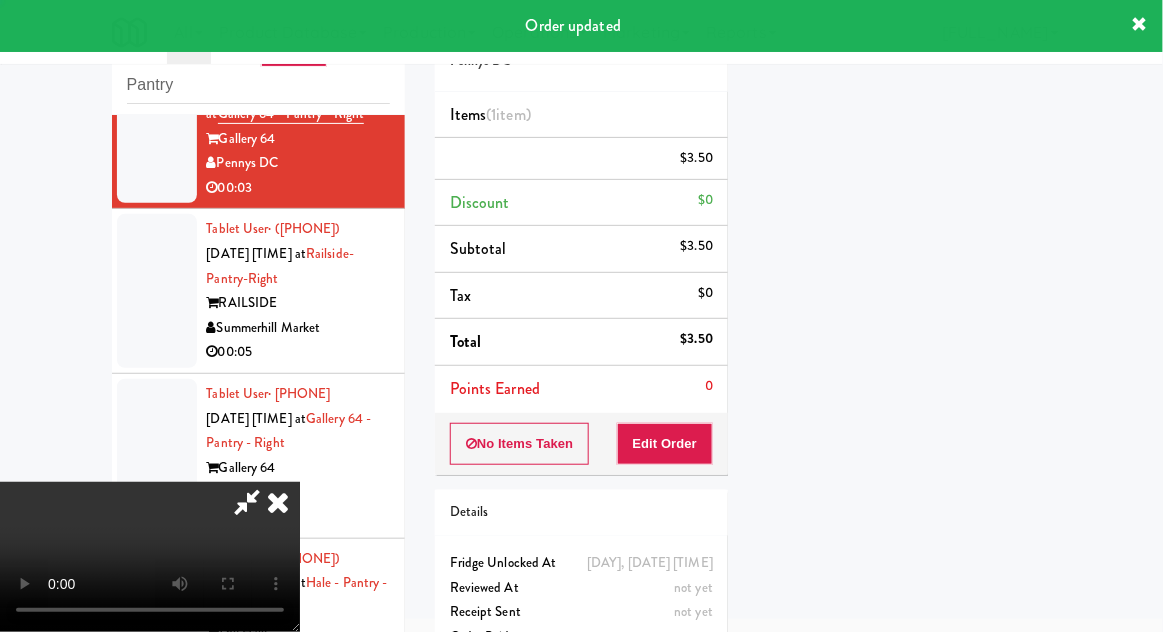scroll, scrollTop: 197, scrollLeft: 0, axis: vertical 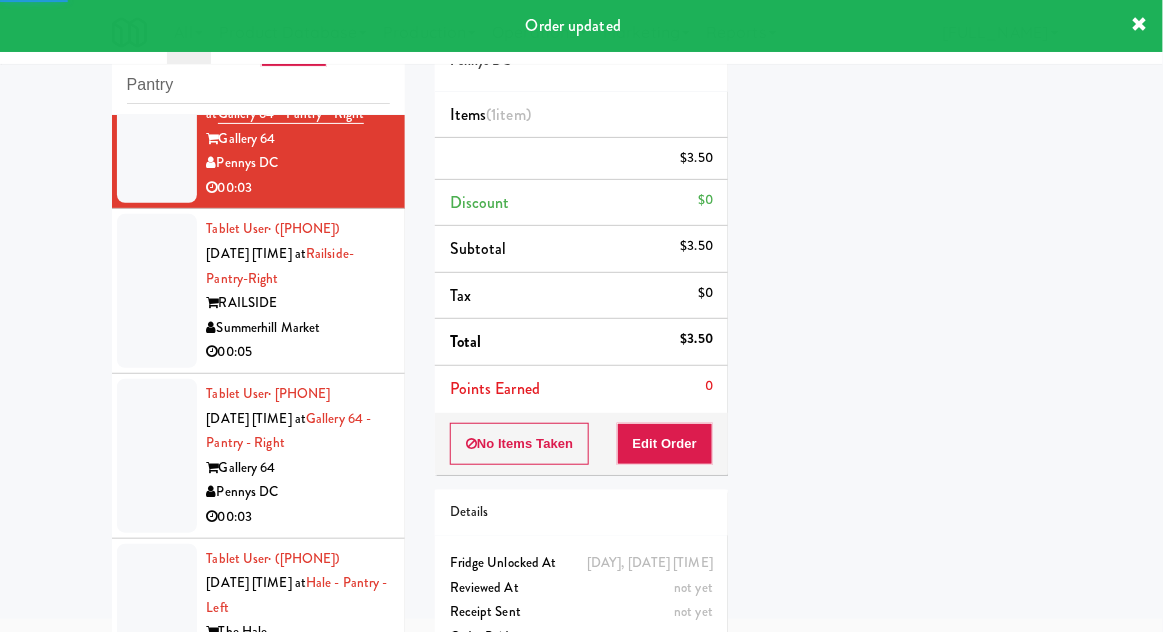 click at bounding box center [157, 291] 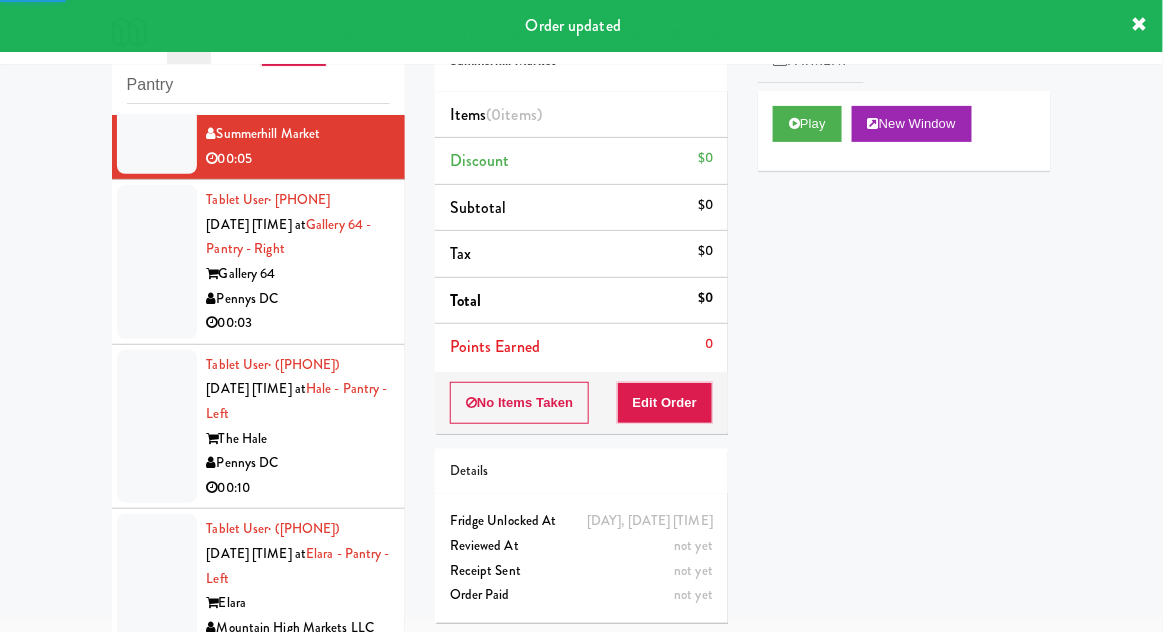 scroll, scrollTop: 8001, scrollLeft: 0, axis: vertical 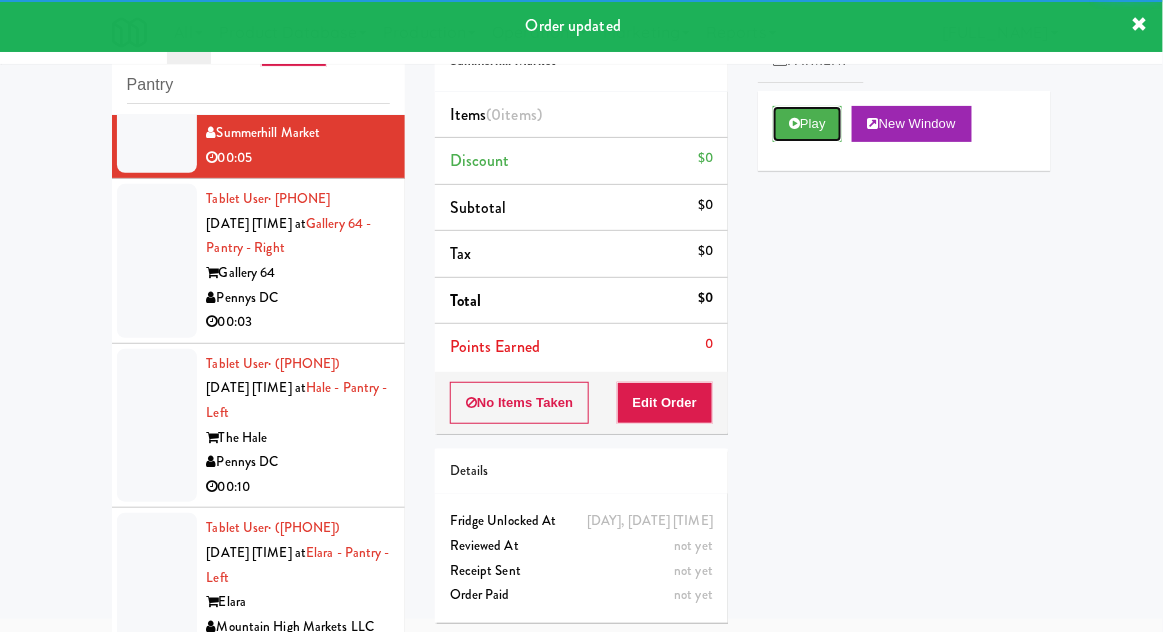 click on "Play" at bounding box center (807, 124) 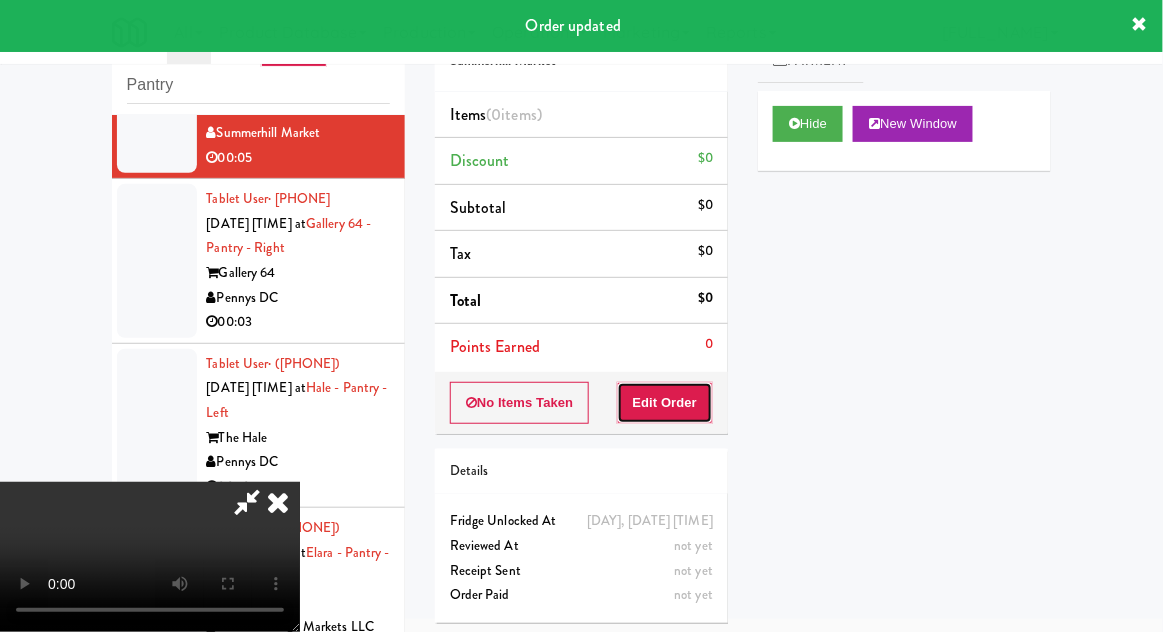 click on "Edit Order" at bounding box center (665, 403) 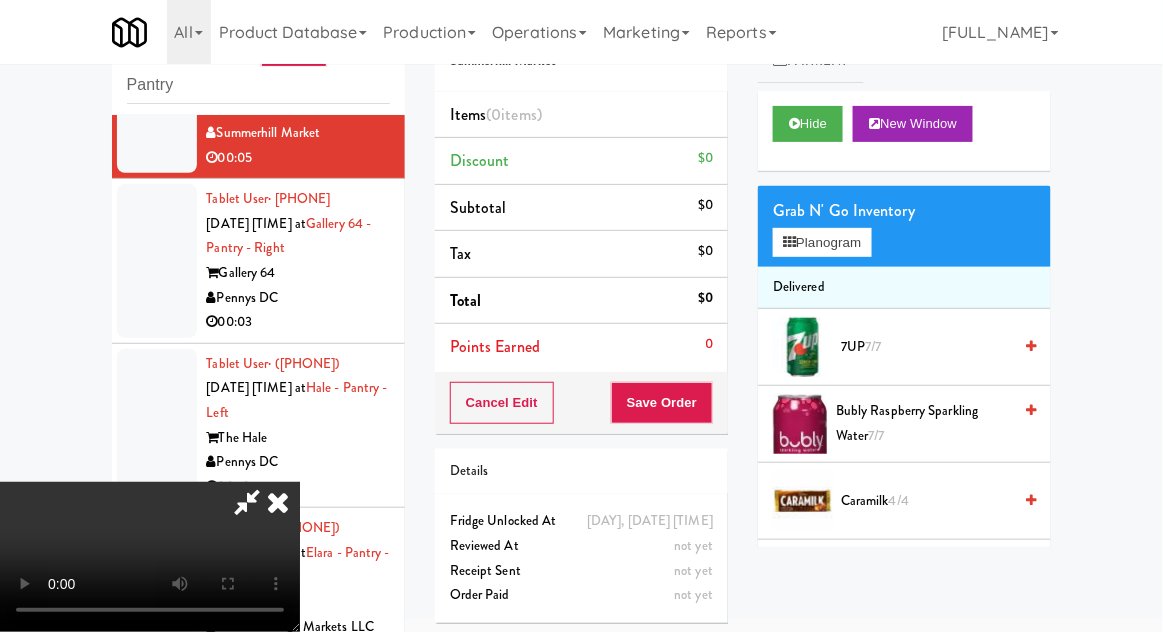 scroll, scrollTop: 73, scrollLeft: 0, axis: vertical 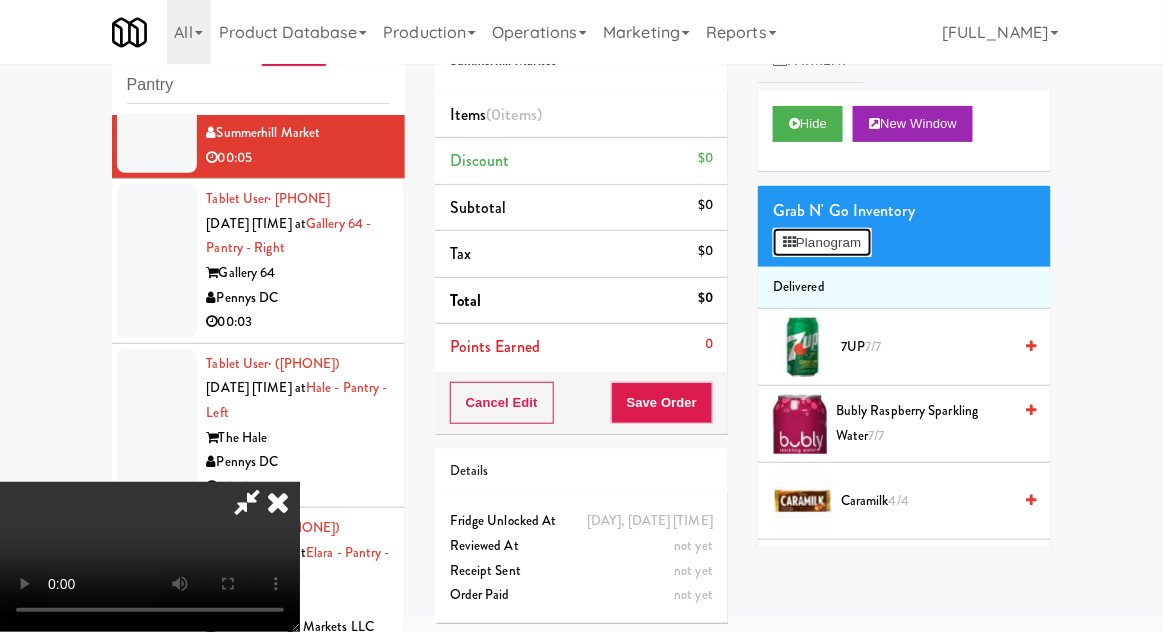 click on "Planogram" at bounding box center (822, 243) 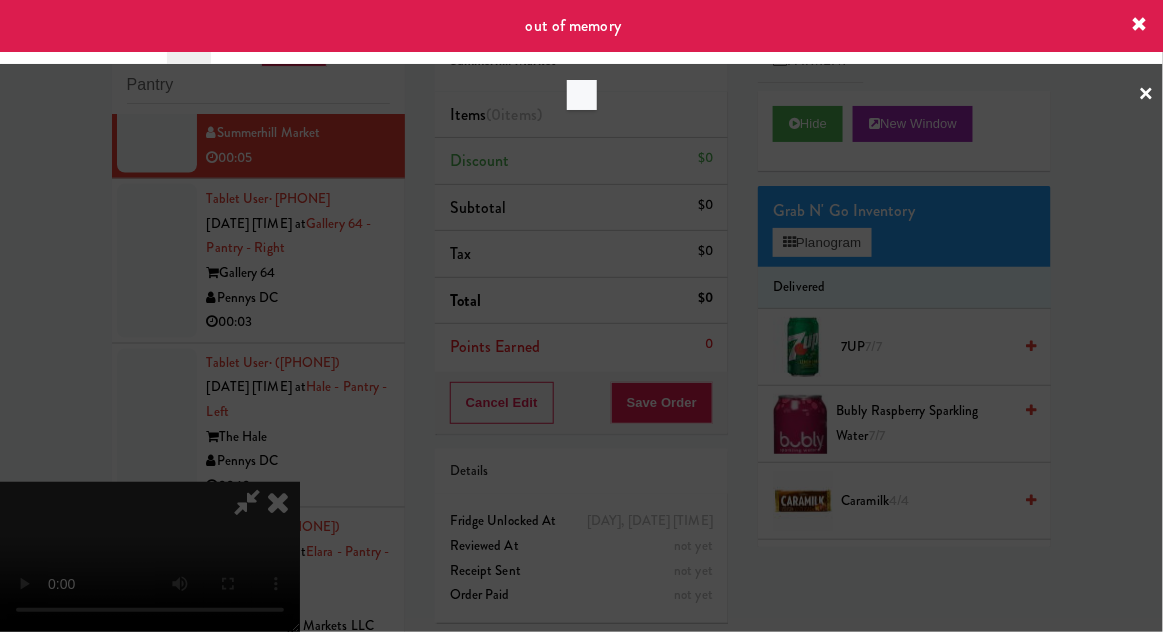 click at bounding box center (581, 316) 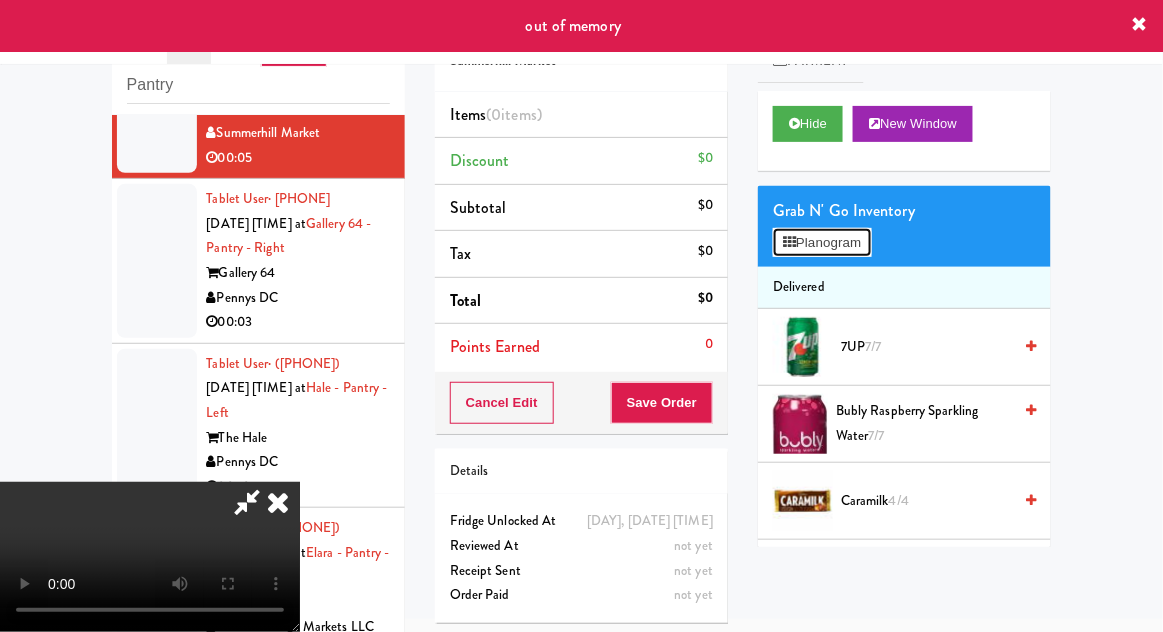 click on "Planogram" at bounding box center (822, 243) 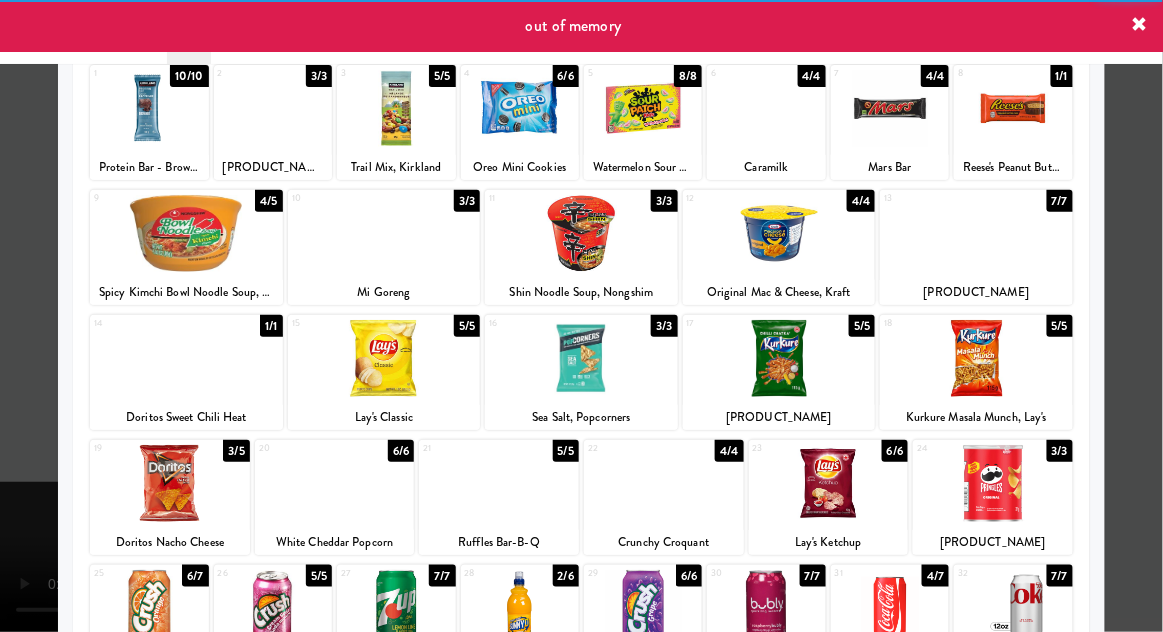 scroll, scrollTop: 253, scrollLeft: 0, axis: vertical 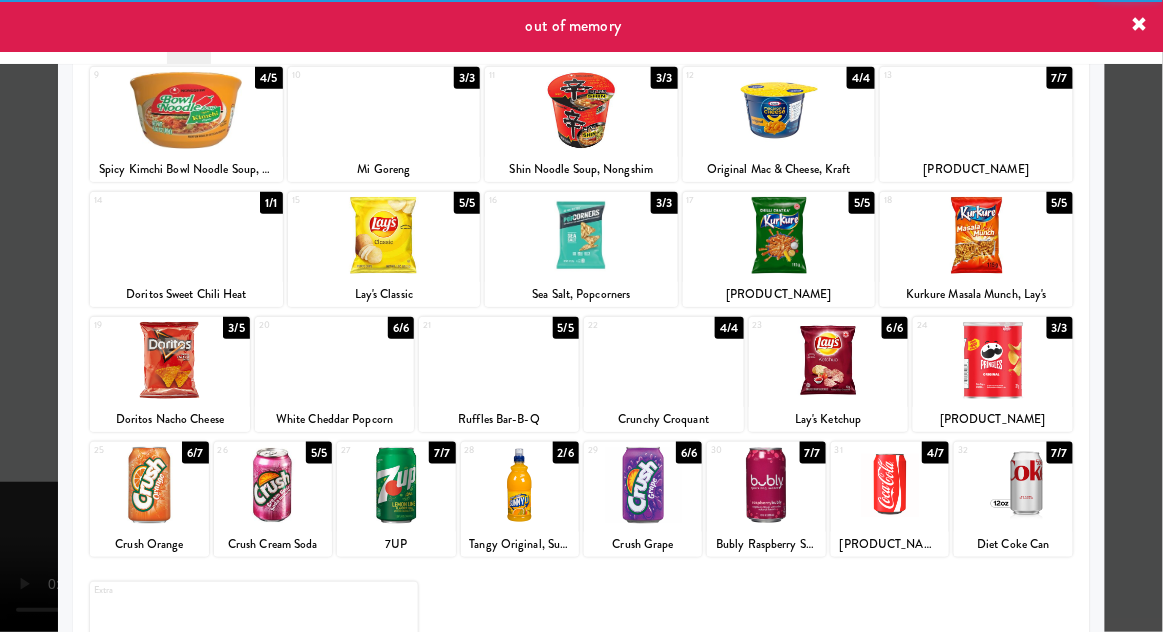 click at bounding box center [1013, 485] 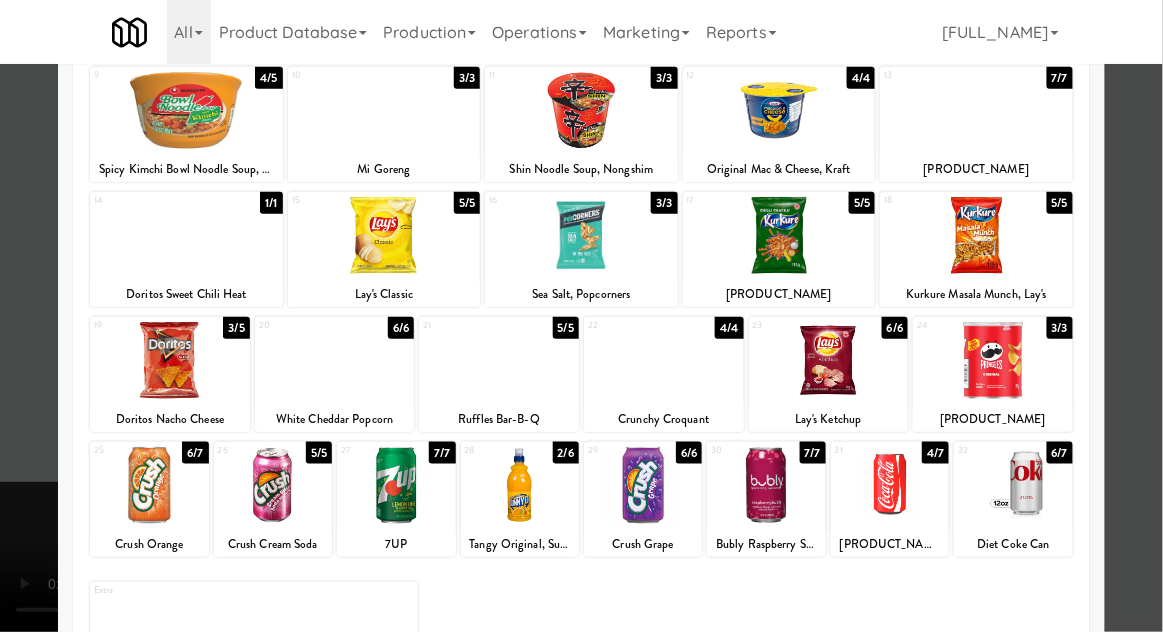 click at bounding box center (581, 316) 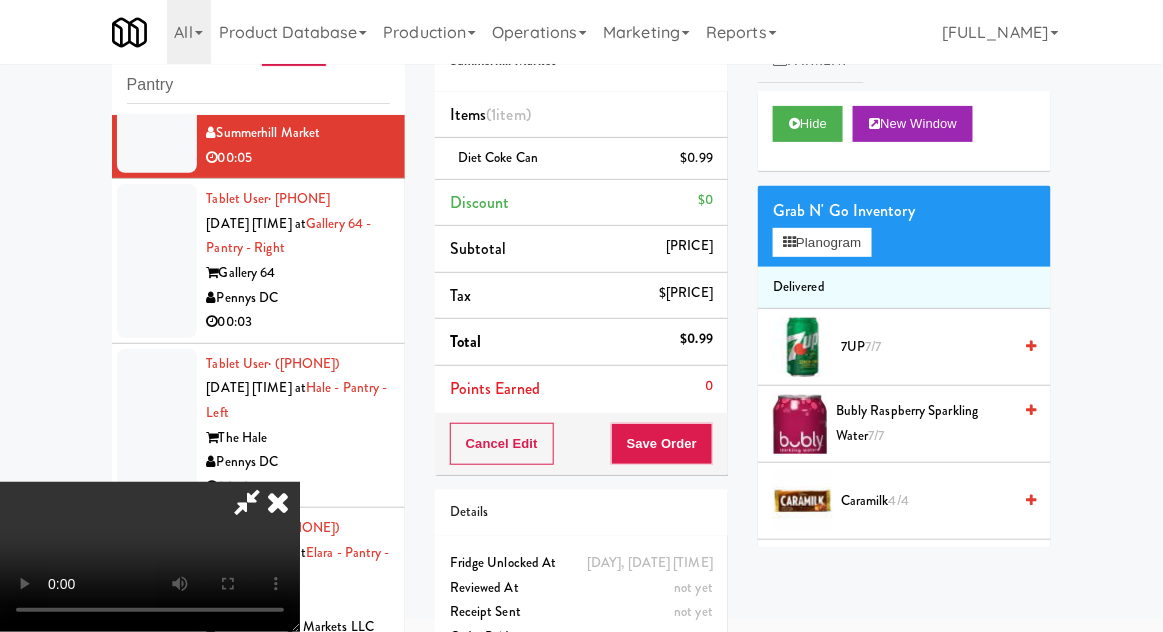 scroll, scrollTop: 73, scrollLeft: 0, axis: vertical 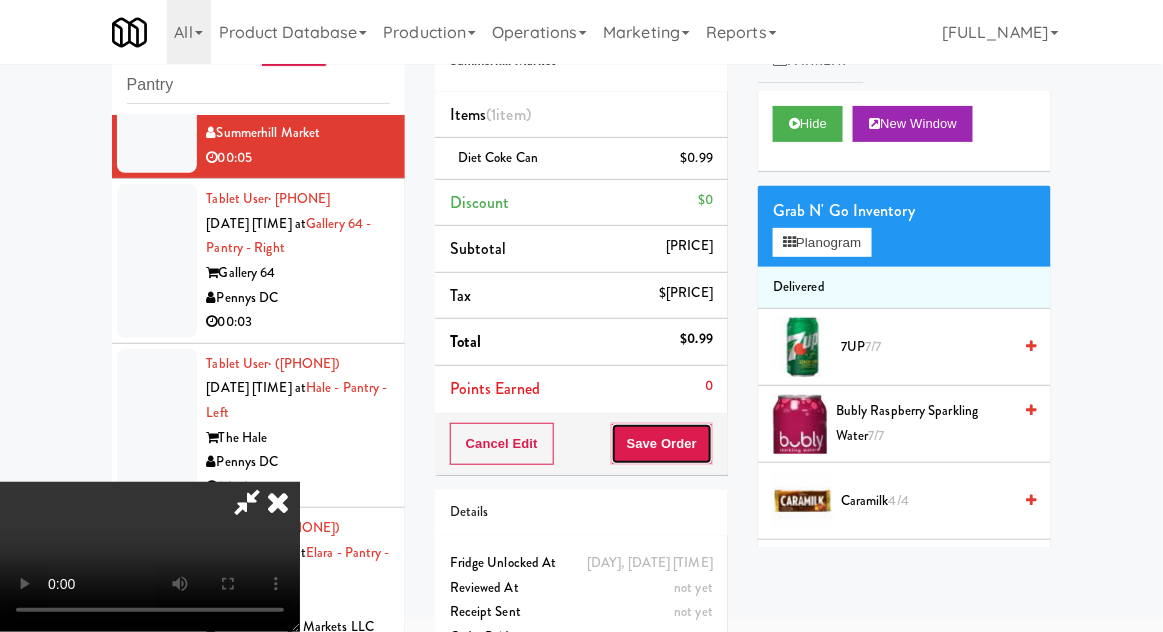 click on "Save Order" at bounding box center (662, 444) 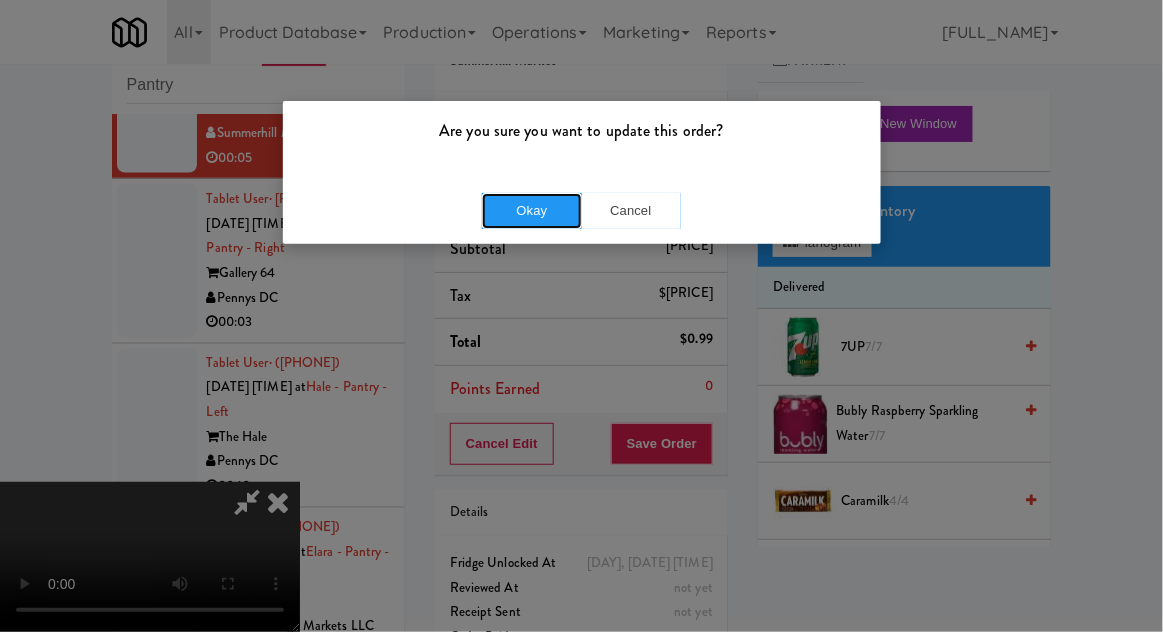 click on "Okay" at bounding box center (532, 211) 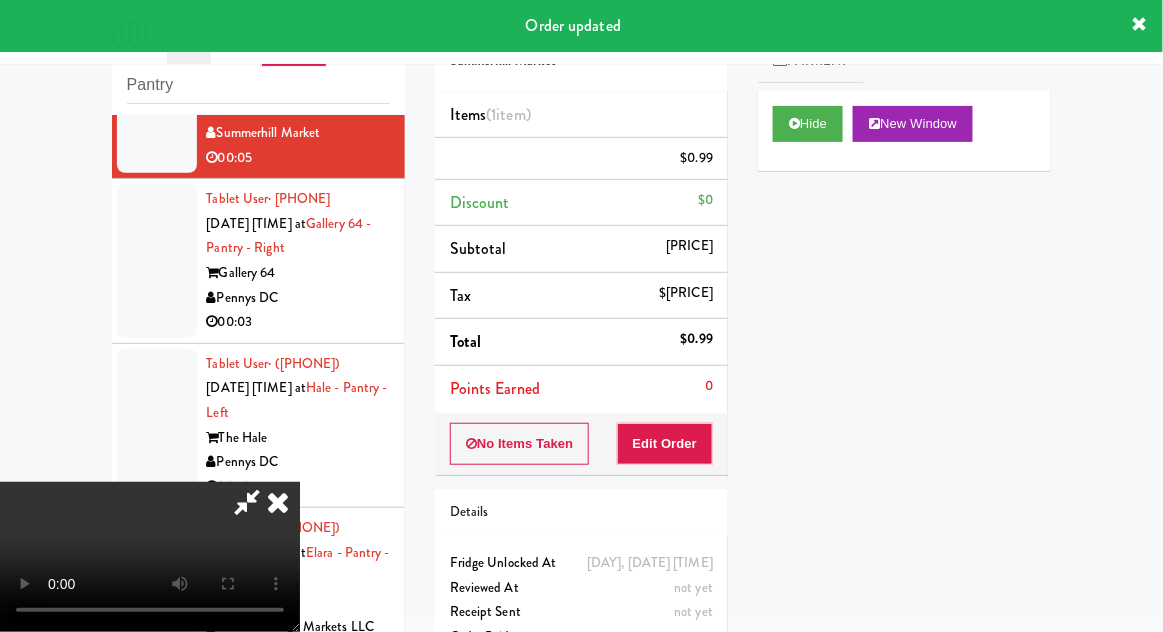 scroll, scrollTop: 0, scrollLeft: 0, axis: both 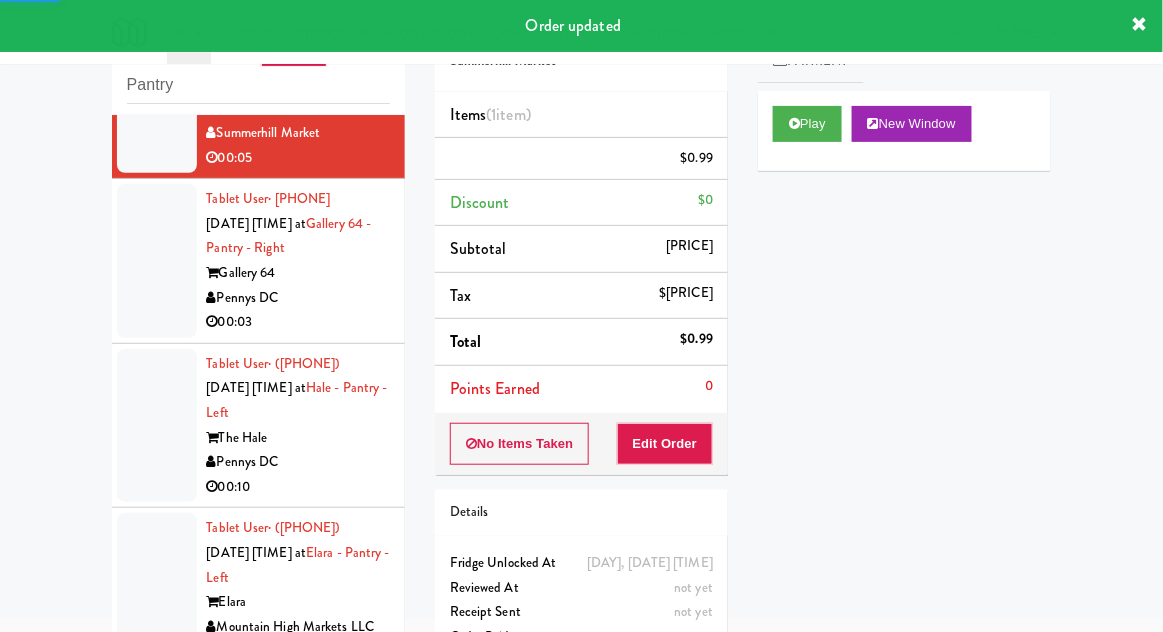 click at bounding box center [157, 261] 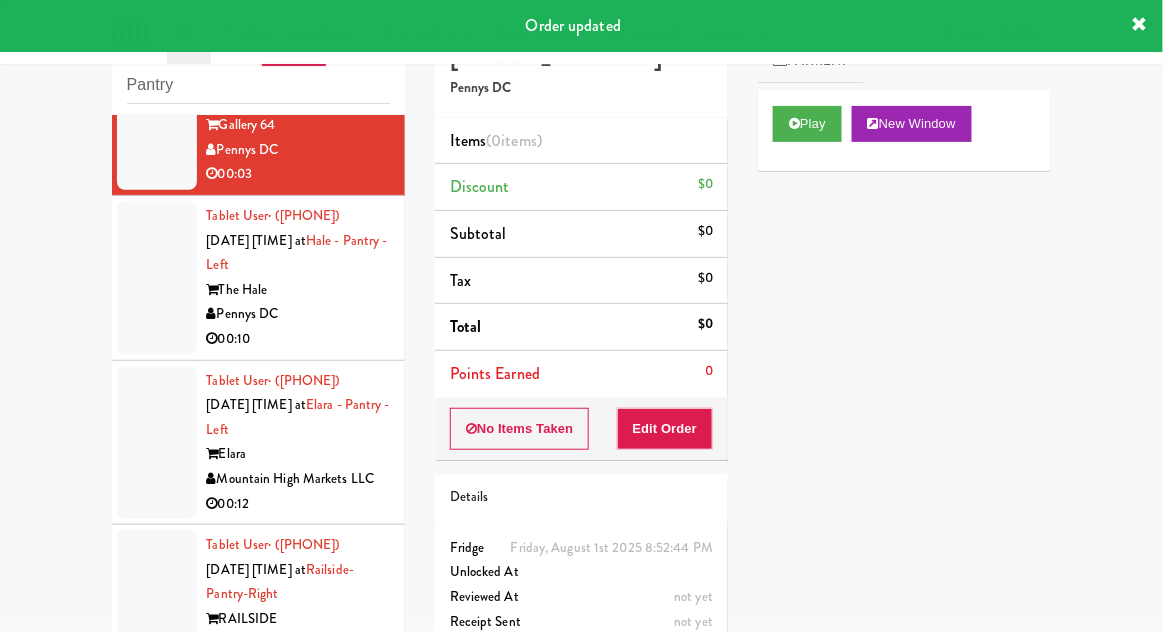 scroll, scrollTop: 8198, scrollLeft: 0, axis: vertical 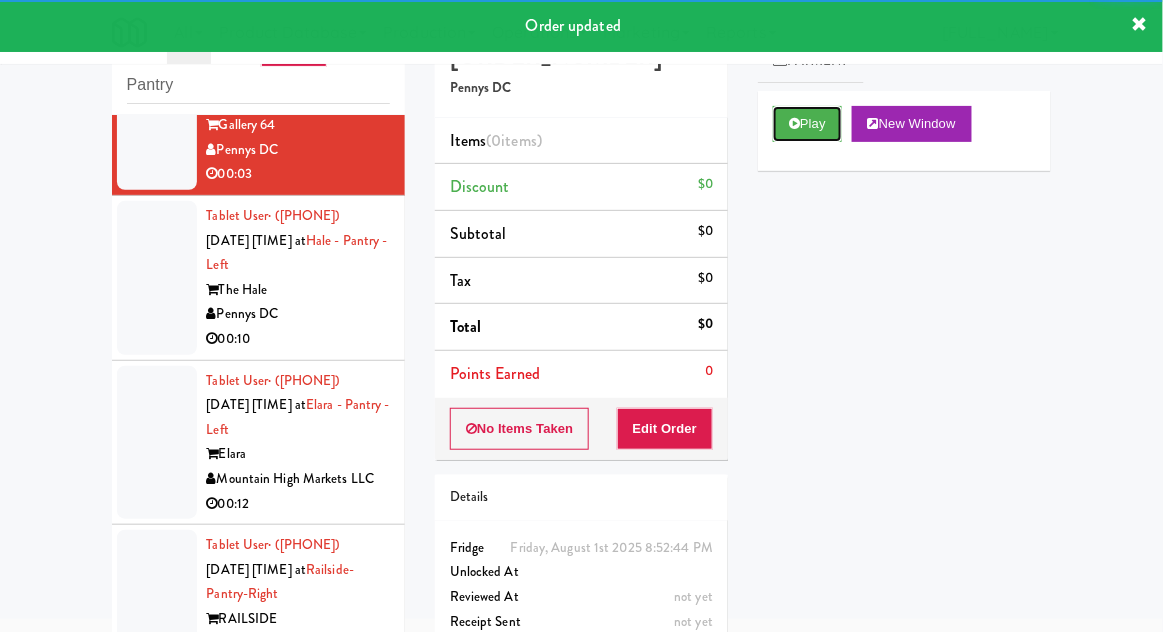 click on "Play" at bounding box center (807, 124) 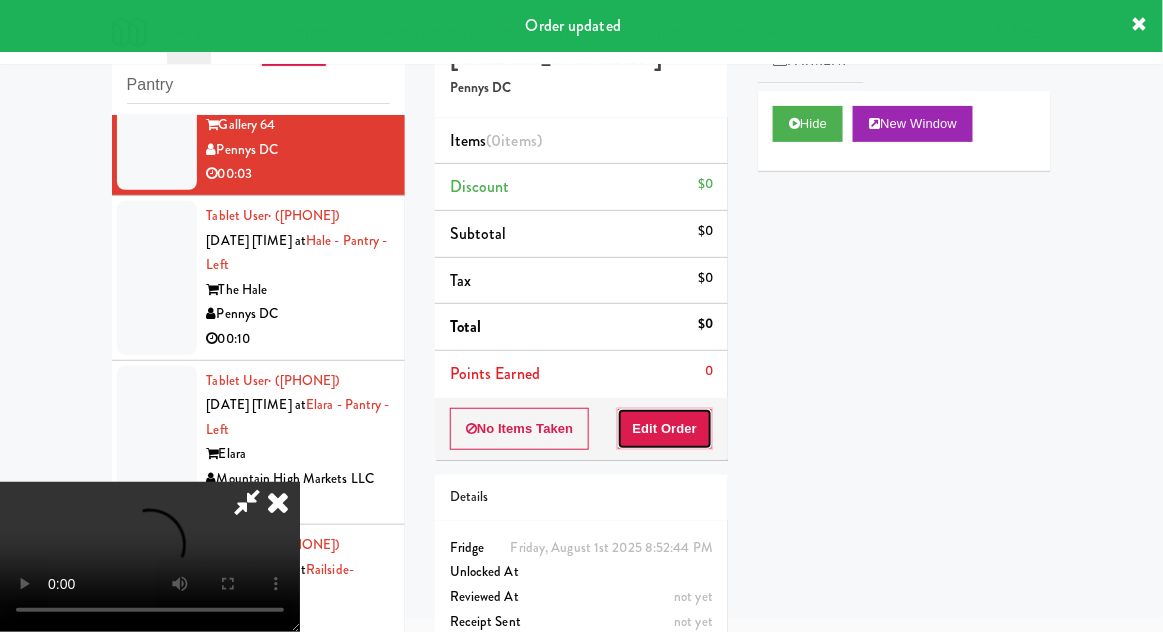 click on "Edit Order" at bounding box center [665, 429] 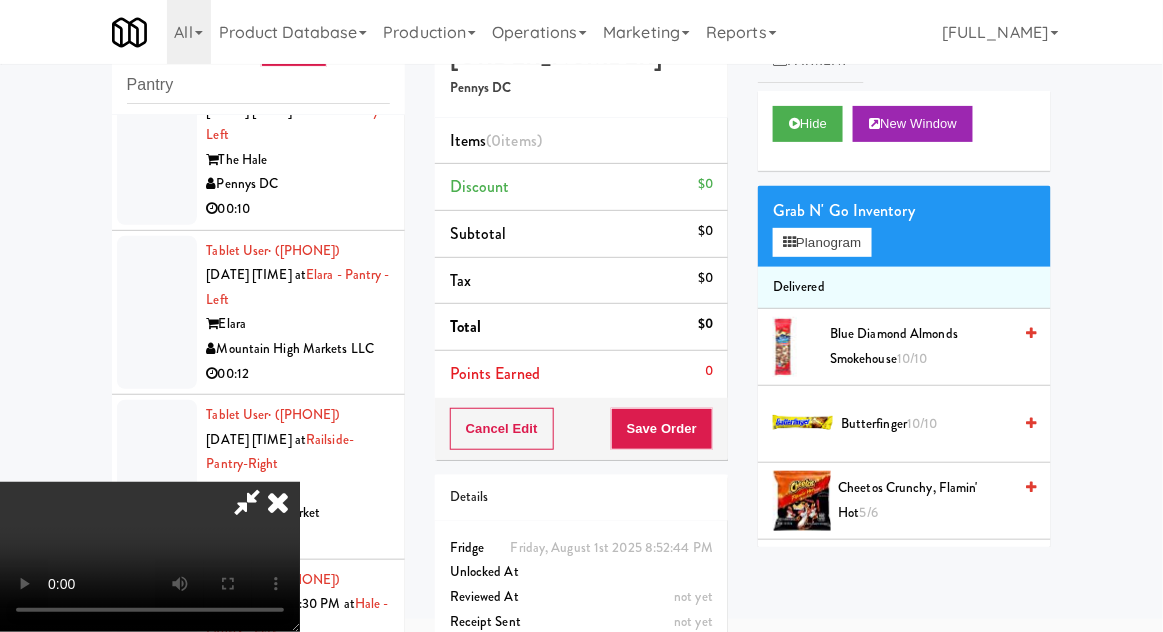 scroll, scrollTop: 8328, scrollLeft: 0, axis: vertical 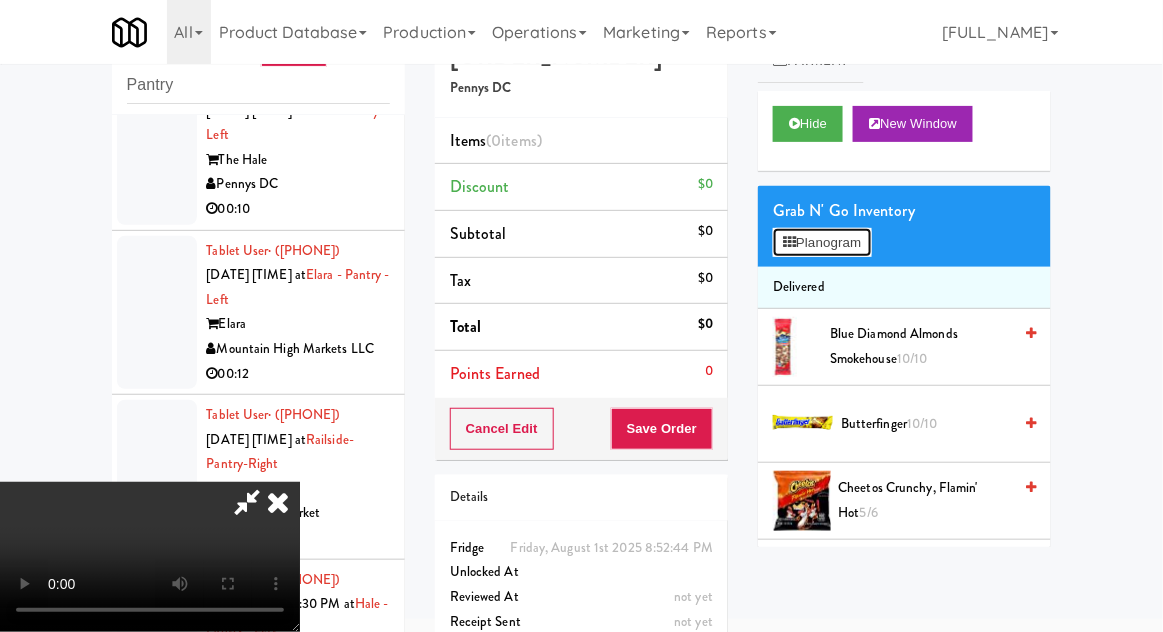 click on "Planogram" at bounding box center [822, 243] 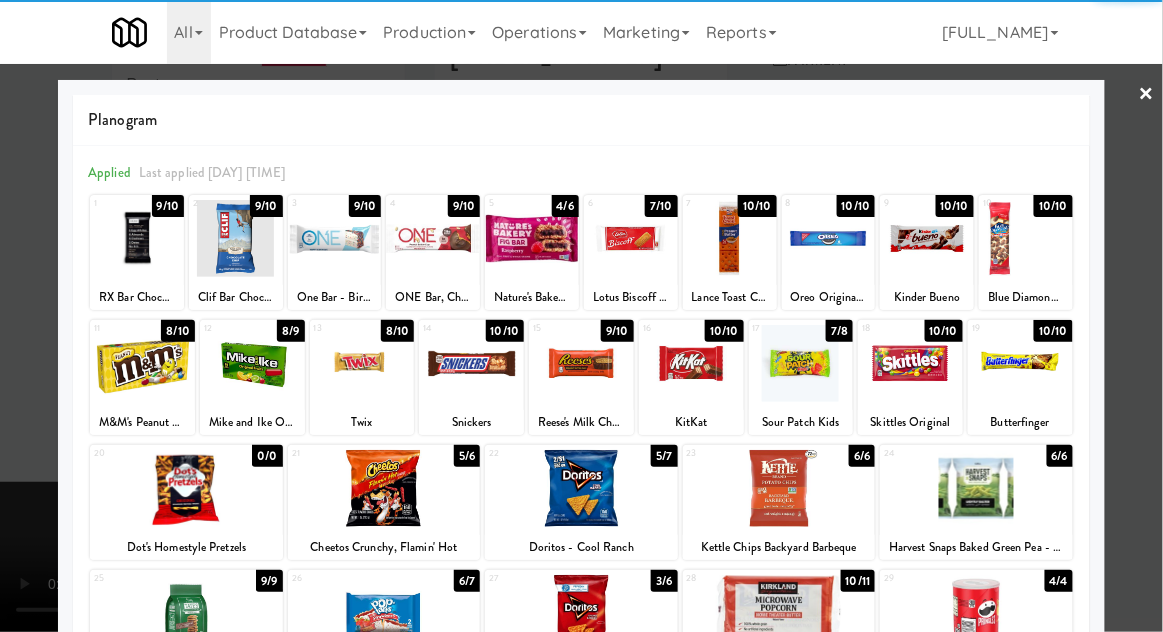 click at bounding box center [384, 488] 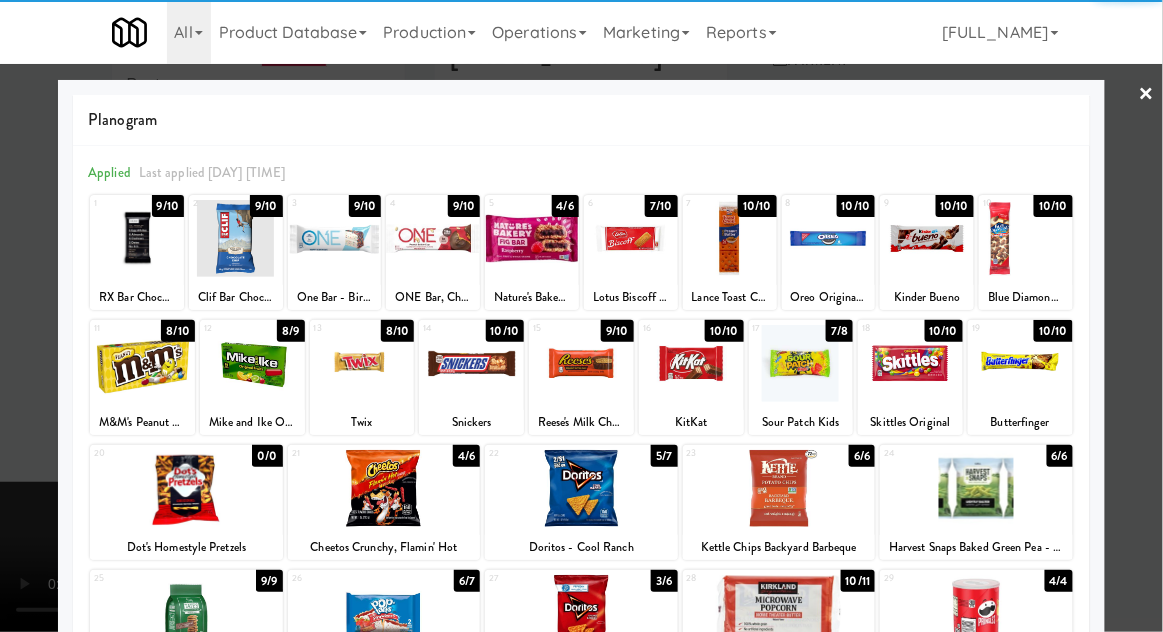 click at bounding box center [581, 316] 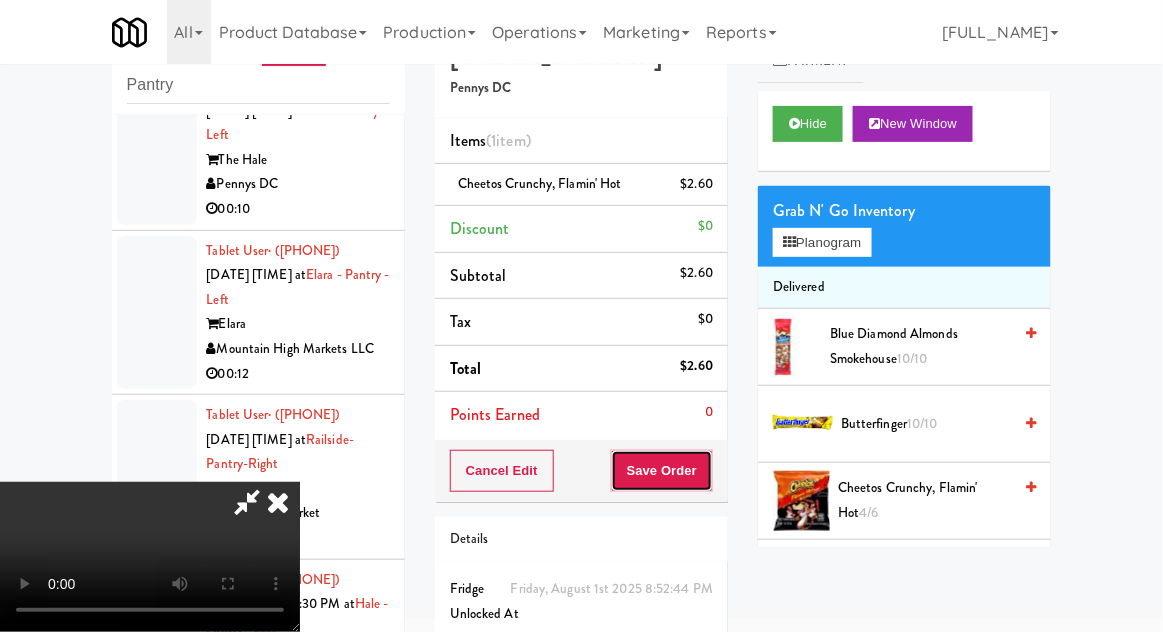click on "Save Order" at bounding box center [662, 471] 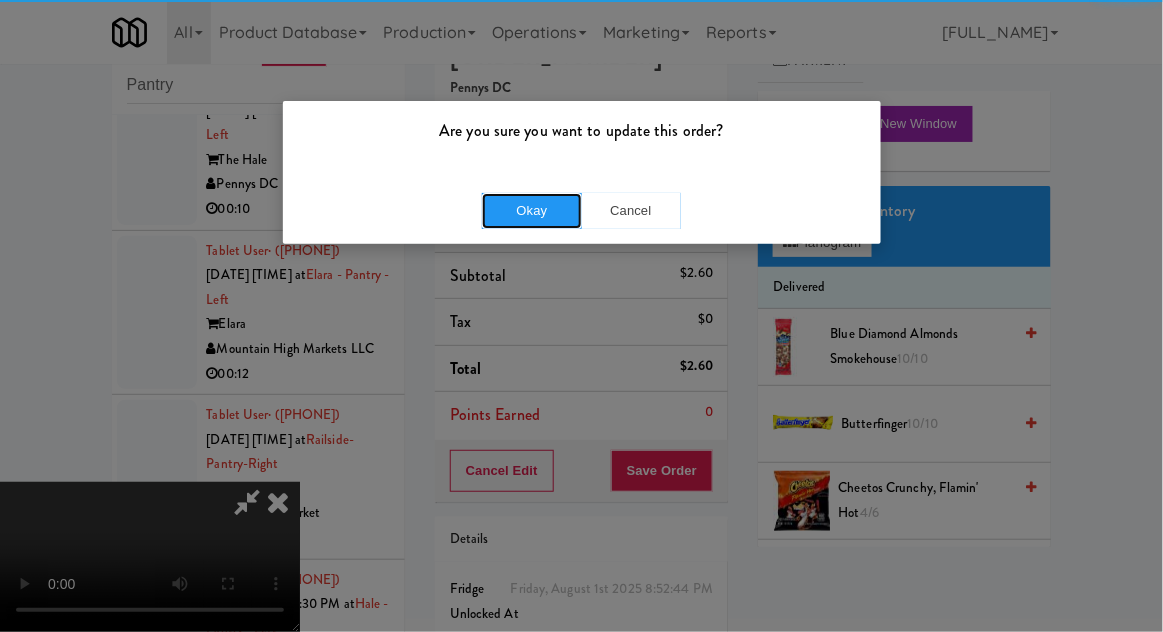click on "Okay" at bounding box center [532, 211] 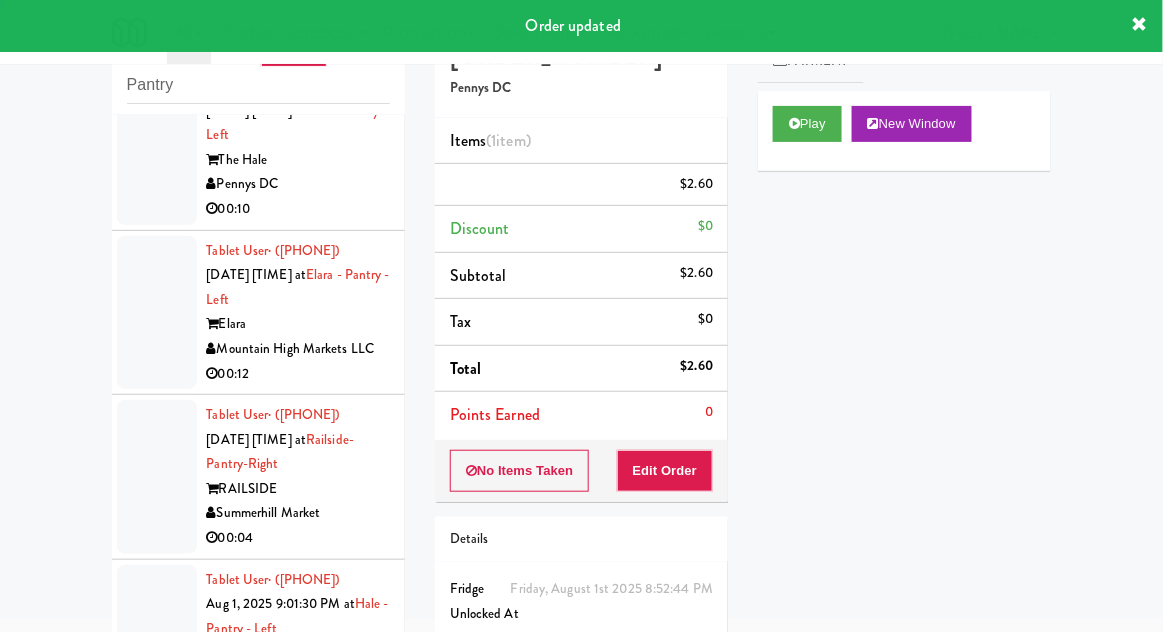 click at bounding box center [157, 148] 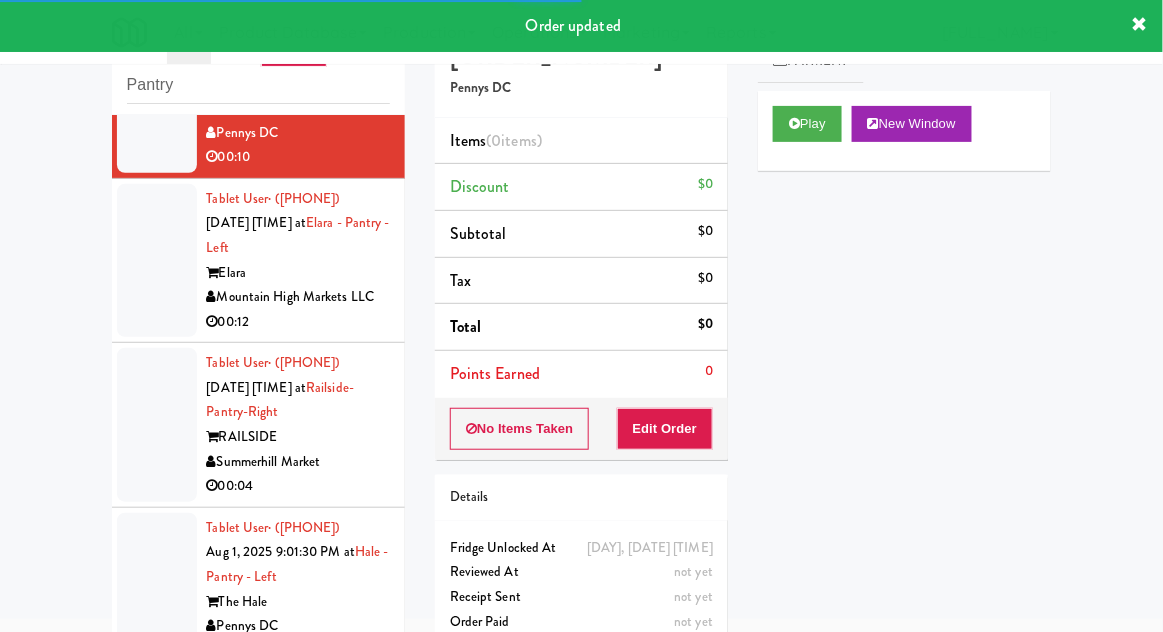 scroll, scrollTop: 8430, scrollLeft: 0, axis: vertical 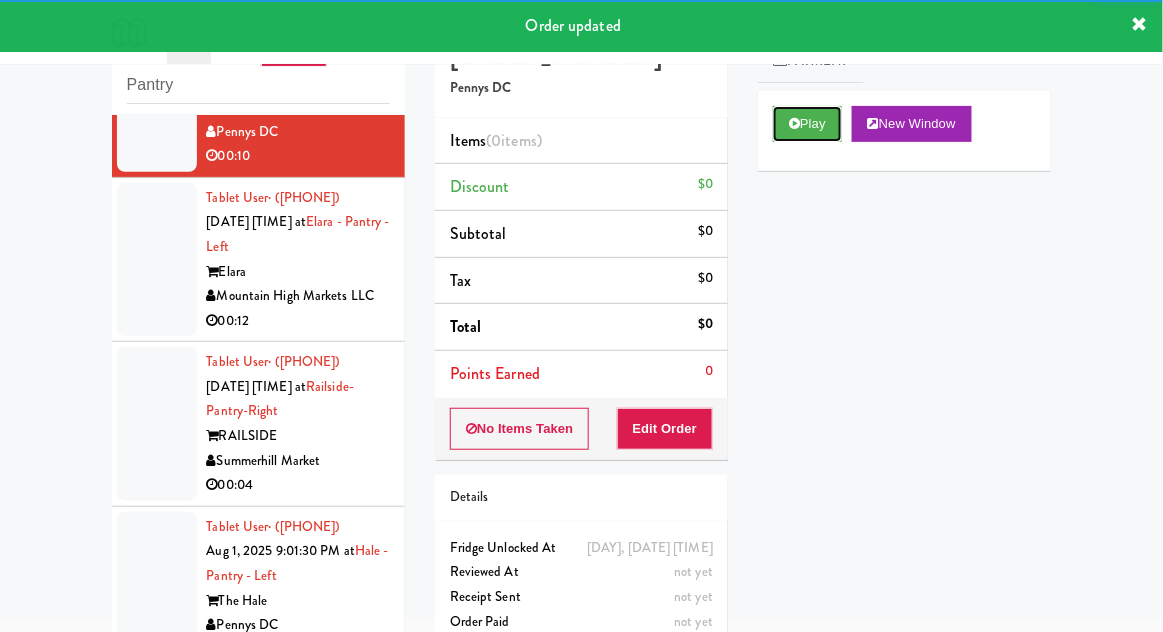 click on "Play" at bounding box center (807, 124) 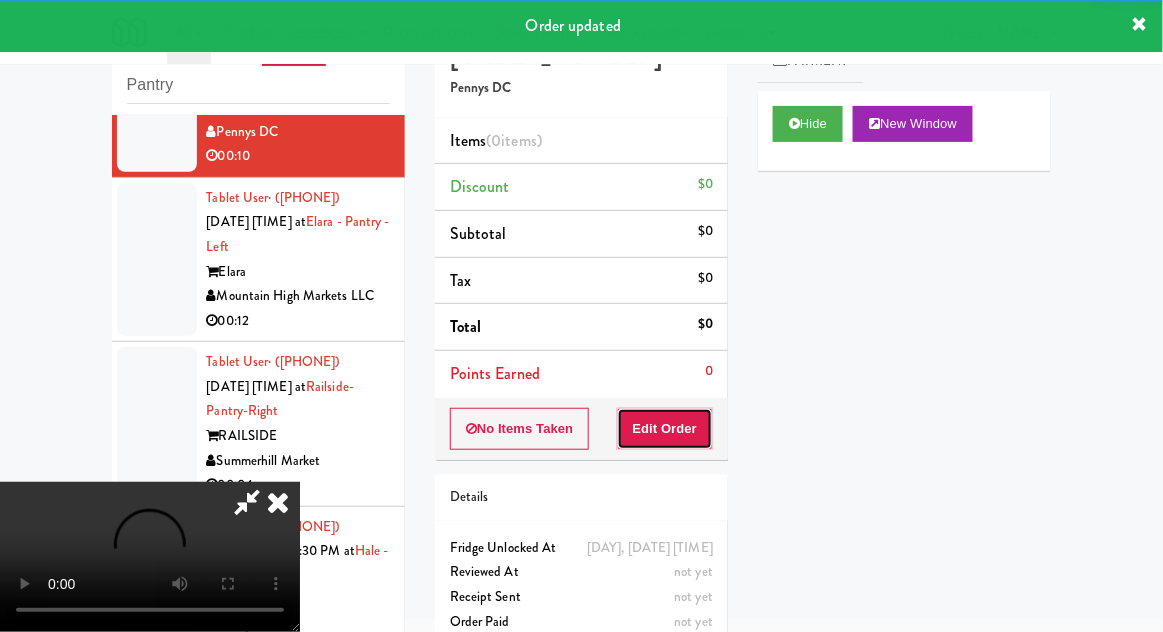 click on "Edit Order" at bounding box center [665, 429] 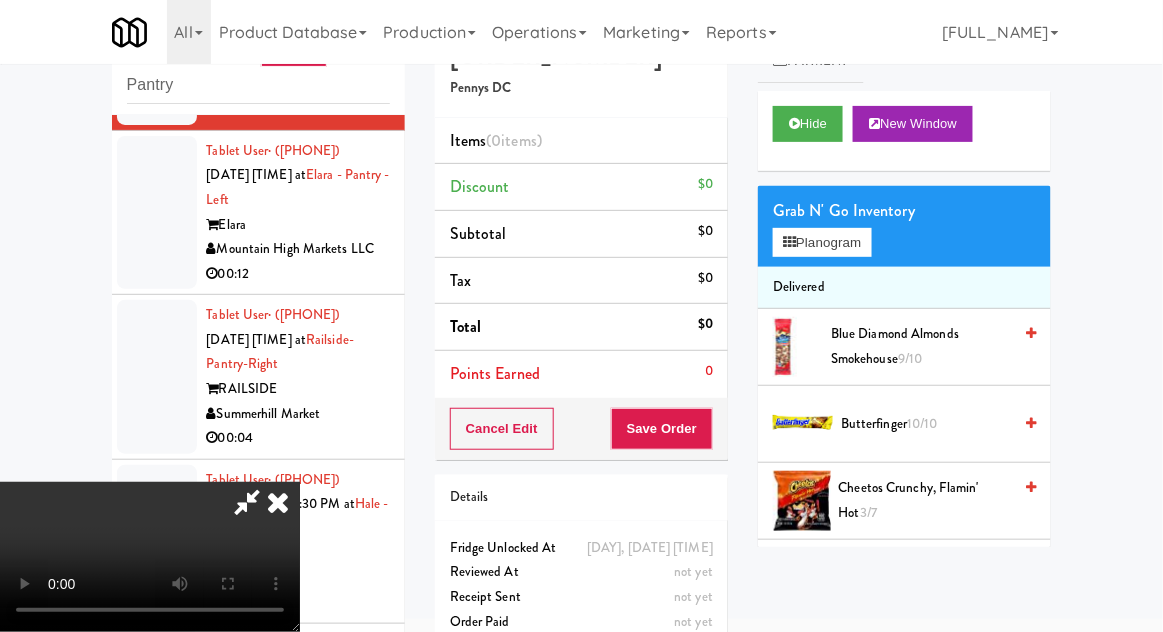 scroll, scrollTop: 8473, scrollLeft: 0, axis: vertical 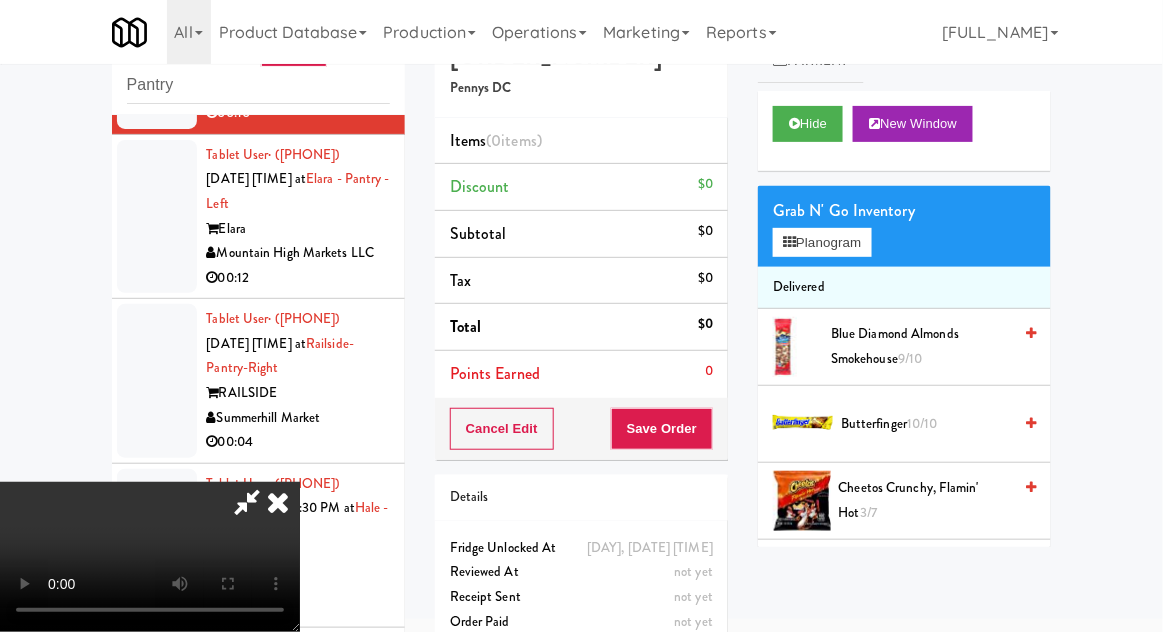 type 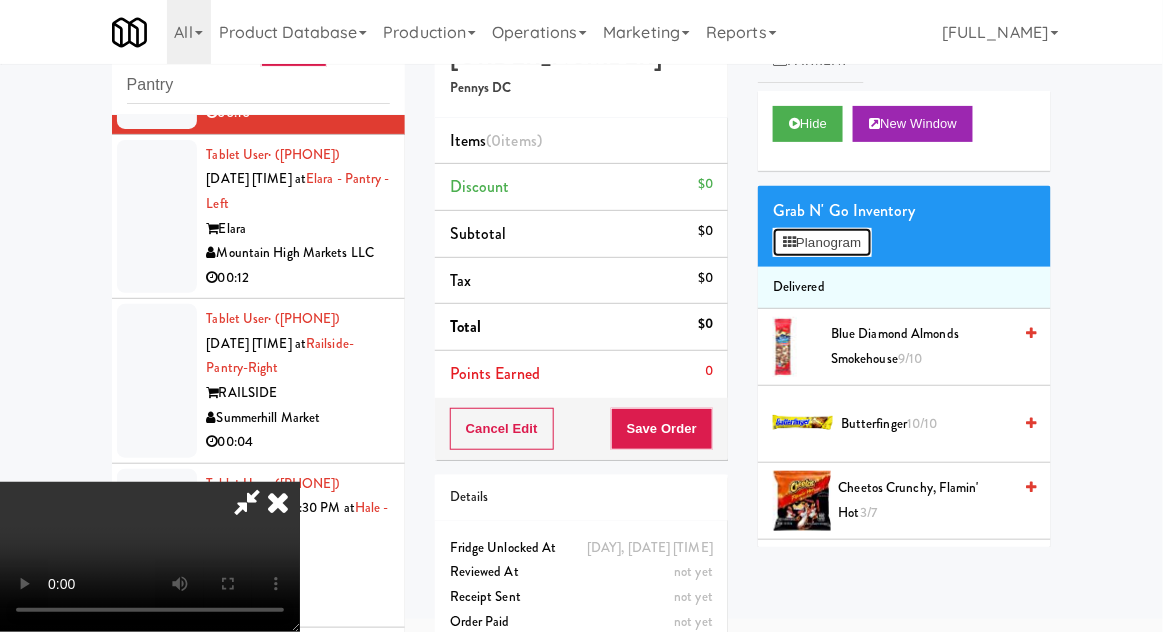 click on "Planogram" at bounding box center [822, 243] 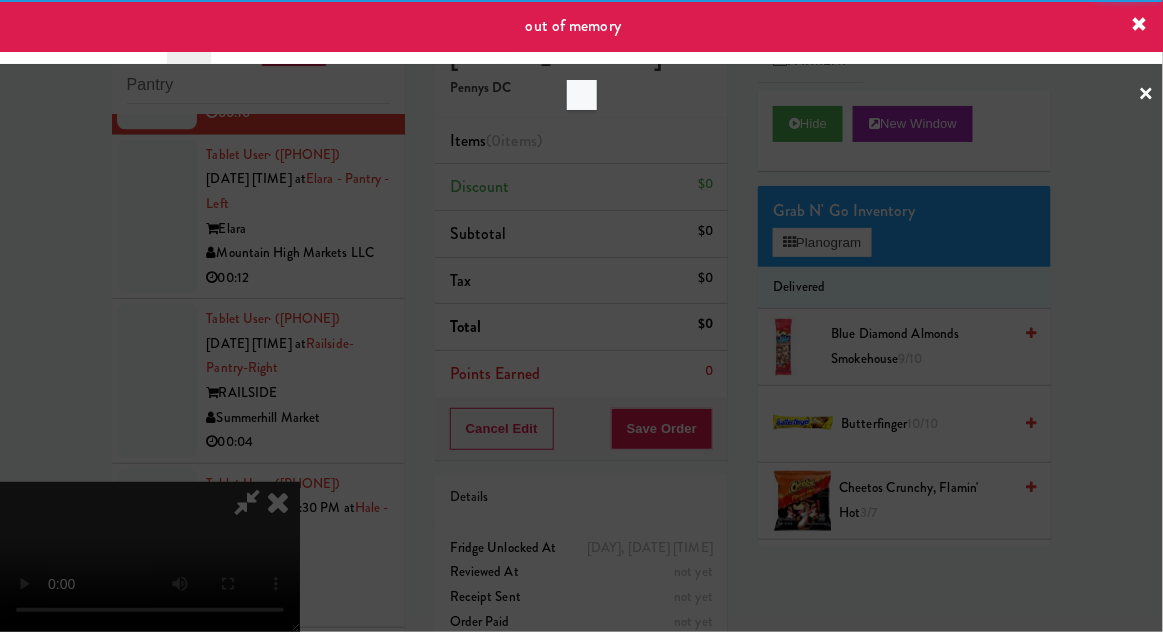 click at bounding box center [581, 316] 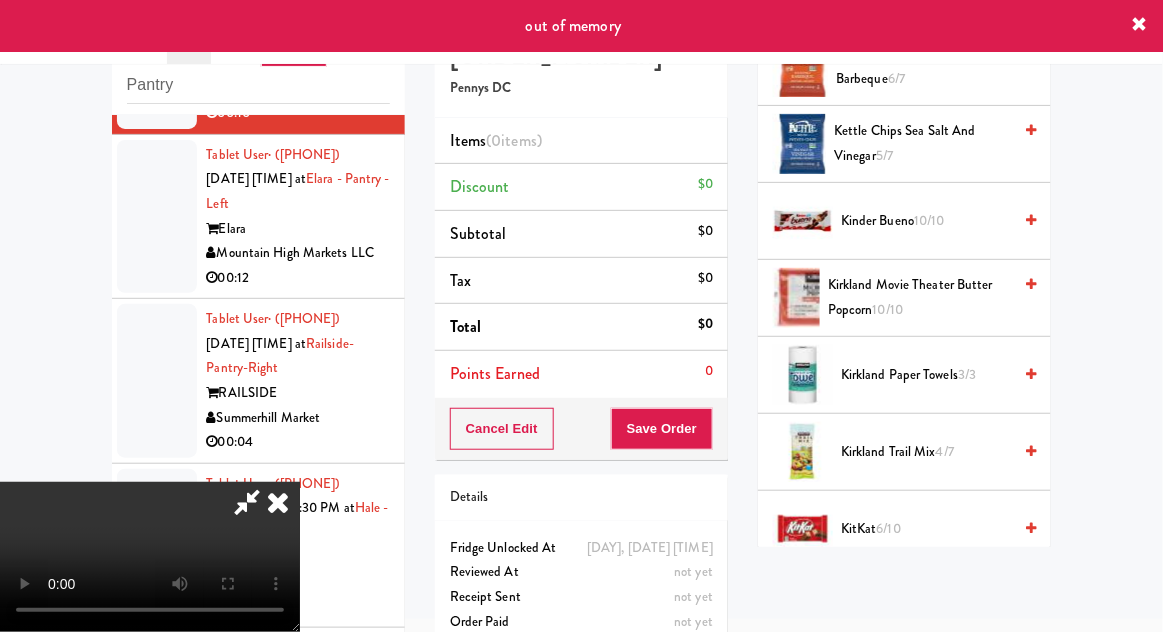 scroll, scrollTop: 749, scrollLeft: 0, axis: vertical 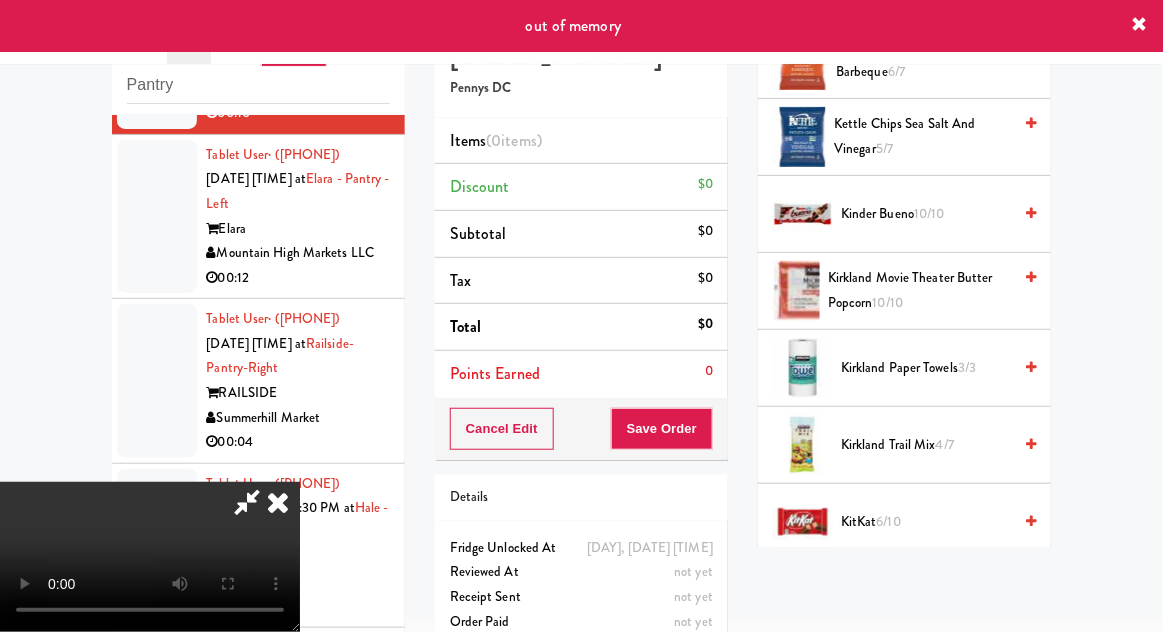 click on "KitKat  6/10" at bounding box center [926, 522] 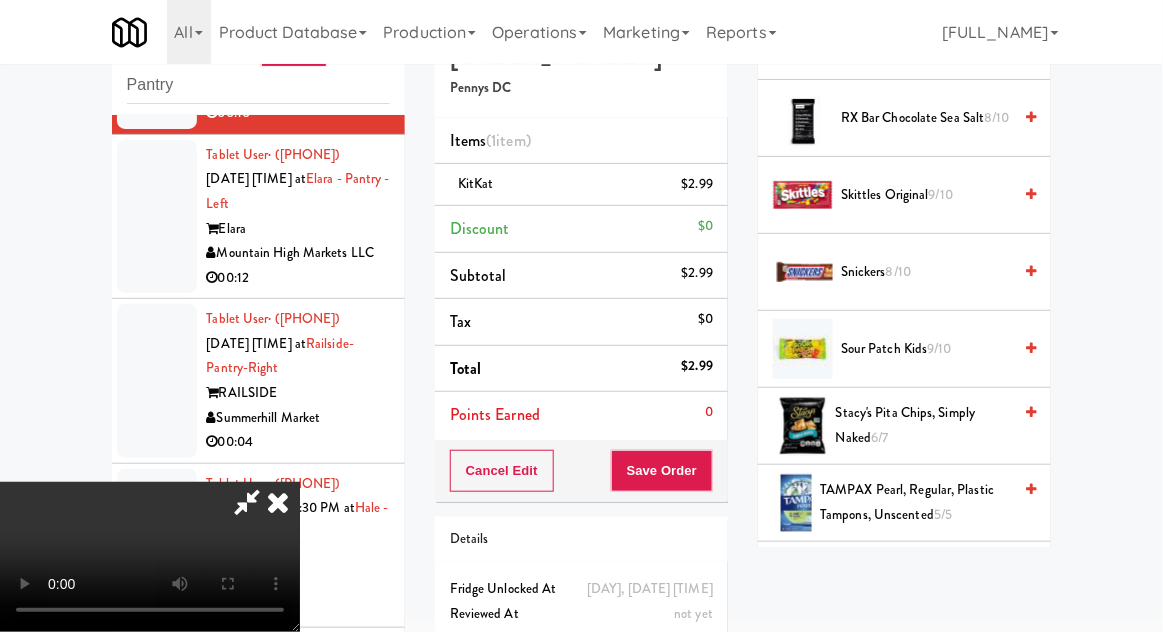 scroll, scrollTop: 2151, scrollLeft: 0, axis: vertical 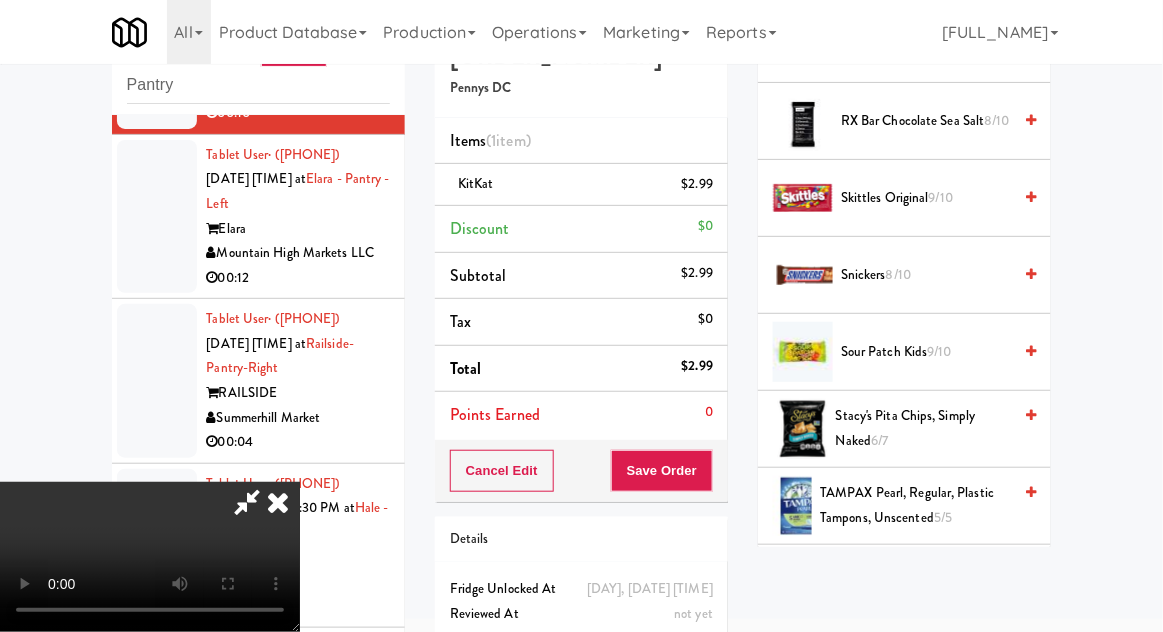 click on "9/10" at bounding box center (940, 351) 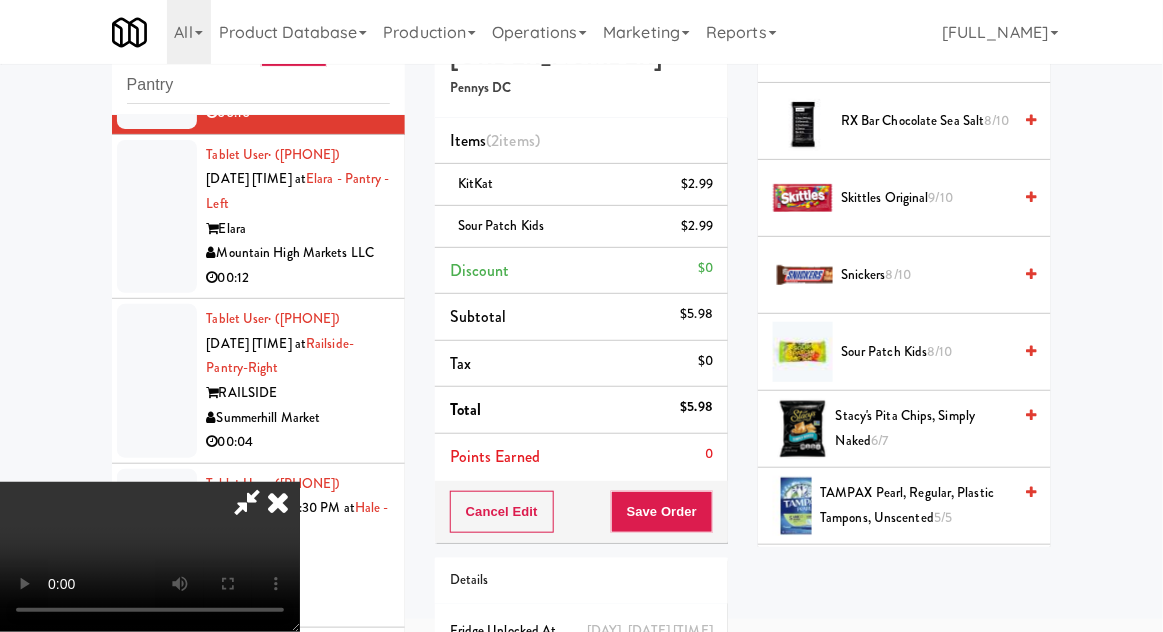 click on "Cancel Edit Save Order" at bounding box center [581, 512] 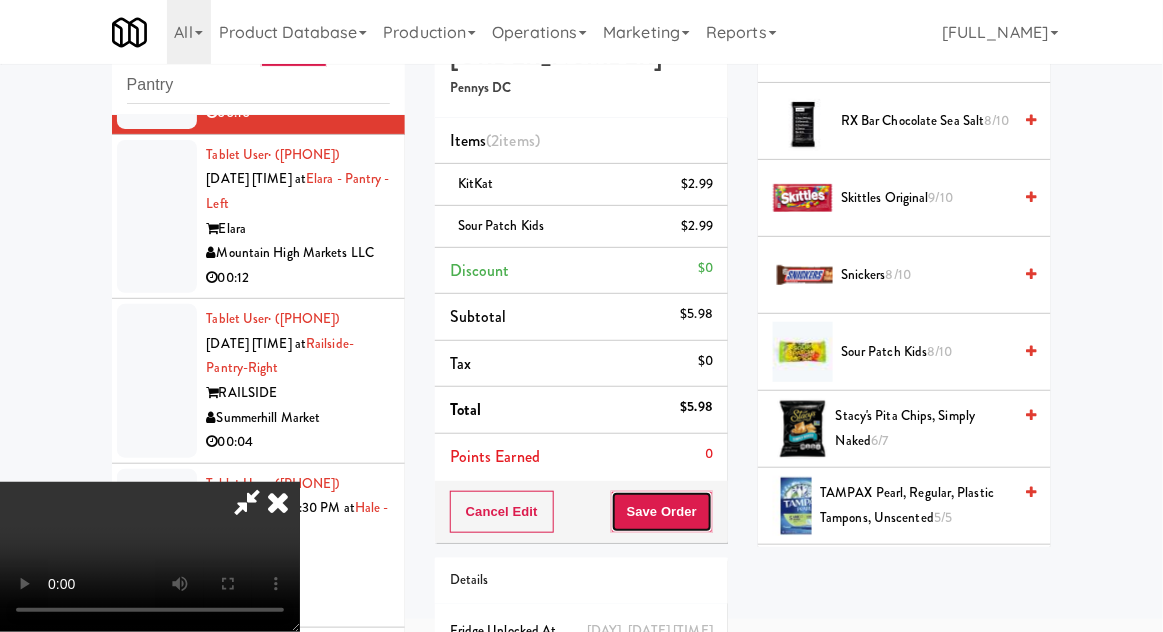 click on "Save Order" at bounding box center (662, 512) 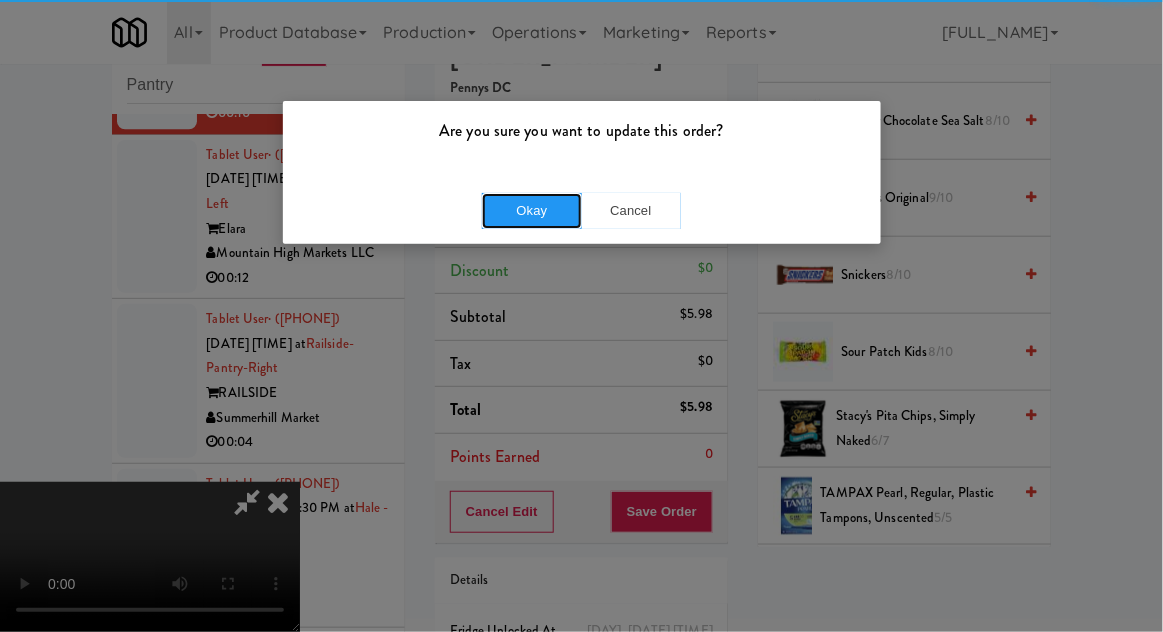 click on "Okay" at bounding box center [532, 211] 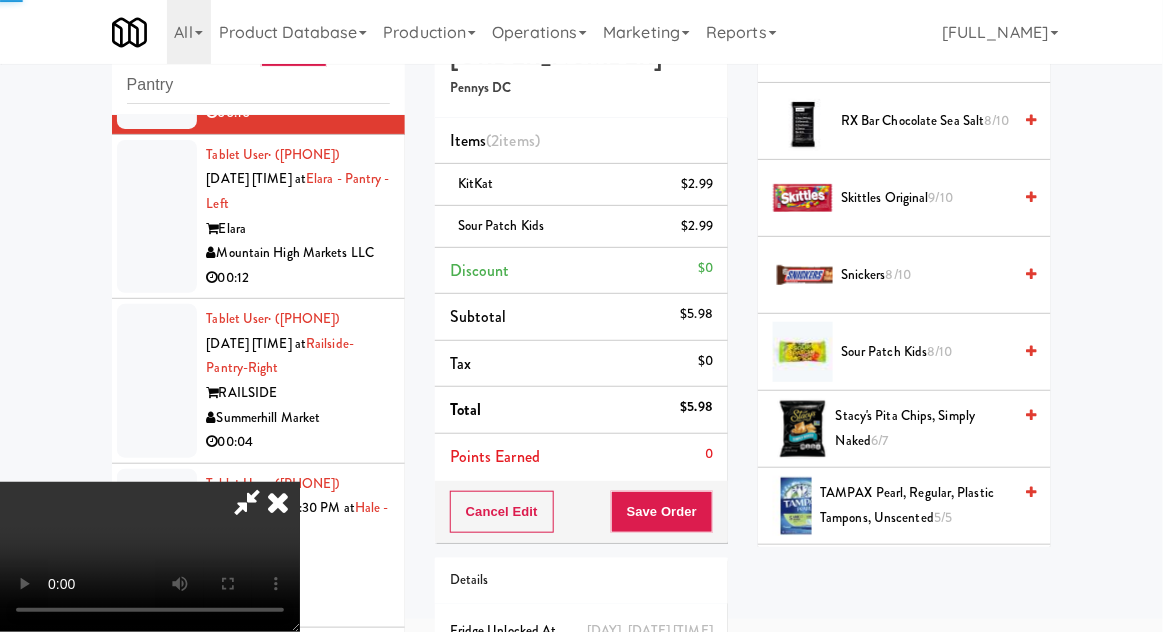 click on "Tablet User  · ([PHONE]) [DATE] [TIME] at  [LOCATION]  [LOCATION]  [COMPANY]  [TIME]" at bounding box center [258, 217] 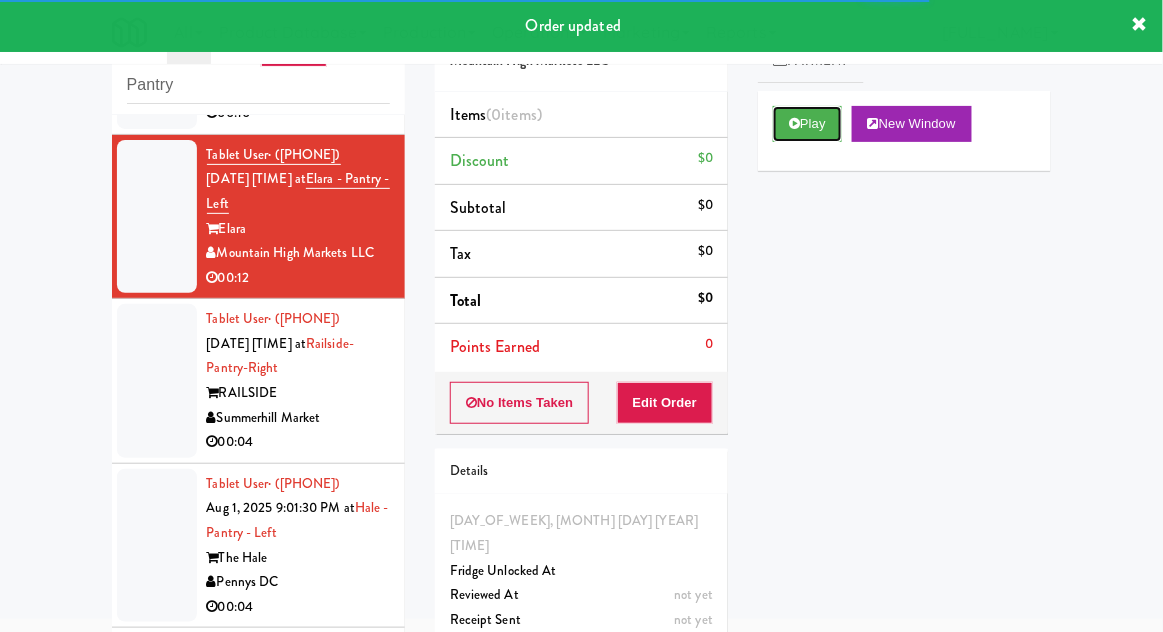 click on "Play" at bounding box center (807, 124) 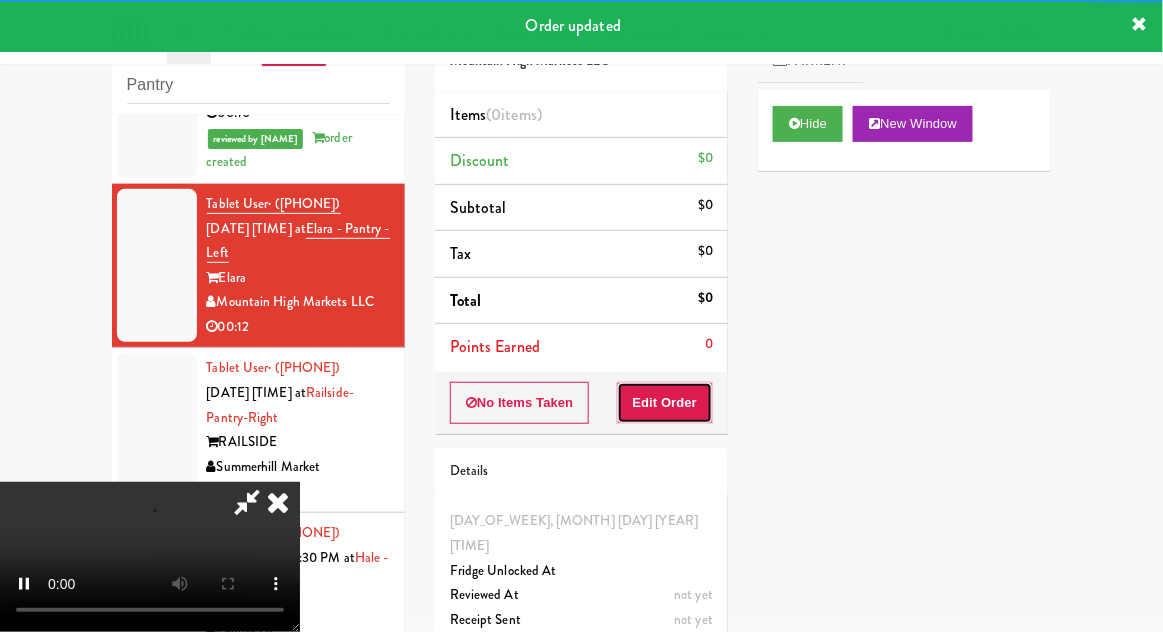 click on "Edit Order" at bounding box center (665, 403) 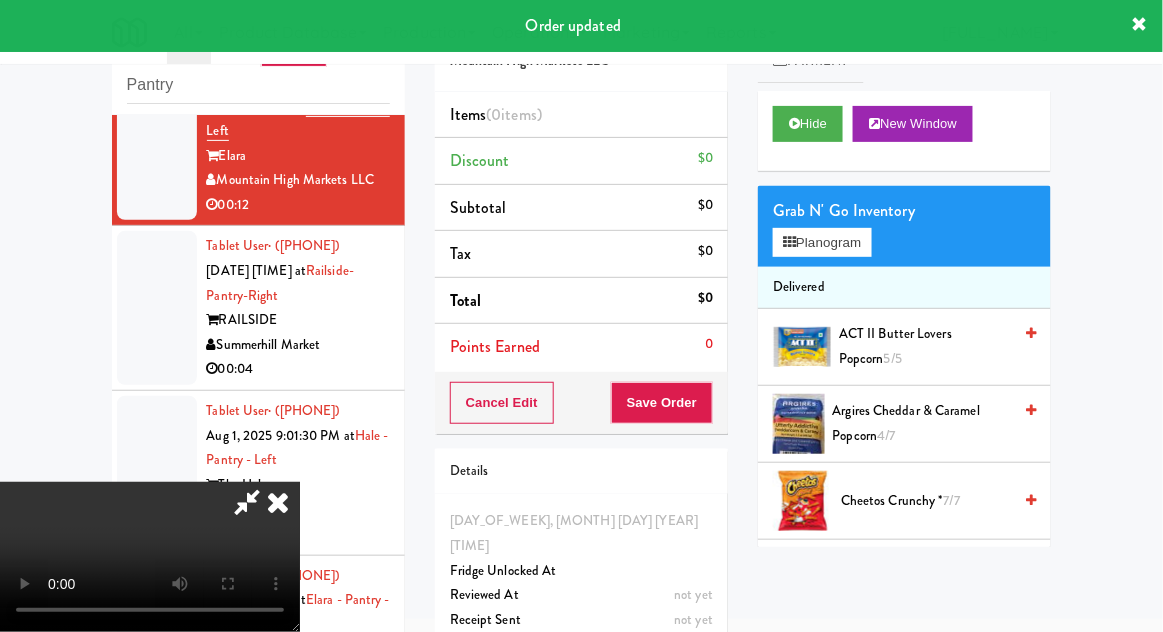 scroll, scrollTop: 8593, scrollLeft: 0, axis: vertical 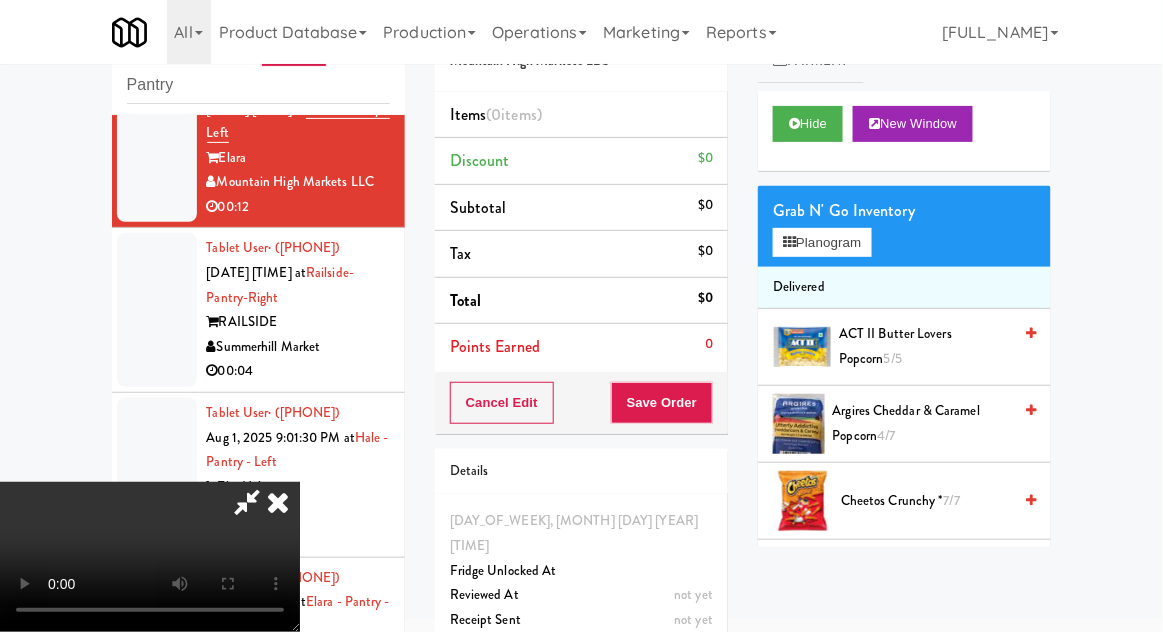 type 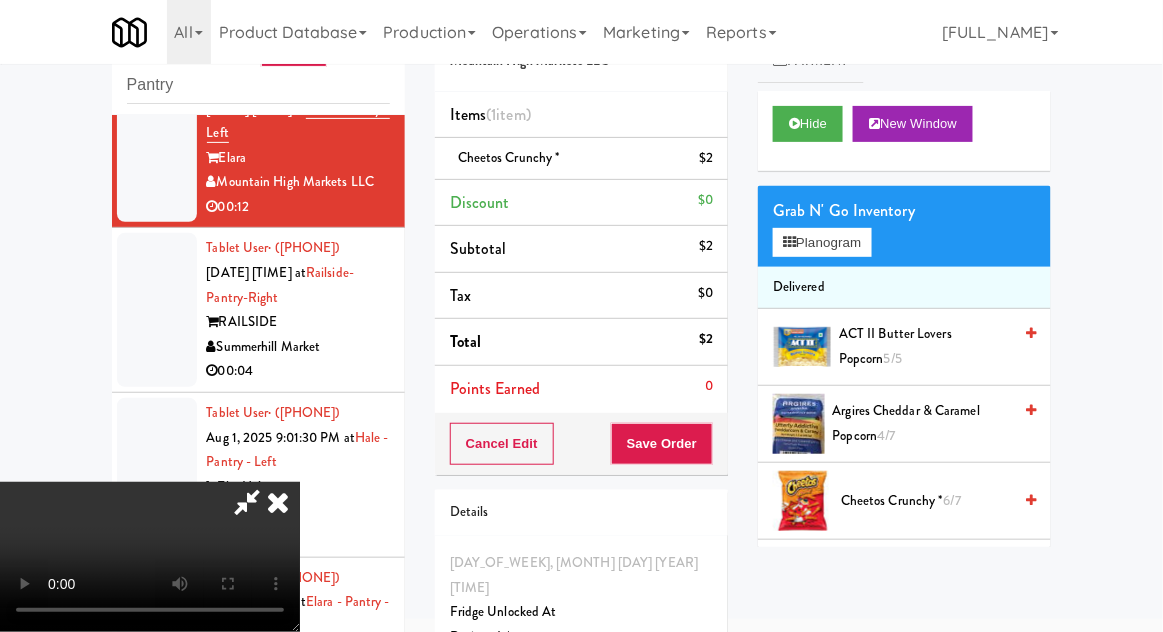 click on "Order # 298406 Mountain High Markets LLC Items  (1  item )  Cheetos Crunchy *  $2 Discount  $0 Subtotal $2 Tax $0 Total $2 Points Earned  0 Cancel Edit Save Order Details Friday, August 1st 2025 8:55:55 PM Fridge Unlocked At not yet Reviewed At not yet Receipt Sent not yet Order Paid" at bounding box center [581, 362] 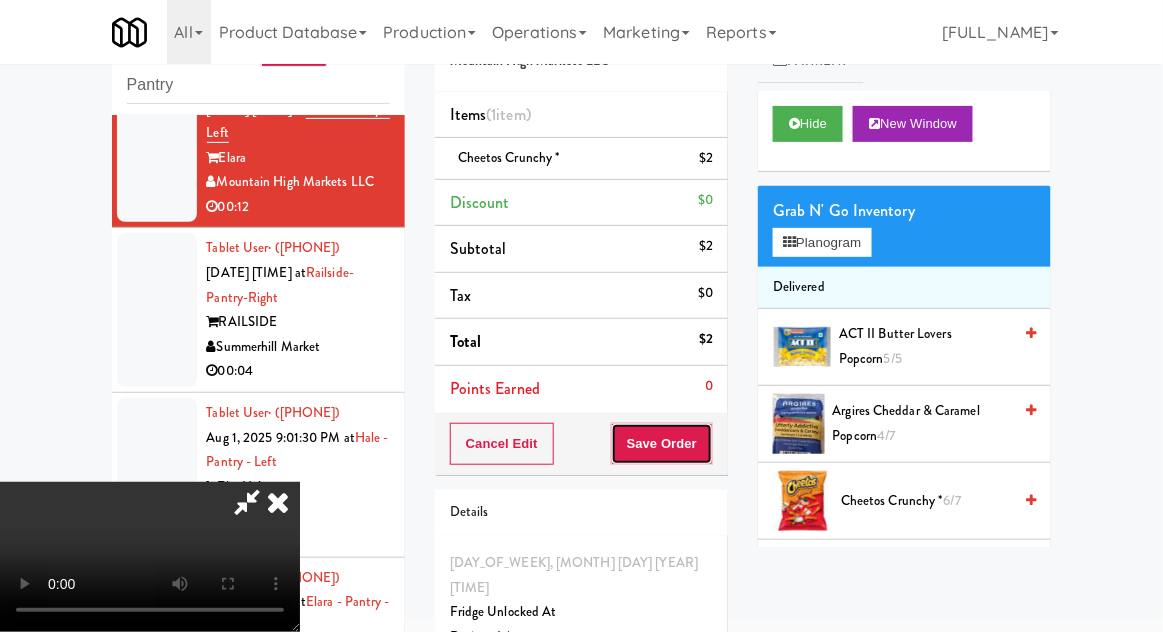 click on "Save Order" at bounding box center (662, 444) 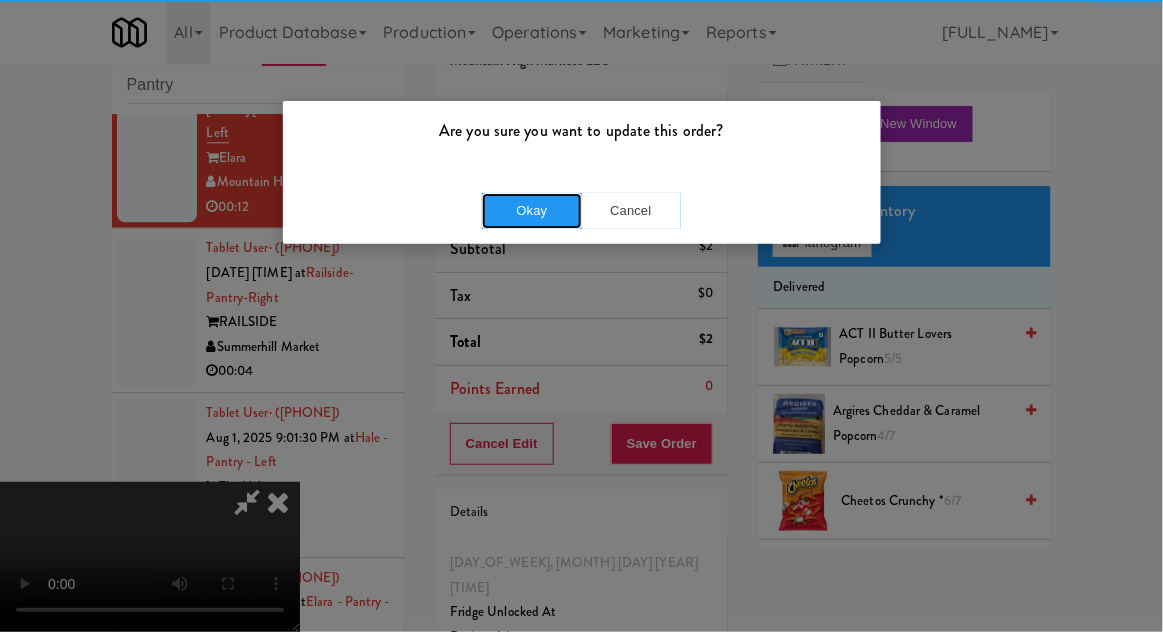 click on "Okay" at bounding box center (532, 211) 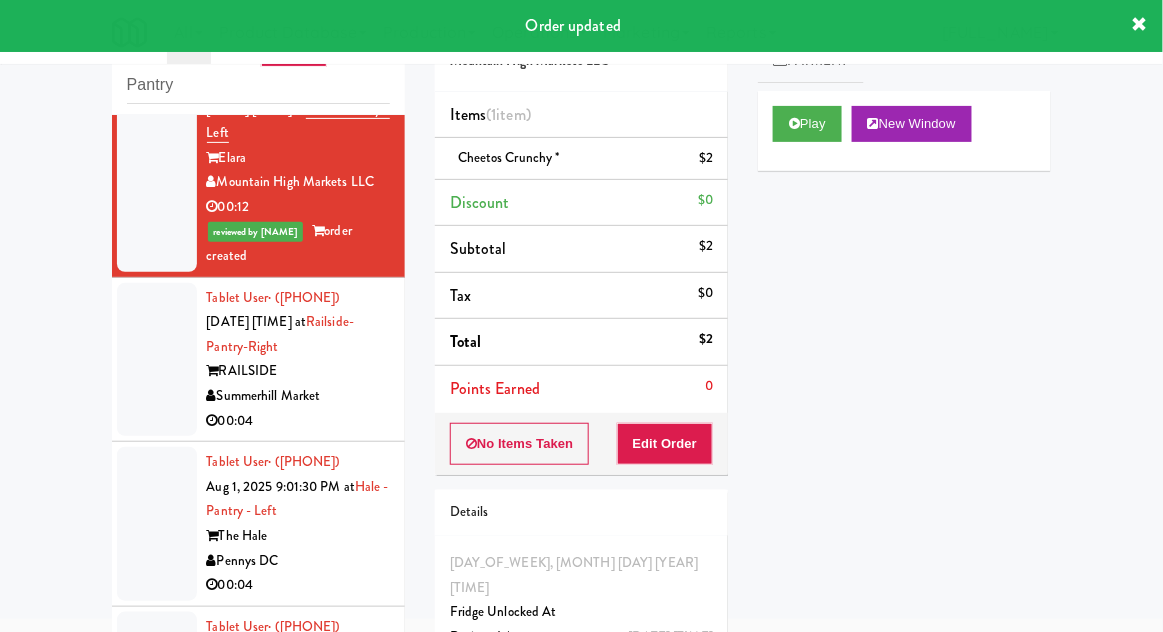 click at bounding box center (157, 360) 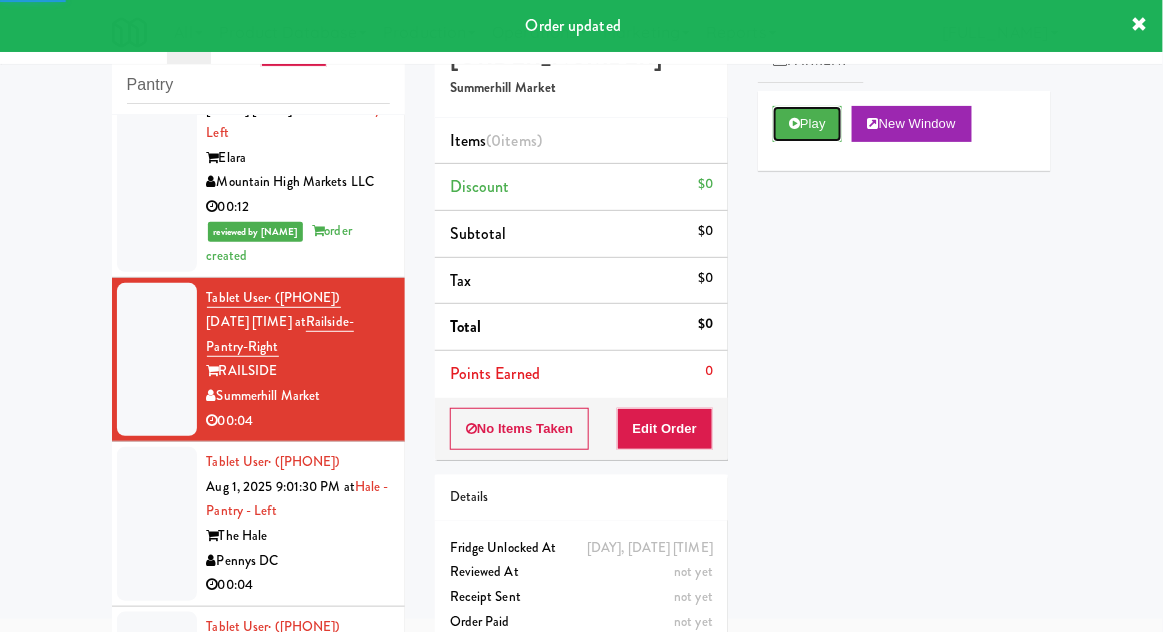 click on "Play" at bounding box center [807, 124] 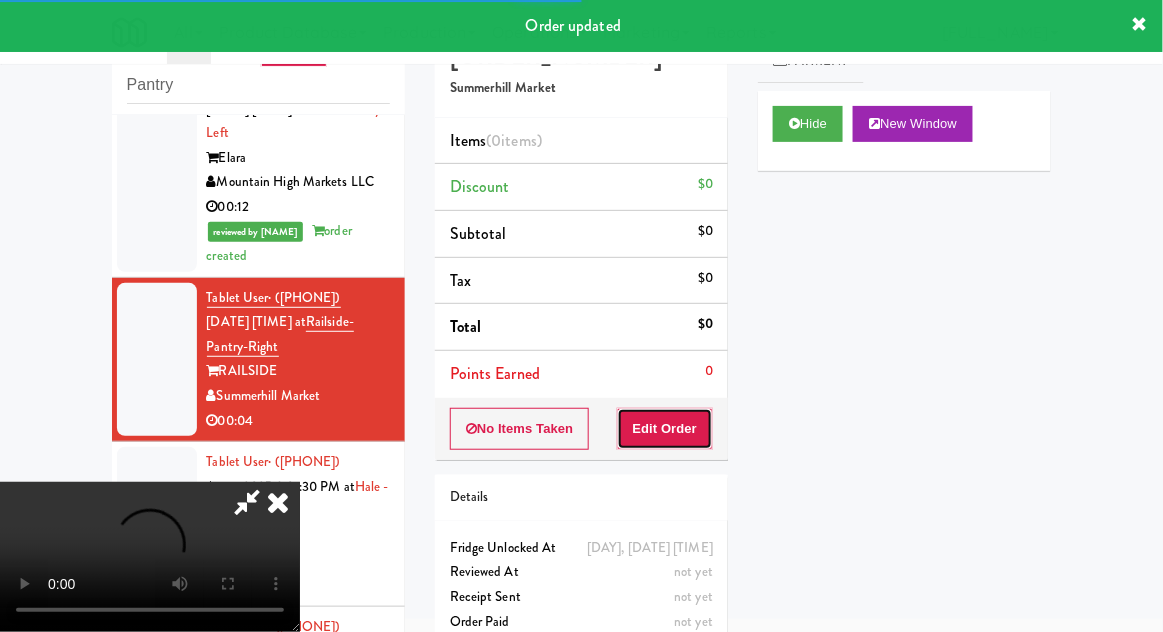 click on "Edit Order" at bounding box center (665, 429) 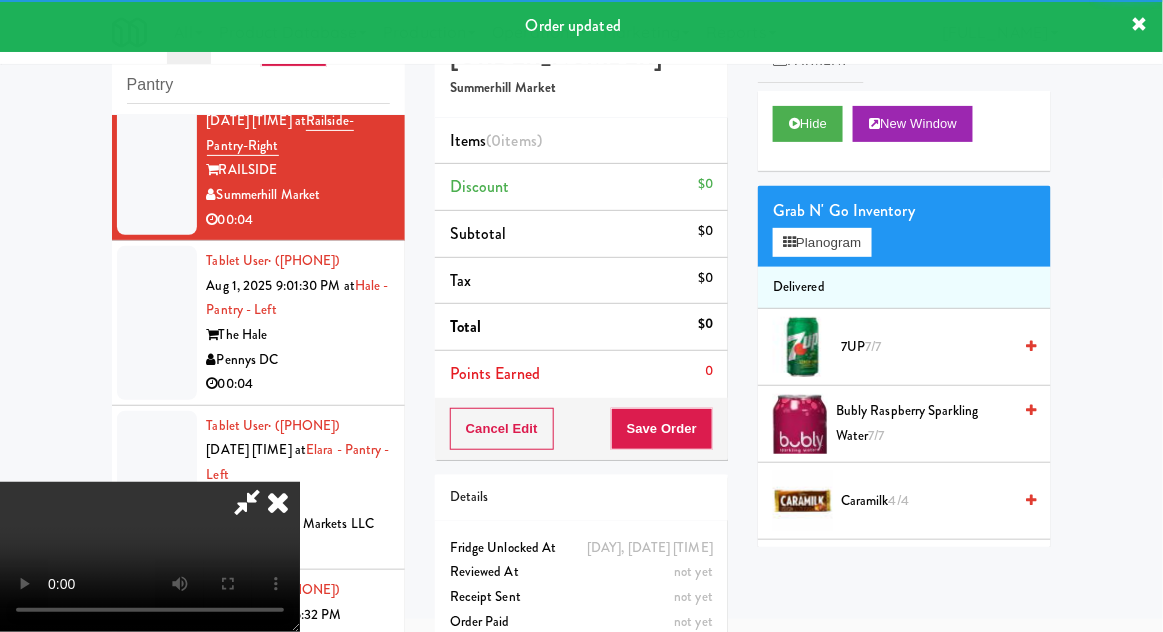 scroll, scrollTop: 8802, scrollLeft: 0, axis: vertical 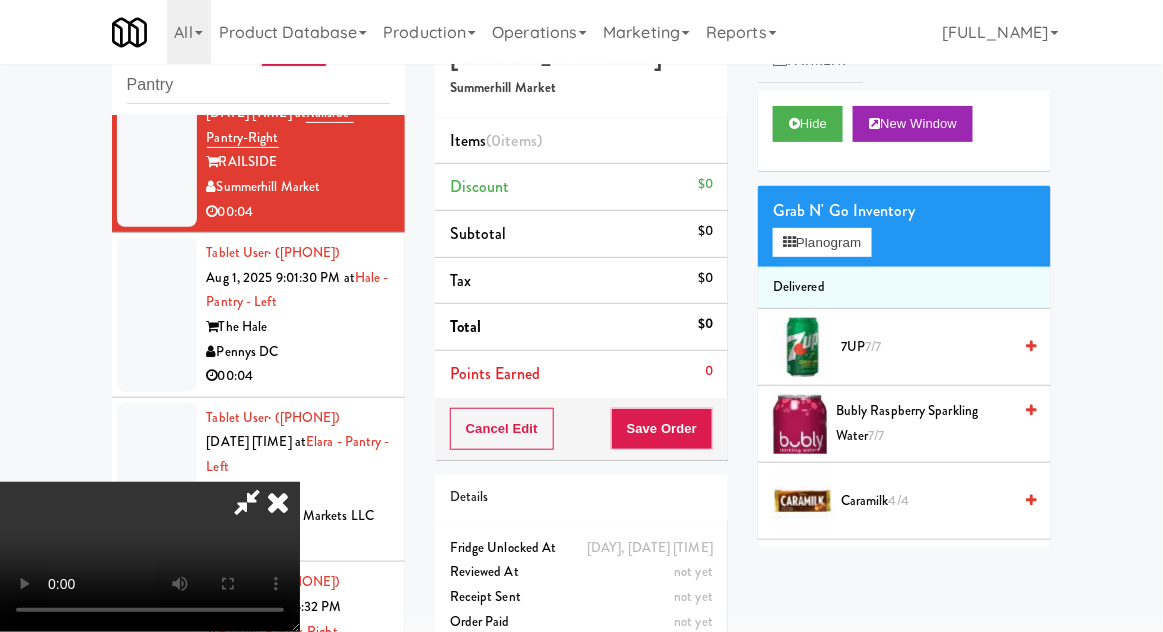 type 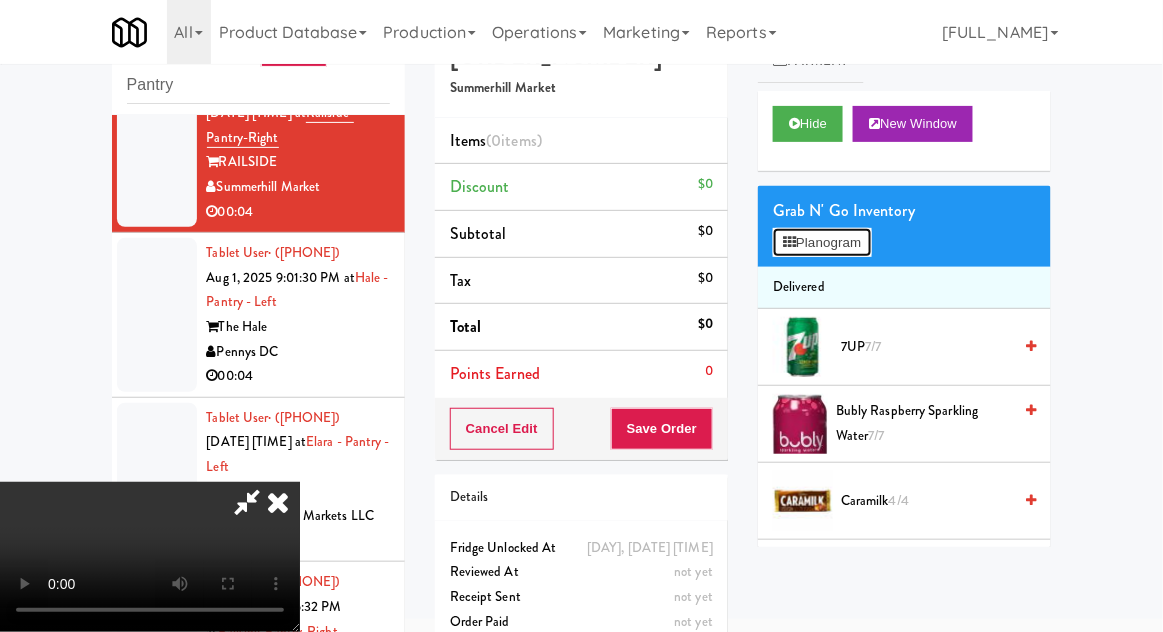 click on "Planogram" at bounding box center (822, 243) 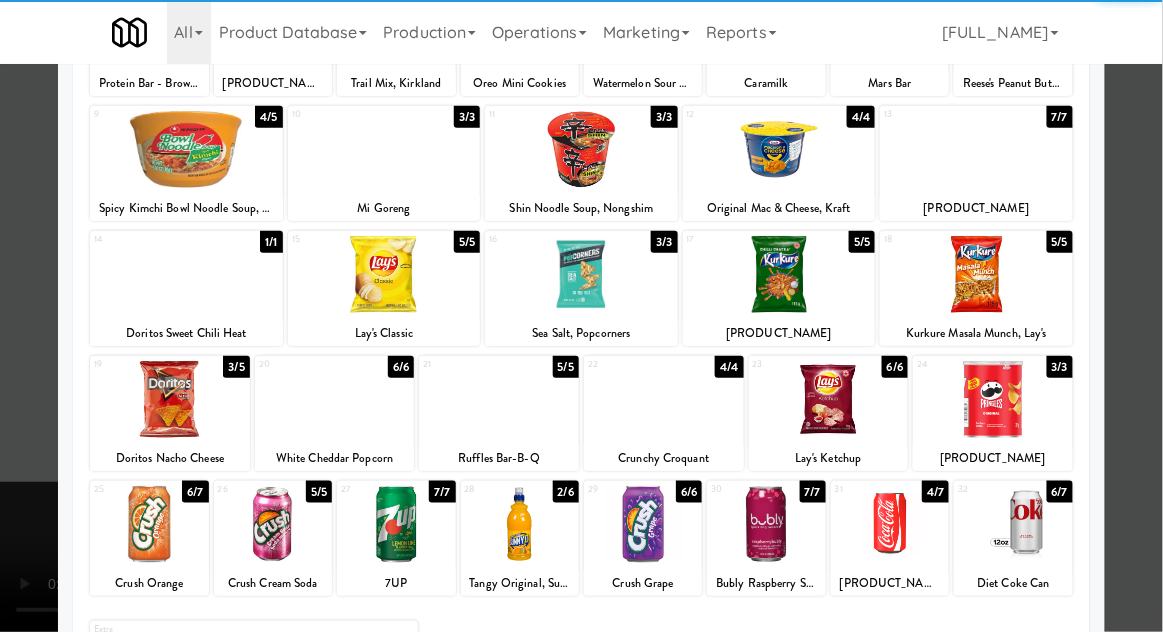 scroll, scrollTop: 253, scrollLeft: 0, axis: vertical 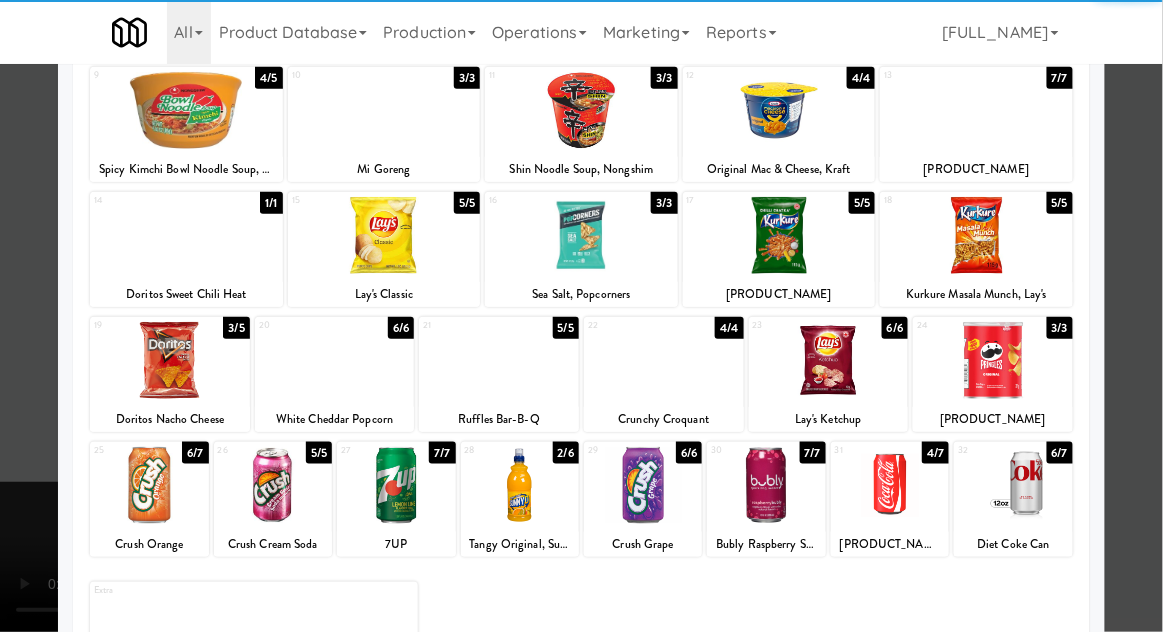click at bounding box center [890, 485] 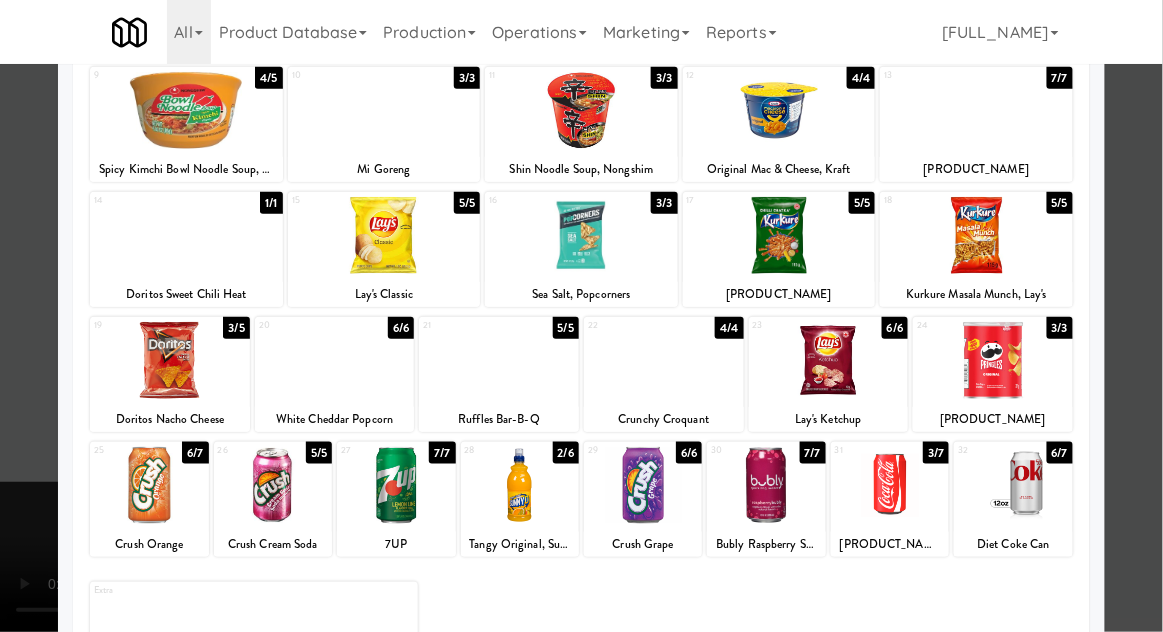 click at bounding box center (581, 316) 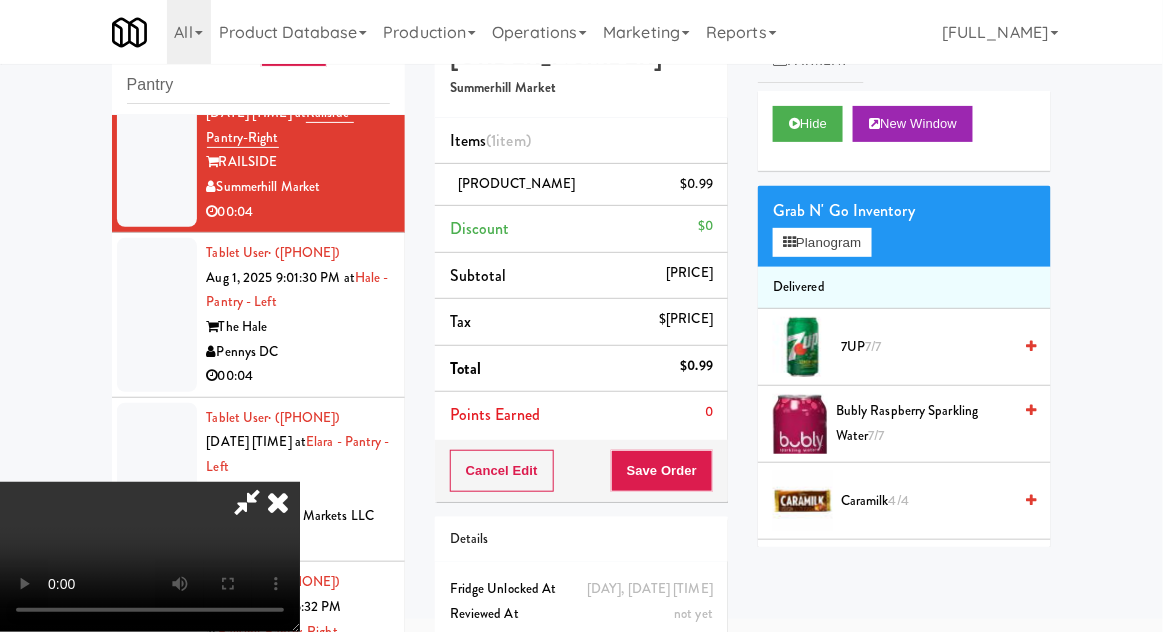 scroll, scrollTop: 73, scrollLeft: 0, axis: vertical 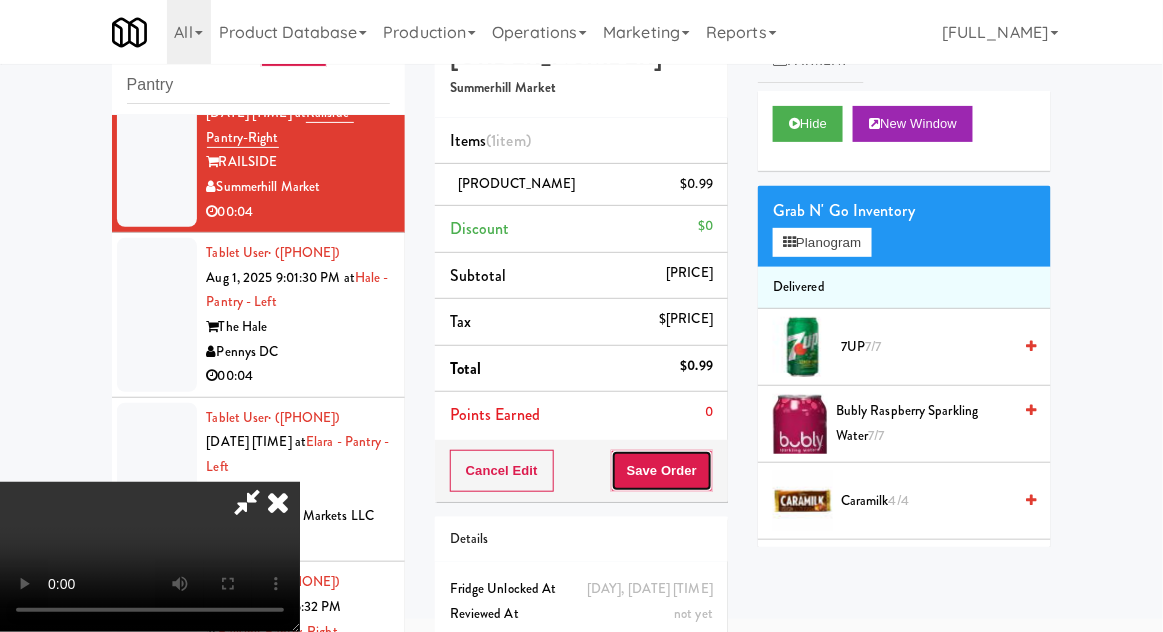 click on "Save Order" at bounding box center [662, 471] 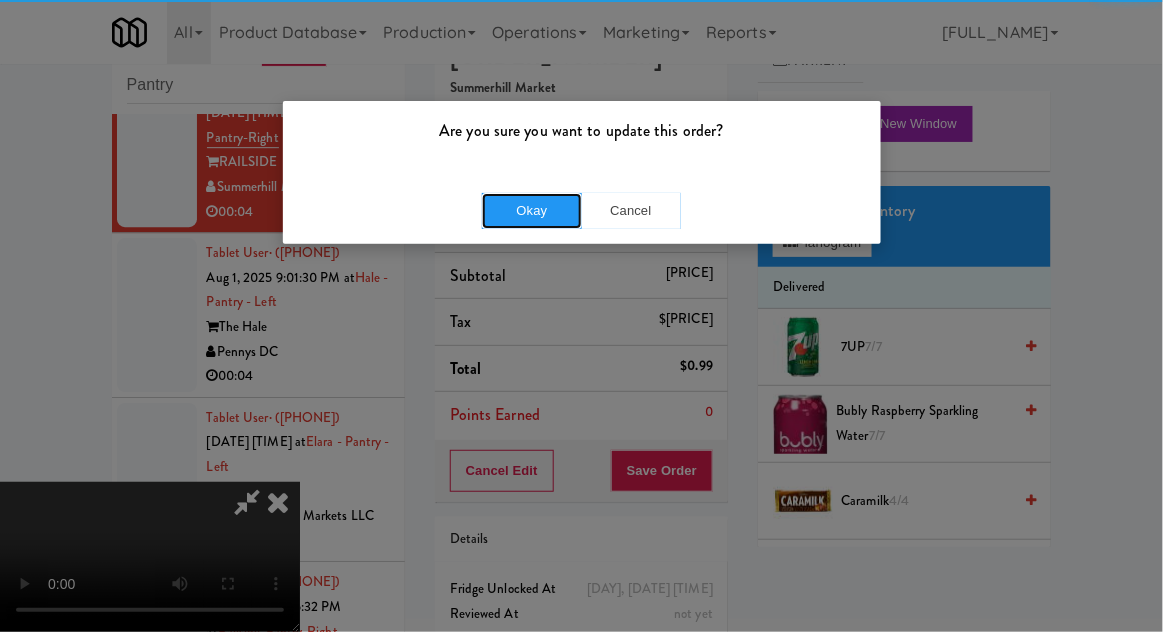 click on "Okay" at bounding box center (532, 211) 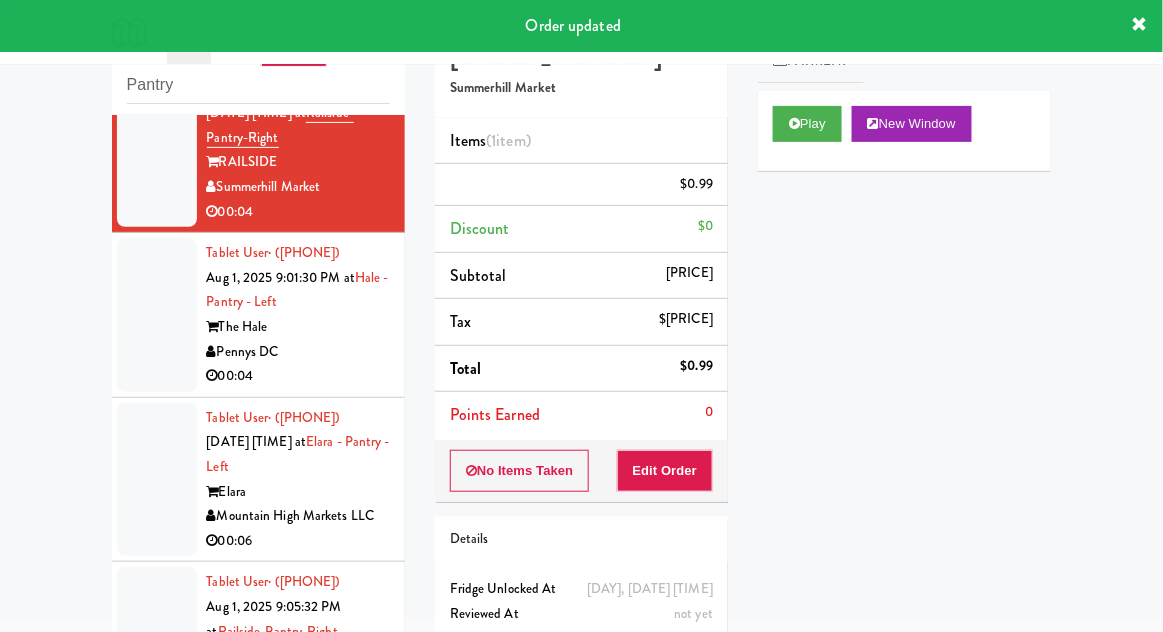 scroll, scrollTop: 0, scrollLeft: 0, axis: both 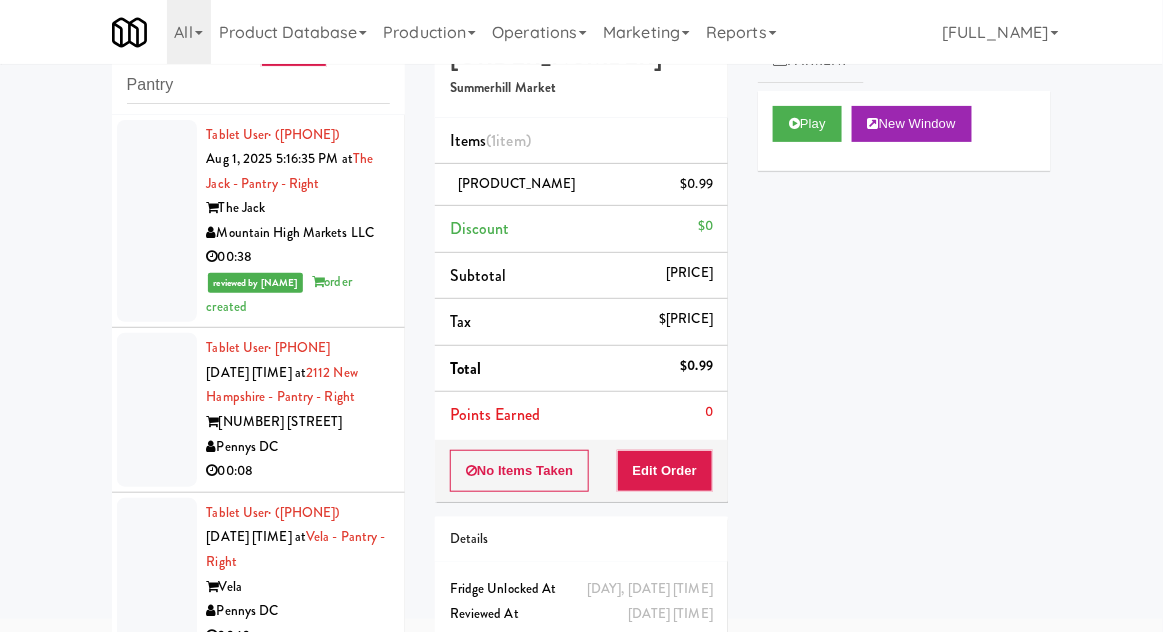 click at bounding box center [157, 221] 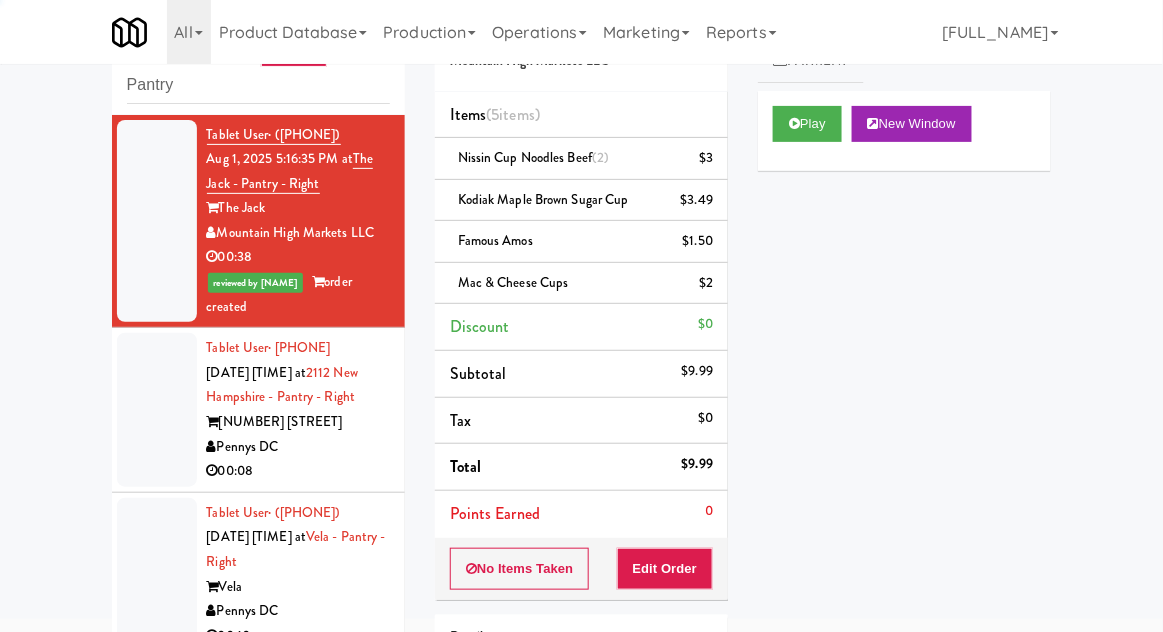 scroll, scrollTop: 115, scrollLeft: 0, axis: vertical 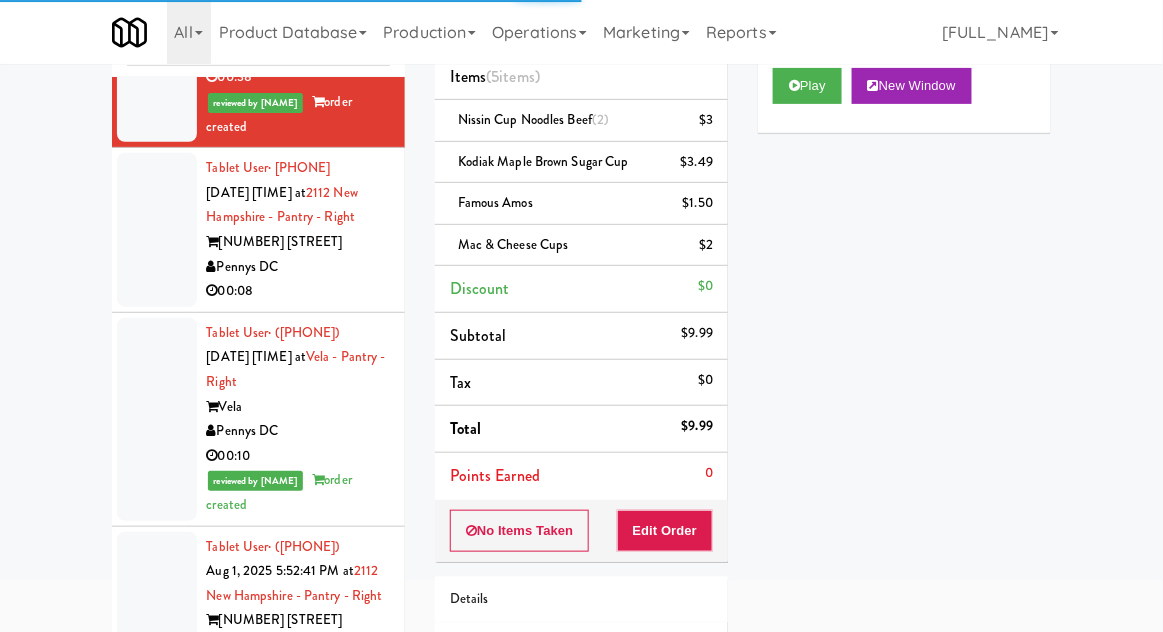 click at bounding box center [157, 419] 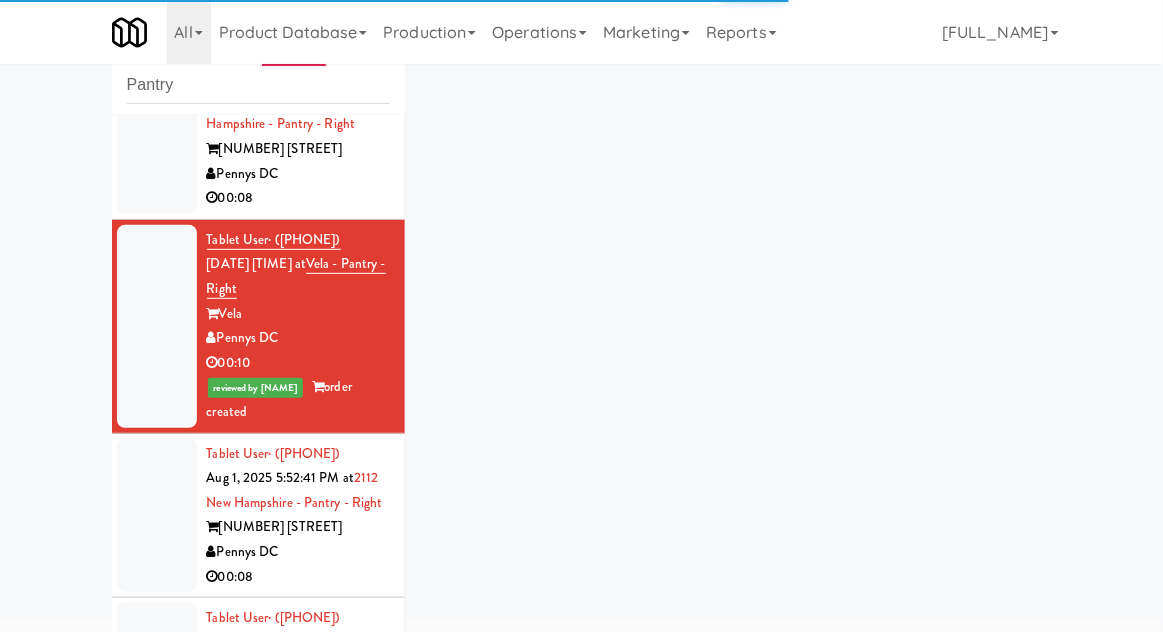 scroll, scrollTop: 451, scrollLeft: 0, axis: vertical 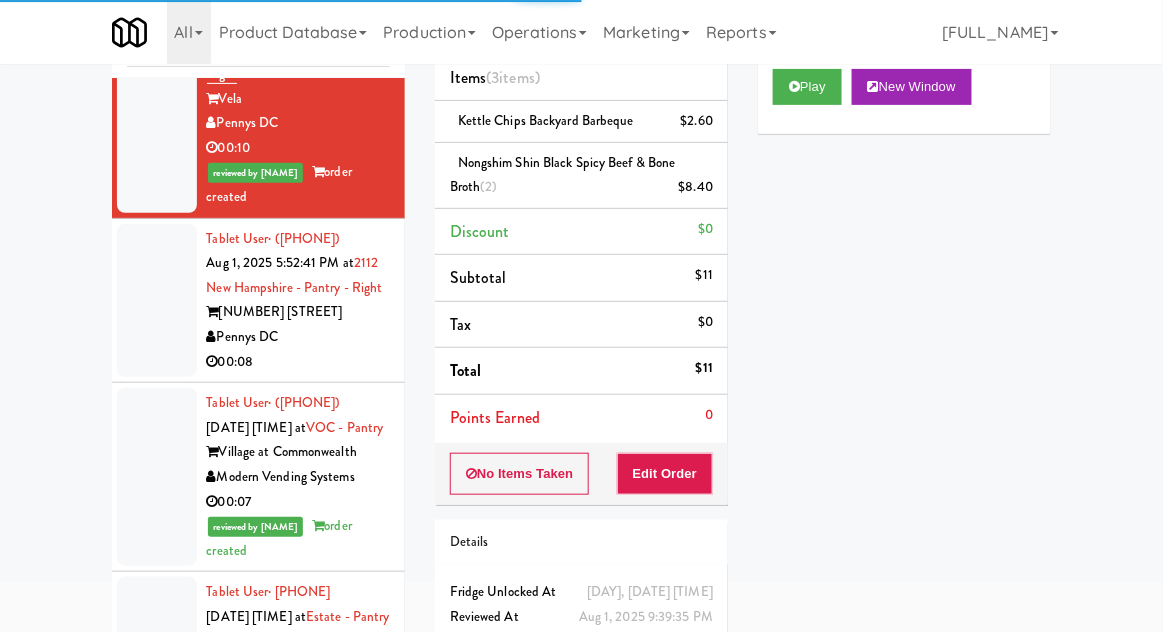 click at bounding box center [157, 477] 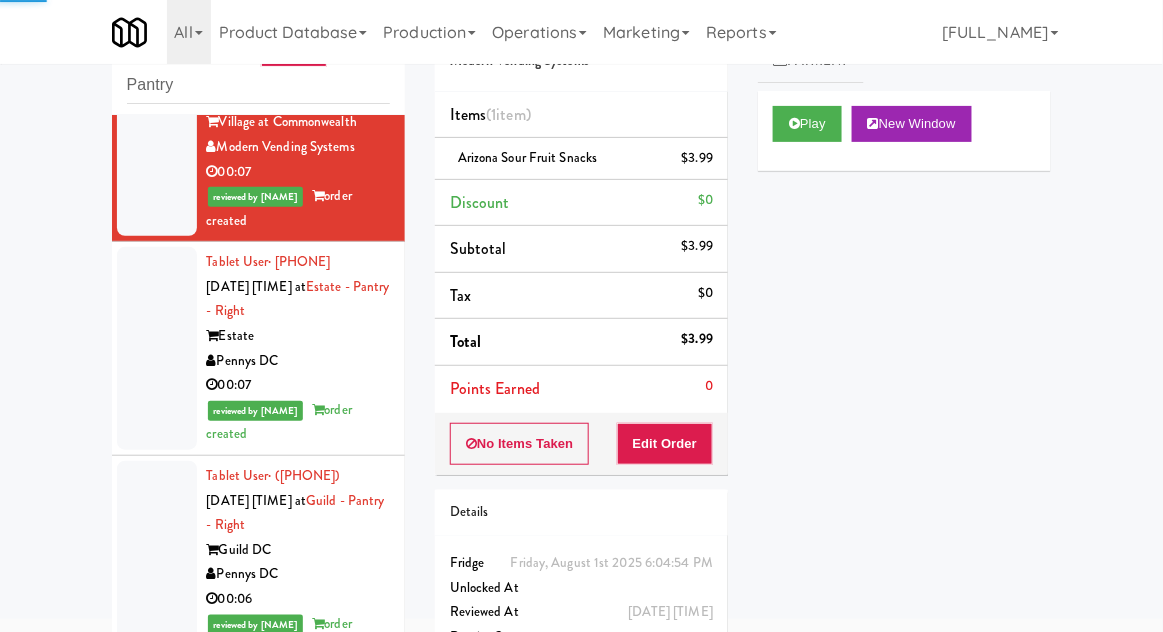 click at bounding box center (157, 348) 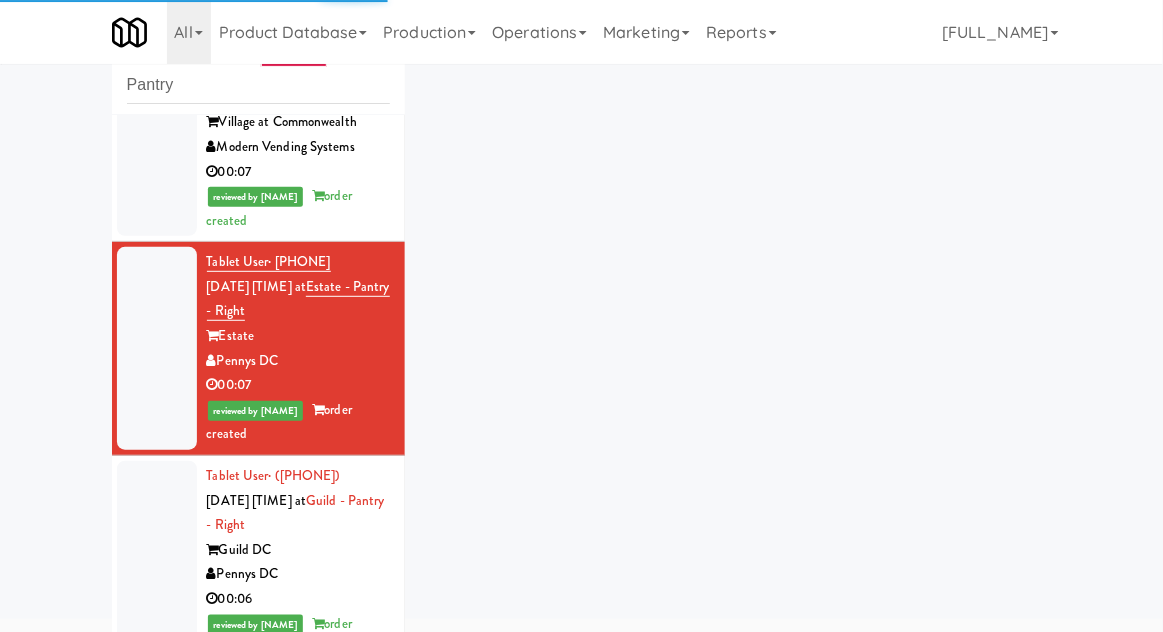 click at bounding box center (157, 562) 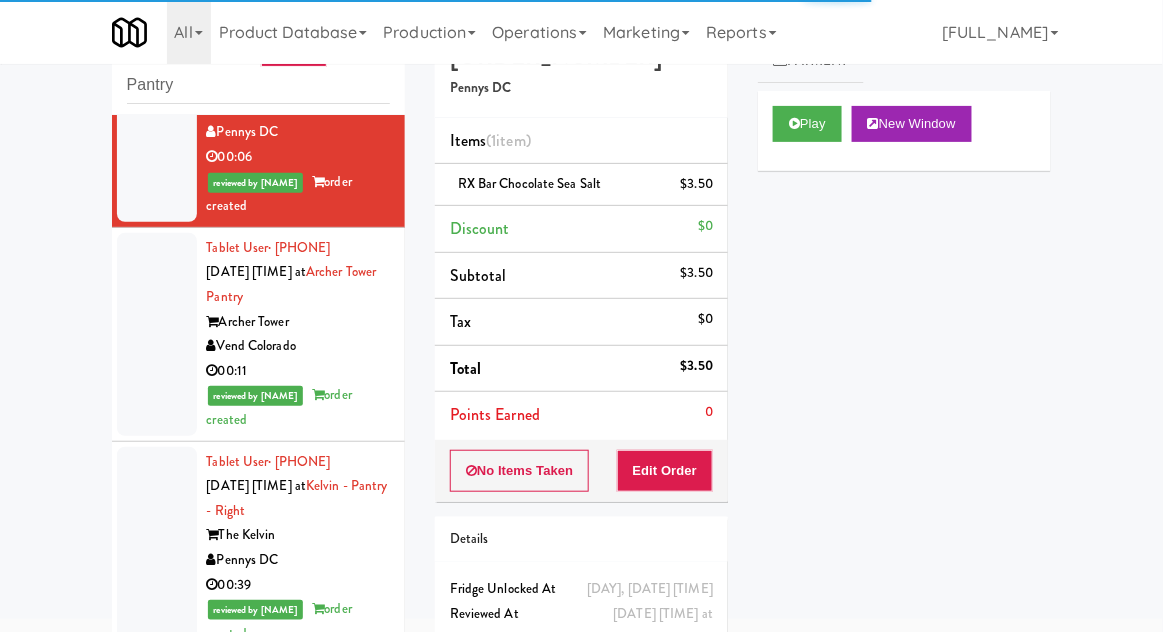 click at bounding box center [157, 334] 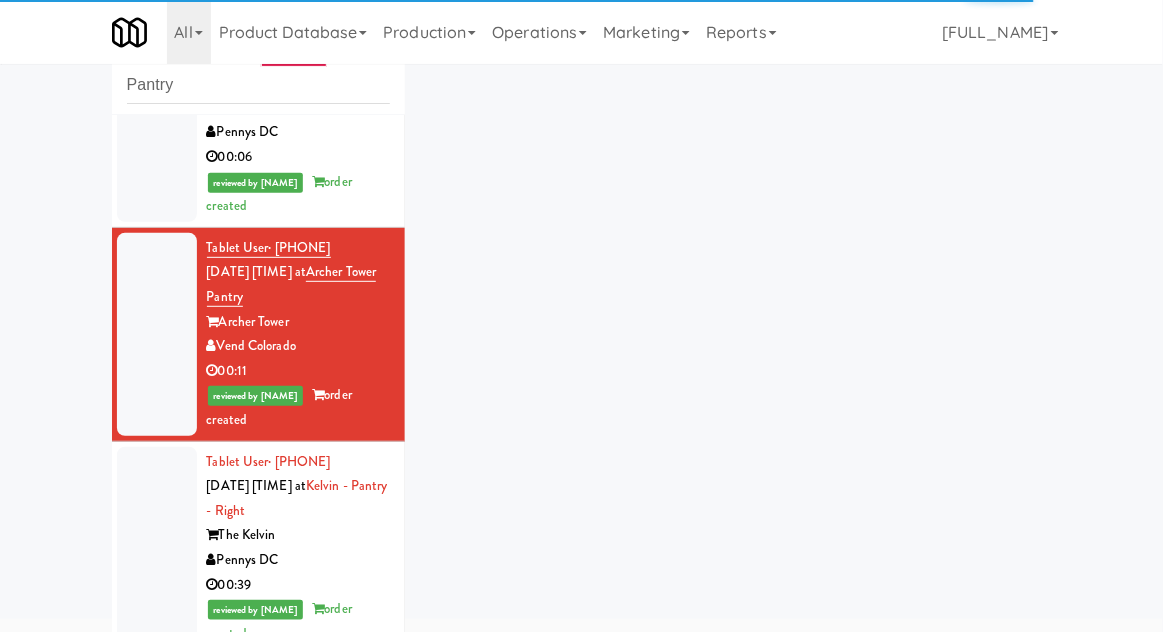 click at bounding box center [157, 548] 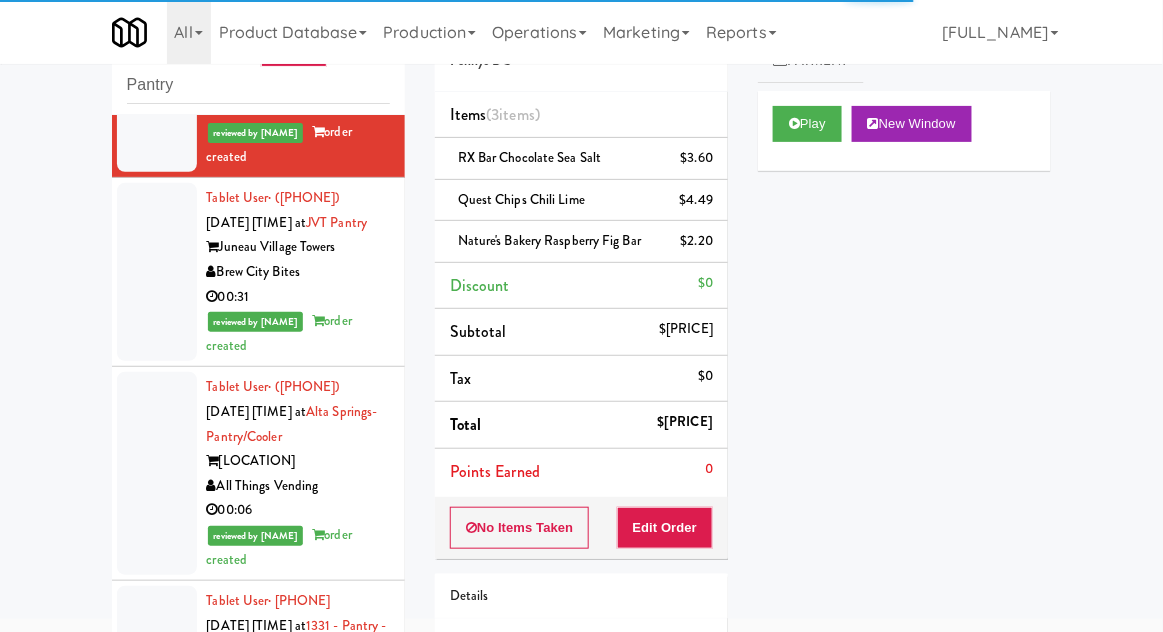 click at bounding box center (157, 272) 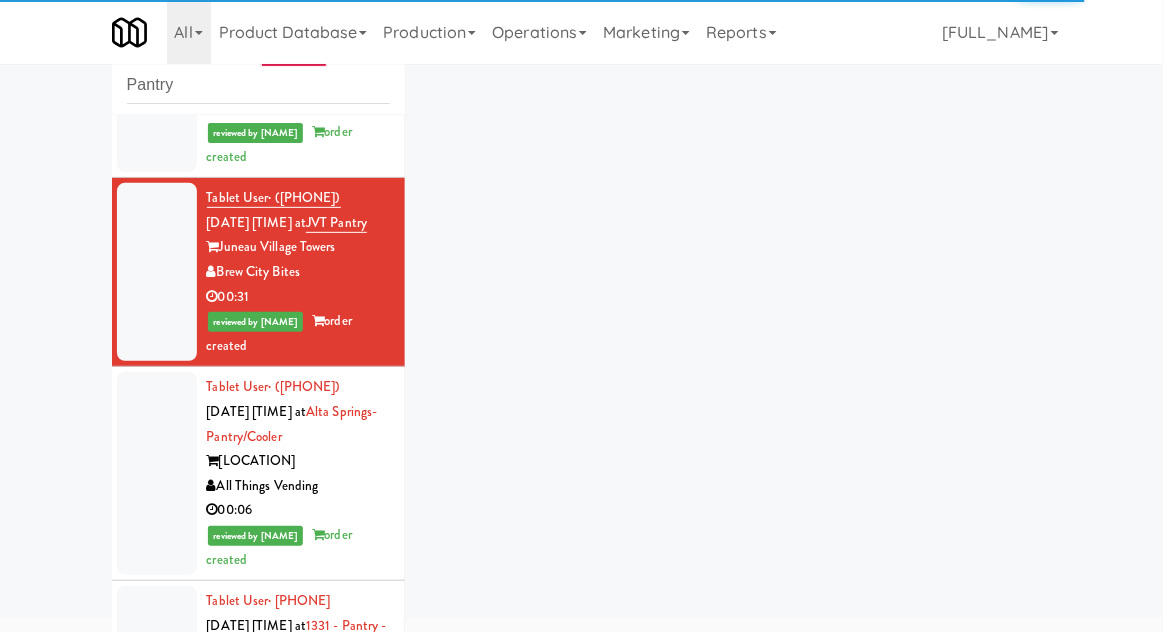 click at bounding box center [157, 473] 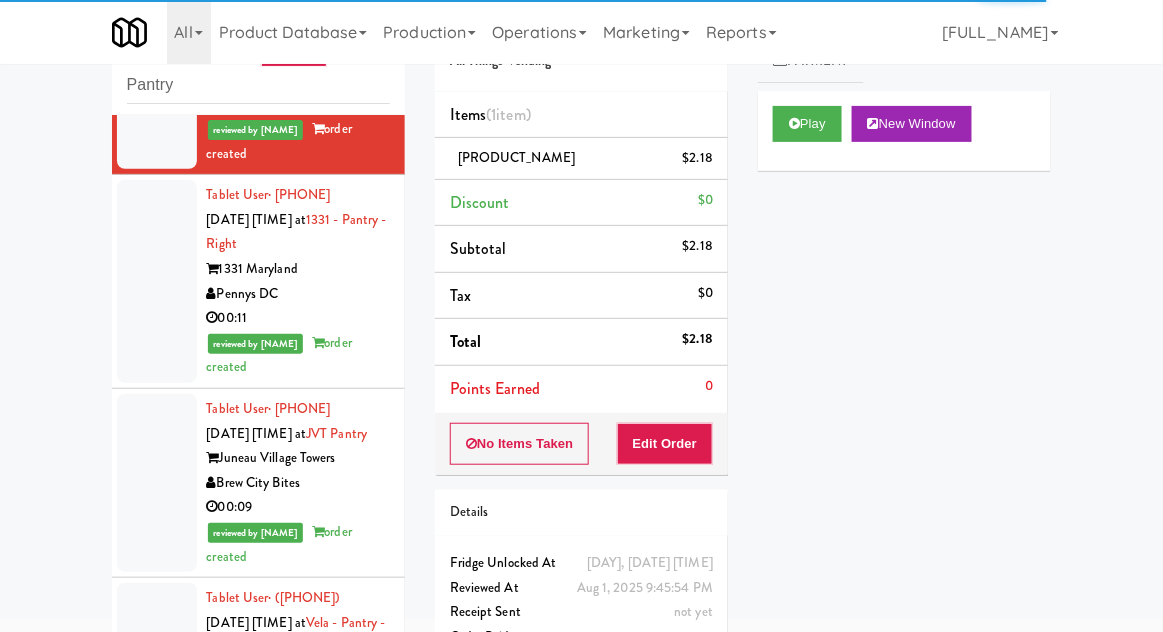click at bounding box center (157, 281) 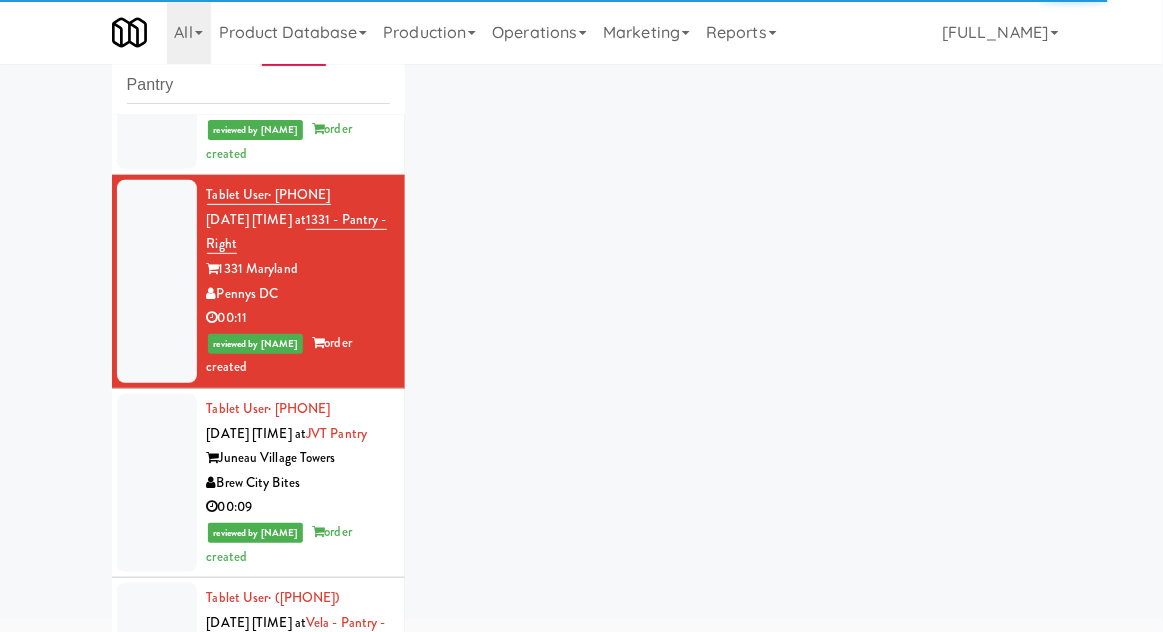 click at bounding box center [157, 483] 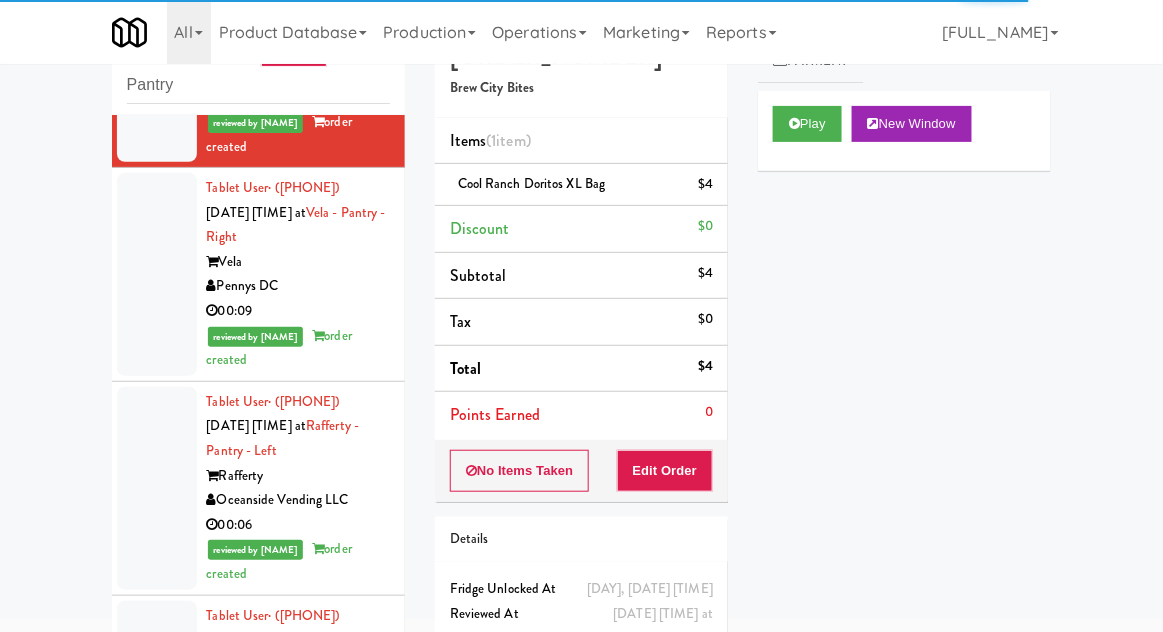 scroll, scrollTop: 2572, scrollLeft: 0, axis: vertical 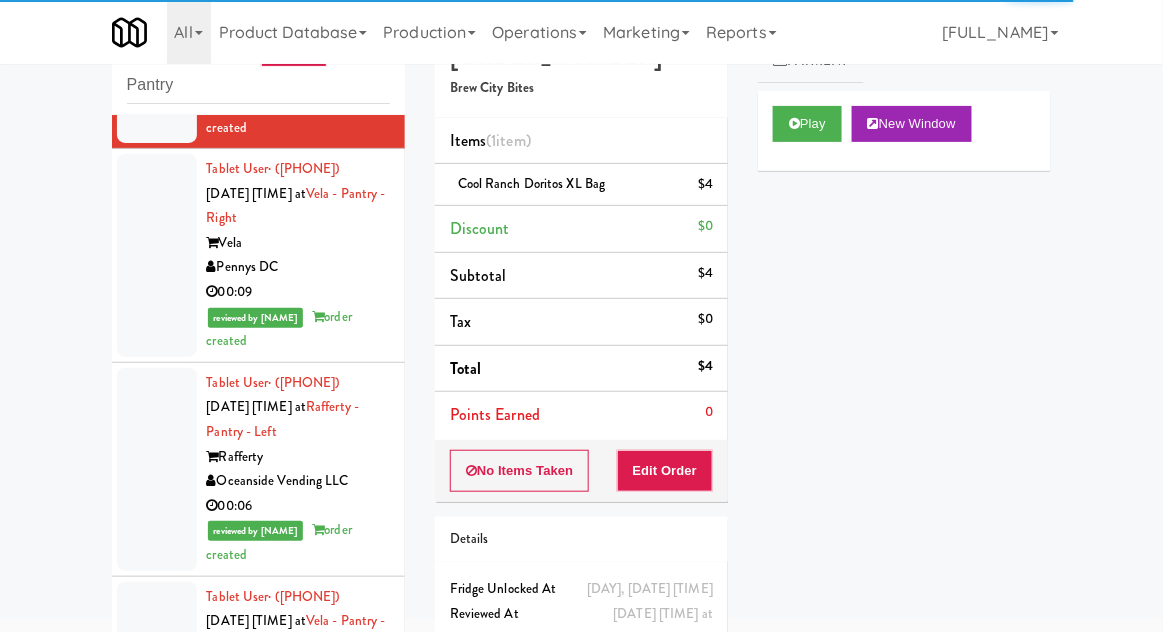 click at bounding box center [157, 255] 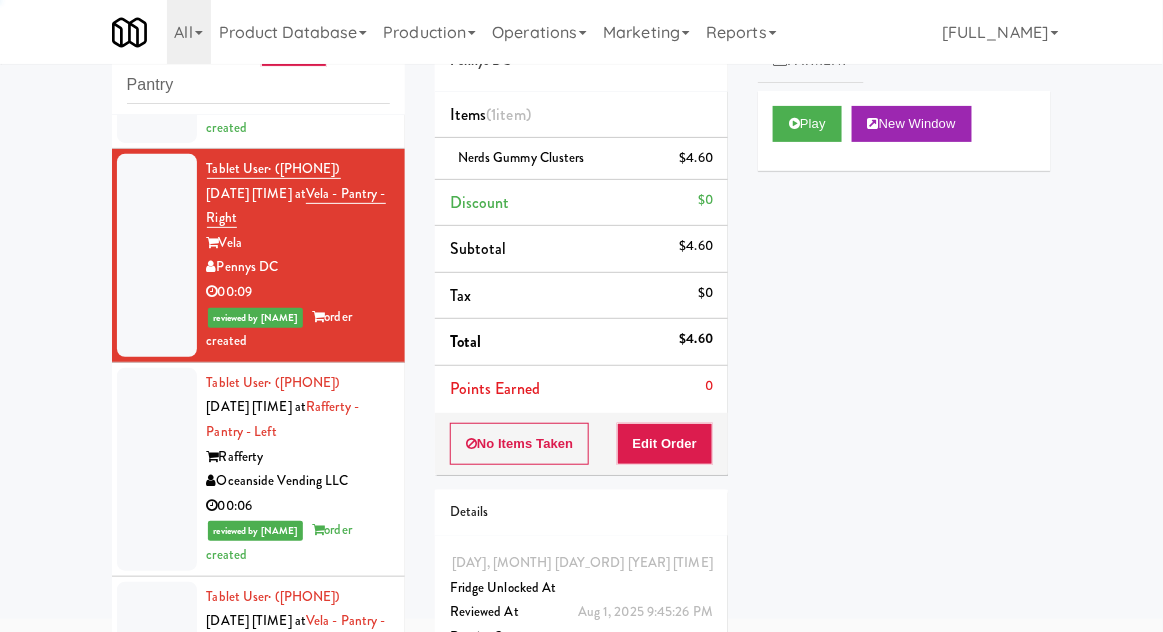 click at bounding box center [157, 469] 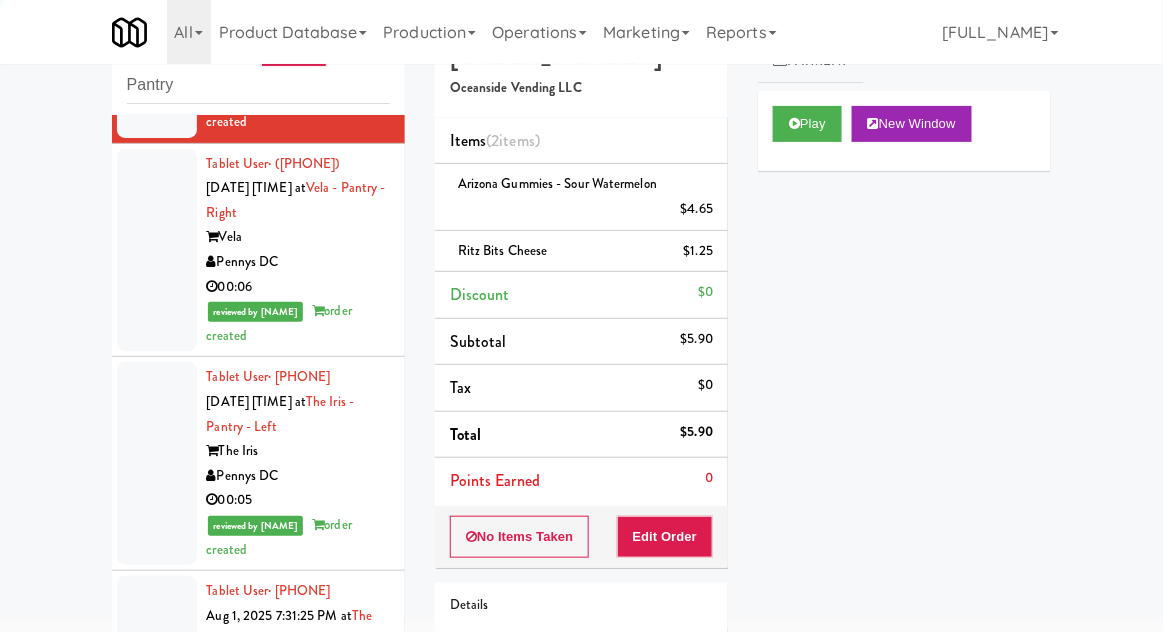 click at bounding box center [157, 250] 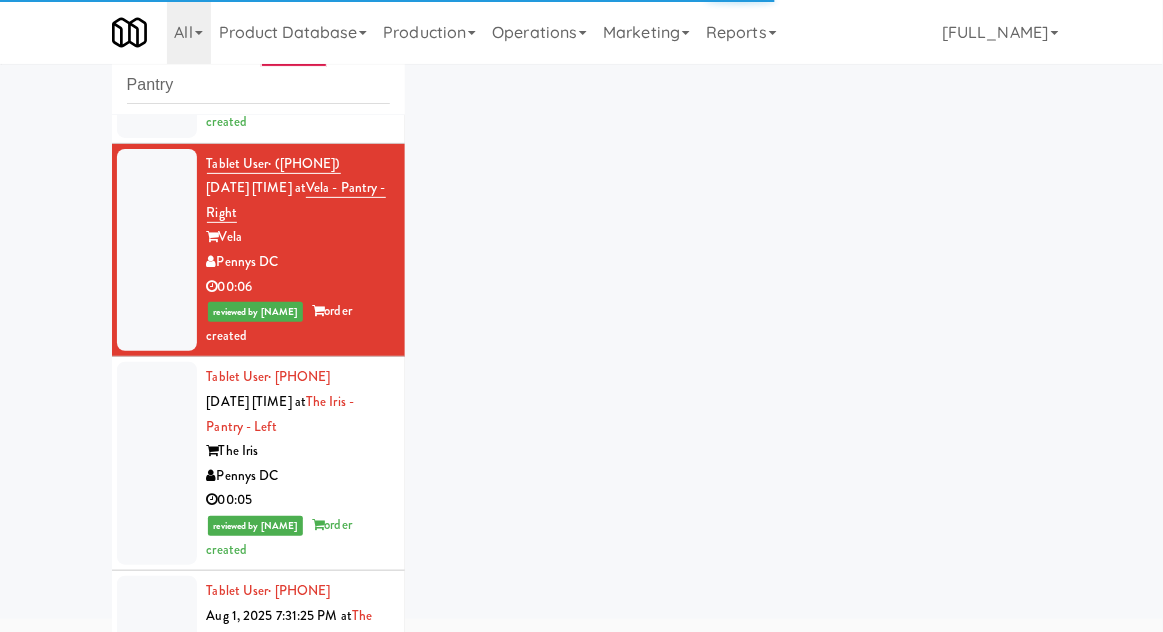 click at bounding box center (157, 463) 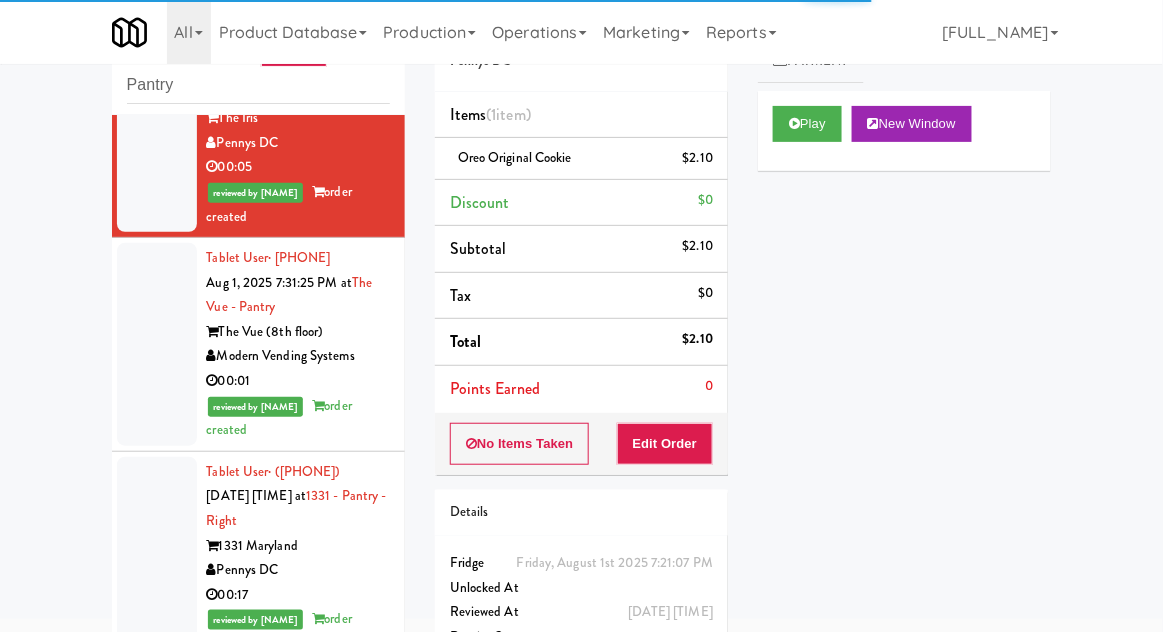 click at bounding box center (157, 344) 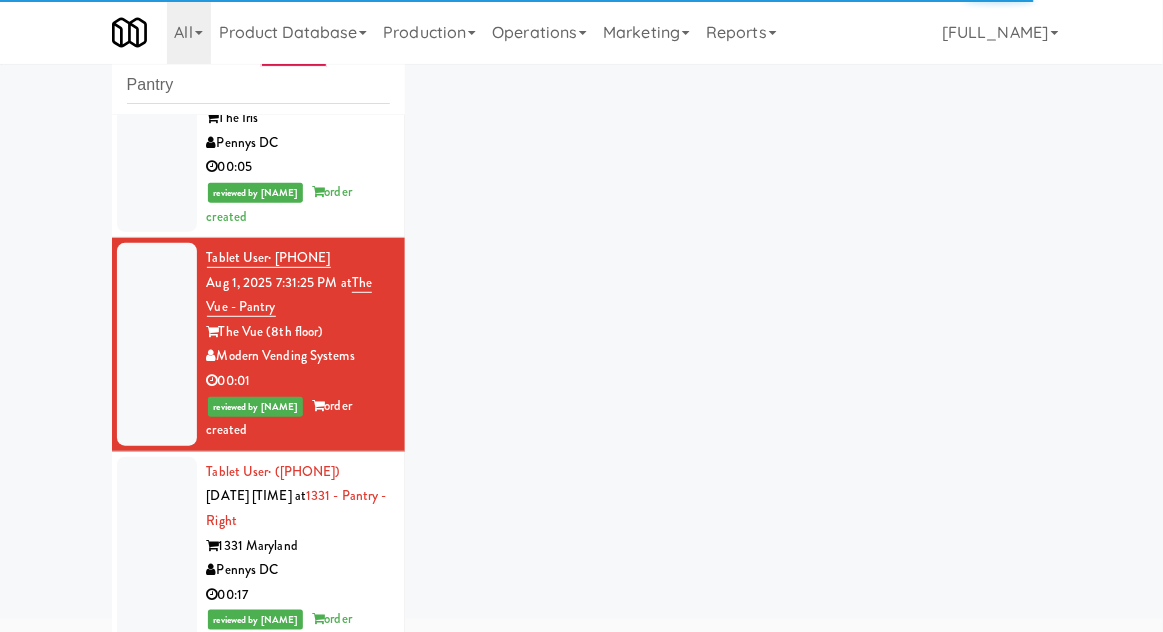 click at bounding box center [157, 558] 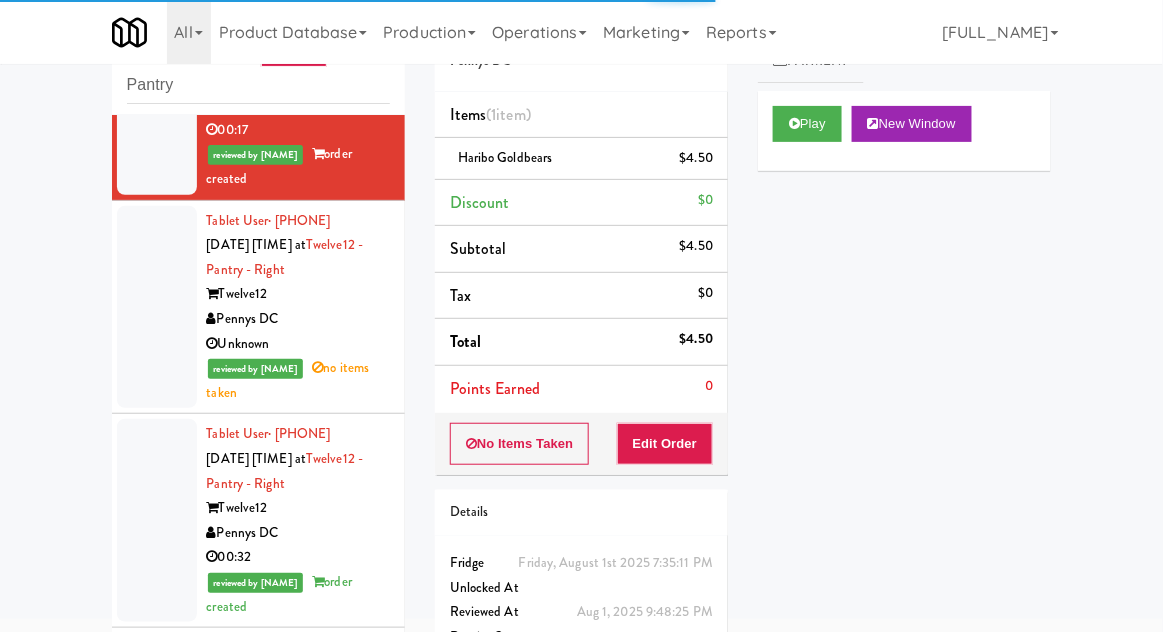 click at bounding box center [157, 307] 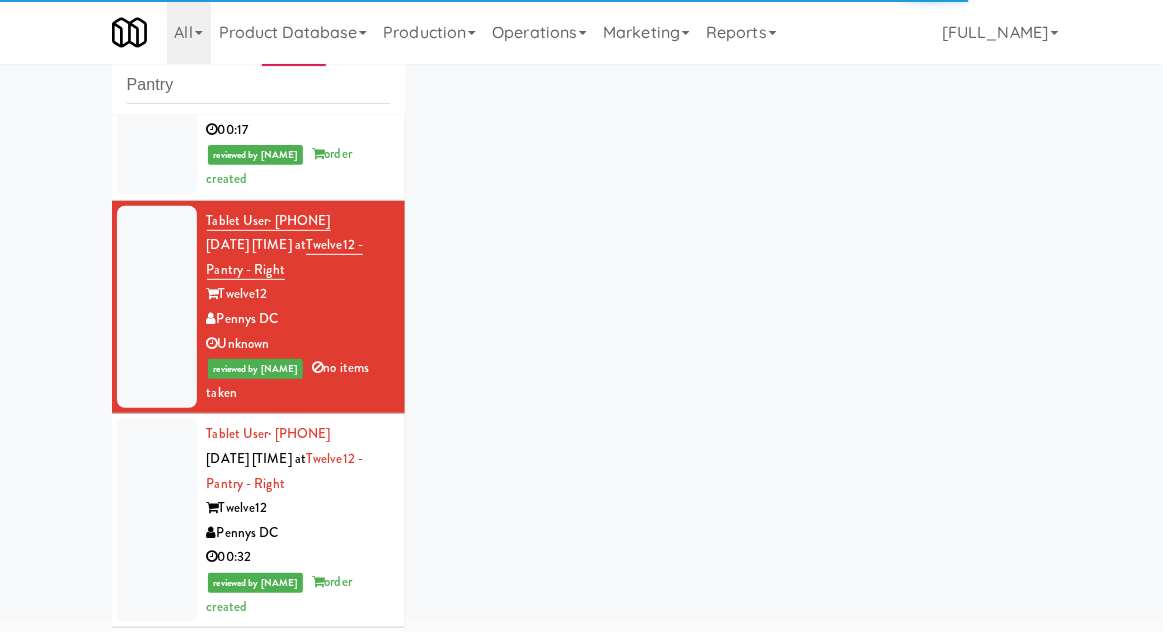 click at bounding box center (157, 520) 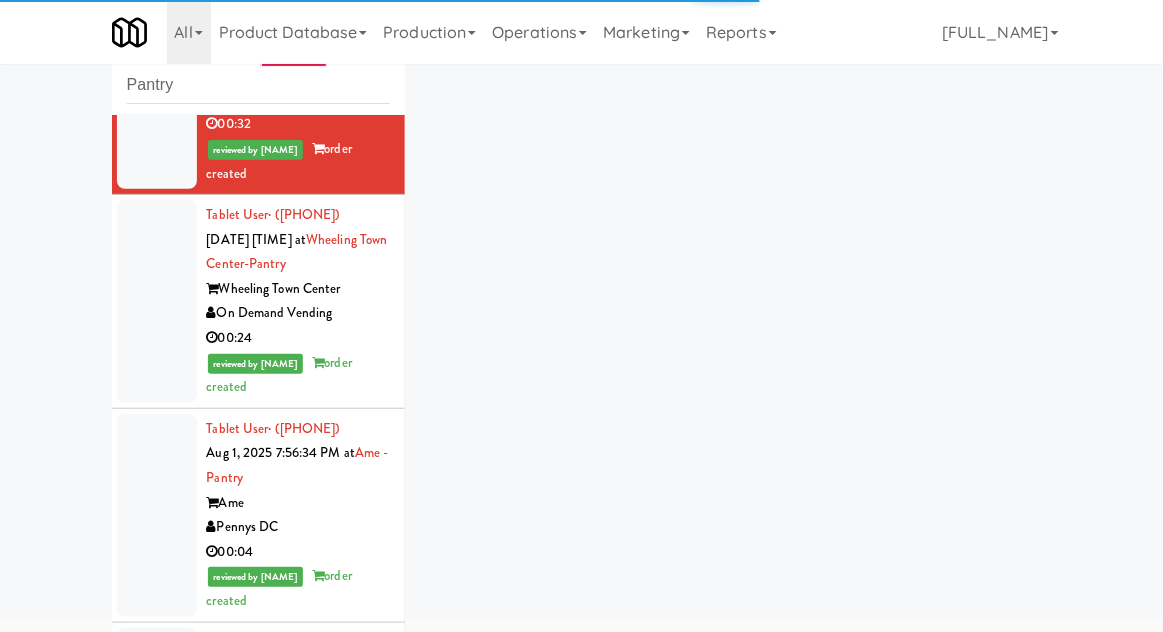 click at bounding box center [157, 301] 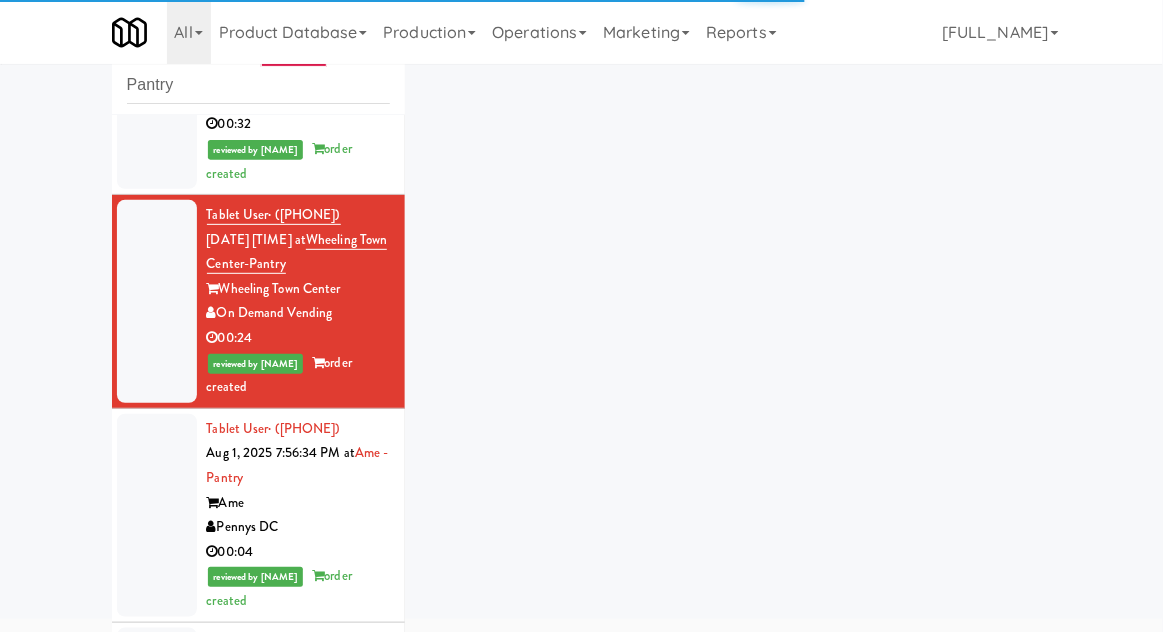 click at bounding box center (157, 515) 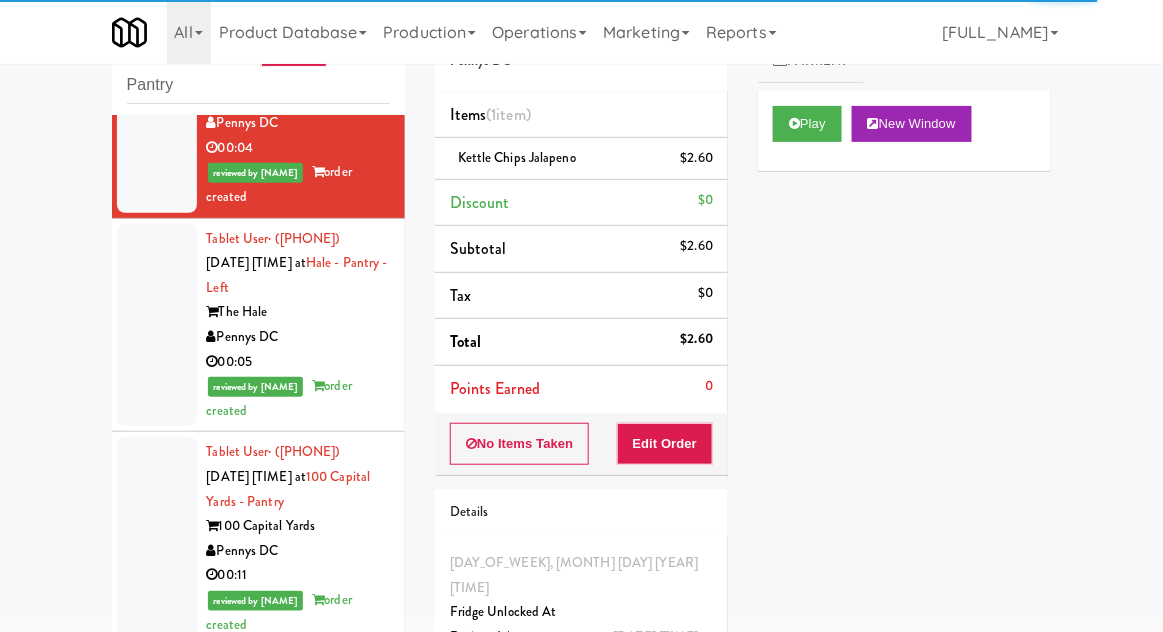 click at bounding box center (157, 325) 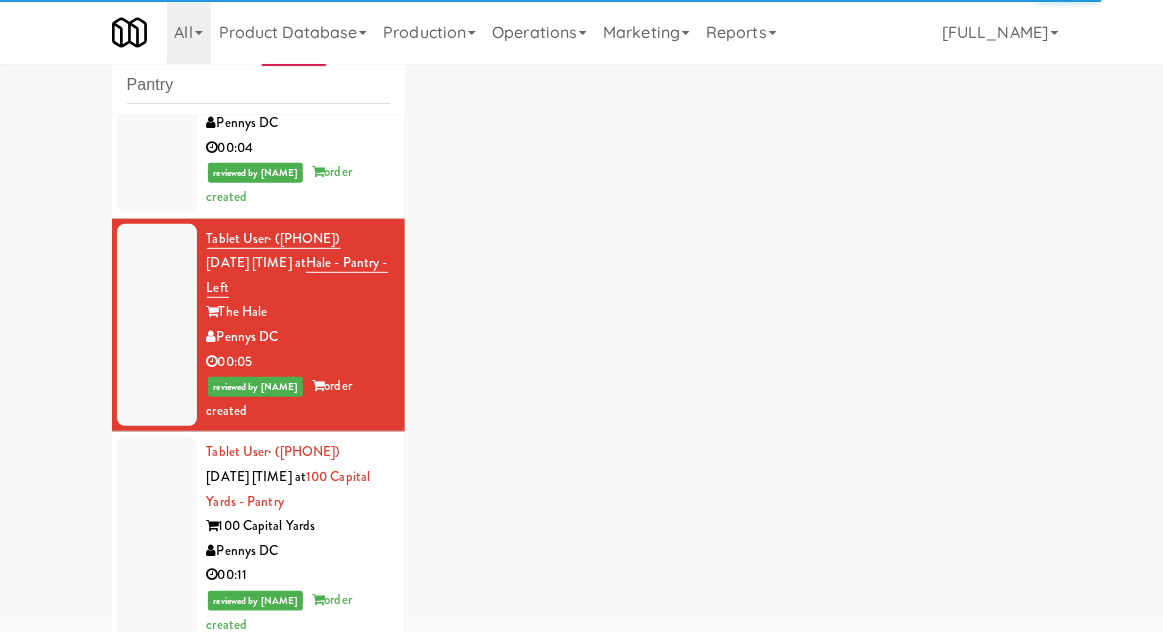 click at bounding box center [157, 538] 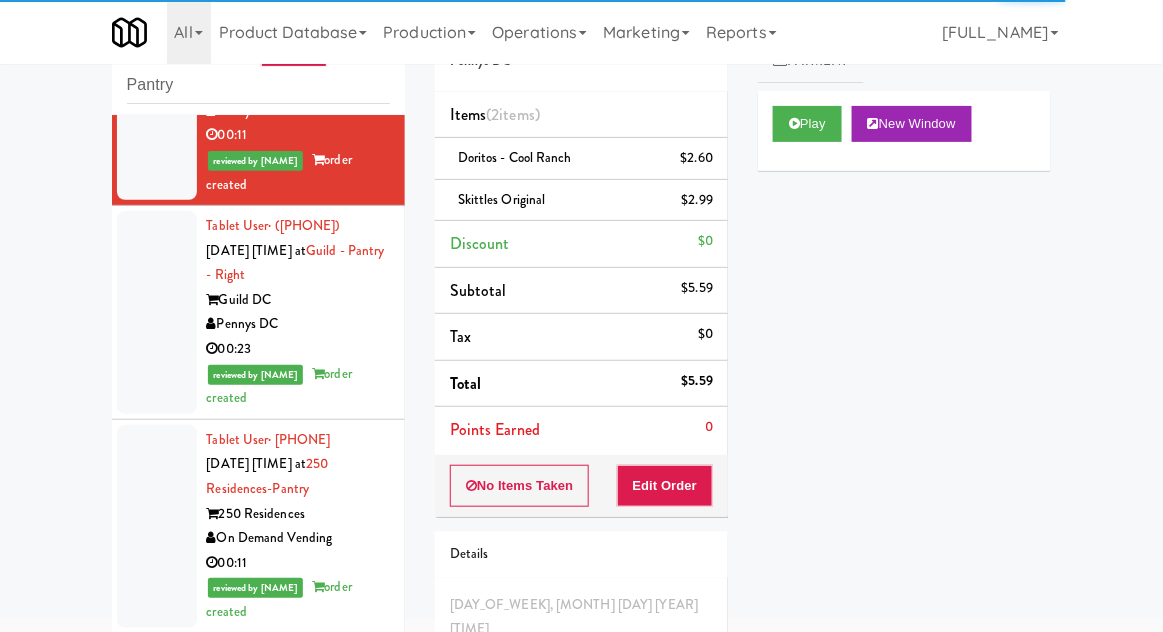 click at bounding box center [157, 312] 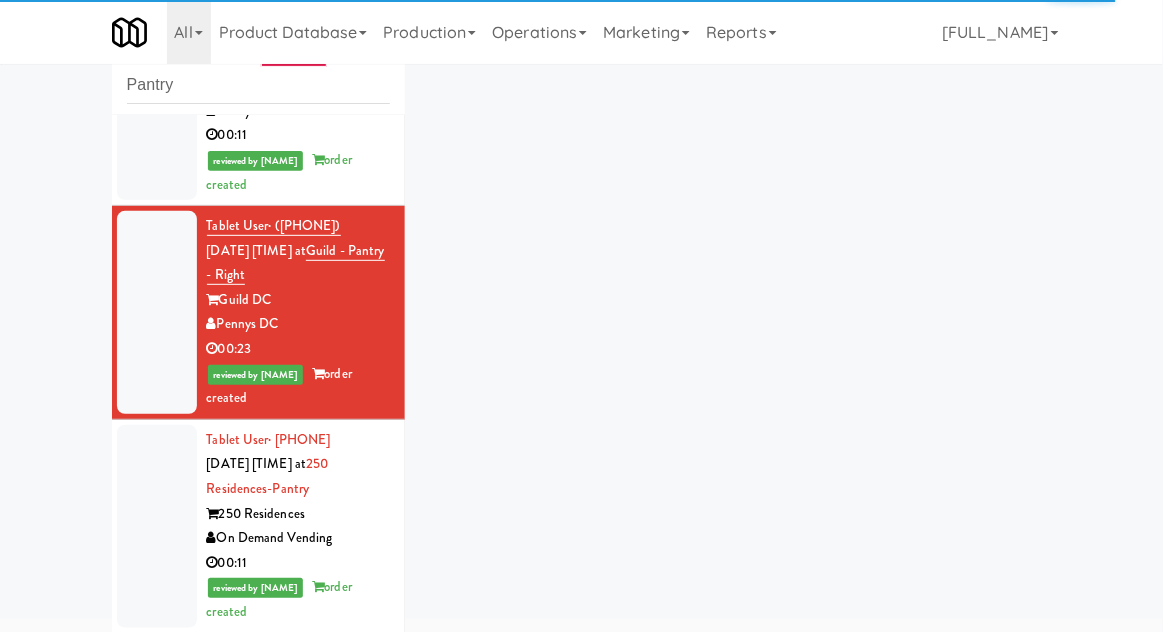 click at bounding box center [157, 526] 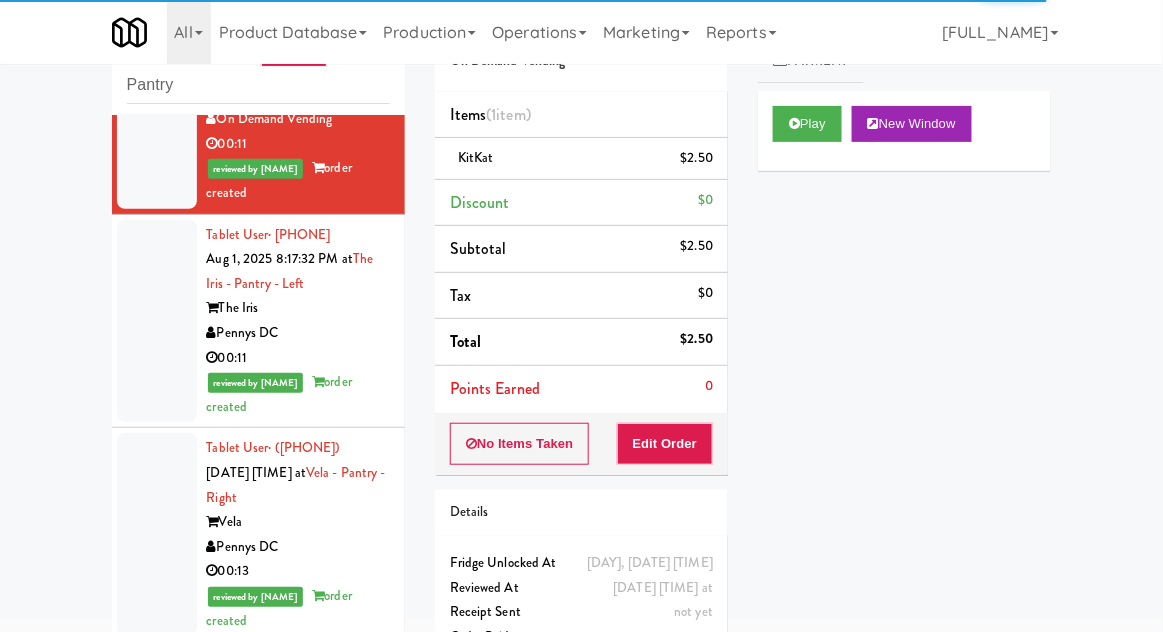 click at bounding box center [157, 321] 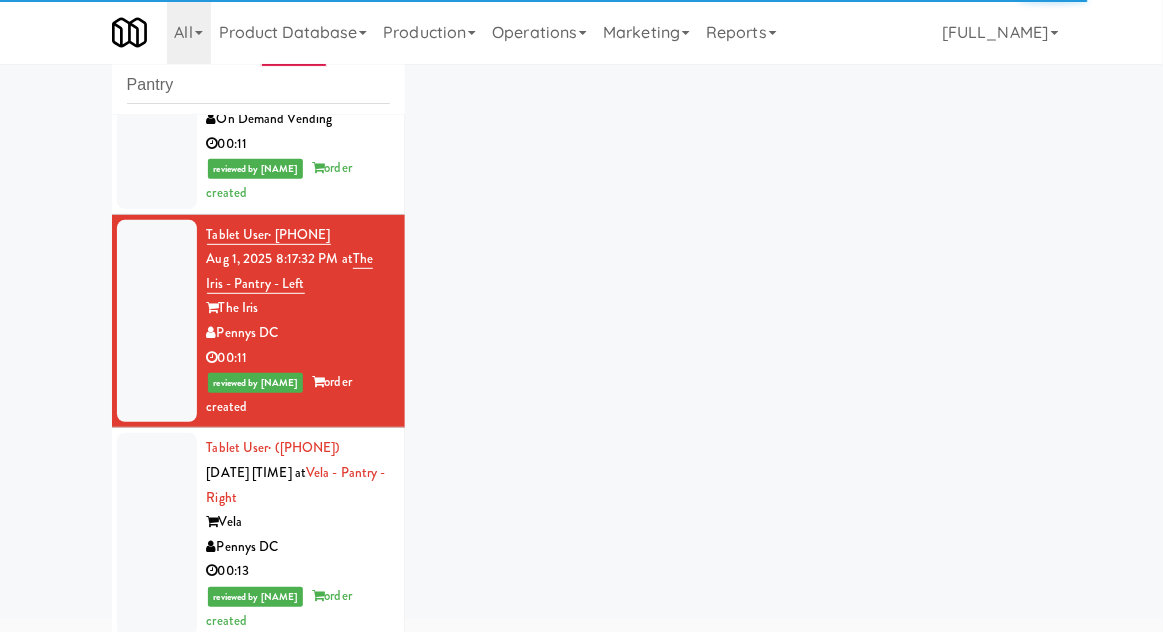 click at bounding box center (157, 534) 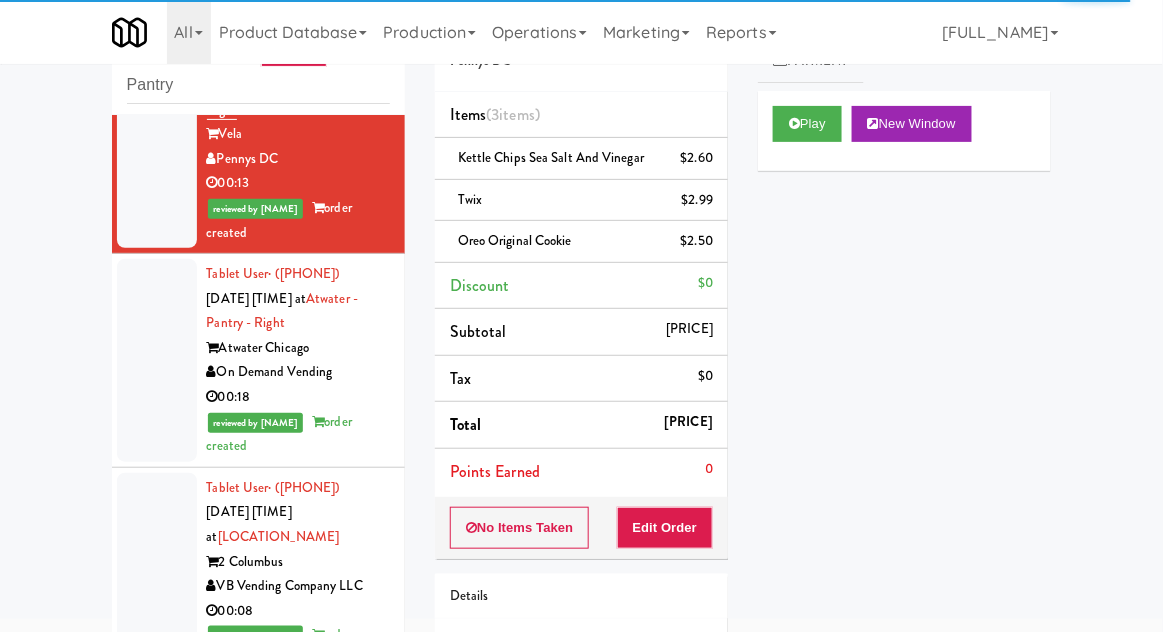 click at bounding box center (157, 360) 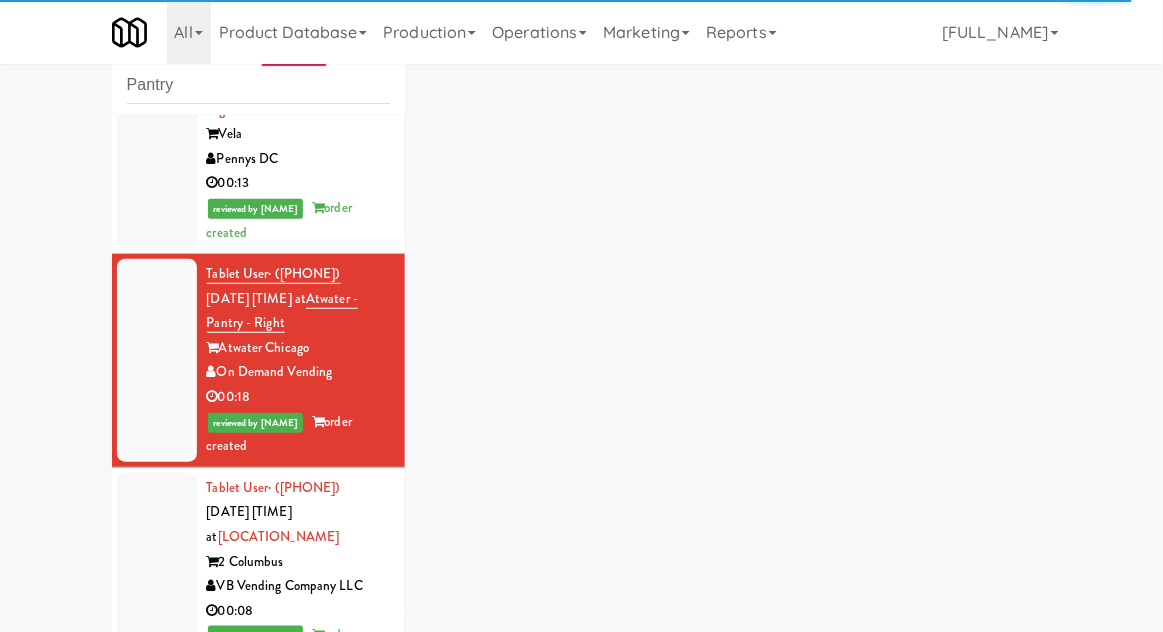 click at bounding box center (157, 574) 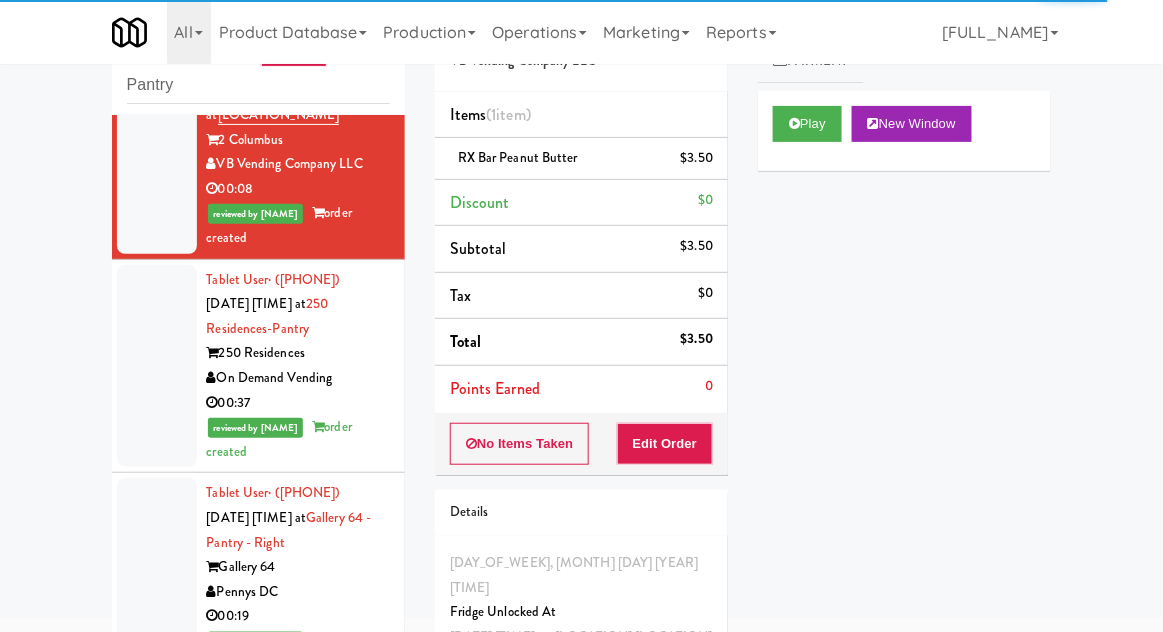 click at bounding box center [157, 366] 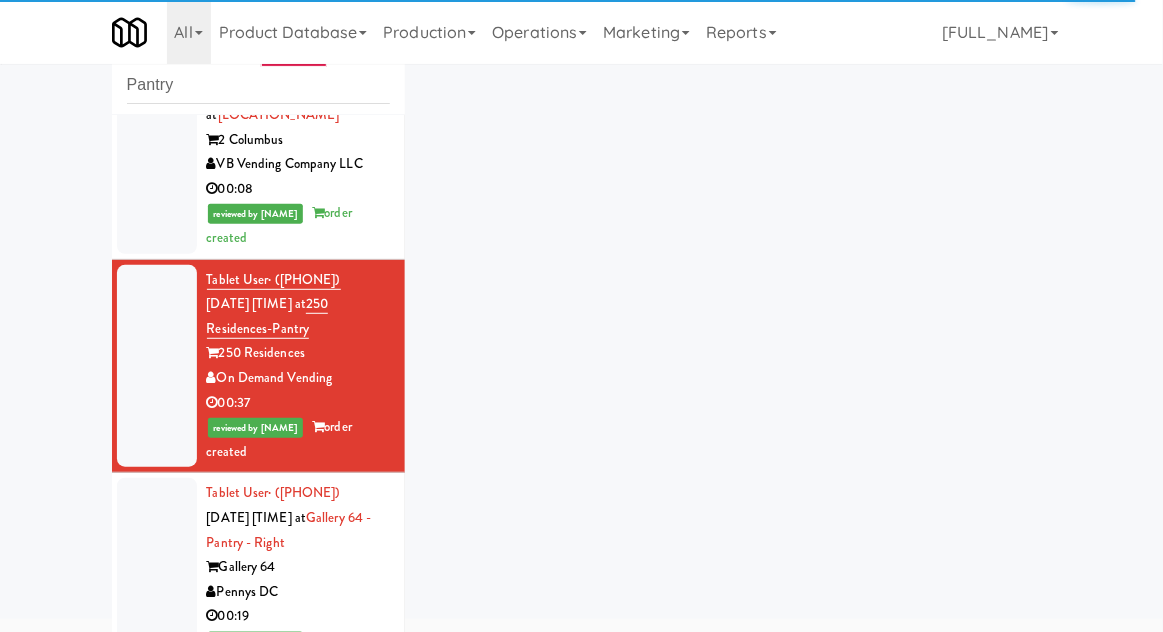 click at bounding box center [157, 579] 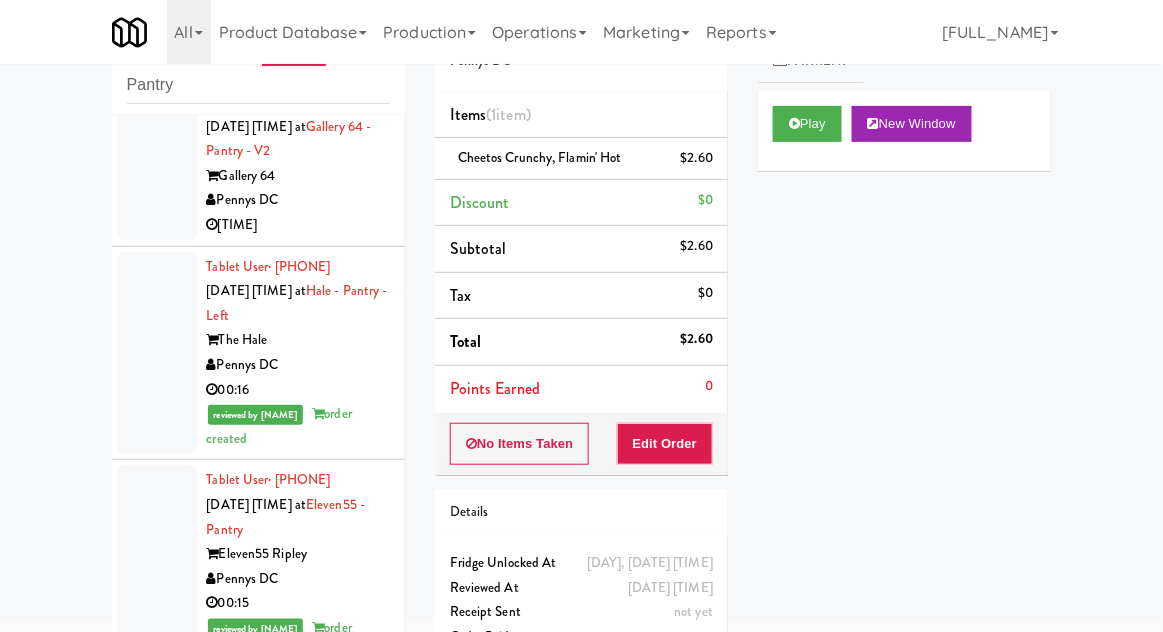 click at bounding box center (157, 353) 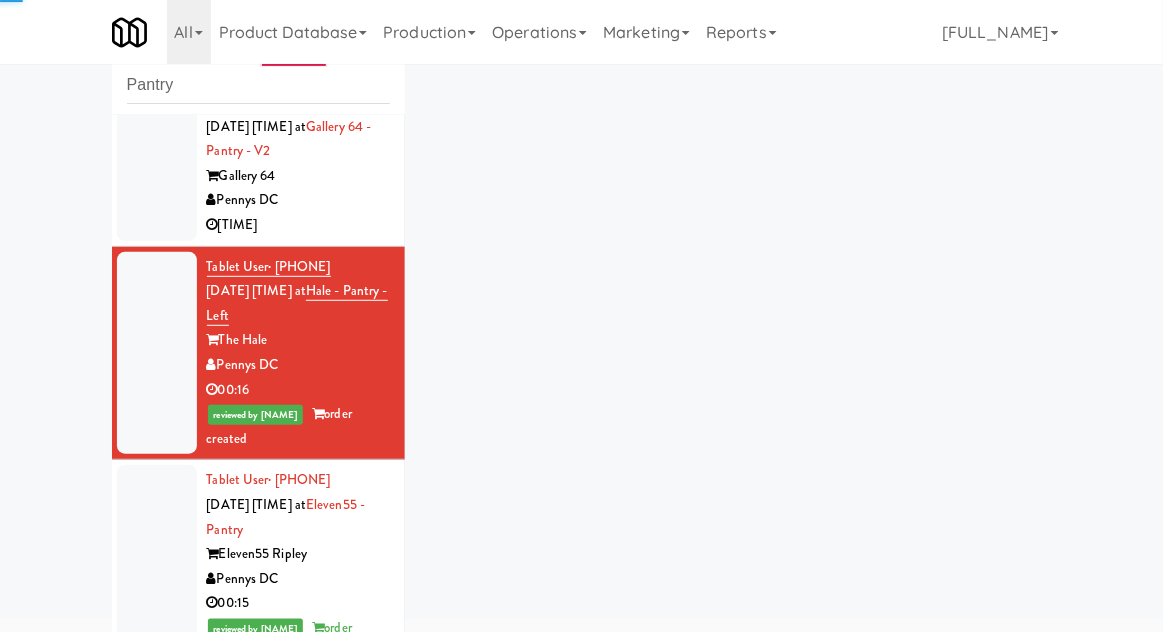 click at bounding box center [157, 566] 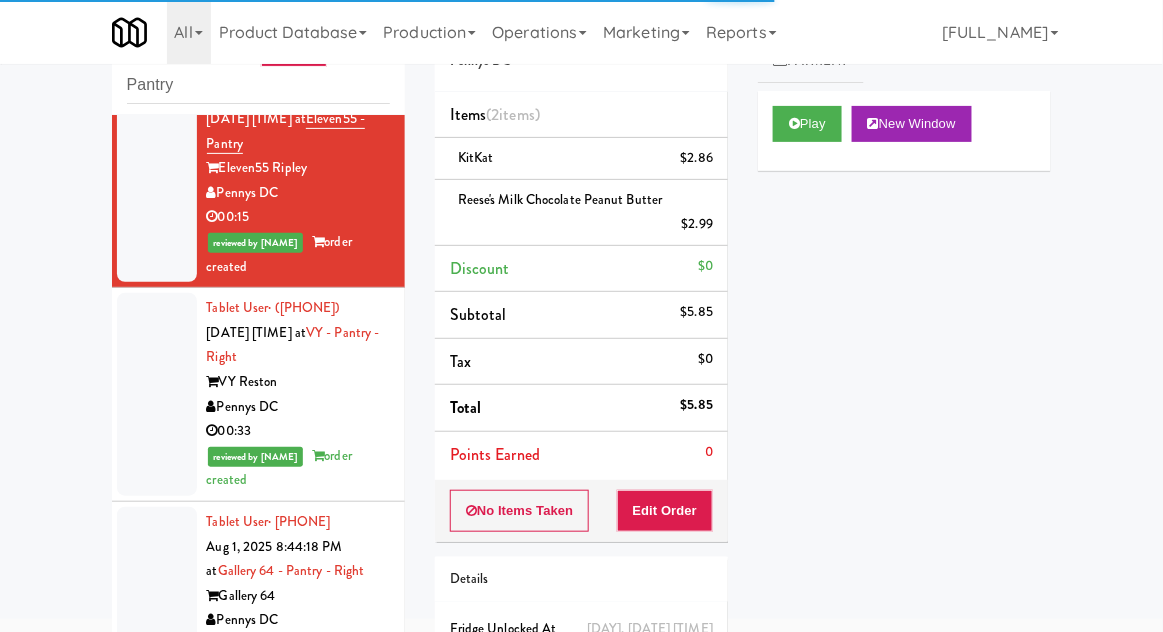 click at bounding box center (157, 394) 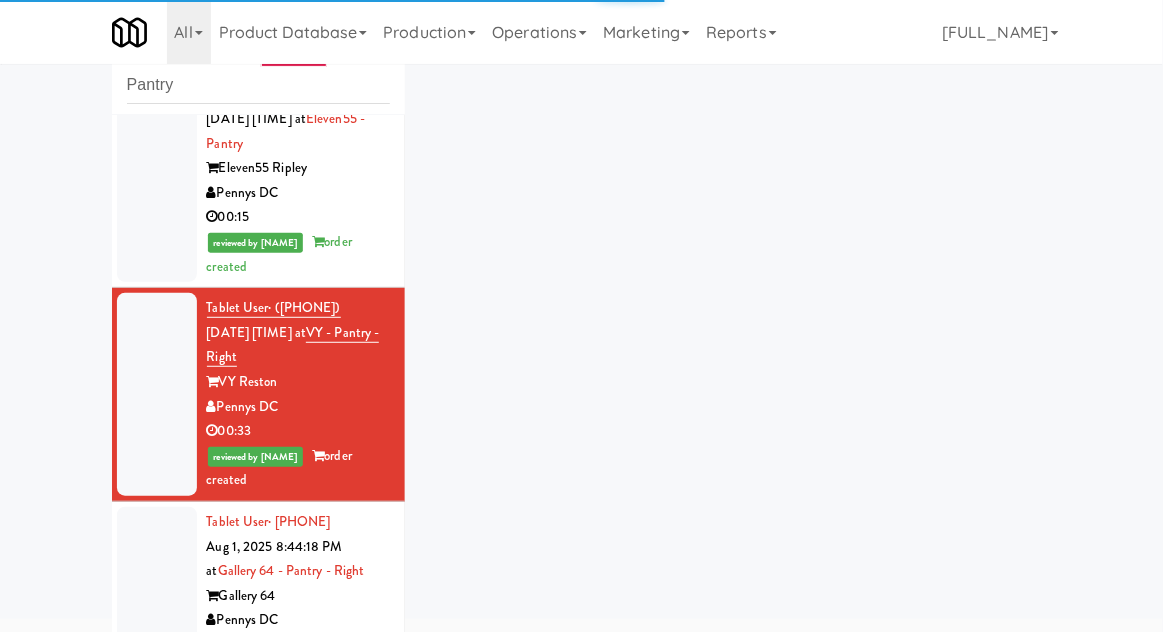 click at bounding box center [157, 608] 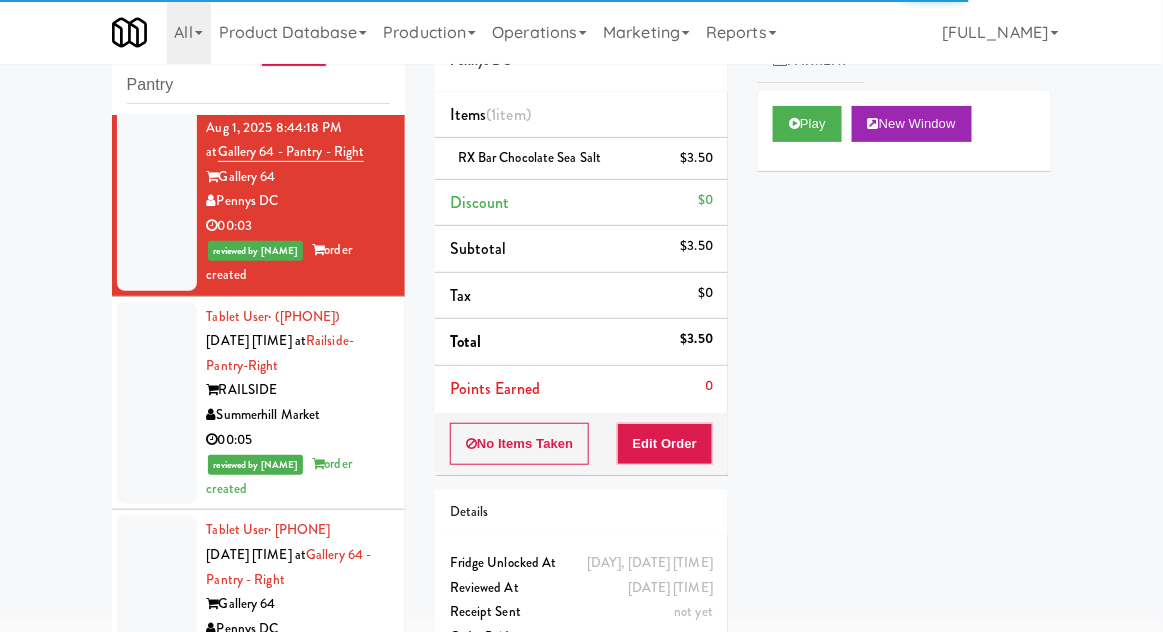 click at bounding box center (157, 403) 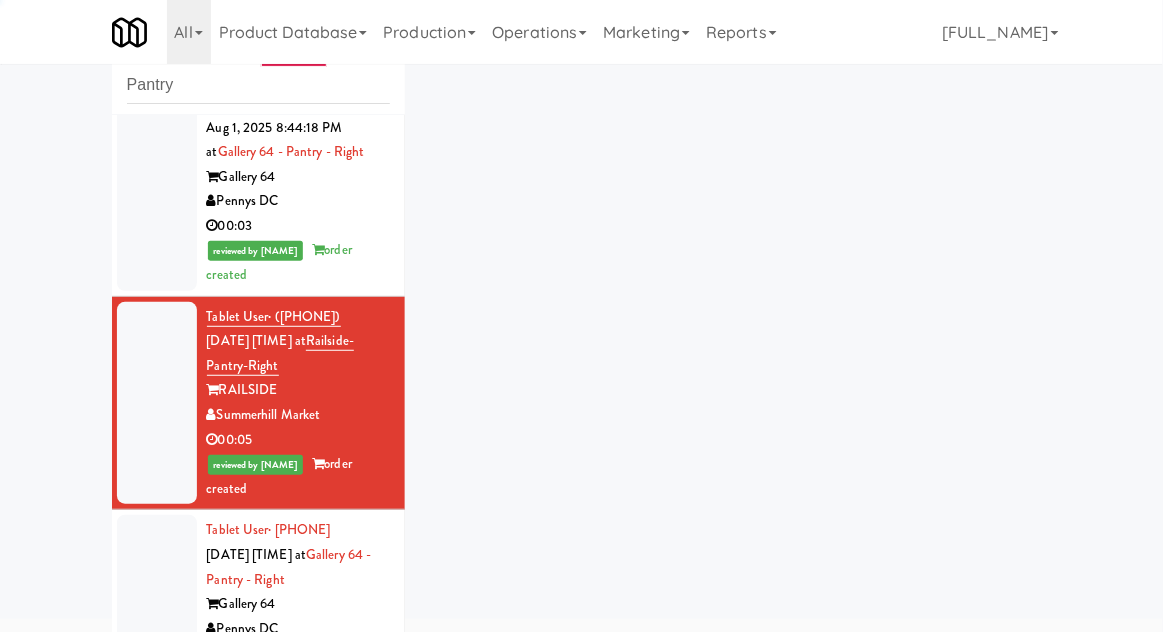 click at bounding box center (157, 616) 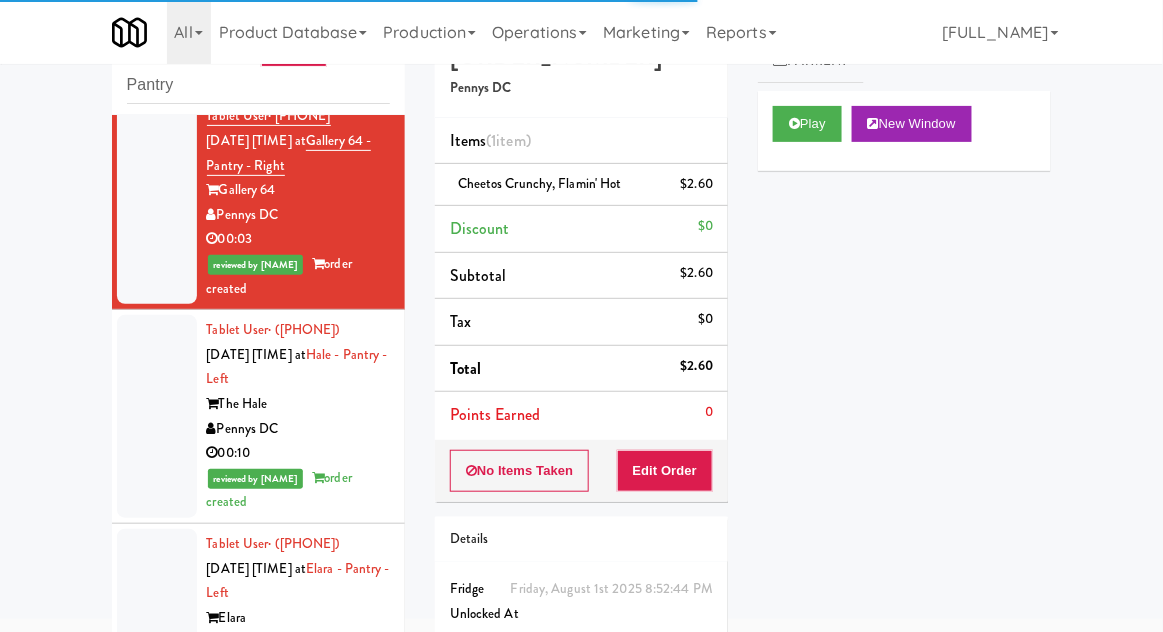 click at bounding box center (157, 416) 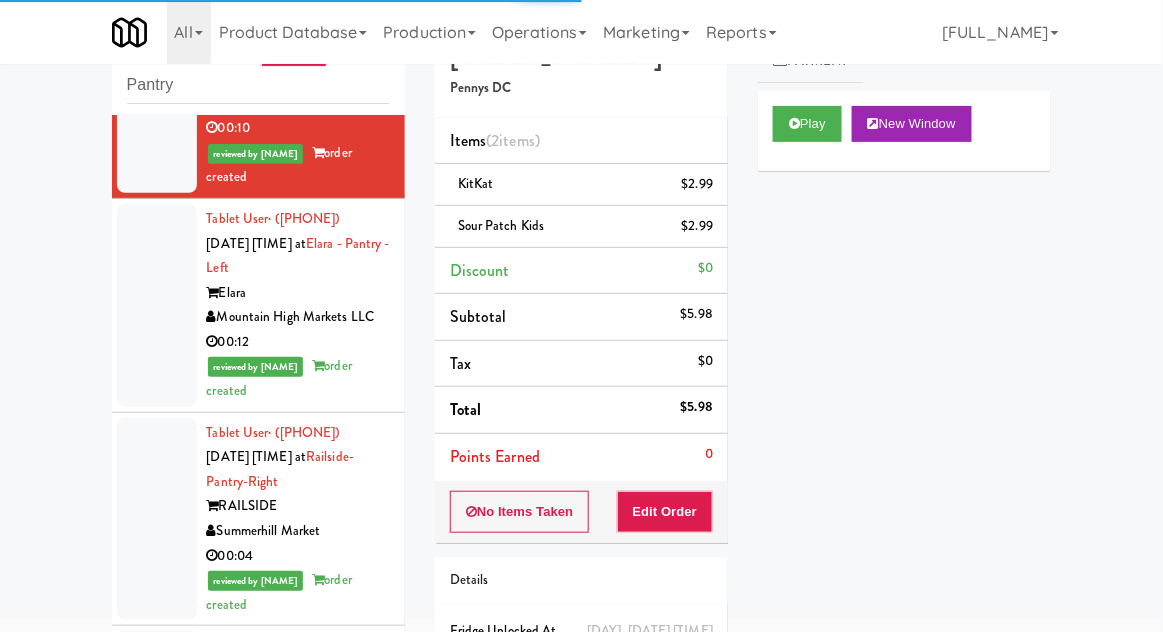 click at bounding box center (157, 305) 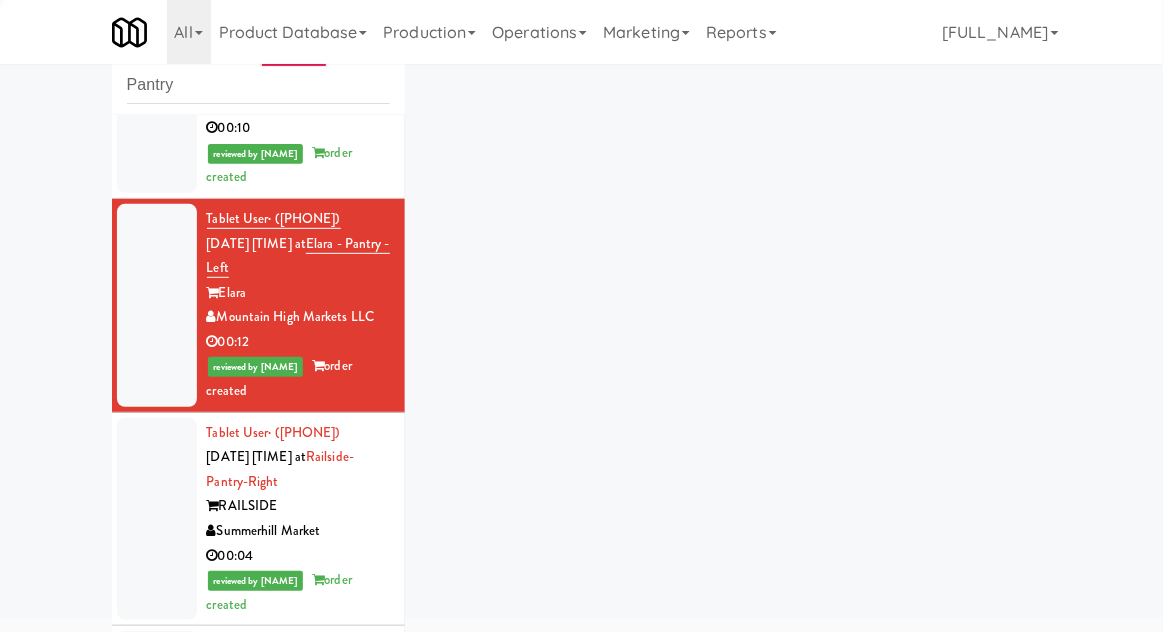 click at bounding box center (157, 519) 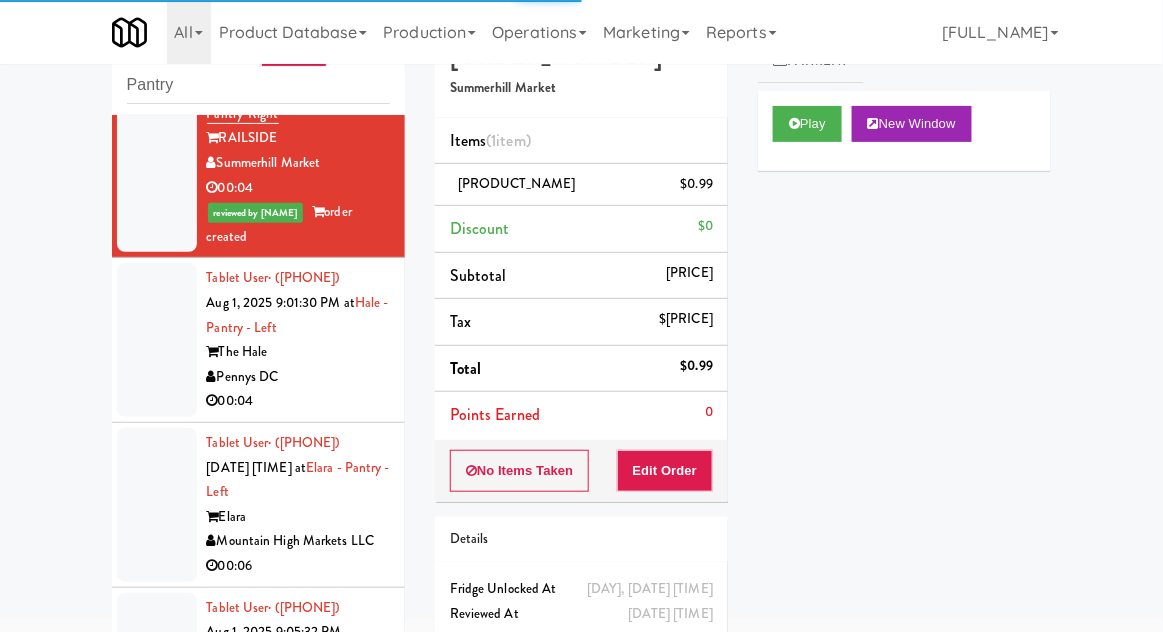 scroll, scrollTop: 8826, scrollLeft: 0, axis: vertical 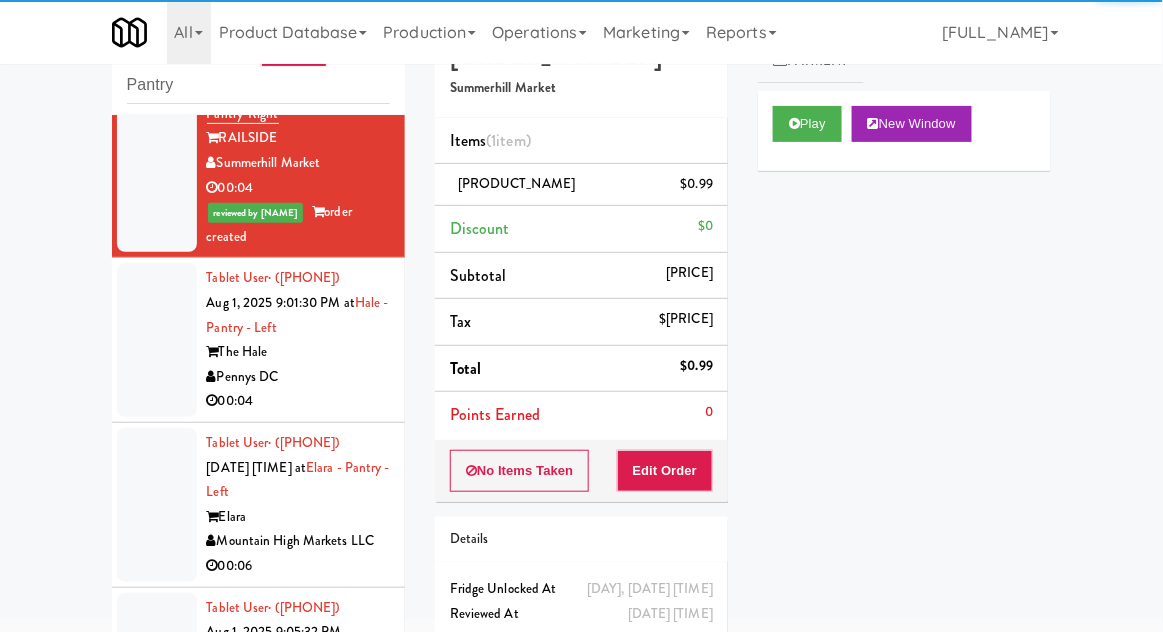 click at bounding box center (157, 340) 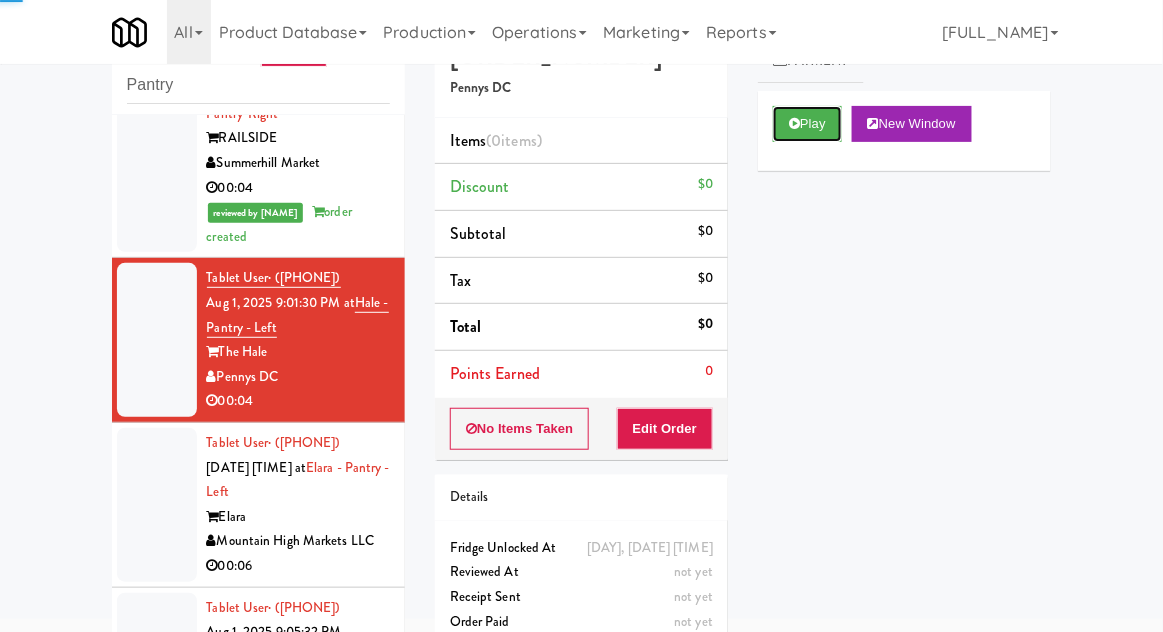 click on "Play" at bounding box center [807, 124] 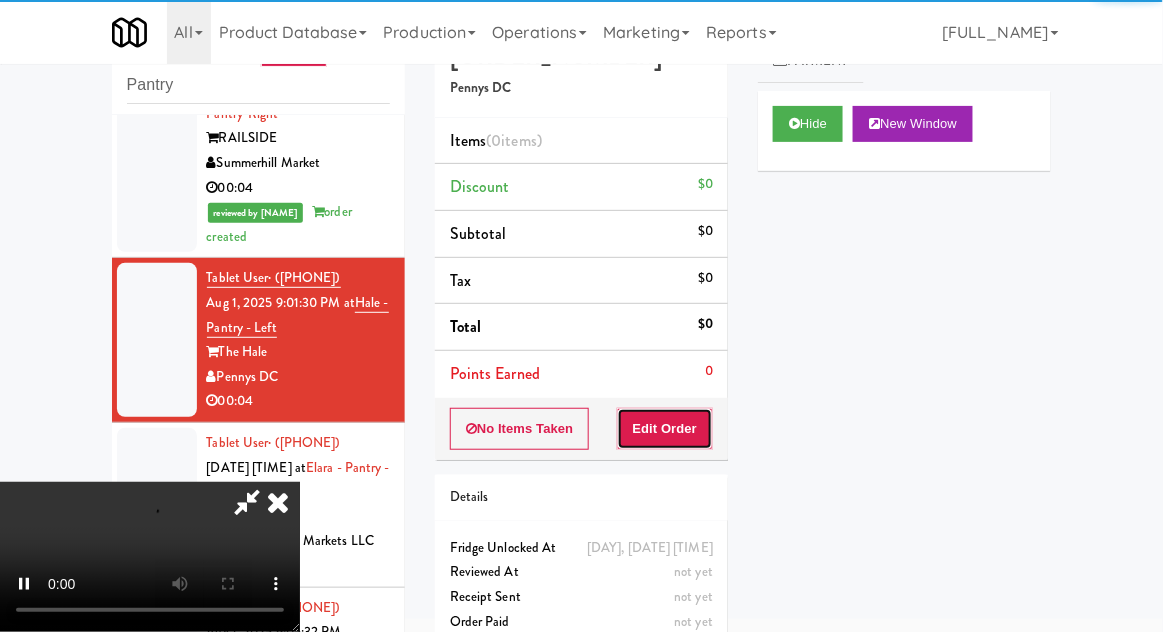 click on "Edit Order" at bounding box center (665, 429) 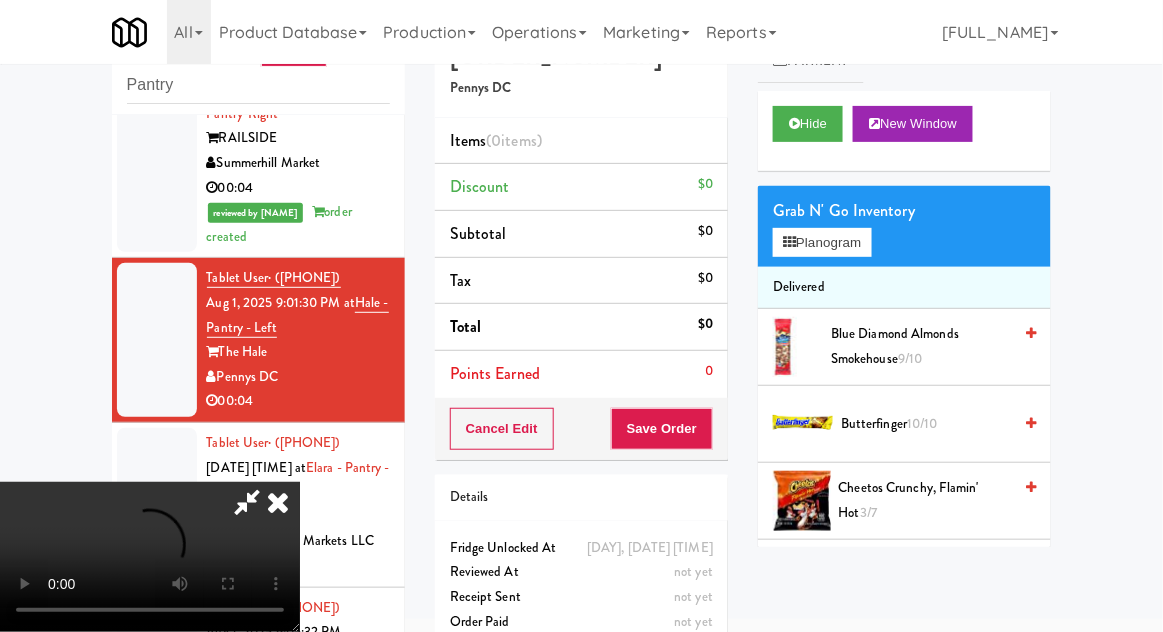 type 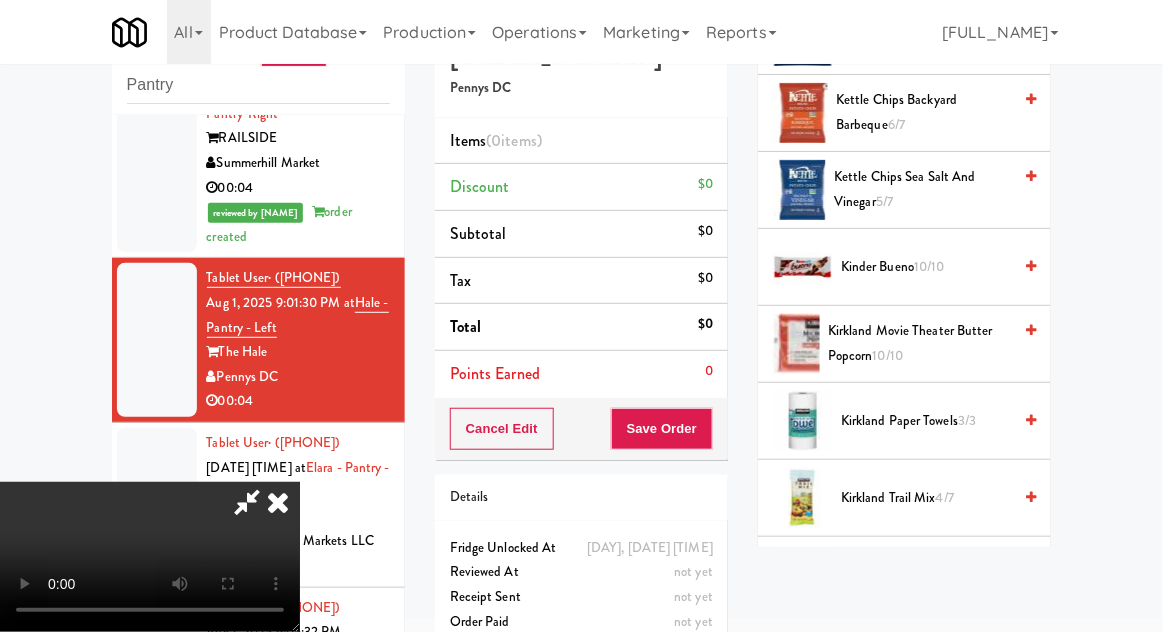 scroll, scrollTop: 697, scrollLeft: 0, axis: vertical 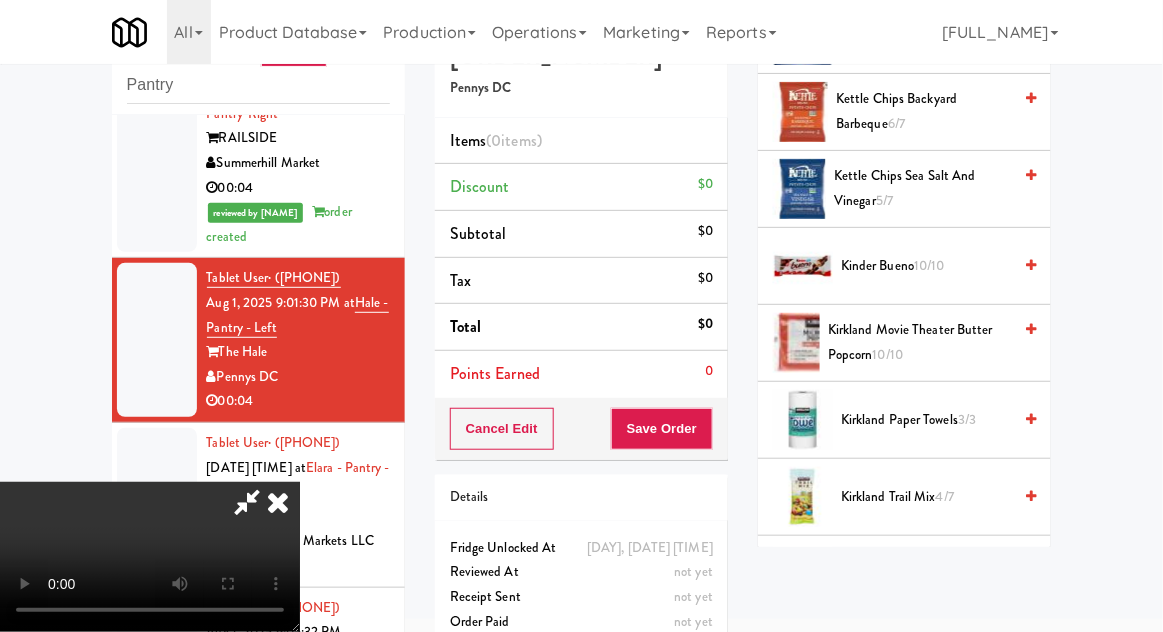 click on "Kirkland Trail Mix  4/7" at bounding box center (926, 497) 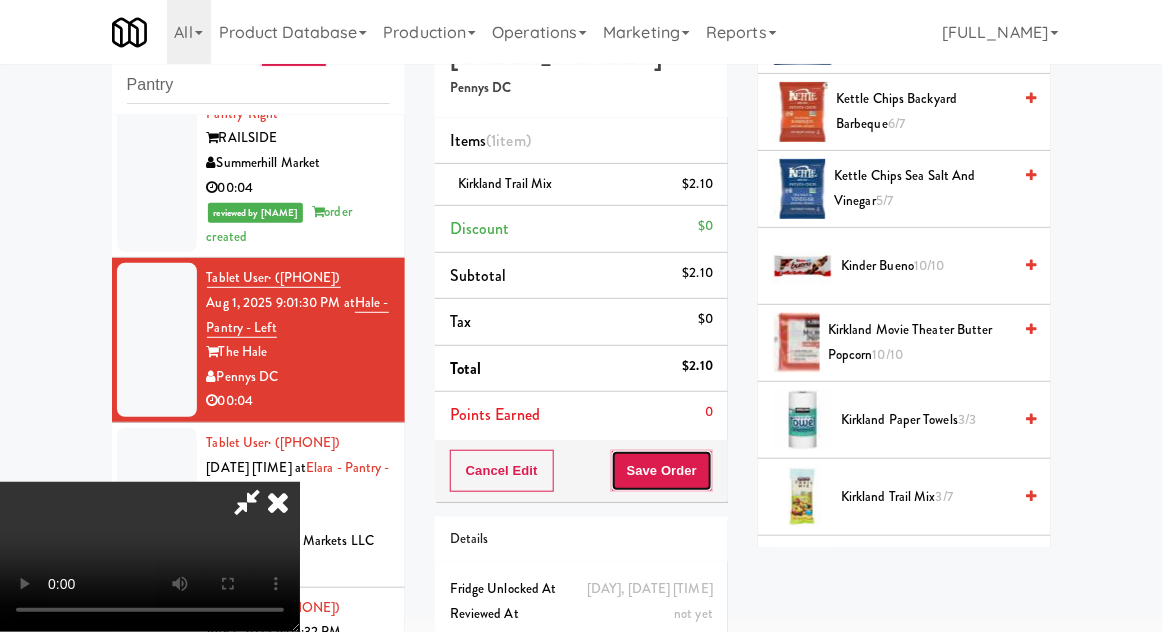 click on "Save Order" at bounding box center [662, 471] 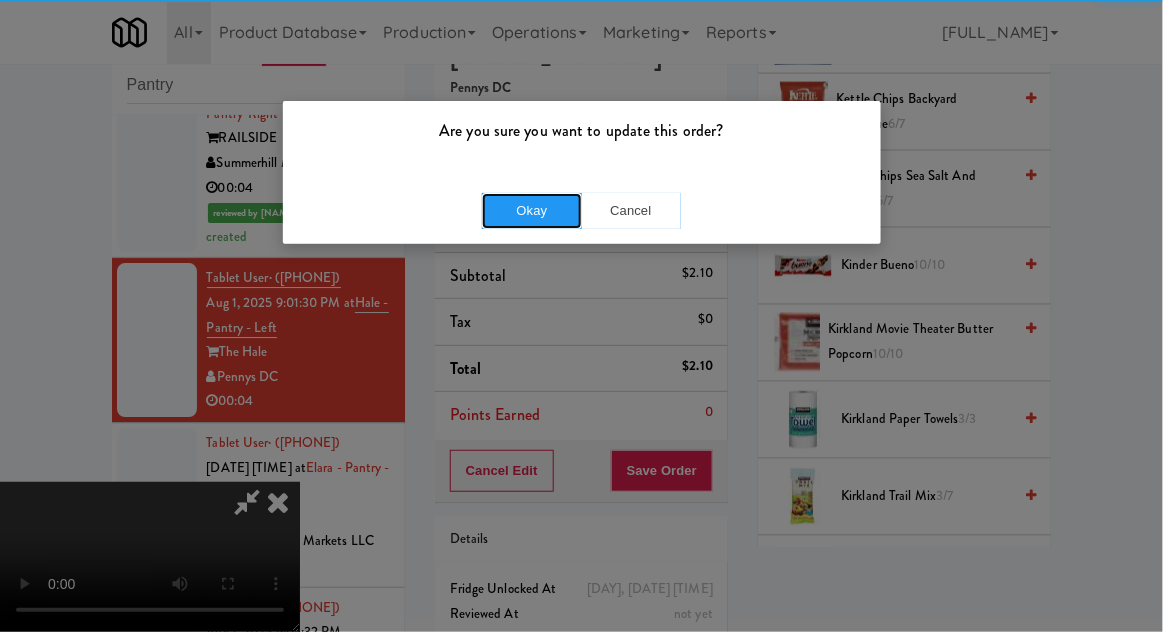 click on "Okay" at bounding box center [532, 211] 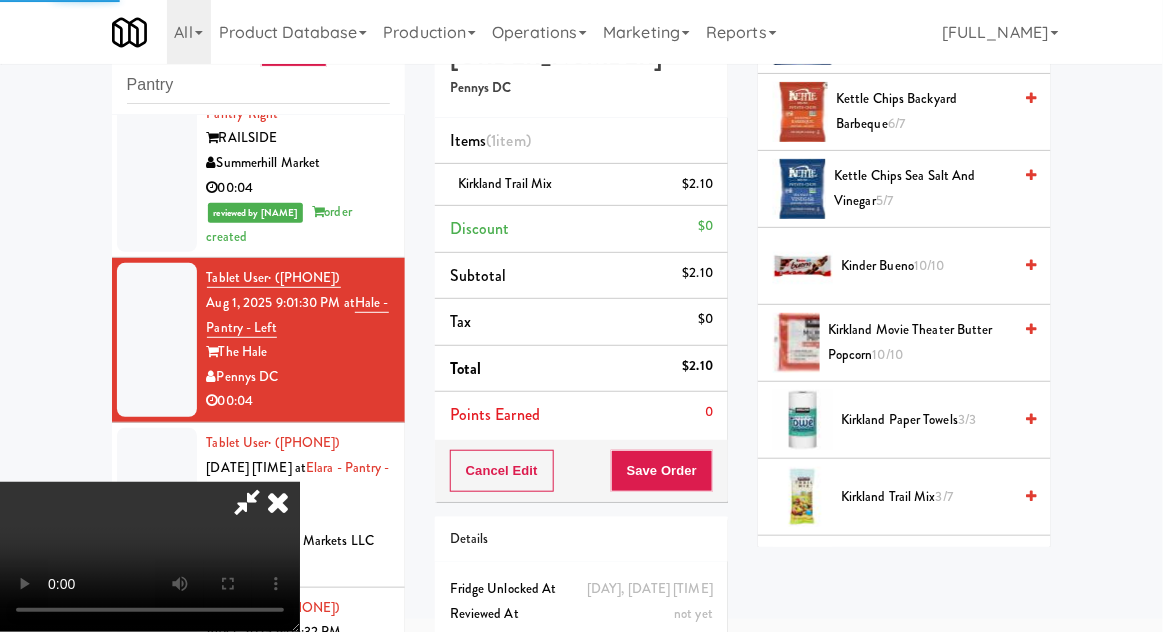 scroll, scrollTop: 197, scrollLeft: 0, axis: vertical 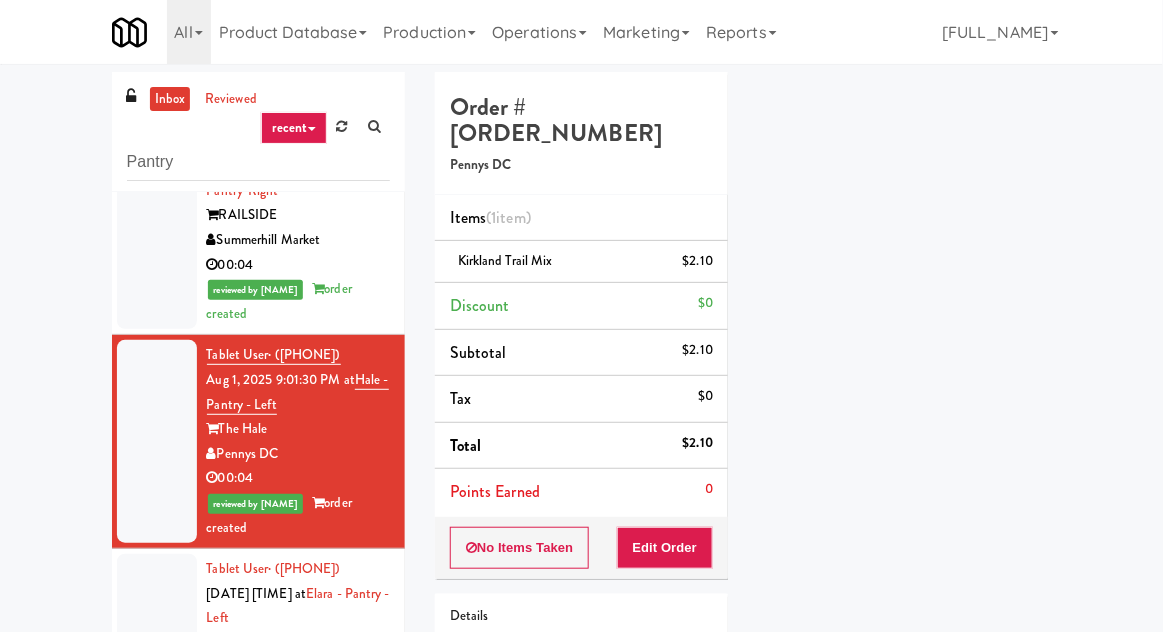 click on "inbox" at bounding box center (170, 99) 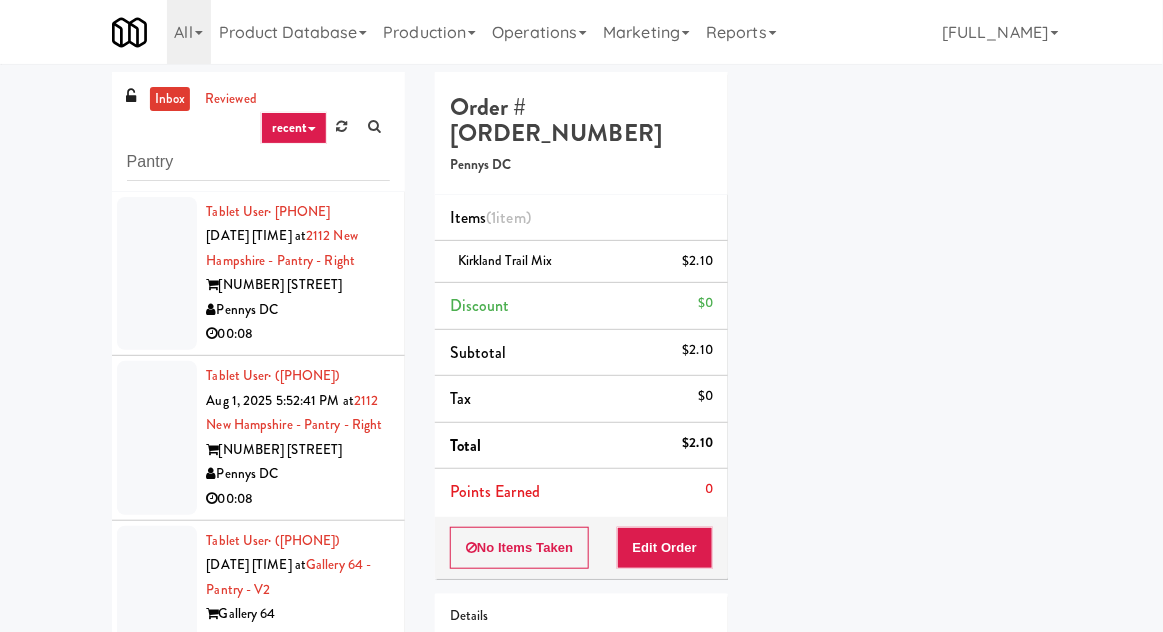 click at bounding box center (157, 438) 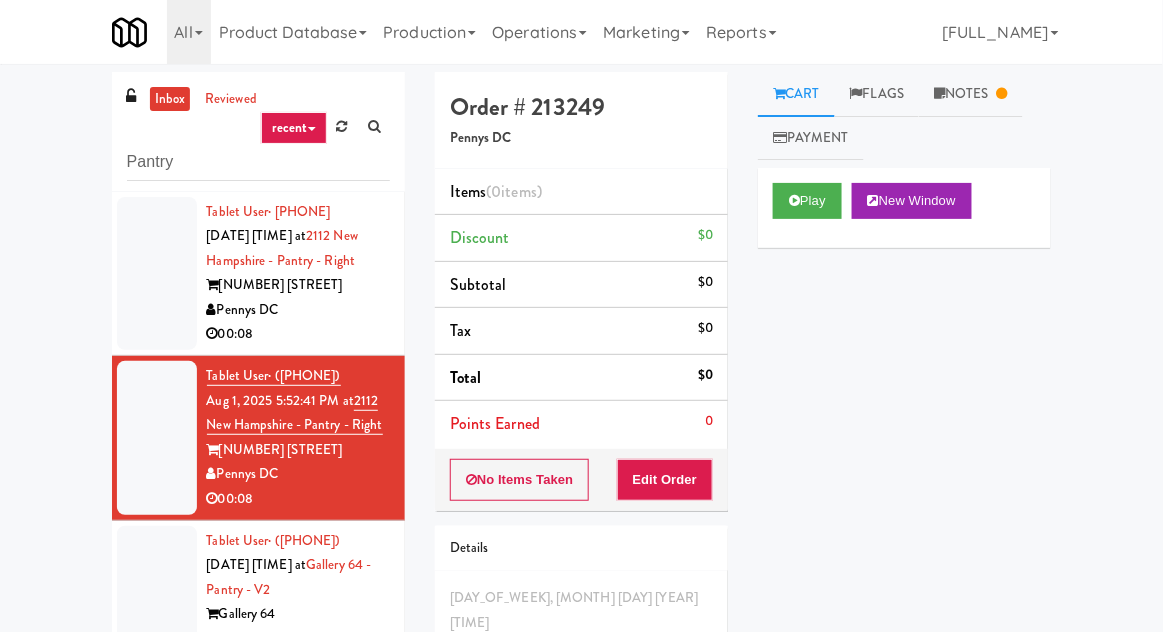 click at bounding box center (157, 274) 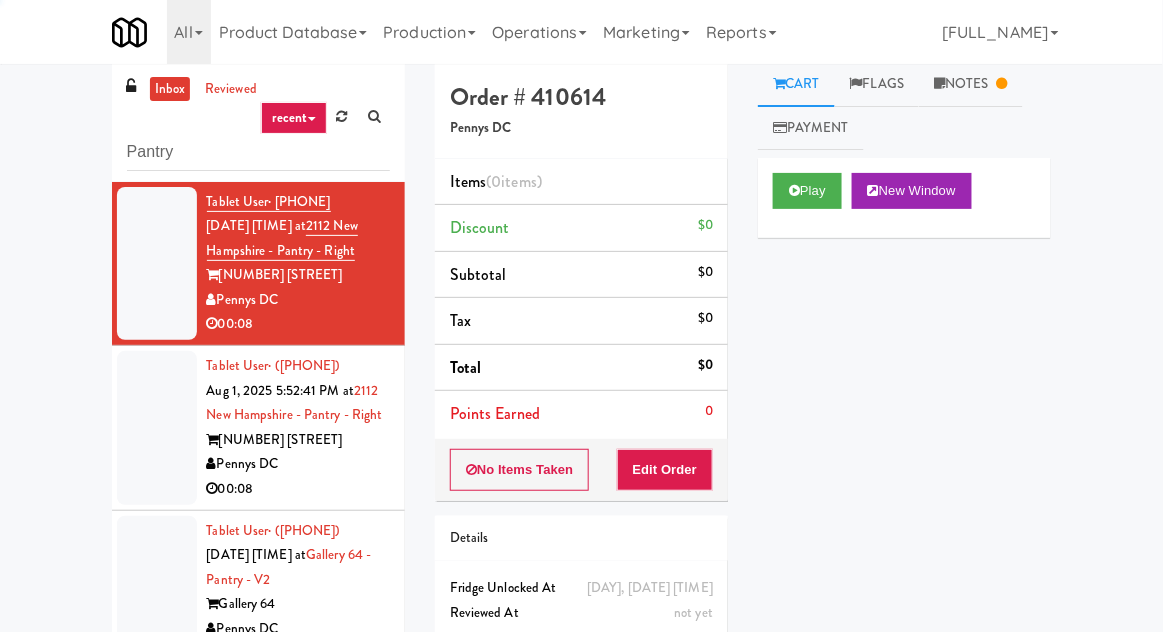 scroll, scrollTop: 173, scrollLeft: 0, axis: vertical 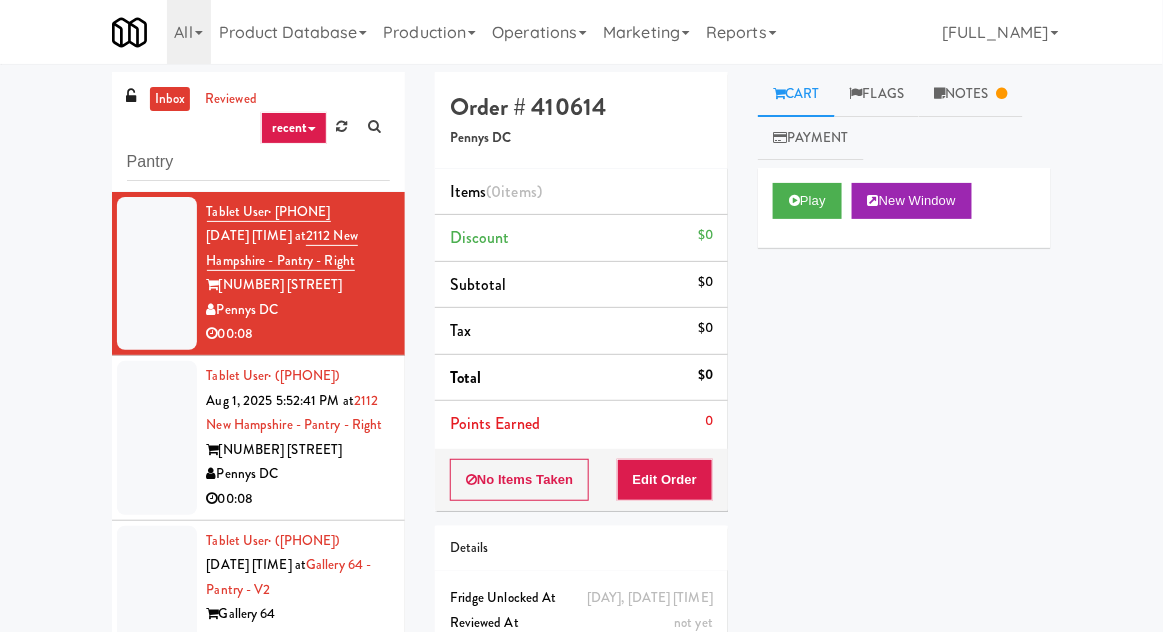 click on "inbox" at bounding box center [170, 99] 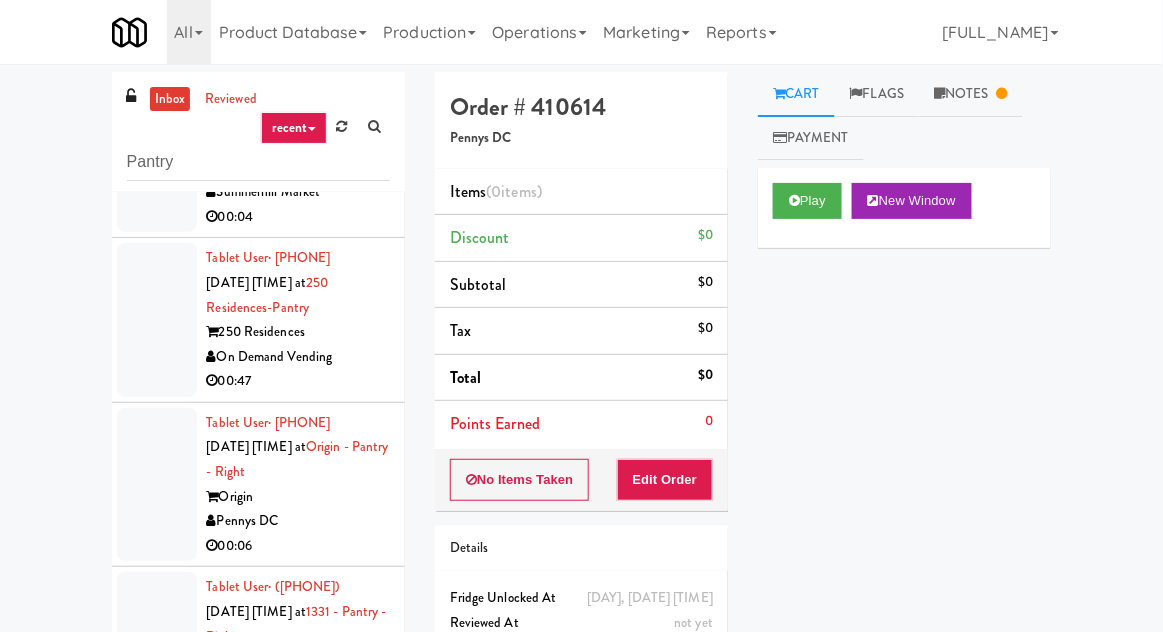 scroll, scrollTop: 964, scrollLeft: 0, axis: vertical 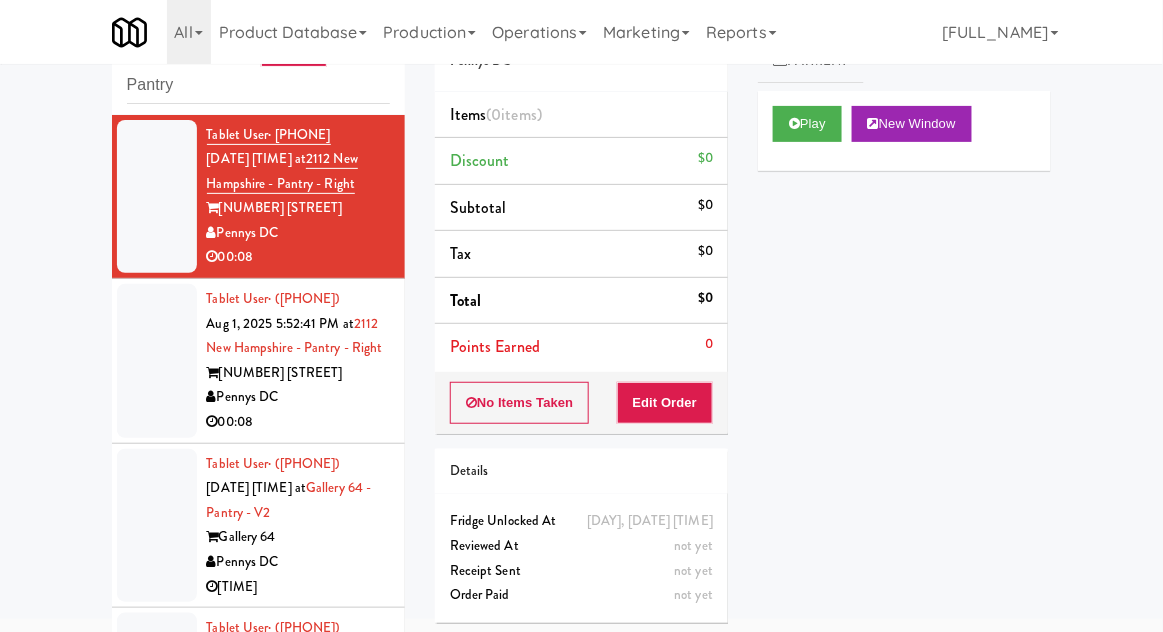 click at bounding box center [157, 361] 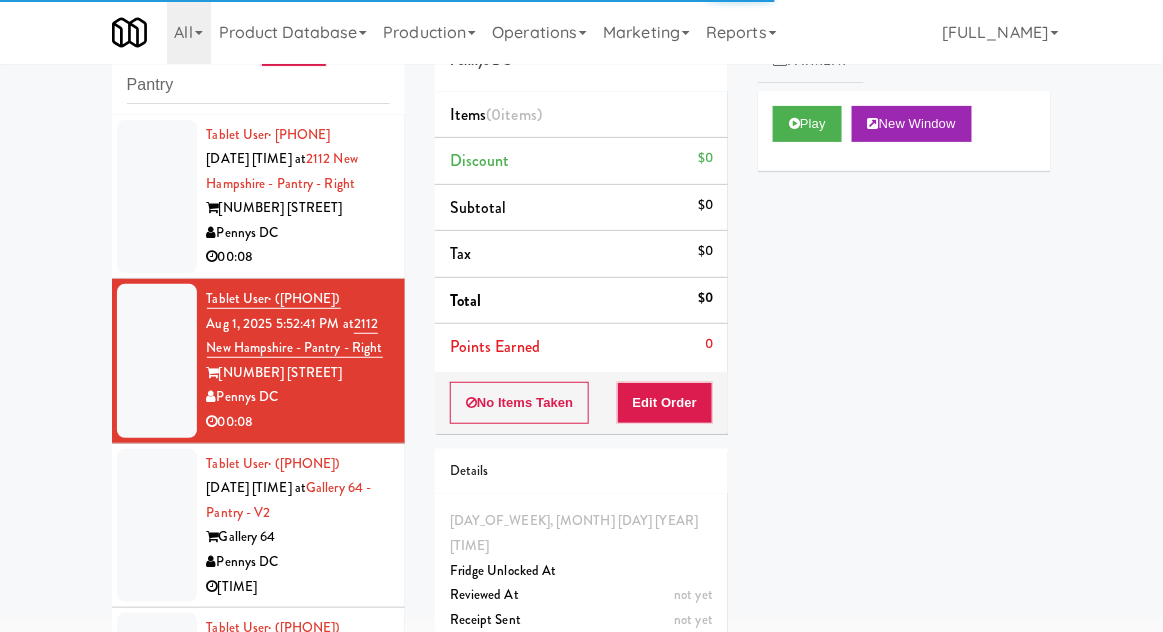 scroll, scrollTop: 0, scrollLeft: 0, axis: both 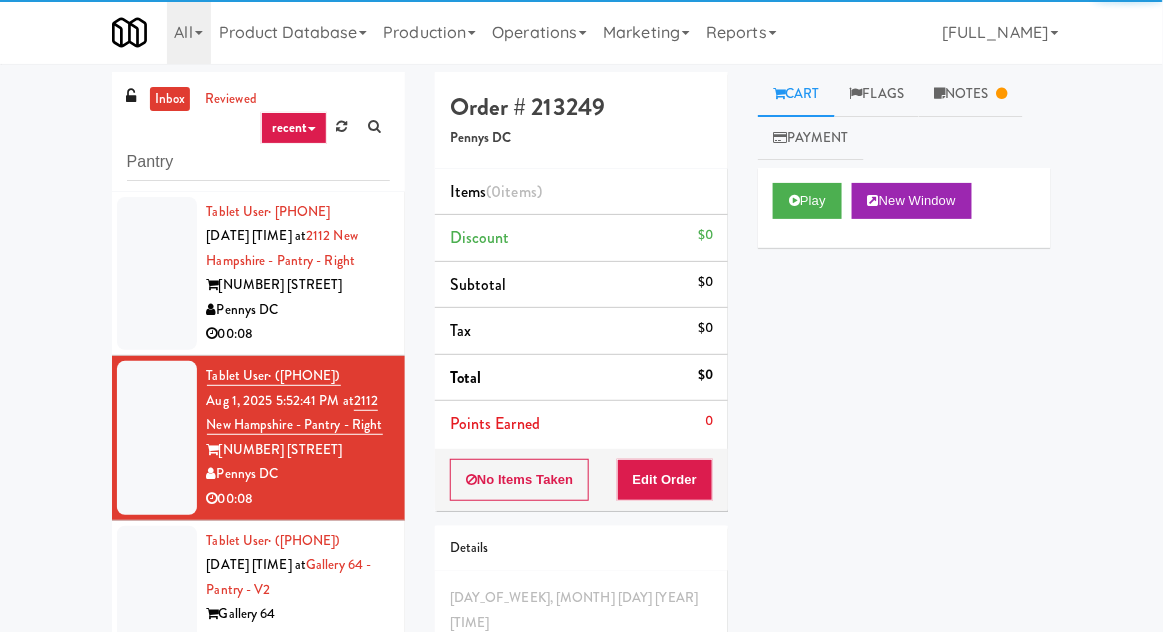 click at bounding box center (157, 274) 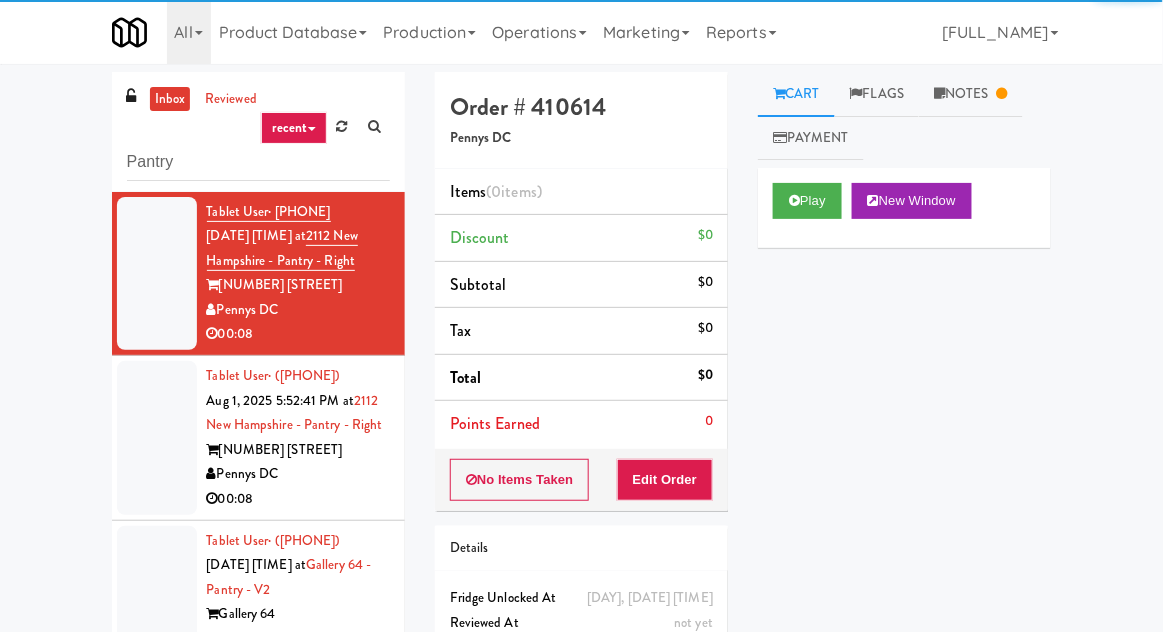 click on "Notes" at bounding box center (971, 94) 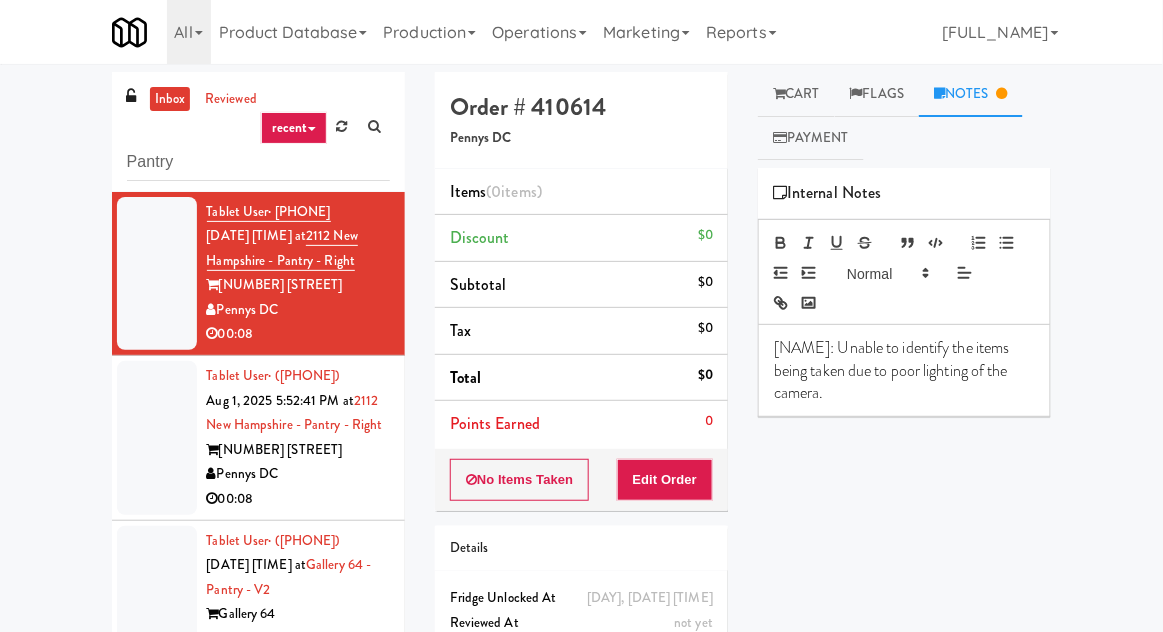 click at bounding box center (157, 438) 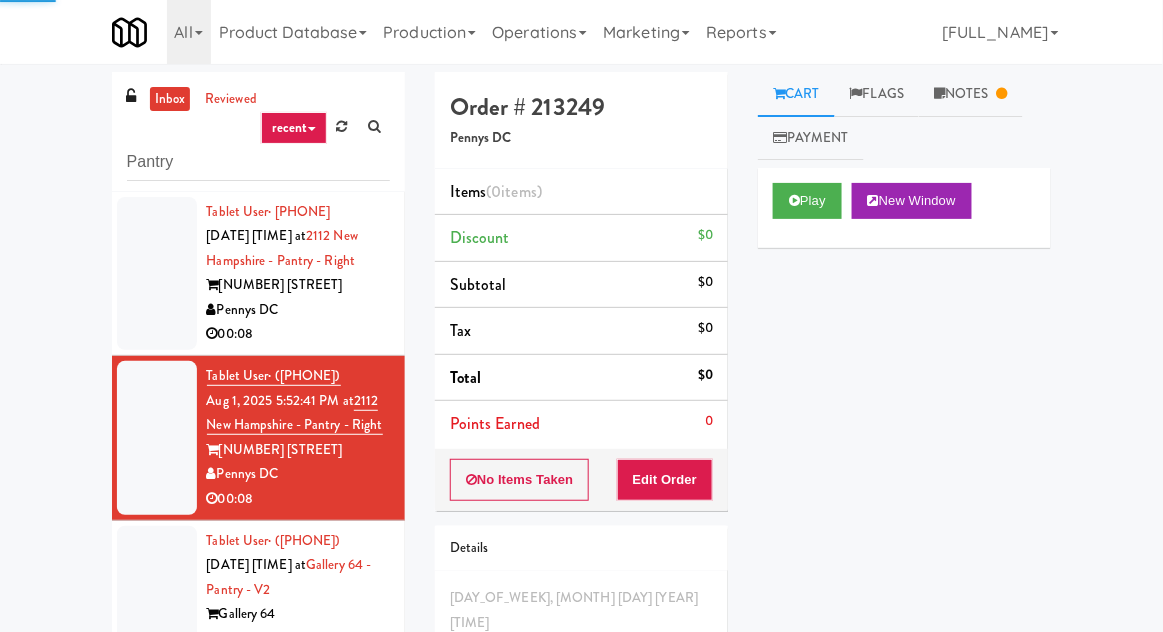 click on "Notes" at bounding box center [971, 94] 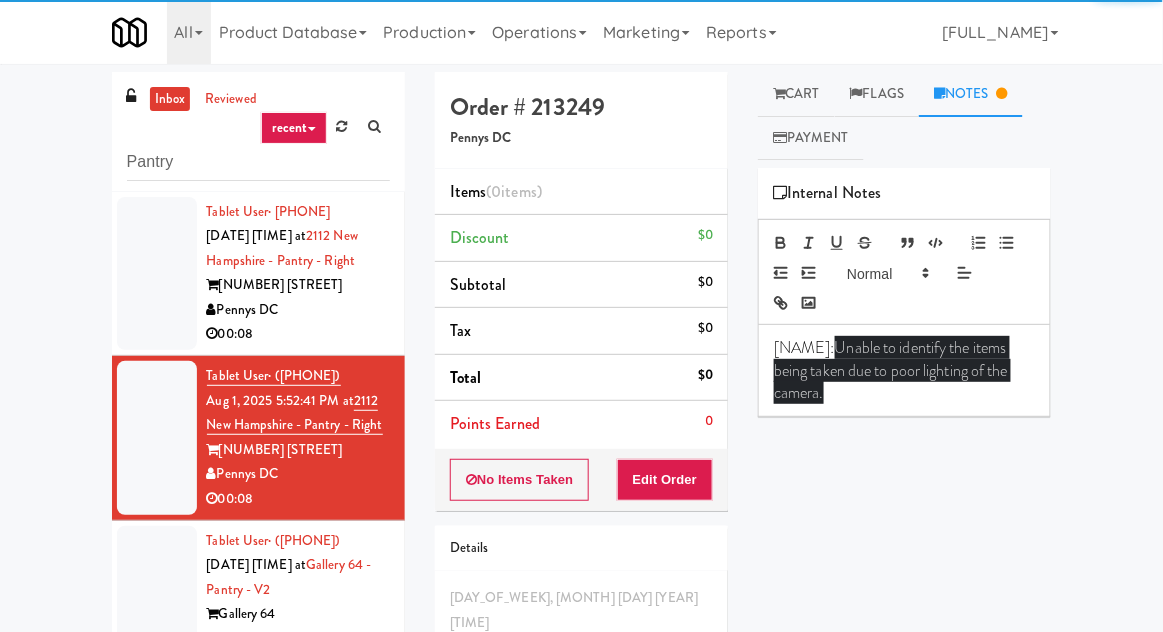 scroll, scrollTop: 77, scrollLeft: 0, axis: vertical 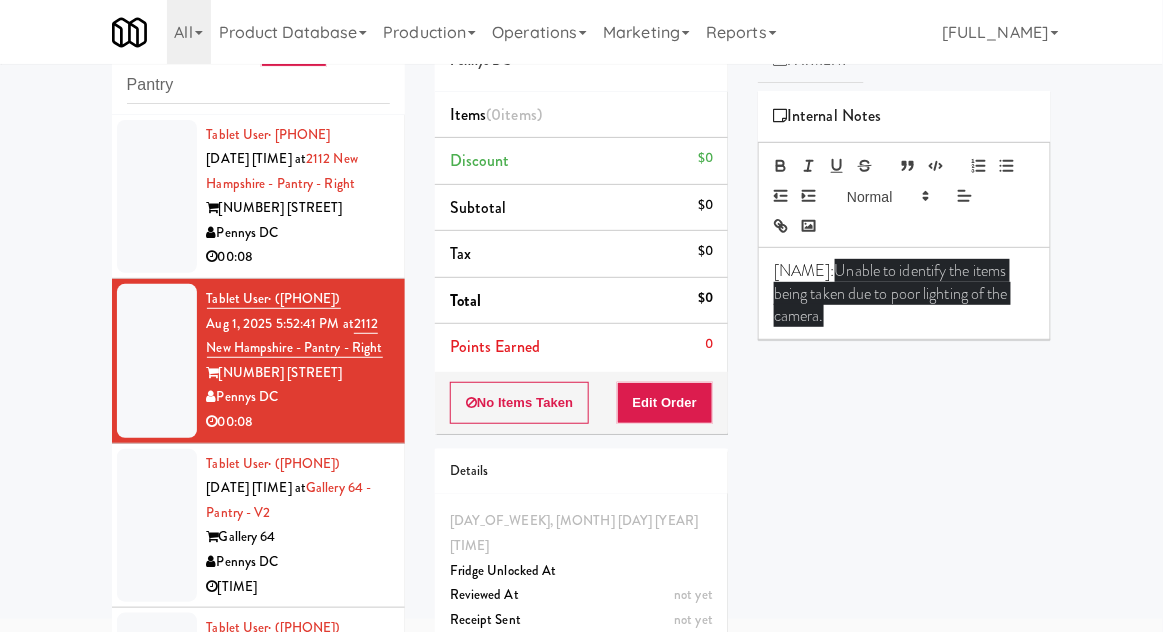 click at bounding box center (157, 526) 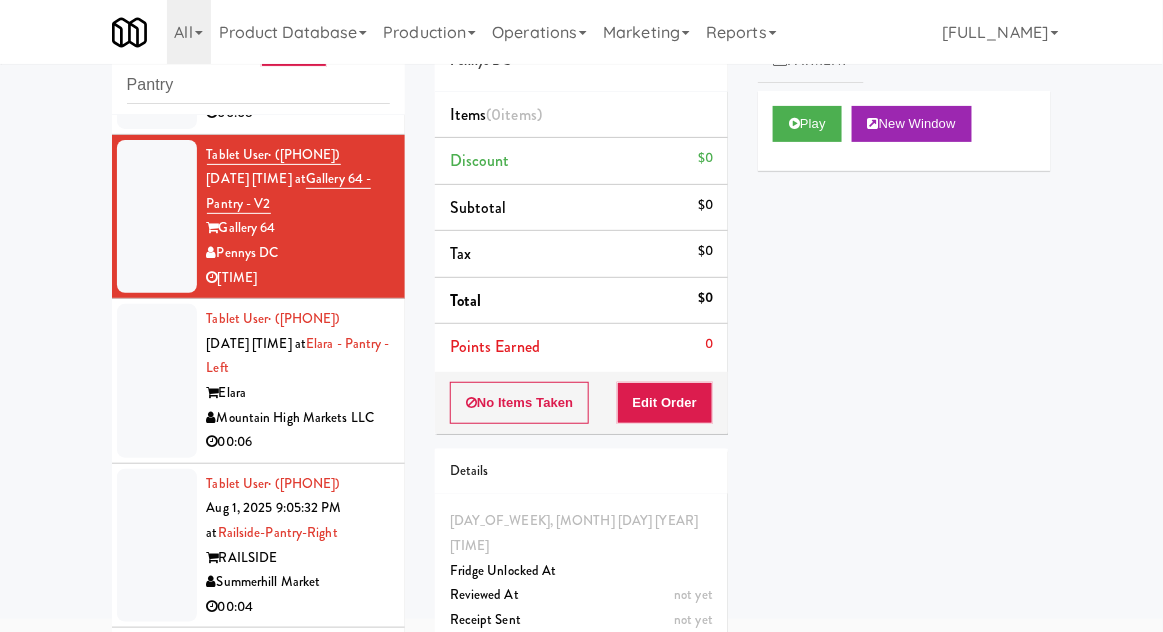 scroll, scrollTop: 313, scrollLeft: 0, axis: vertical 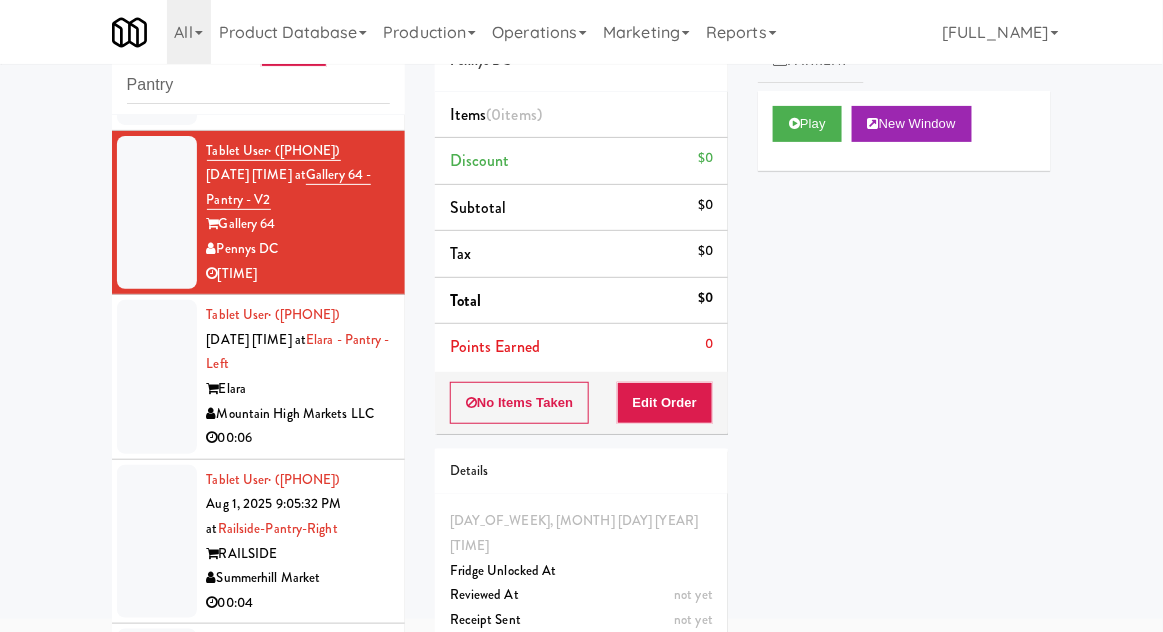click at bounding box center [157, 377] 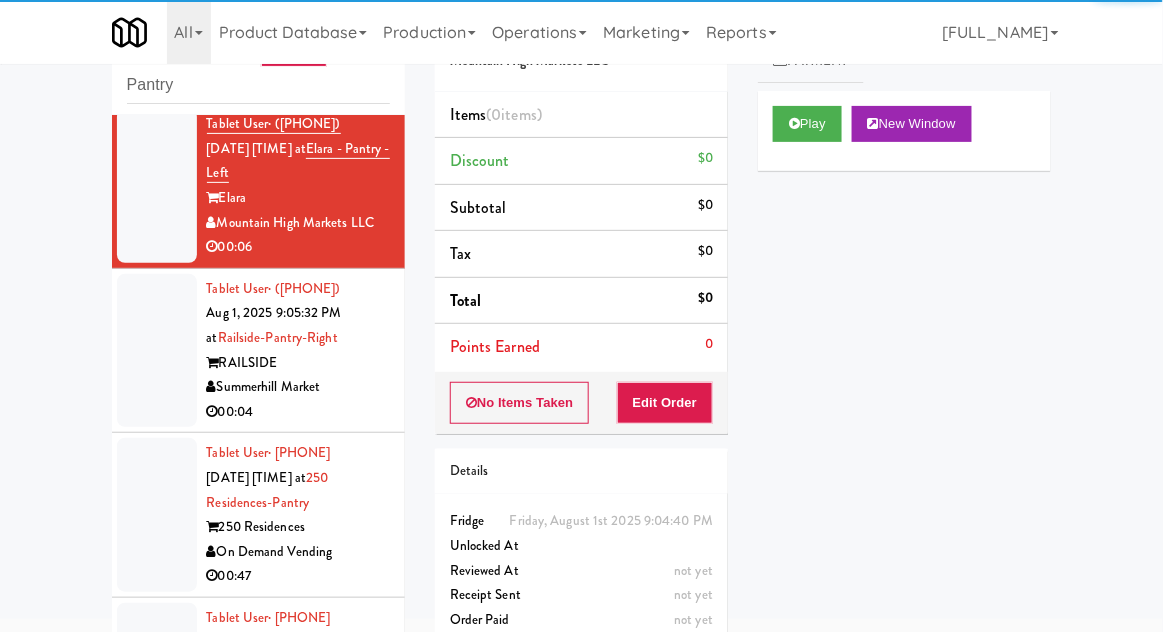 scroll, scrollTop: 505, scrollLeft: 0, axis: vertical 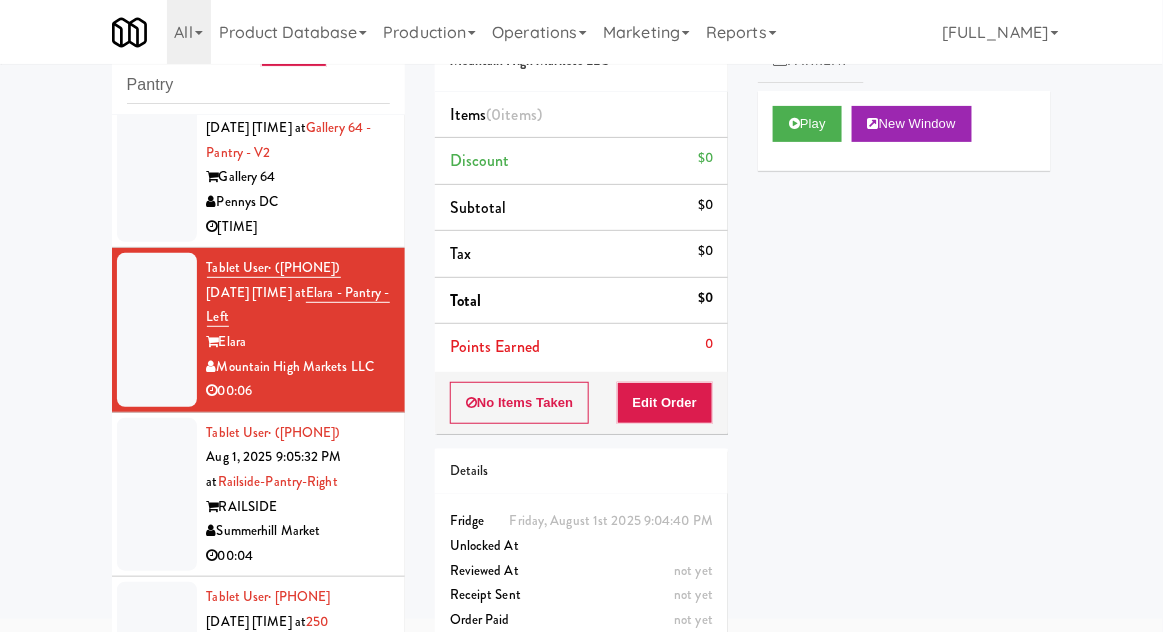 click at bounding box center (157, 166) 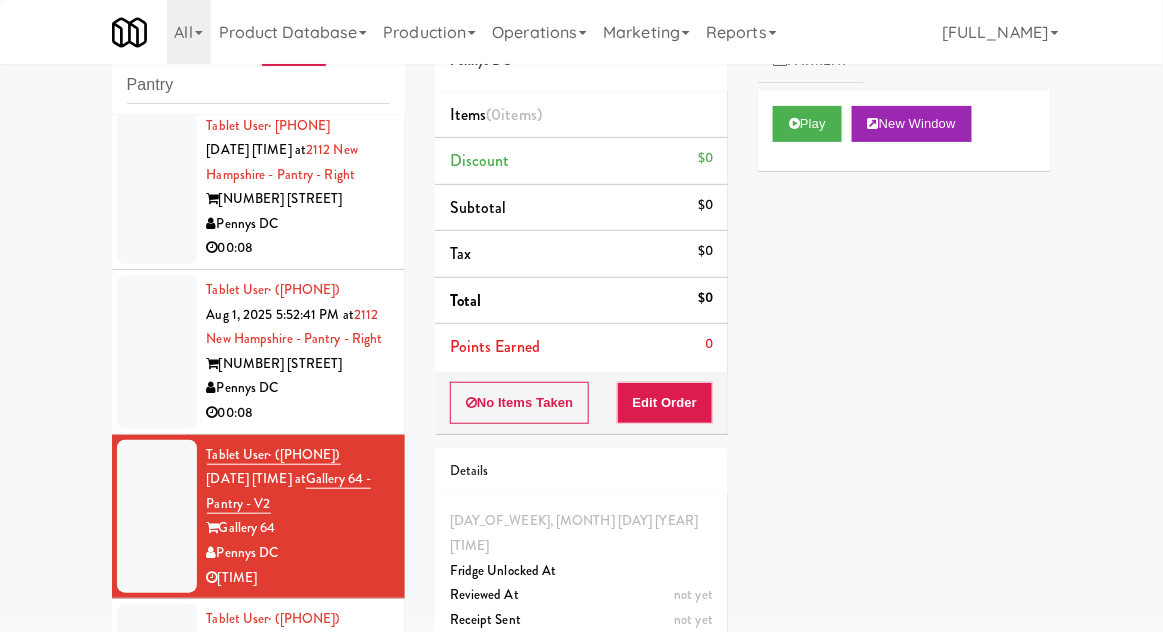 scroll, scrollTop: 0, scrollLeft: 0, axis: both 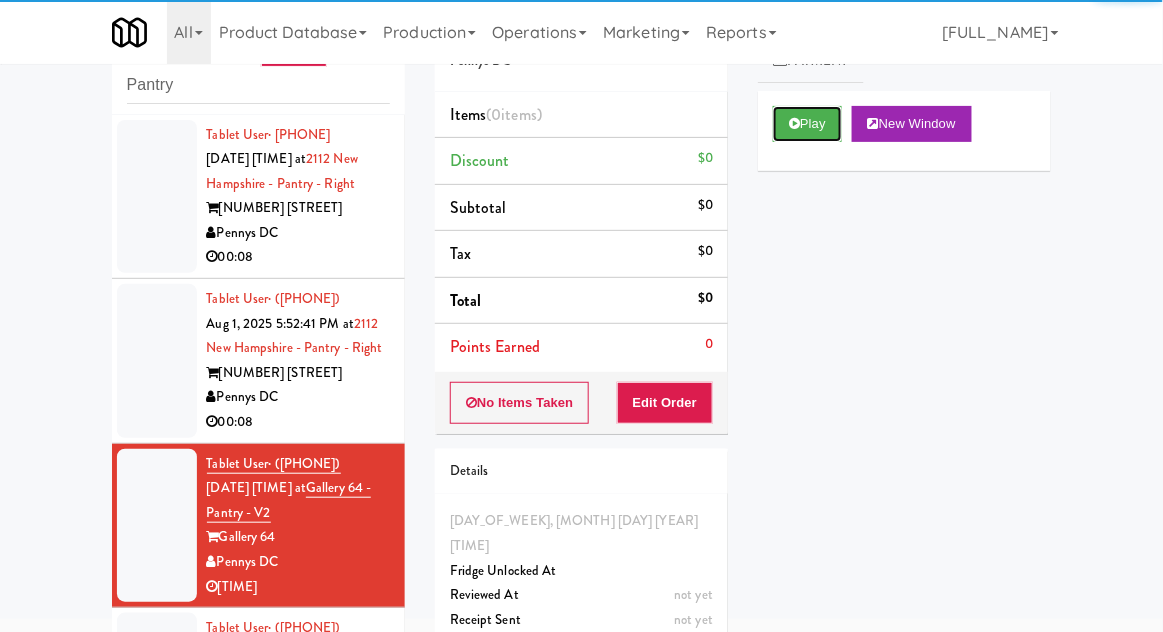 click on "Play" at bounding box center [807, 124] 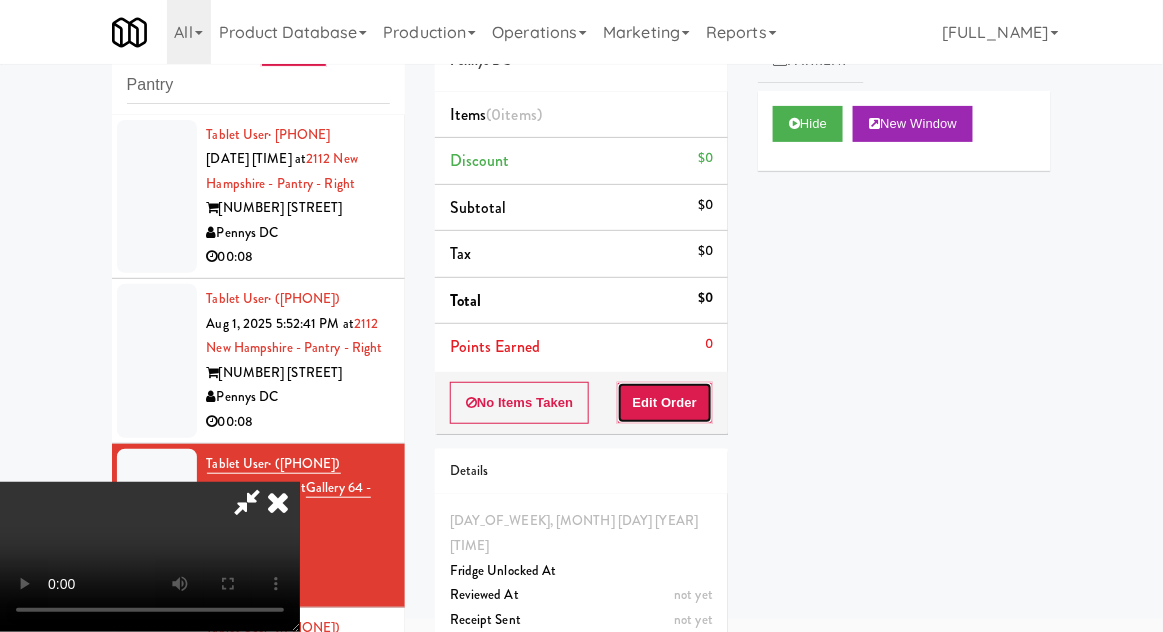 click on "Edit Order" at bounding box center [665, 403] 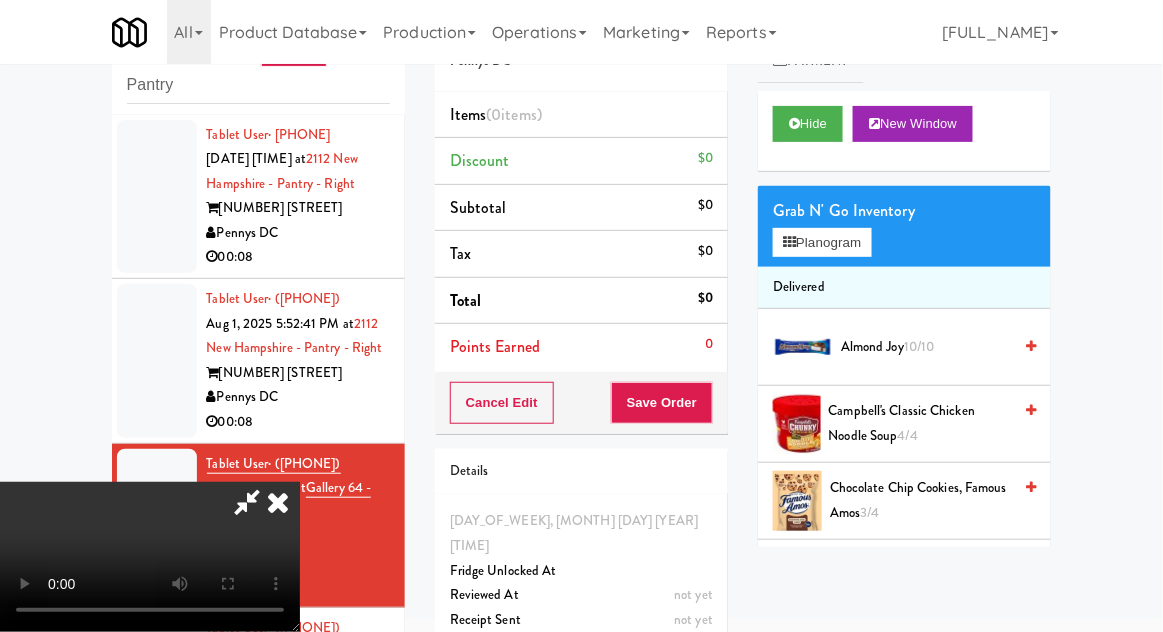 scroll, scrollTop: 73, scrollLeft: 0, axis: vertical 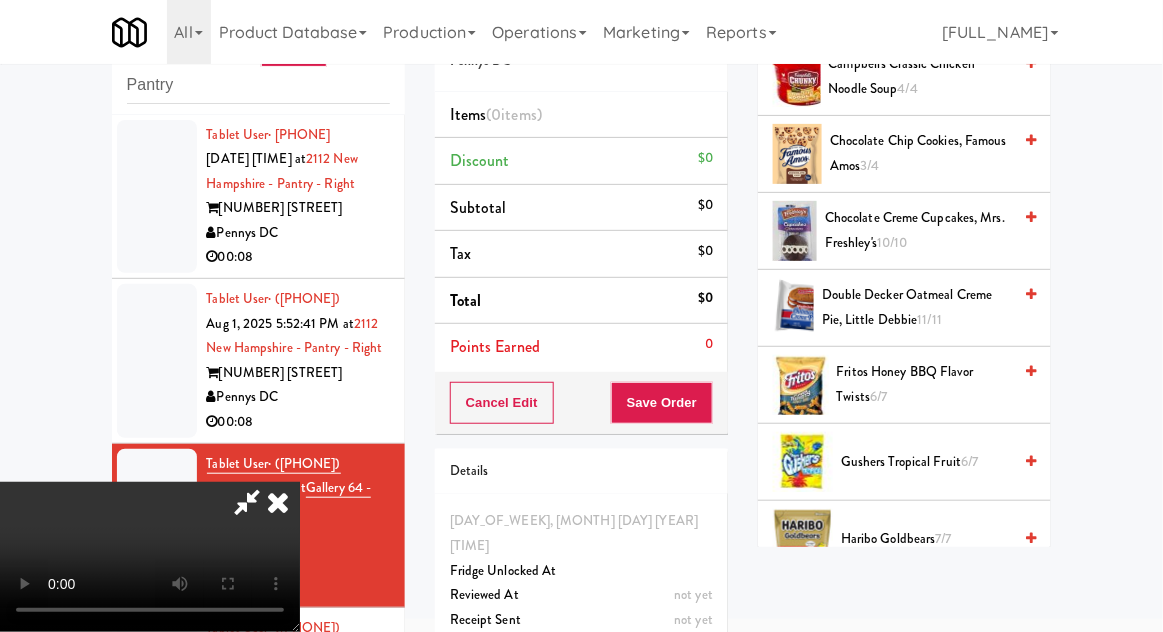 click on "Fritos Honey BBQ Flavor Twists  6/7" at bounding box center [924, 384] 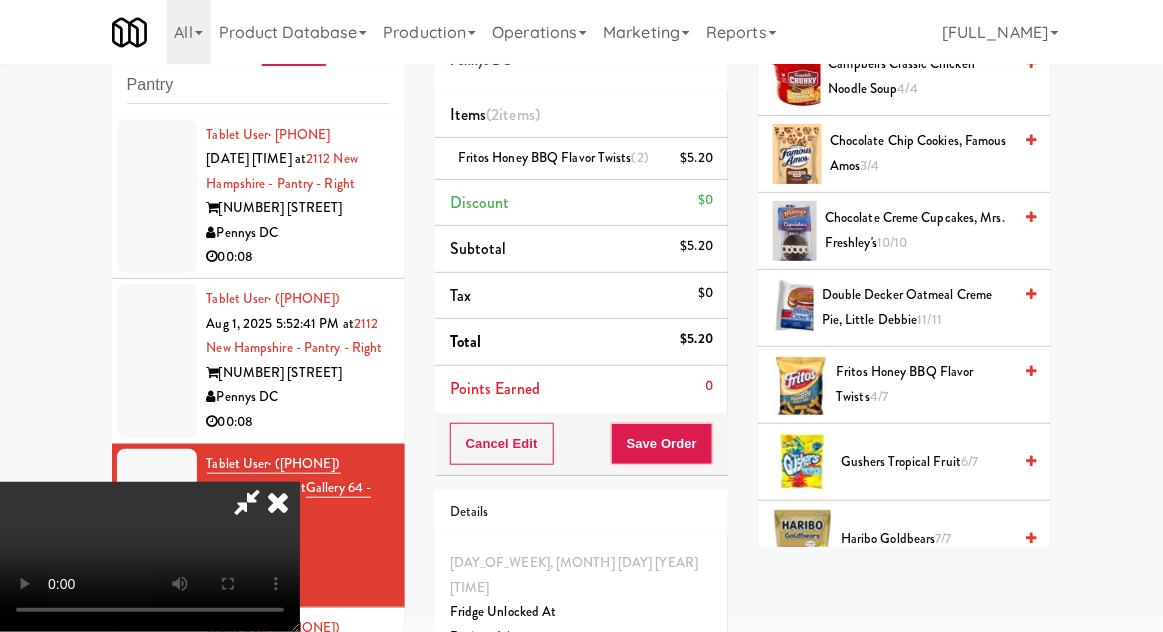 scroll, scrollTop: 73, scrollLeft: 0, axis: vertical 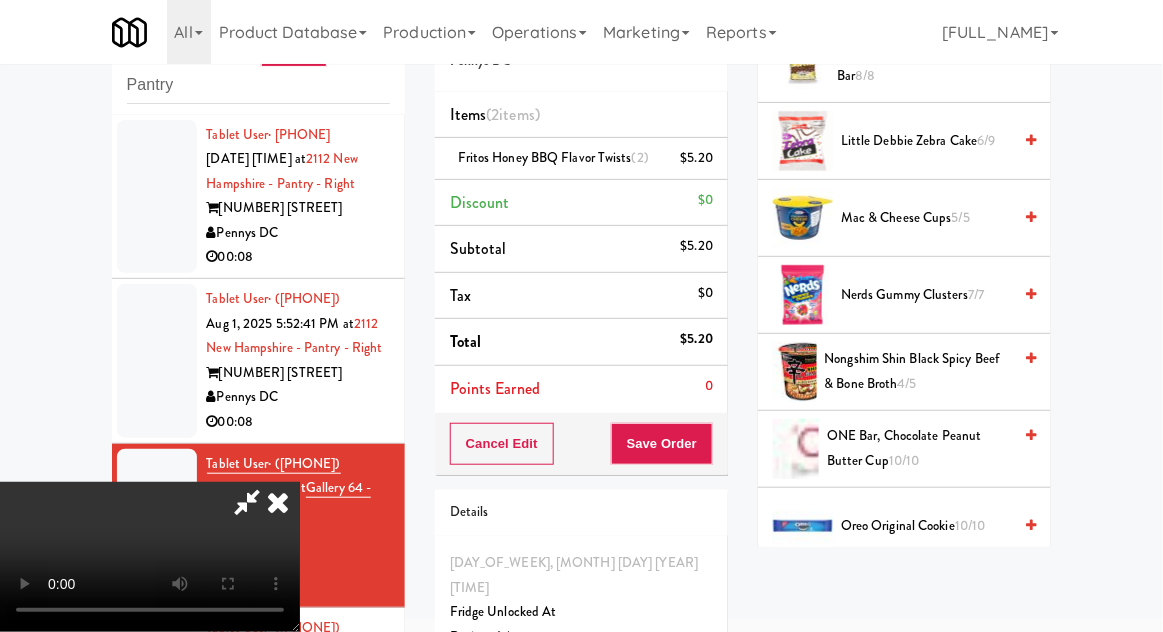 click on "[PRODUCT NAME]  [QUANTITY]" at bounding box center [918, 371] 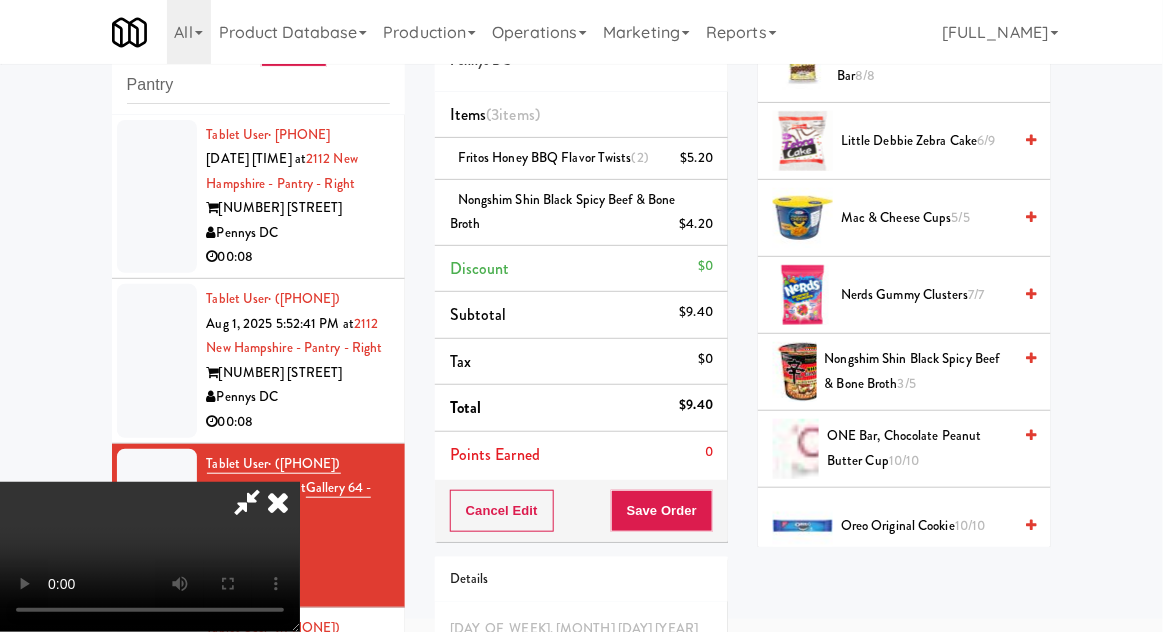 scroll, scrollTop: 116, scrollLeft: 0, axis: vertical 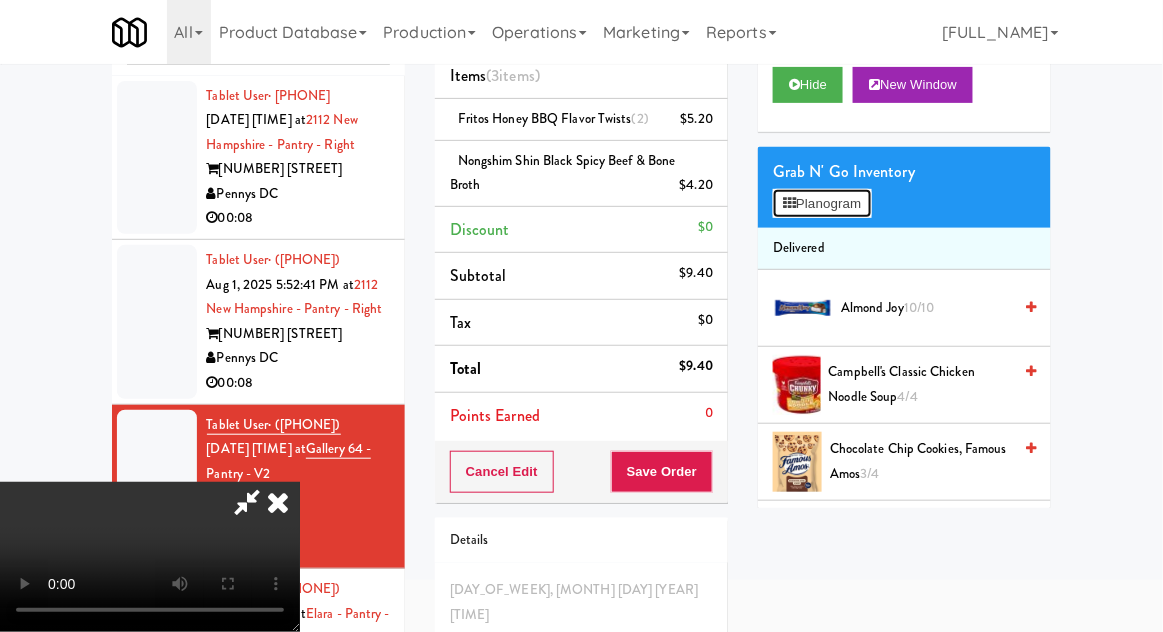 click on "Planogram" at bounding box center [822, 204] 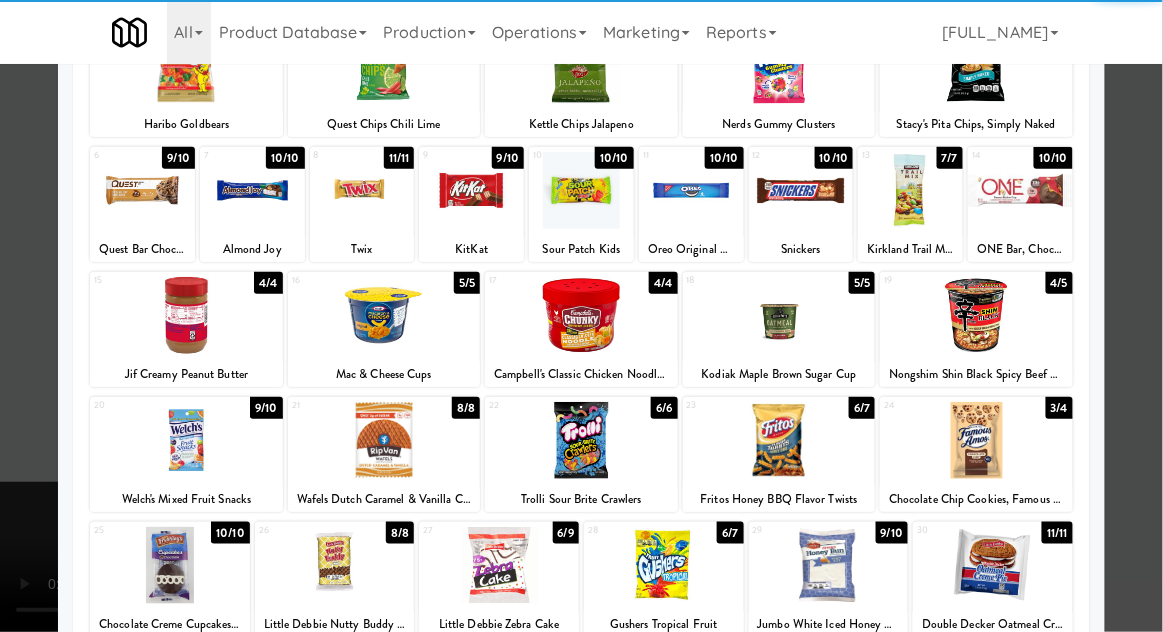 scroll, scrollTop: 174, scrollLeft: 0, axis: vertical 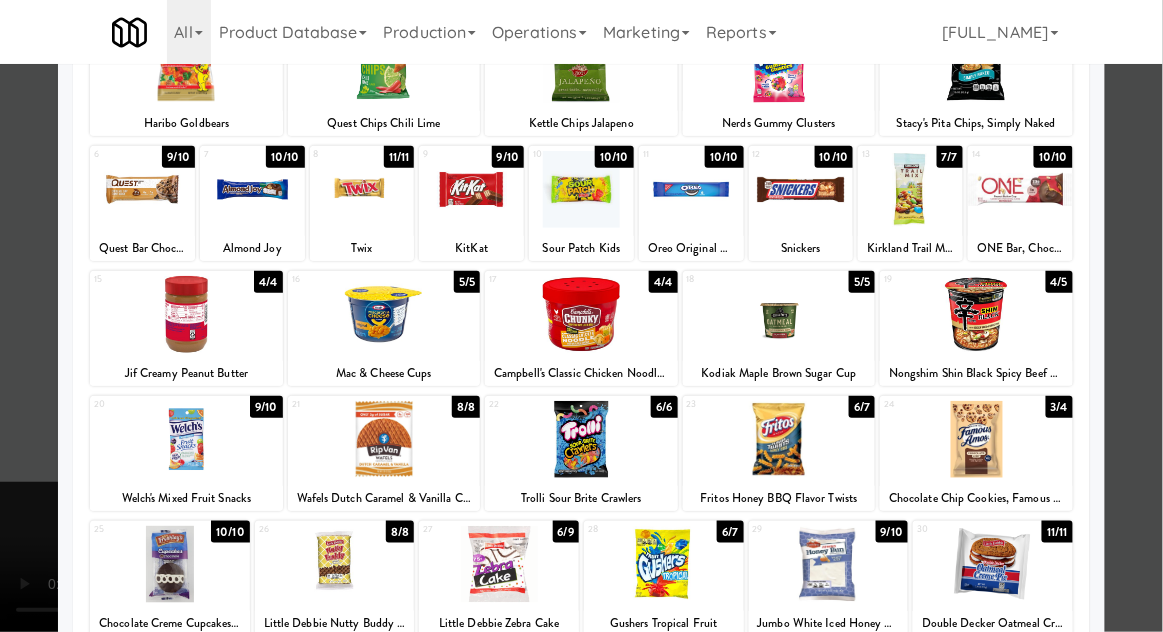 click at bounding box center [976, 314] 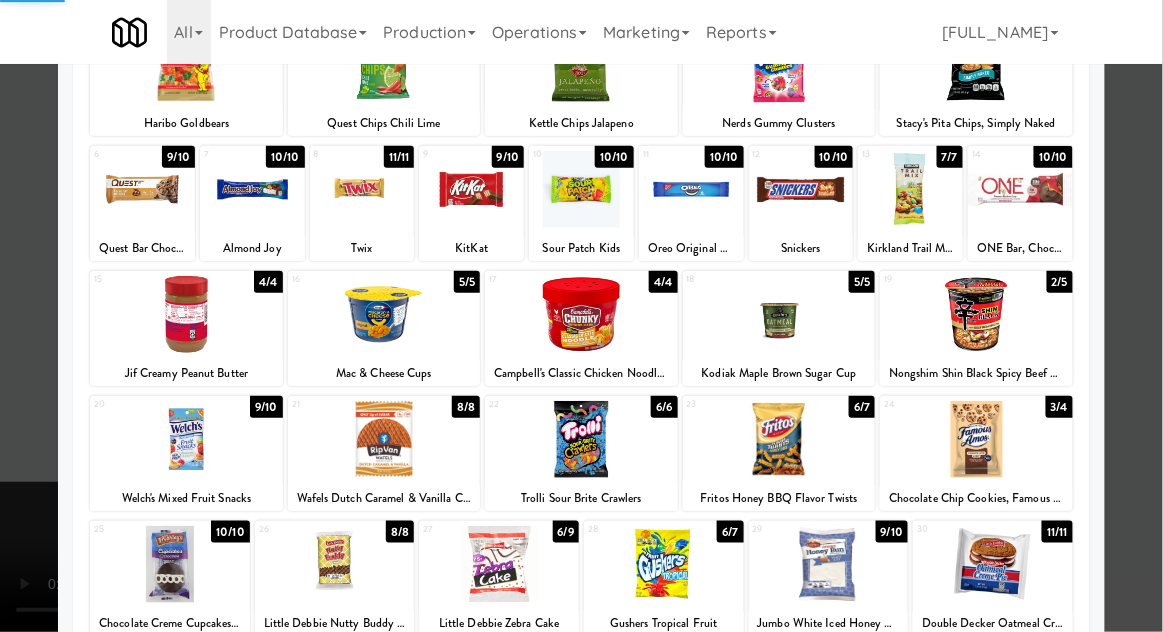 click at bounding box center [581, 316] 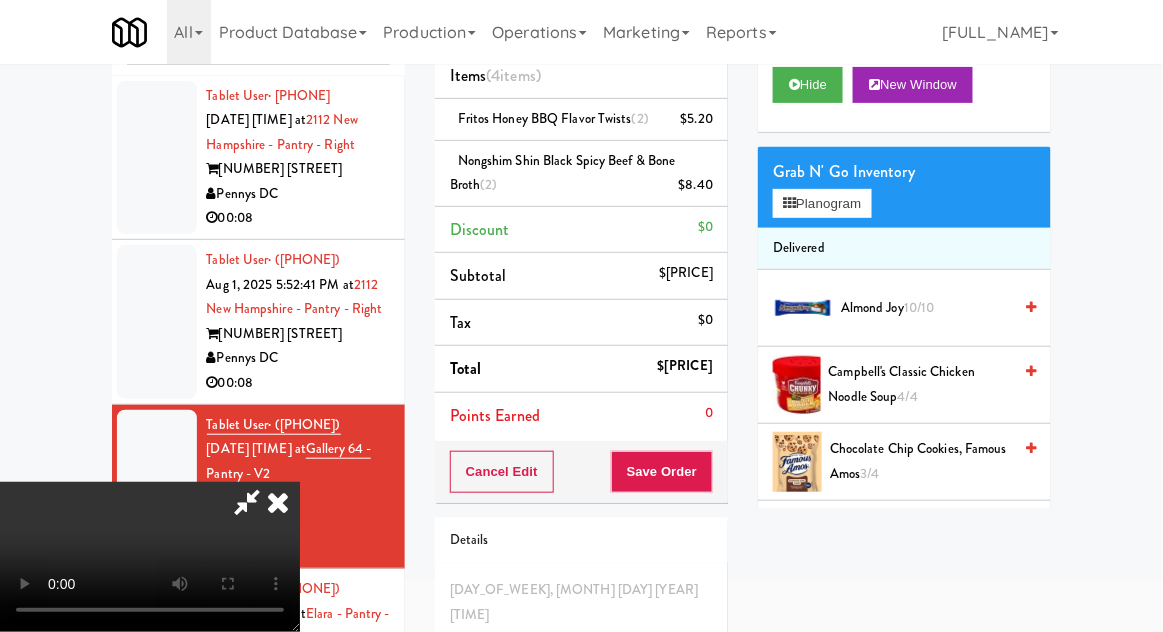 scroll, scrollTop: 73, scrollLeft: 0, axis: vertical 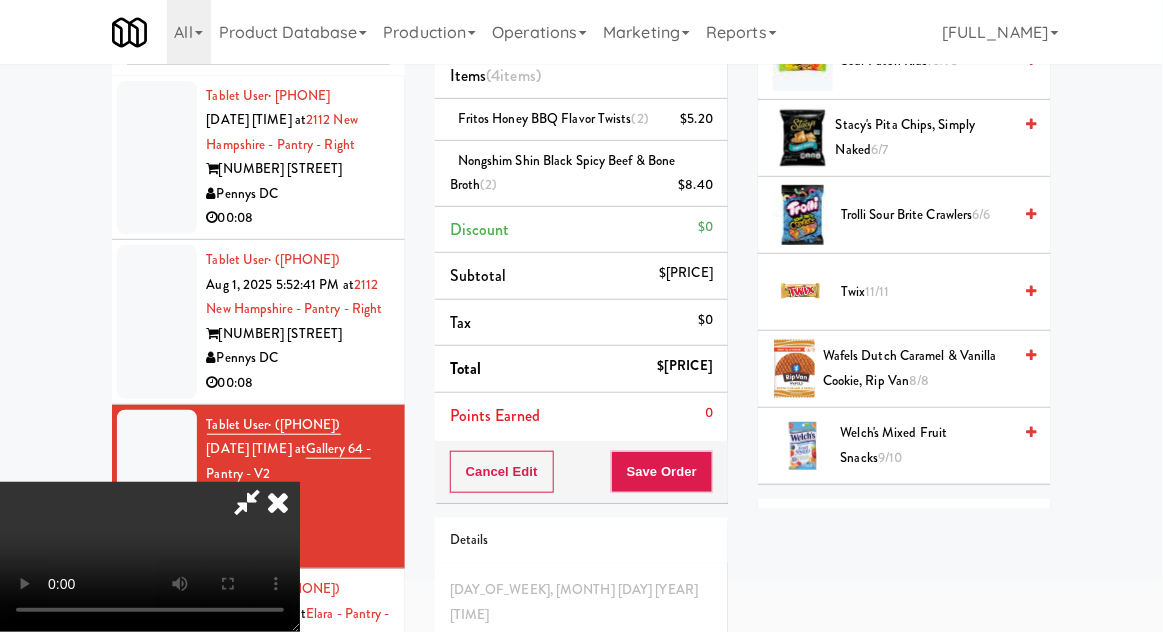 click on "[PRODUCT_NAME]" at bounding box center (926, 292) 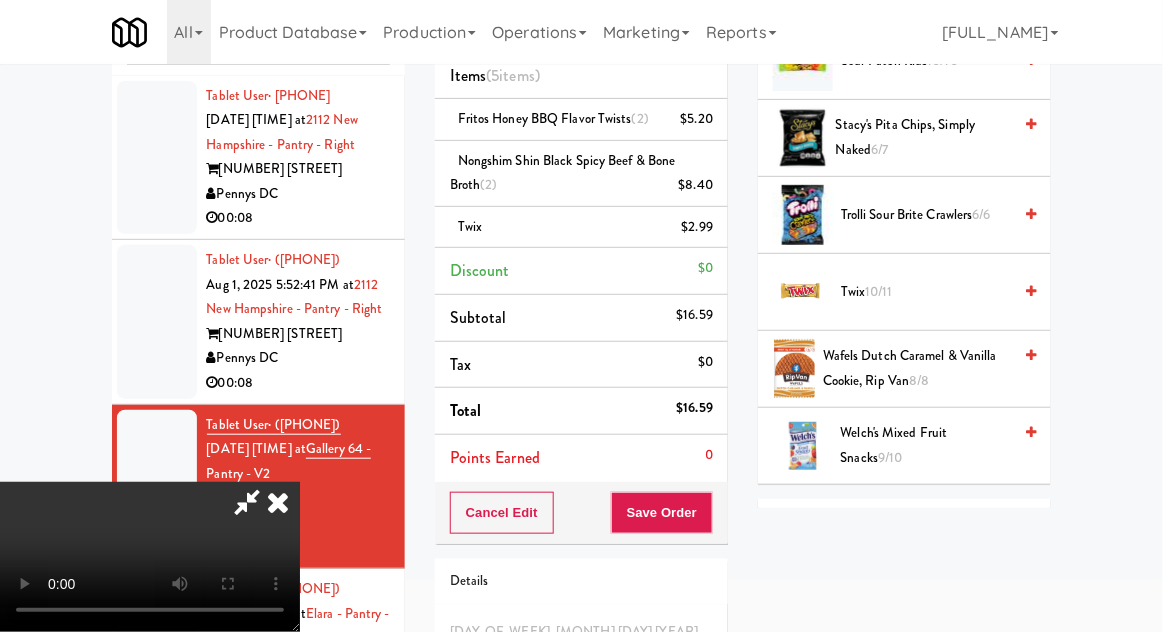 scroll, scrollTop: 0, scrollLeft: 0, axis: both 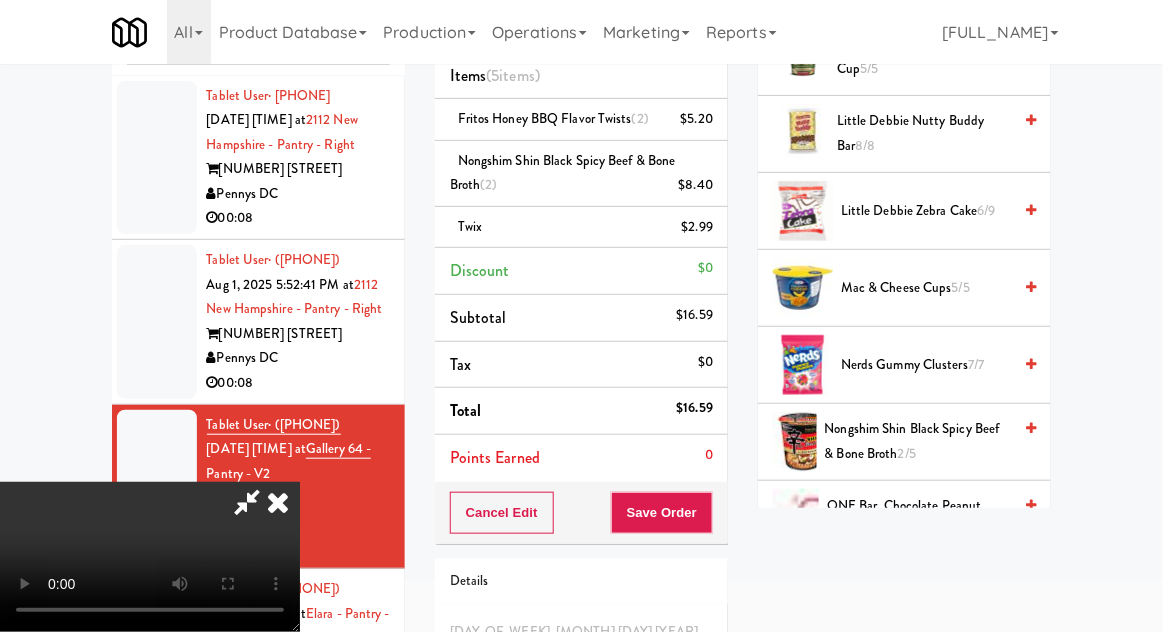 click on "Nerds Gummy Clusters  7/7" at bounding box center [926, 365] 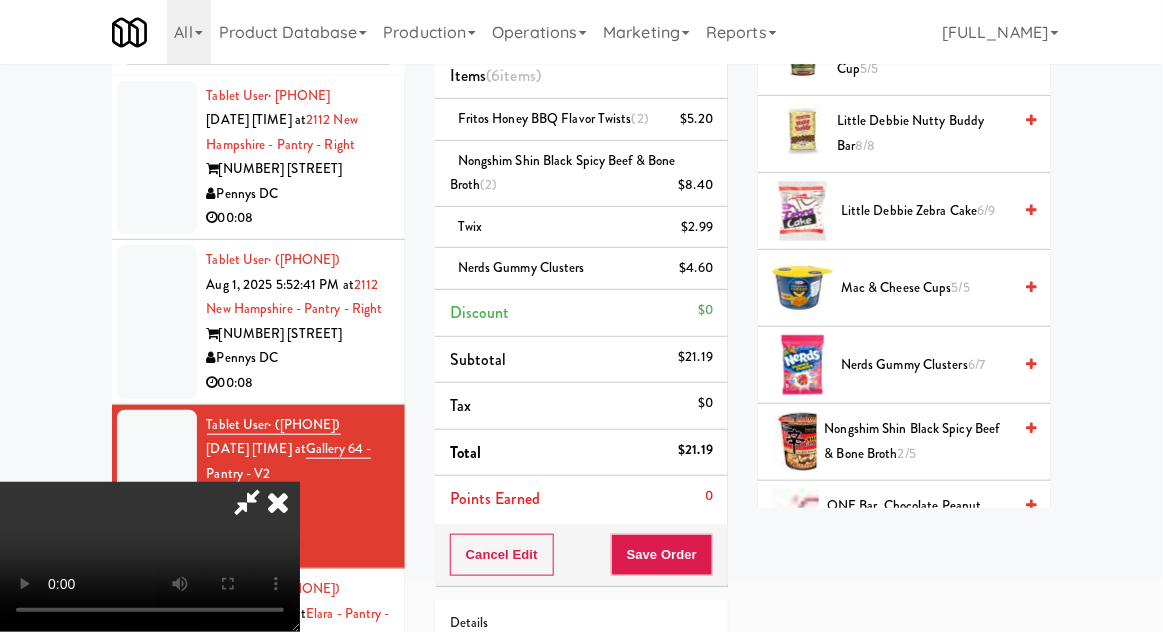 scroll, scrollTop: 73, scrollLeft: 0, axis: vertical 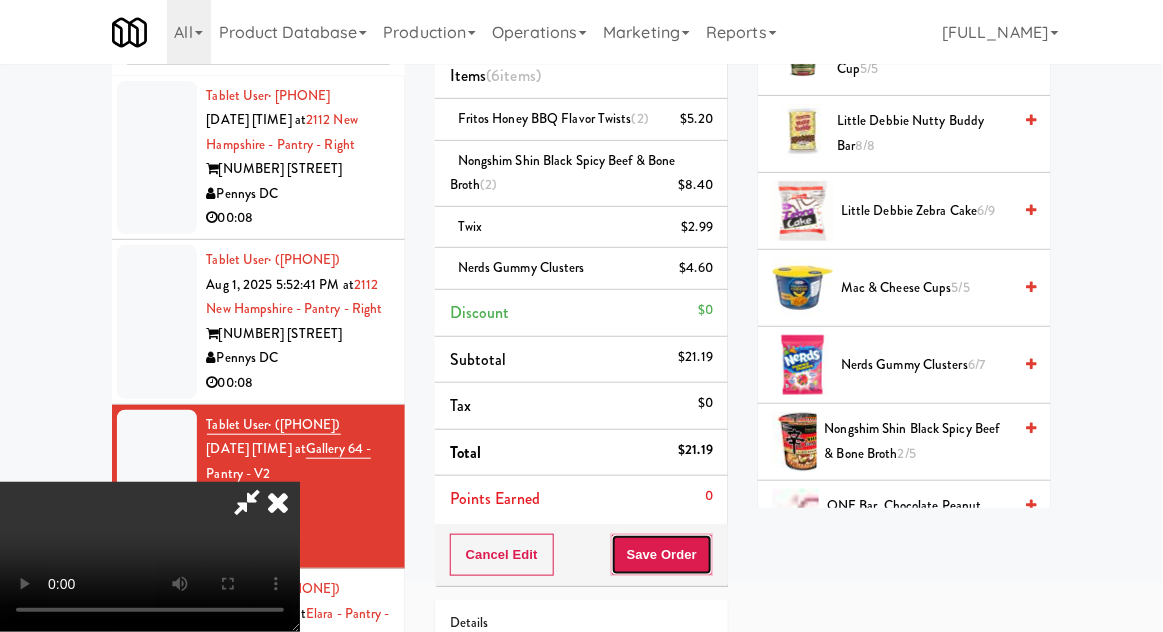 click on "Save Order" at bounding box center [662, 555] 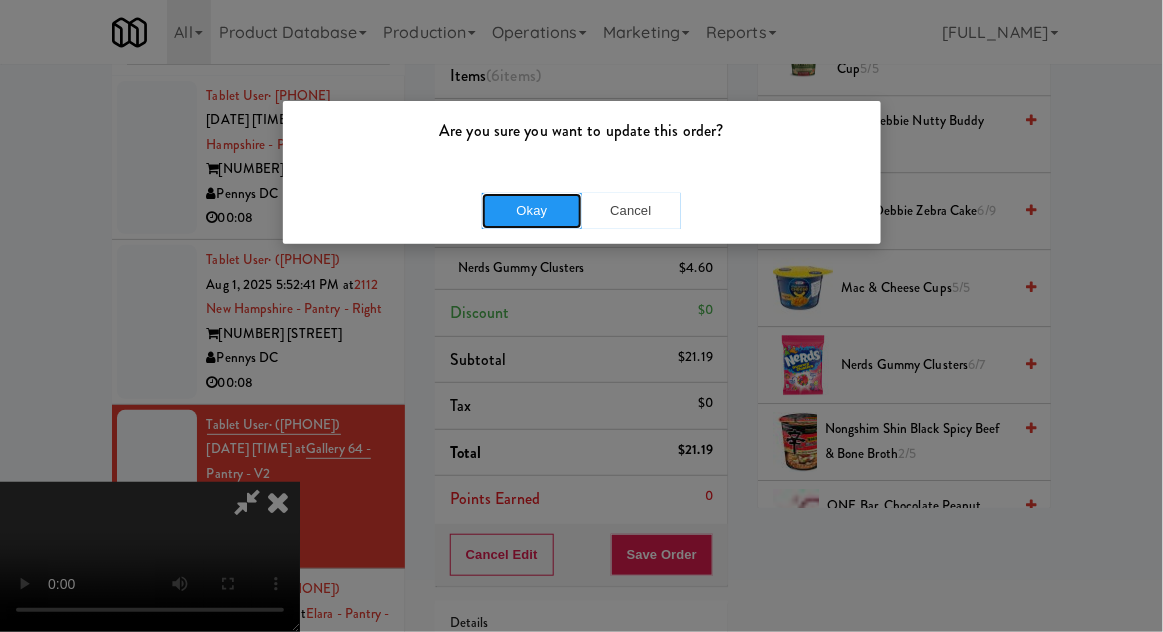 click on "Okay" at bounding box center [532, 211] 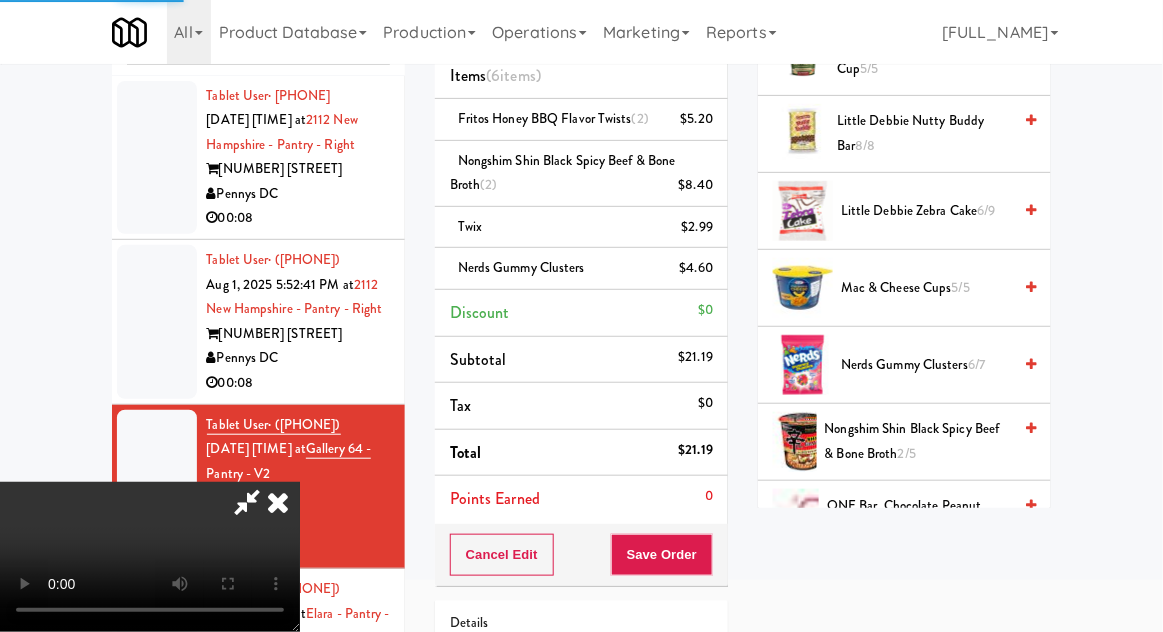 scroll, scrollTop: 197, scrollLeft: 0, axis: vertical 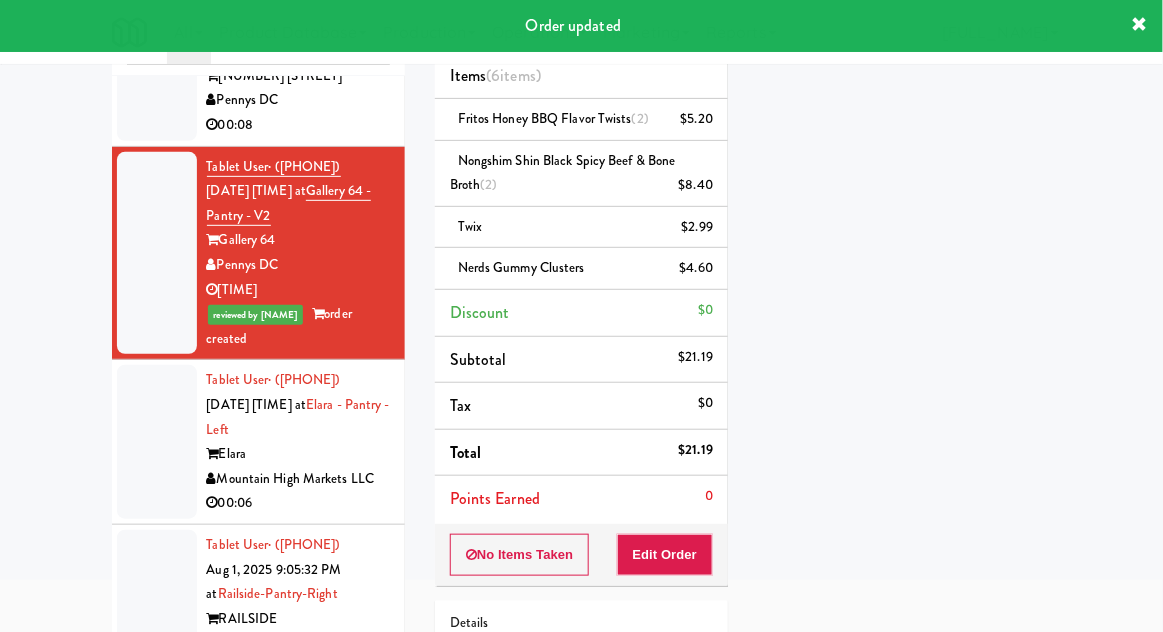 click at bounding box center [157, 442] 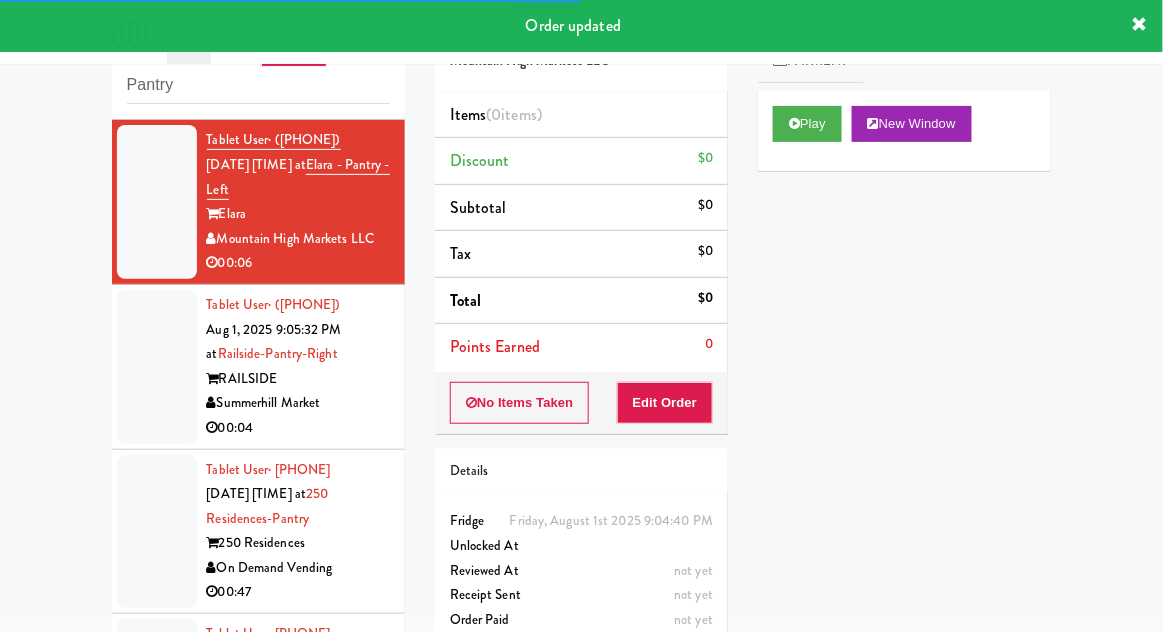 scroll, scrollTop: 544, scrollLeft: 0, axis: vertical 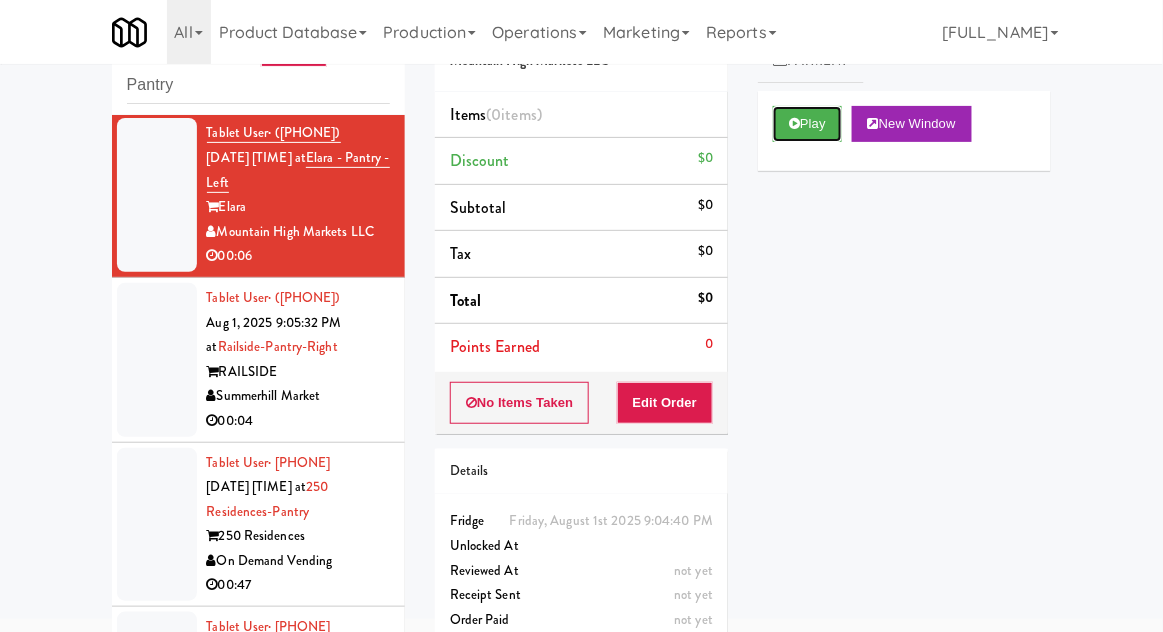 click on "Play" at bounding box center (807, 124) 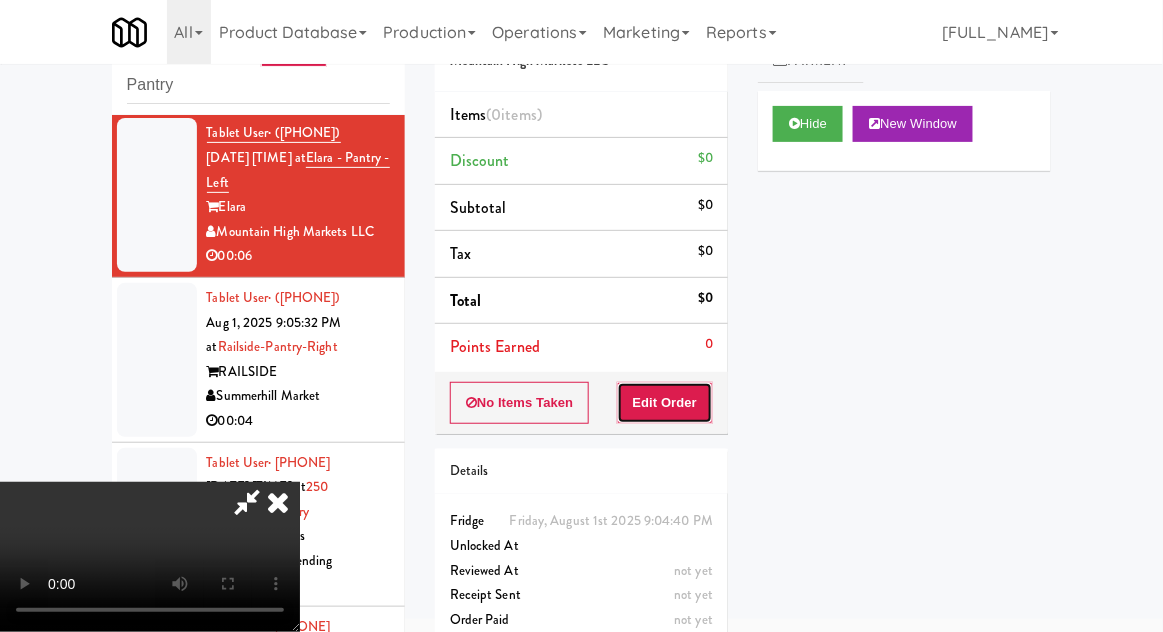 click on "Edit Order" at bounding box center [665, 403] 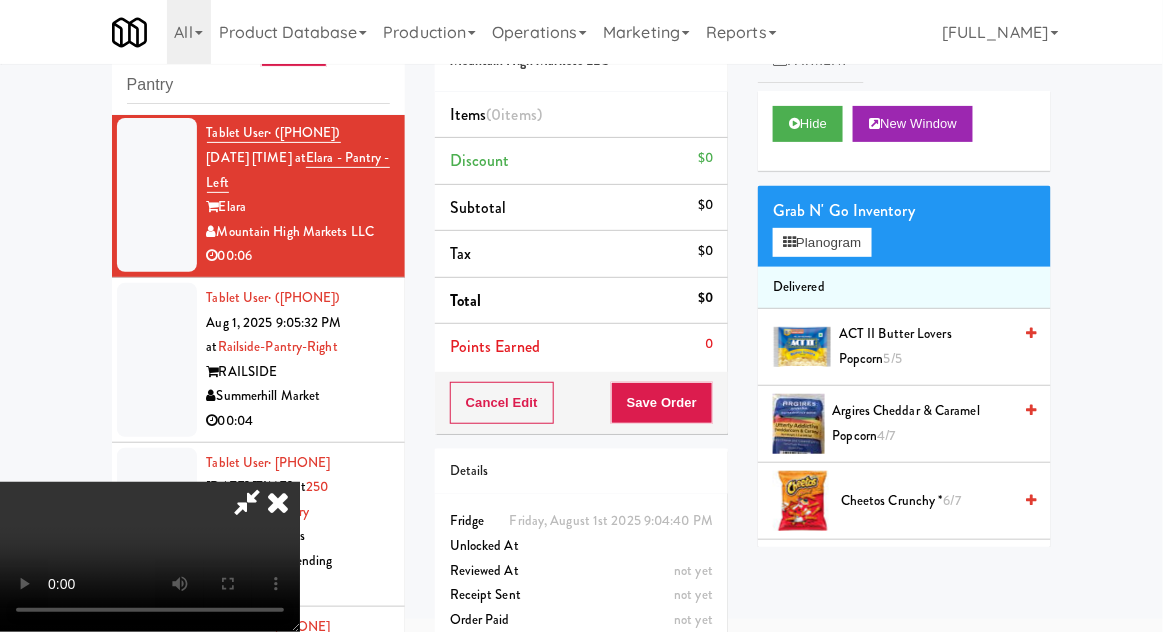 type 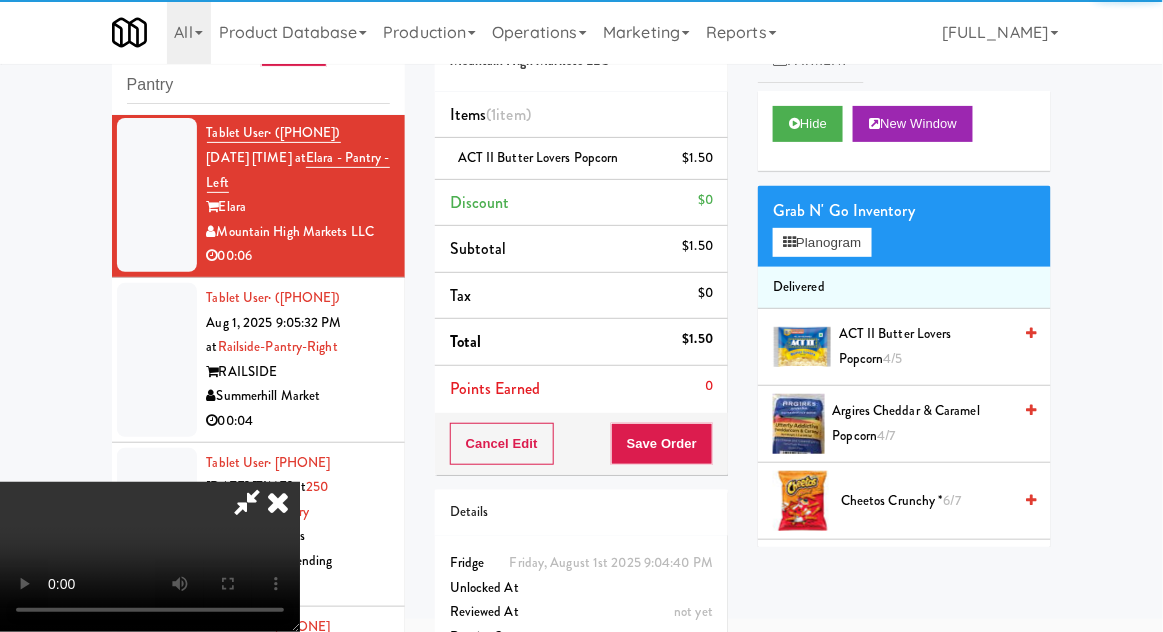 click on "$1.50" at bounding box center (698, 158) 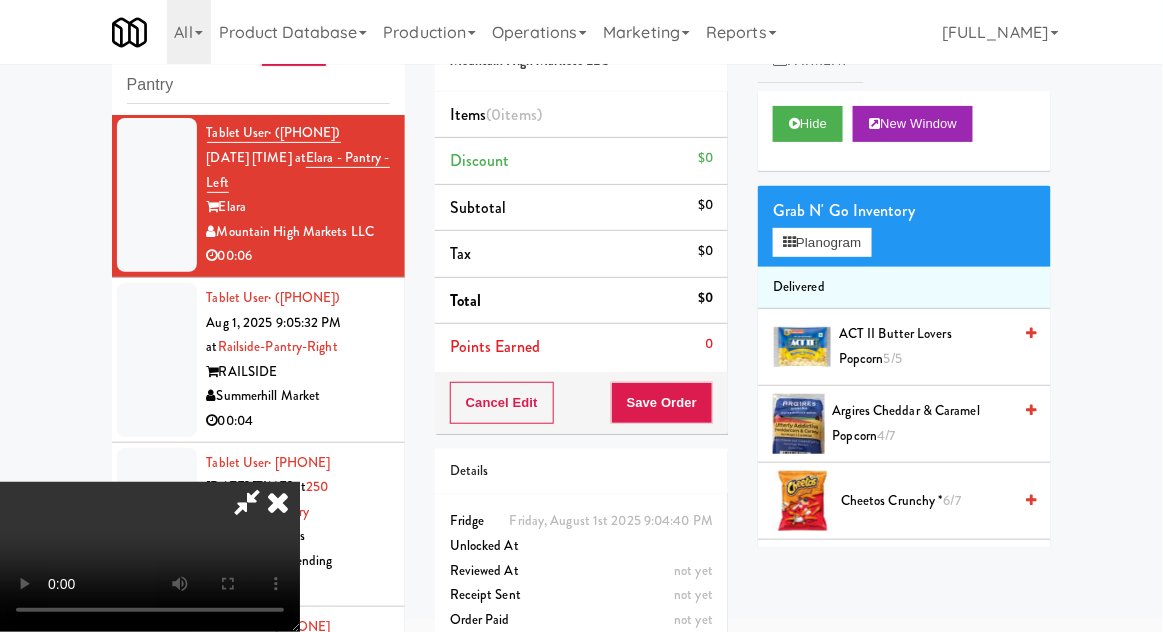 click on "Argires Cheddar & Caramel Popcorn  4/7" at bounding box center (922, 423) 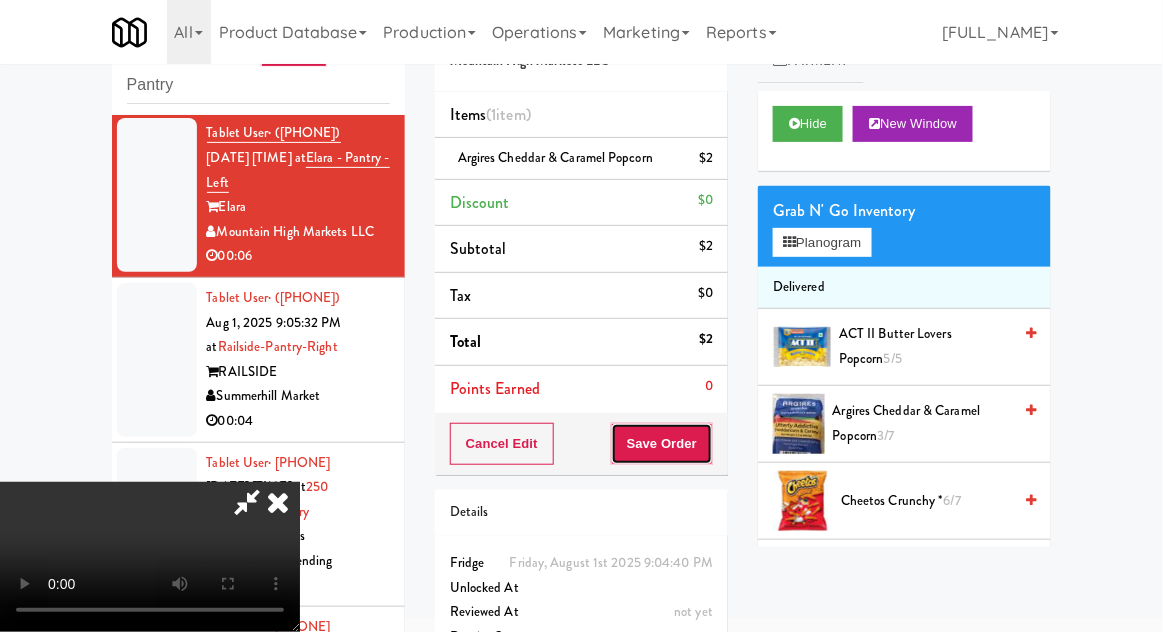 click on "Save Order" at bounding box center [662, 444] 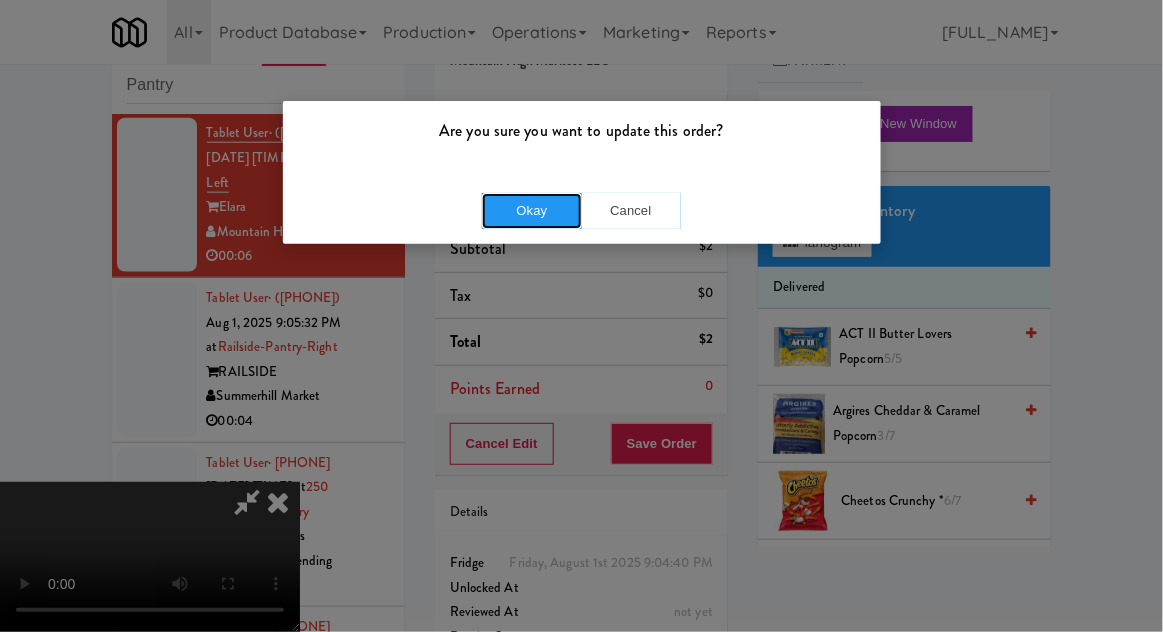 click on "Okay" at bounding box center (532, 211) 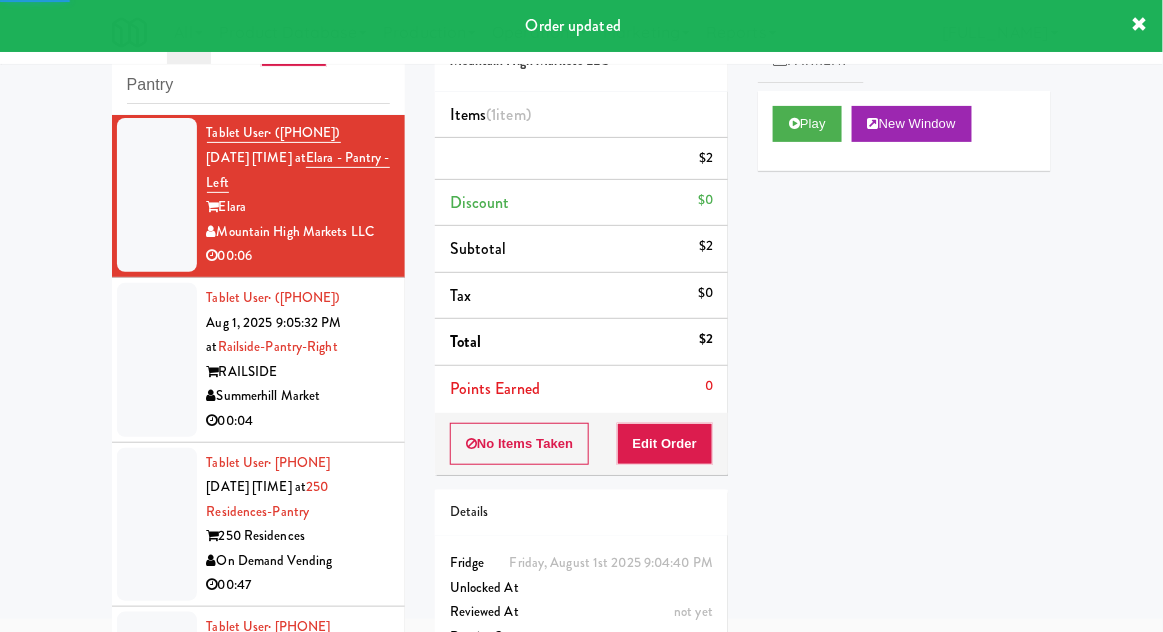click at bounding box center [157, 360] 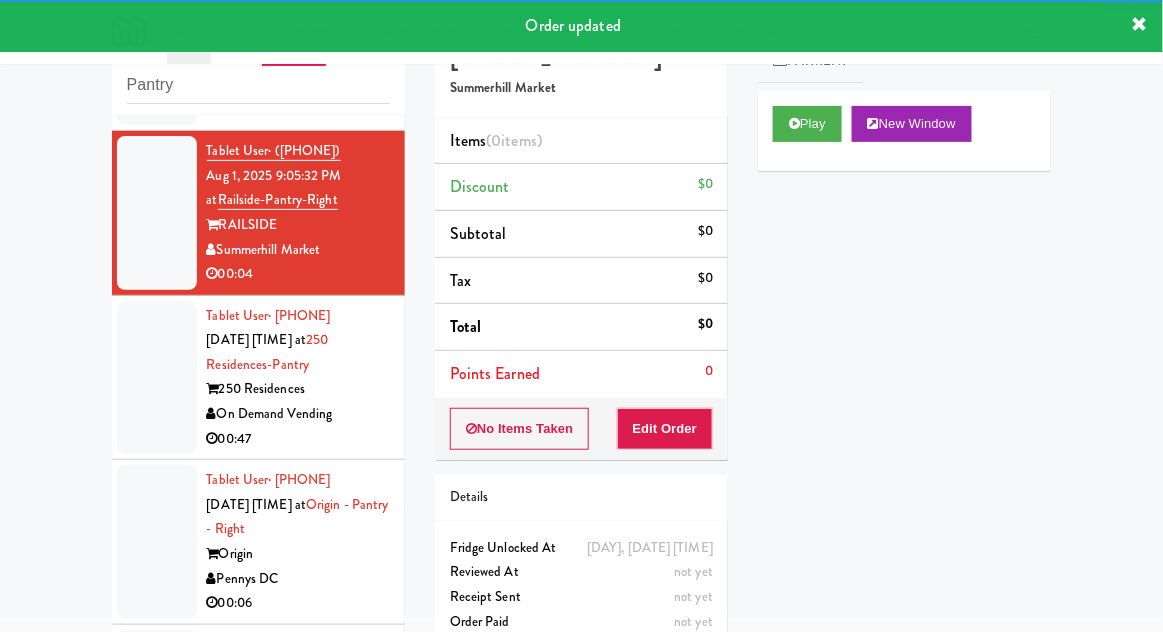 scroll, scrollTop: 743, scrollLeft: 0, axis: vertical 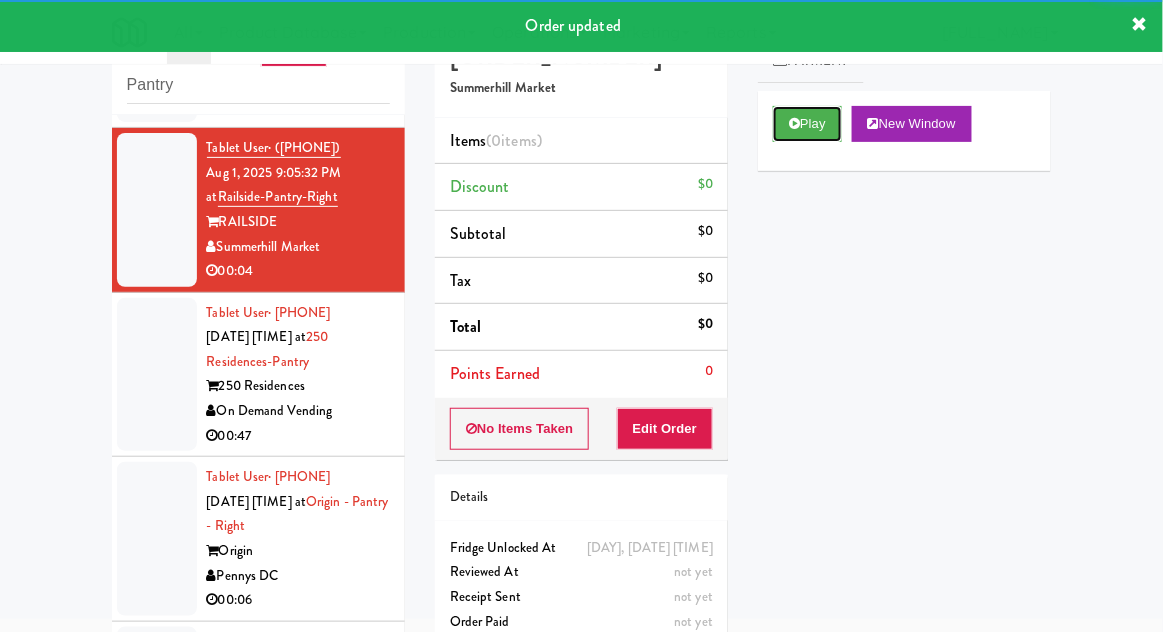 click on "Play" at bounding box center (807, 124) 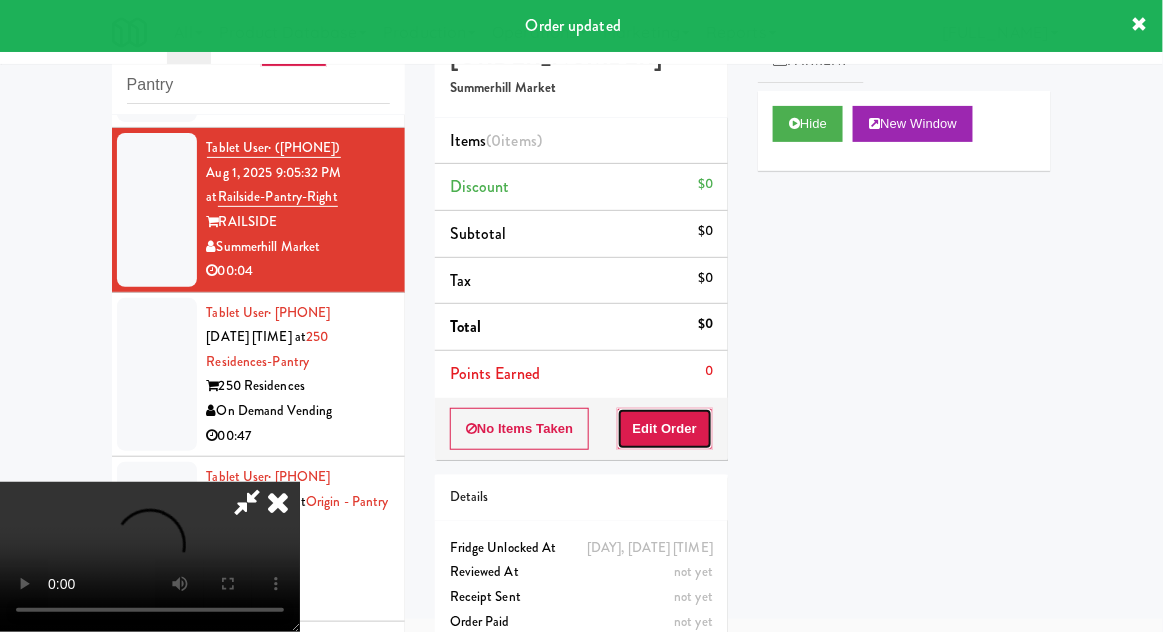 click on "Edit Order" at bounding box center (665, 429) 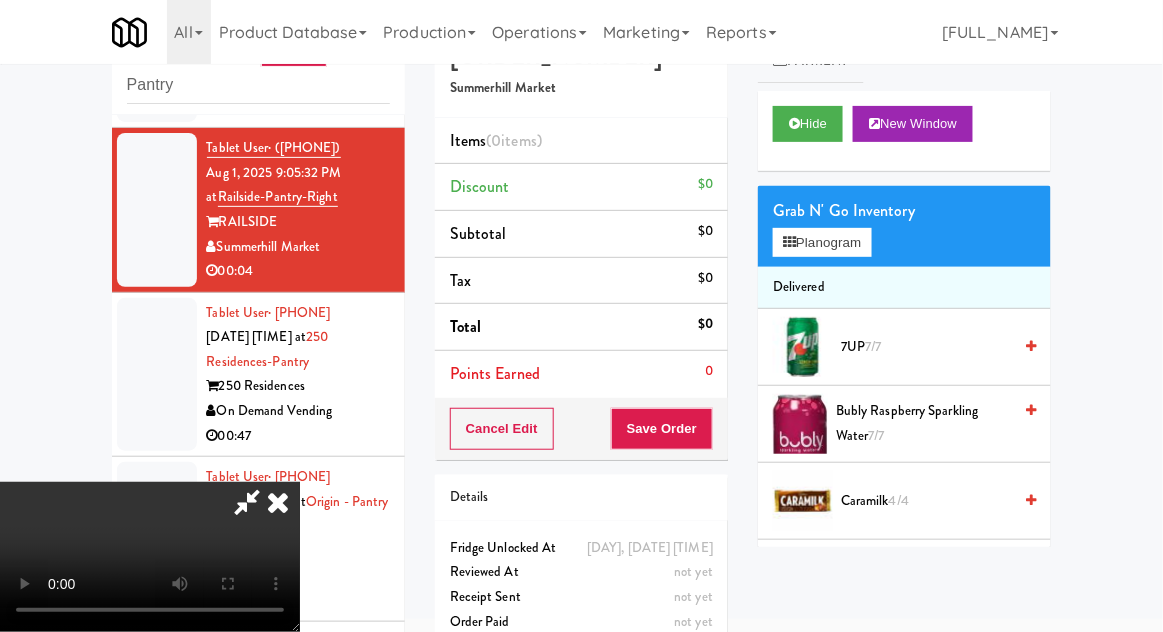 scroll, scrollTop: 73, scrollLeft: 0, axis: vertical 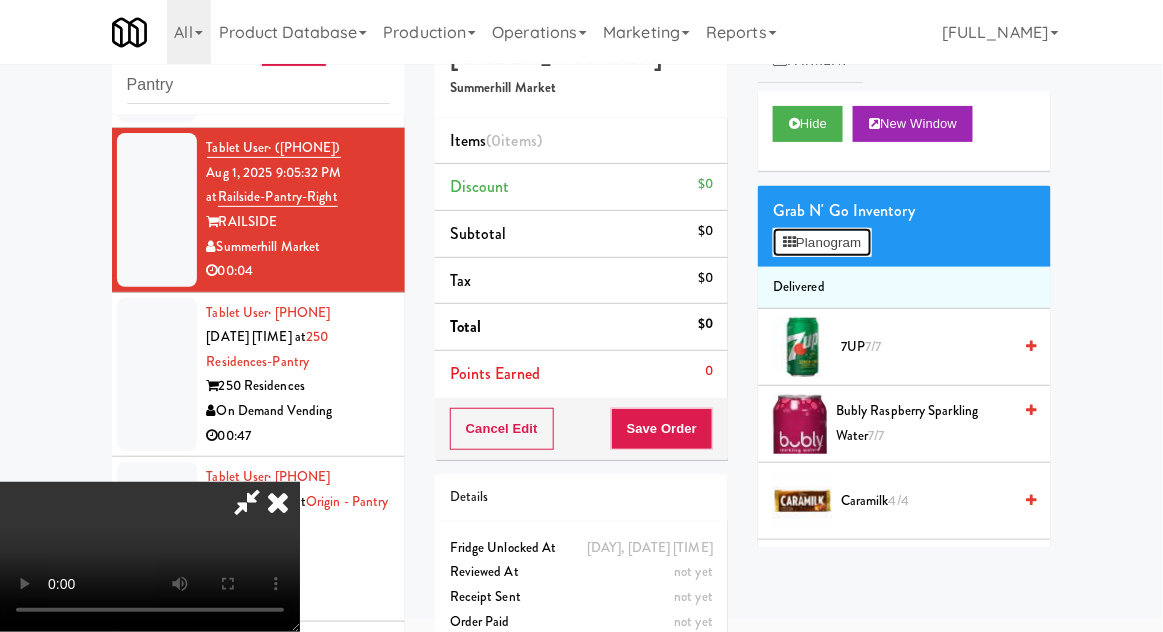 click on "Planogram" at bounding box center [822, 243] 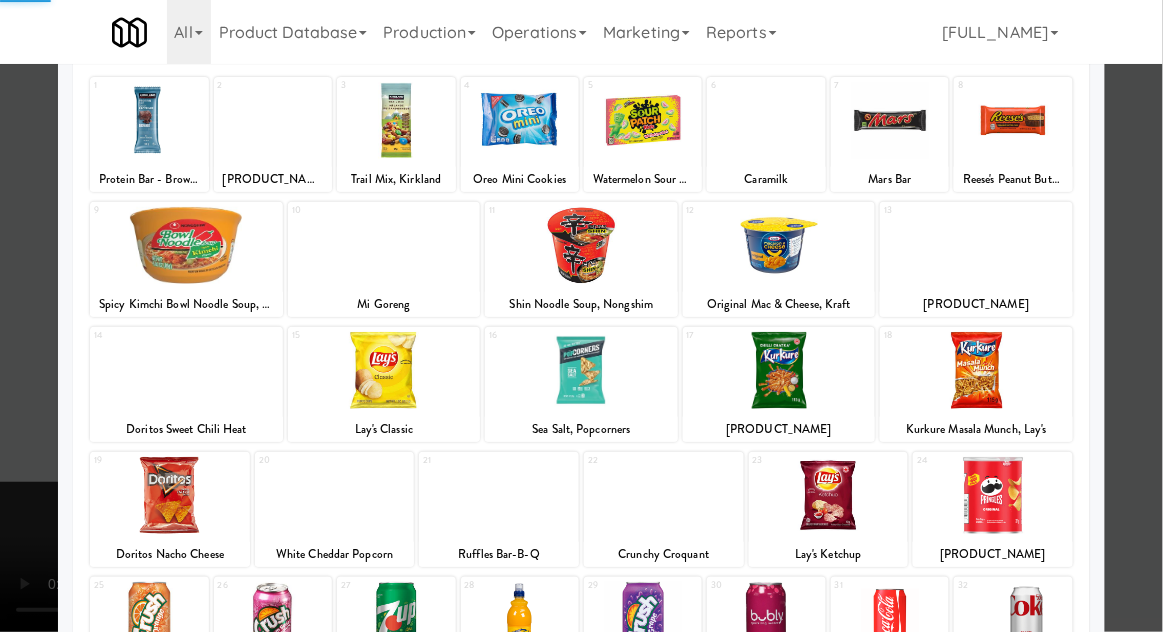 scroll, scrollTop: 253, scrollLeft: 0, axis: vertical 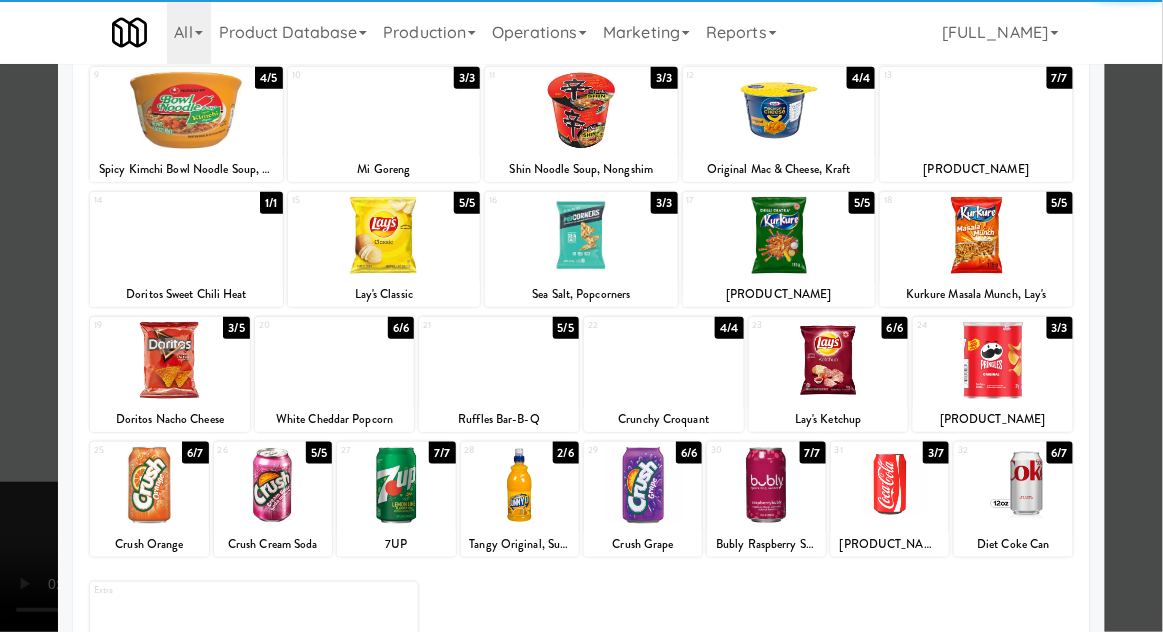 click at bounding box center [890, 485] 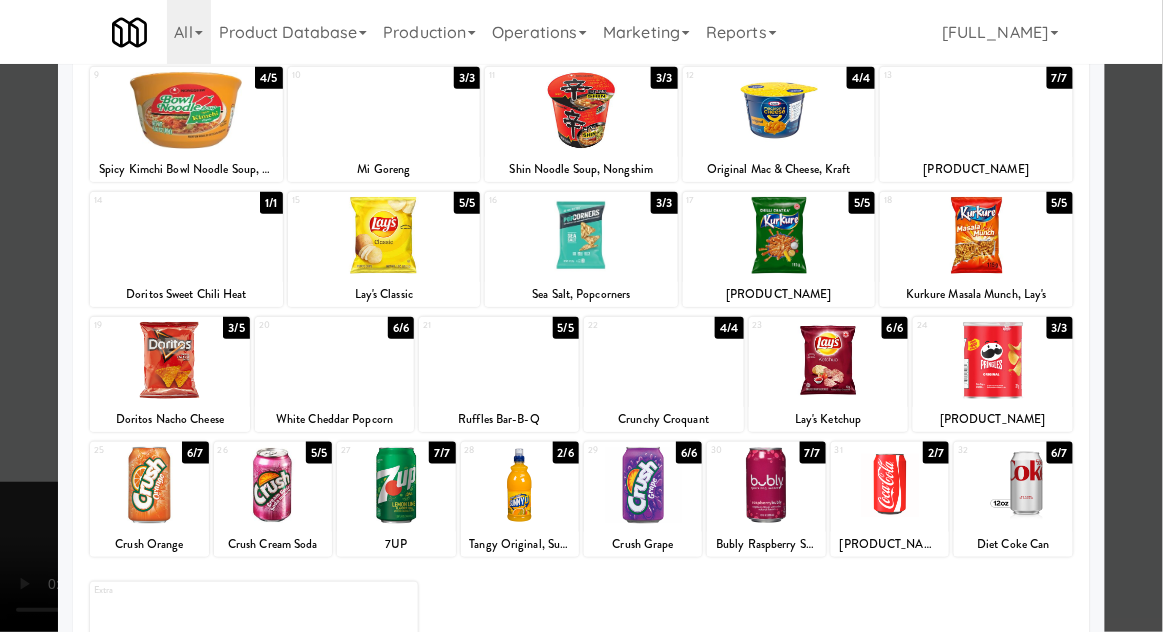 click at bounding box center (581, 316) 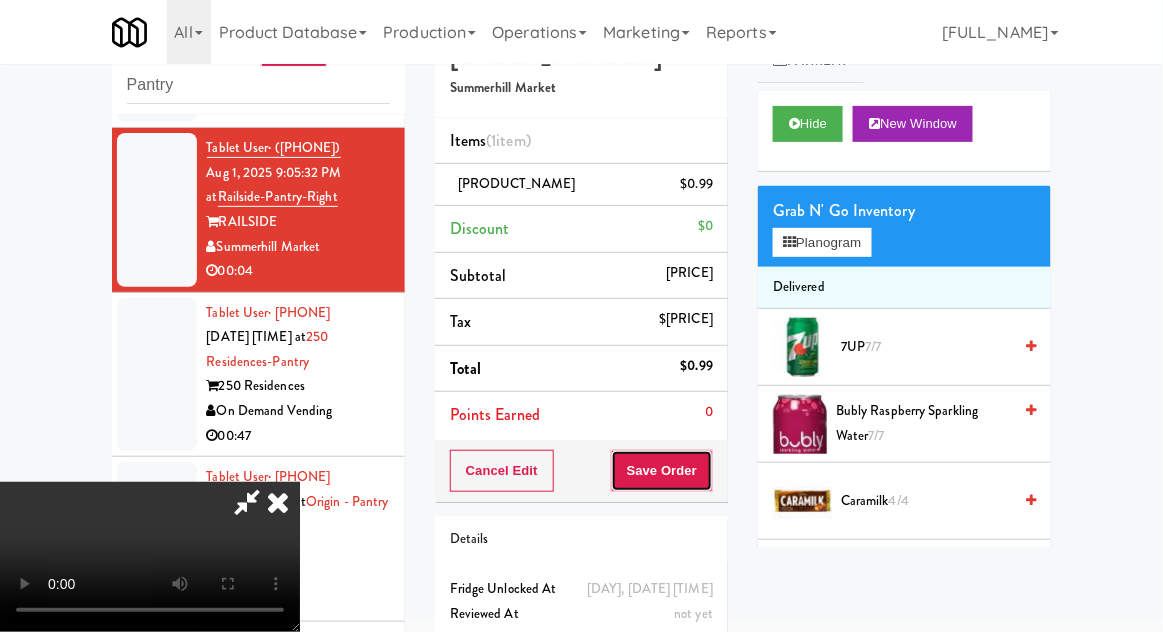 click on "Save Order" at bounding box center [662, 471] 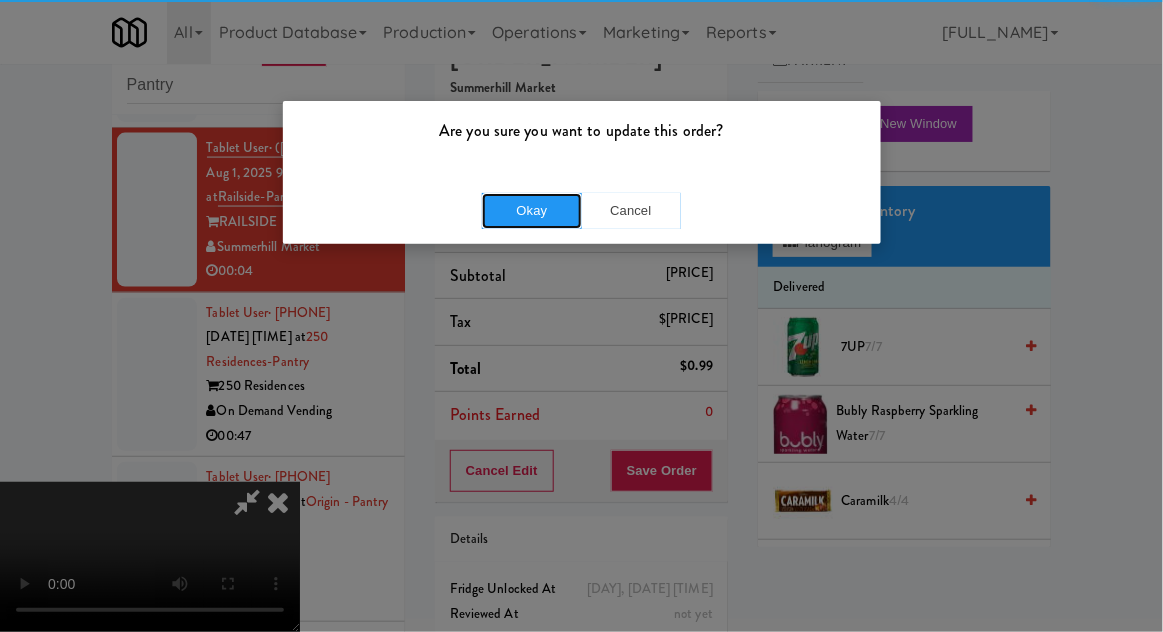 click on "Okay" at bounding box center [532, 211] 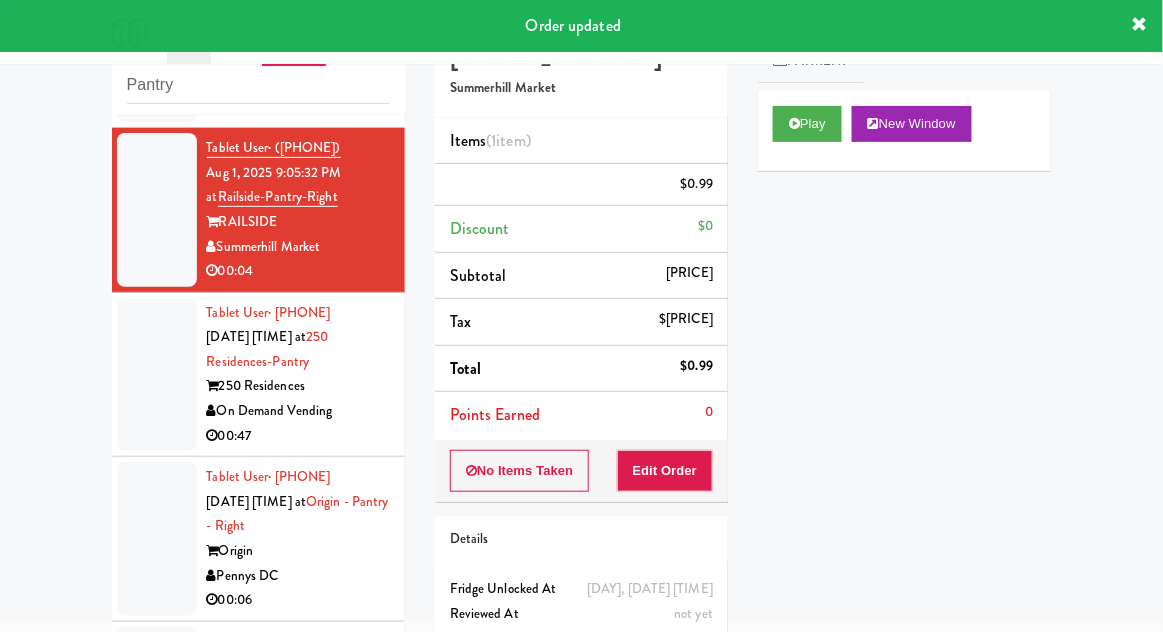 scroll, scrollTop: 0, scrollLeft: 0, axis: both 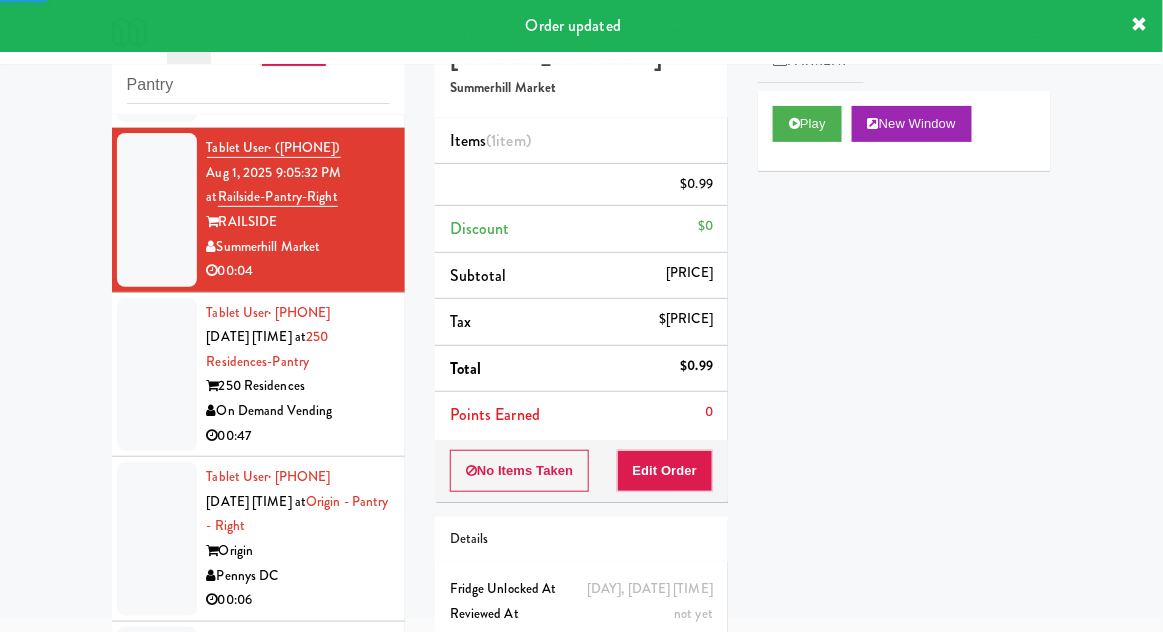 click at bounding box center (157, 375) 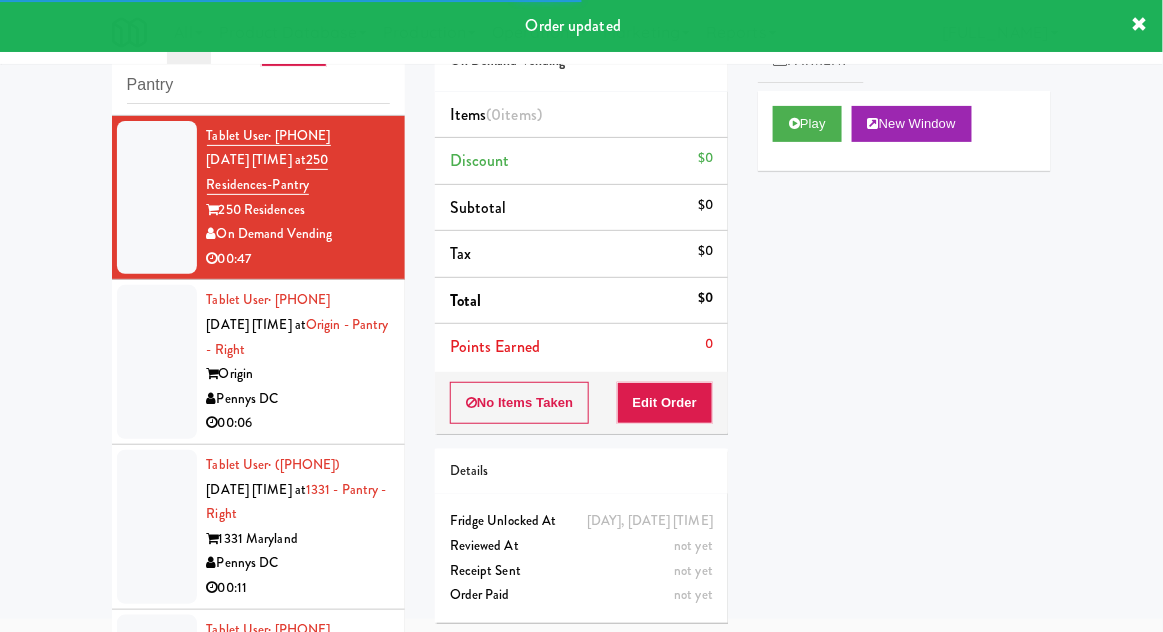 scroll, scrollTop: 970, scrollLeft: 0, axis: vertical 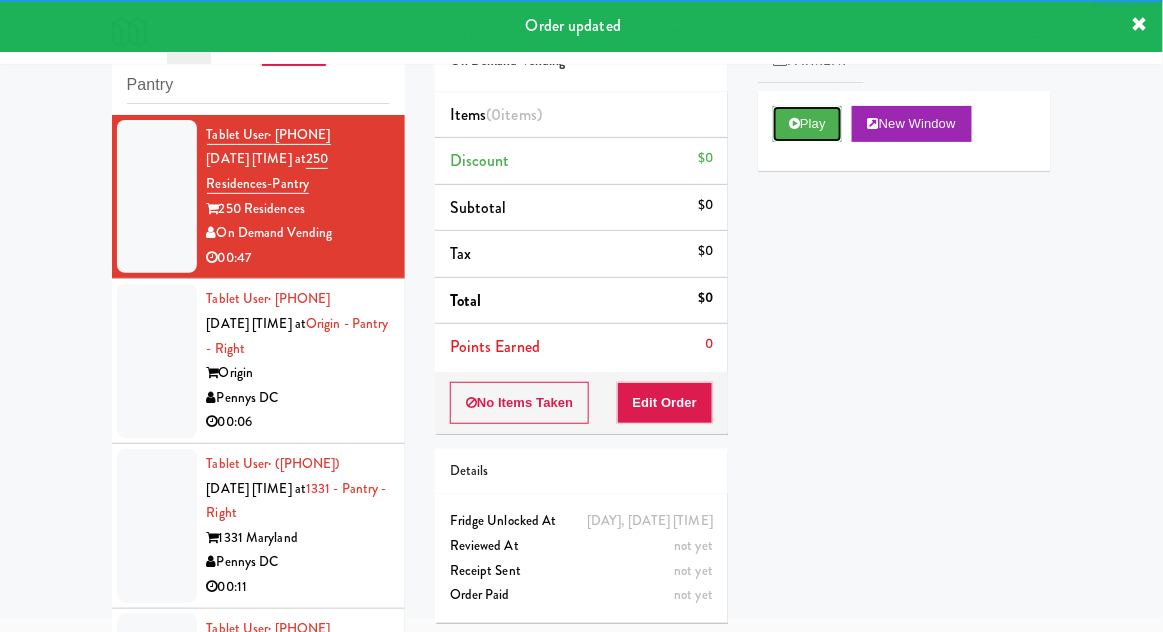 click on "Play" at bounding box center [807, 124] 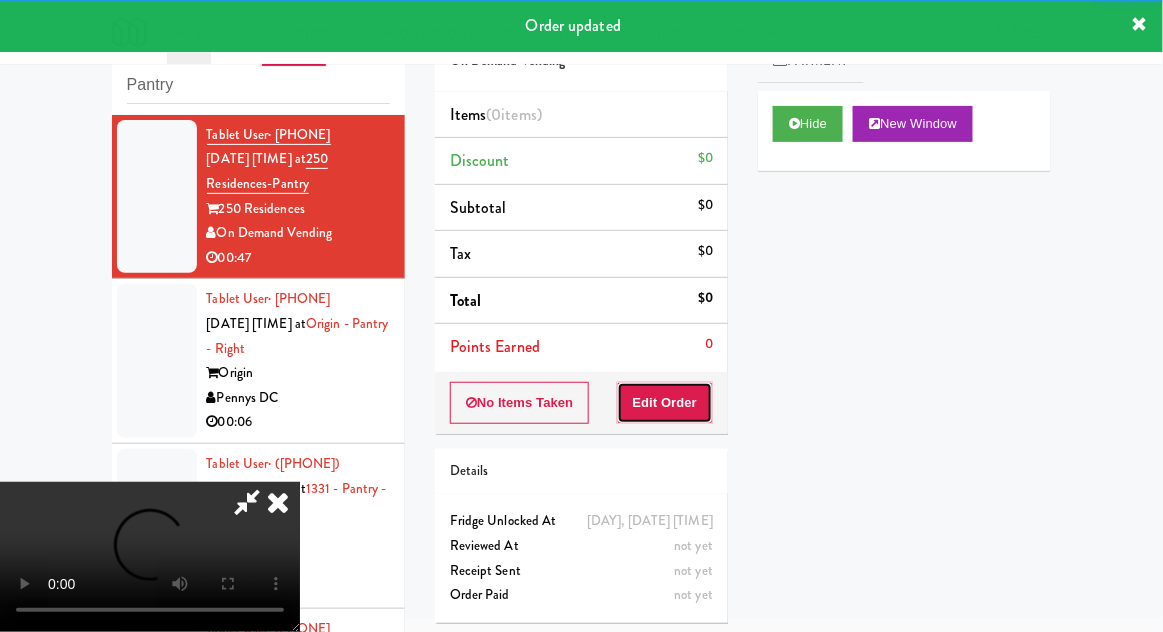 click on "Edit Order" at bounding box center (665, 403) 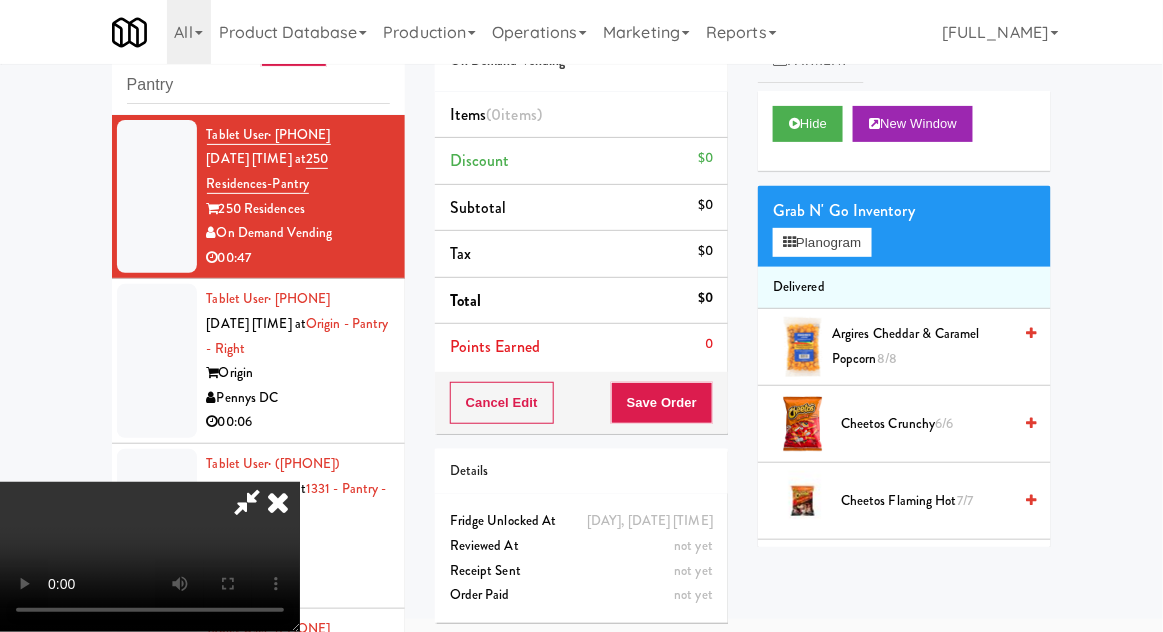 scroll, scrollTop: 73, scrollLeft: 0, axis: vertical 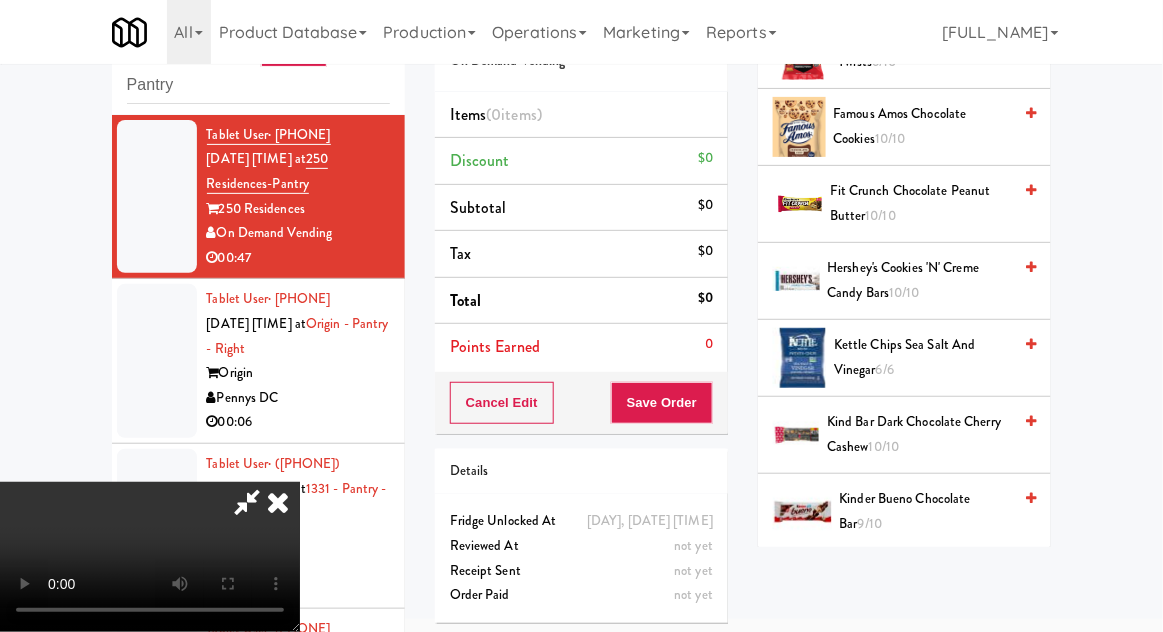 click on "Hershey's Cookies 'n' Creme Candy Bars  10/10" at bounding box center (920, 280) 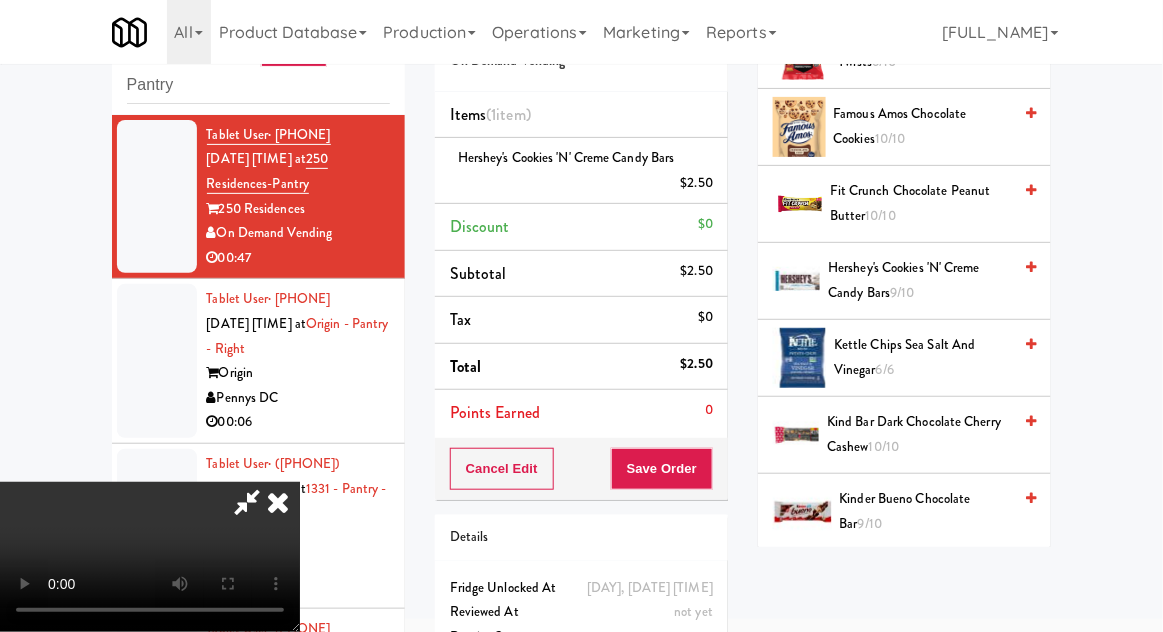 scroll, scrollTop: 73, scrollLeft: 0, axis: vertical 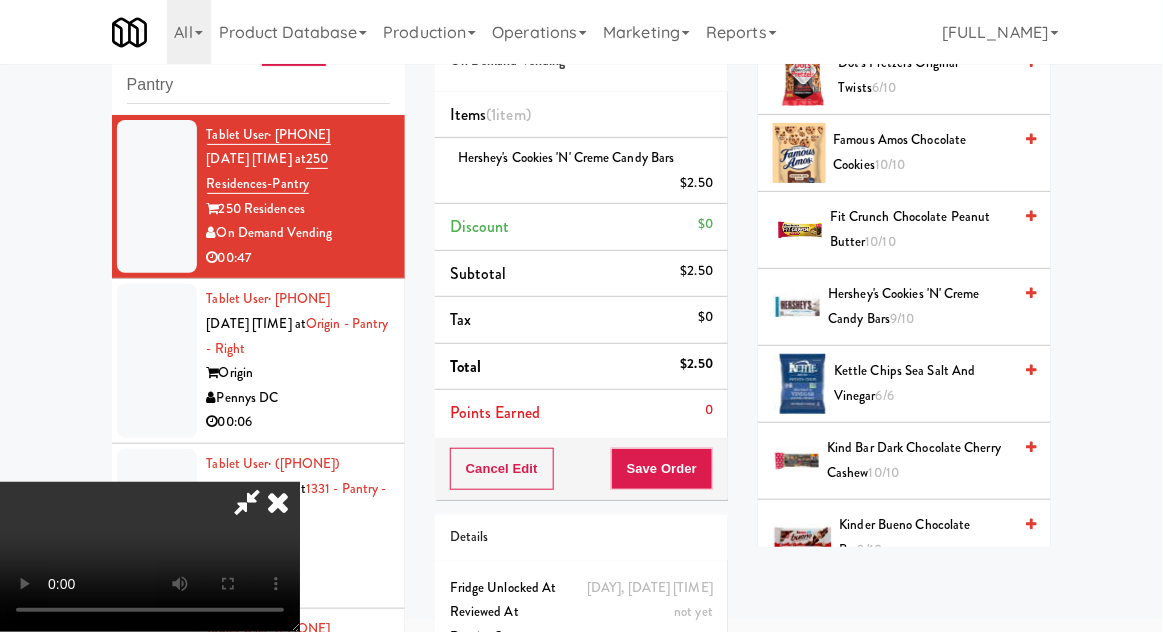 click on "Hershey's Cookies 'n' Creme Candy Bars  9/10" at bounding box center [919, 306] 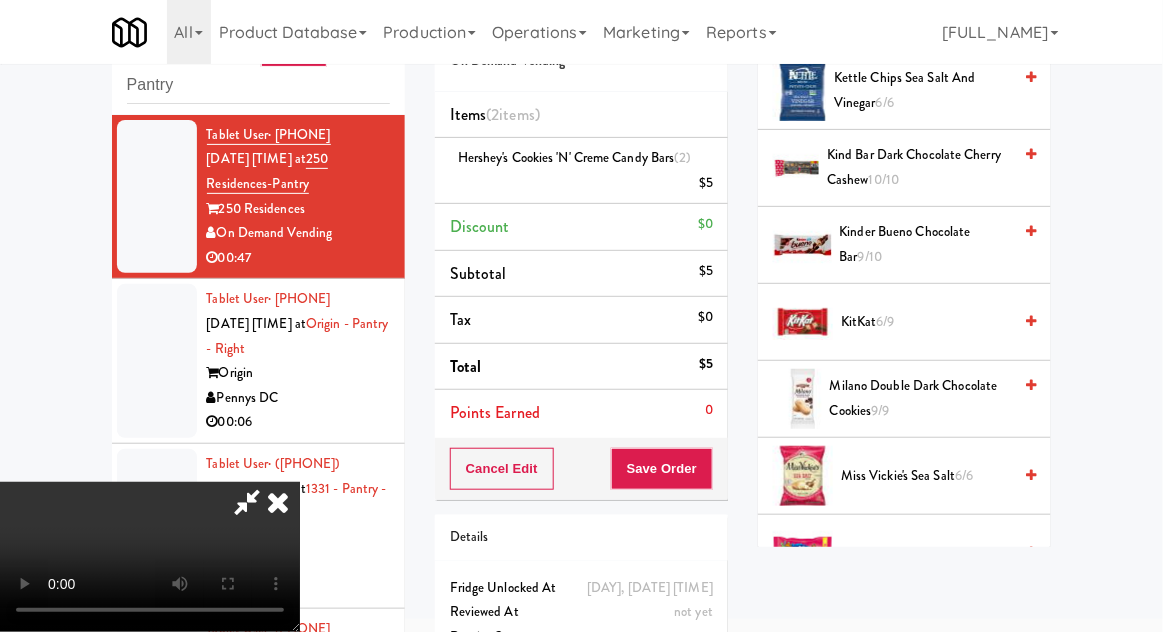 scroll, scrollTop: 1273, scrollLeft: 0, axis: vertical 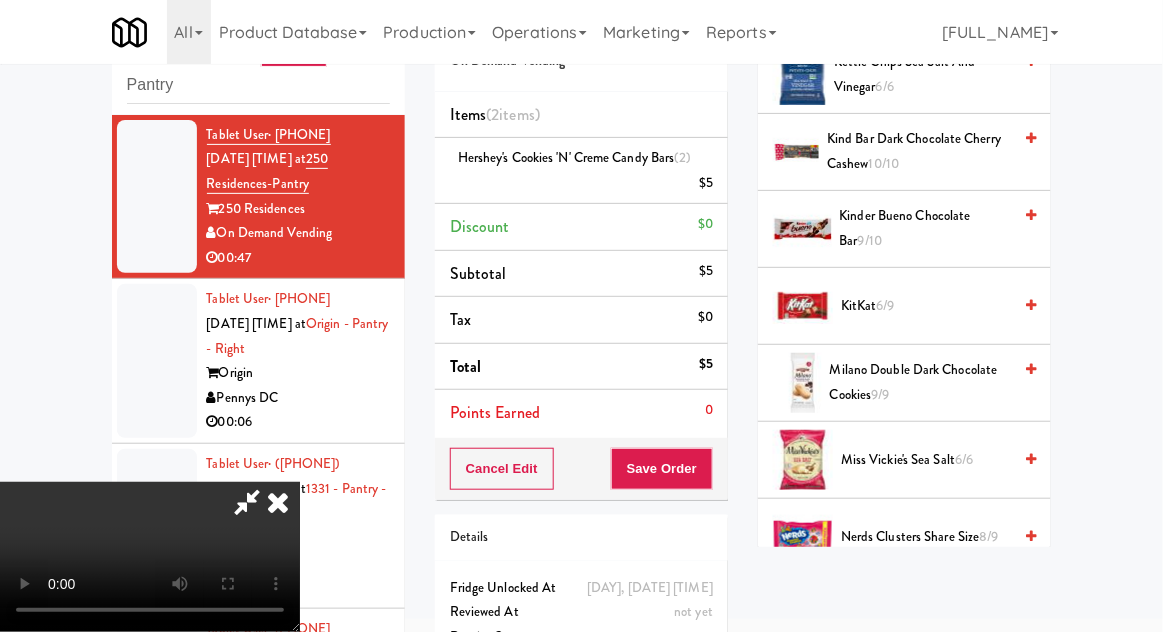 click on "KitKat  6/9" at bounding box center [926, 306] 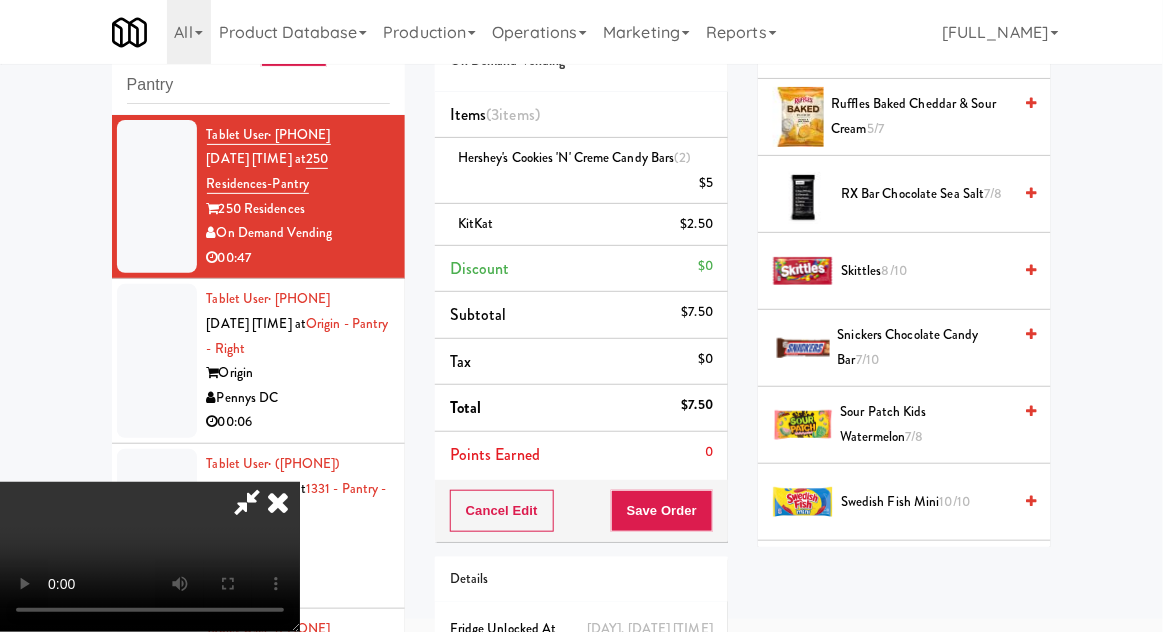 scroll, scrollTop: 2582, scrollLeft: 0, axis: vertical 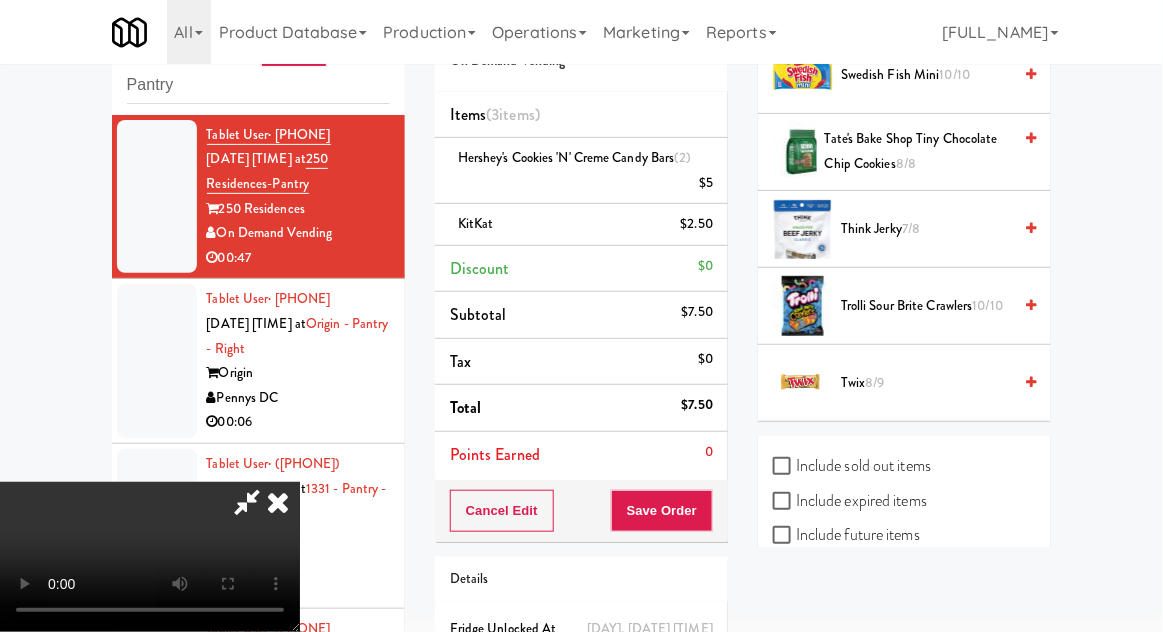 click on "8/9" at bounding box center (875, 382) 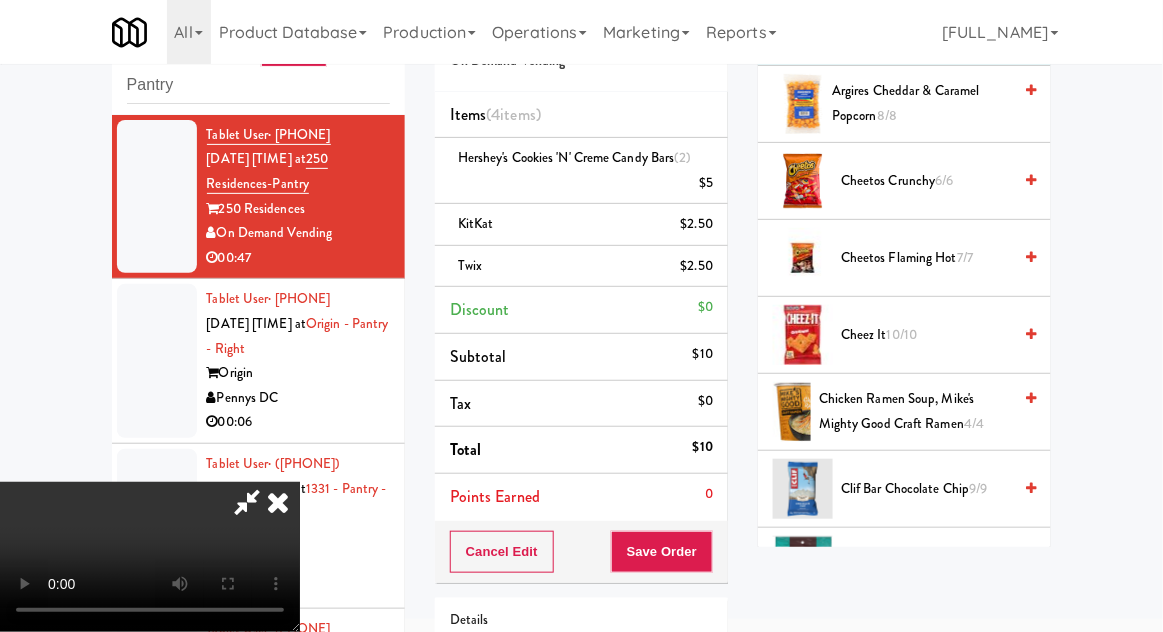 scroll, scrollTop: 0, scrollLeft: 0, axis: both 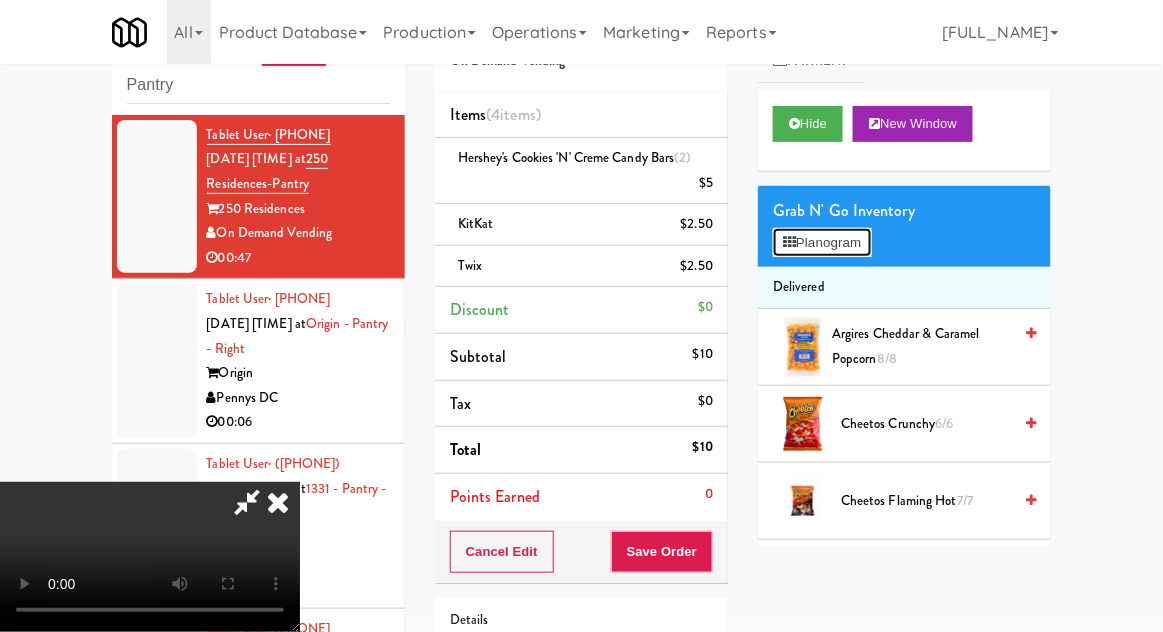 click on "Planogram" at bounding box center (822, 243) 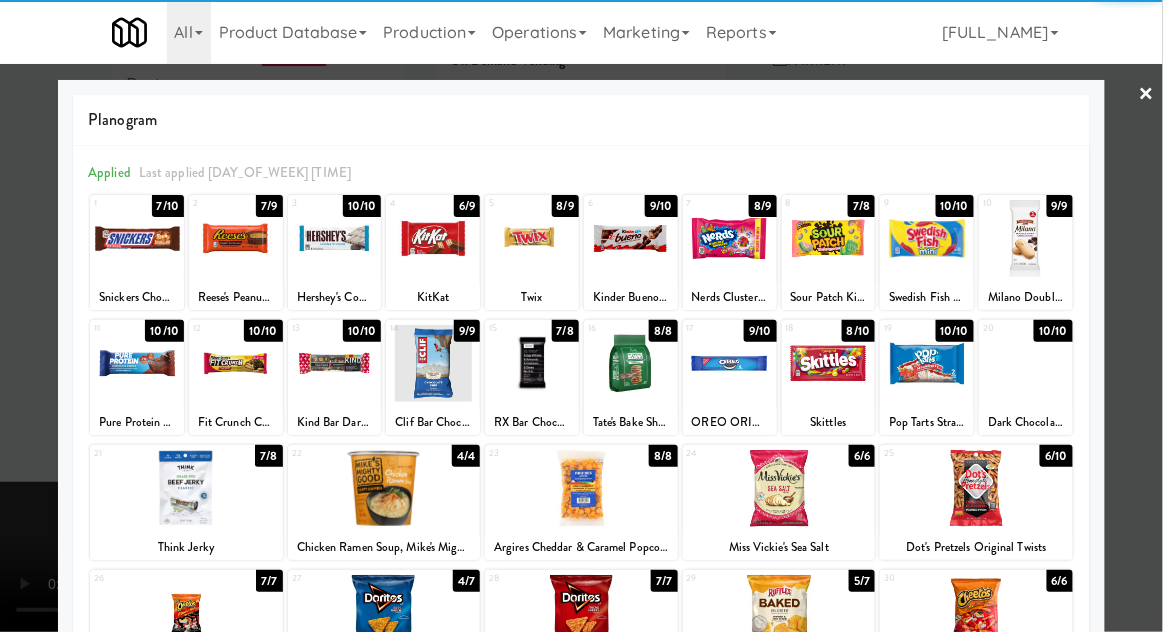 click at bounding box center [1026, 363] 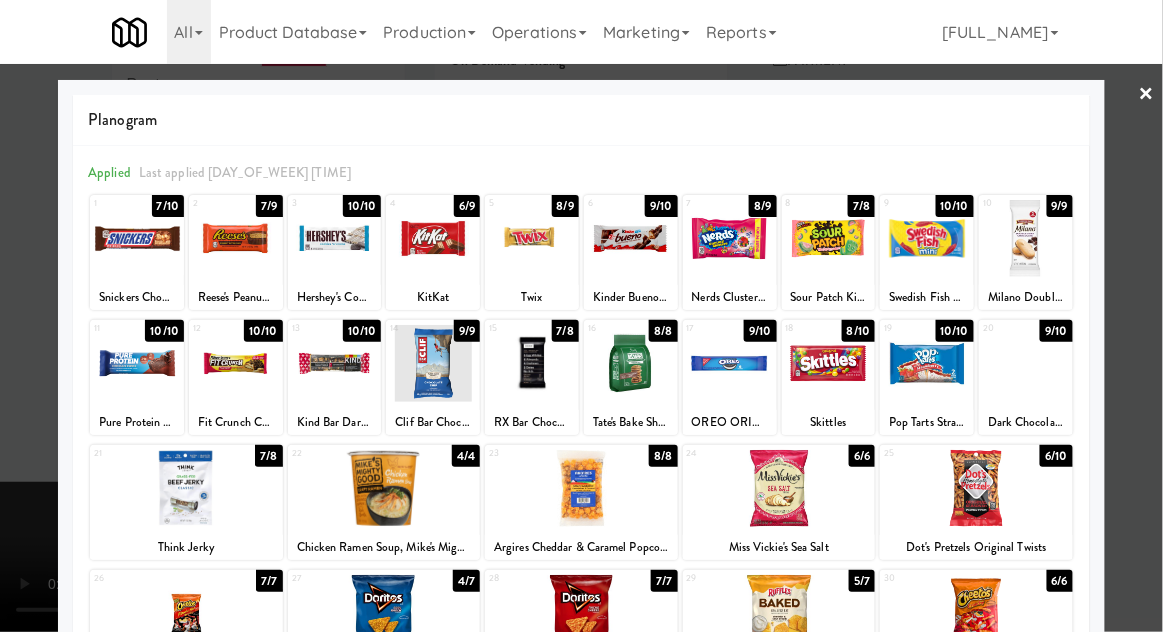 click at bounding box center (581, 316) 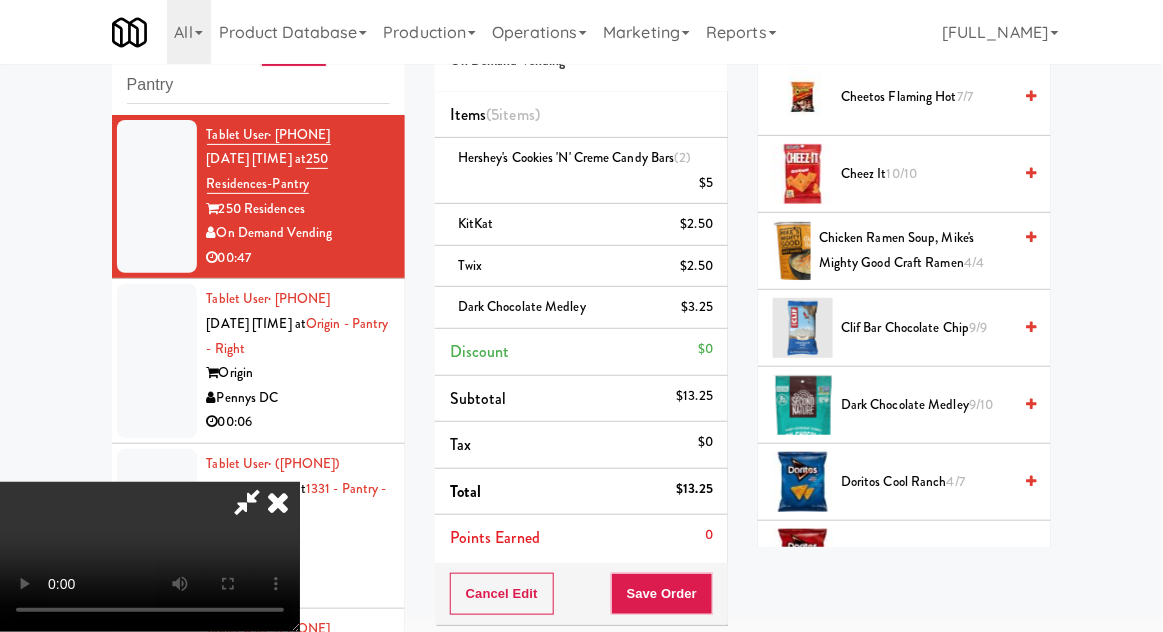 scroll, scrollTop: 414, scrollLeft: 0, axis: vertical 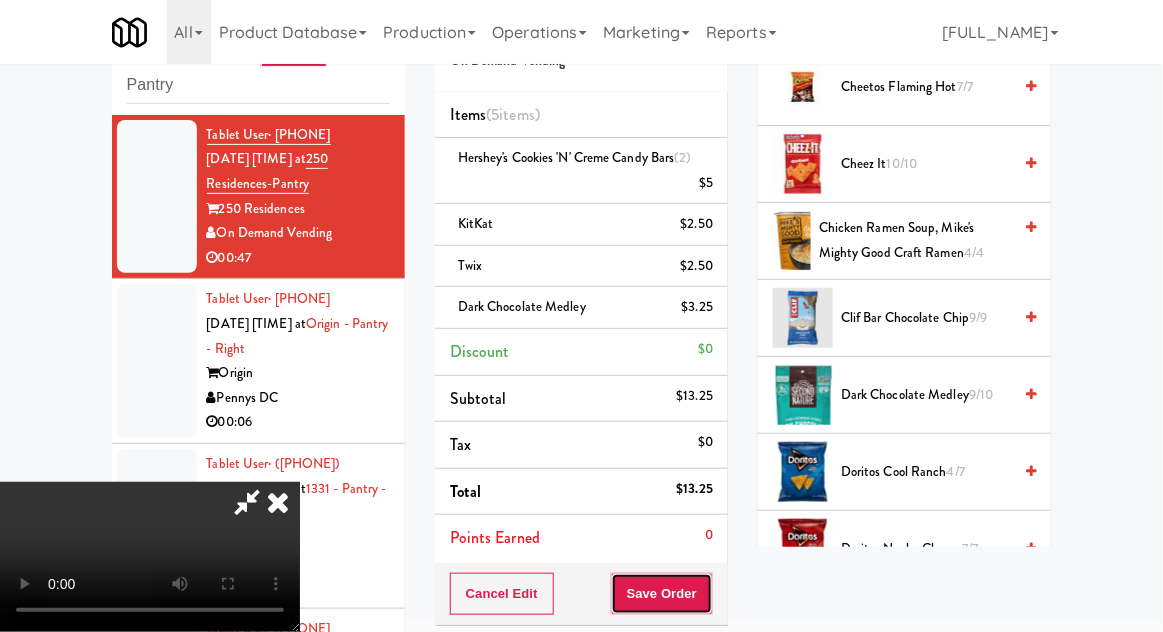 click on "Save Order" at bounding box center [662, 594] 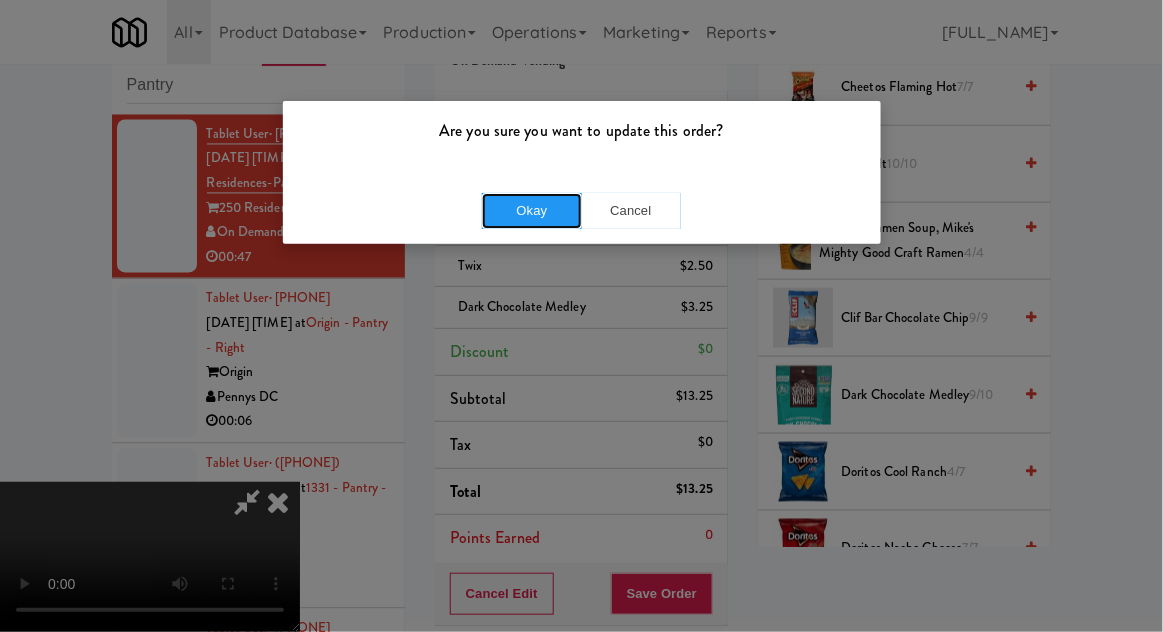 click on "Okay" at bounding box center (532, 211) 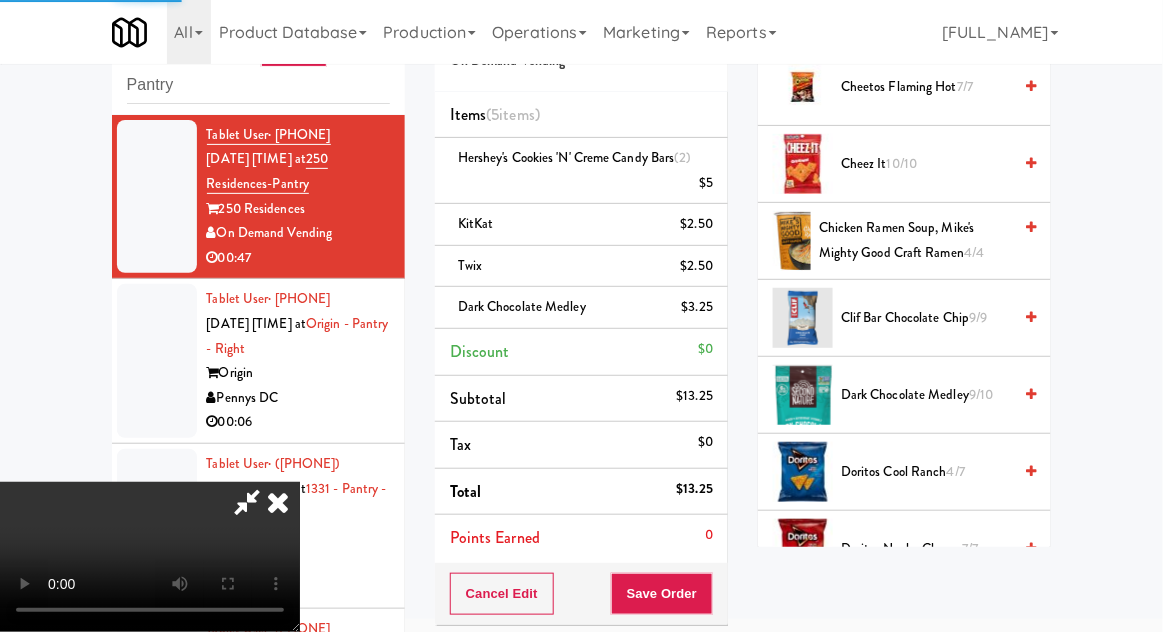 scroll, scrollTop: 197, scrollLeft: 0, axis: vertical 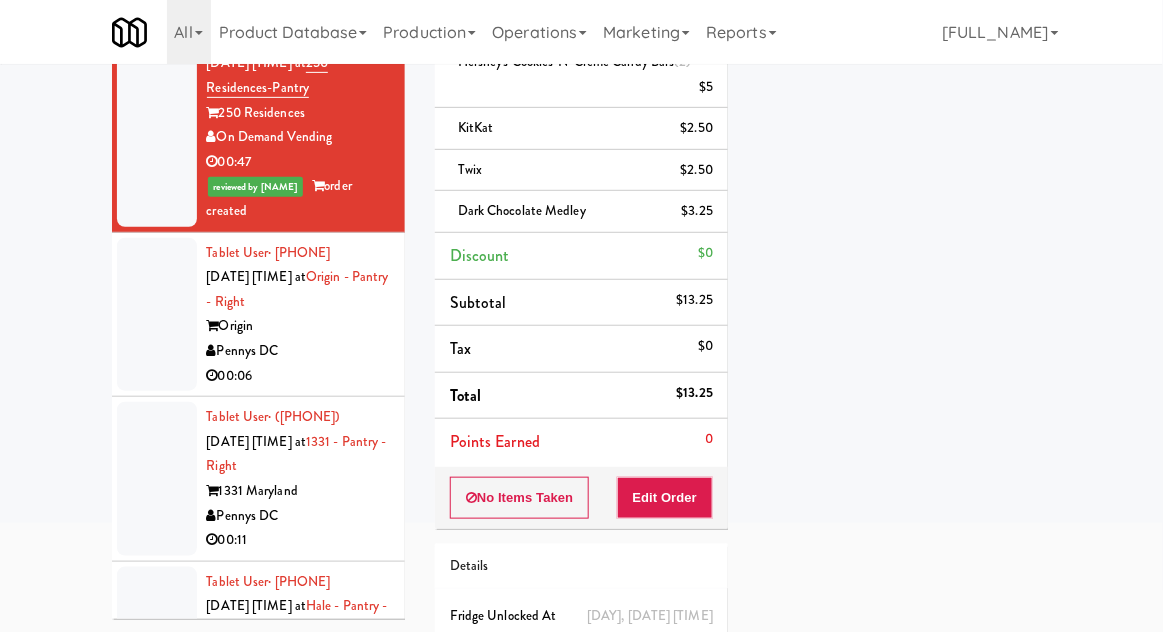 click at bounding box center (157, 315) 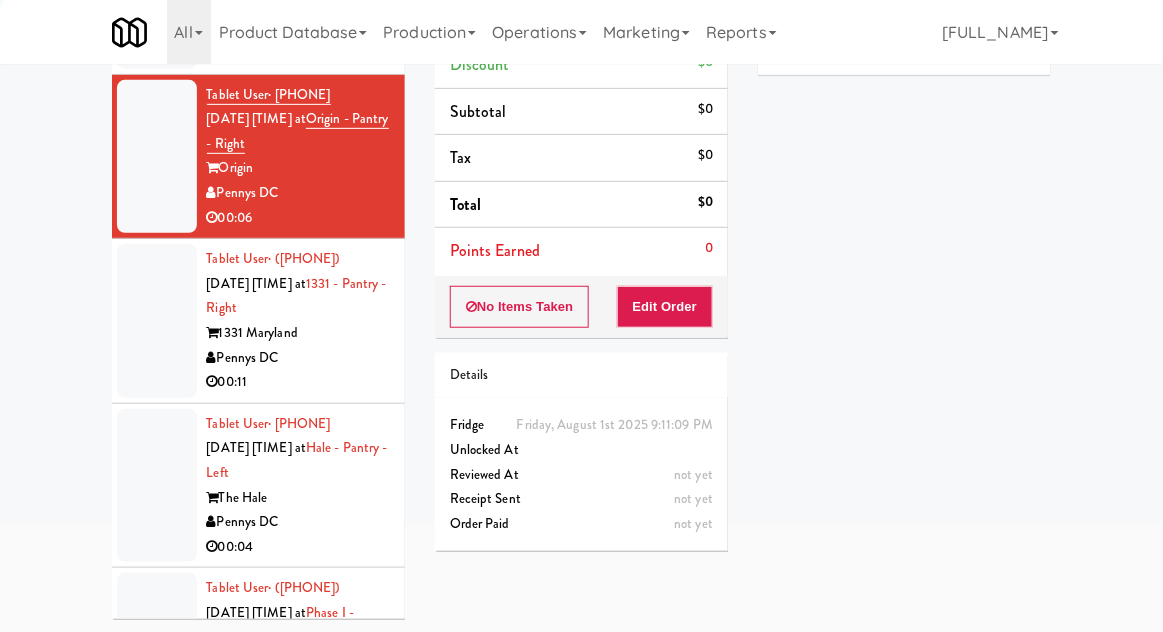 scroll, scrollTop: 1138, scrollLeft: 0, axis: vertical 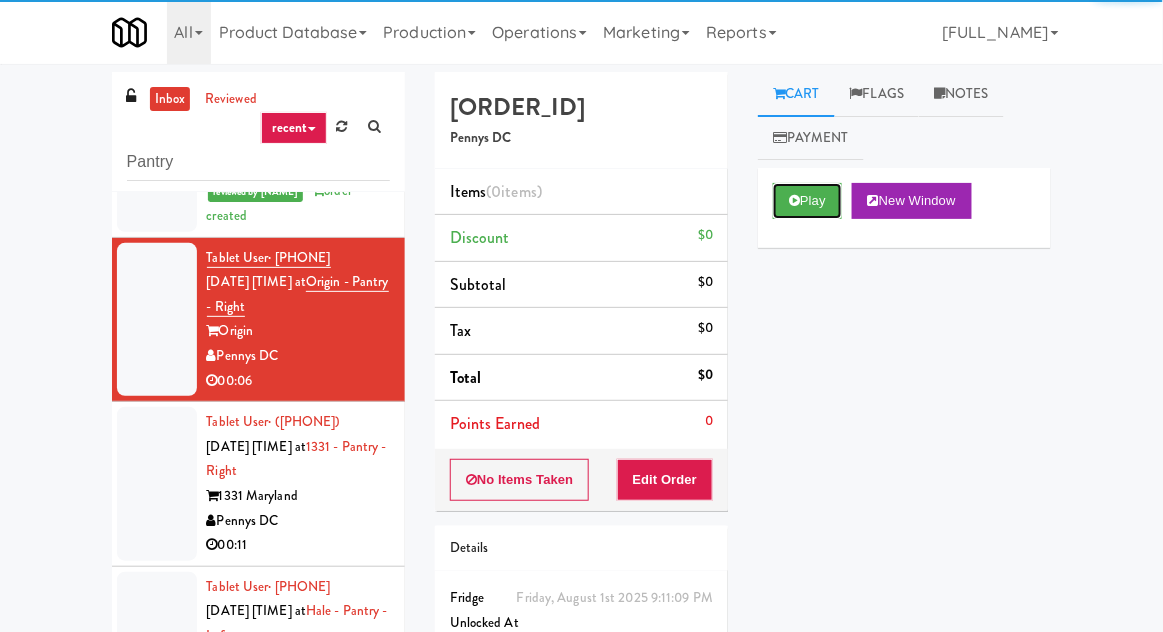 click on "Play" at bounding box center [807, 201] 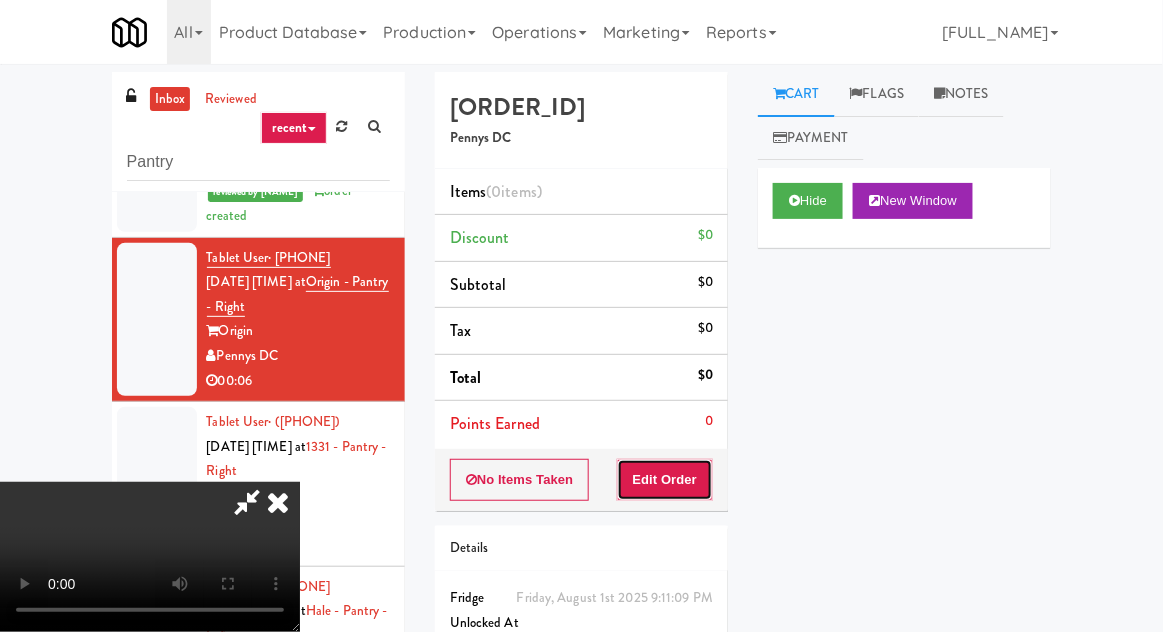 click on "Edit Order" at bounding box center [665, 480] 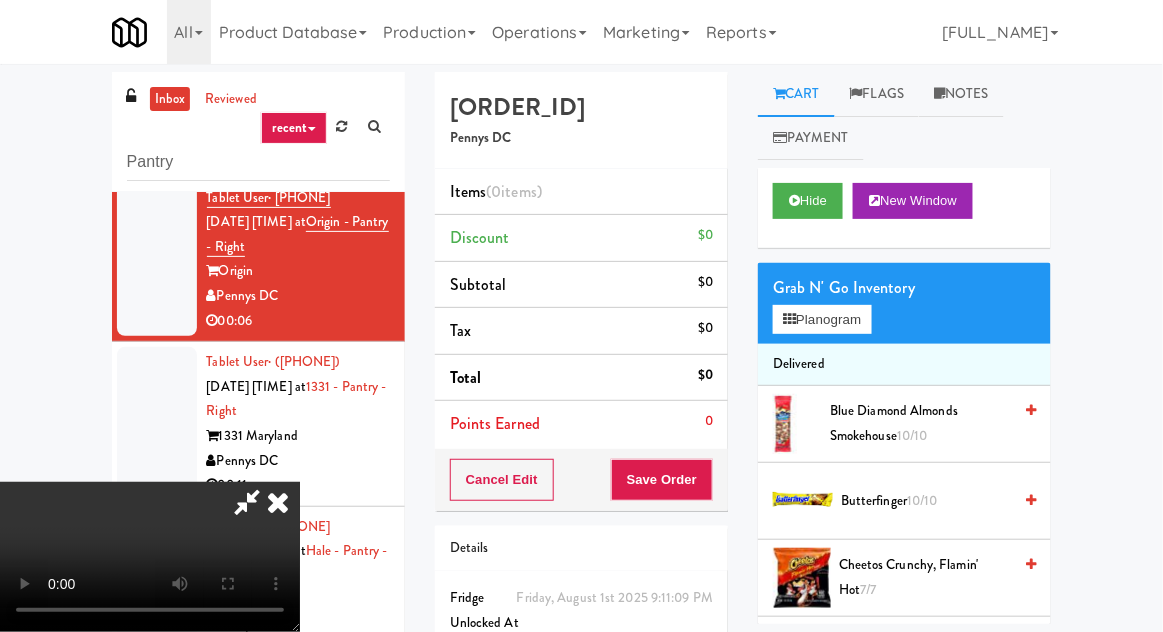 scroll, scrollTop: 1202, scrollLeft: 0, axis: vertical 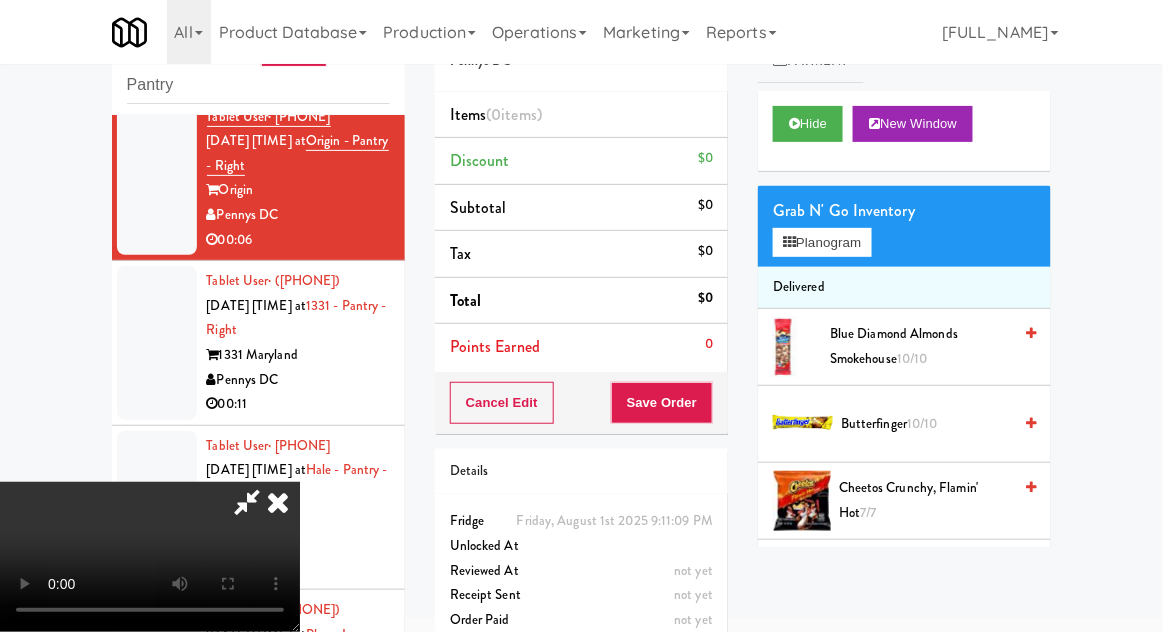 type 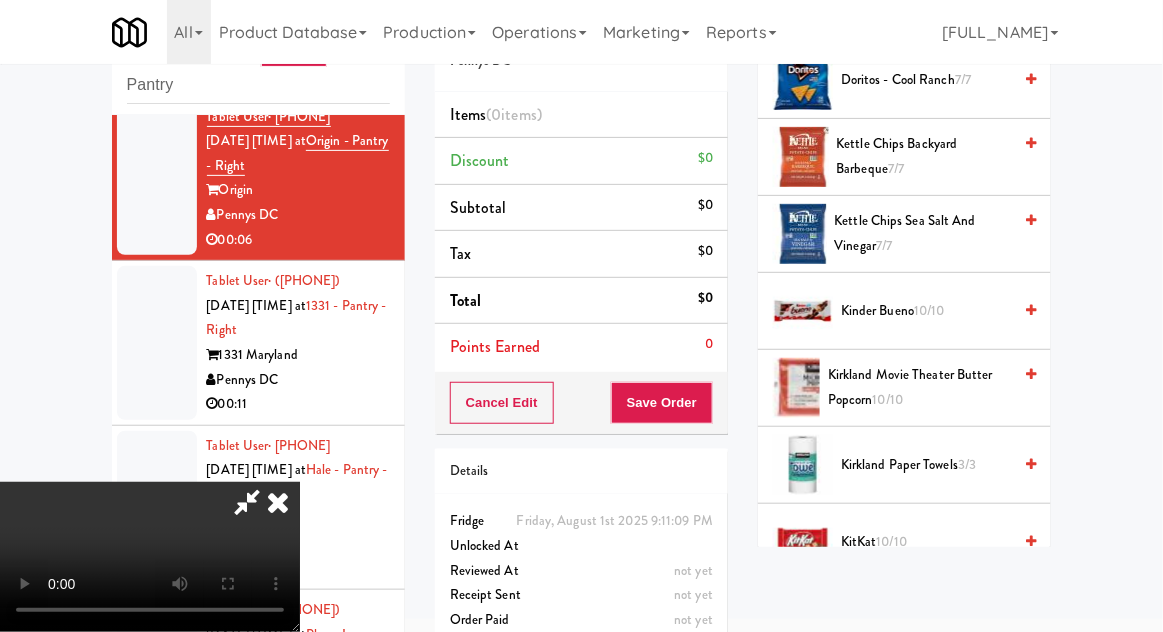 scroll, scrollTop: 654, scrollLeft: 0, axis: vertical 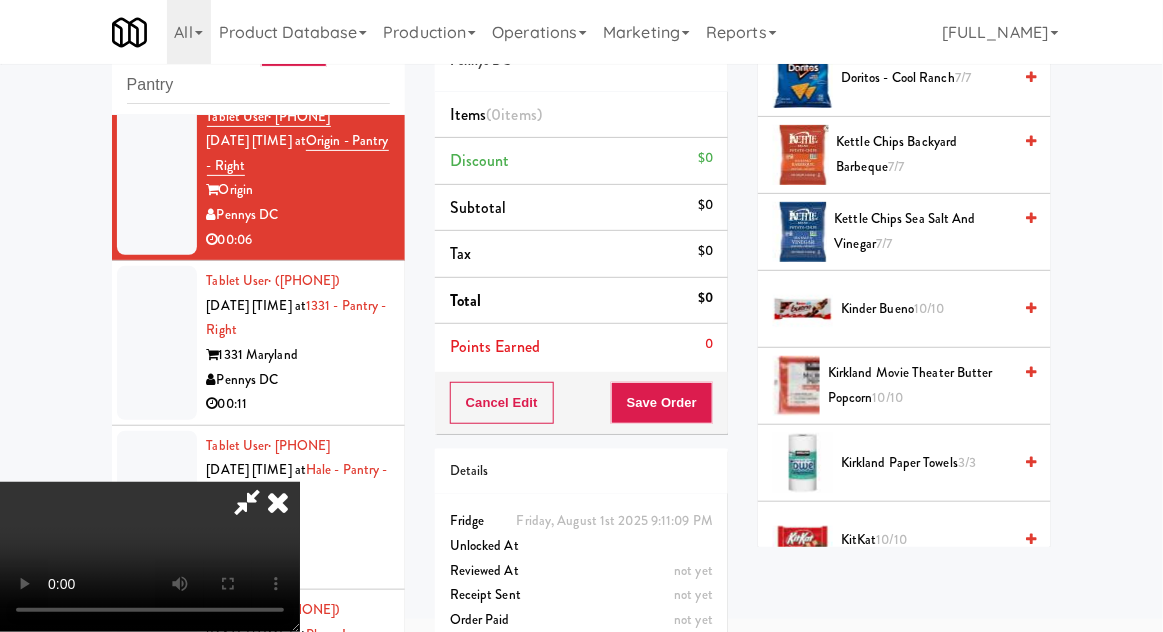 click on "[PRODUCT NAME]  [QUANTITY]" at bounding box center (919, 385) 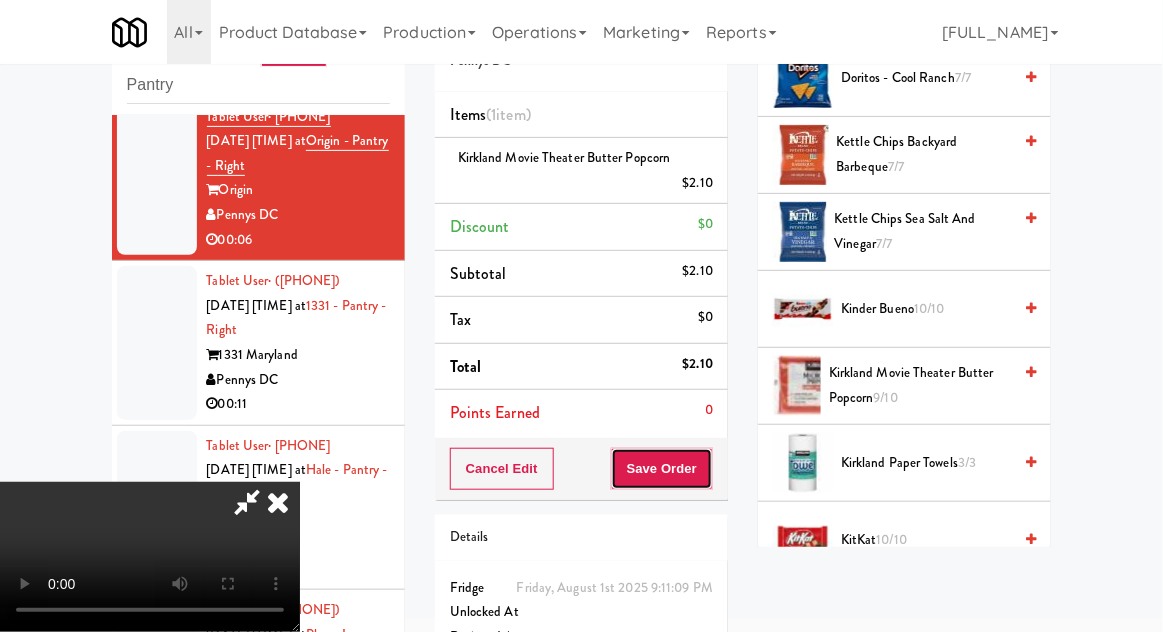 click on "Save Order" at bounding box center (662, 469) 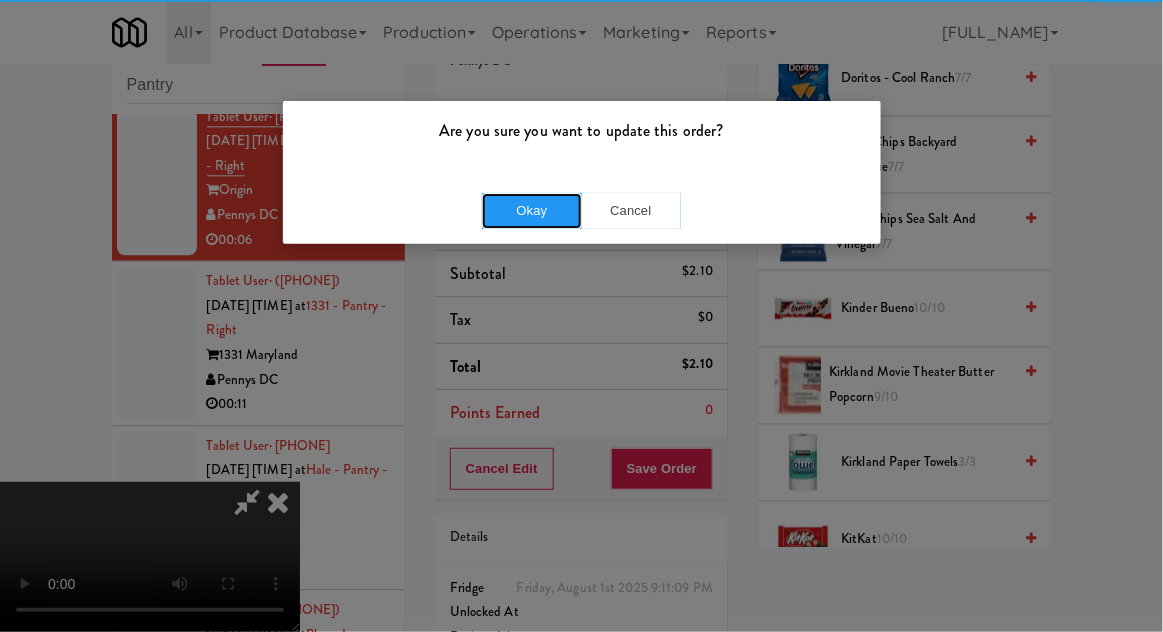 click on "Okay" at bounding box center [532, 211] 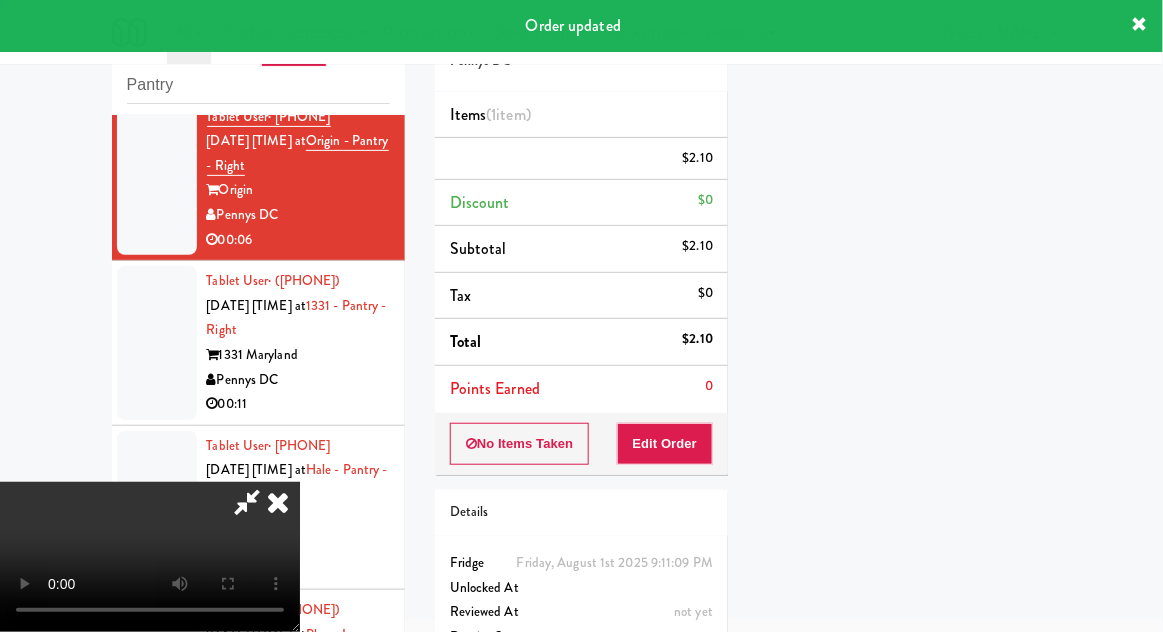 scroll, scrollTop: 197, scrollLeft: 0, axis: vertical 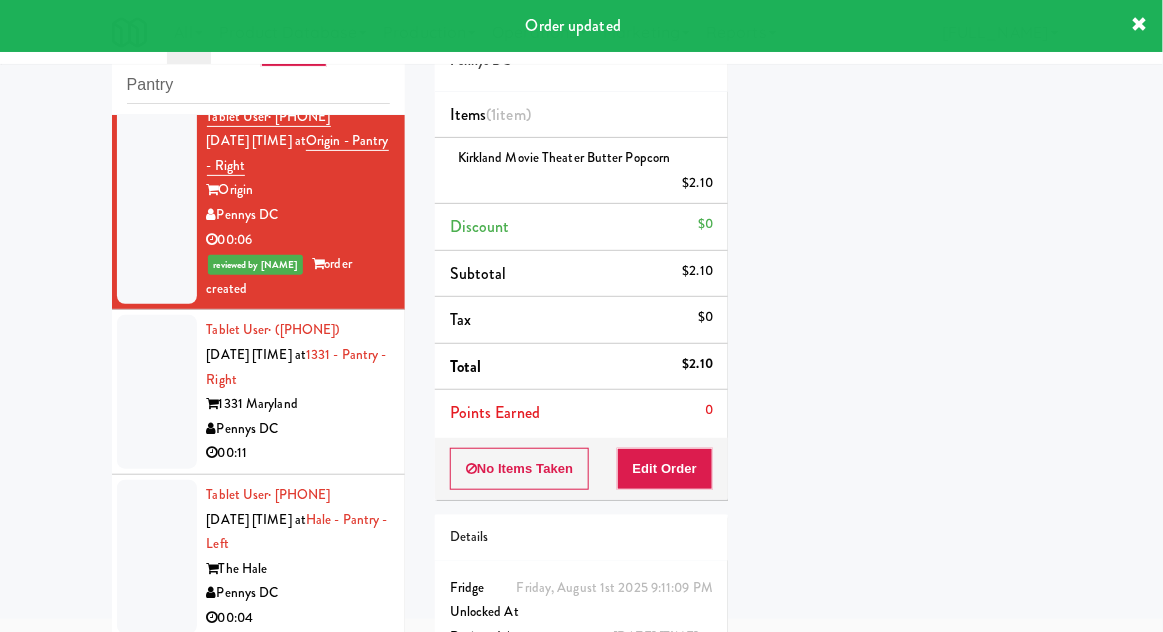 click at bounding box center [157, 392] 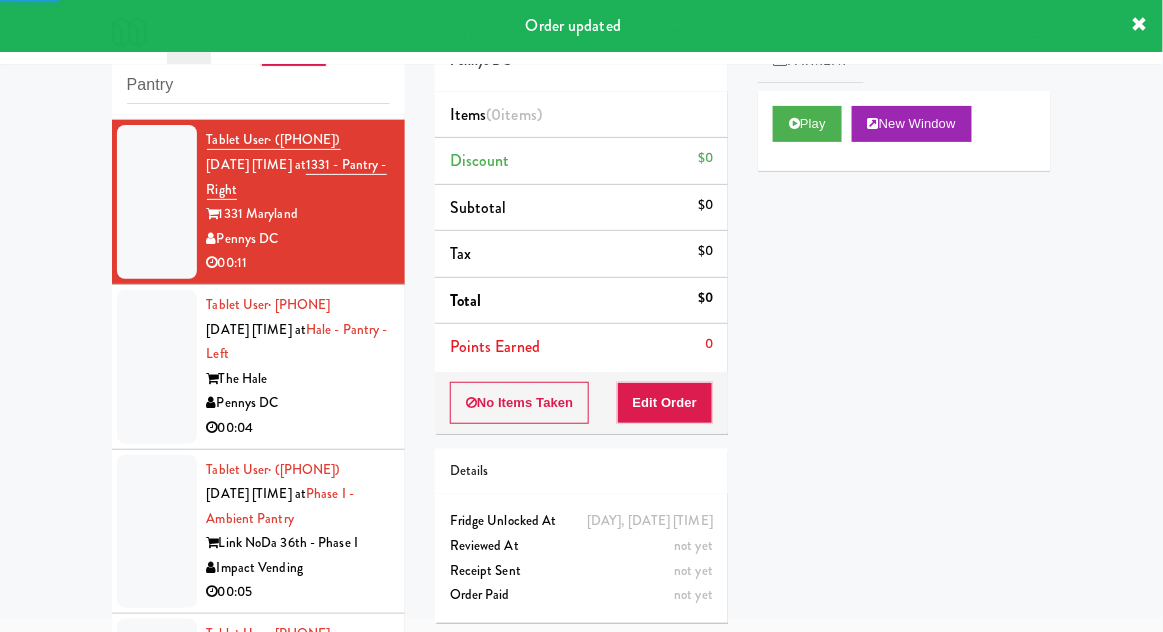 scroll, scrollTop: 1408, scrollLeft: 0, axis: vertical 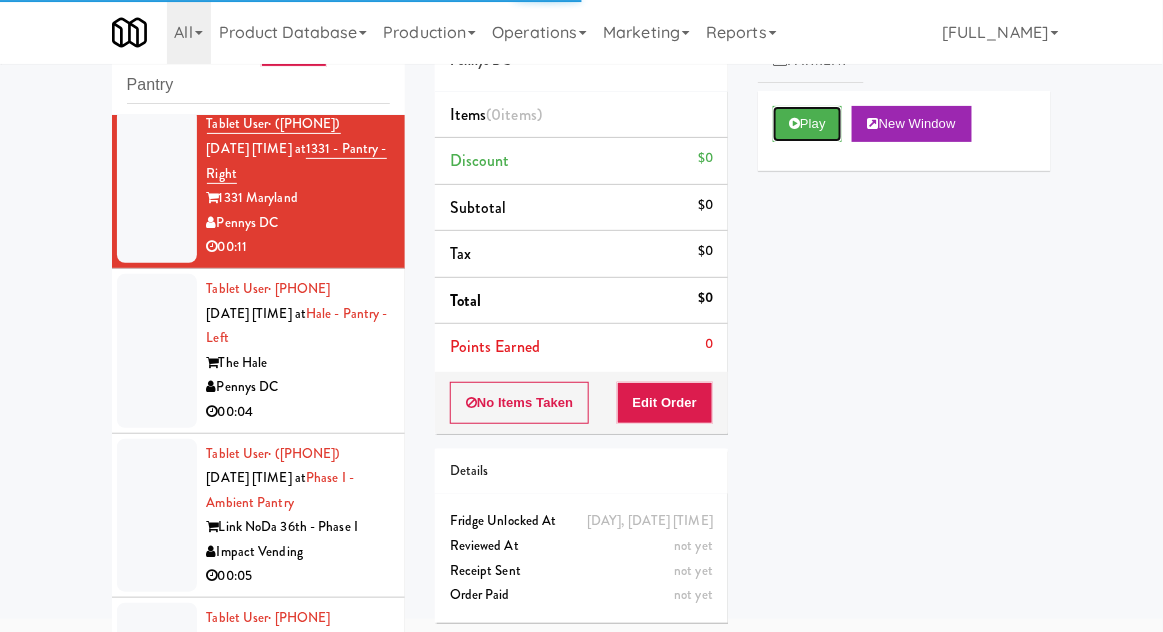 click on "Play" at bounding box center (807, 124) 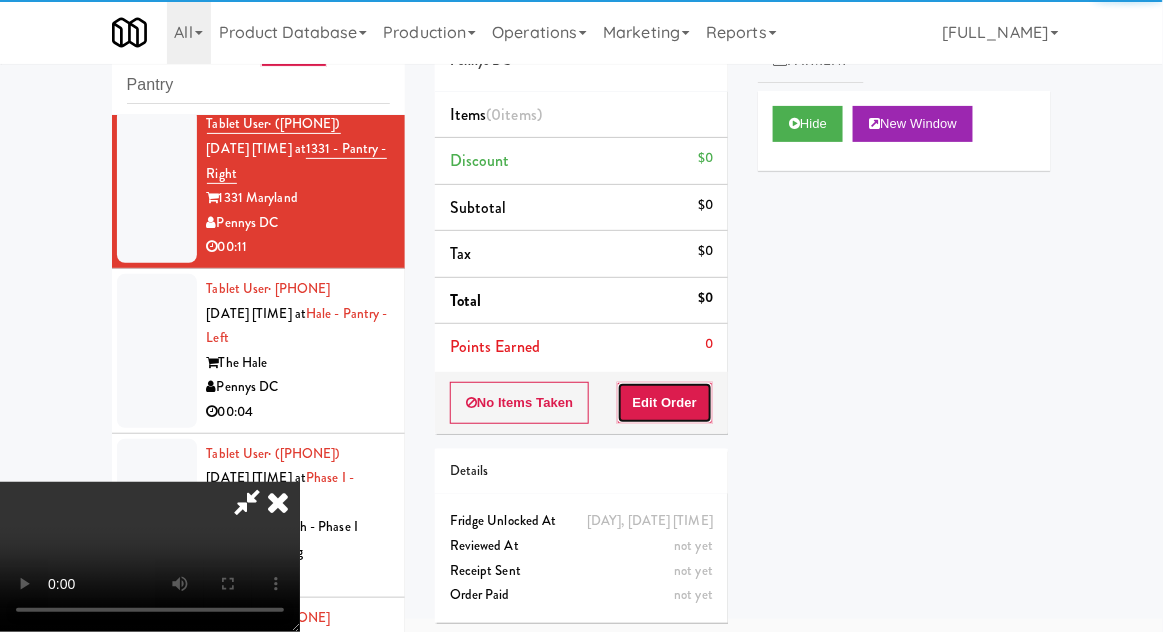 click on "Edit Order" at bounding box center (665, 403) 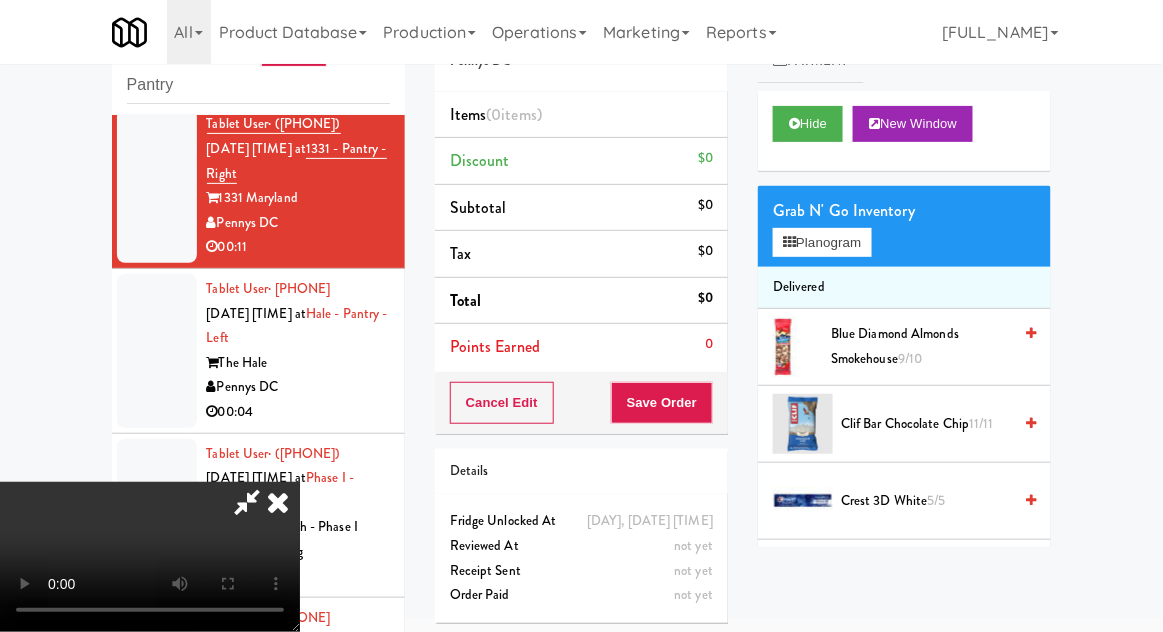 scroll, scrollTop: 73, scrollLeft: 0, axis: vertical 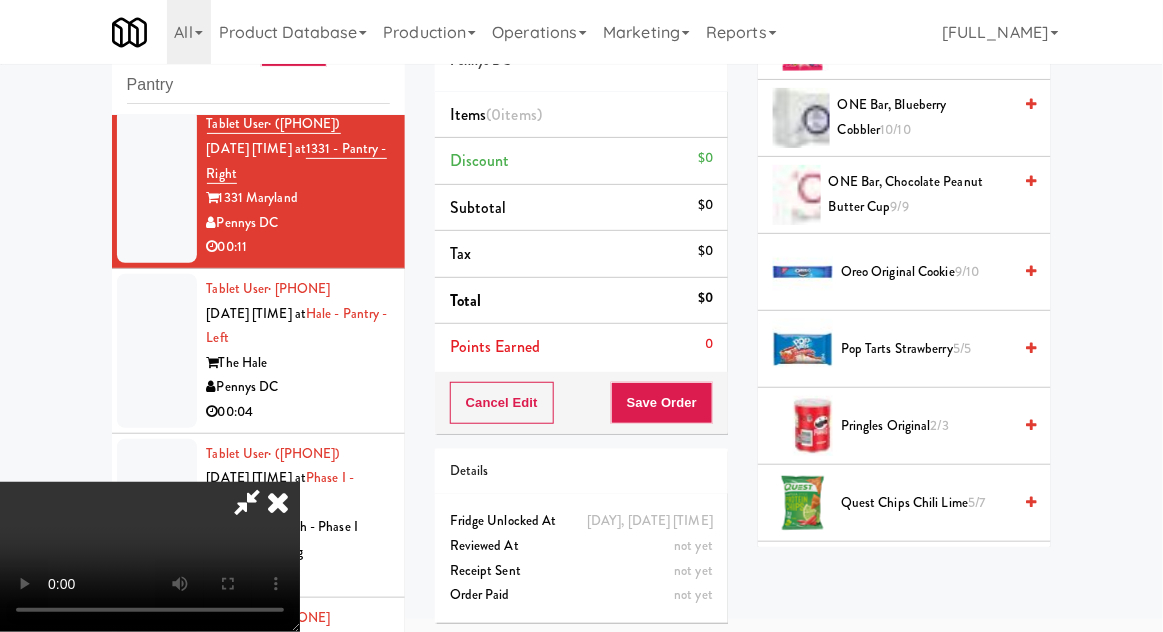 click on "[PRODUCT NAME]  [QUANTITY]" at bounding box center [926, 272] 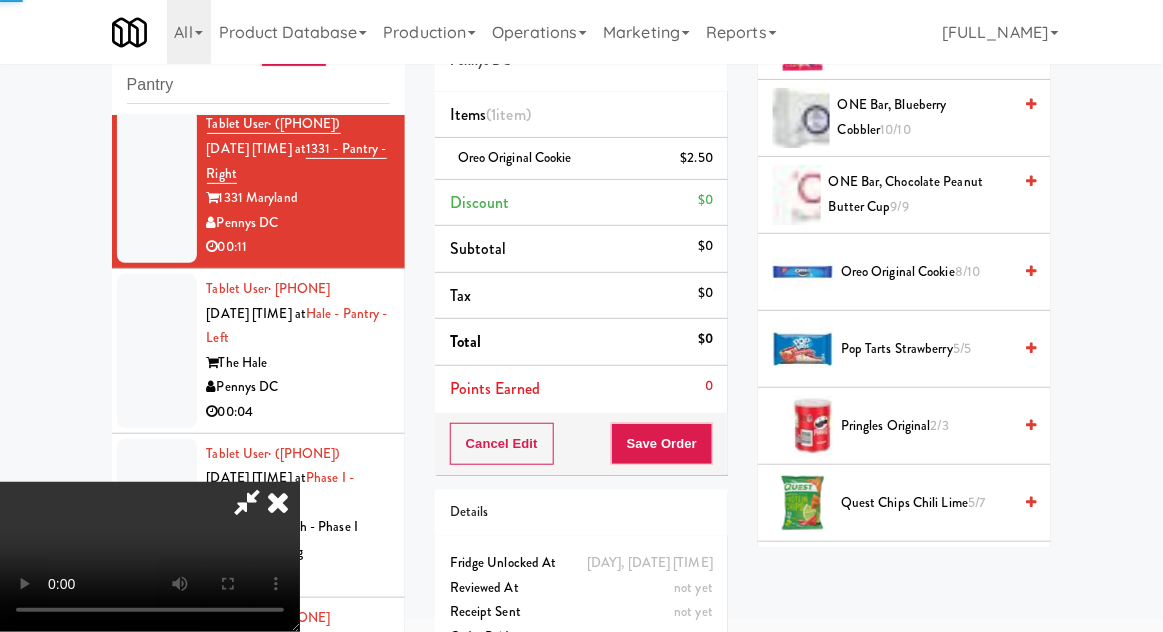 click on "Oreo Original Cookie  8/10" at bounding box center (926, 272) 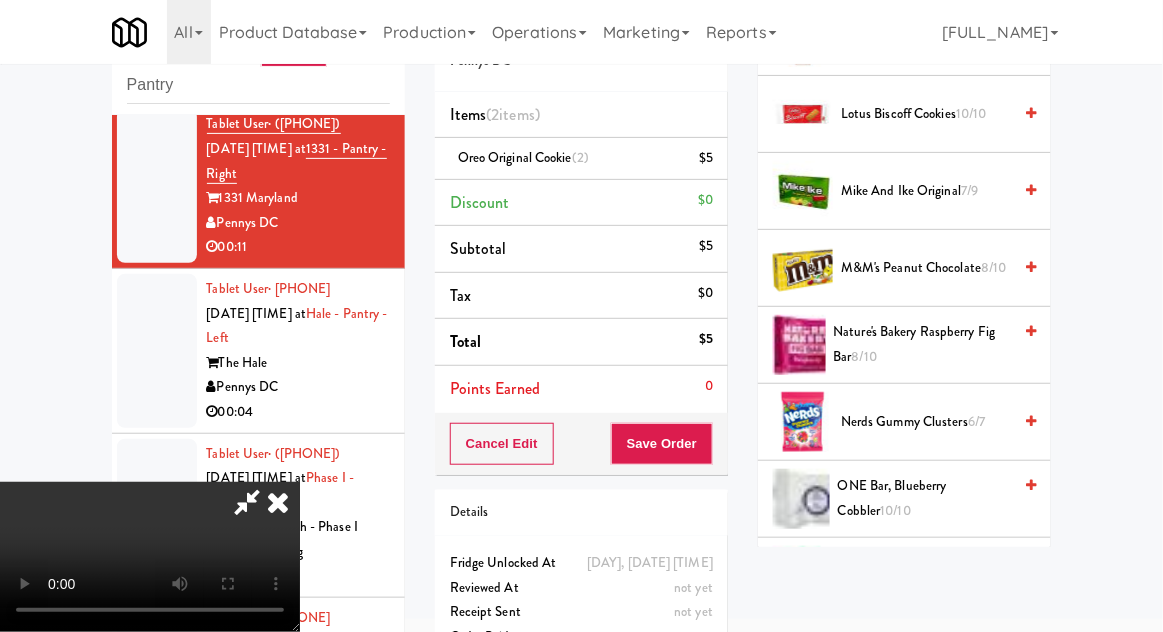 click on "M&M's Peanut Chocolate  8/10" at bounding box center [926, 268] 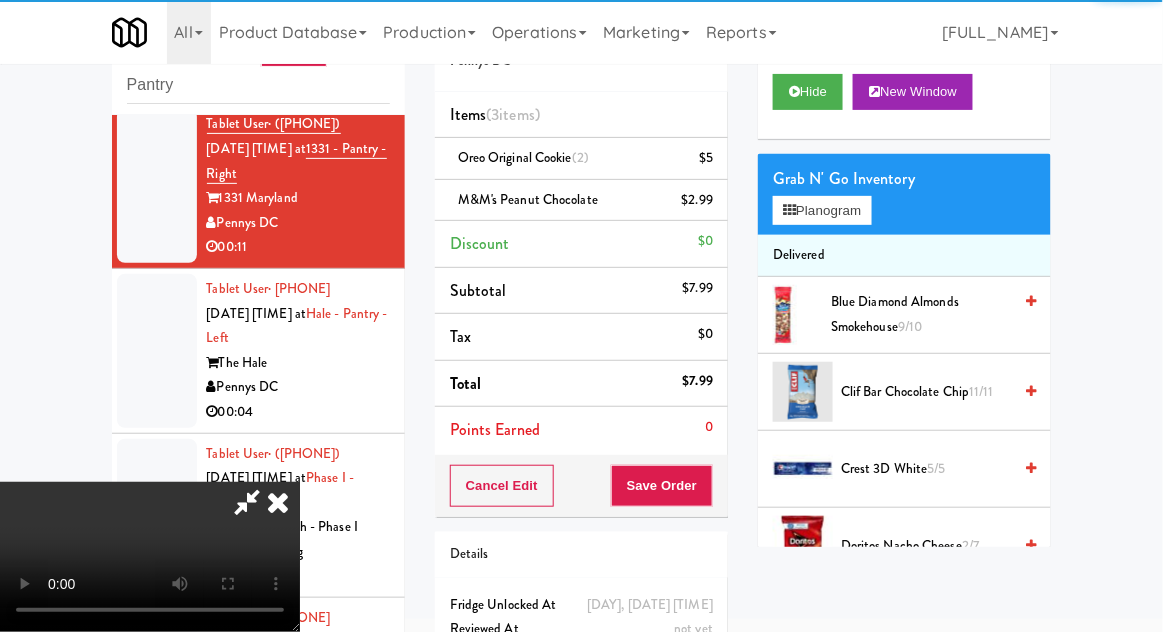 scroll, scrollTop: 0, scrollLeft: 0, axis: both 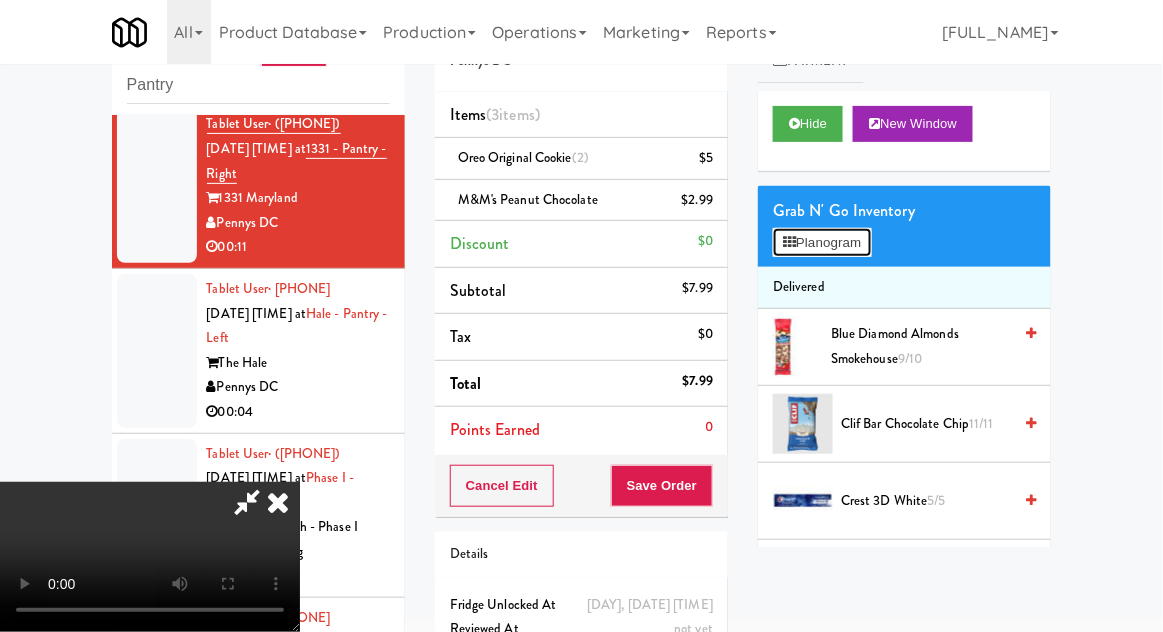 click on "Planogram" at bounding box center (822, 243) 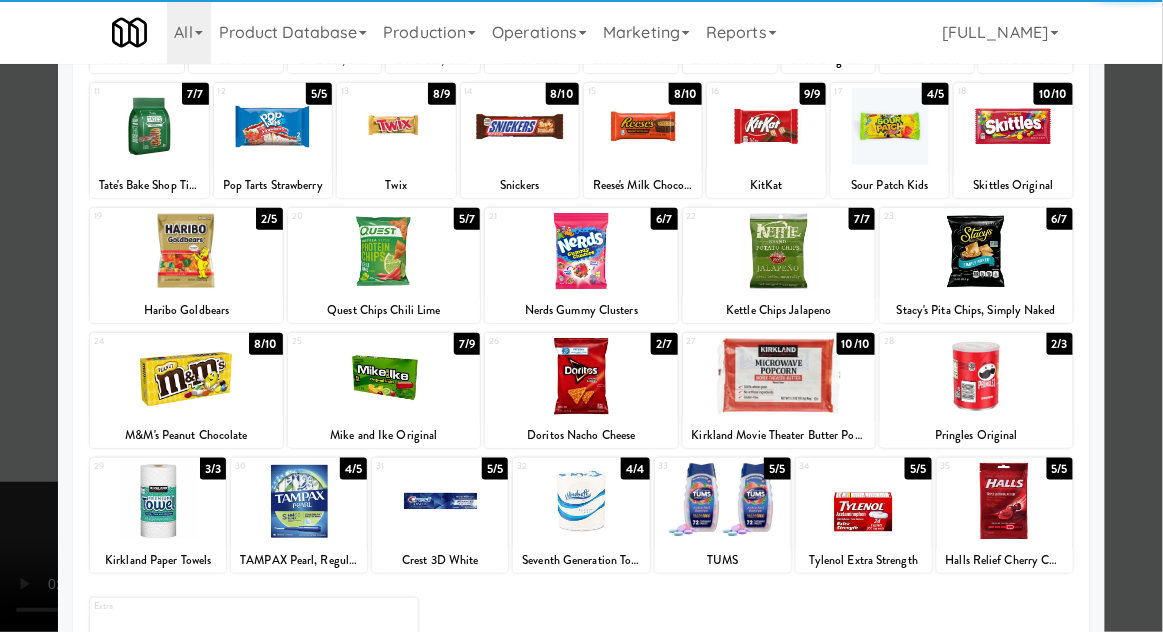 scroll, scrollTop: 253, scrollLeft: 0, axis: vertical 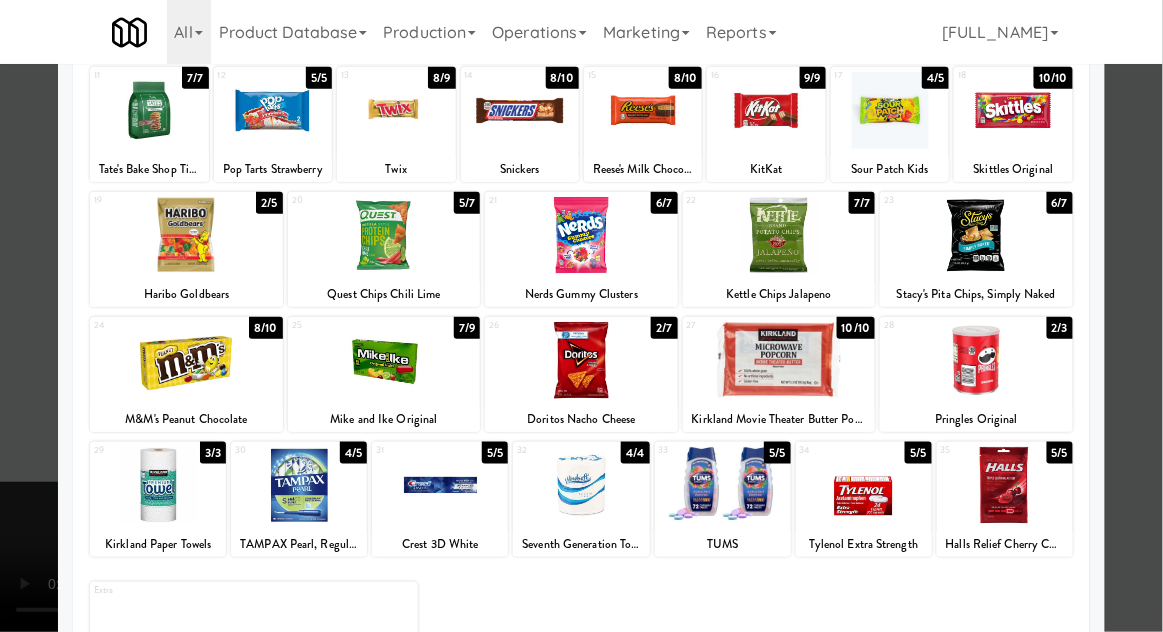 click at bounding box center (581, 316) 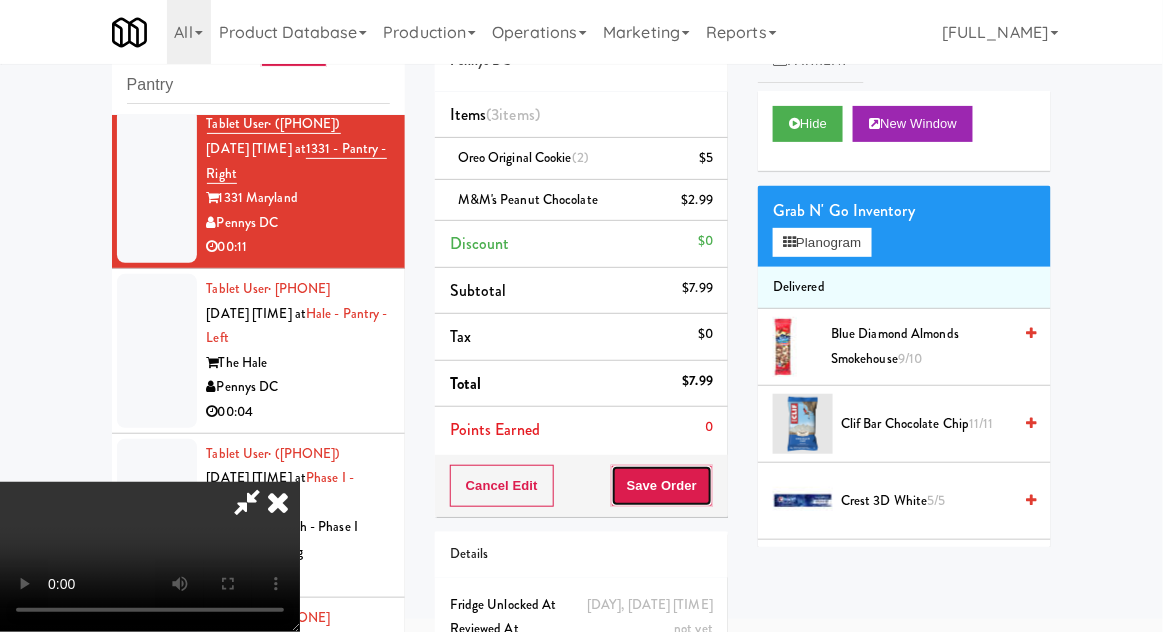 click on "Save Order" at bounding box center (662, 486) 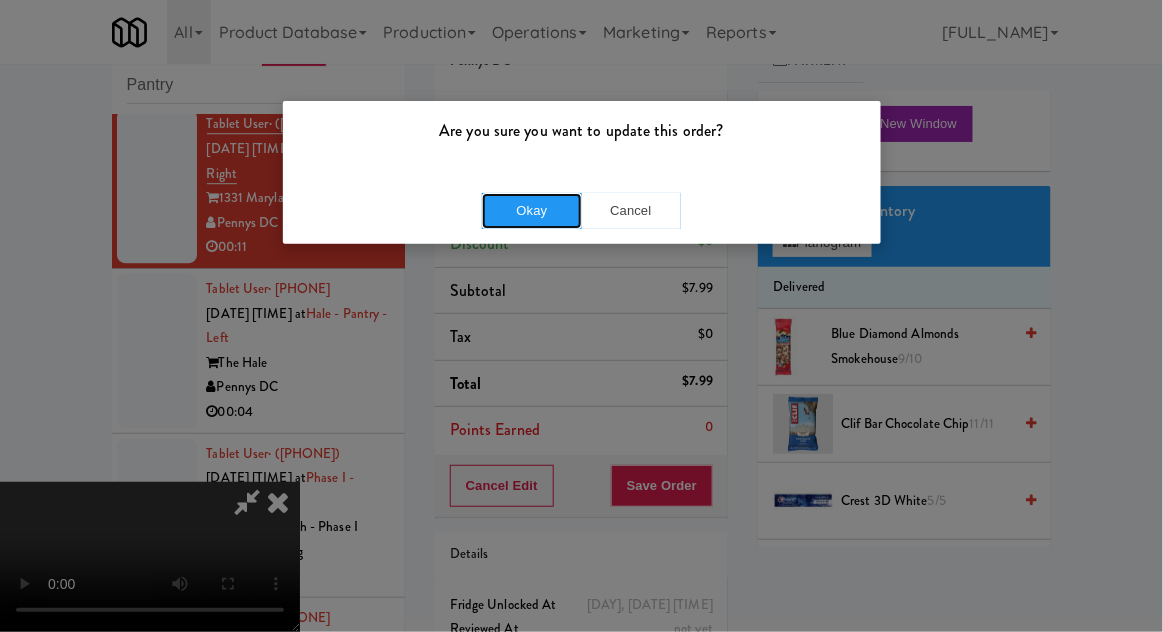 click on "Okay" at bounding box center (532, 211) 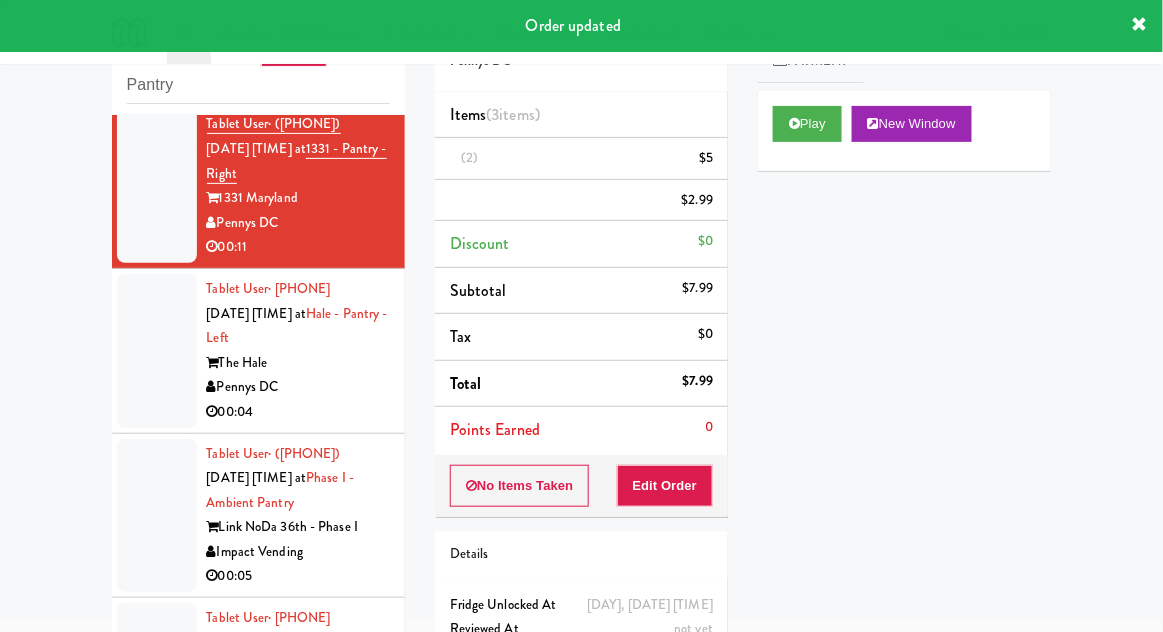 scroll, scrollTop: 0, scrollLeft: 0, axis: both 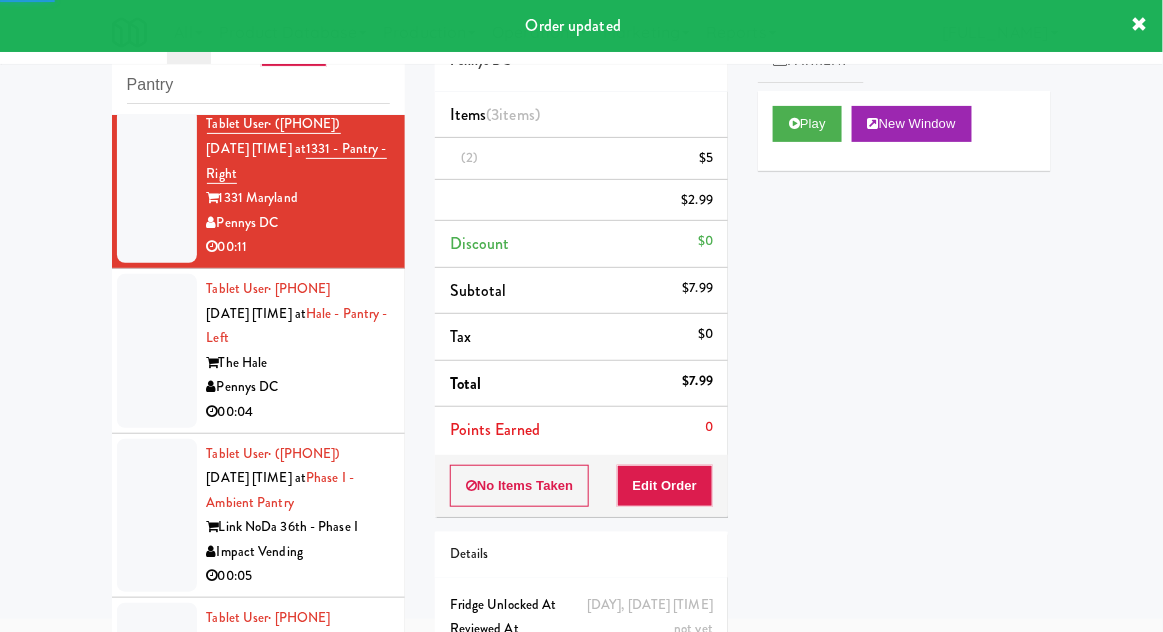 click at bounding box center (157, 351) 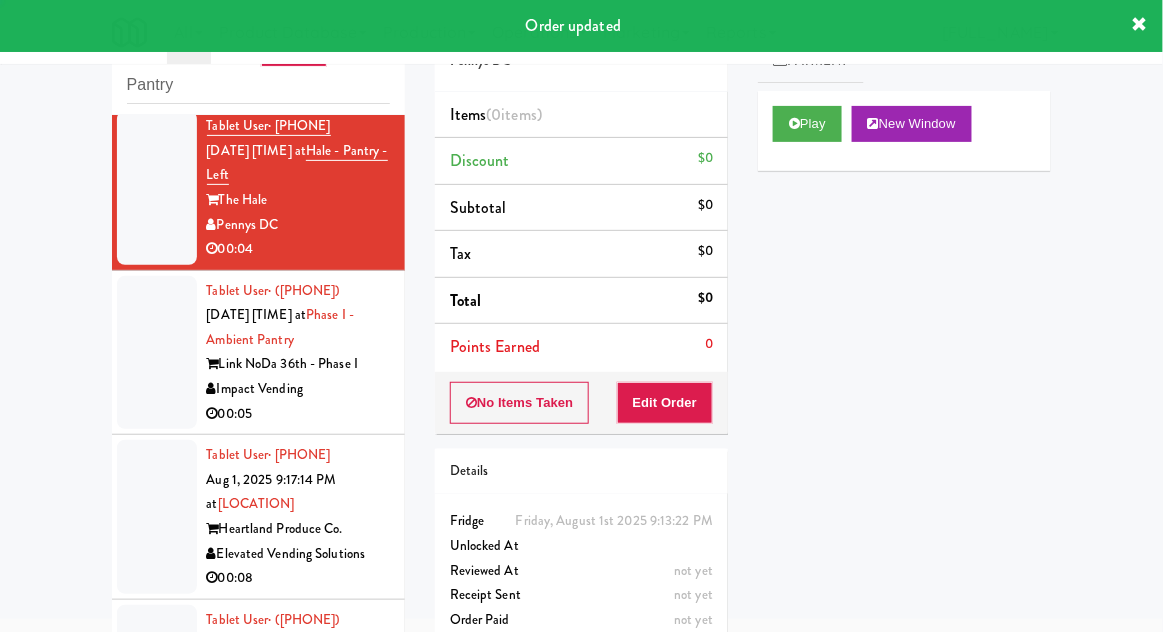 scroll, scrollTop: 1621, scrollLeft: 0, axis: vertical 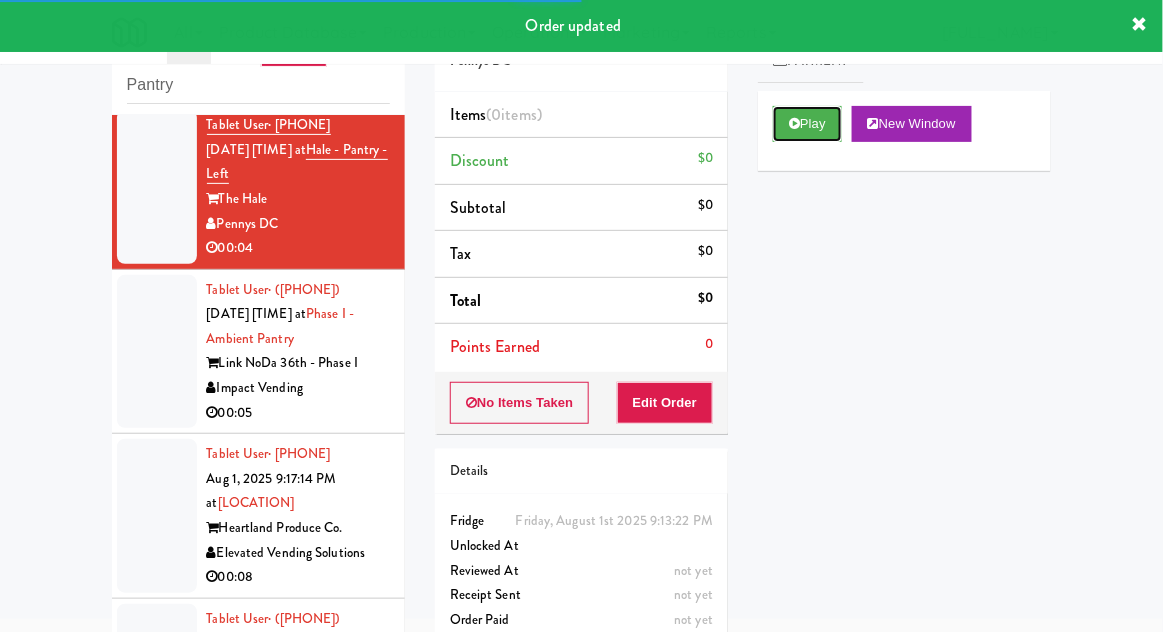 click on "Play" at bounding box center (807, 124) 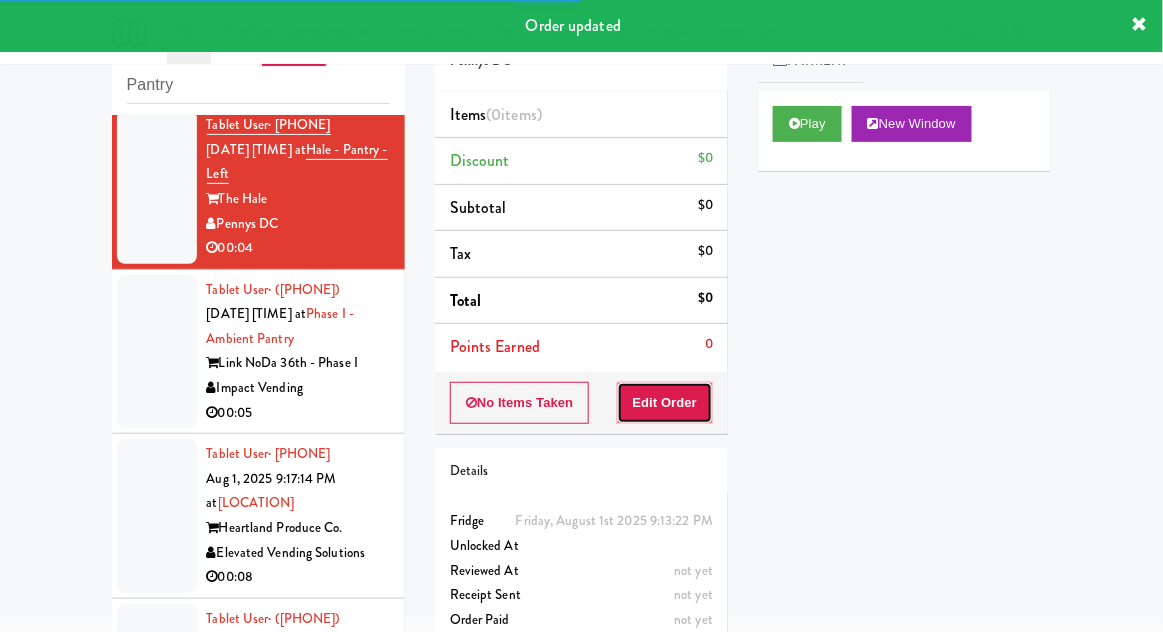 click on "Edit Order" at bounding box center [665, 403] 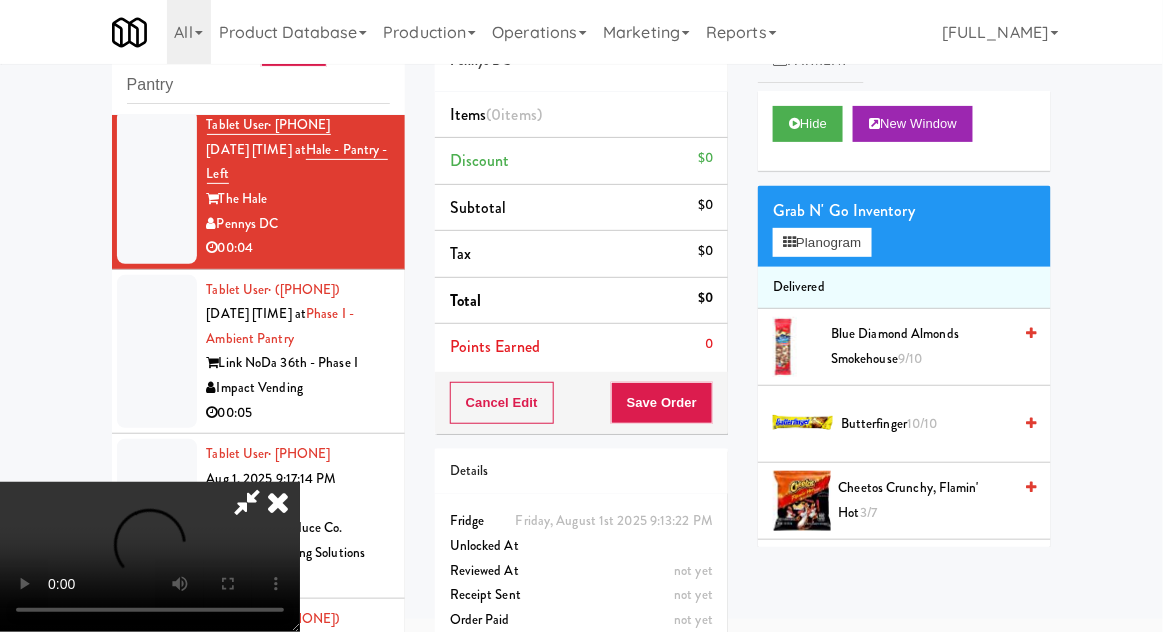 type 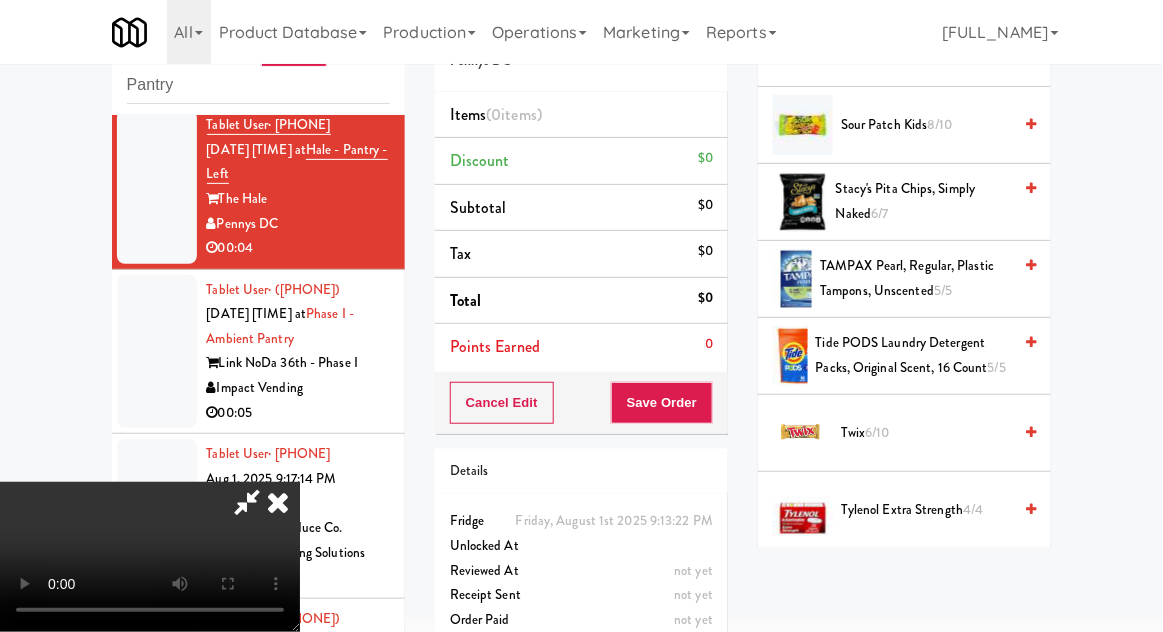 scroll, scrollTop: 2382, scrollLeft: 0, axis: vertical 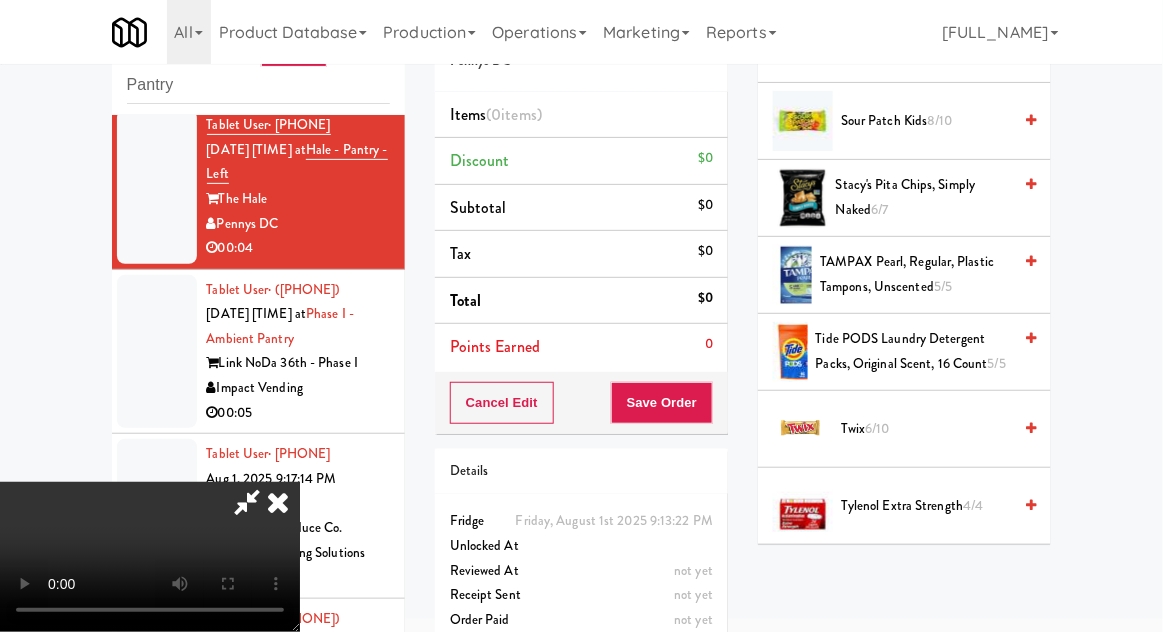 click on "6/10" at bounding box center (878, 428) 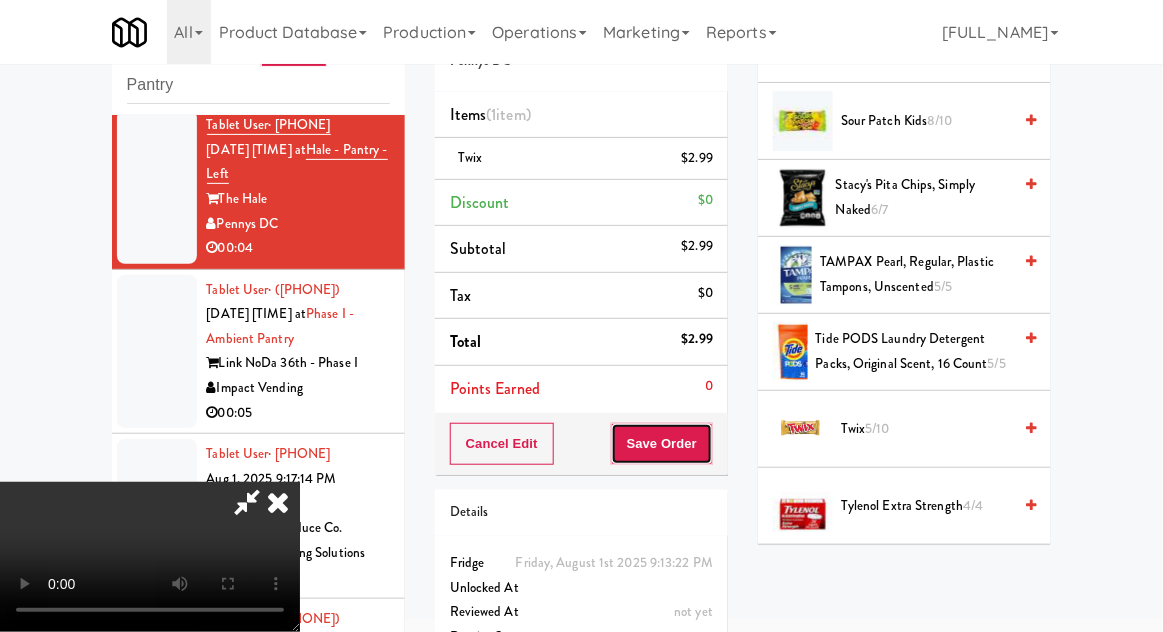 click on "Save Order" at bounding box center (662, 444) 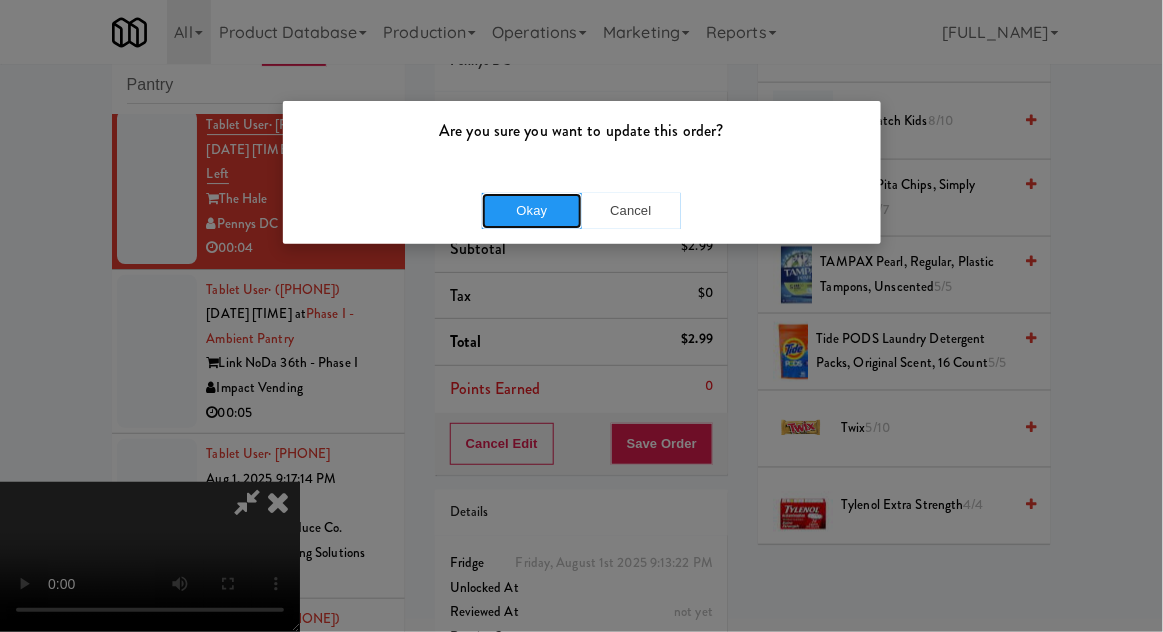 click on "Okay" at bounding box center (532, 211) 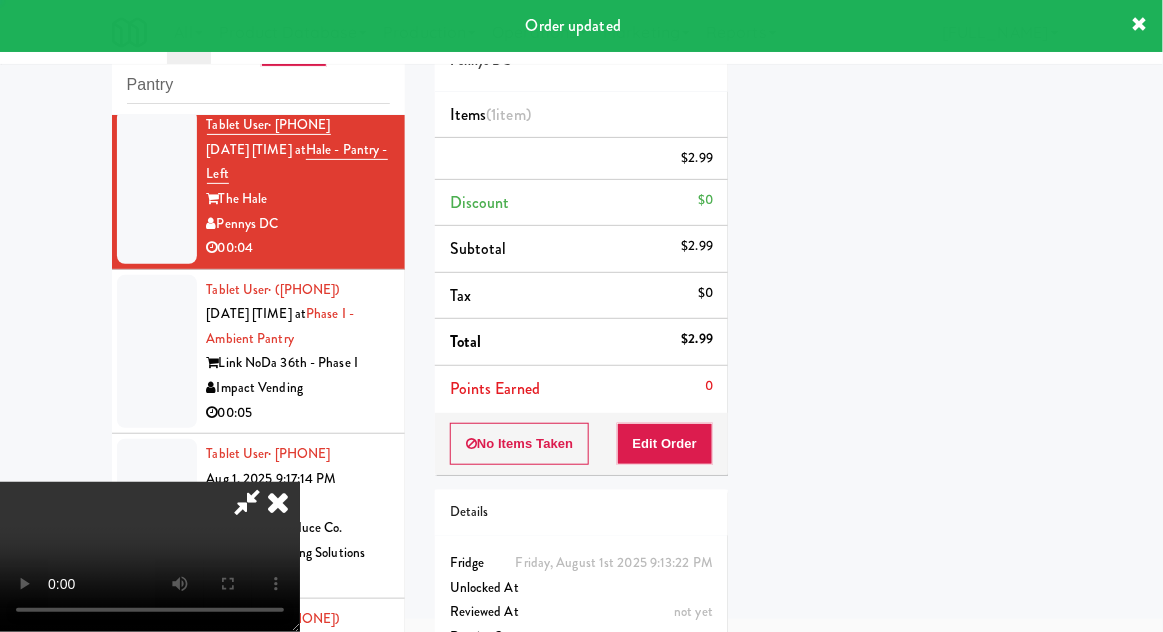 scroll, scrollTop: 197, scrollLeft: 0, axis: vertical 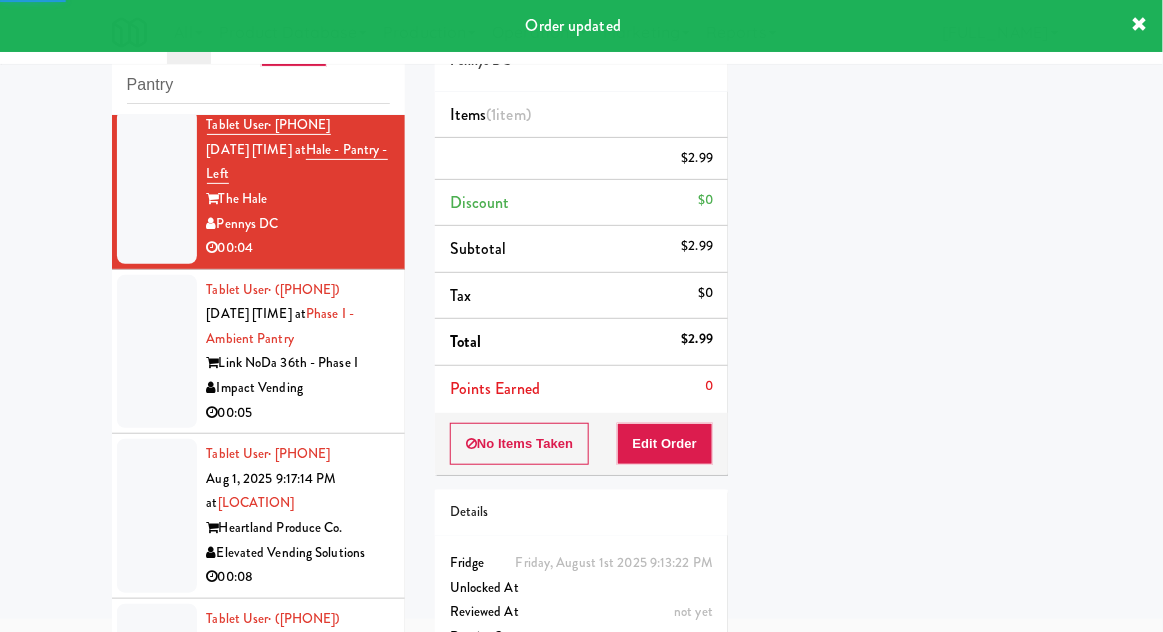 click at bounding box center (157, 352) 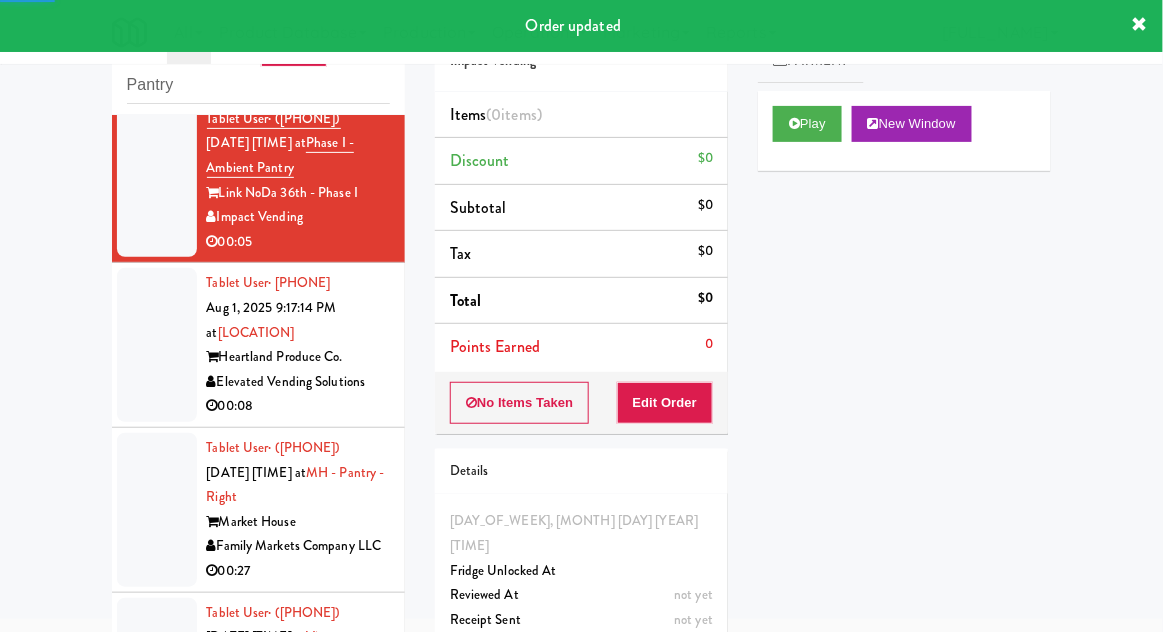 scroll, scrollTop: 1848, scrollLeft: 0, axis: vertical 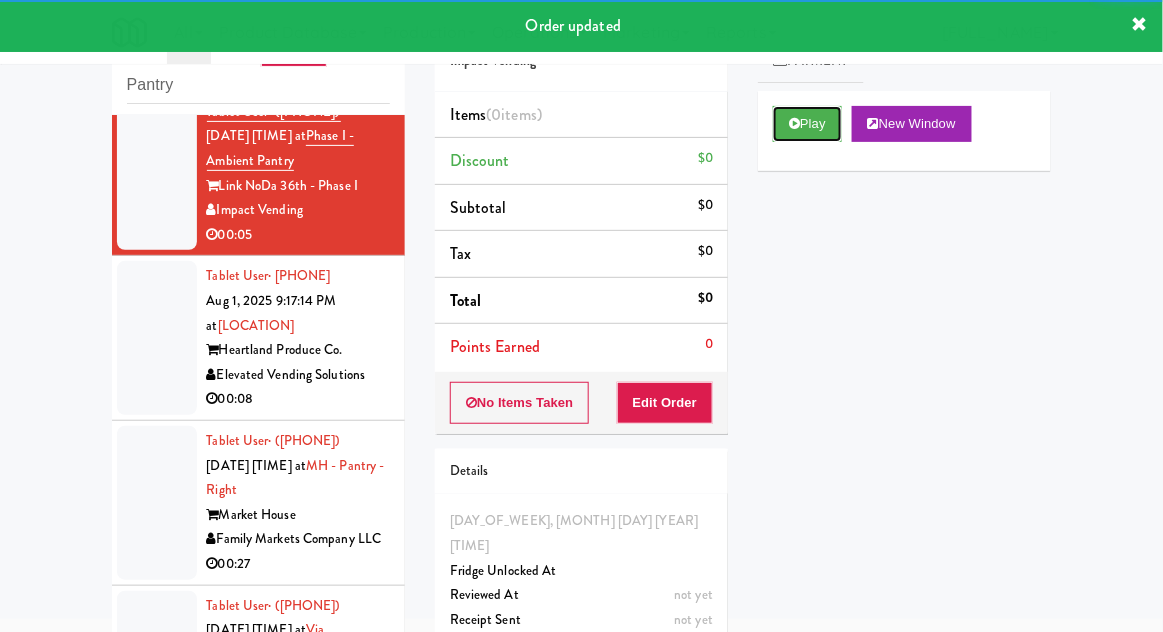 click on "Play" at bounding box center (807, 124) 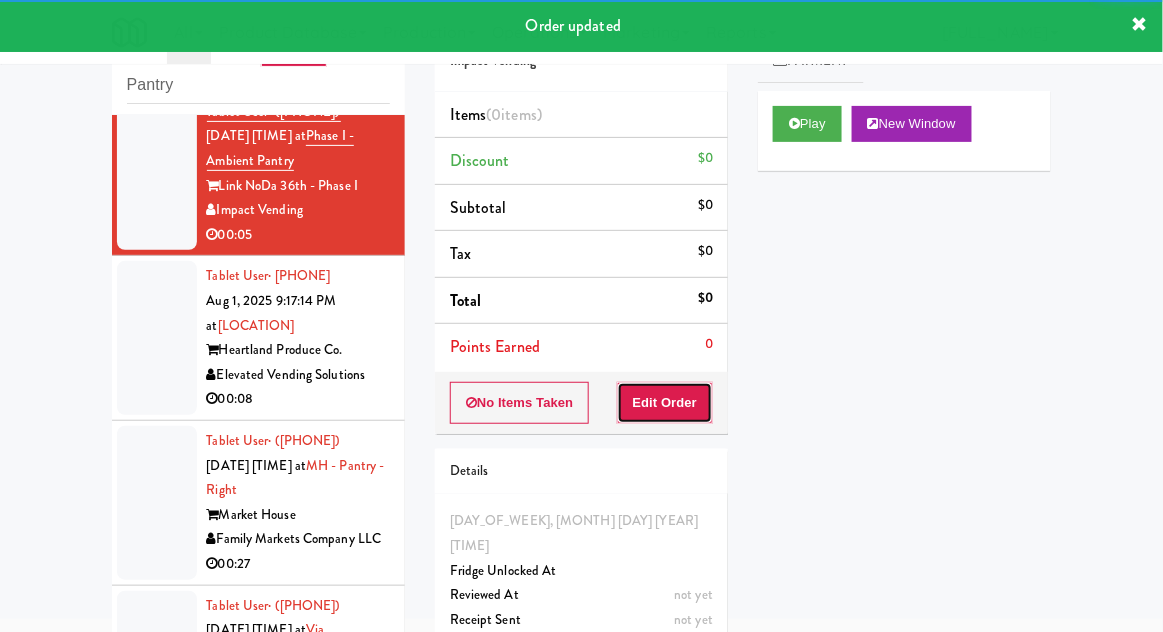 click on "Edit Order" at bounding box center [665, 403] 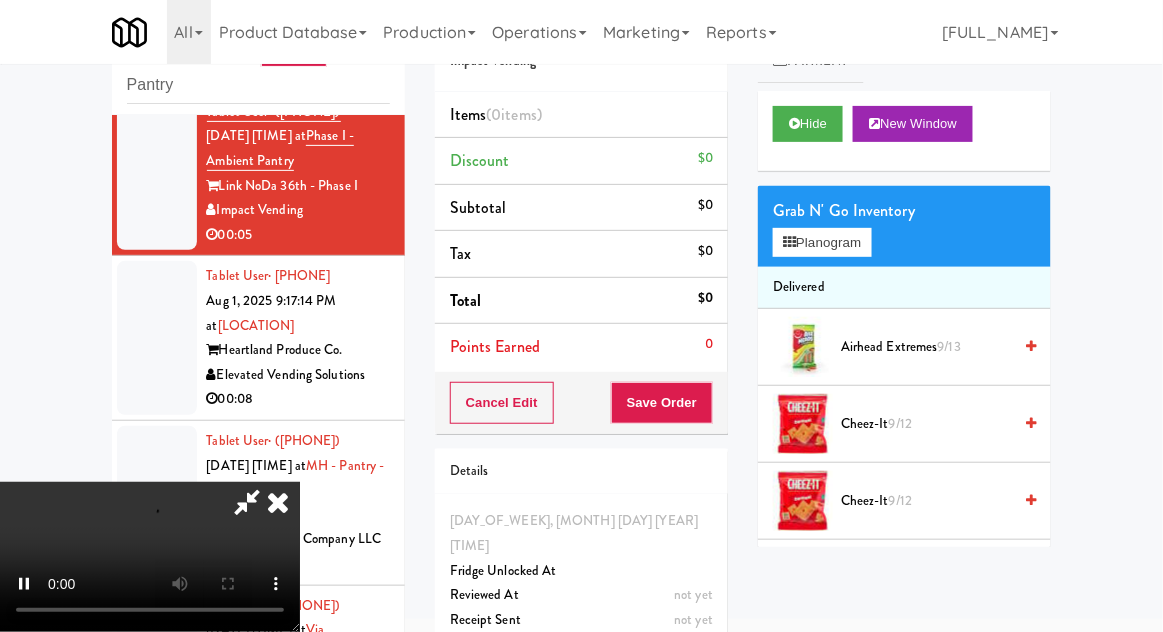 scroll, scrollTop: 73, scrollLeft: 0, axis: vertical 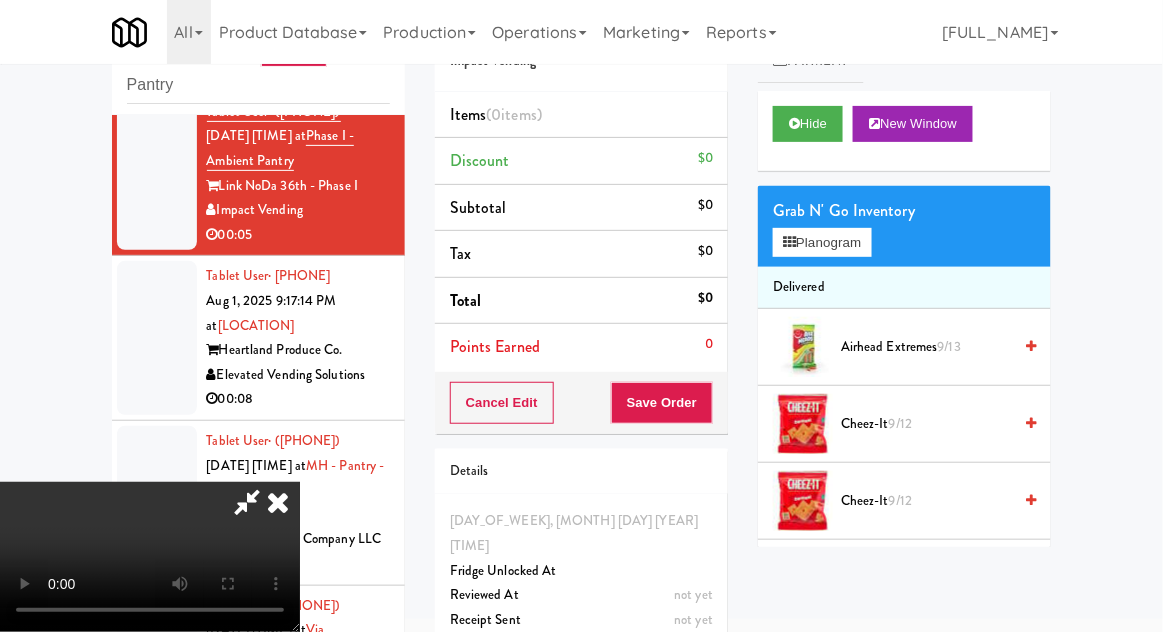 type 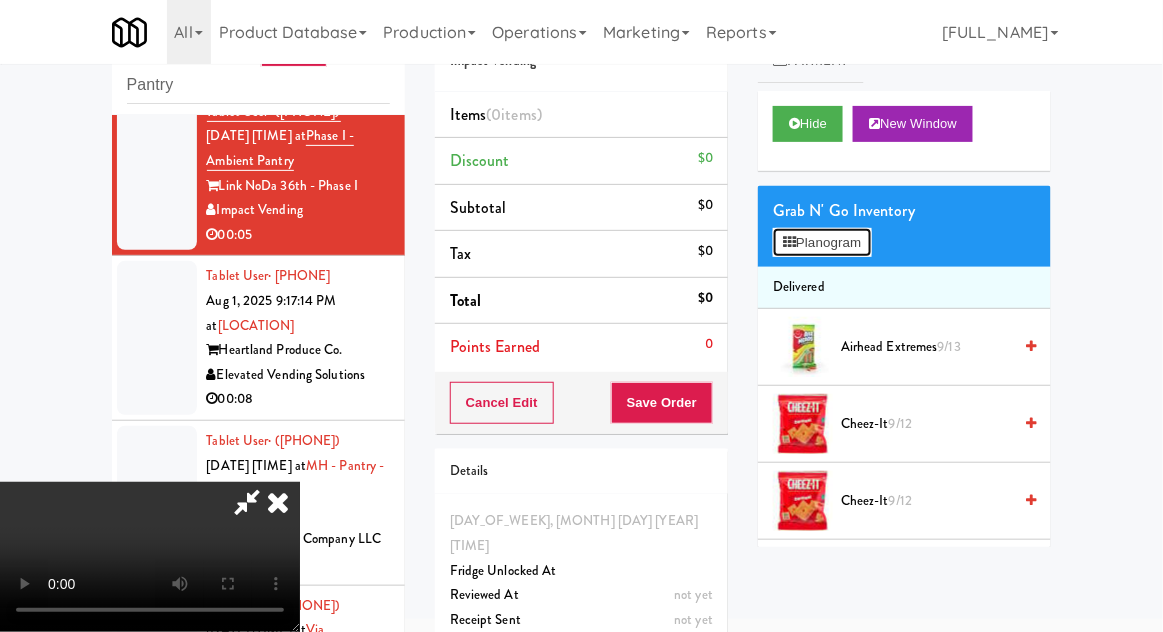 click on "Planogram" at bounding box center [822, 243] 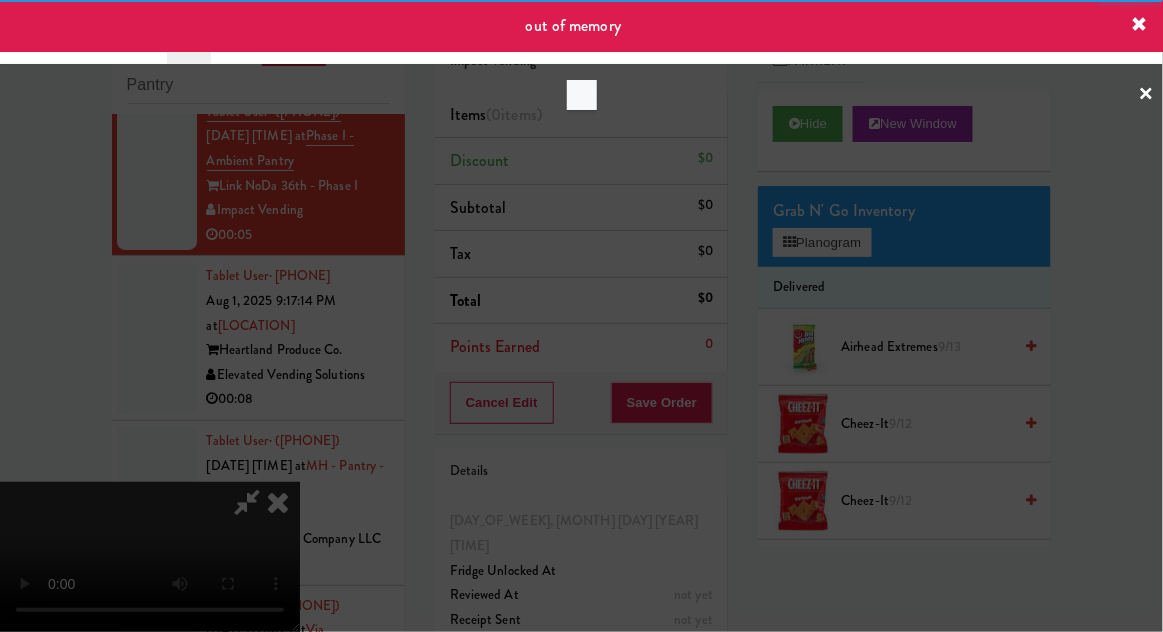 click at bounding box center (581, 316) 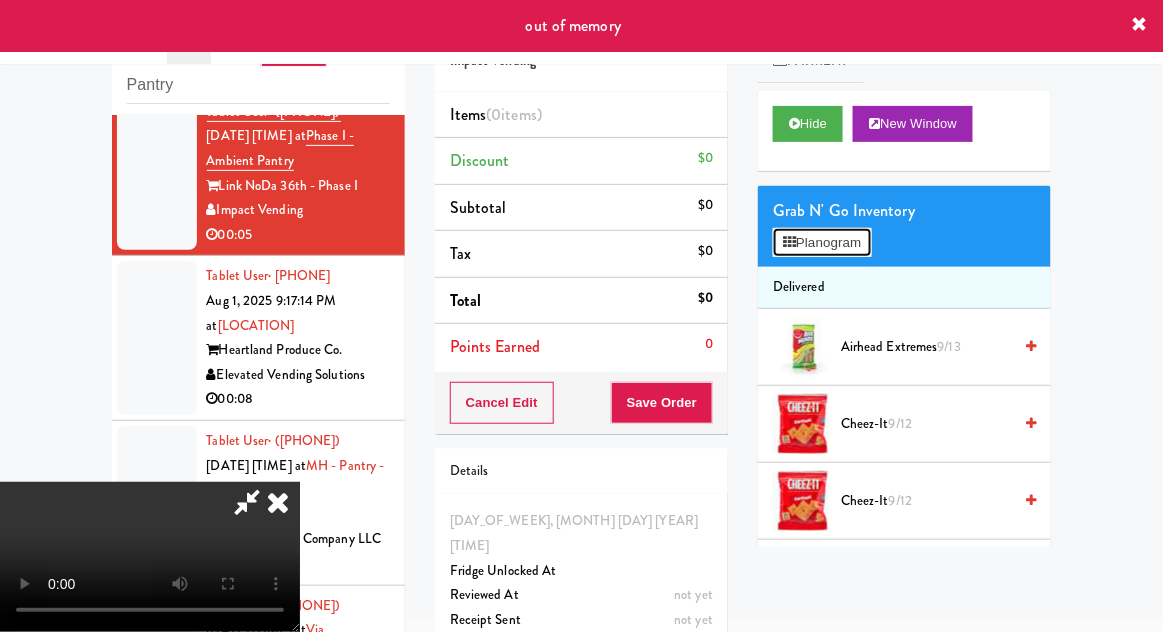 click on "Planogram" at bounding box center [822, 243] 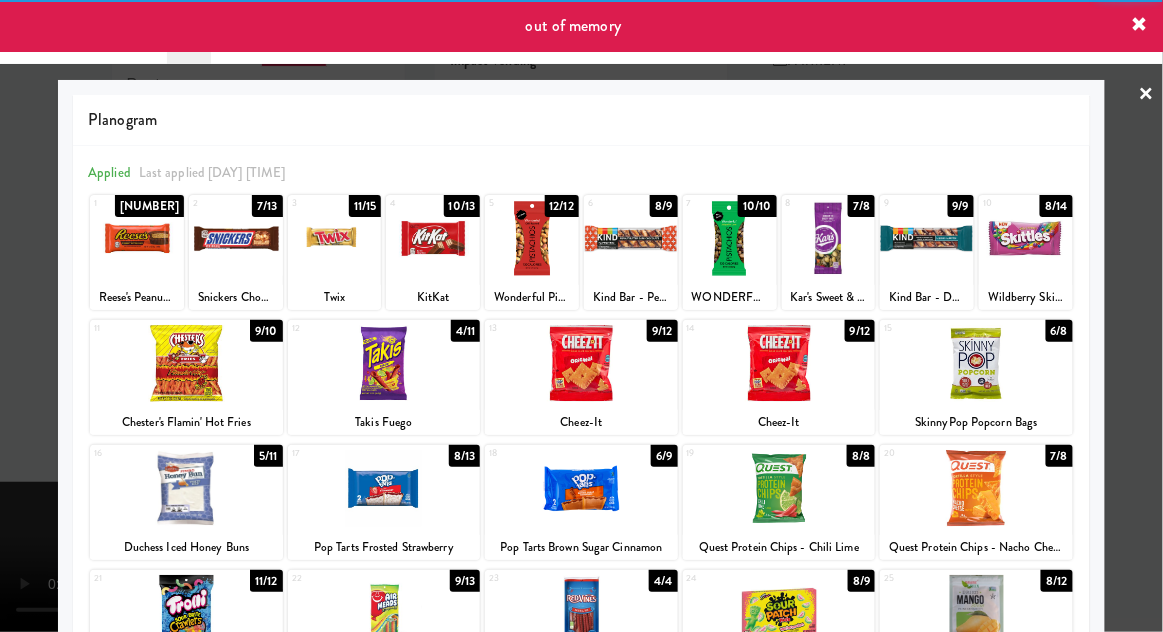 click at bounding box center [1026, 238] 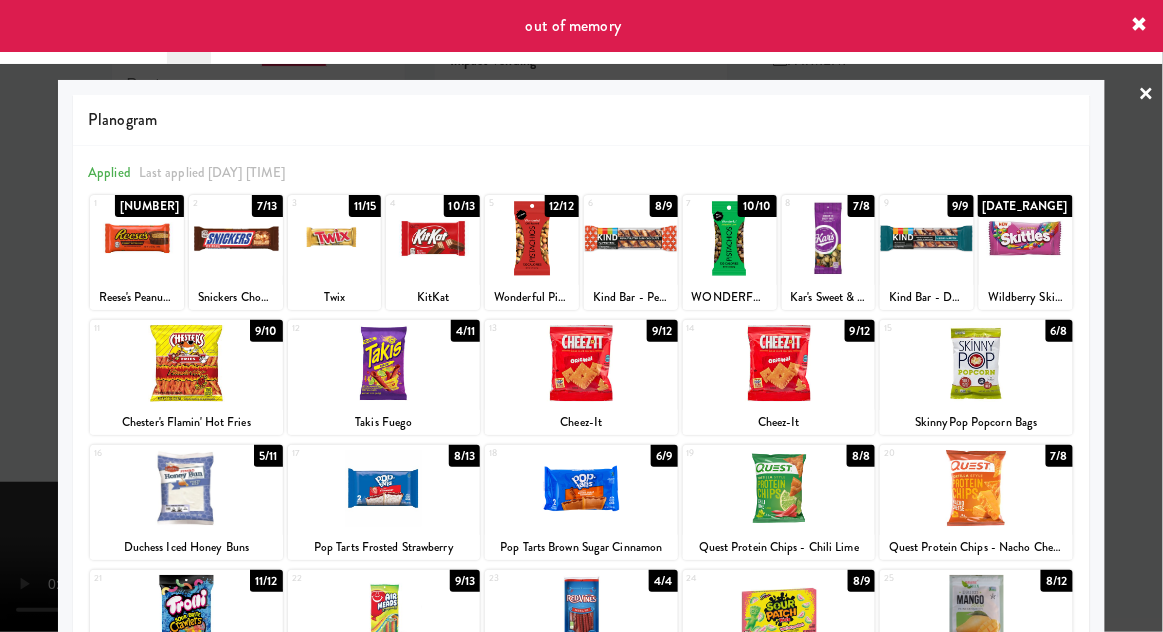 click on "last applied [DATE] [DAY] [NUMBER] [PRODUCT NAME] 2 [QUANTITY] [PRODUCT NAME] 3 [QUANTITY] [PRODUCT NAME] 4 [QUANTITY] [PRODUCT NAME] 5 [QUANTITY] [PRODUCT NAME] 6 [QUANTITY] [PRODUCT NAME] 7 [QUANTITY] [PRODUCT NAME] 8 [QUANTITY] [PRODUCT NAME] 9 [QUANTITY] [PRODUCT NAME] 10 [QUANTITY] [PRODUCT NAME] 11 [QUANTITY] [PRODUCT NAME] 12 [QUANTITY] [PRODUCT NAME] 13 [QUANTITY] [PRODUCT NAME] 14 [QUANTITY] [PRODUCT NAME] 15 [QUANTITY] [PRODUCT NAME] 16 [QUANTITY] [PRODUCT NAME] 17 [QUANTITY] [PRODUCT NAME] 18 [QUANTITY] [PRODUCT NAME] 19 [QUANTITY] [PRODUCT NAME] 20 [QUANTITY] [PRODUCT NAME] 21 [QUANTITY] [PRODUCT NAME] 22 [QUANTITY] [PRODUCT NAME] 23 [QUANTITY] [PRODUCT NAME] 24 [QUANTITY] [PRODUCT NAME] 25 [QUANTITY] [PRODUCT NAME] 26 [QUANTITY] [PRODUCT NAME] 27 [QUANTITY] [PRODUCT NAME] 28 [QUANTITY] [PRODUCT NAME] 29 [QUANTITY] [PRODUCT NAME] 30" at bounding box center (581, 557) 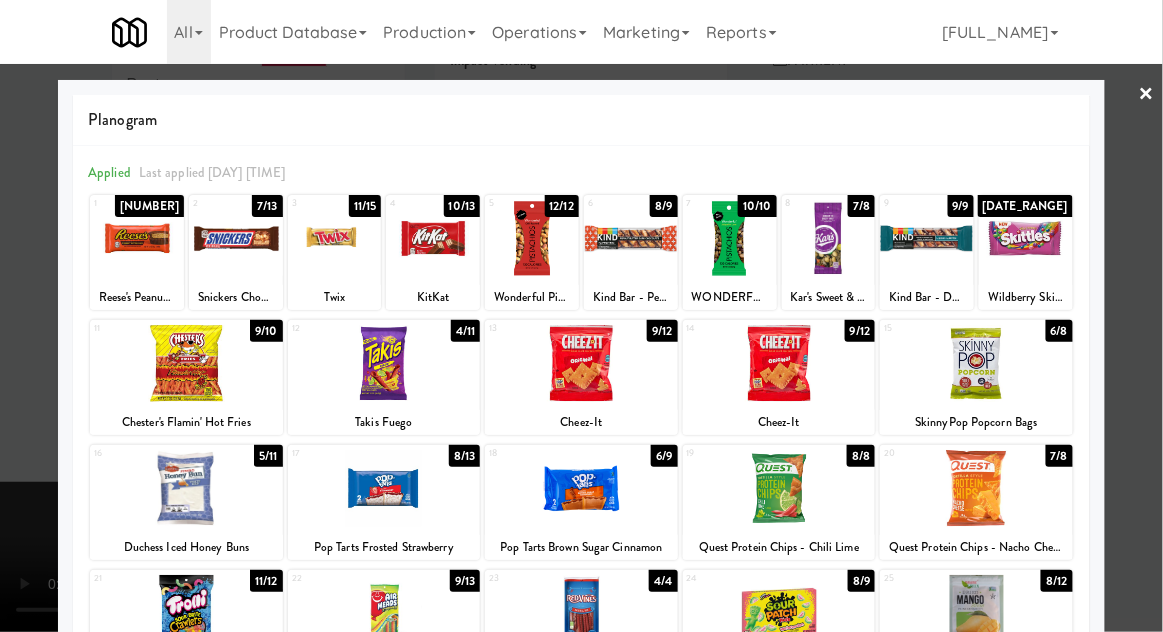 click at bounding box center [581, 316] 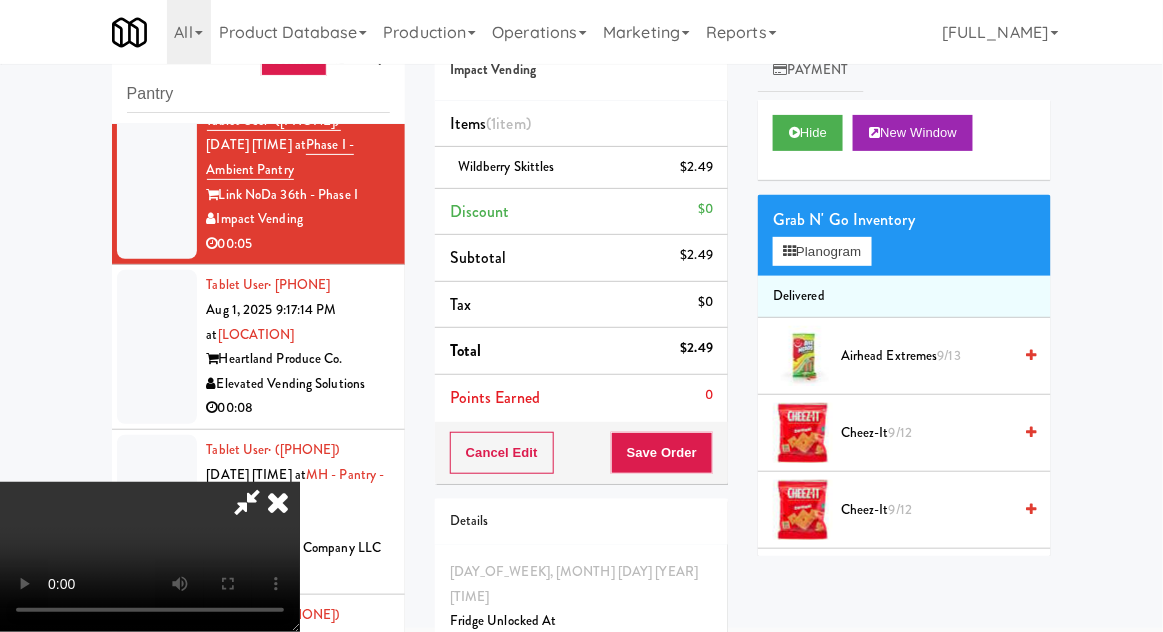 scroll, scrollTop: 77, scrollLeft: 0, axis: vertical 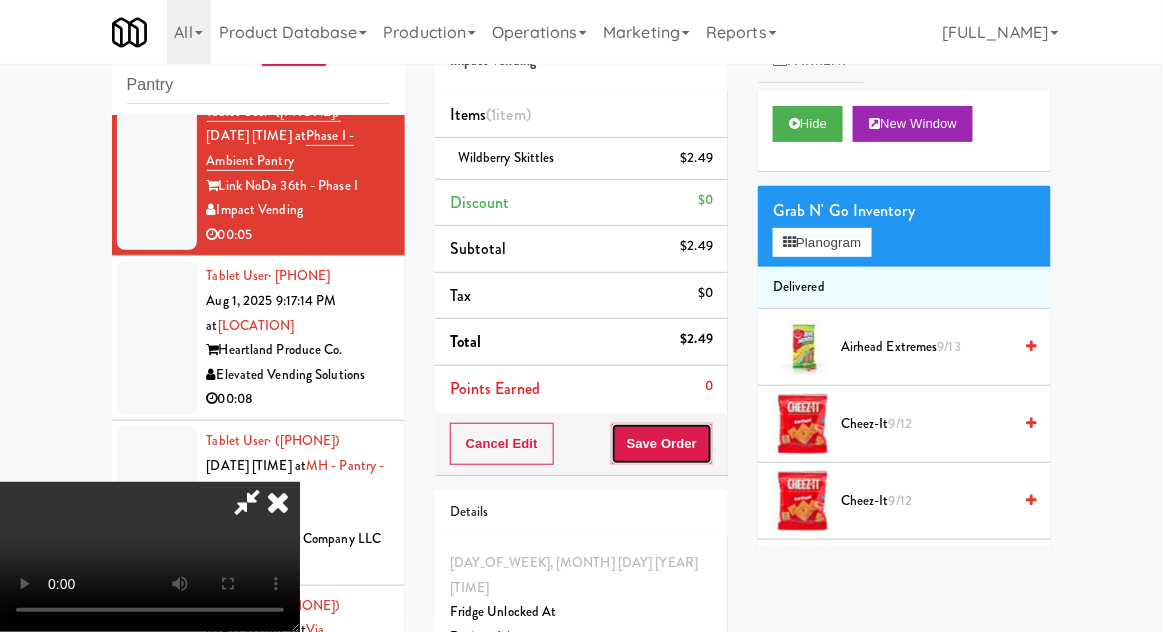 click on "Save Order" at bounding box center [662, 444] 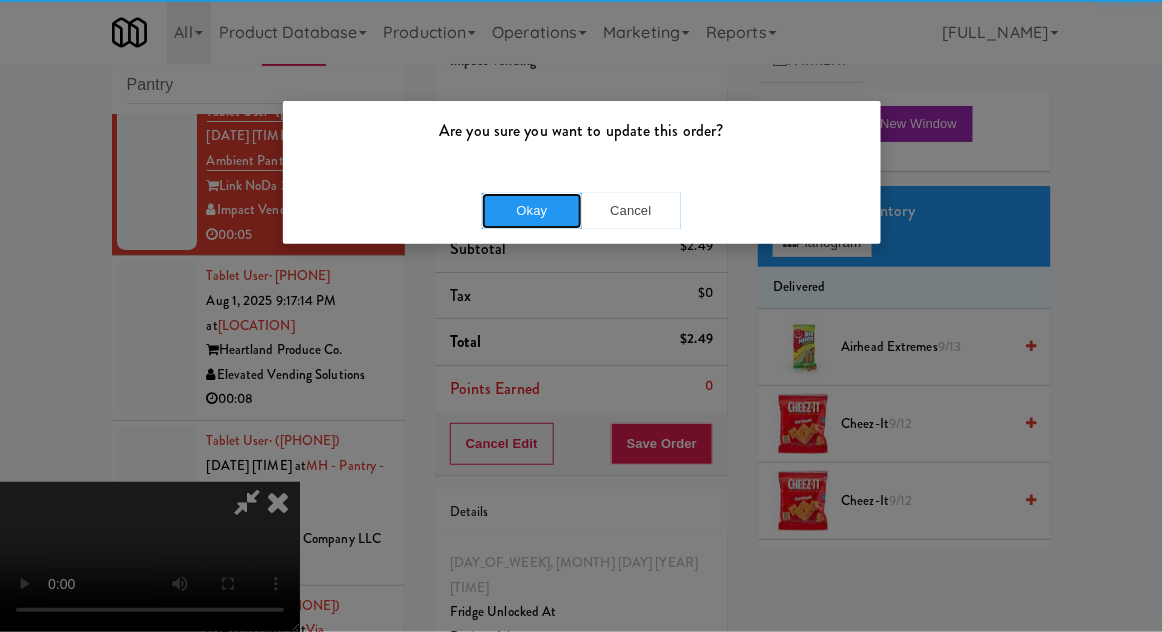 click on "Okay" at bounding box center [532, 211] 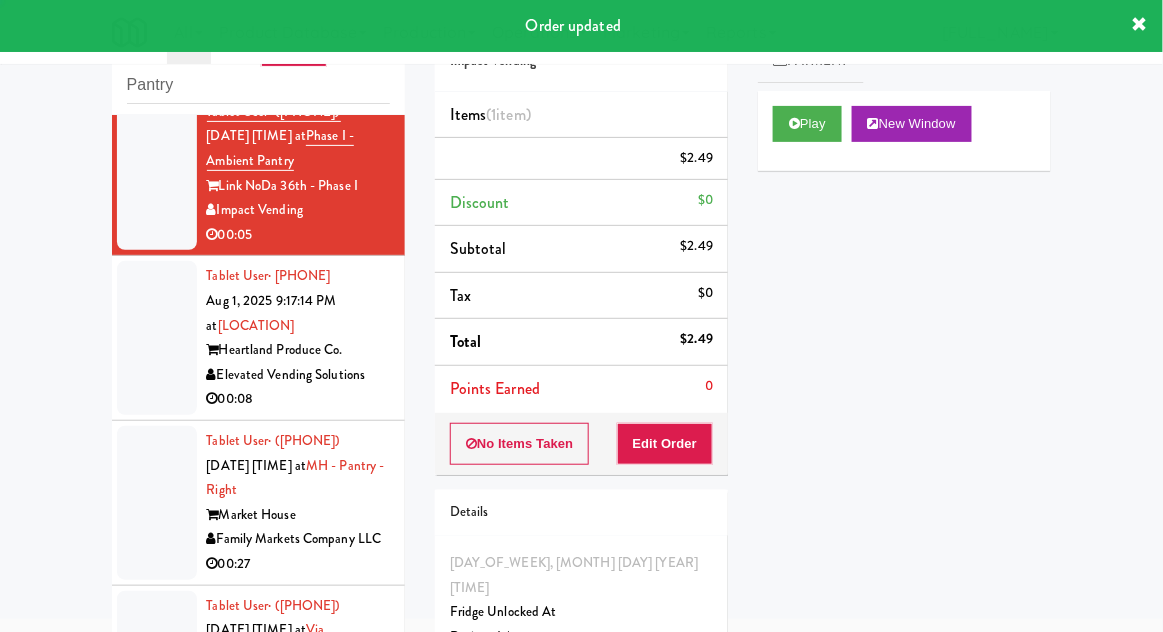 scroll, scrollTop: 0, scrollLeft: 0, axis: both 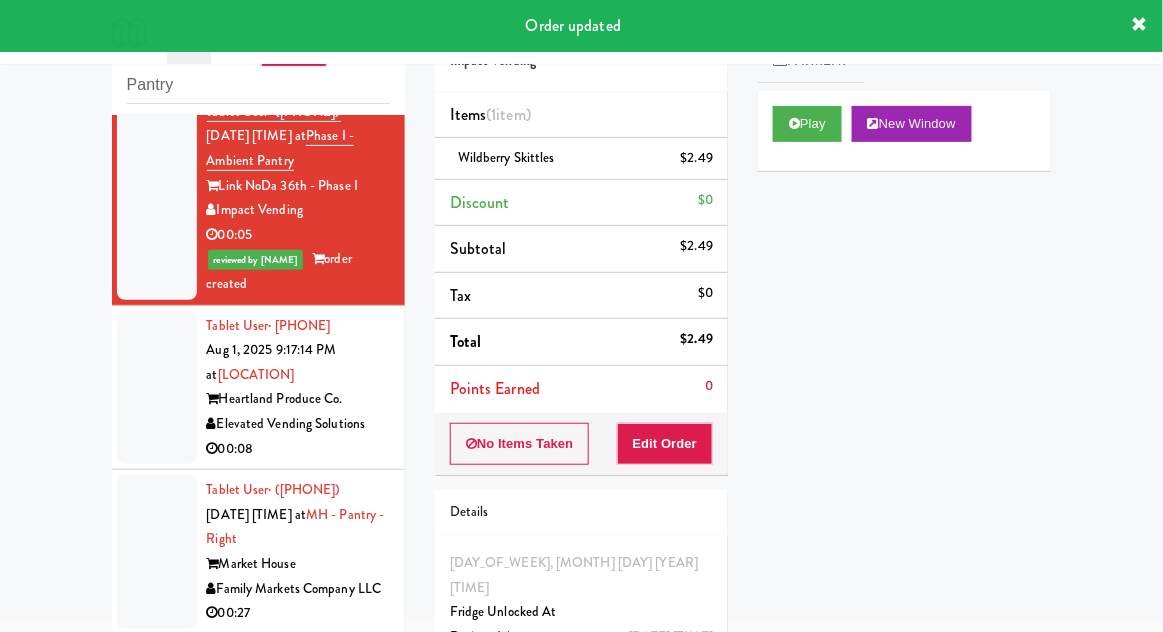 click at bounding box center (157, 388) 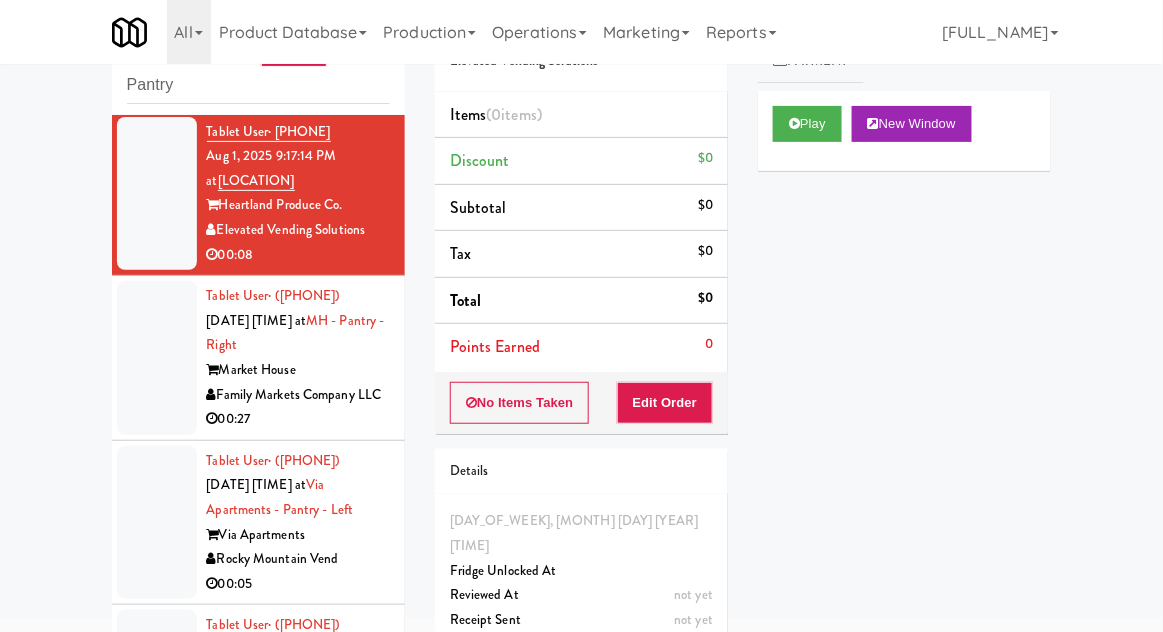 scroll, scrollTop: 2044, scrollLeft: 0, axis: vertical 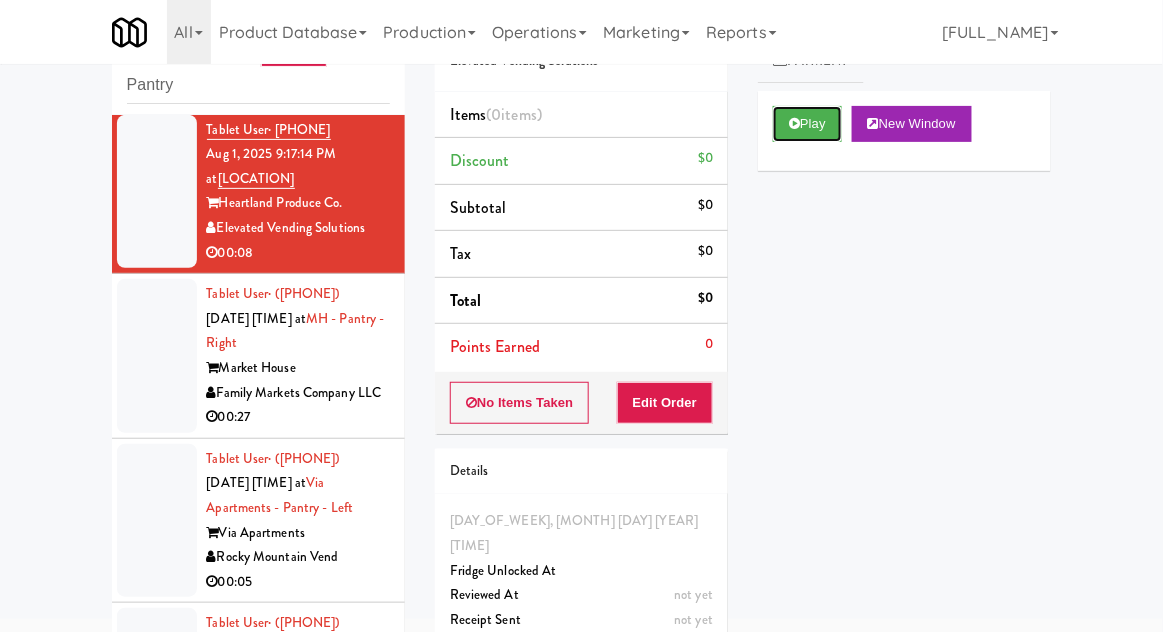 click on "Play" at bounding box center [807, 124] 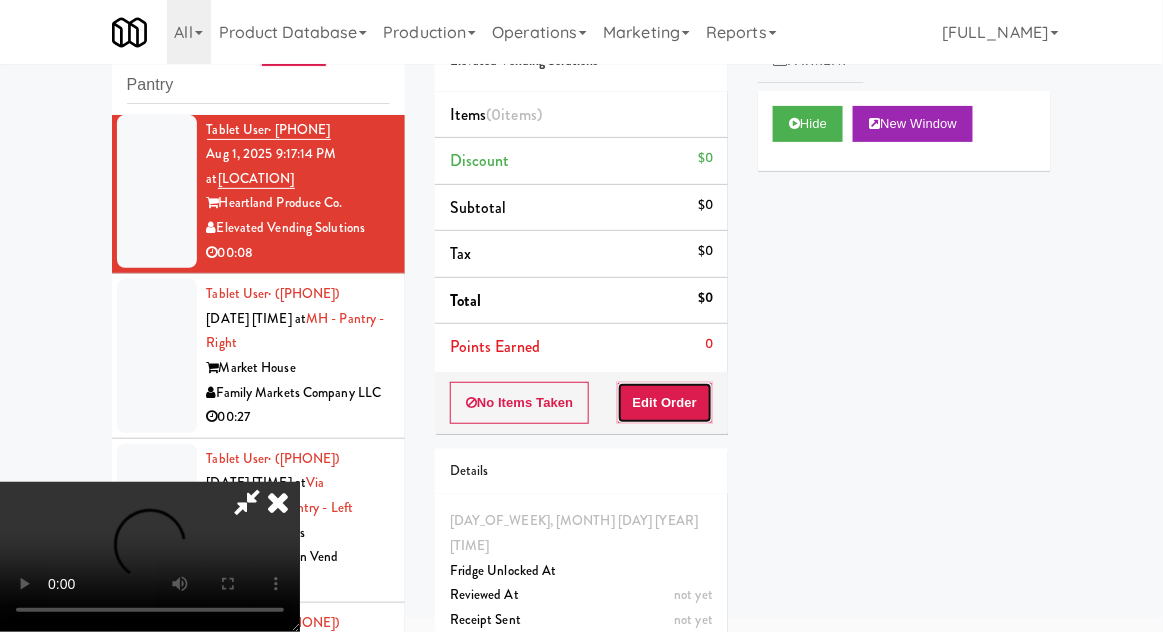 click on "Edit Order" at bounding box center (665, 403) 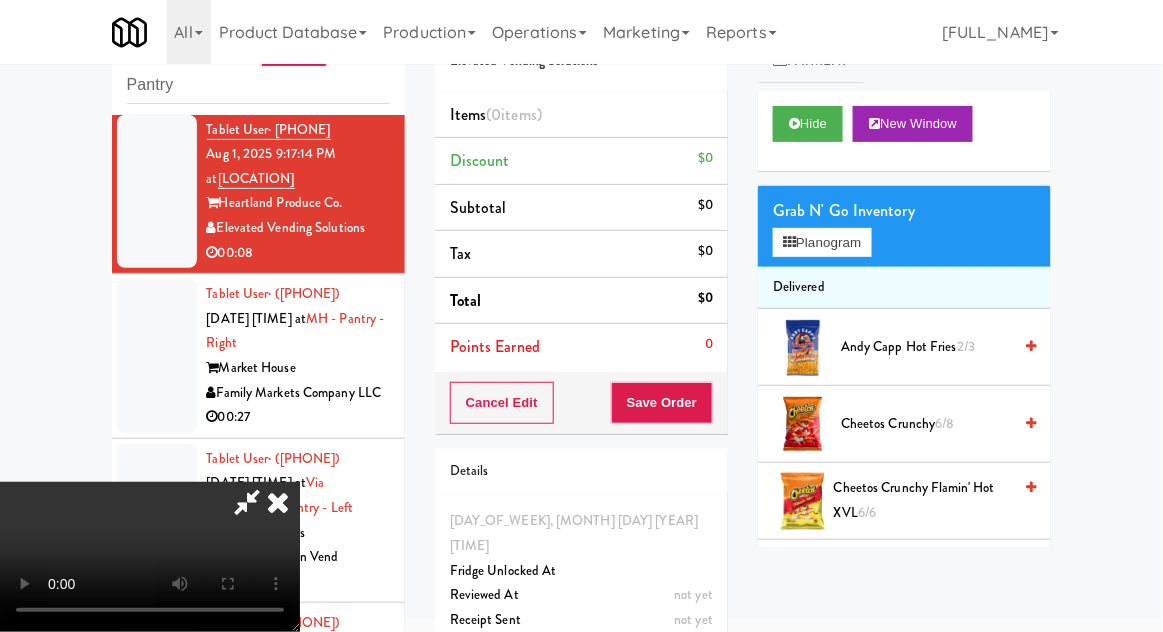 scroll, scrollTop: 69, scrollLeft: 0, axis: vertical 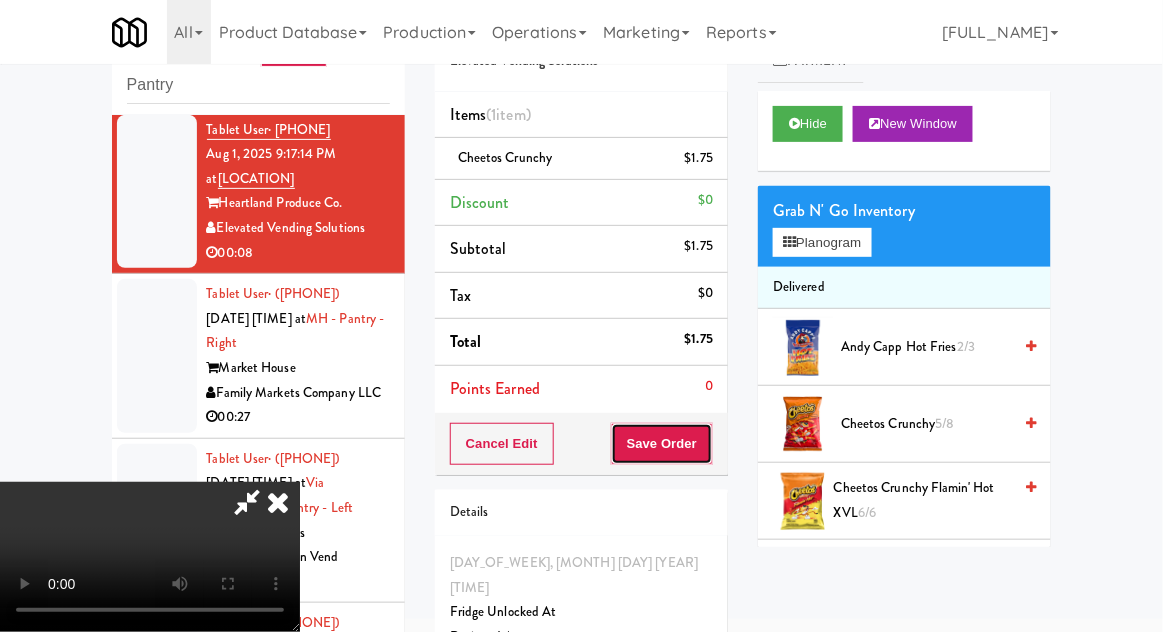 click on "Save Order" at bounding box center [662, 444] 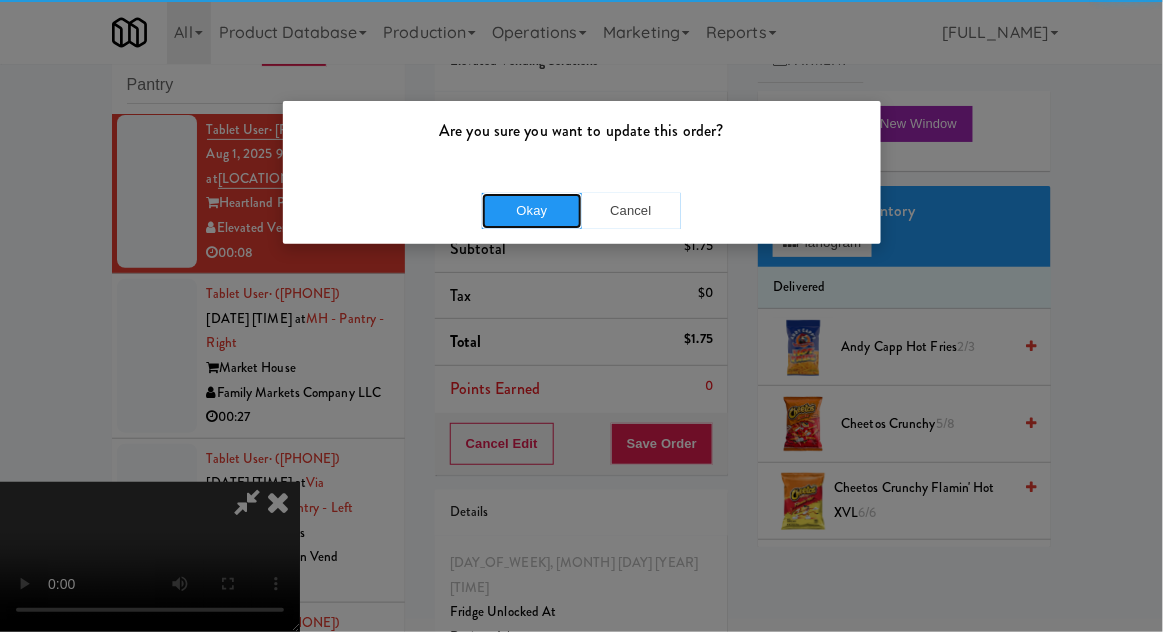 click on "Okay" at bounding box center (532, 211) 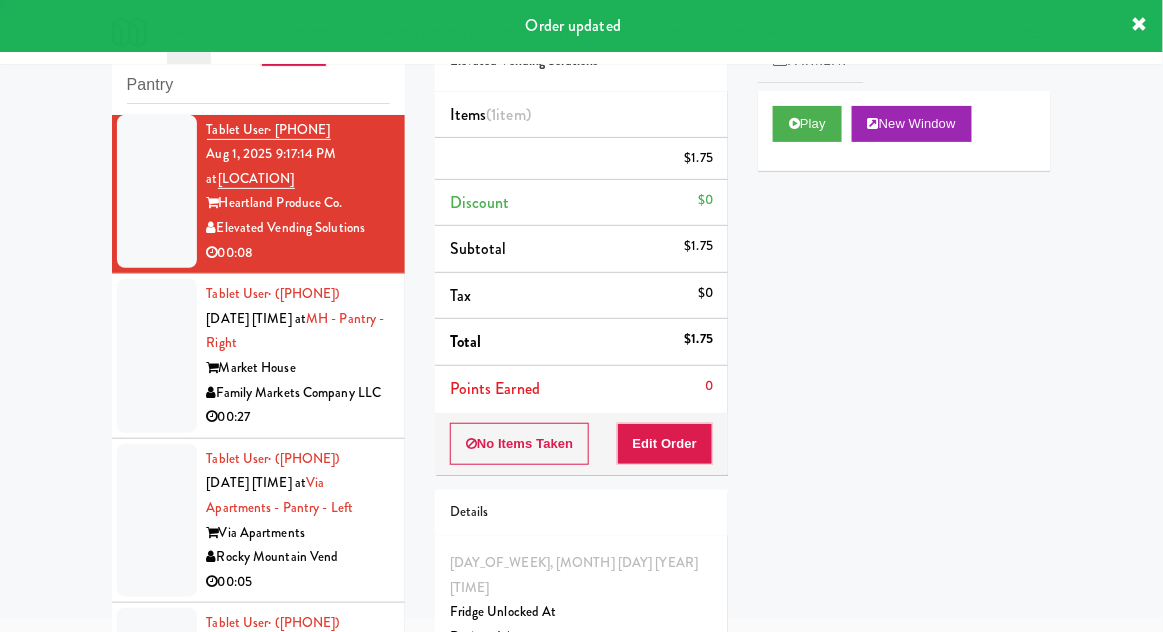 scroll, scrollTop: 0, scrollLeft: 0, axis: both 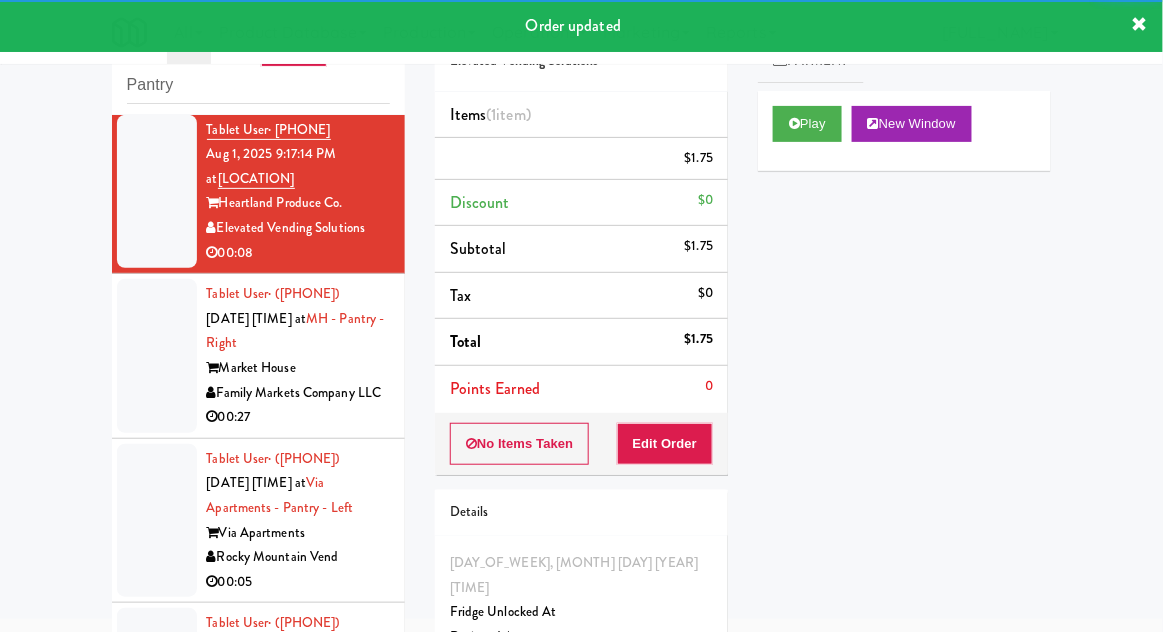 click at bounding box center [157, 356] 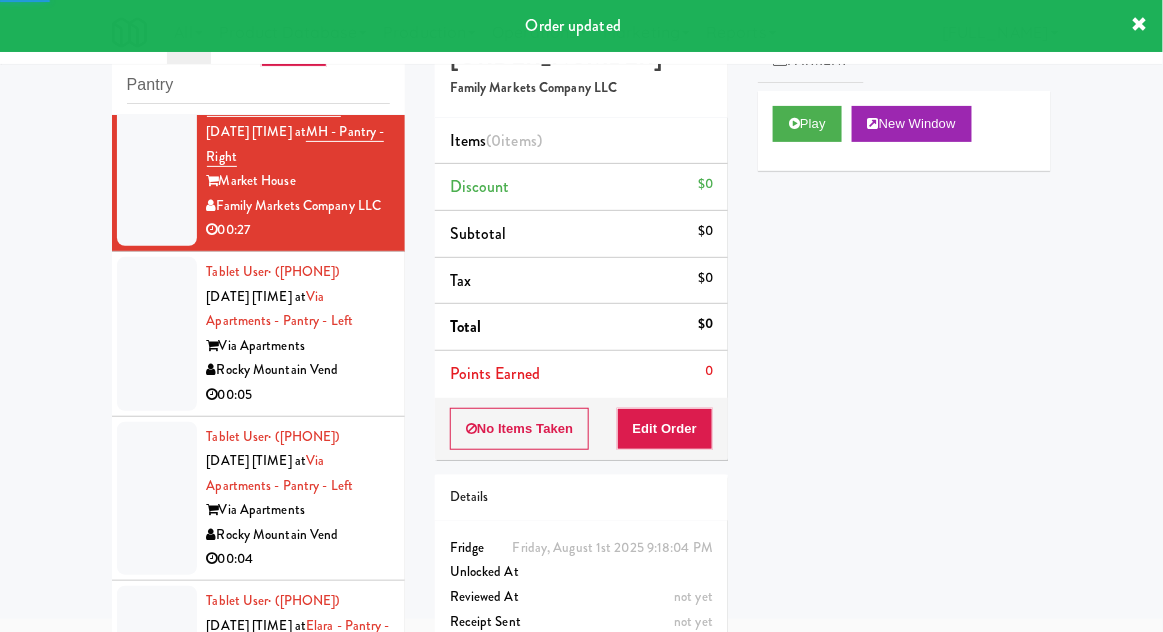 scroll, scrollTop: 2248, scrollLeft: 0, axis: vertical 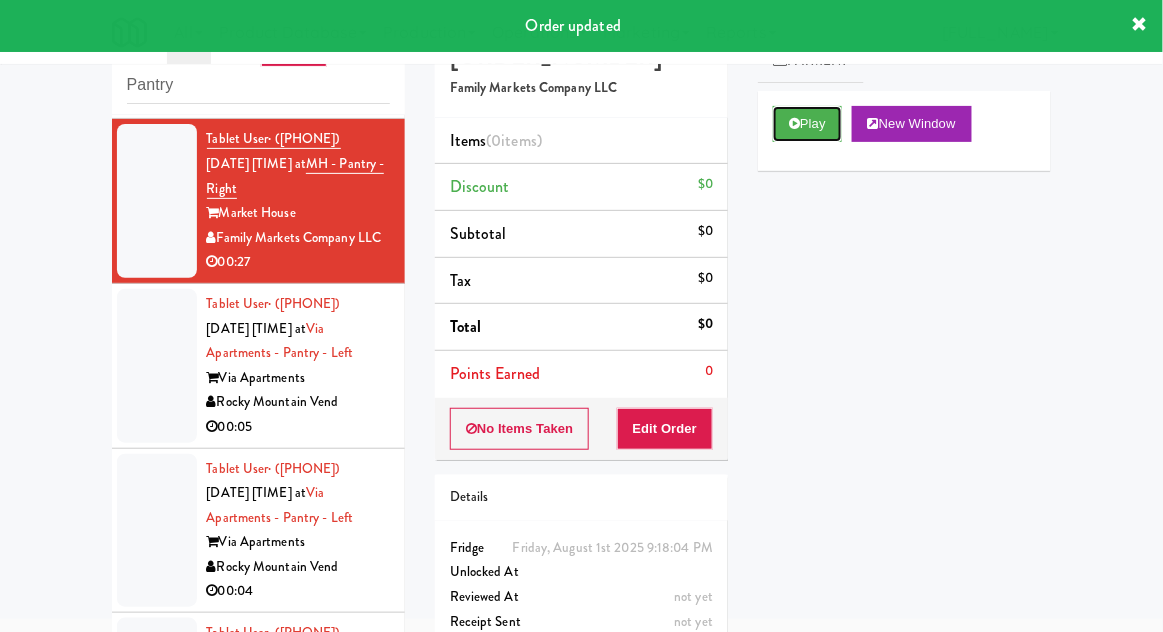 click on "Play" at bounding box center [807, 124] 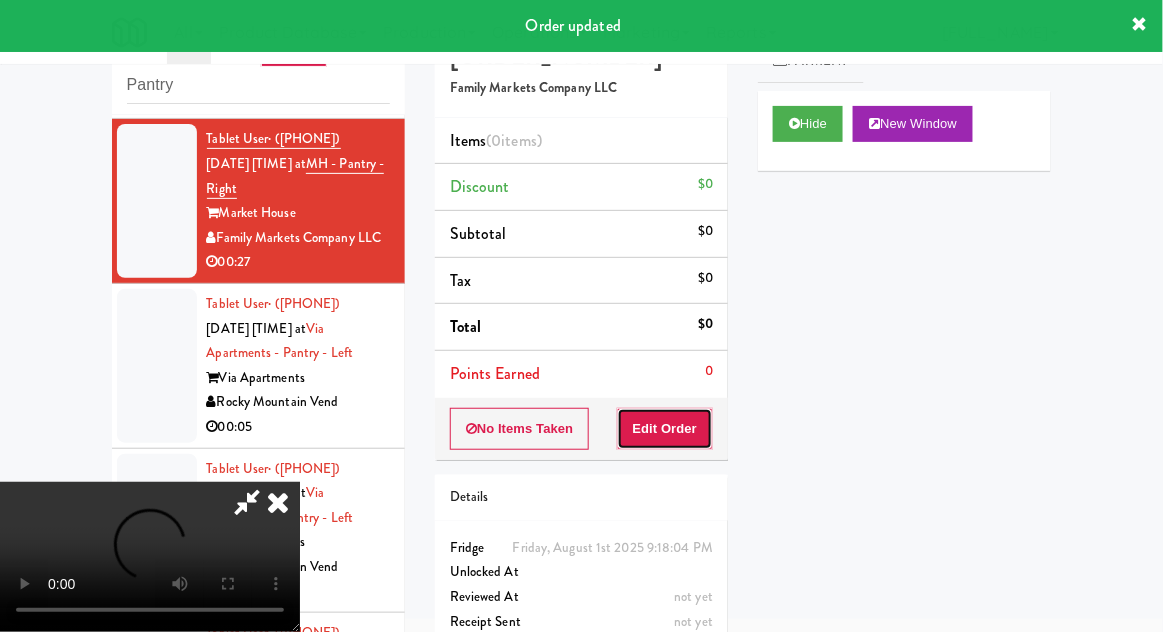 click on "Edit Order" at bounding box center (665, 429) 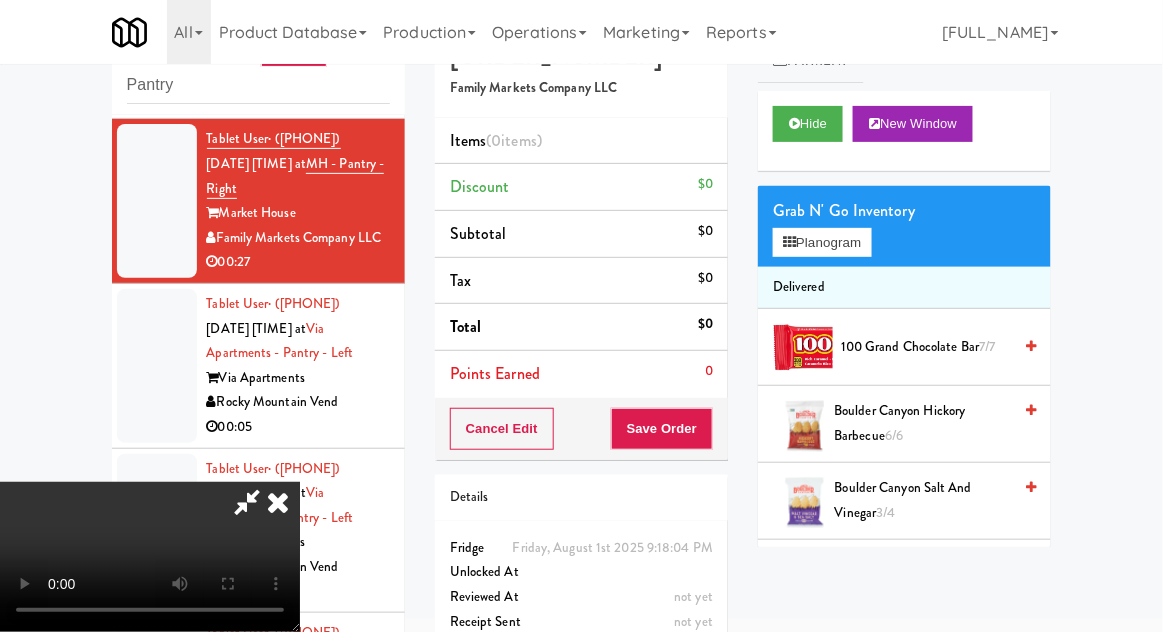 type 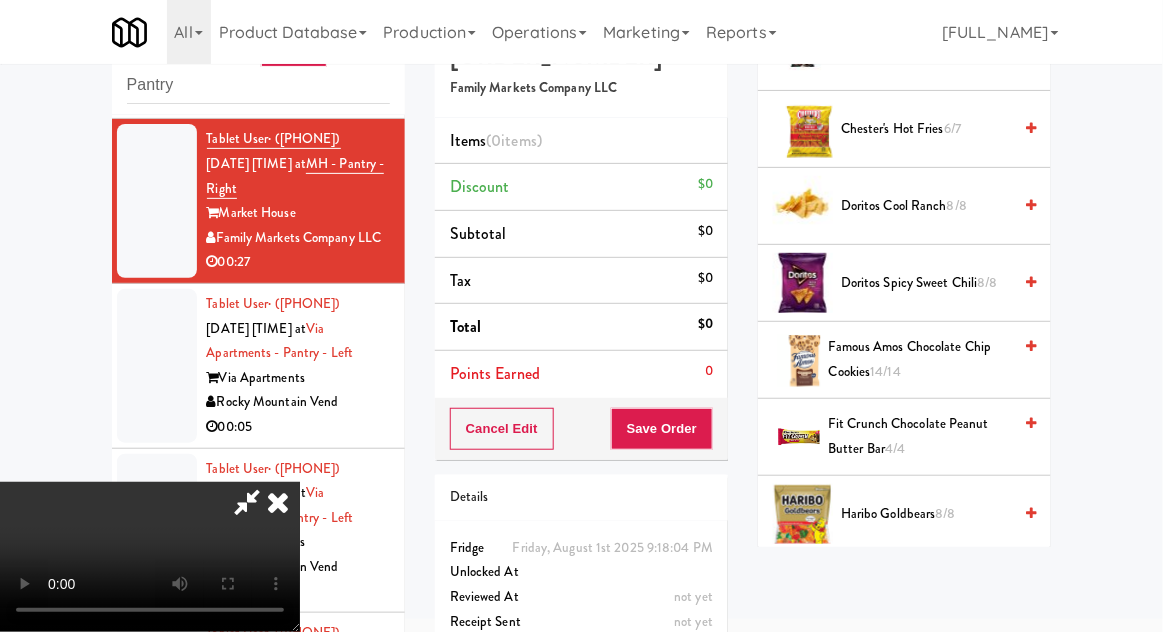 scroll, scrollTop: 603, scrollLeft: 0, axis: vertical 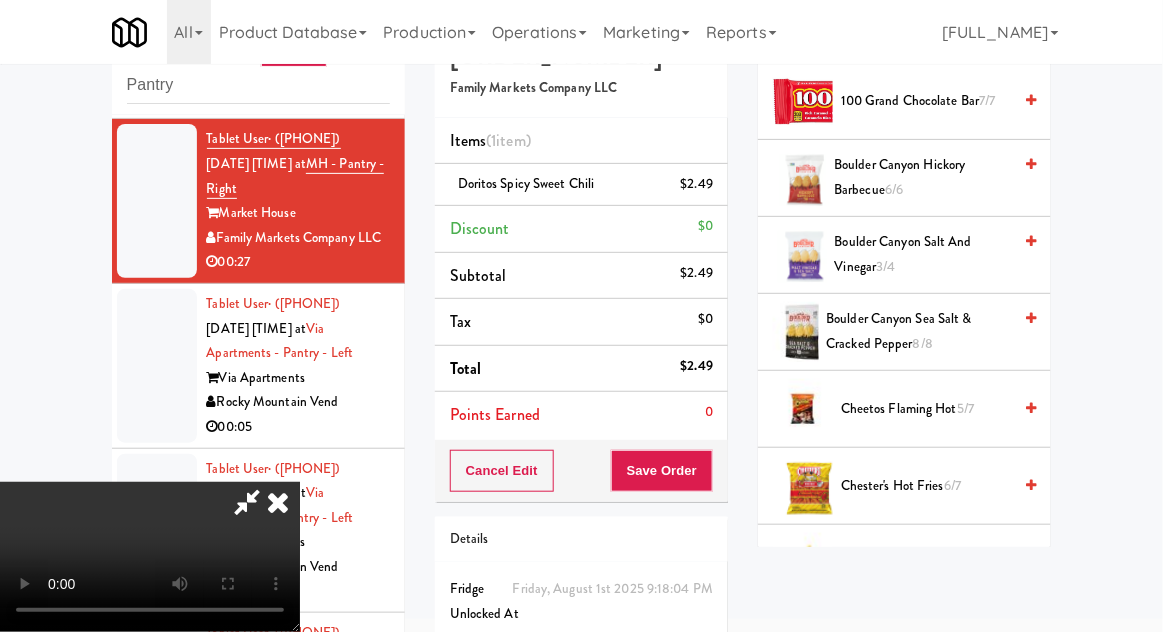 click on "[PRODUCT_NAME]" at bounding box center (926, 409) 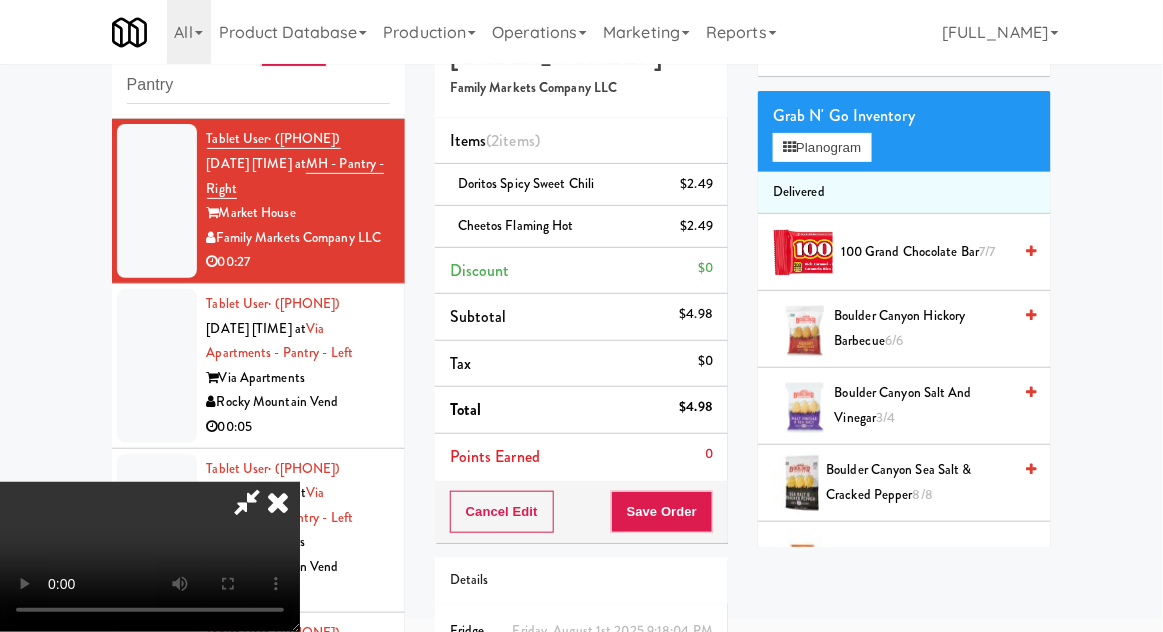 scroll, scrollTop: 0, scrollLeft: 0, axis: both 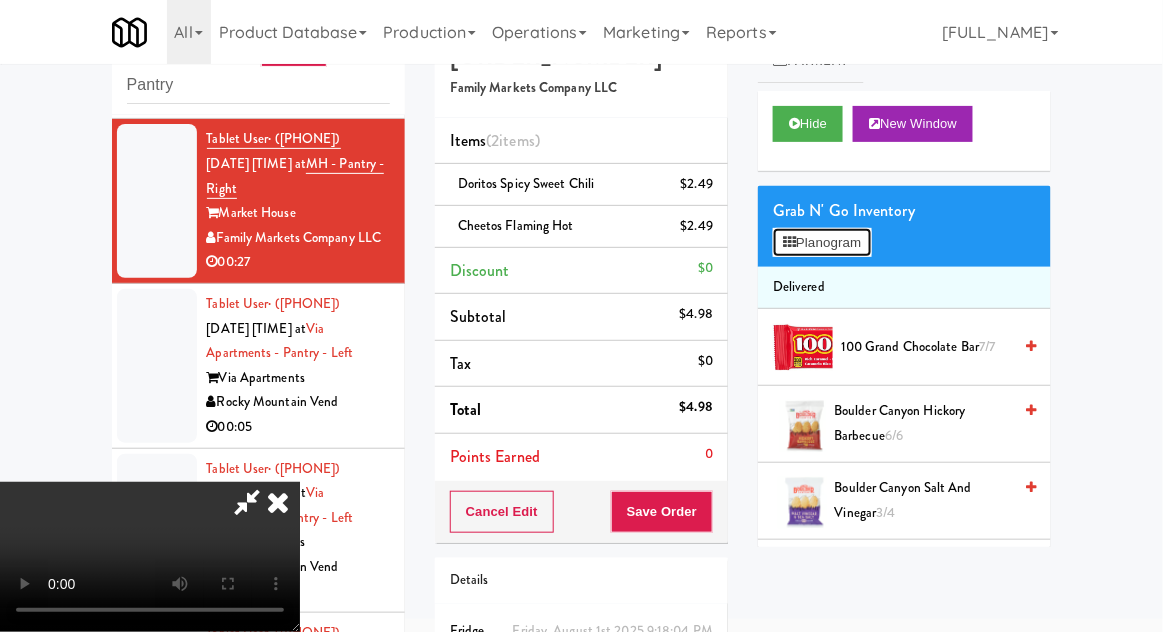 click on "Planogram" at bounding box center (822, 243) 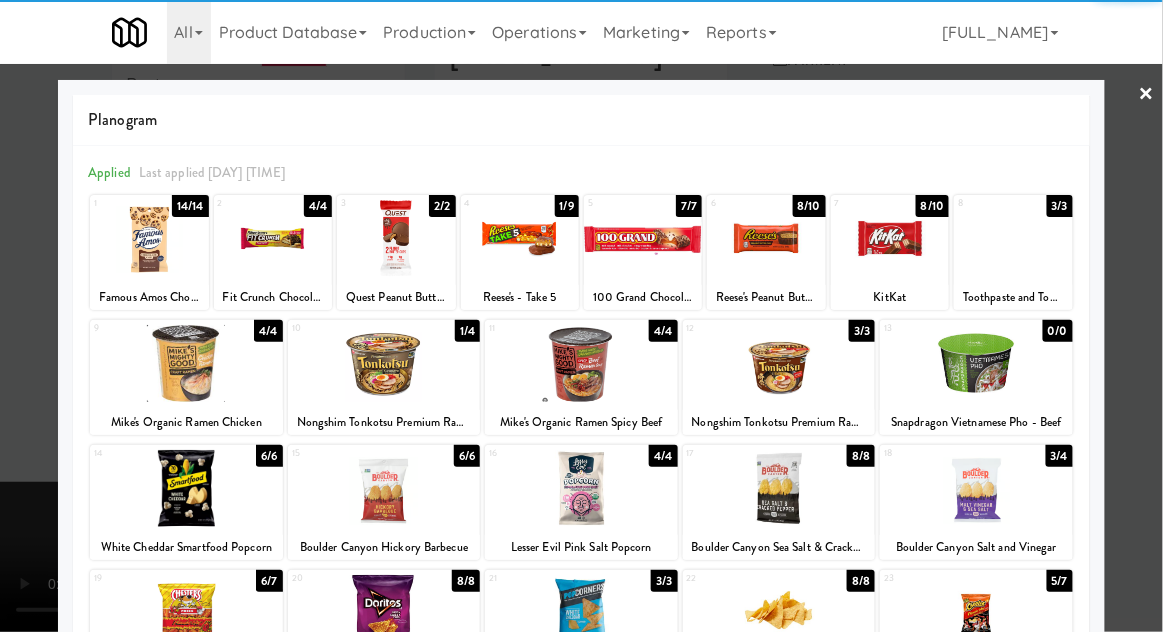 click at bounding box center [976, 488] 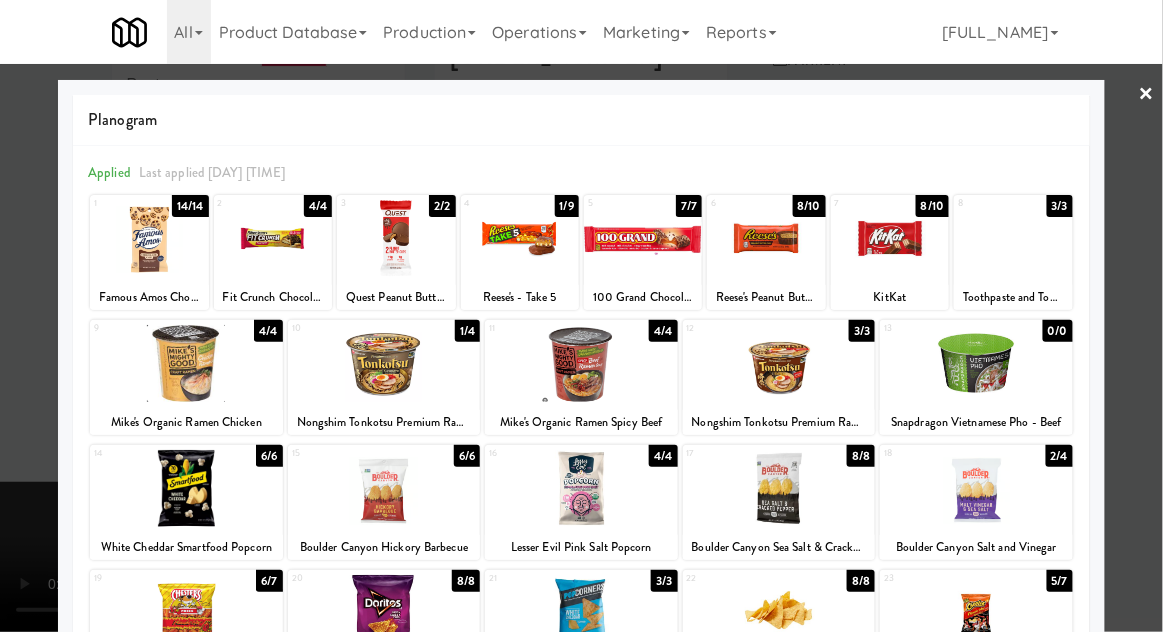 click at bounding box center [581, 316] 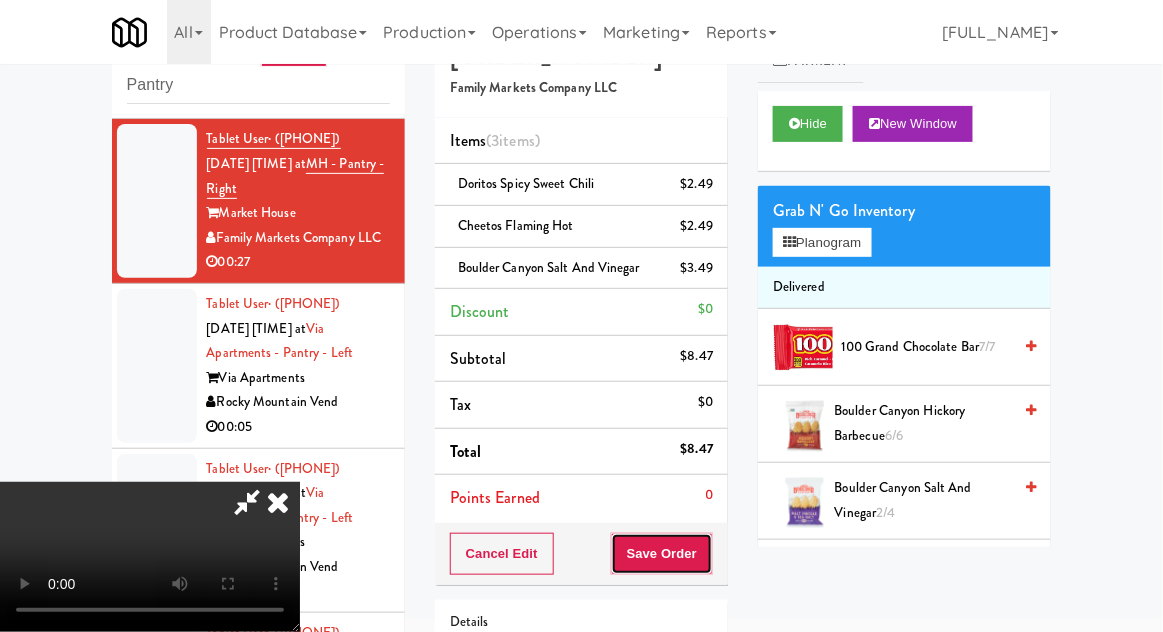 click on "Save Order" at bounding box center (662, 554) 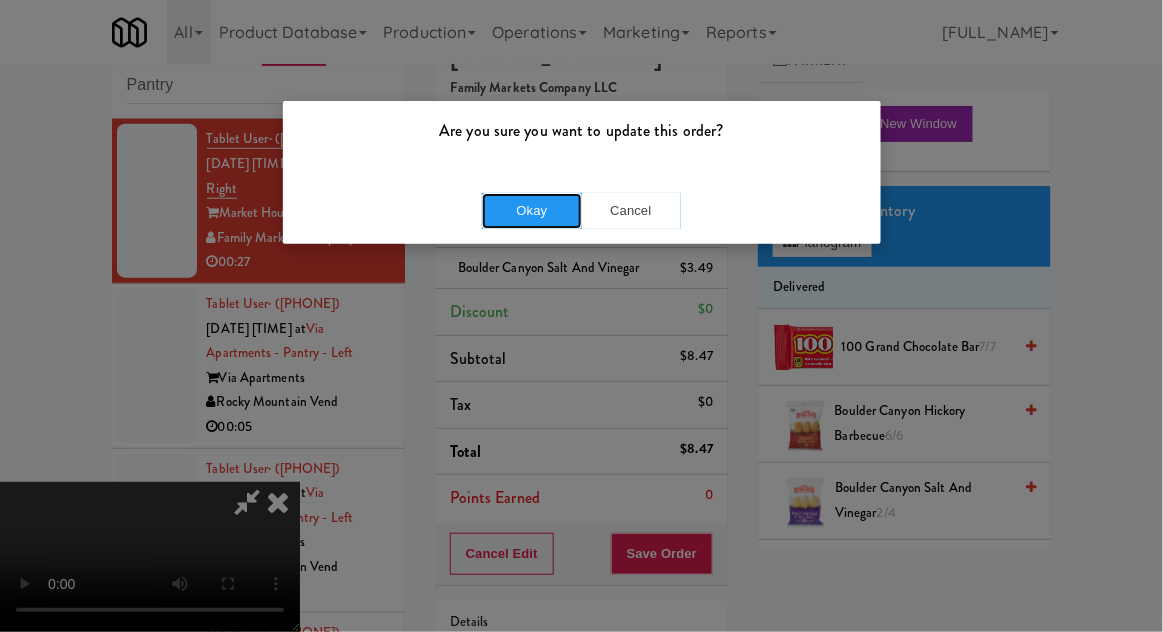 click on "Okay" at bounding box center [532, 211] 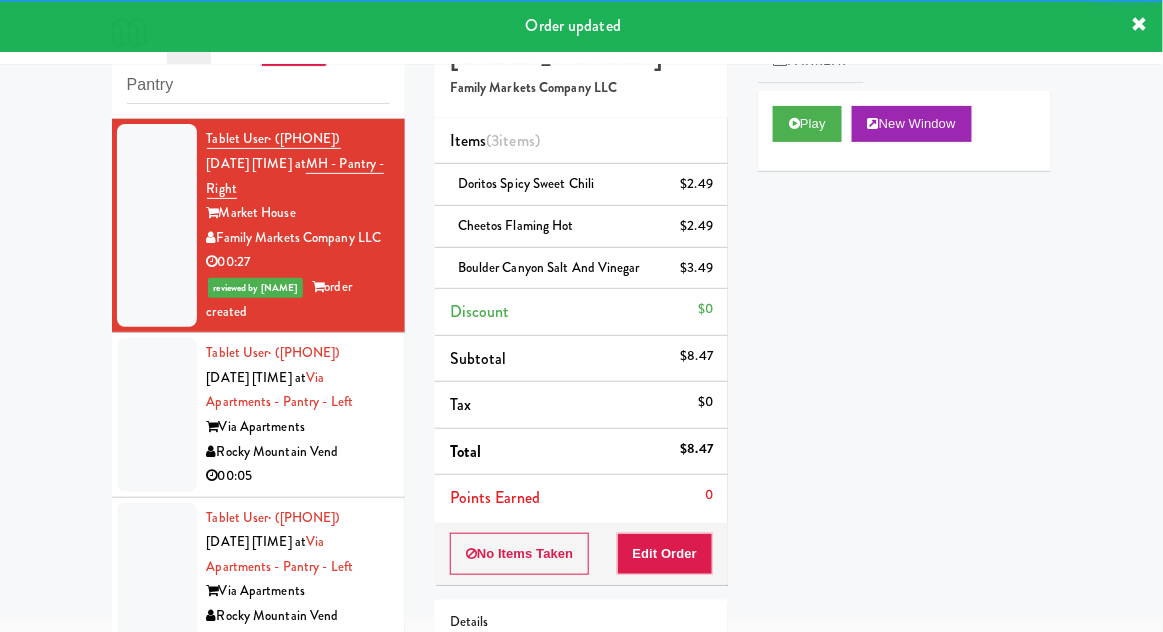 click at bounding box center (157, 415) 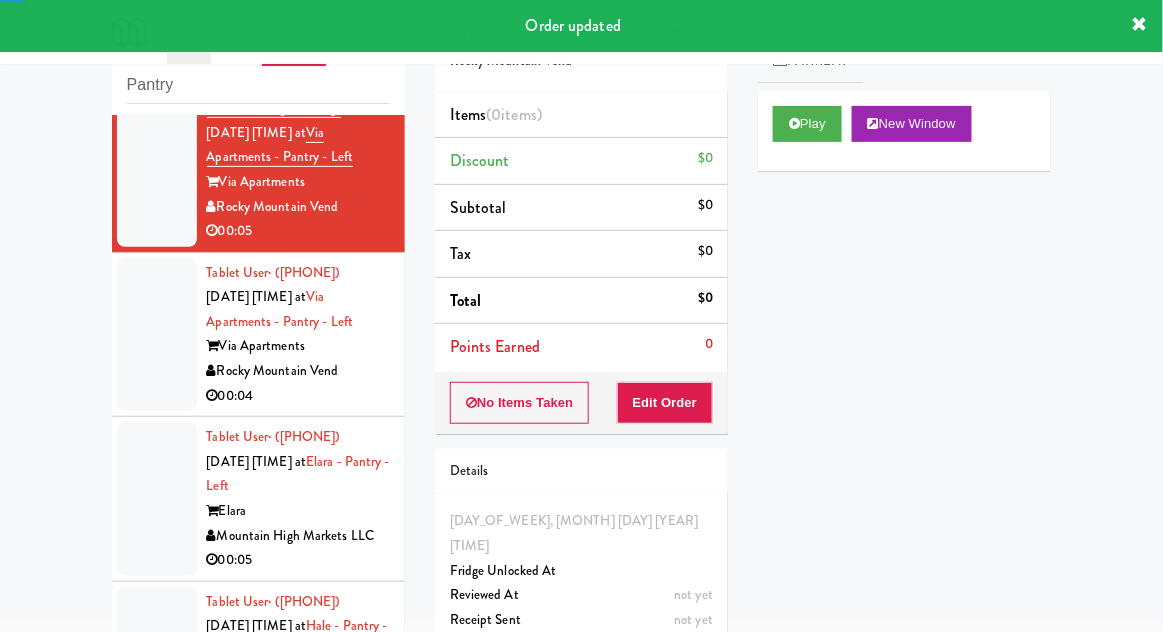 scroll, scrollTop: 2494, scrollLeft: 0, axis: vertical 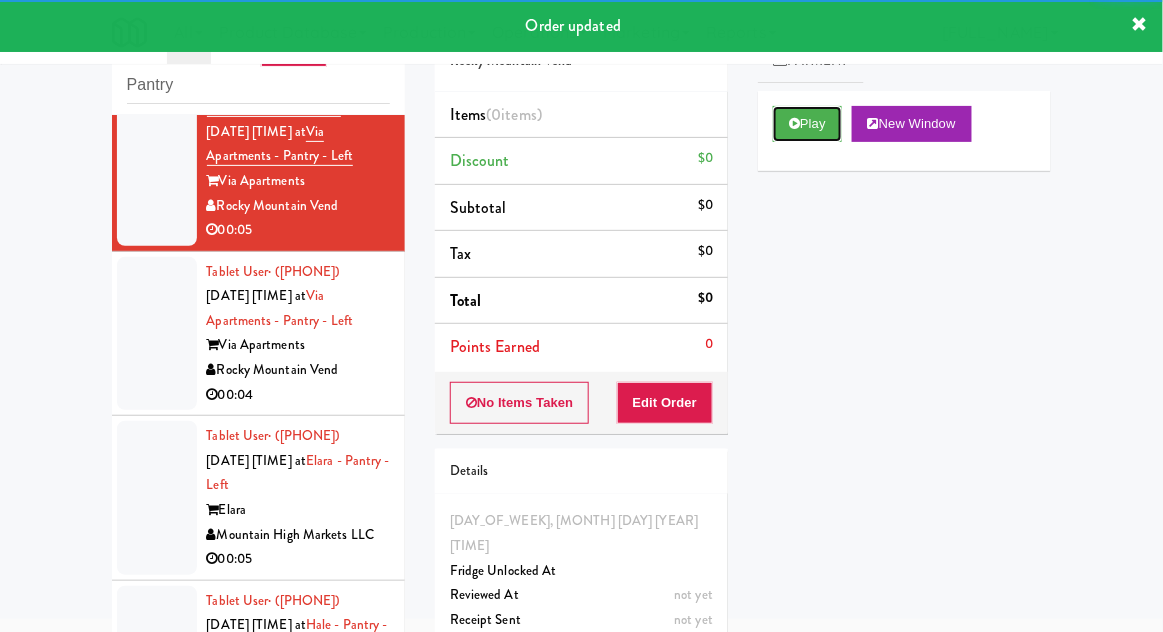 click on "Play" at bounding box center (807, 124) 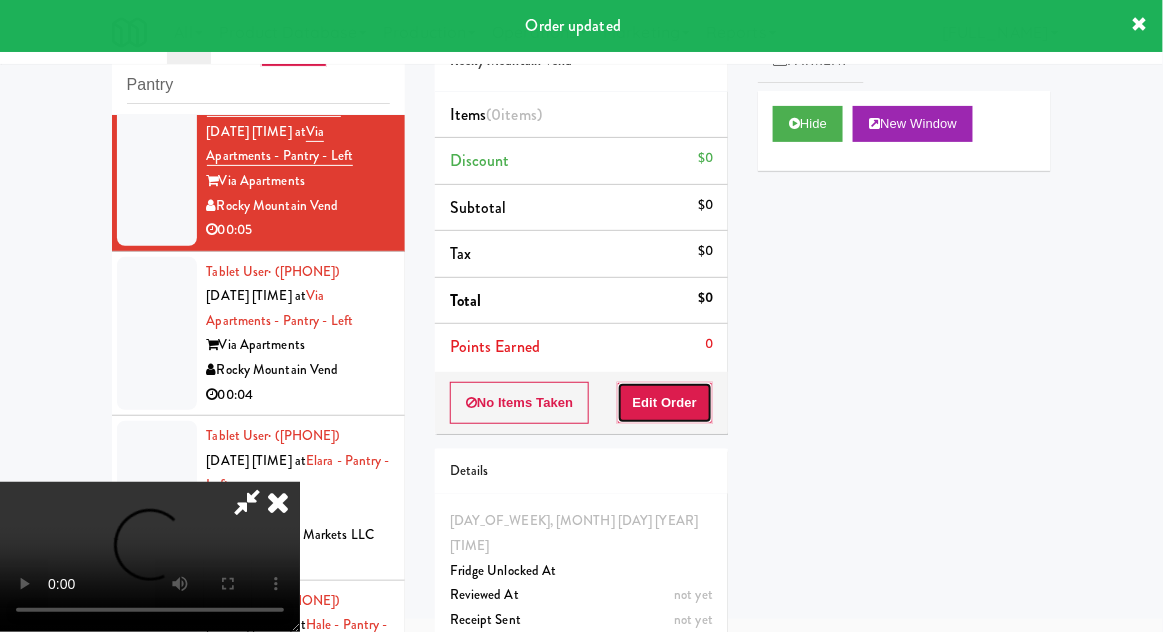 click on "Edit Order" at bounding box center (665, 403) 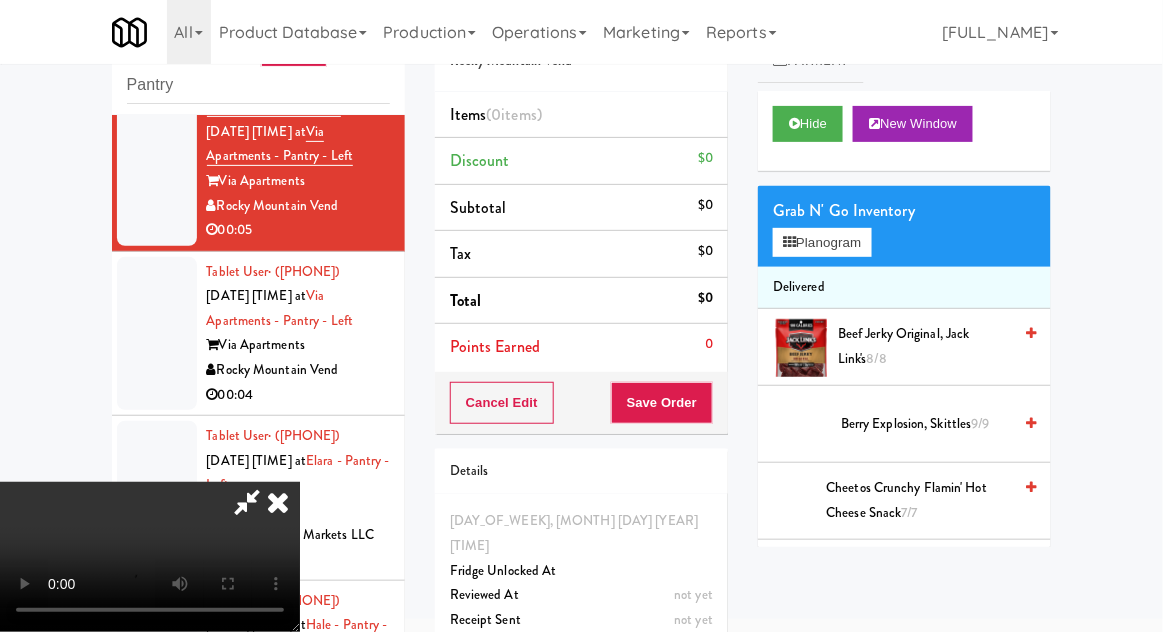 scroll, scrollTop: 73, scrollLeft: 0, axis: vertical 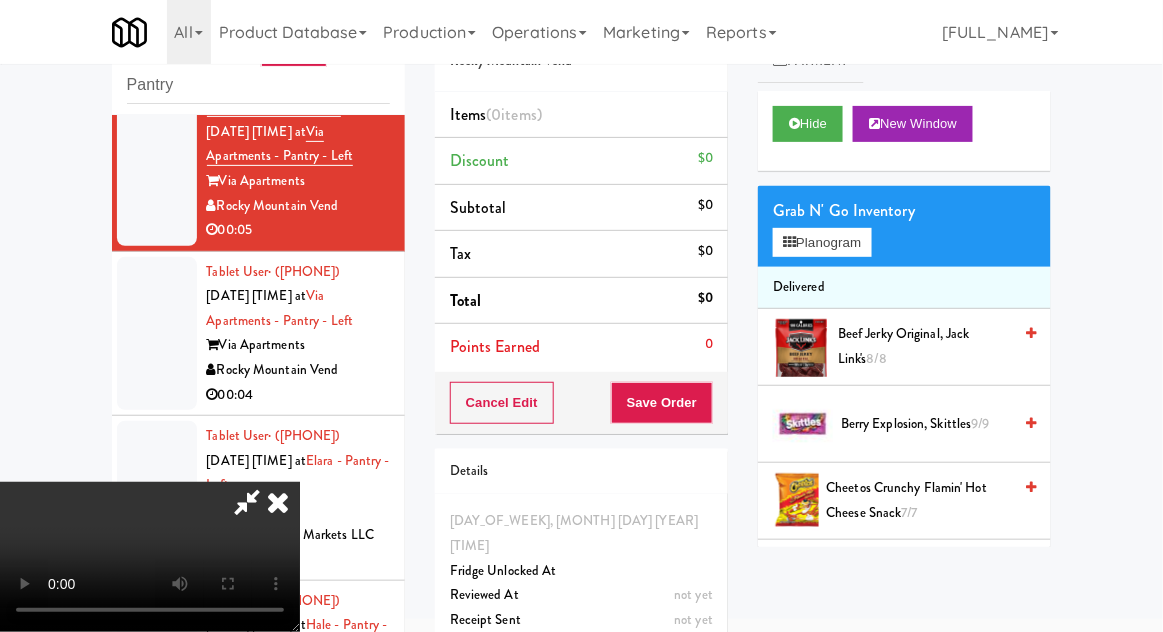 type 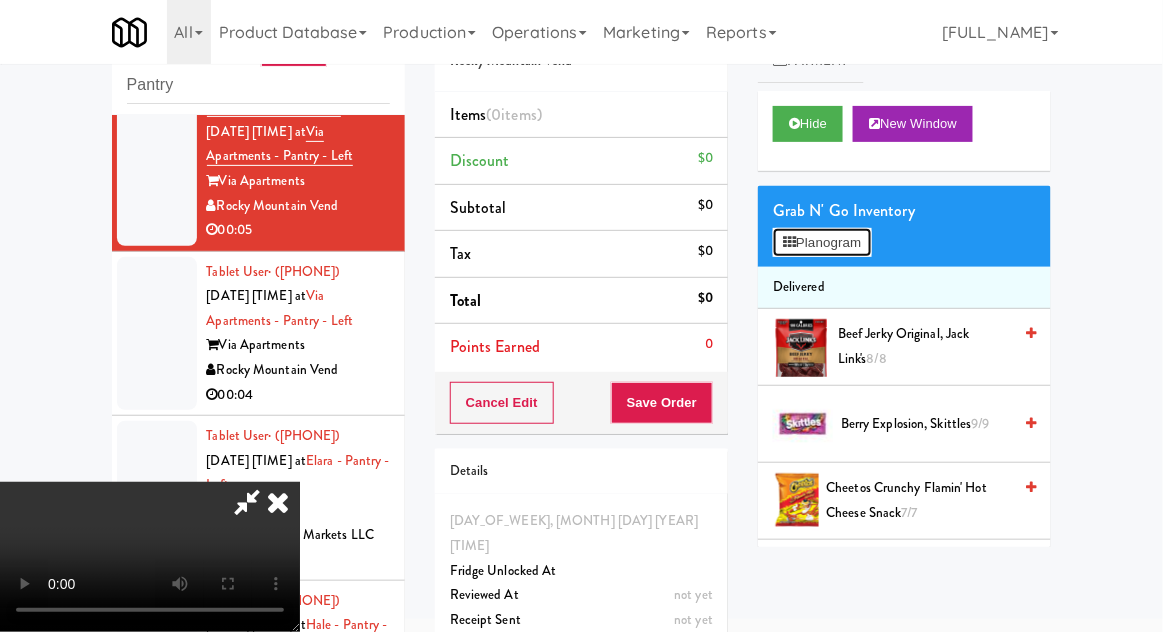 click on "Planogram" at bounding box center [822, 243] 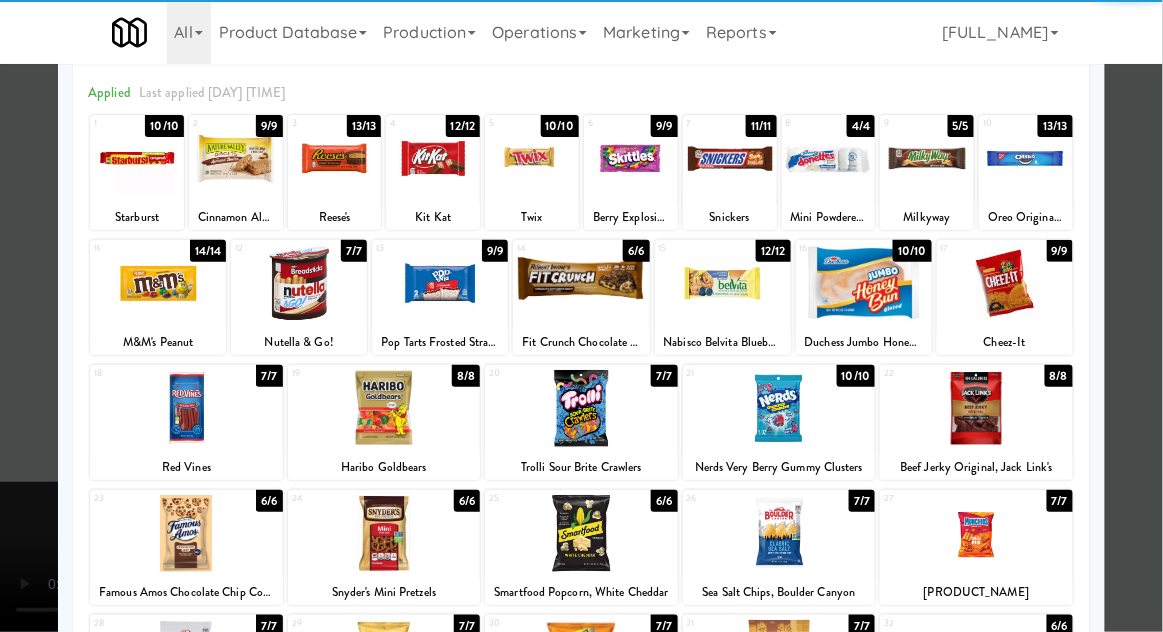 scroll, scrollTop: 107, scrollLeft: 0, axis: vertical 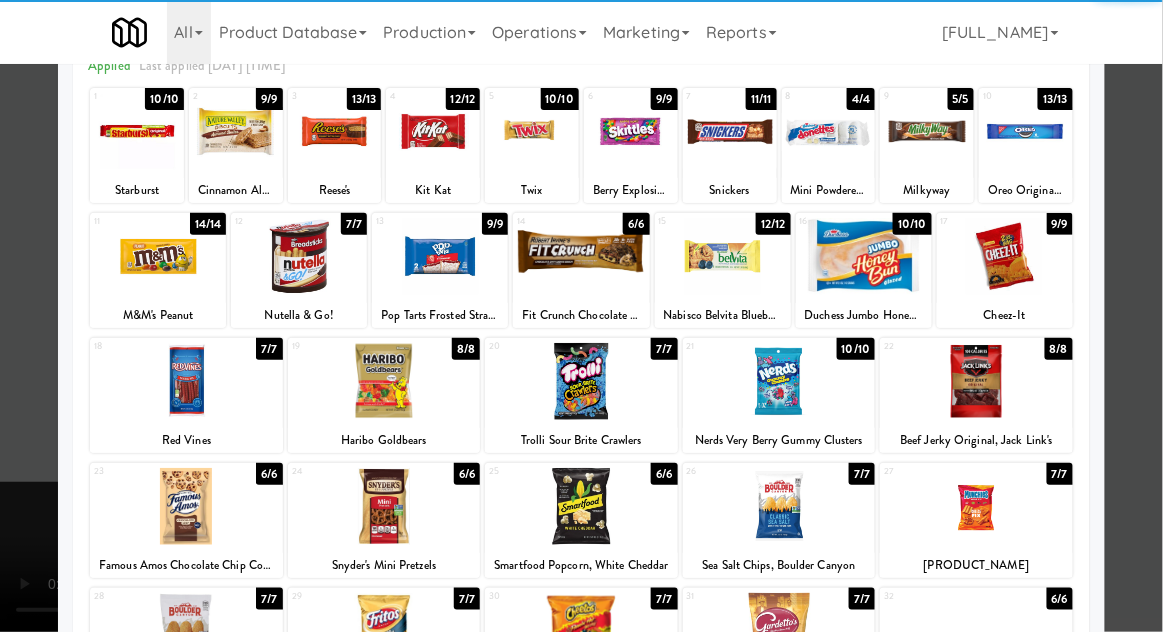 click at bounding box center [976, 381] 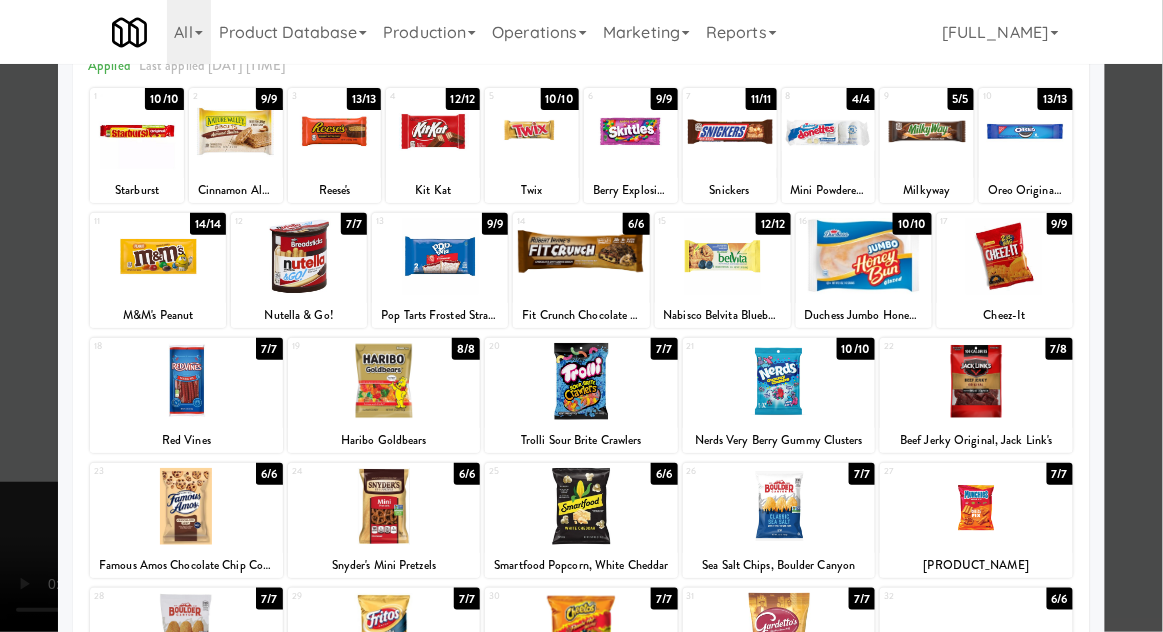 click at bounding box center (581, 316) 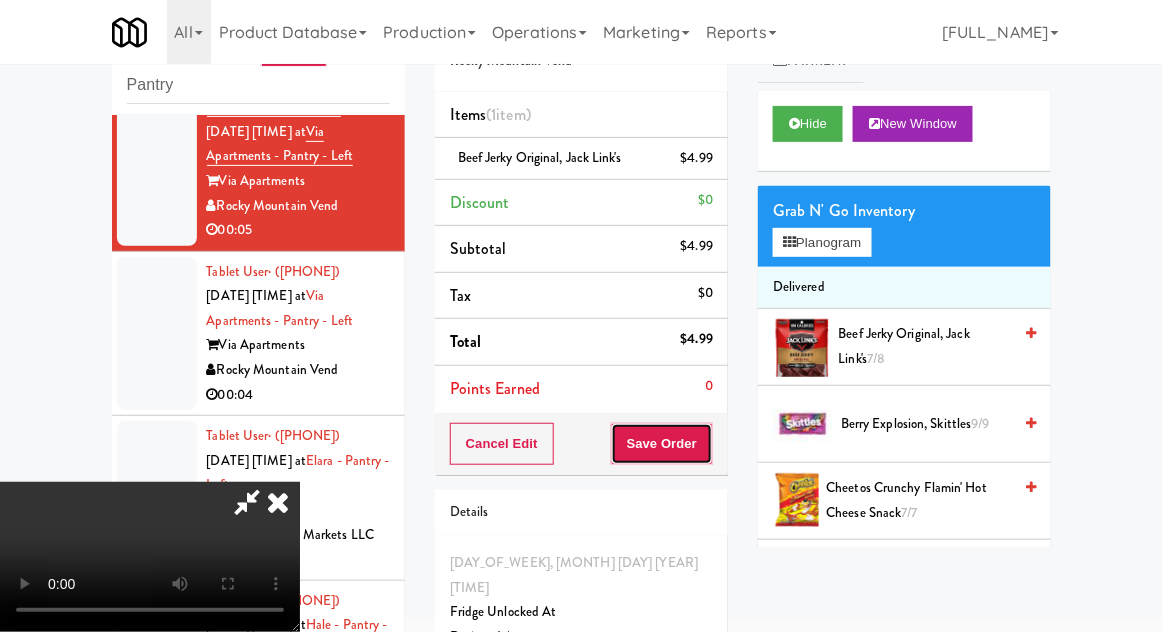 click on "Save Order" at bounding box center [662, 444] 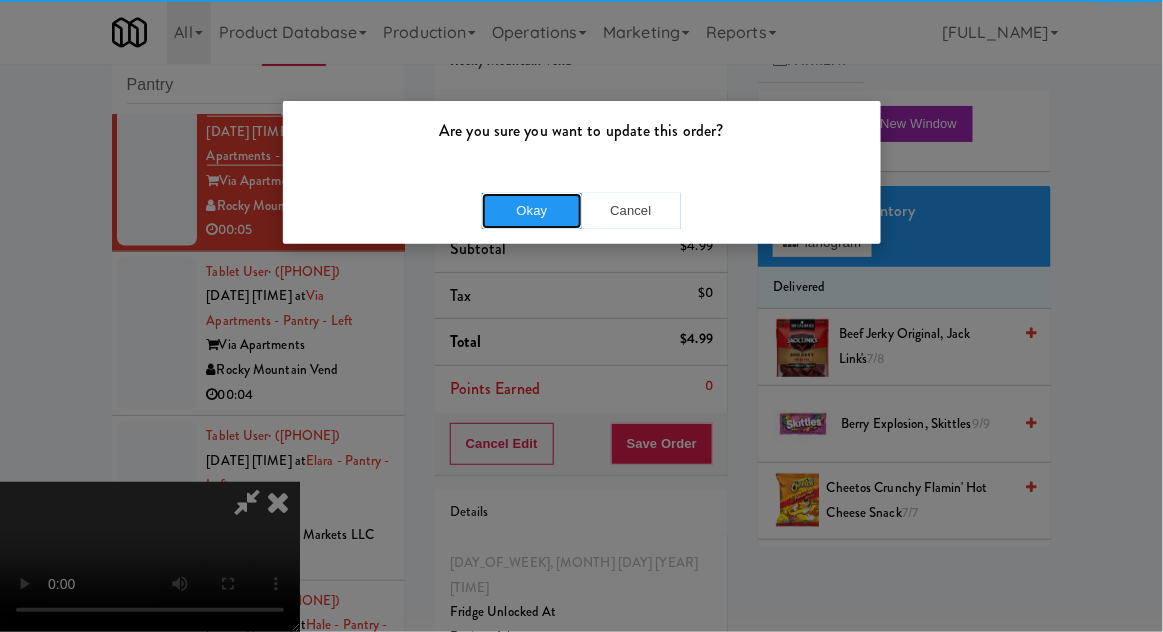 click on "Okay" at bounding box center [532, 211] 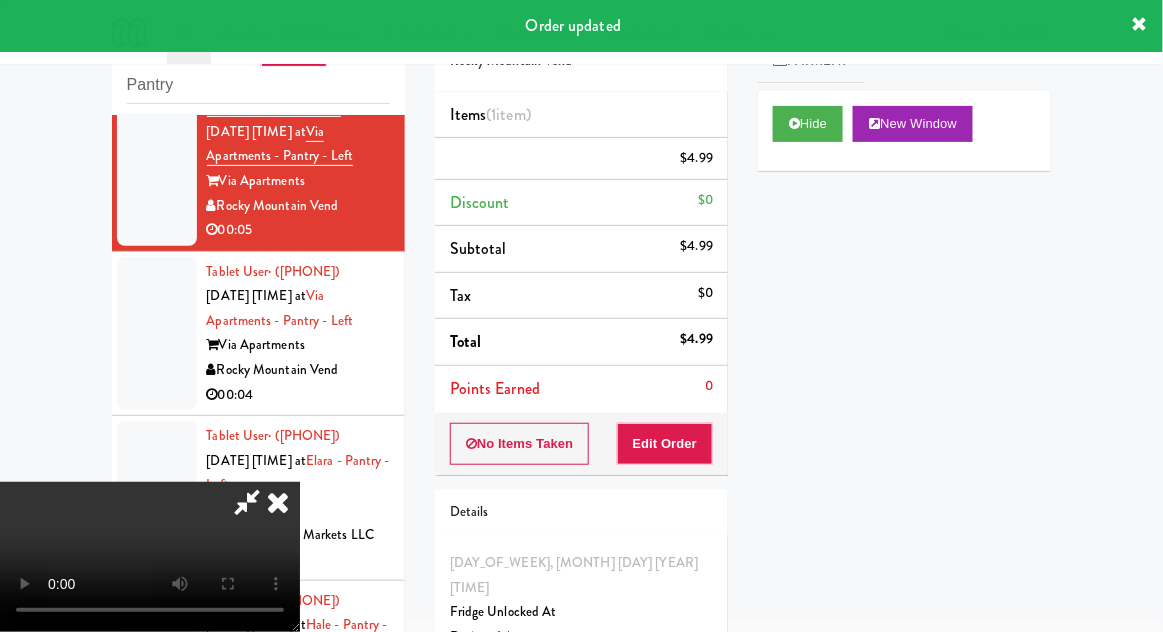 scroll, scrollTop: 0, scrollLeft: 0, axis: both 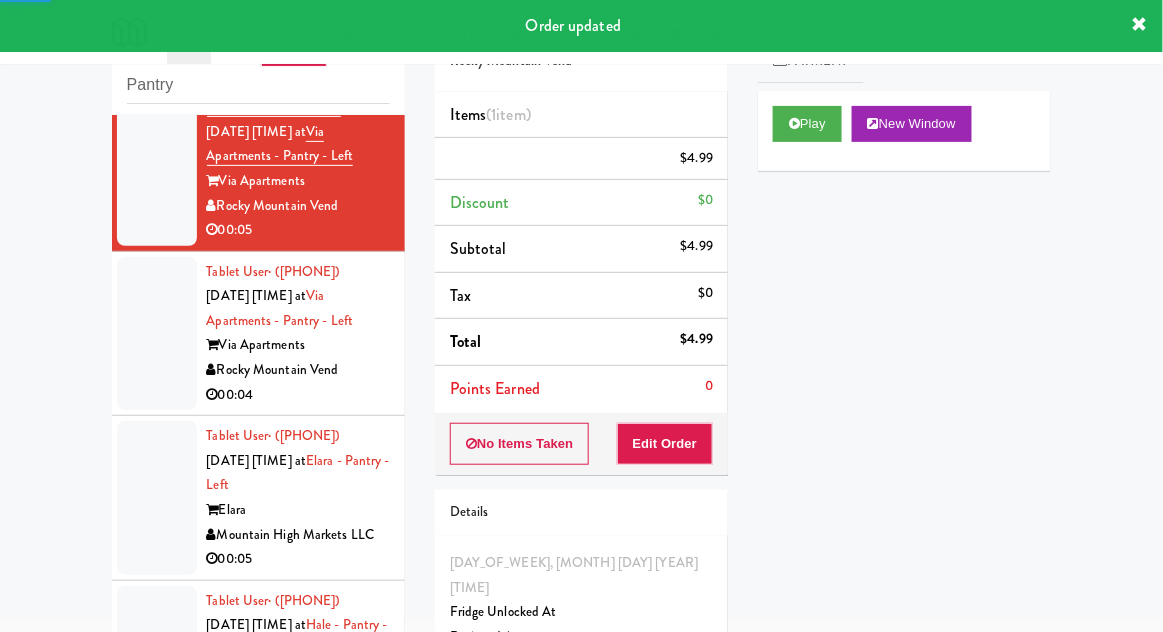 click at bounding box center (157, 334) 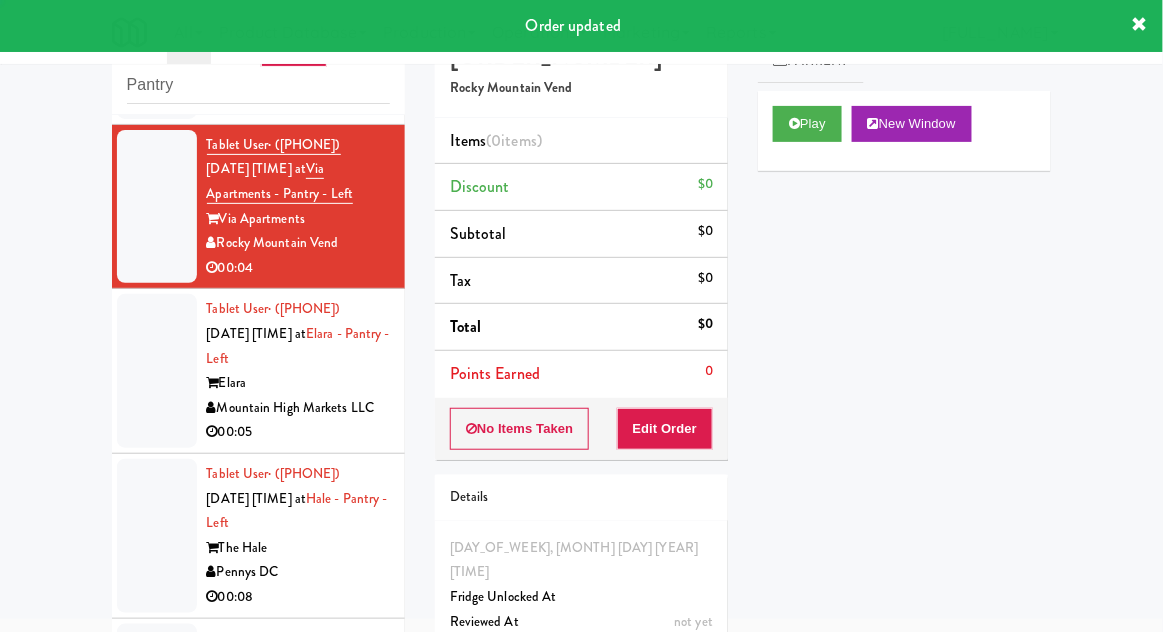 scroll, scrollTop: 2690, scrollLeft: 0, axis: vertical 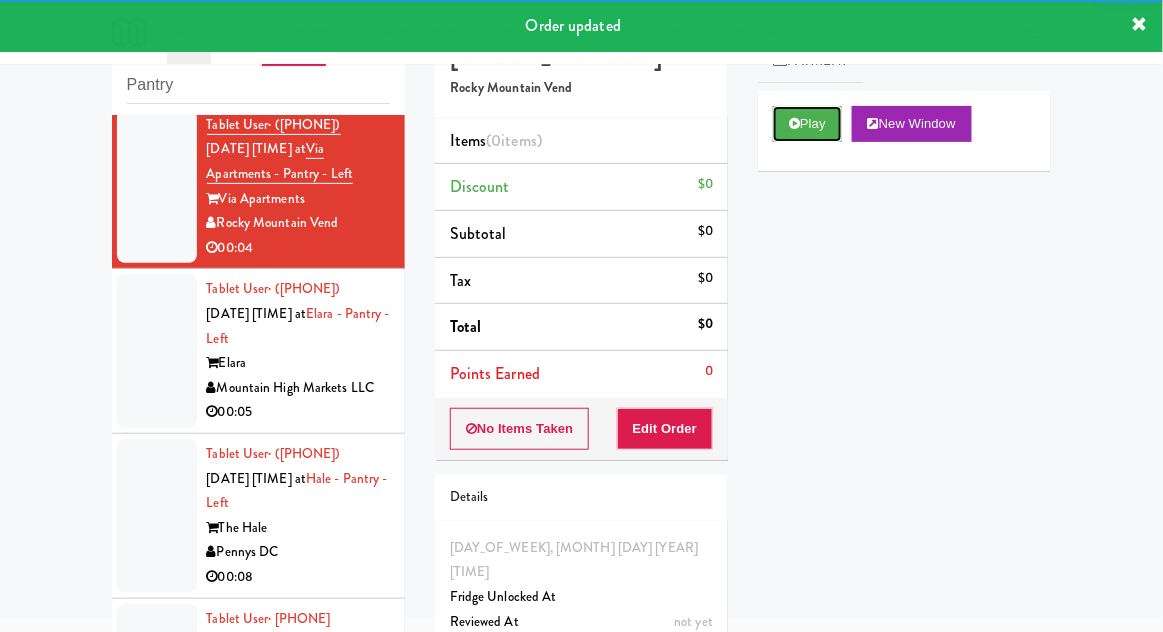 click on "Play" at bounding box center [807, 124] 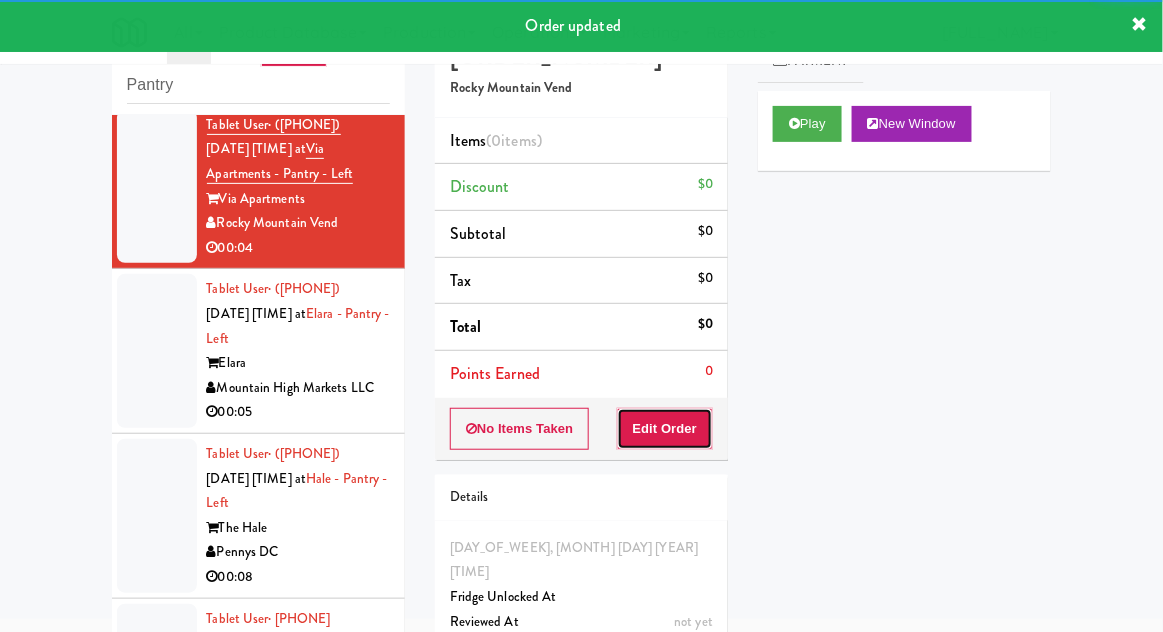 click on "Edit Order" at bounding box center (665, 429) 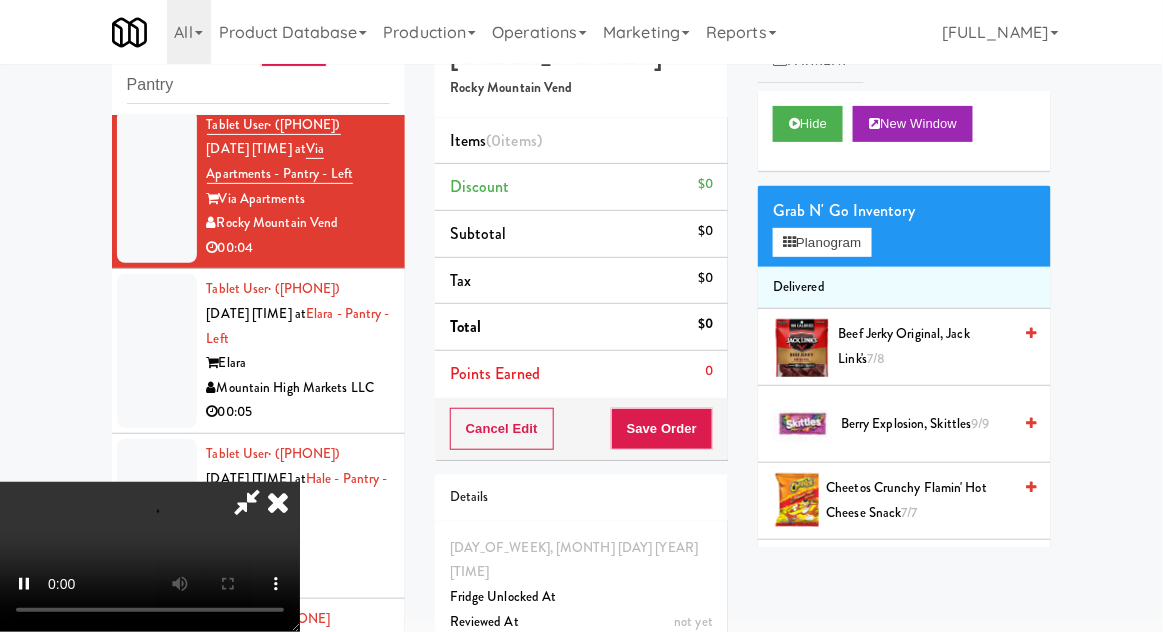 scroll, scrollTop: 73, scrollLeft: 0, axis: vertical 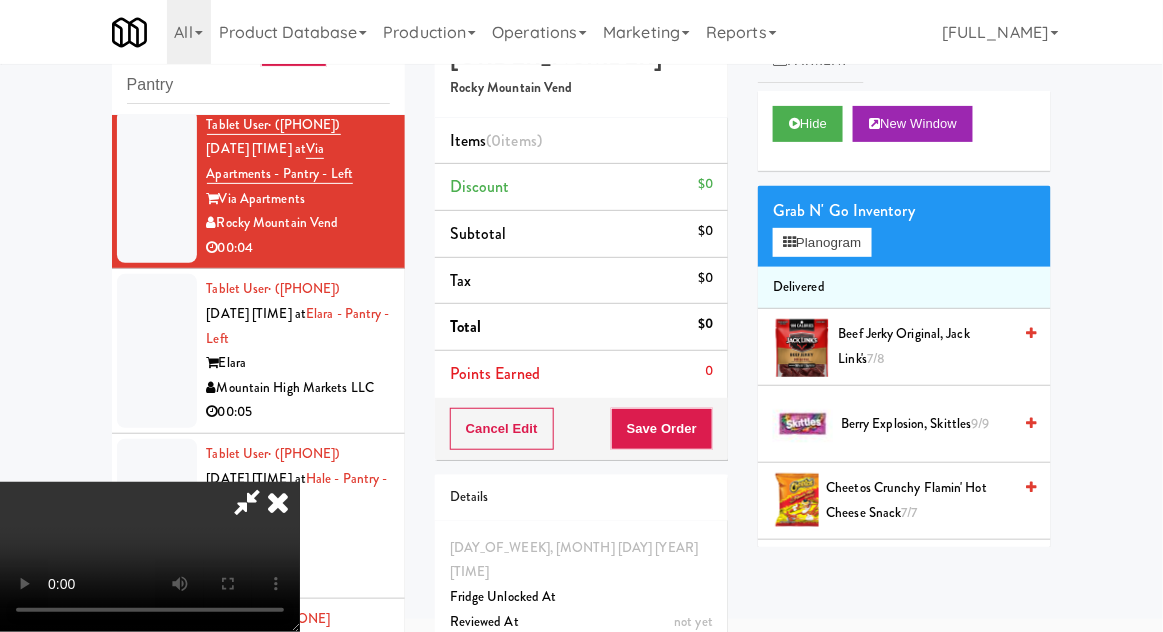 type 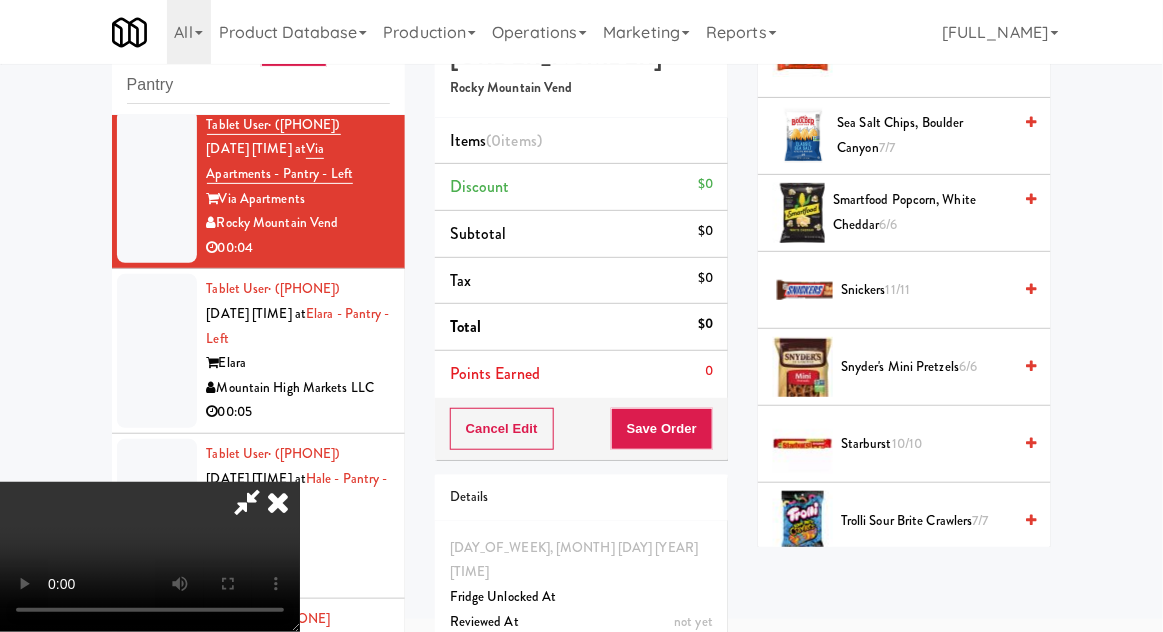 scroll, scrollTop: 2059, scrollLeft: 0, axis: vertical 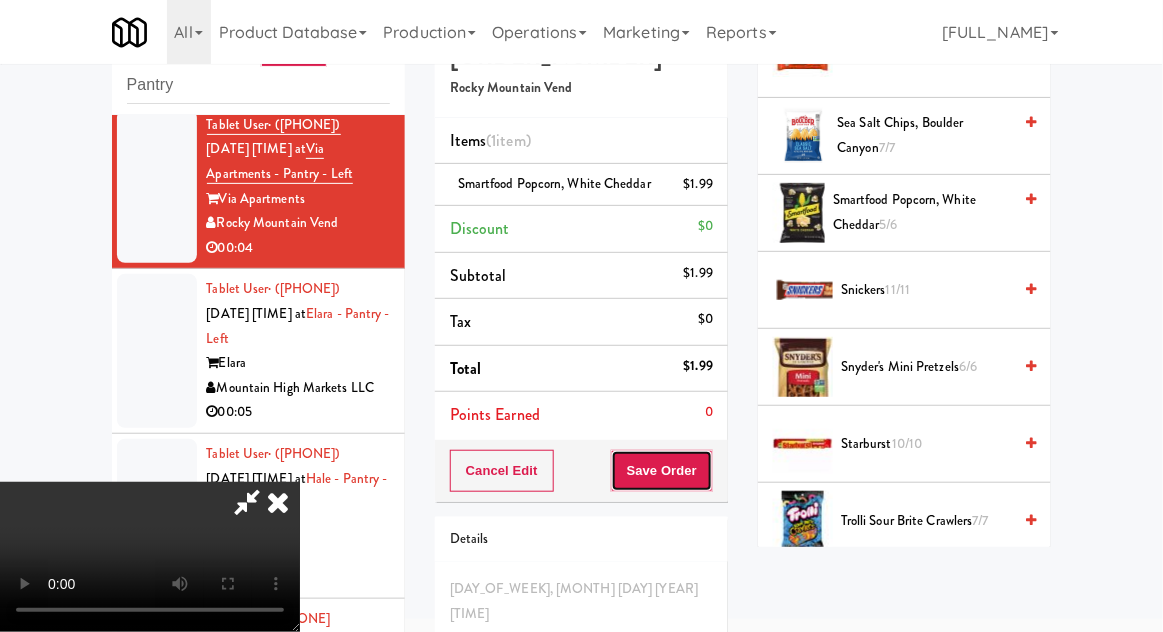 click on "Save Order" at bounding box center (662, 471) 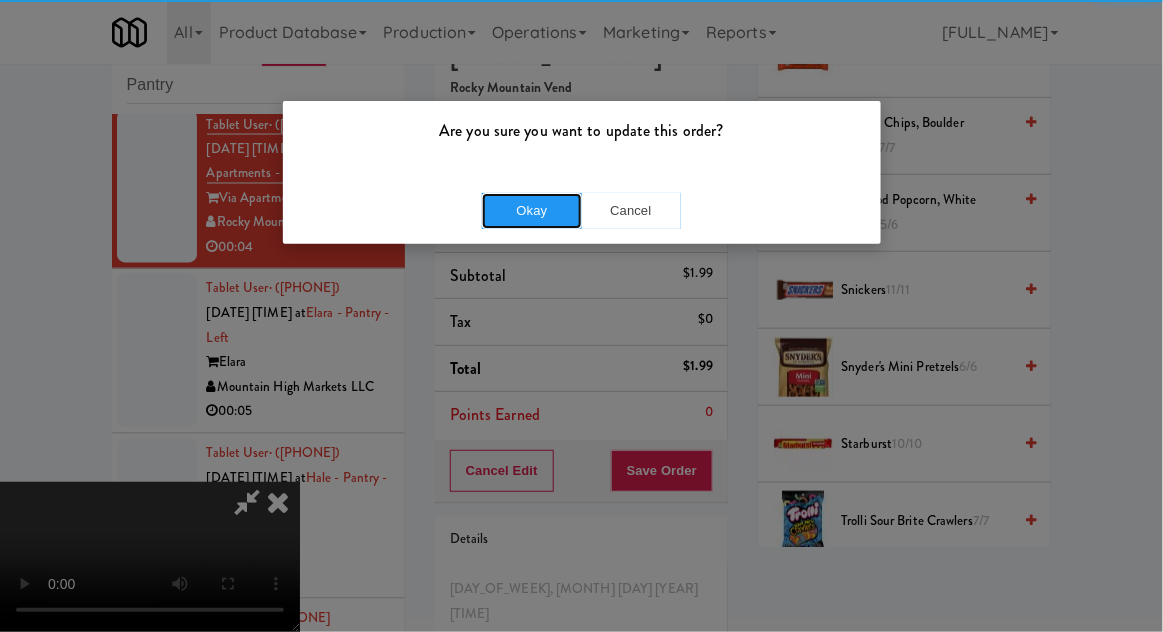 click on "Okay" at bounding box center [532, 211] 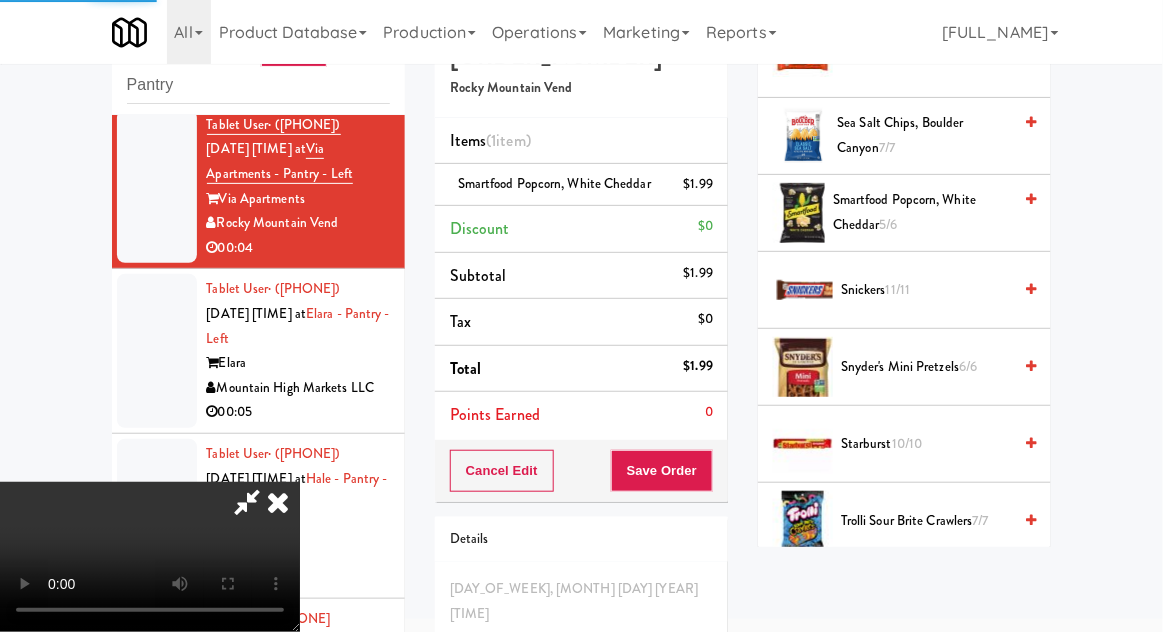 scroll, scrollTop: 197, scrollLeft: 0, axis: vertical 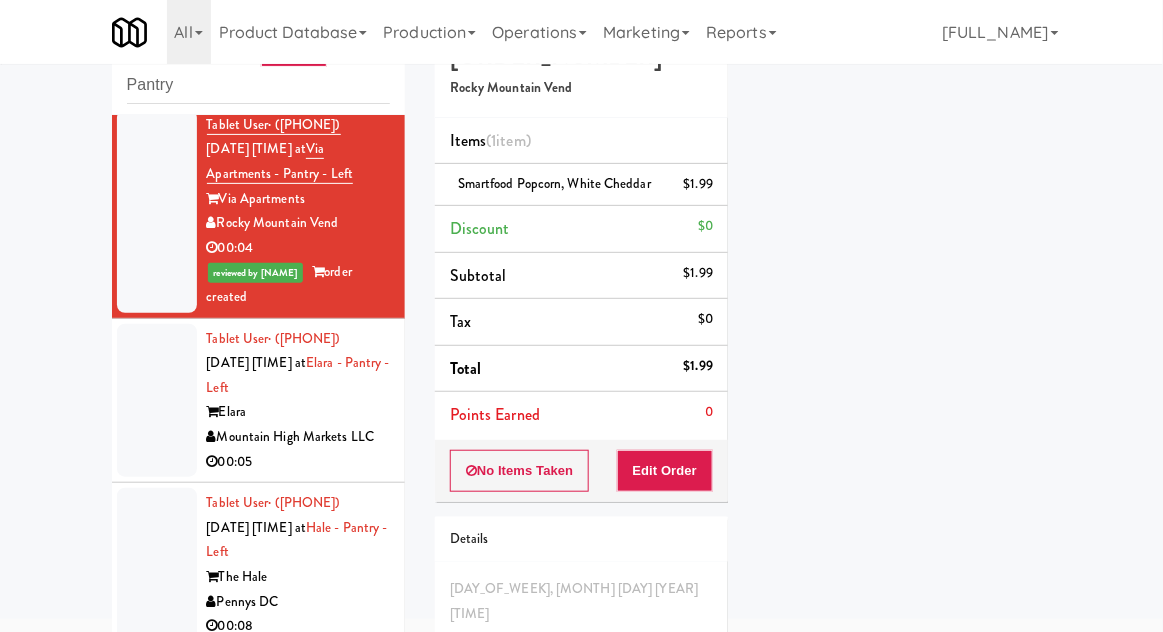 click at bounding box center (157, 401) 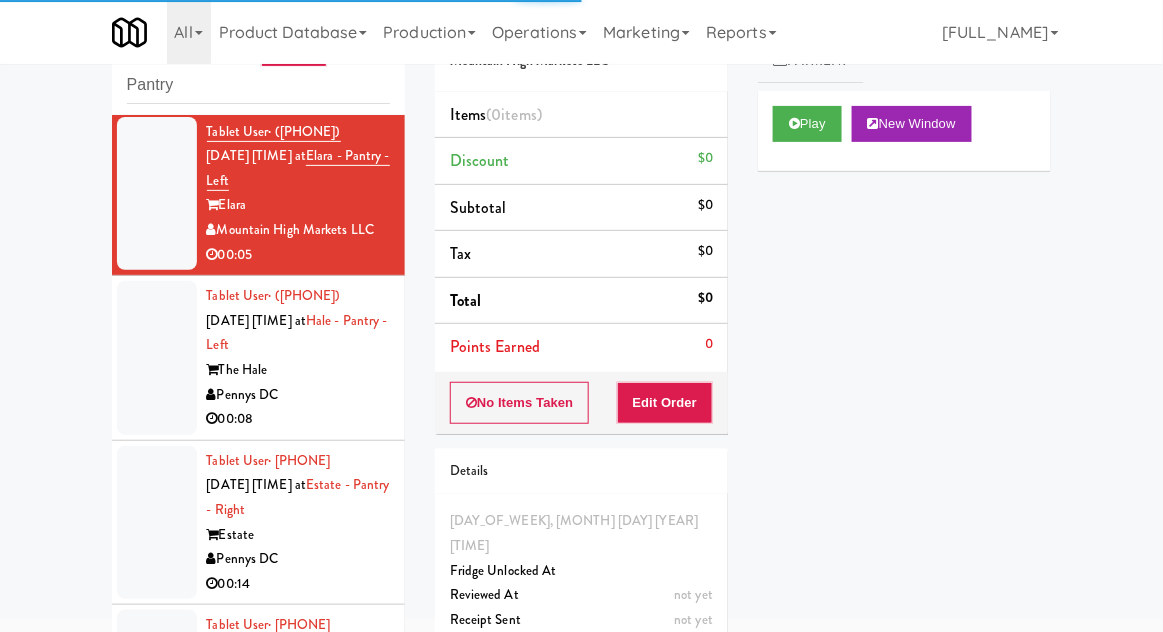 scroll, scrollTop: 2900, scrollLeft: 0, axis: vertical 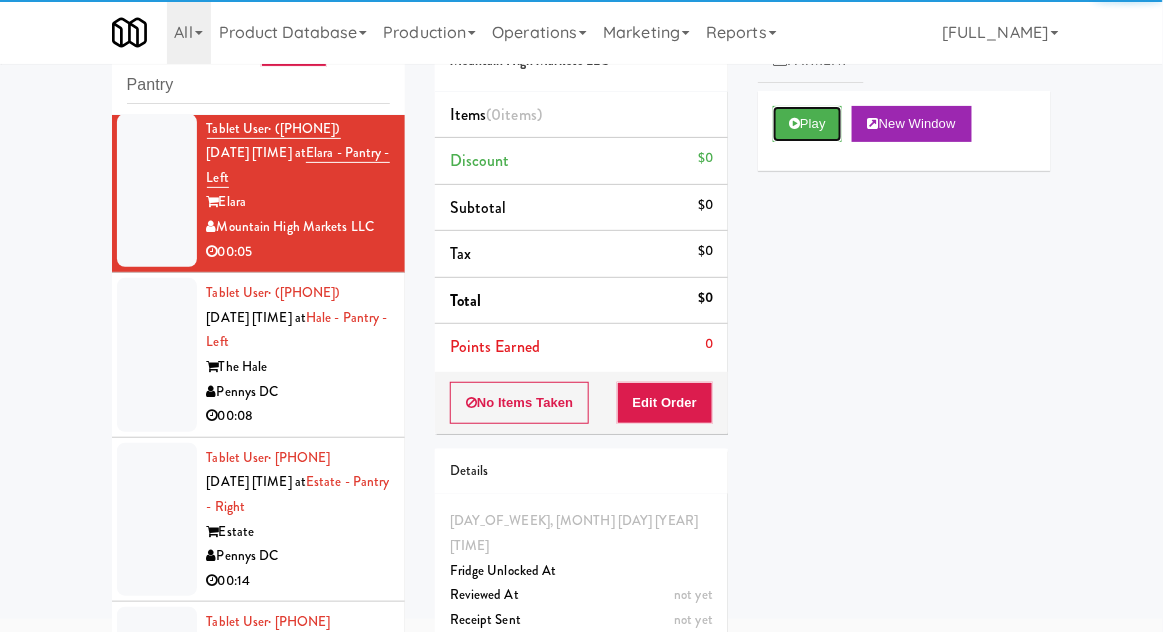 click on "Play" at bounding box center (807, 124) 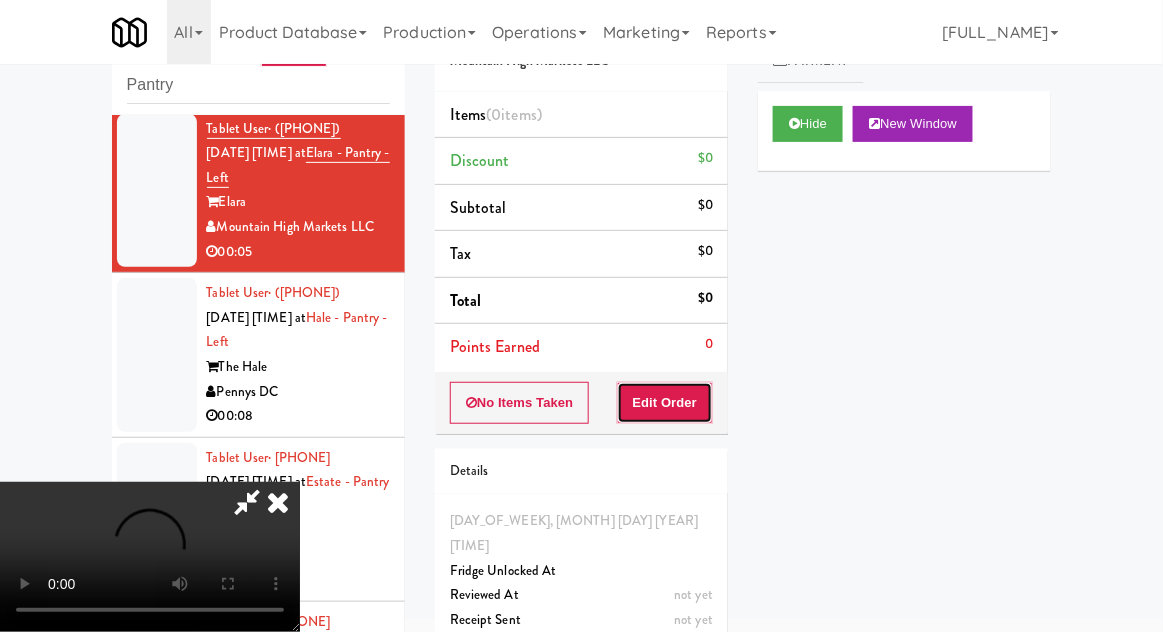 click on "Edit Order" at bounding box center [665, 403] 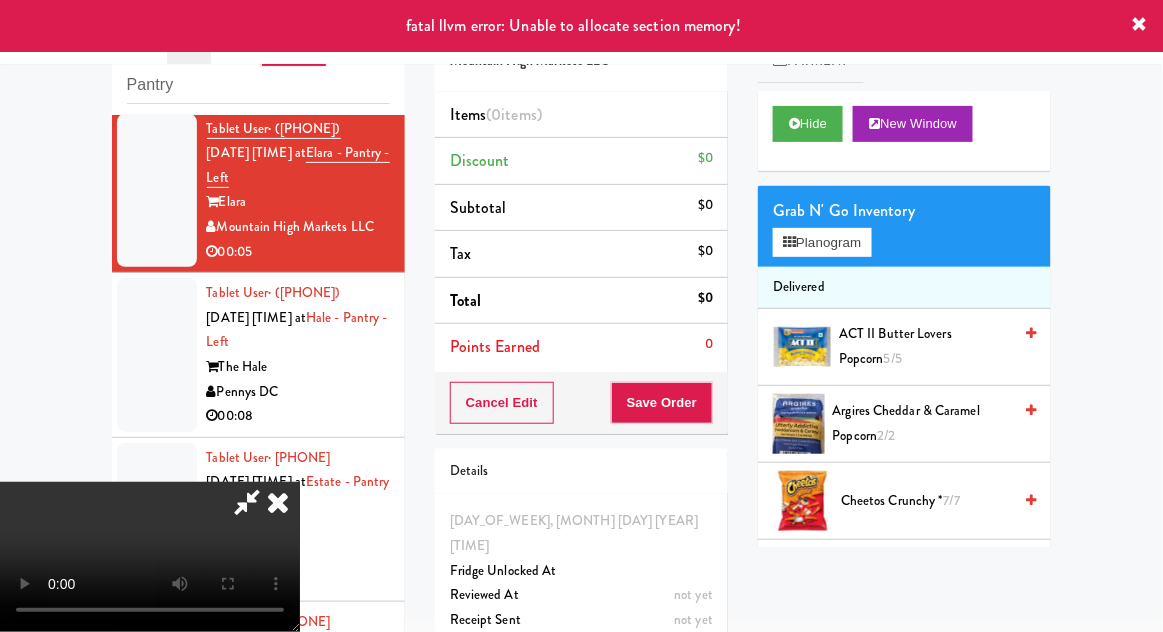 type 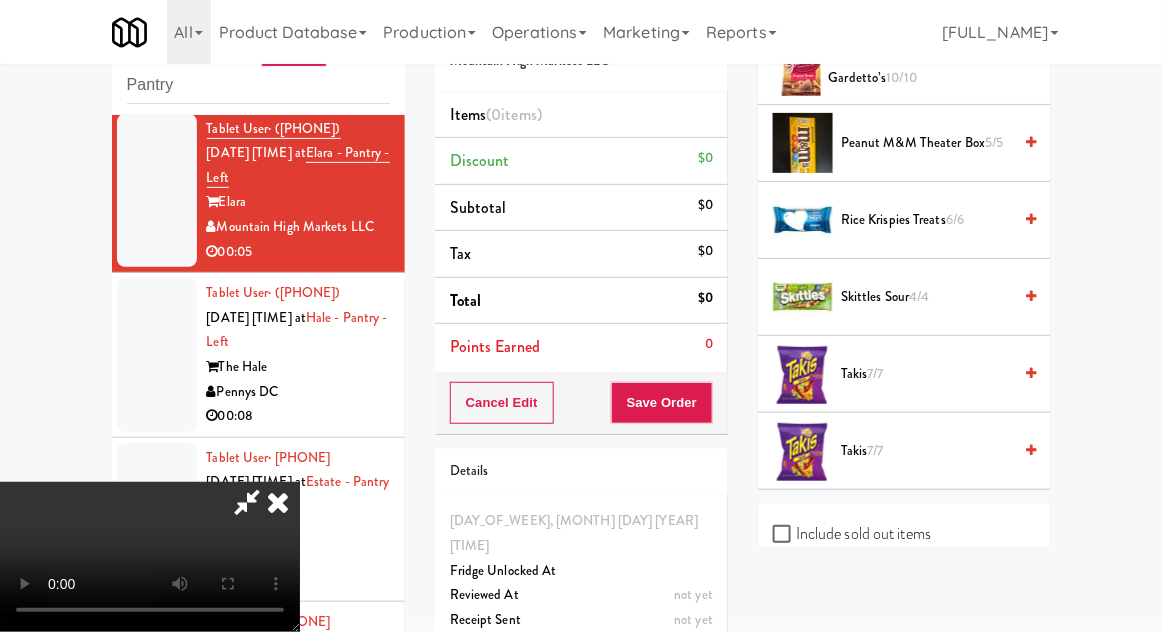 scroll, scrollTop: 2053, scrollLeft: 0, axis: vertical 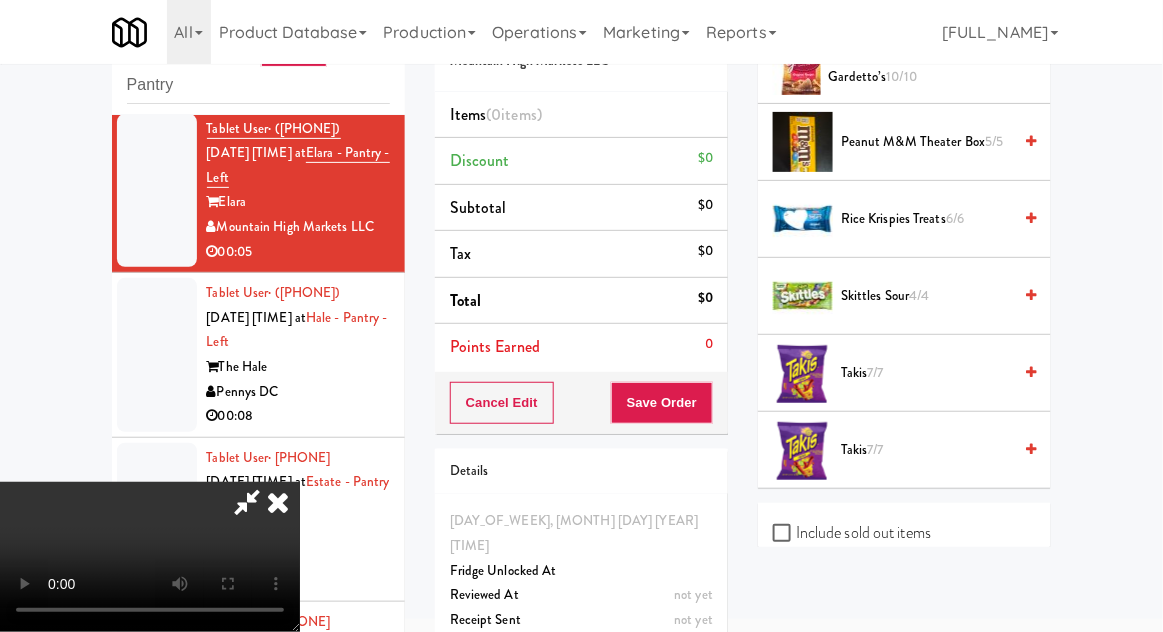 click on "Skittles Sour  4/4" at bounding box center (926, 296) 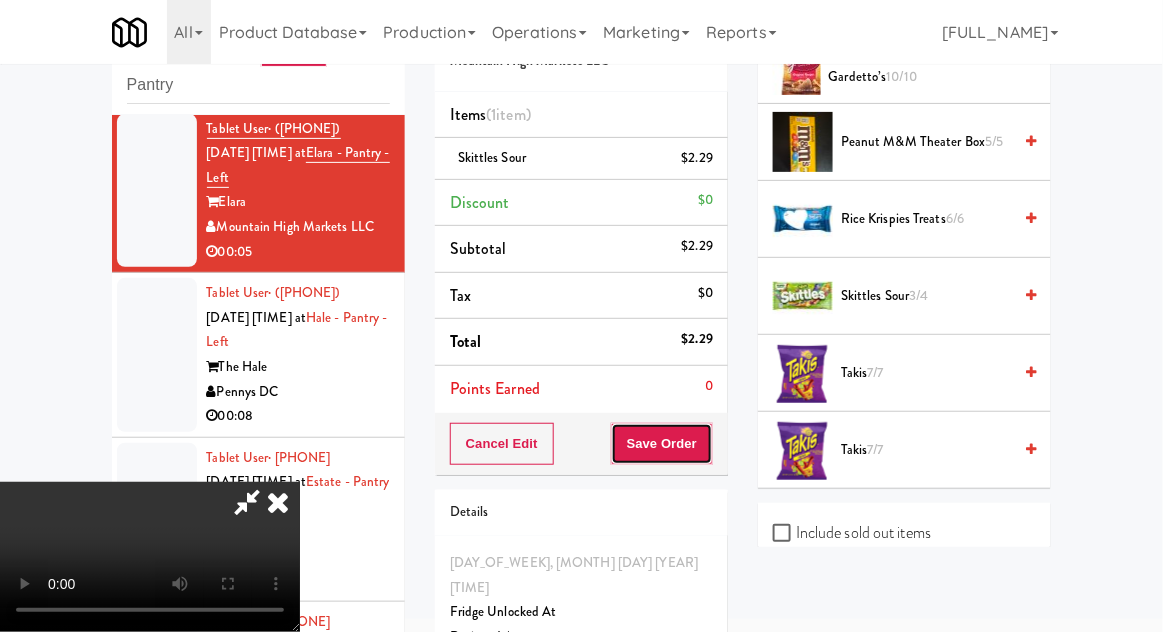 click on "Save Order" at bounding box center (662, 444) 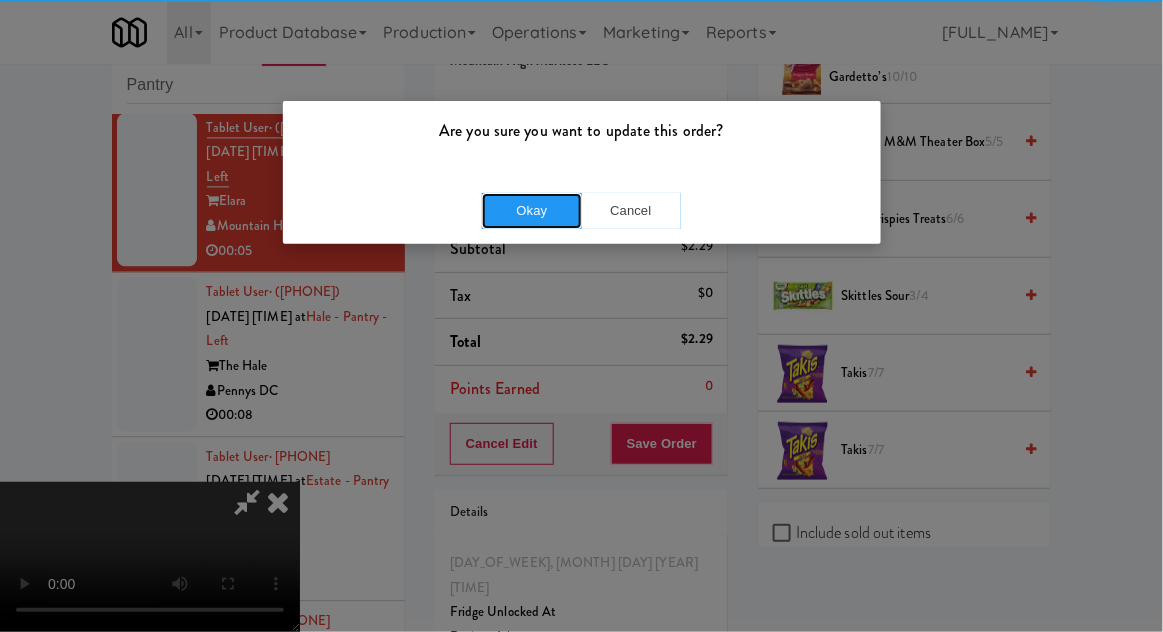 click on "Okay" at bounding box center (532, 211) 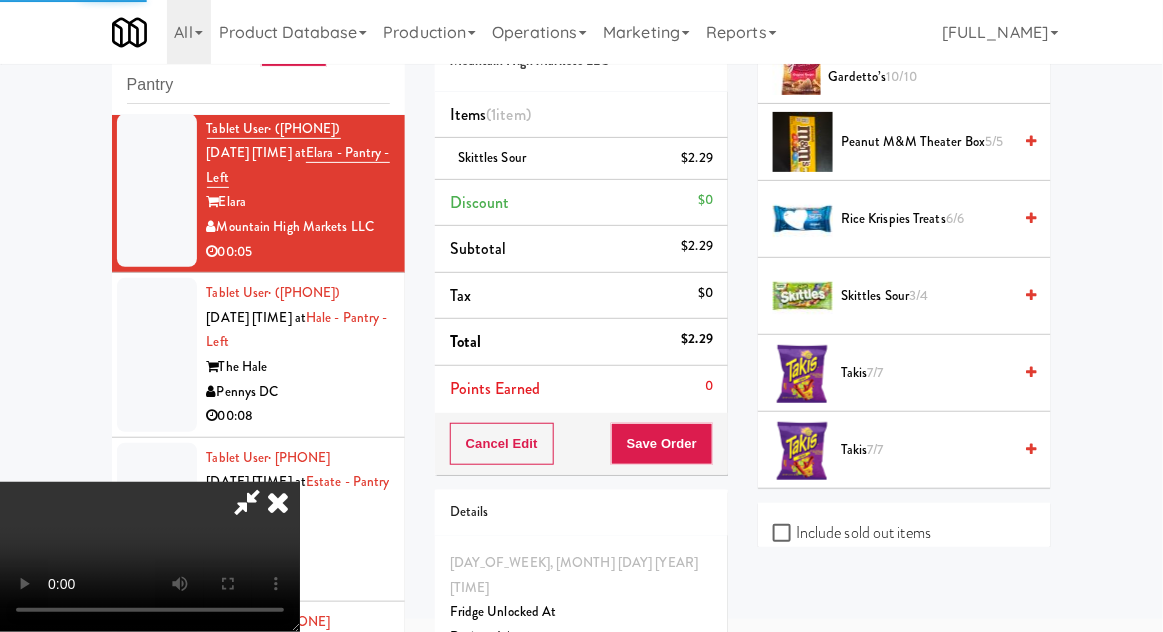 scroll, scrollTop: 197, scrollLeft: 0, axis: vertical 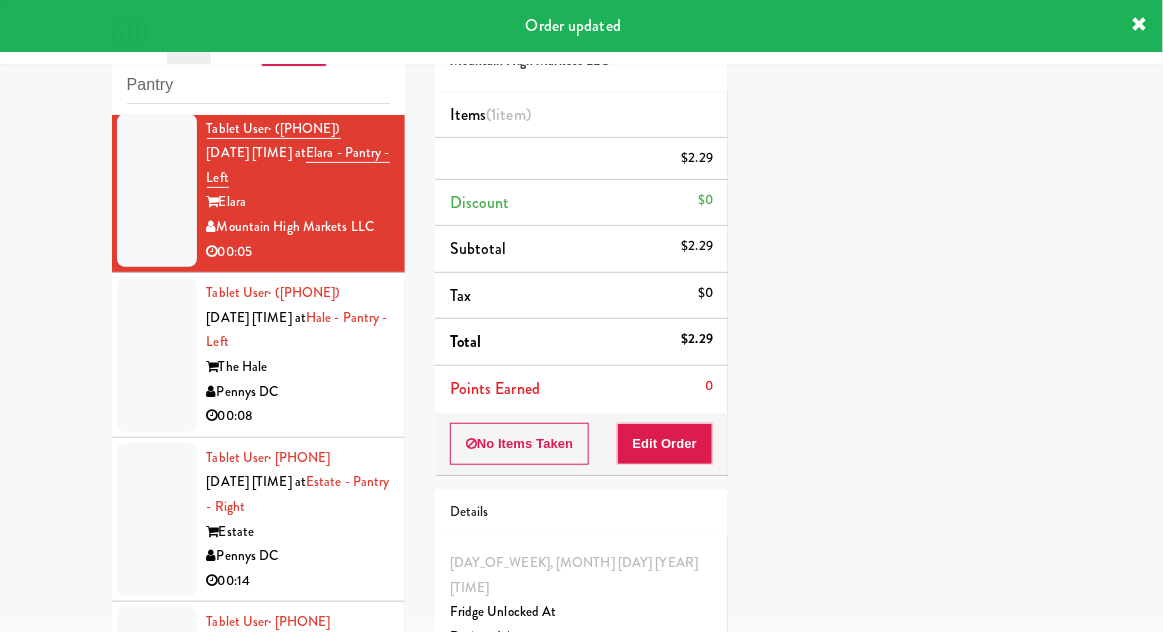 click at bounding box center [157, 355] 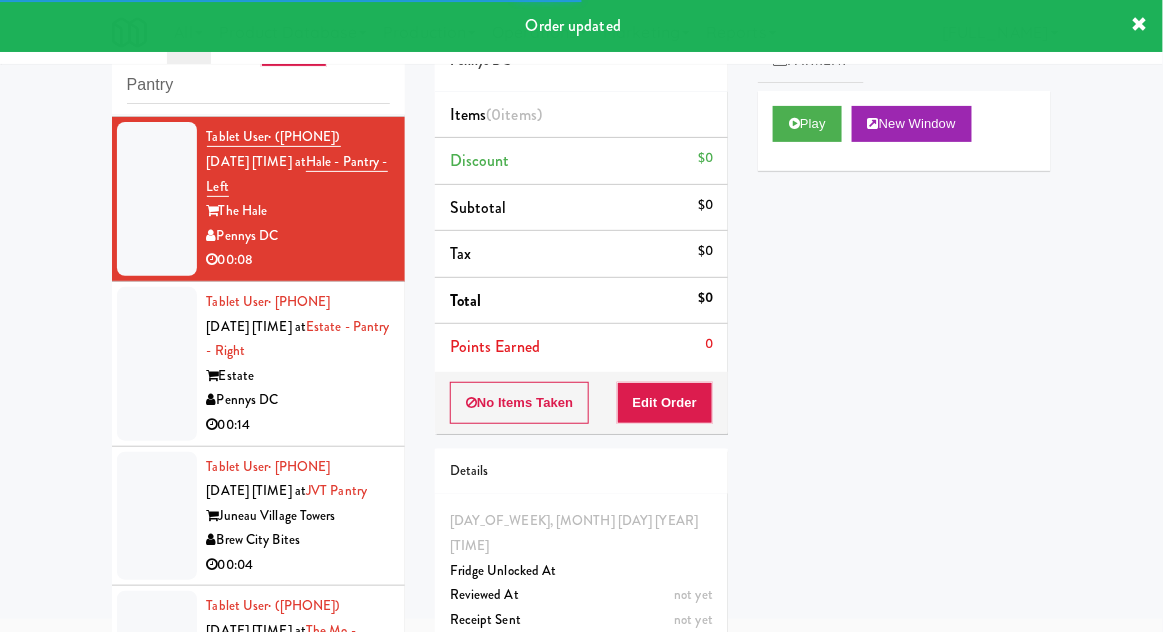 scroll, scrollTop: 3106, scrollLeft: 0, axis: vertical 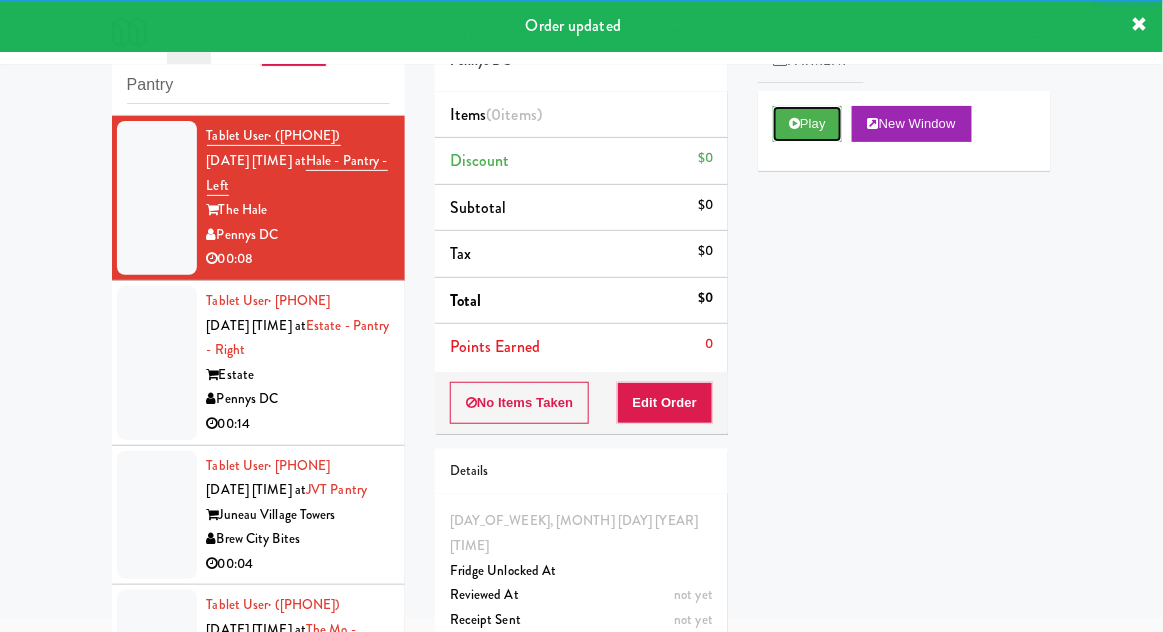 click on "Play" at bounding box center [807, 124] 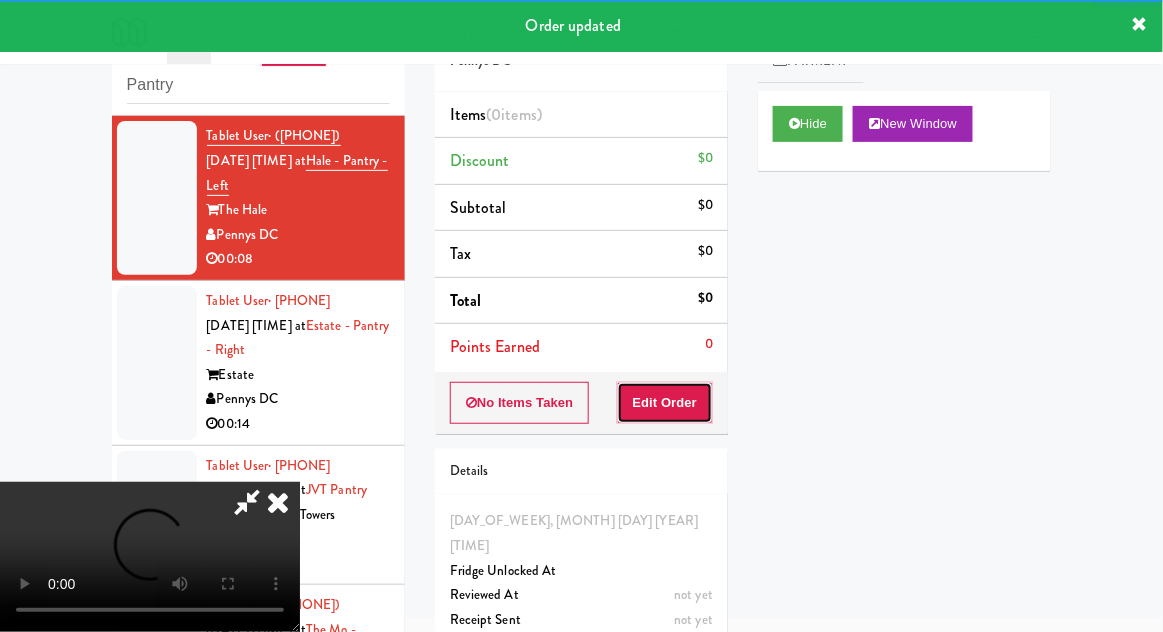 click on "Edit Order" at bounding box center (665, 403) 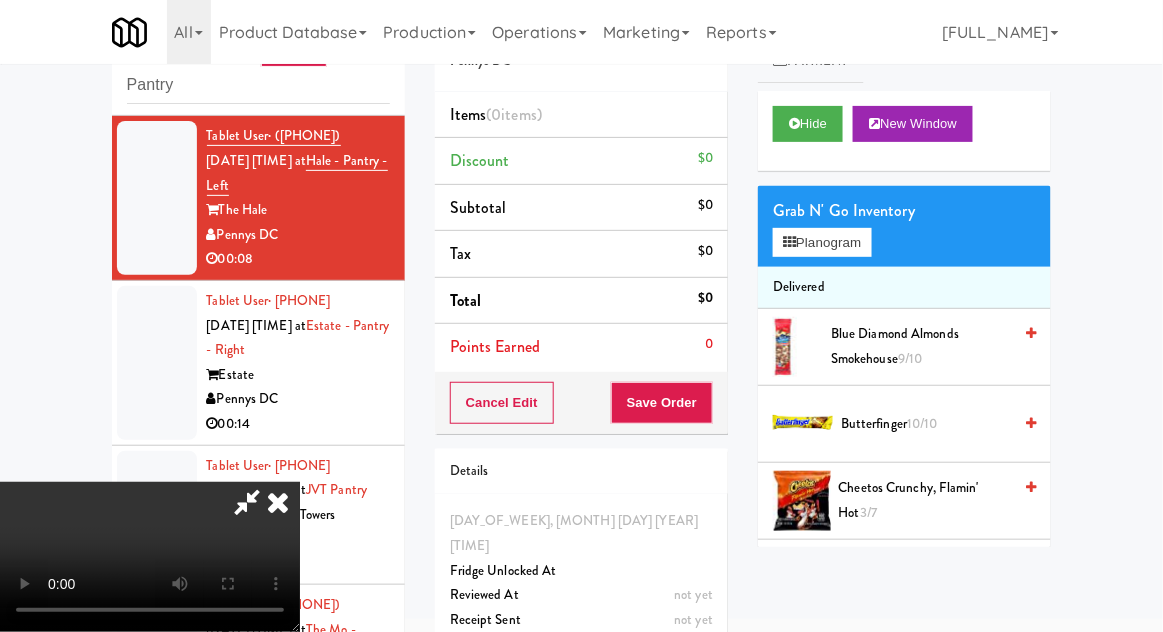 type 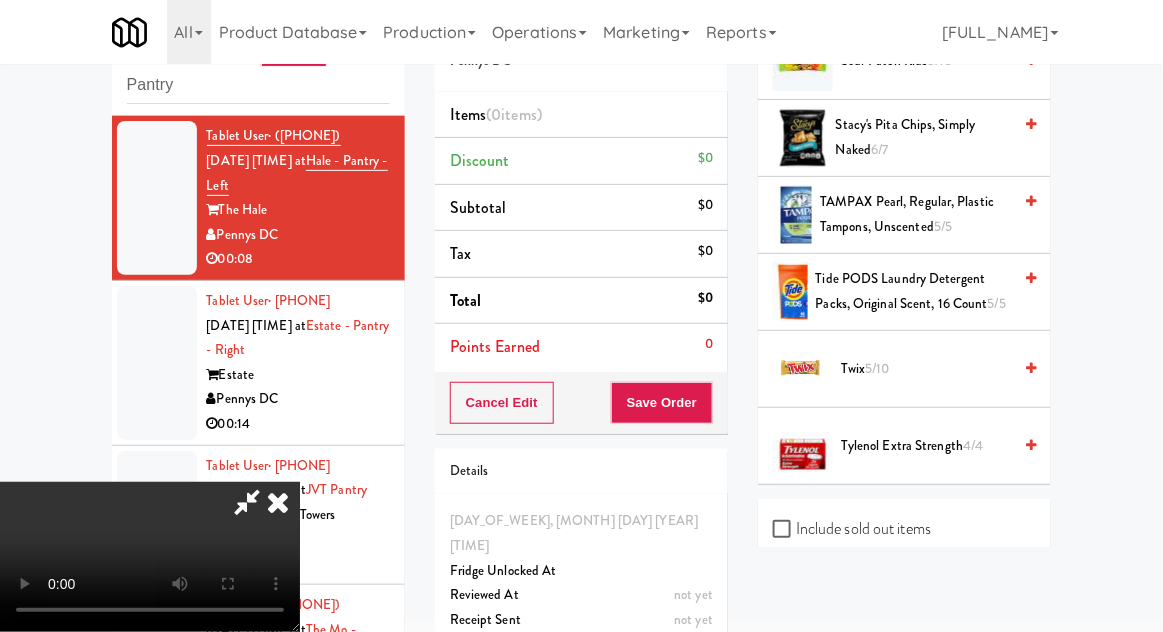 scroll, scrollTop: 2455, scrollLeft: 0, axis: vertical 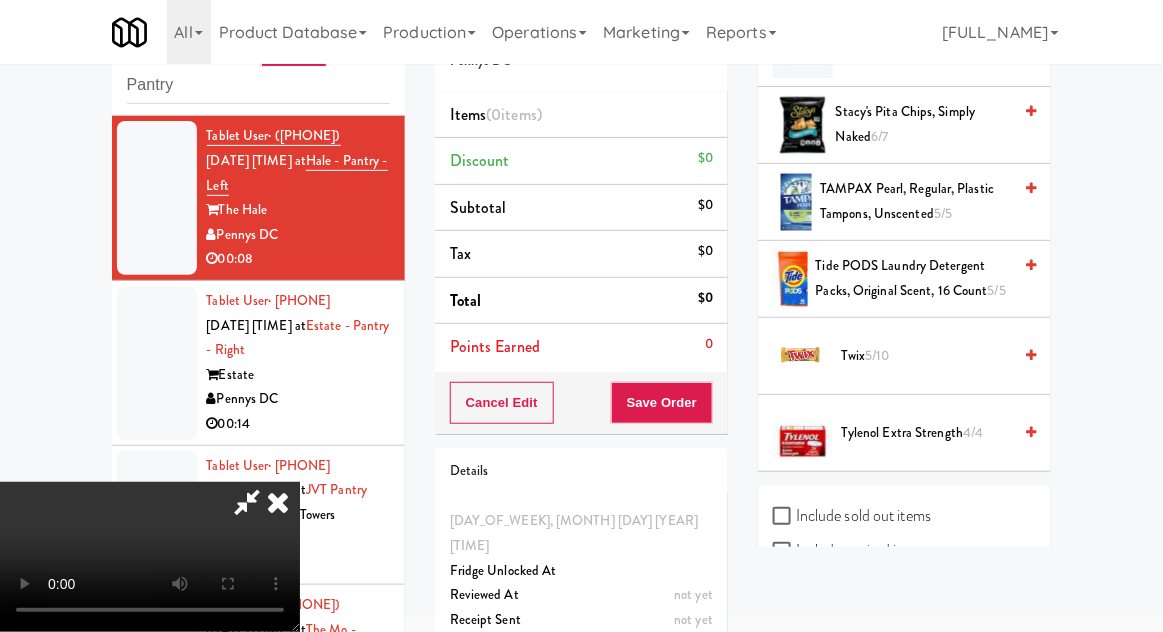 click on "Twix  5/10" at bounding box center (926, 356) 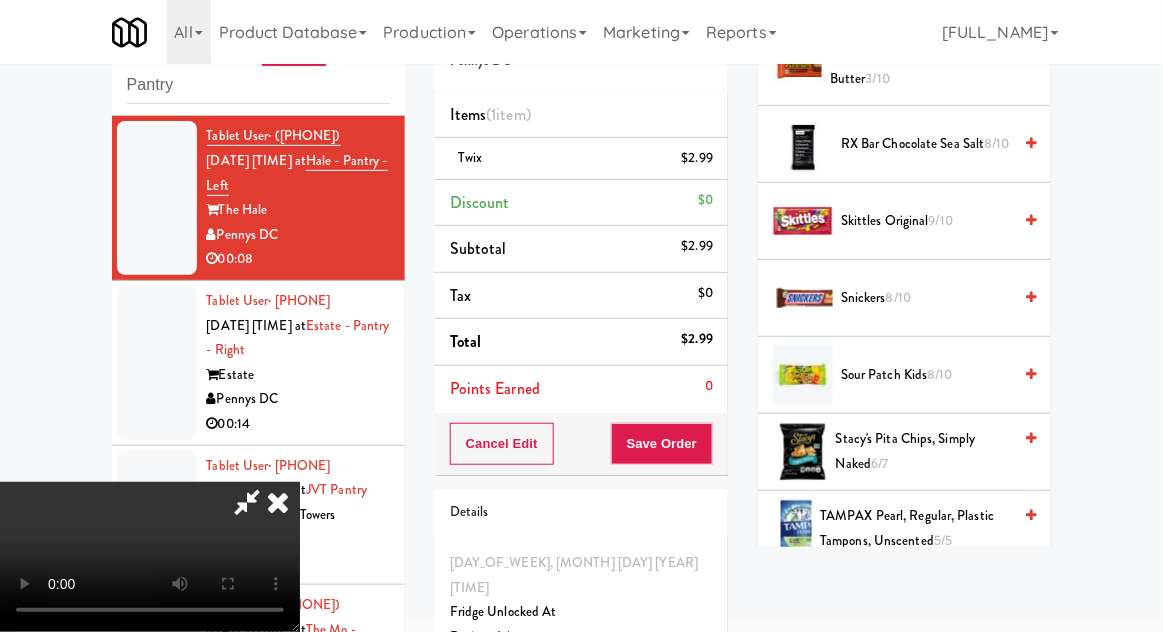 scroll, scrollTop: 2127, scrollLeft: 0, axis: vertical 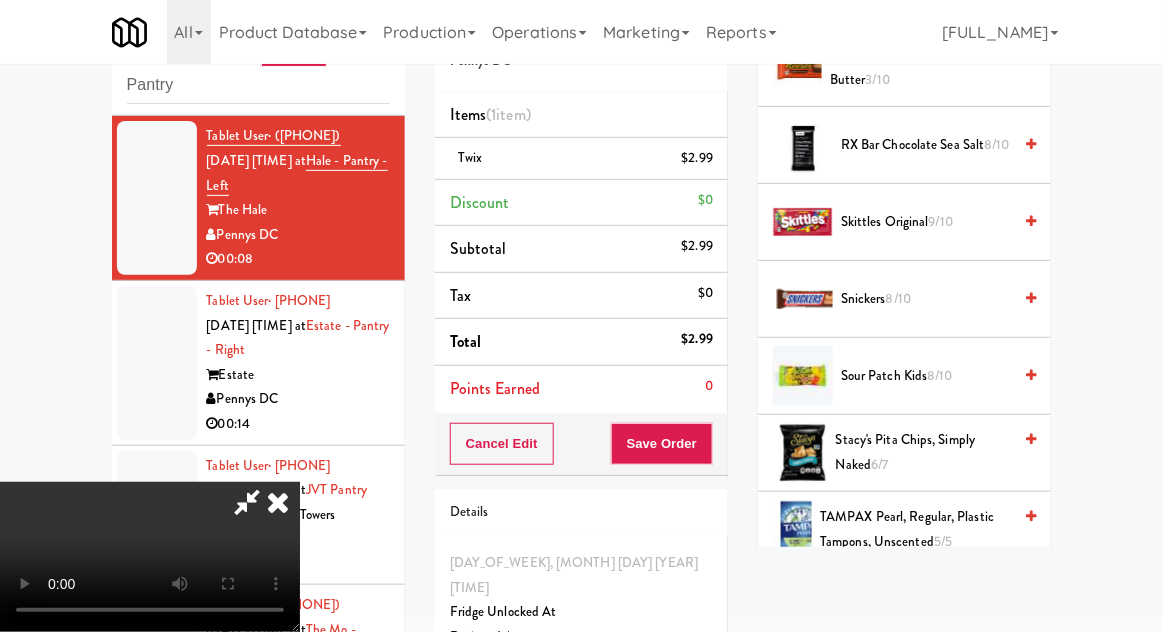 click on "[PRODUCT_NAME]" at bounding box center [926, 299] 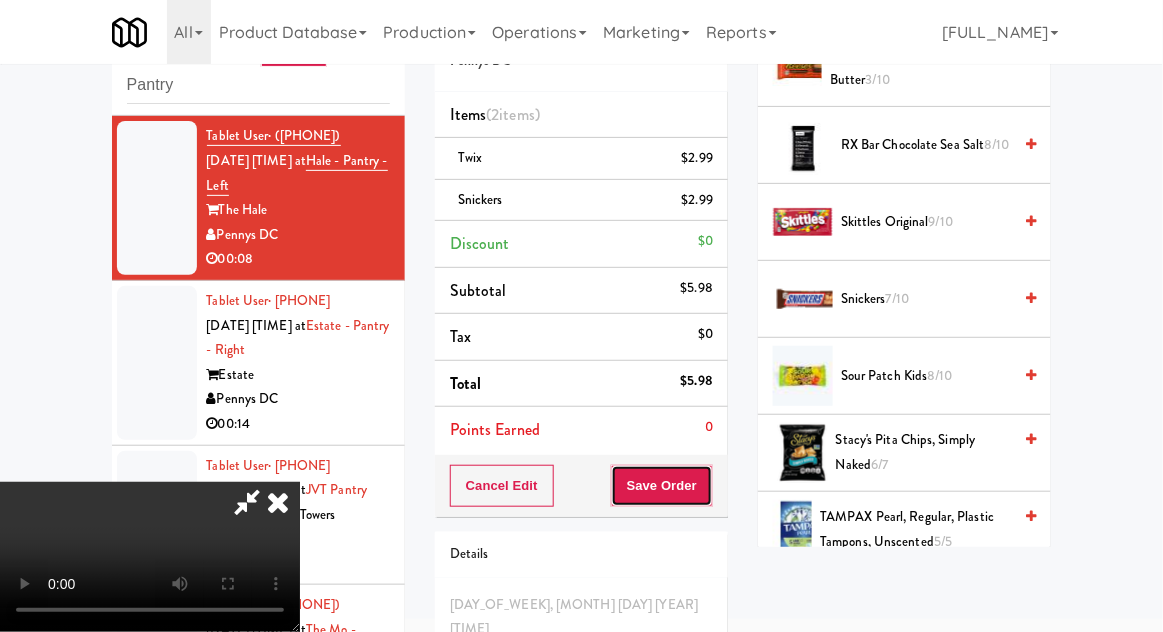 click on "Save Order" at bounding box center (662, 486) 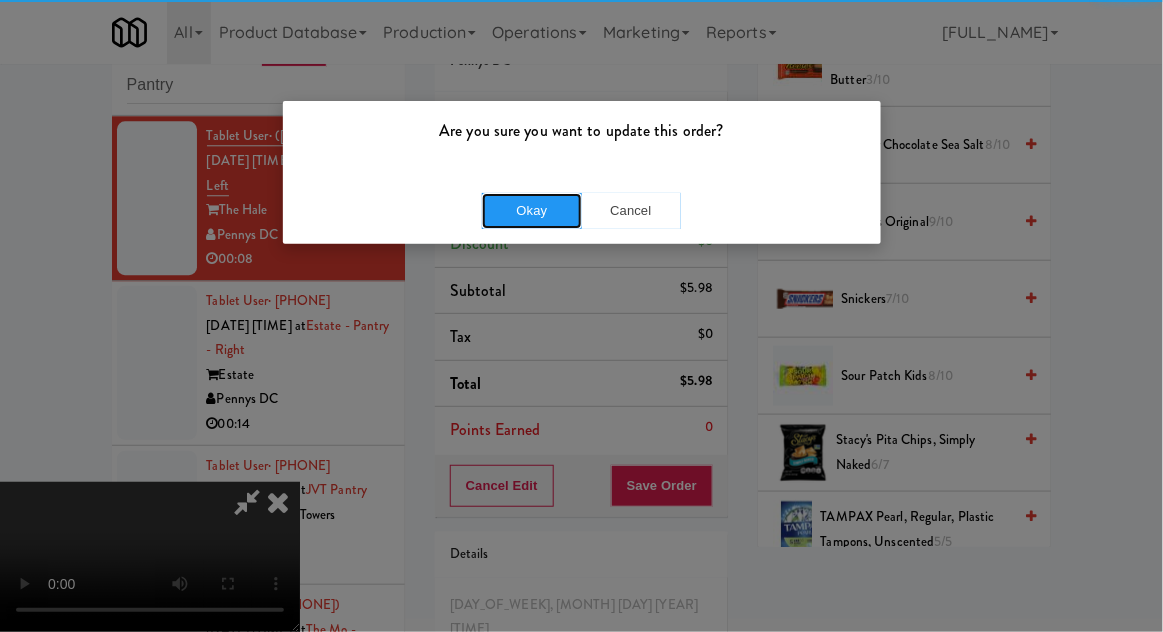 click on "Okay" at bounding box center [532, 211] 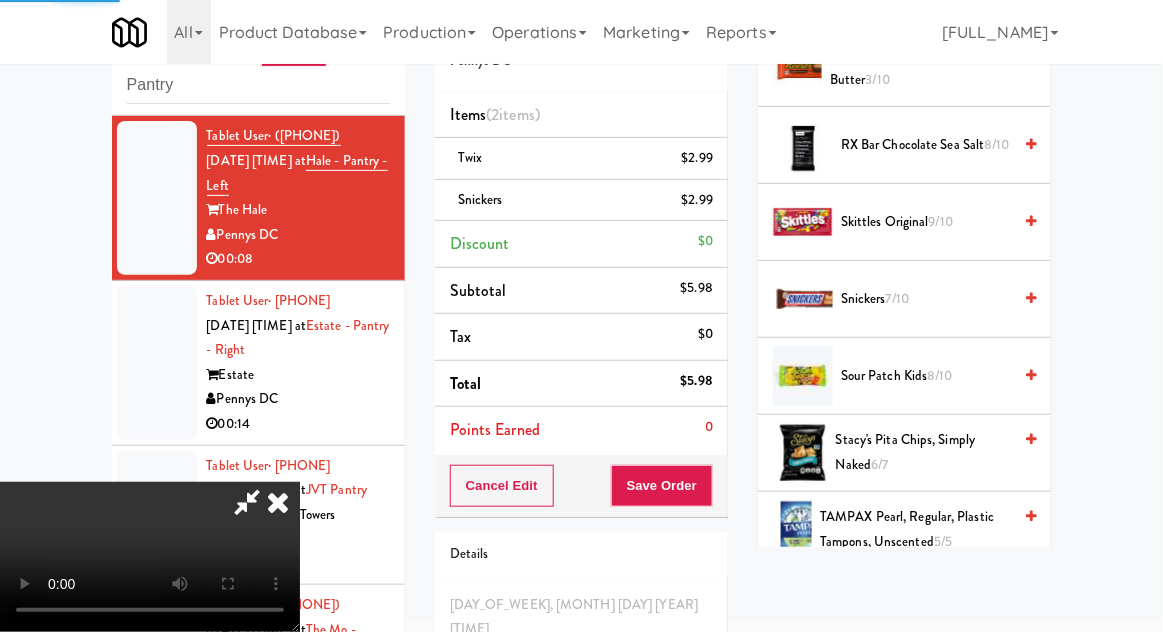 scroll, scrollTop: 197, scrollLeft: 0, axis: vertical 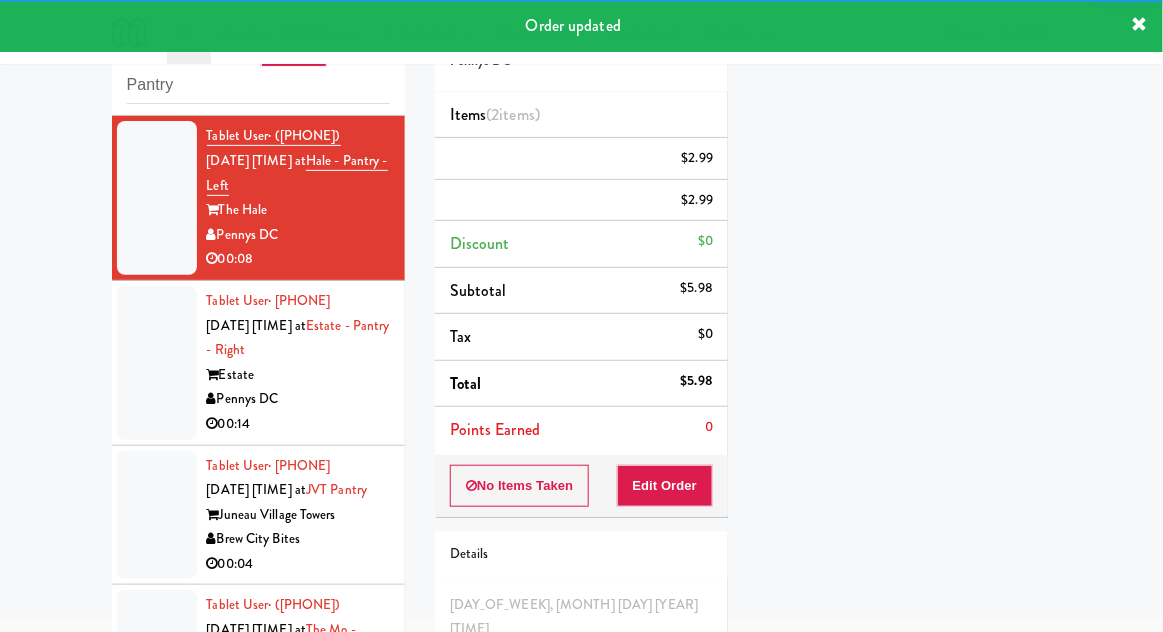 click at bounding box center [157, 363] 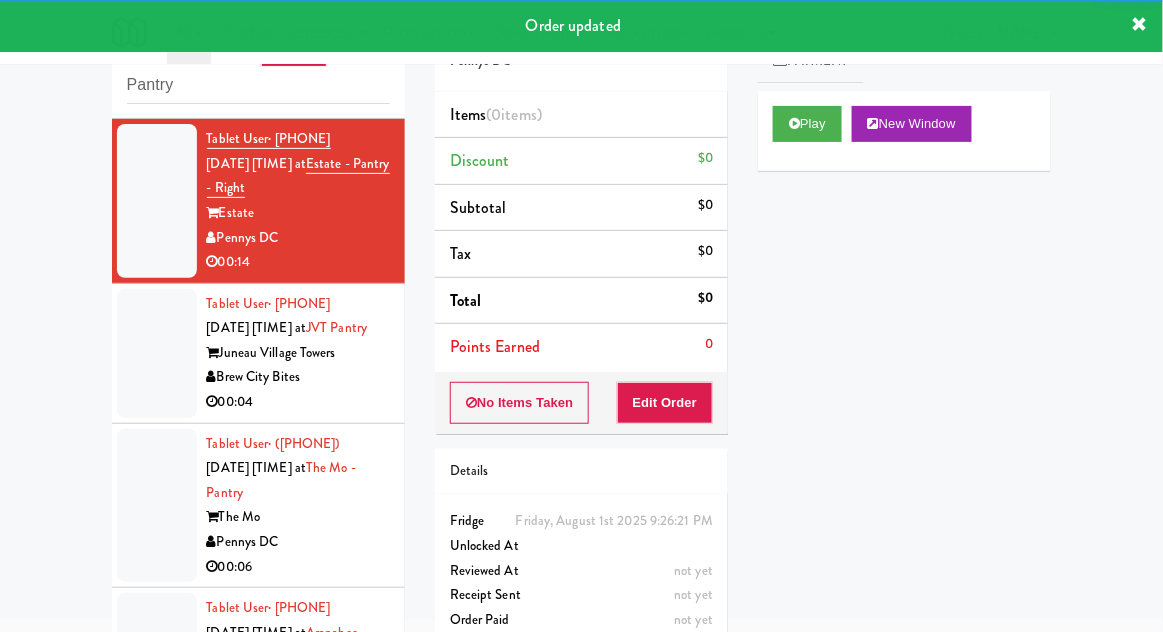 scroll, scrollTop: 3323, scrollLeft: 0, axis: vertical 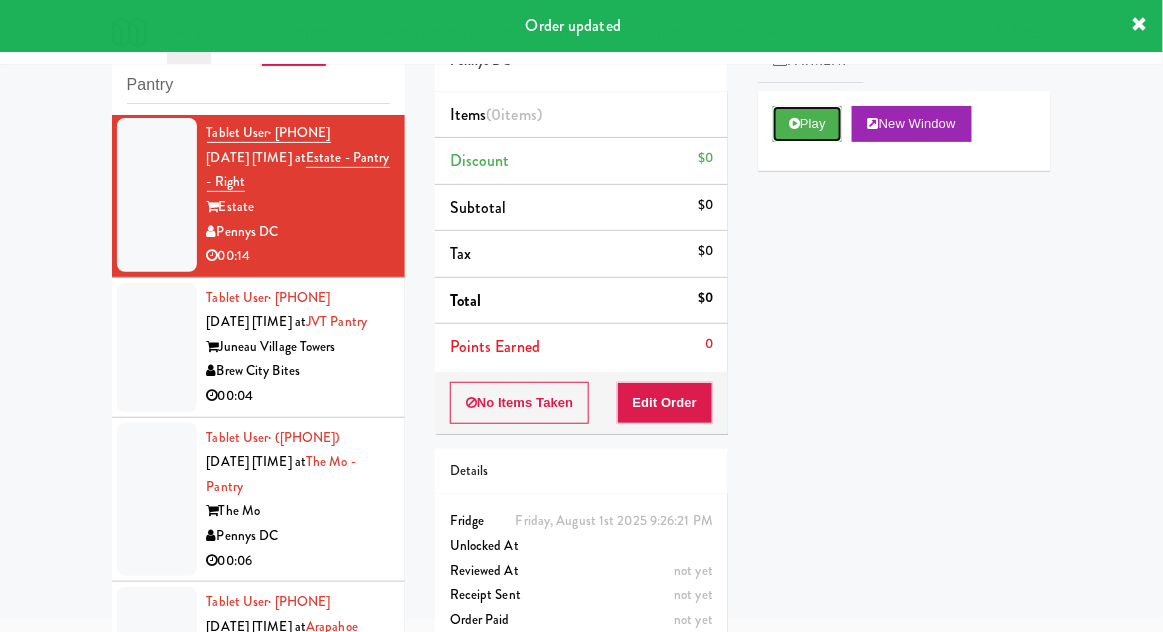 click on "Play" at bounding box center (807, 124) 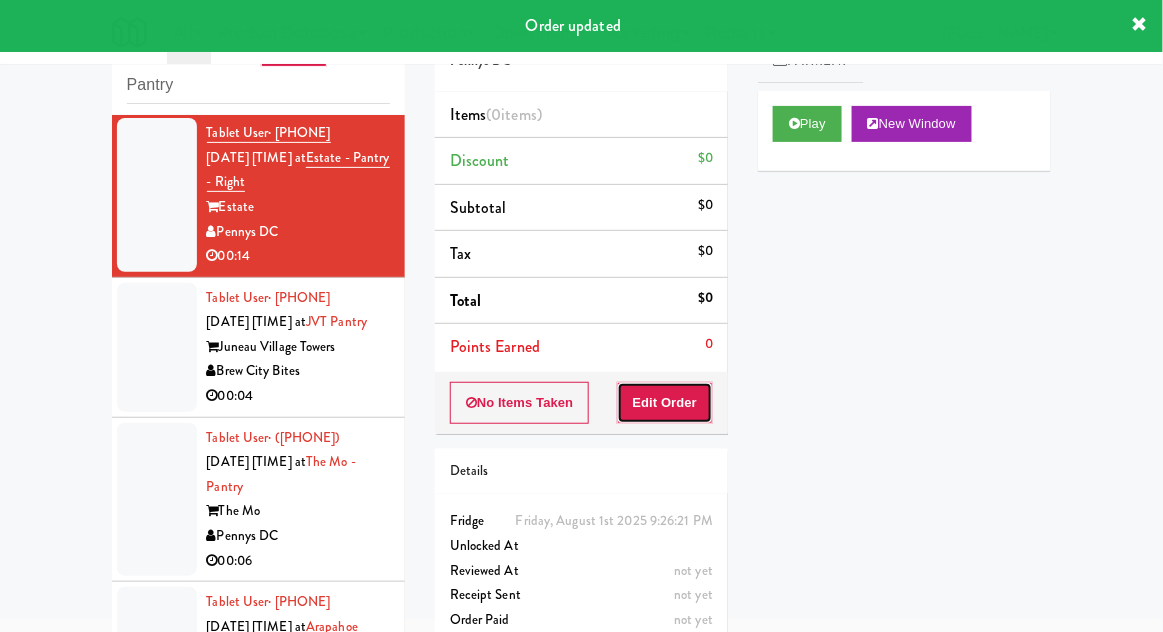 click on "Edit Order" at bounding box center [665, 403] 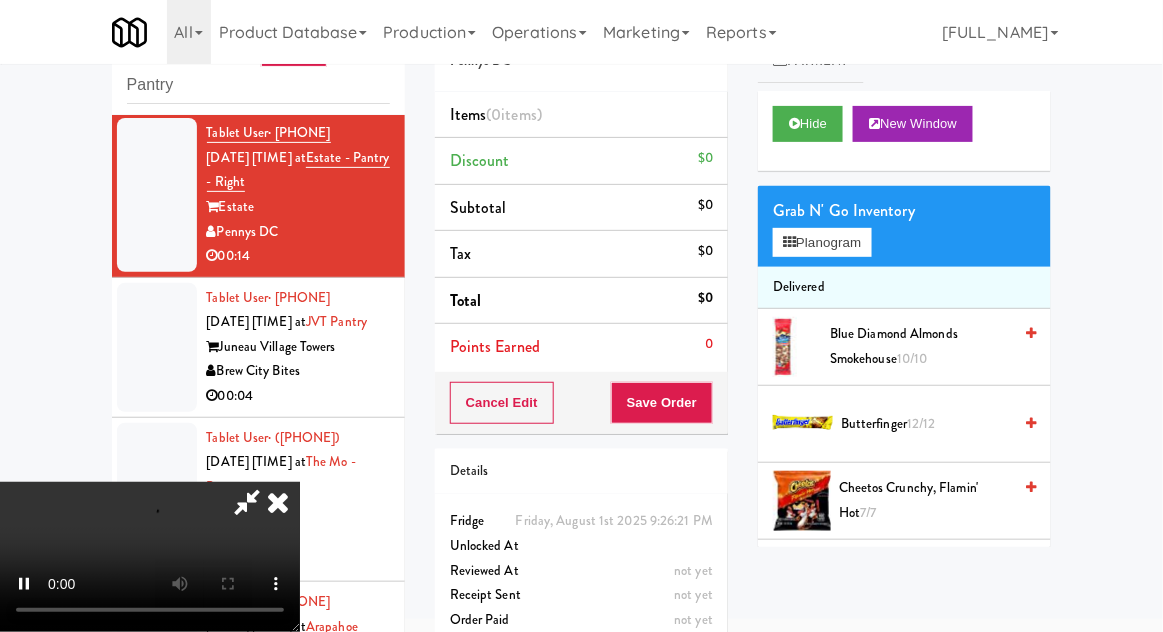 scroll, scrollTop: 73, scrollLeft: 0, axis: vertical 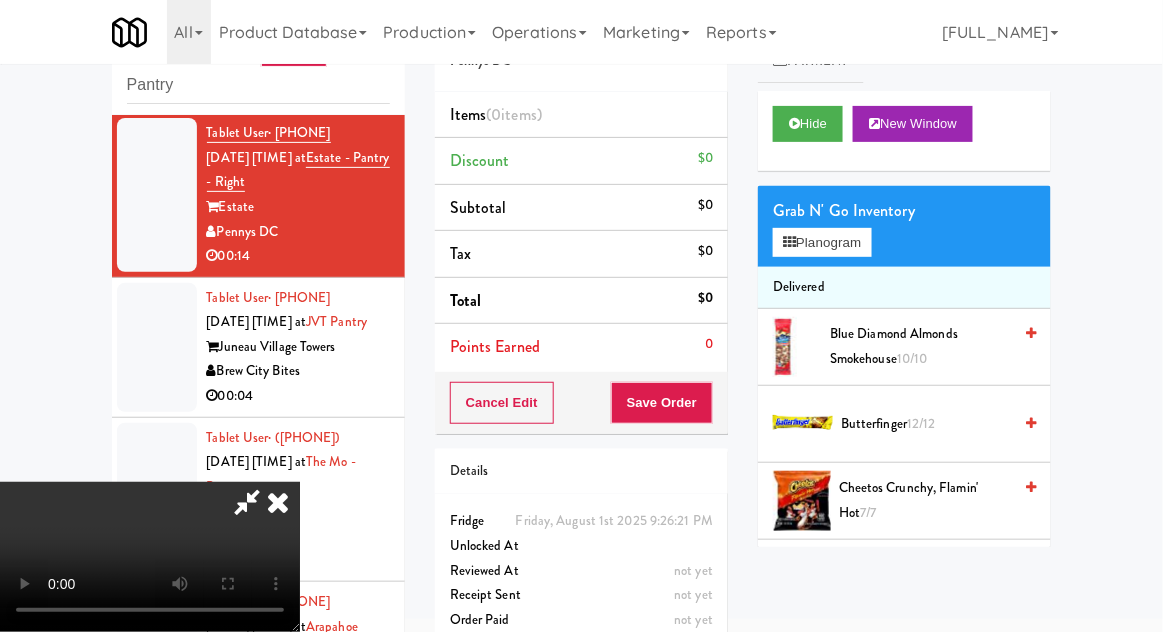 type 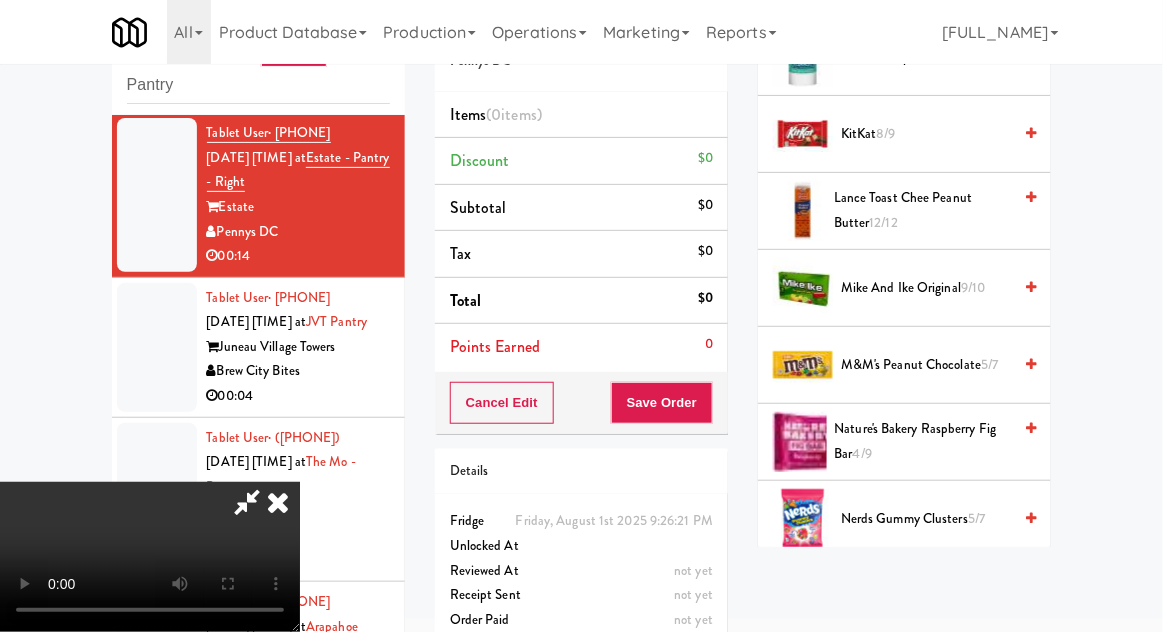 scroll, scrollTop: 1061, scrollLeft: 0, axis: vertical 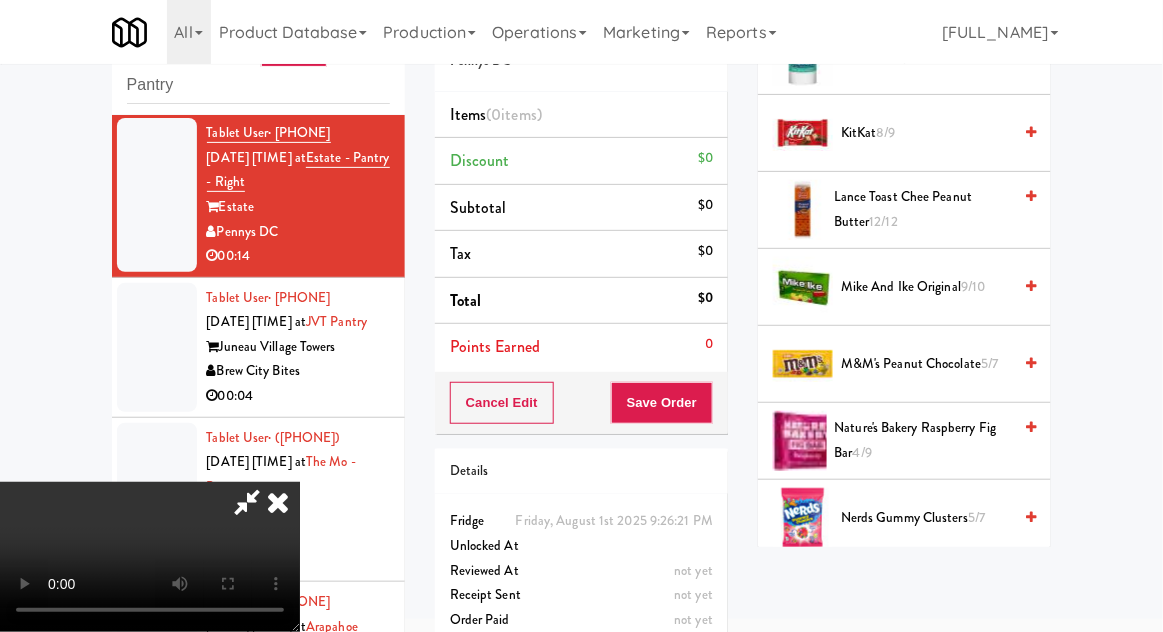 click on "[PRODUCT_NAME]" at bounding box center [926, 364] 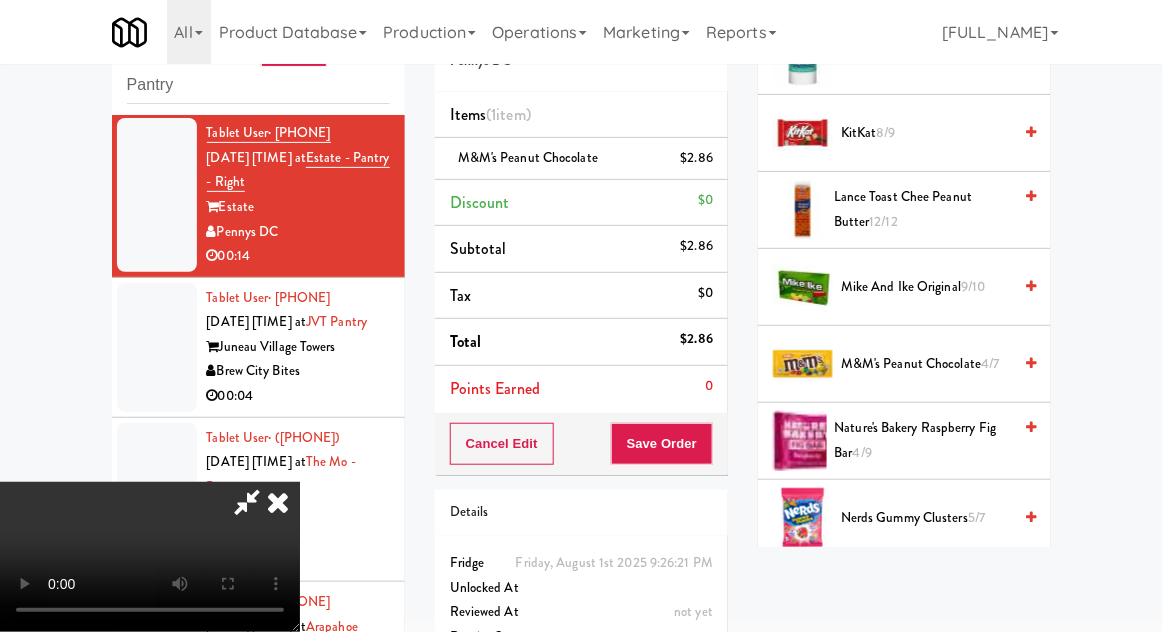scroll, scrollTop: 0, scrollLeft: 0, axis: both 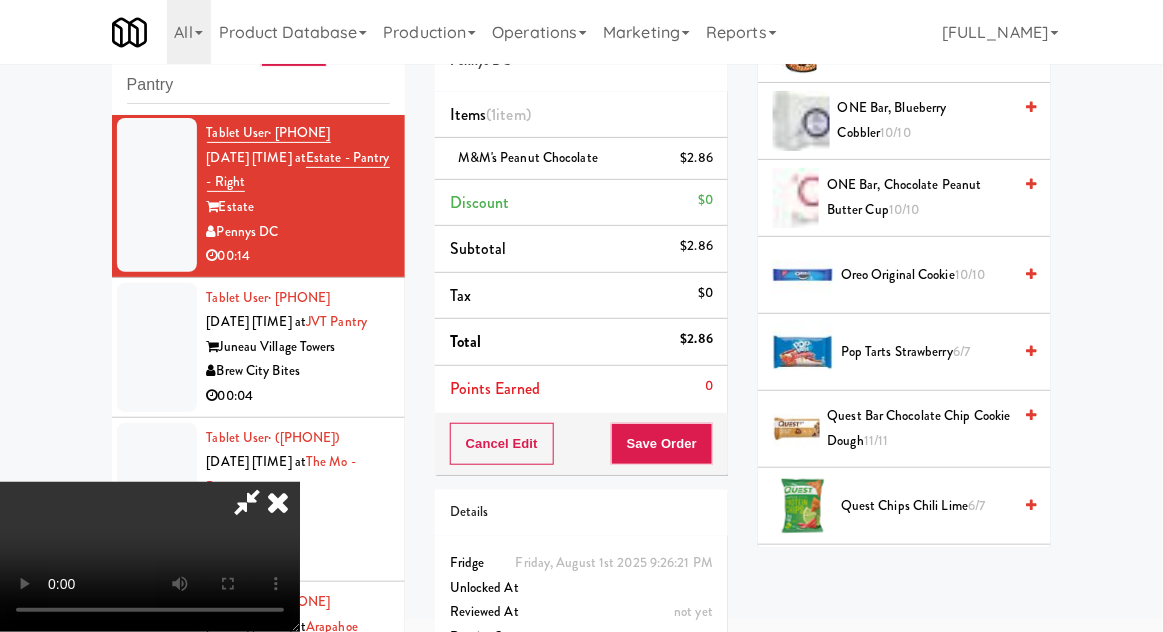 click on "10/10" at bounding box center [970, 274] 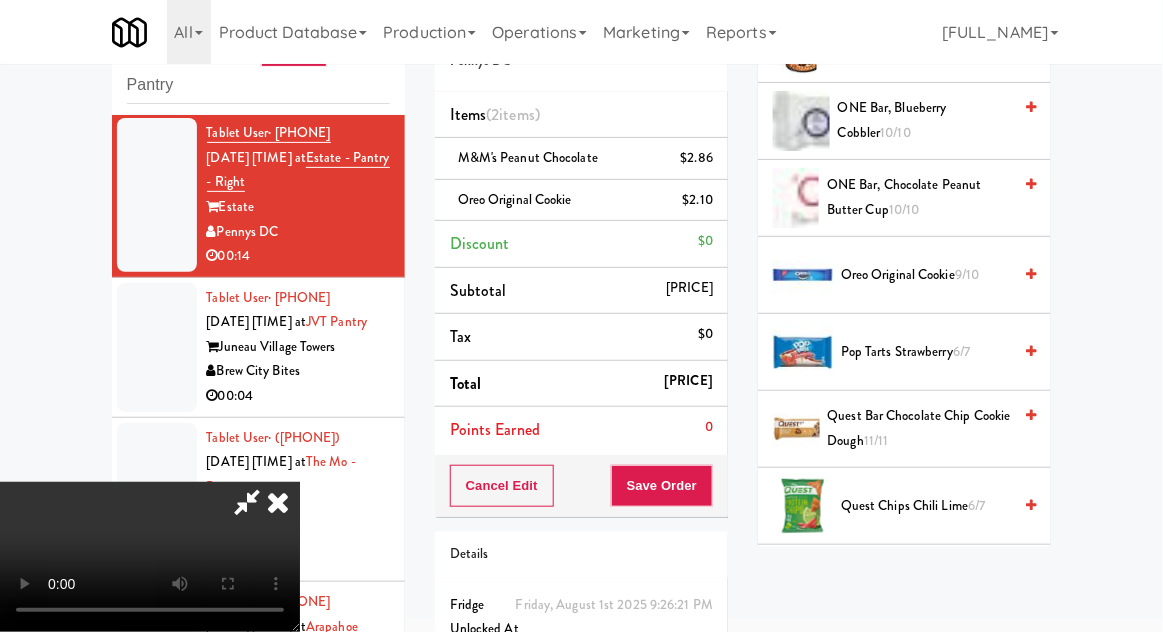 scroll, scrollTop: 73, scrollLeft: 0, axis: vertical 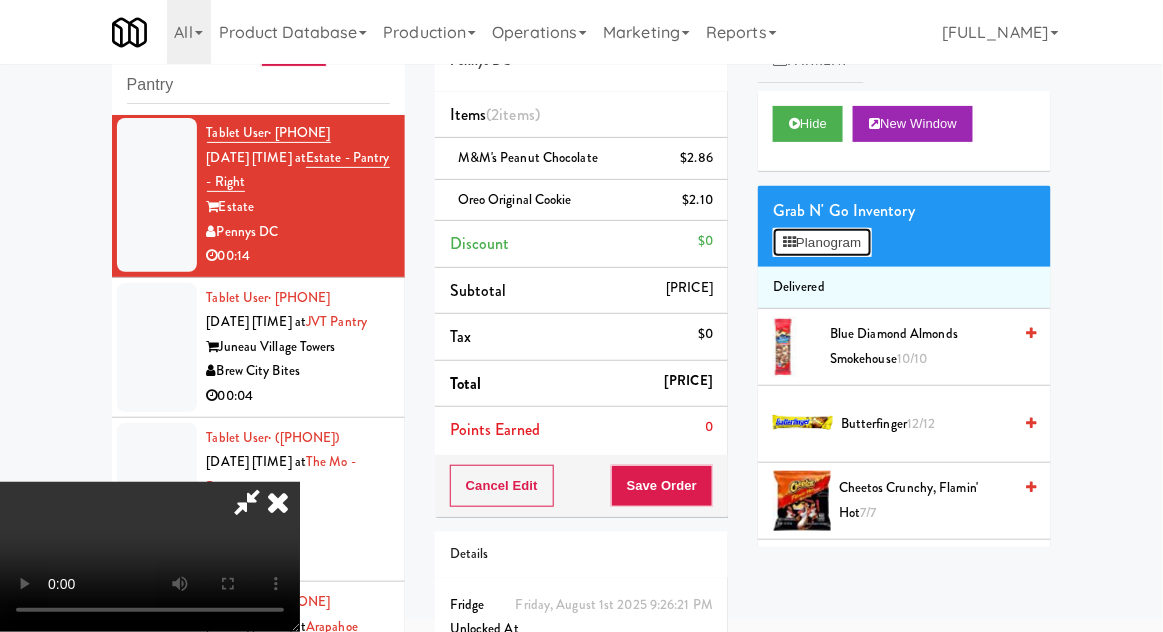click on "Planogram" at bounding box center [822, 243] 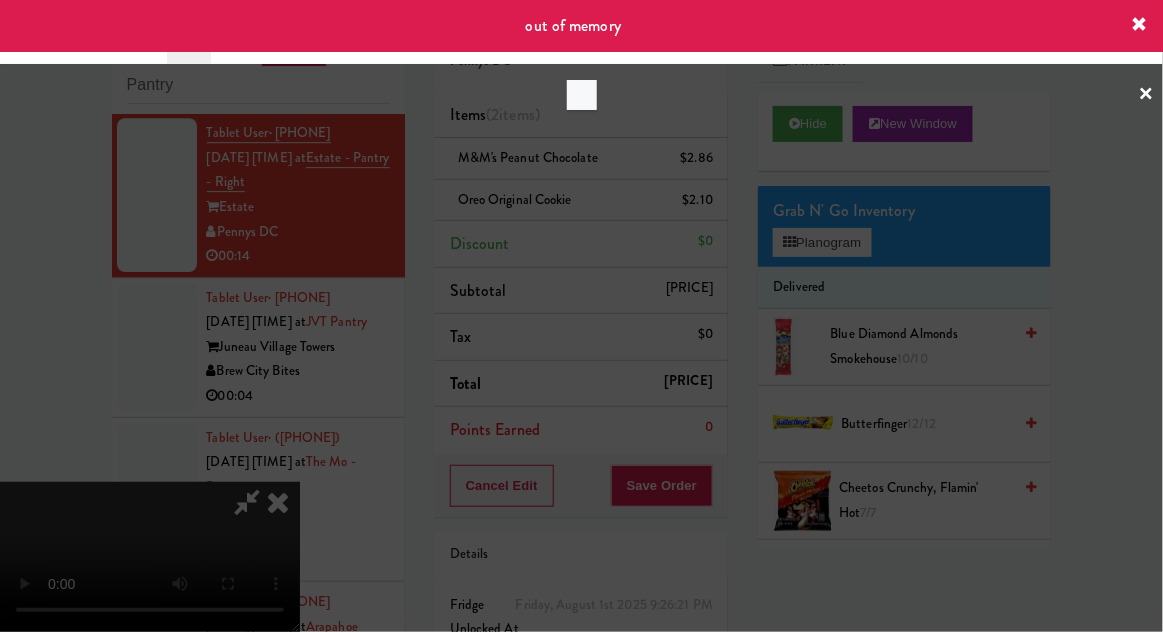click at bounding box center (581, 316) 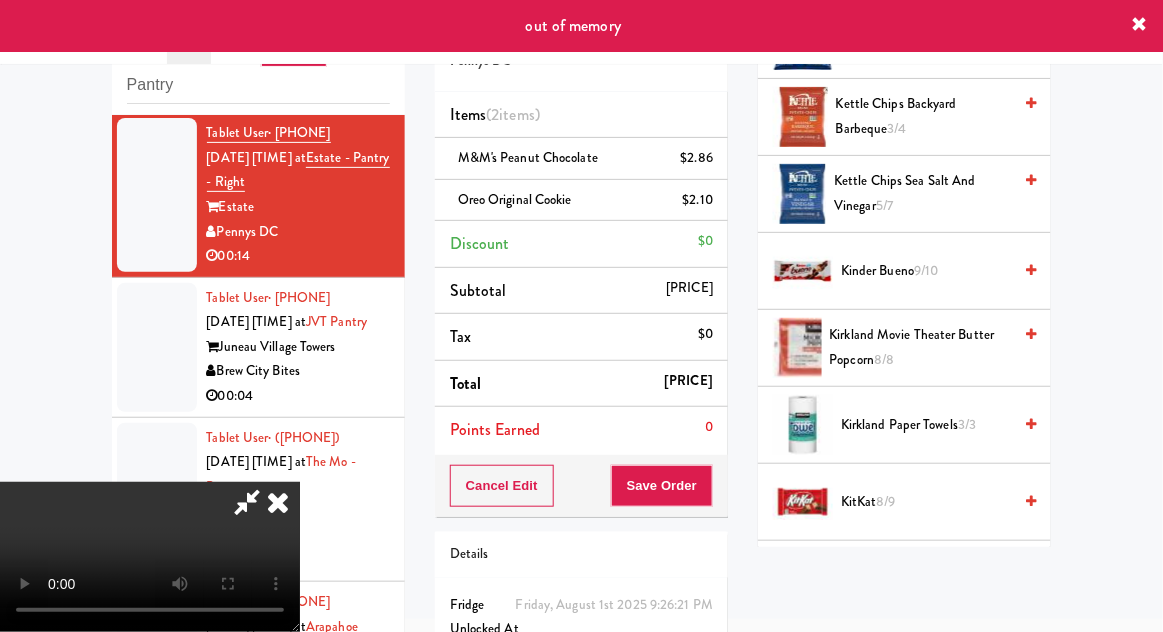 scroll, scrollTop: 711, scrollLeft: 0, axis: vertical 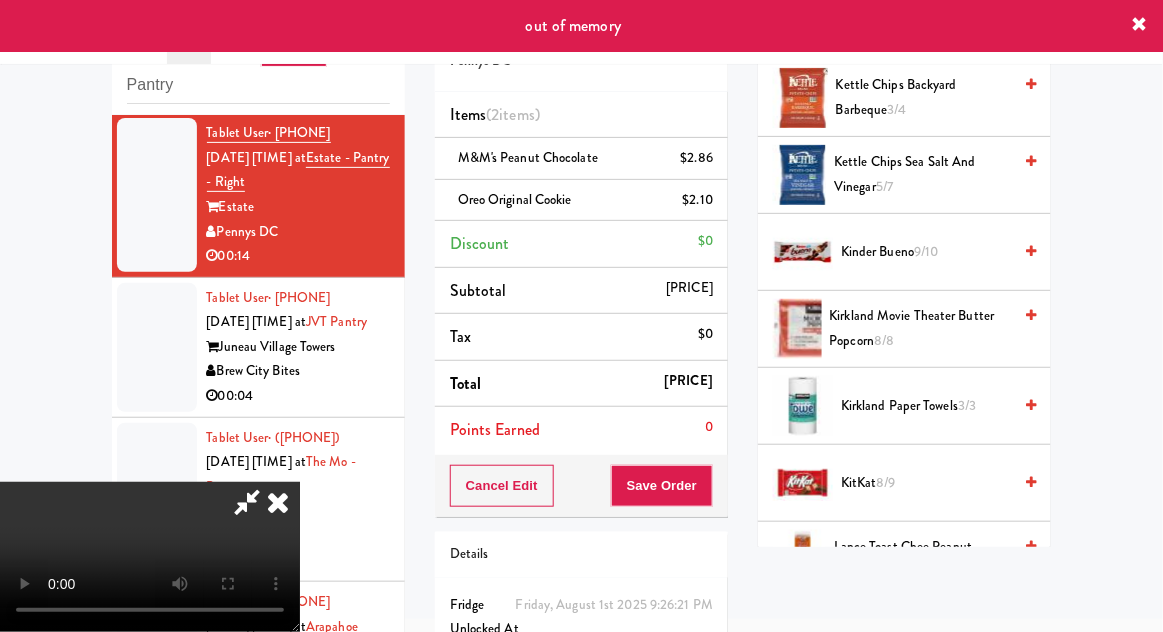 click on "[PRODUCT_NAME]" at bounding box center (921, 328) 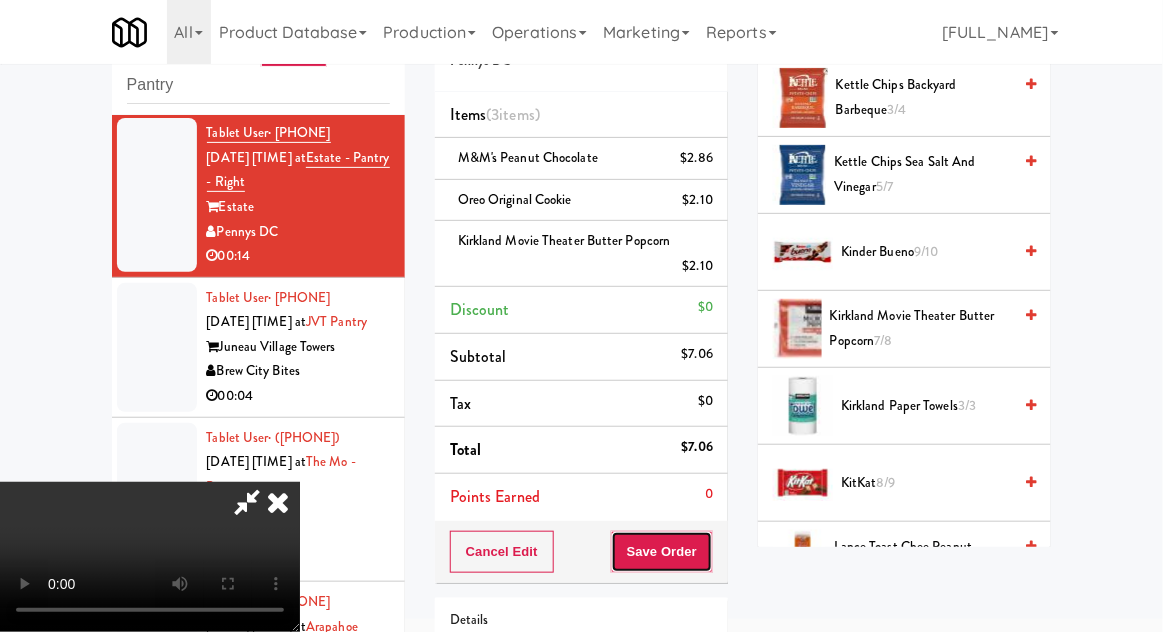click on "Save Order" at bounding box center [662, 552] 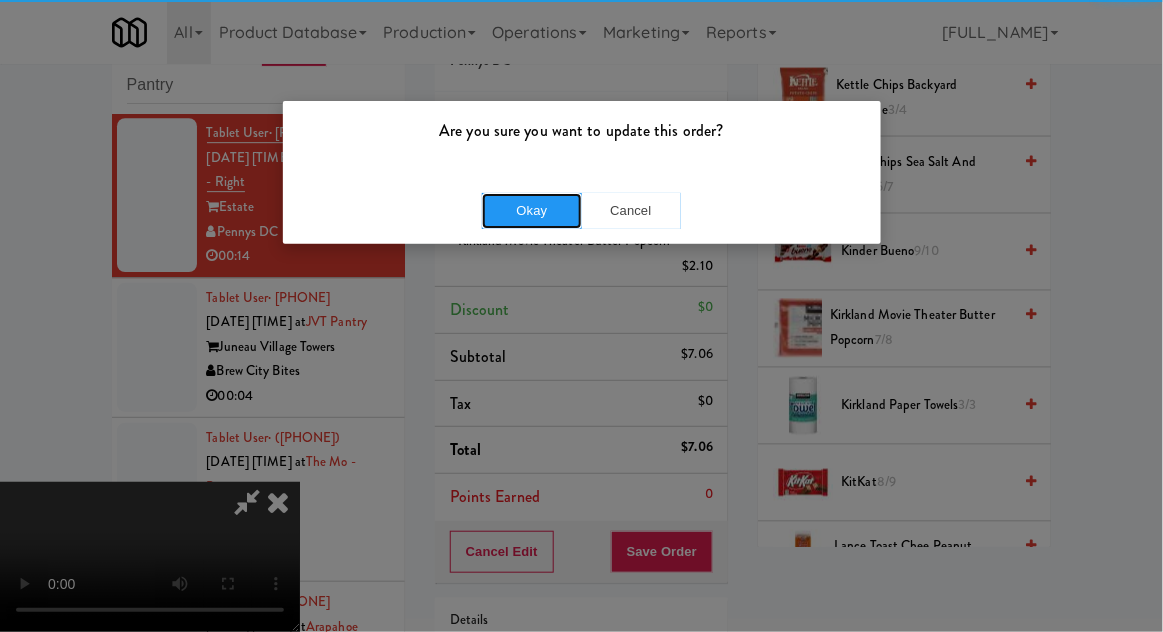 click on "Okay" at bounding box center [532, 211] 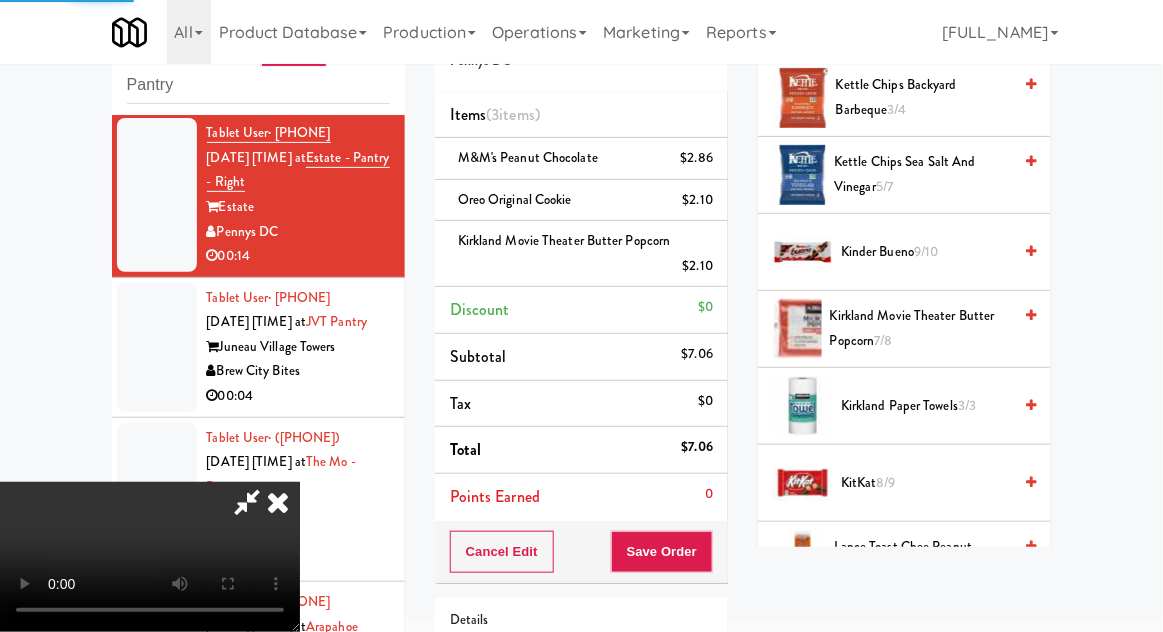 scroll, scrollTop: 197, scrollLeft: 0, axis: vertical 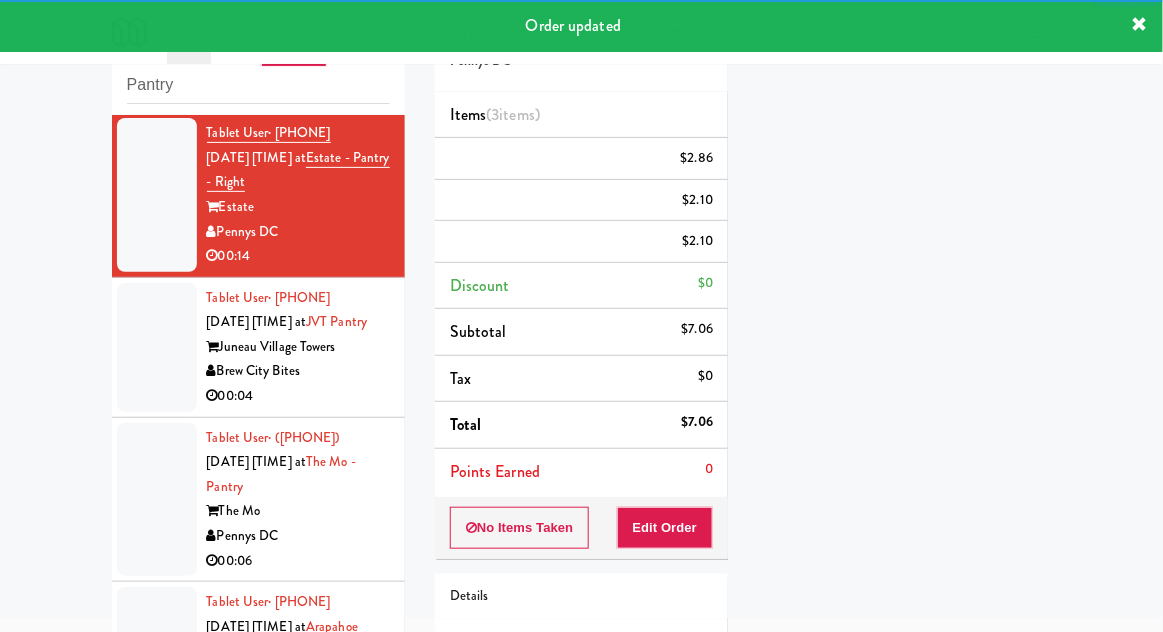 click at bounding box center (157, 347) 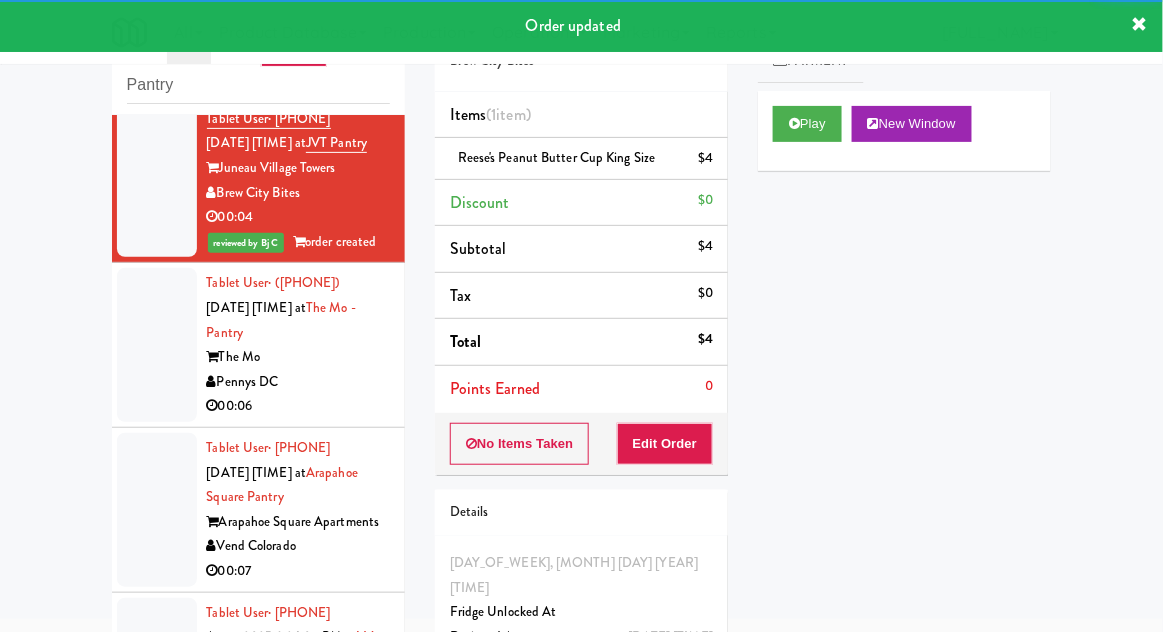 click at bounding box center (157, 345) 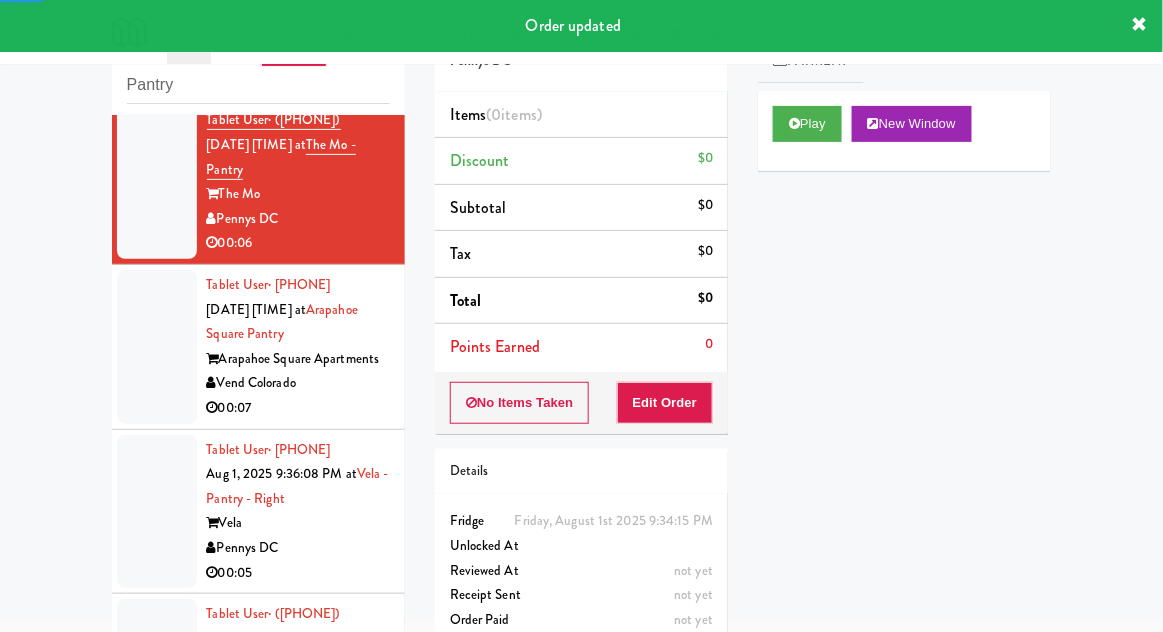 scroll, scrollTop: 3715, scrollLeft: 0, axis: vertical 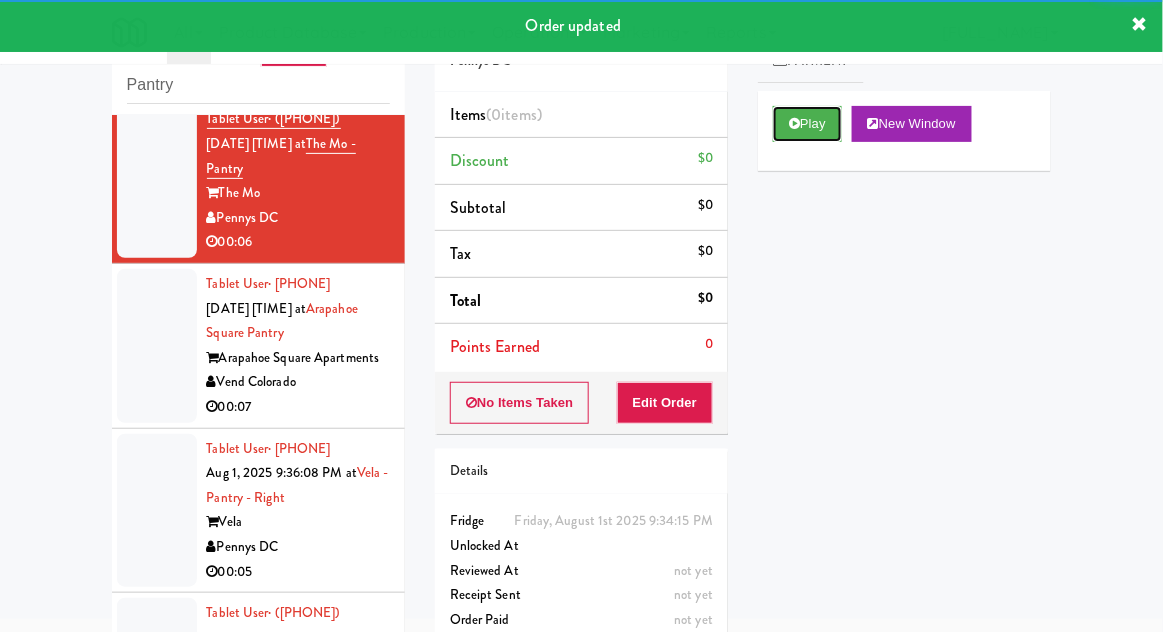 click on "Play" at bounding box center [807, 124] 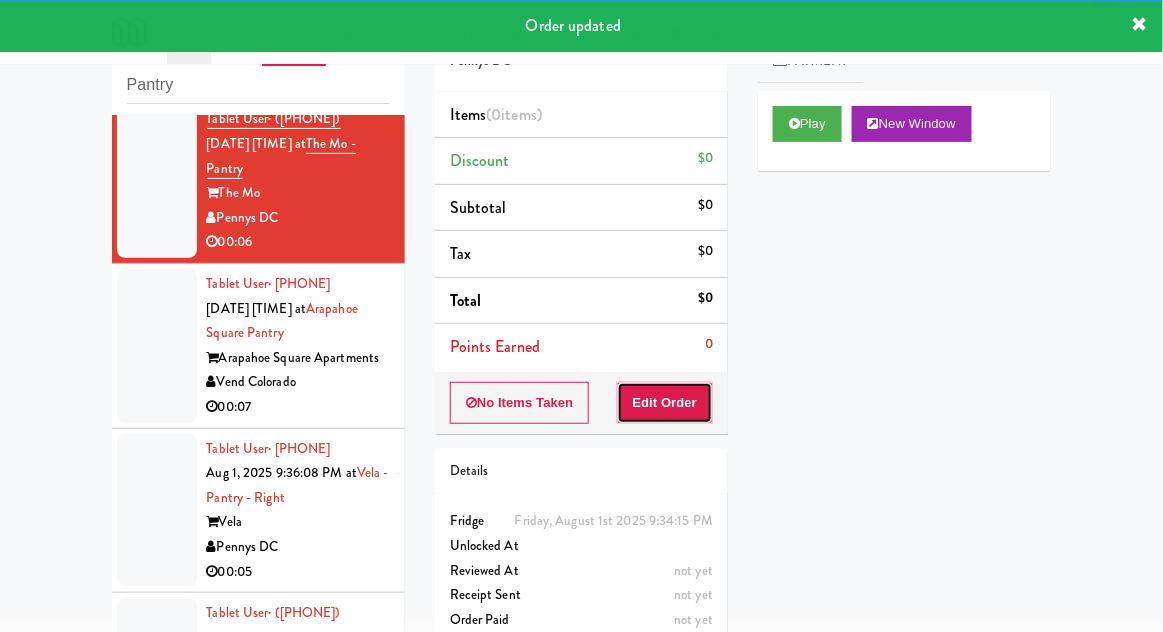 click on "Edit Order" at bounding box center (665, 403) 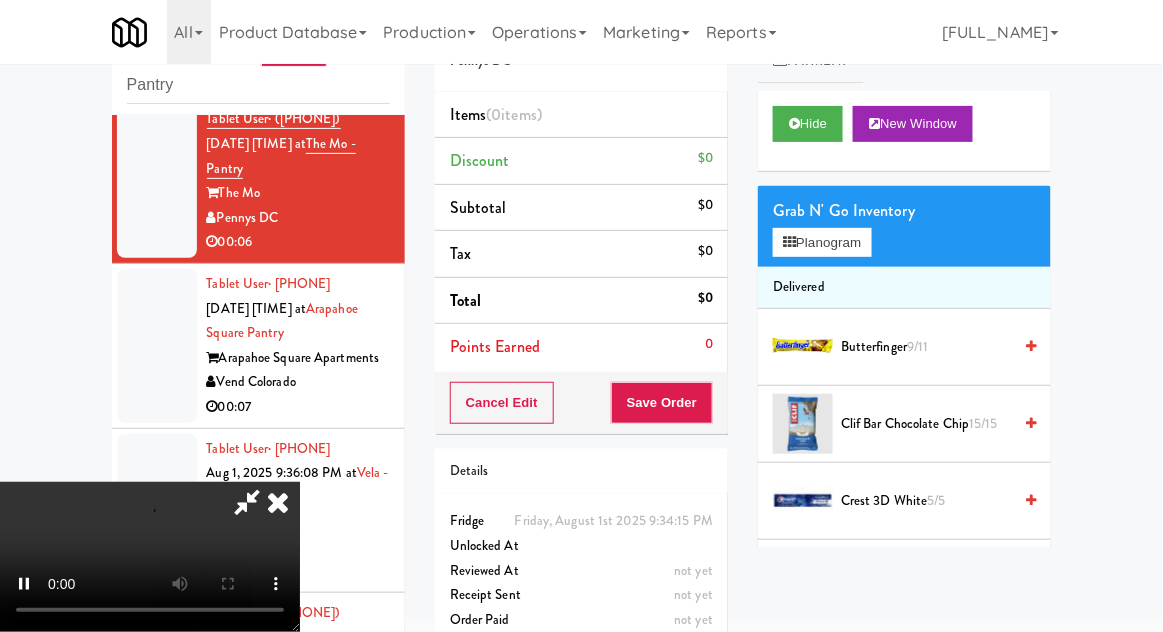scroll, scrollTop: 73, scrollLeft: 0, axis: vertical 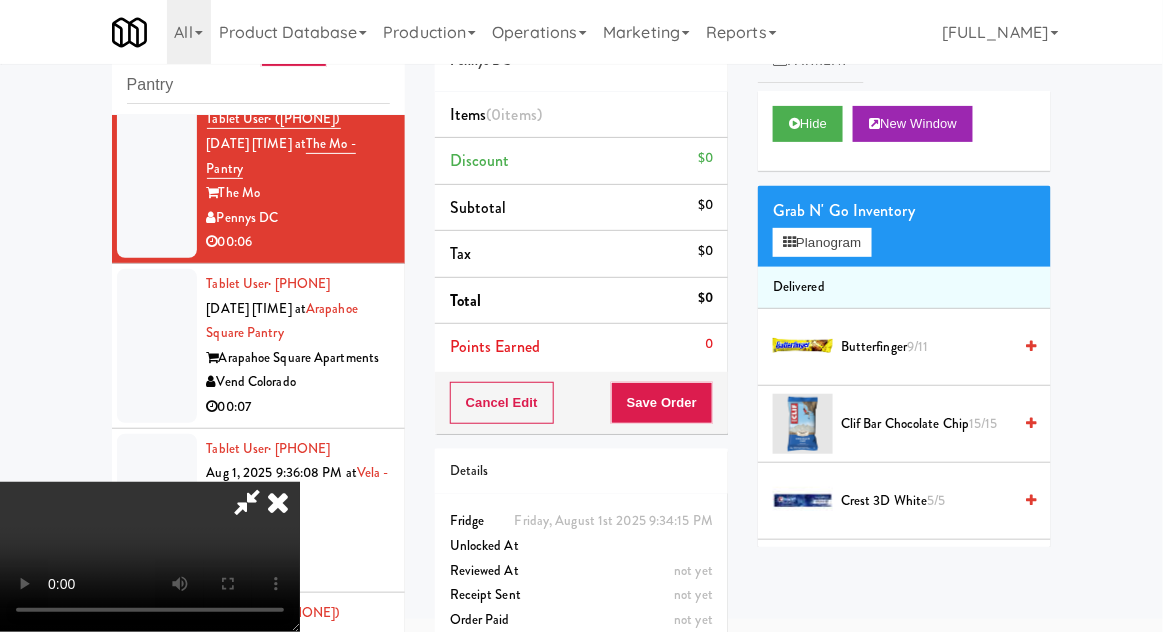 type 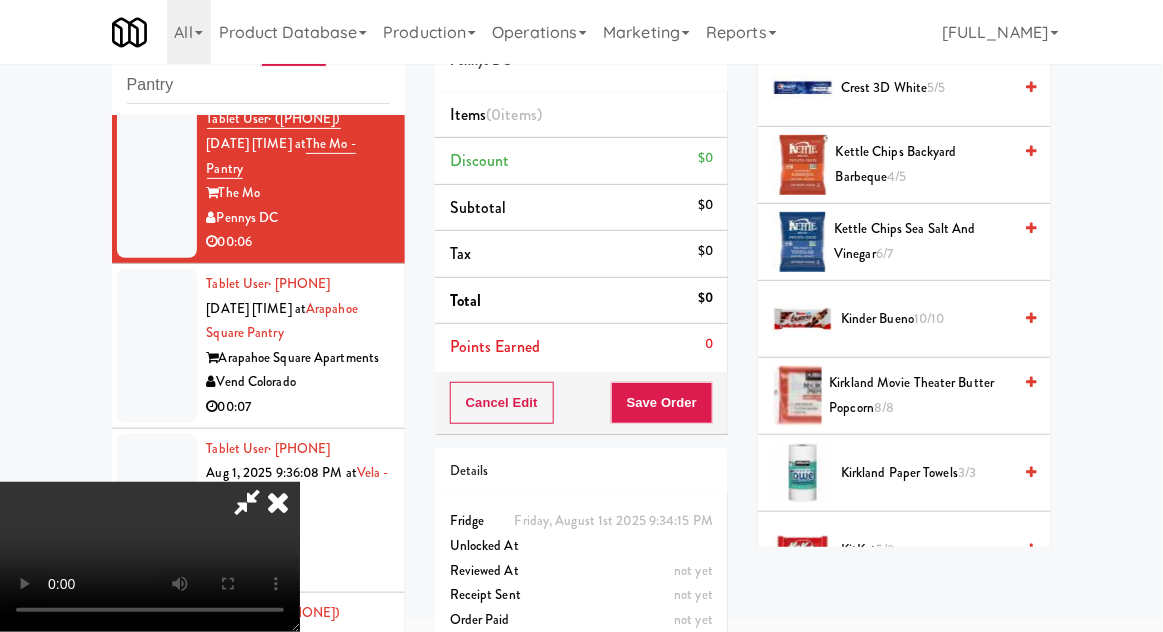 scroll, scrollTop: 416, scrollLeft: 0, axis: vertical 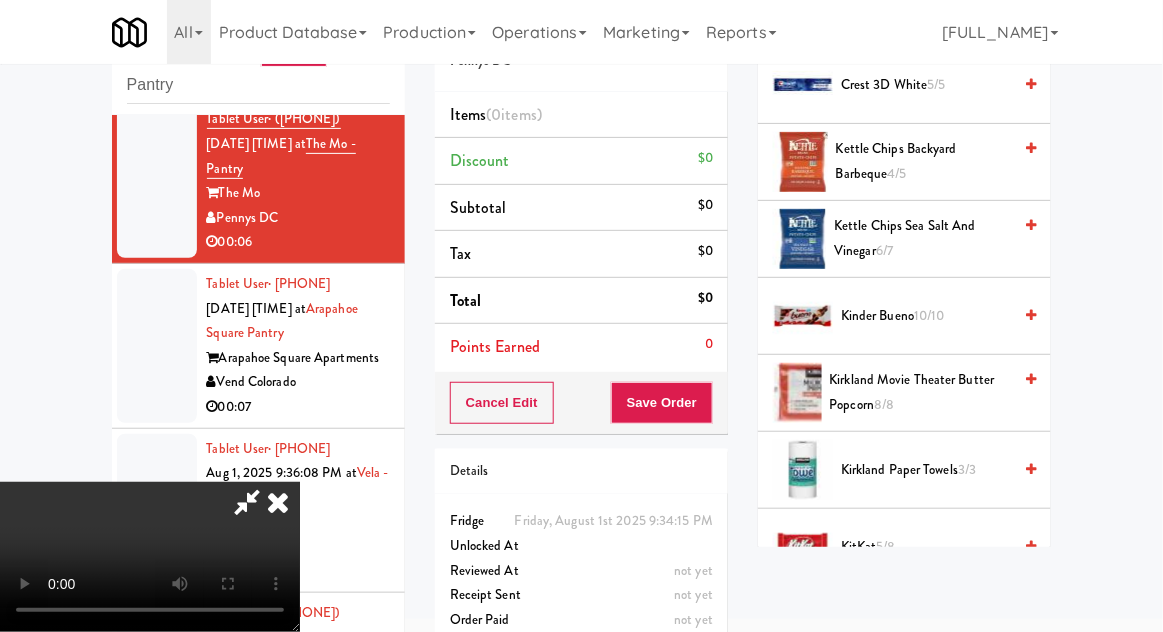 click on "[PRODUCT_NAME]" at bounding box center (922, 238) 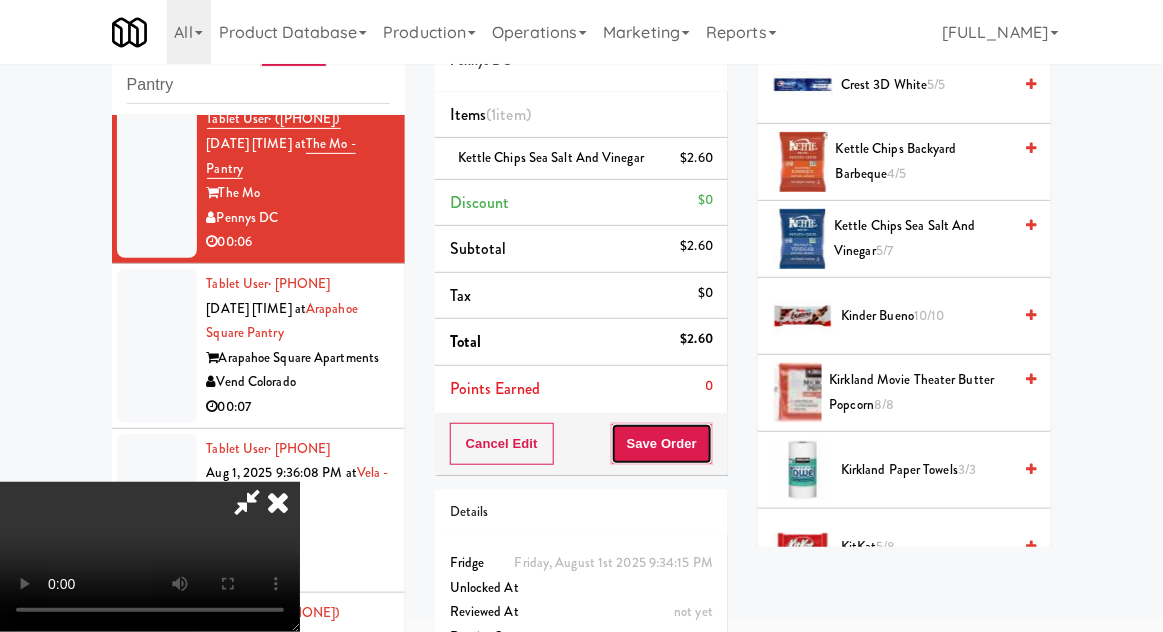 click on "Save Order" at bounding box center [662, 444] 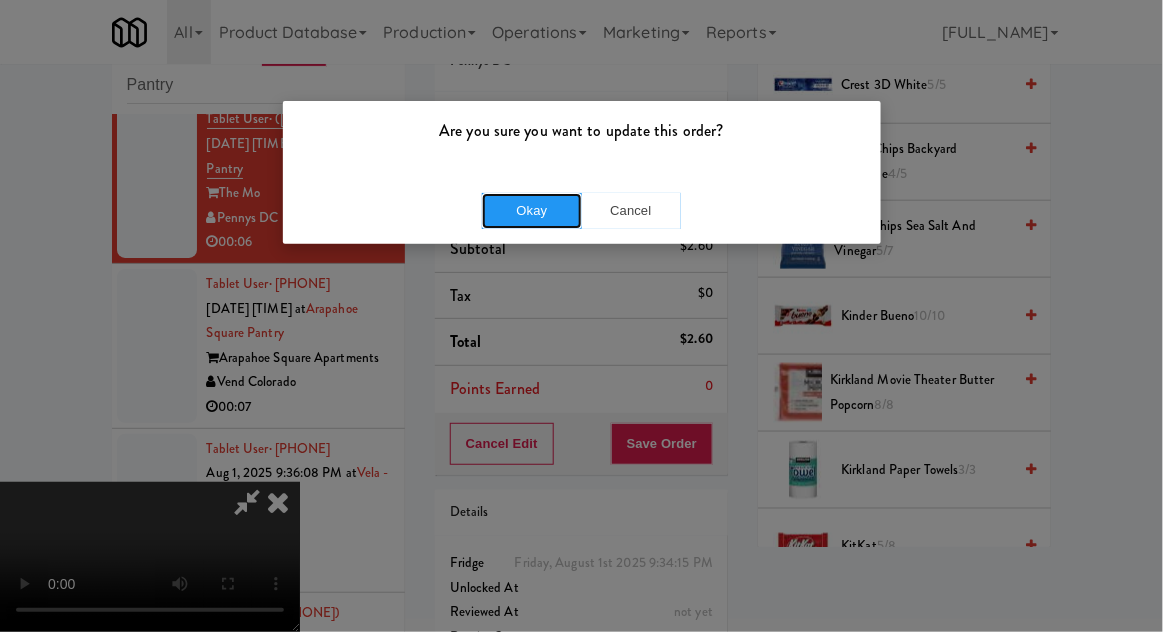 click on "Okay" at bounding box center [532, 211] 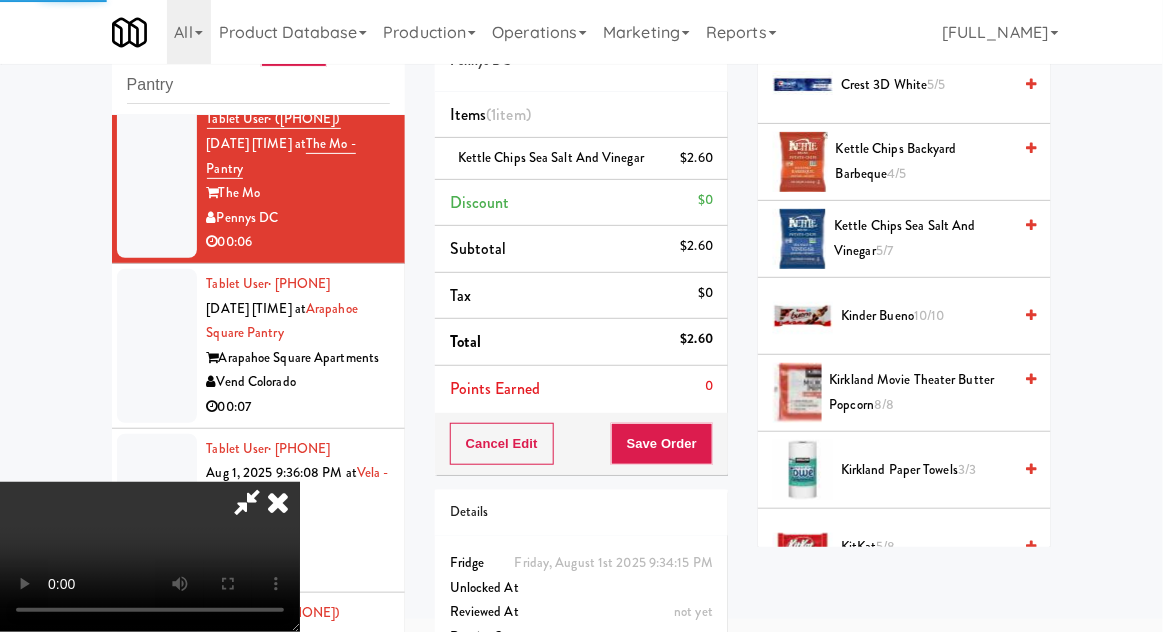 scroll, scrollTop: 197, scrollLeft: 0, axis: vertical 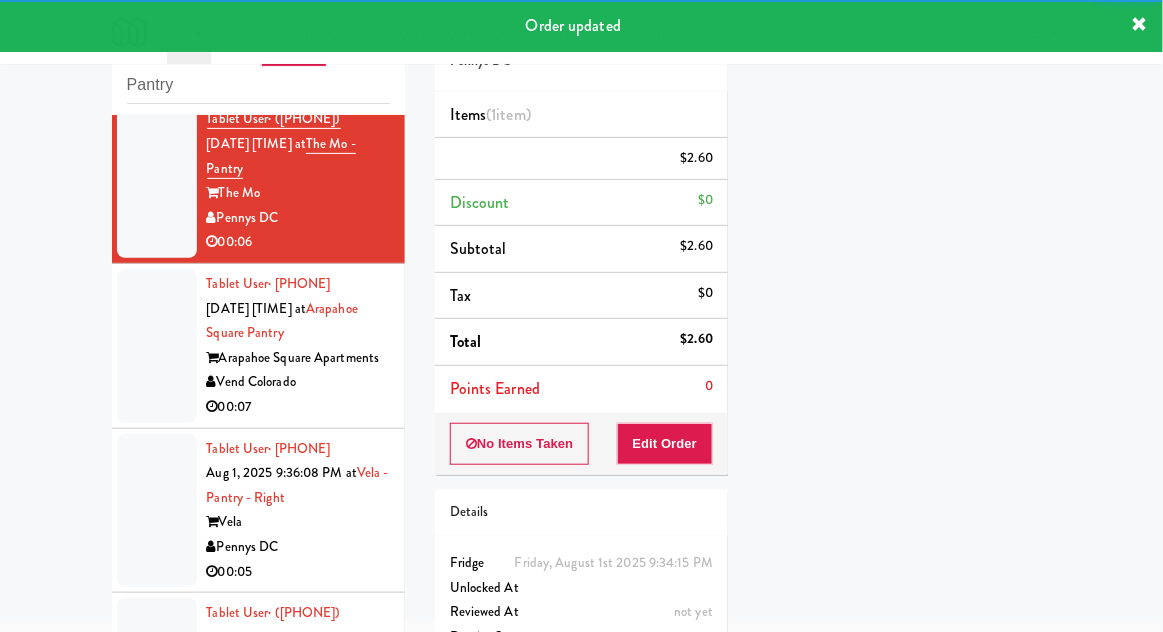 click at bounding box center (157, 346) 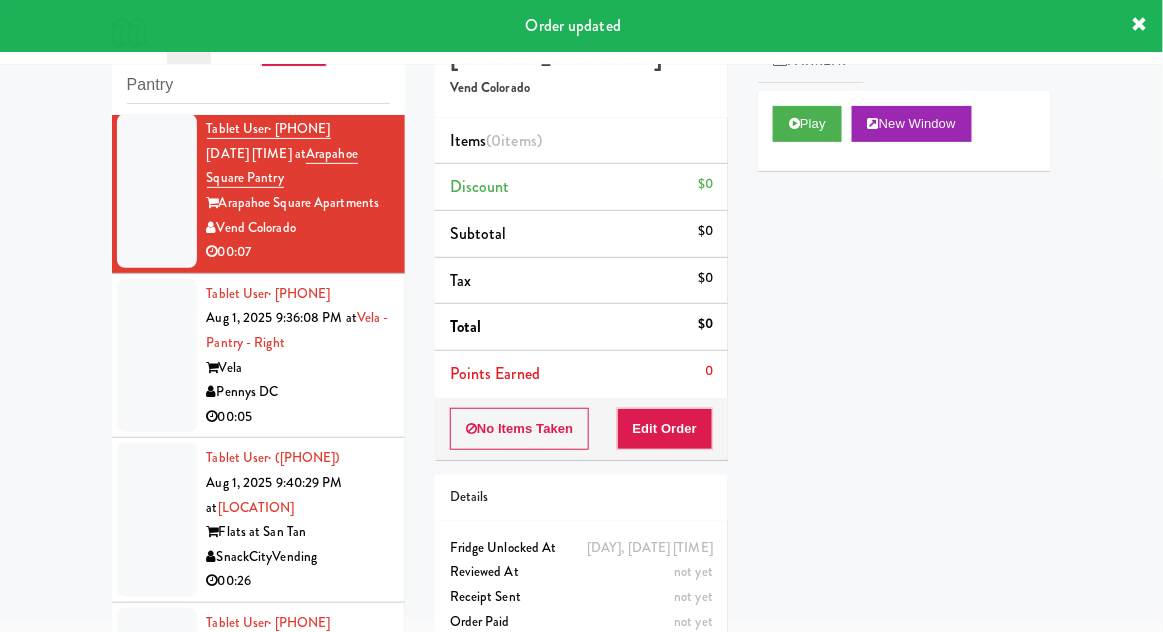 scroll, scrollTop: 3924, scrollLeft: 0, axis: vertical 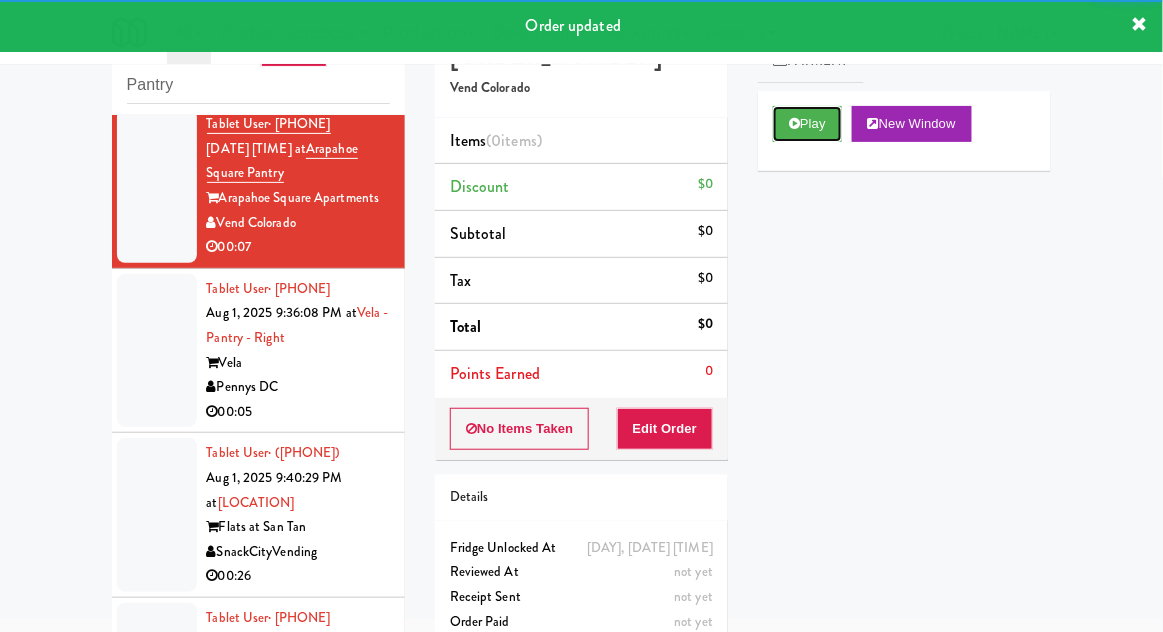 click on "Play" at bounding box center (807, 124) 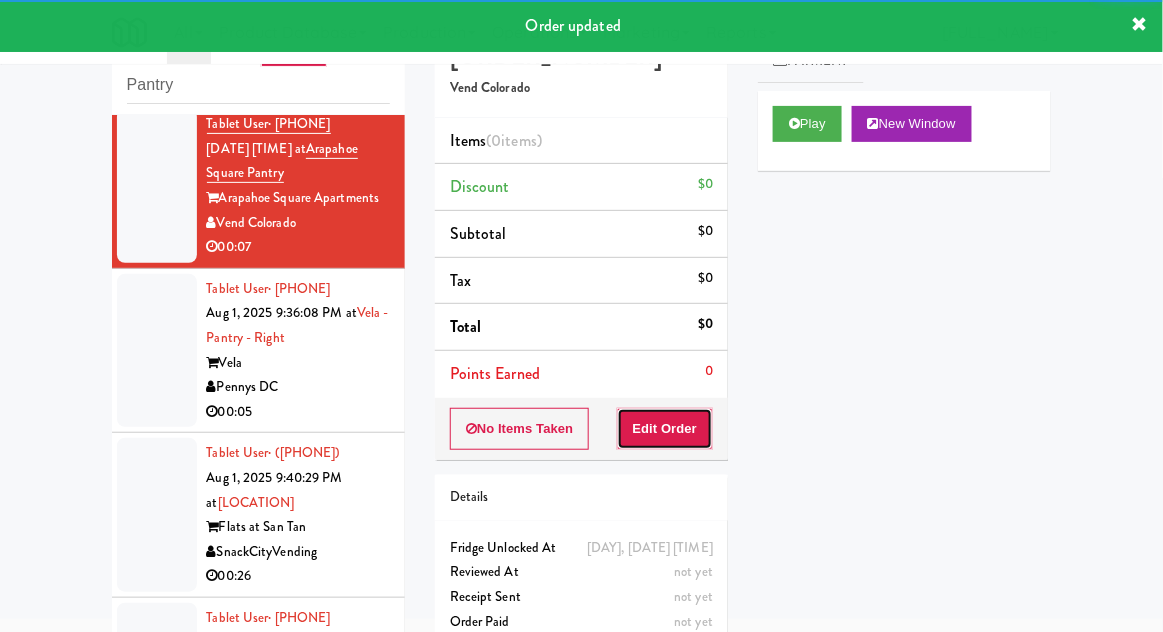 click on "Edit Order" at bounding box center [665, 429] 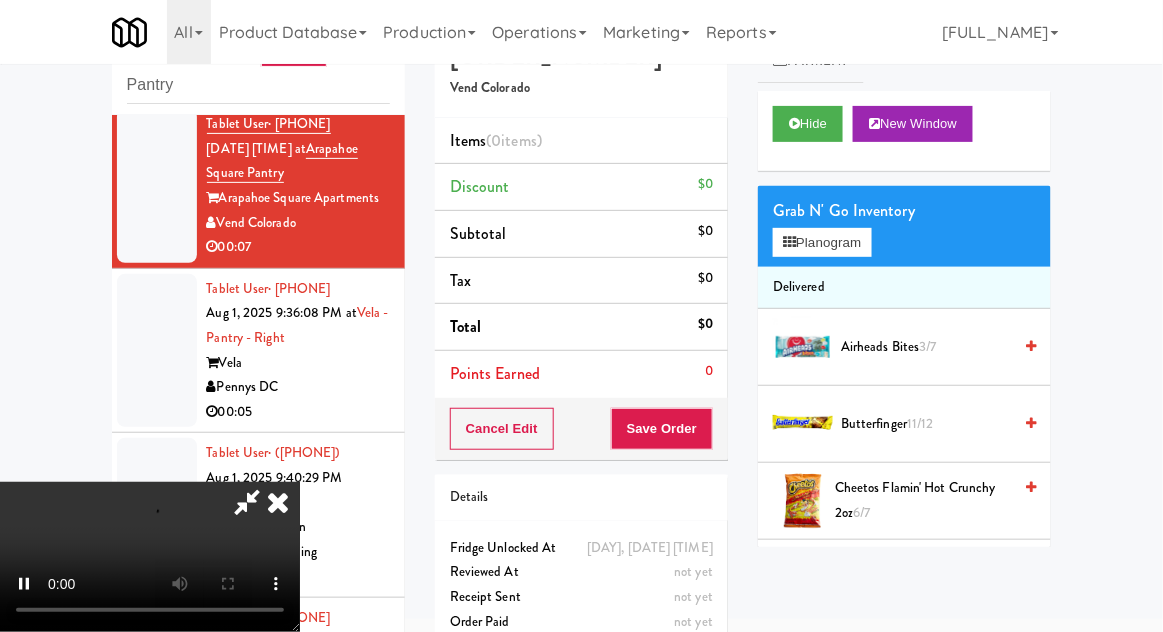 scroll, scrollTop: 73, scrollLeft: 0, axis: vertical 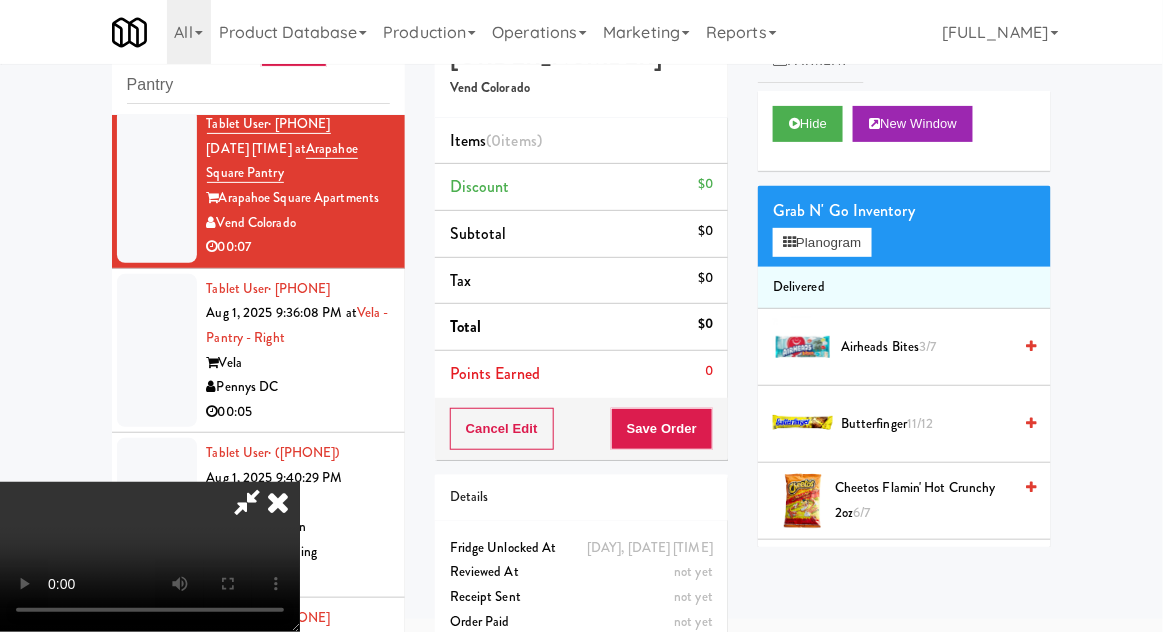 type 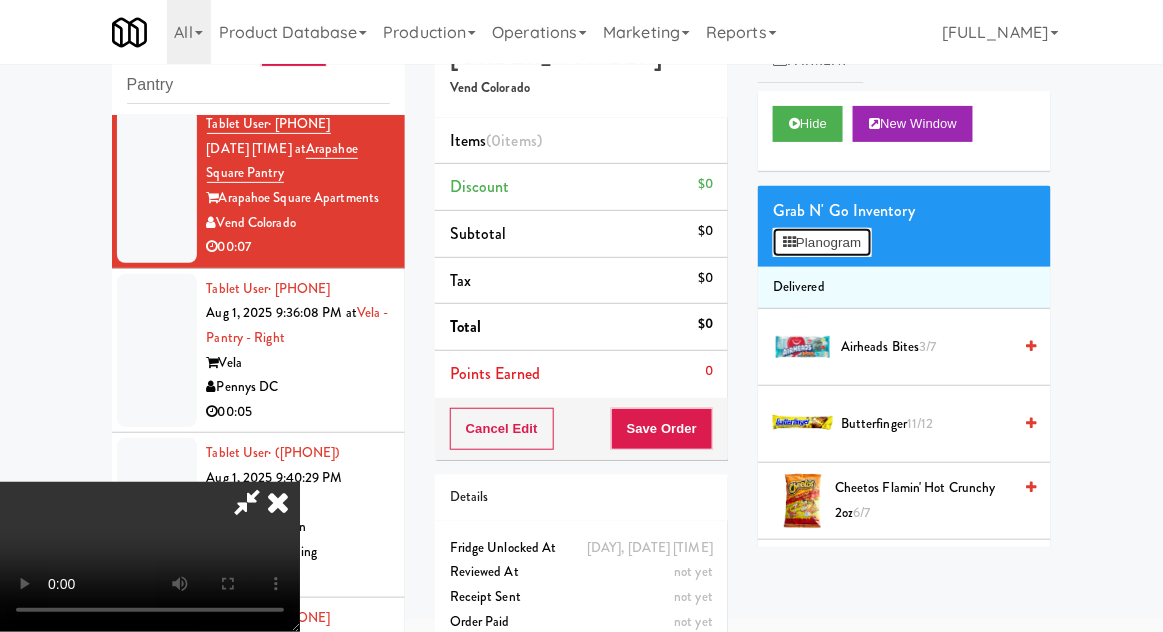 click on "Planogram" at bounding box center (822, 243) 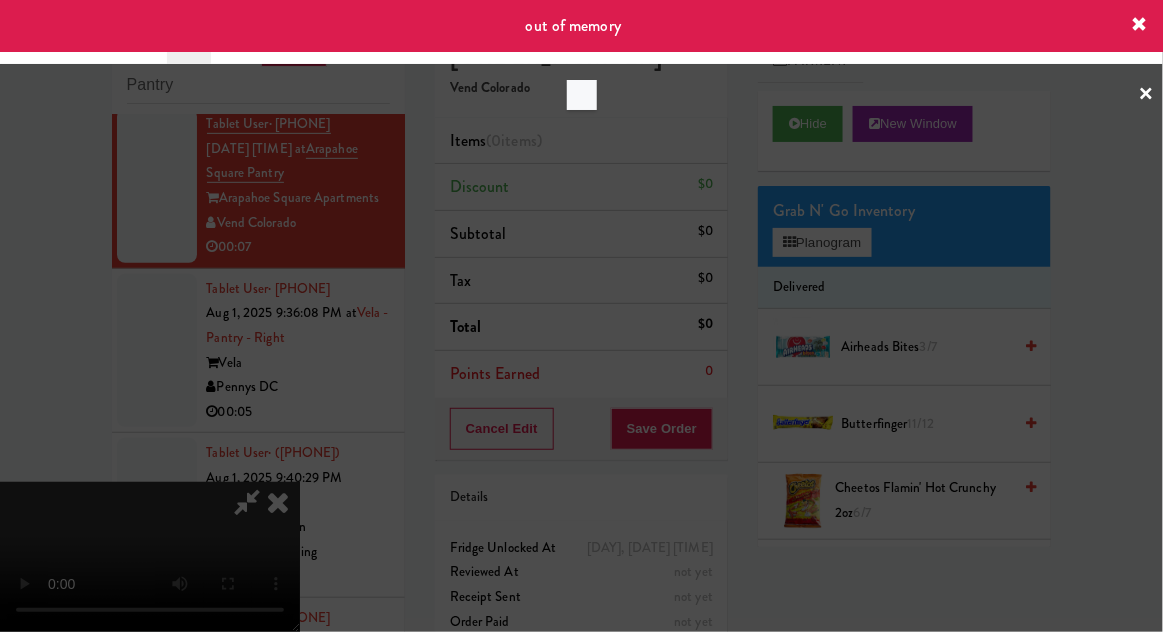click at bounding box center (581, 316) 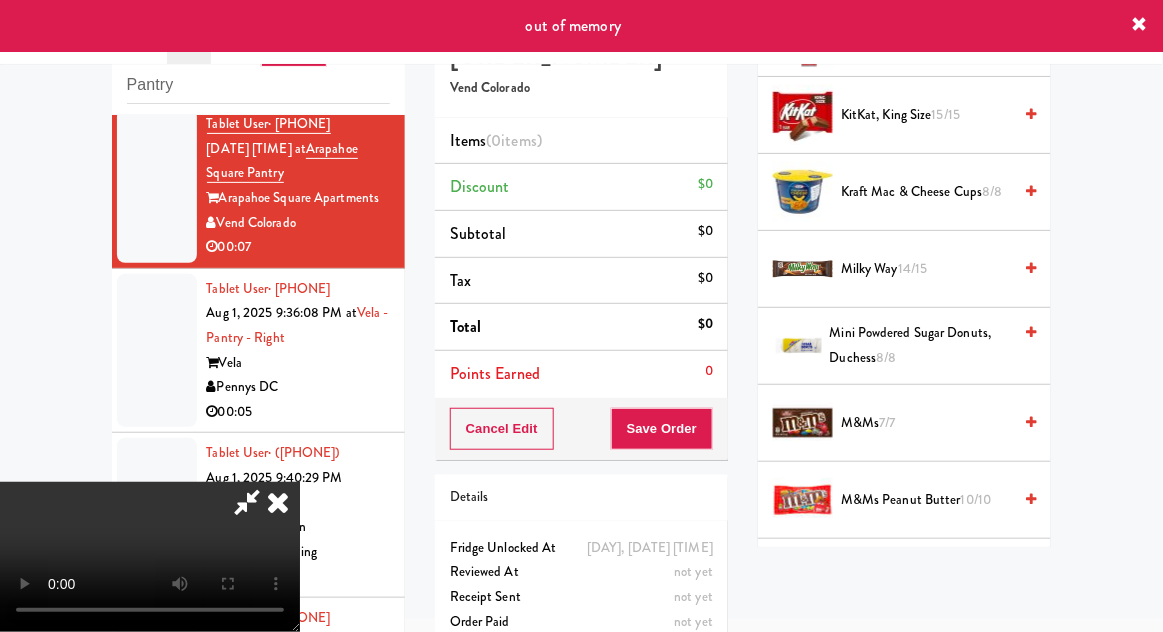 scroll, scrollTop: 698, scrollLeft: 0, axis: vertical 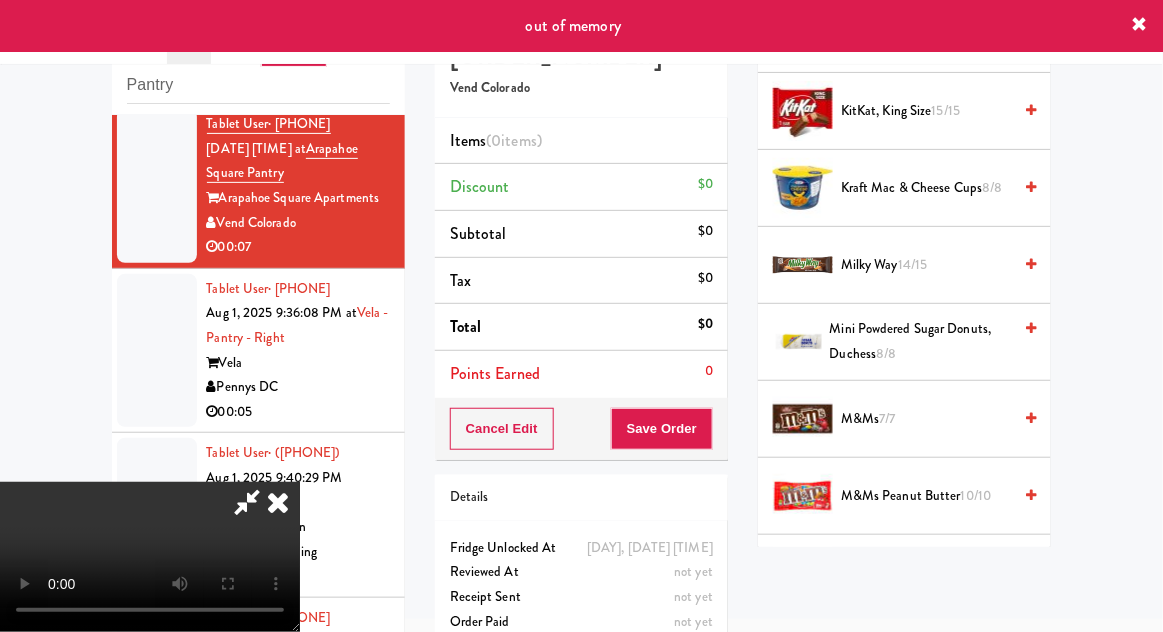 click on "[PRODUCT_NAME]" at bounding box center (926, 419) 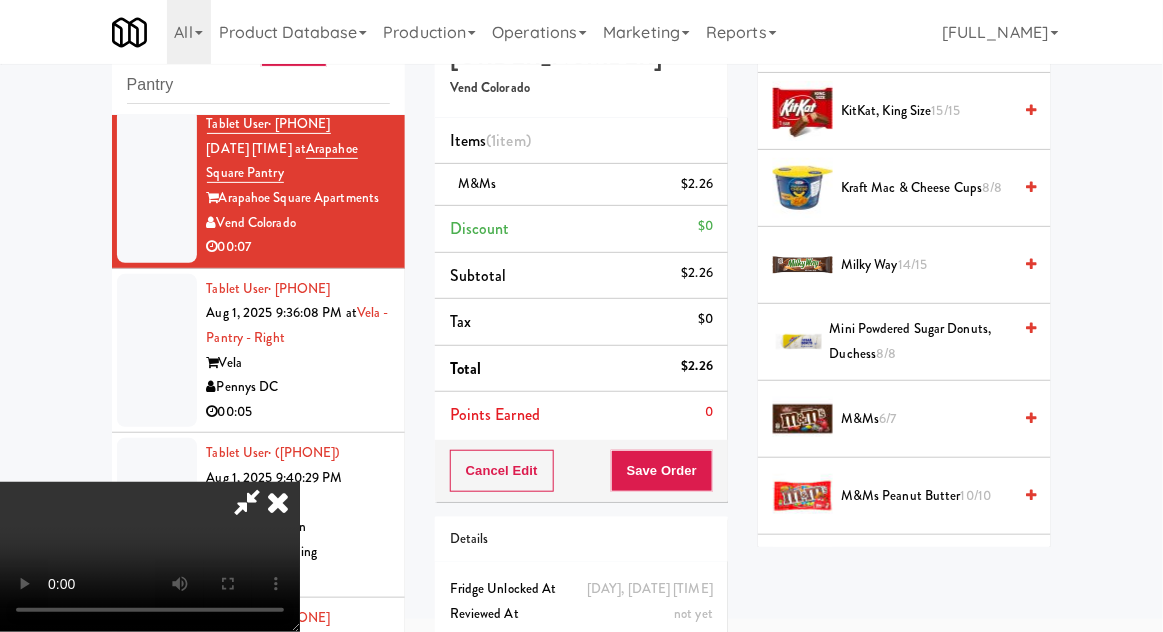 scroll, scrollTop: 42, scrollLeft: 0, axis: vertical 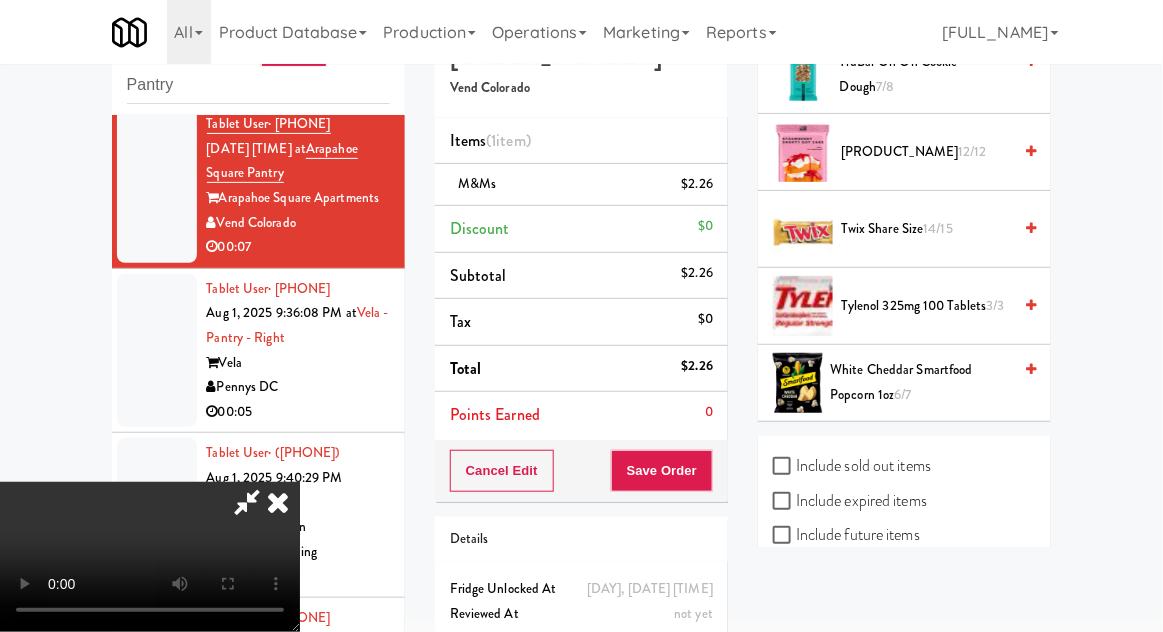 click on "[PRODUCT_NAME]" at bounding box center (926, 229) 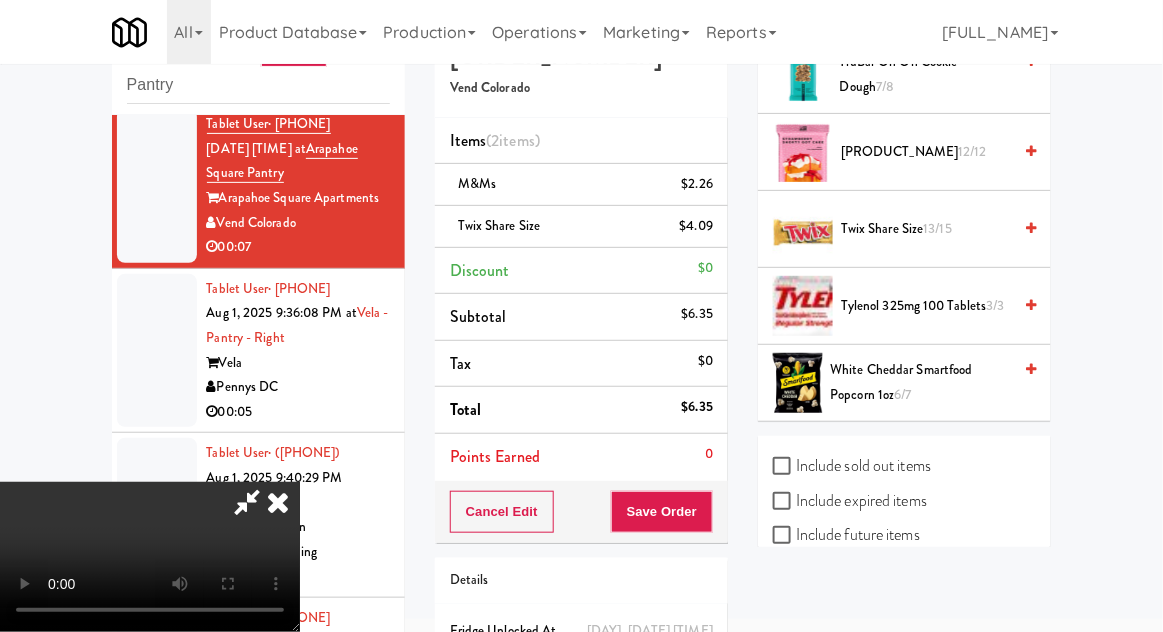 scroll, scrollTop: 73, scrollLeft: 0, axis: vertical 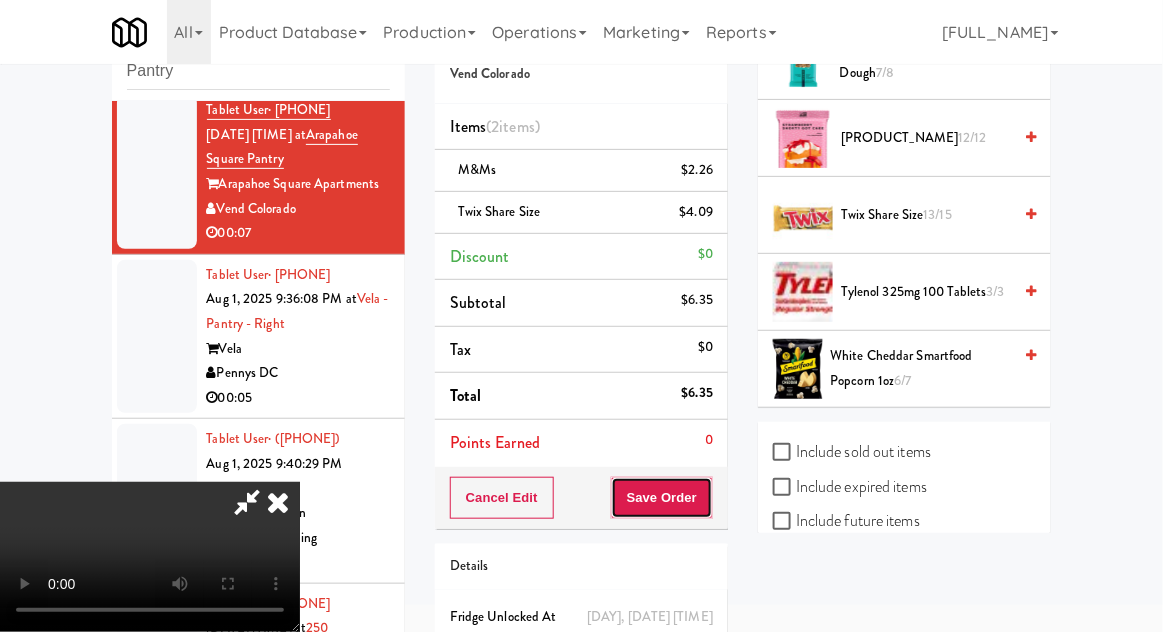 click on "Save Order" at bounding box center [662, 498] 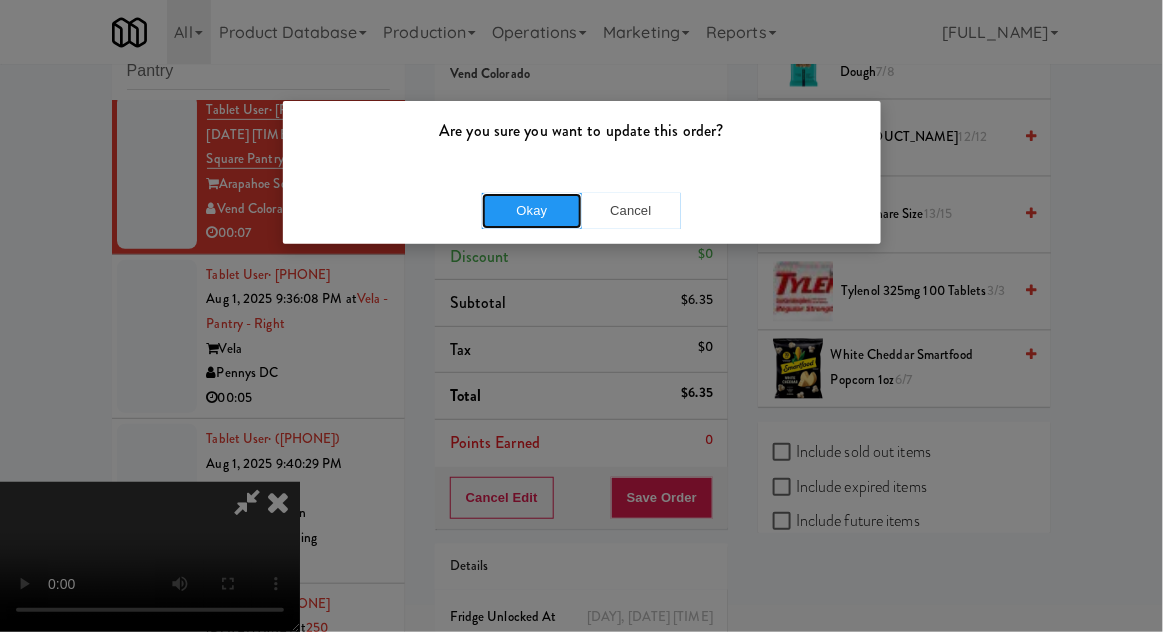click on "Okay" at bounding box center [532, 211] 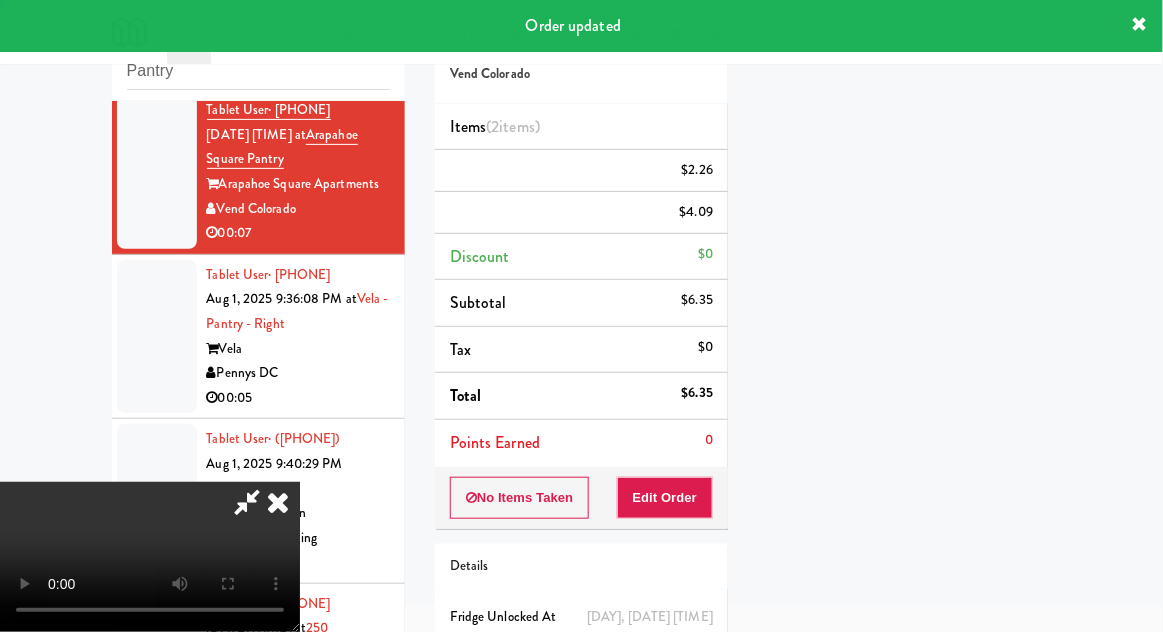 scroll, scrollTop: 197, scrollLeft: 0, axis: vertical 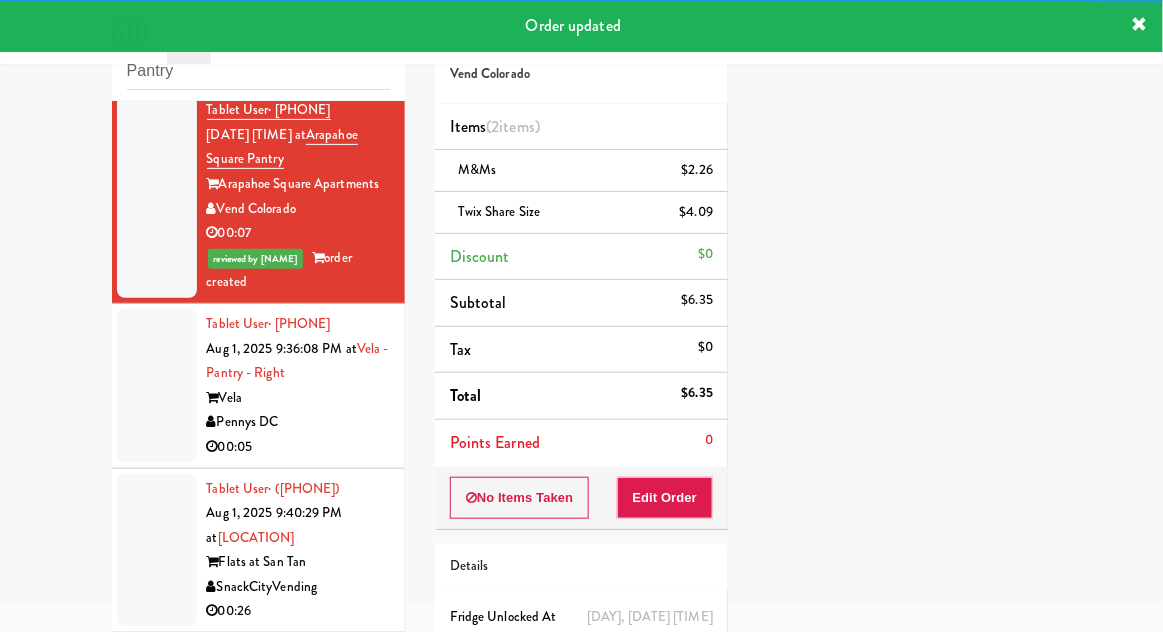 click at bounding box center (157, 386) 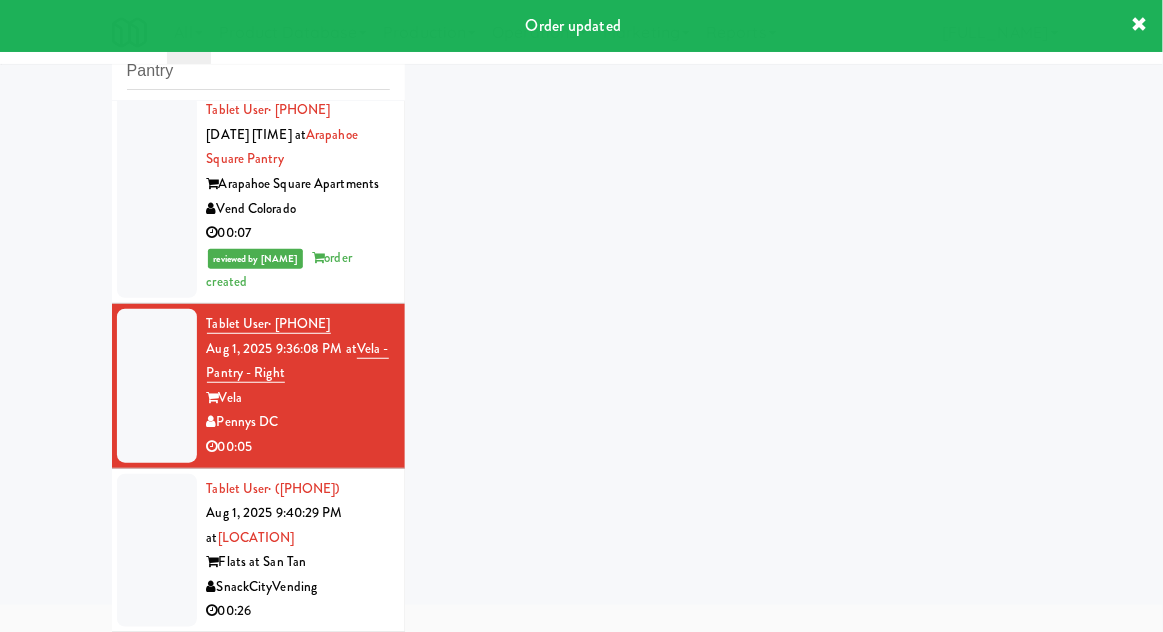 scroll, scrollTop: 77, scrollLeft: 0, axis: vertical 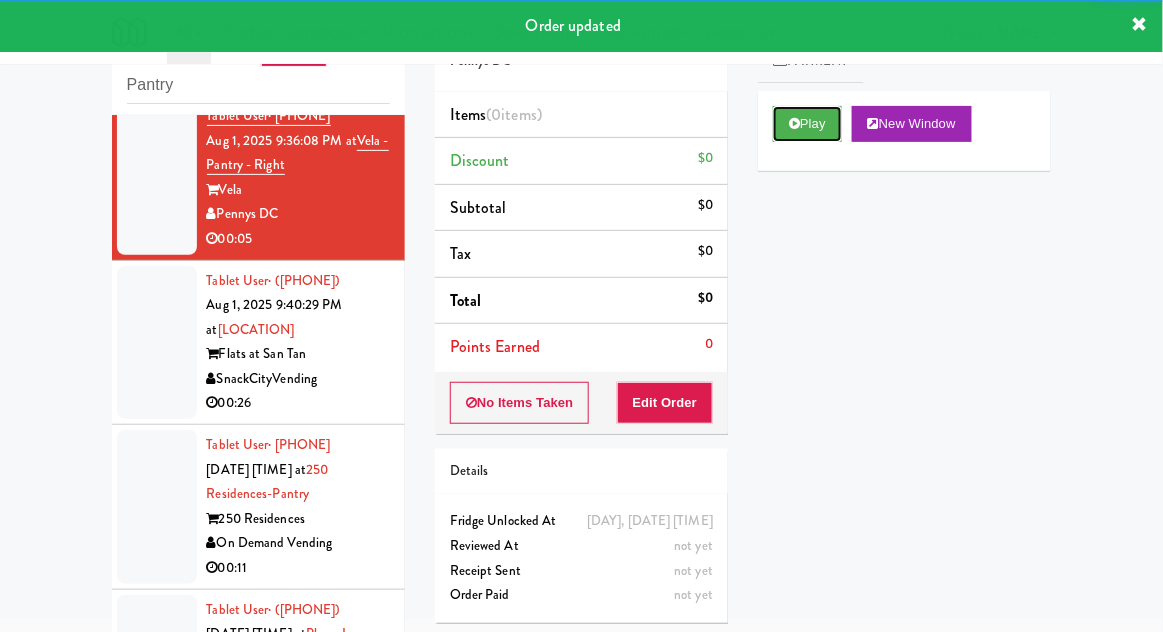 click at bounding box center (794, 123) 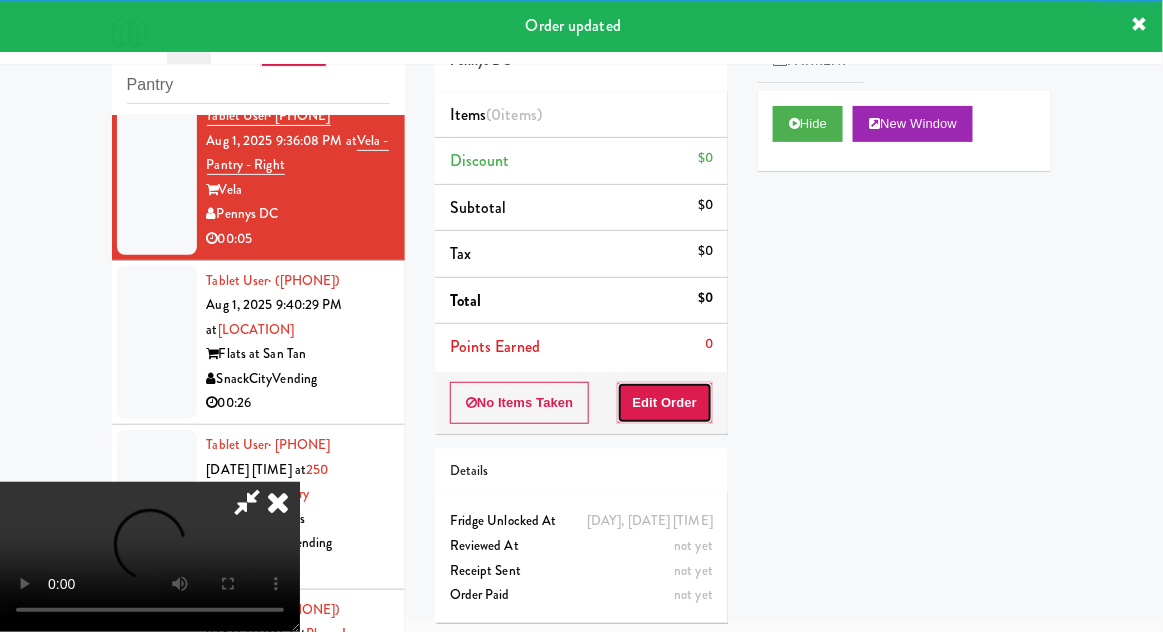 click on "Edit Order" at bounding box center [665, 403] 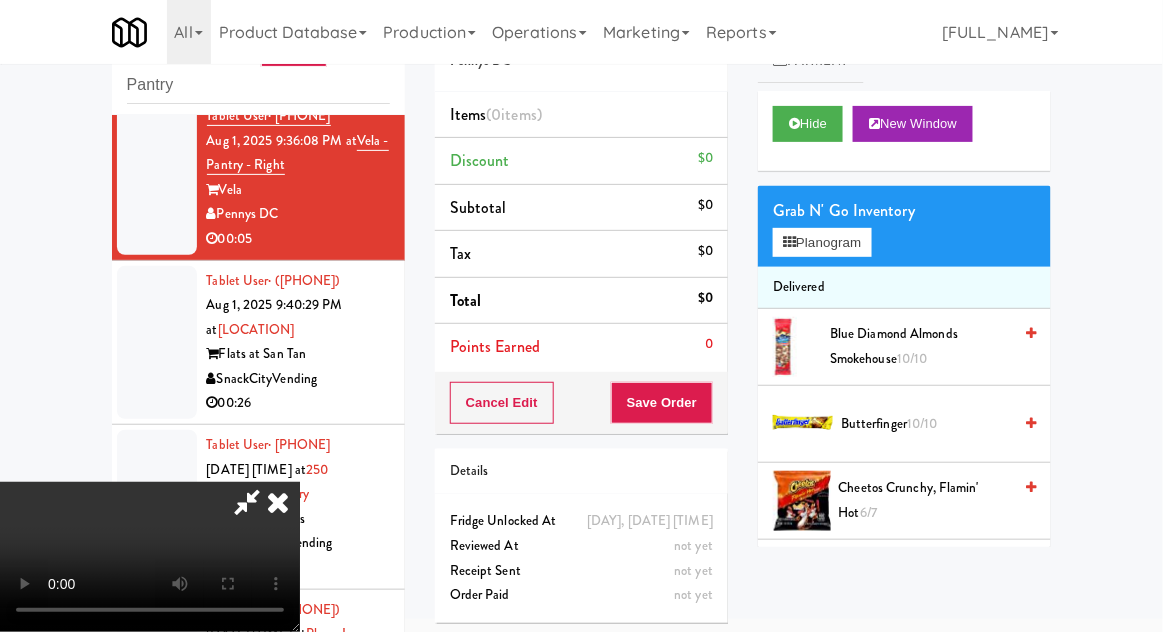 scroll, scrollTop: 73, scrollLeft: 0, axis: vertical 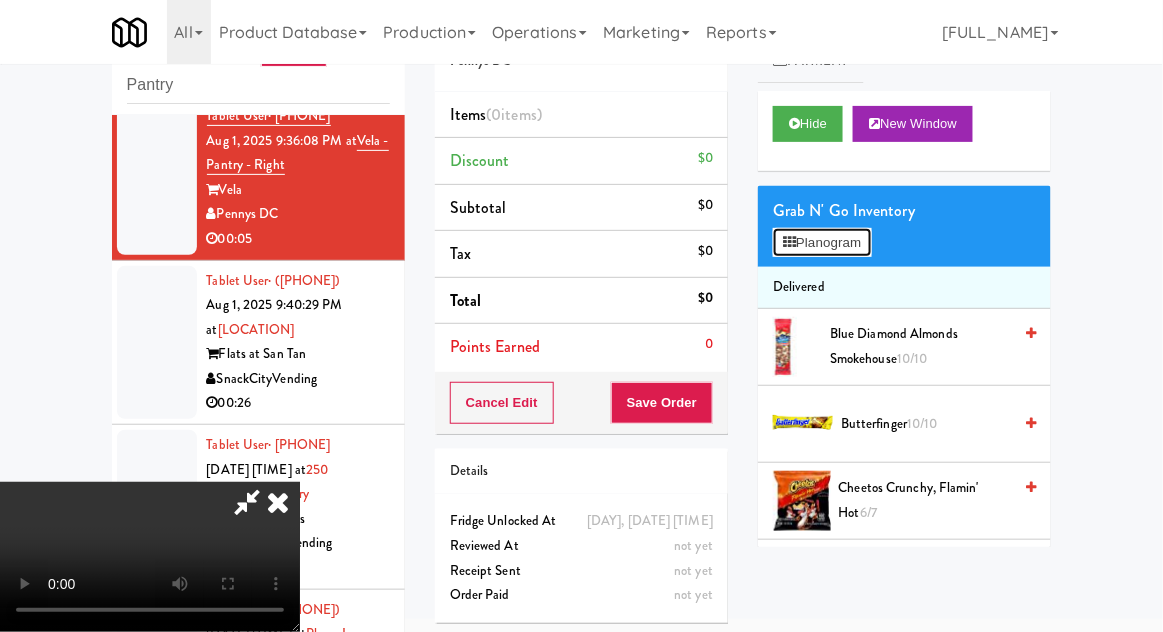 click on "Planogram" at bounding box center [822, 243] 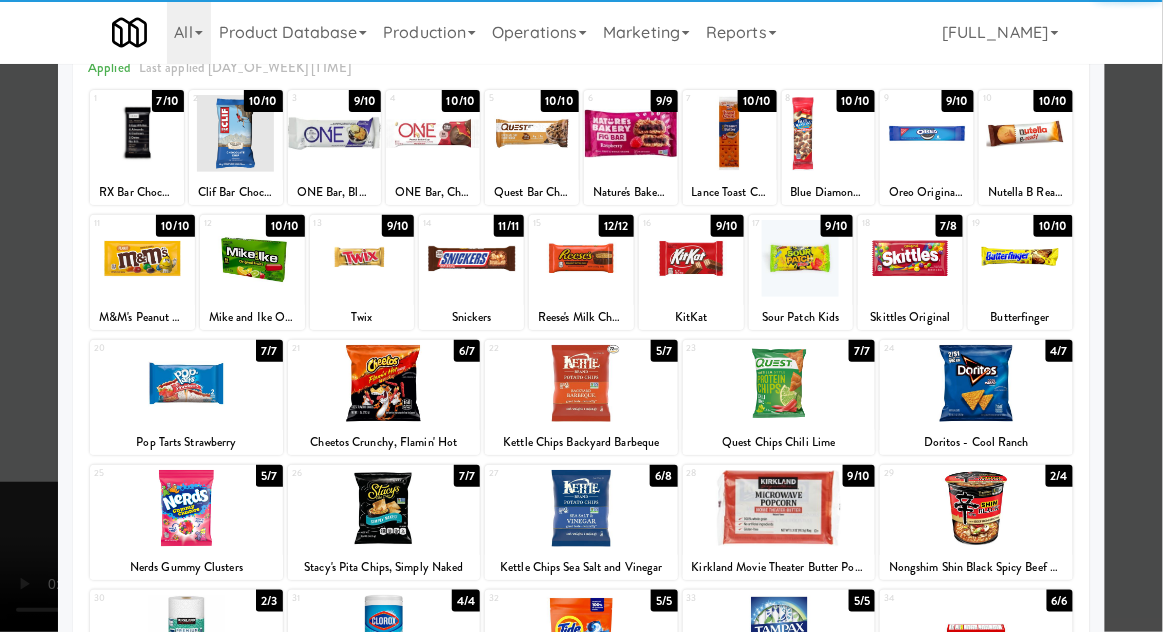 scroll, scrollTop: 110, scrollLeft: 0, axis: vertical 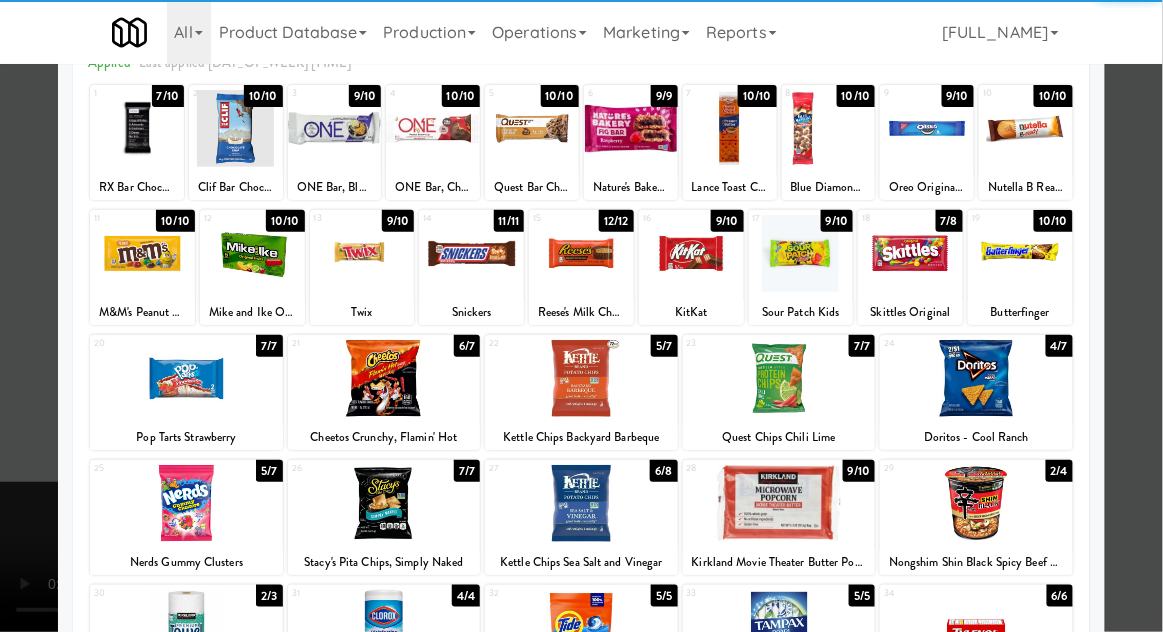 click at bounding box center [976, 378] 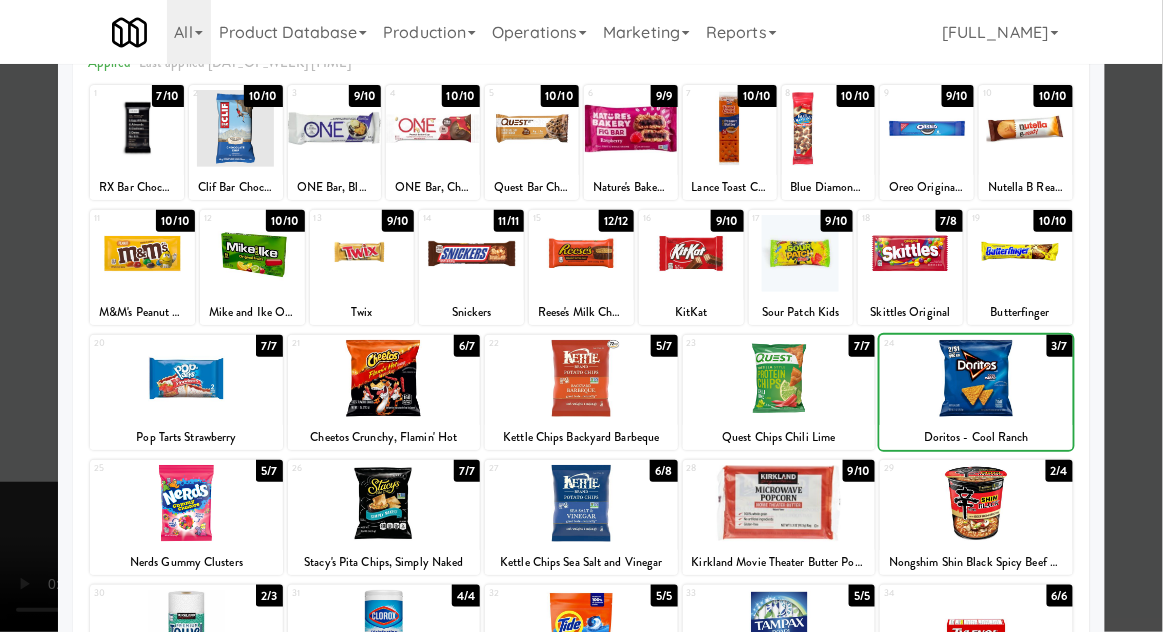 click at bounding box center (581, 316) 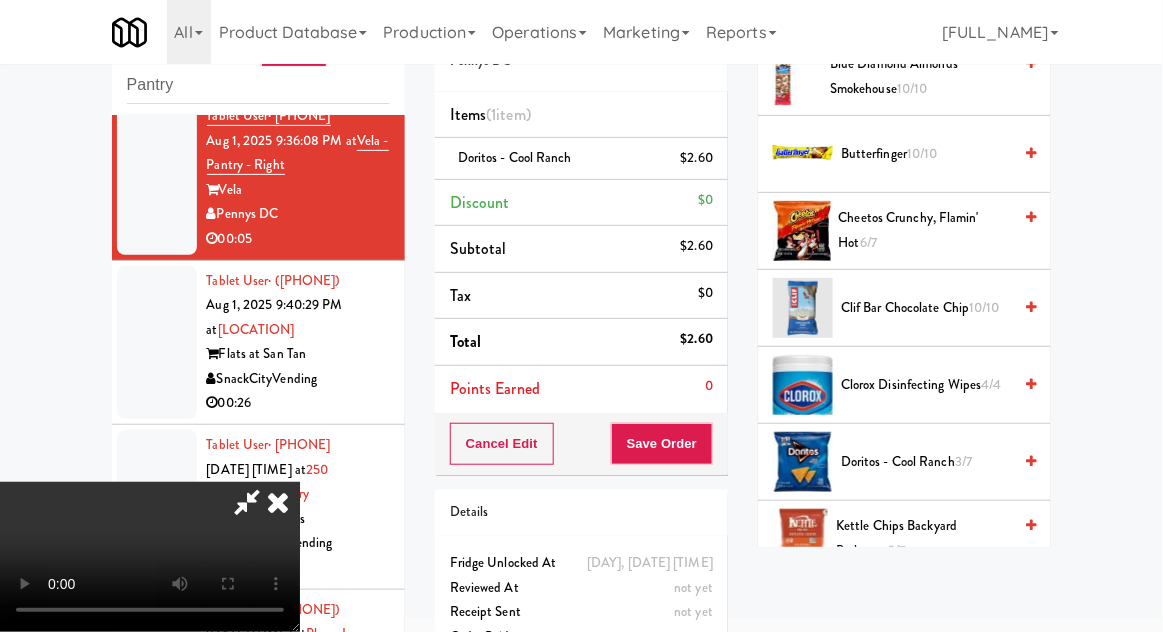 scroll, scrollTop: 218, scrollLeft: 0, axis: vertical 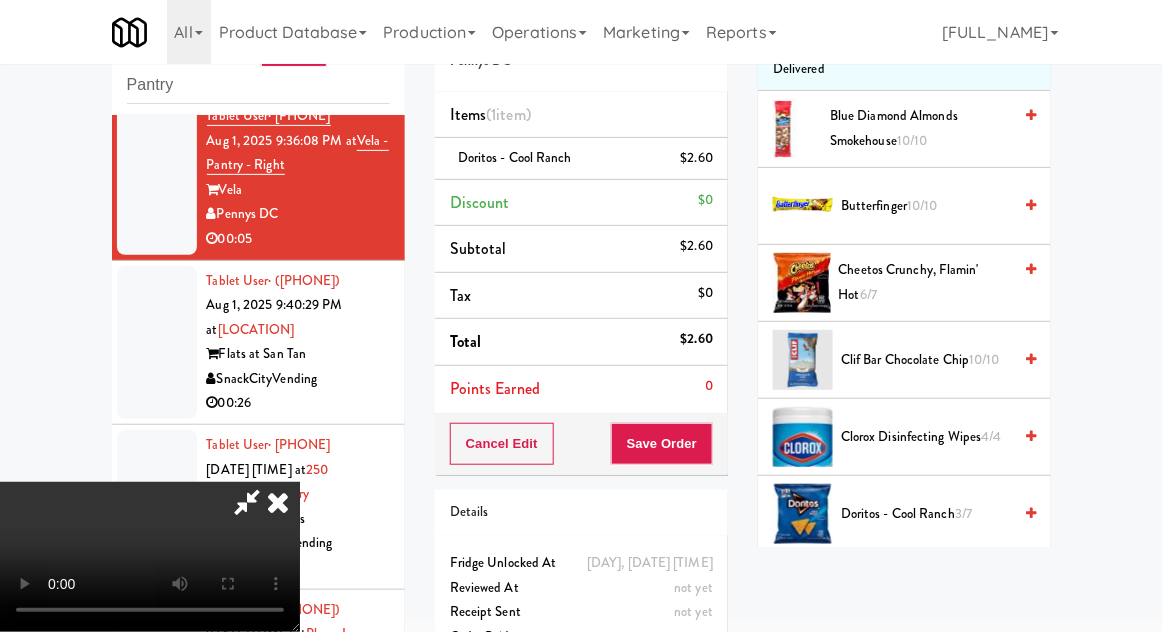 click on "[PRODUCT_NAME]" at bounding box center [925, 282] 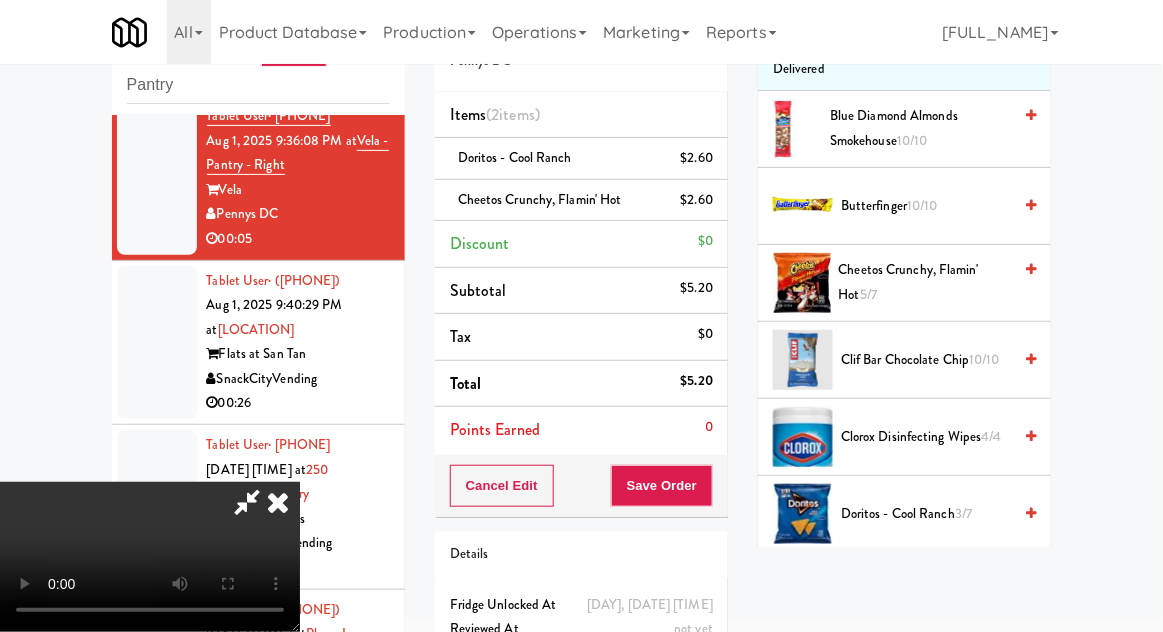 scroll, scrollTop: 91, scrollLeft: 0, axis: vertical 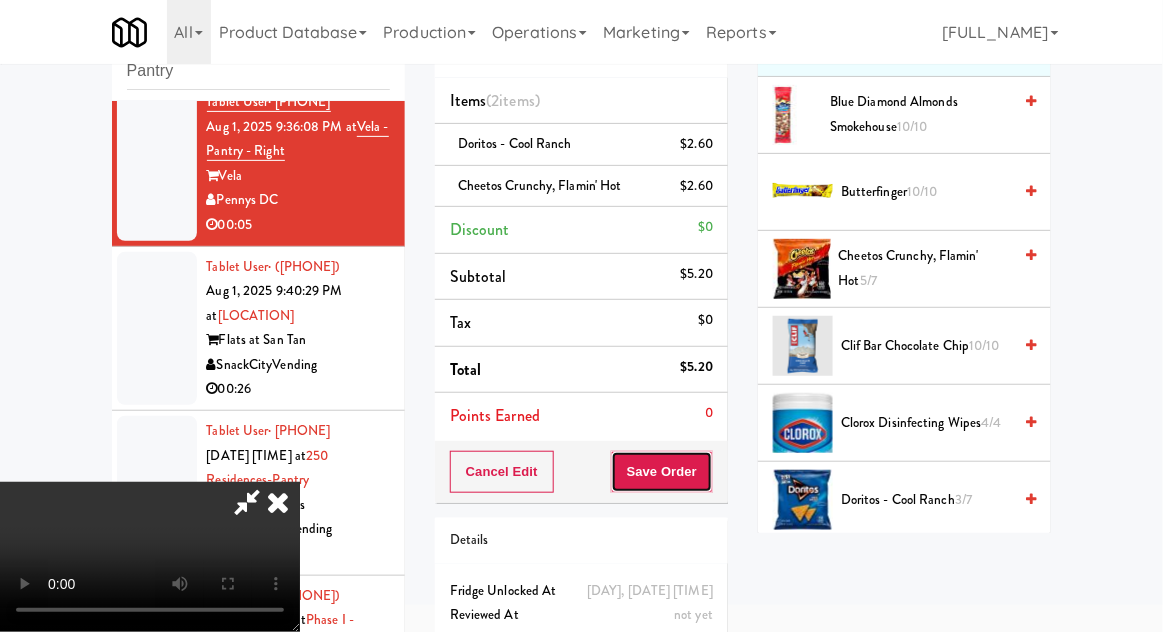 click on "Save Order" at bounding box center [662, 472] 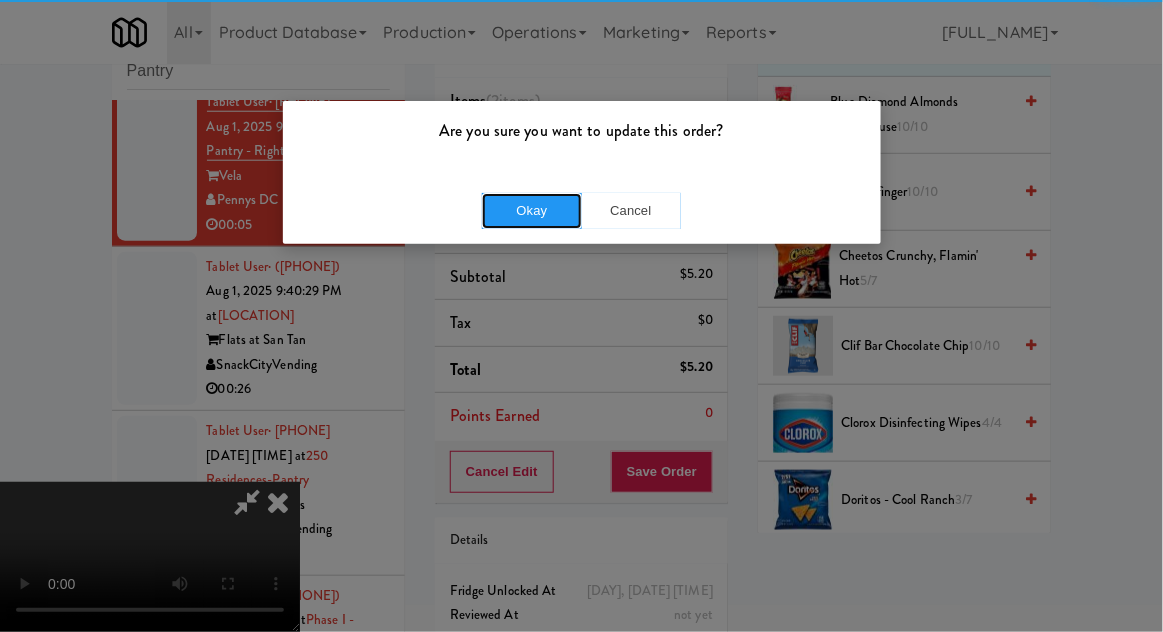 click on "Okay" at bounding box center [532, 211] 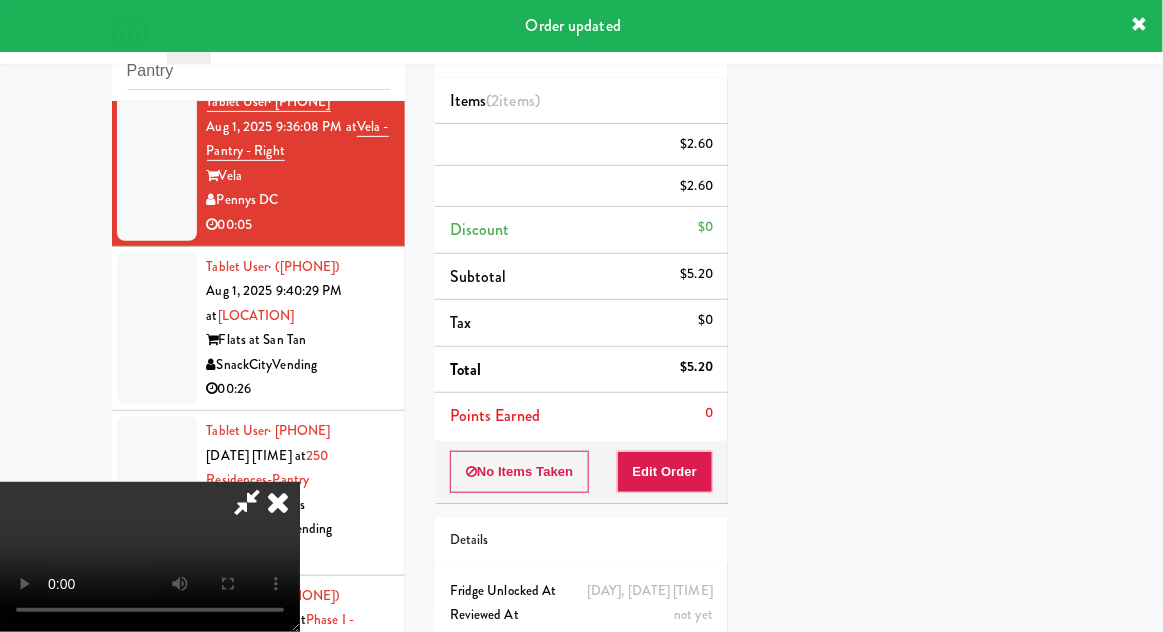scroll, scrollTop: 197, scrollLeft: 0, axis: vertical 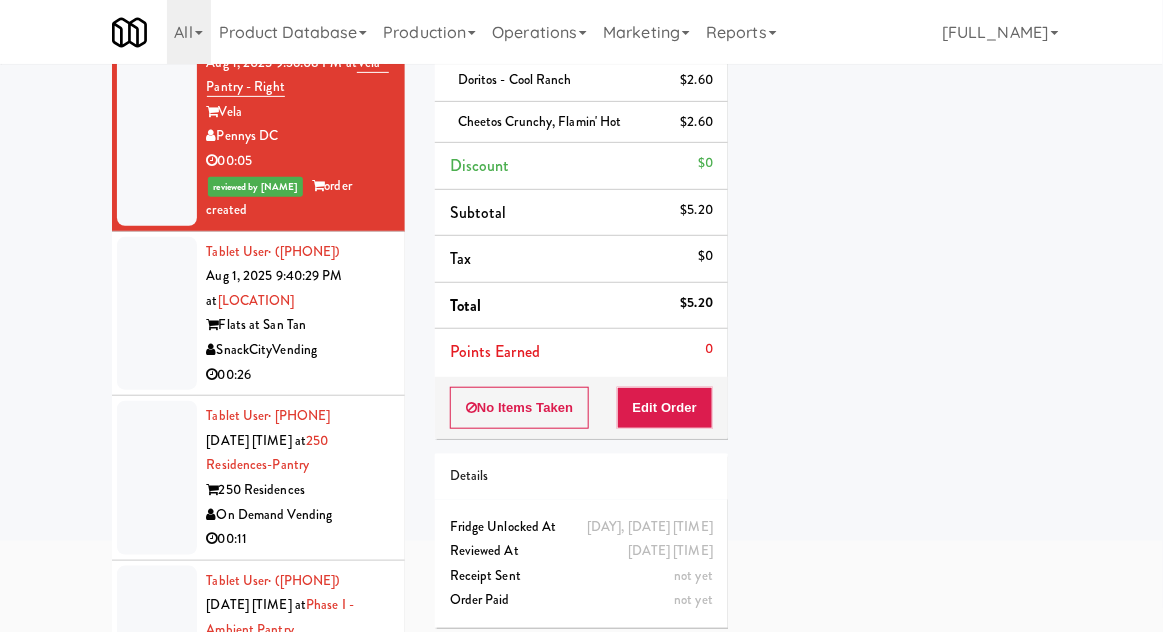 click at bounding box center (157, 314) 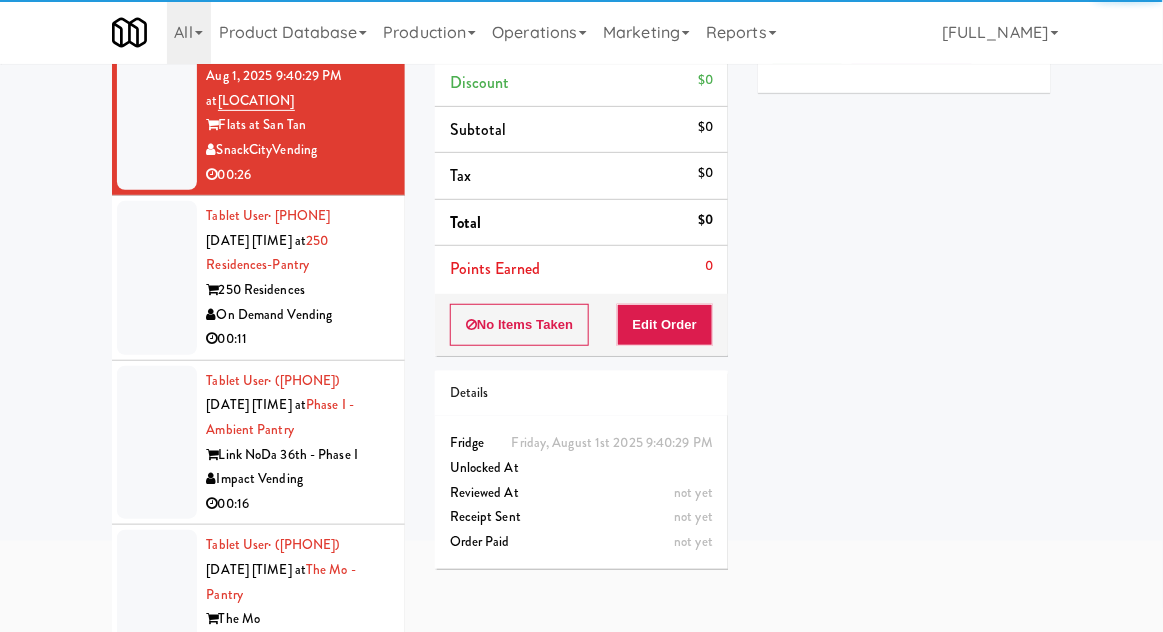 scroll, scrollTop: 4347, scrollLeft: 0, axis: vertical 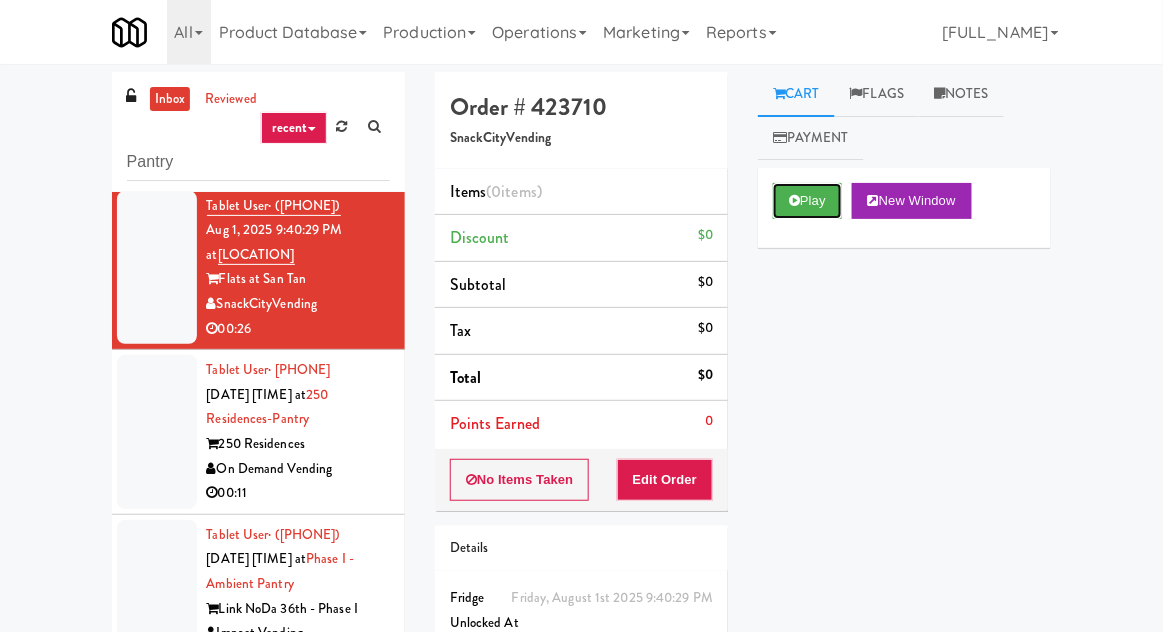 click on "Play" at bounding box center [807, 201] 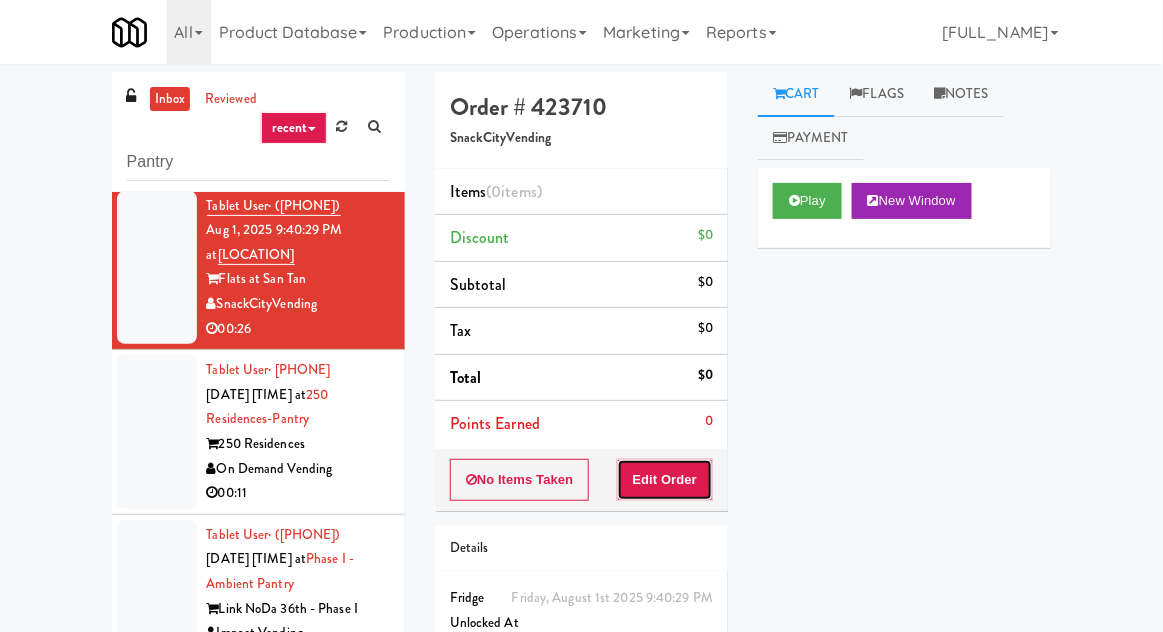 click on "Edit Order" at bounding box center (665, 480) 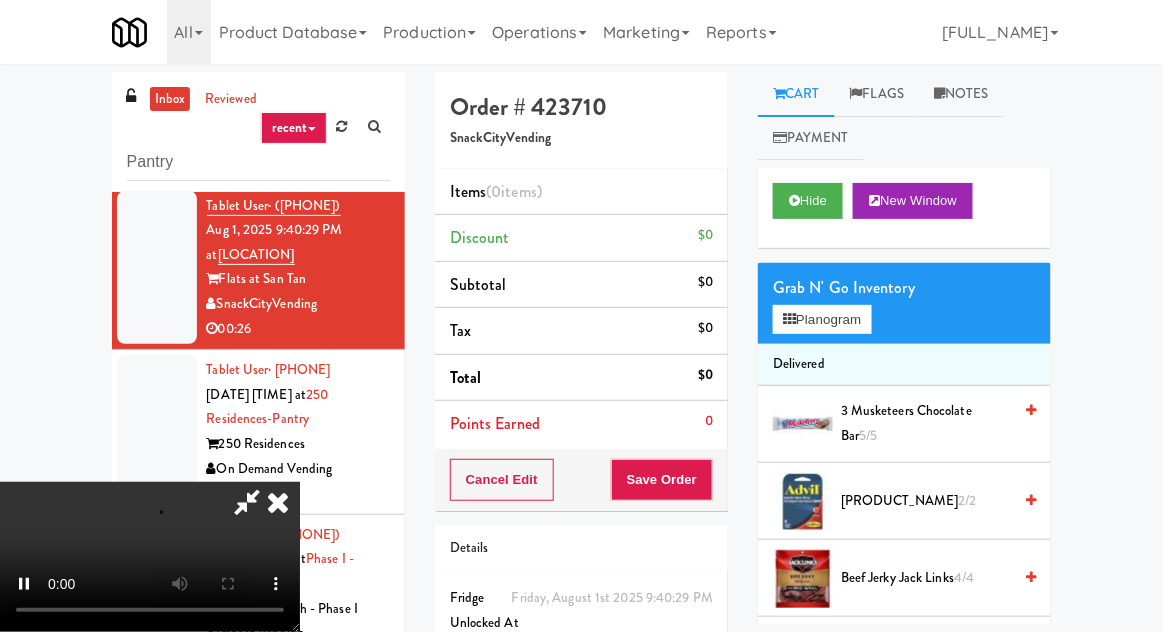 scroll, scrollTop: 73, scrollLeft: 0, axis: vertical 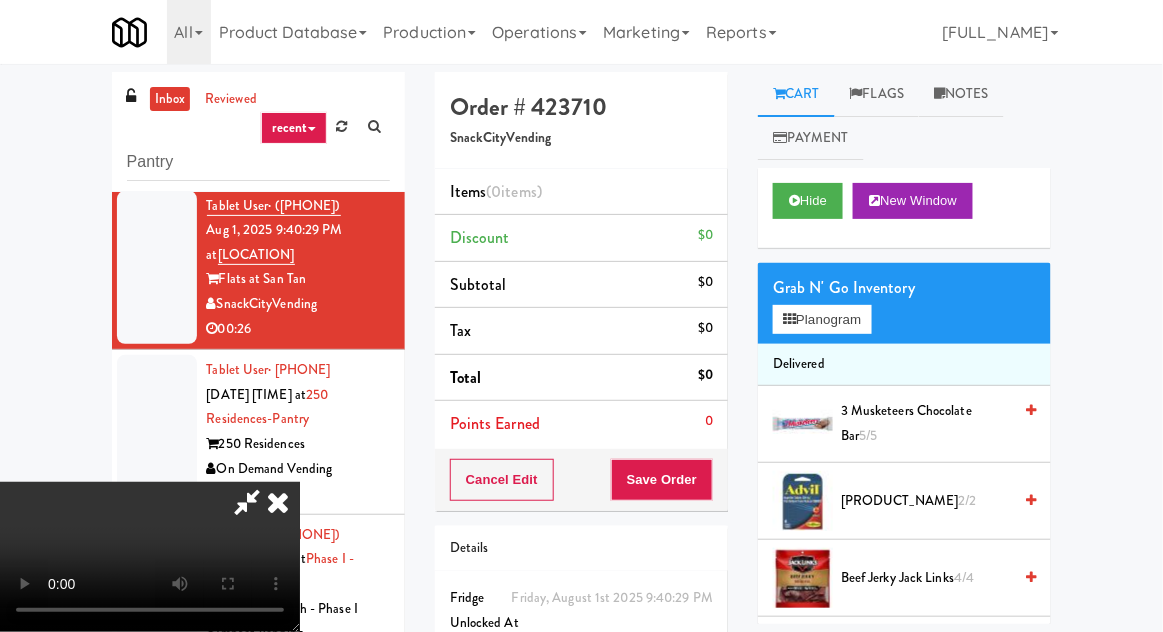 type 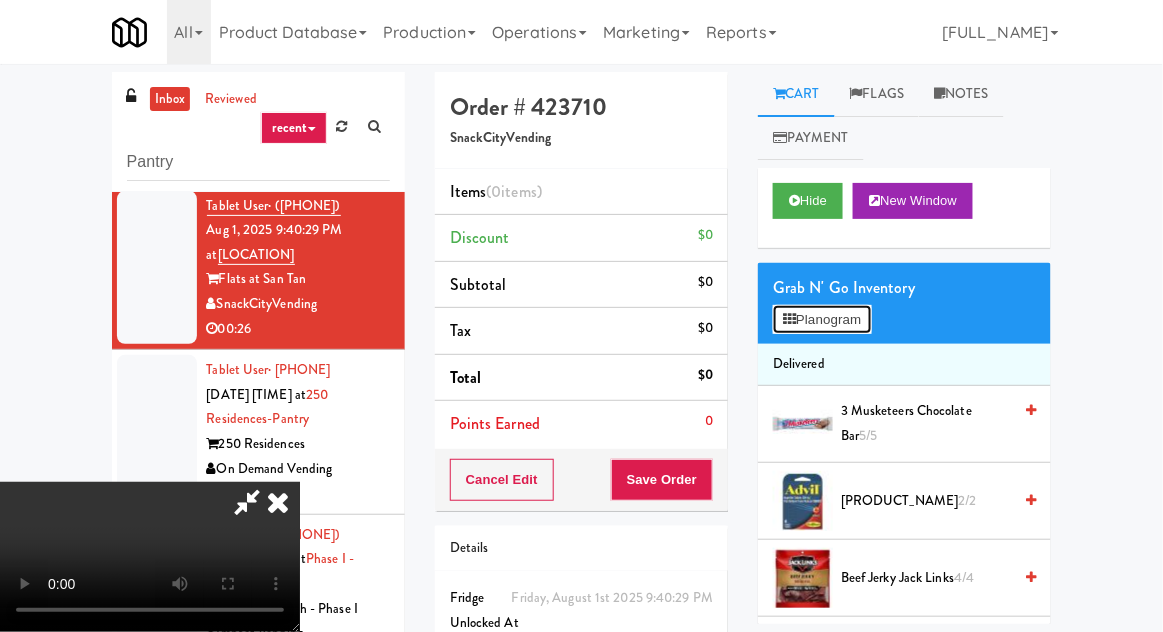 click on "Planogram" at bounding box center (822, 320) 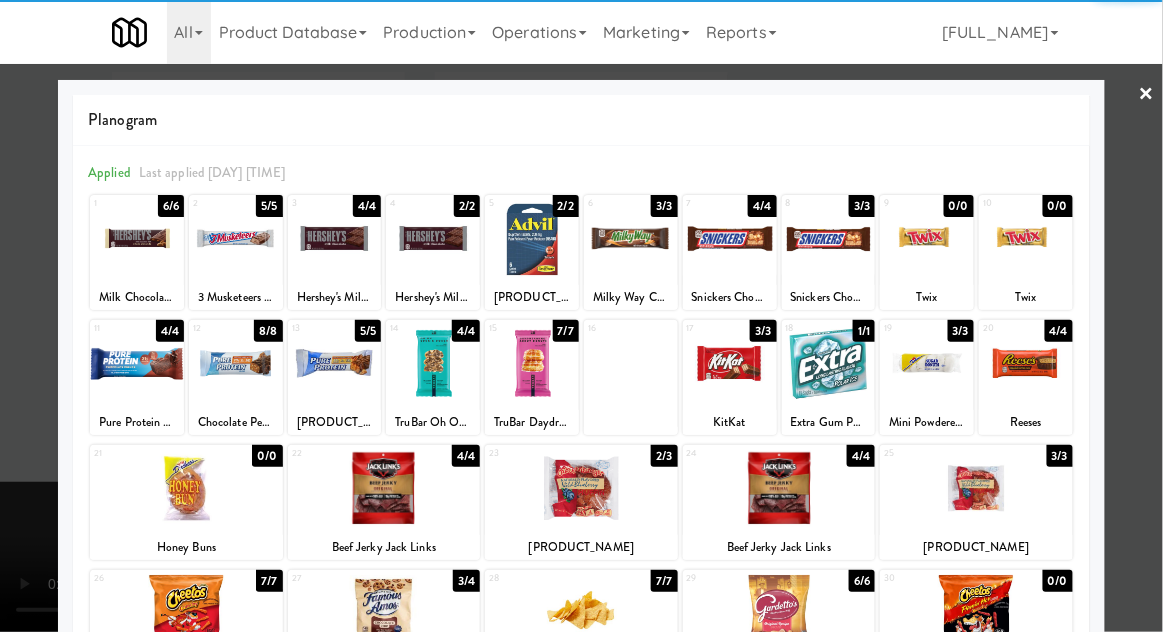 click at bounding box center [236, 238] 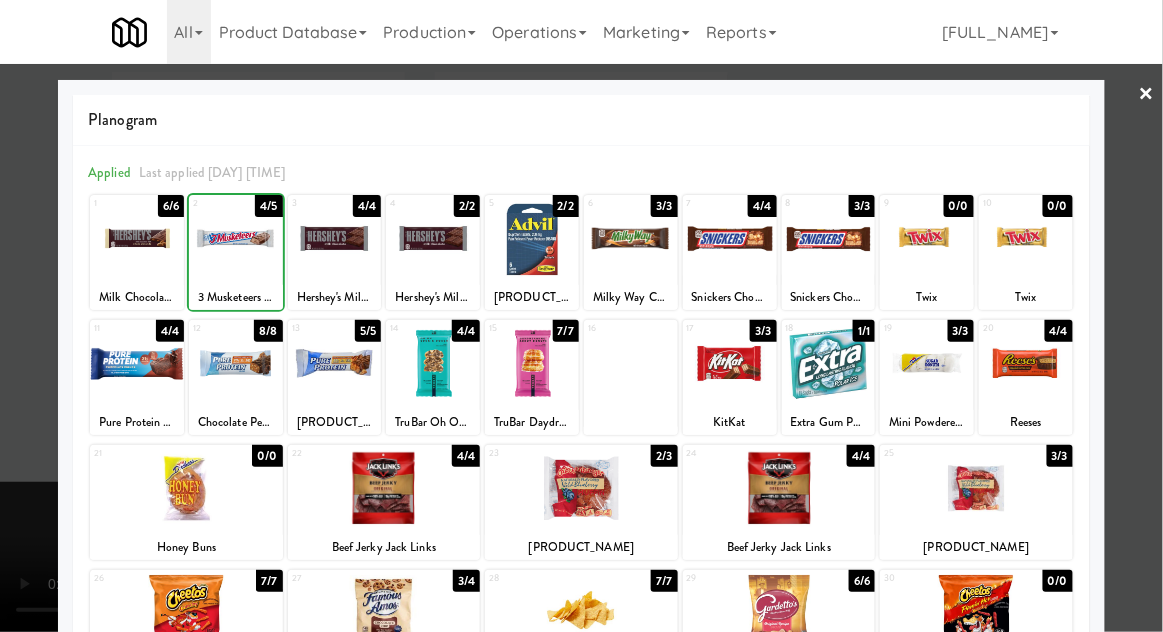 click at bounding box center (581, 316) 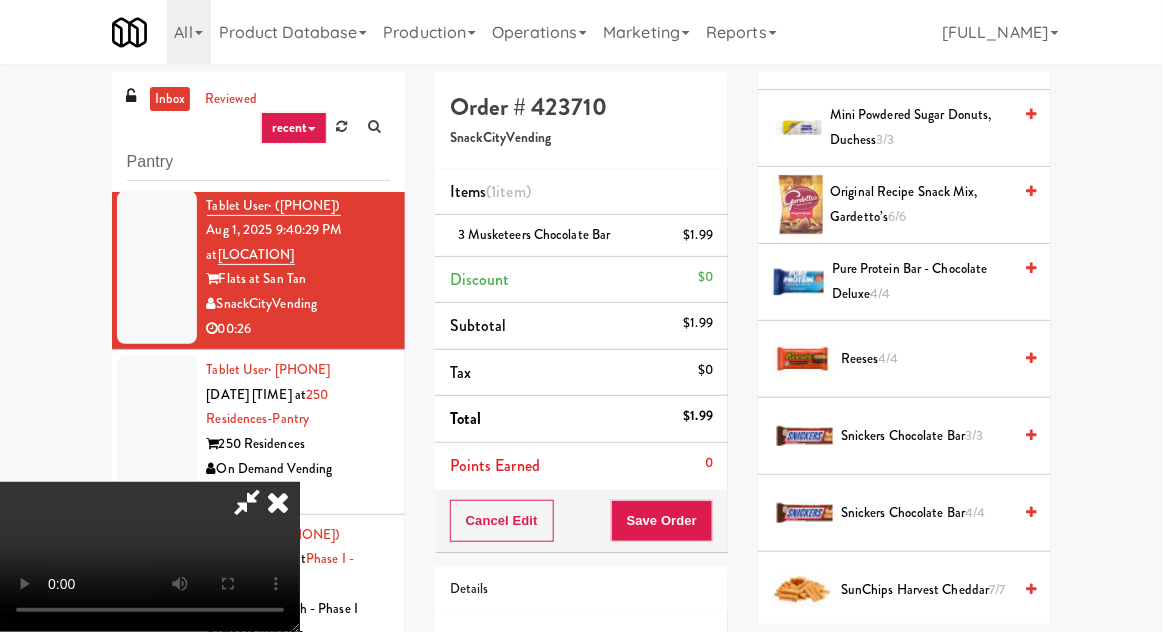 scroll, scrollTop: 1913, scrollLeft: 0, axis: vertical 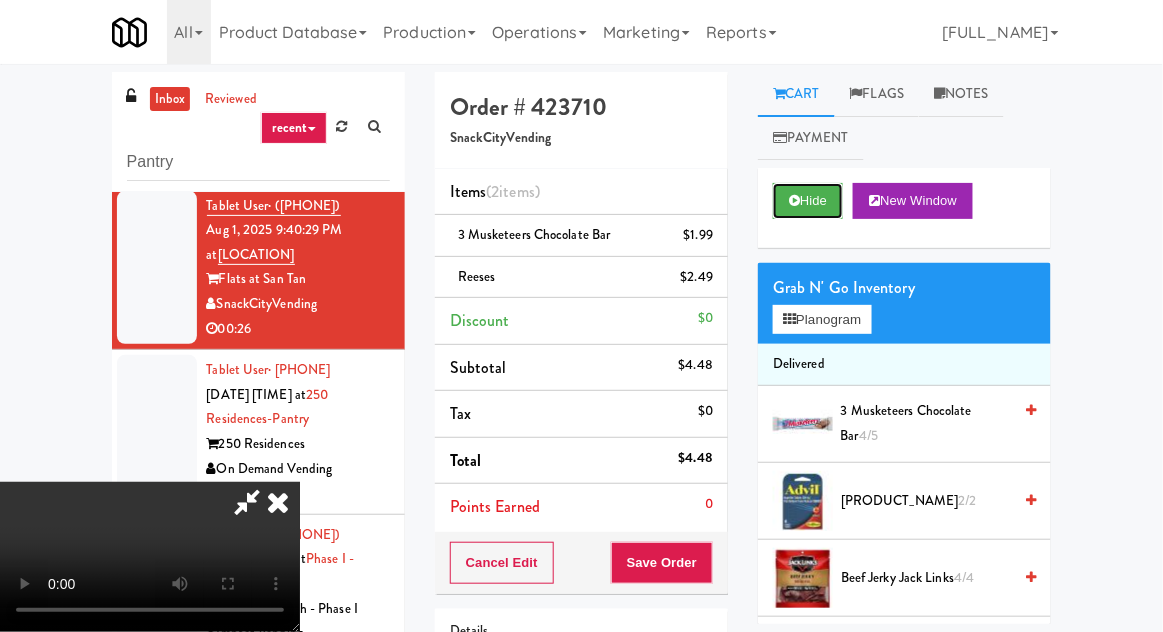 click on "Hide" at bounding box center (808, 201) 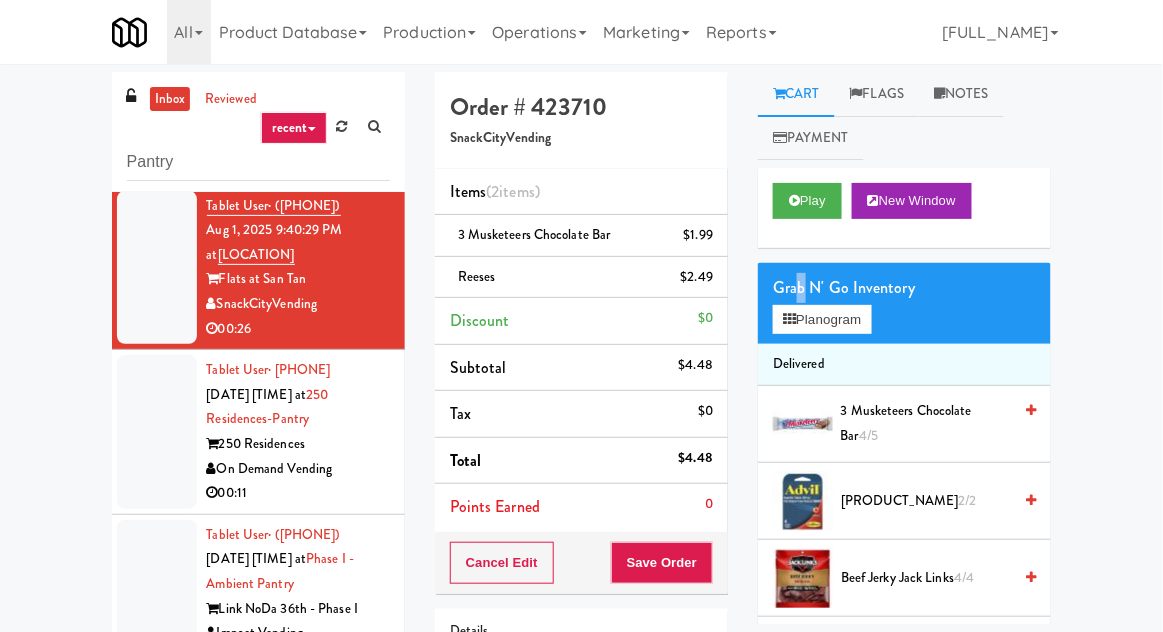 click on "inbox reviewed recent    all     unclear take     inventory issue     suspicious     failed     recent   Pantry Tablet User  · ([PHONE]) [DATE] [TIME] at  [NUMBER] [STREET] - Pantry - Right  [NUMBER] [STREET]  [COMPANY]  [TIME]     Tablet User  · ([PHONE]) [DATE] [TIME] at  [NUMBER] [STREET] - Pantry - Right  [NUMBER] [STREET]  [COMPANY]  [TIME]     Tablet User  · ([PHONE]) [DATE] [TIME] at  [LOCATION]  [LOCATION]  [COMPANY]  [TIME] reviewed by [FIRST] [LAST]  order created     Tablet User  · ([PHONE]) [DATE] [TIME] at  [LOCATION]  [LOCATION]  [COMPANY]  [TIME] reviewed by [FIRST] [LAST]  order created     Tablet User  · ([PHONE]) [DATE] [TIME] at  [LOCATION] - Pantry - Right  [LOCATION]  [COMPANY]  [TIME] reviewed by [FIRST] [LAST]  order created     Tablet User  · ([PHONE]) [DATE] [TIME] at  [LOCATION] - Pantry   [LOCATION]   [COMPANY]  [TIME] reviewed by [FIRST] [LAST]  order created" at bounding box center (581, 447) 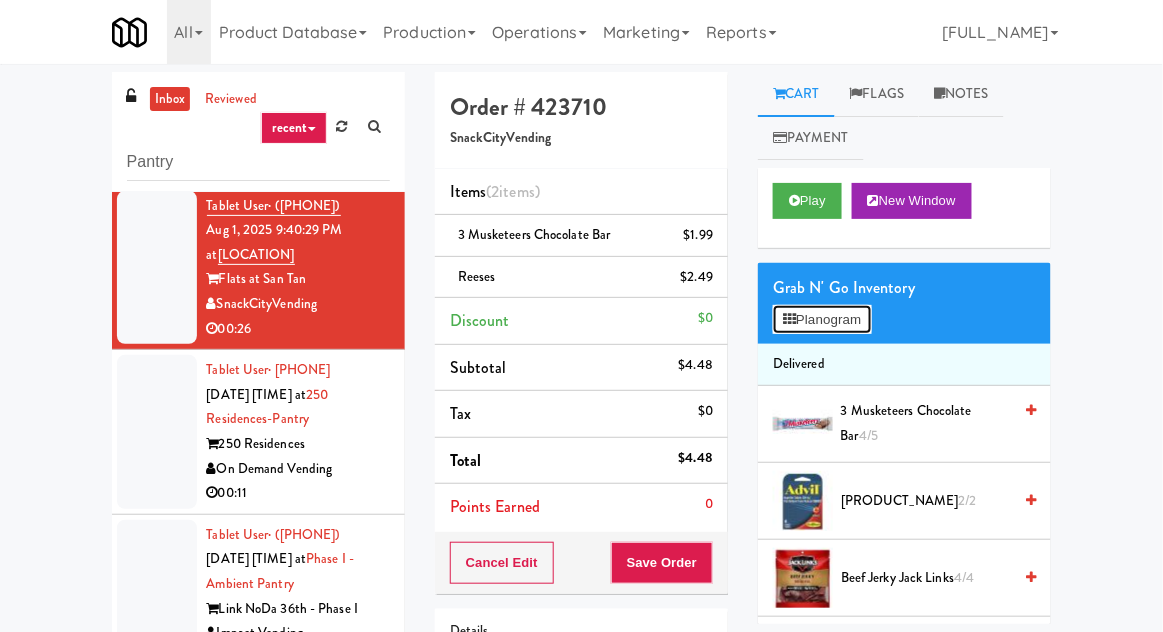 click on "Planogram" at bounding box center (822, 320) 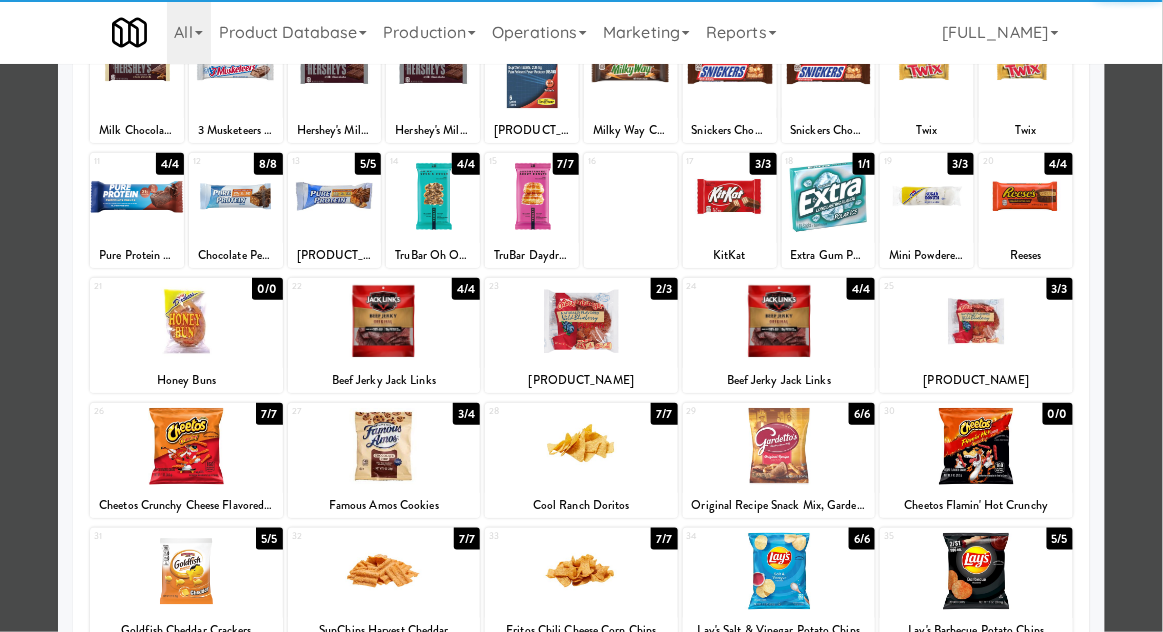 scroll, scrollTop: 169, scrollLeft: 0, axis: vertical 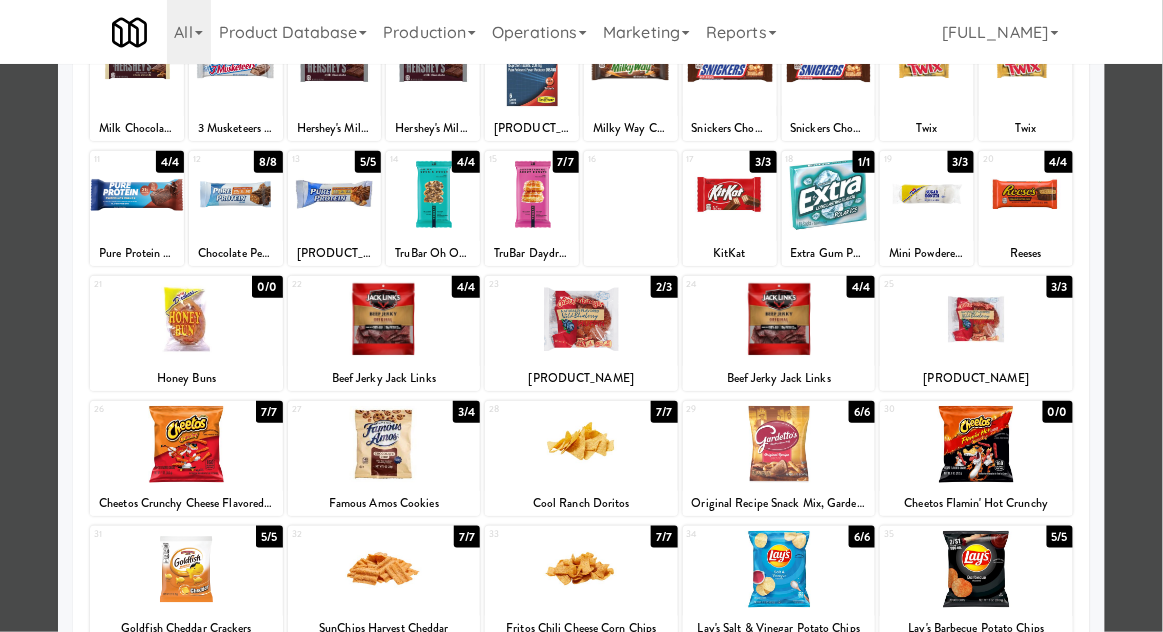 click at bounding box center [976, 319] 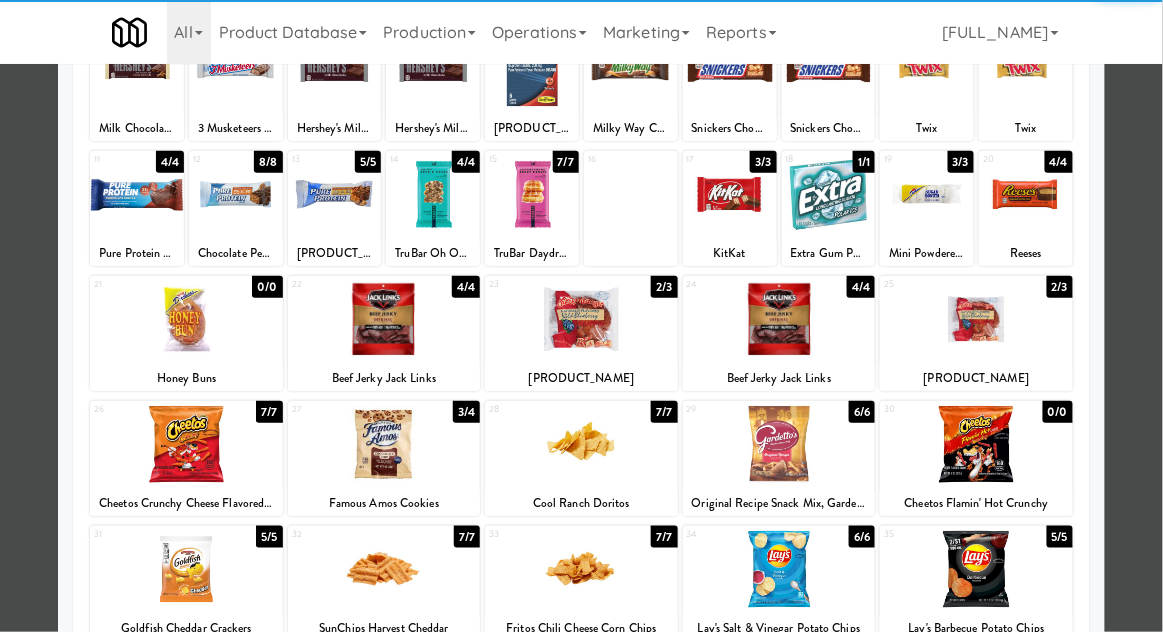 click at bounding box center (581, 316) 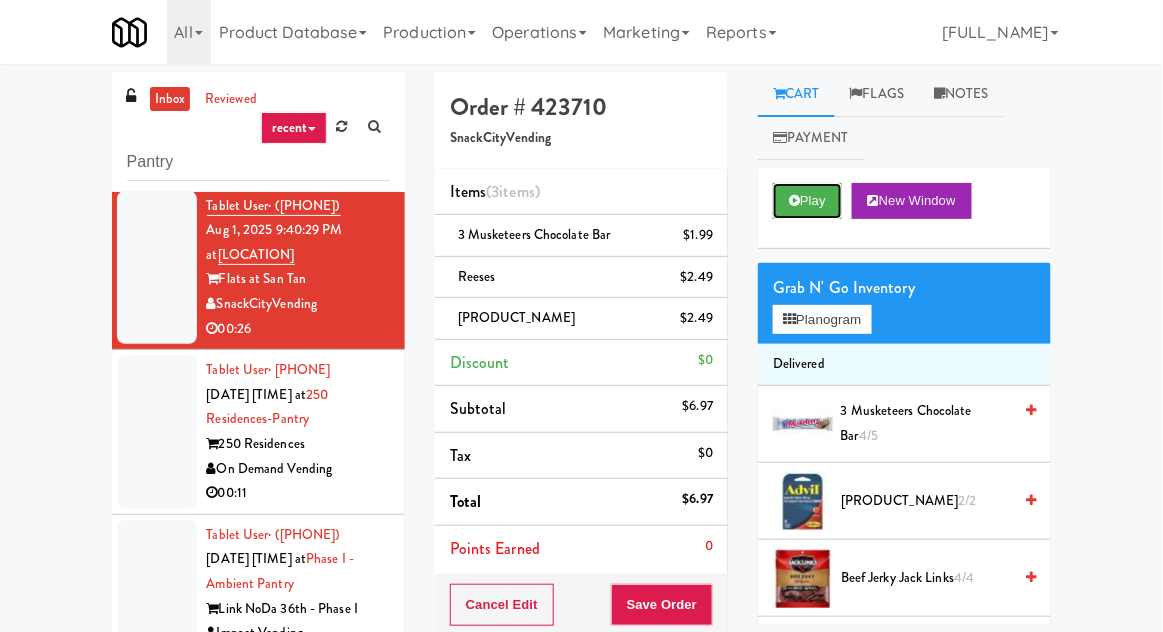 click on "Play" at bounding box center [807, 201] 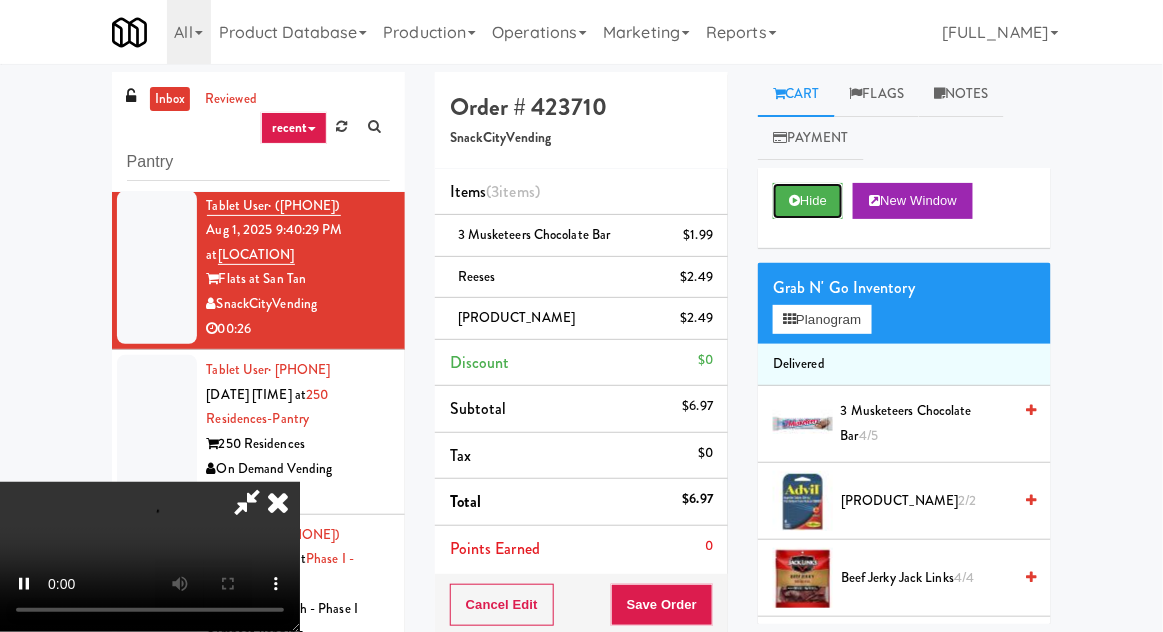 scroll, scrollTop: 73, scrollLeft: 0, axis: vertical 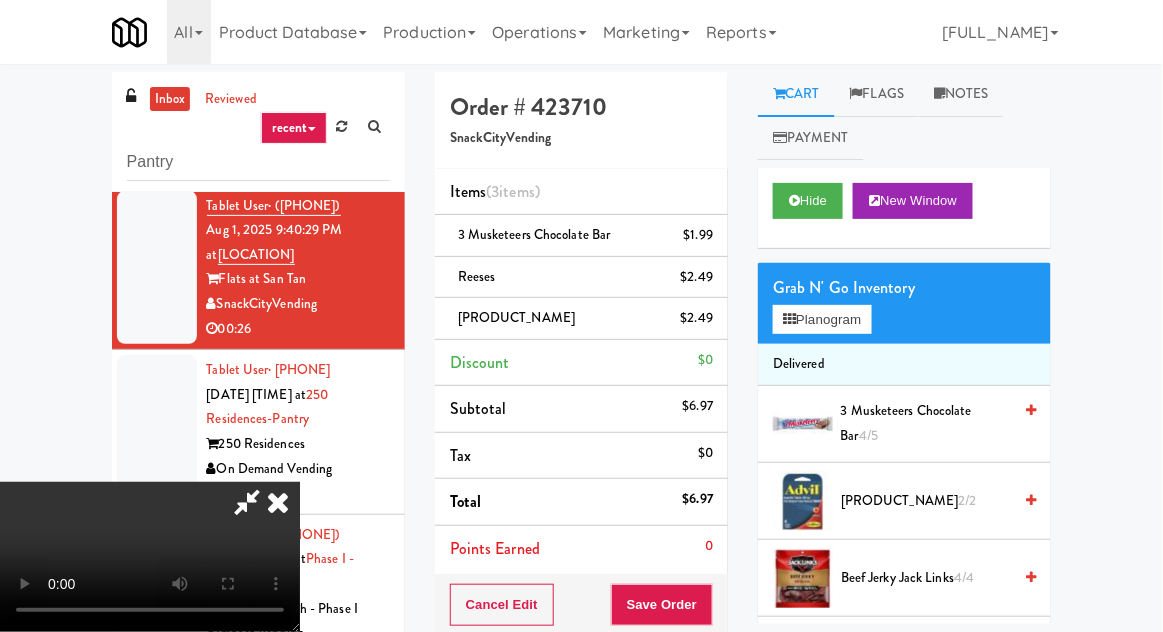 type 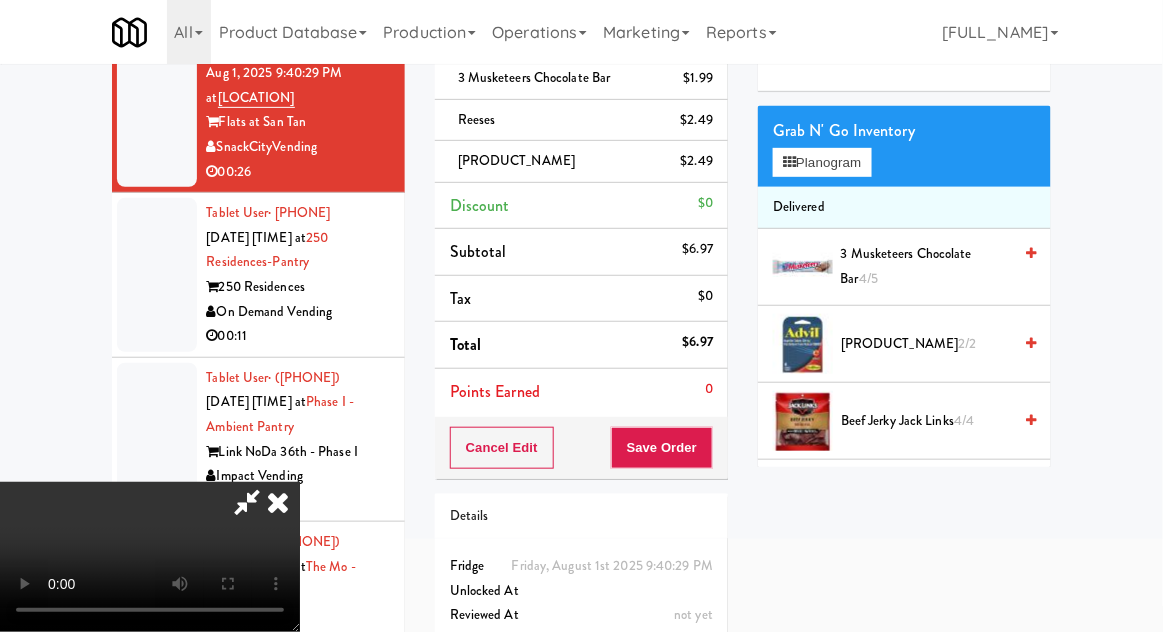 click at bounding box center [247, 502] 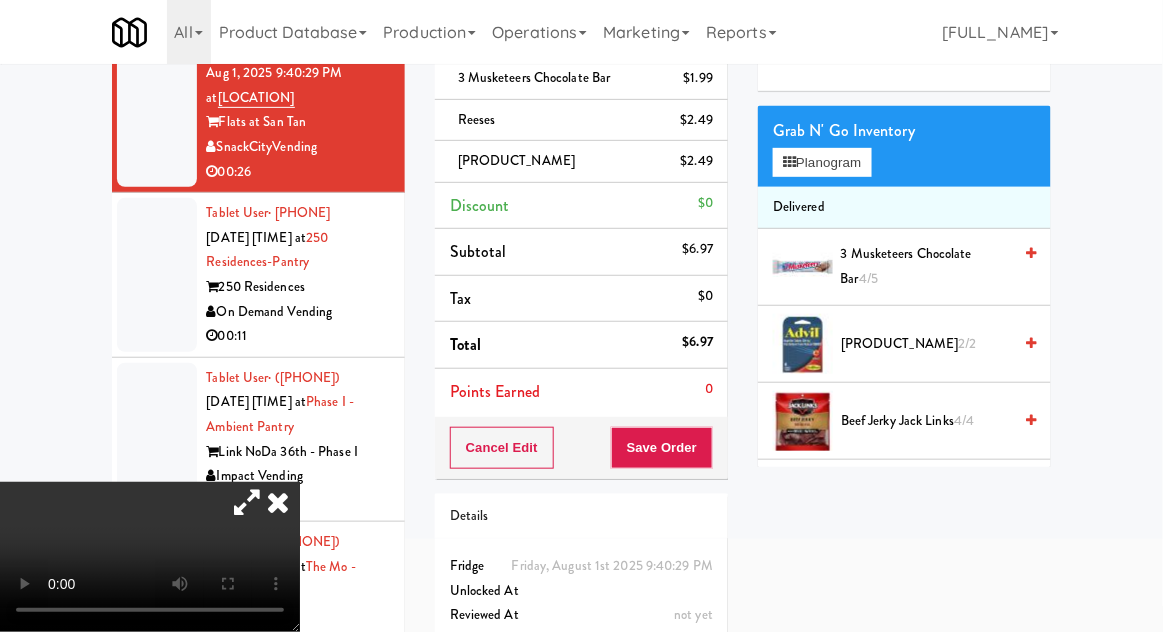 click at bounding box center (247, 502) 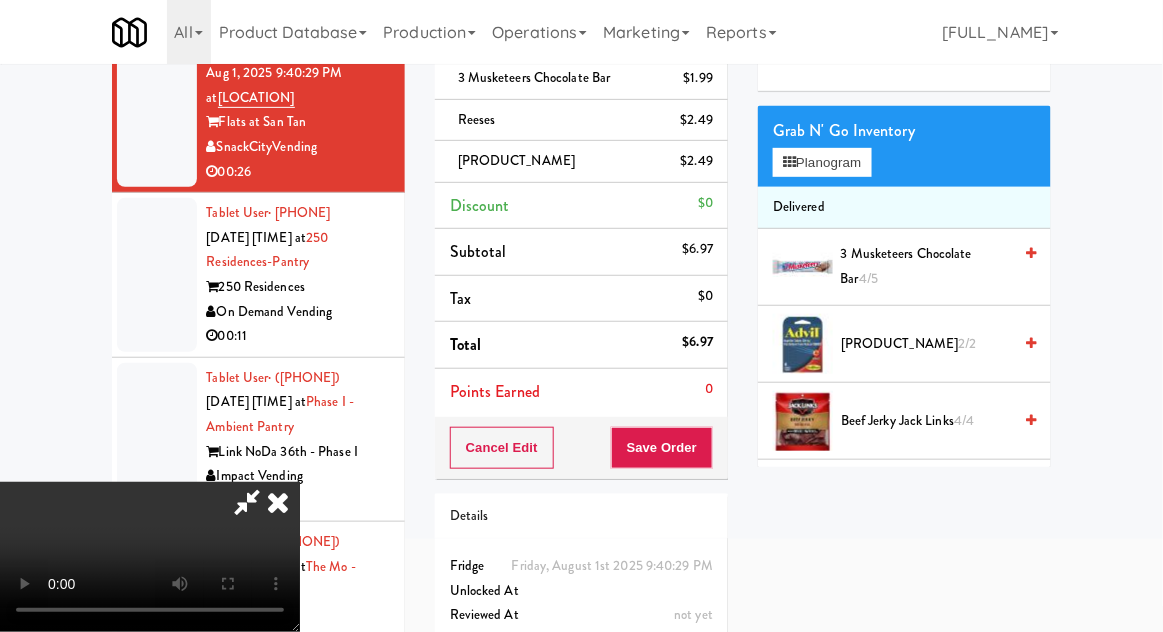 scroll, scrollTop: 73, scrollLeft: 0, axis: vertical 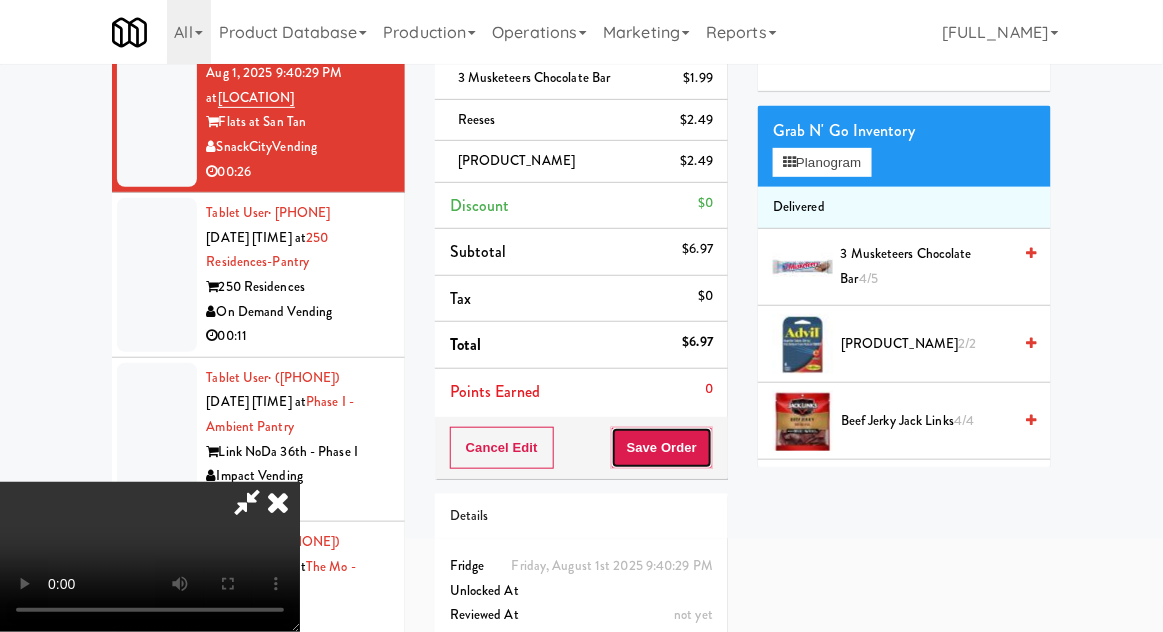 click on "Save Order" at bounding box center [662, 448] 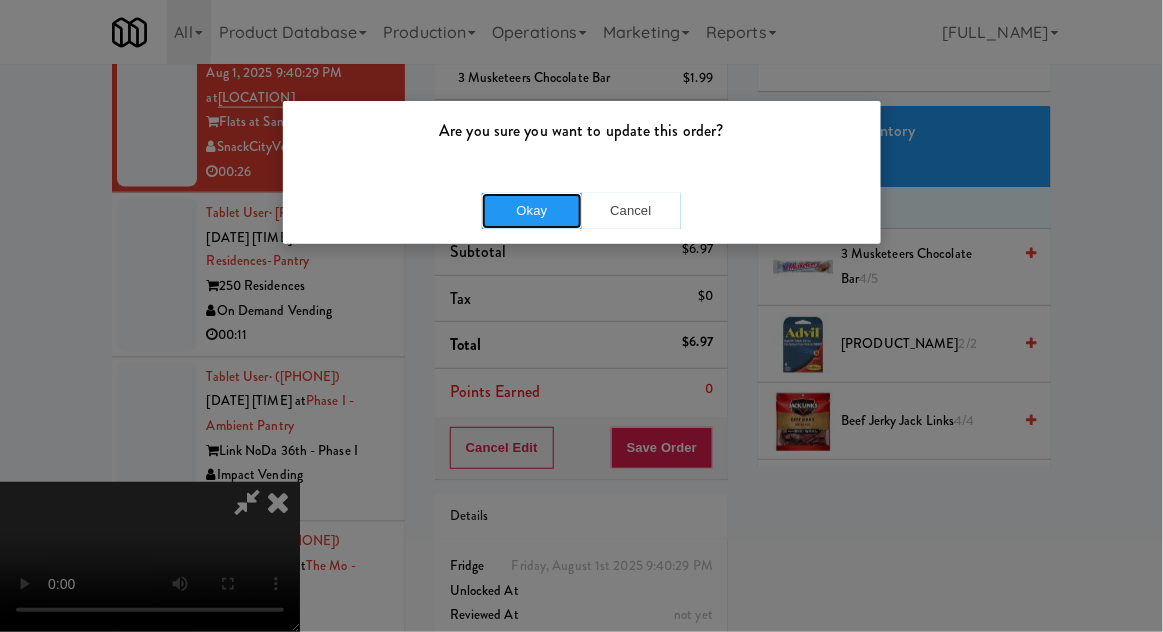 click on "Okay" at bounding box center (532, 211) 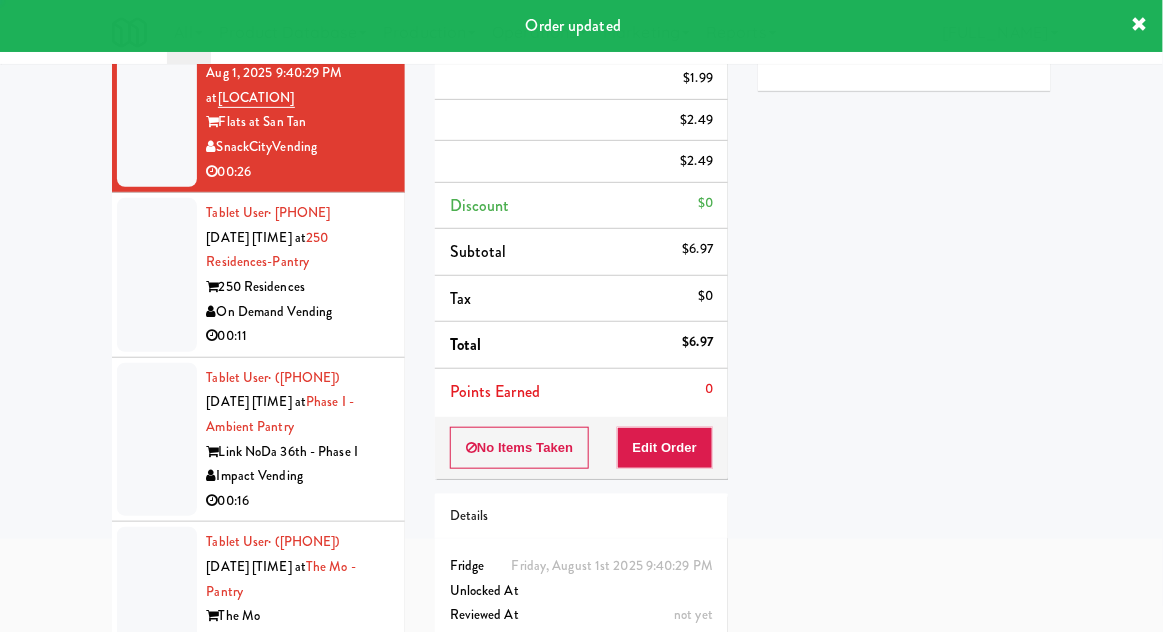 scroll, scrollTop: 133, scrollLeft: 0, axis: vertical 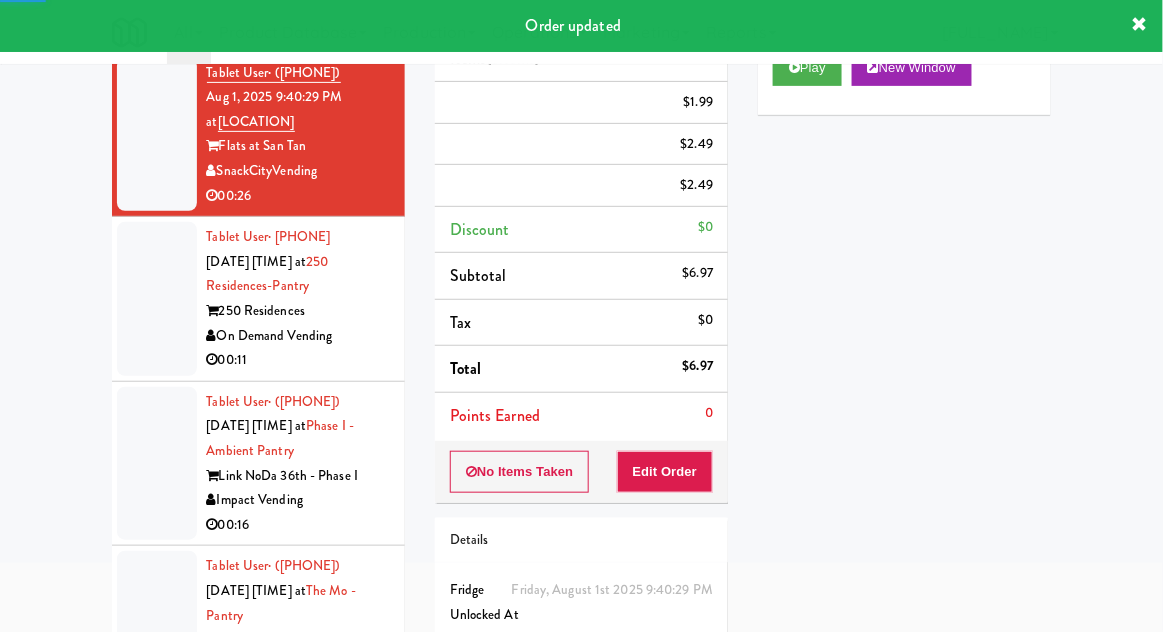 click at bounding box center [157, 299] 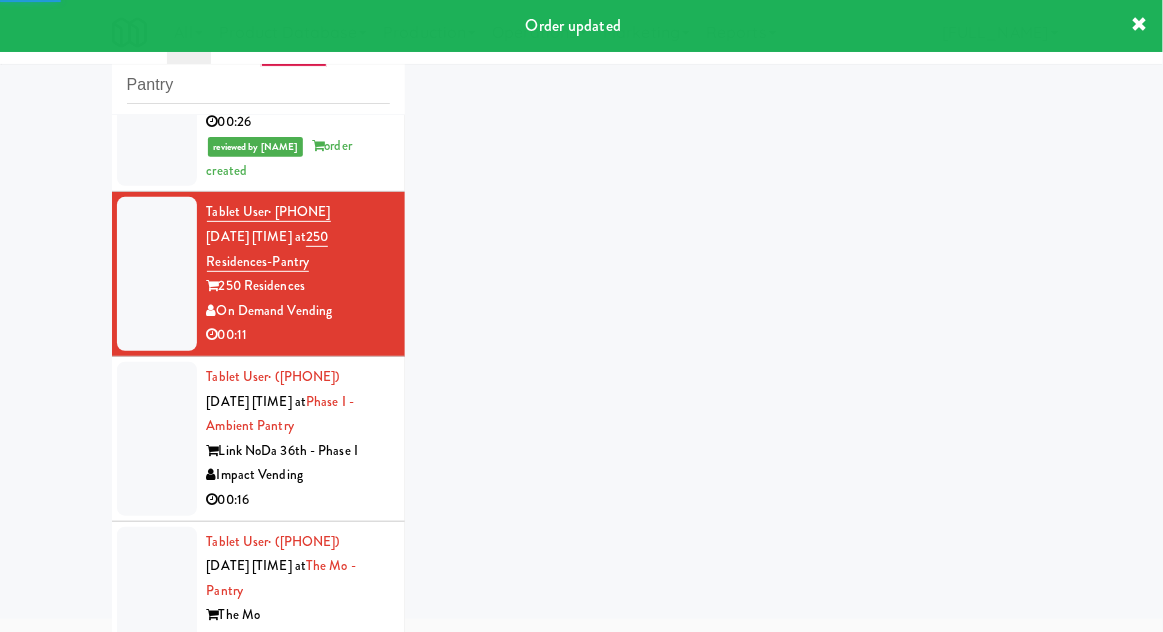 scroll, scrollTop: 4566, scrollLeft: 0, axis: vertical 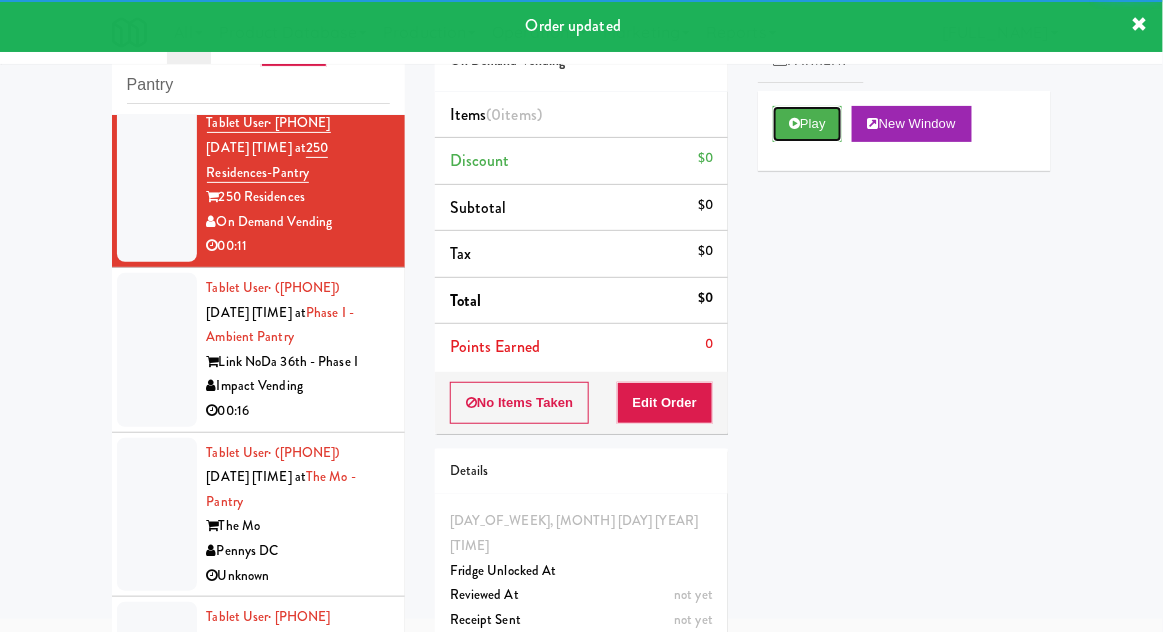 click at bounding box center (794, 123) 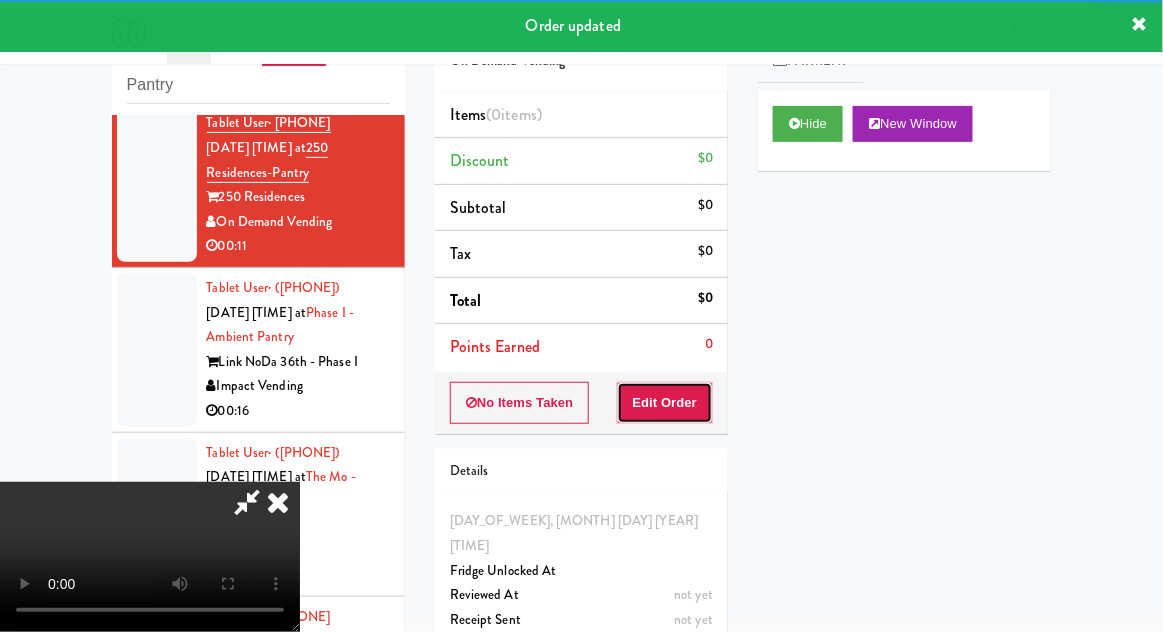 click on "Edit Order" at bounding box center [665, 403] 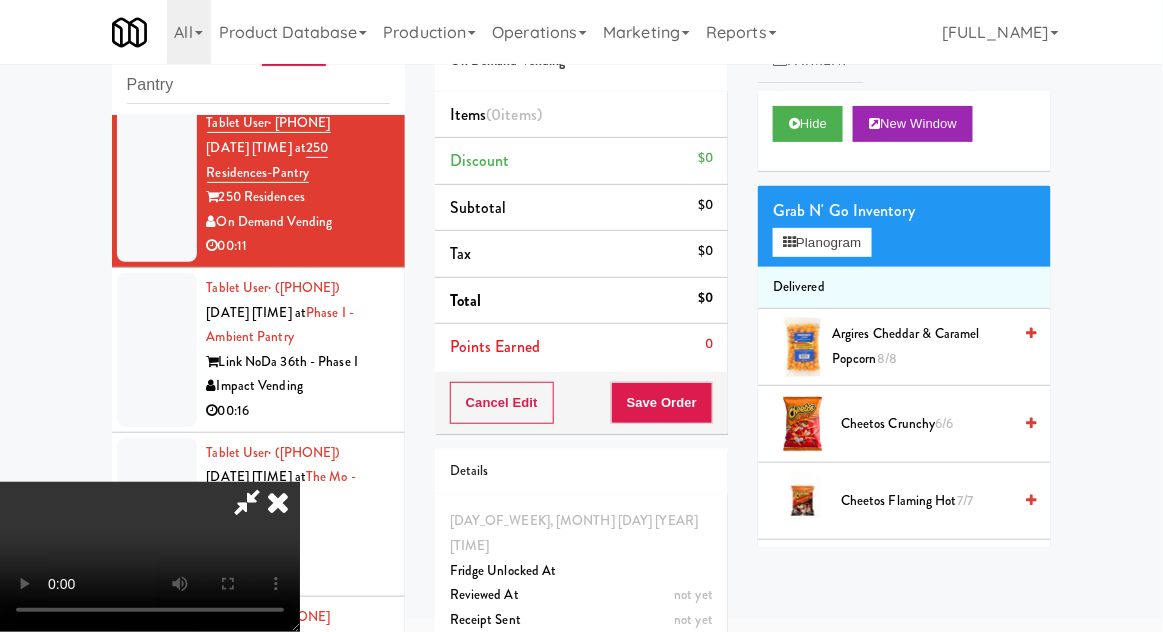 scroll, scrollTop: 73, scrollLeft: 0, axis: vertical 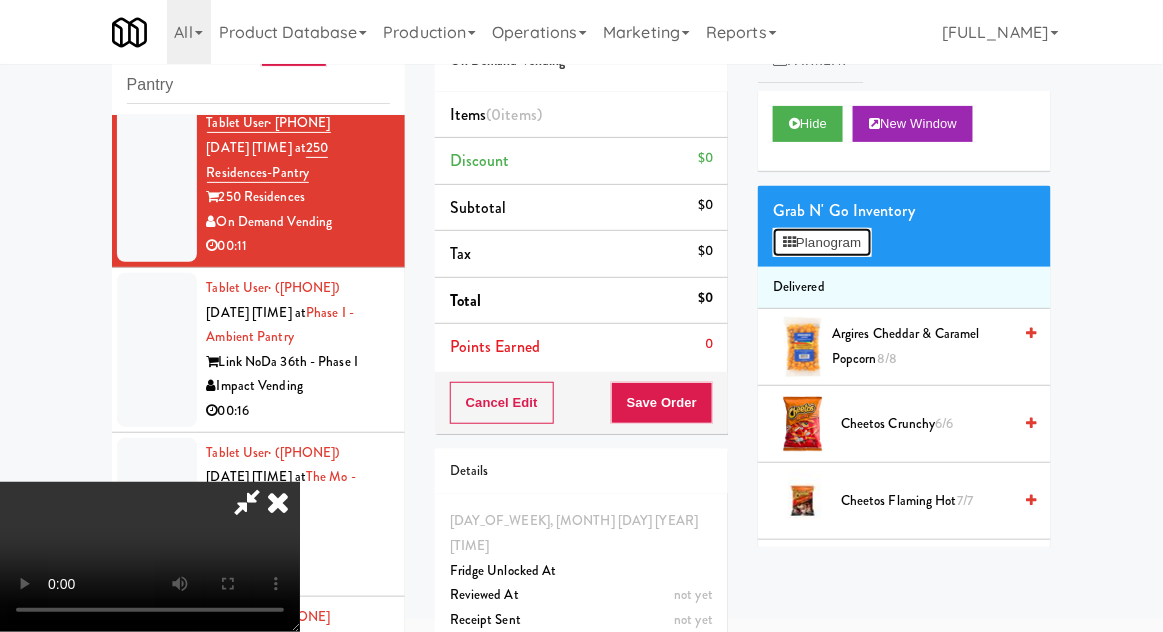 click on "Planogram" at bounding box center [822, 243] 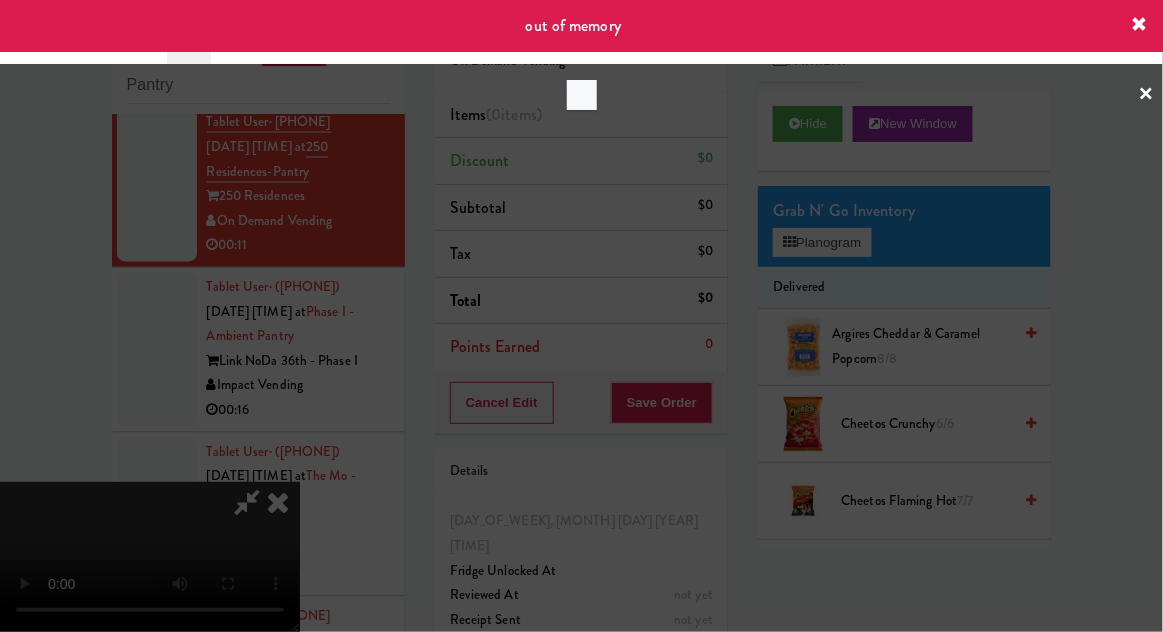 click at bounding box center [581, 316] 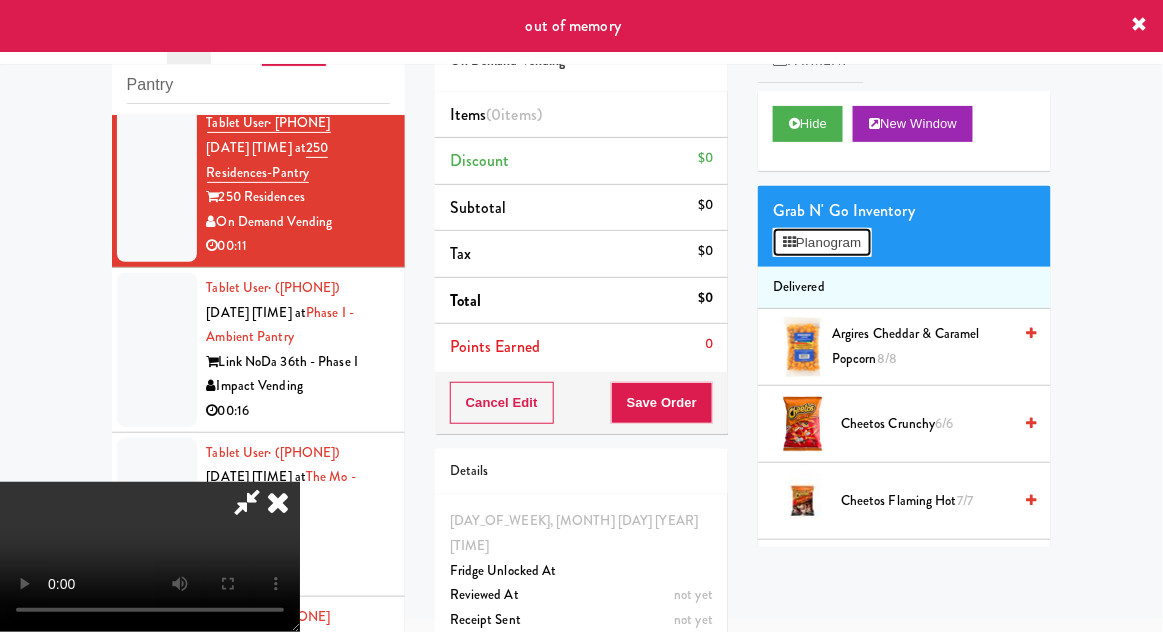 click on "Planogram" at bounding box center [822, 243] 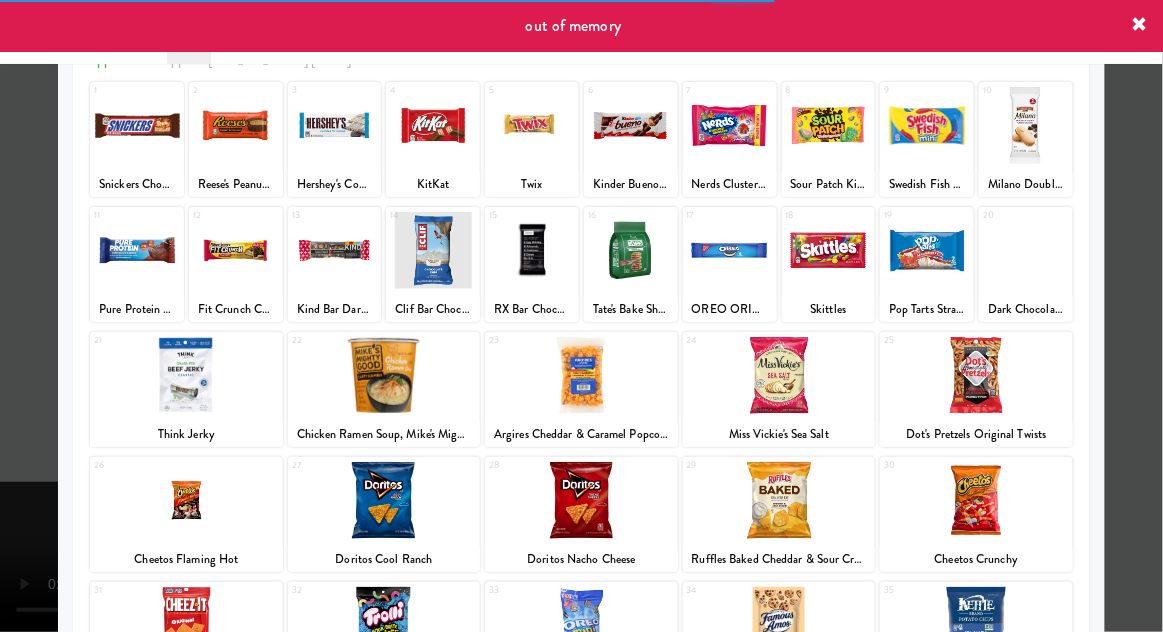 scroll, scrollTop: 253, scrollLeft: 0, axis: vertical 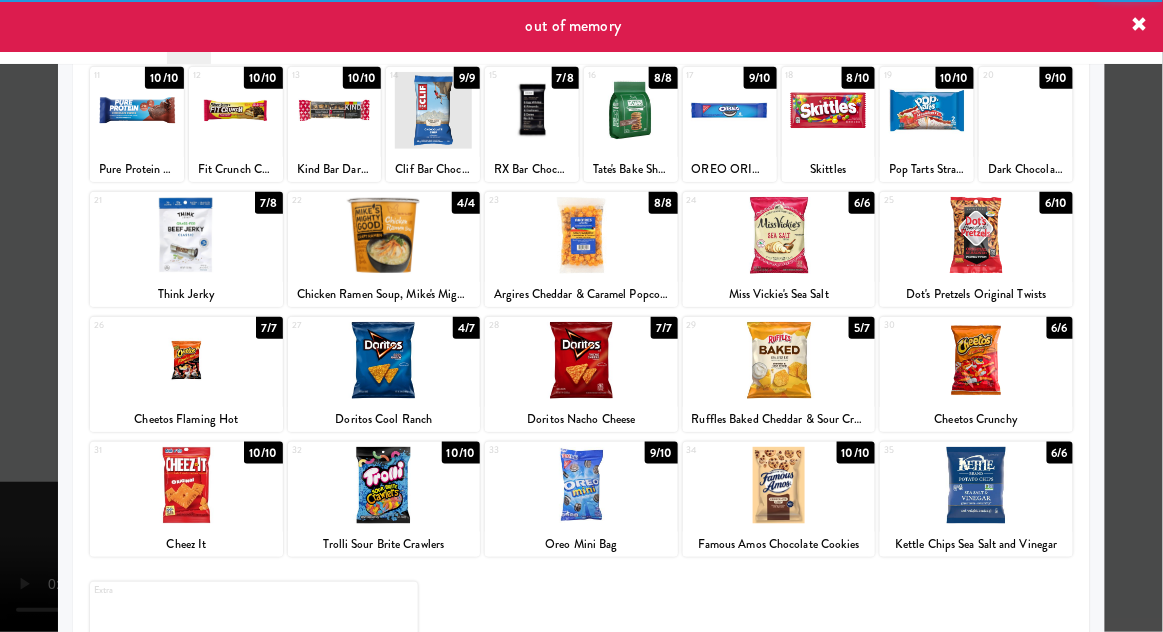 click at bounding box center [186, 485] 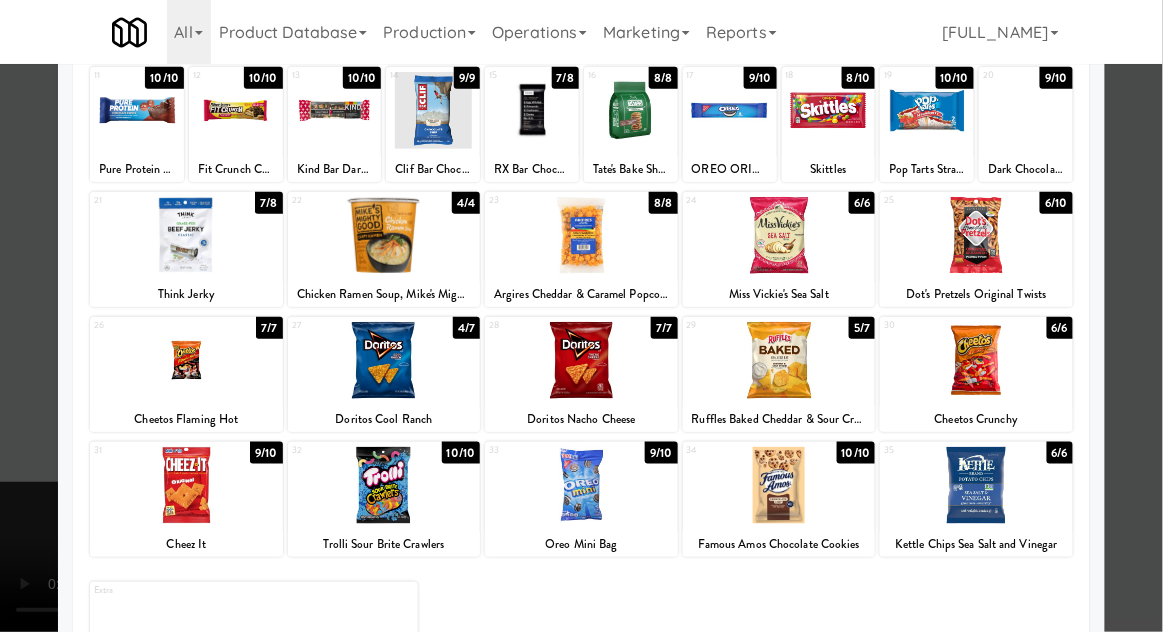 click at bounding box center [581, 316] 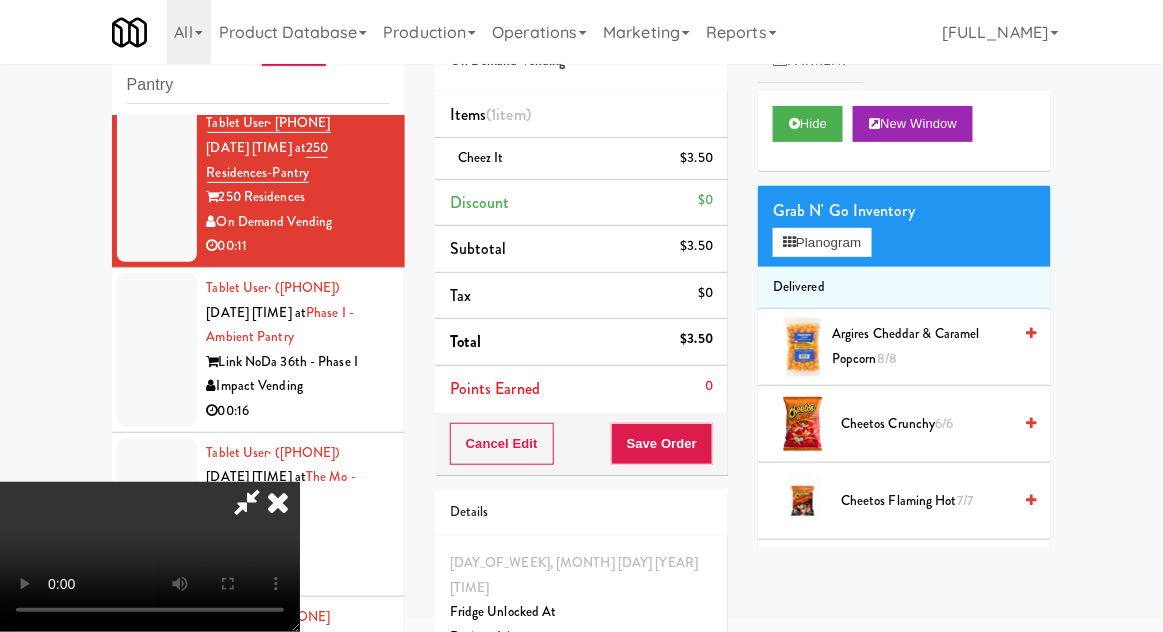 scroll, scrollTop: 0, scrollLeft: 0, axis: both 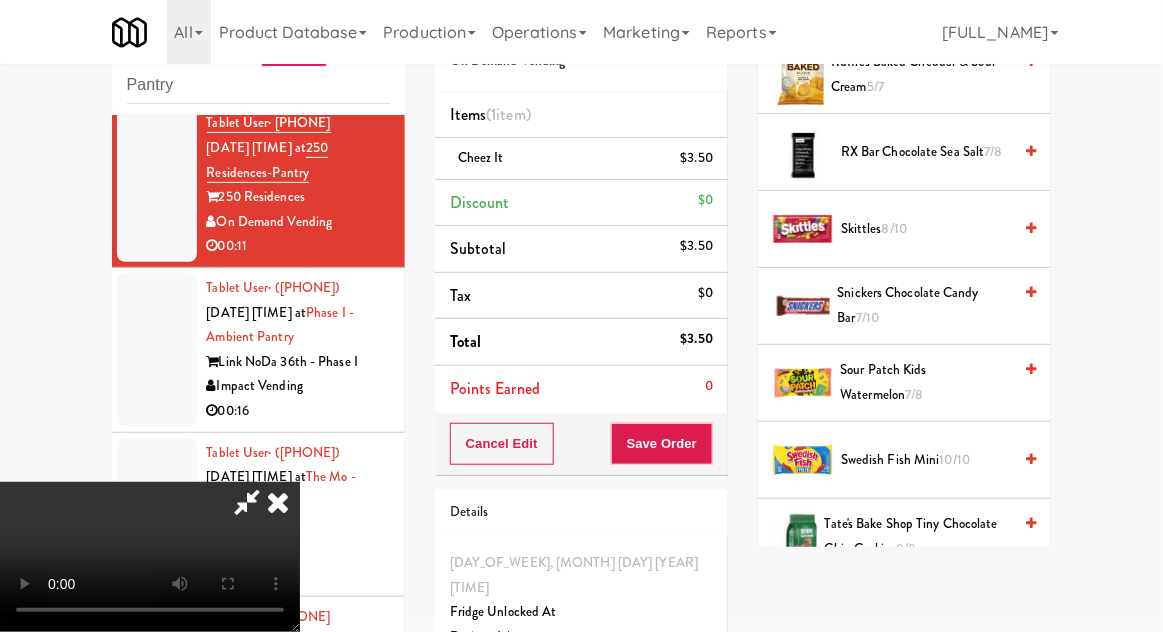 click on "Sour Patch Kids Watermelon  7/8" at bounding box center (926, 382) 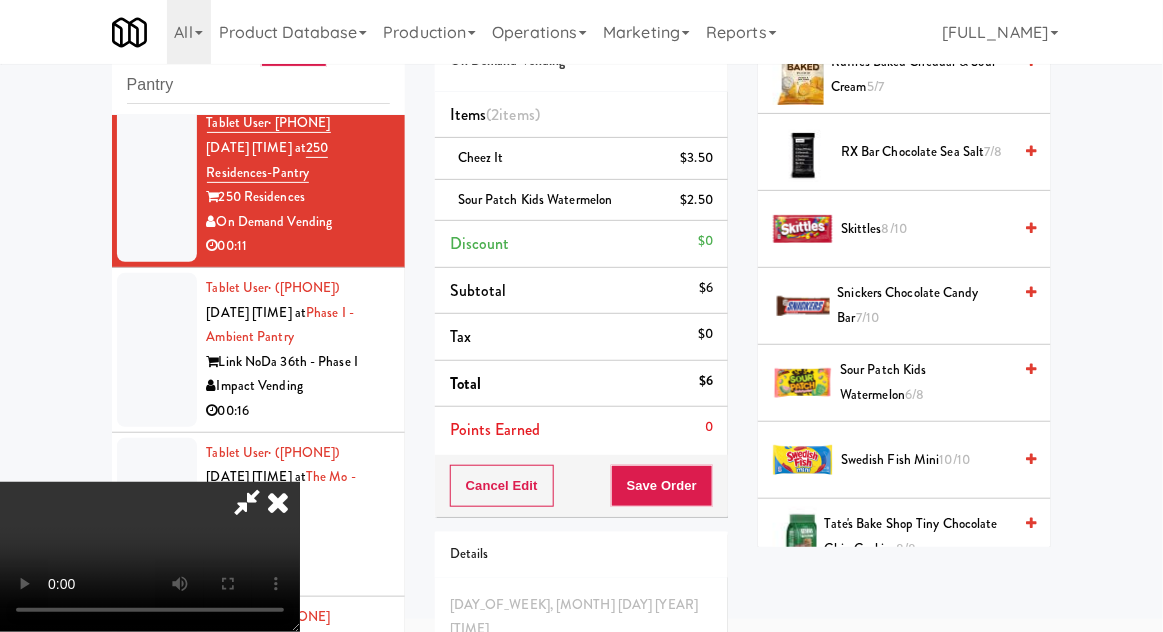 scroll, scrollTop: 73, scrollLeft: 0, axis: vertical 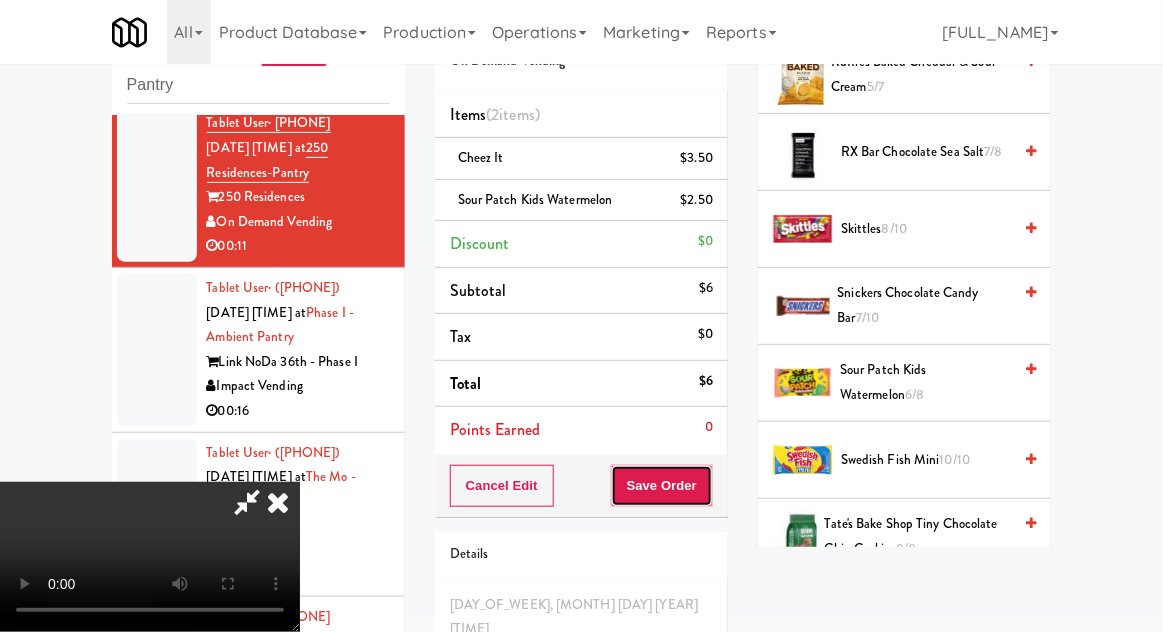 click on "Save Order" at bounding box center [662, 486] 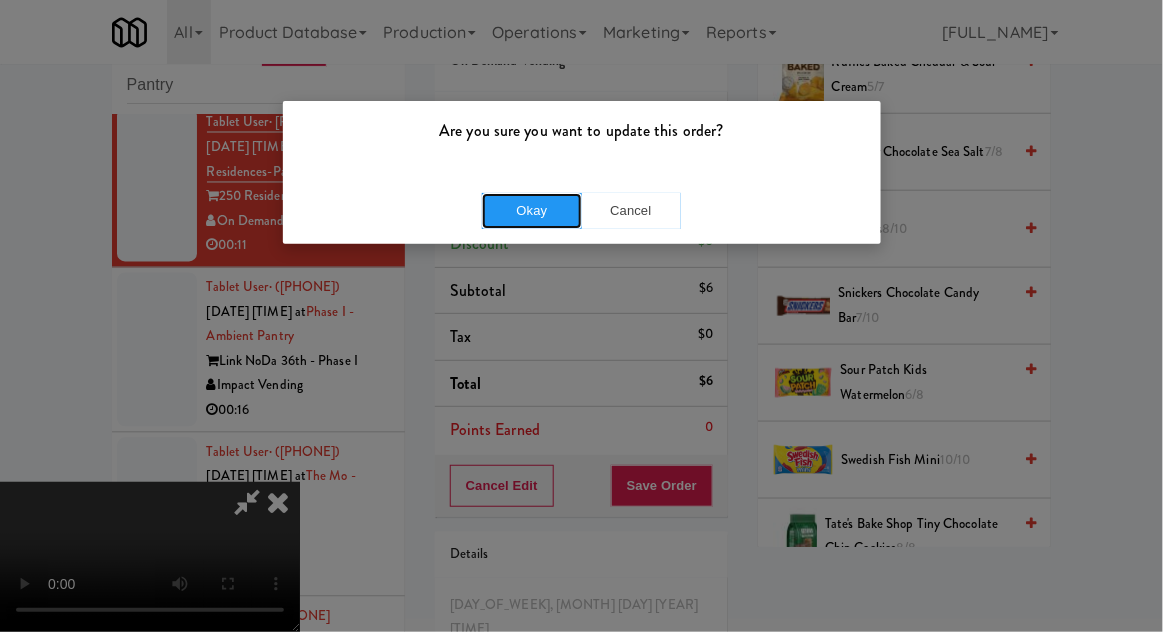 click on "Okay" at bounding box center (532, 211) 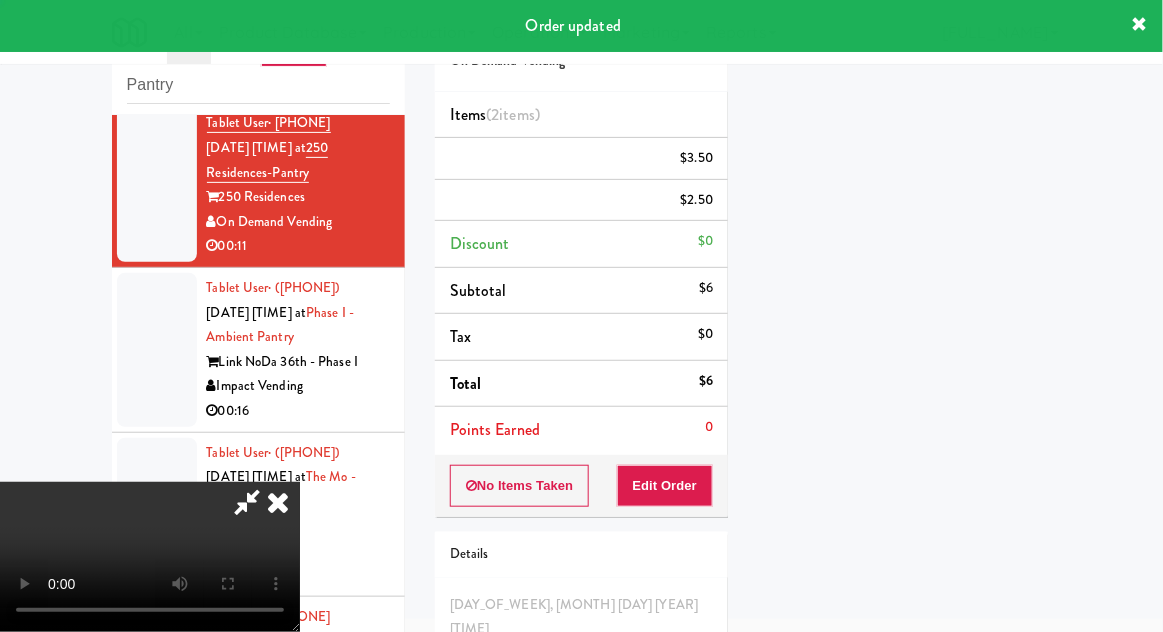 scroll, scrollTop: 197, scrollLeft: 0, axis: vertical 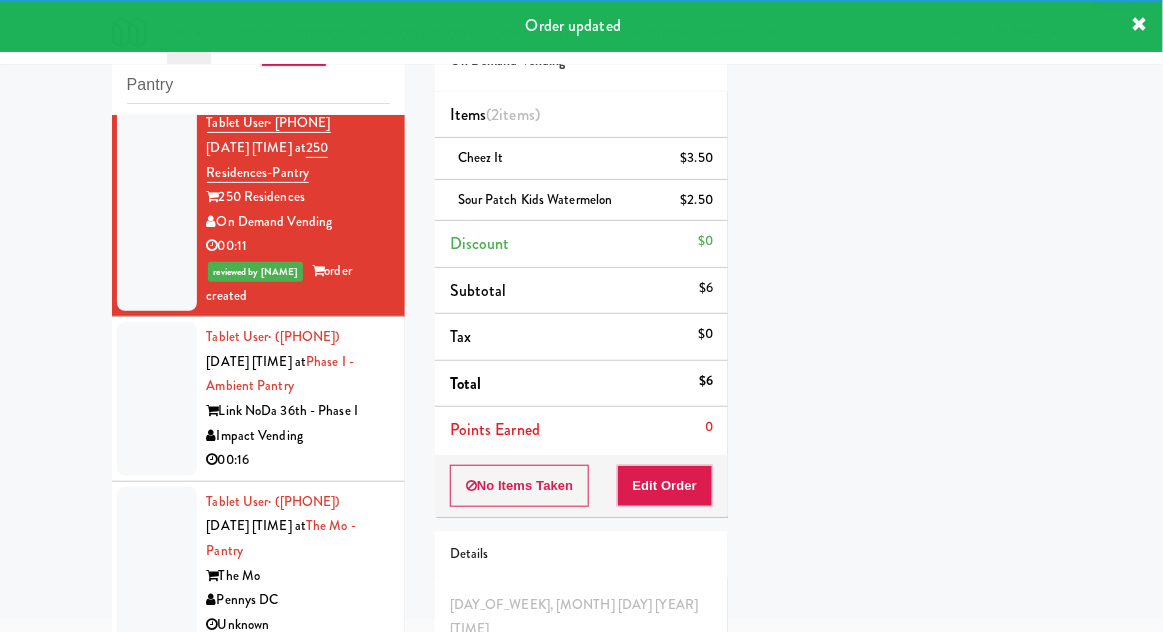 click at bounding box center (157, 399) 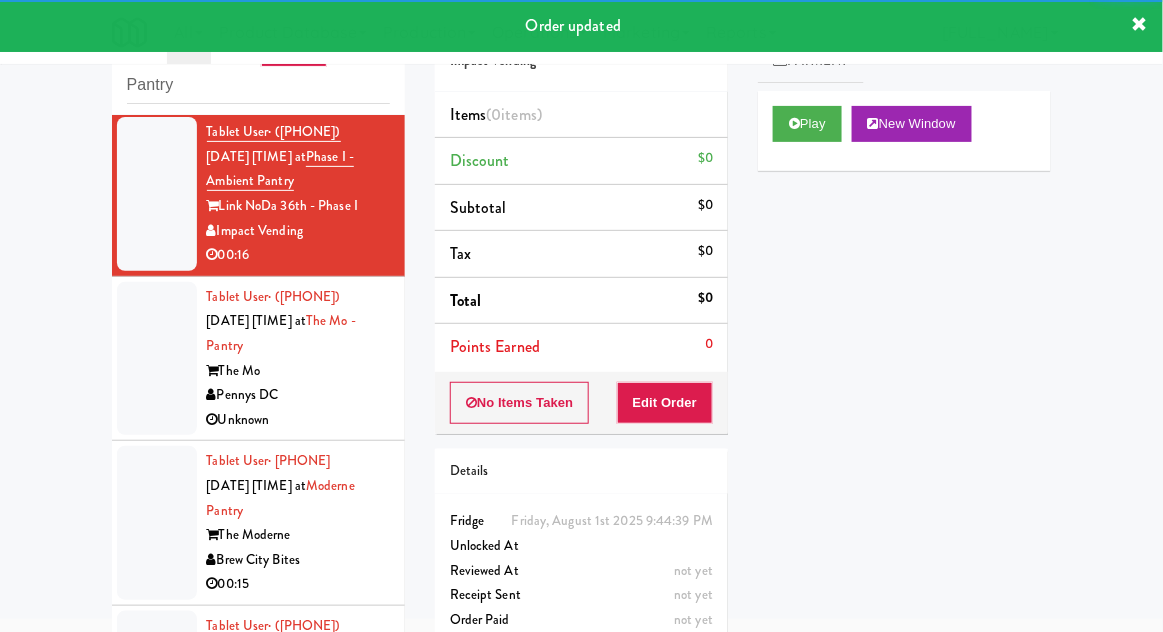 scroll, scrollTop: 4771, scrollLeft: 0, axis: vertical 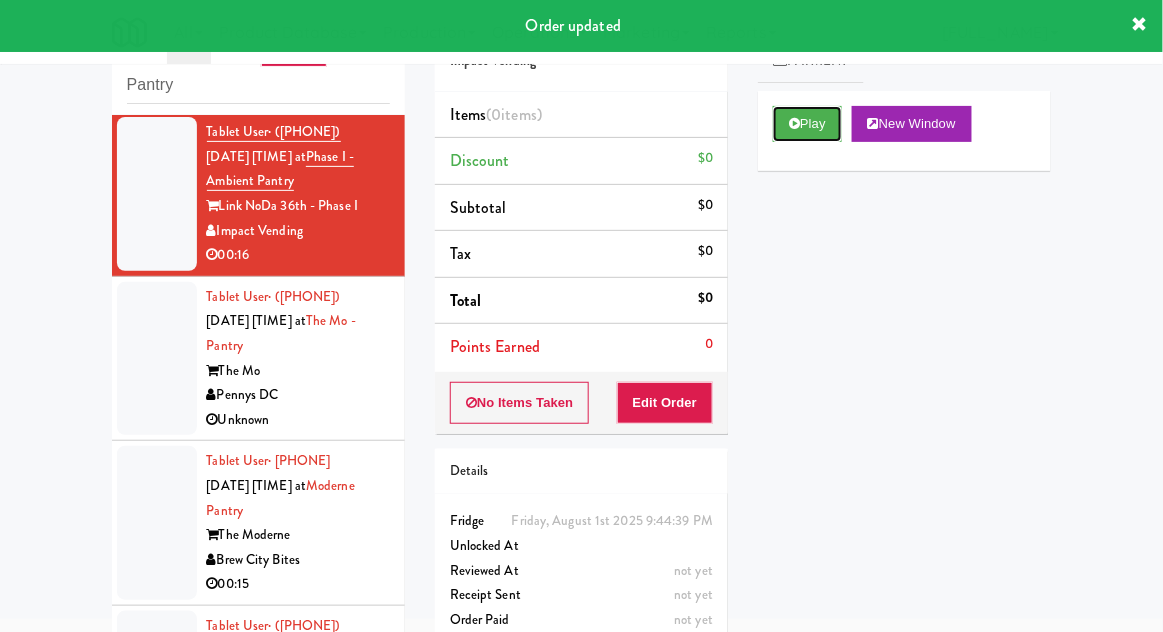 click on "Play" at bounding box center (807, 124) 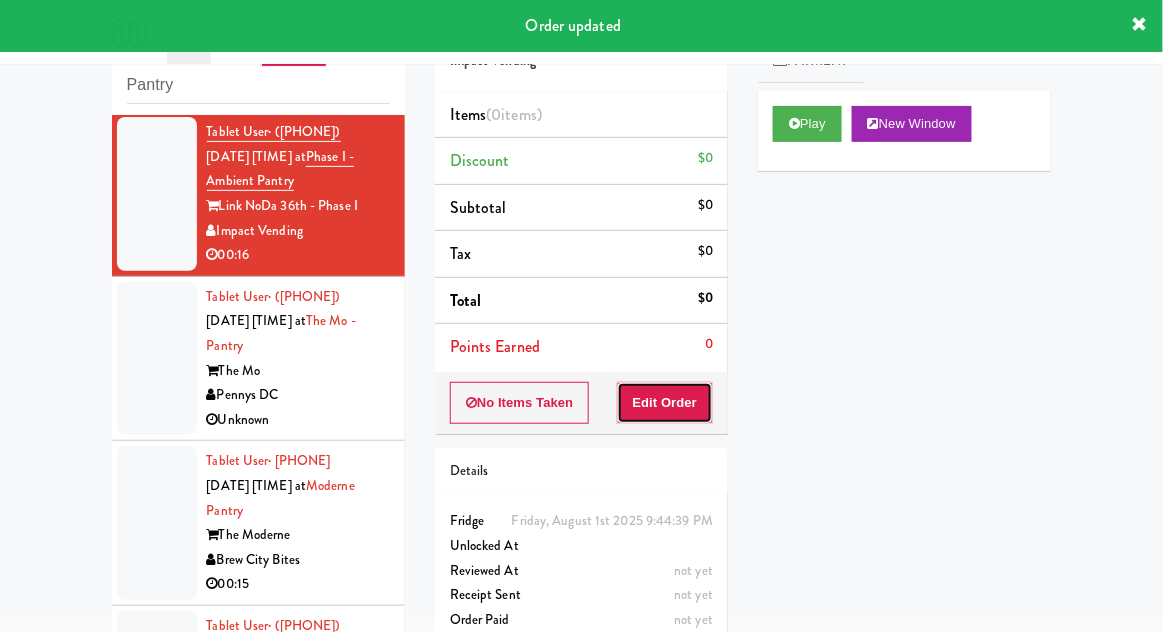 click on "Edit Order" at bounding box center (665, 403) 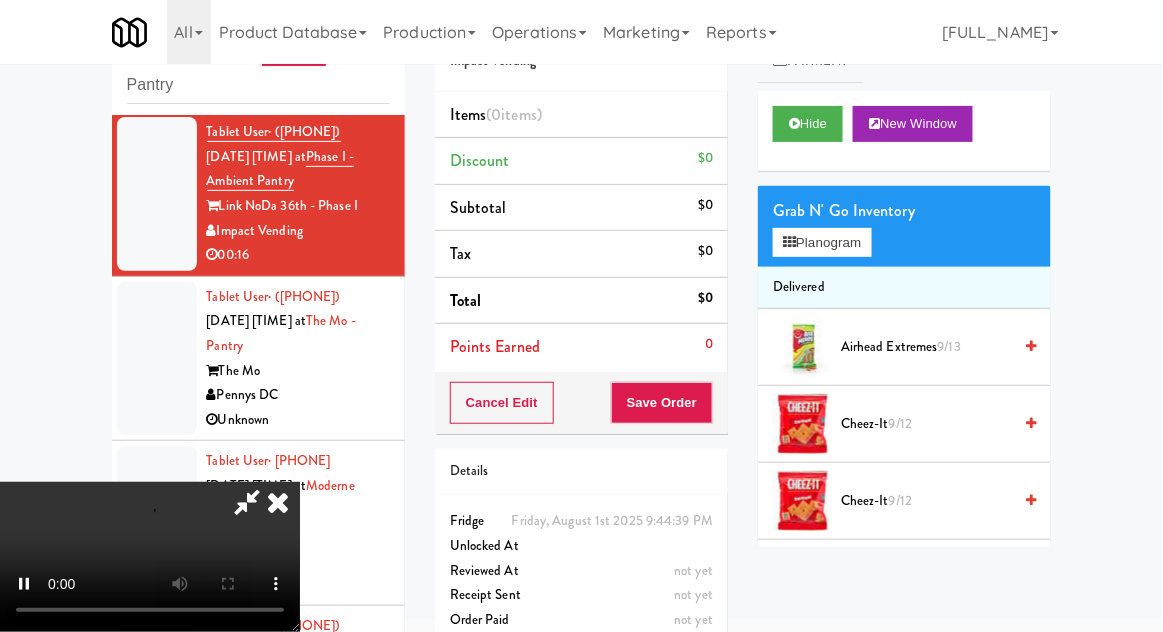 scroll, scrollTop: 73, scrollLeft: 0, axis: vertical 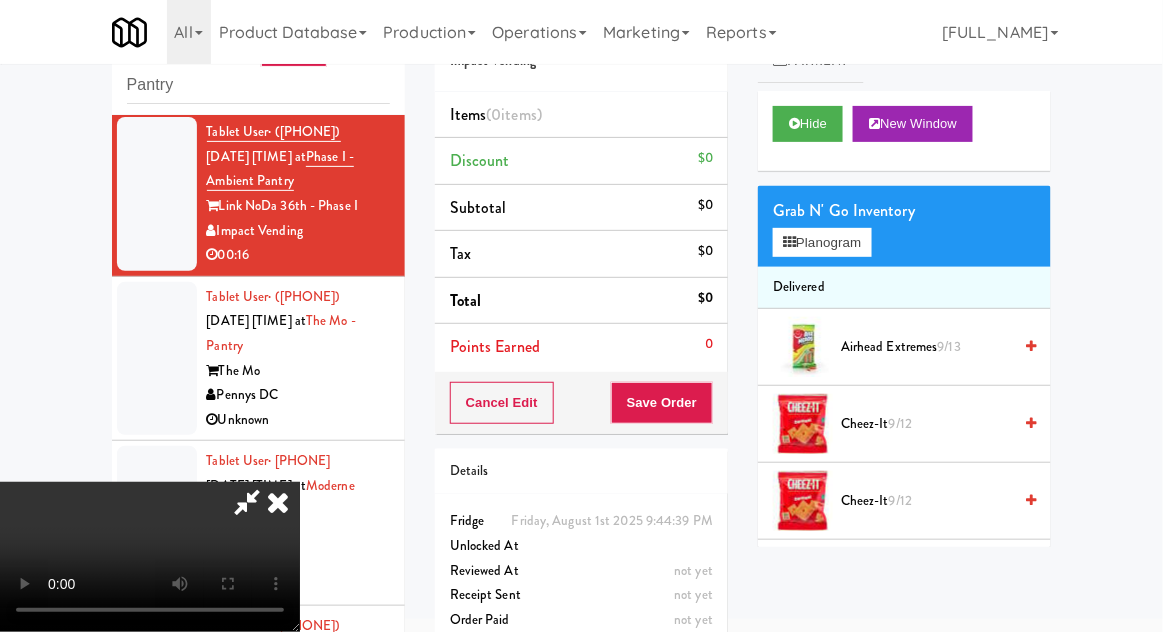 type 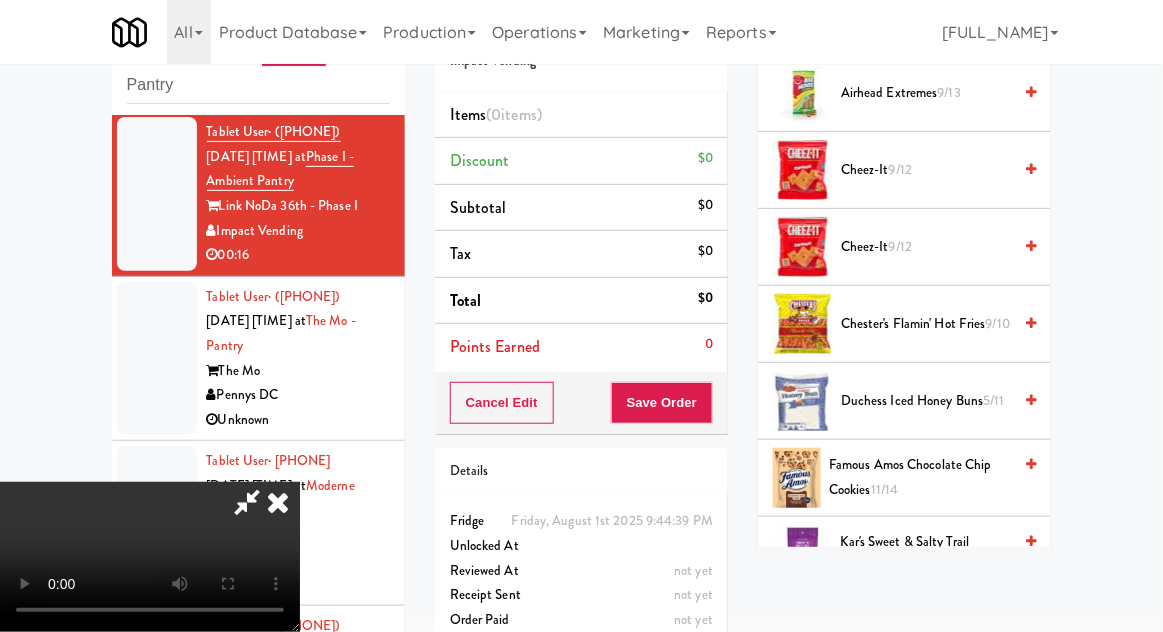 scroll, scrollTop: 254, scrollLeft: 0, axis: vertical 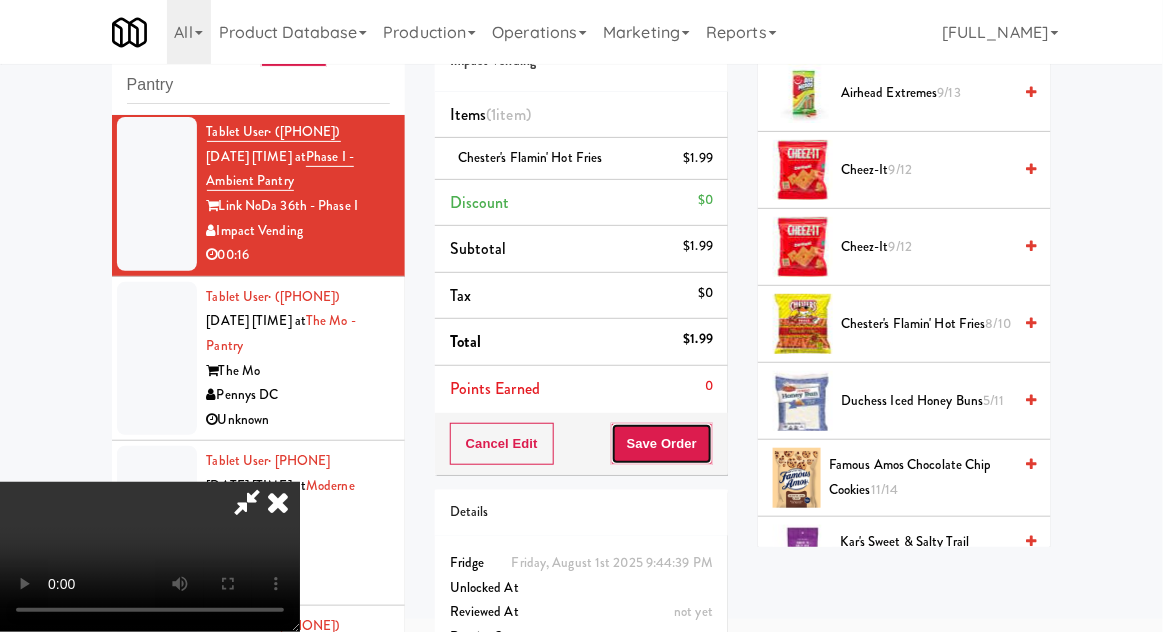 click on "Save Order" at bounding box center [662, 444] 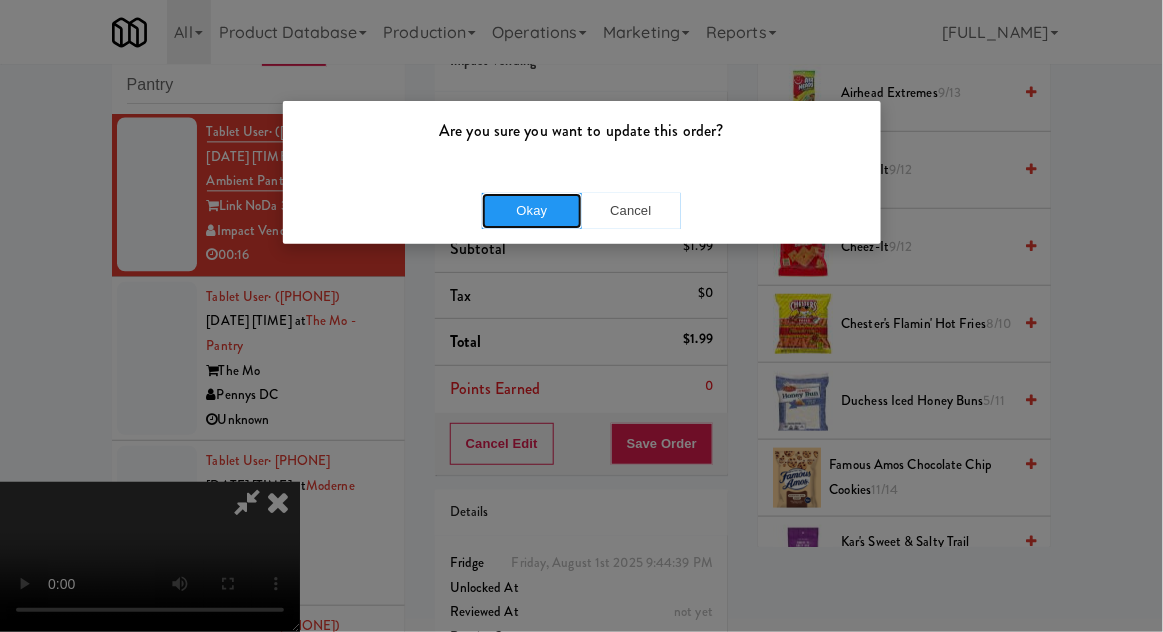 click on "Okay" at bounding box center [532, 211] 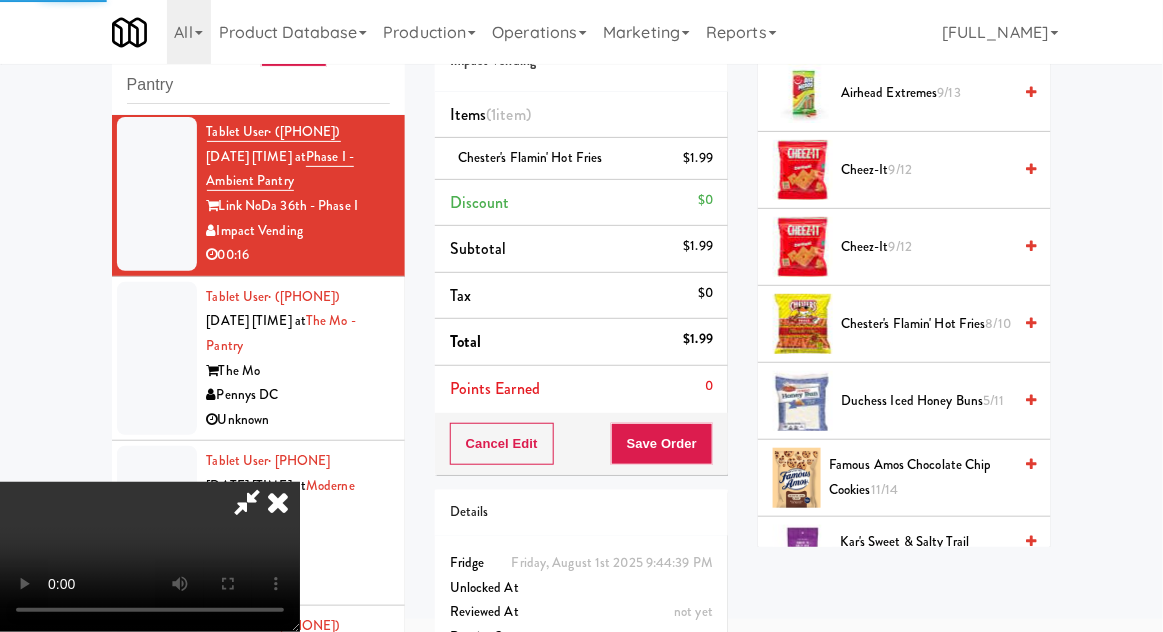 scroll, scrollTop: 197, scrollLeft: 0, axis: vertical 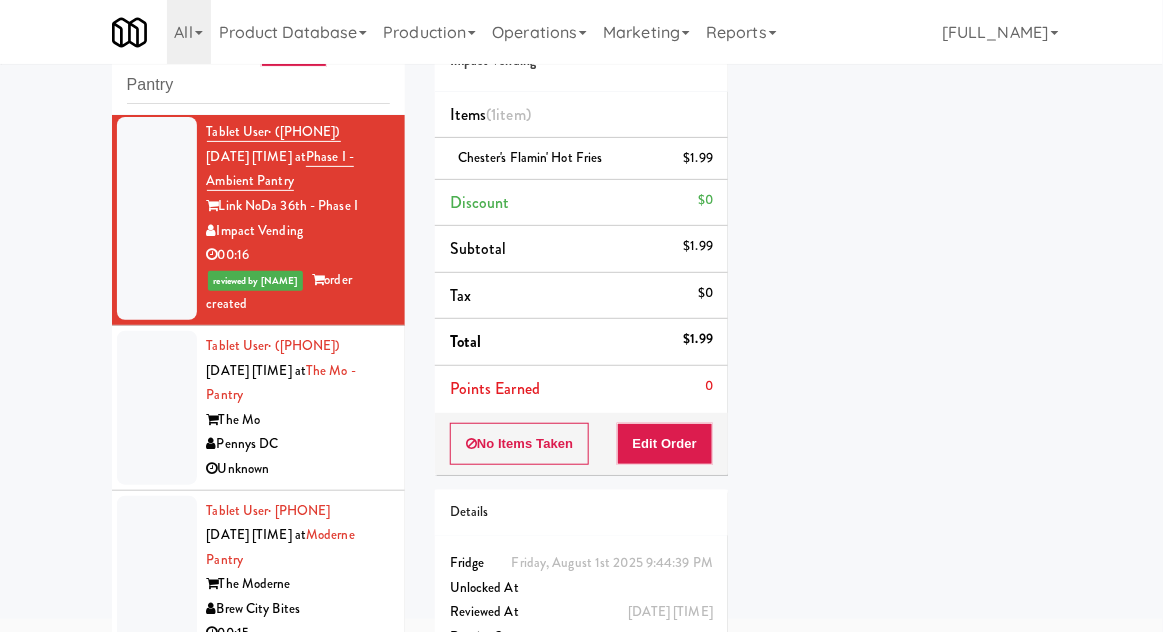 click at bounding box center [157, 408] 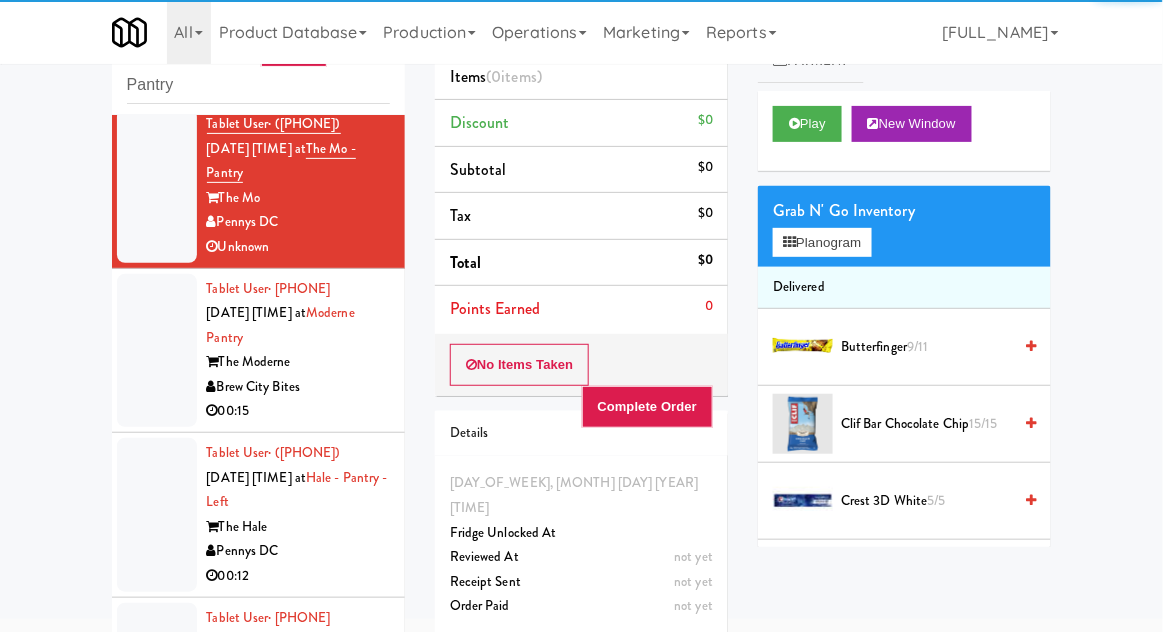 scroll, scrollTop: 5002, scrollLeft: 0, axis: vertical 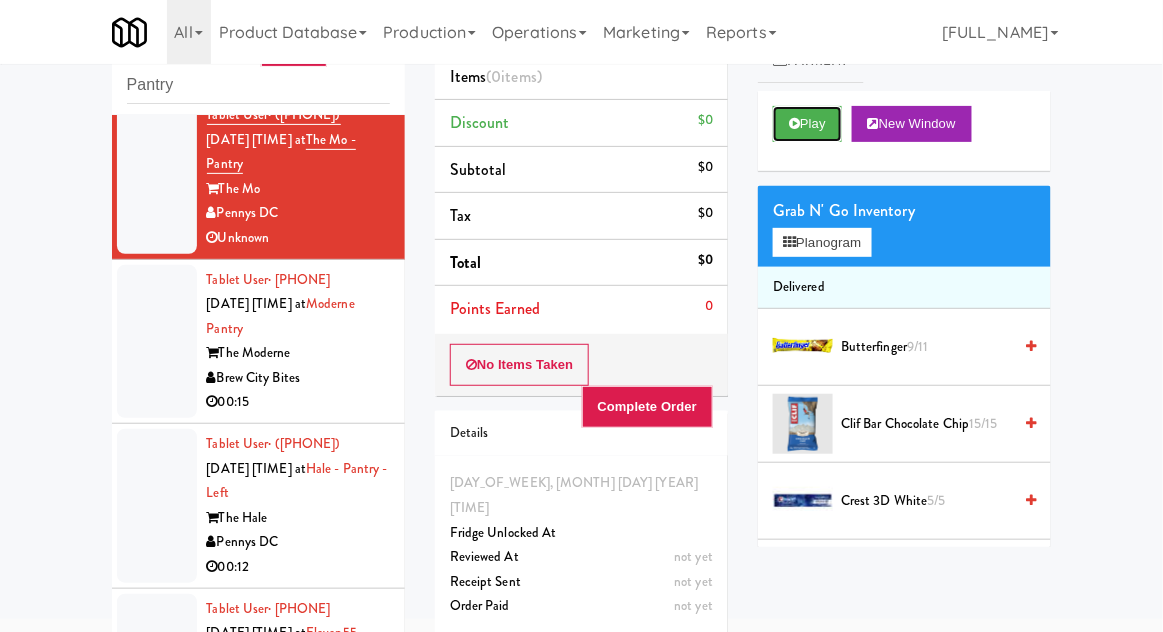 click on "Play" at bounding box center (807, 124) 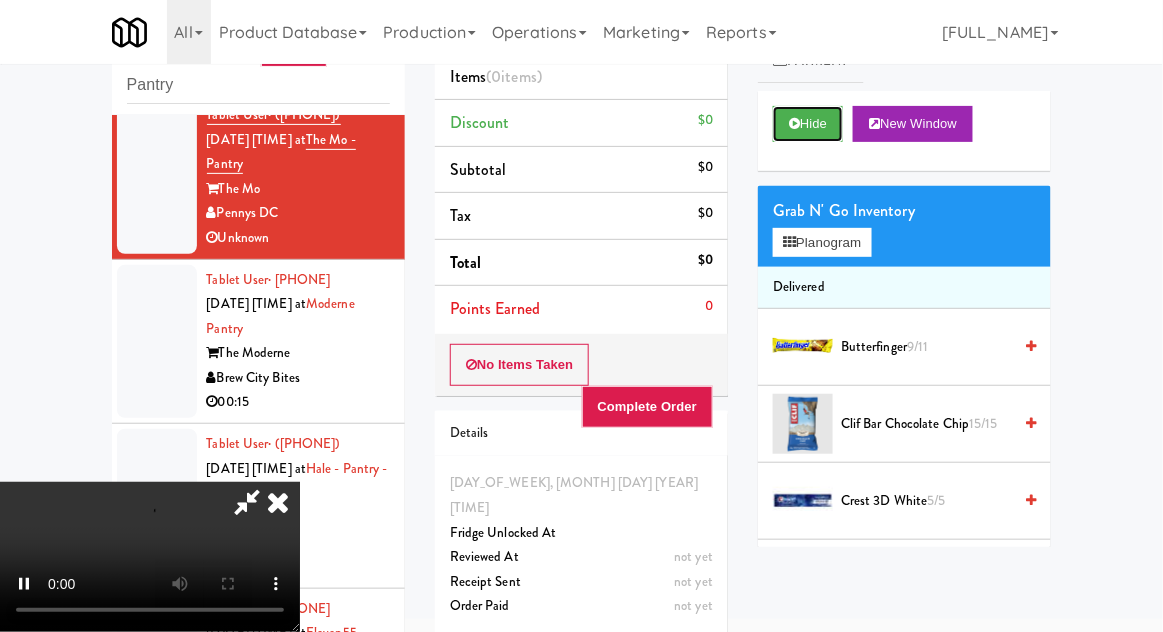 scroll, scrollTop: 73, scrollLeft: 0, axis: vertical 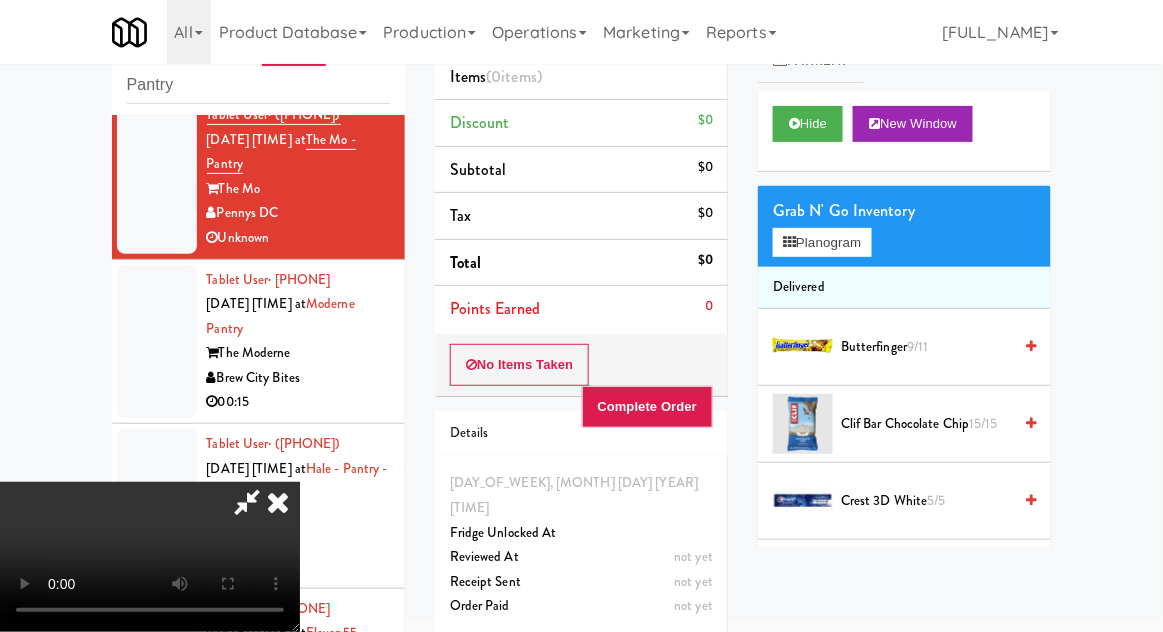 type 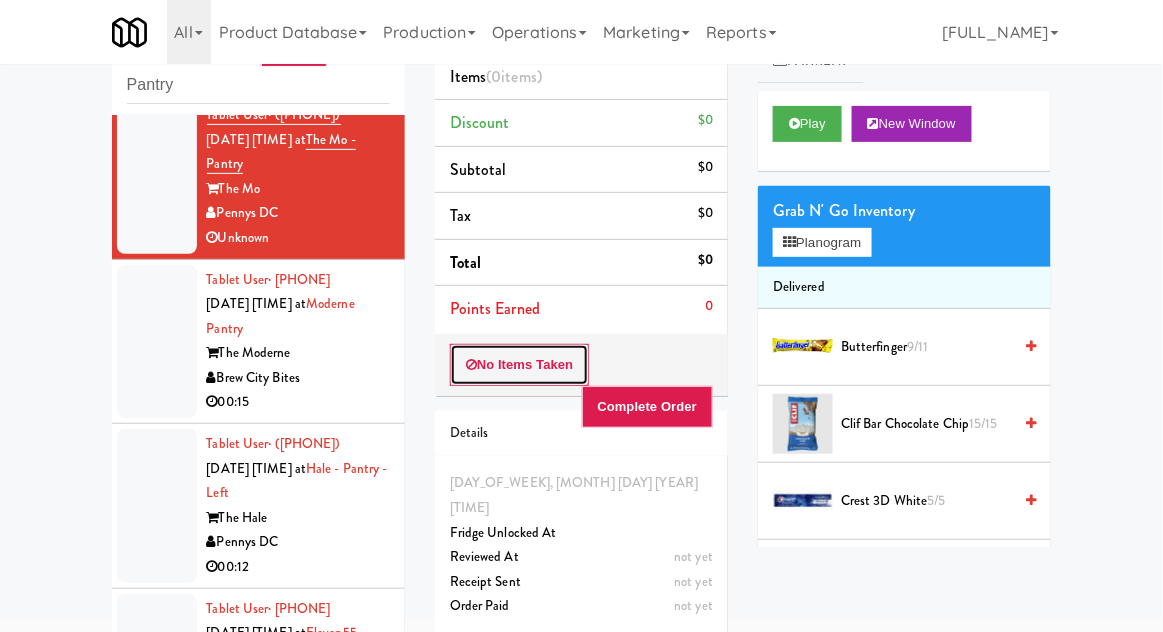 click on "No Items Taken" at bounding box center (520, 365) 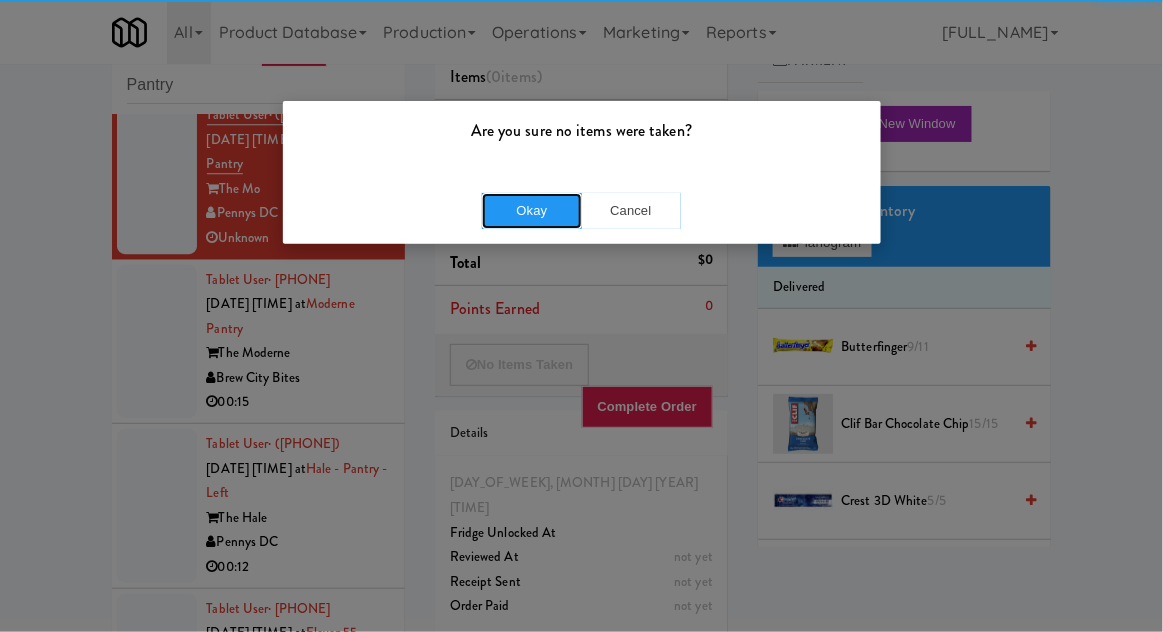 click on "Okay" at bounding box center (532, 211) 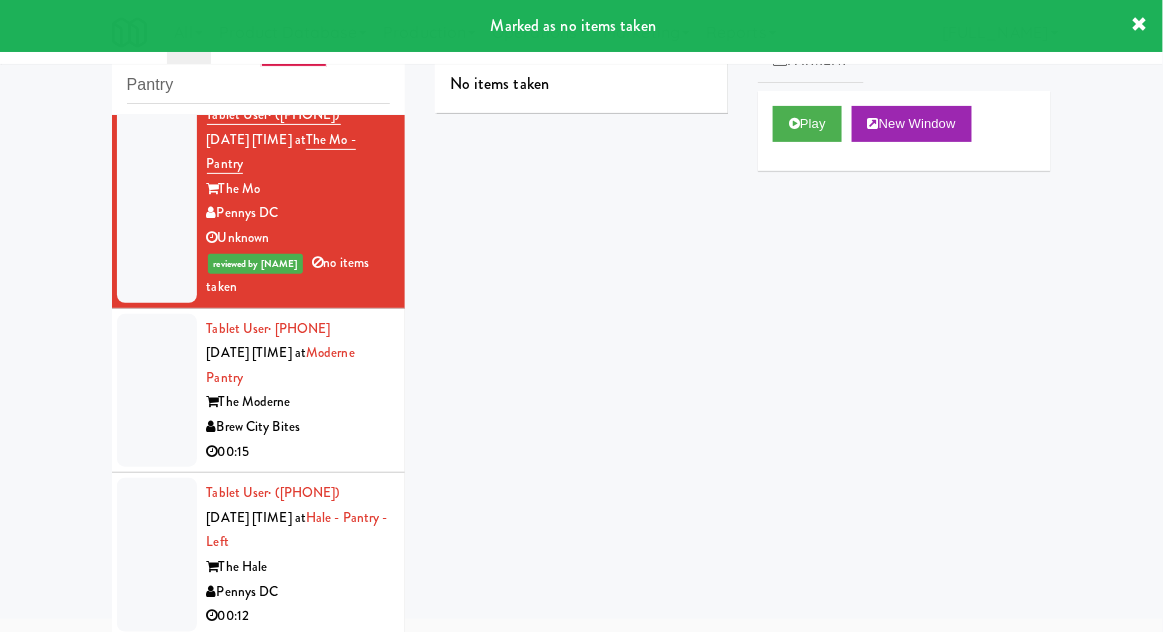 click at bounding box center [157, 391] 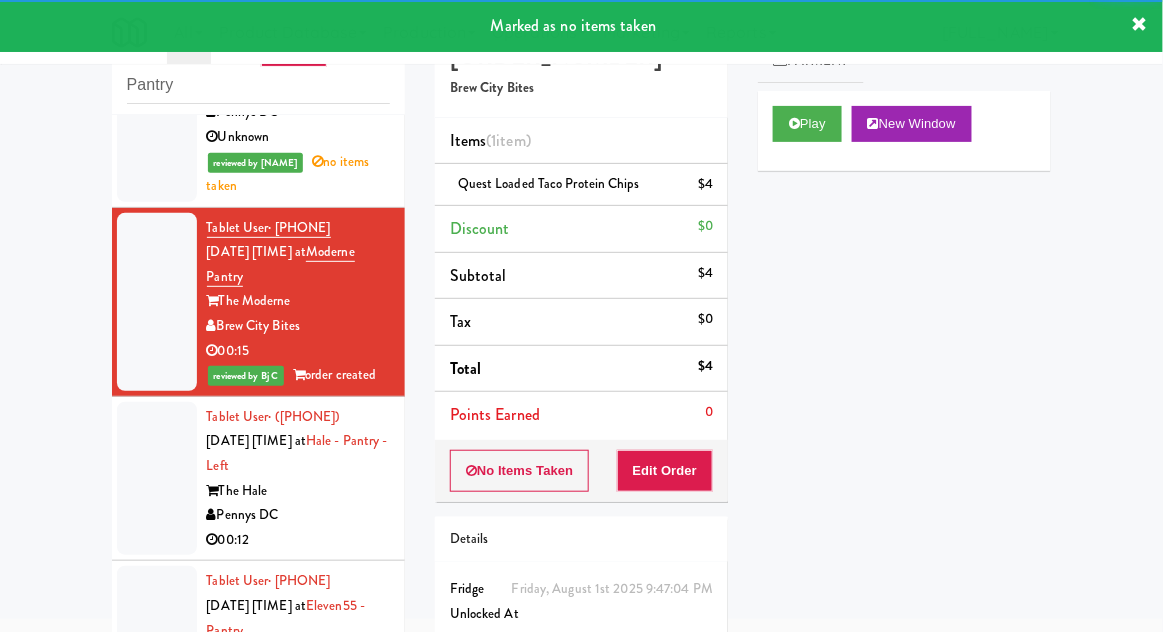 scroll, scrollTop: 5116, scrollLeft: 0, axis: vertical 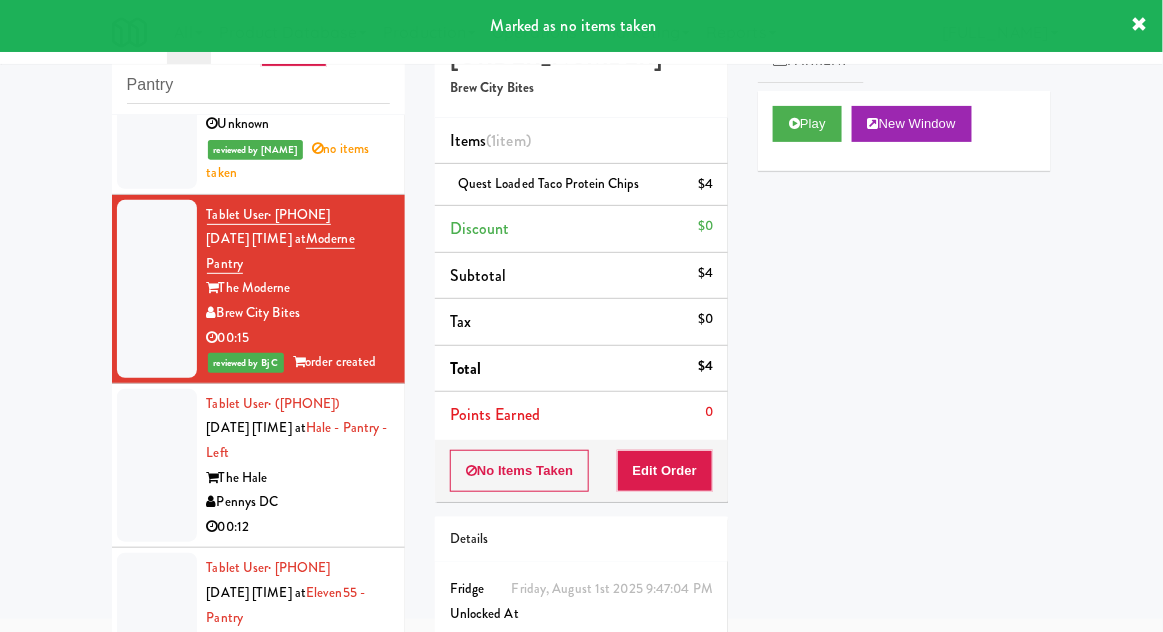 click at bounding box center (157, 466) 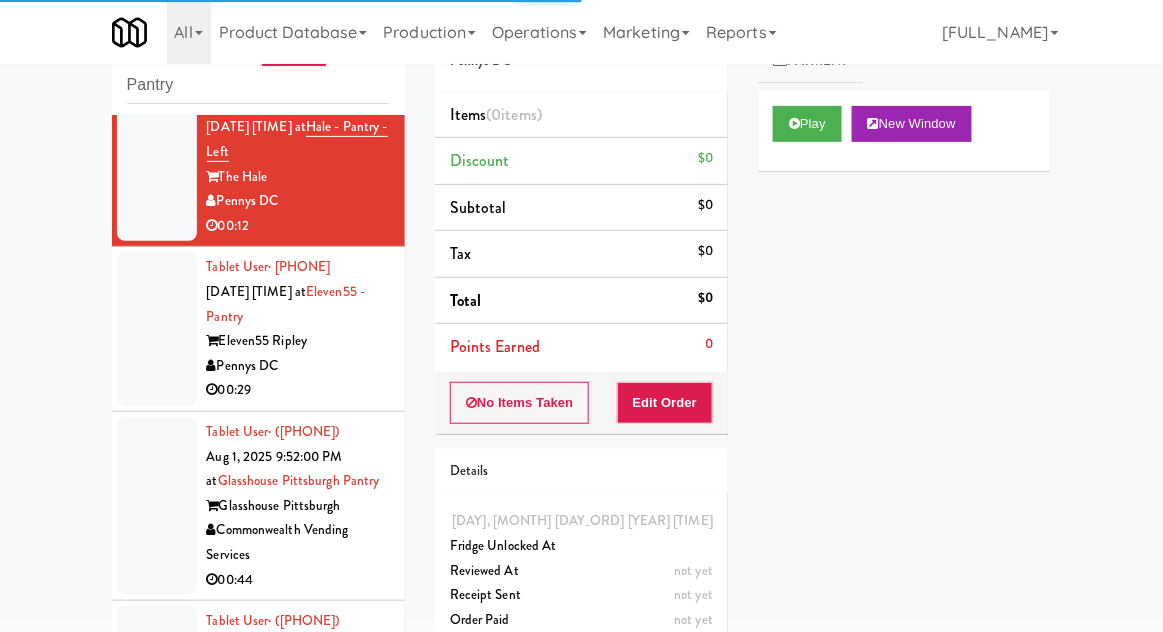 scroll, scrollTop: 5419, scrollLeft: 0, axis: vertical 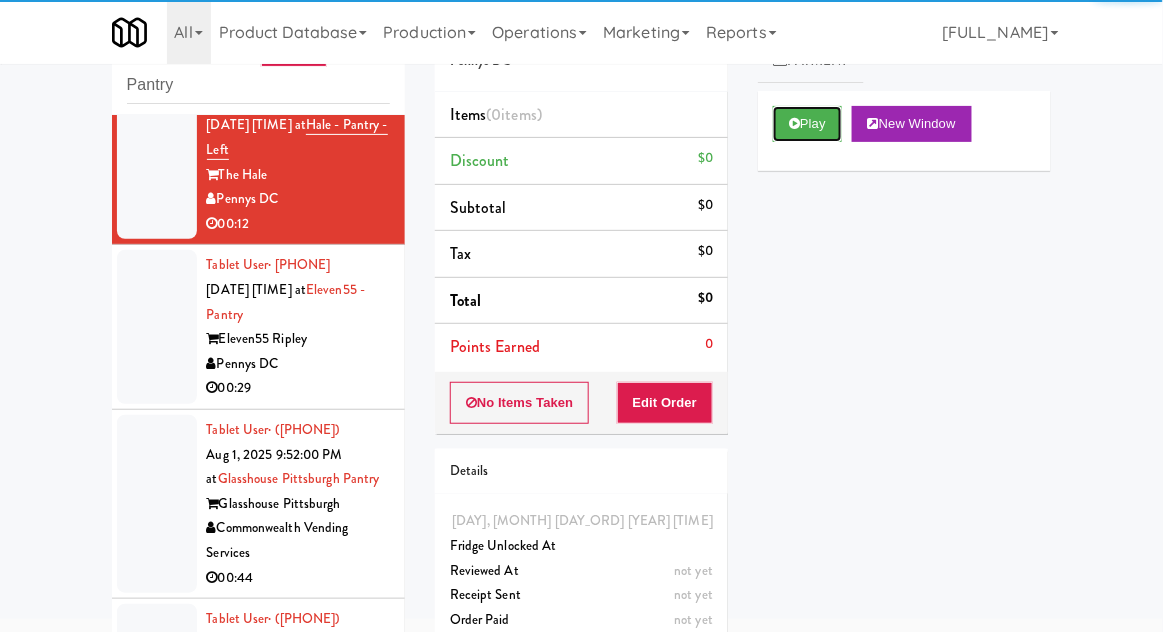 click on "Play" at bounding box center [807, 124] 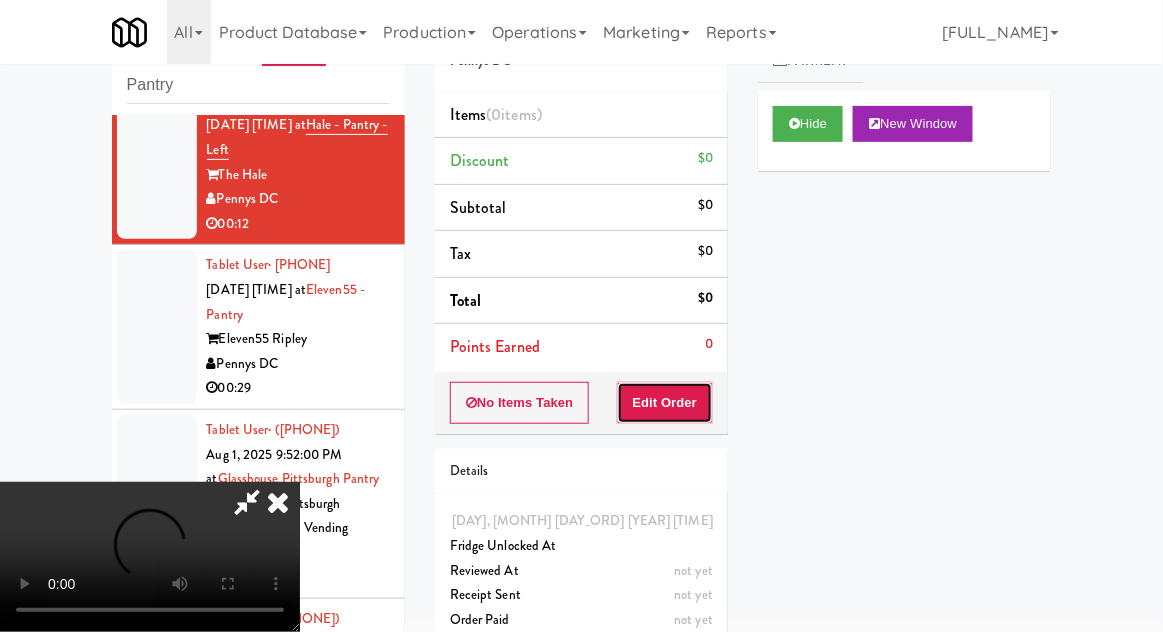 click on "Edit Order" at bounding box center (665, 403) 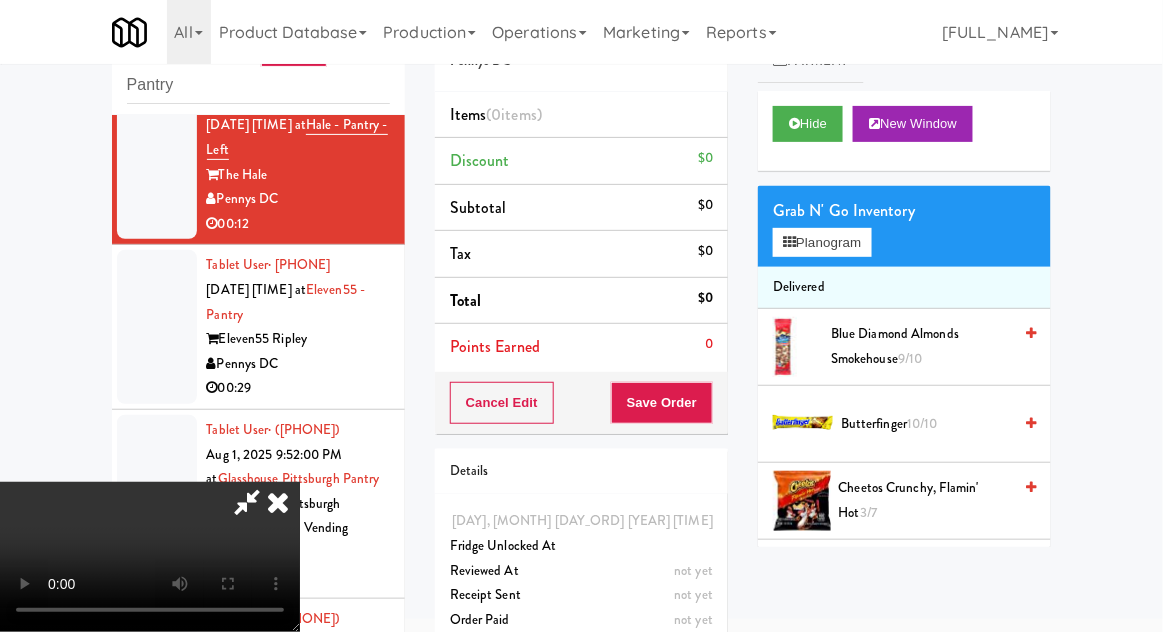 type 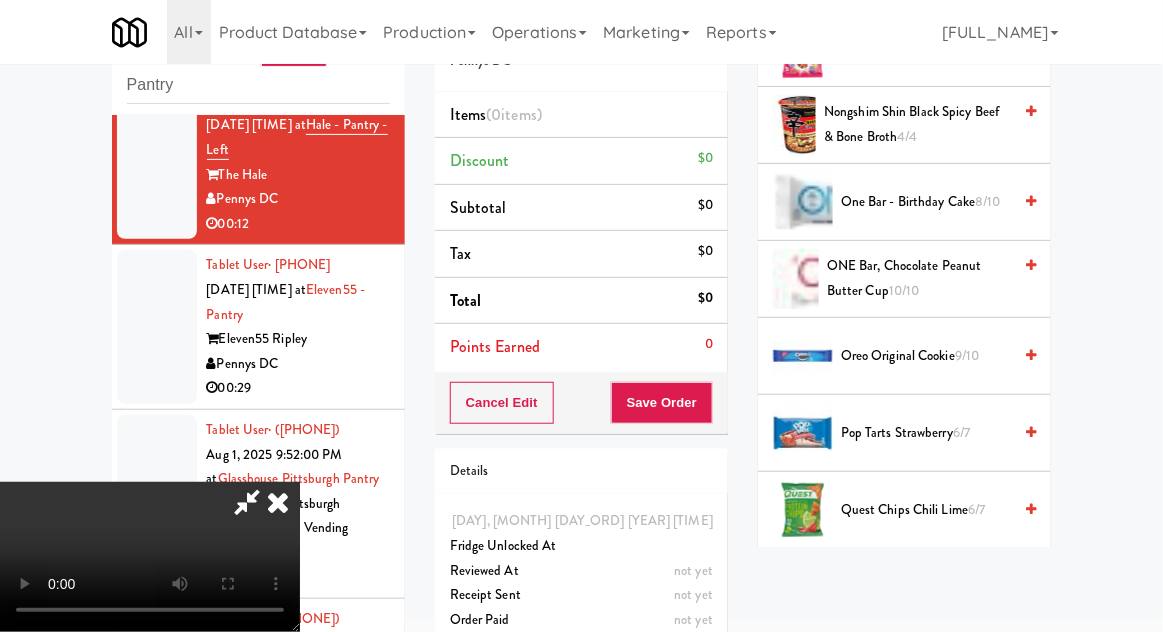 scroll, scrollTop: 1605, scrollLeft: 0, axis: vertical 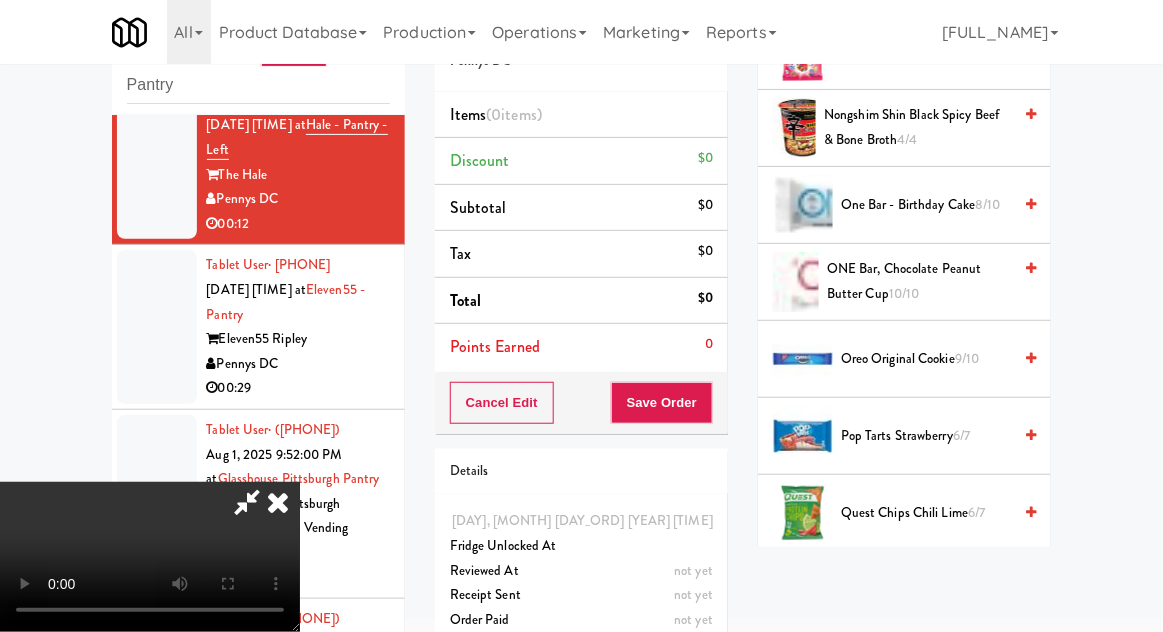 click on "Pop Tarts Strawberry  6/7" at bounding box center [926, 436] 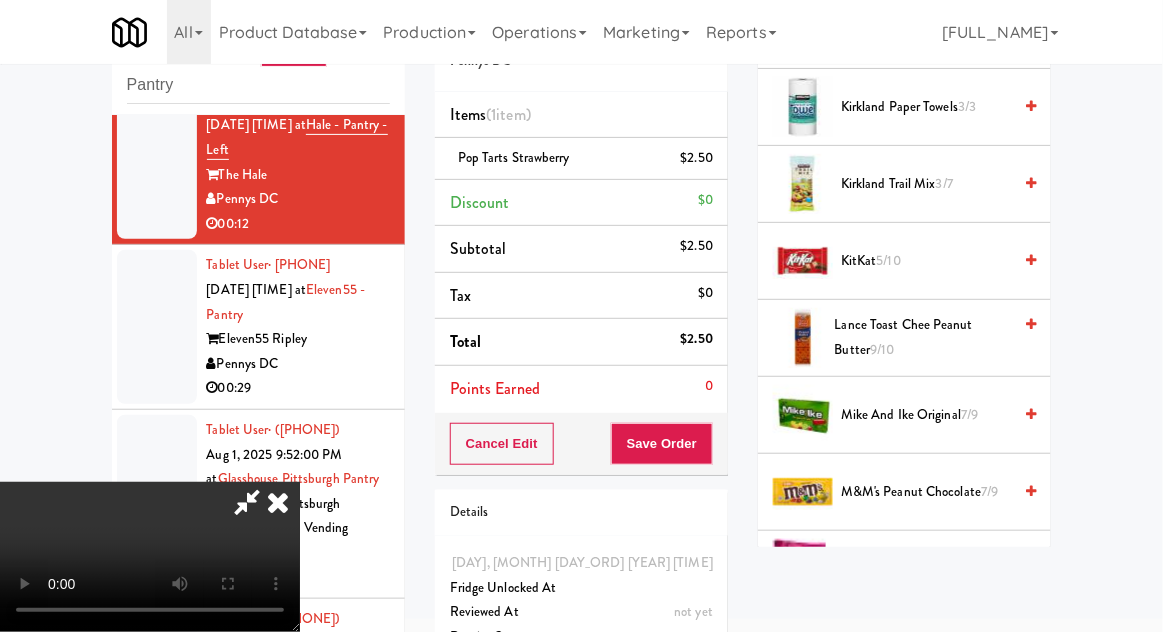 scroll, scrollTop: 1009, scrollLeft: 0, axis: vertical 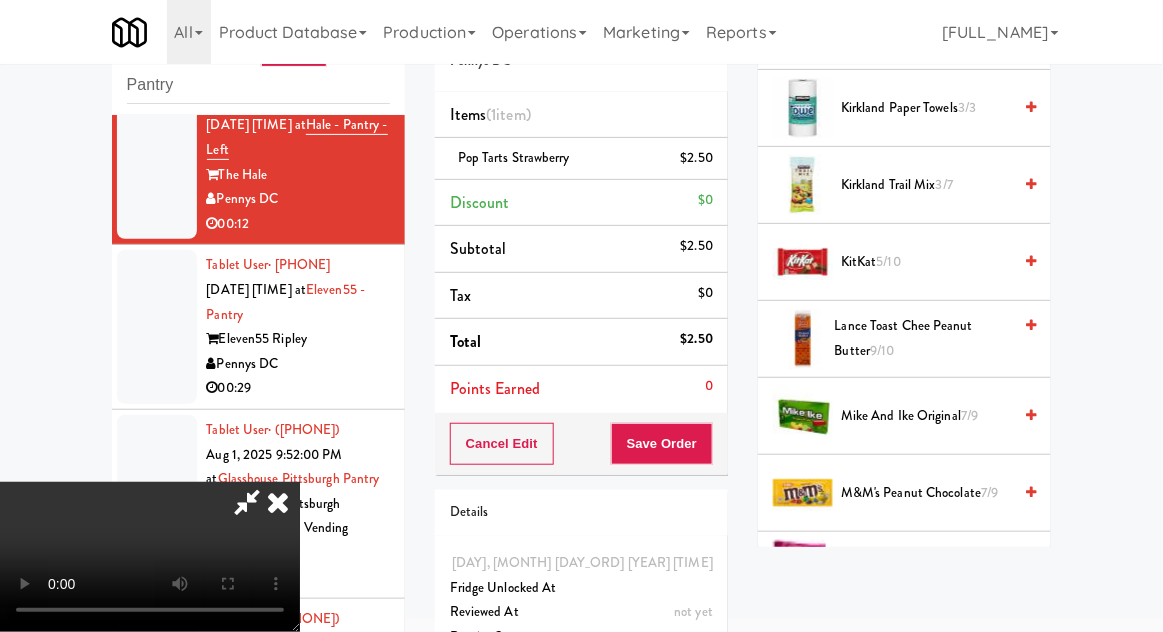 click on "KitKat  5/10" at bounding box center [926, 262] 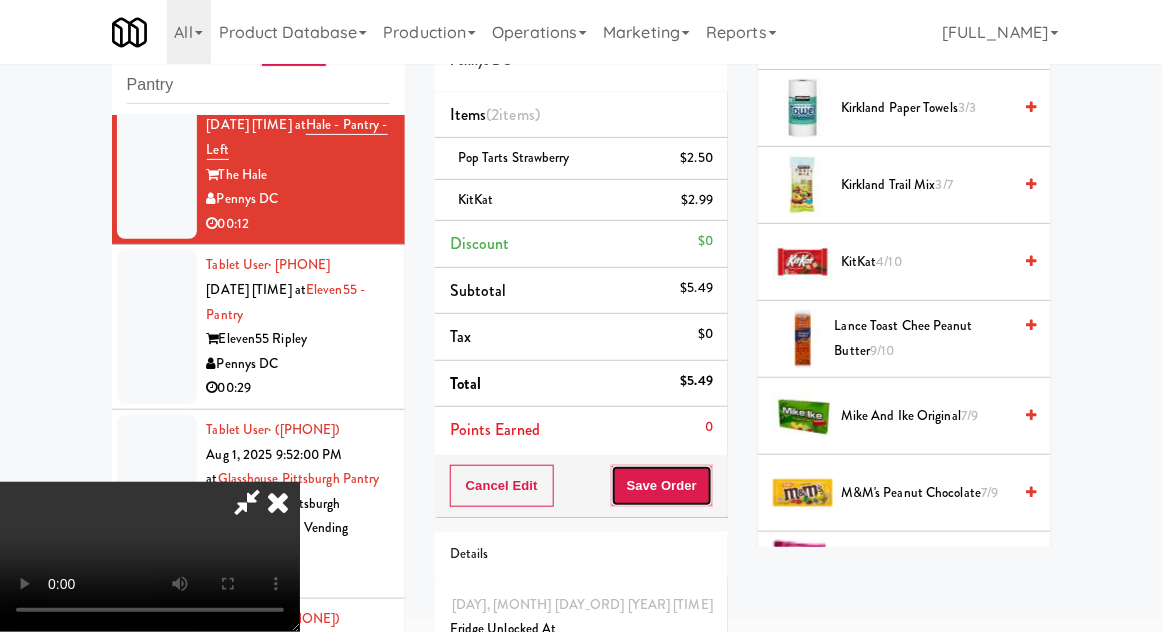 click on "Save Order" at bounding box center (662, 486) 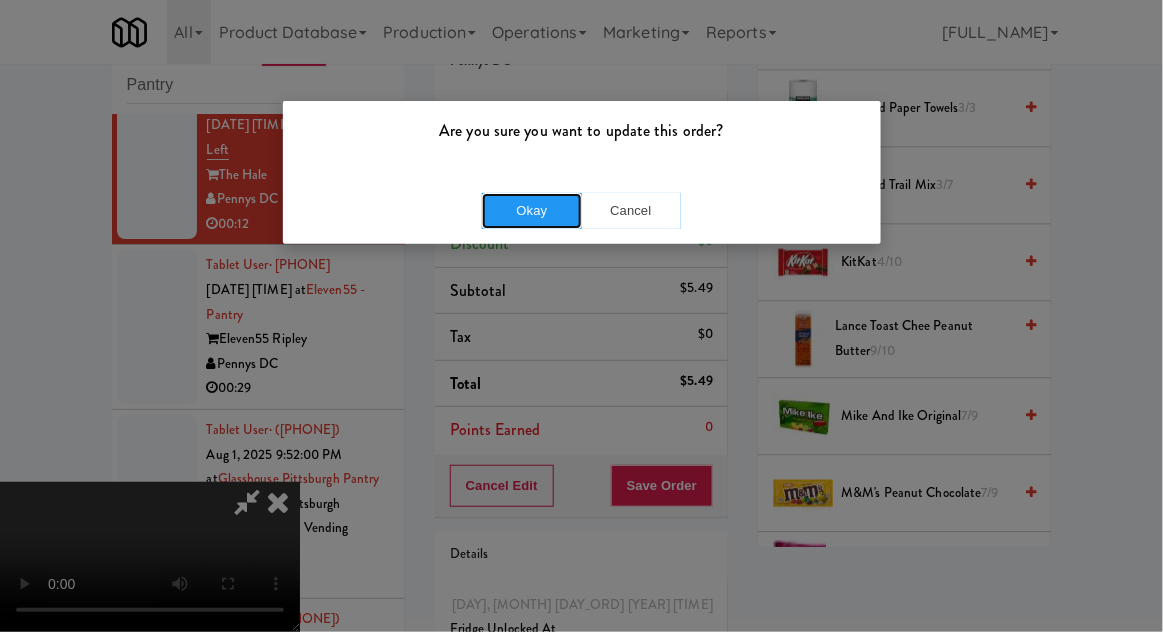 click on "Okay" at bounding box center (532, 211) 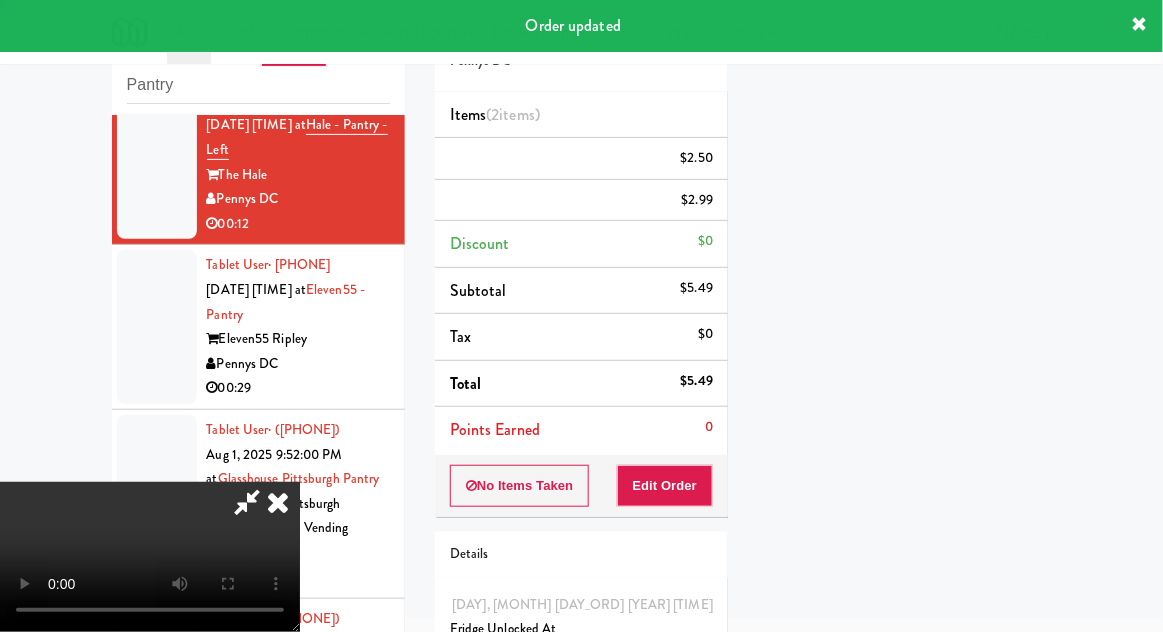 scroll, scrollTop: 197, scrollLeft: 0, axis: vertical 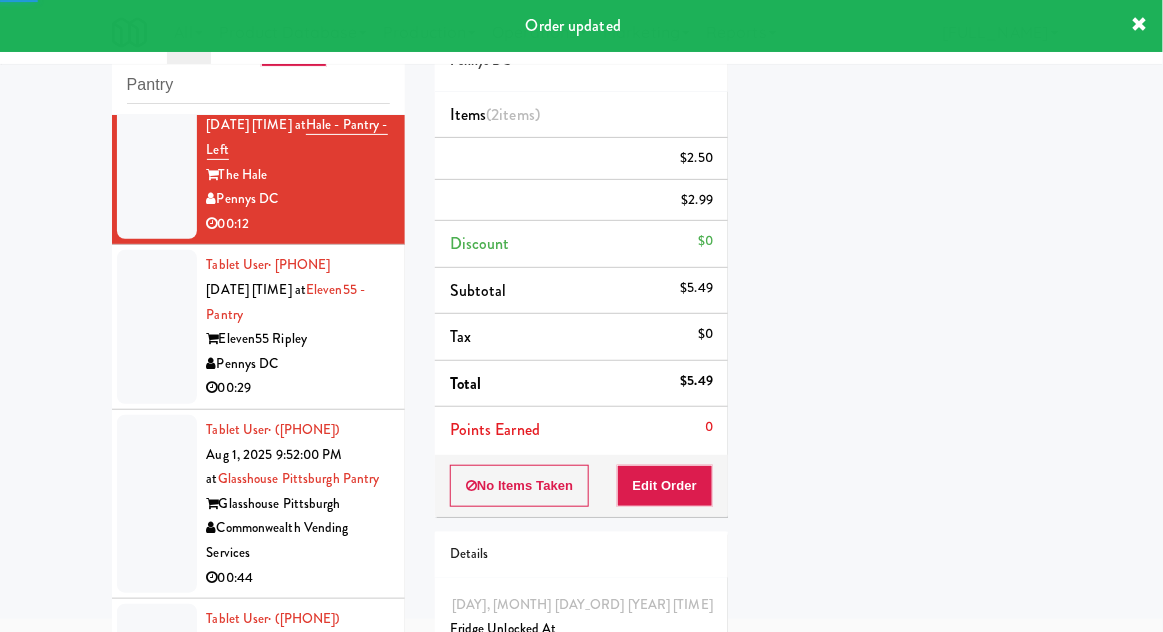 click at bounding box center [157, 327] 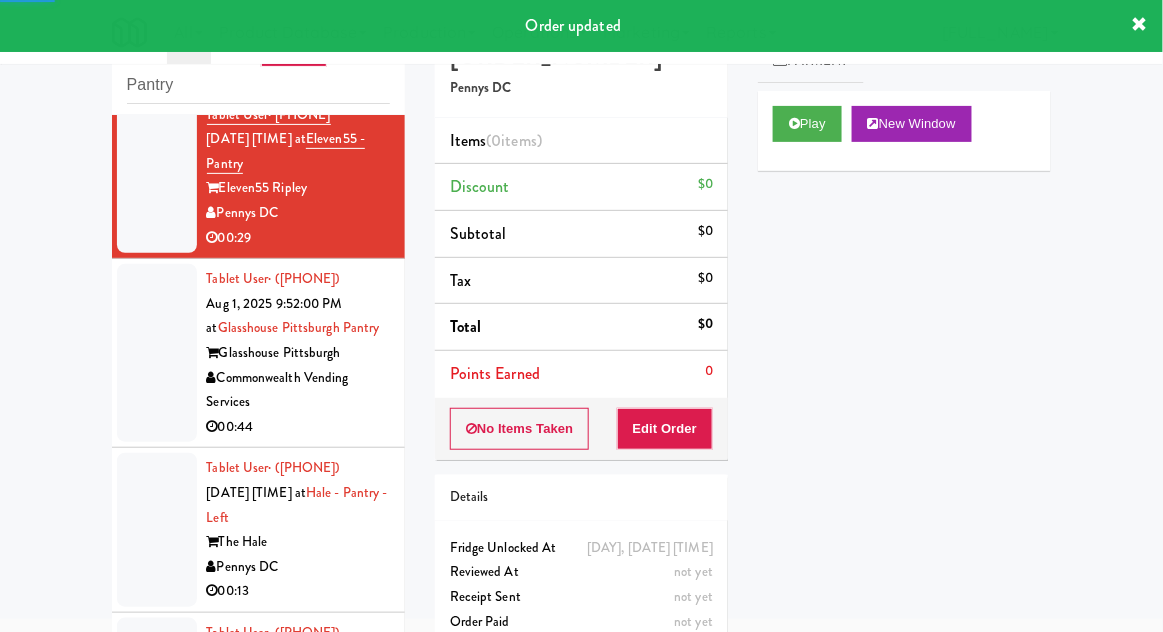 scroll, scrollTop: 5629, scrollLeft: 0, axis: vertical 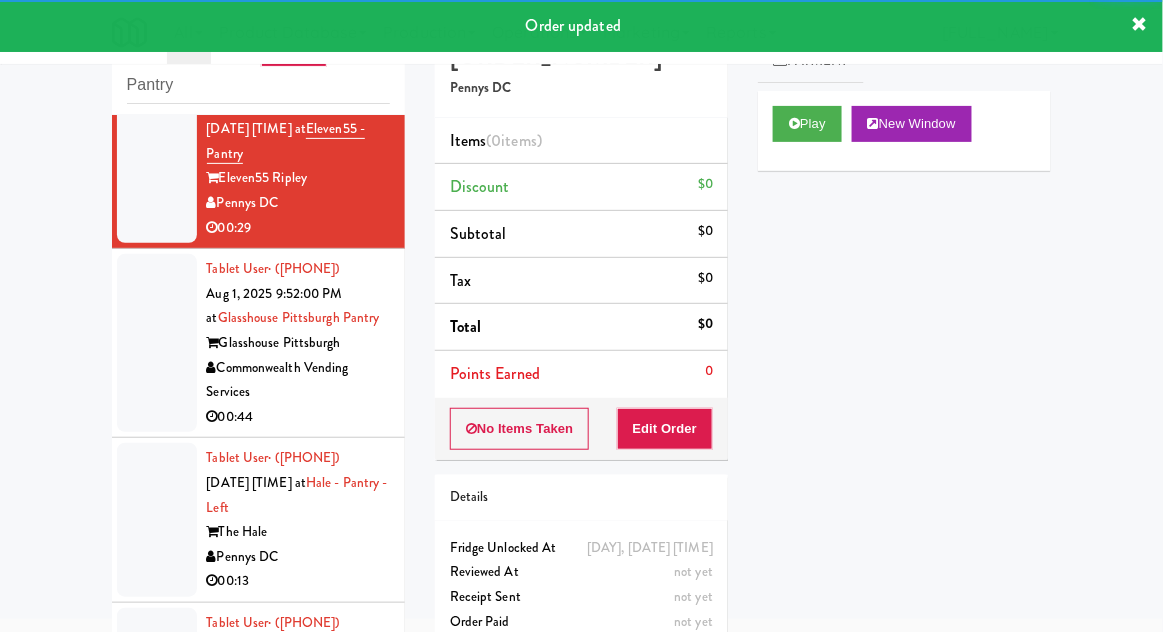 click on "Play  New Window" at bounding box center (904, 131) 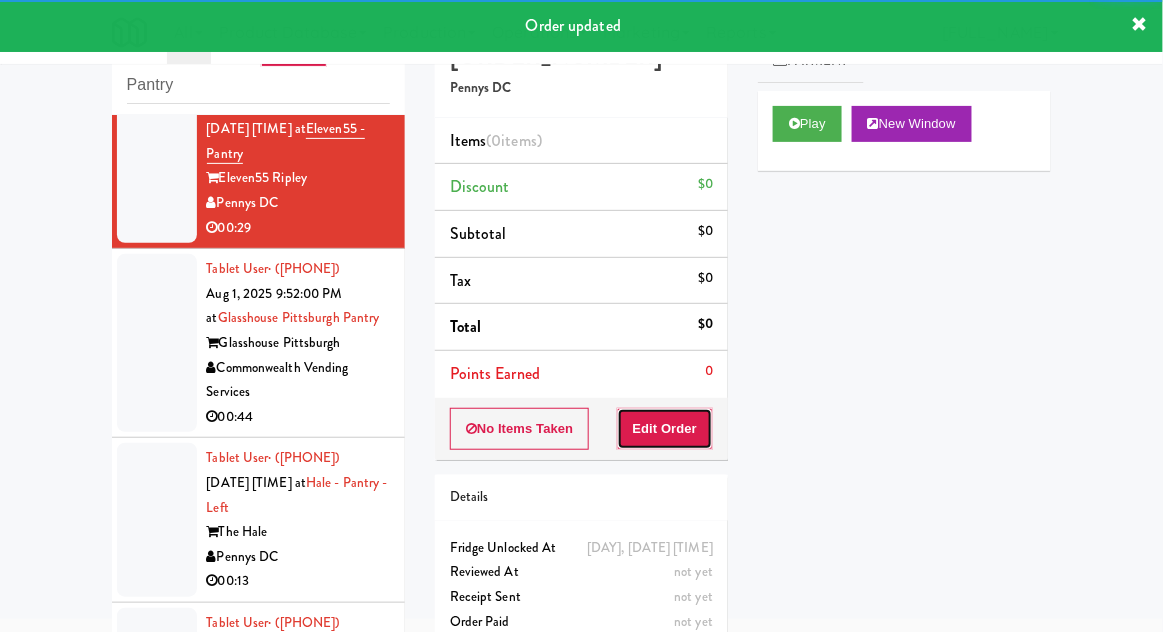 click on "Edit Order" at bounding box center [665, 429] 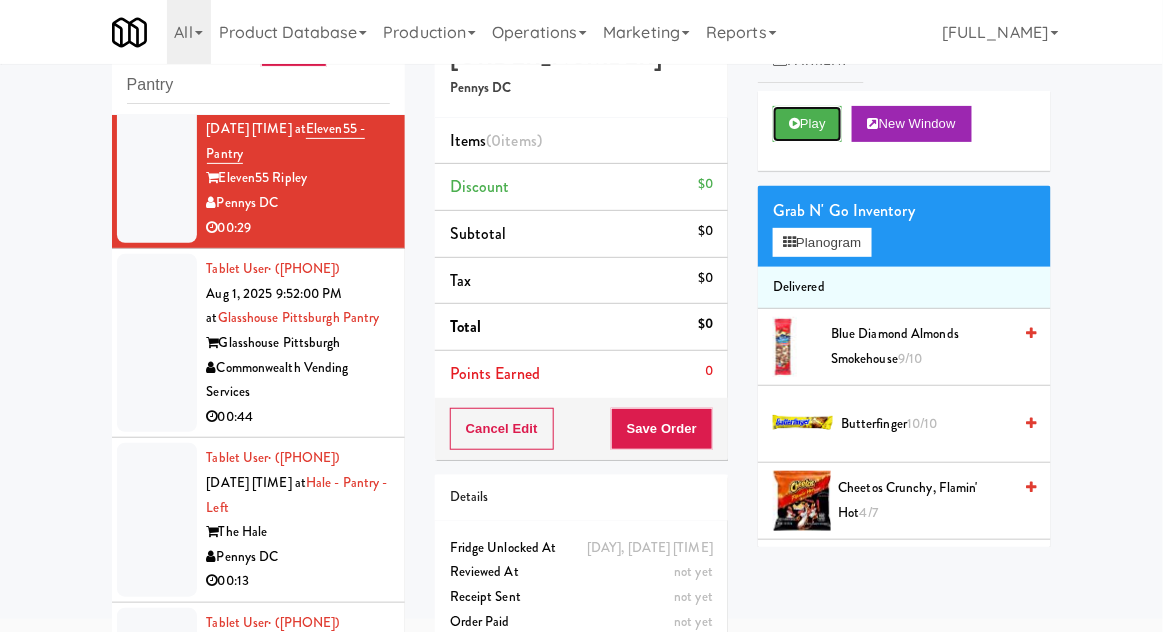 click on "Play" at bounding box center (807, 124) 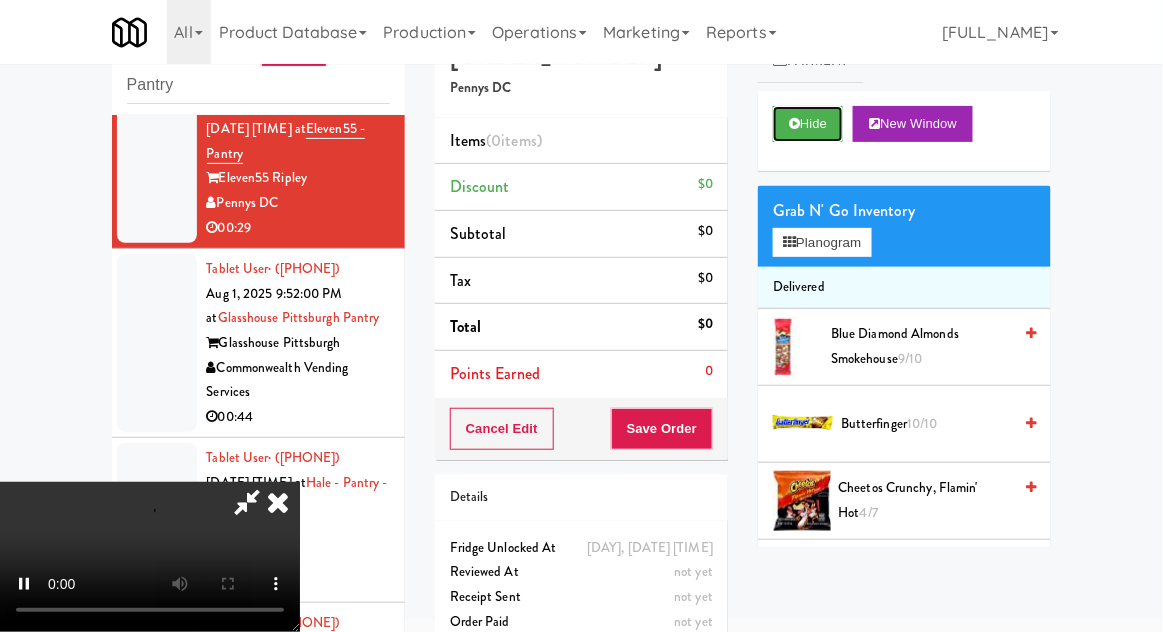 scroll, scrollTop: 73, scrollLeft: 0, axis: vertical 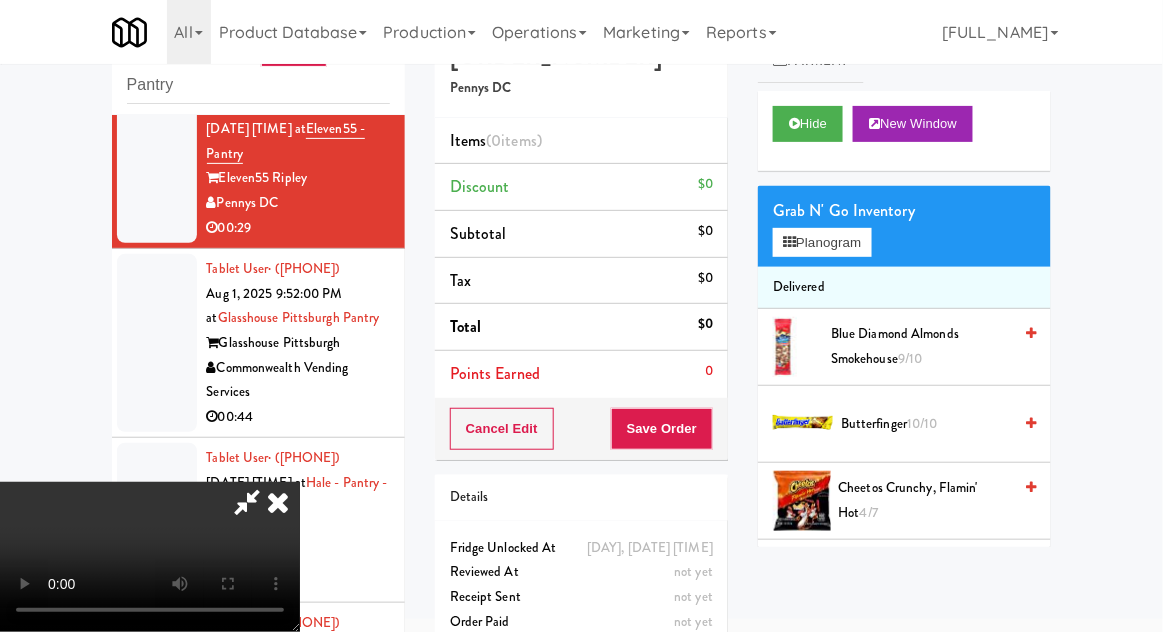 type 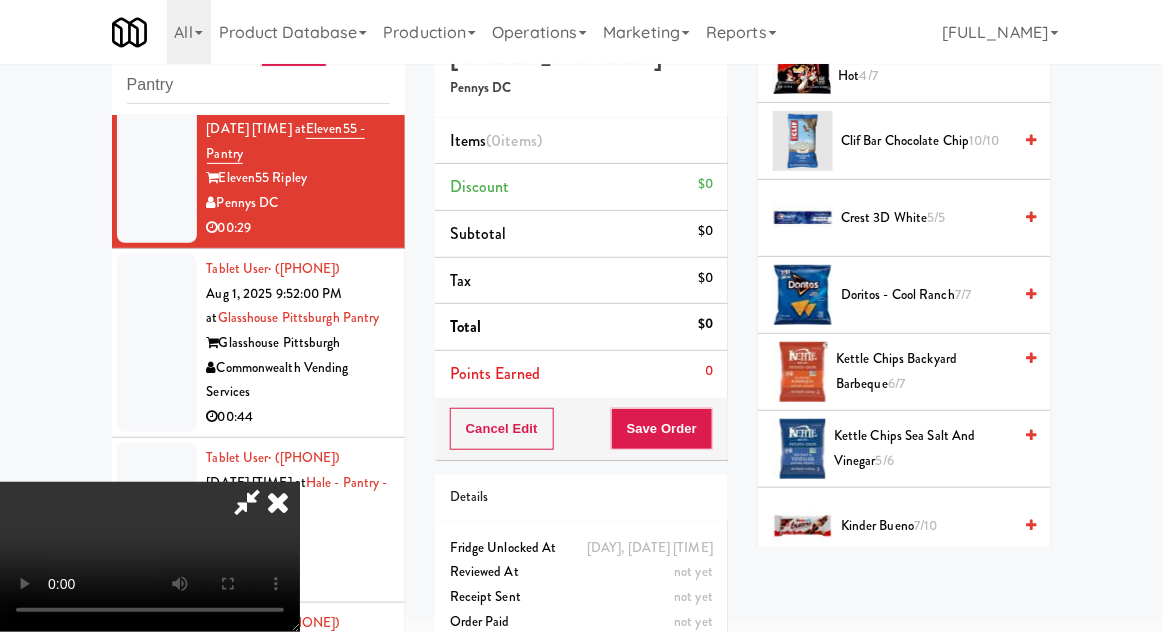 scroll, scrollTop: 467, scrollLeft: 0, axis: vertical 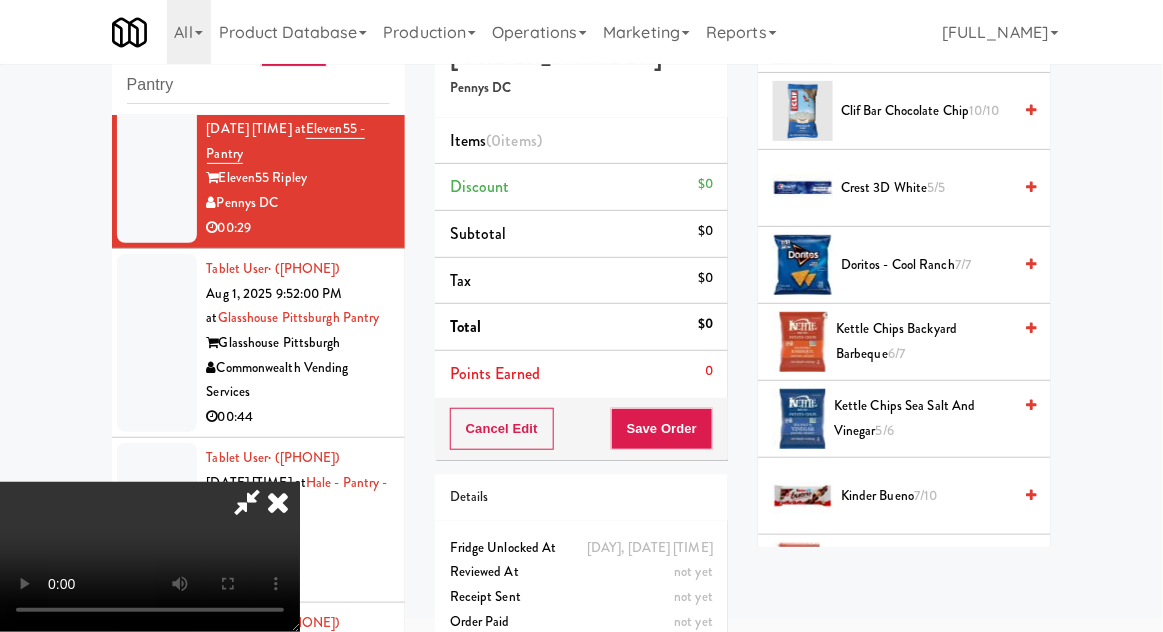 click on "Kettle Chips Sea Salt and Vinegar  5/6" at bounding box center [922, 418] 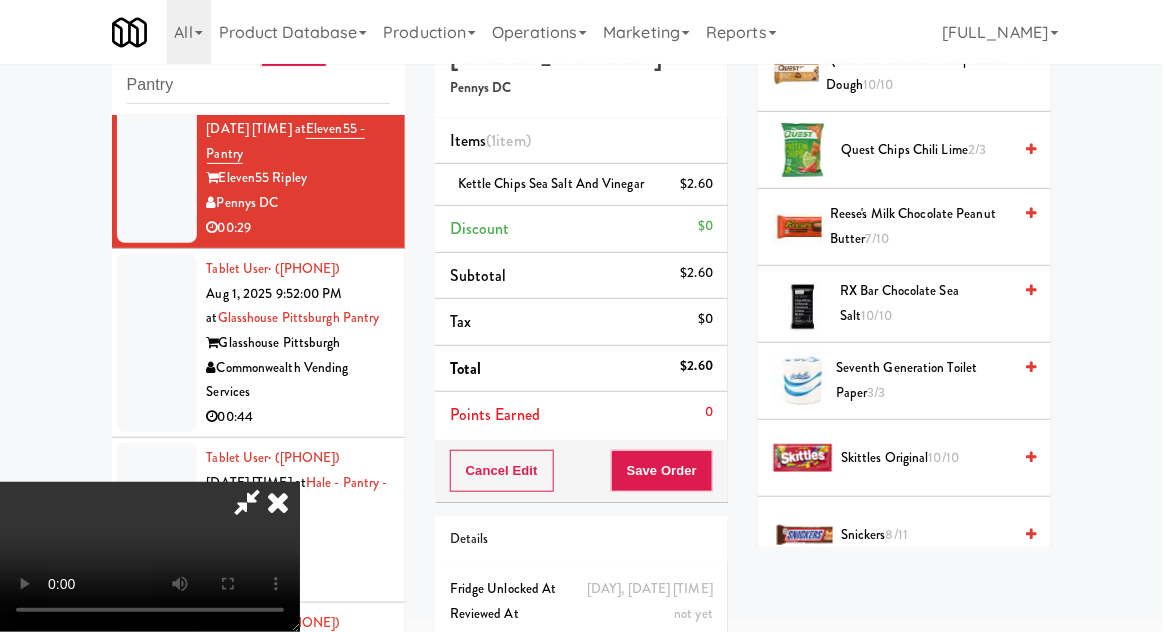 scroll, scrollTop: 2352, scrollLeft: 0, axis: vertical 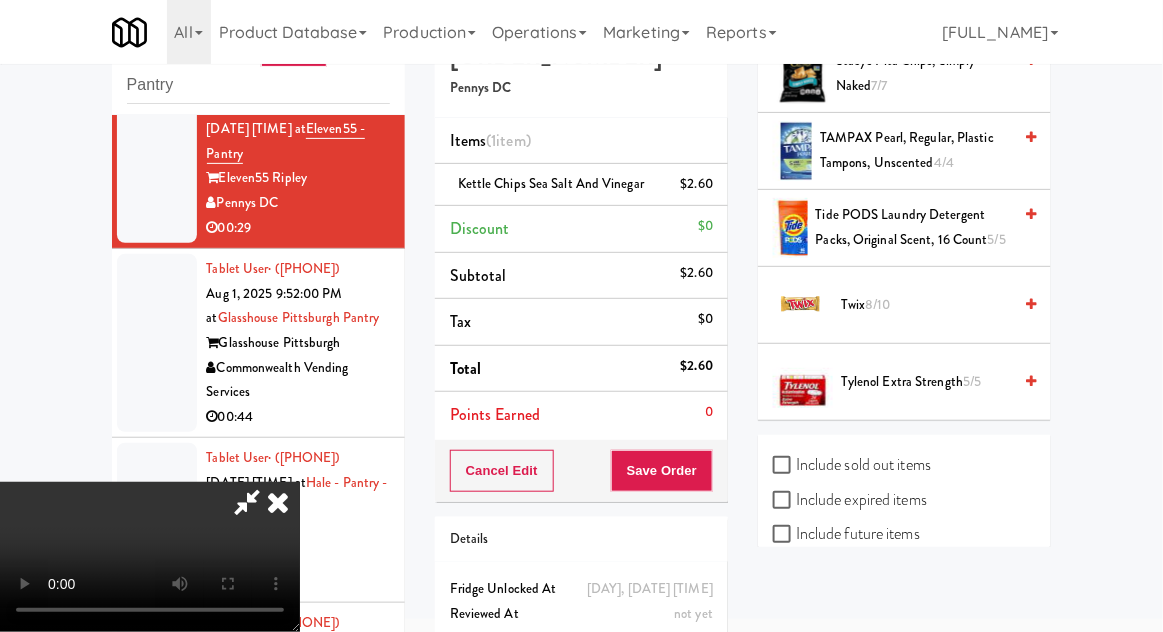 click on "Twix  8/10" at bounding box center (926, 305) 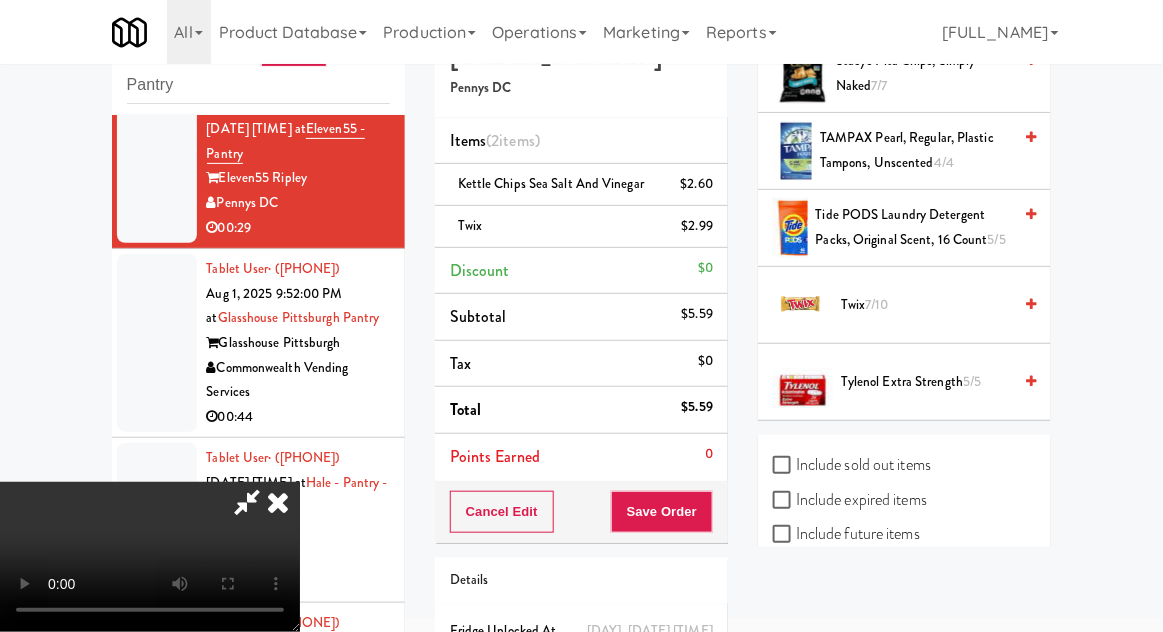 scroll, scrollTop: 0, scrollLeft: 0, axis: both 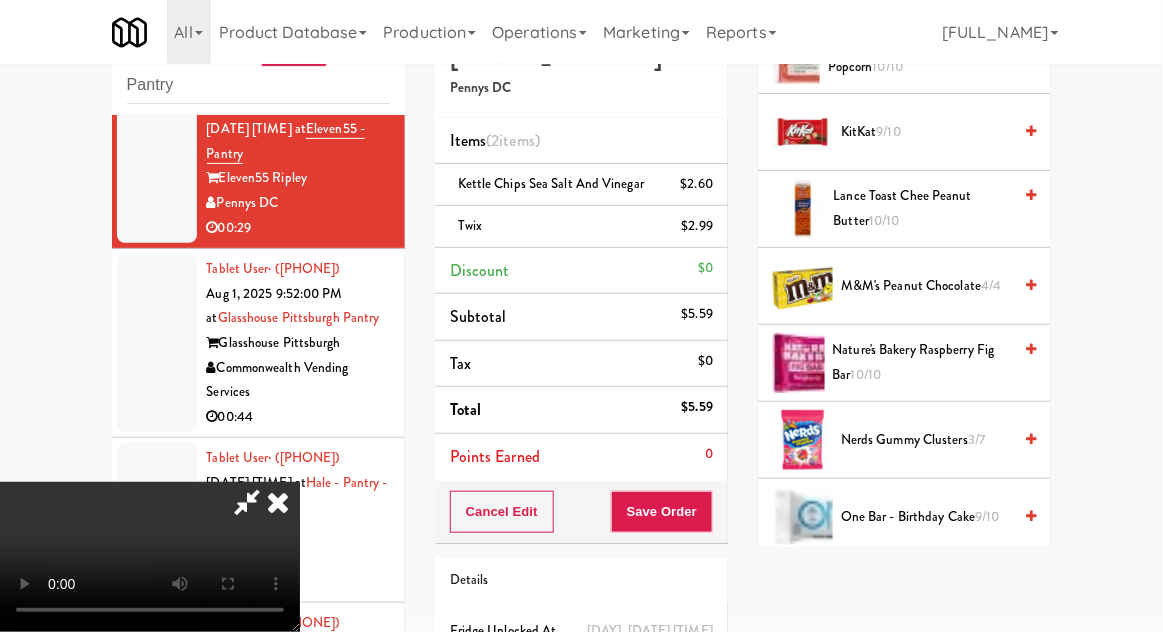click on "KitKat  9/10" at bounding box center (926, 132) 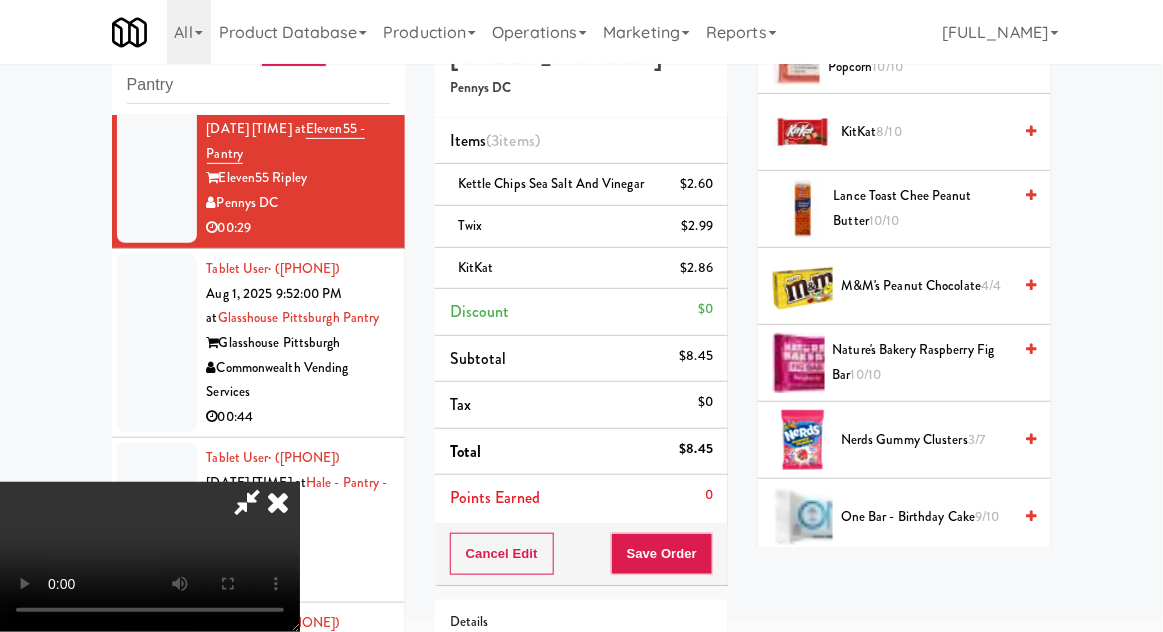 scroll, scrollTop: 73, scrollLeft: 0, axis: vertical 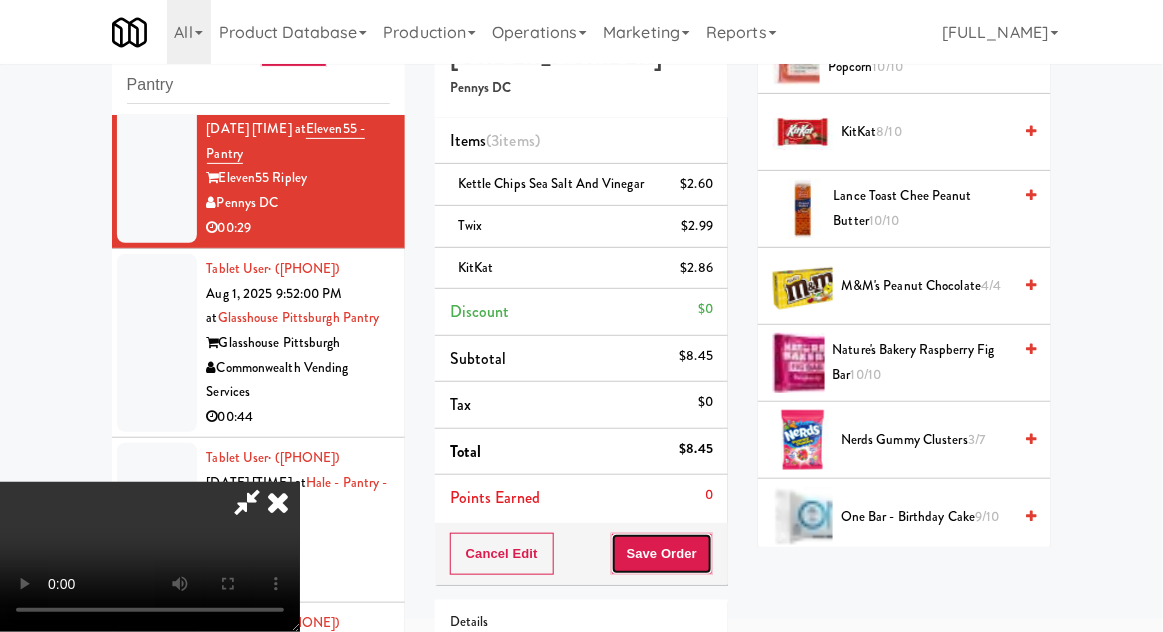 click on "Save Order" at bounding box center (662, 554) 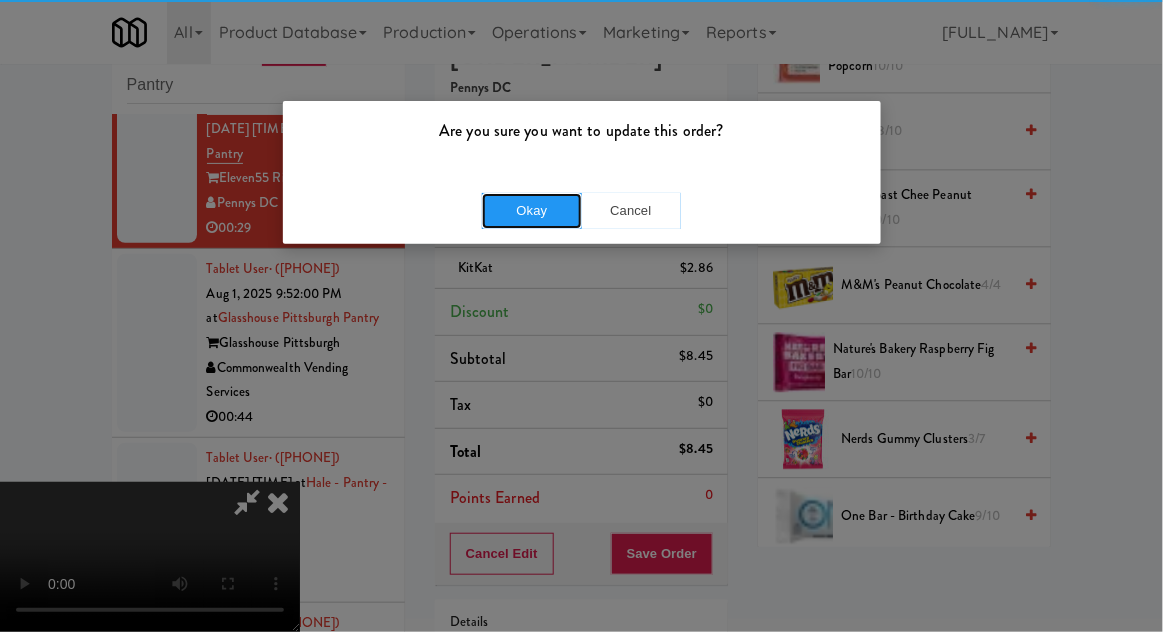 click on "Okay" at bounding box center (532, 211) 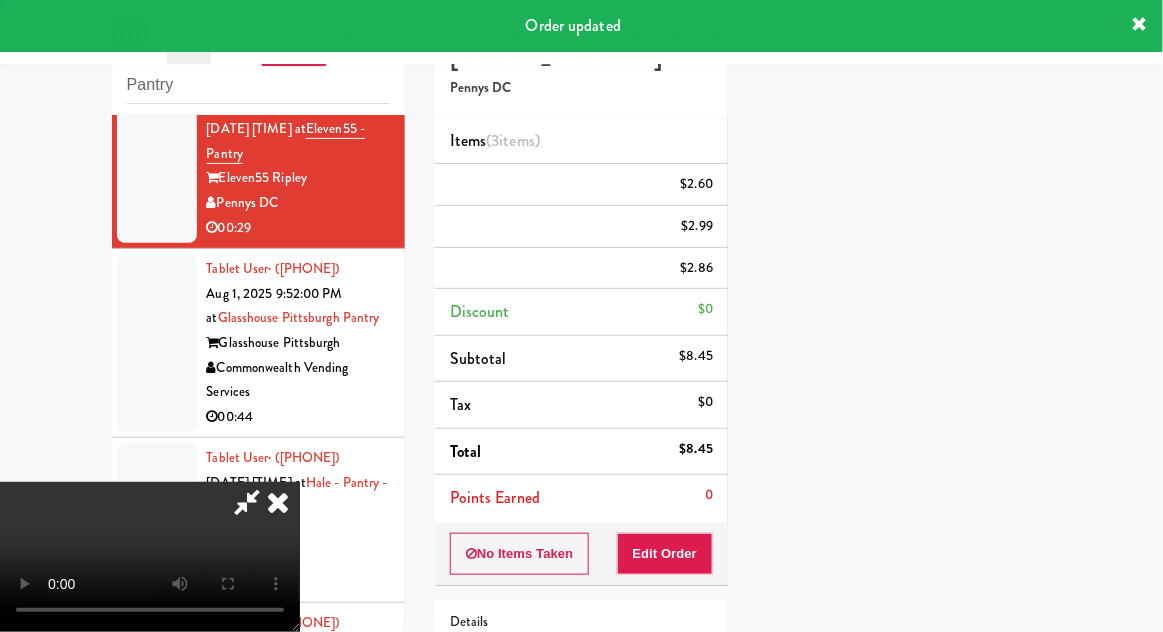 scroll, scrollTop: 197, scrollLeft: 0, axis: vertical 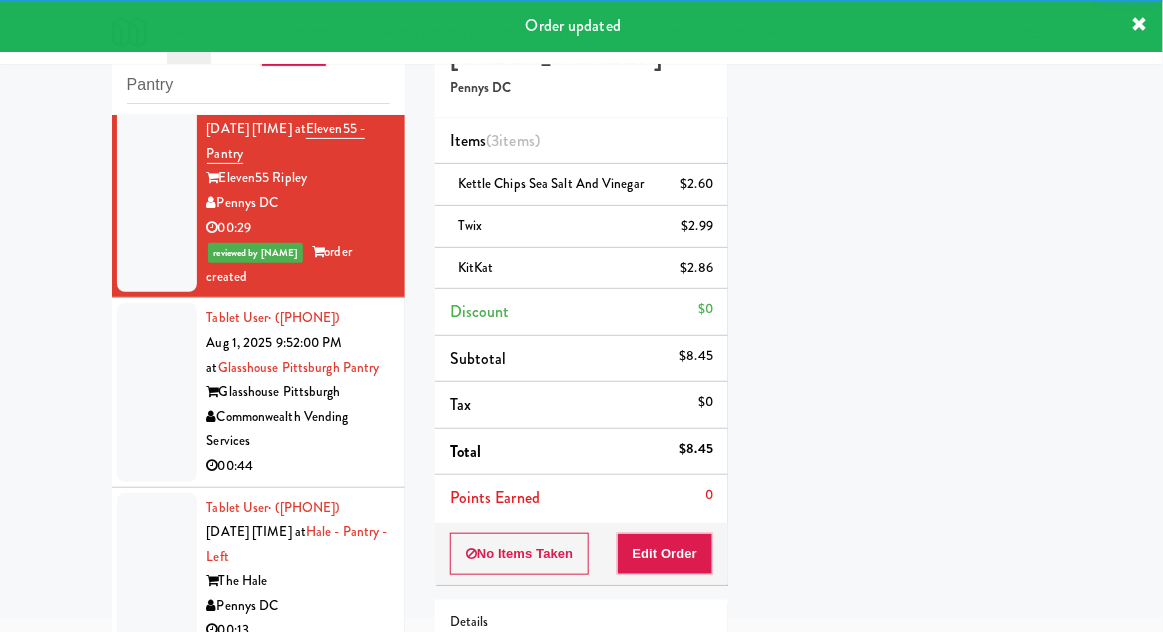 click at bounding box center [157, 392] 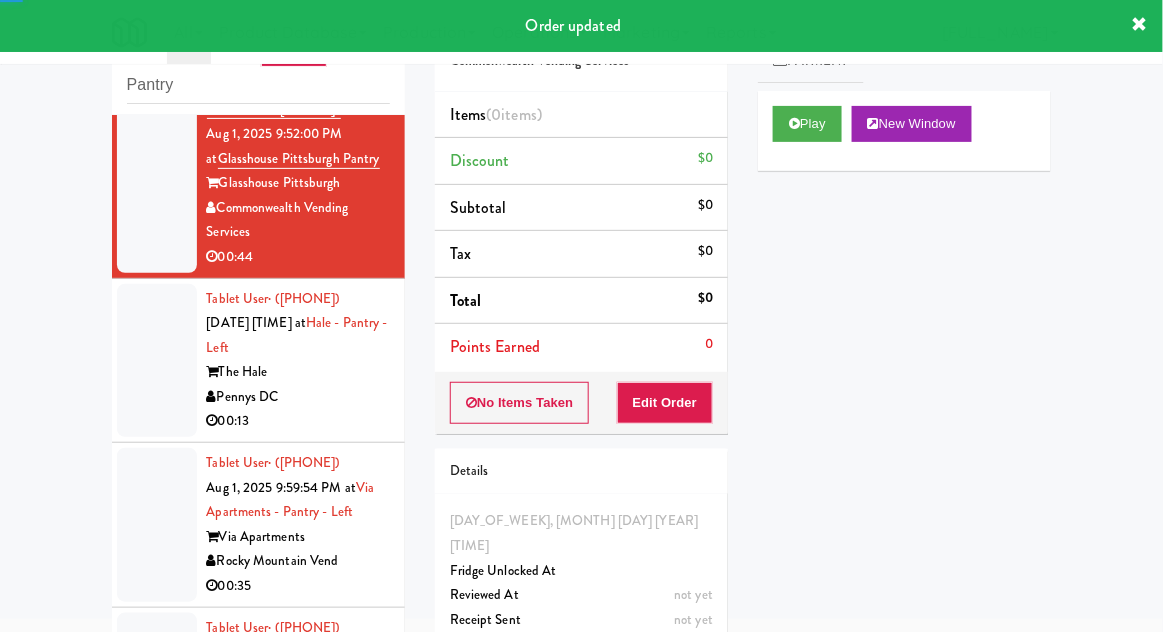 scroll, scrollTop: 5839, scrollLeft: 0, axis: vertical 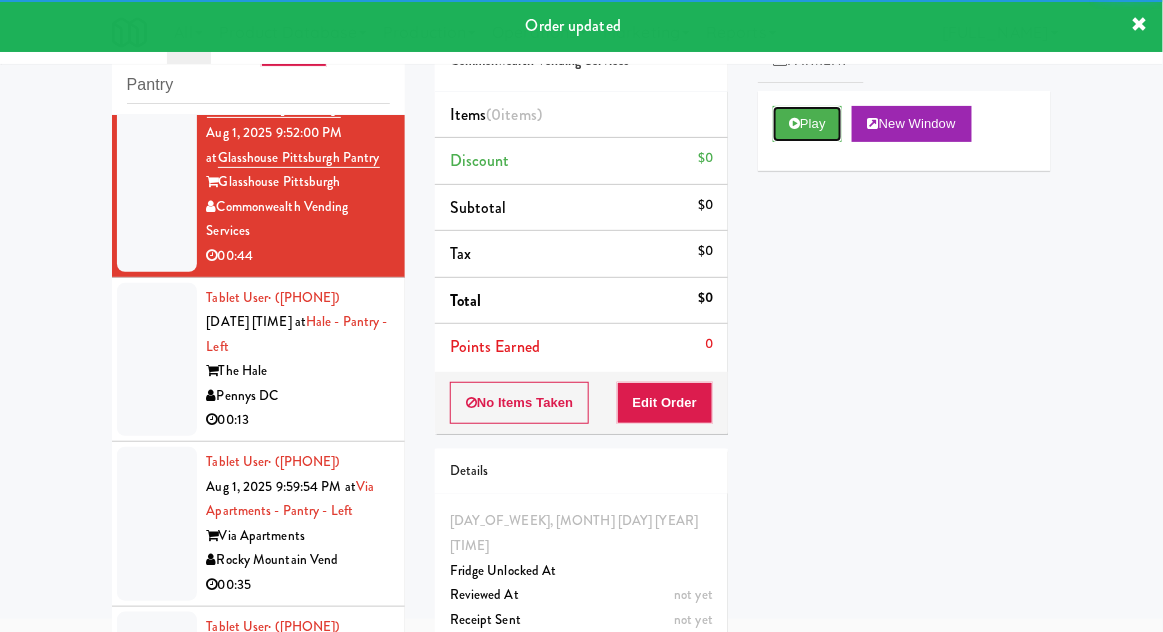 click on "Play" at bounding box center (807, 124) 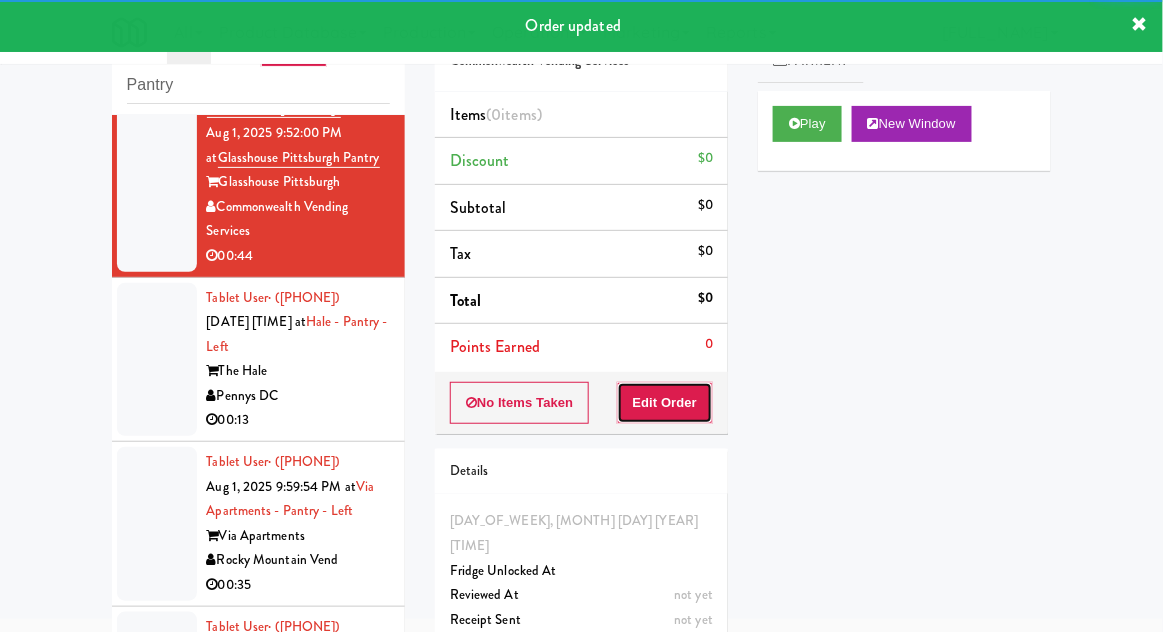 click on "Edit Order" at bounding box center (665, 403) 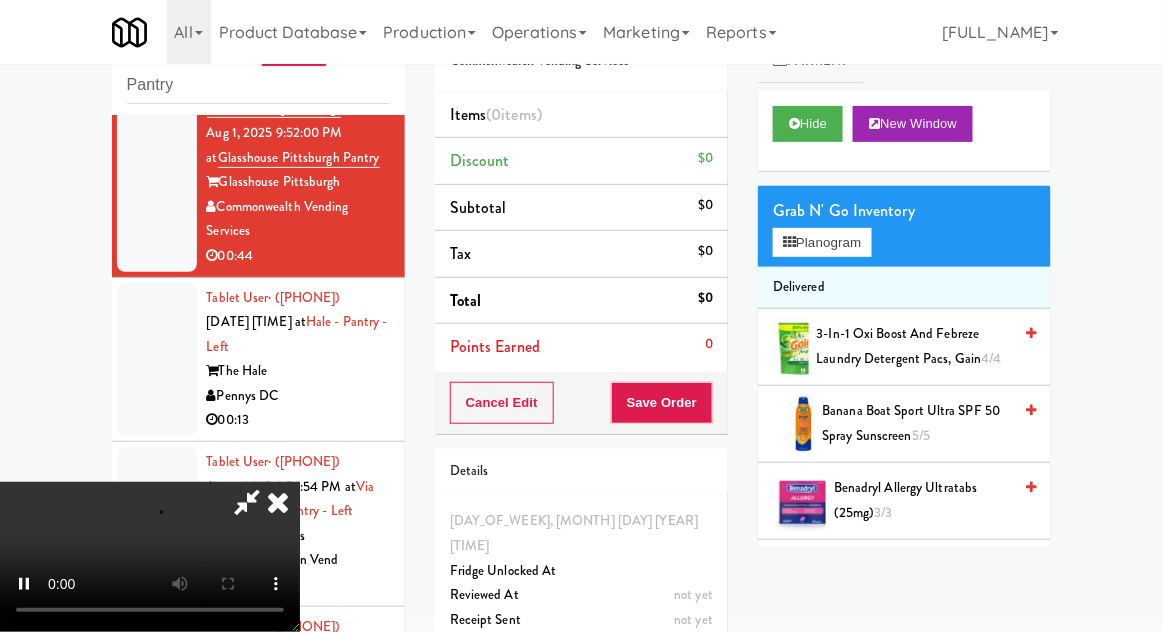 scroll, scrollTop: 73, scrollLeft: 0, axis: vertical 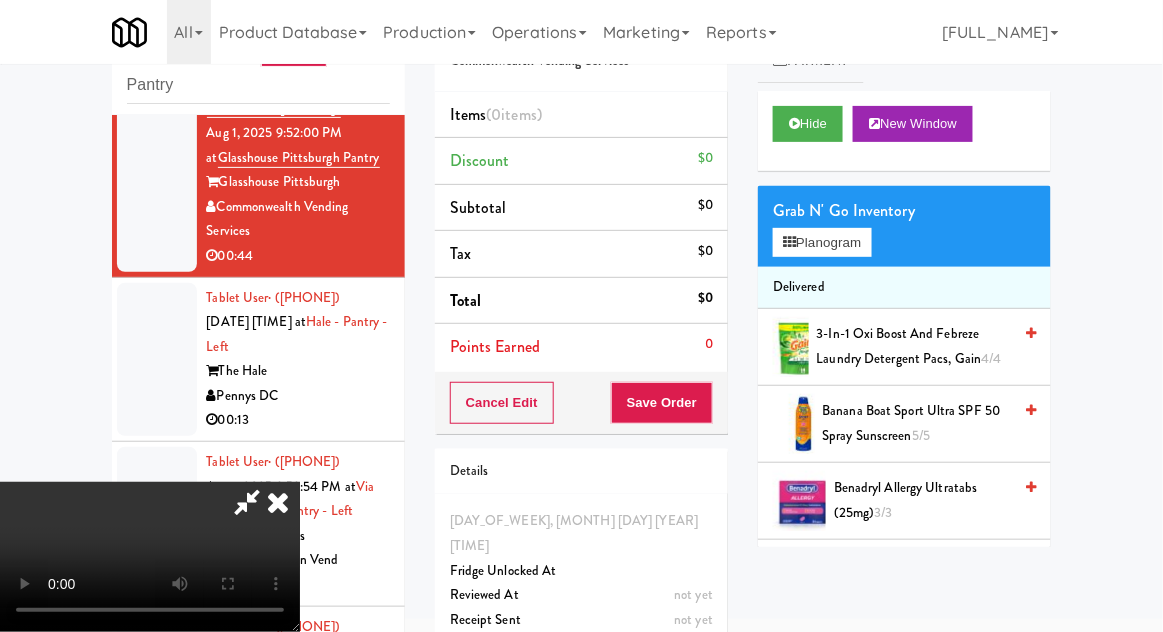 type 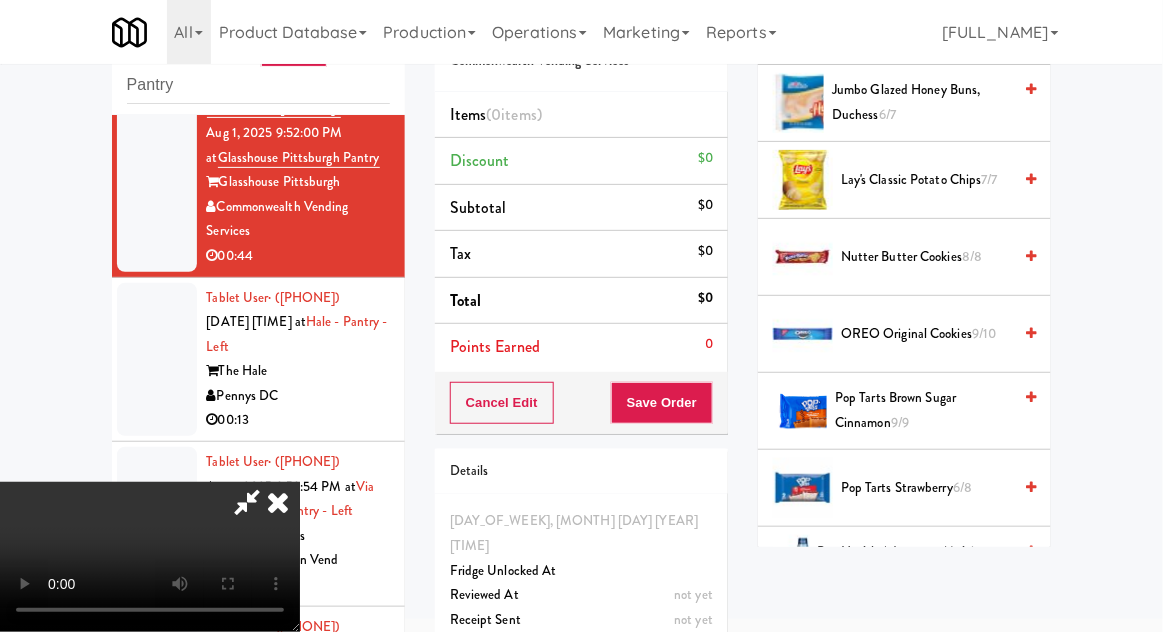 scroll, scrollTop: 1476, scrollLeft: 0, axis: vertical 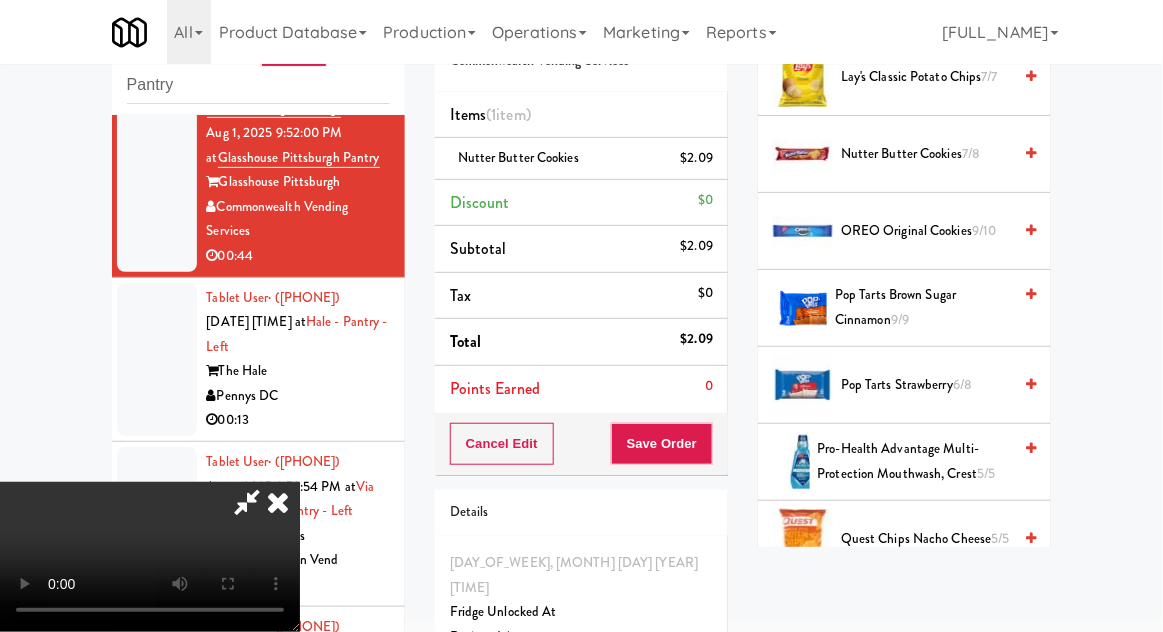 click on "[PRODUCT_NAME]" at bounding box center [926, 231] 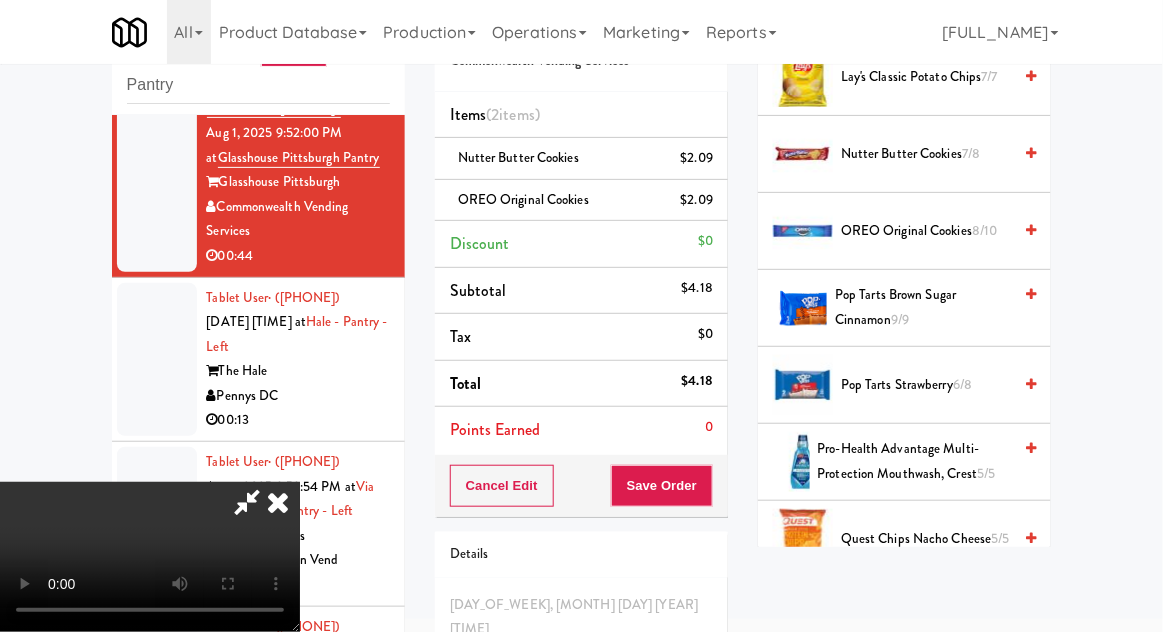 scroll, scrollTop: 0, scrollLeft: 0, axis: both 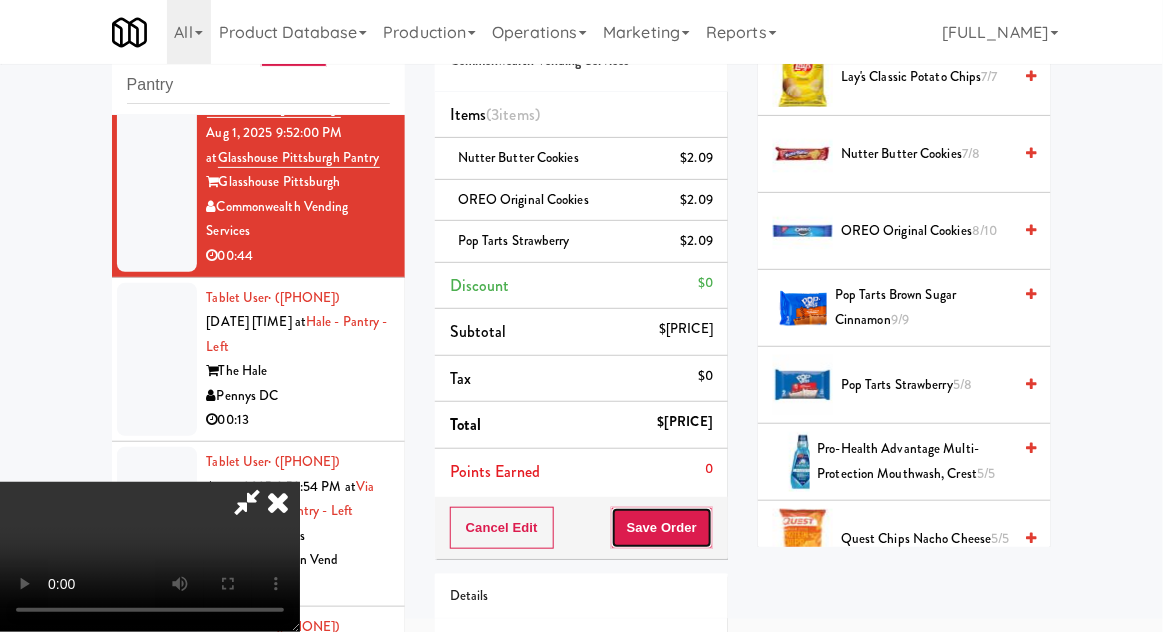 click on "Save Order" at bounding box center (662, 528) 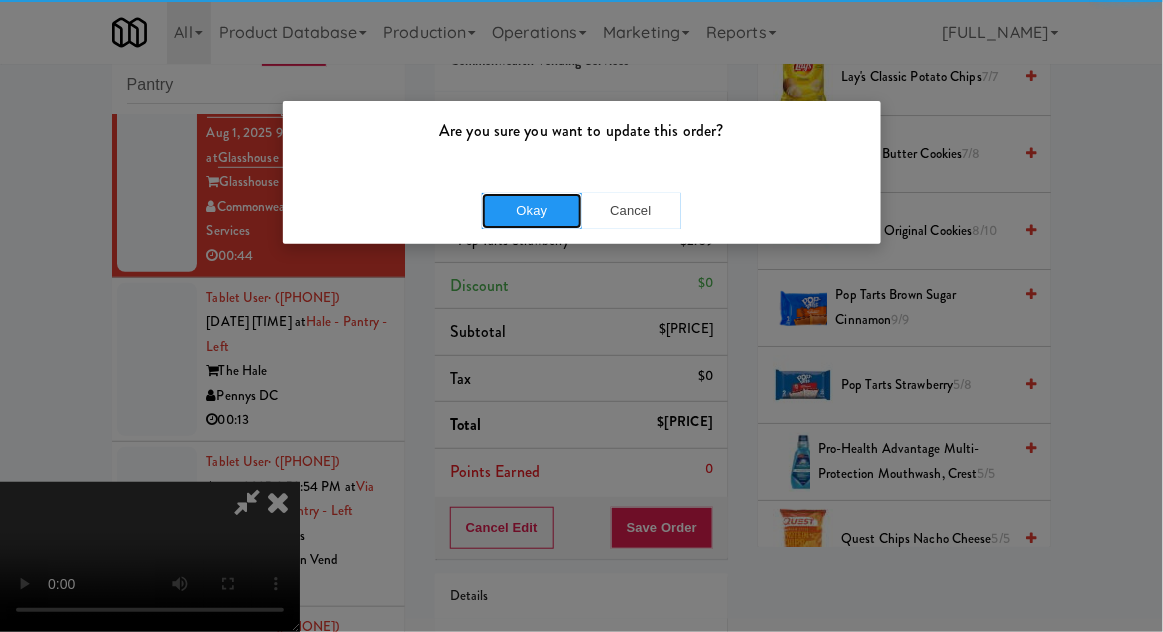 click on "Okay" at bounding box center (532, 211) 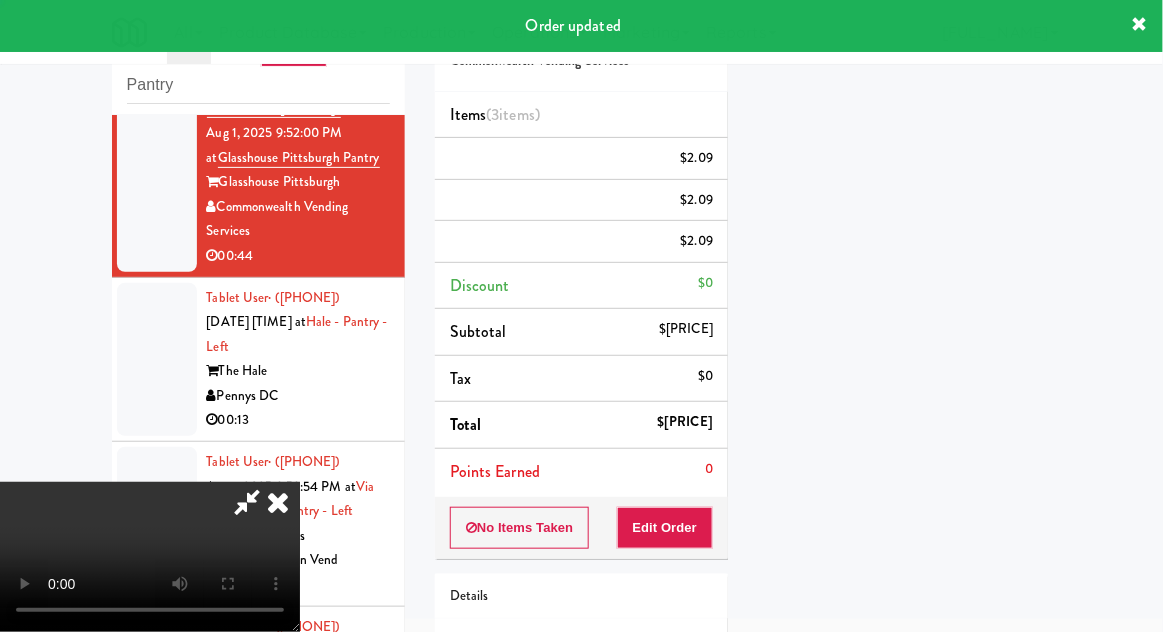 scroll, scrollTop: 197, scrollLeft: 0, axis: vertical 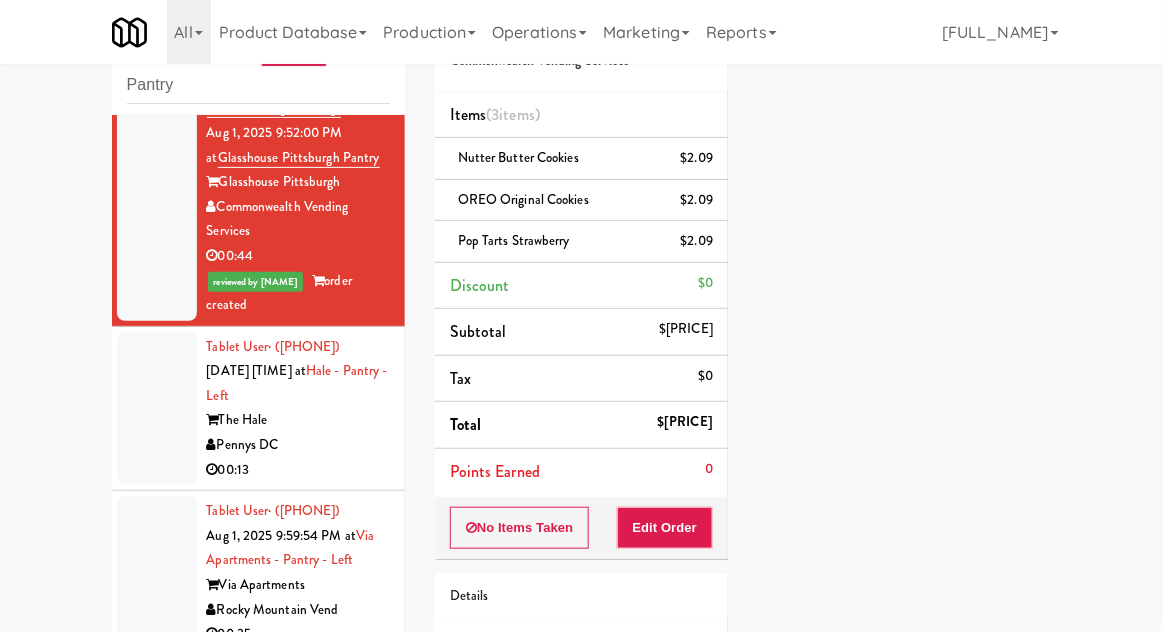 click at bounding box center [157, 409] 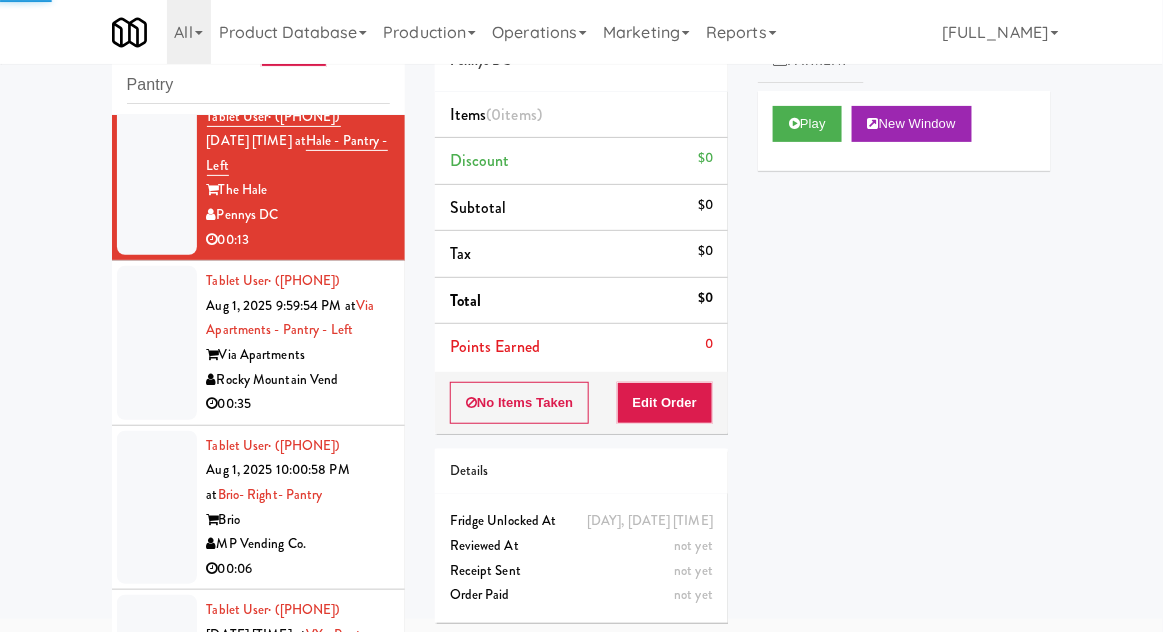 scroll, scrollTop: 6078, scrollLeft: 0, axis: vertical 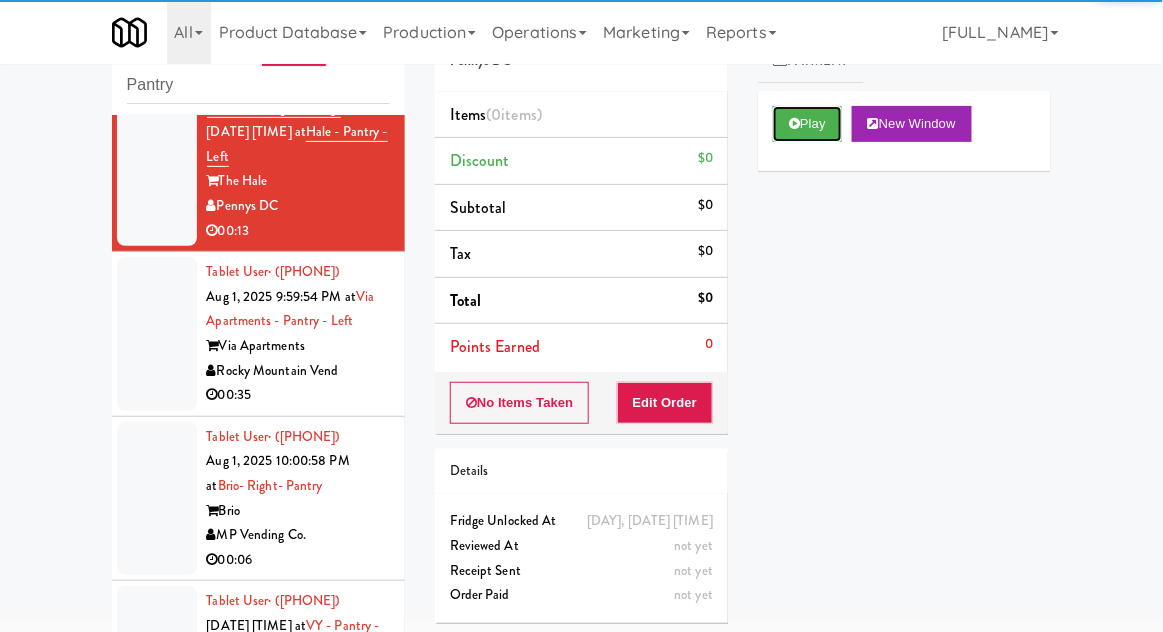 click on "Play" at bounding box center (807, 124) 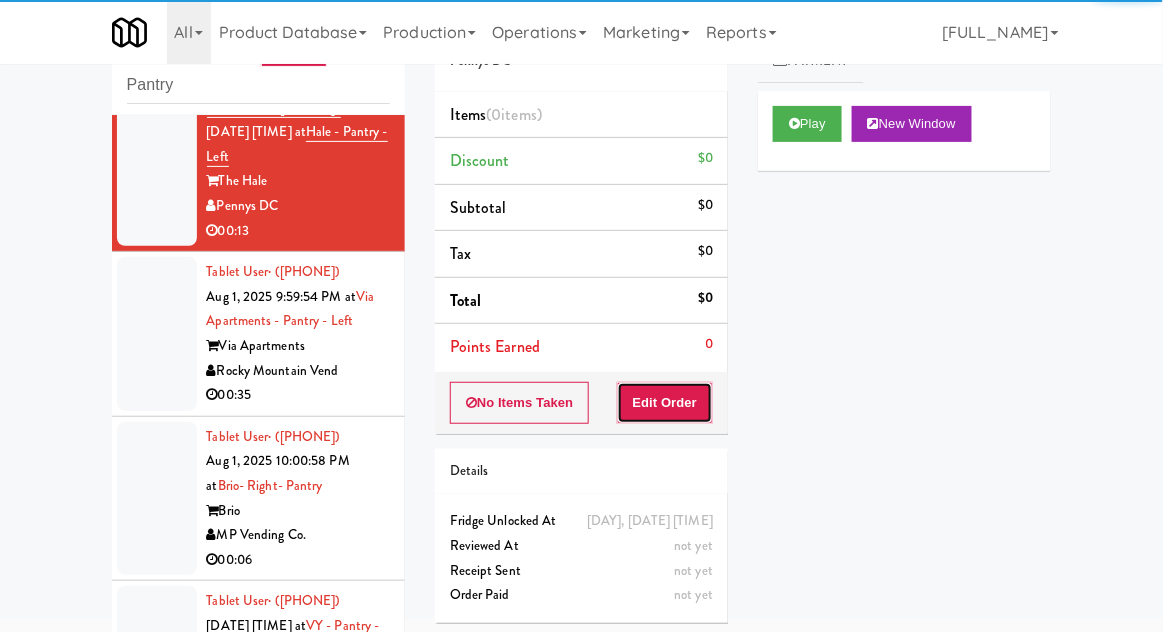 click on "Edit Order" at bounding box center (665, 403) 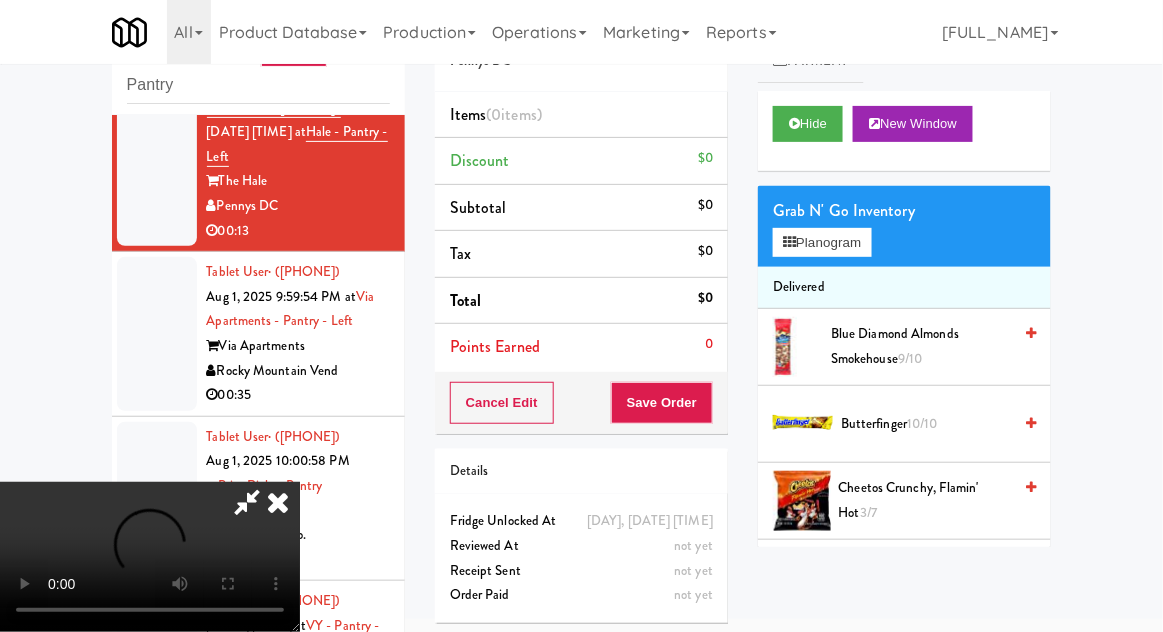type 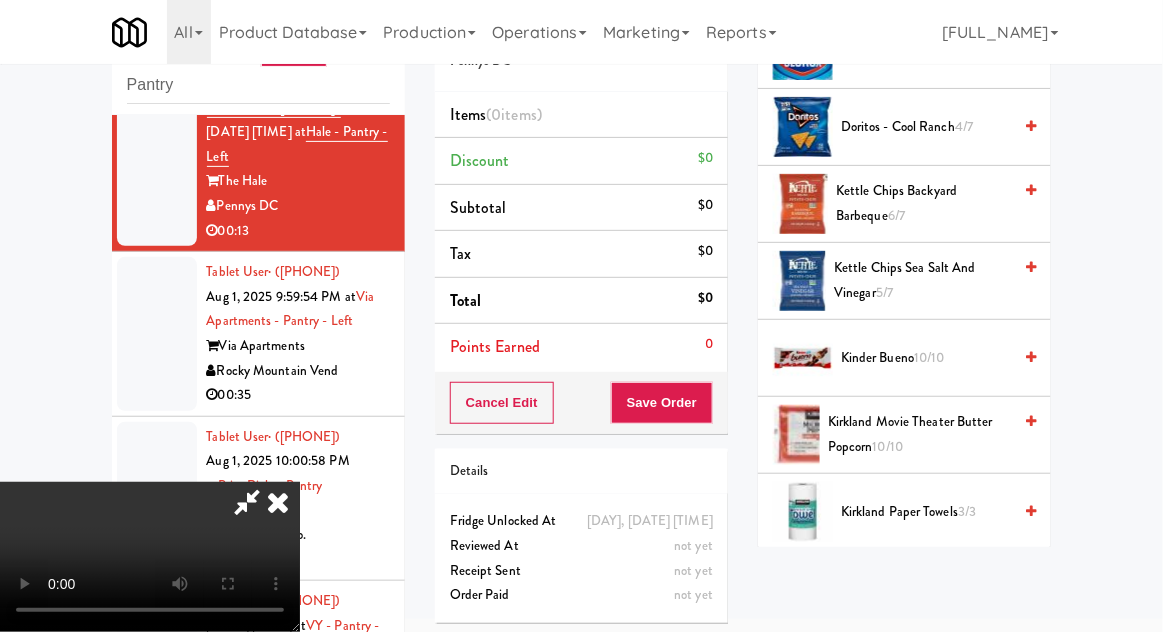 scroll, scrollTop: 632, scrollLeft: 0, axis: vertical 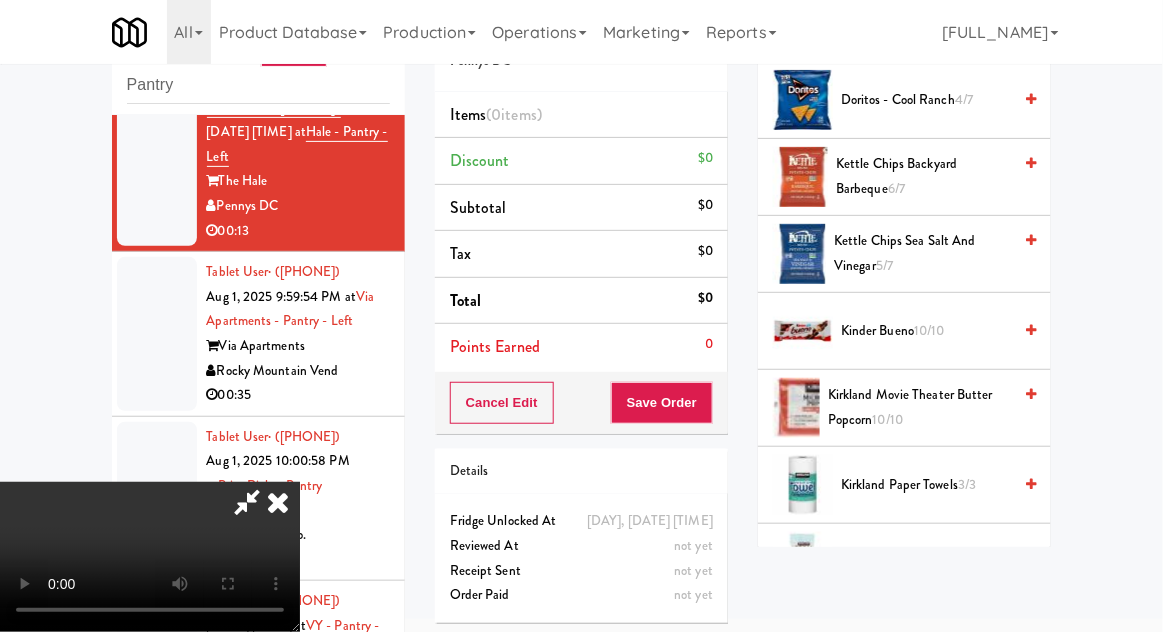 click on "[PRODUCT_NAME]" at bounding box center (926, 331) 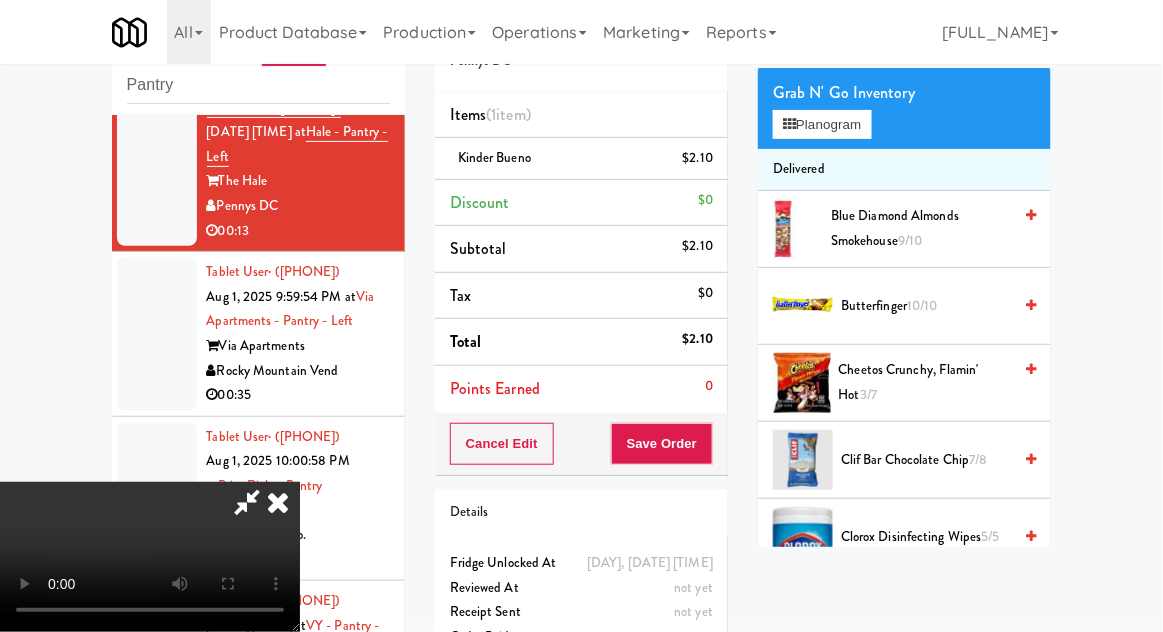scroll, scrollTop: 0, scrollLeft: 0, axis: both 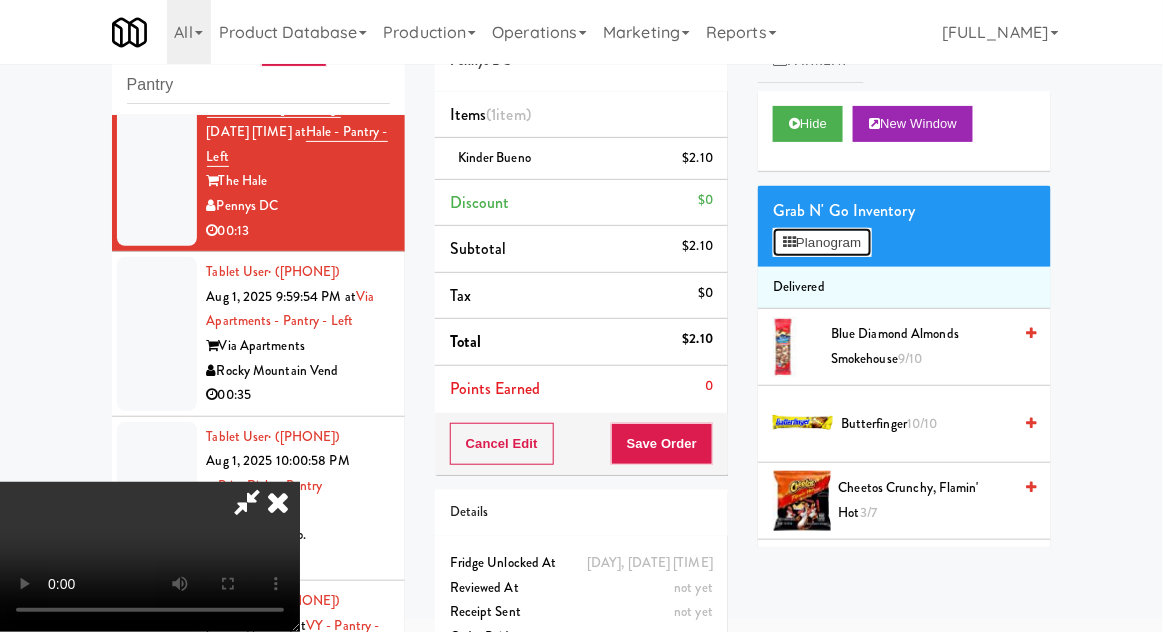 click on "Planogram" at bounding box center (822, 243) 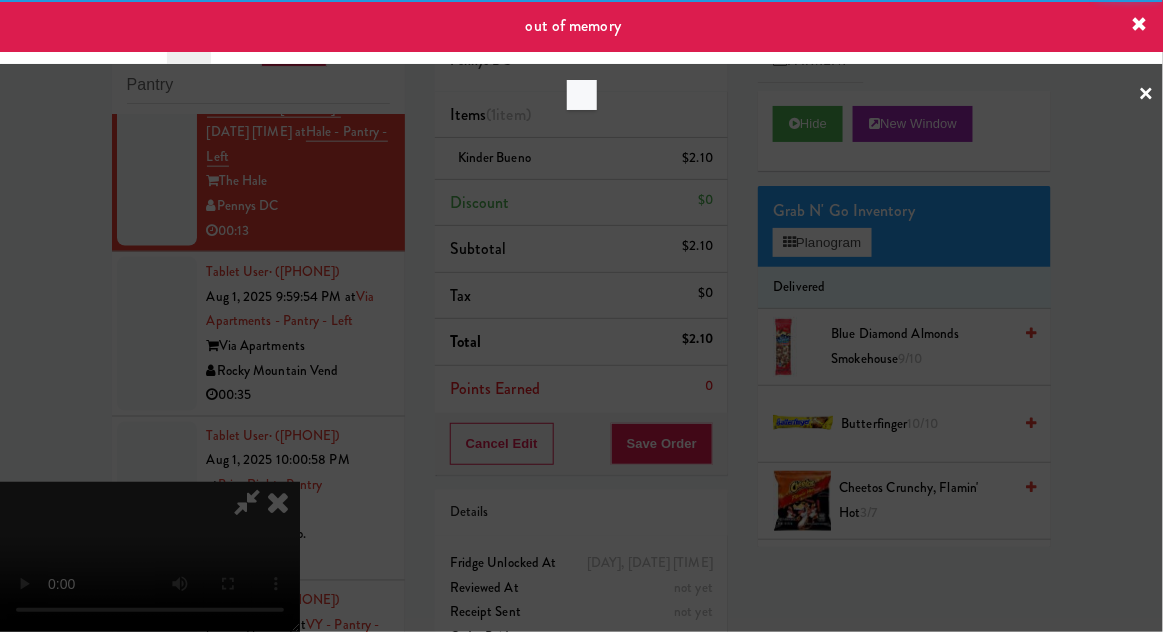 click at bounding box center [581, 316] 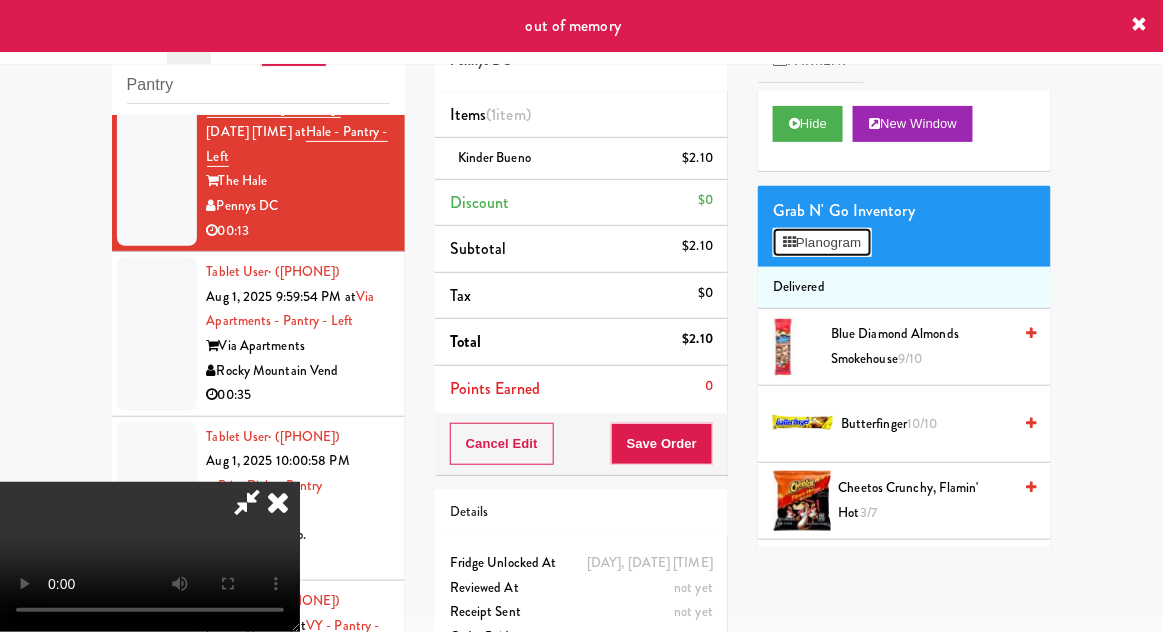 click on "Planogram" at bounding box center (822, 243) 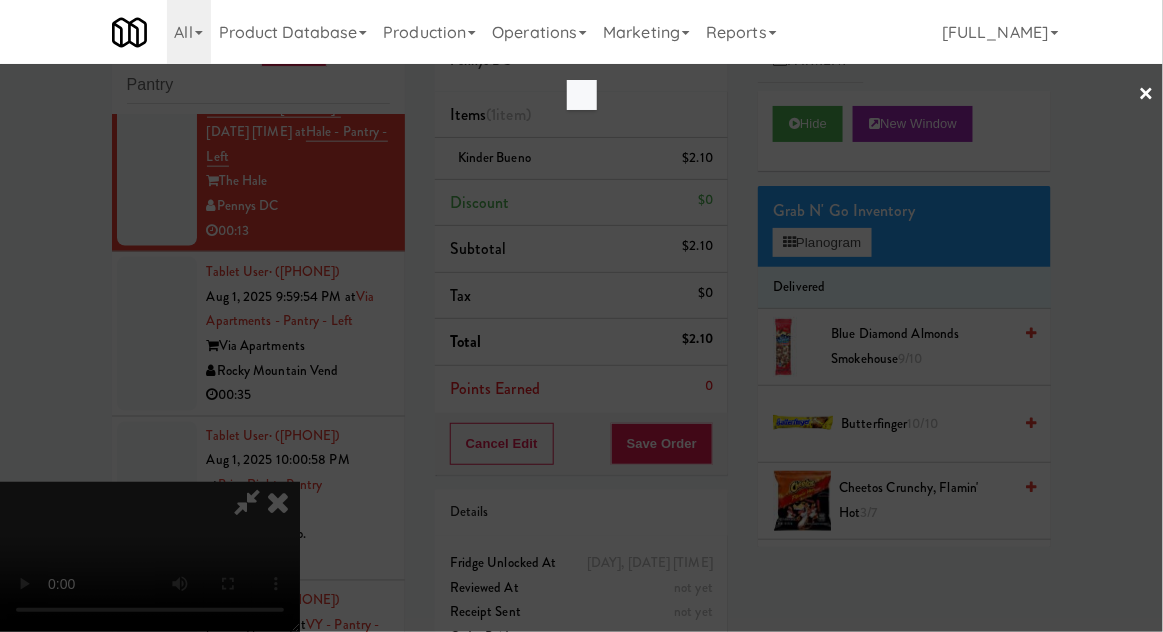 click at bounding box center (581, 316) 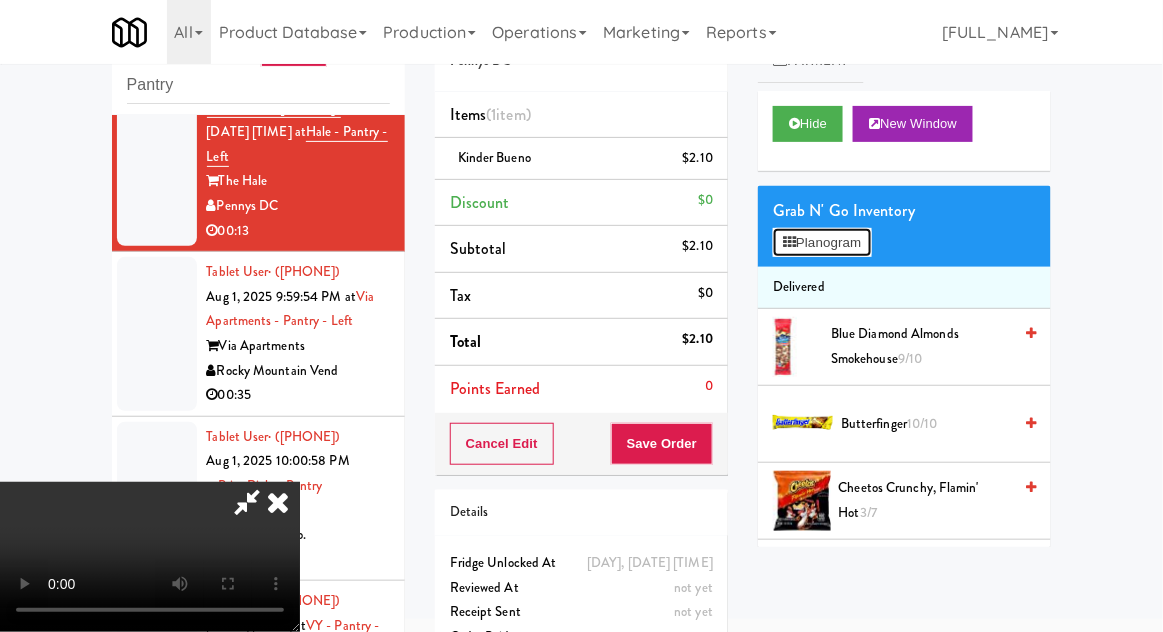 click on "Planogram" at bounding box center (822, 243) 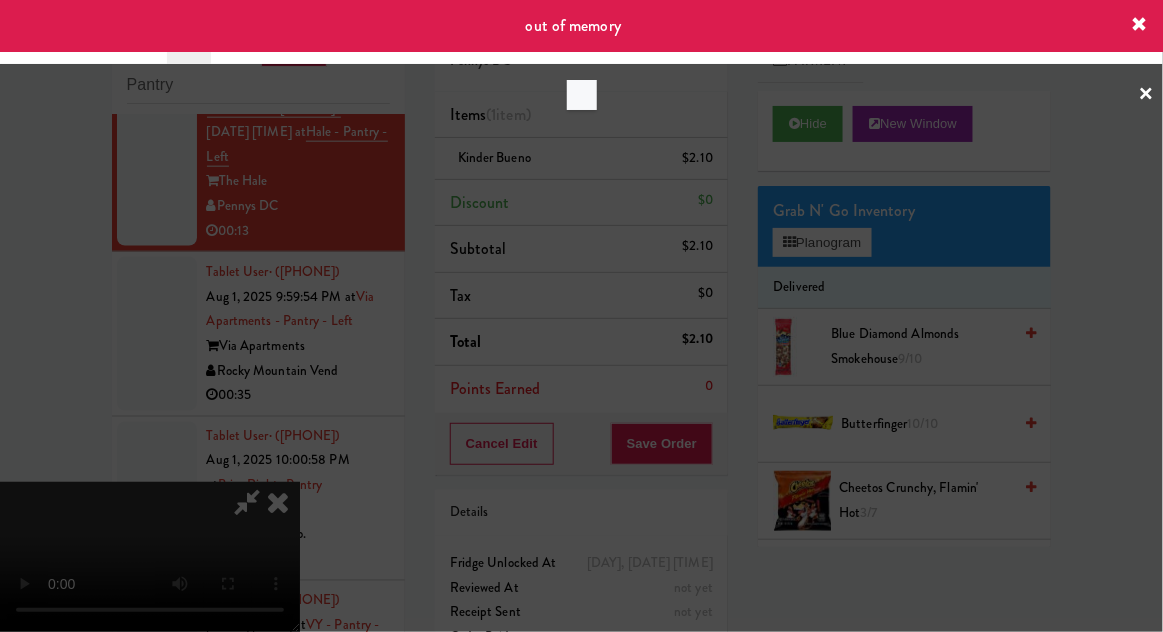click at bounding box center (581, 316) 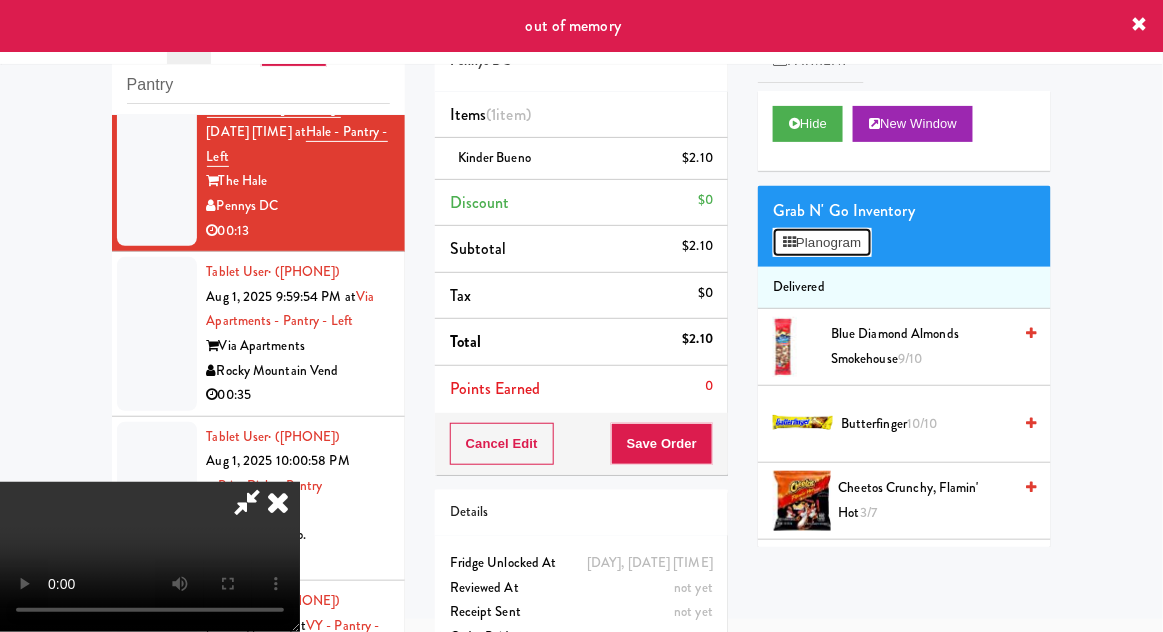 click on "Planogram" at bounding box center [822, 243] 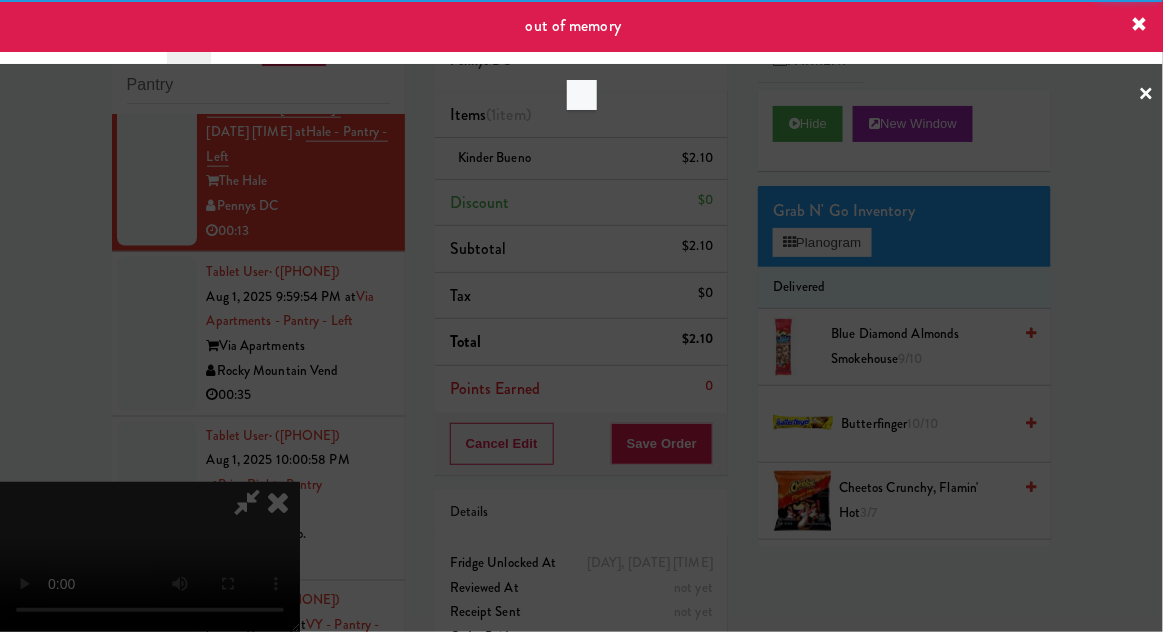 click at bounding box center [1140, 25] 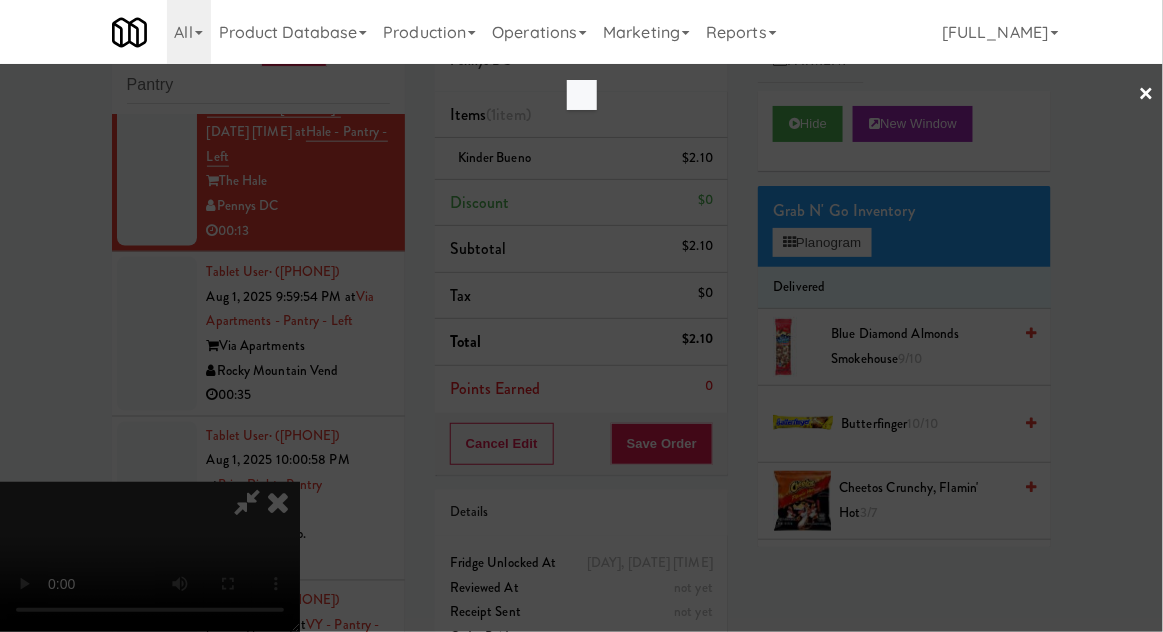 click at bounding box center [581, 316] 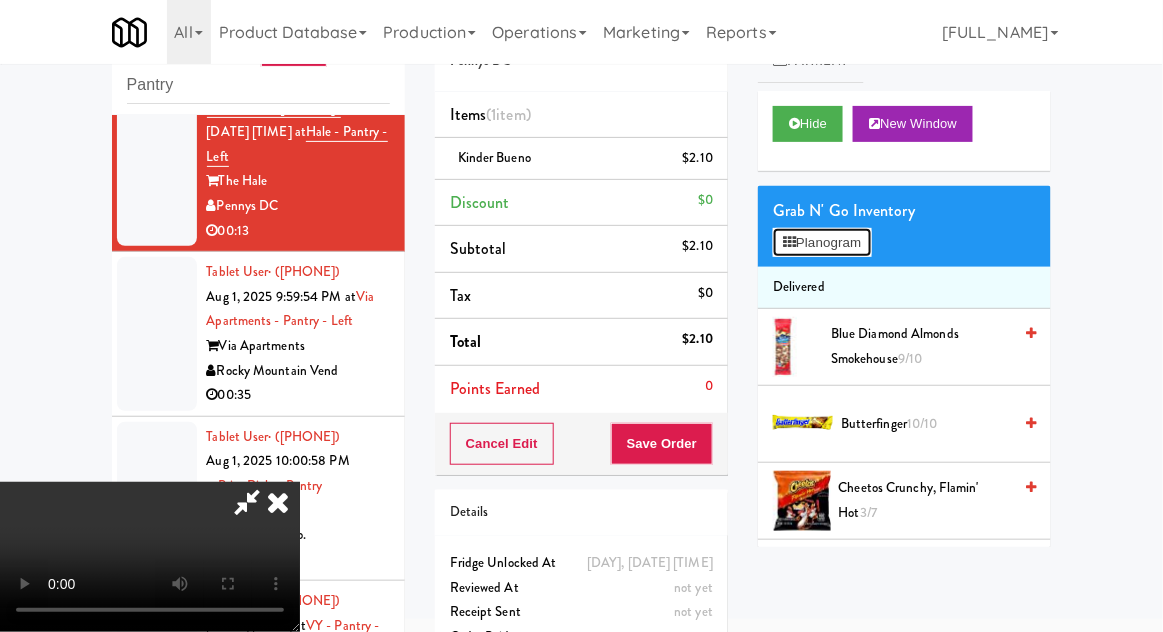 click on "Planogram" at bounding box center [822, 243] 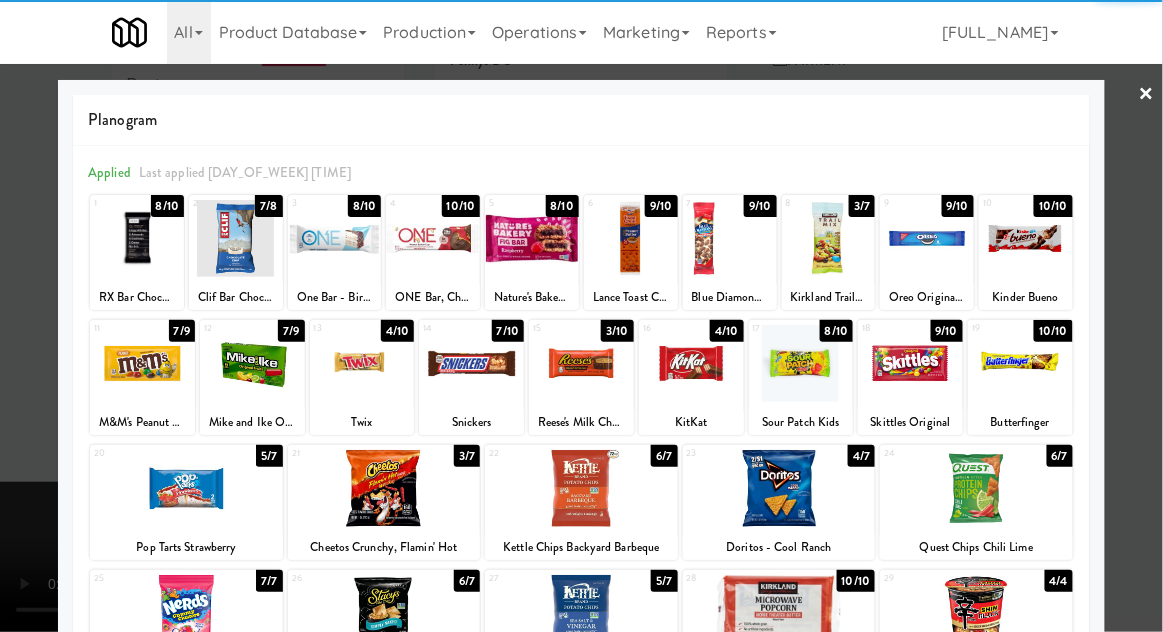 click at bounding box center [581, 316] 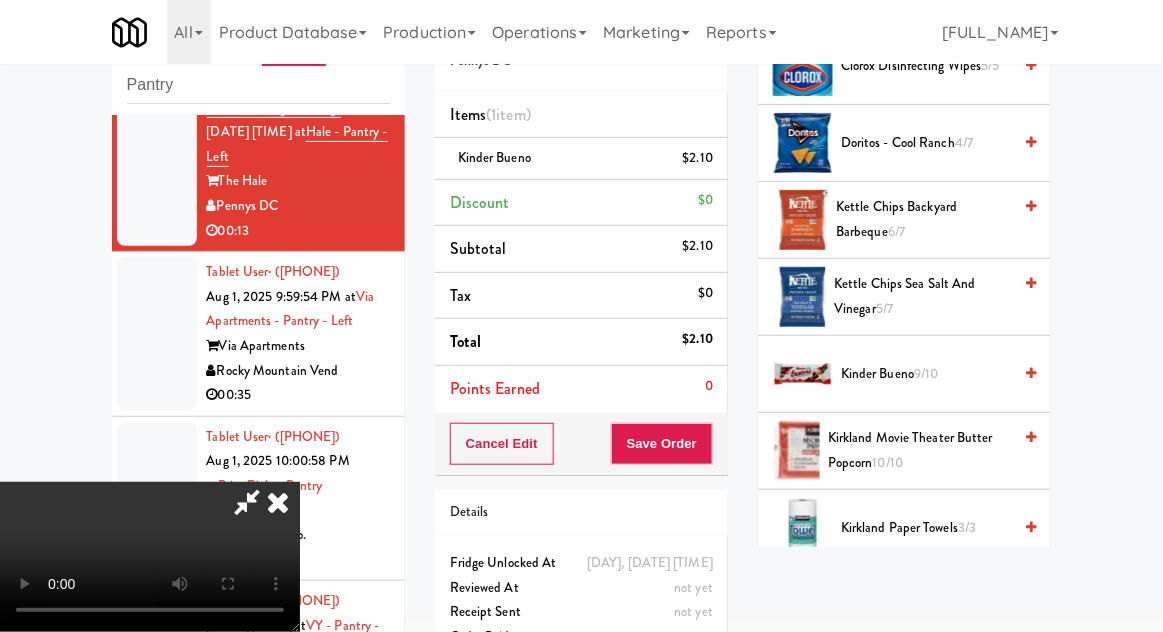 scroll, scrollTop: 649, scrollLeft: 0, axis: vertical 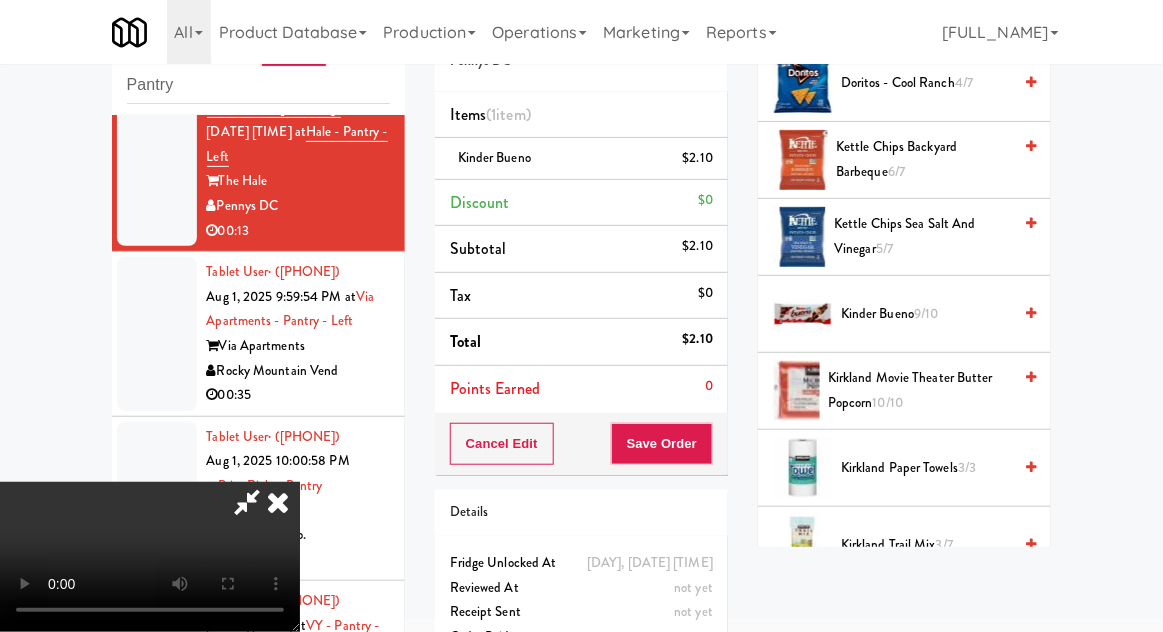 click on "9/10" at bounding box center (926, 313) 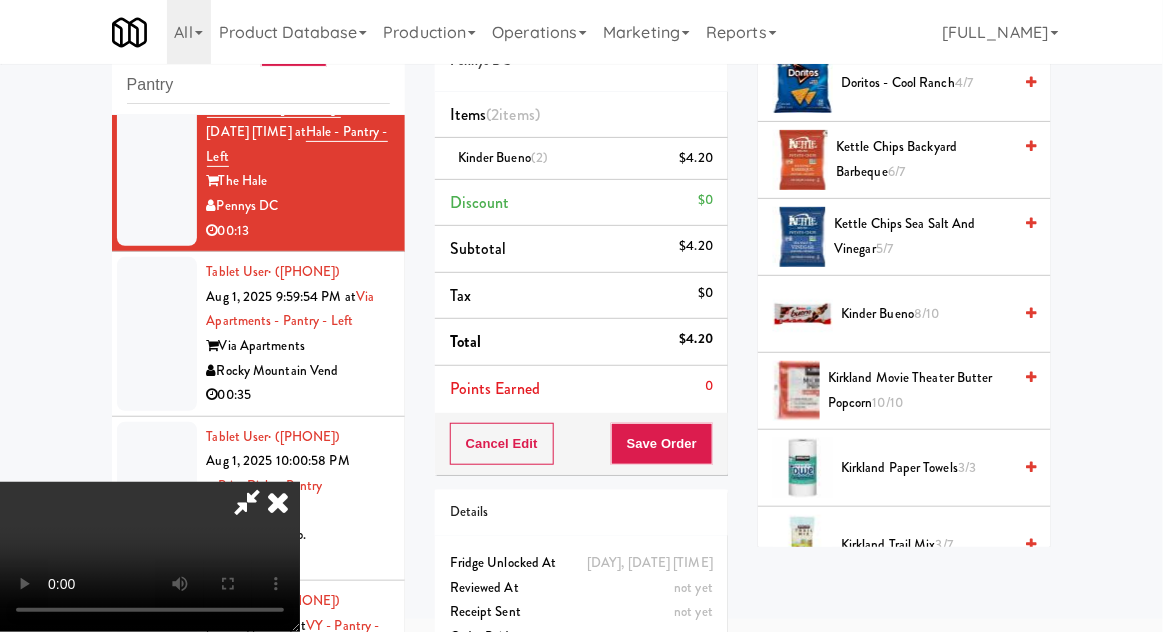 click on "8/10" at bounding box center (926, 313) 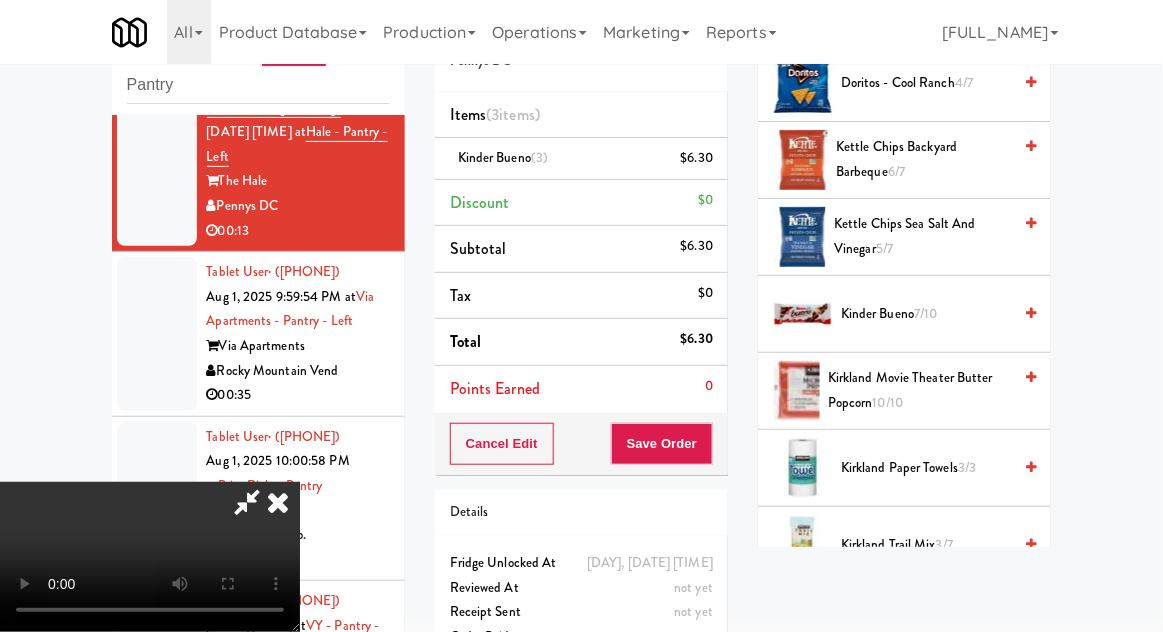 click on "7/10" at bounding box center (925, 313) 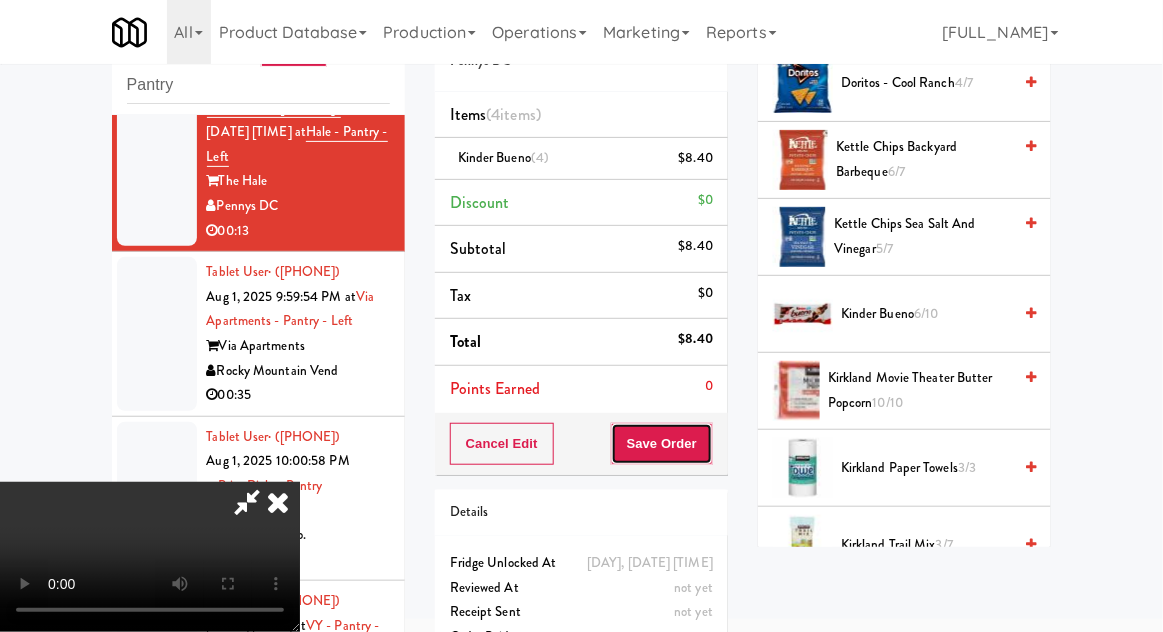 click on "Save Order" at bounding box center [662, 444] 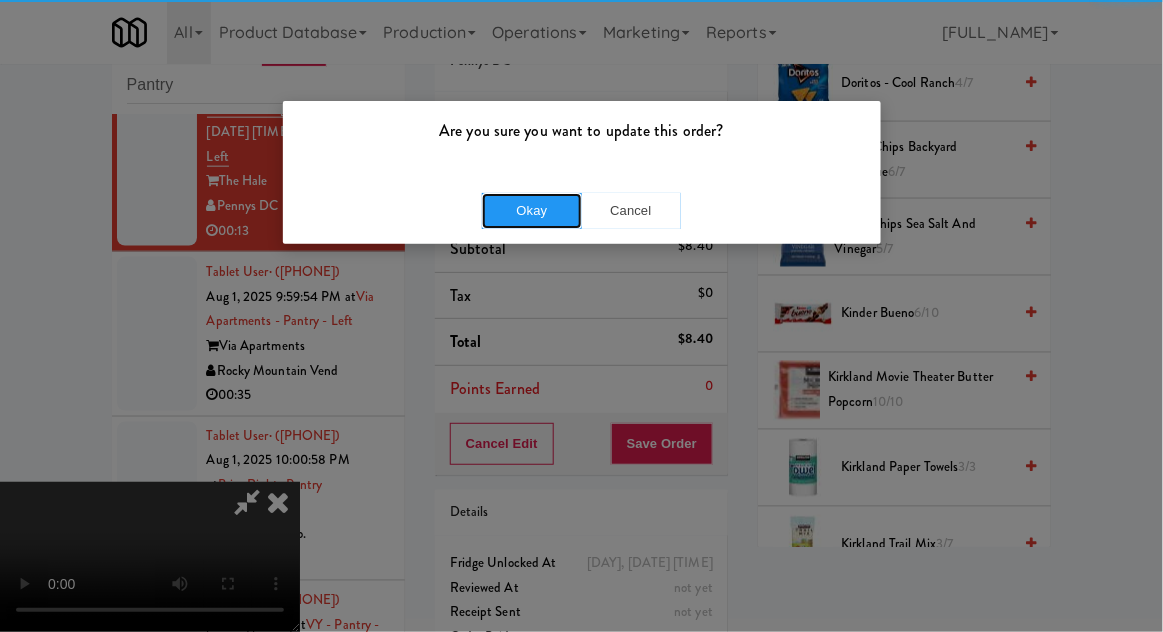 click on "Okay" at bounding box center (532, 211) 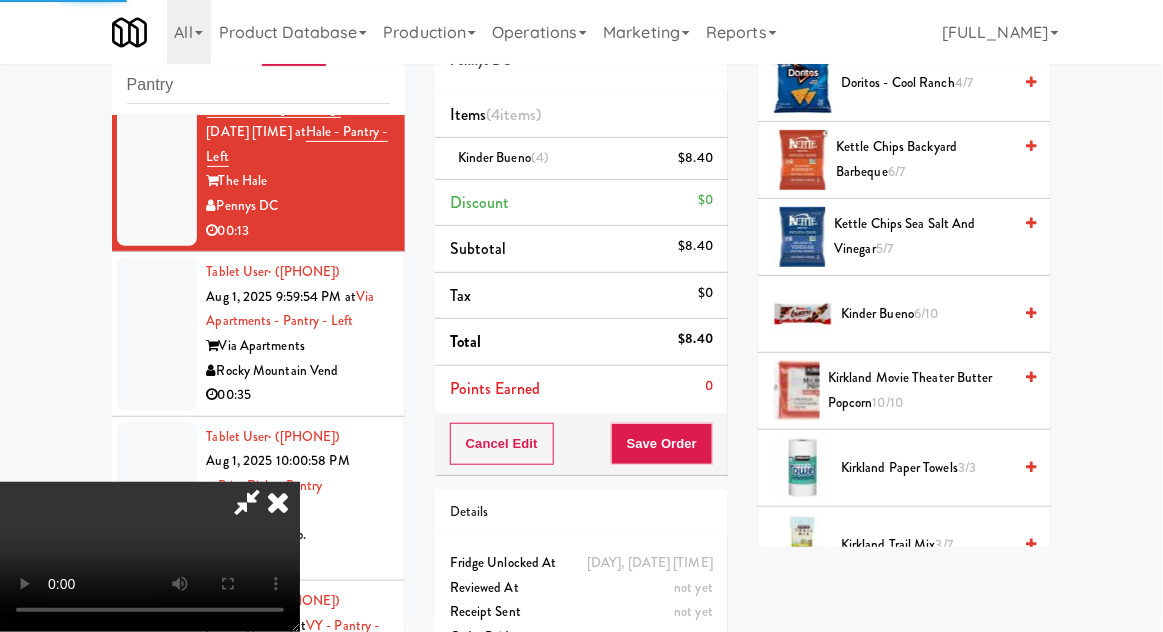 scroll, scrollTop: 197, scrollLeft: 0, axis: vertical 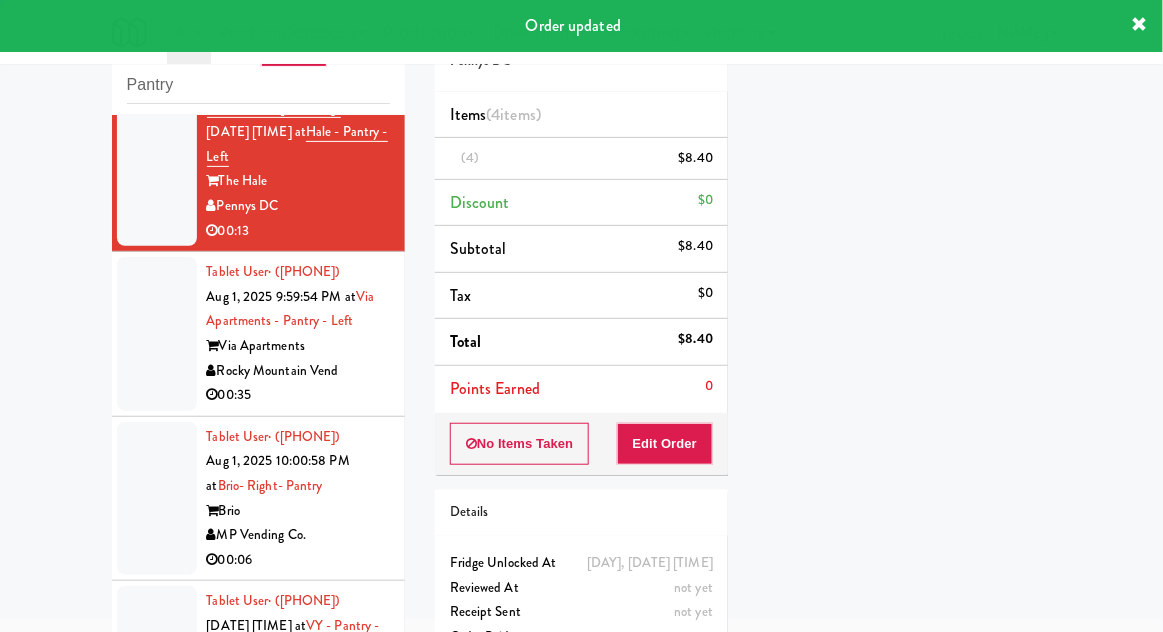 click at bounding box center [157, 334] 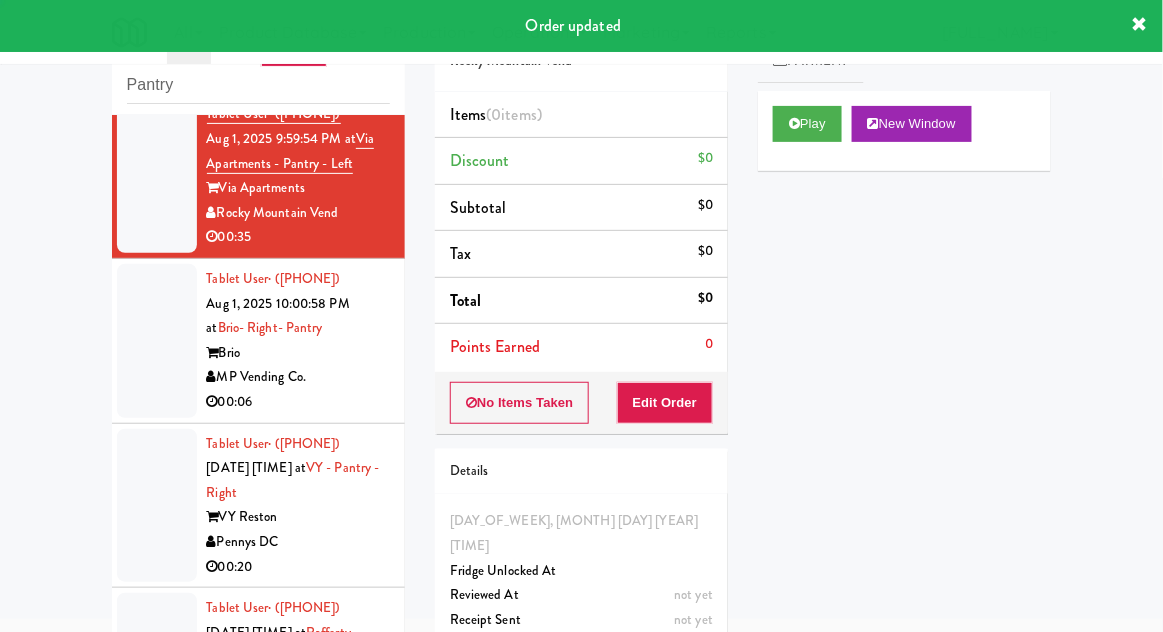scroll, scrollTop: 6284, scrollLeft: 0, axis: vertical 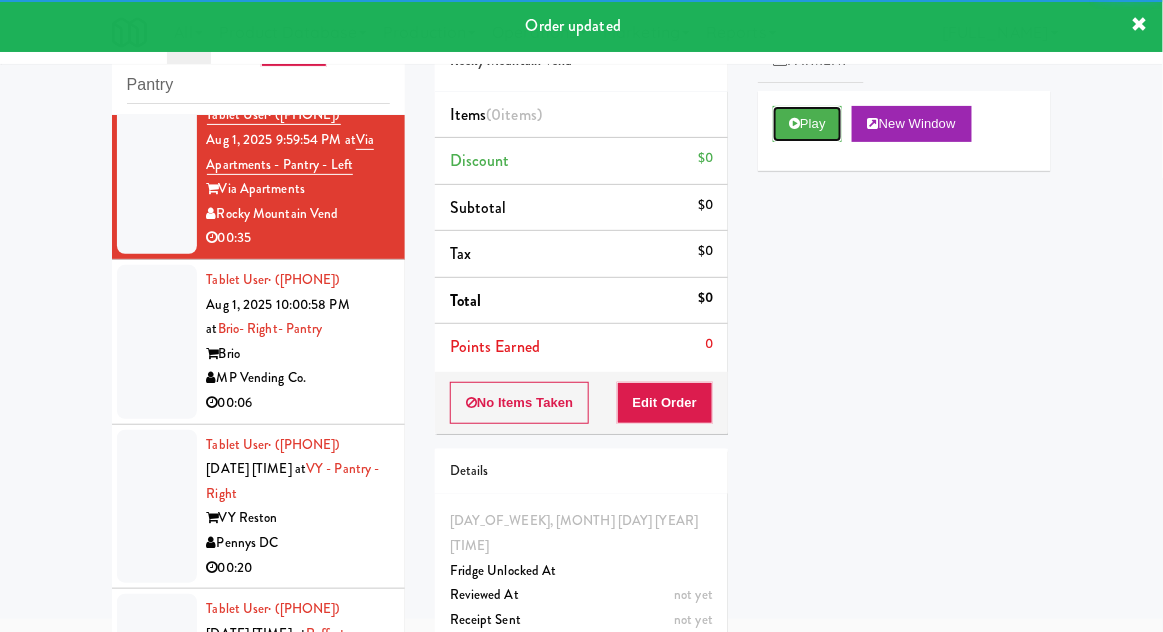 click on "Play" at bounding box center (807, 124) 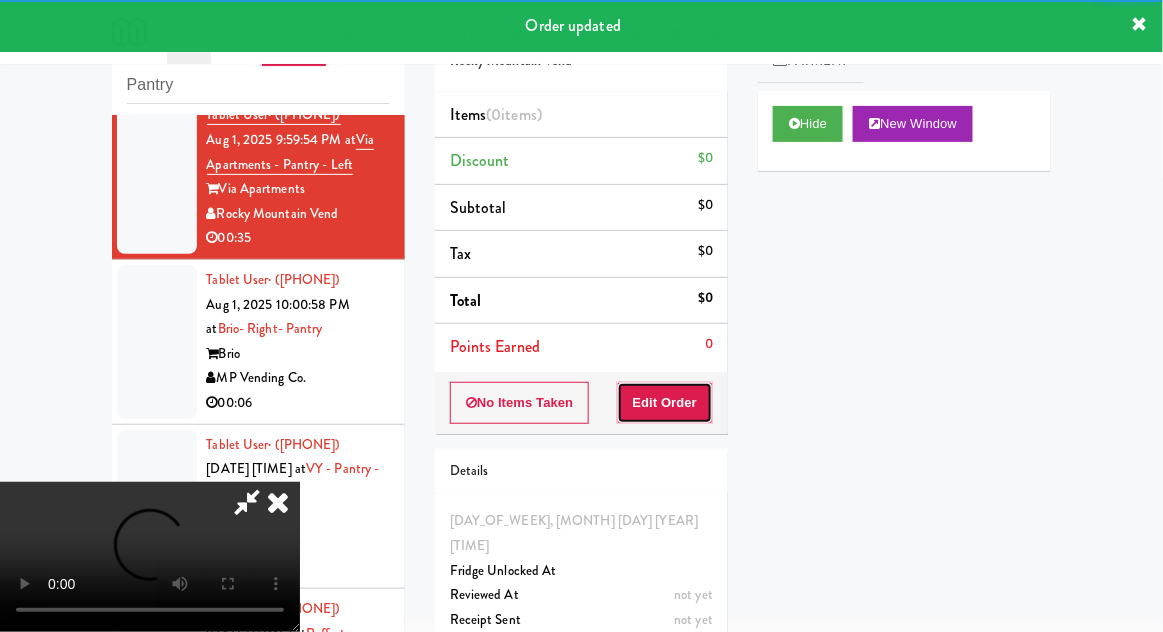 click on "Edit Order" at bounding box center [665, 403] 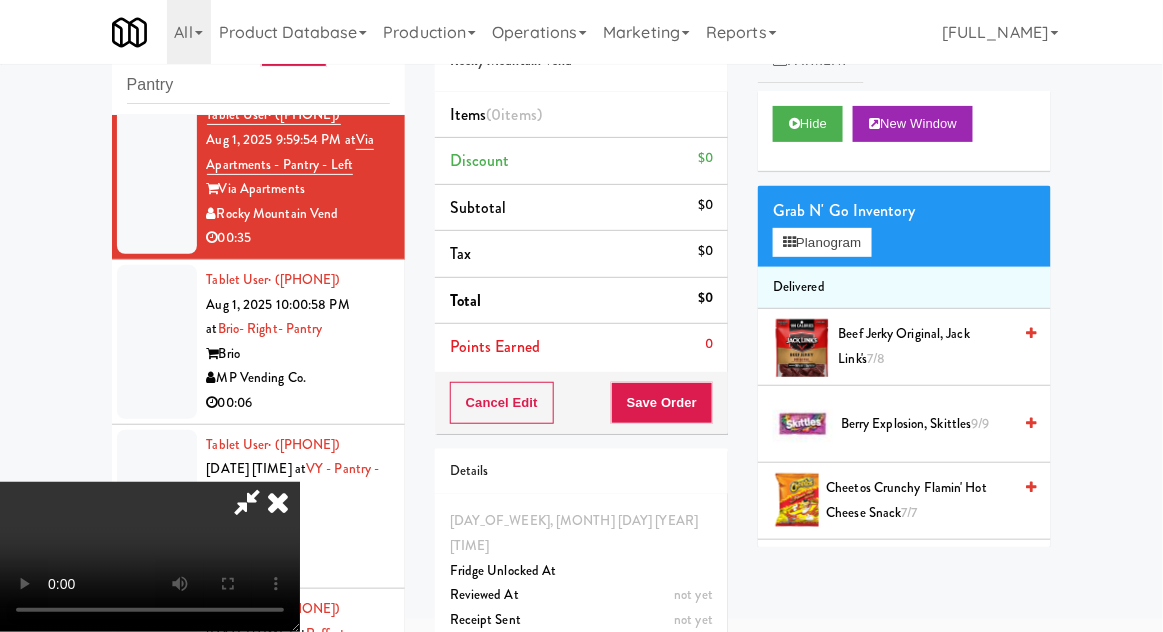 scroll, scrollTop: 73, scrollLeft: 0, axis: vertical 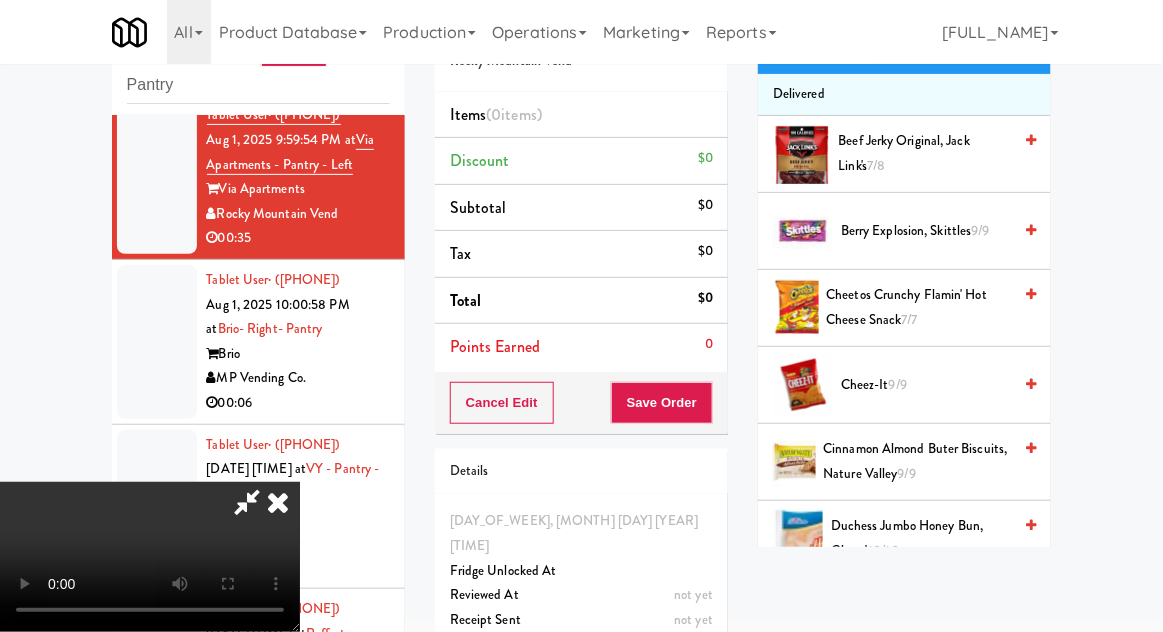 click on "Cheetos Crunchy Flamin' Hot Cheese Snack  7/7" at bounding box center [919, 307] 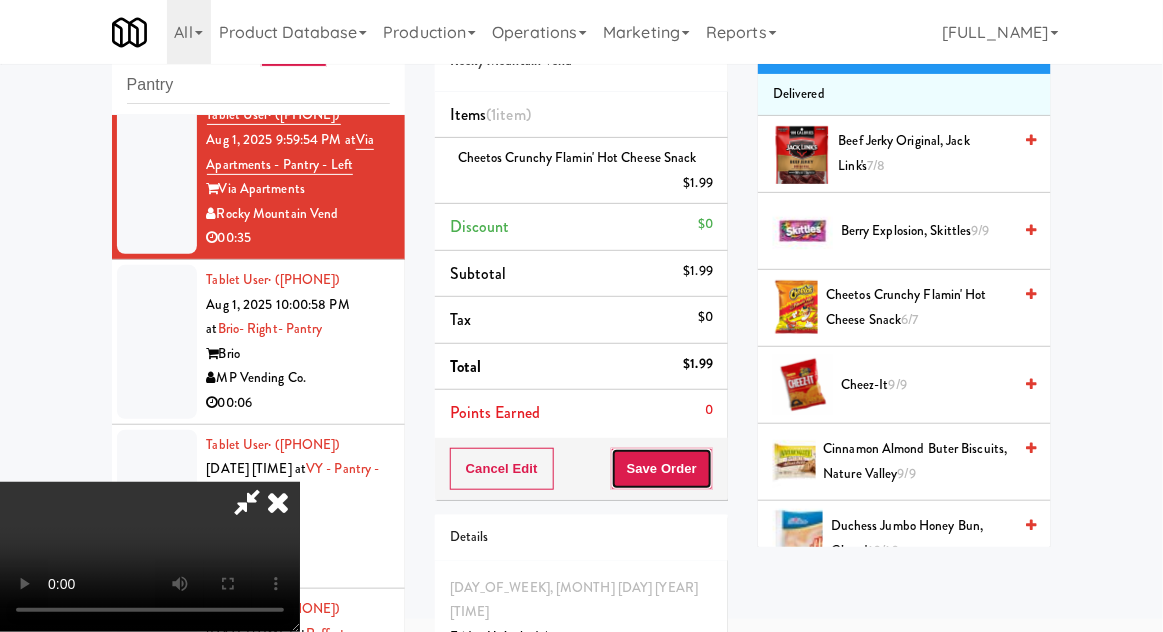 click on "Save Order" at bounding box center [662, 469] 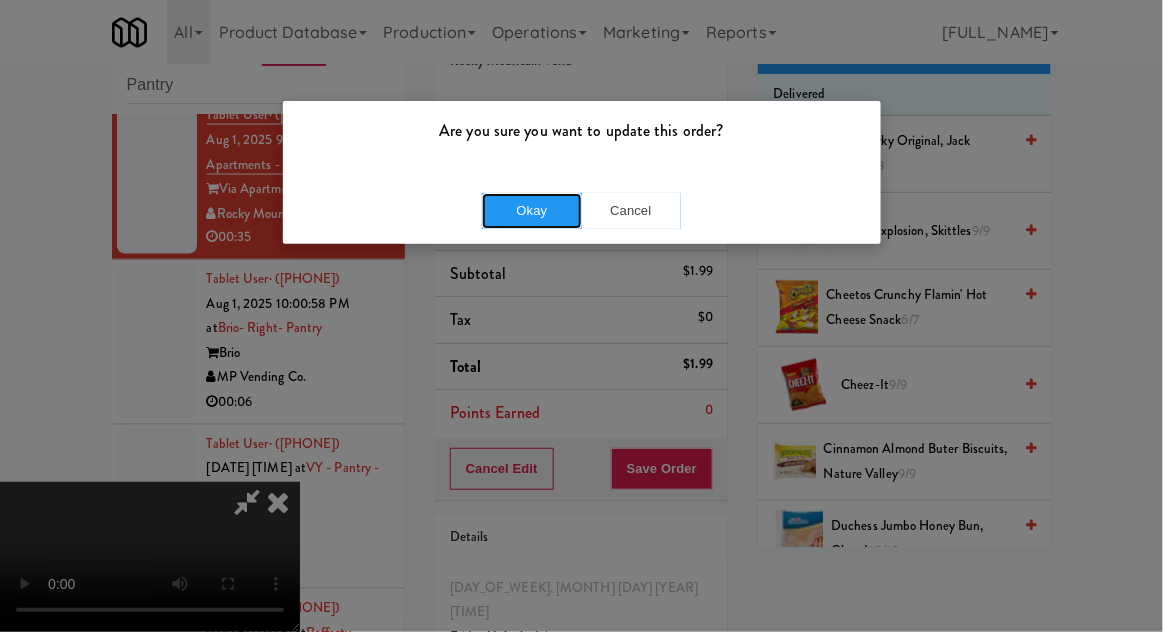 click on "Okay" at bounding box center (532, 211) 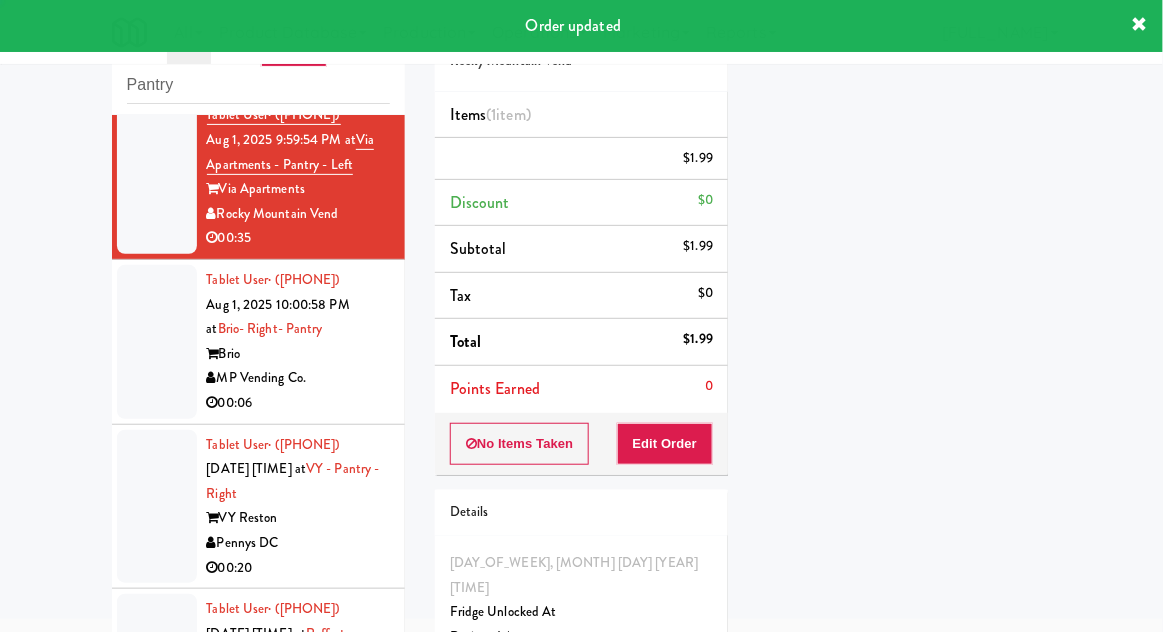 scroll, scrollTop: 0, scrollLeft: 0, axis: both 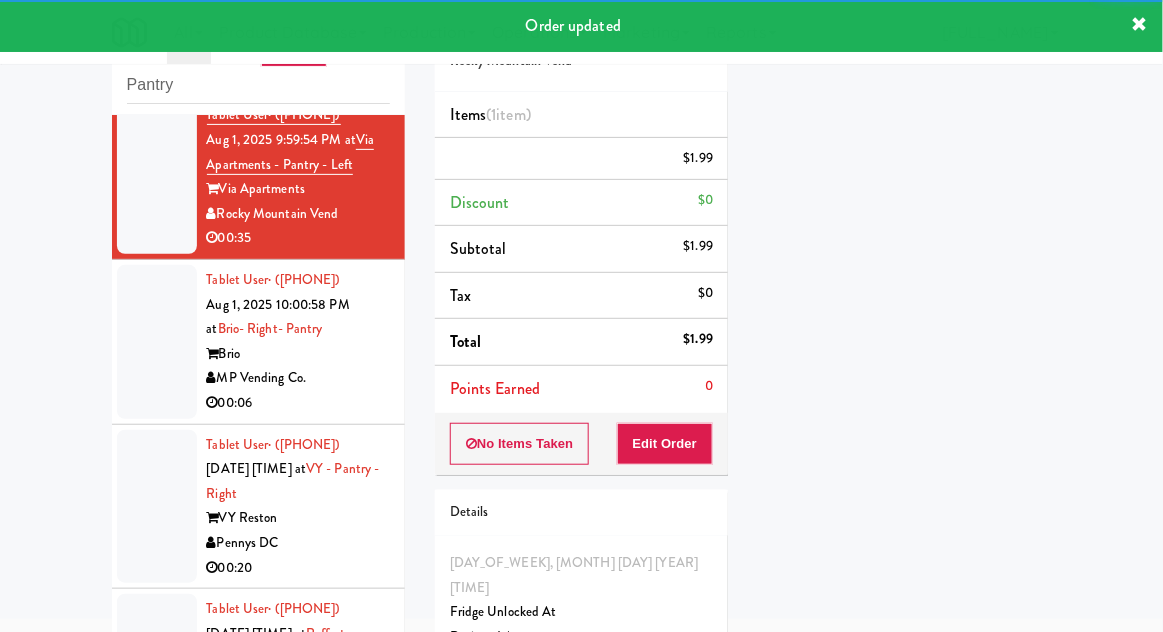 click at bounding box center (157, 342) 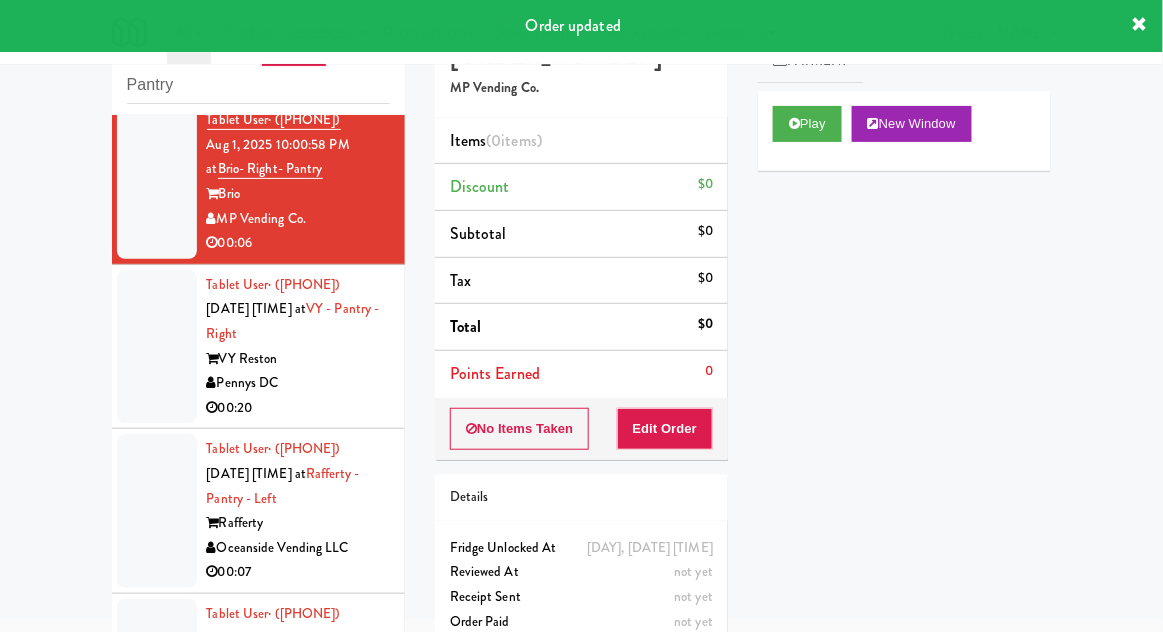 scroll, scrollTop: 6499, scrollLeft: 0, axis: vertical 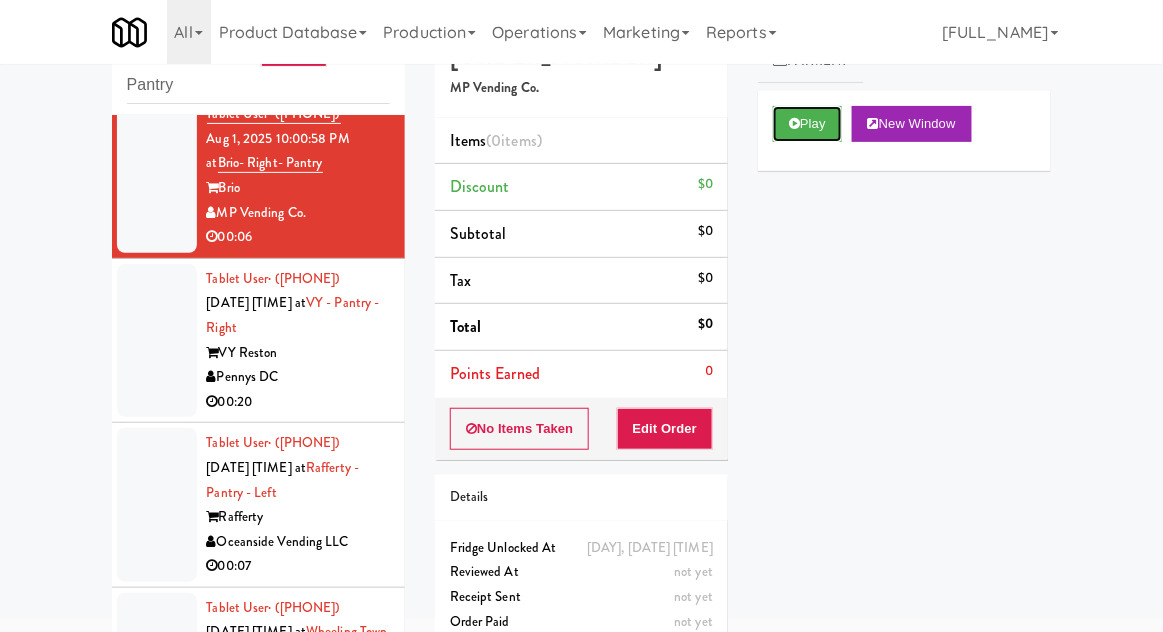 click on "Play" at bounding box center (807, 124) 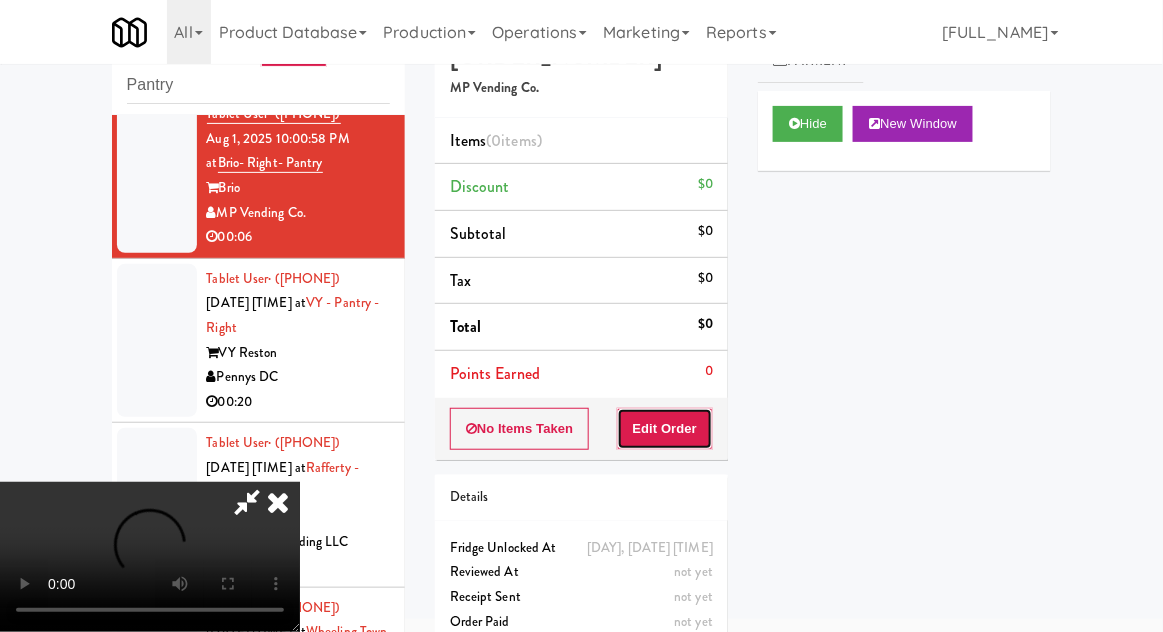 click on "Edit Order" at bounding box center [665, 429] 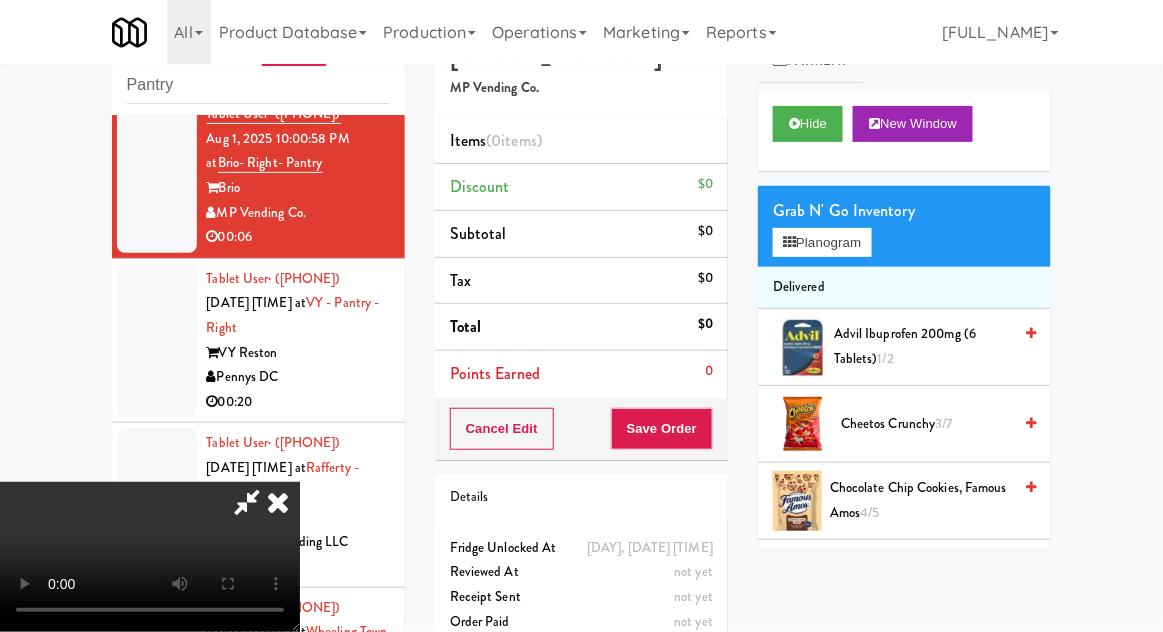 type 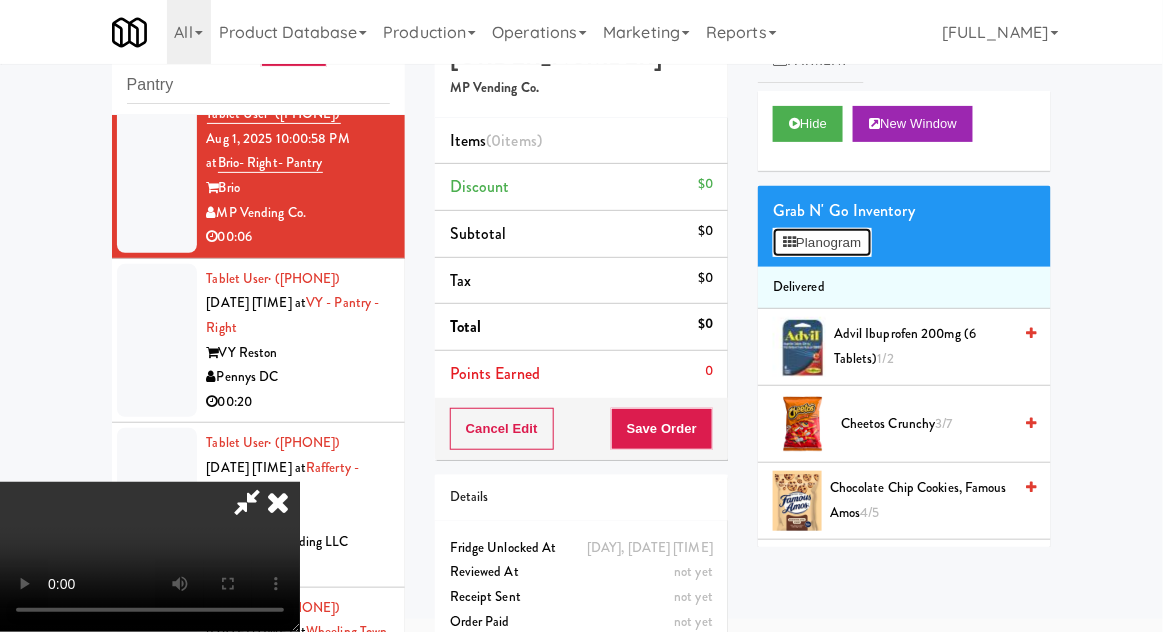 click on "Planogram" at bounding box center [822, 243] 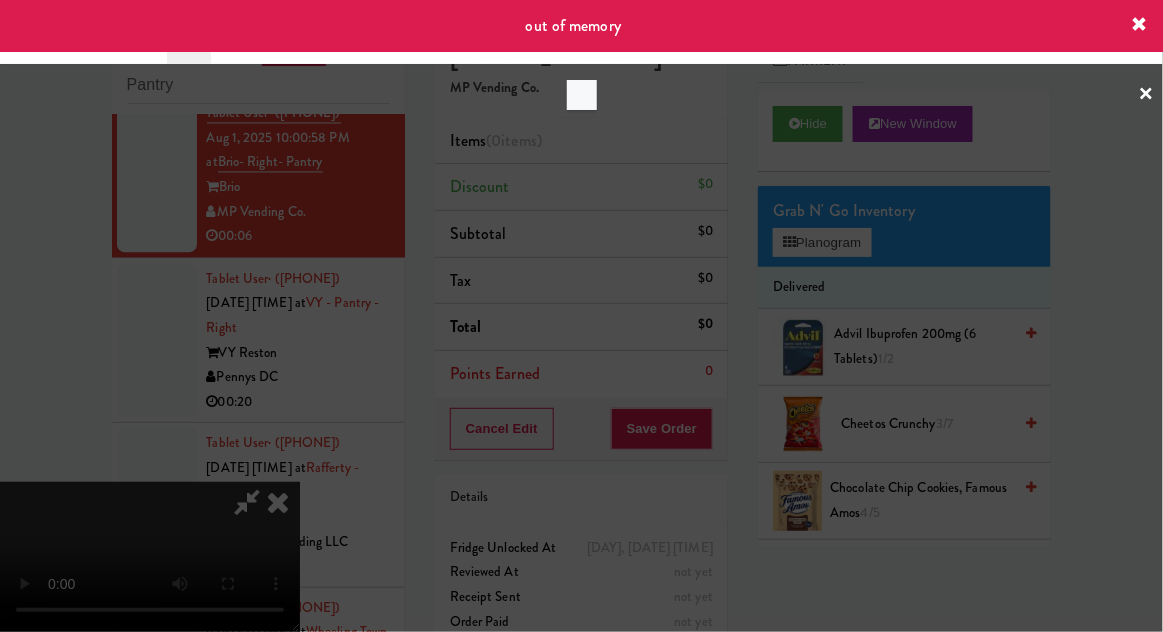 click at bounding box center (581, 316) 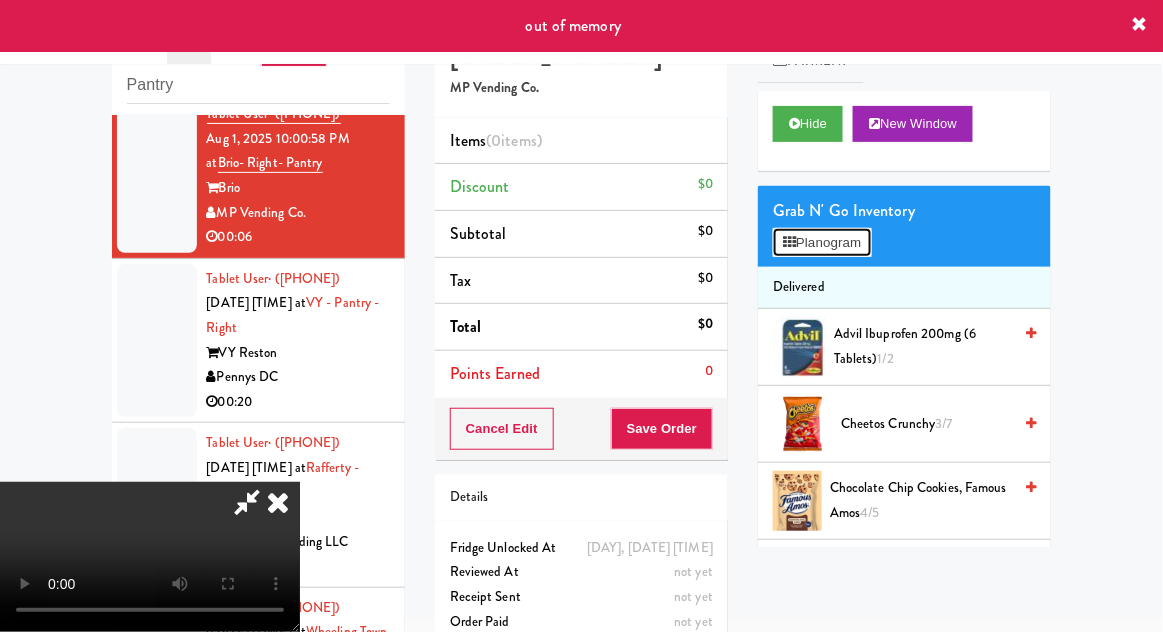 click on "Planogram" at bounding box center (822, 243) 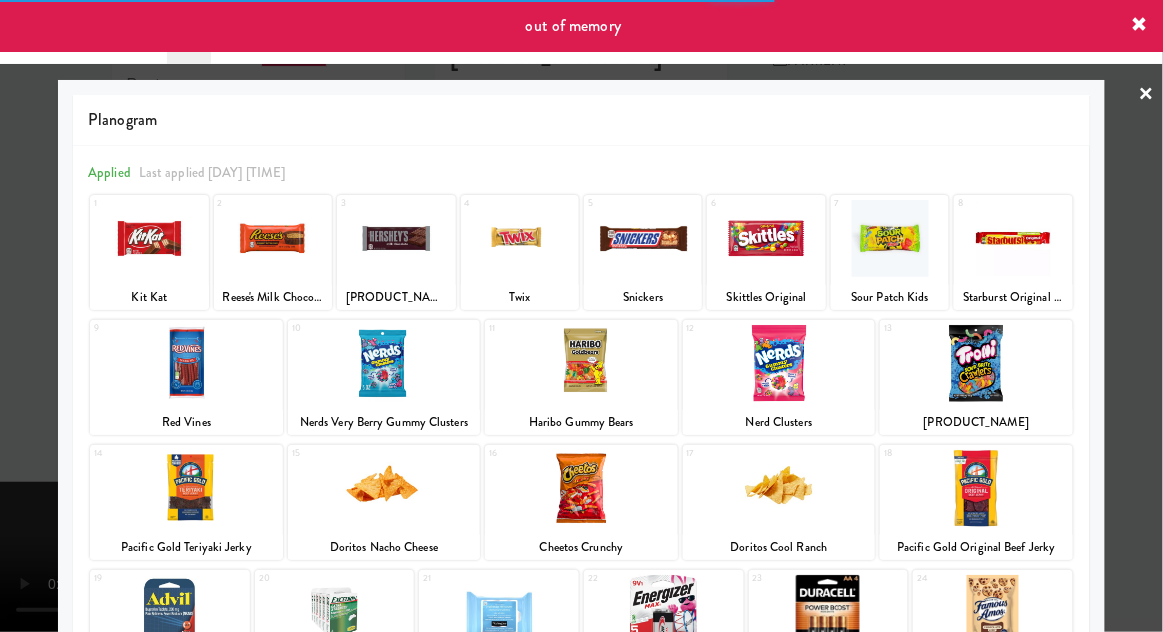 click at bounding box center [149, 238] 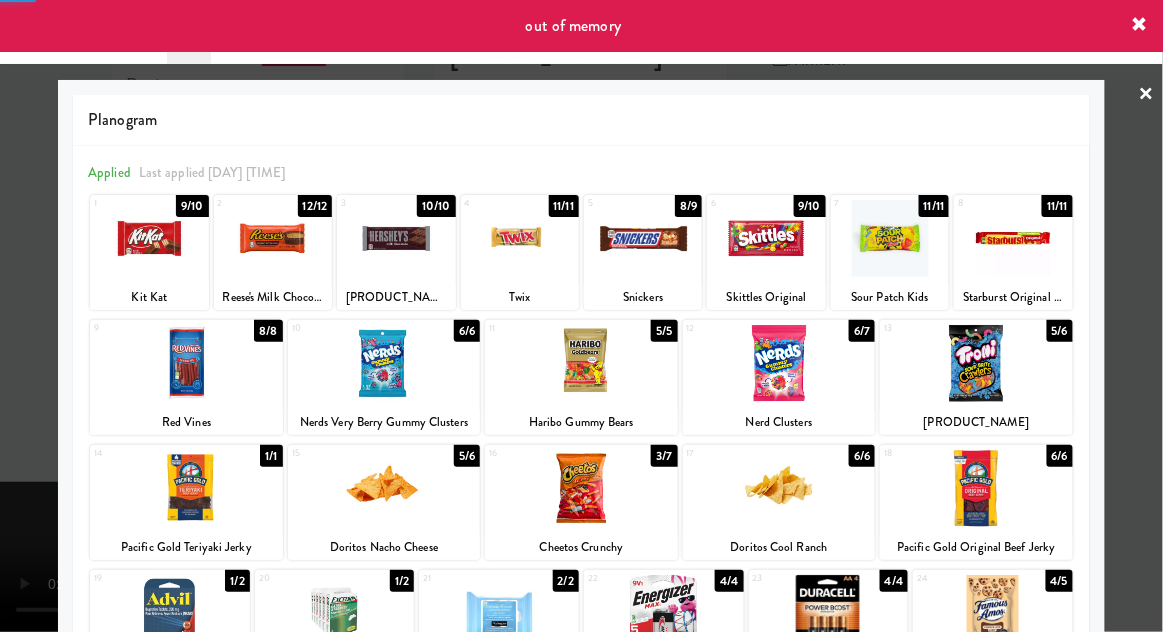 click at bounding box center (581, 316) 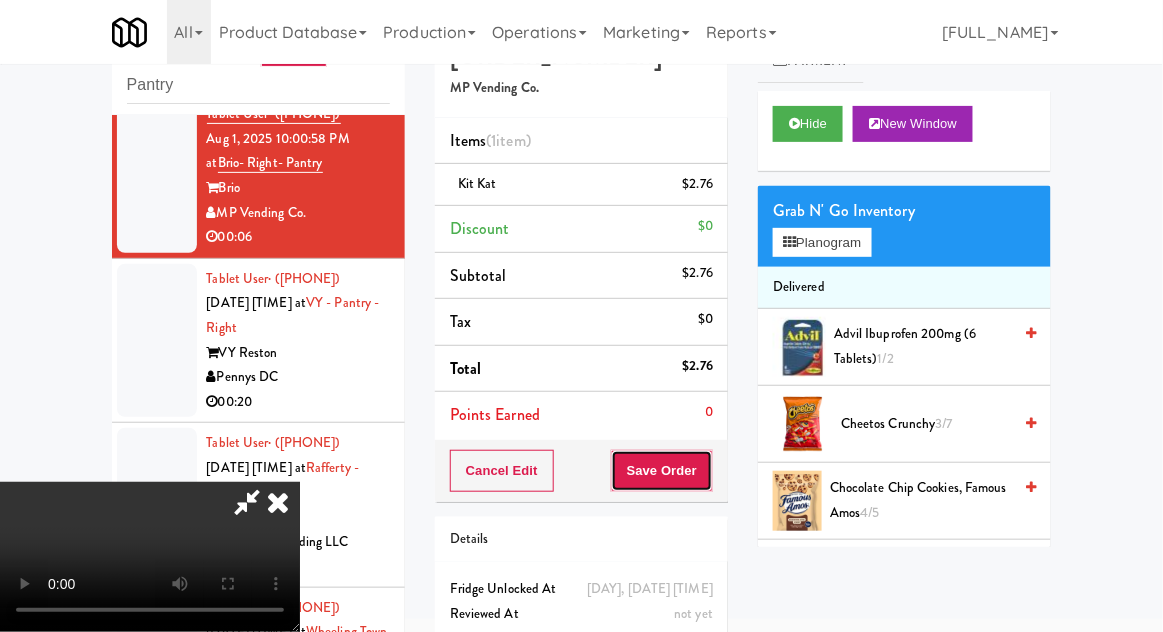 click on "Save Order" at bounding box center [662, 471] 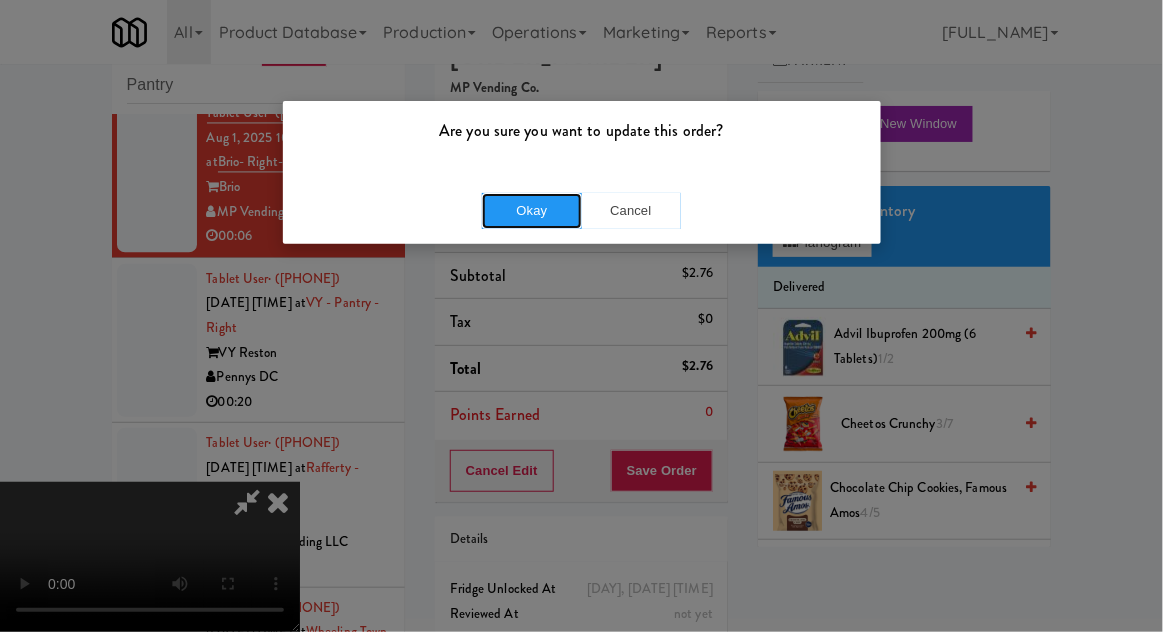 click on "Okay" at bounding box center [532, 211] 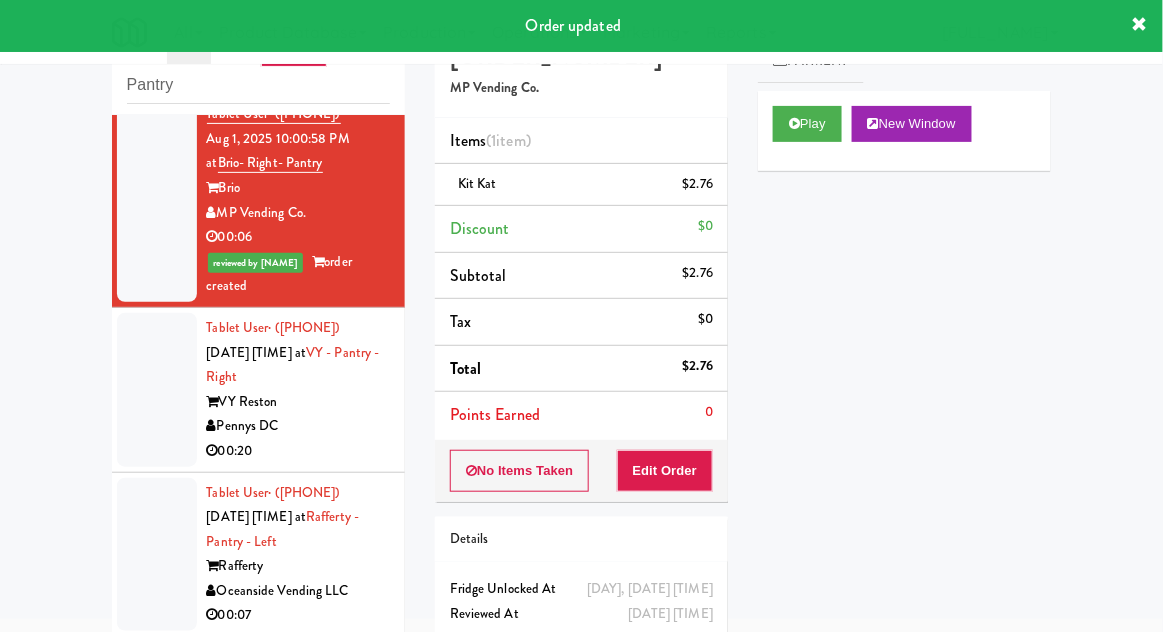 click at bounding box center [157, 390] 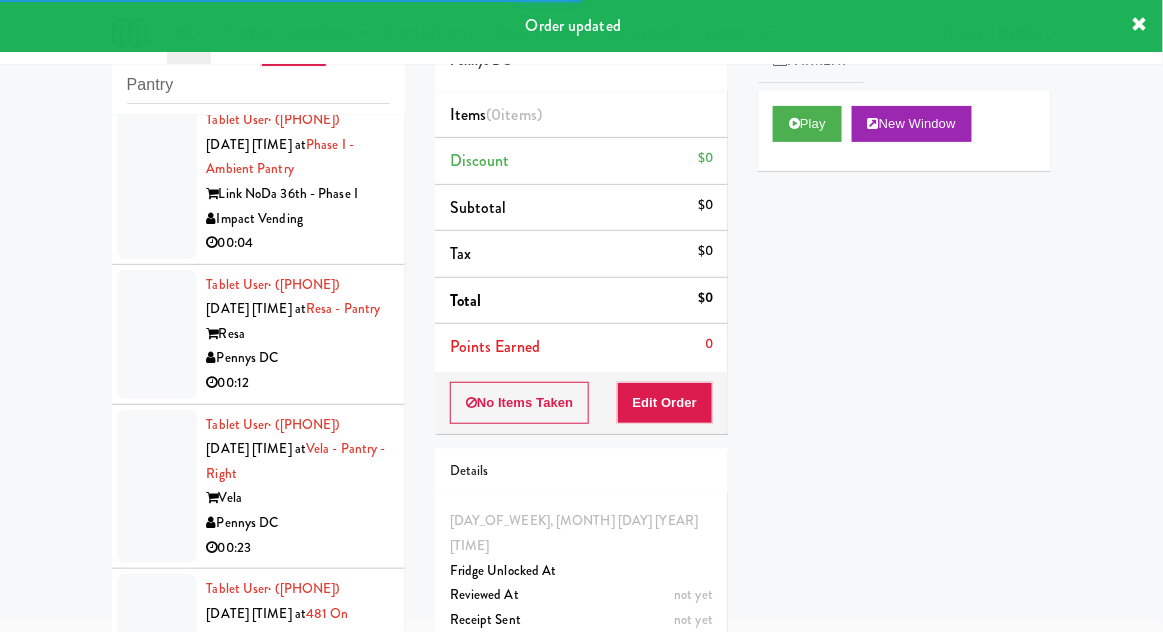 scroll, scrollTop: 8743, scrollLeft: 0, axis: vertical 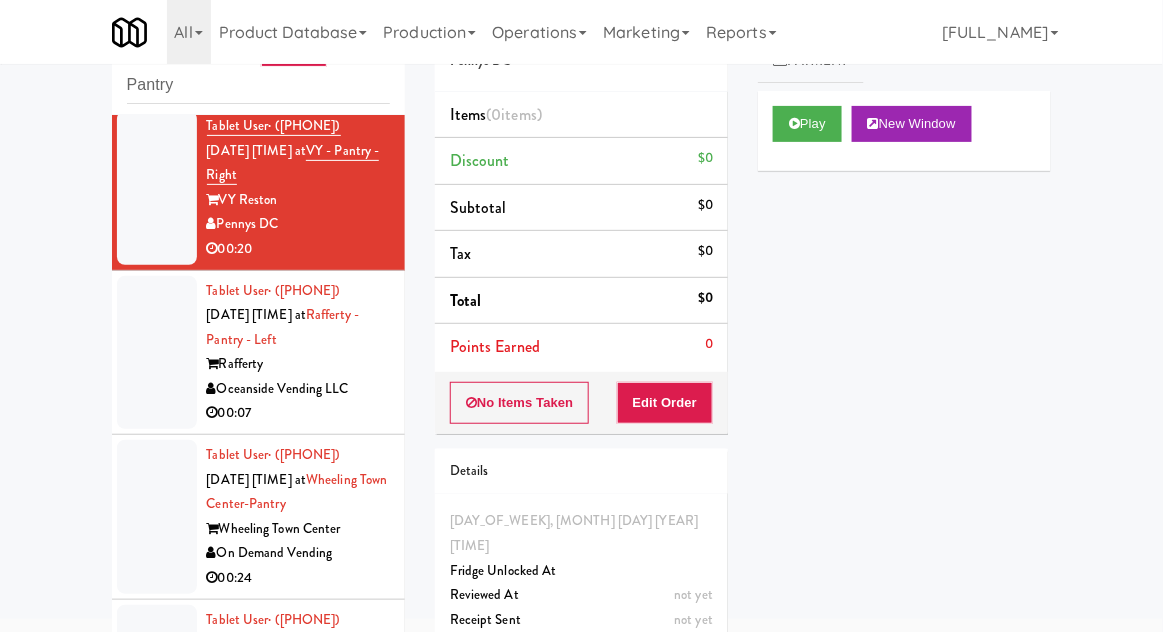 click on "Play  New Window" at bounding box center (904, 131) 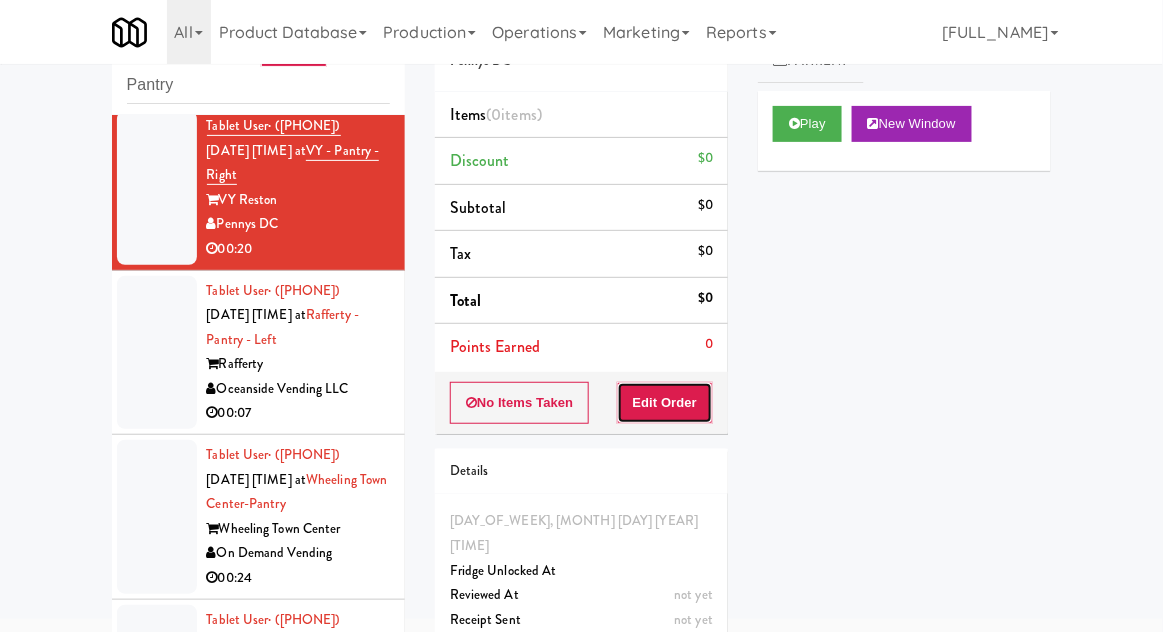 click on "Edit Order" at bounding box center [665, 403] 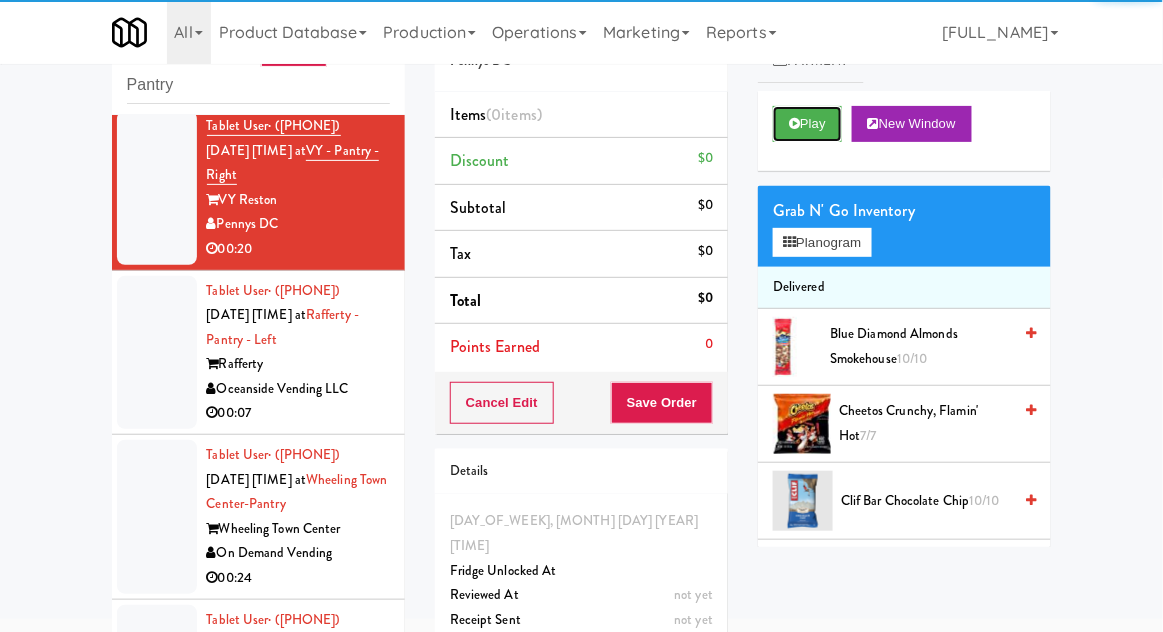 click on "Play" at bounding box center (807, 124) 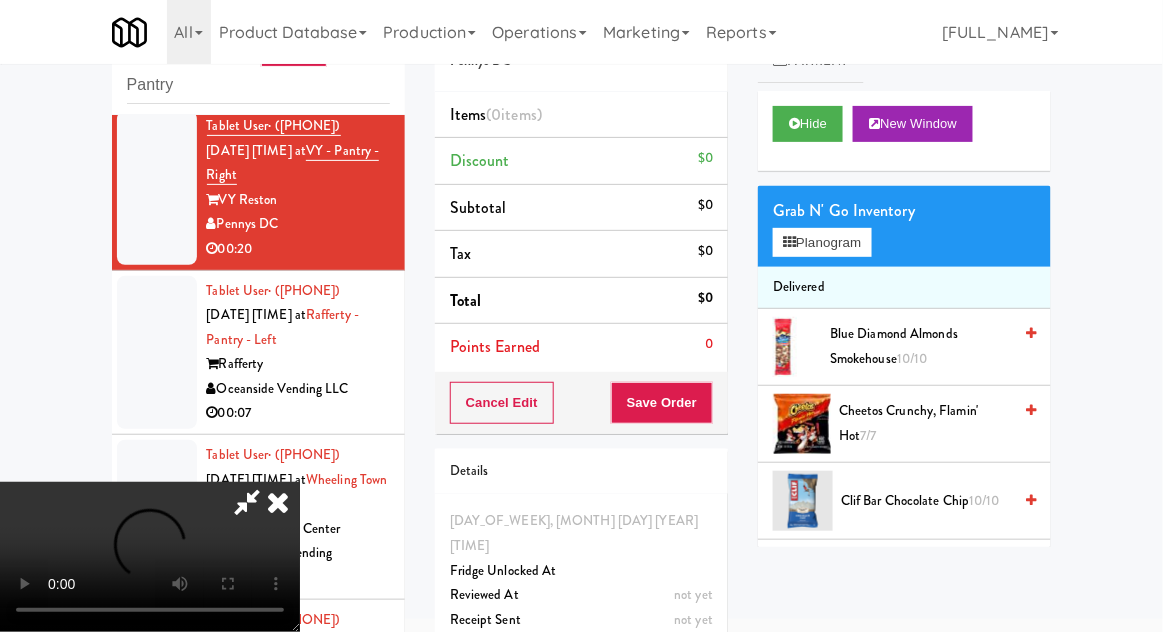 type 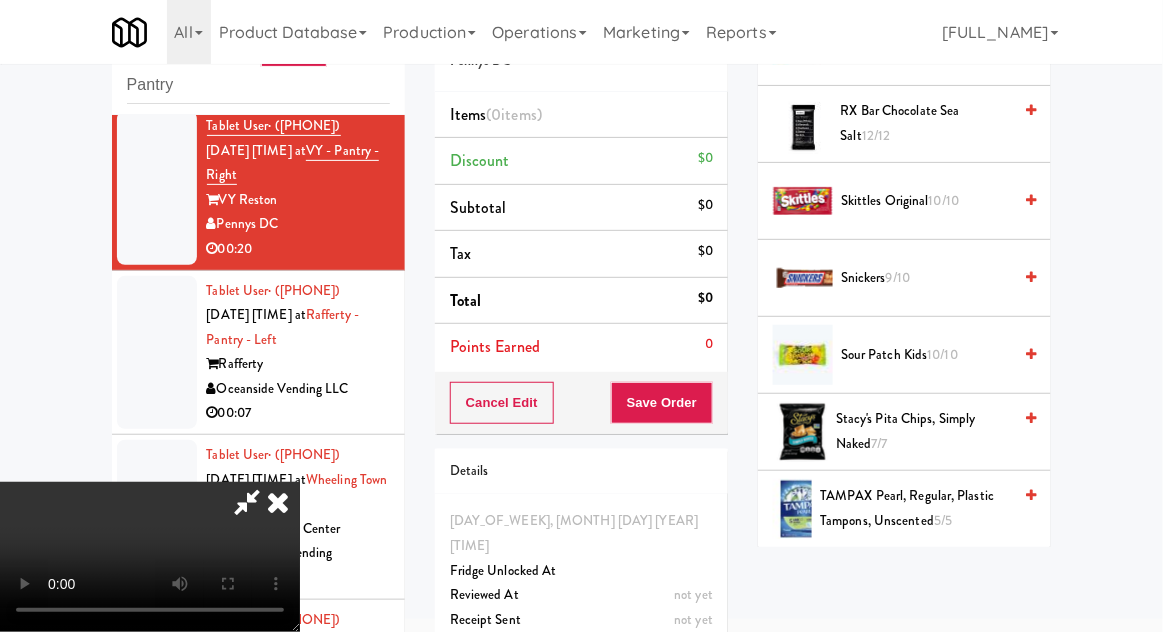 scroll, scrollTop: 2073, scrollLeft: 0, axis: vertical 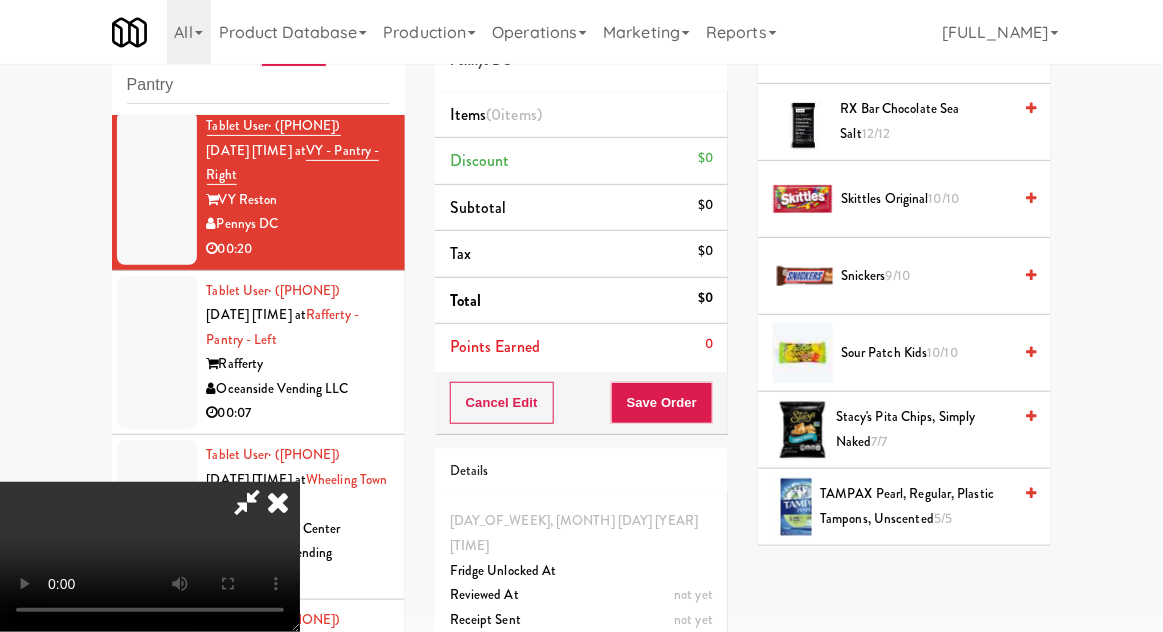 click on "[PRODUCT_NAME]" at bounding box center (926, 276) 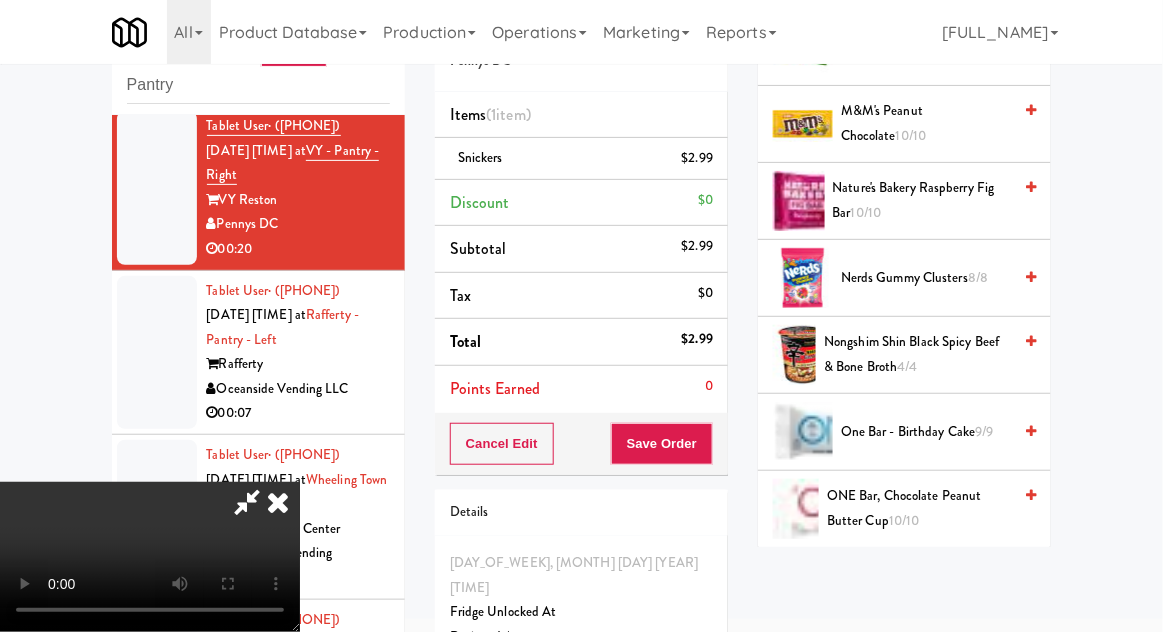 scroll, scrollTop: 1301, scrollLeft: 0, axis: vertical 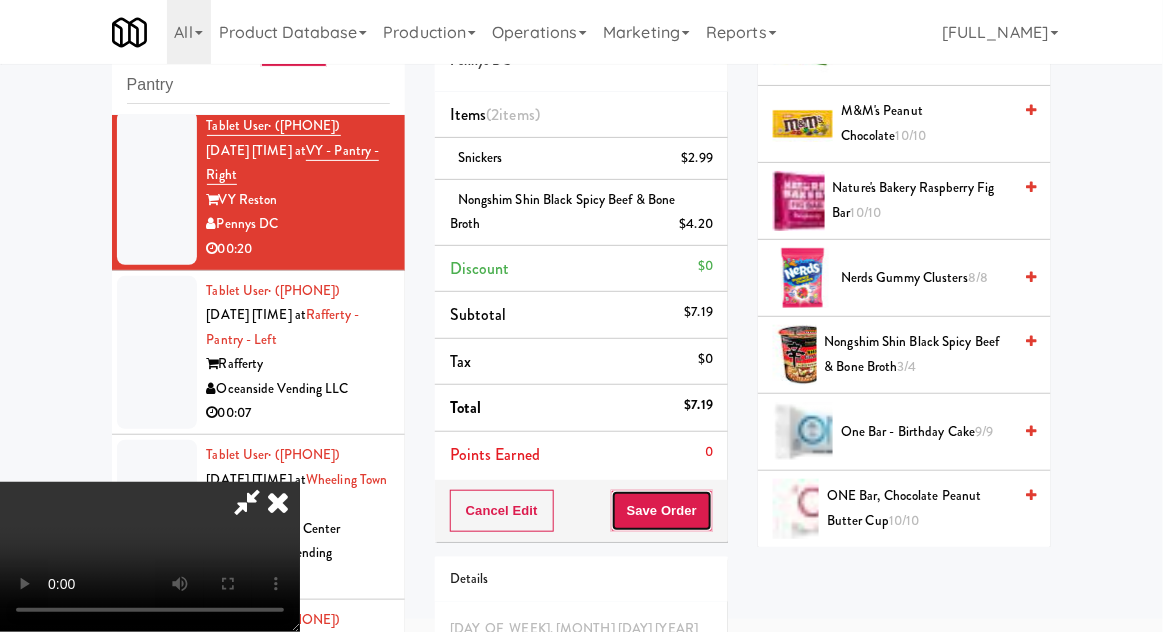 click on "Save Order" at bounding box center (662, 511) 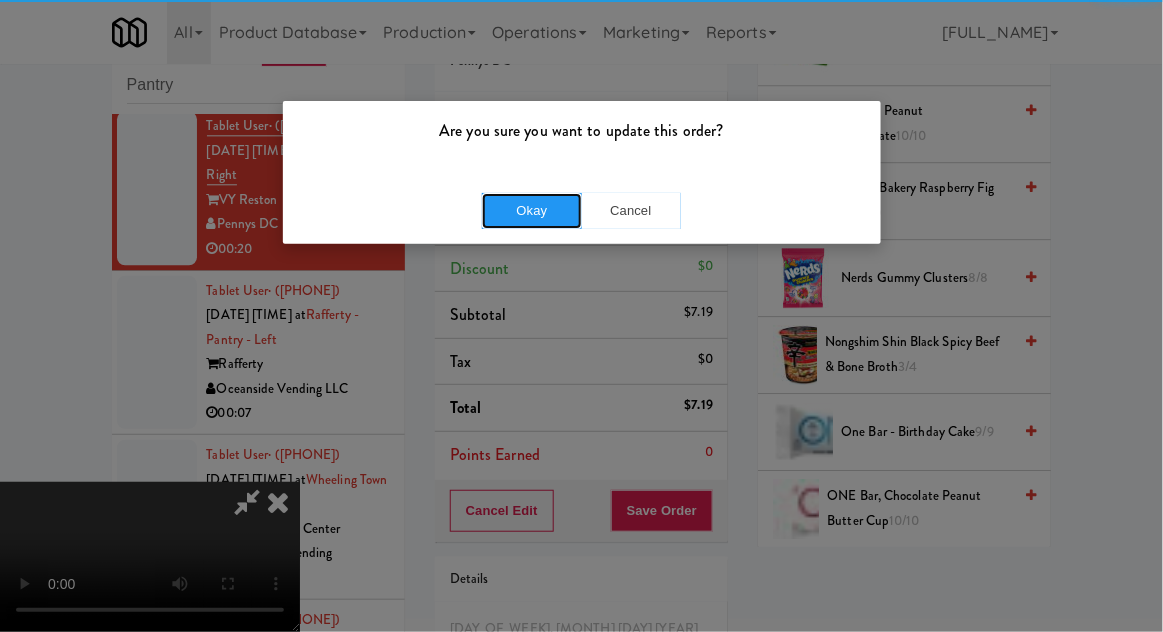 click on "Okay" at bounding box center (532, 211) 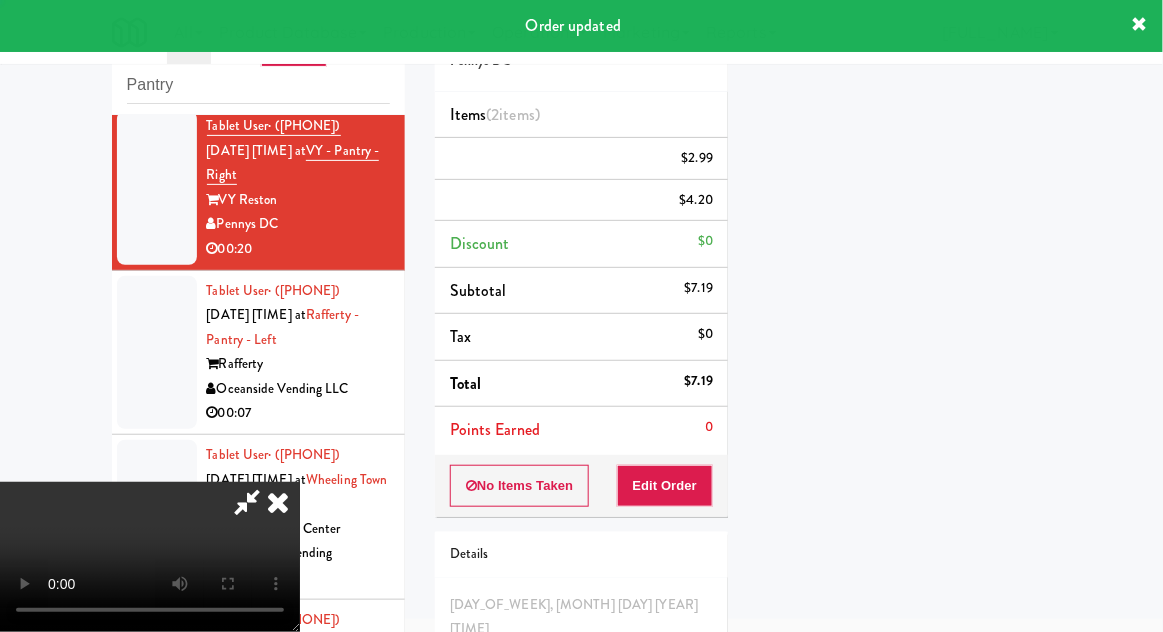 scroll, scrollTop: 197, scrollLeft: 0, axis: vertical 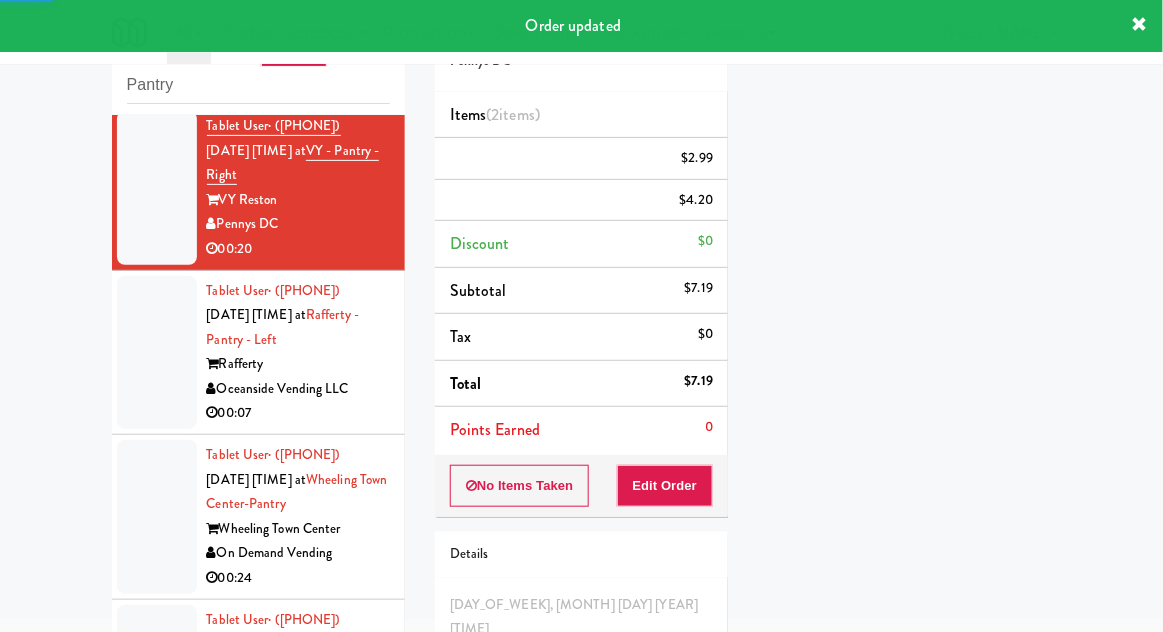 click at bounding box center [157, 353] 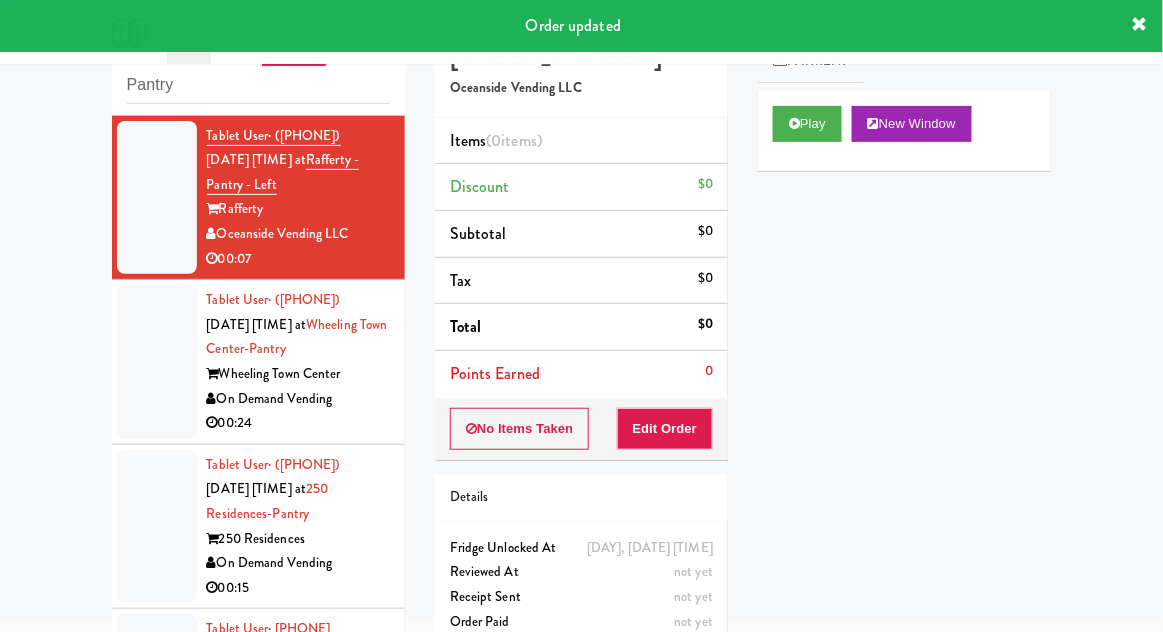 scroll, scrollTop: 6911, scrollLeft: 0, axis: vertical 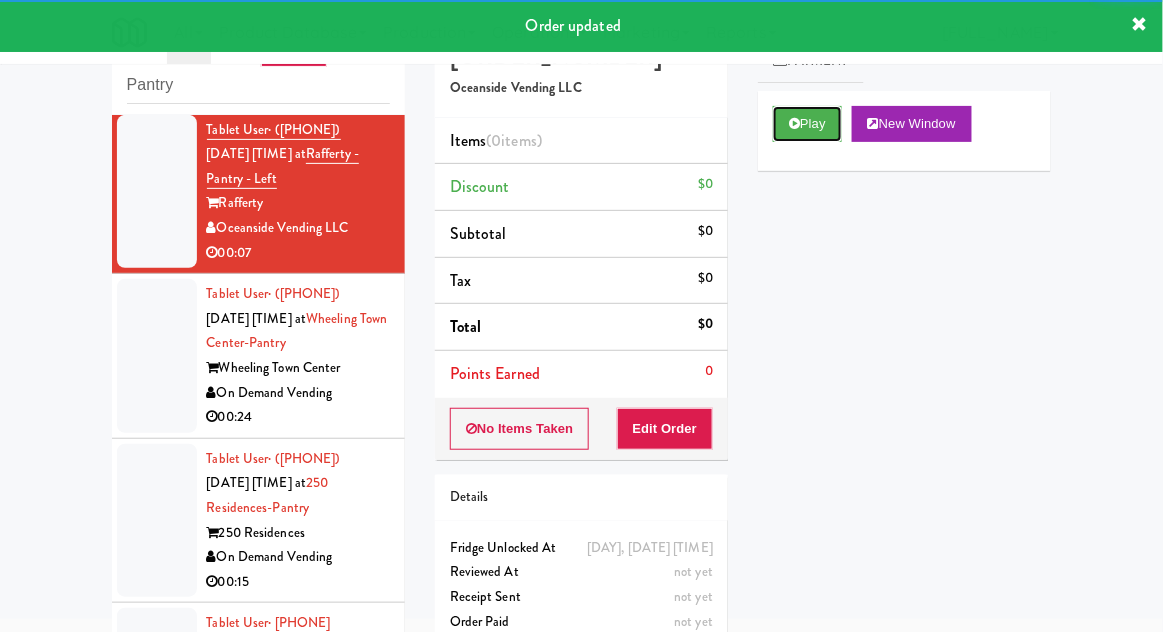 click on "Play" at bounding box center [807, 124] 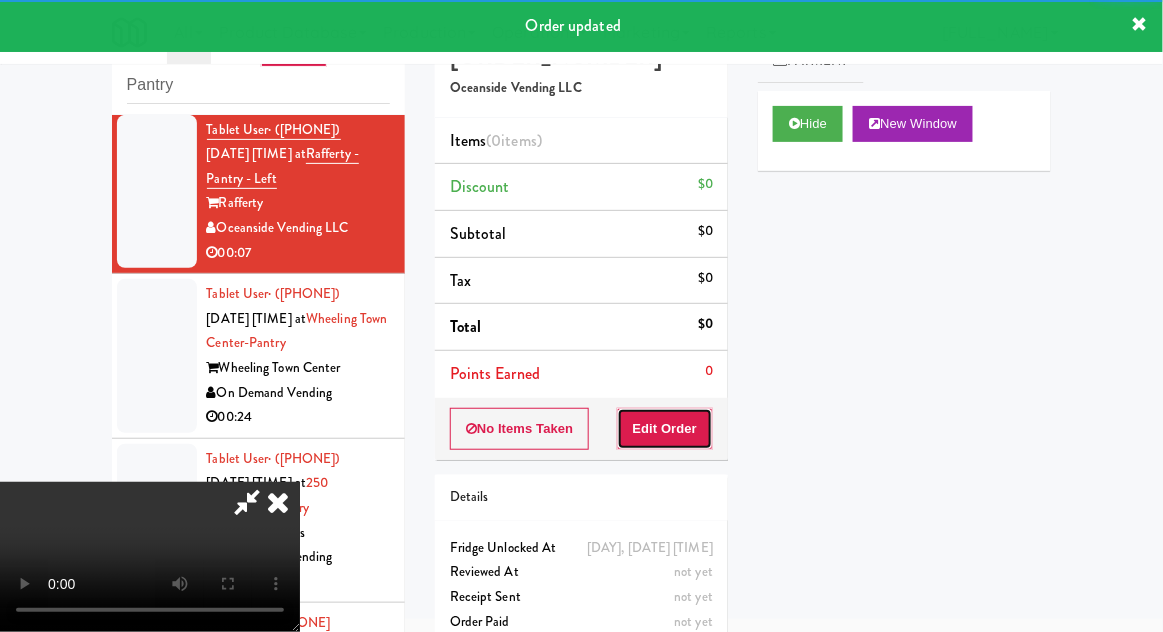 click on "Edit Order" at bounding box center [665, 429] 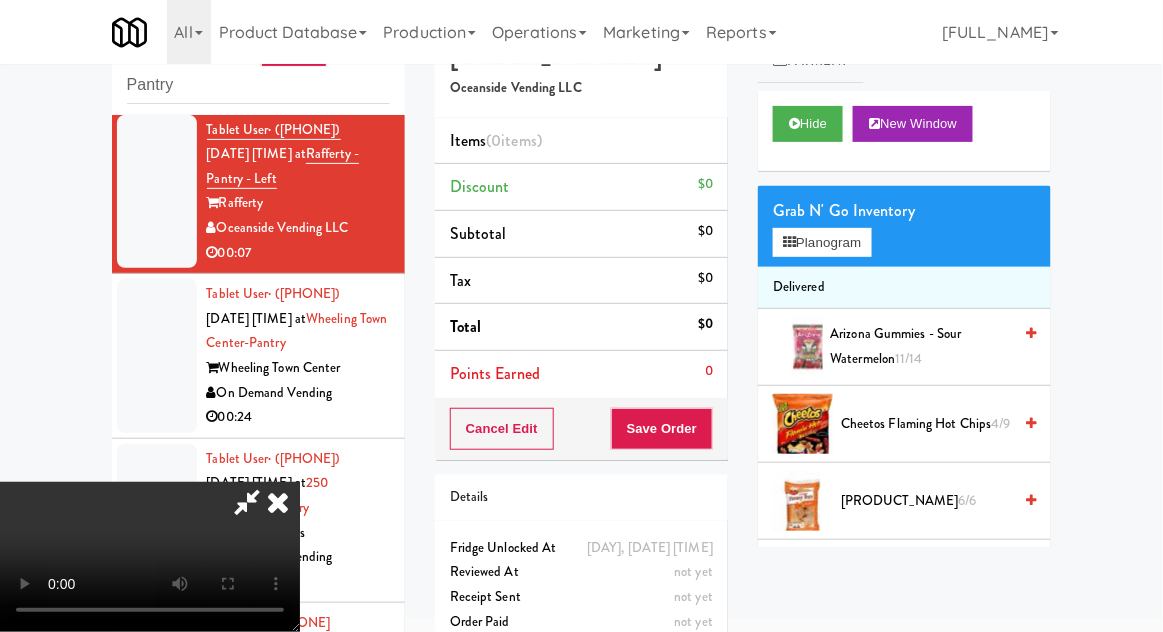 type 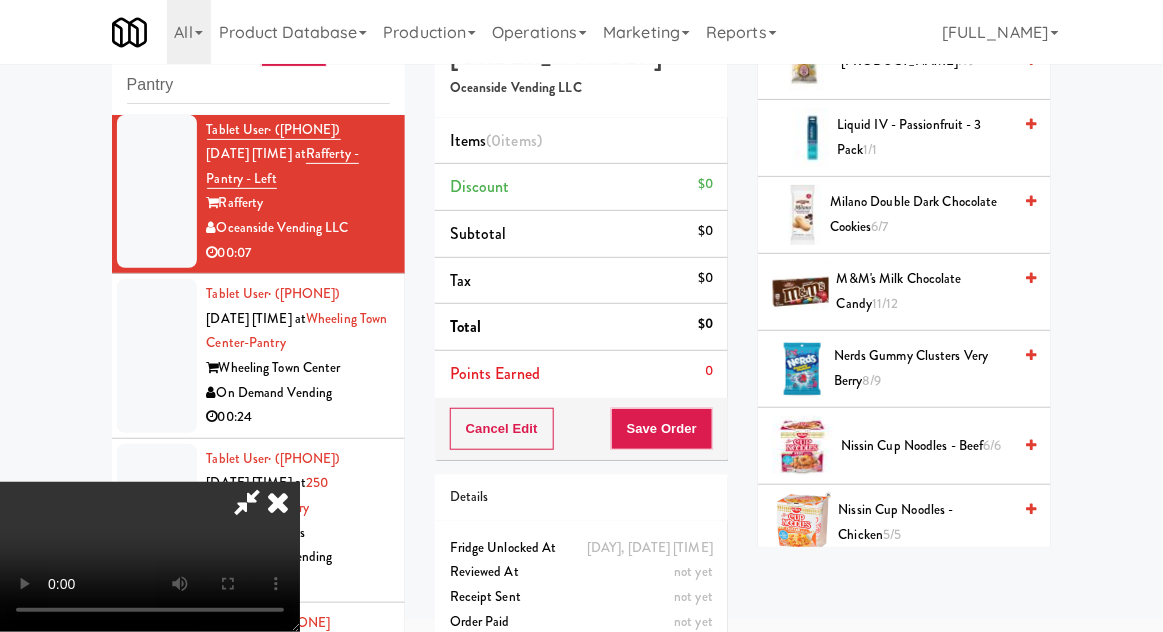 scroll, scrollTop: 1056, scrollLeft: 0, axis: vertical 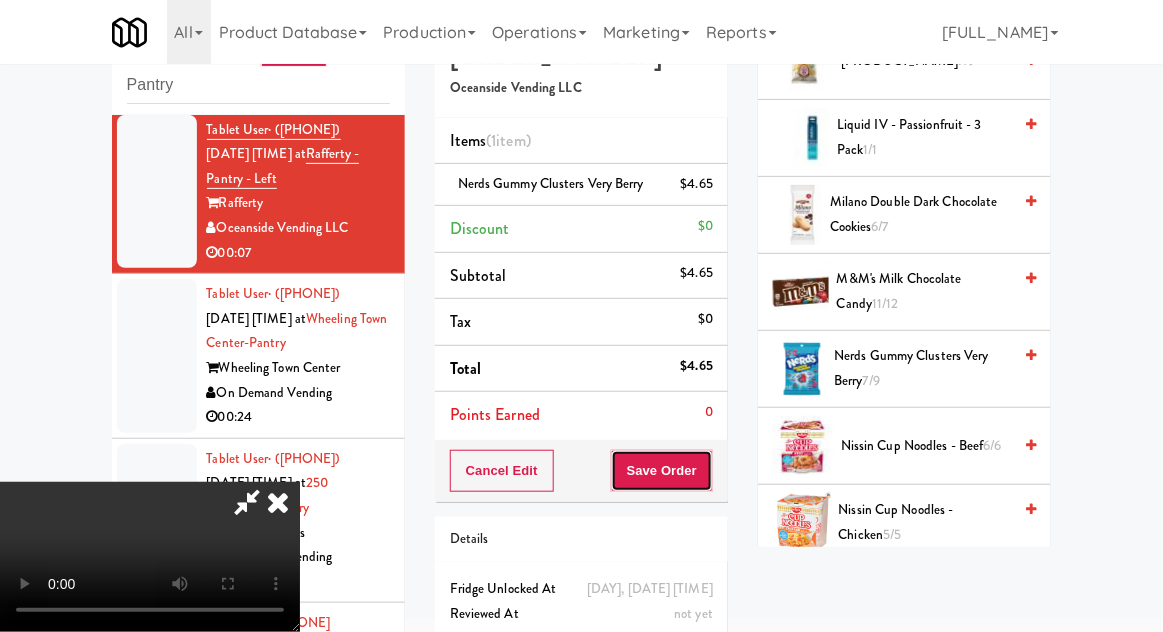 click on "Save Order" at bounding box center [662, 471] 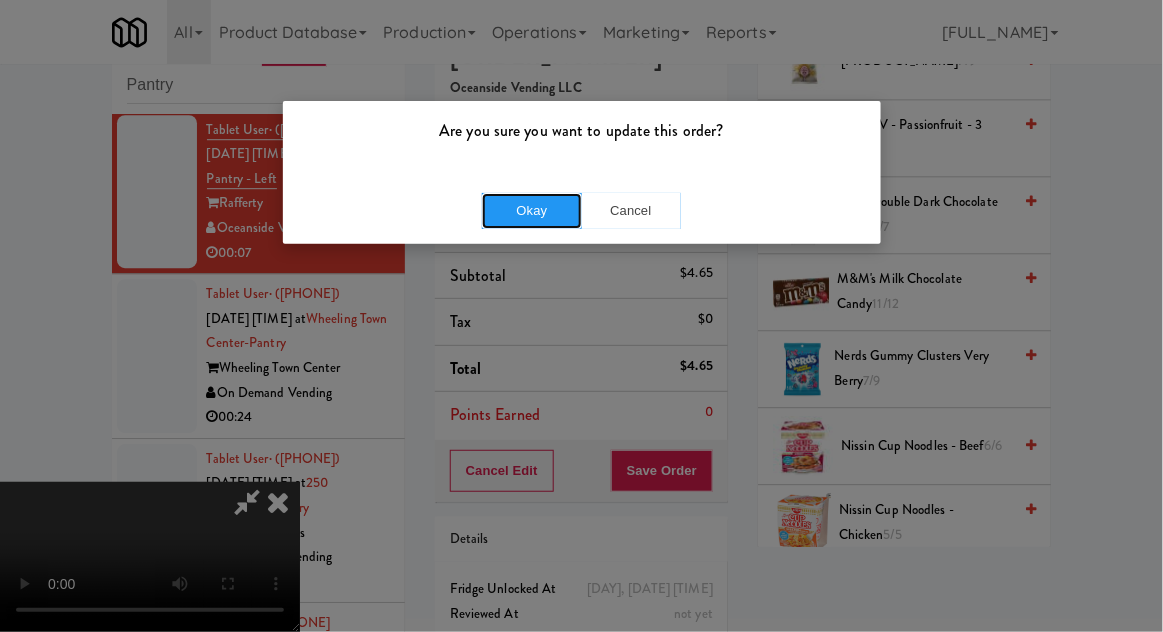 click on "Okay" at bounding box center (532, 211) 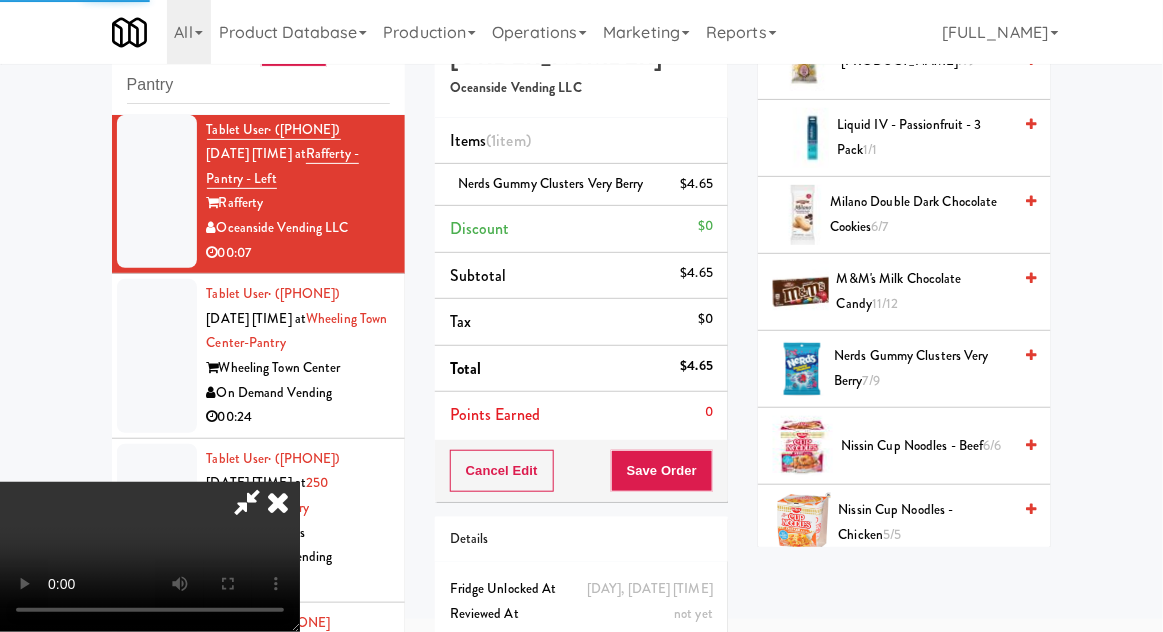 scroll, scrollTop: 197, scrollLeft: 0, axis: vertical 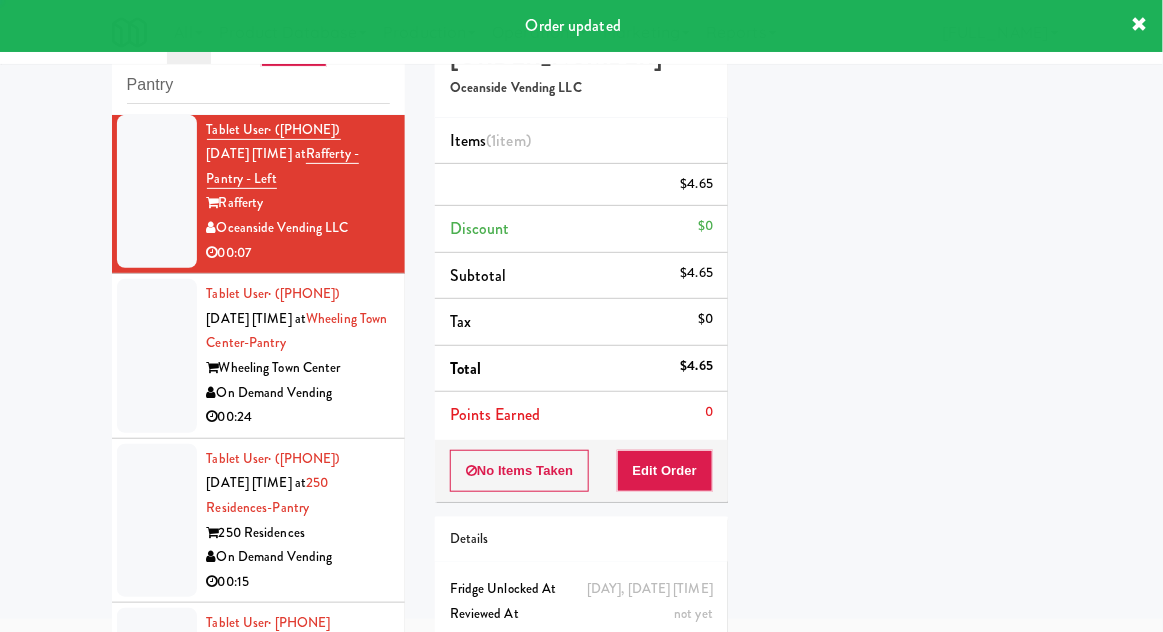 click at bounding box center (157, 356) 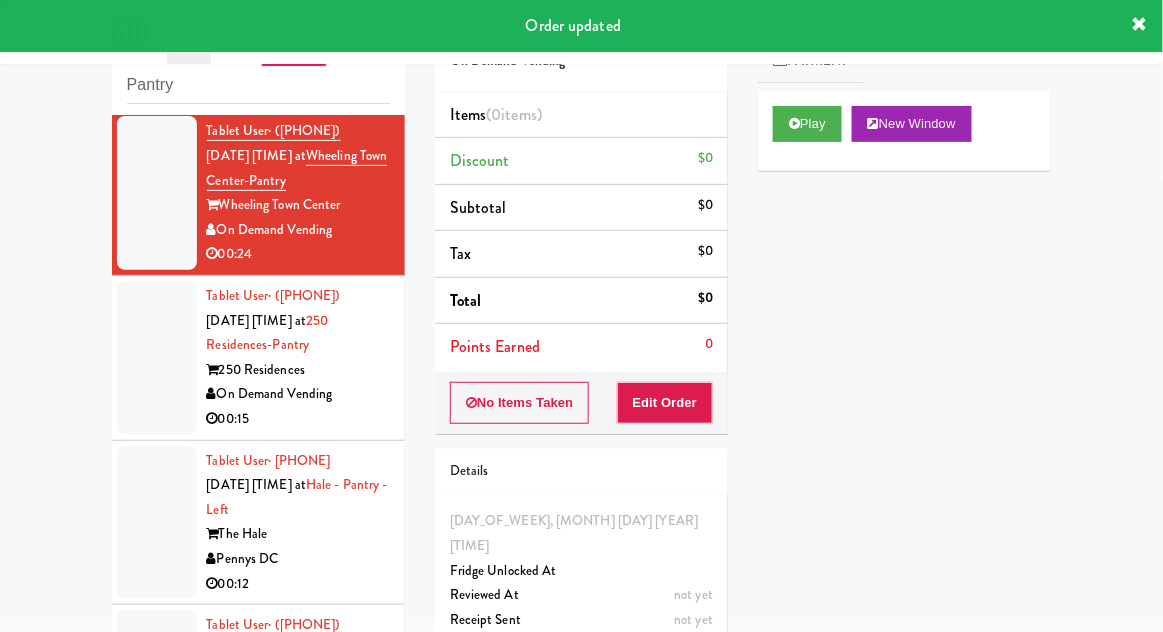 scroll, scrollTop: 7128, scrollLeft: 0, axis: vertical 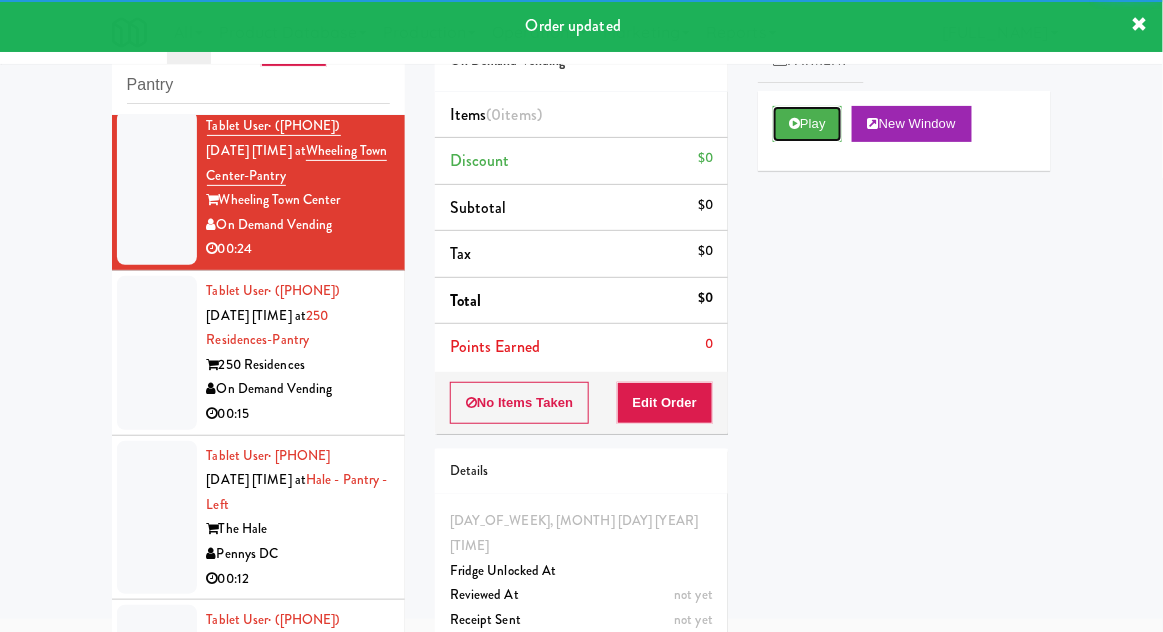 click on "Play" at bounding box center (807, 124) 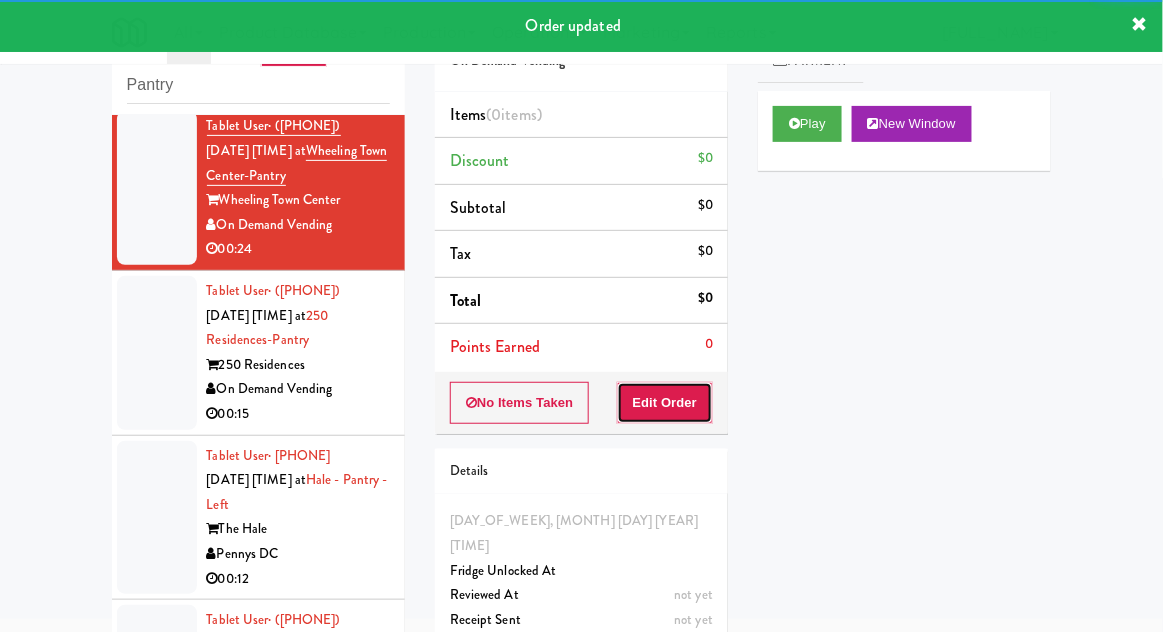 click on "Edit Order" at bounding box center [665, 403] 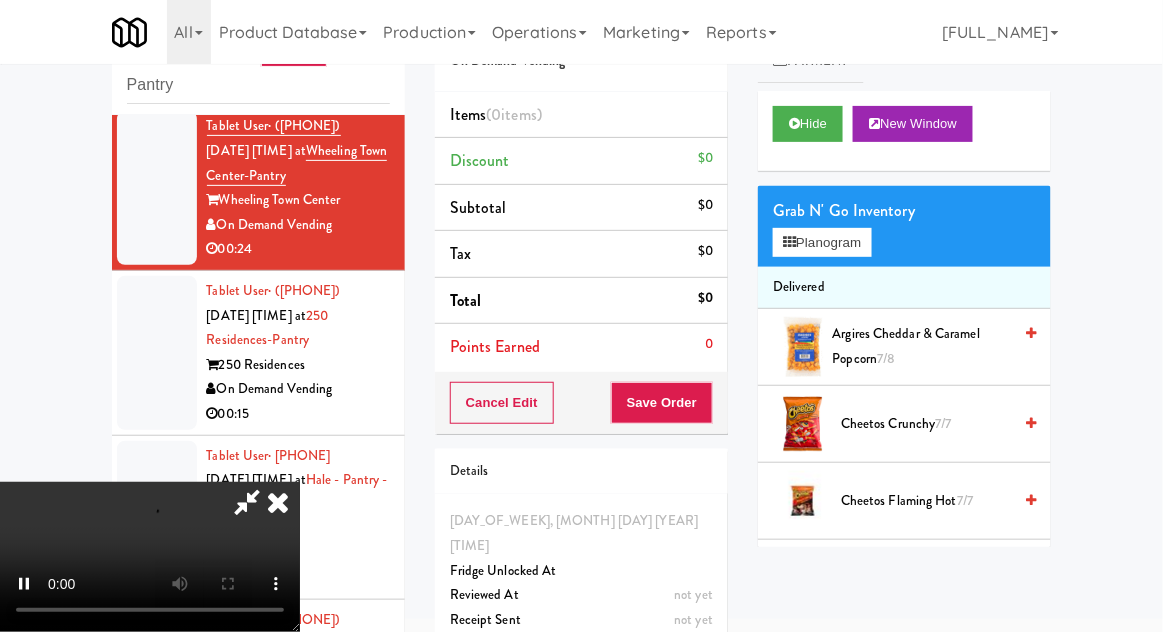 scroll, scrollTop: 73, scrollLeft: 0, axis: vertical 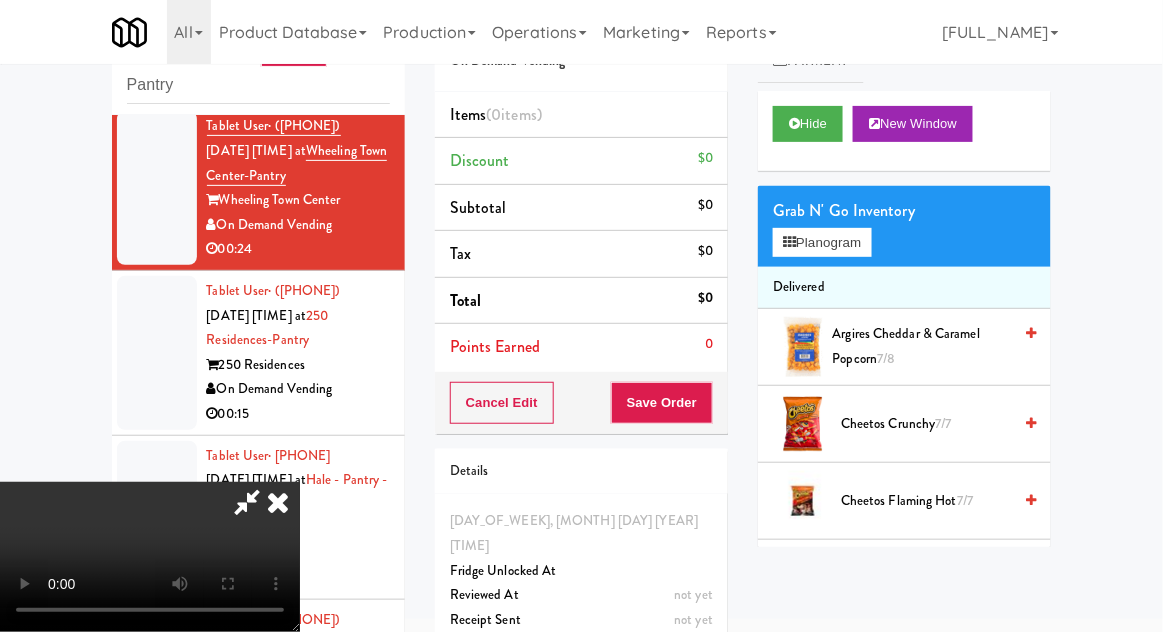 type 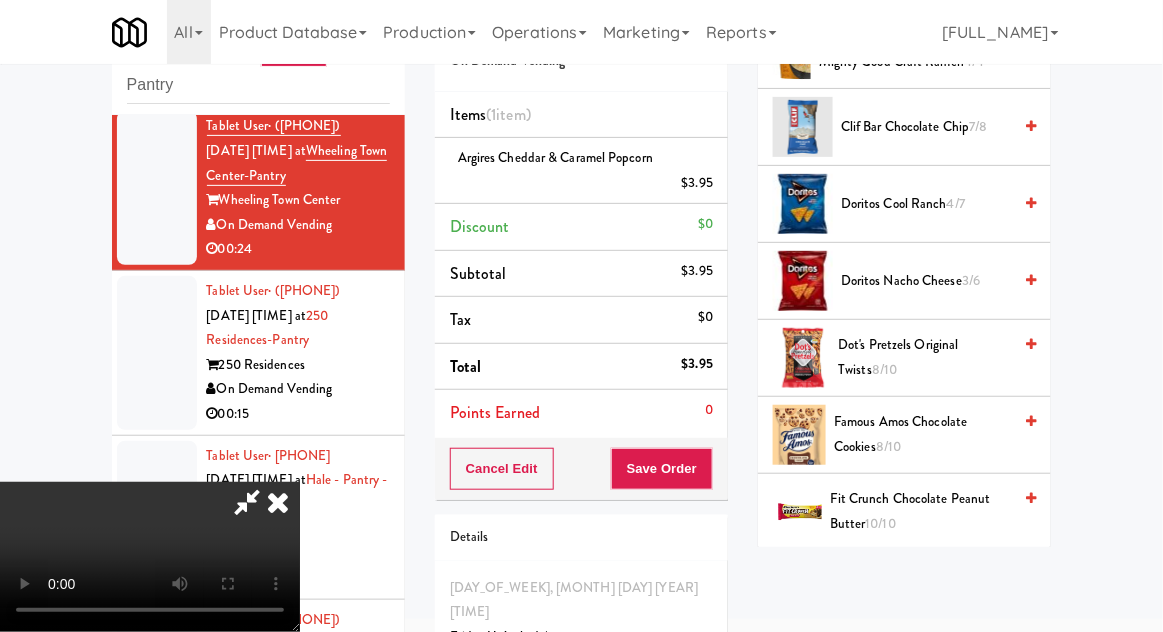 scroll, scrollTop: 556, scrollLeft: 0, axis: vertical 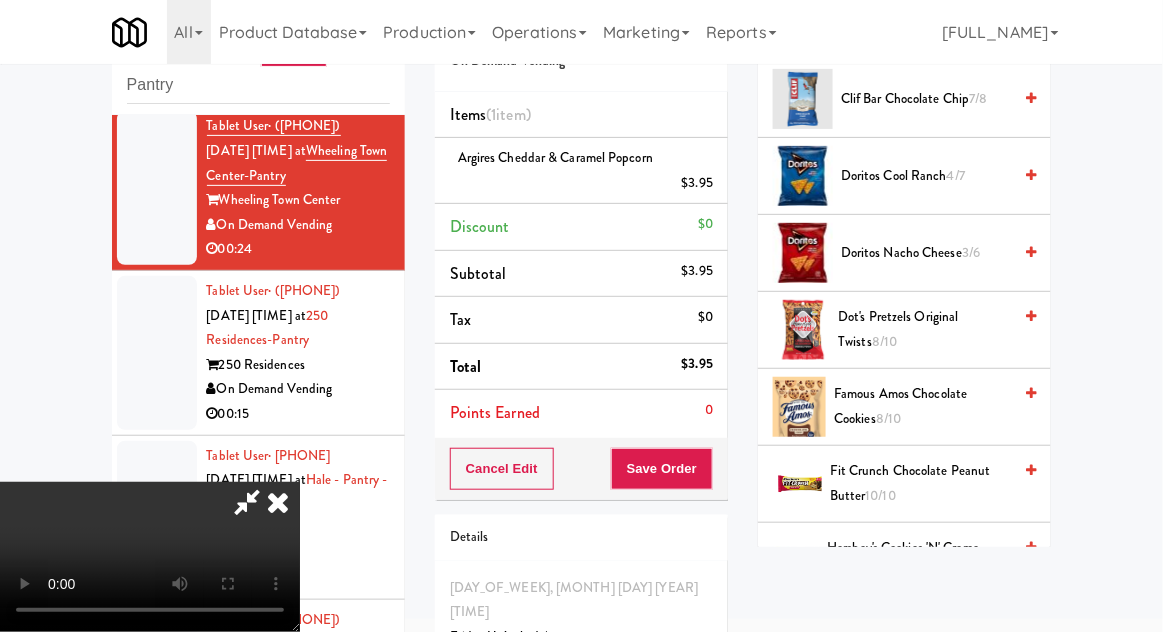 click on "Doritos Nacho Cheese  3/6" at bounding box center (926, 253) 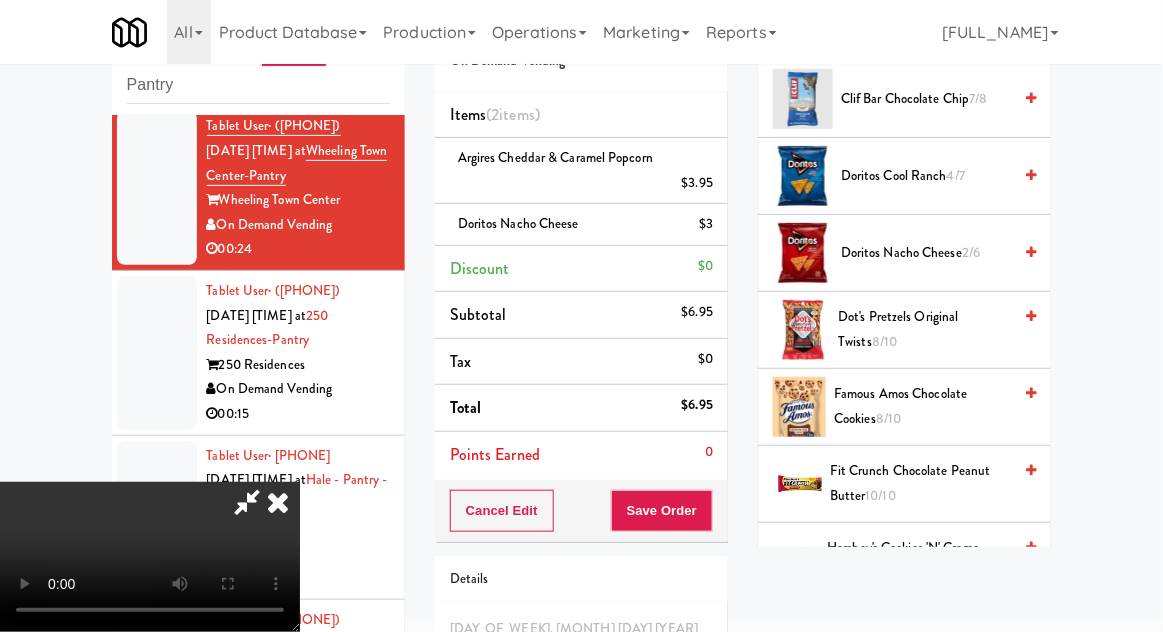 scroll, scrollTop: 116, scrollLeft: 0, axis: vertical 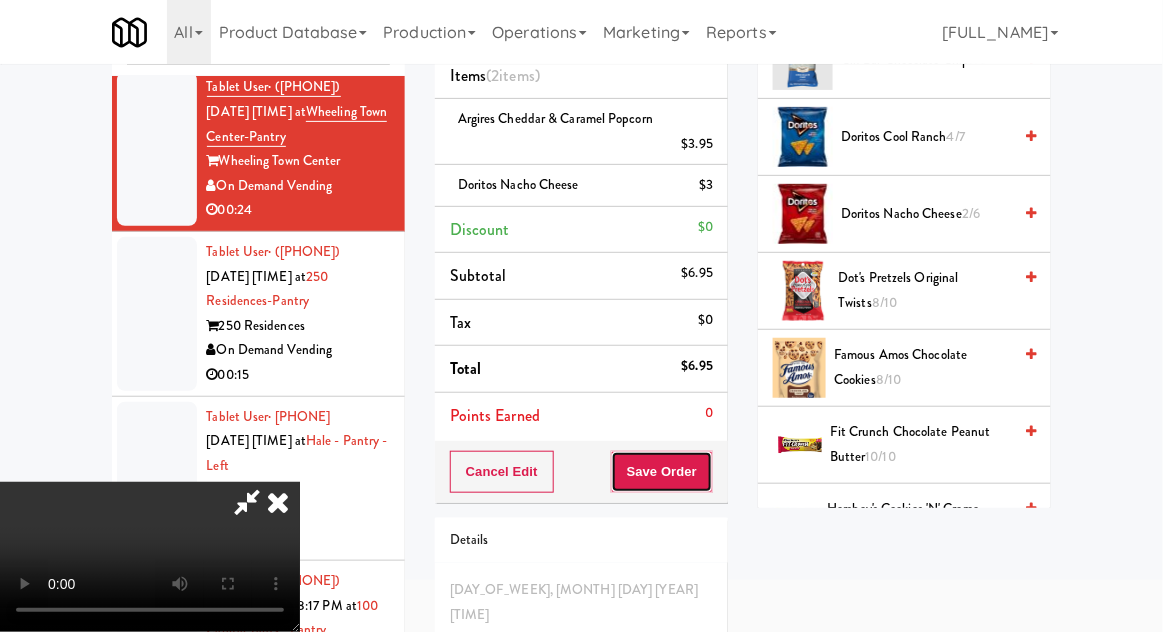 click on "Save Order" at bounding box center (662, 472) 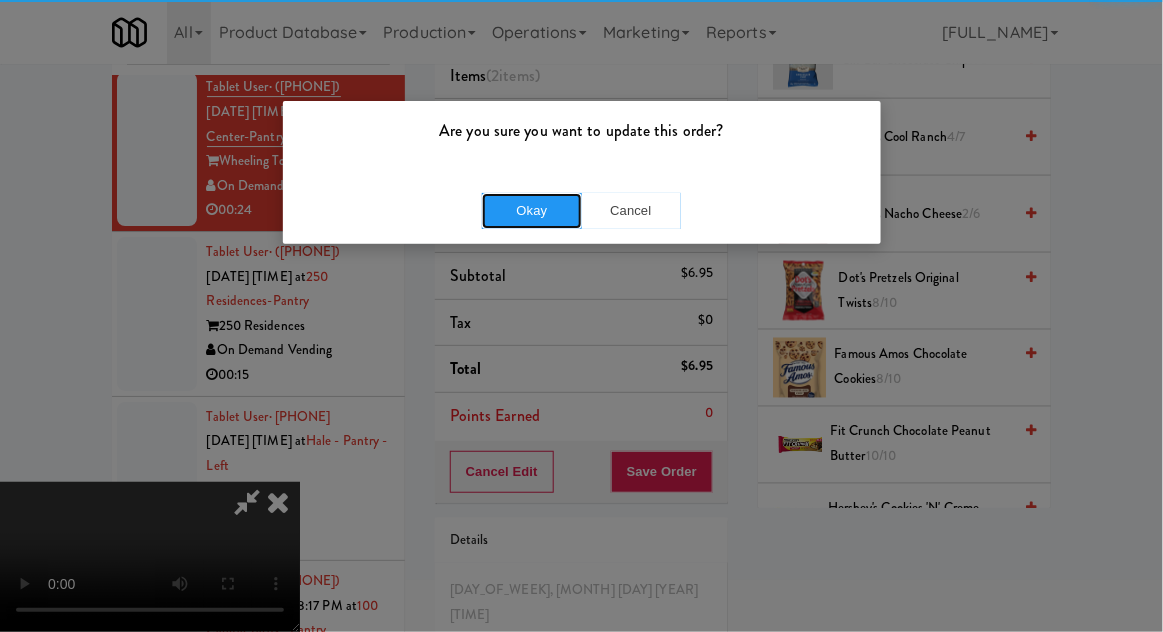 click on "Okay" at bounding box center (532, 211) 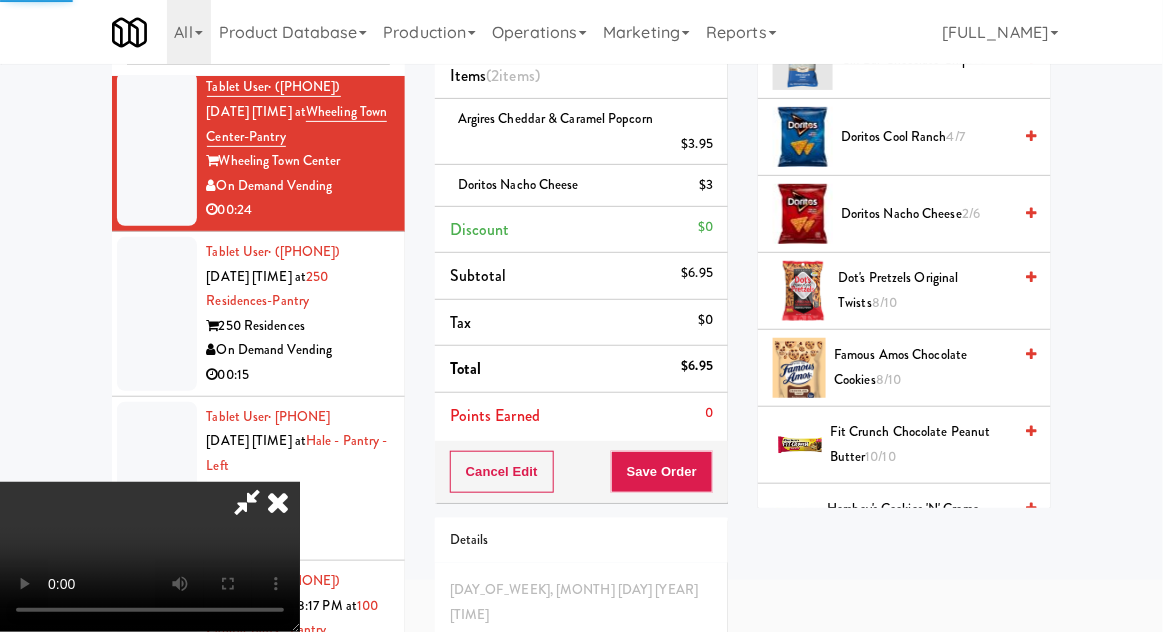 scroll, scrollTop: 197, scrollLeft: 0, axis: vertical 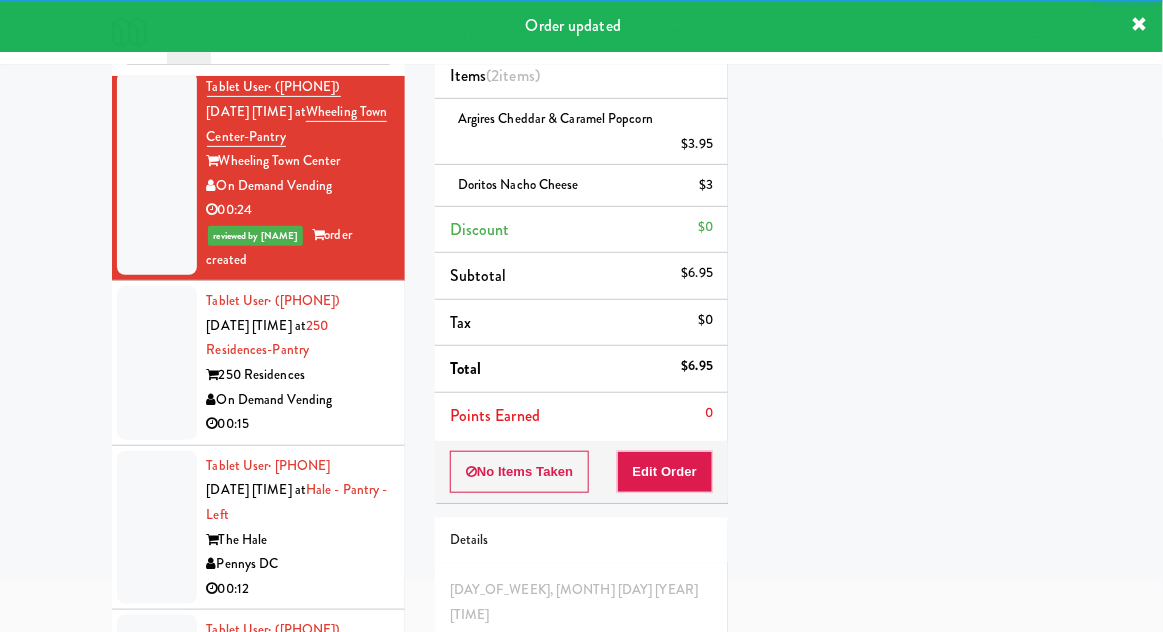 click at bounding box center [157, 363] 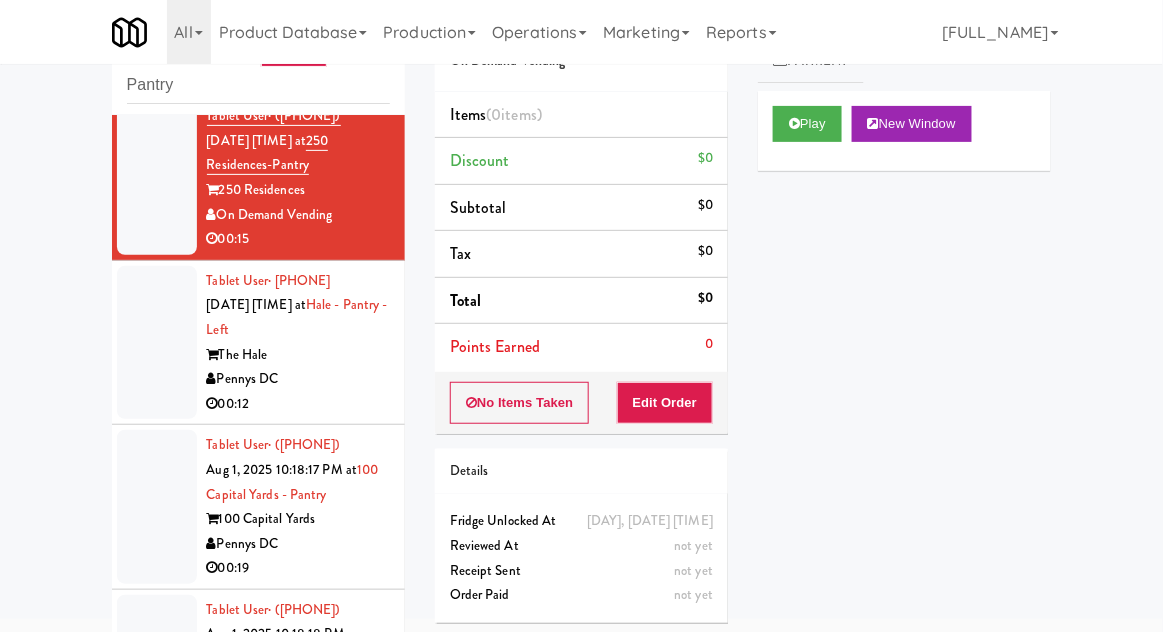 scroll, scrollTop: 7348, scrollLeft: 0, axis: vertical 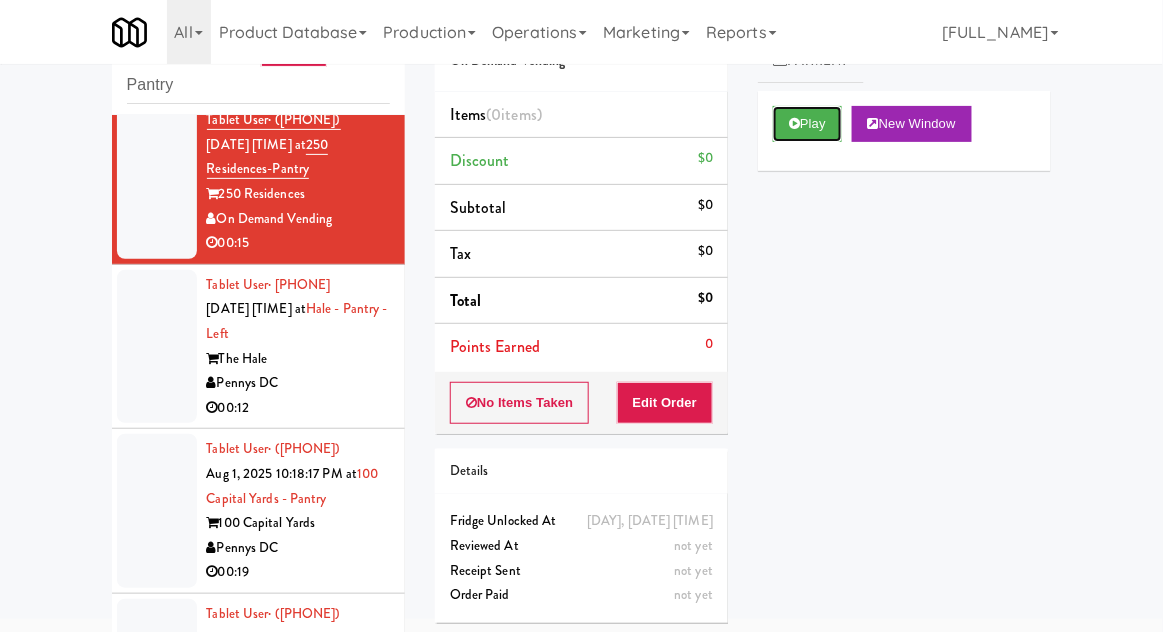 click on "Play" at bounding box center (807, 124) 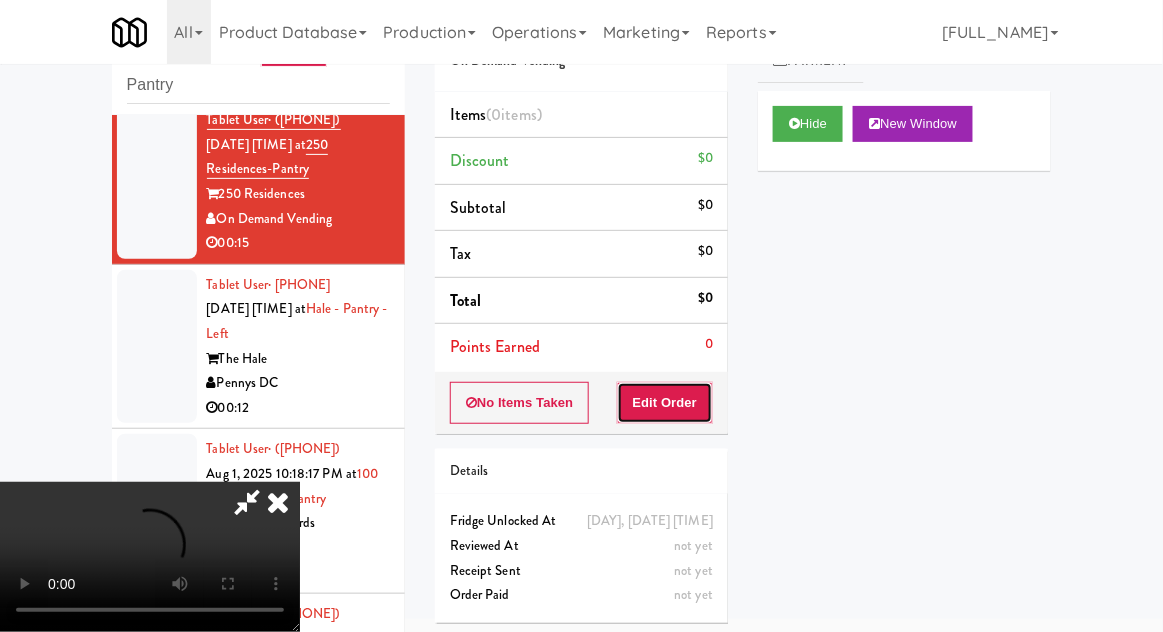 click on "Edit Order" at bounding box center [665, 403] 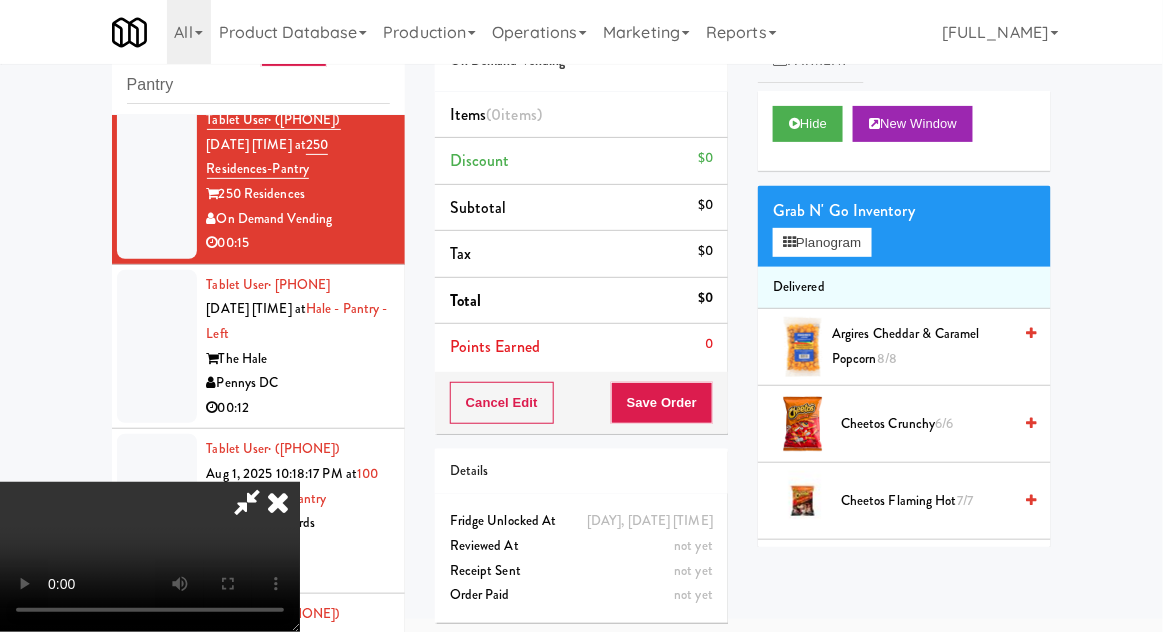 scroll, scrollTop: 73, scrollLeft: 0, axis: vertical 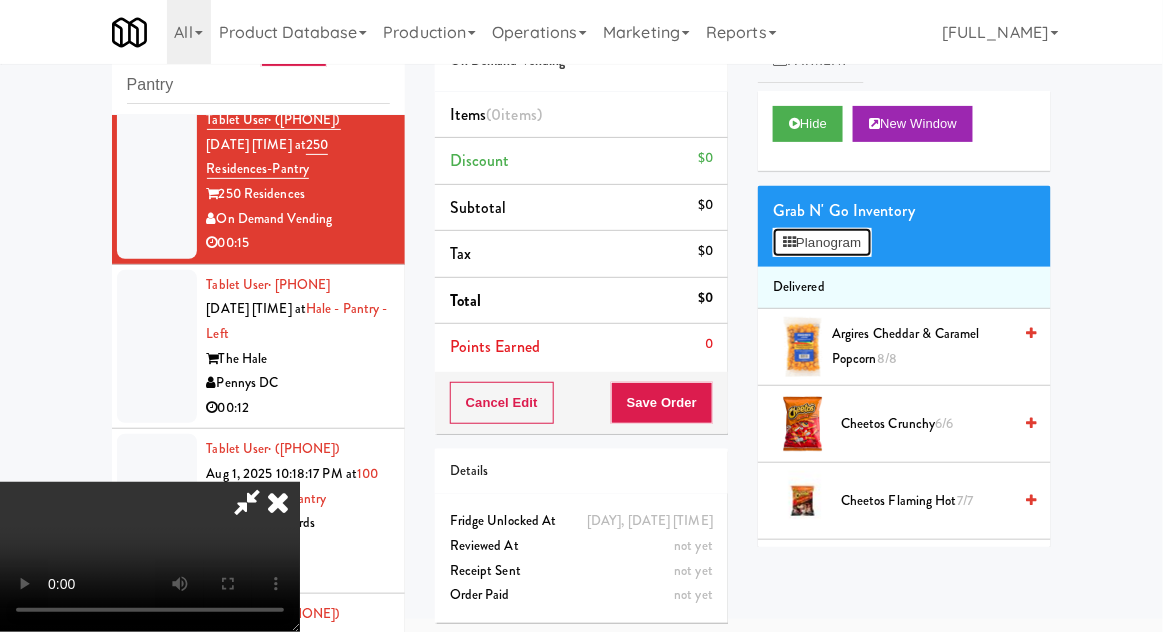 click on "Planogram" at bounding box center [822, 243] 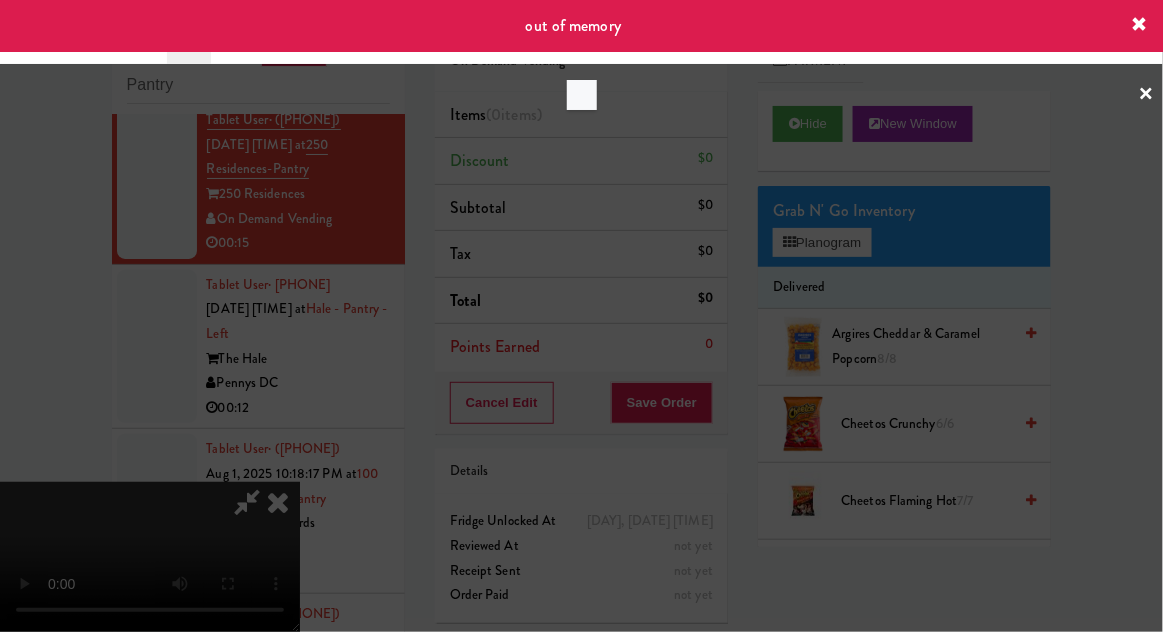 click at bounding box center [581, 316] 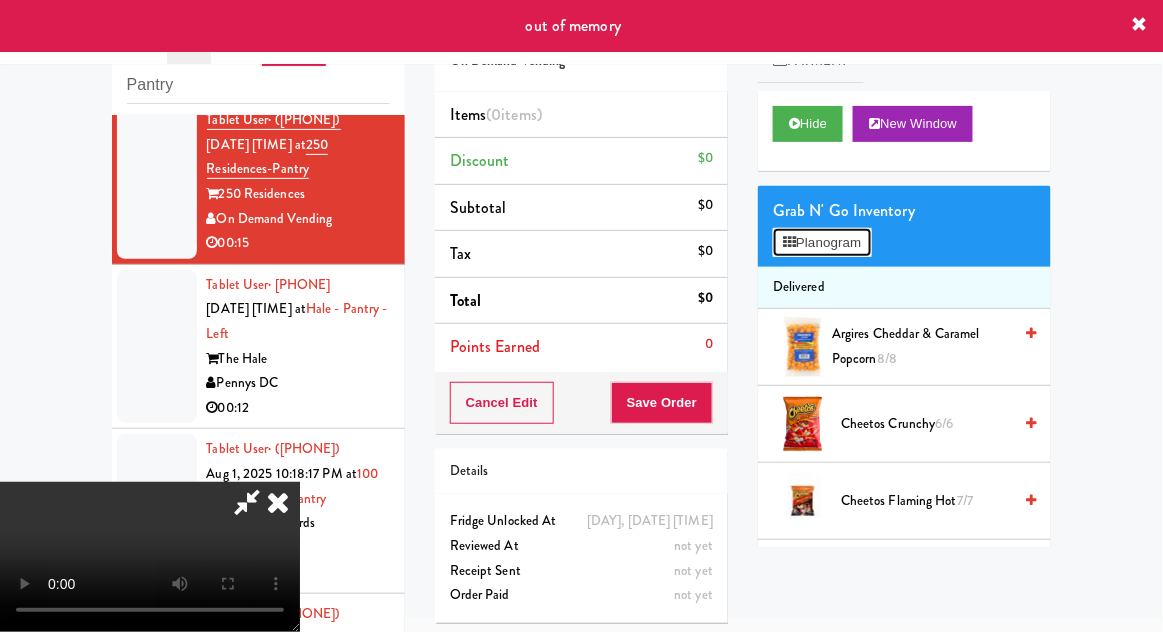 click on "Planogram" at bounding box center [822, 243] 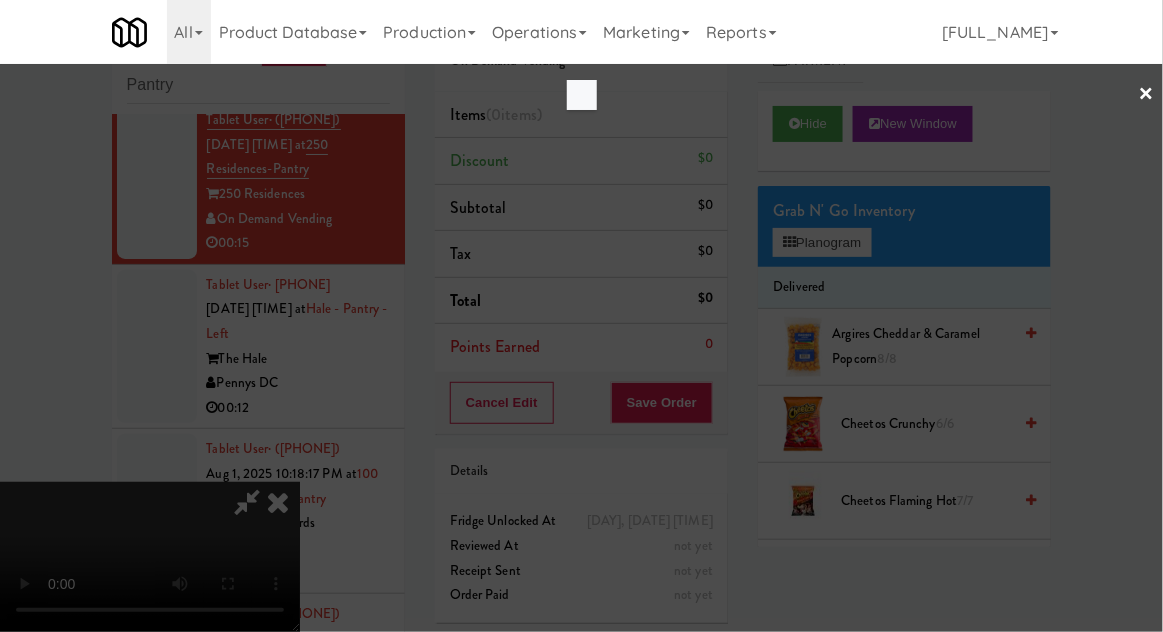 click at bounding box center (581, 316) 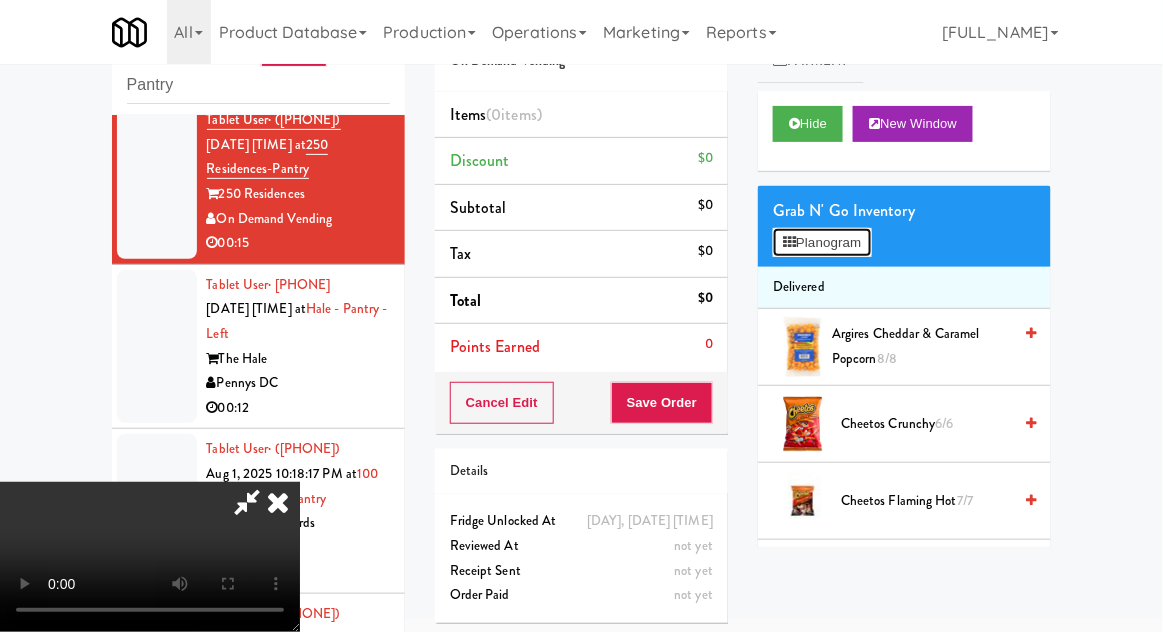 click on "Planogram" at bounding box center (822, 243) 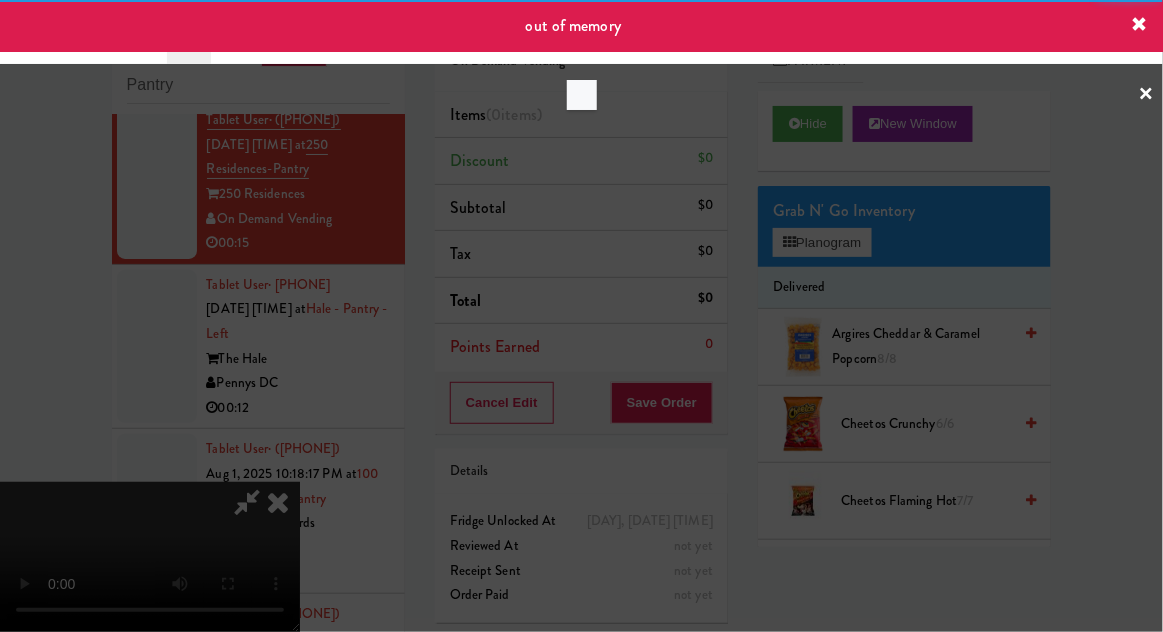 click at bounding box center (581, 316) 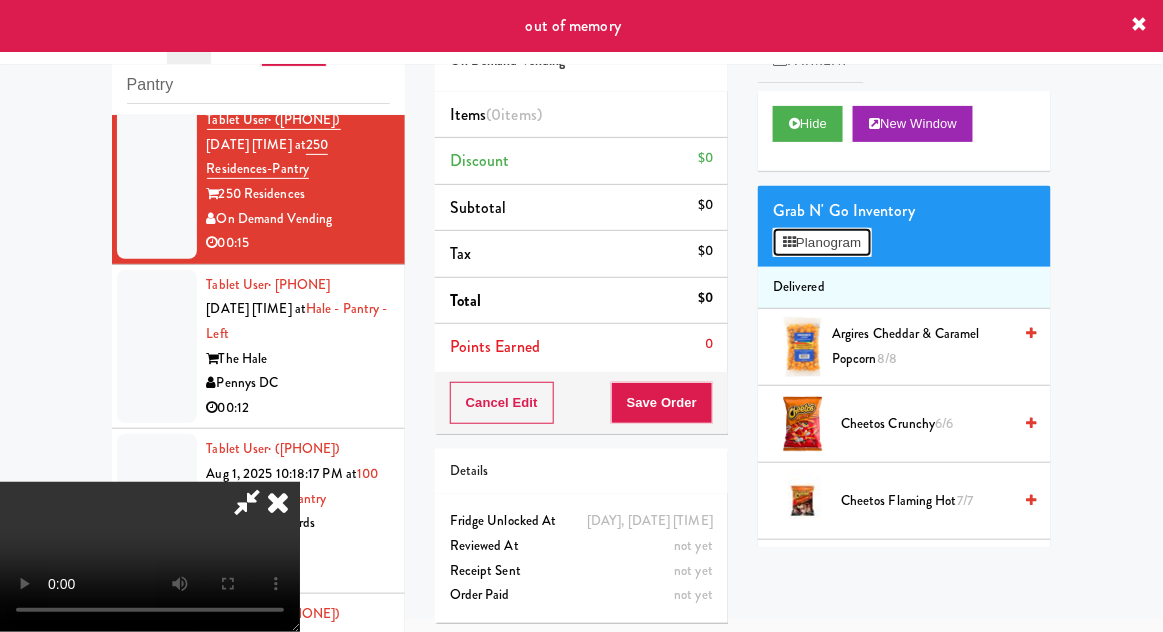 click on "Planogram" at bounding box center (822, 243) 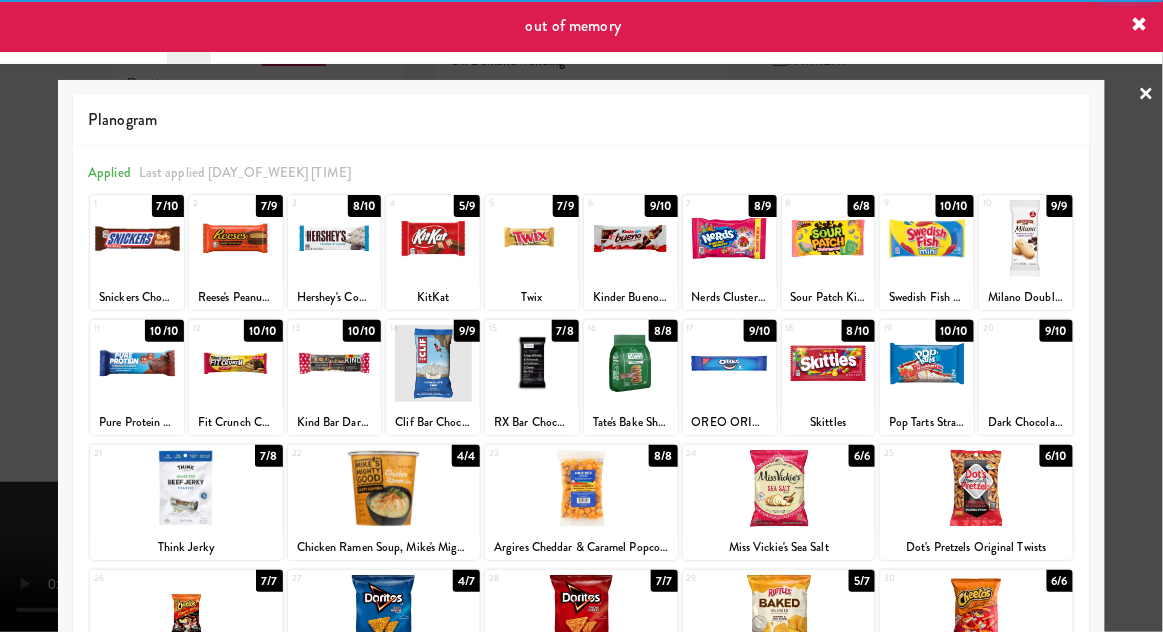click at bounding box center [186, 488] 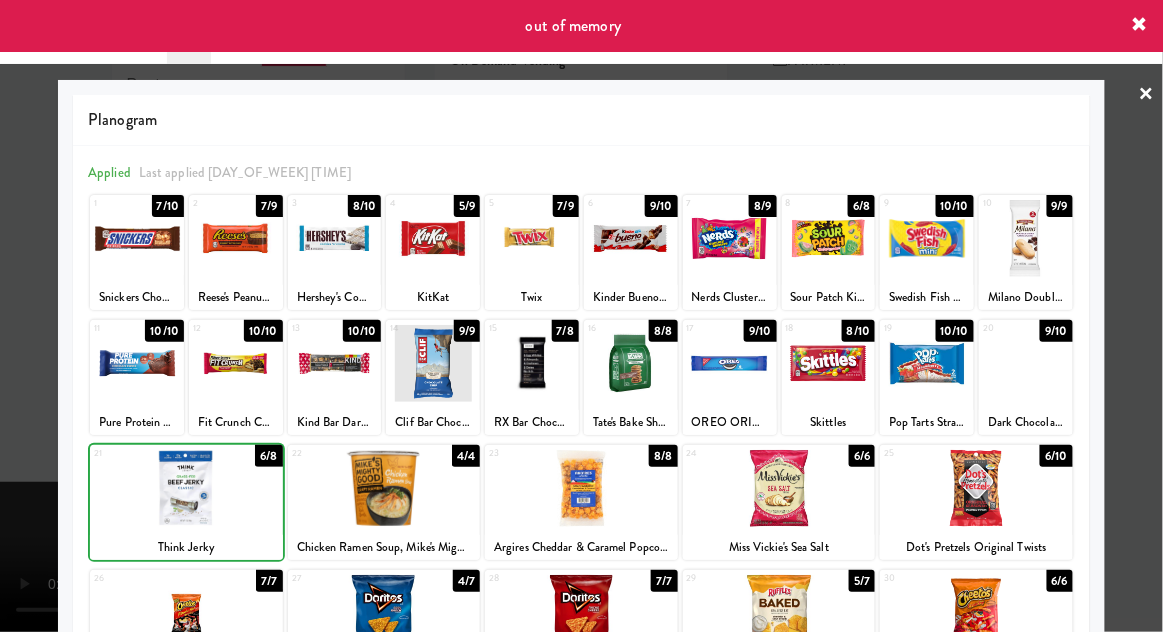 click at bounding box center [581, 316] 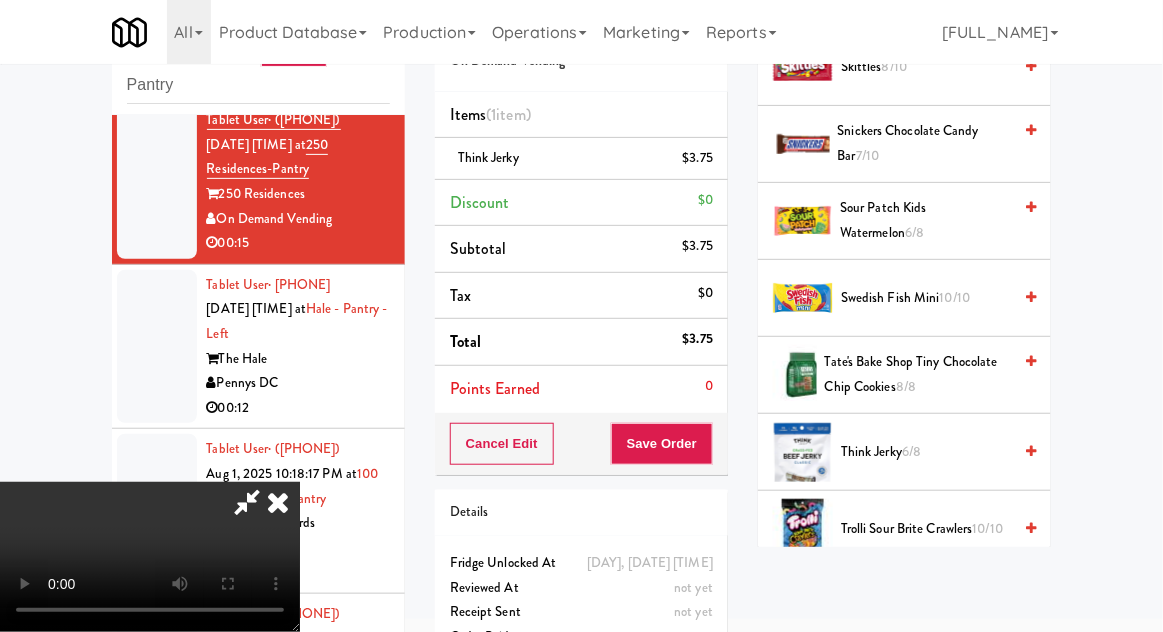 scroll, scrollTop: 2582, scrollLeft: 0, axis: vertical 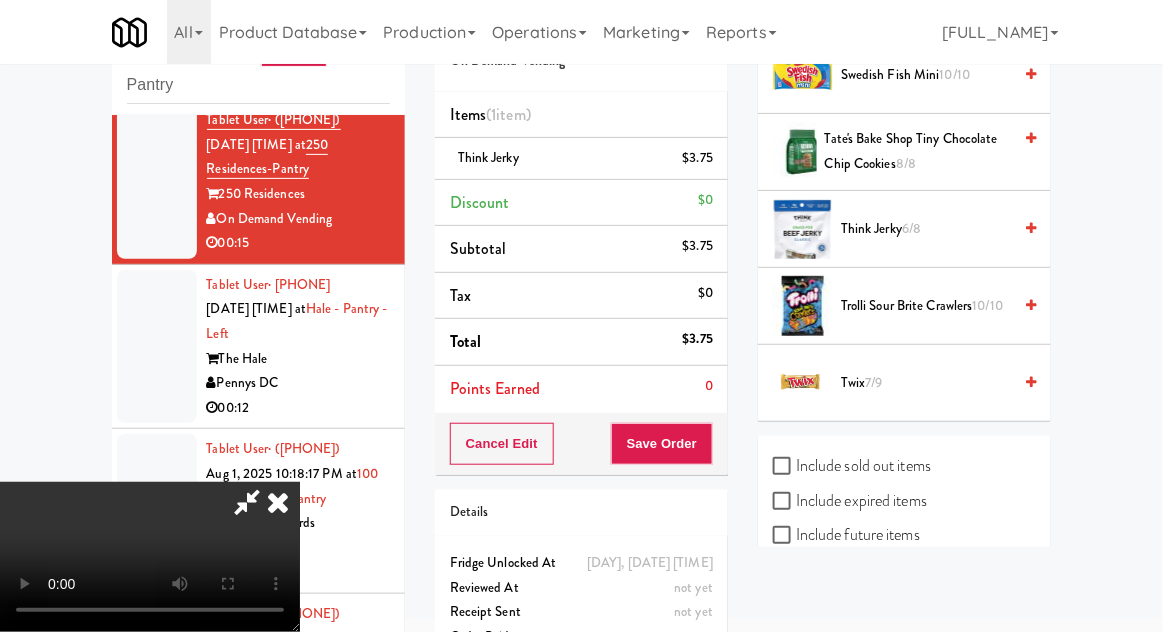 click on "[PRODUCT_NAME]" at bounding box center (926, 306) 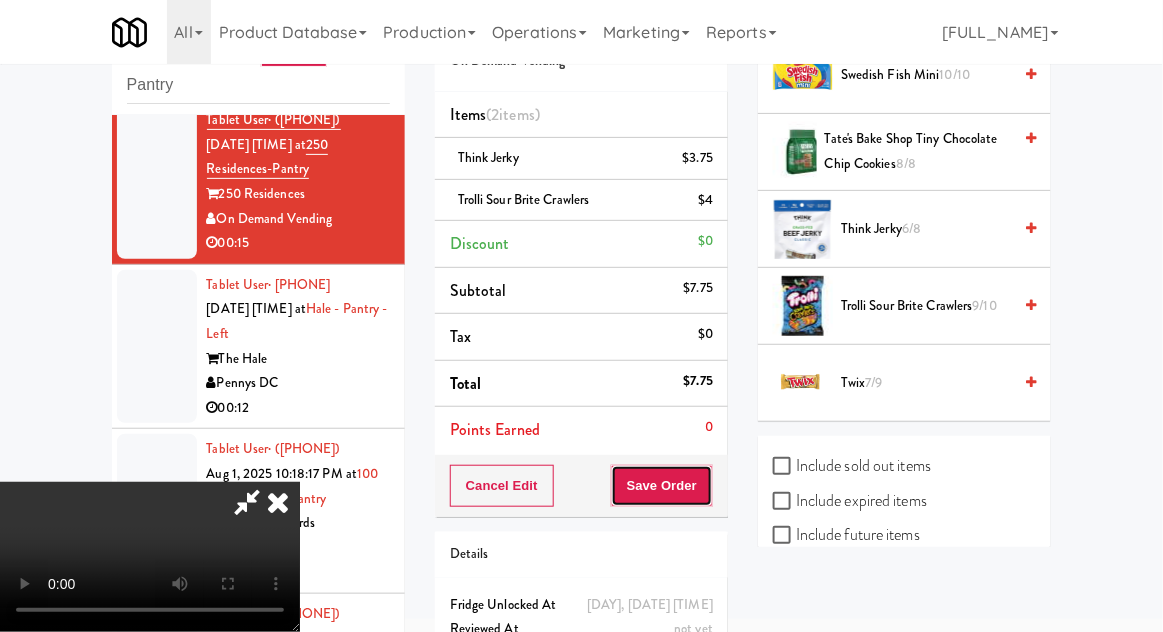 click on "Save Order" at bounding box center (662, 486) 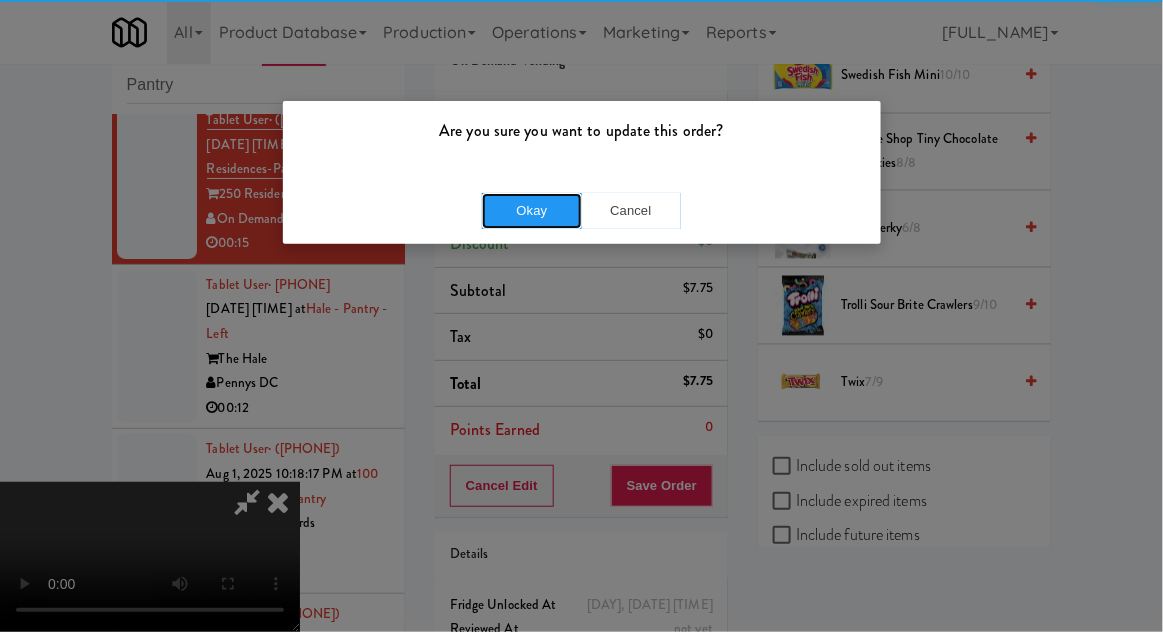 click on "Okay" at bounding box center (532, 211) 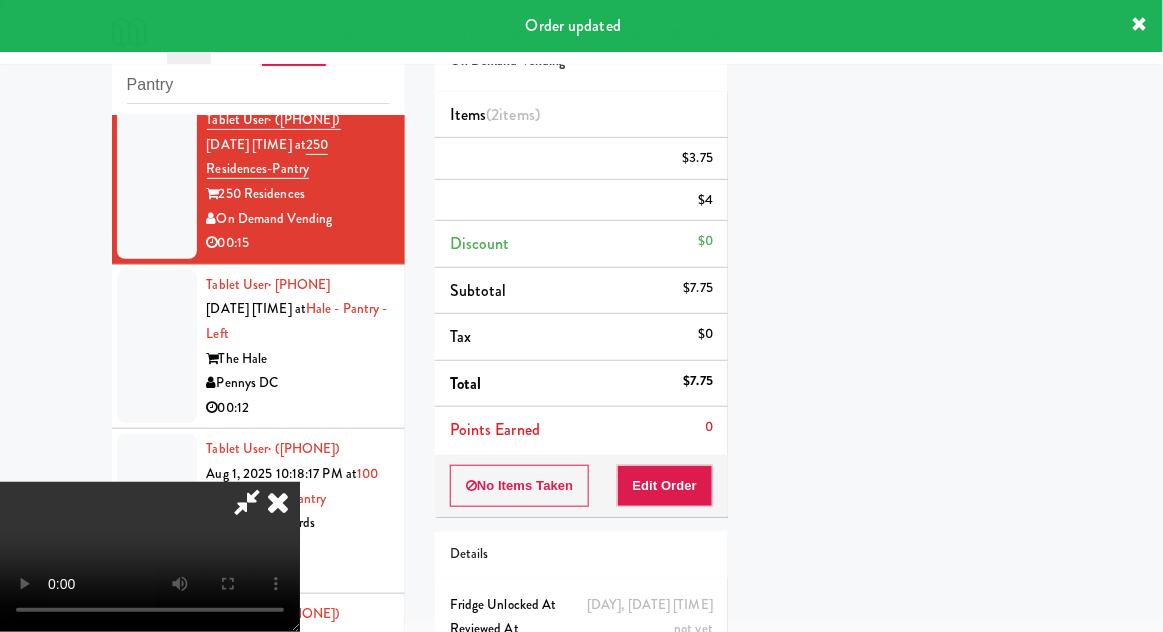 scroll, scrollTop: 197, scrollLeft: 0, axis: vertical 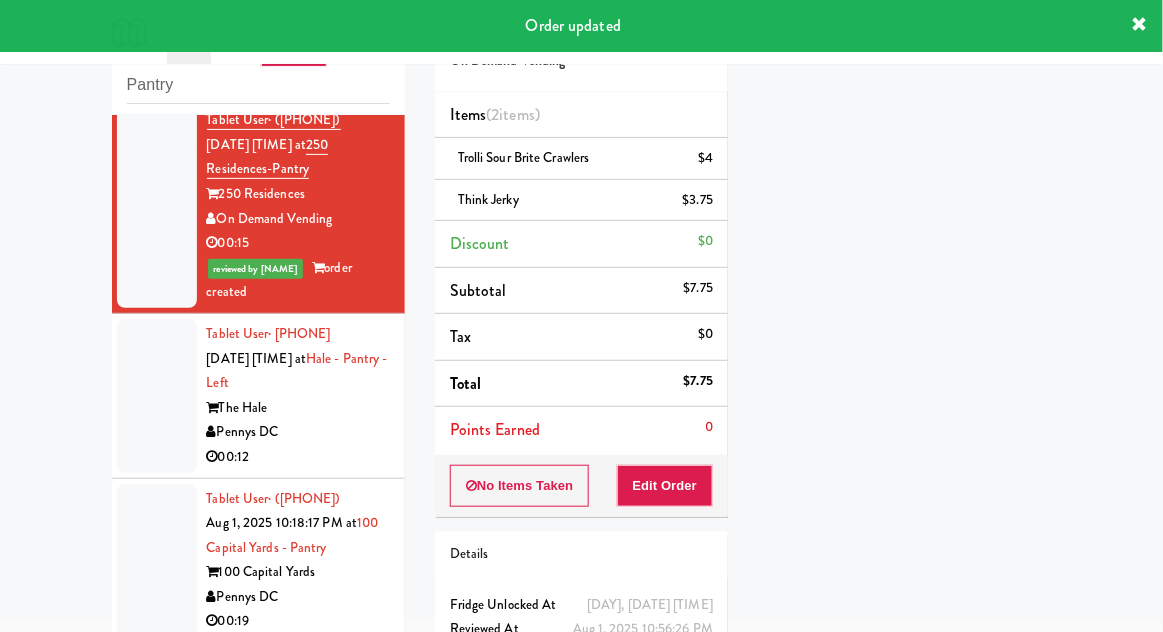 click at bounding box center [157, 396] 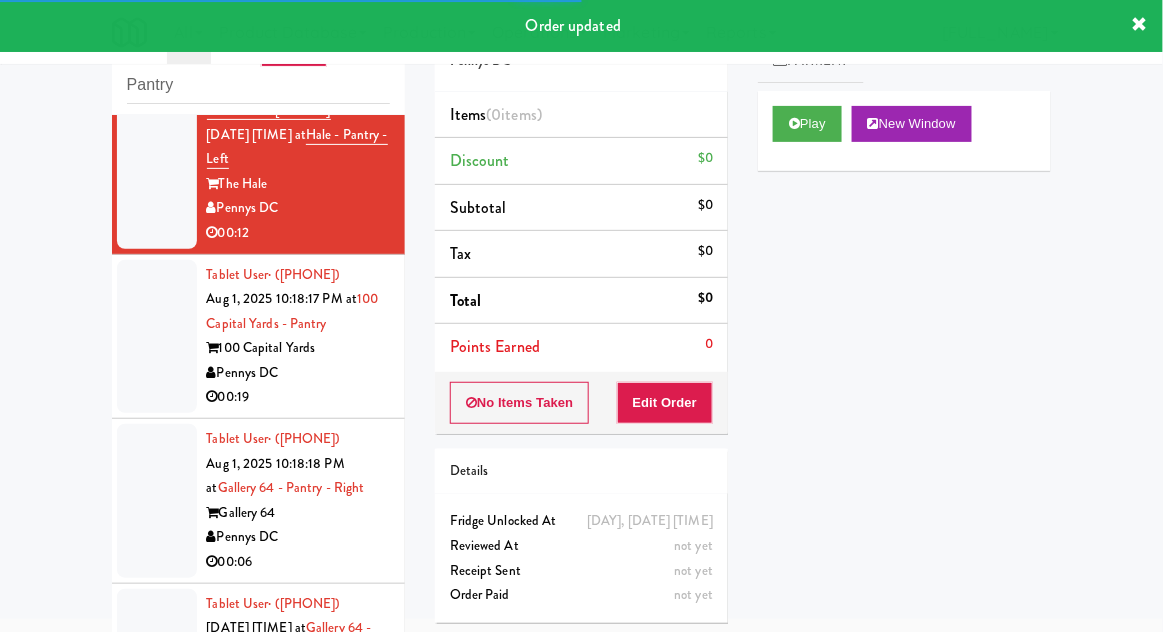 scroll, scrollTop: 7572, scrollLeft: 0, axis: vertical 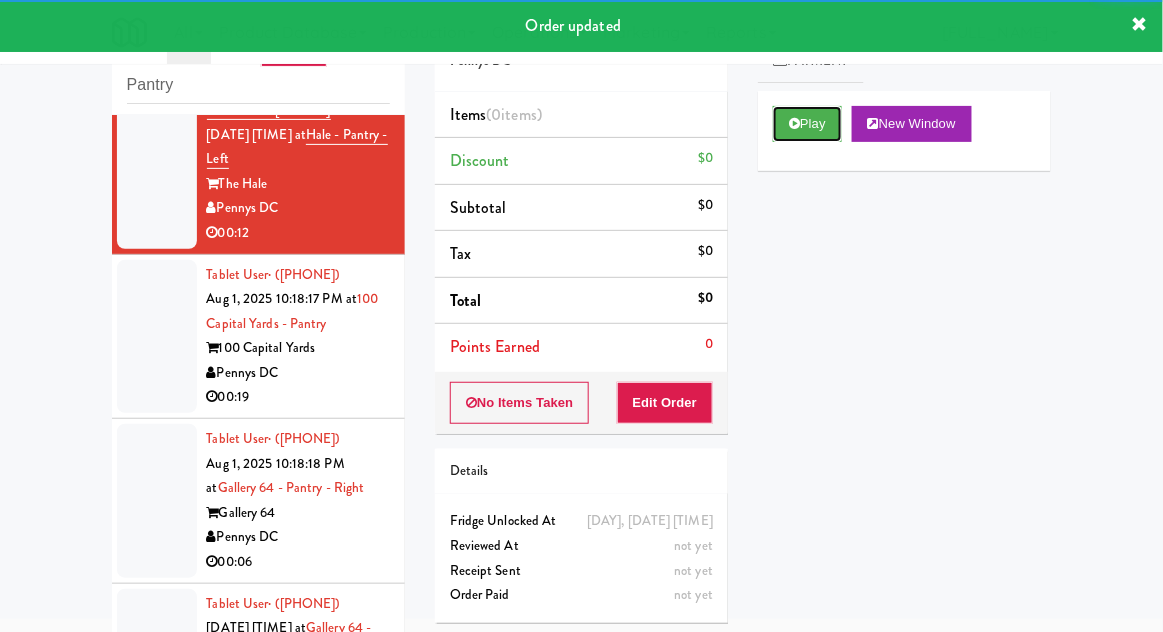 click on "Play" at bounding box center (807, 124) 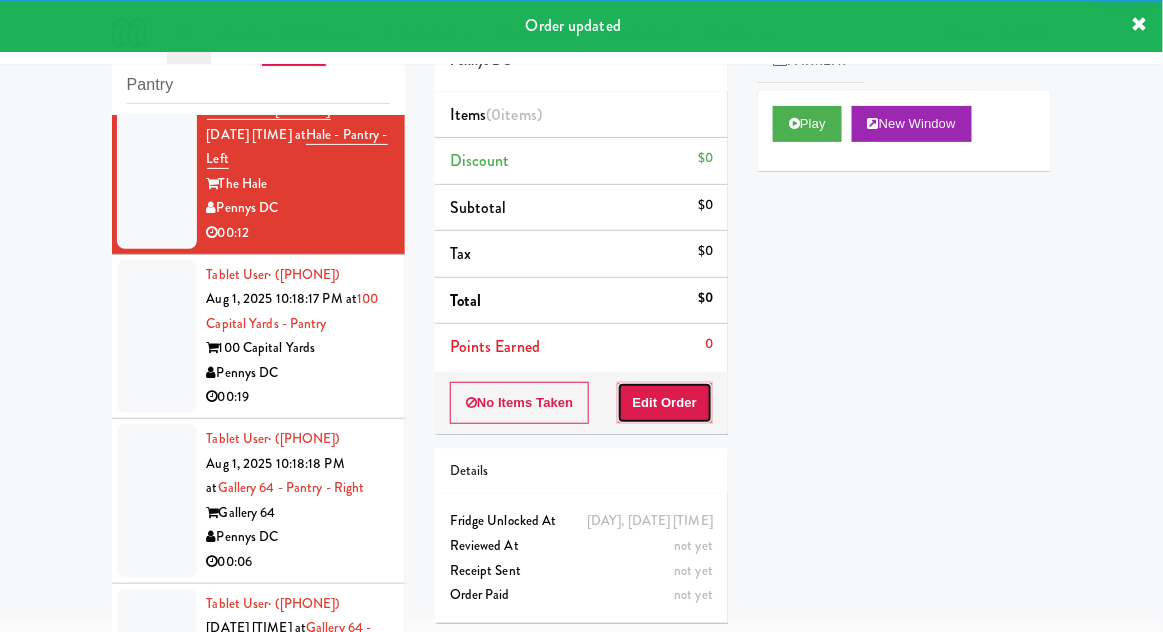 click on "Edit Order" at bounding box center [665, 403] 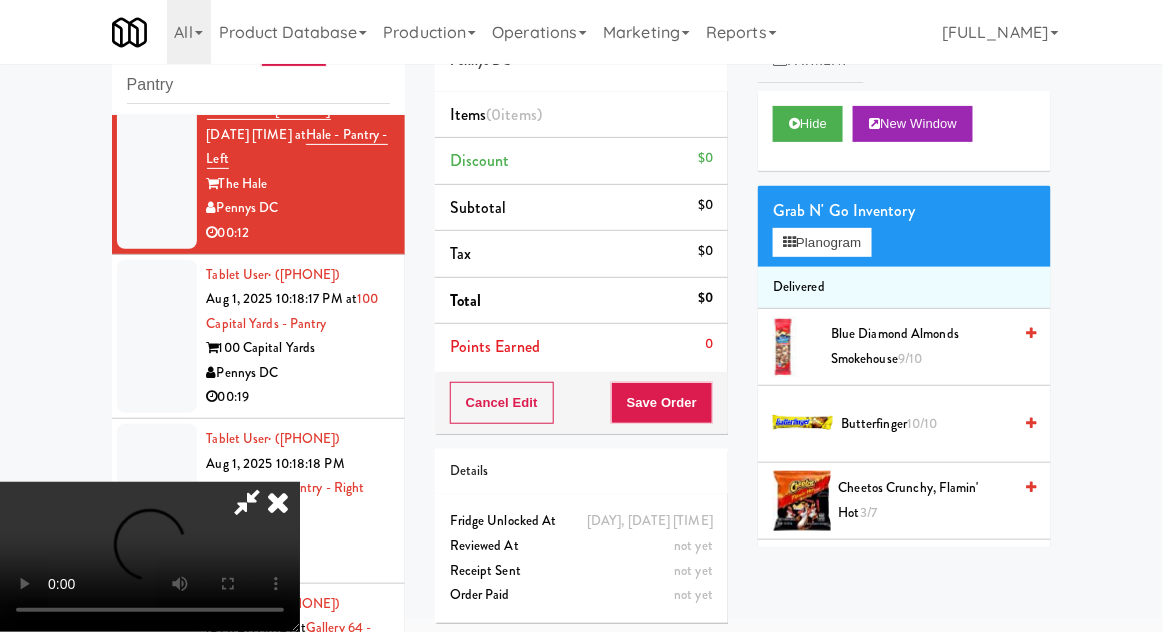 type 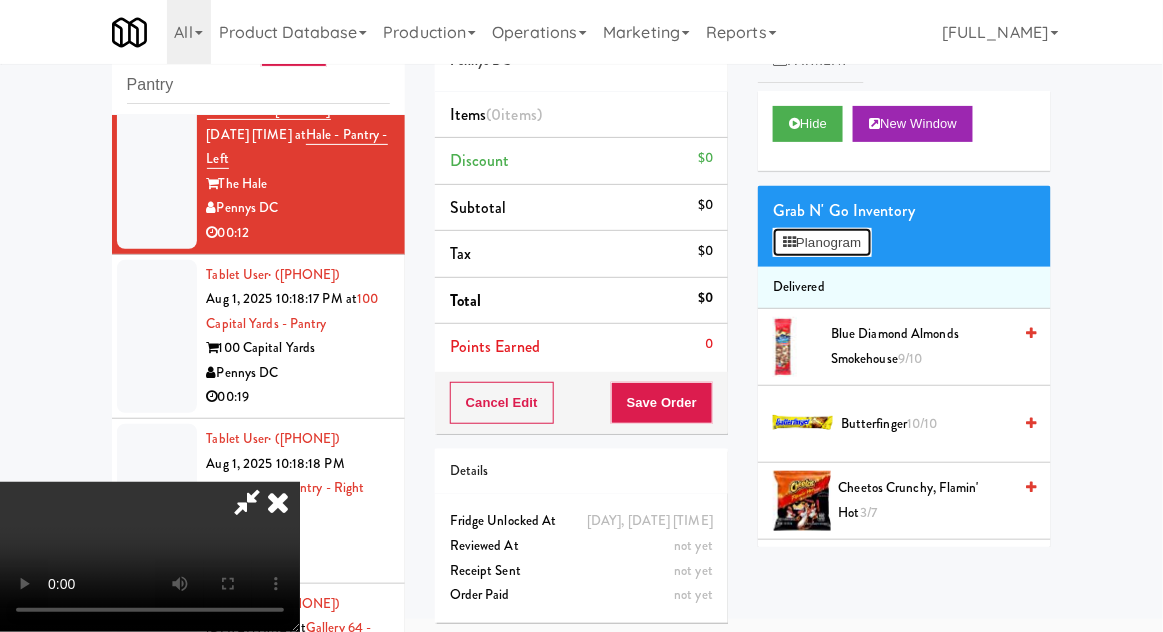 click on "Planogram" at bounding box center (822, 243) 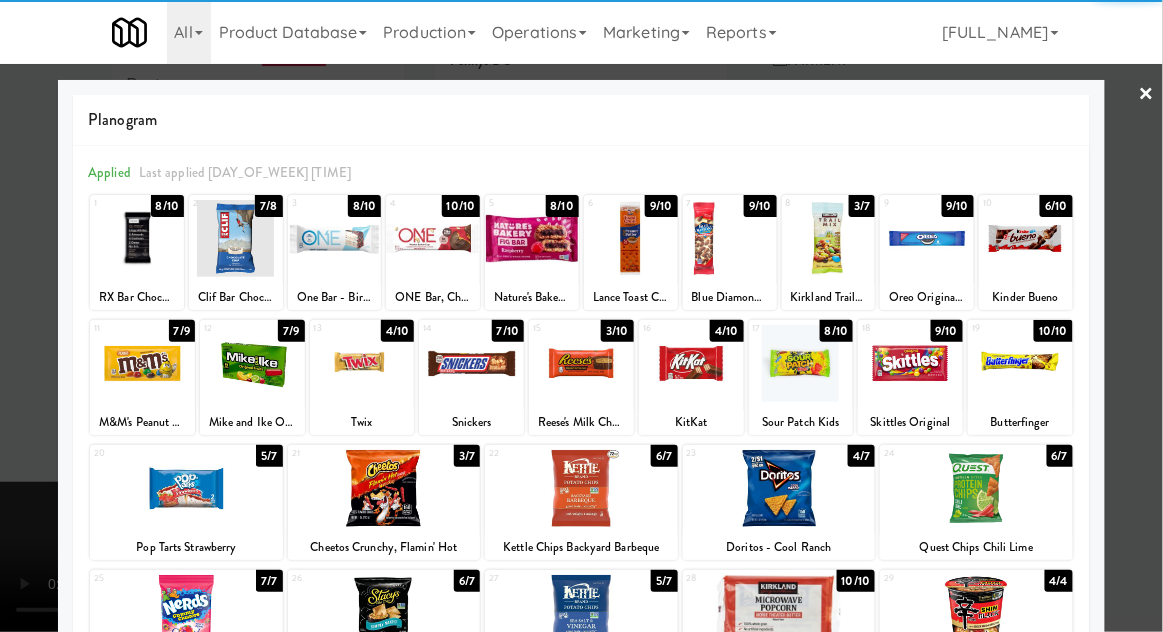 click at bounding box center (910, 363) 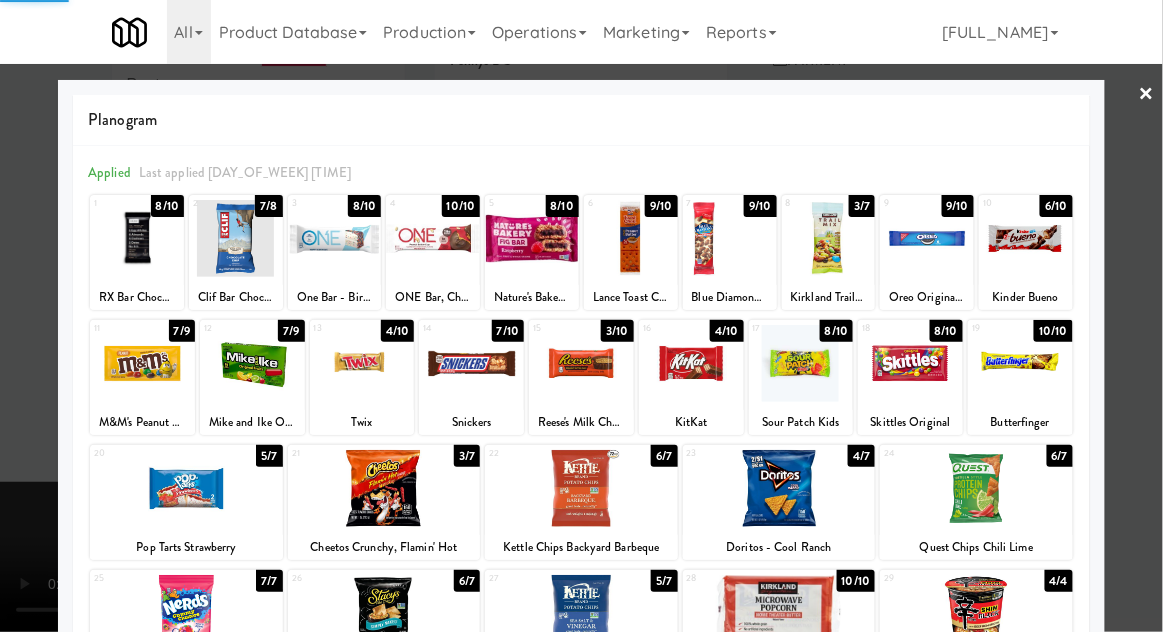 click on "Planogram Applied Last applied [DAY] [TIME] [PRODUCT_LIST]" at bounding box center (581, 531) 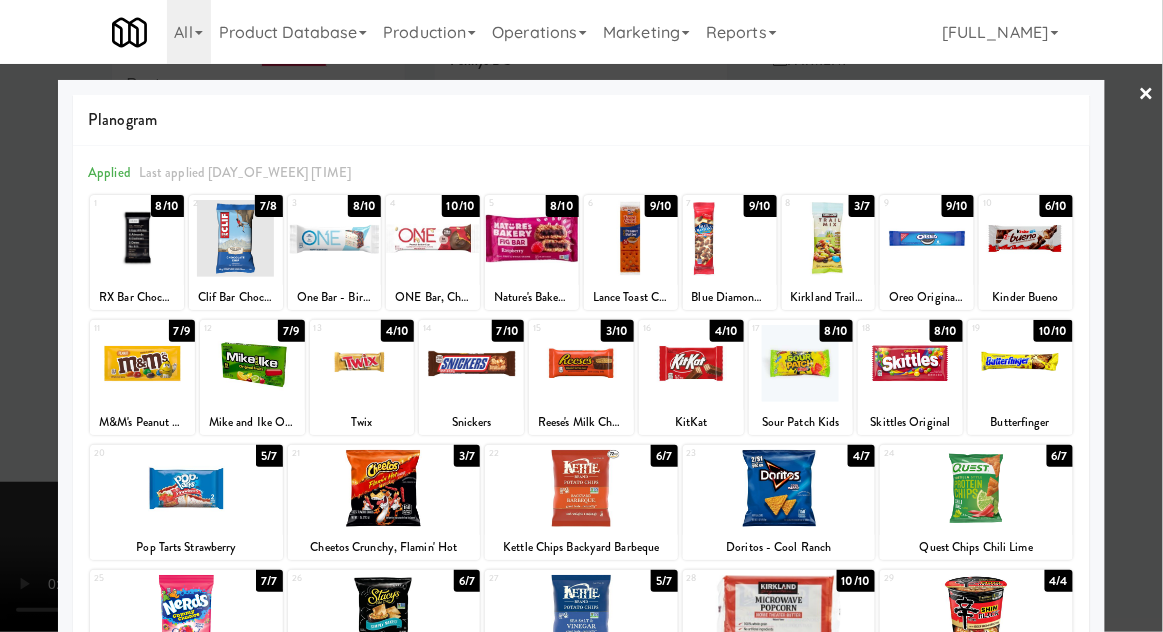 click at bounding box center [581, 316] 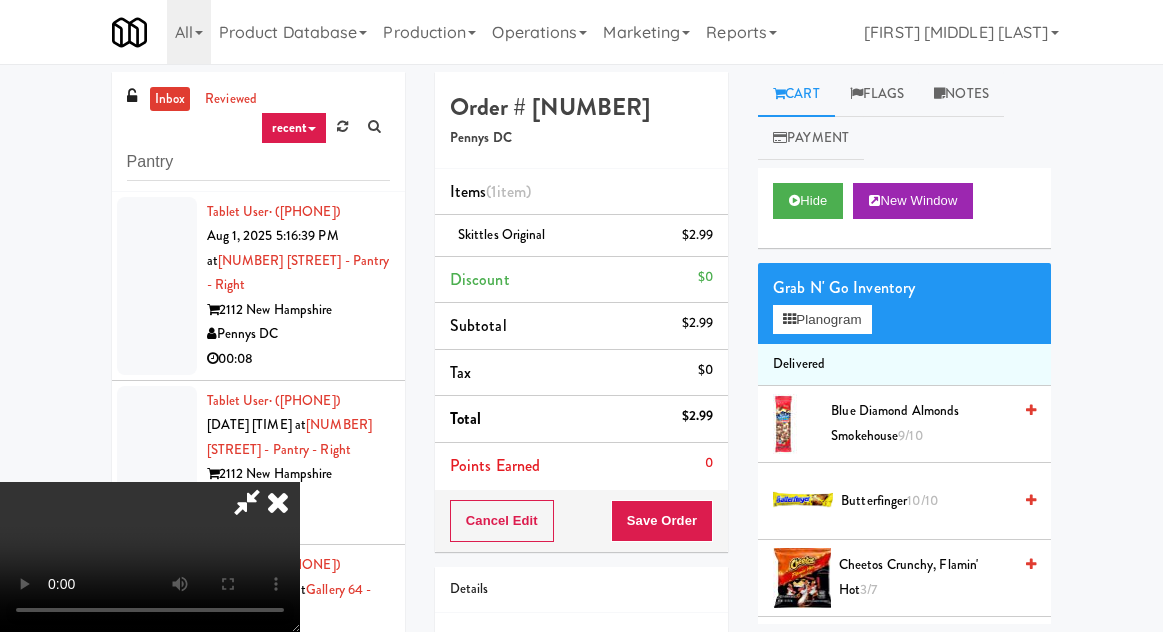 scroll, scrollTop: 77, scrollLeft: 0, axis: vertical 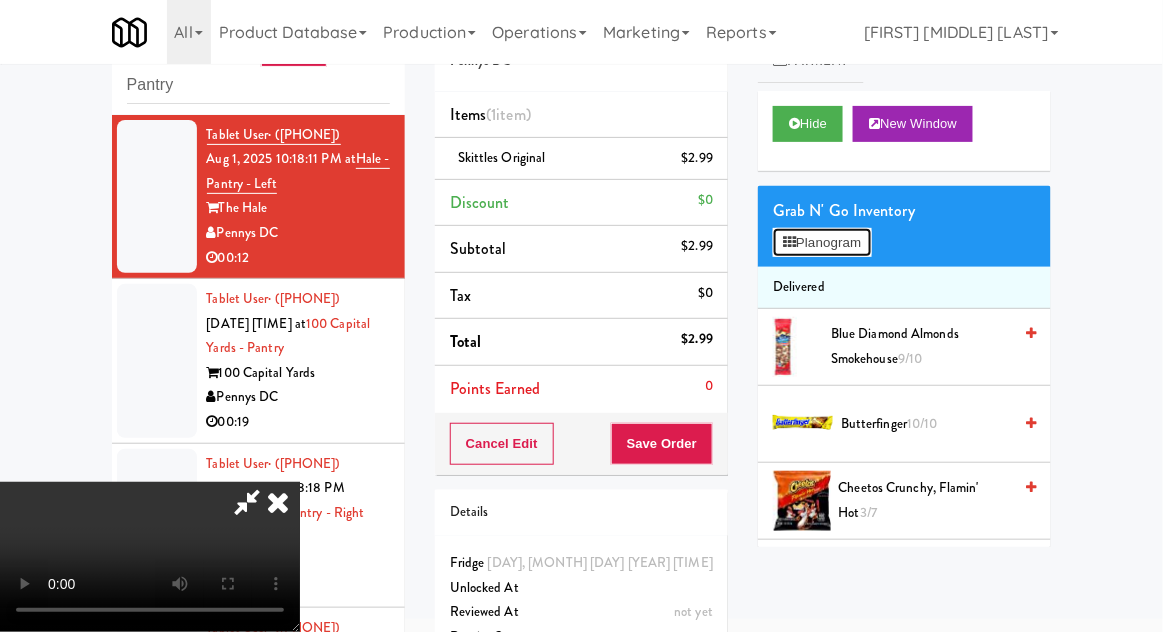 click on "Planogram" at bounding box center (822, 243) 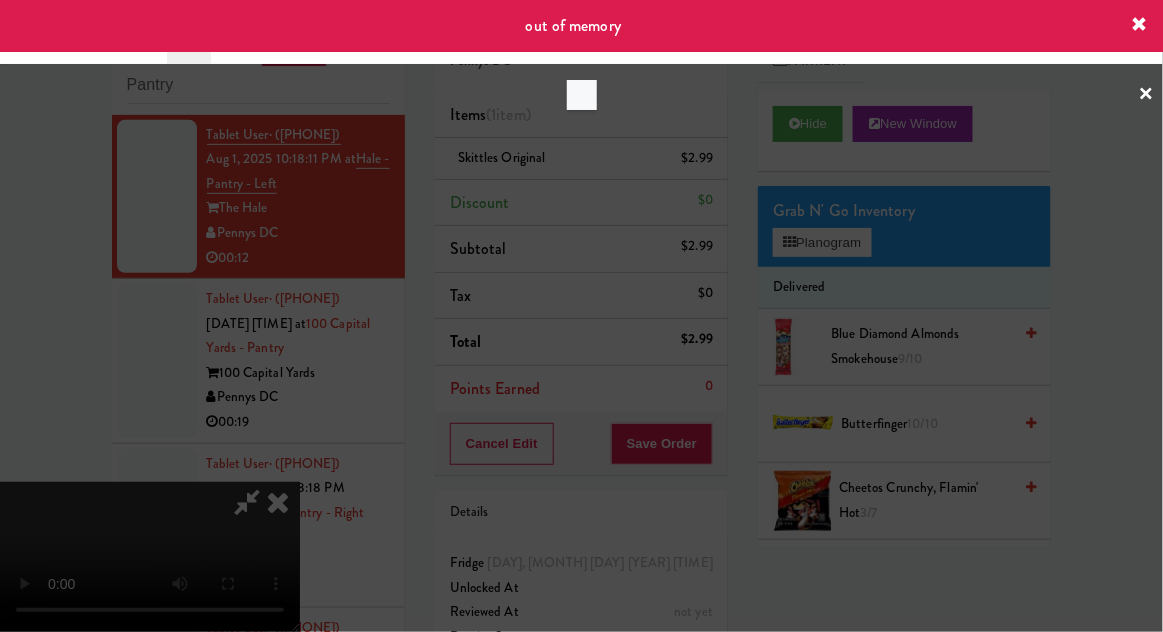 click at bounding box center [581, 316] 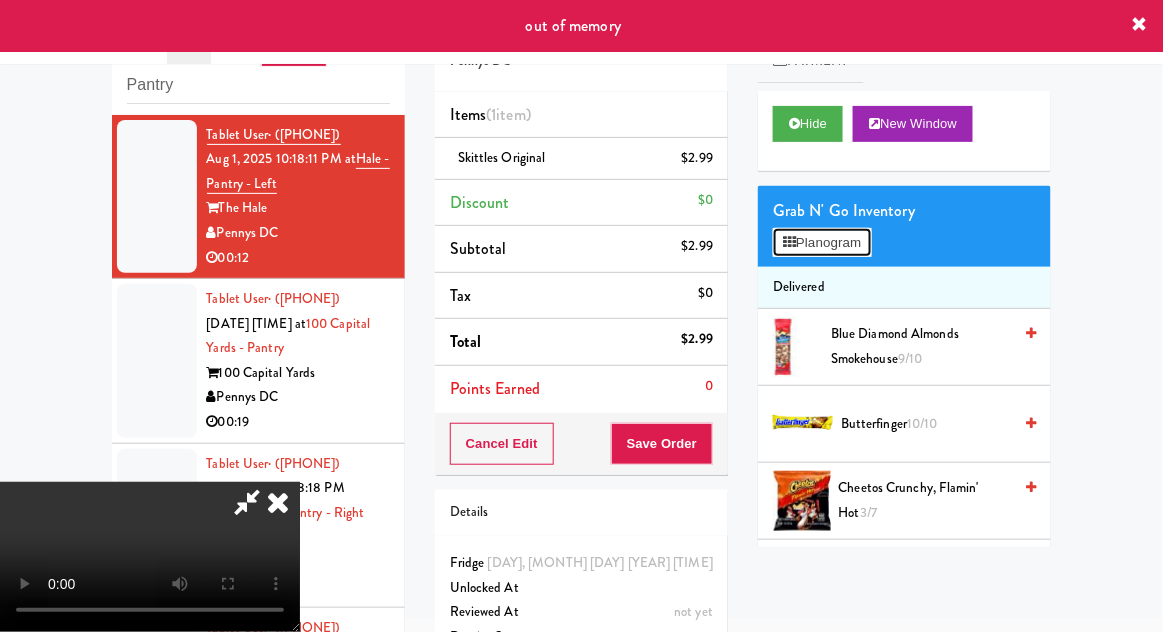 click on "Planogram" at bounding box center (822, 243) 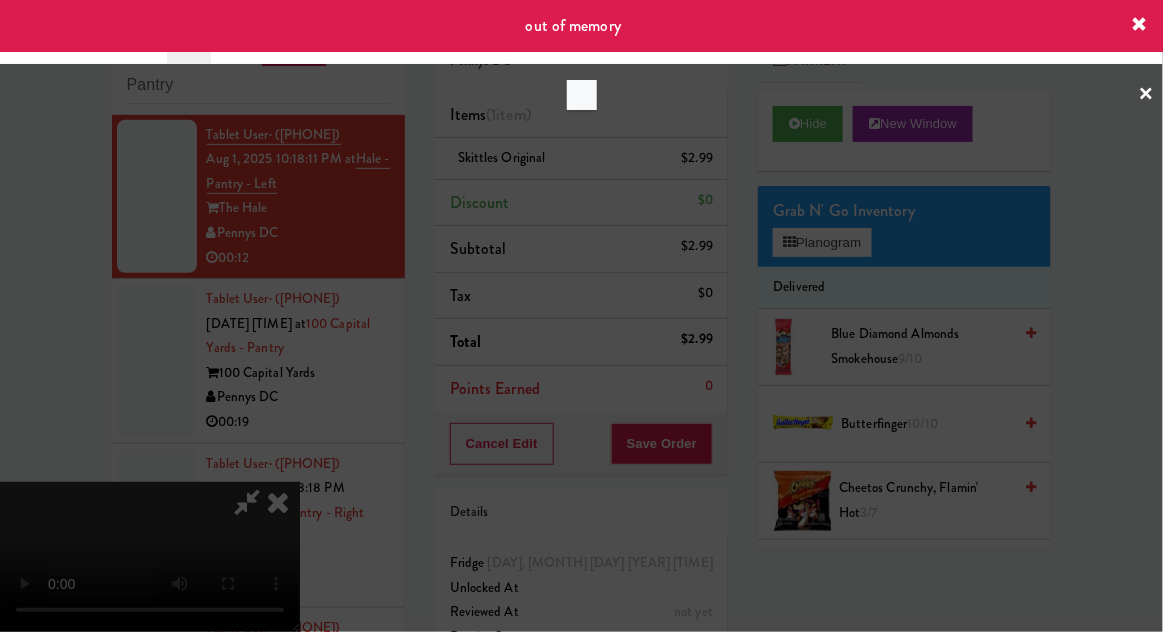click at bounding box center [581, 316] 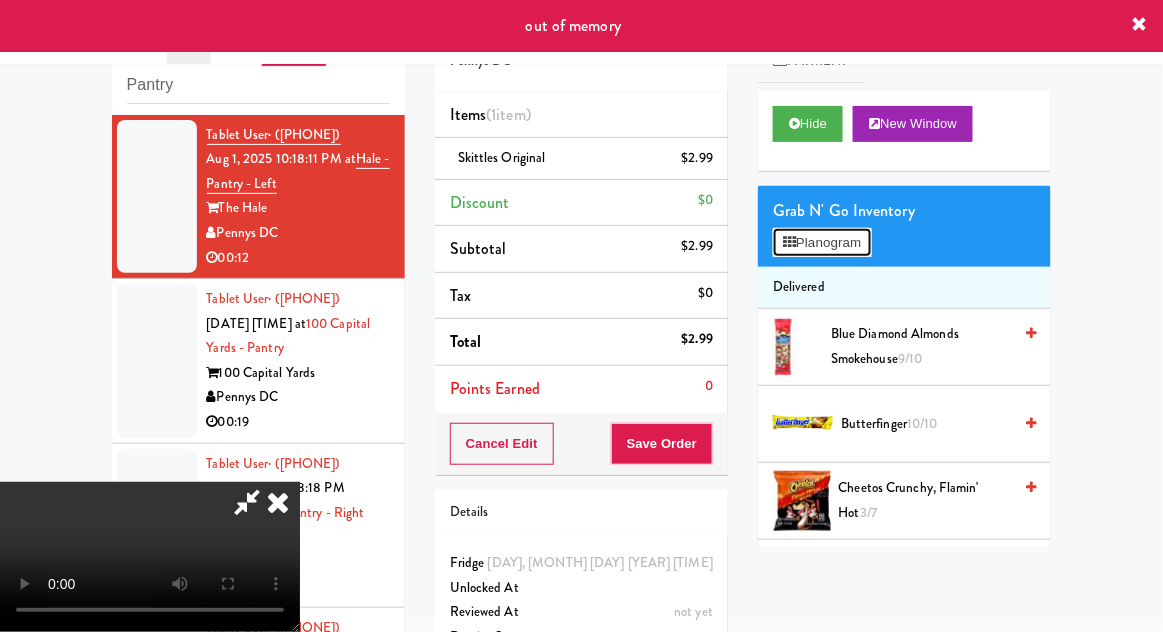 click on "Planogram" at bounding box center (822, 243) 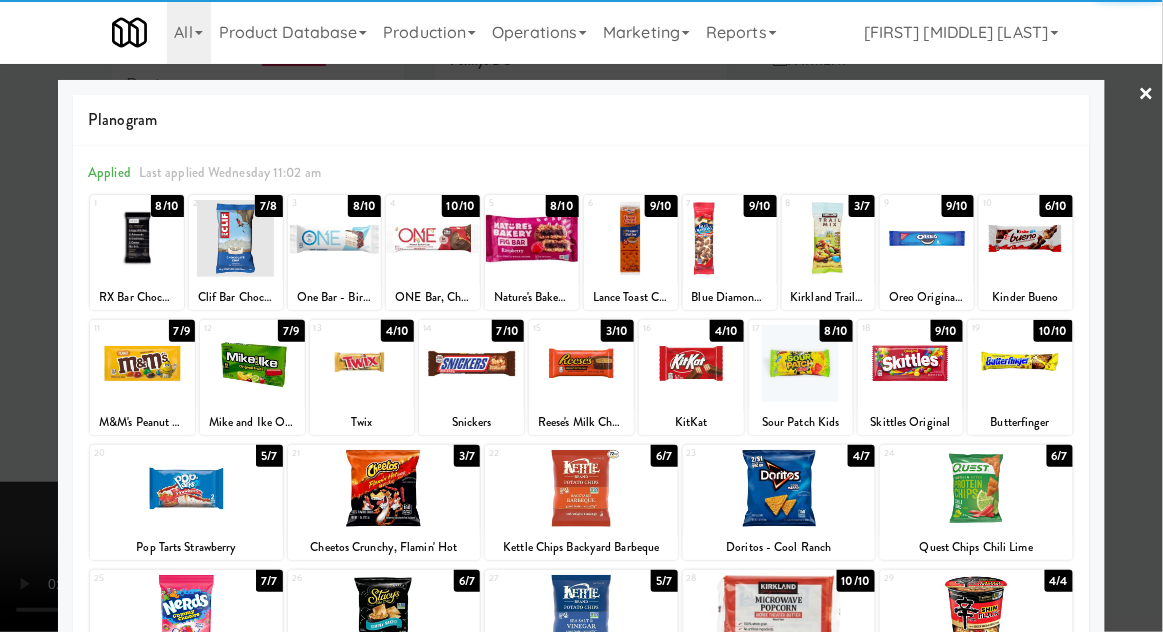 click at bounding box center [691, 363] 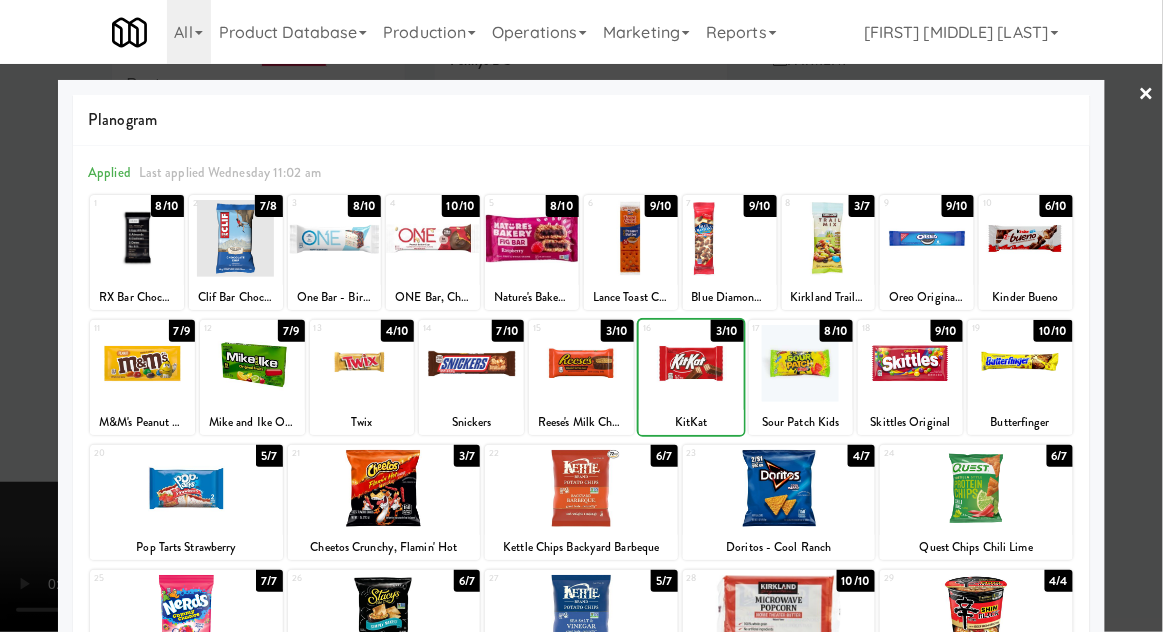 click at bounding box center (581, 316) 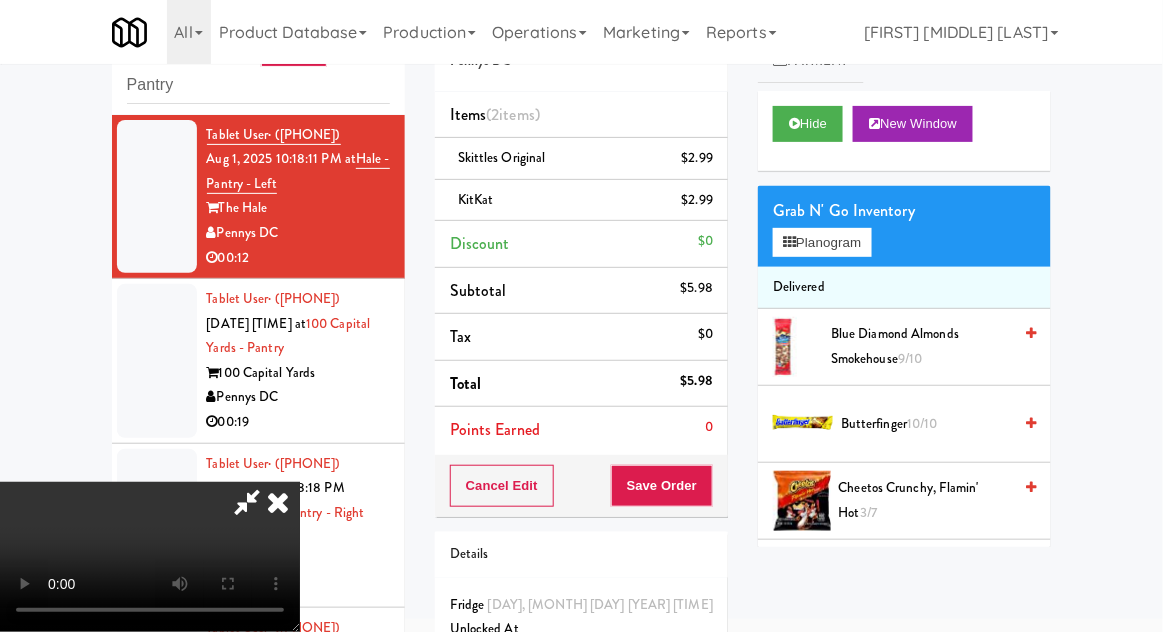type 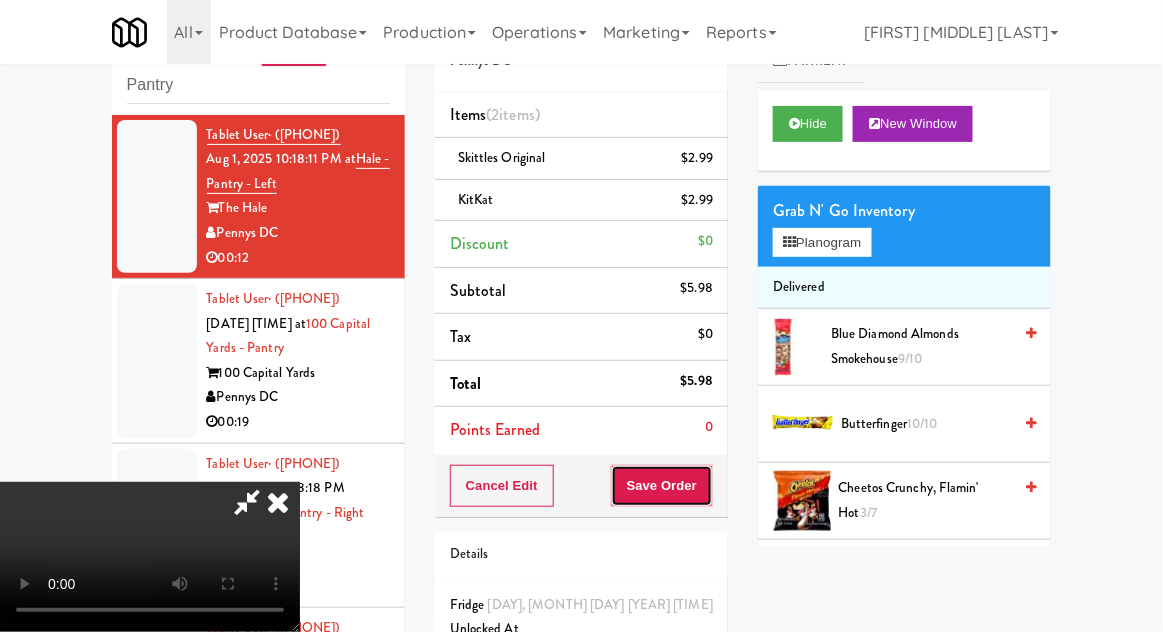 click on "Save Order" at bounding box center [662, 486] 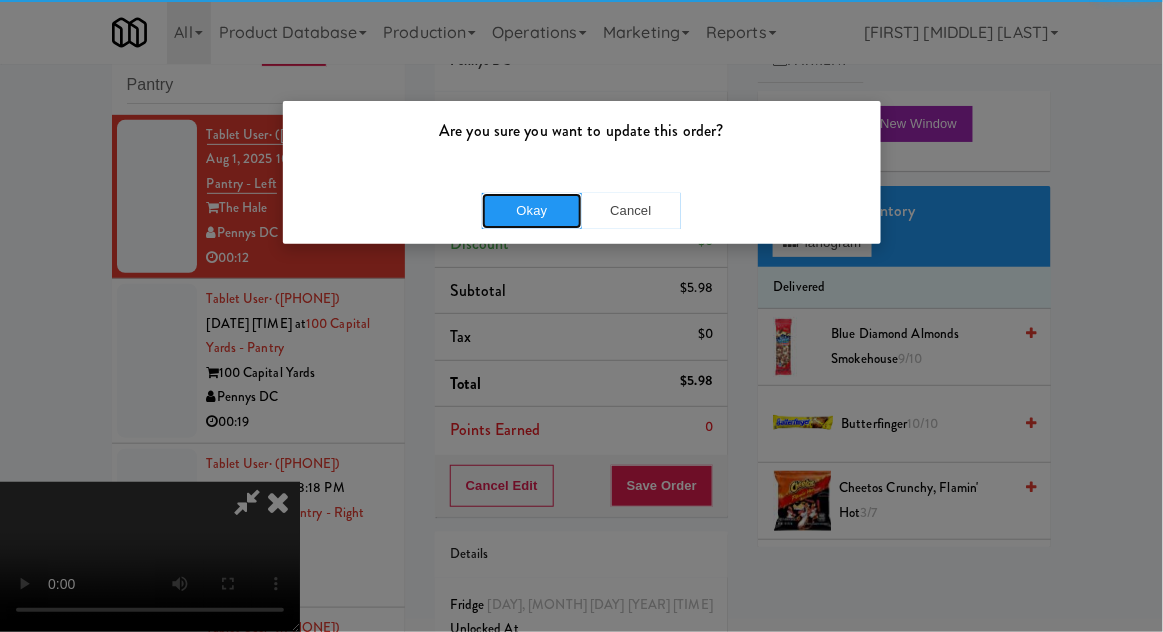 click on "Okay" at bounding box center [532, 211] 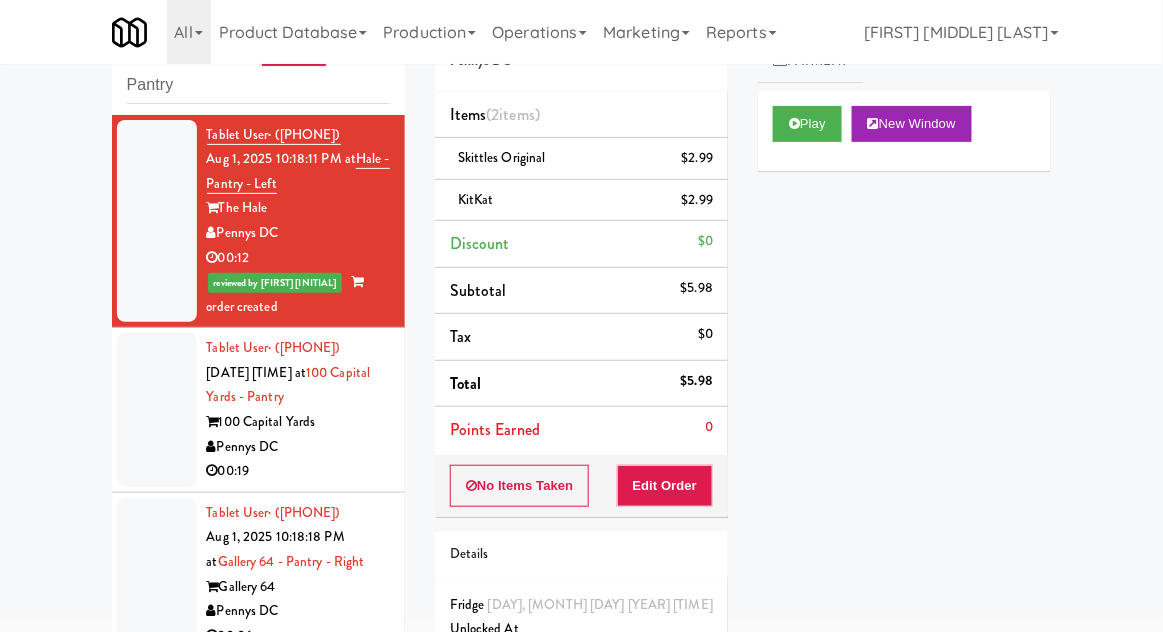 click at bounding box center [157, 410] 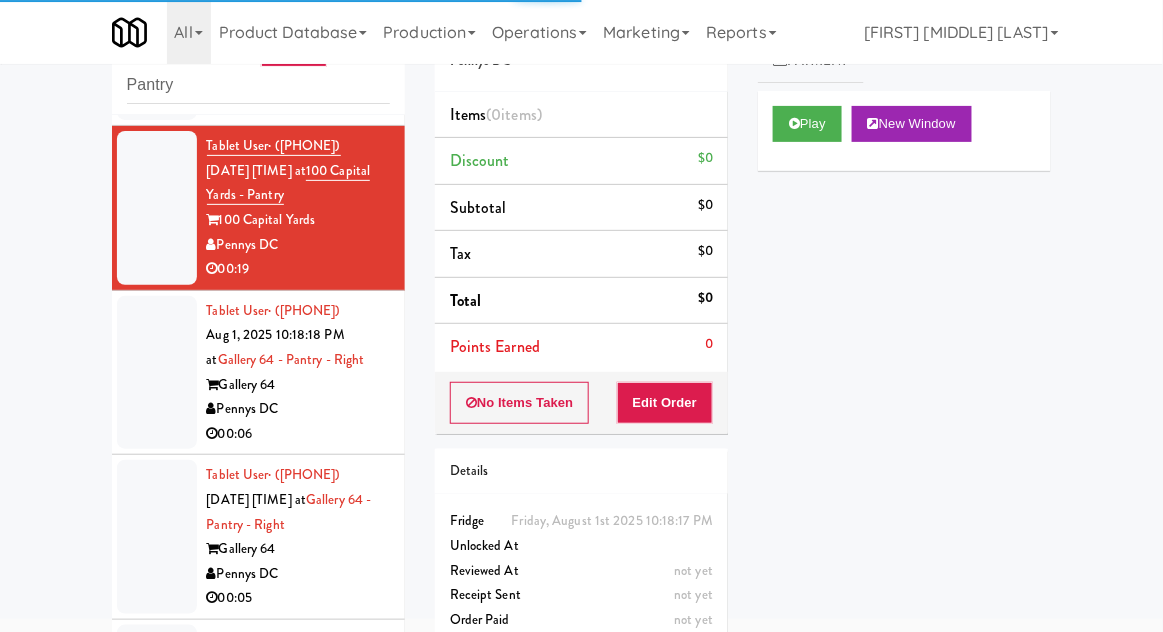 scroll, scrollTop: 7776, scrollLeft: 0, axis: vertical 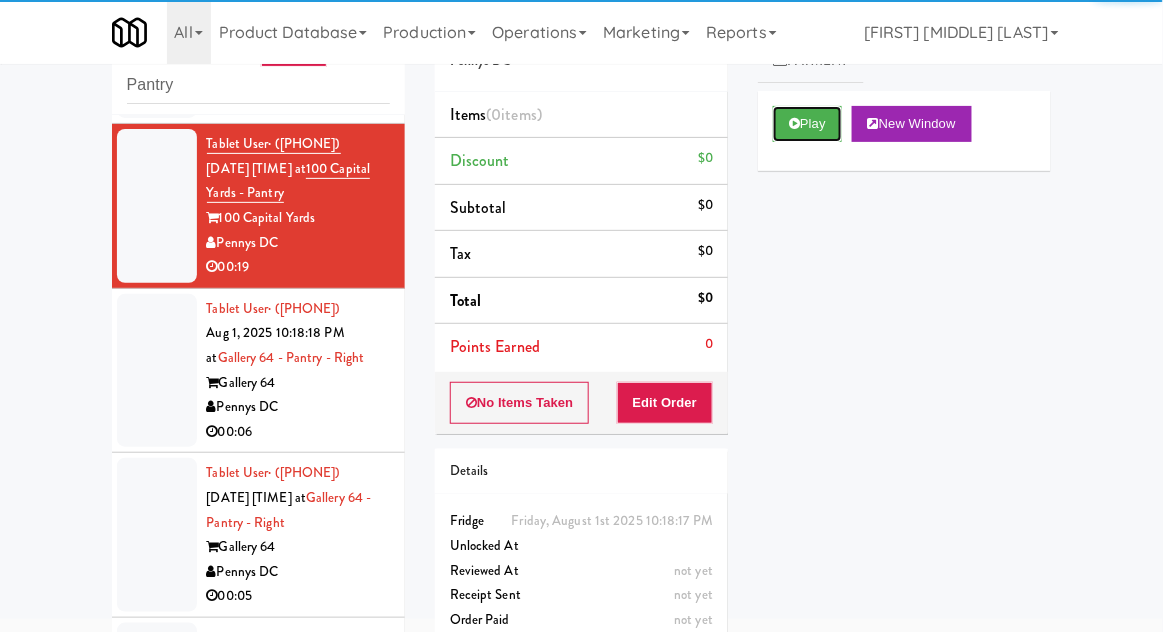 click on "Play" at bounding box center (807, 124) 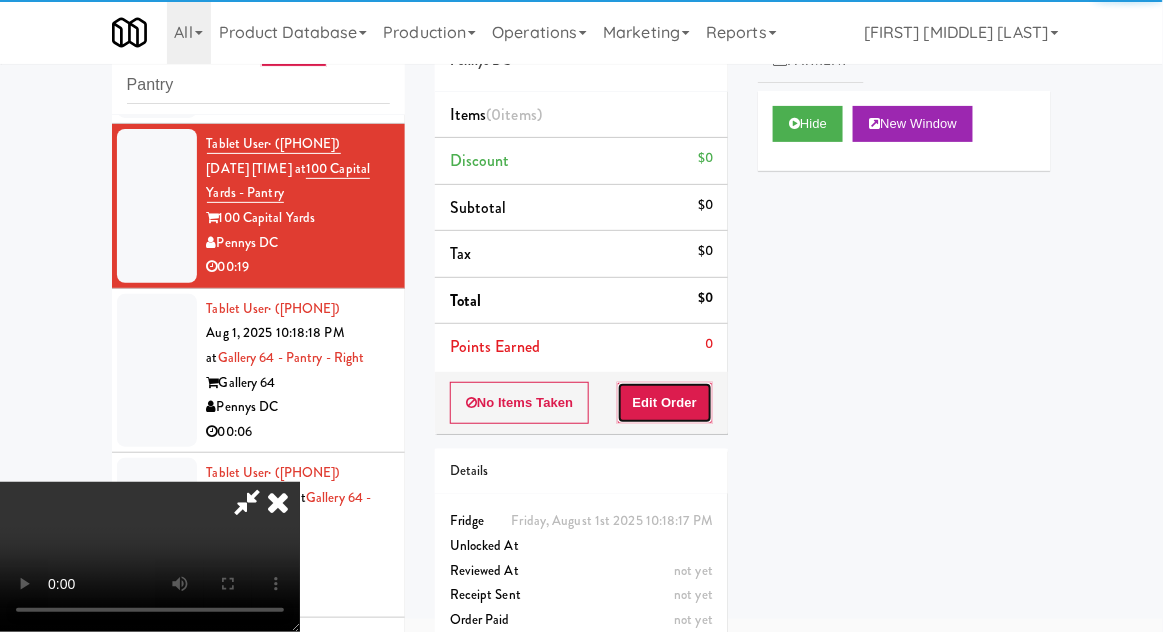 click on "Edit Order" at bounding box center [665, 403] 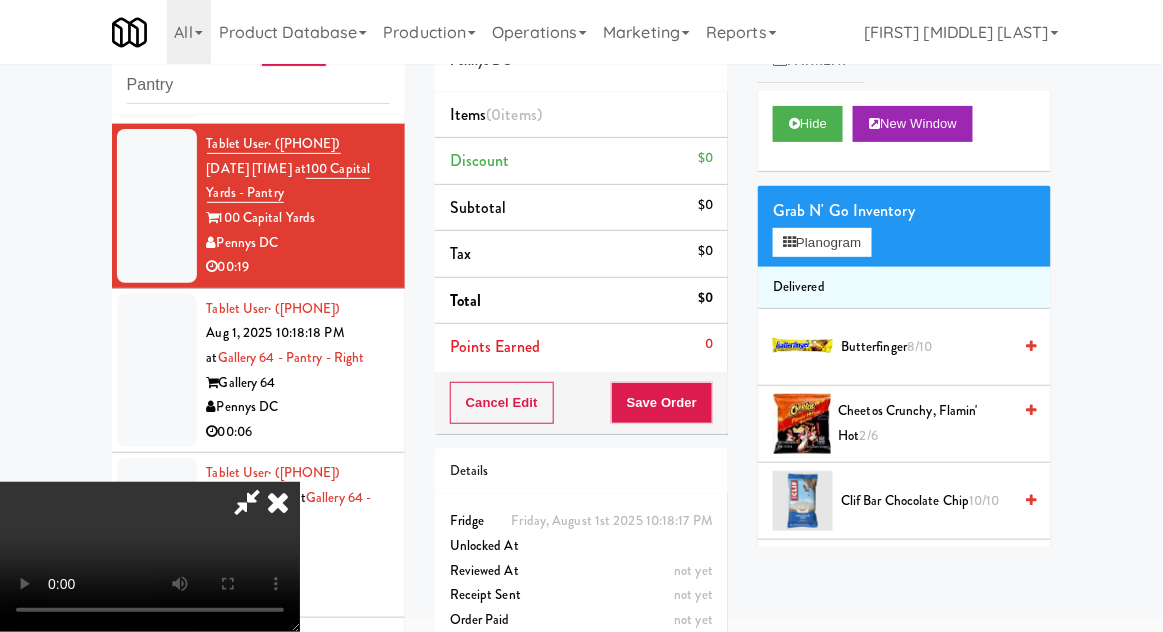 scroll, scrollTop: 73, scrollLeft: 0, axis: vertical 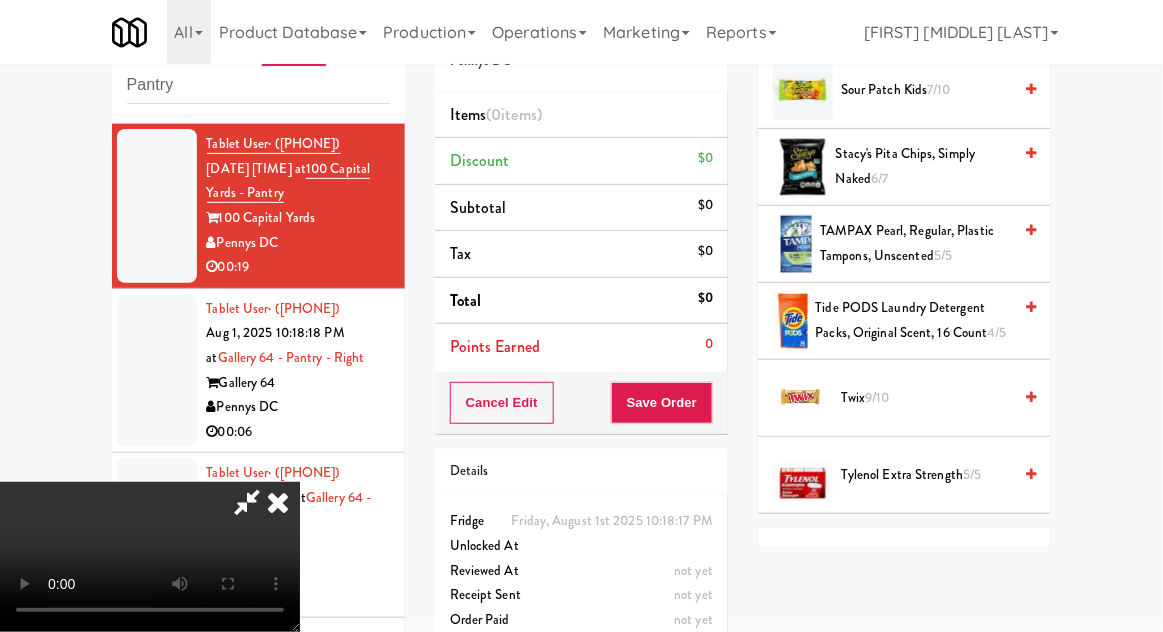 click on "9/10" at bounding box center [878, 397] 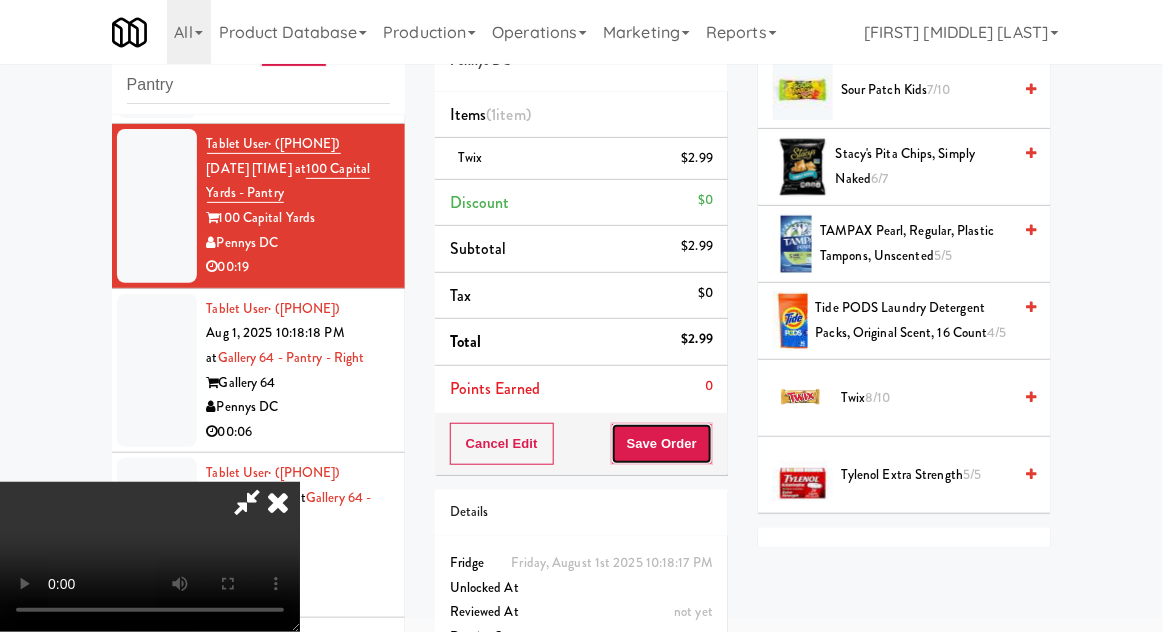 click on "Save Order" at bounding box center [662, 444] 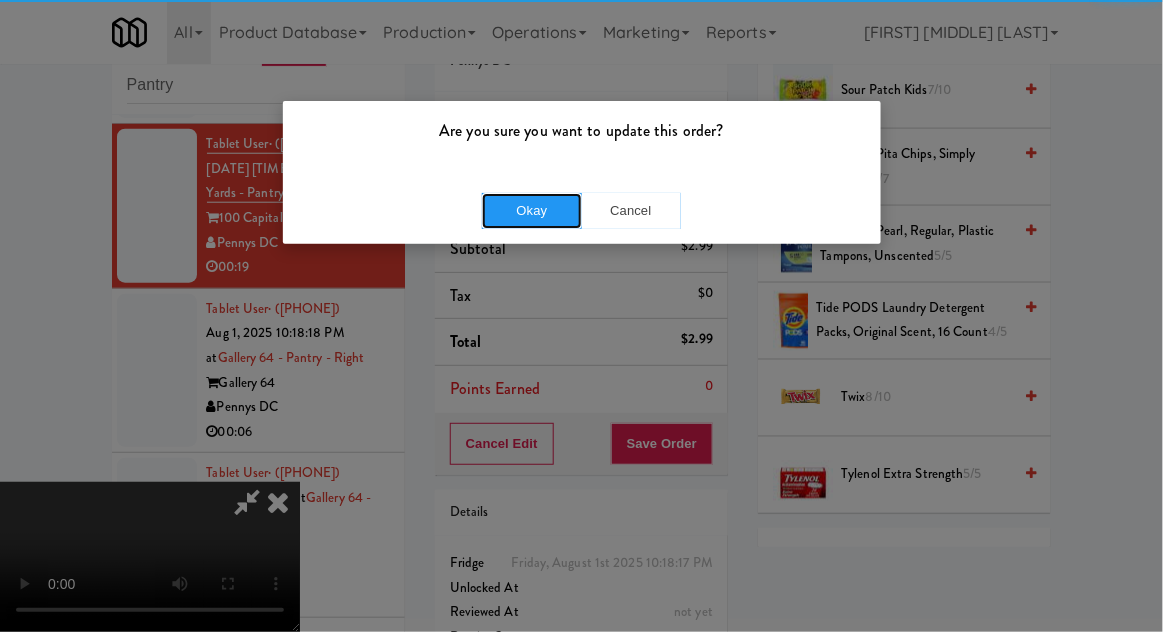 click on "Okay" at bounding box center (532, 211) 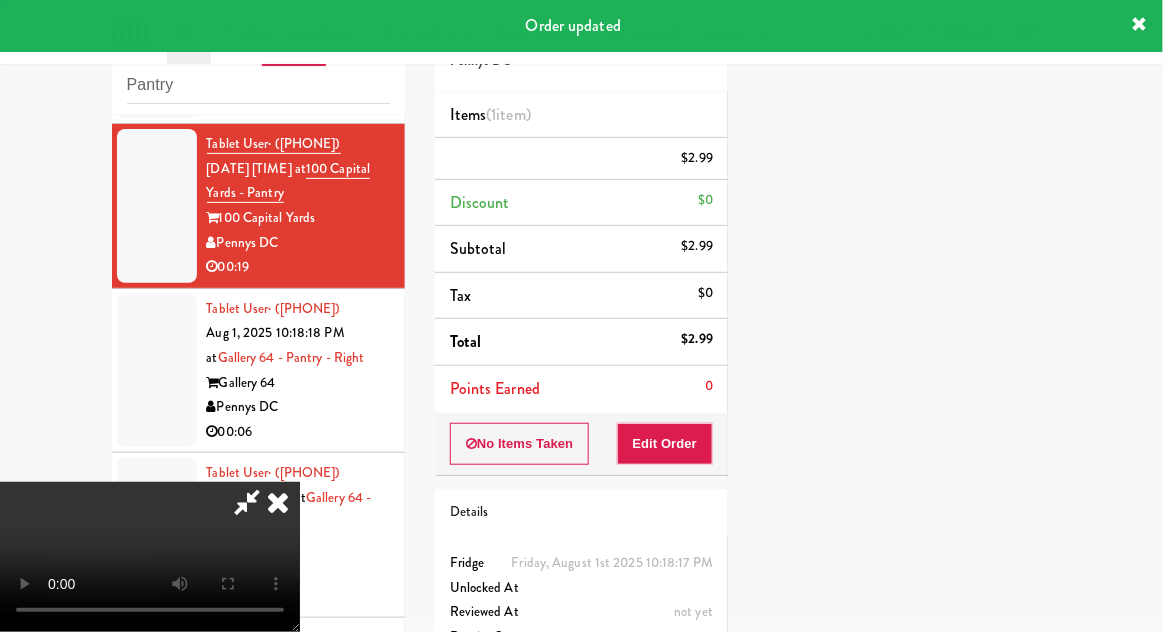 scroll, scrollTop: 197, scrollLeft: 0, axis: vertical 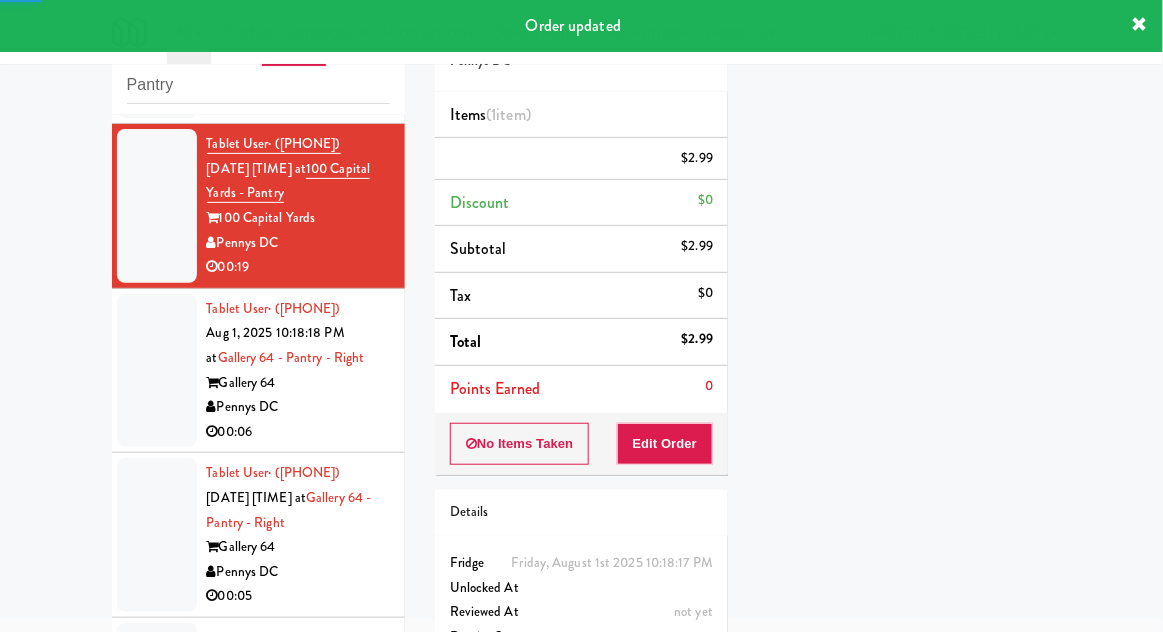 click at bounding box center (157, 371) 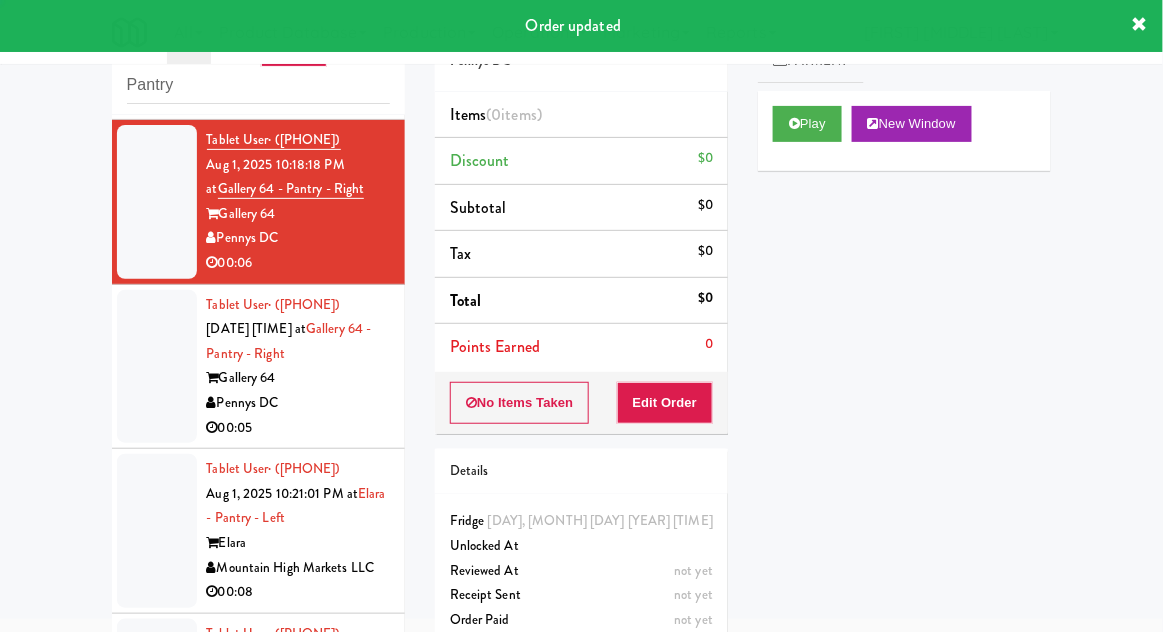 scroll, scrollTop: 7996, scrollLeft: 0, axis: vertical 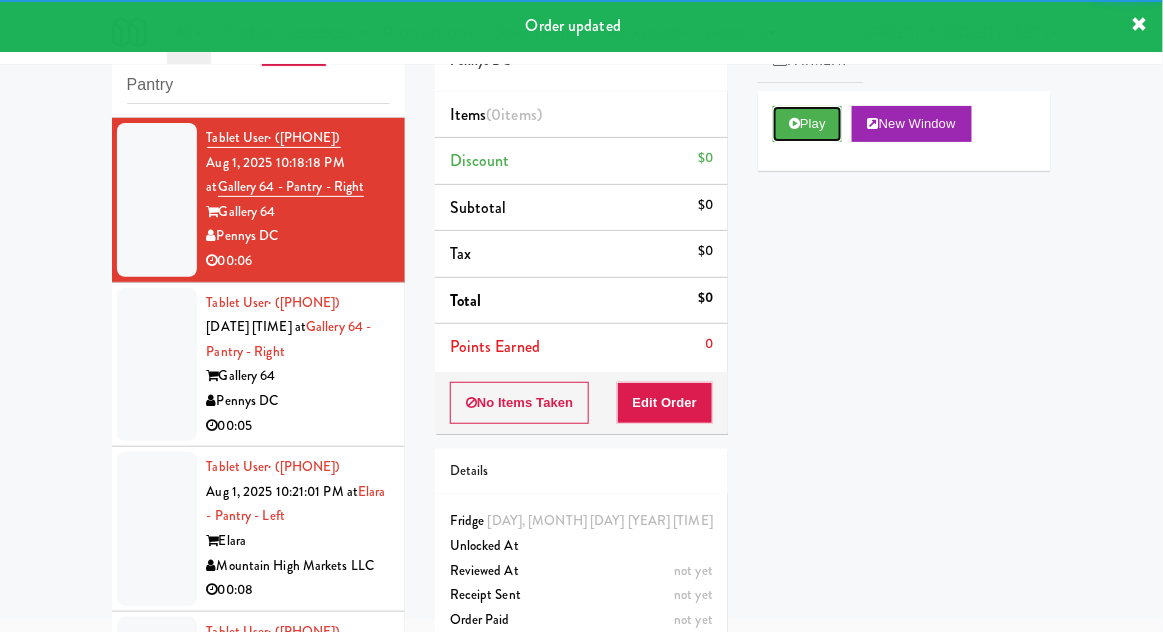 click on "Play" at bounding box center [807, 124] 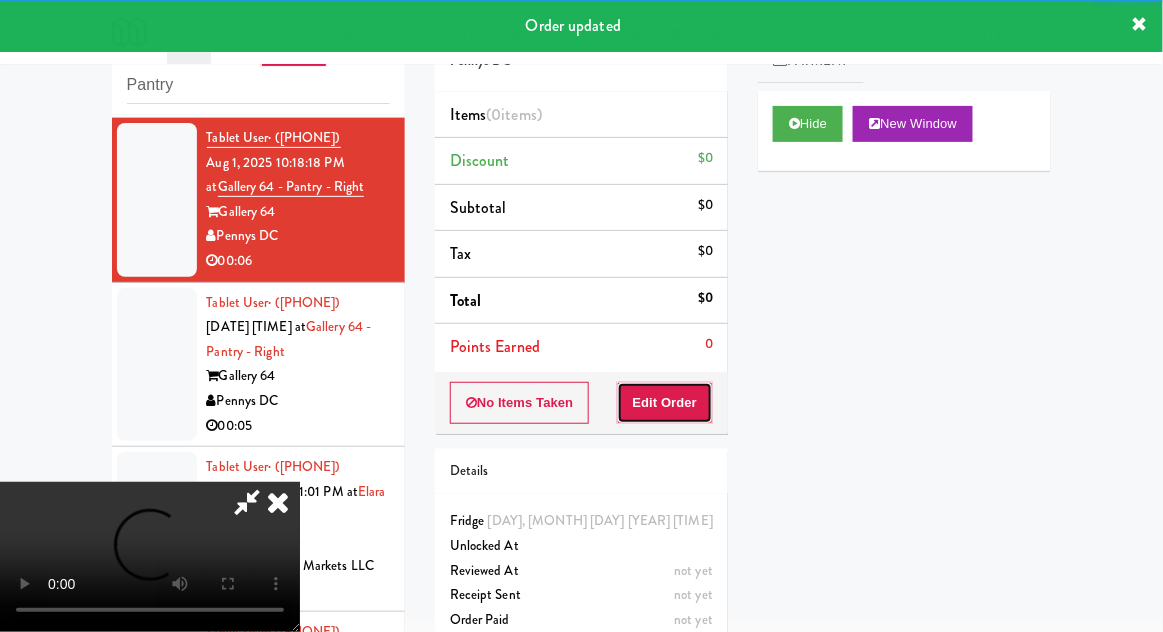 click on "Edit Order" at bounding box center [665, 403] 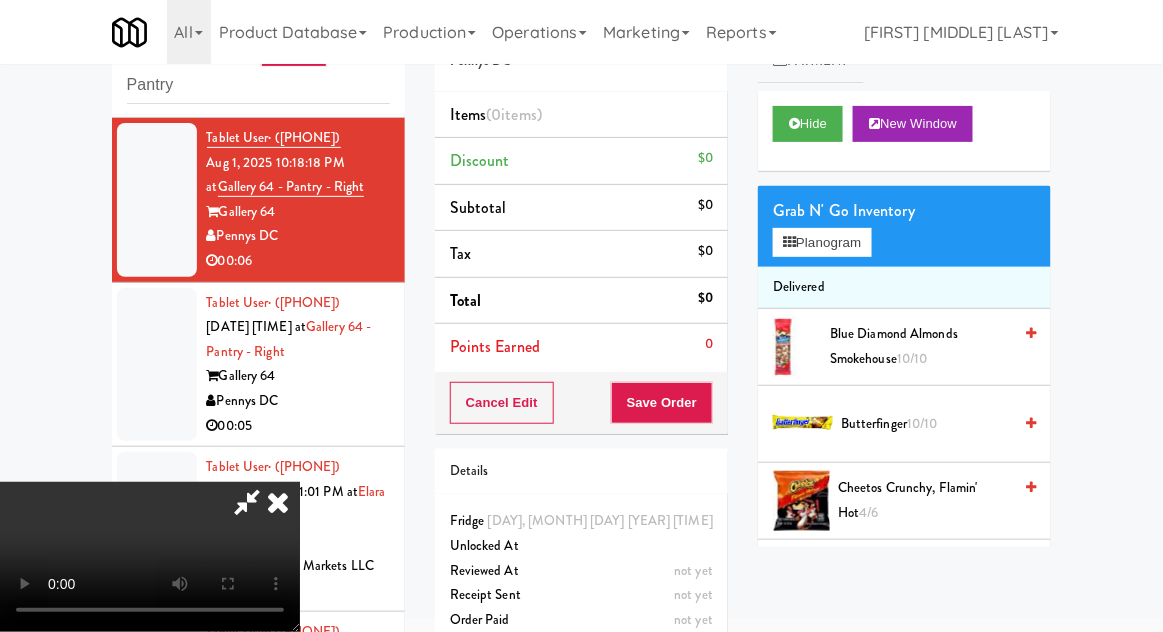 type 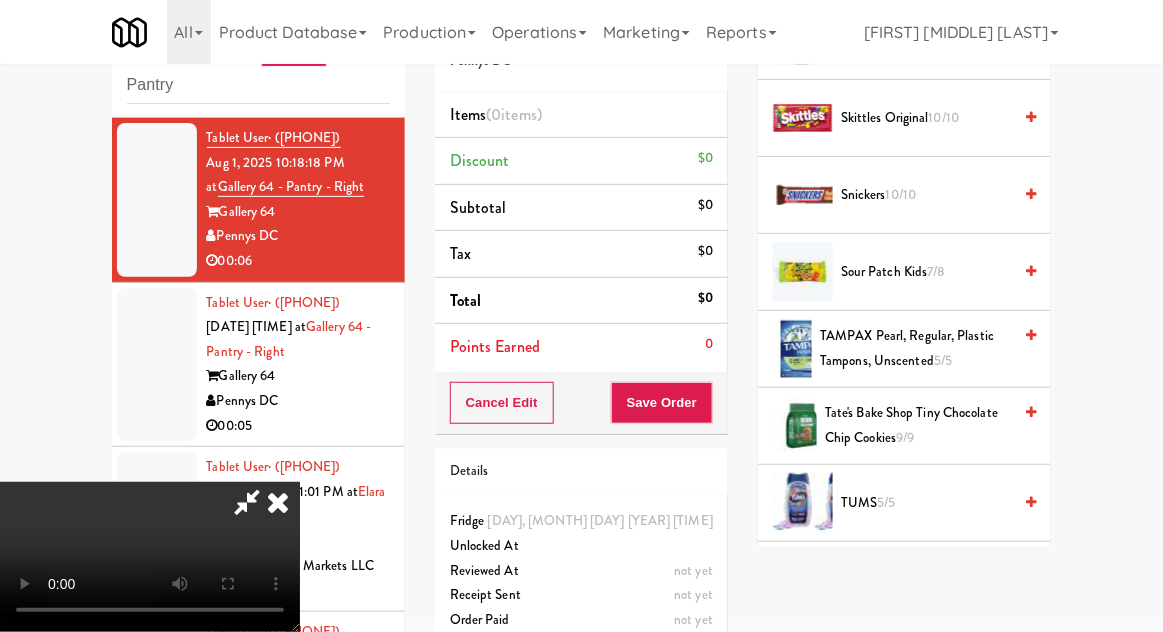 scroll, scrollTop: 2506, scrollLeft: 0, axis: vertical 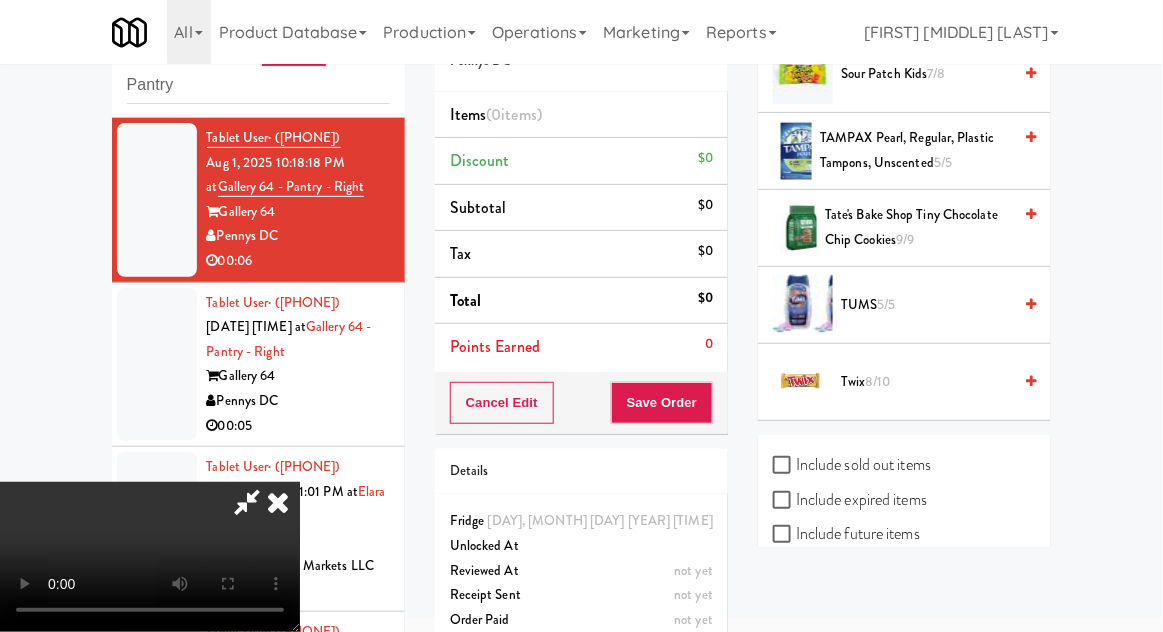 click on "Twix  8/10" at bounding box center [926, 382] 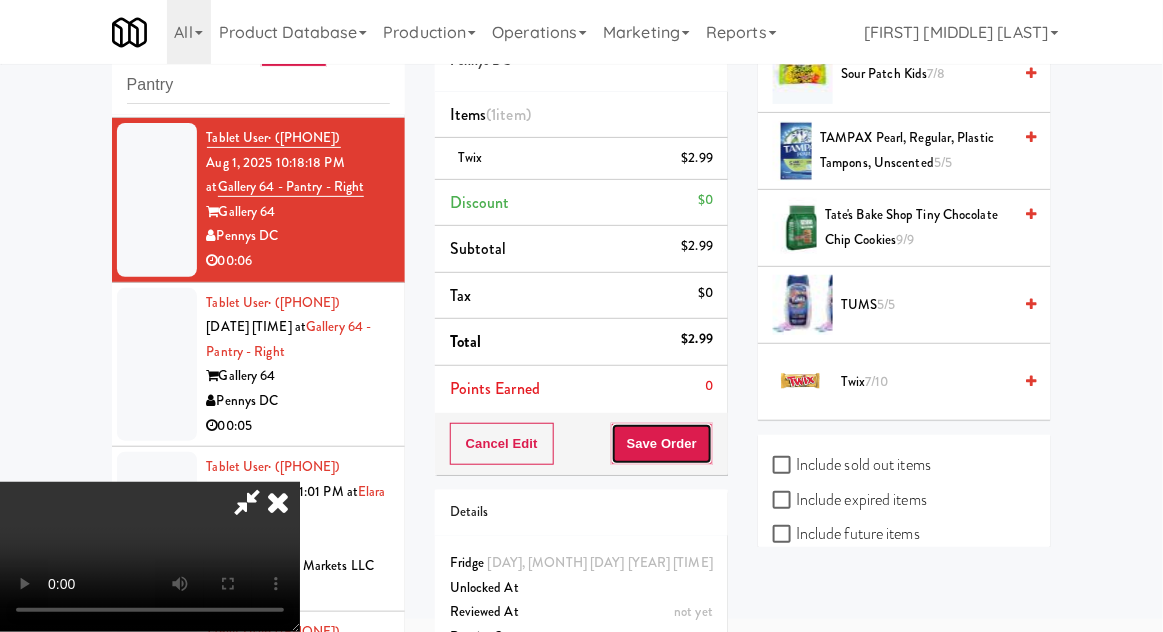 click on "Save Order" at bounding box center (662, 444) 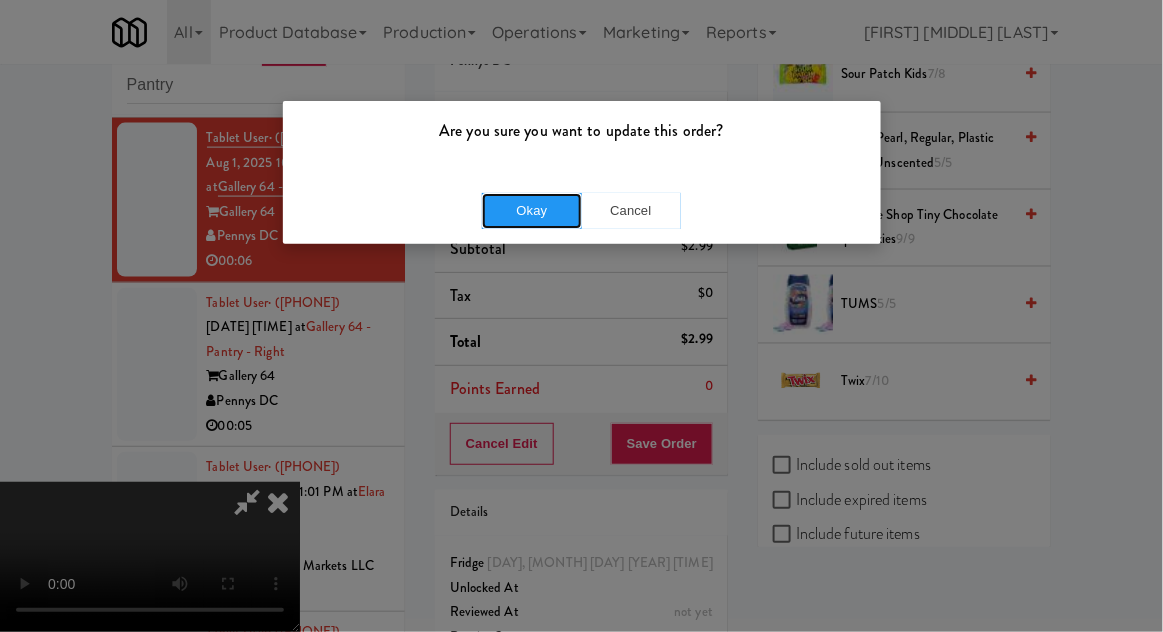 click on "Okay" at bounding box center [532, 211] 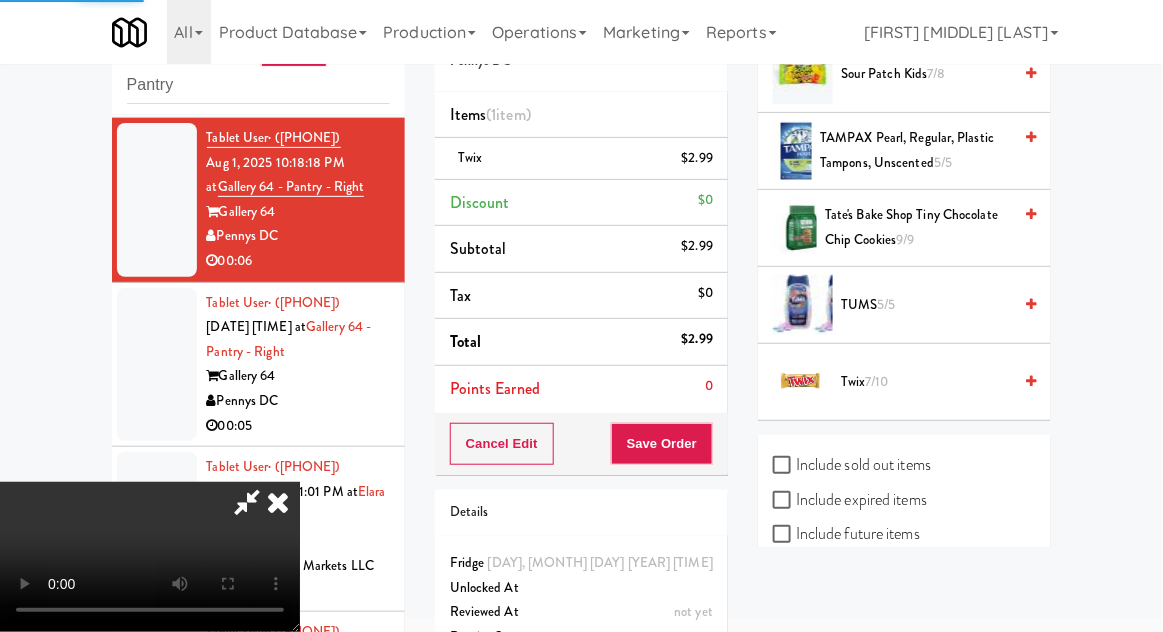 scroll, scrollTop: 197, scrollLeft: 0, axis: vertical 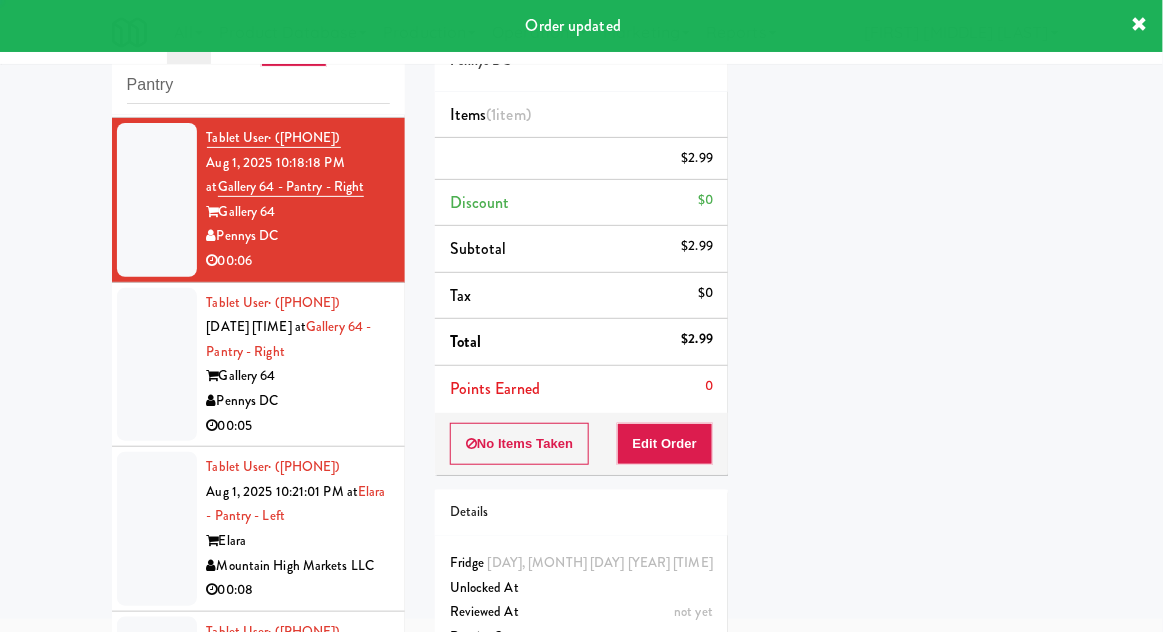 click at bounding box center (157, 365) 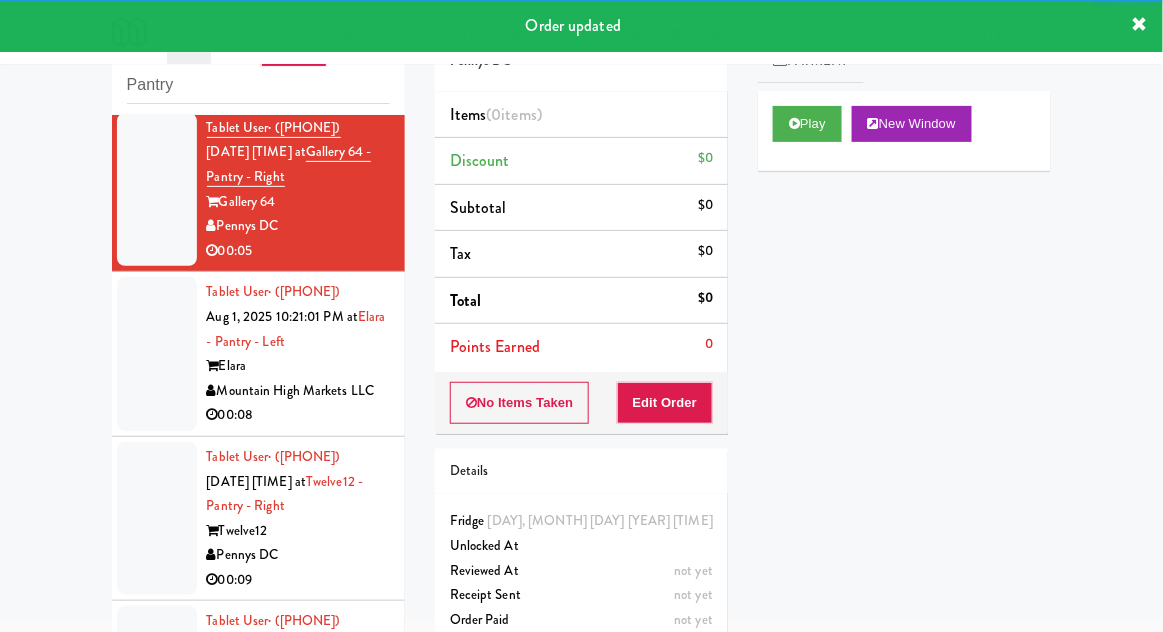 scroll, scrollTop: 8224, scrollLeft: 0, axis: vertical 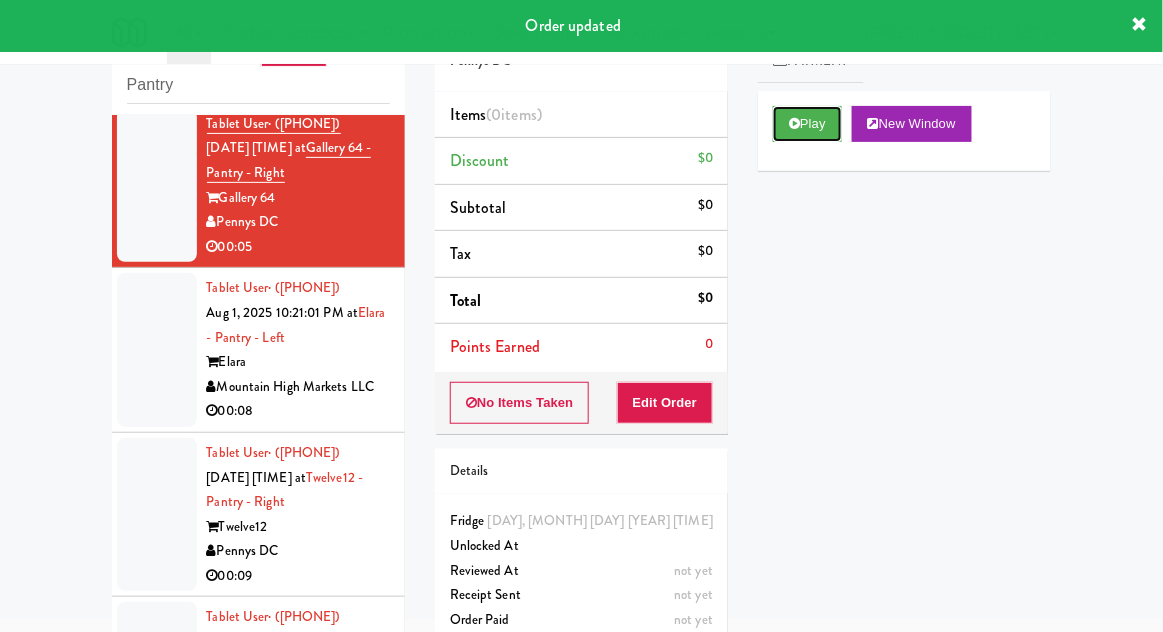 click on "Play" at bounding box center (807, 124) 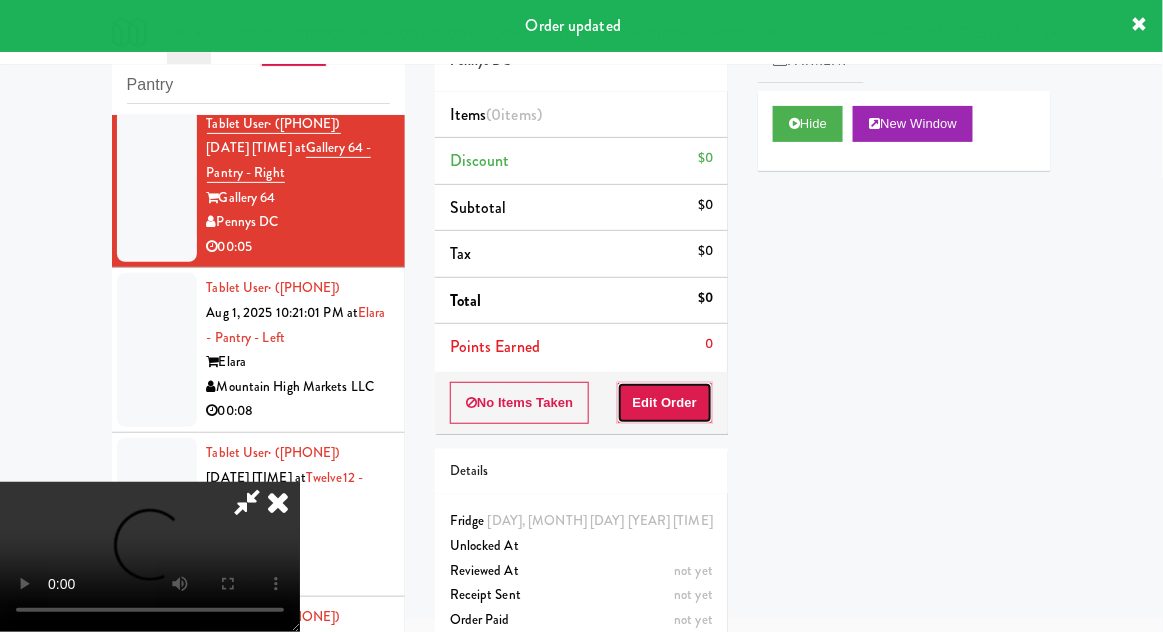 click on "Edit Order" at bounding box center [665, 403] 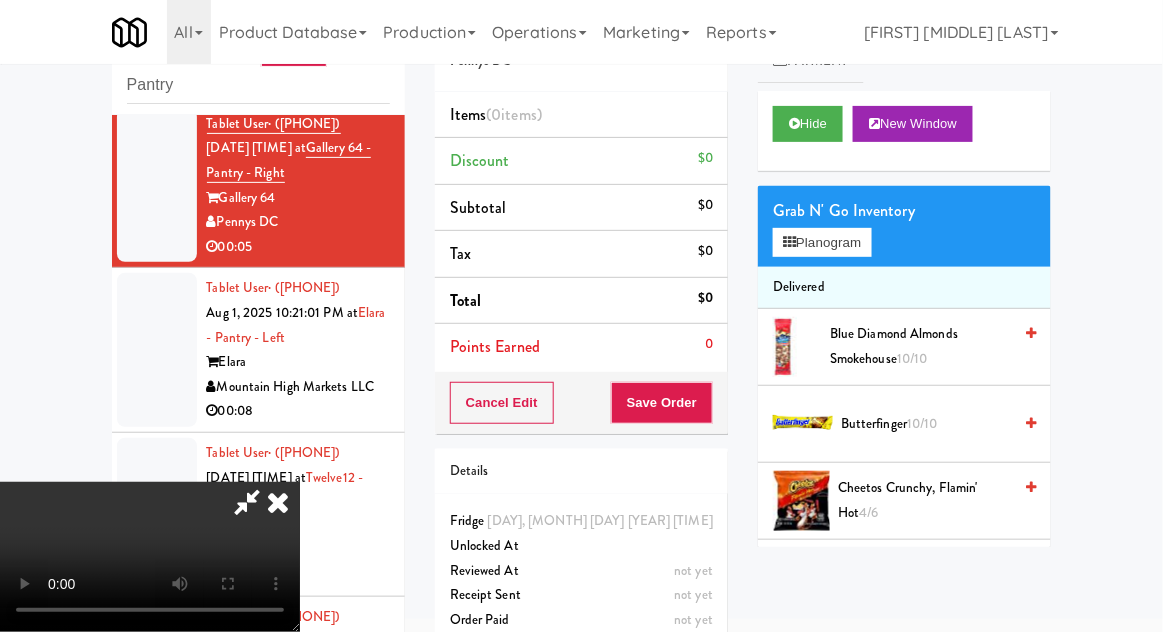 type 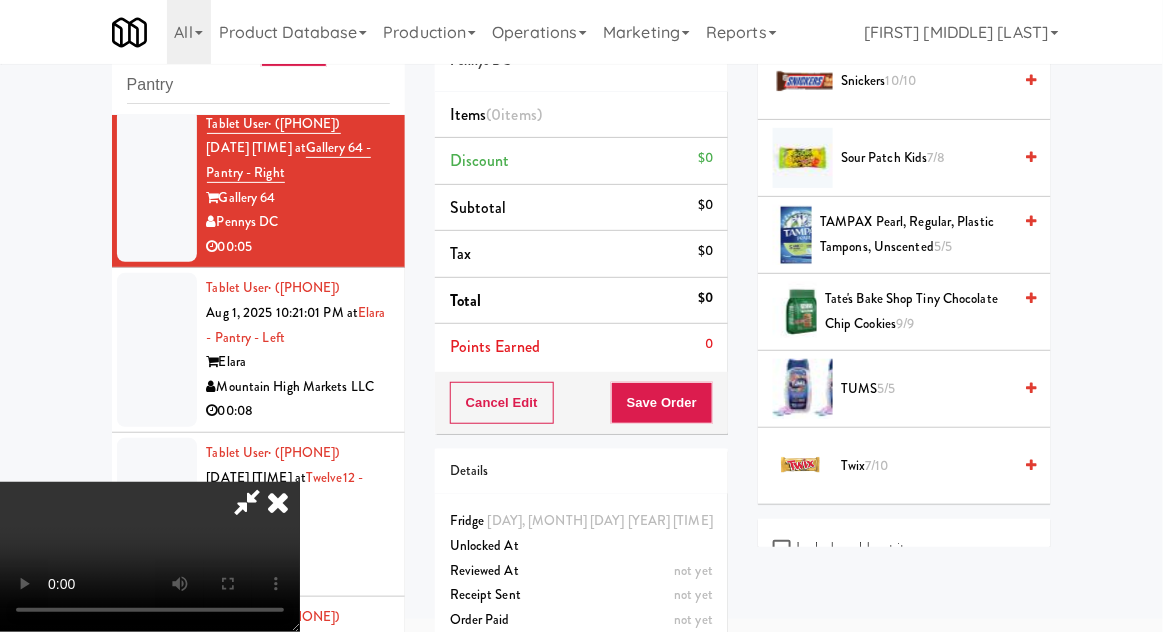 scroll, scrollTop: 2417, scrollLeft: 0, axis: vertical 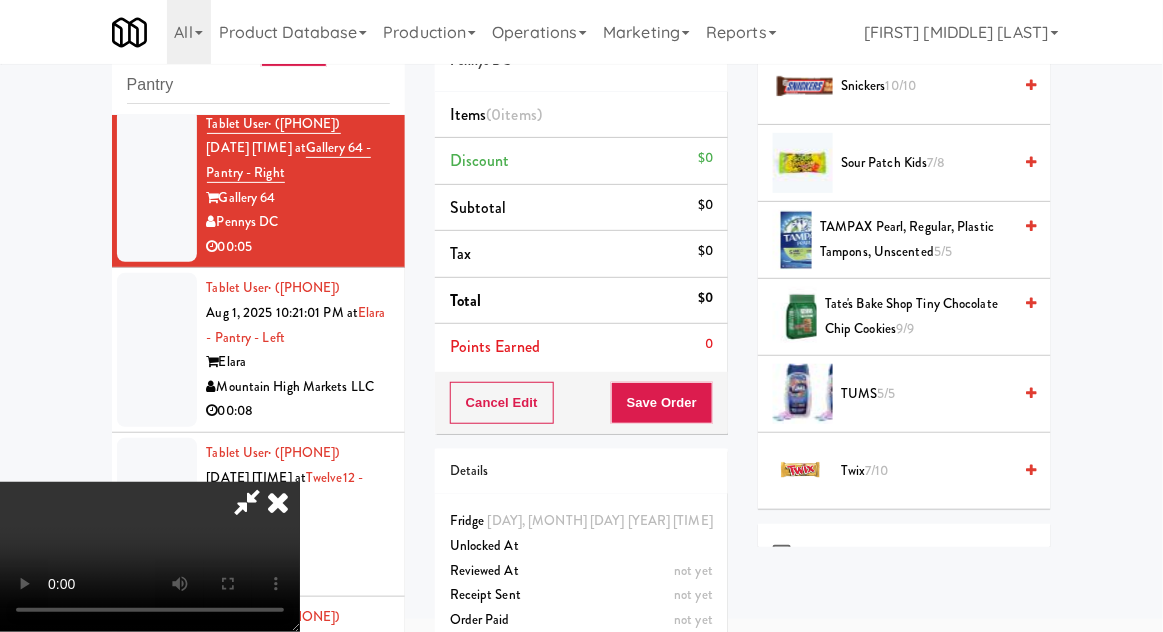 click on "Tate's Bake Shop Tiny Chocolate Chip Cookies  9/9" at bounding box center (918, 316) 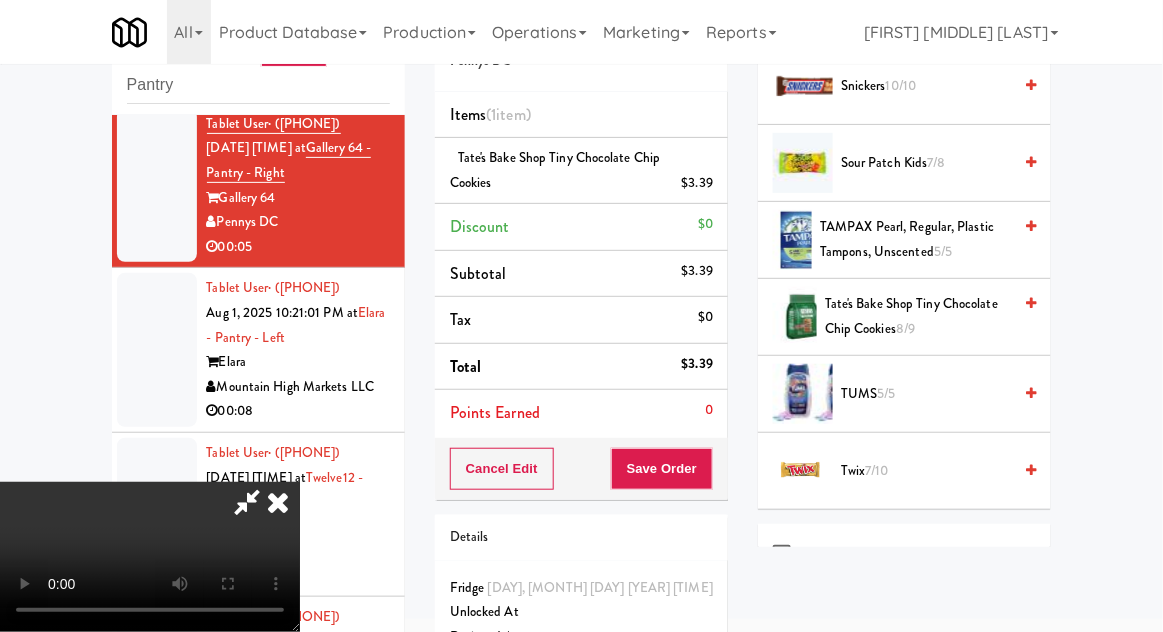 click on "Tate's Bake Shop Tiny Chocolate Chip Cookies  8/9" at bounding box center (918, 316) 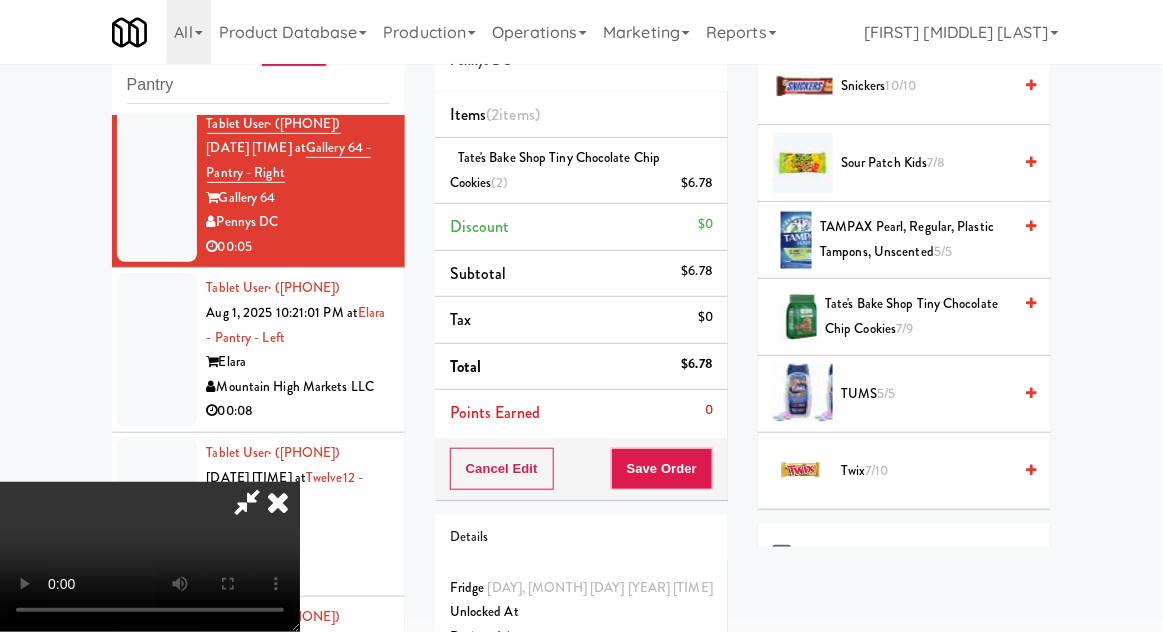 scroll, scrollTop: 68, scrollLeft: 0, axis: vertical 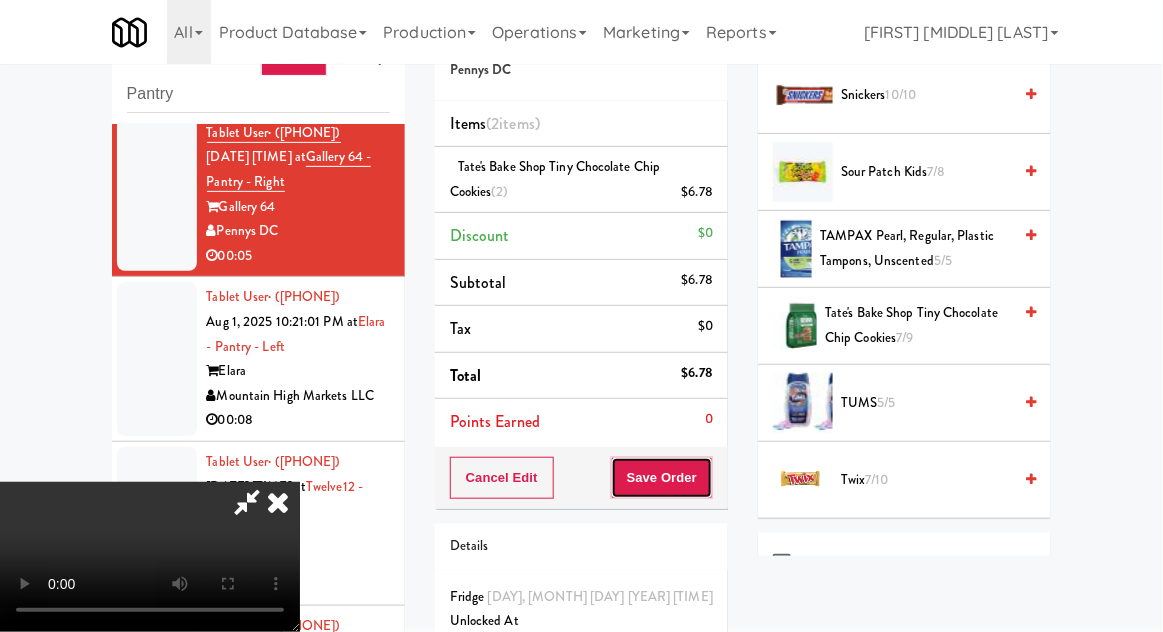 click on "Save Order" at bounding box center (662, 478) 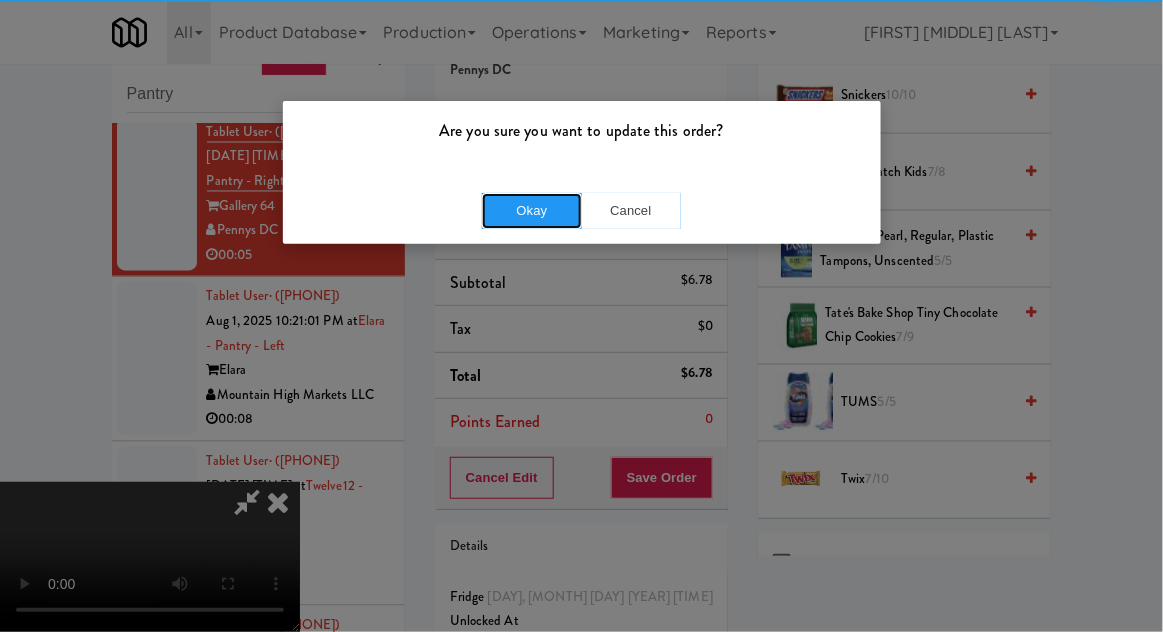 click on "Okay" at bounding box center (532, 211) 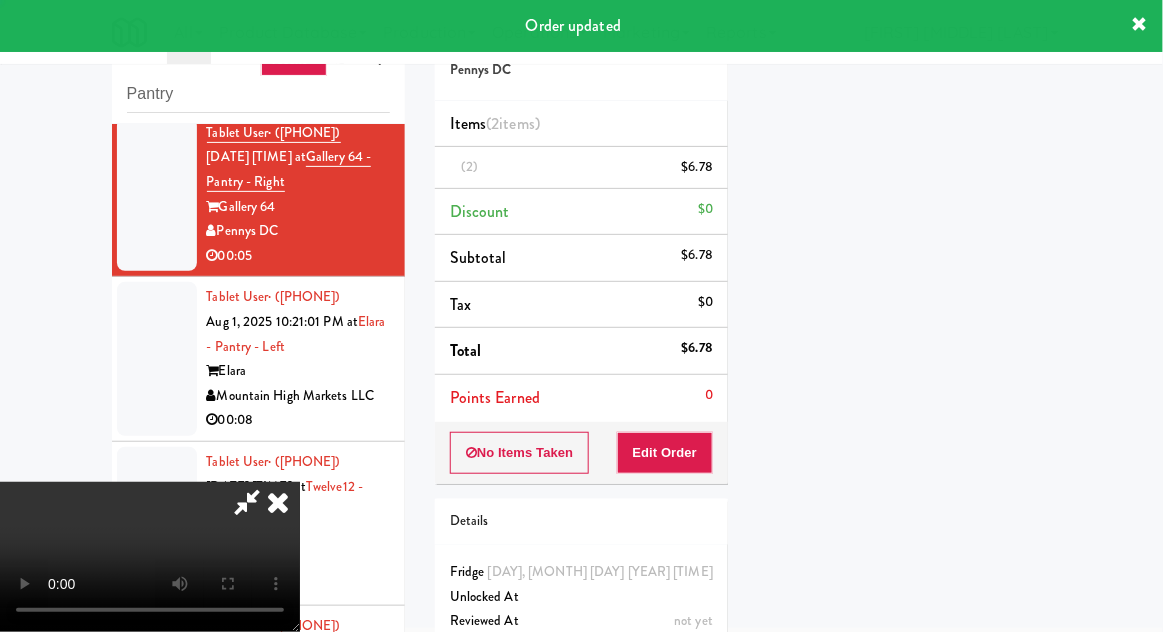 scroll, scrollTop: 197, scrollLeft: 0, axis: vertical 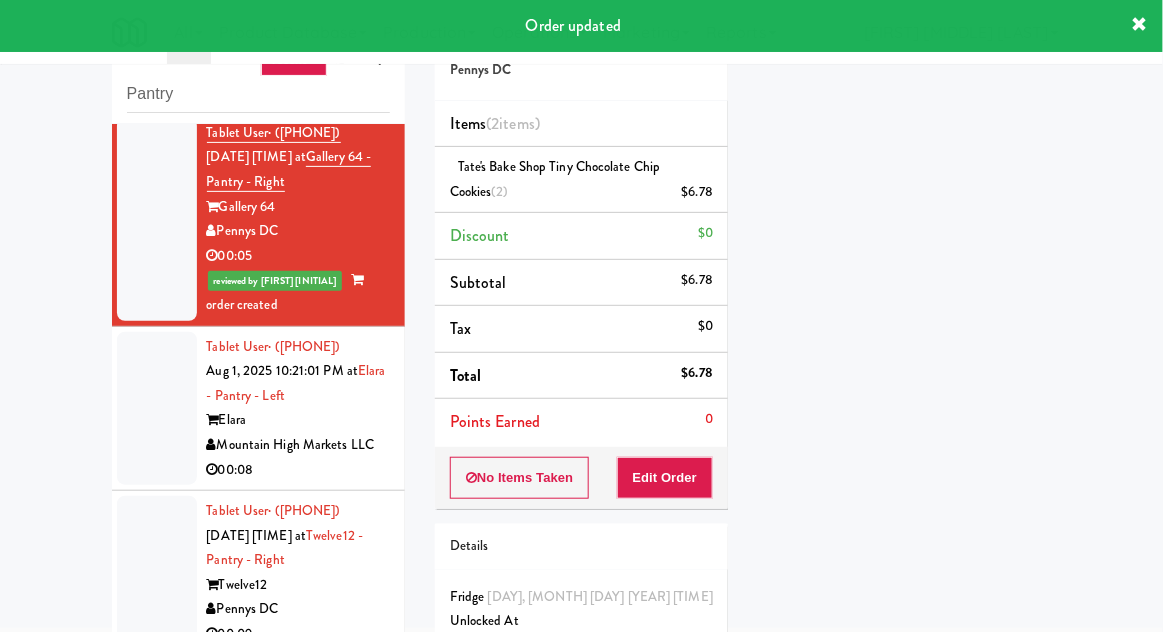 click at bounding box center (157, 409) 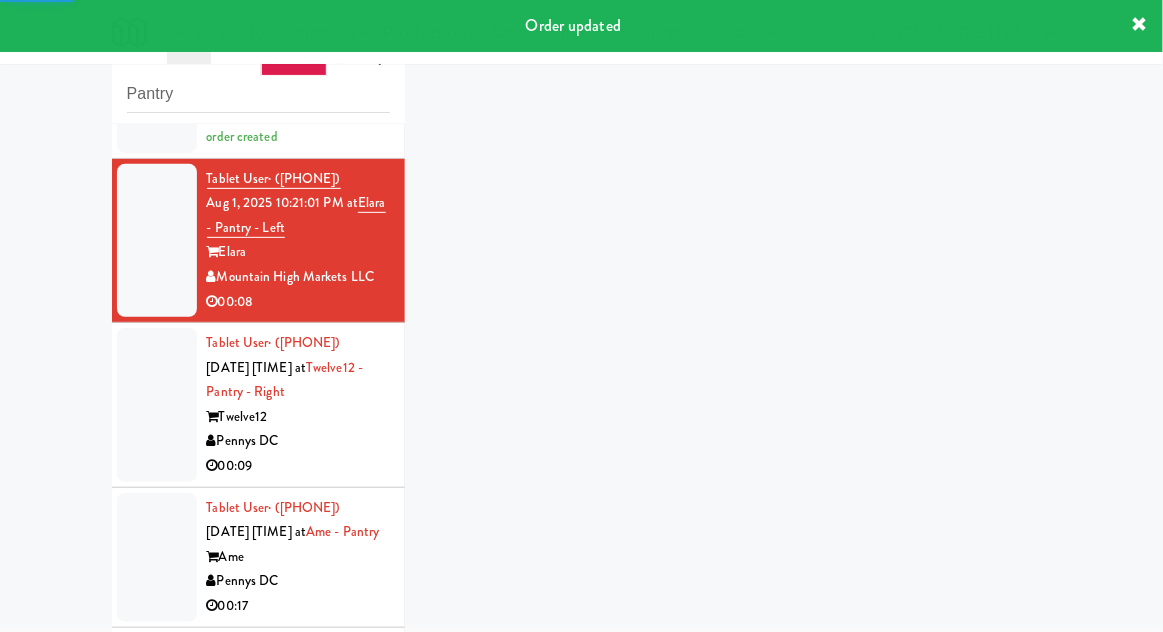 scroll, scrollTop: 8461, scrollLeft: 0, axis: vertical 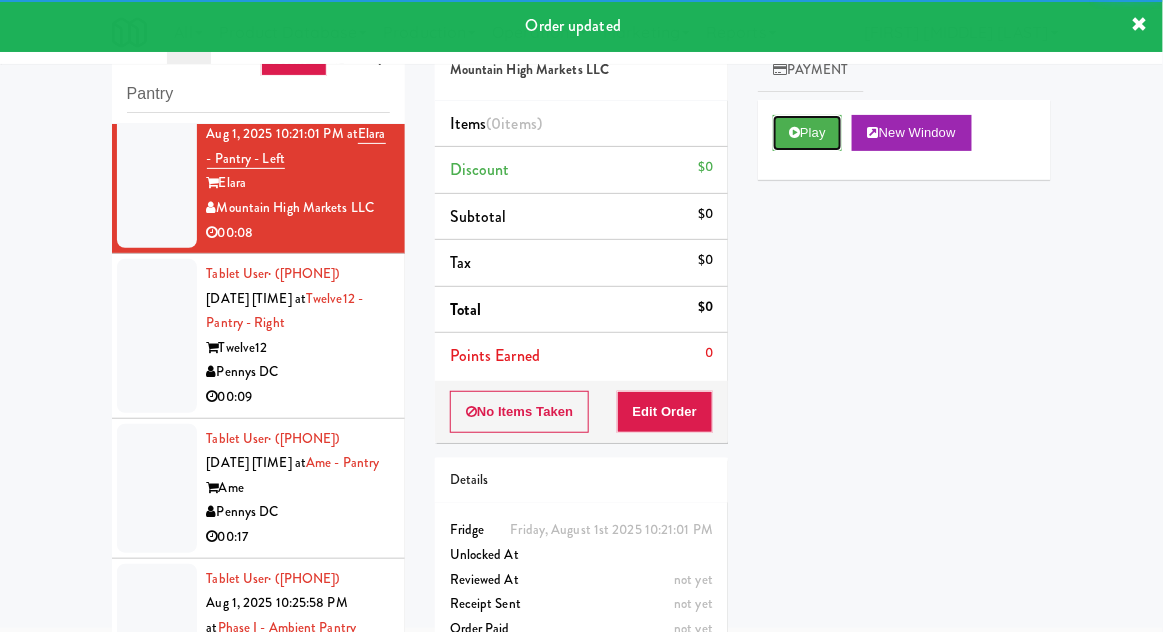 click at bounding box center (794, 132) 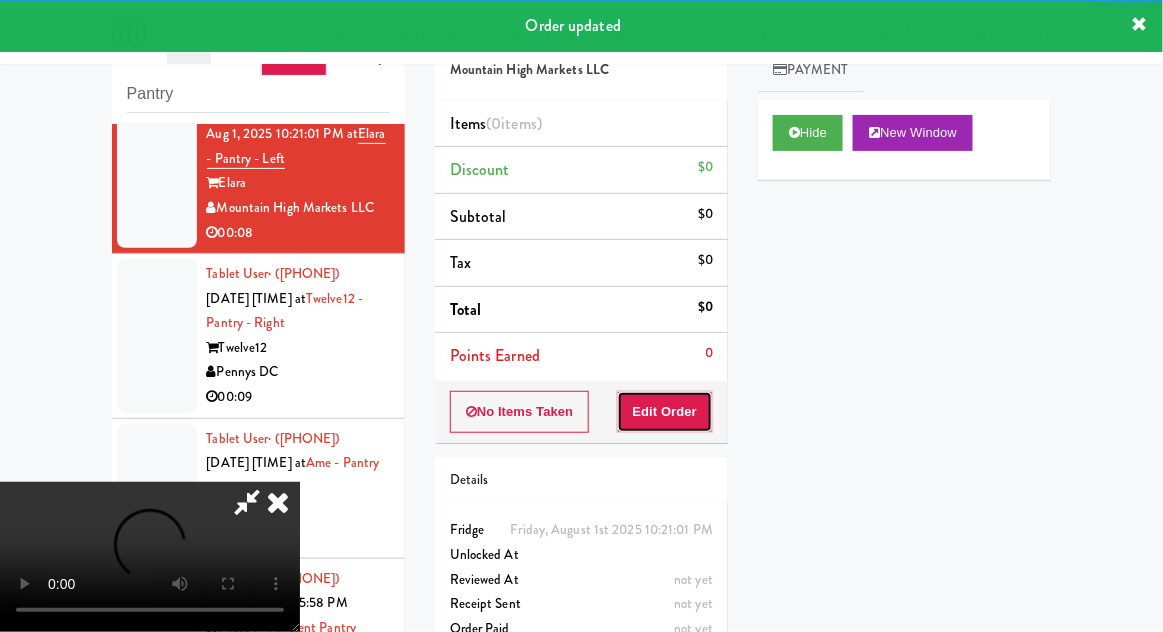 click on "Edit Order" at bounding box center [665, 412] 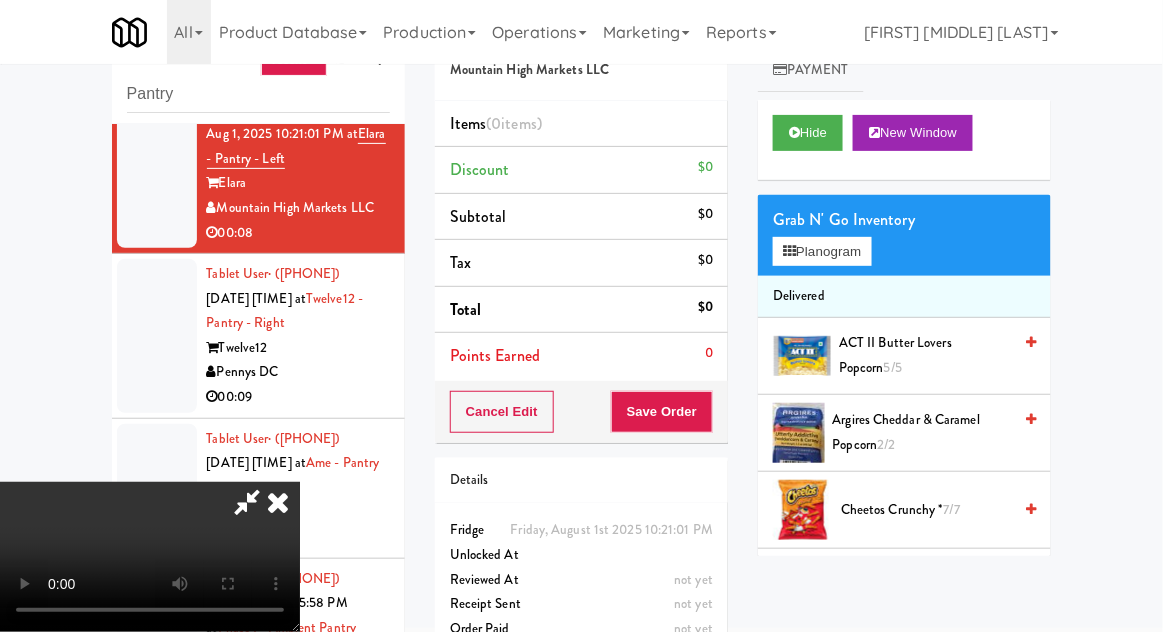 type 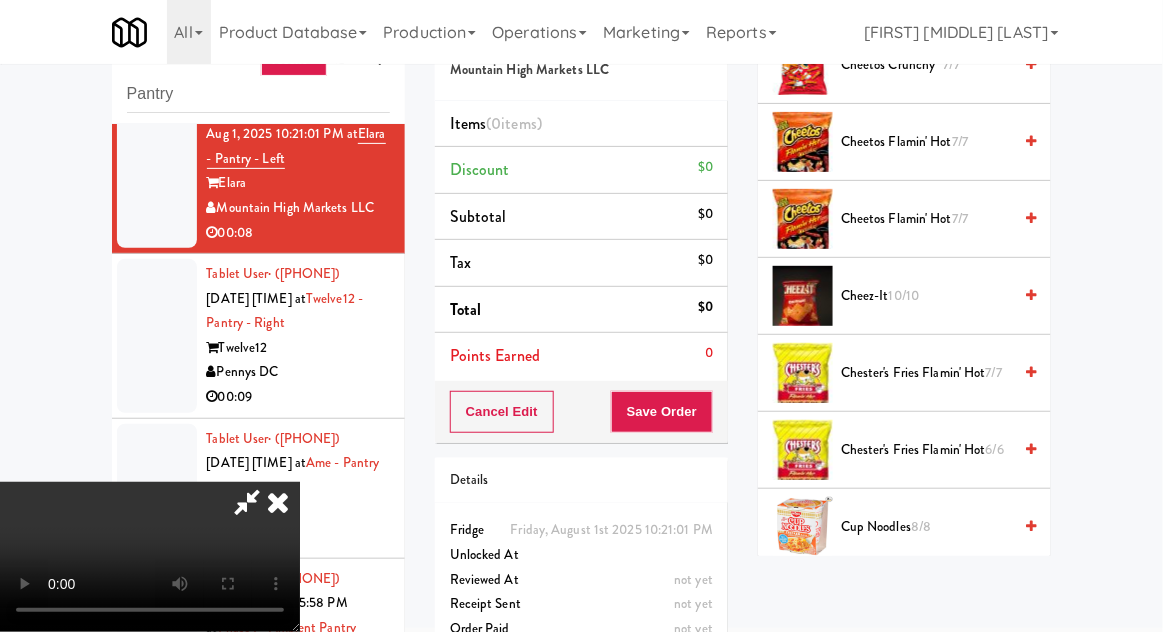scroll, scrollTop: 453, scrollLeft: 0, axis: vertical 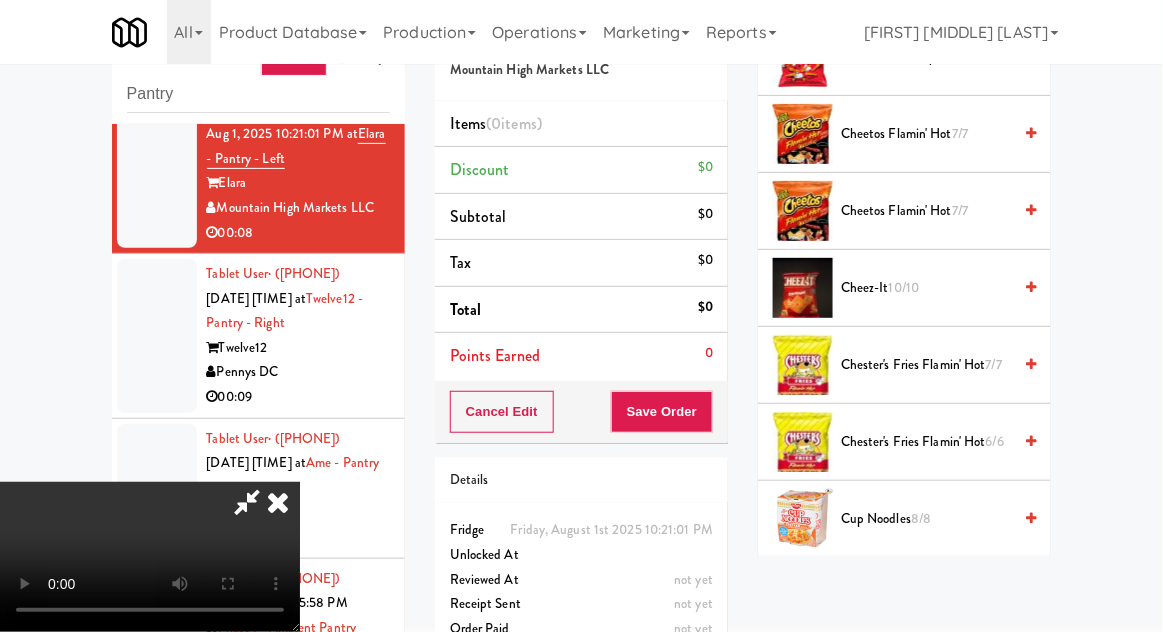 click on "[PRODUCT] [PRODUCT] [DATE]" at bounding box center [926, 365] 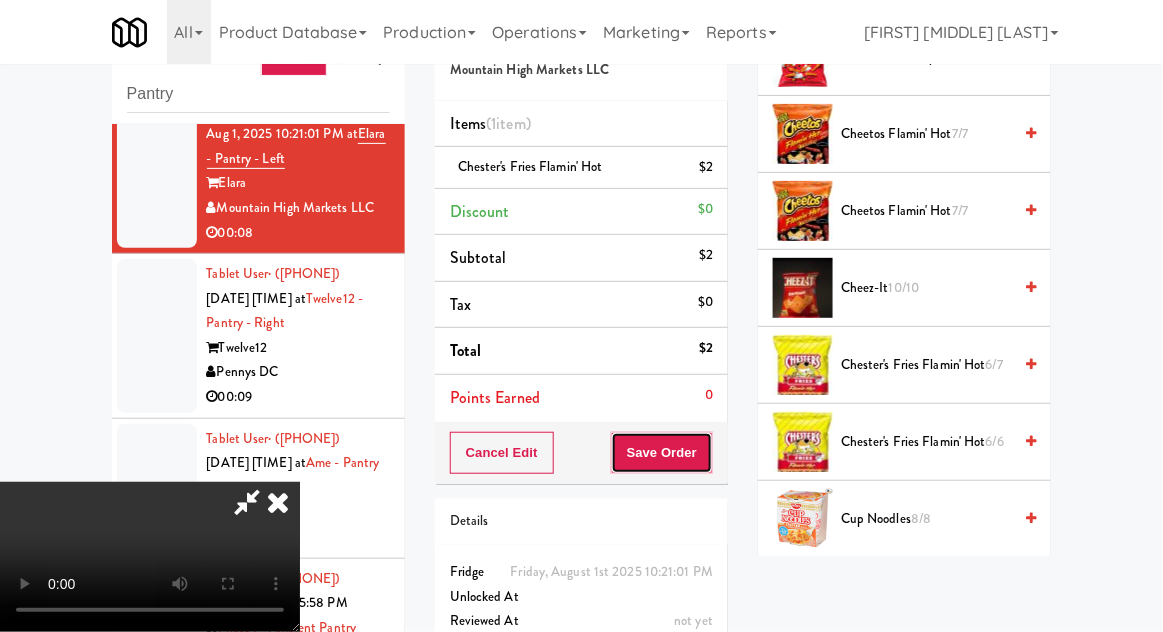 click on "Save Order" at bounding box center (662, 453) 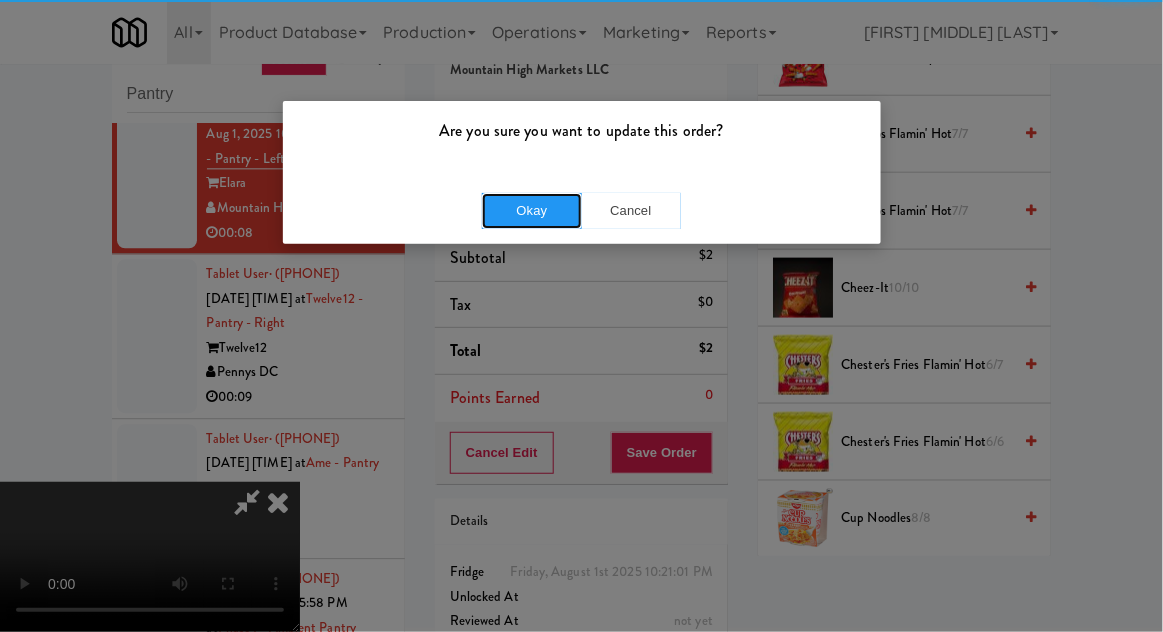 click on "Okay" at bounding box center [532, 211] 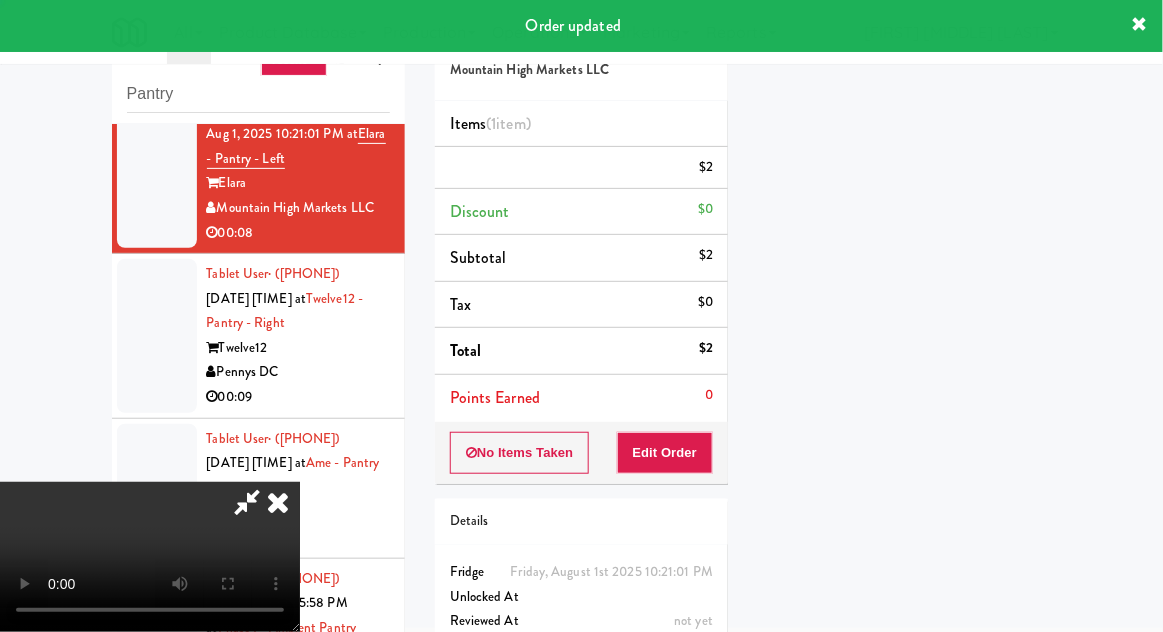 scroll, scrollTop: 197, scrollLeft: 0, axis: vertical 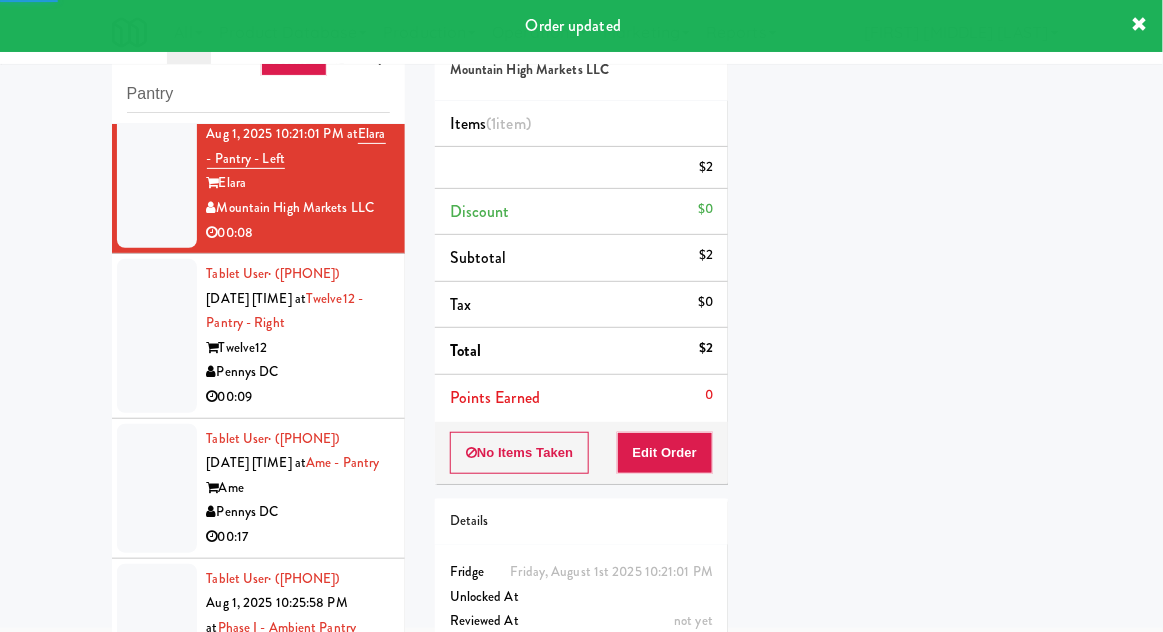 click at bounding box center [157, 336] 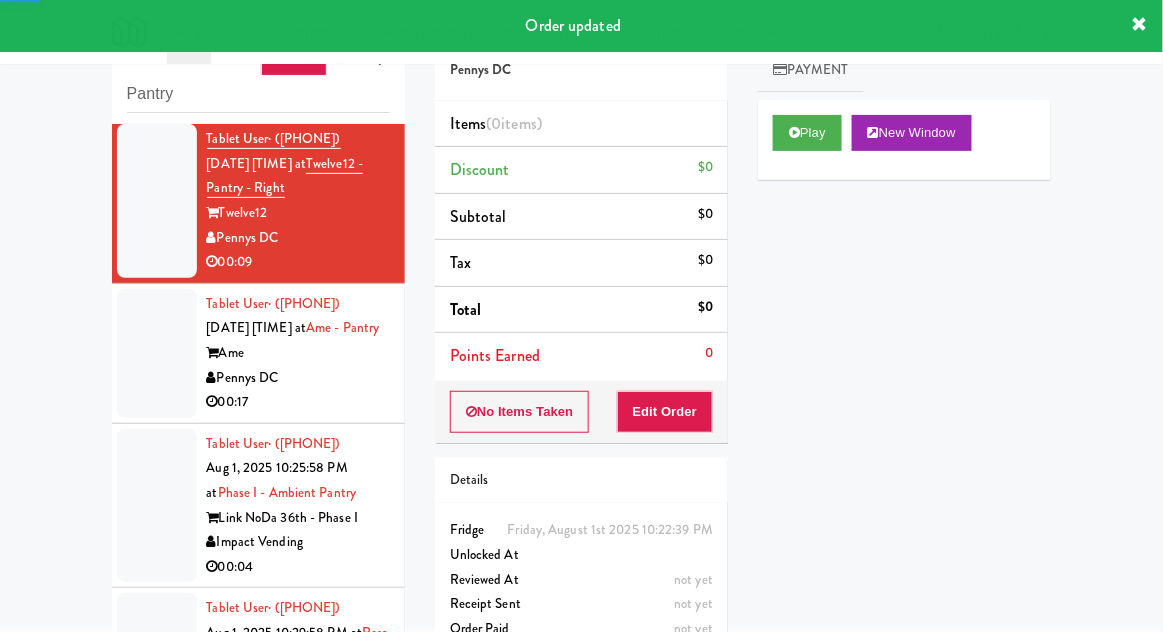 scroll, scrollTop: 8645, scrollLeft: 0, axis: vertical 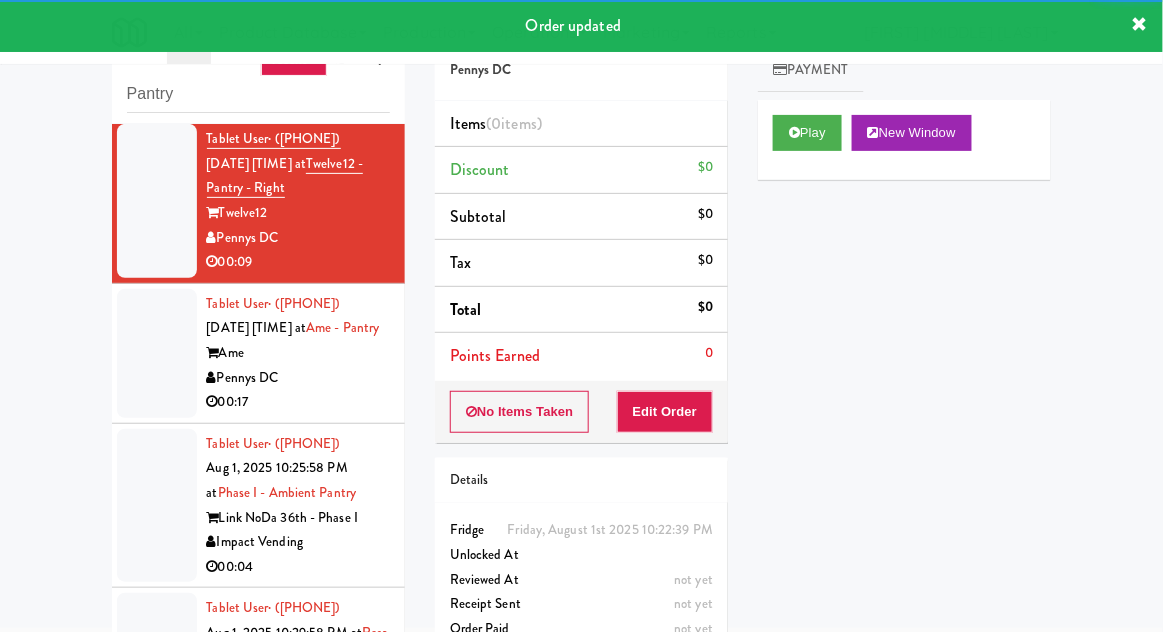 click on "Play  New Window" at bounding box center [904, 140] 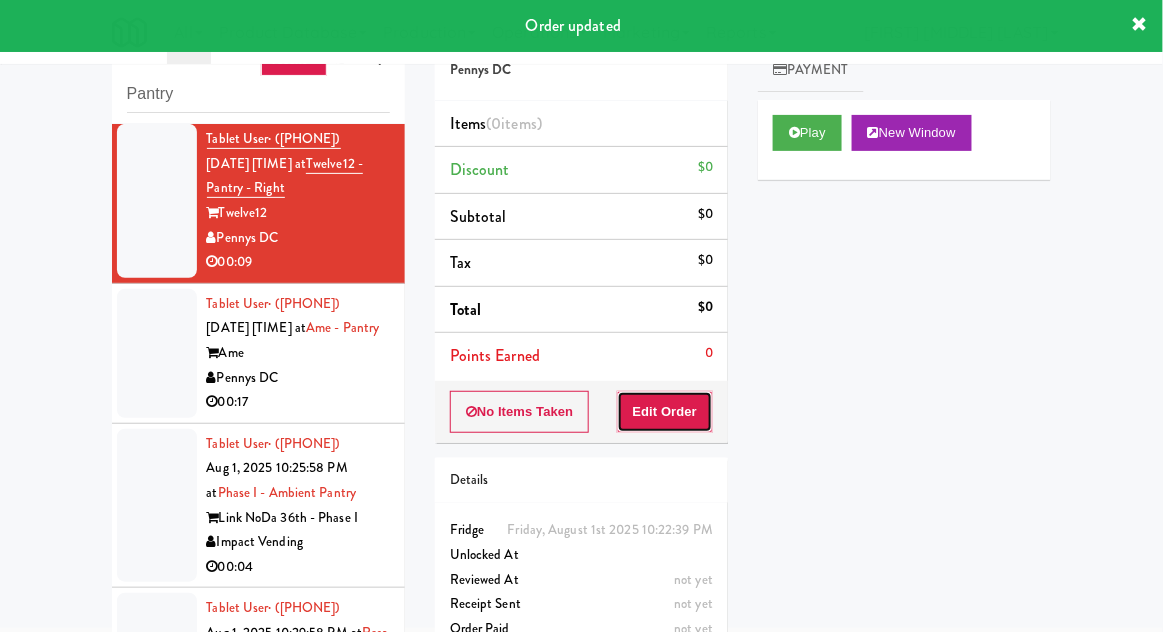 click on "Edit Order" at bounding box center [665, 412] 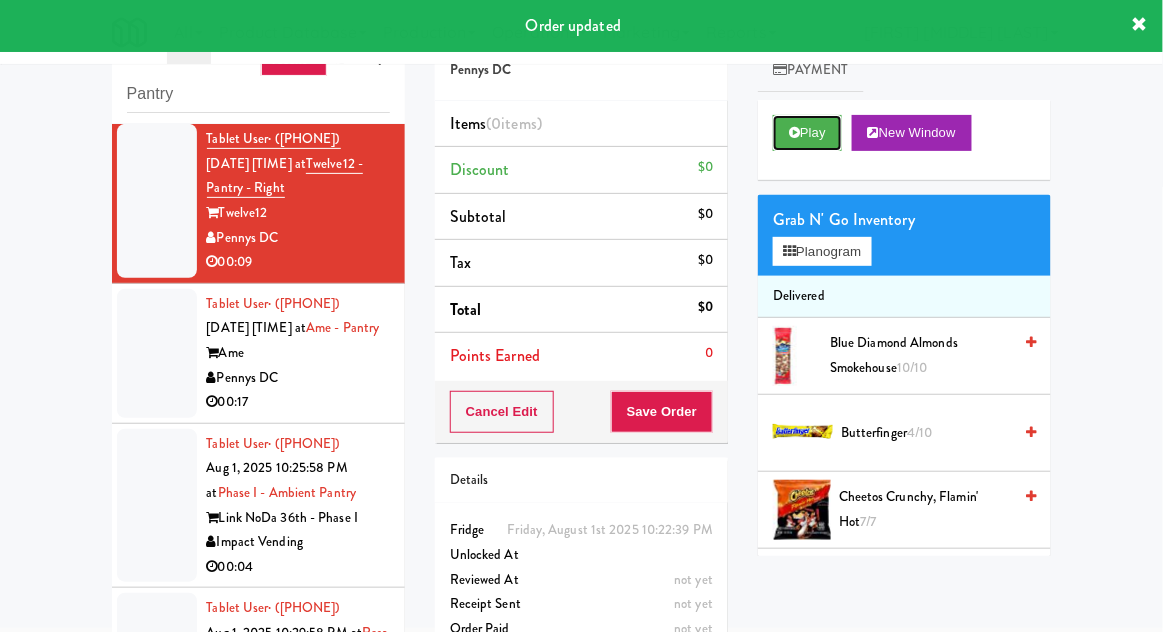 click on "Play" at bounding box center (807, 133) 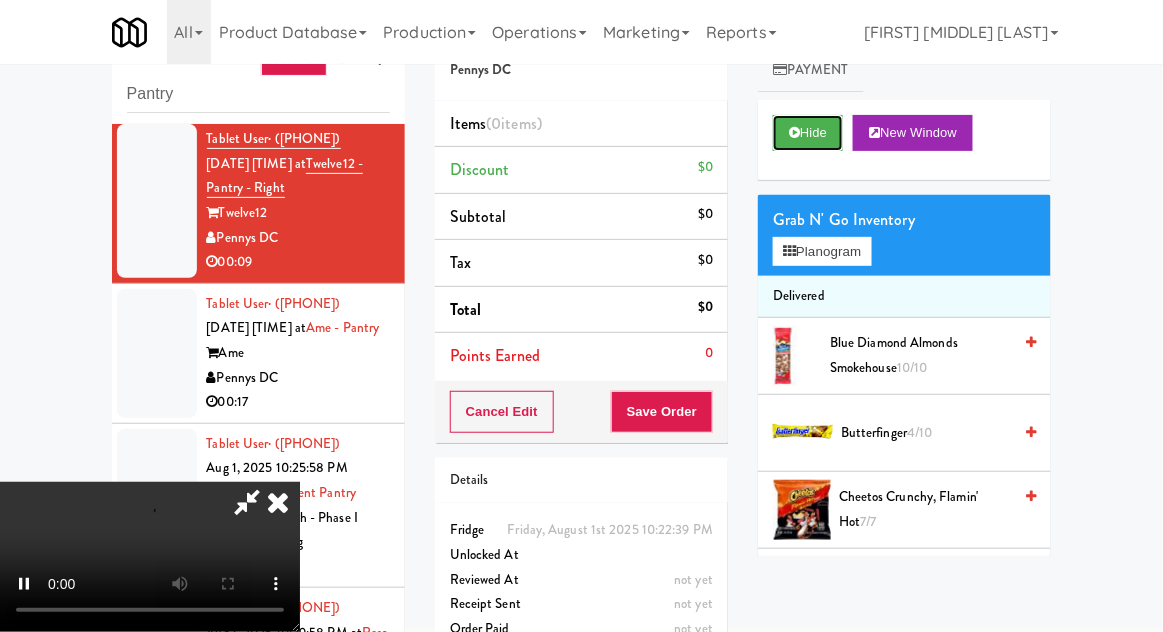 scroll, scrollTop: 73, scrollLeft: 0, axis: vertical 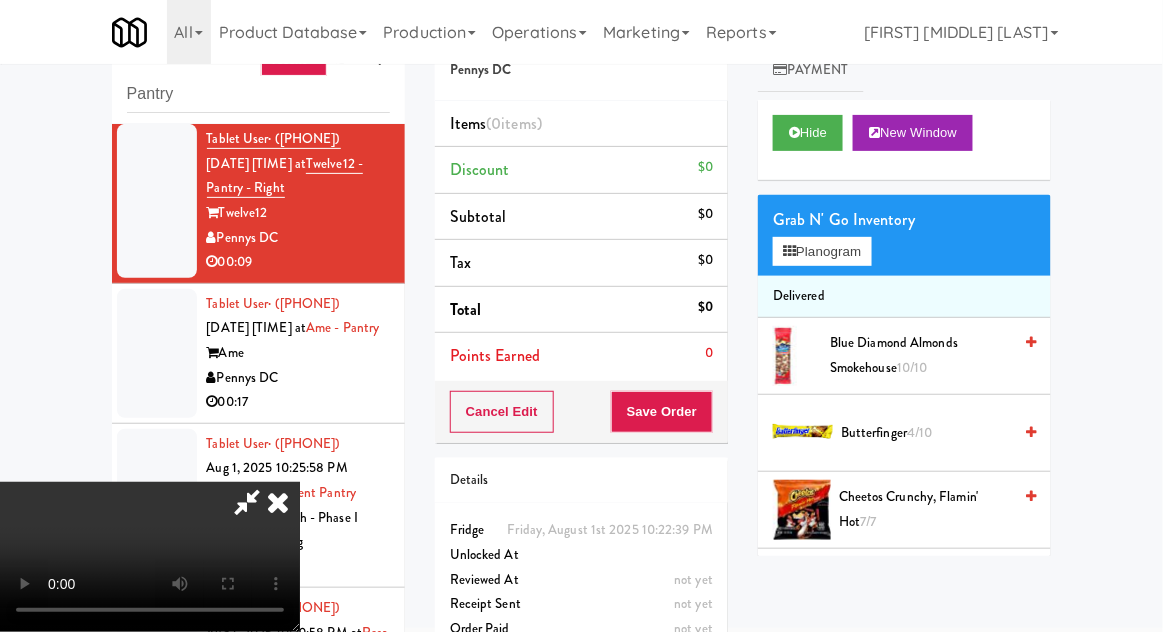 type 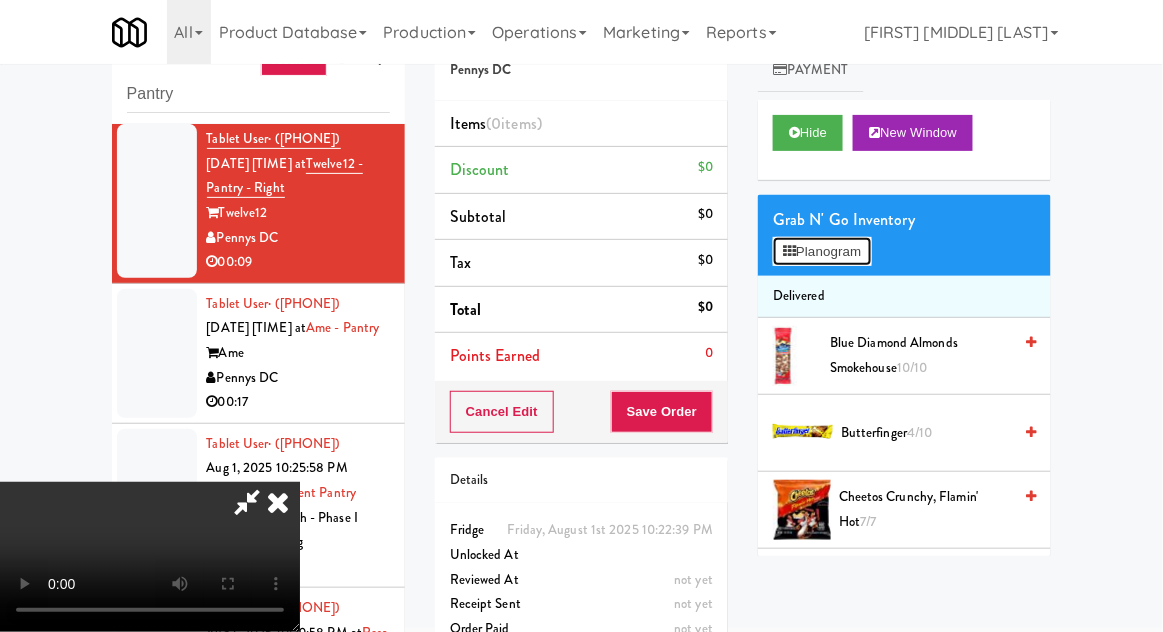 click on "Planogram" at bounding box center [822, 252] 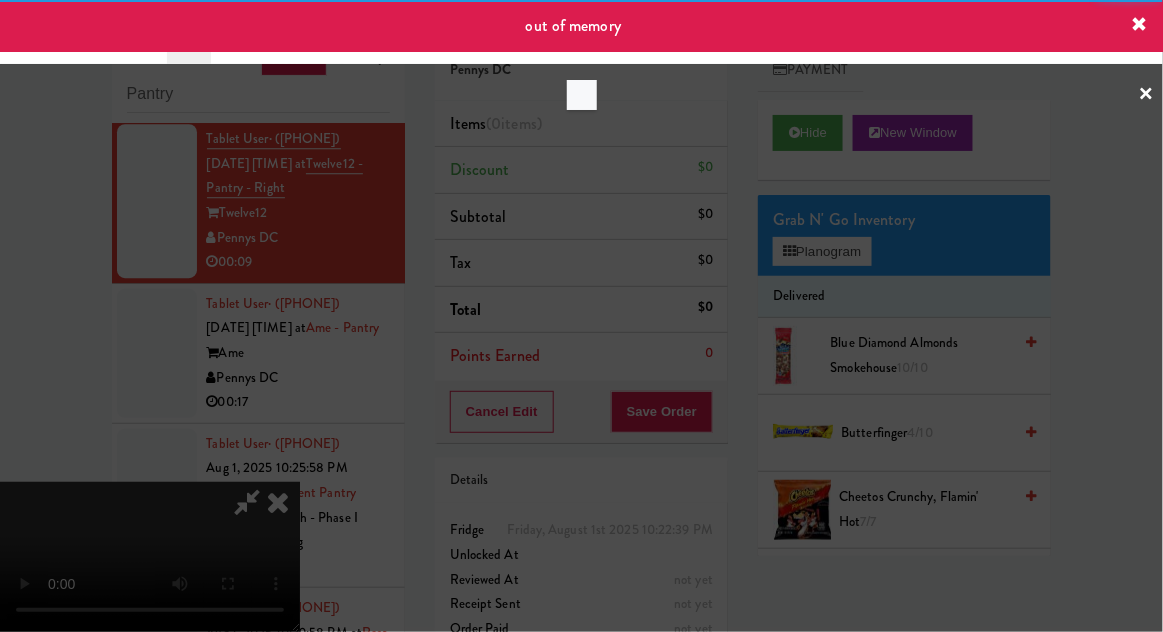 click at bounding box center [581, 316] 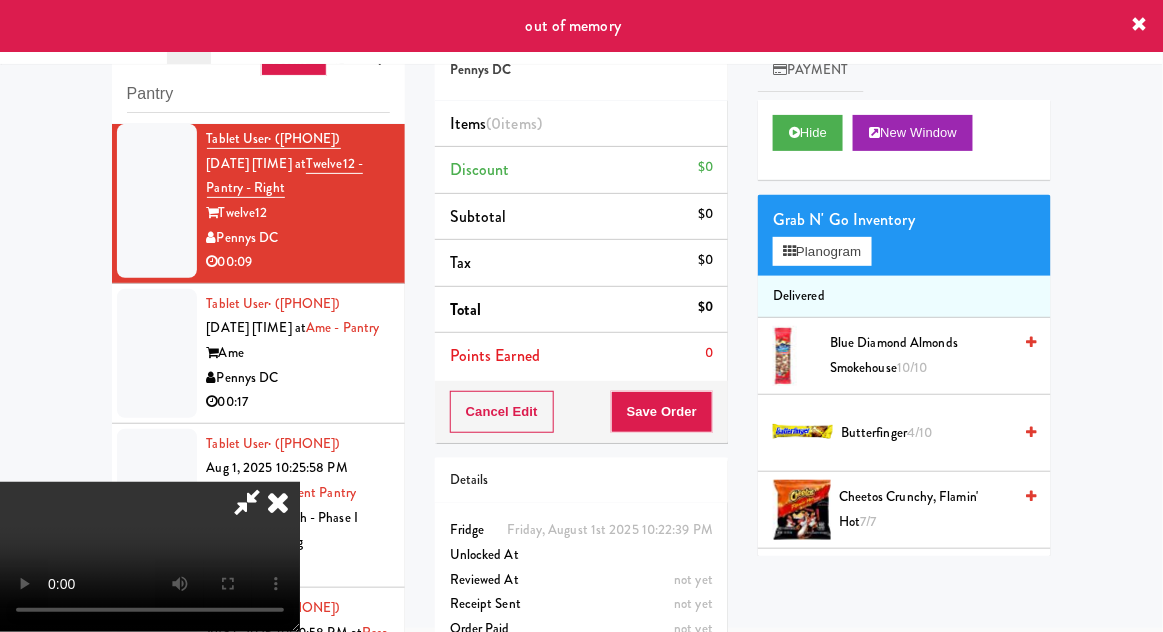 click on "Grab N' Go Inventory" at bounding box center [904, 220] 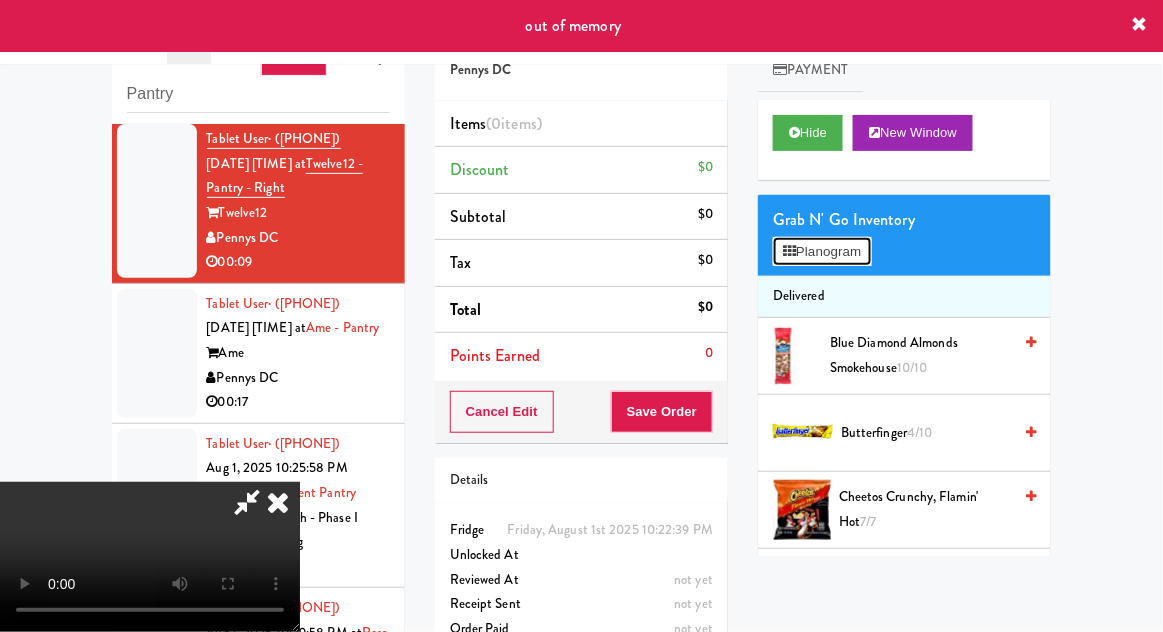 click on "Planogram" at bounding box center (822, 252) 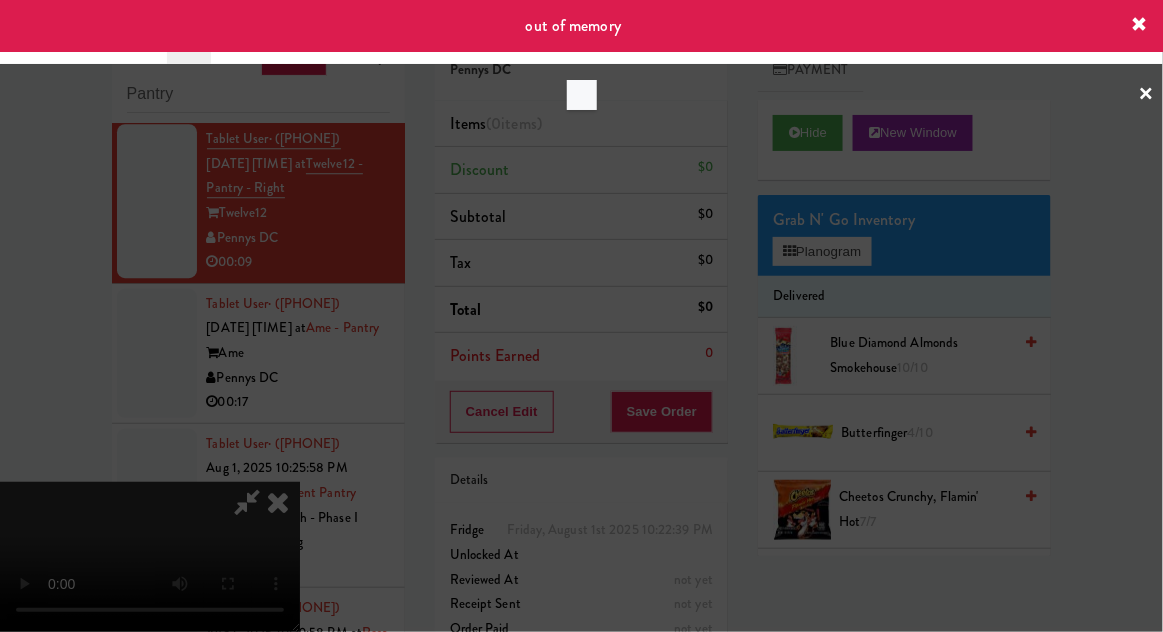 click at bounding box center [581, 316] 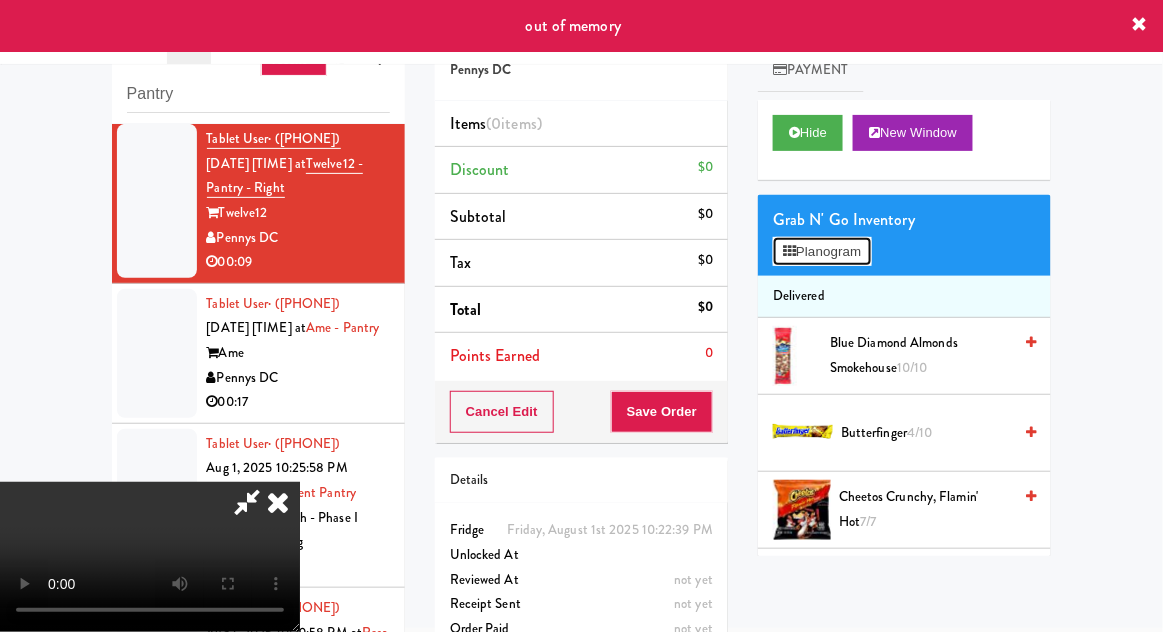 click on "Planogram" at bounding box center (822, 252) 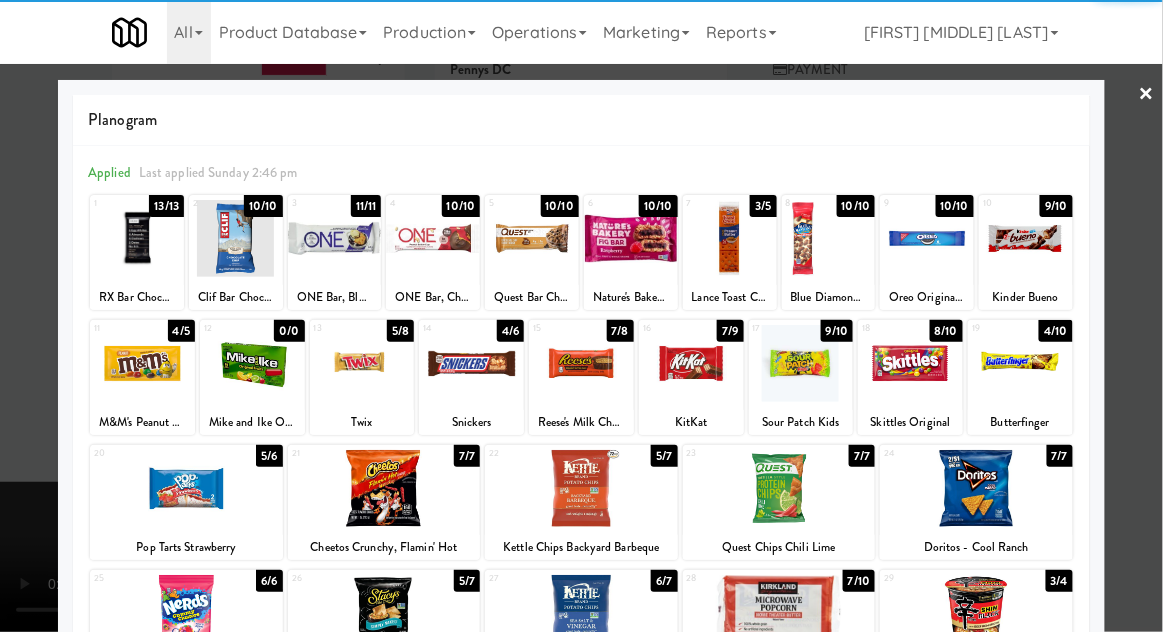 click at bounding box center [471, 363] 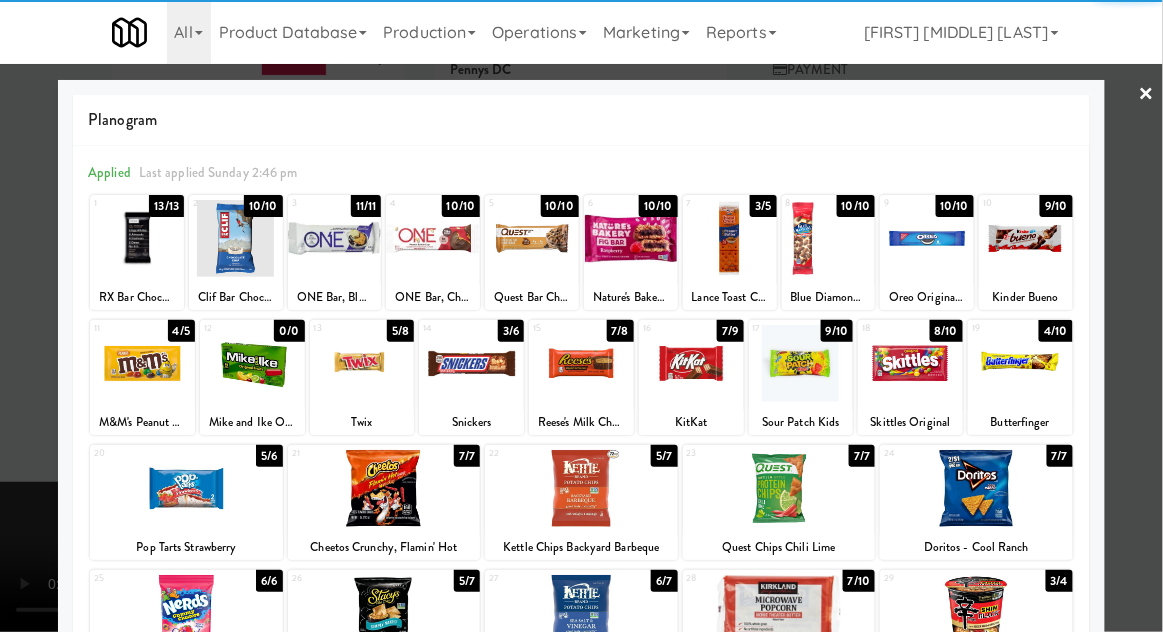 click at bounding box center [581, 316] 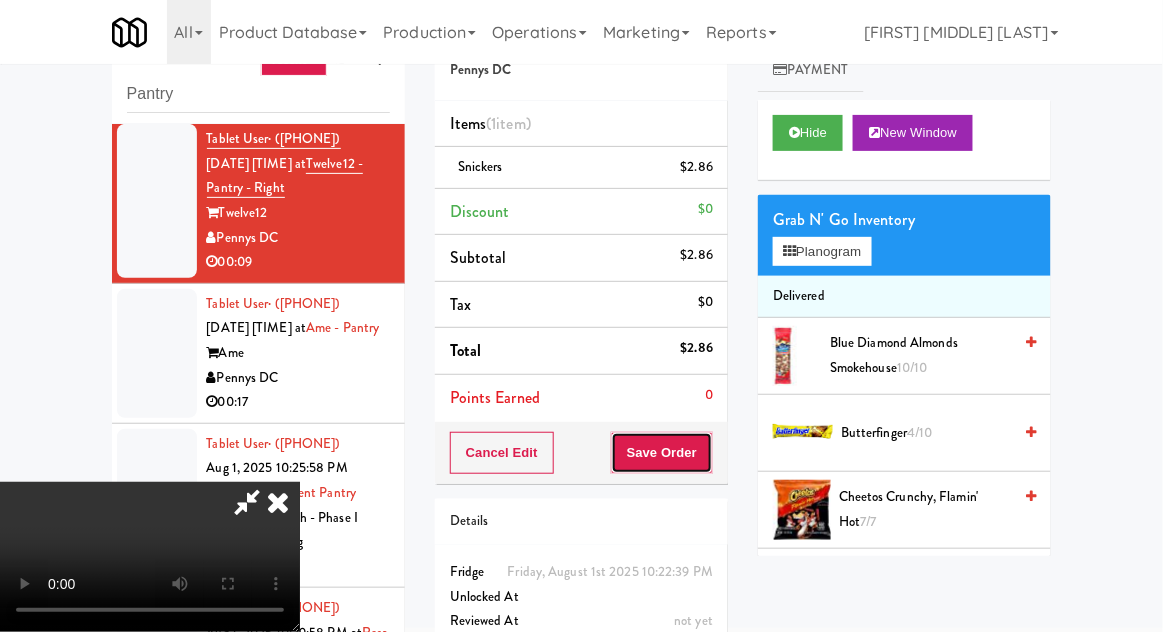 click on "Save Order" at bounding box center [662, 453] 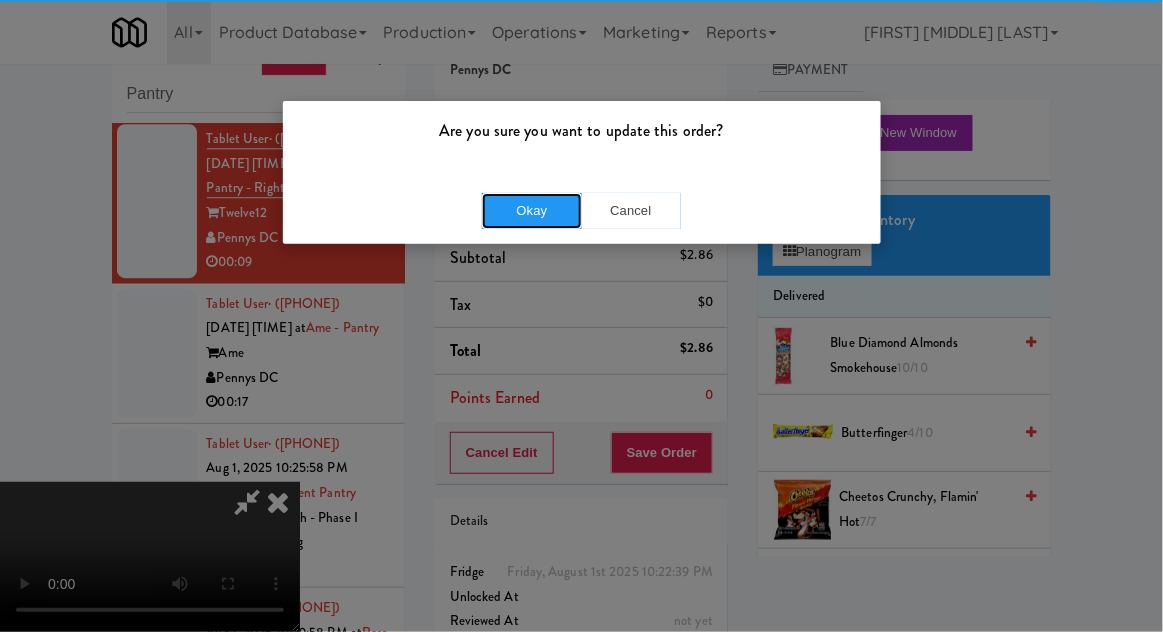 click on "Okay" at bounding box center [532, 211] 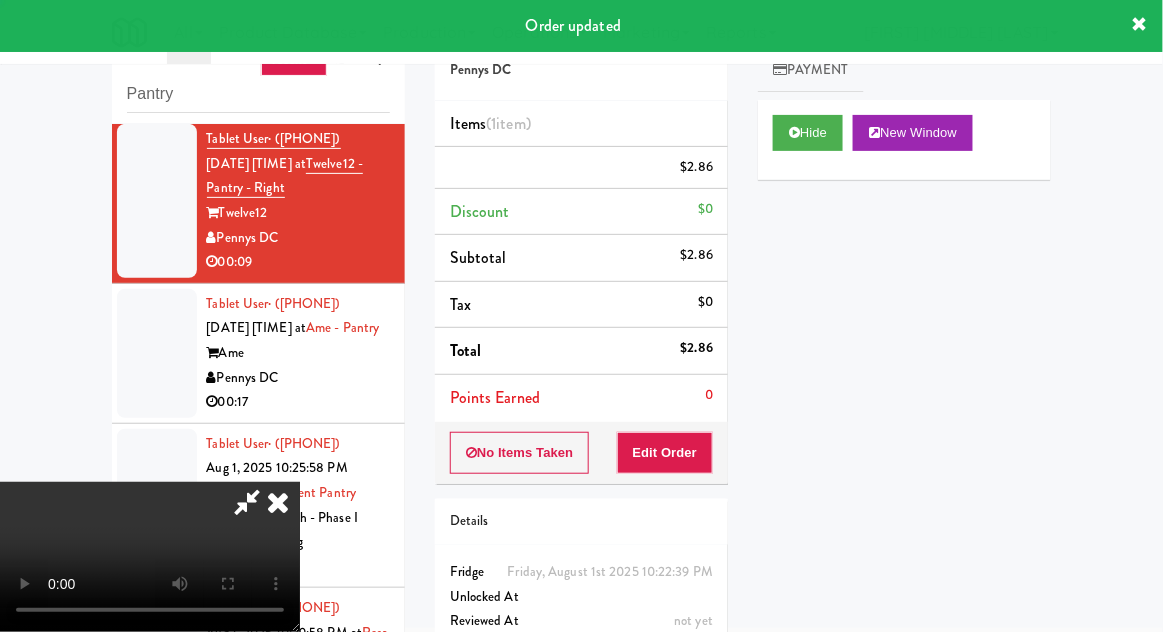 scroll, scrollTop: 0, scrollLeft: 0, axis: both 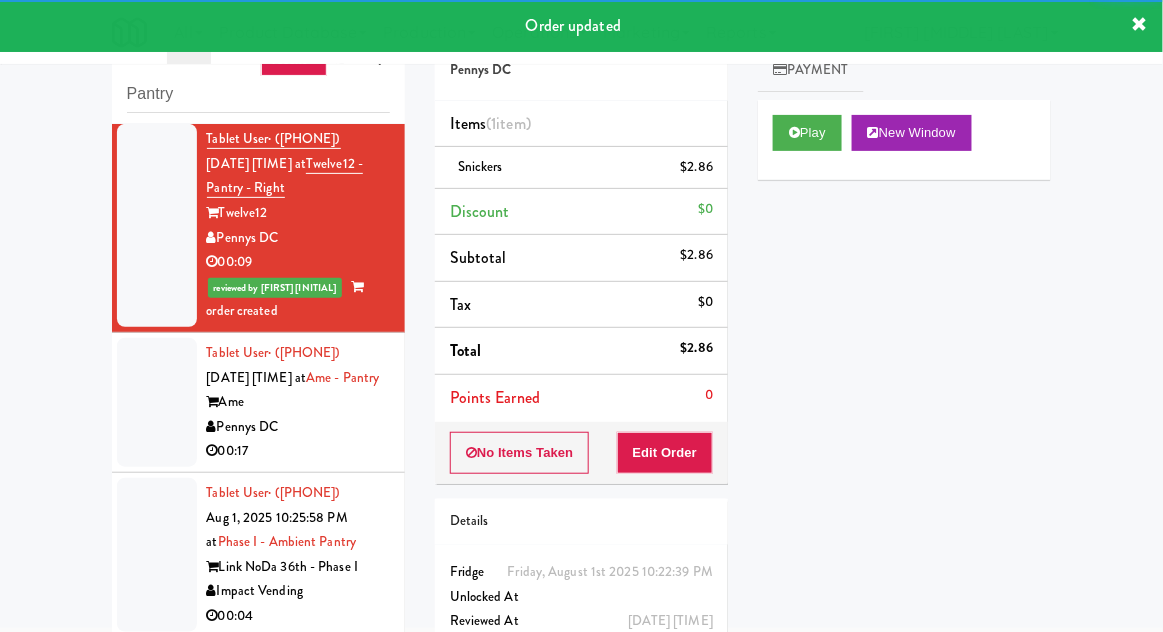 click at bounding box center (157, 402) 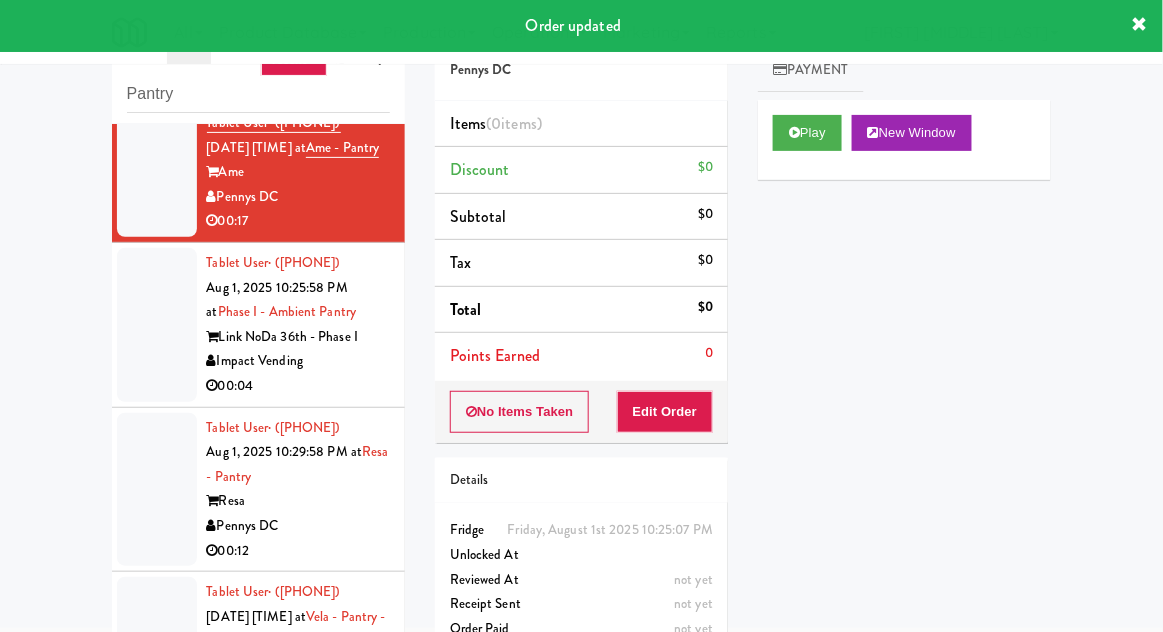 scroll, scrollTop: 8906, scrollLeft: 0, axis: vertical 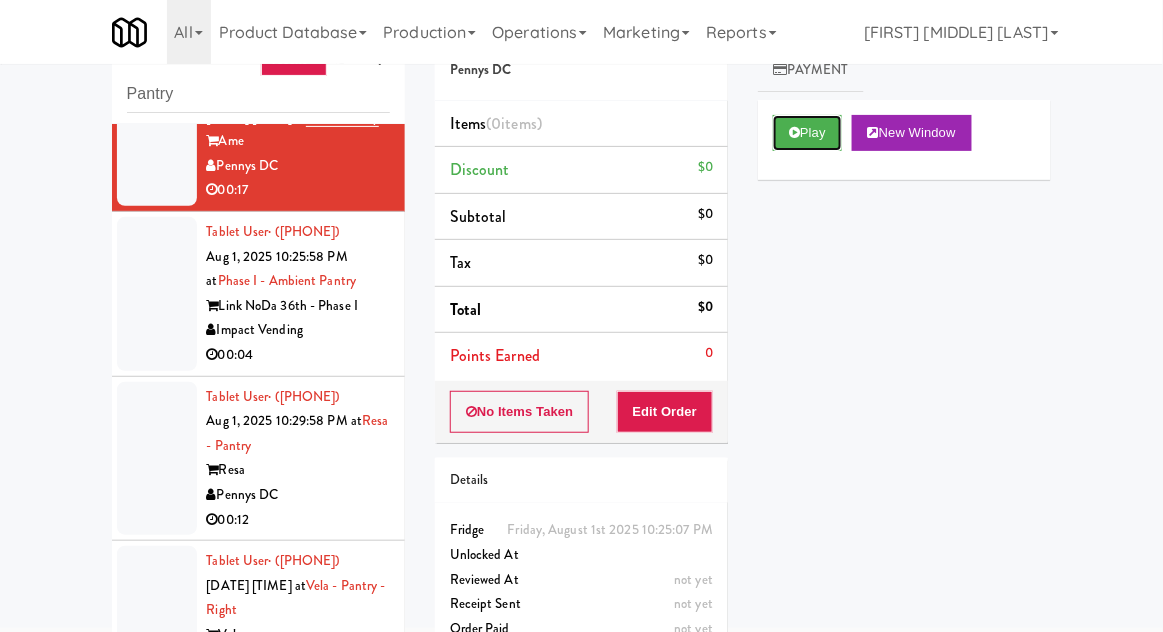 click on "Play" at bounding box center (807, 133) 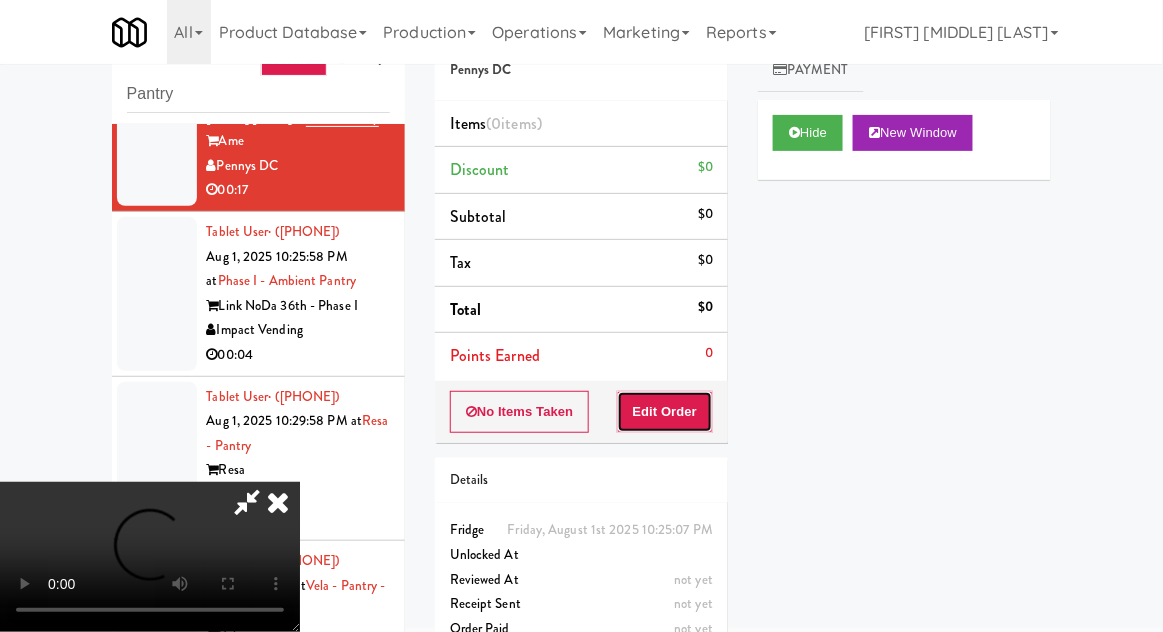 click on "Edit Order" at bounding box center [665, 412] 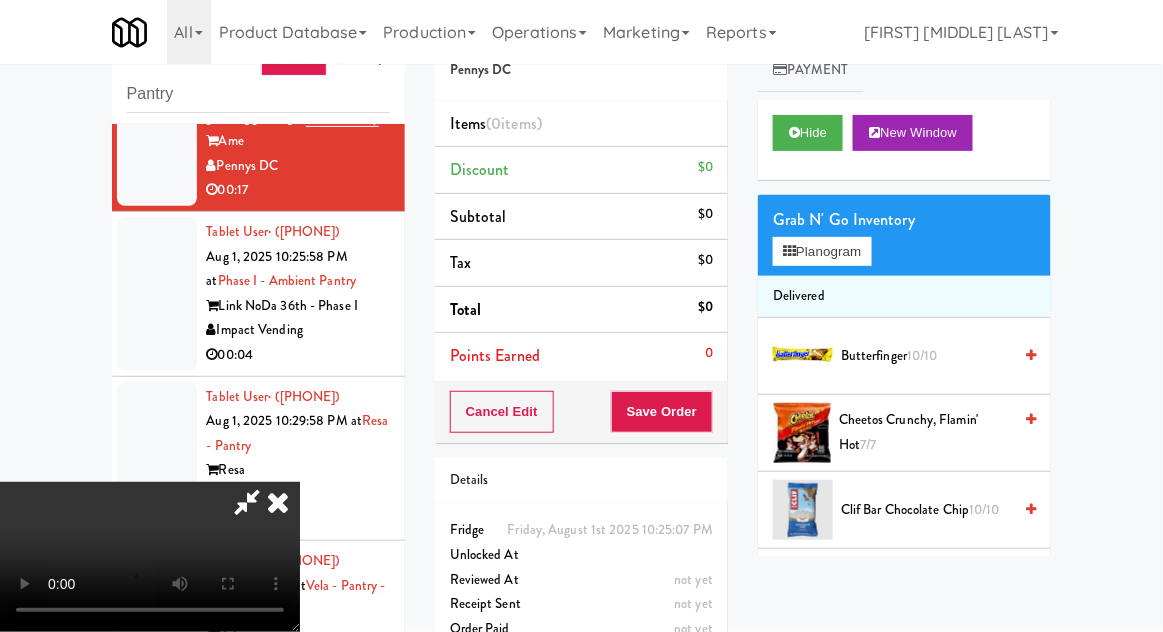 scroll, scrollTop: 73, scrollLeft: 0, axis: vertical 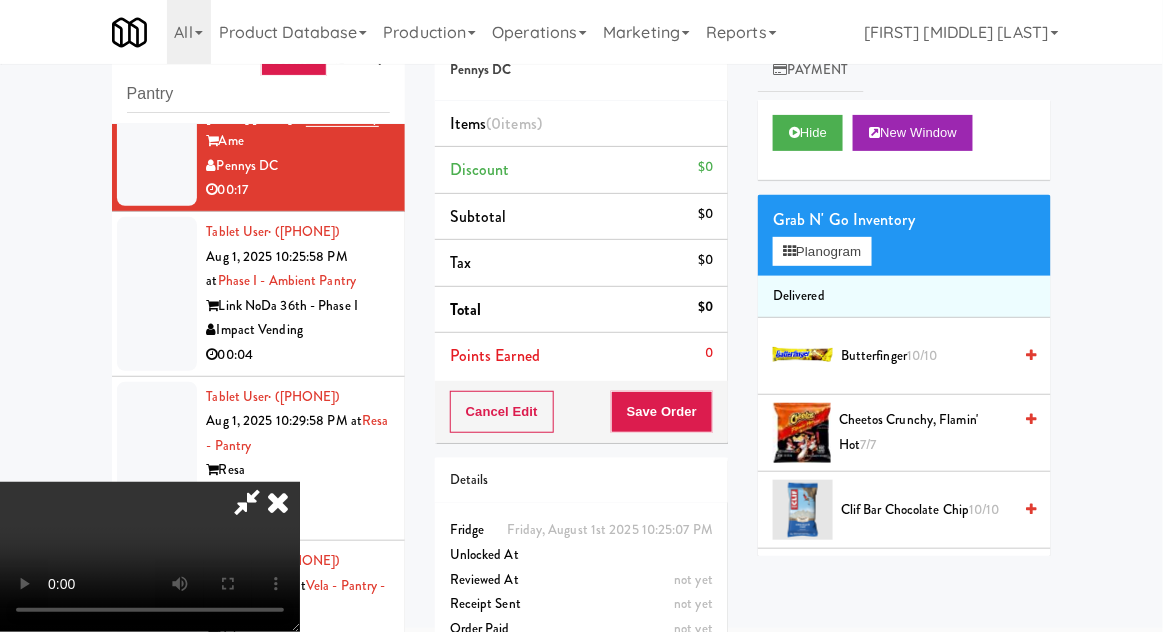 type 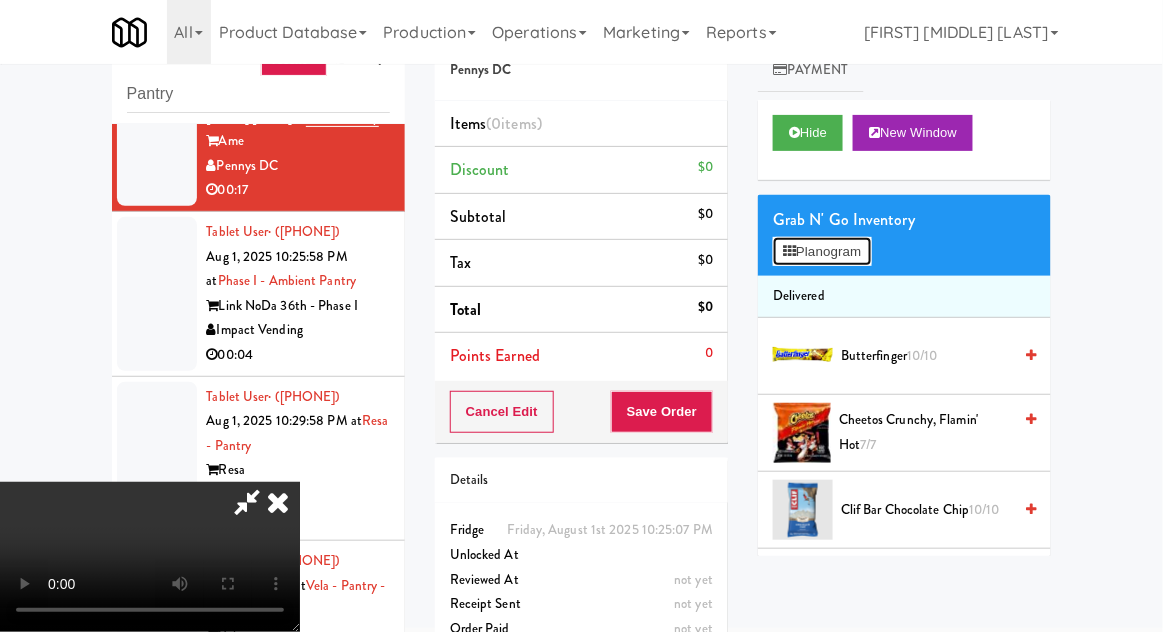 click on "Planogram" at bounding box center (822, 252) 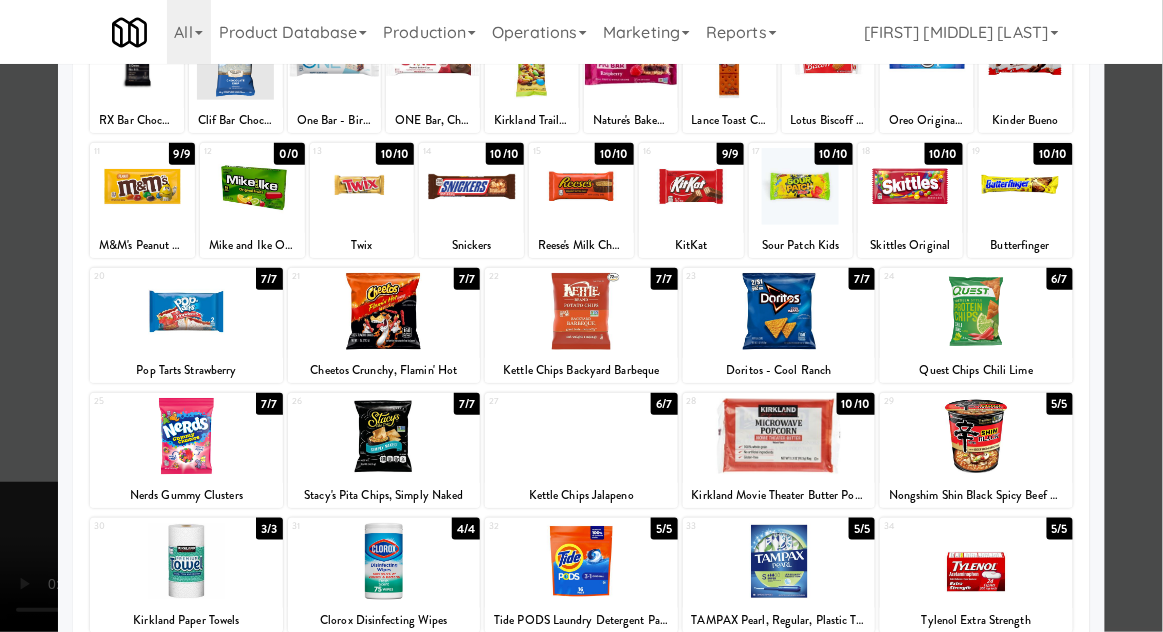 scroll, scrollTop: 161, scrollLeft: 0, axis: vertical 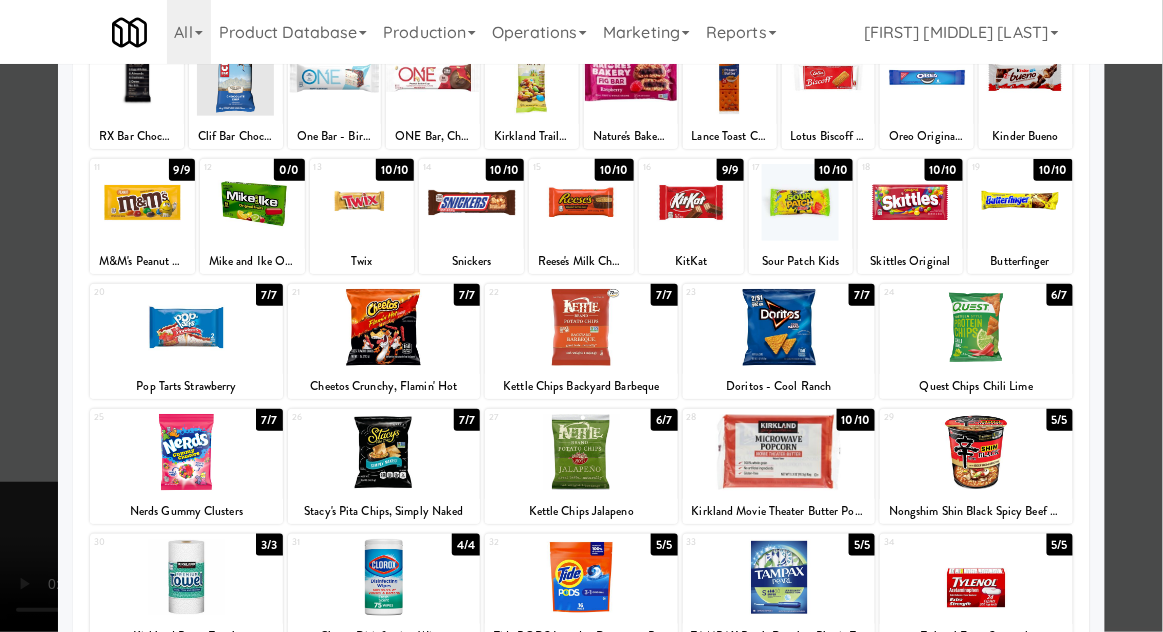 click at bounding box center [362, 202] 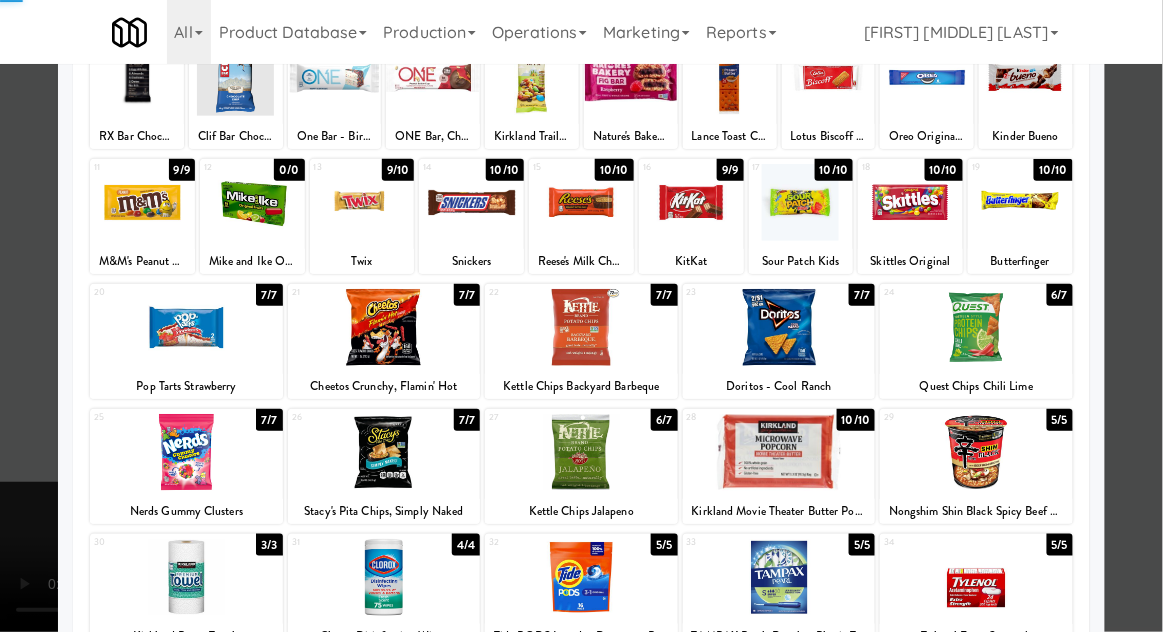 click at bounding box center (581, 316) 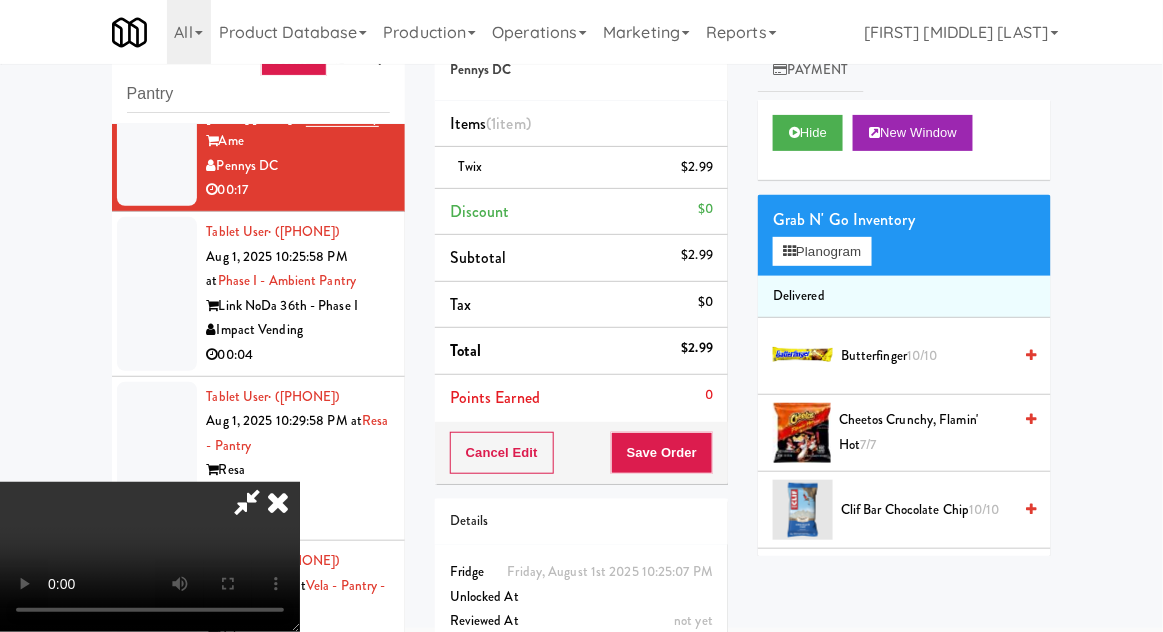 scroll, scrollTop: 0, scrollLeft: 0, axis: both 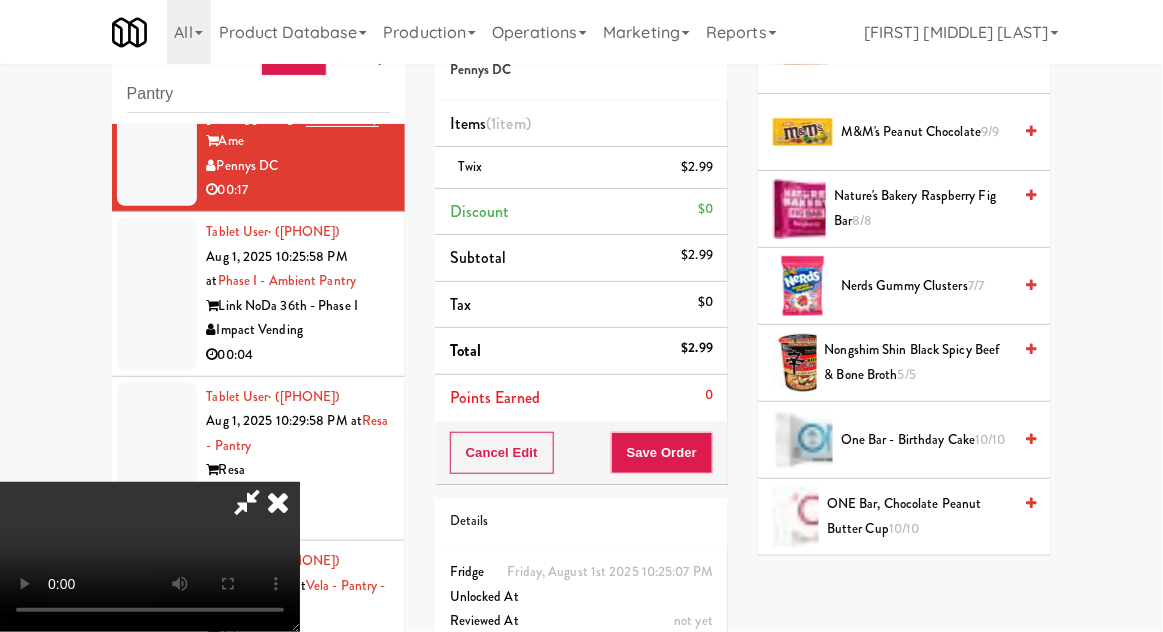 click on "Nerds Gummy Clusters  7/7" at bounding box center [926, 286] 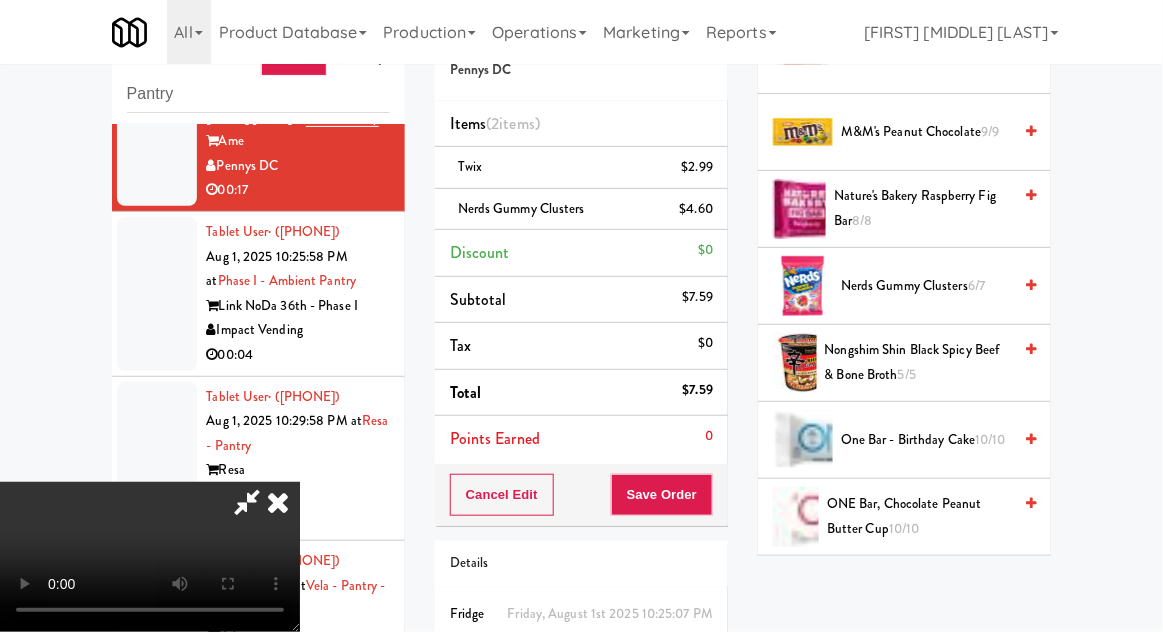 scroll, scrollTop: 73, scrollLeft: 0, axis: vertical 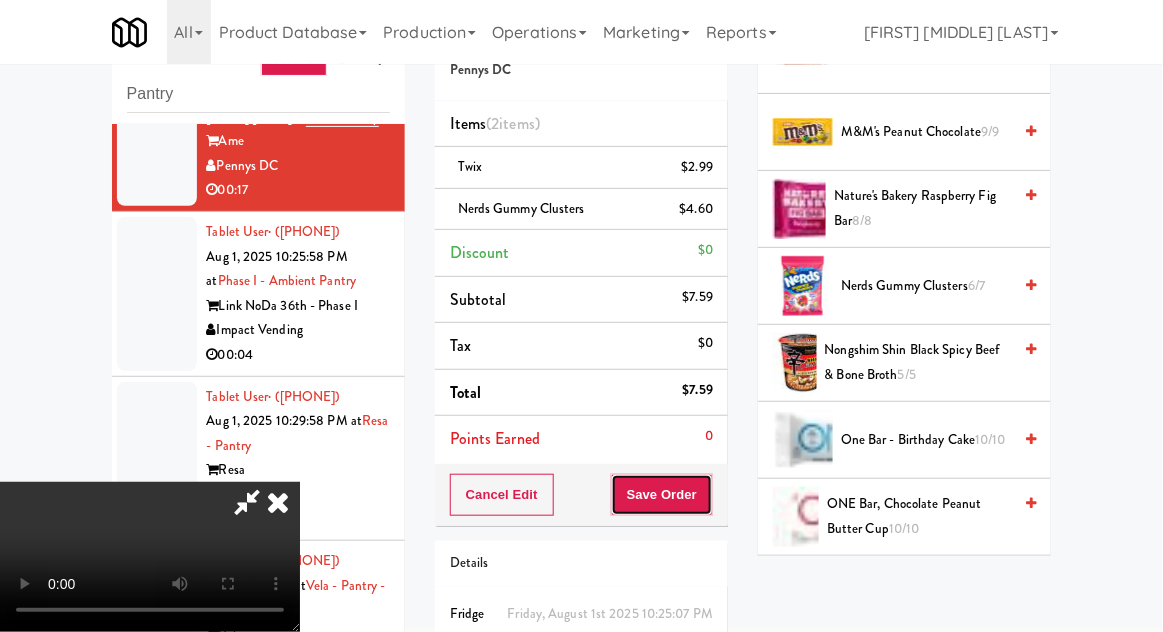 click on "Save Order" at bounding box center [662, 495] 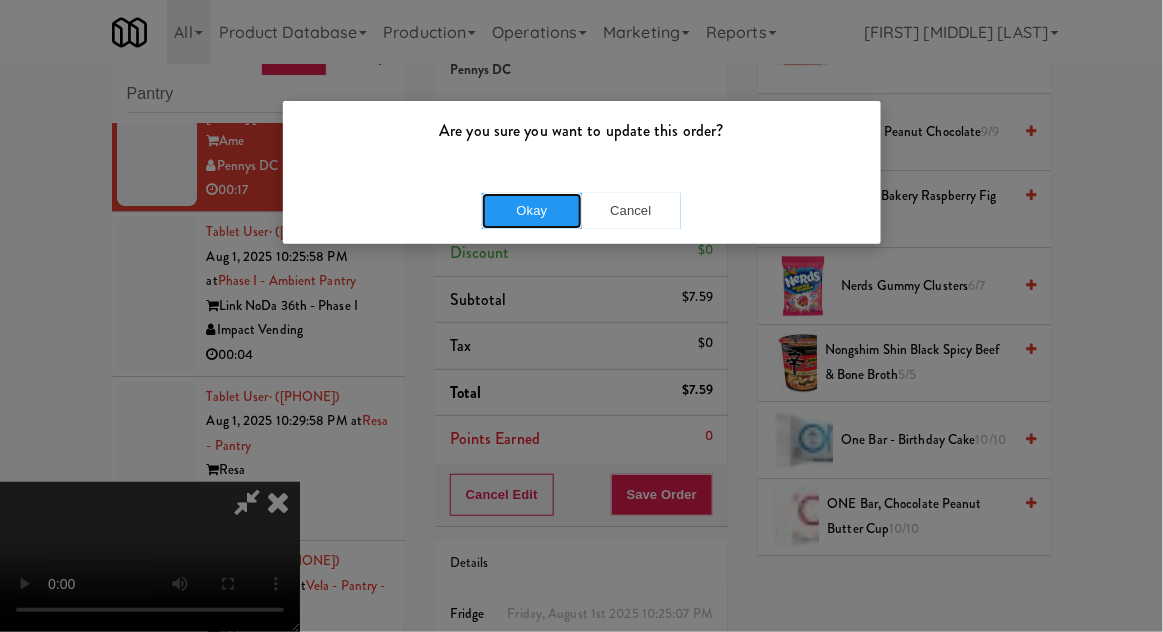 click on "Okay" at bounding box center (532, 211) 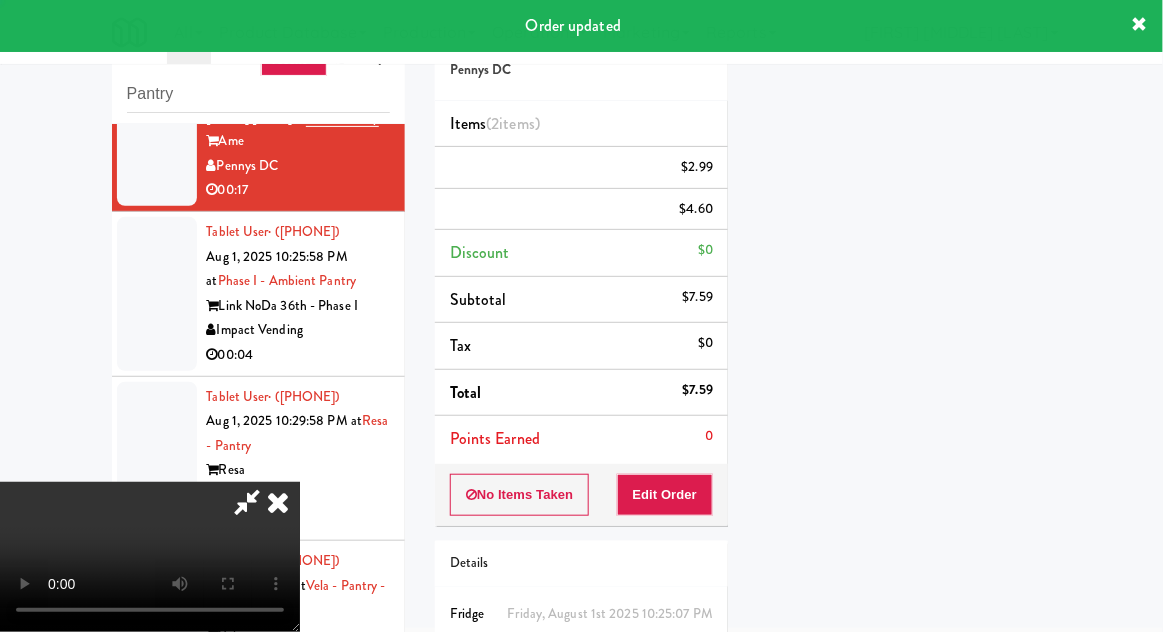 scroll, scrollTop: 197, scrollLeft: 0, axis: vertical 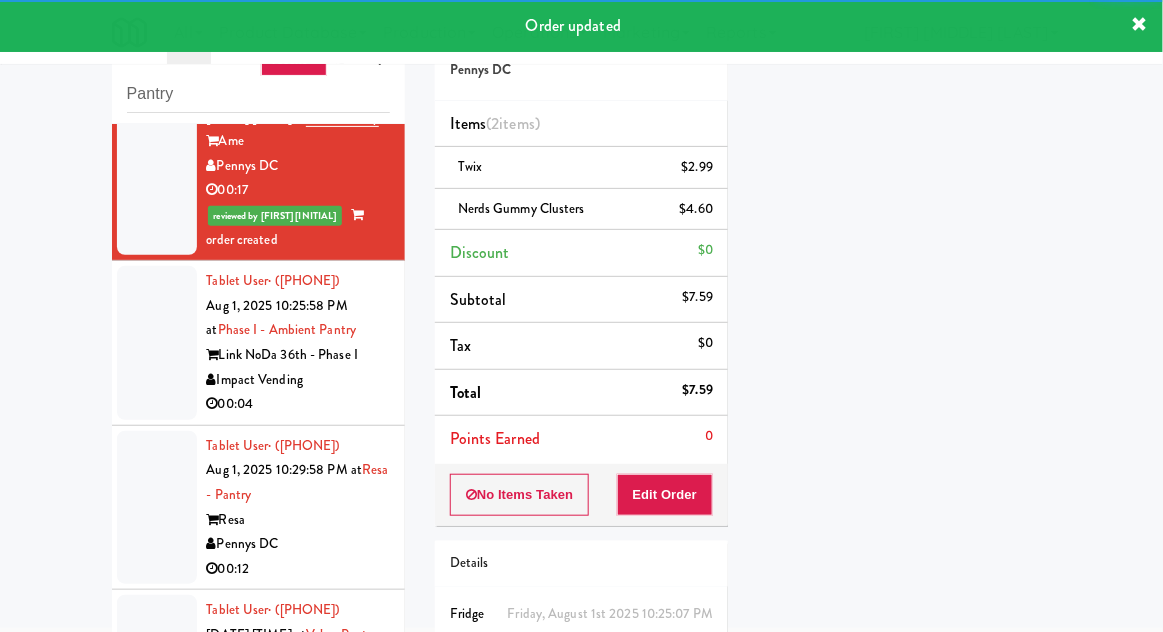 click at bounding box center [157, 343] 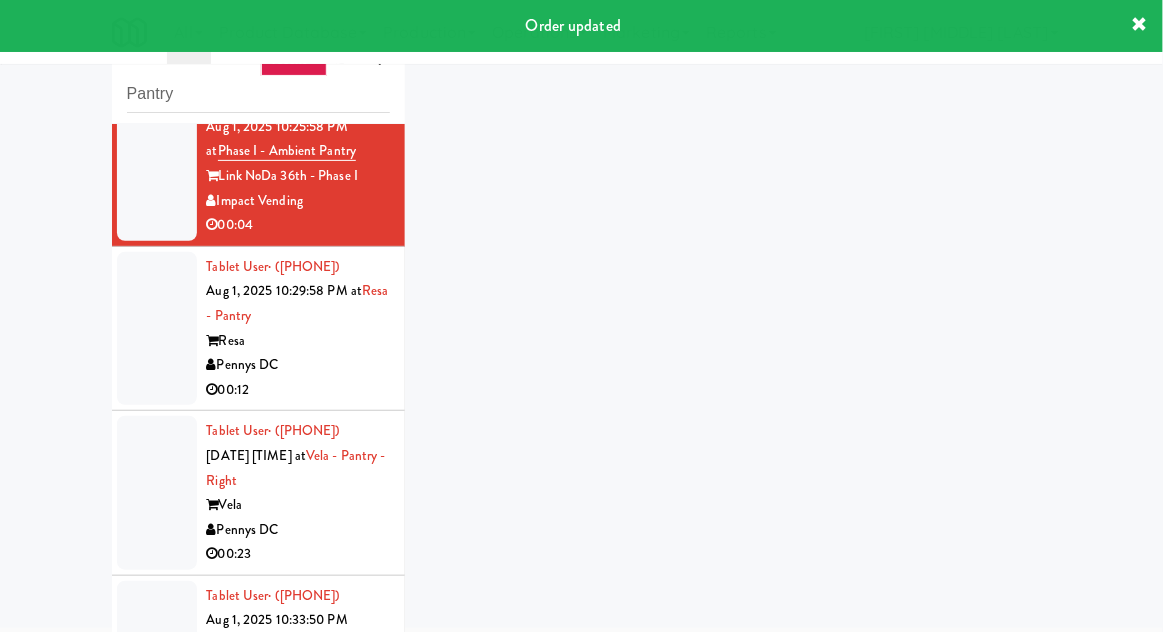 scroll, scrollTop: 9284, scrollLeft: 0, axis: vertical 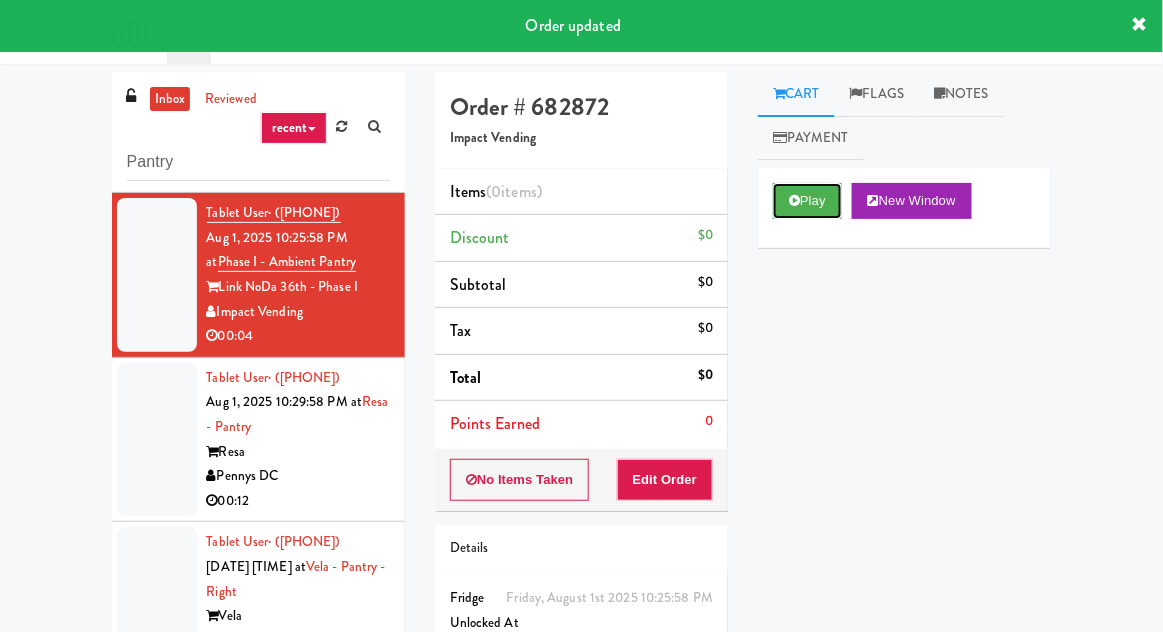 click on "Play" at bounding box center (807, 201) 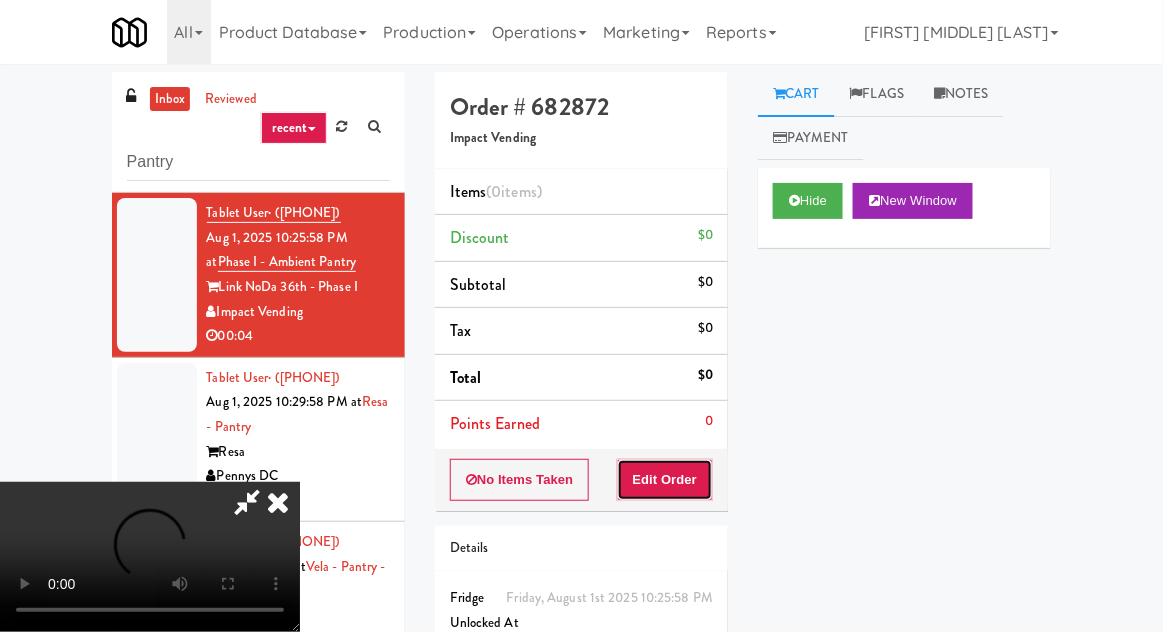 click on "Edit Order" at bounding box center [665, 480] 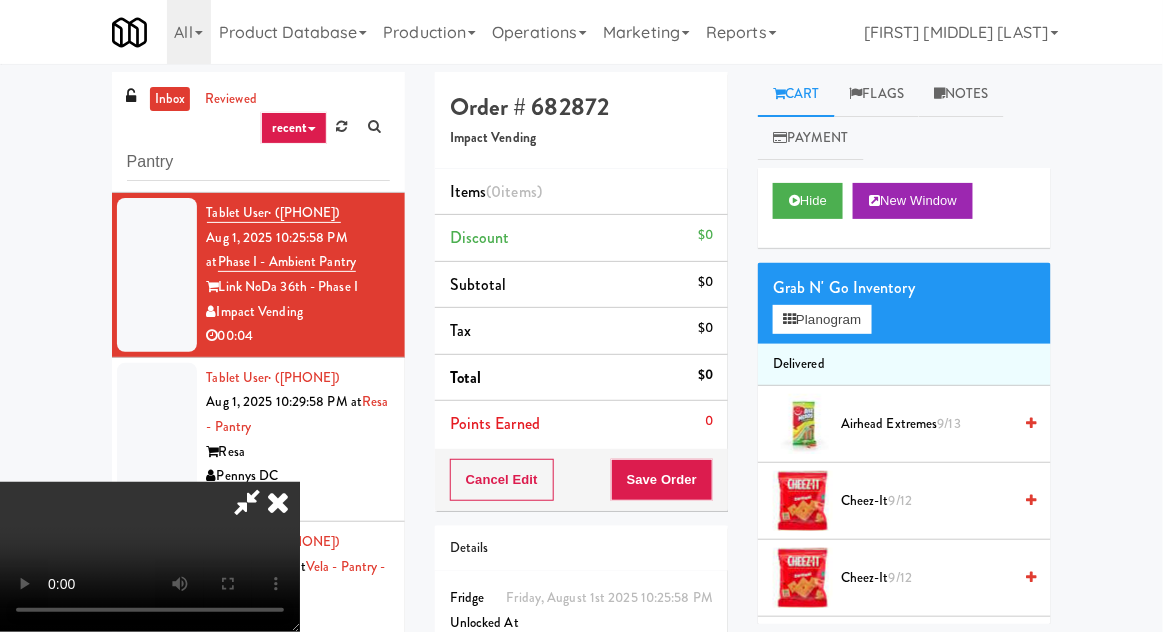 scroll, scrollTop: 73, scrollLeft: 0, axis: vertical 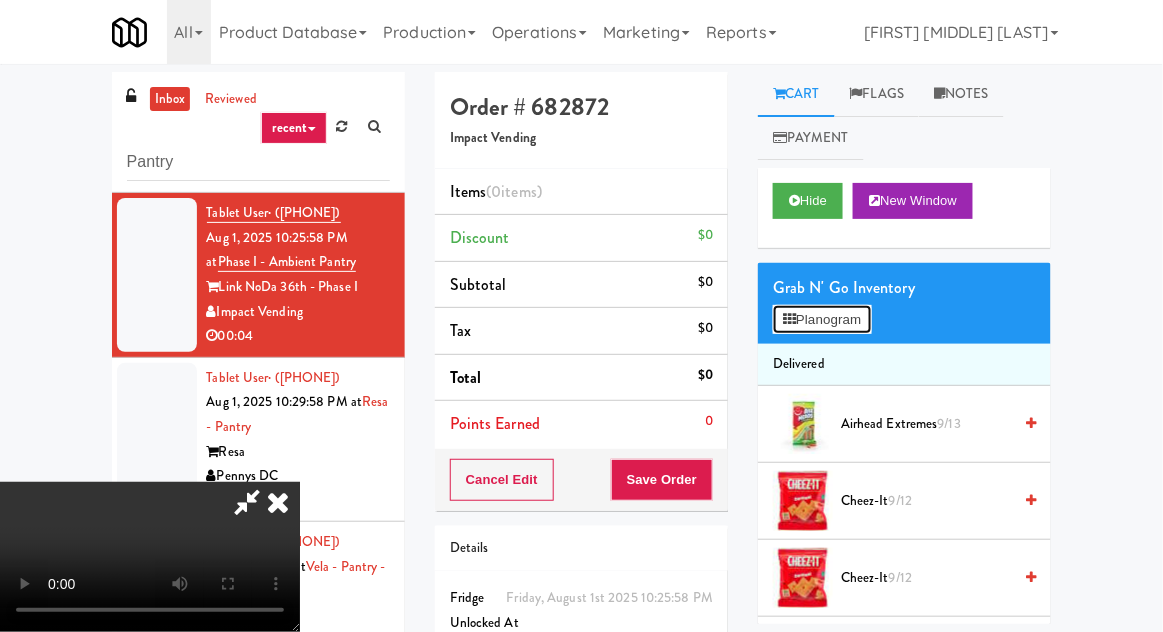 click on "Planogram" at bounding box center [822, 320] 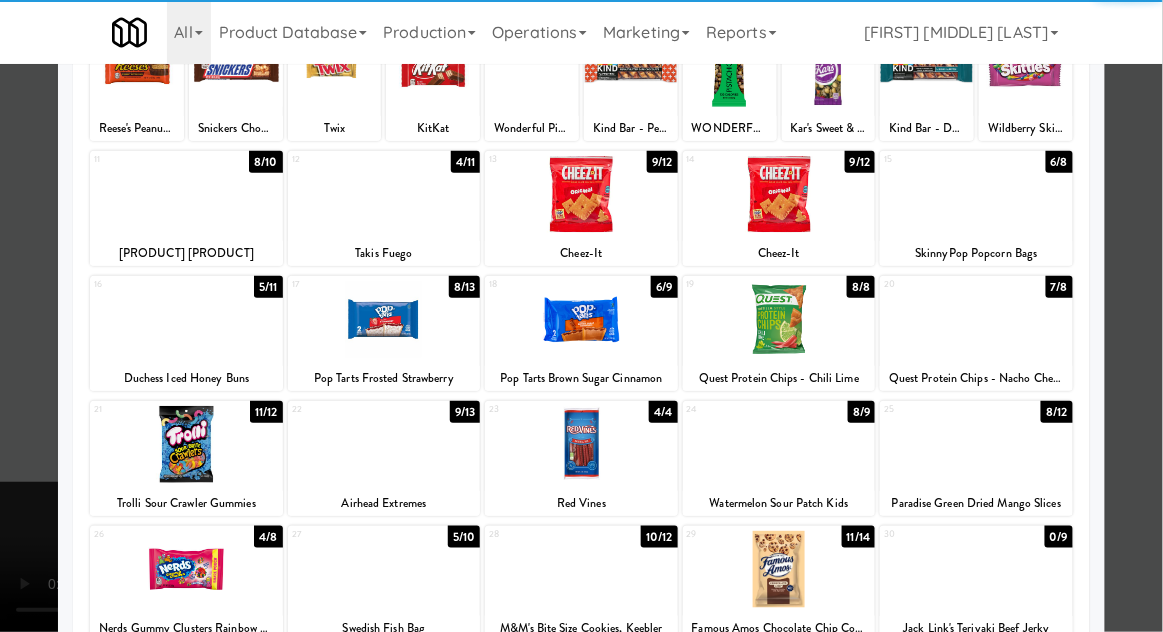 scroll, scrollTop: 253, scrollLeft: 0, axis: vertical 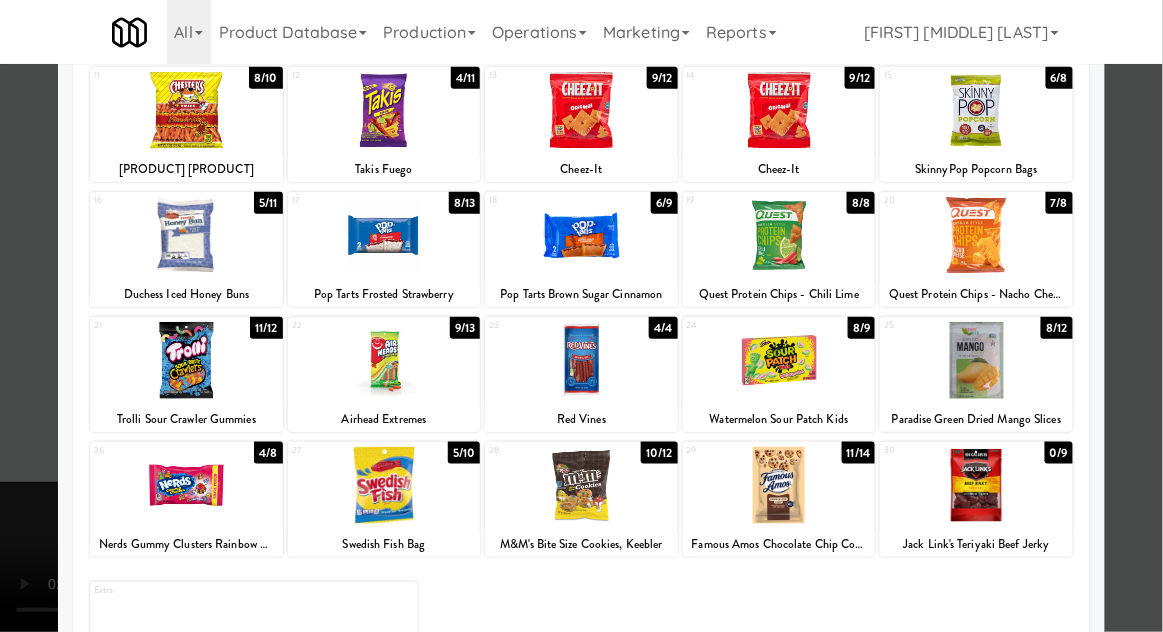 click at bounding box center (779, 485) 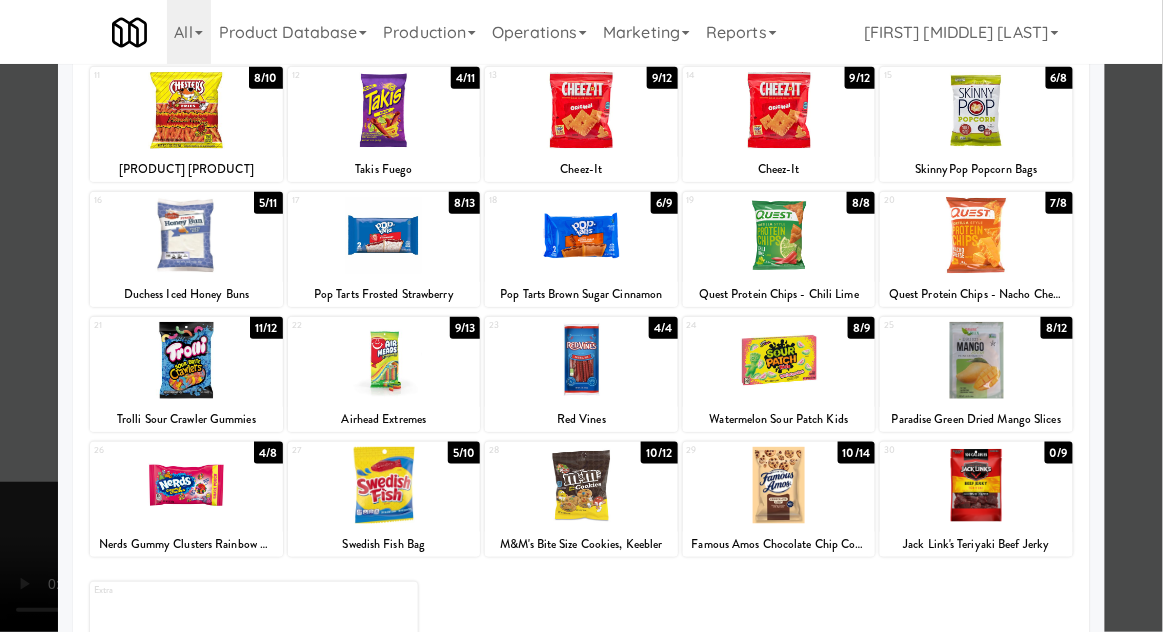click at bounding box center [581, 316] 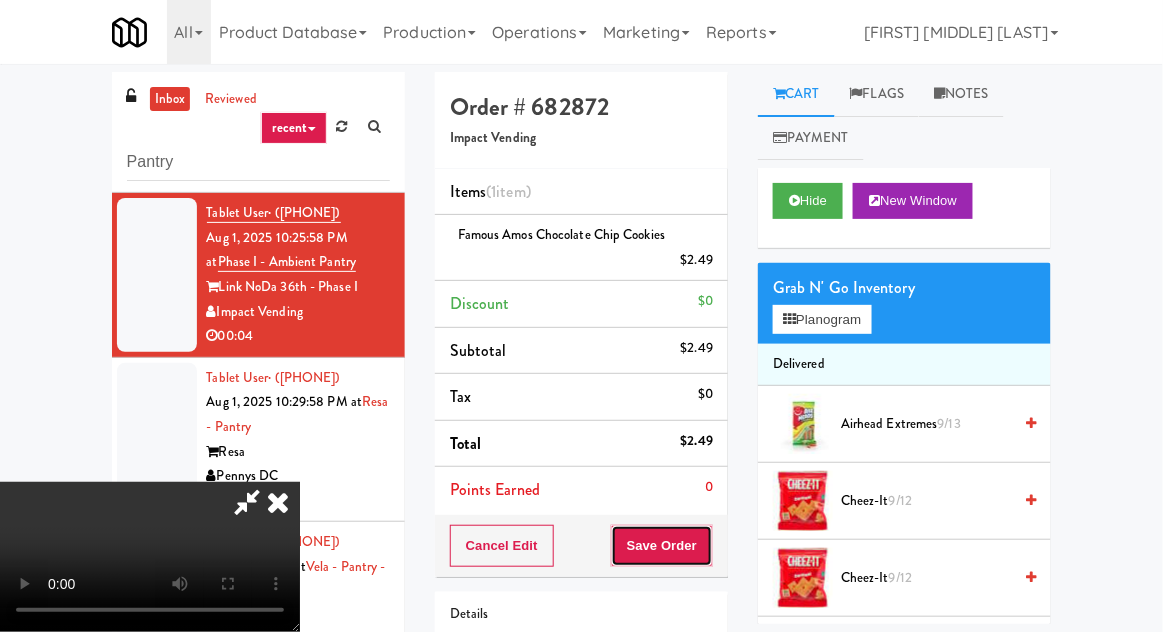 click on "Save Order" at bounding box center [662, 546] 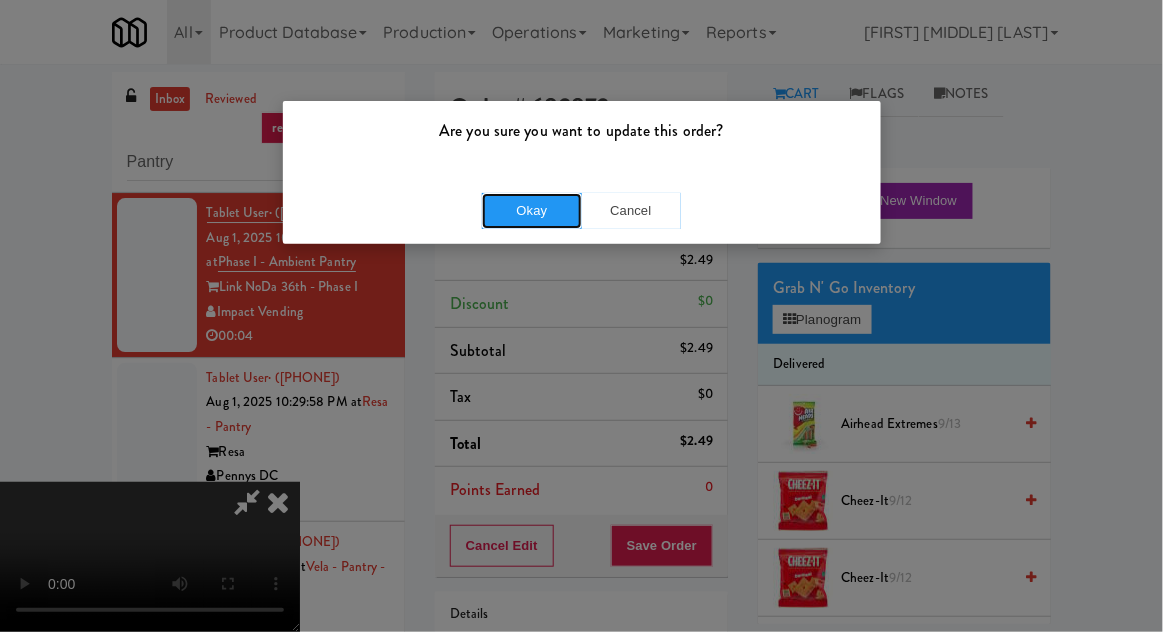 click on "Okay" at bounding box center (532, 211) 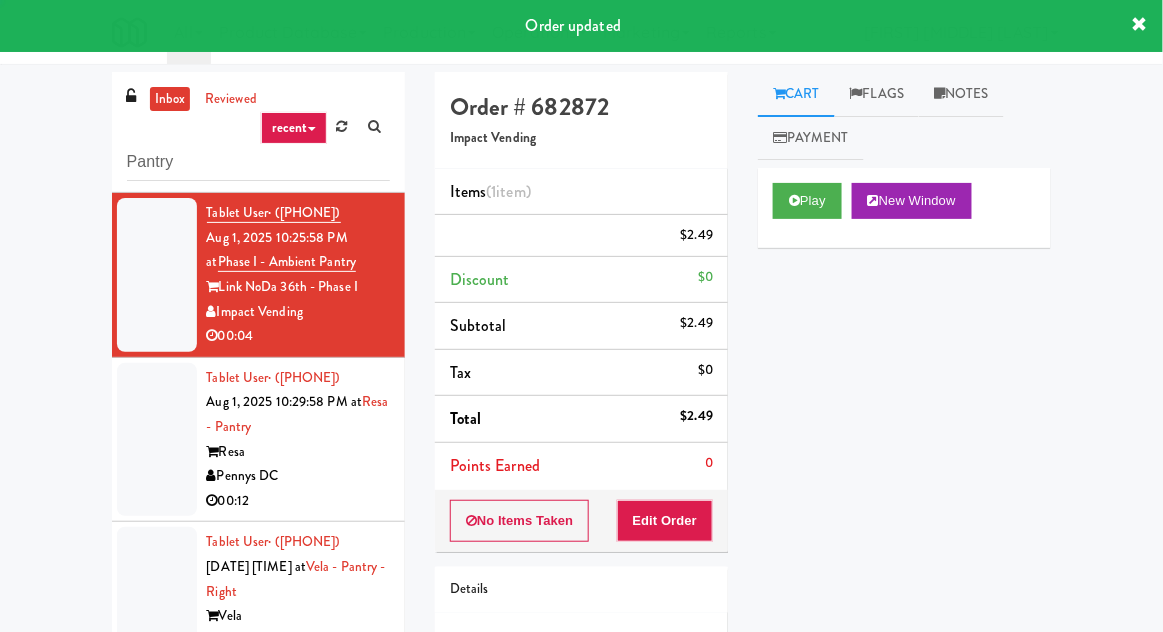 scroll, scrollTop: 0, scrollLeft: 0, axis: both 